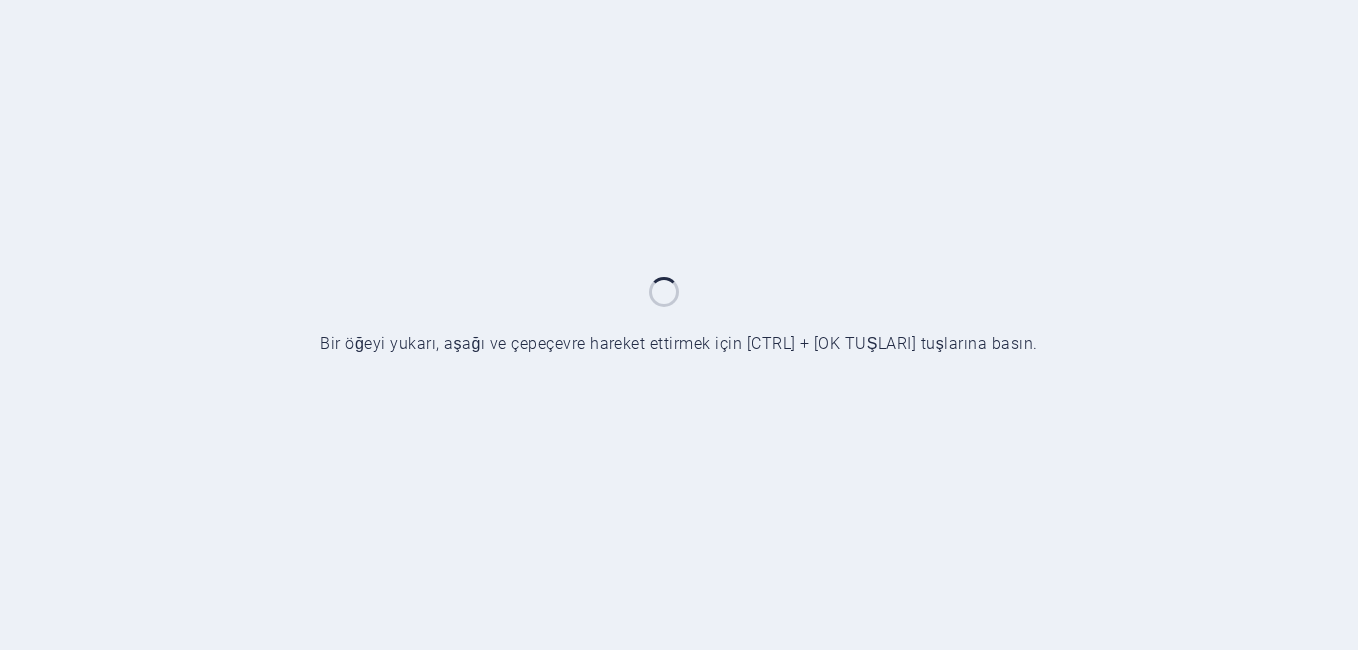 scroll, scrollTop: 0, scrollLeft: 0, axis: both 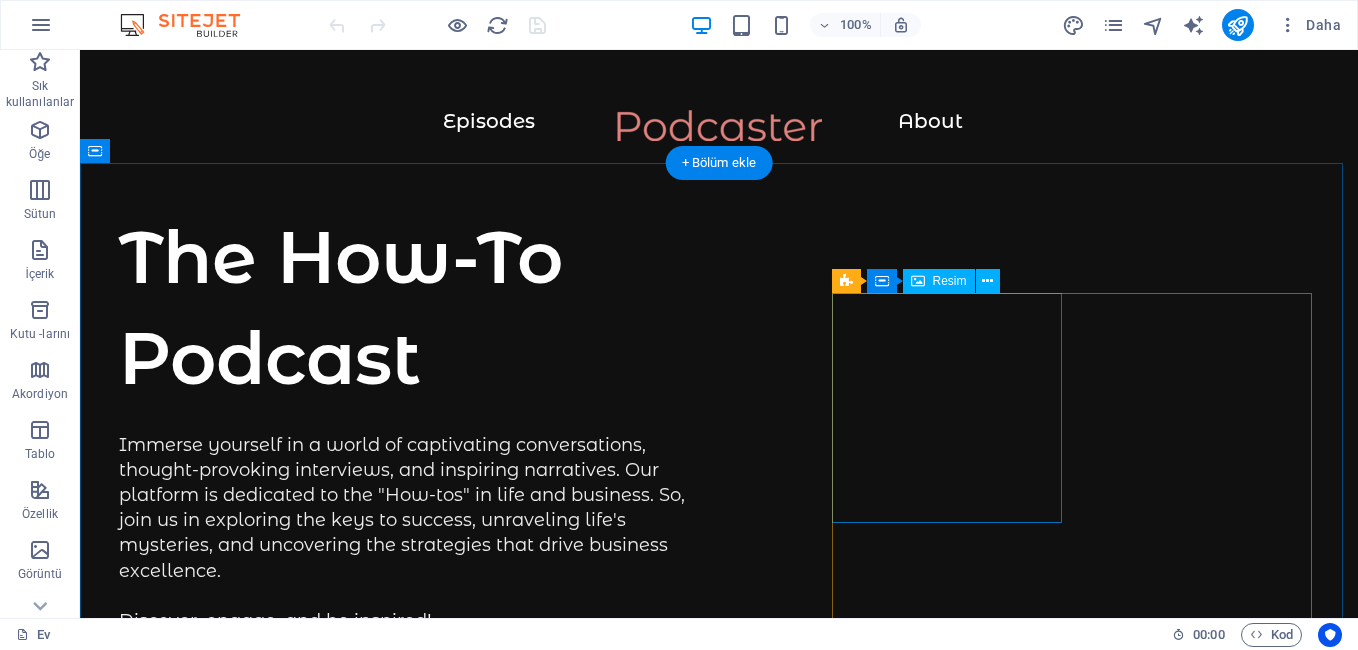 click at bounding box center (234, 975) 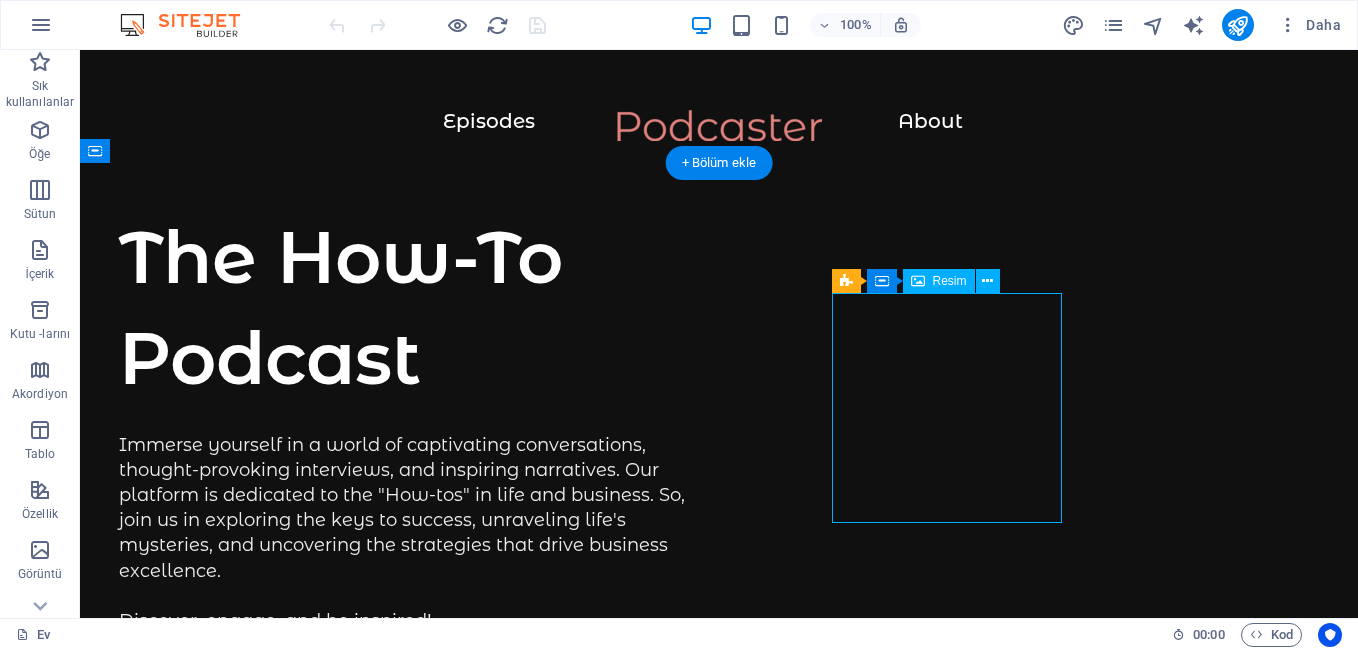 click at bounding box center [234, 975] 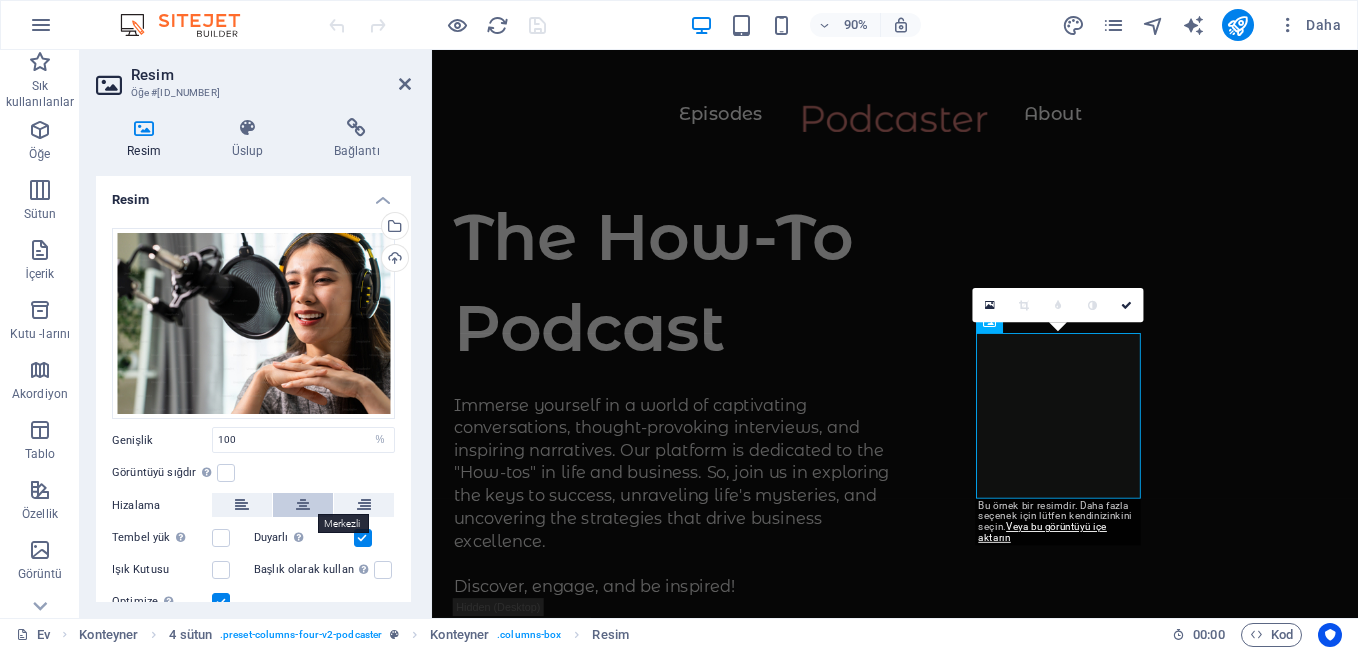 click at bounding box center [303, 505] 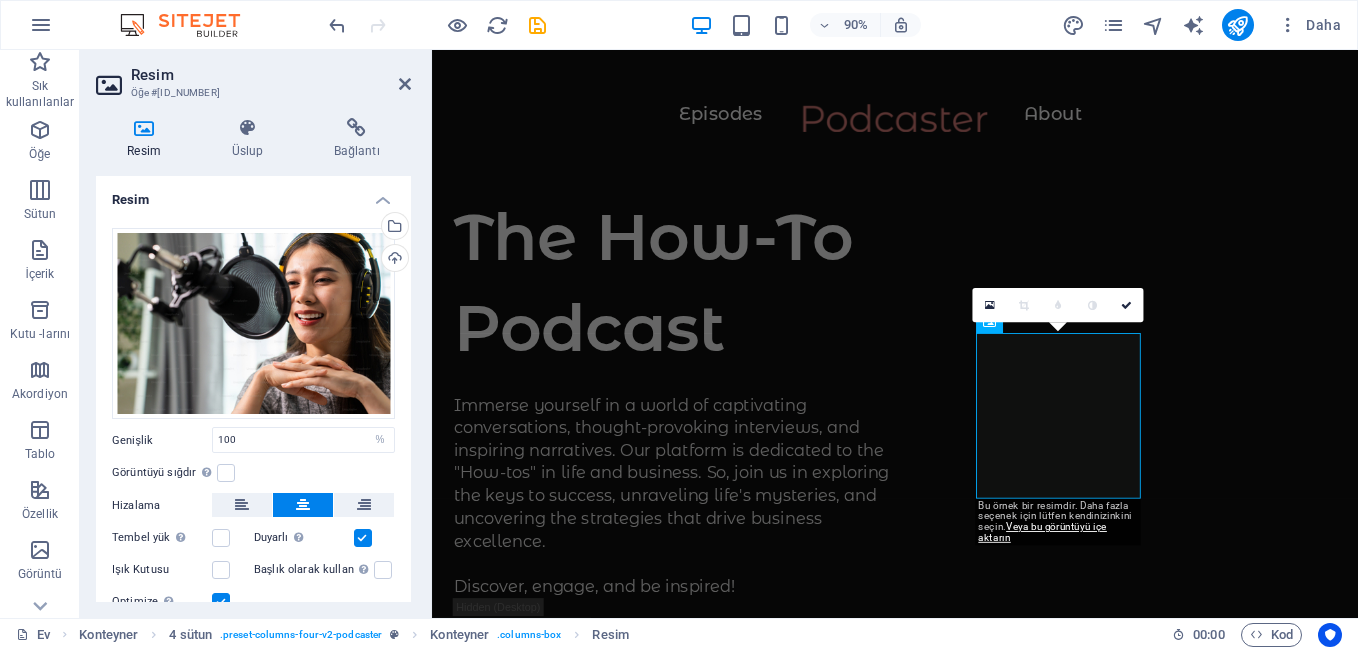 click at bounding box center [303, 505] 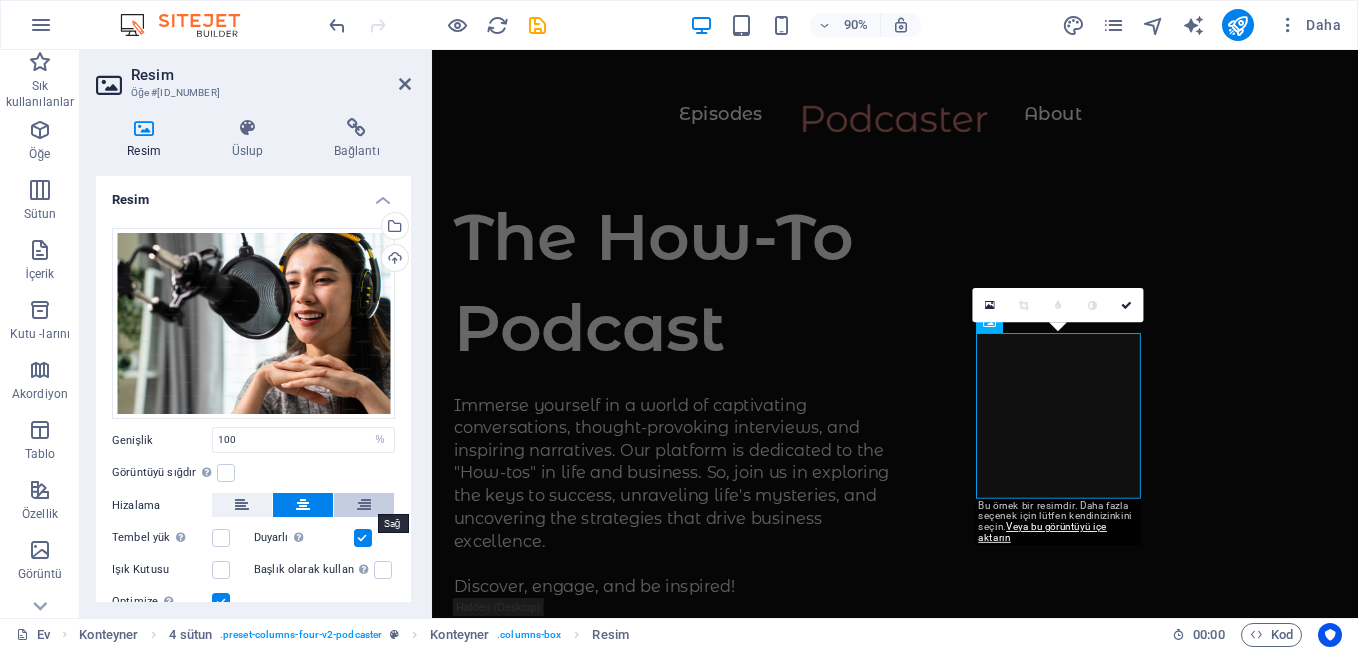 click at bounding box center (364, 505) 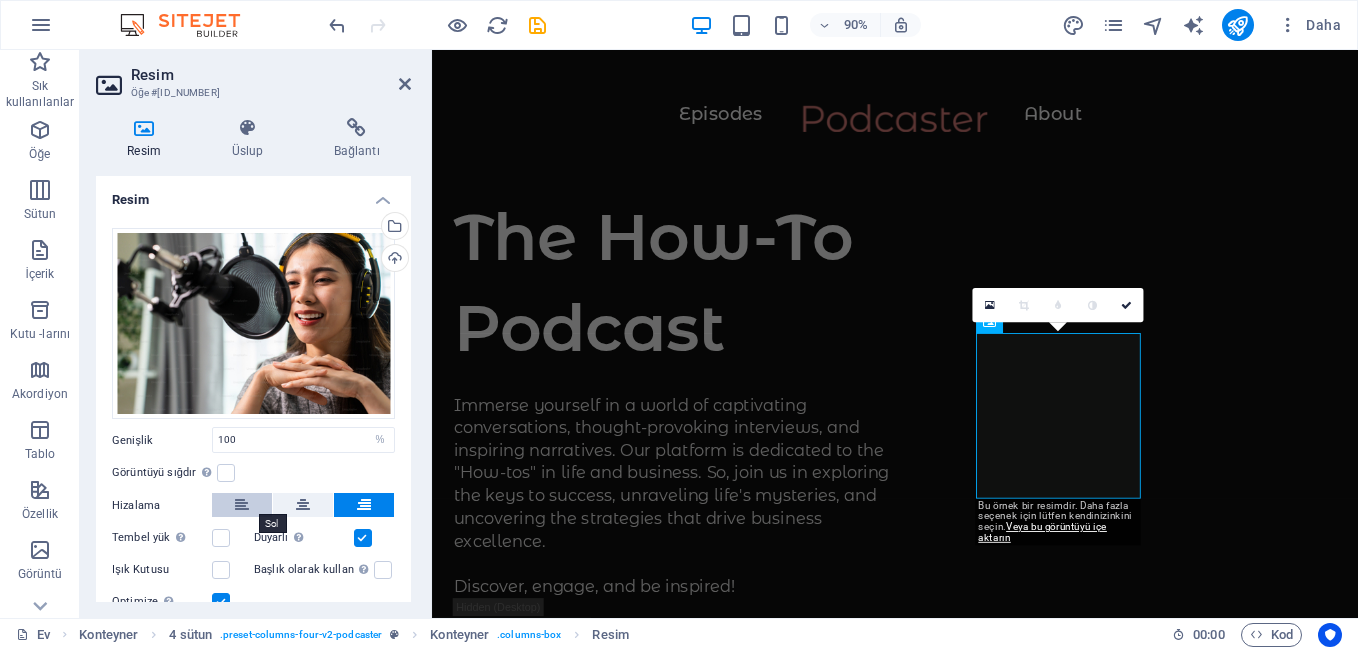 click at bounding box center (242, 505) 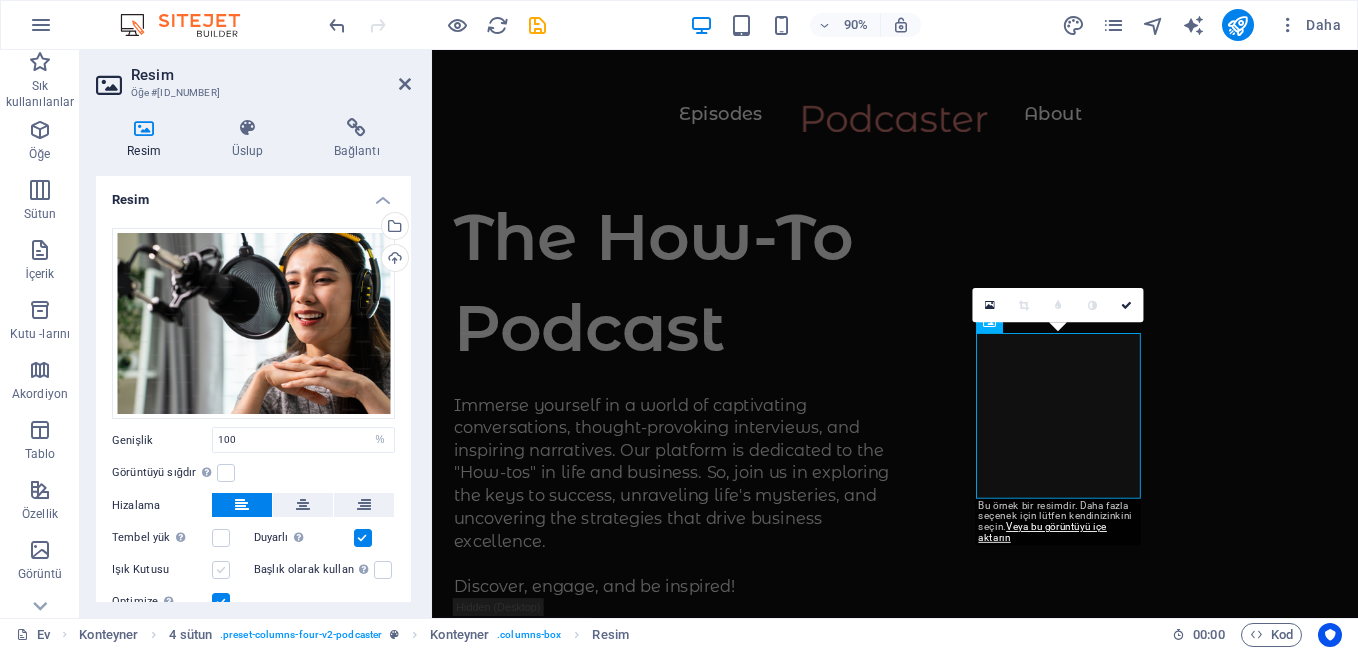 click at bounding box center [221, 570] 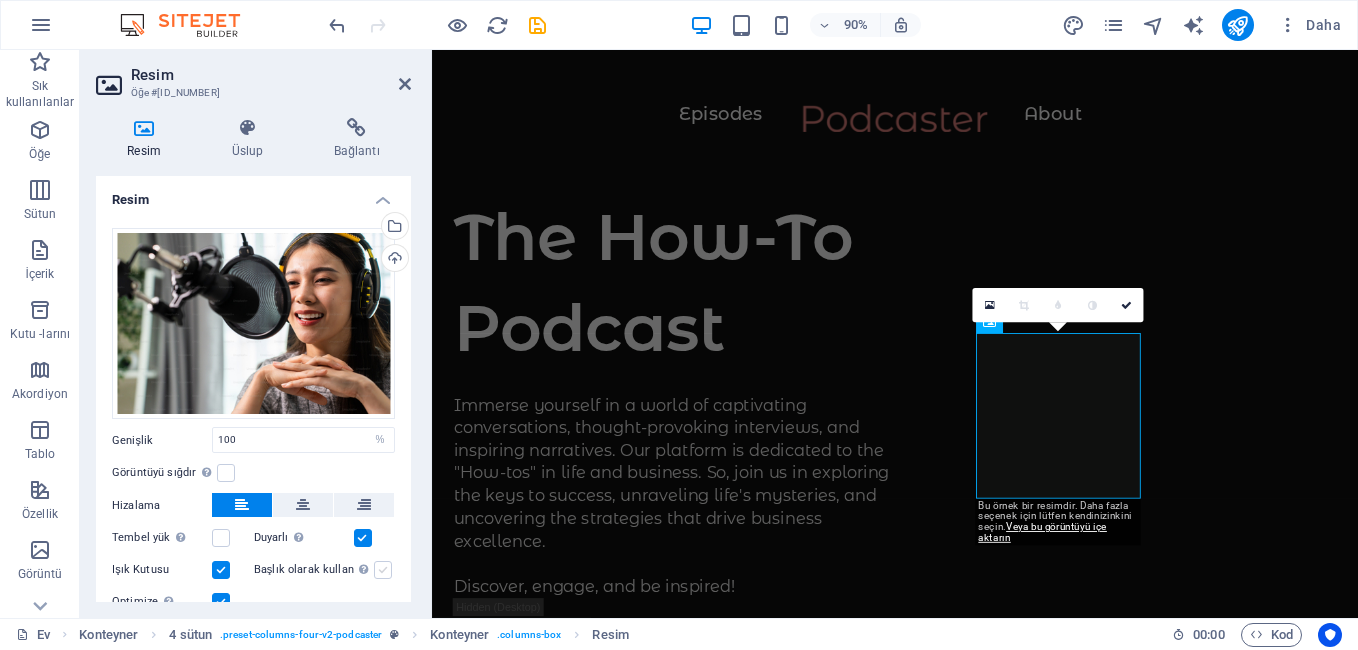 click at bounding box center (383, 570) 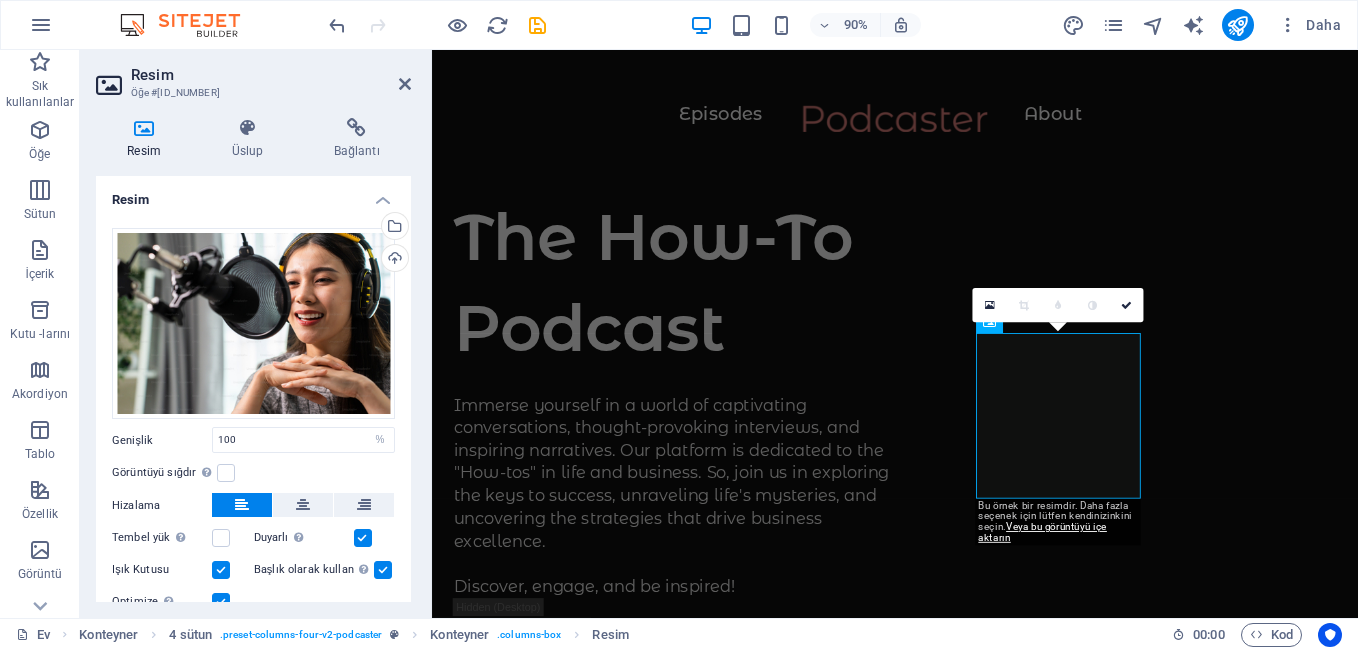 scroll, scrollTop: 73, scrollLeft: 0, axis: vertical 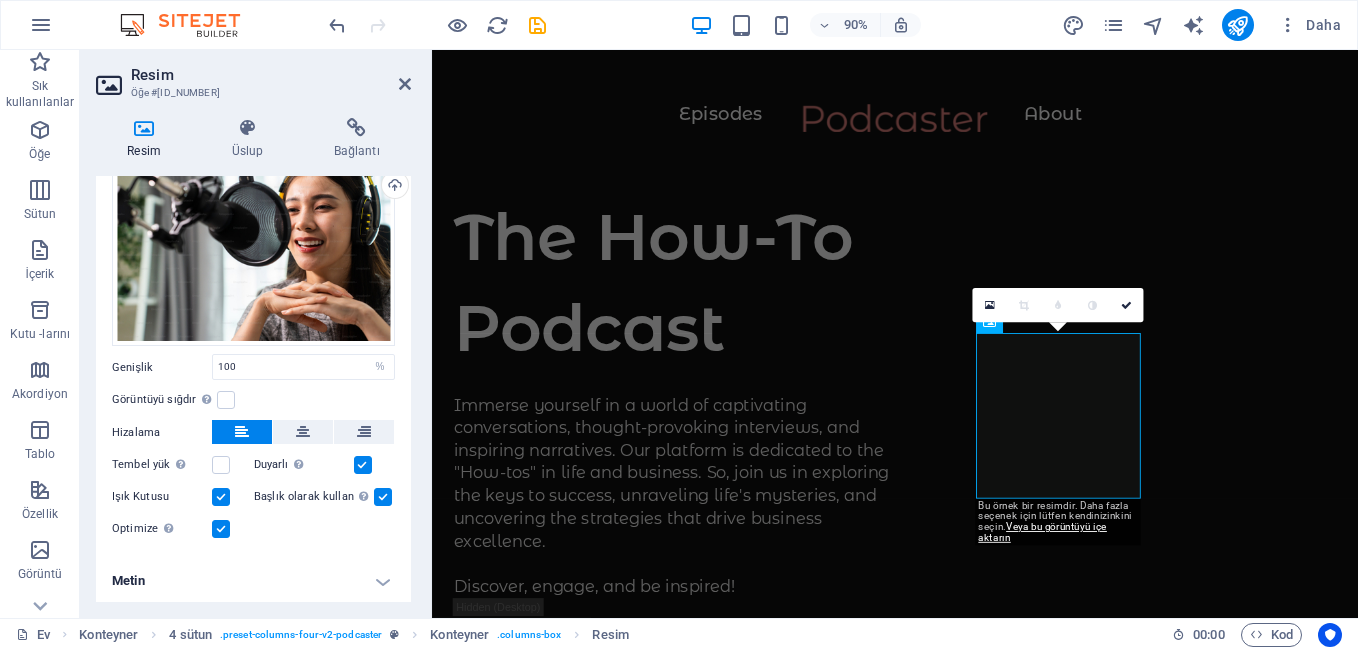 click on "Metin" at bounding box center (253, 581) 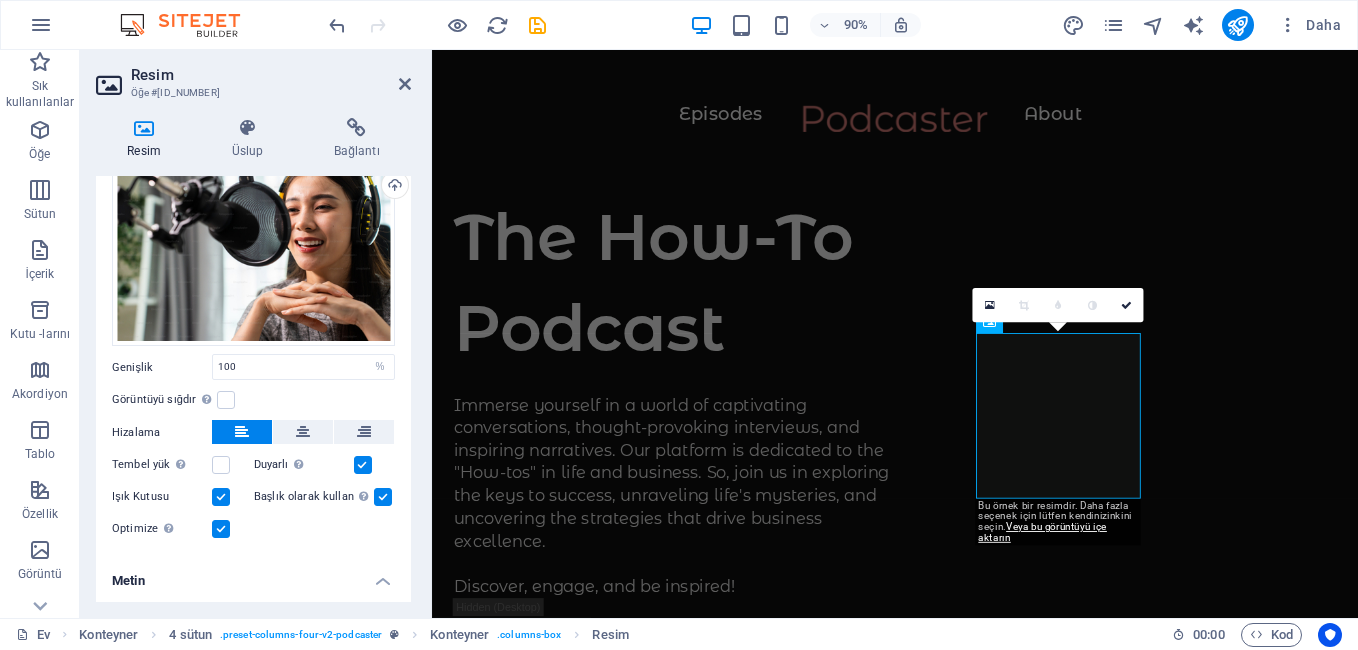 click on "Metin" at bounding box center [253, 575] 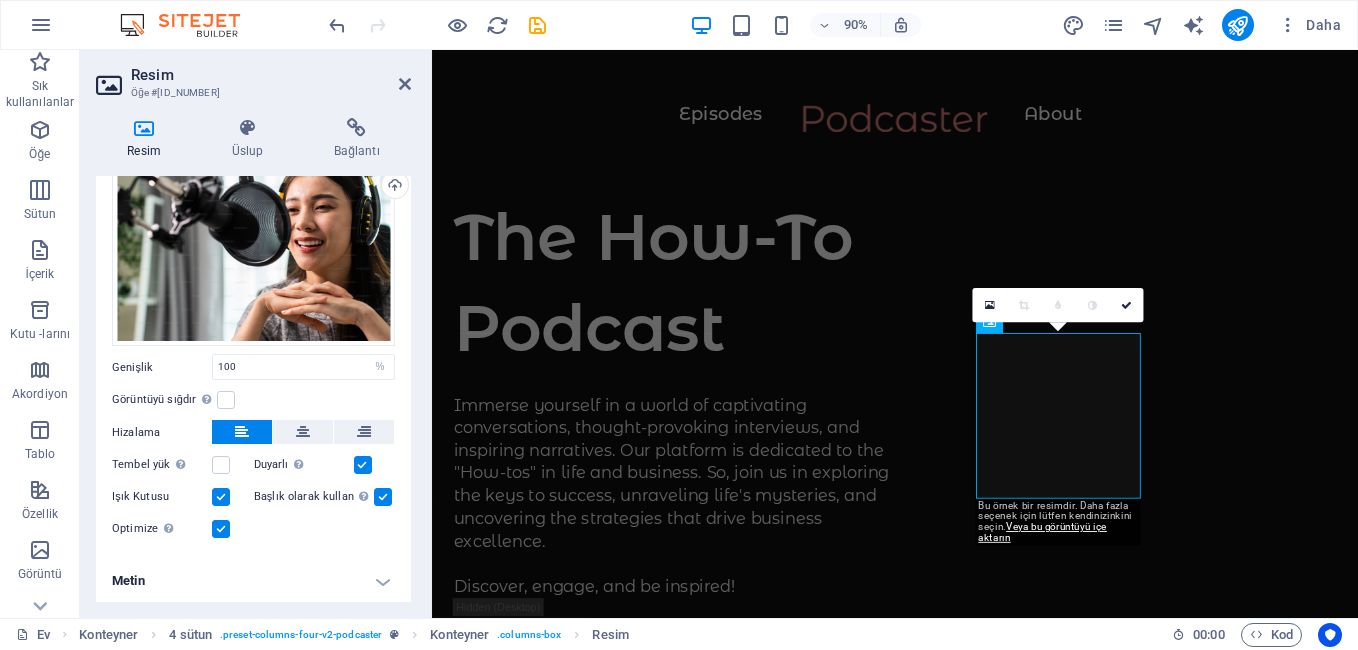 click on "Metin" at bounding box center [253, 581] 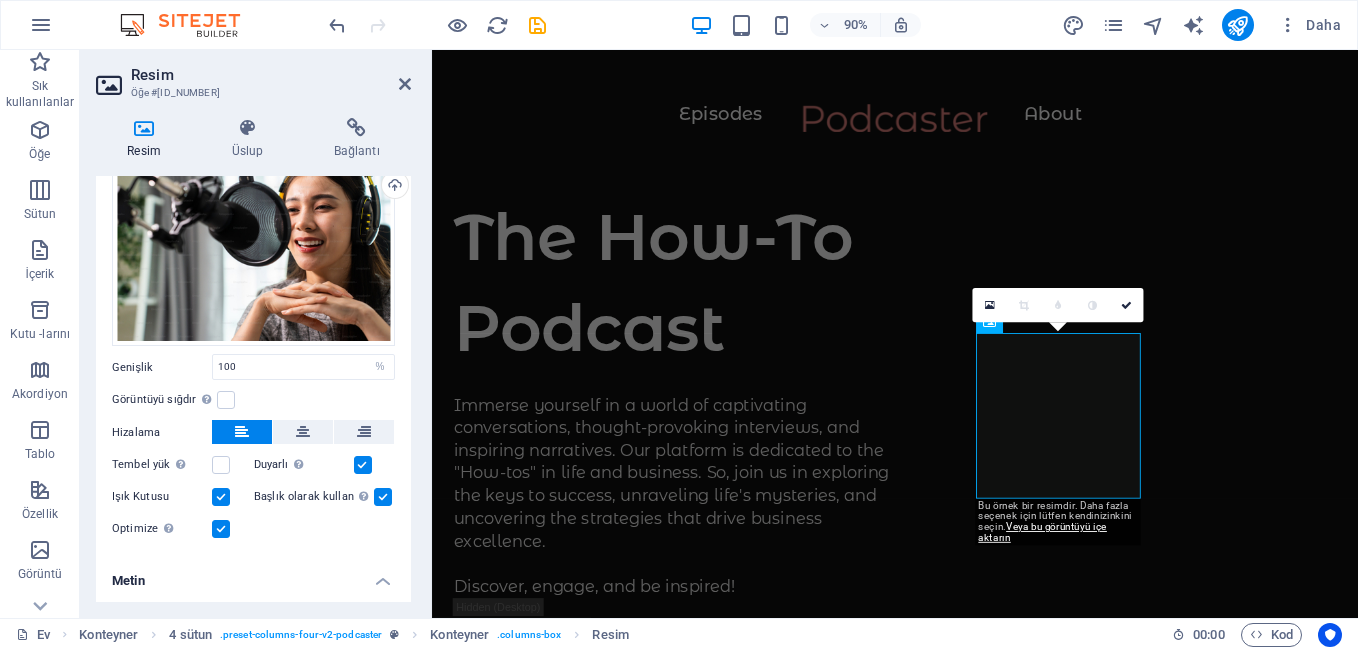 click on "Metin" at bounding box center (253, 575) 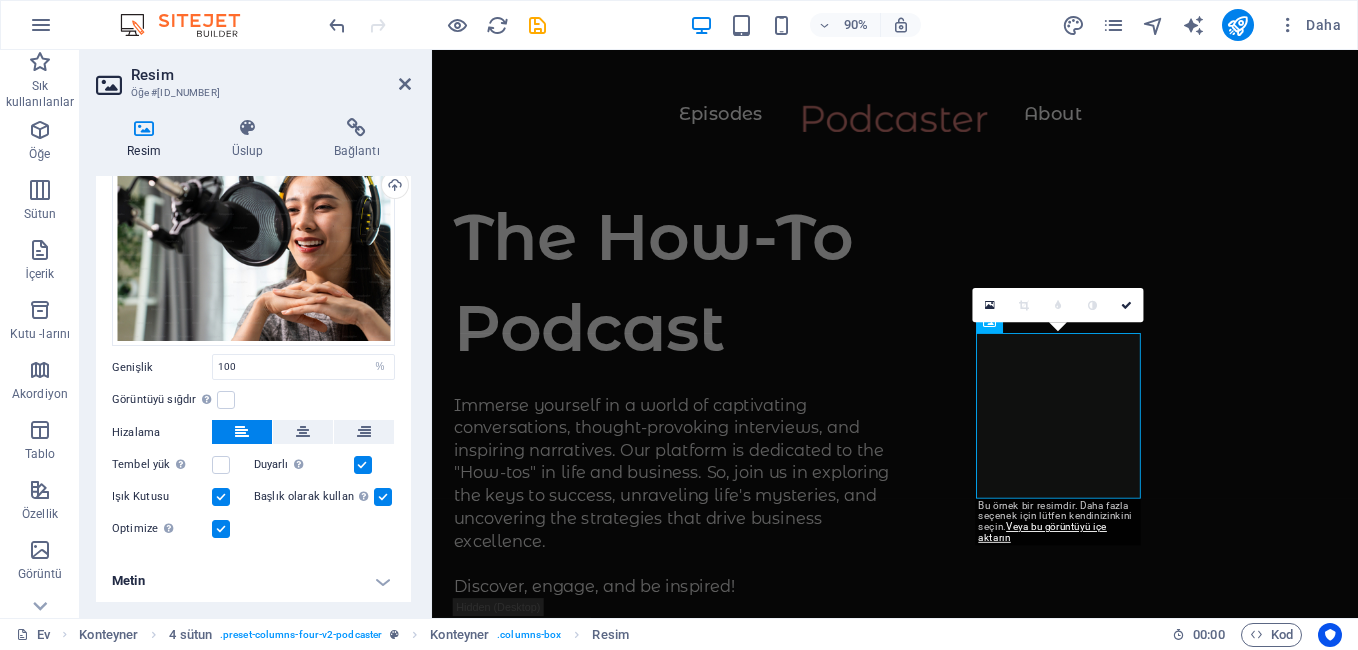 click on "Metin" at bounding box center [253, 581] 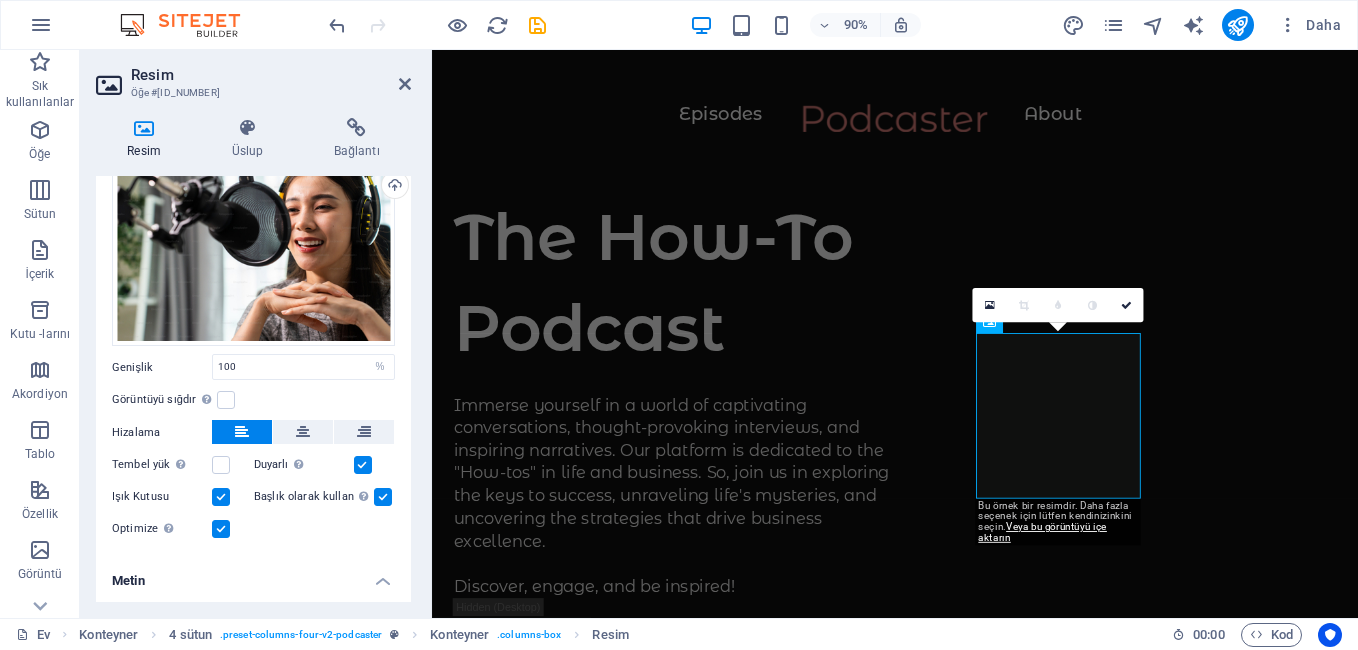 click on "0" at bounding box center [1057, 306] 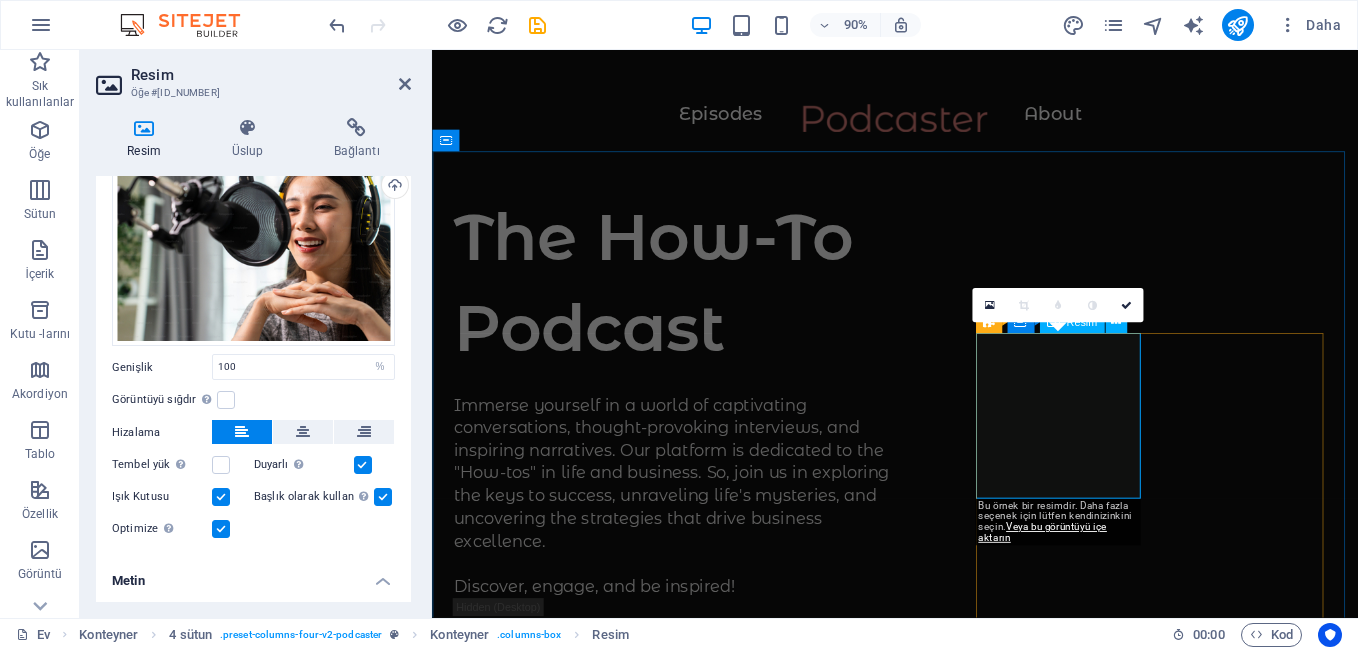 click at bounding box center [549, 1003] 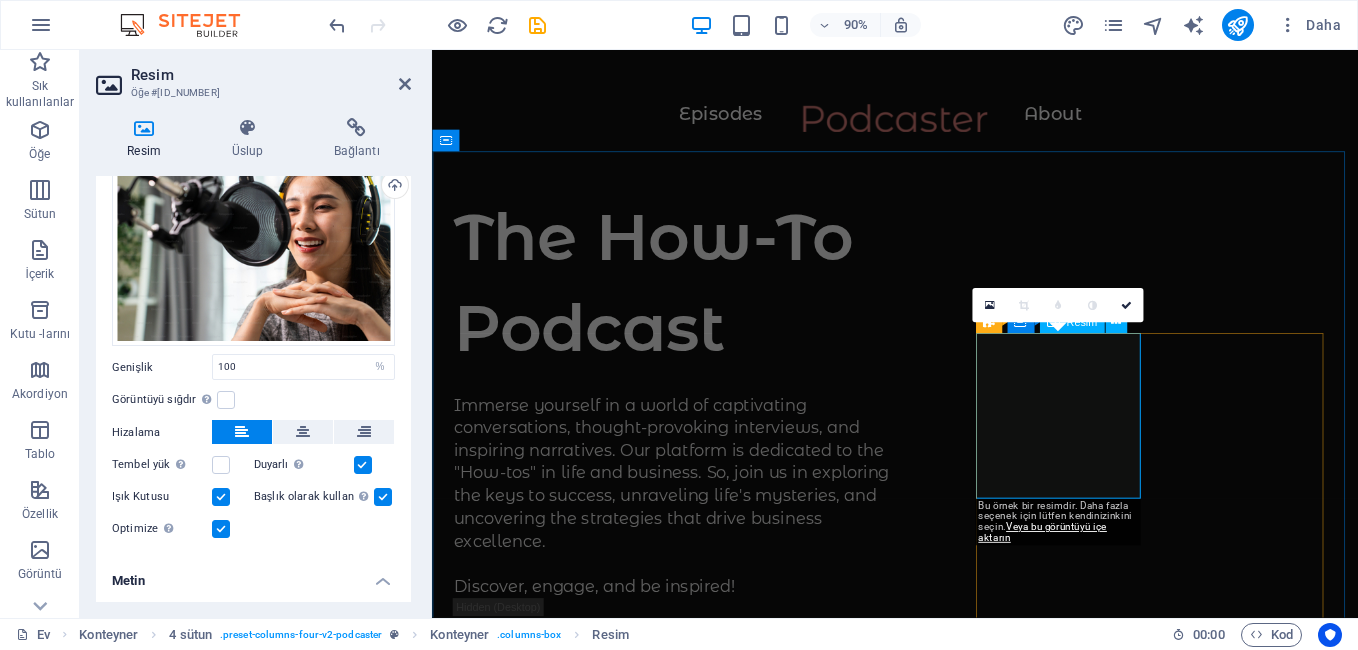 click at bounding box center (549, 1003) 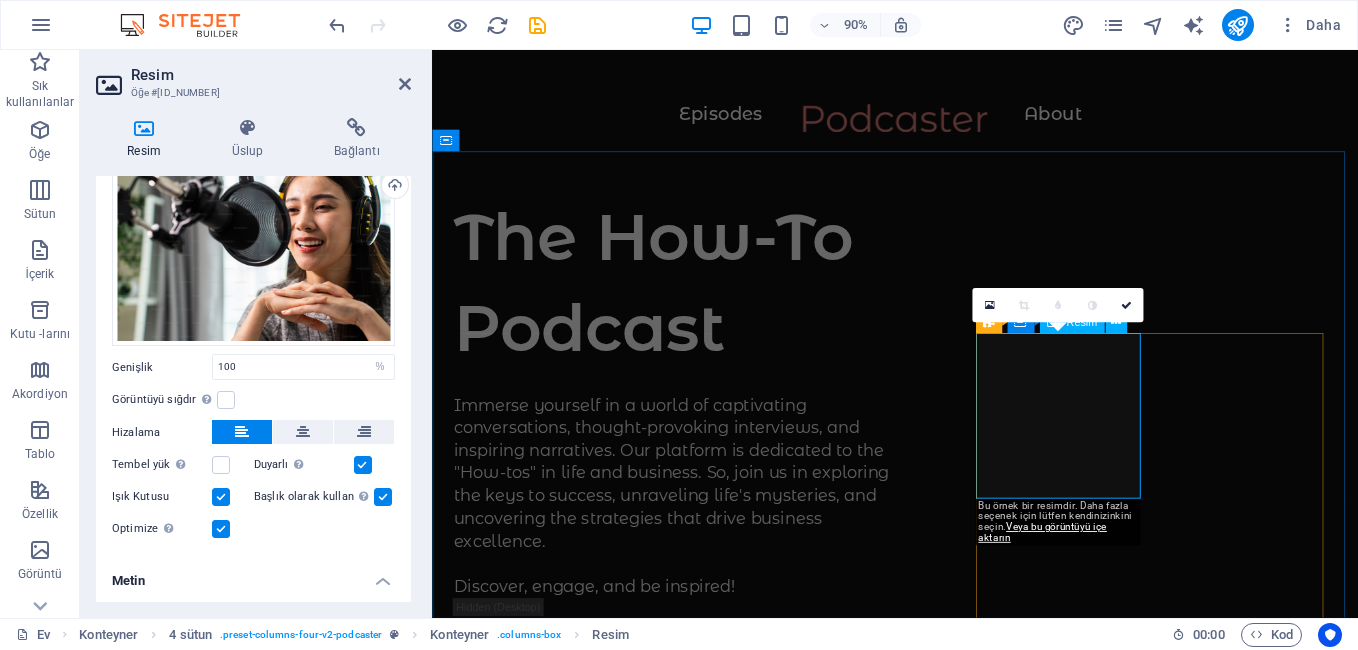 click at bounding box center [549, 1003] 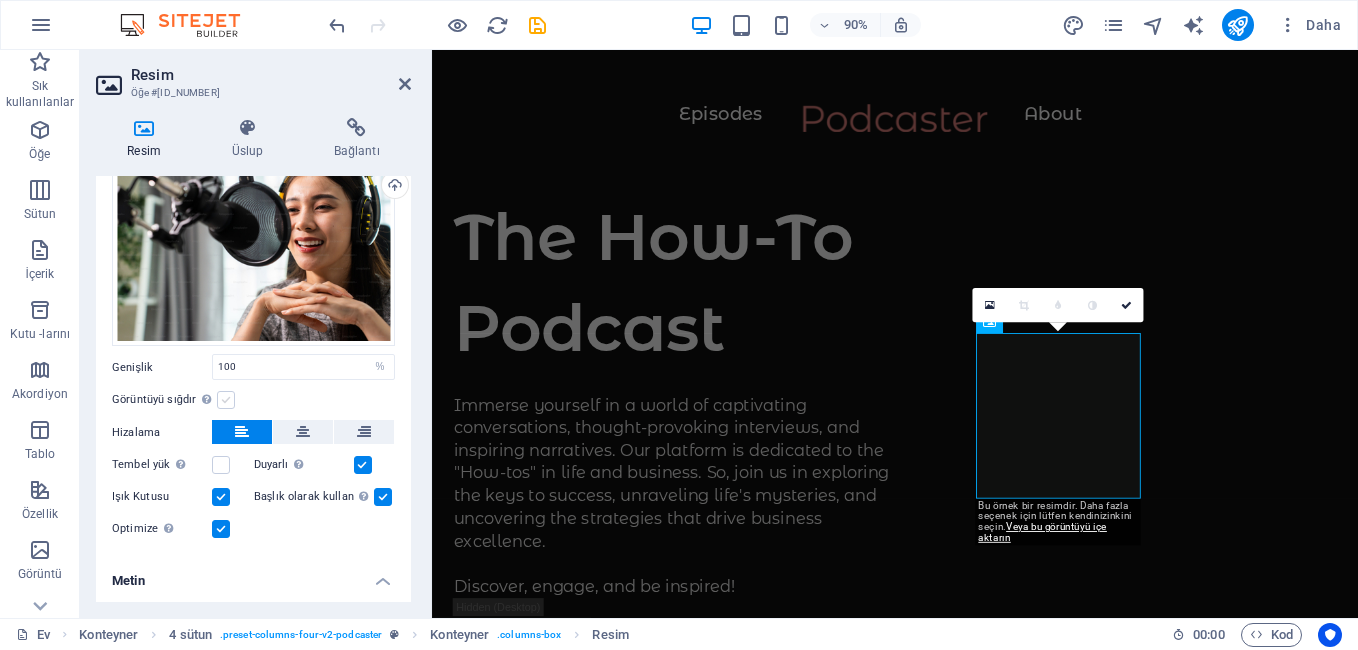 click at bounding box center [226, 400] 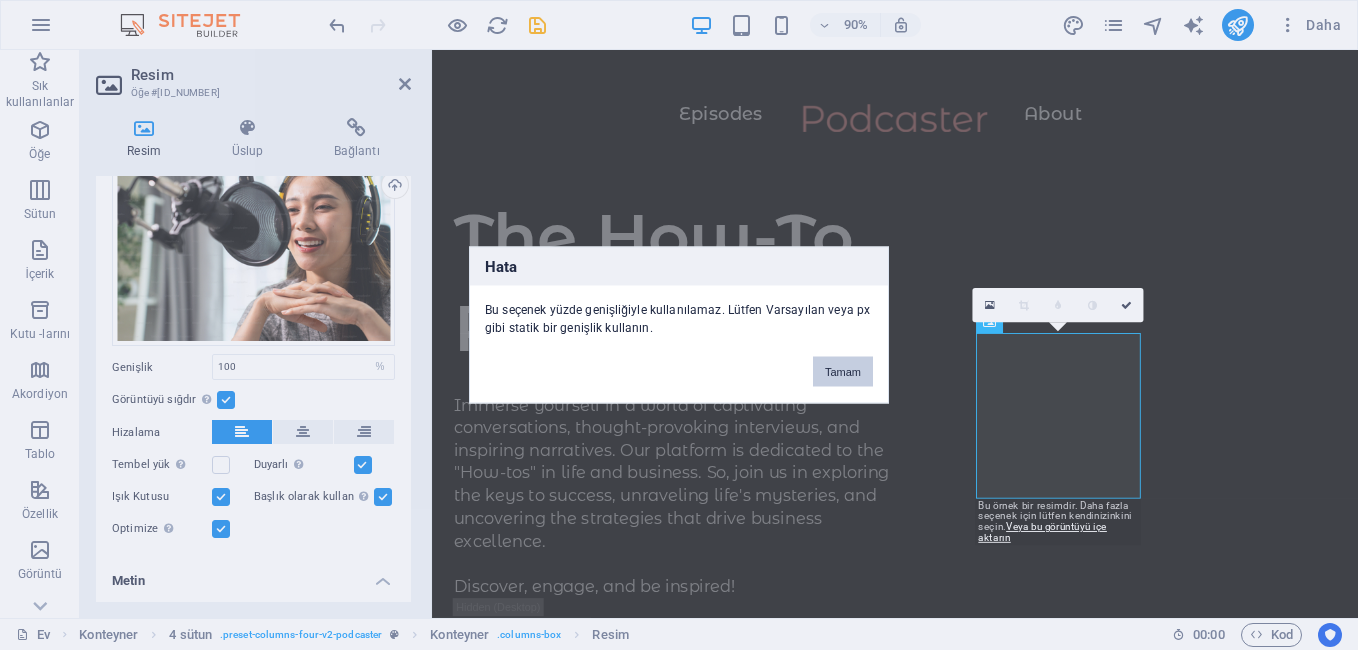 click on "Tamam" at bounding box center [843, 372] 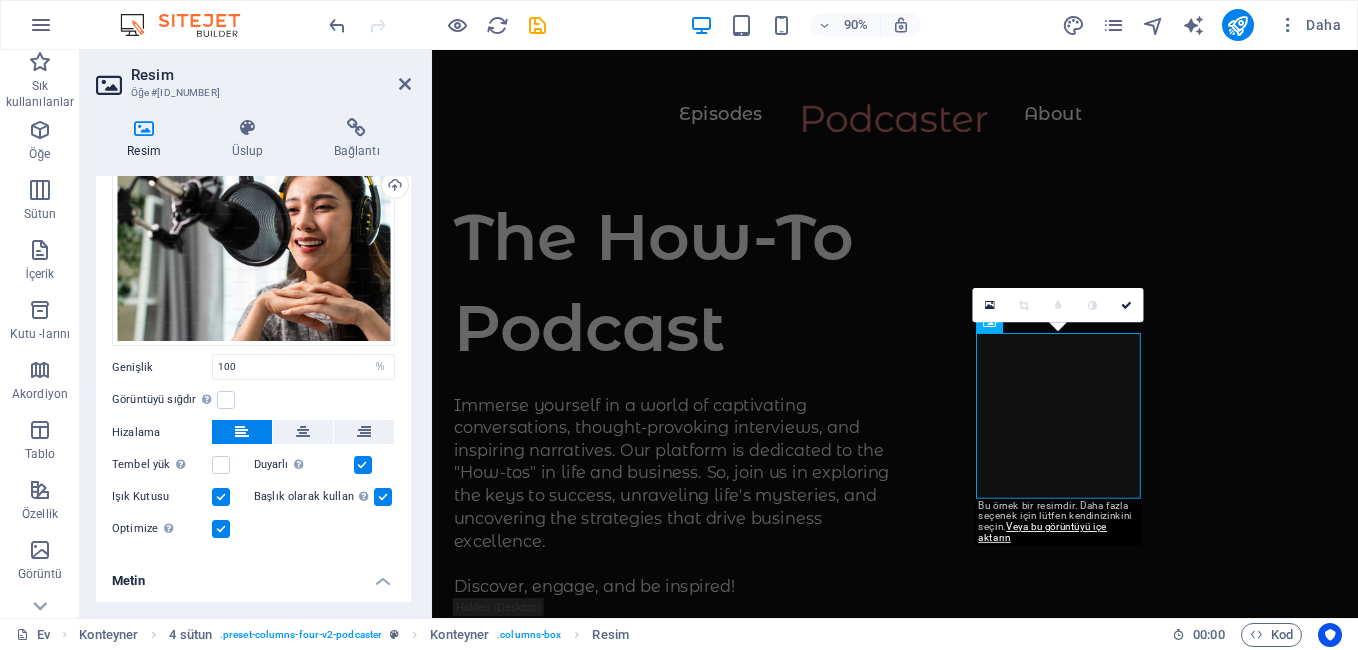 click on "0" at bounding box center [1057, 306] 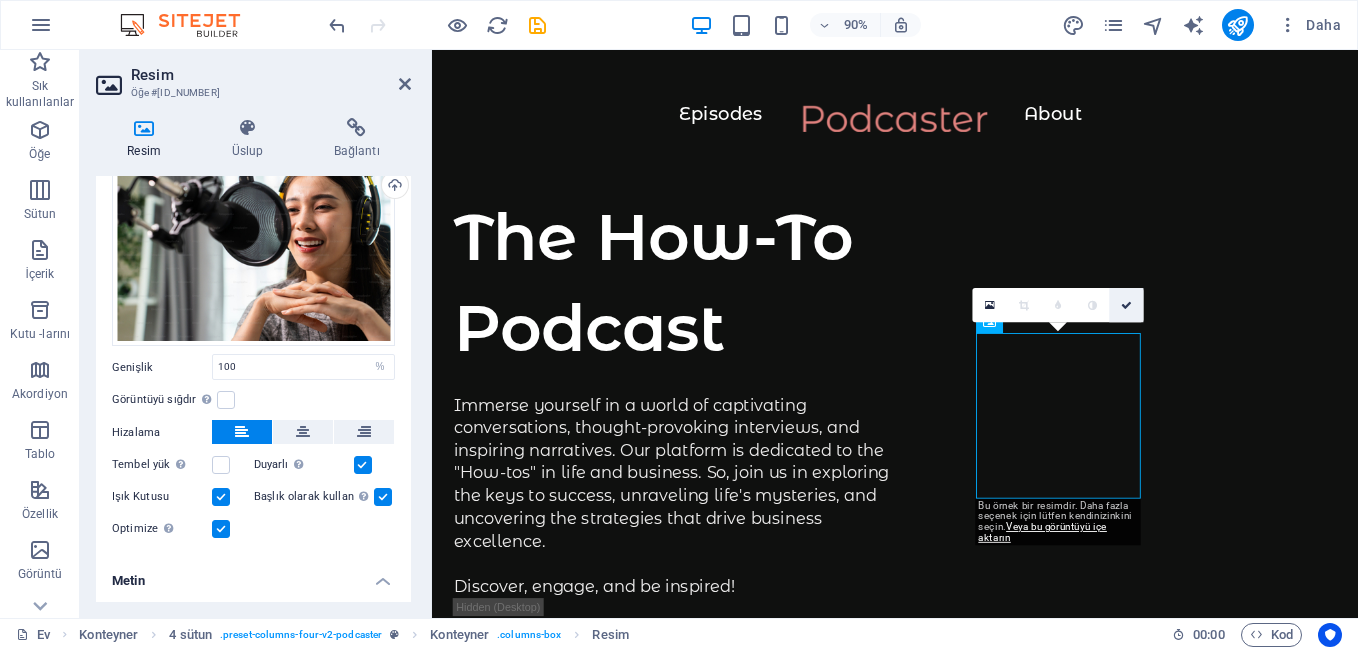click at bounding box center (1126, 305) 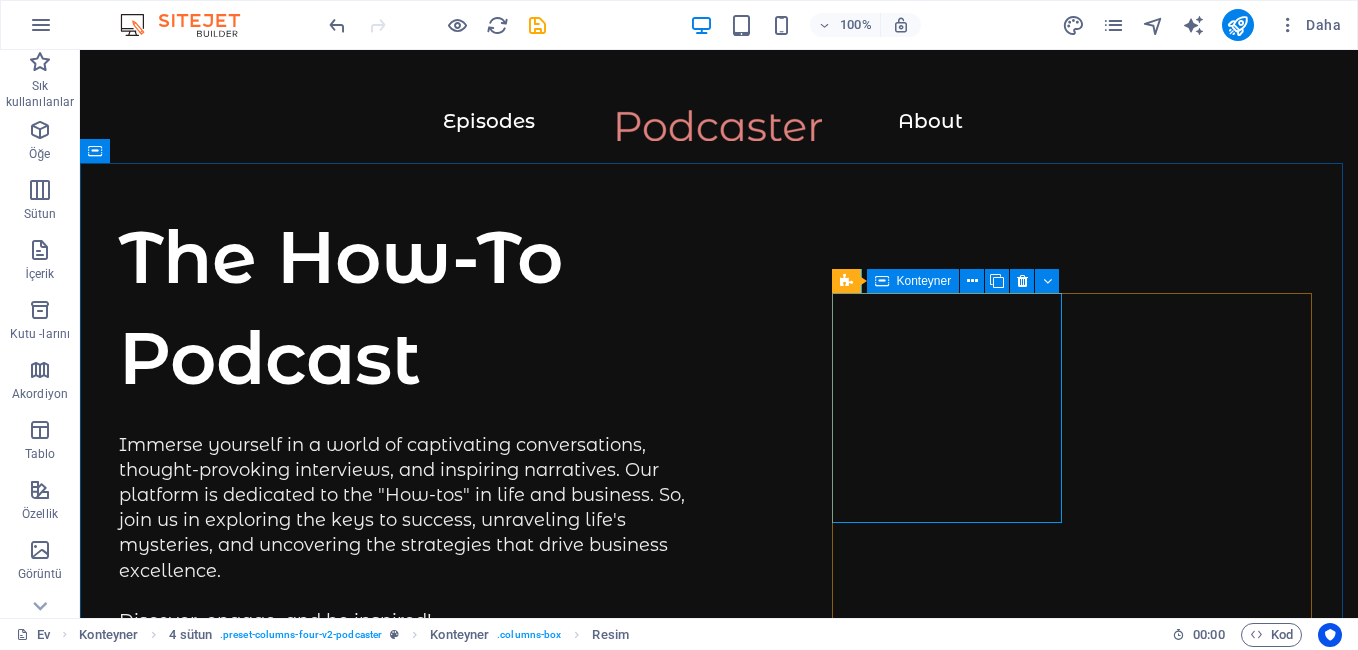 click at bounding box center (882, 281) 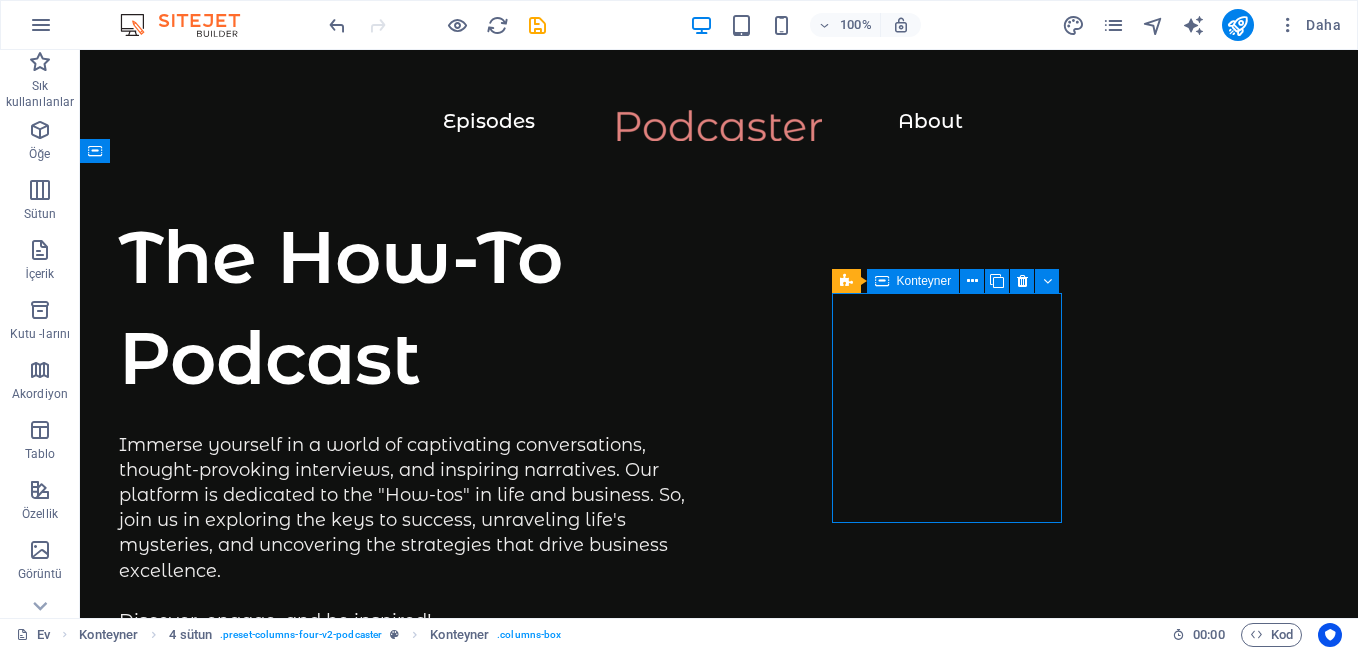 click at bounding box center (882, 281) 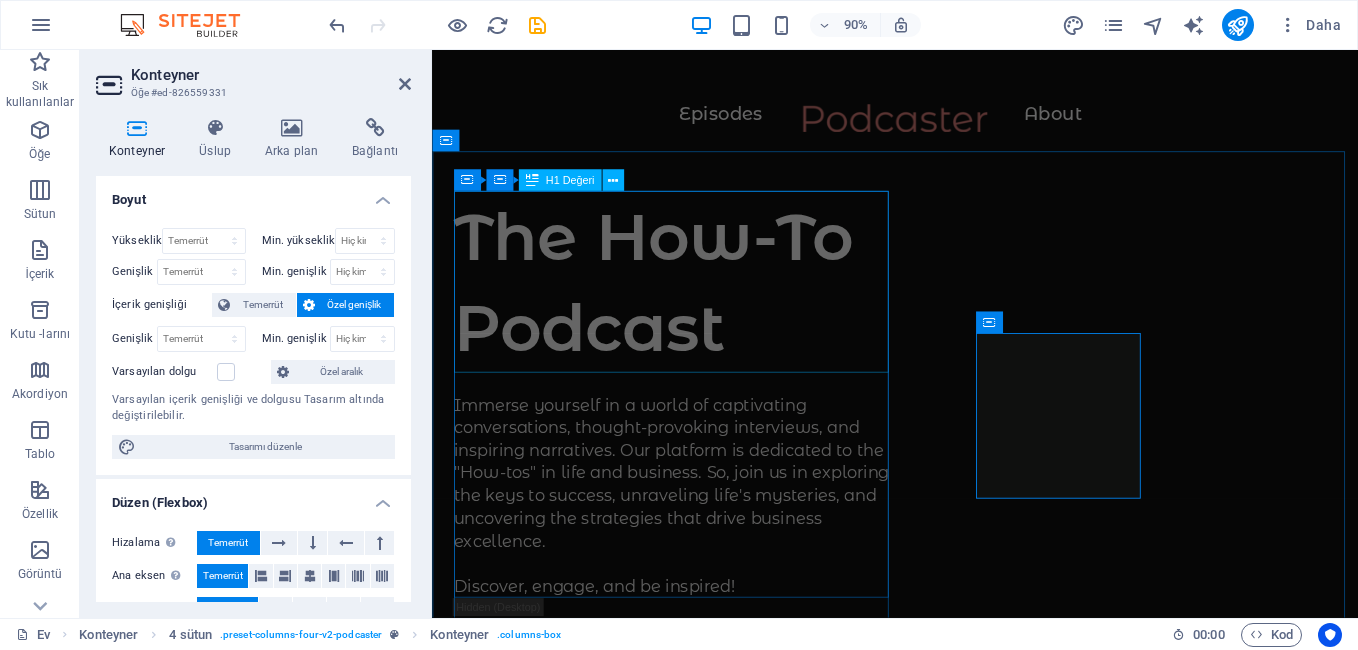 click on "The How-To Podcast" at bounding box center [701, 308] 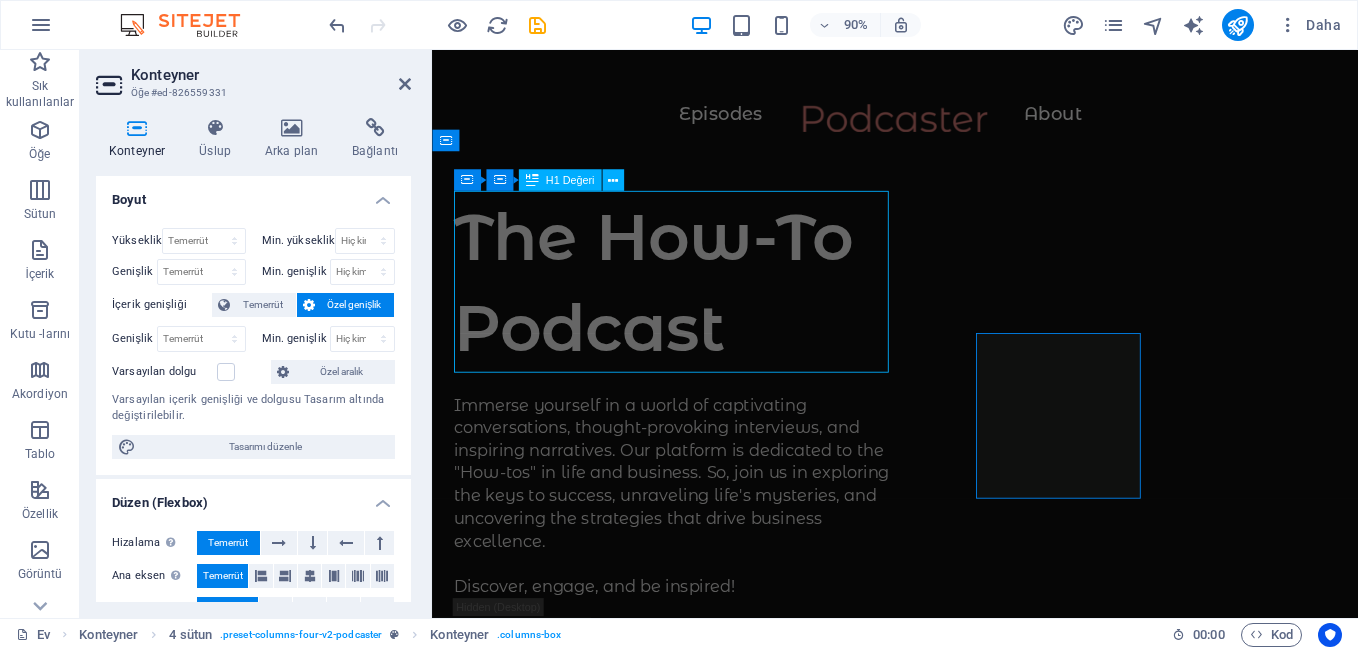 click on "The How-To Podcast" at bounding box center [701, 308] 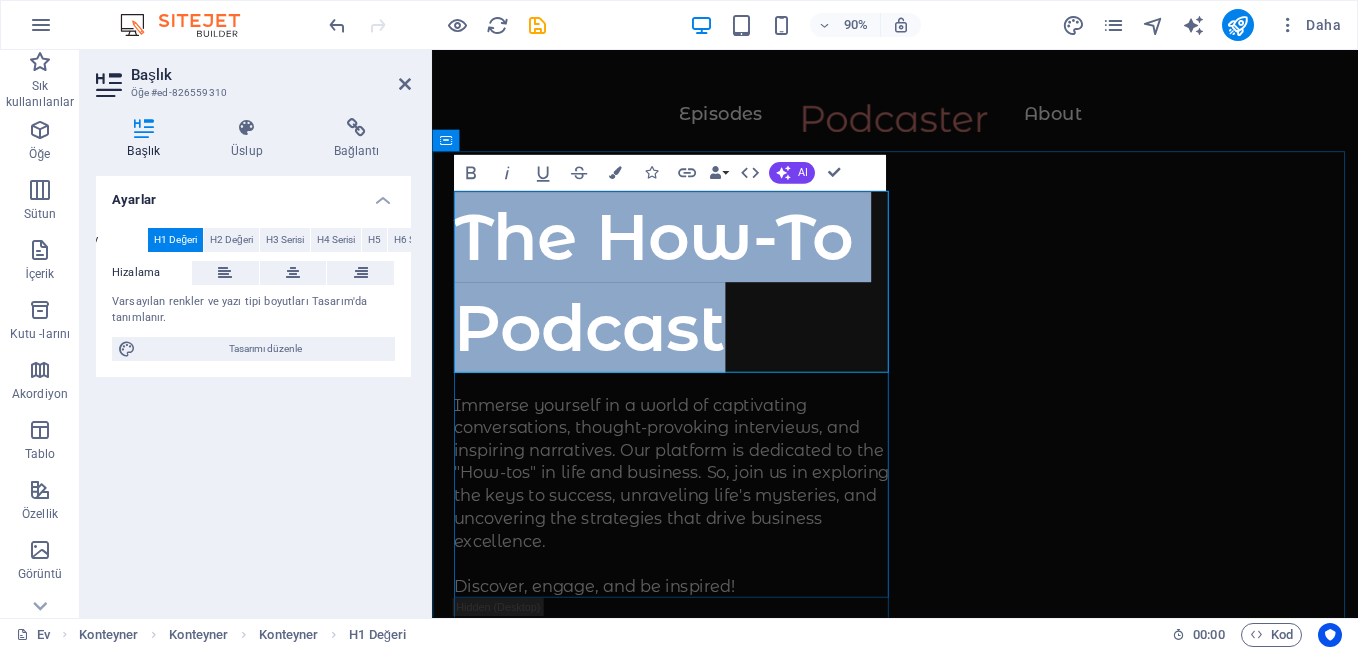 type 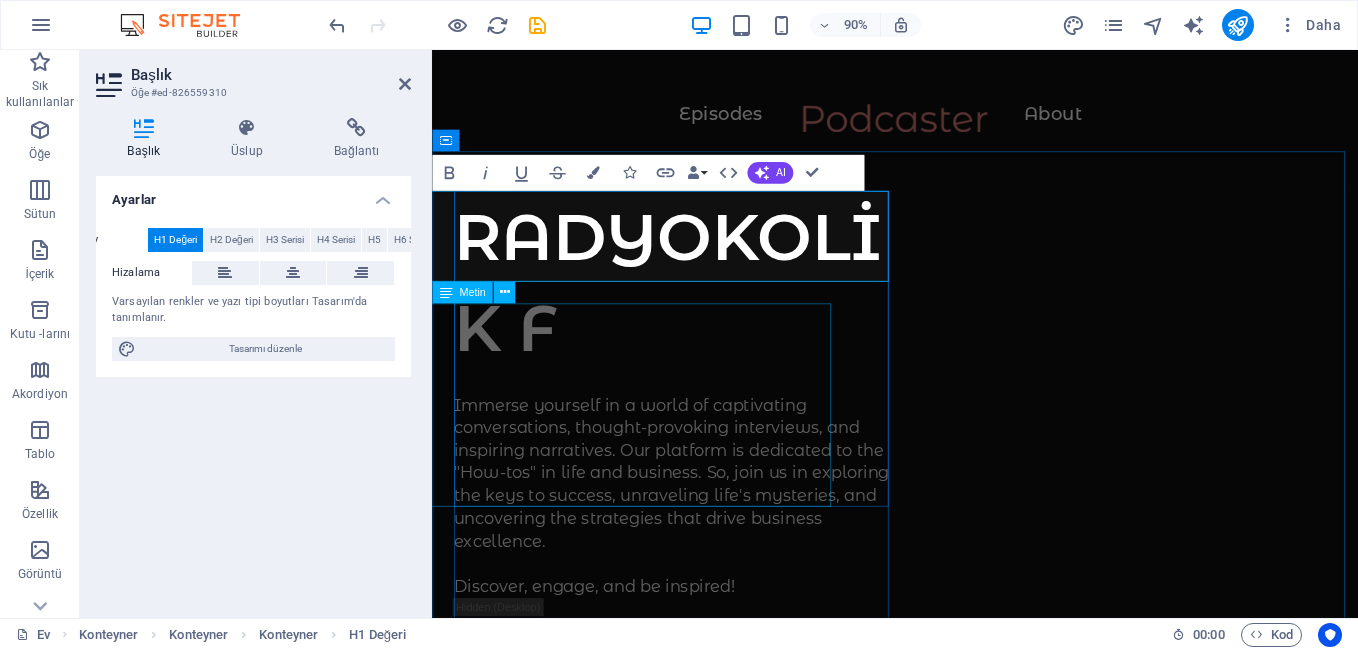 scroll, scrollTop: 0, scrollLeft: 44, axis: horizontal 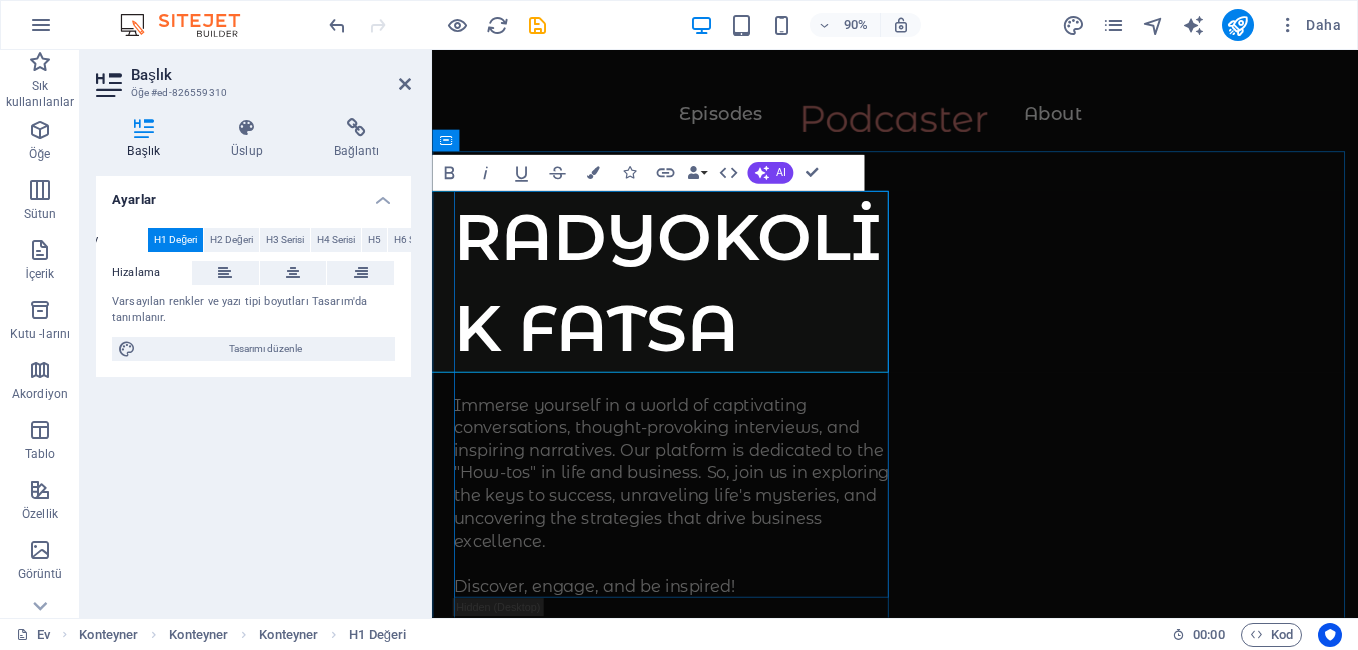 click on "RADYOKOLİK FATSA" at bounding box center (701, 308) 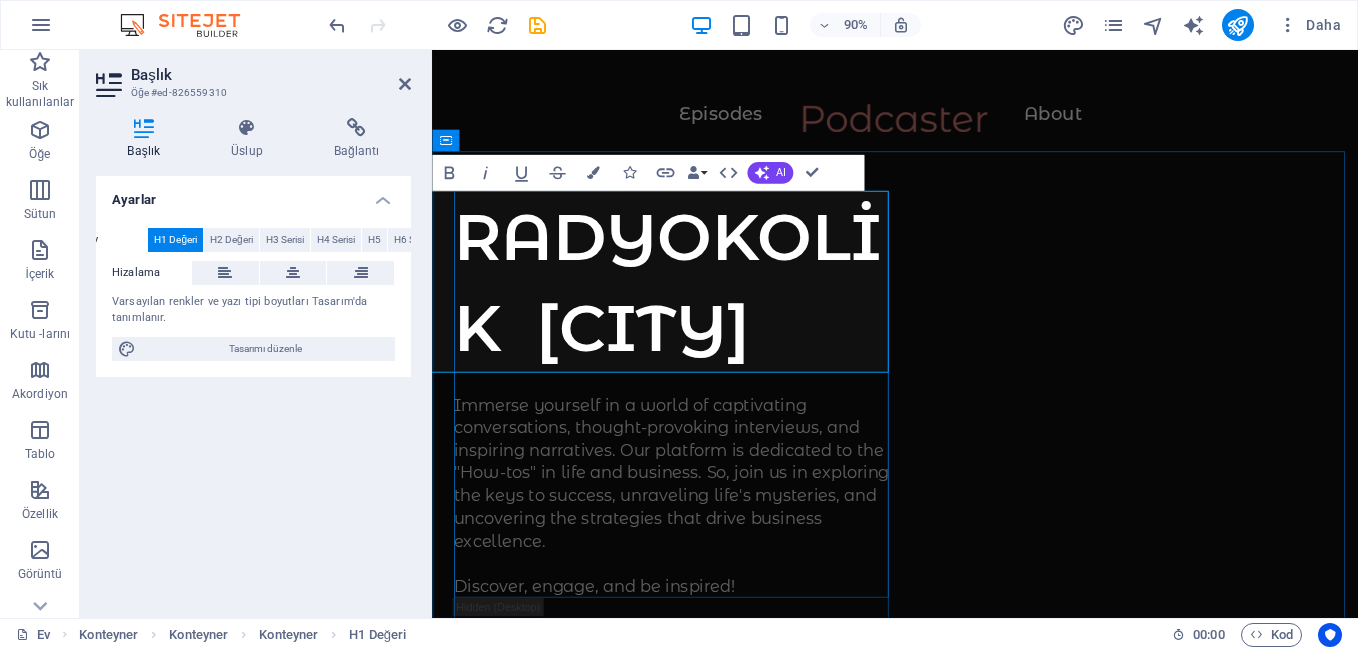 scroll, scrollTop: 0, scrollLeft: 0, axis: both 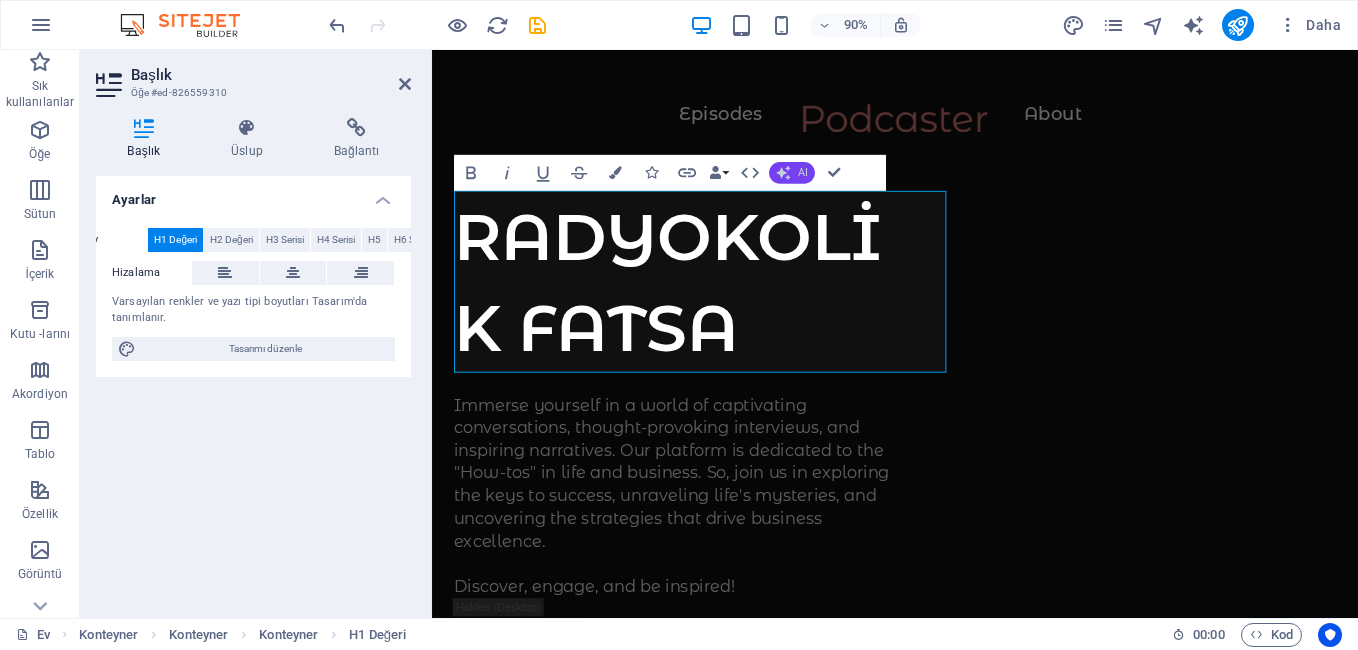click on "AI" at bounding box center [792, 174] 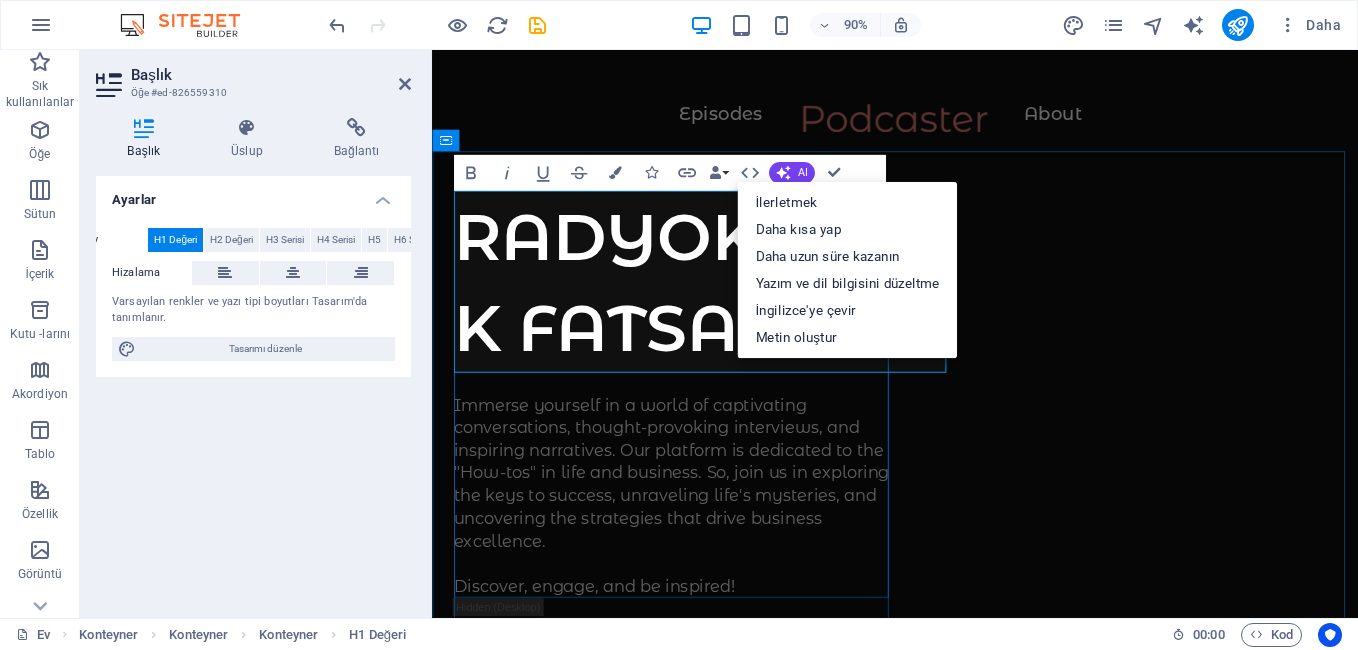 click on "RADYOKOLİK        FATSA" at bounding box center (701, 308) 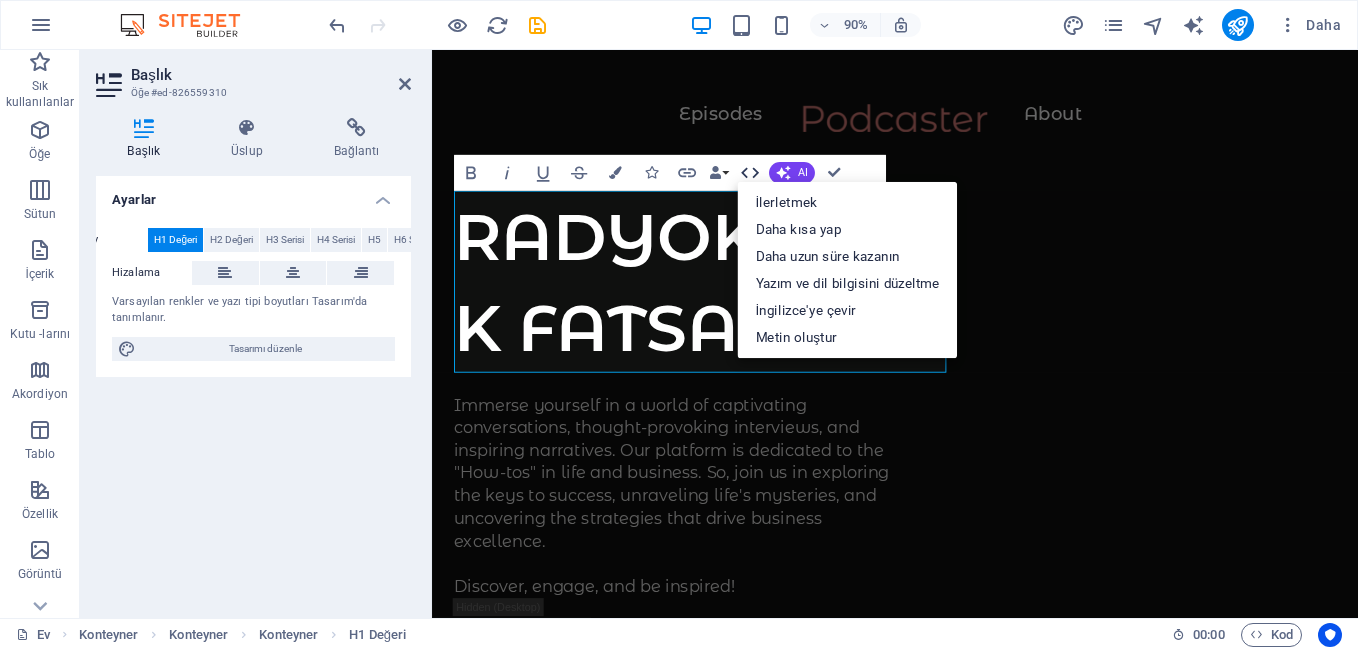 click 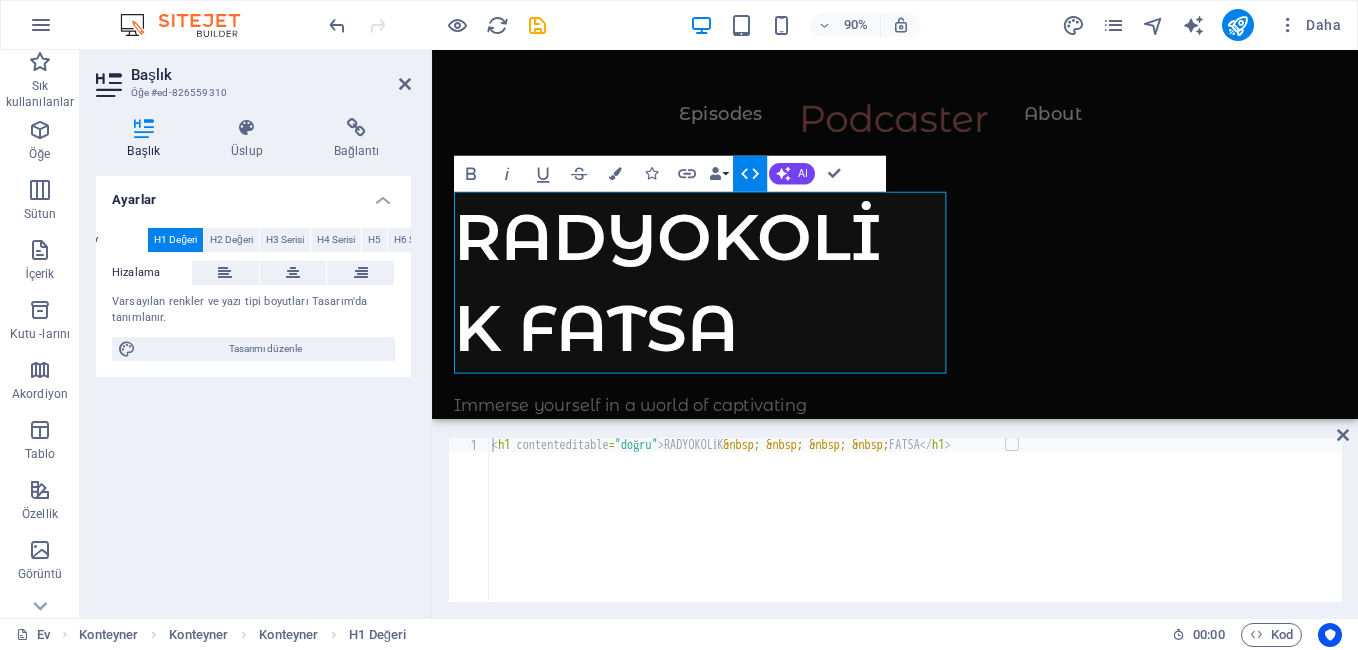 click 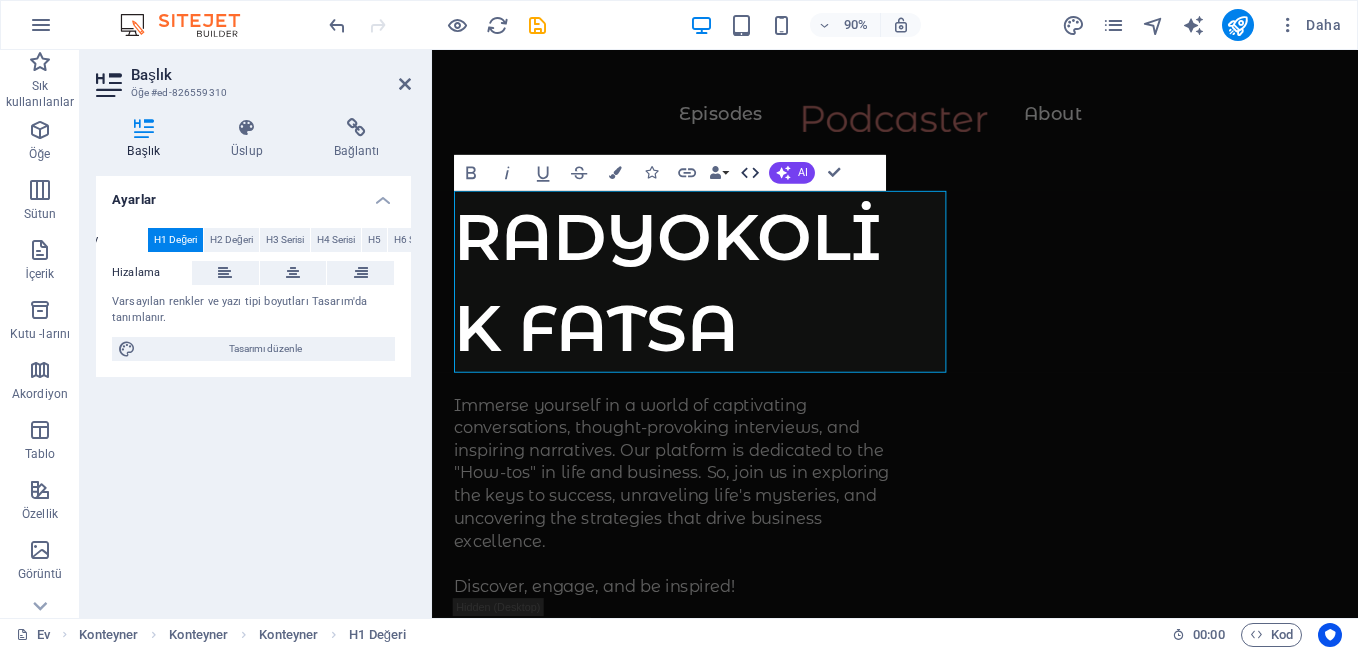 click 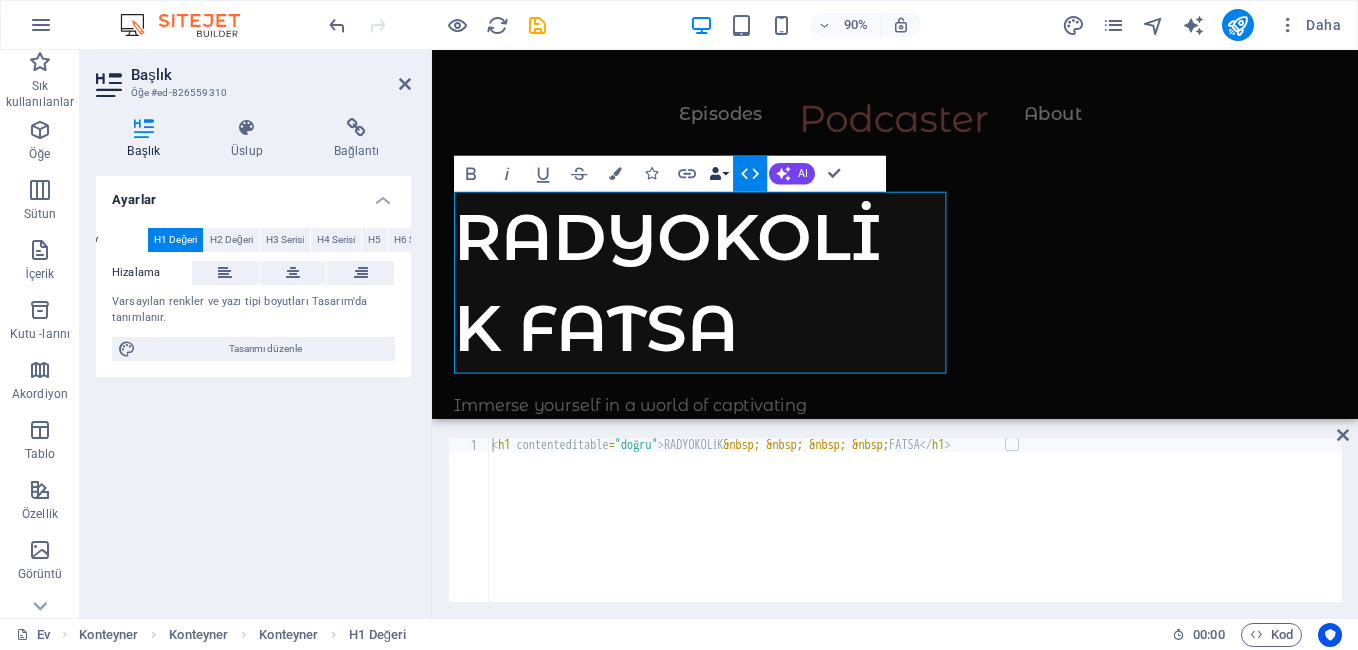 click at bounding box center [714, 173] 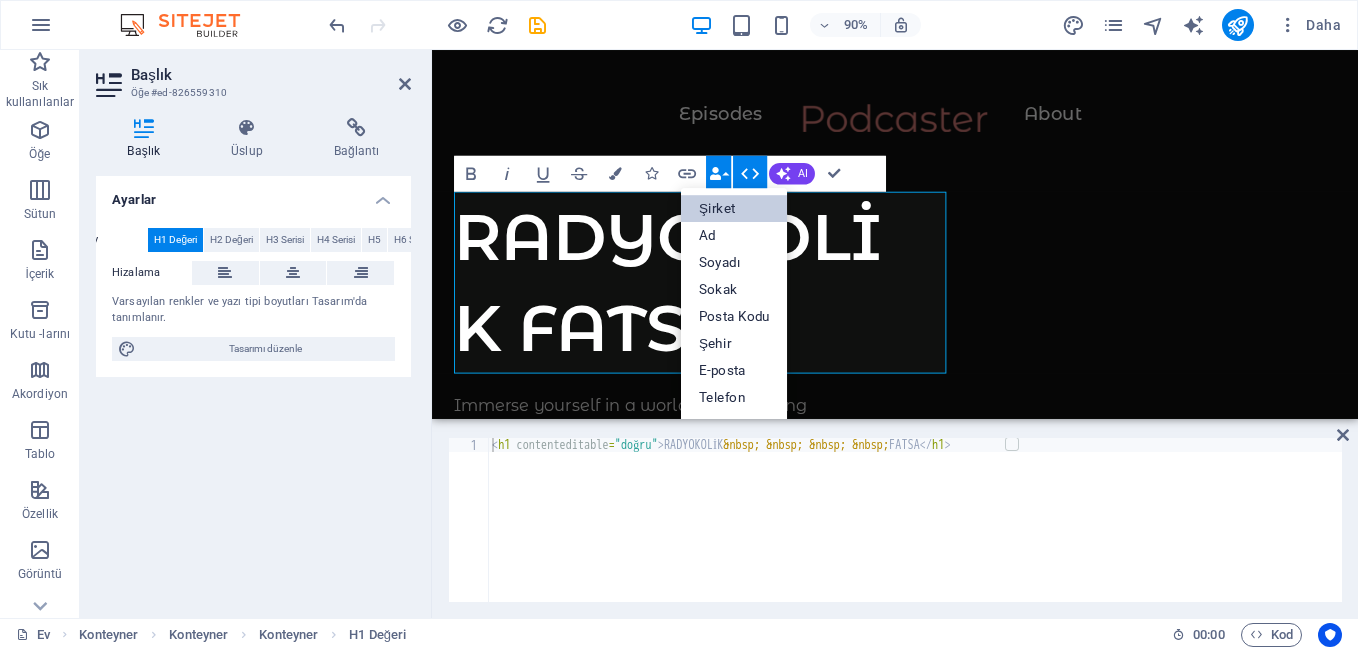 click on "Şirket" at bounding box center [733, 208] 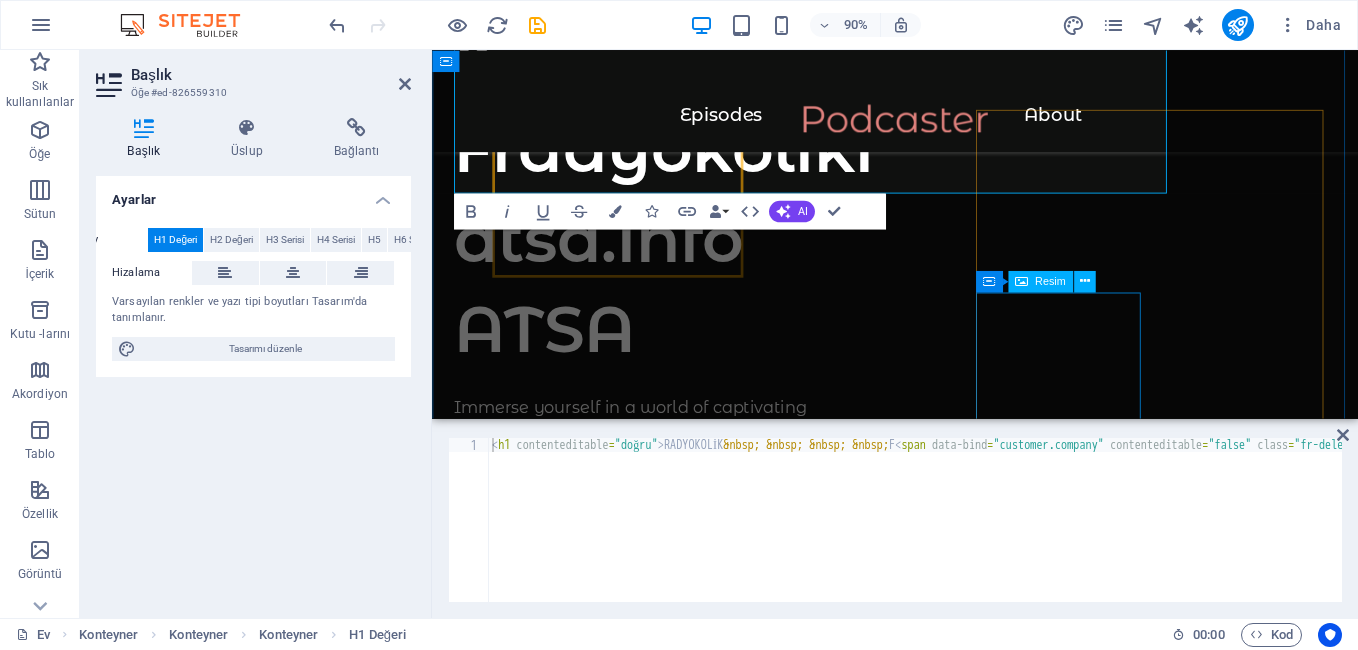 scroll, scrollTop: 100, scrollLeft: 0, axis: vertical 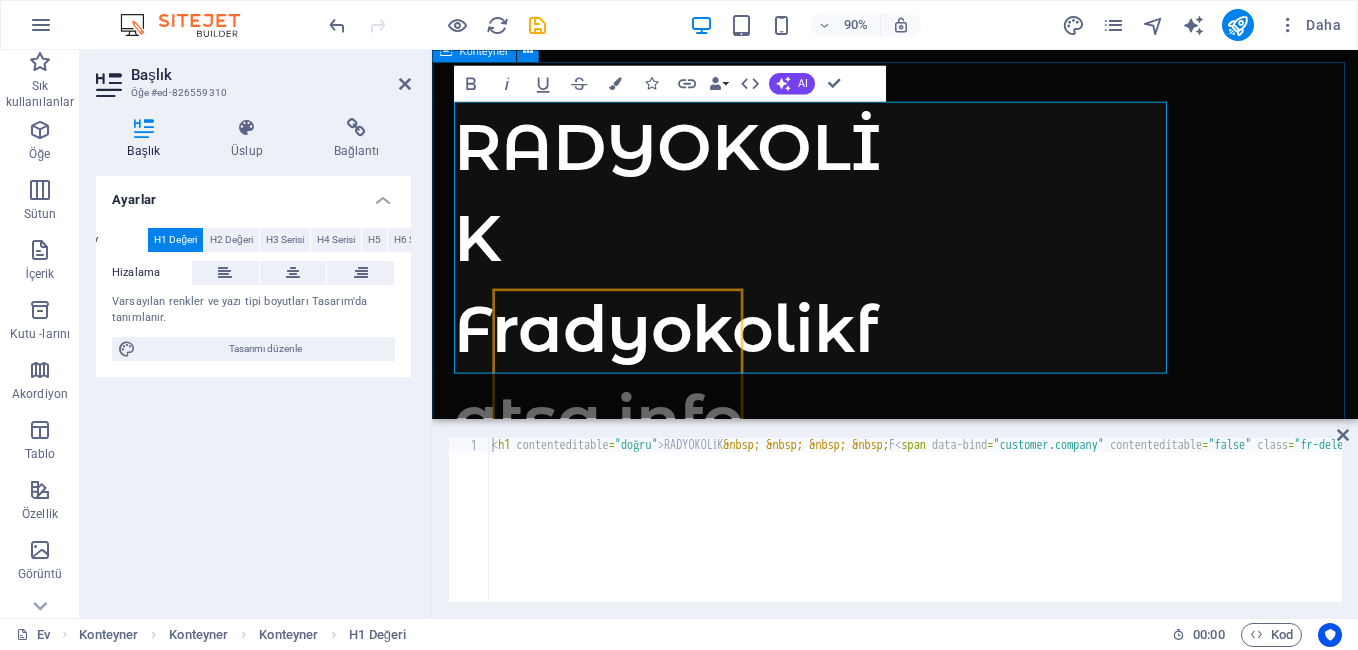 drag, startPoint x: 938, startPoint y: 279, endPoint x: 1050, endPoint y: 269, distance: 112.44554 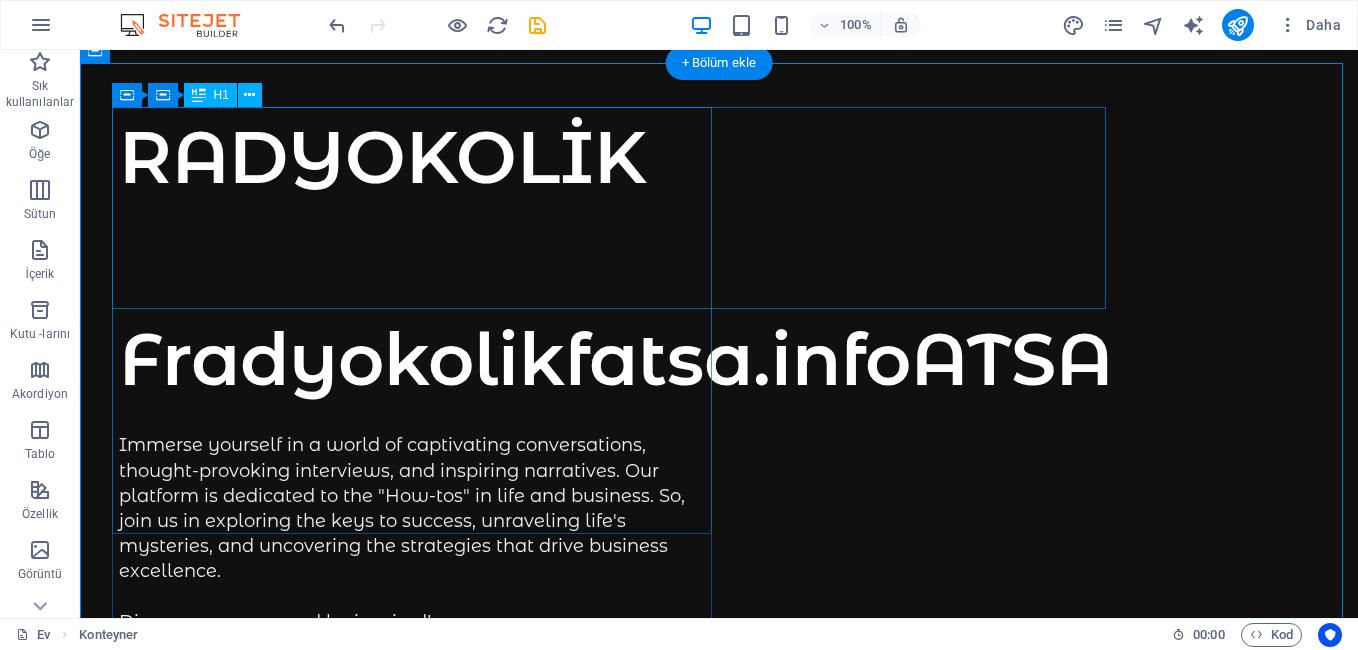 click on "radyokolikfatsa.info" at bounding box center (536, 359) 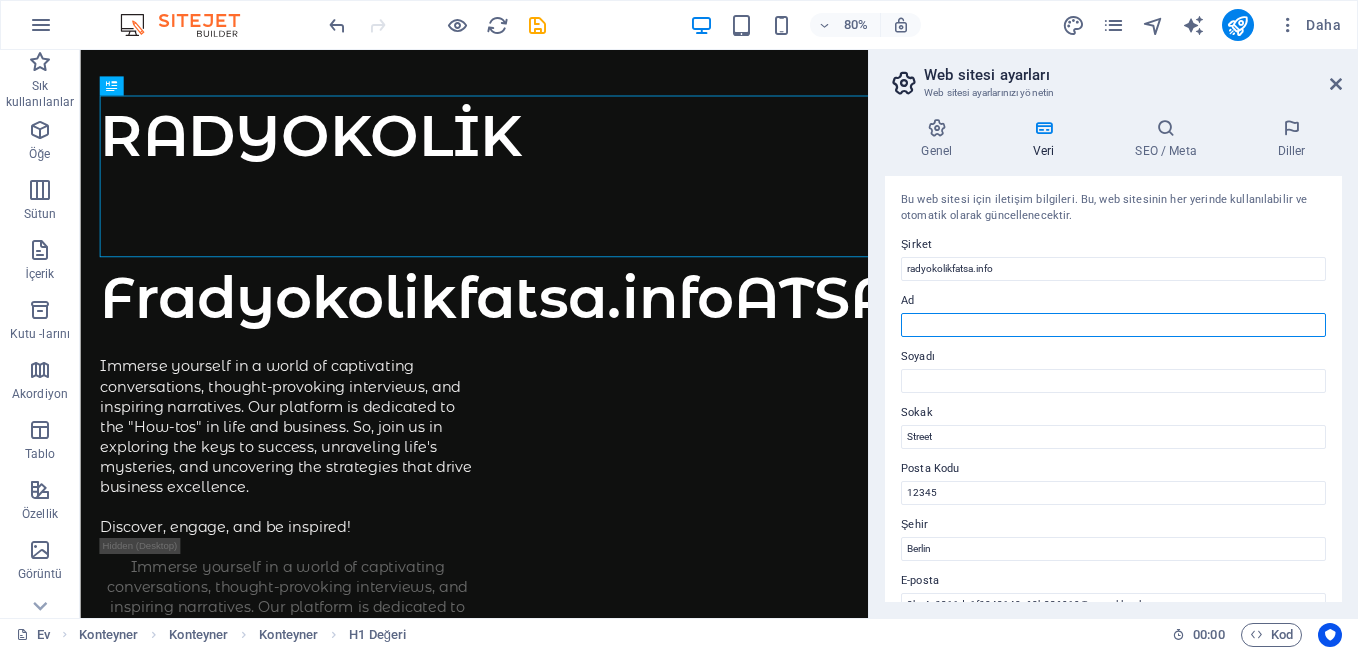 click on "Ad" at bounding box center (1113, 325) 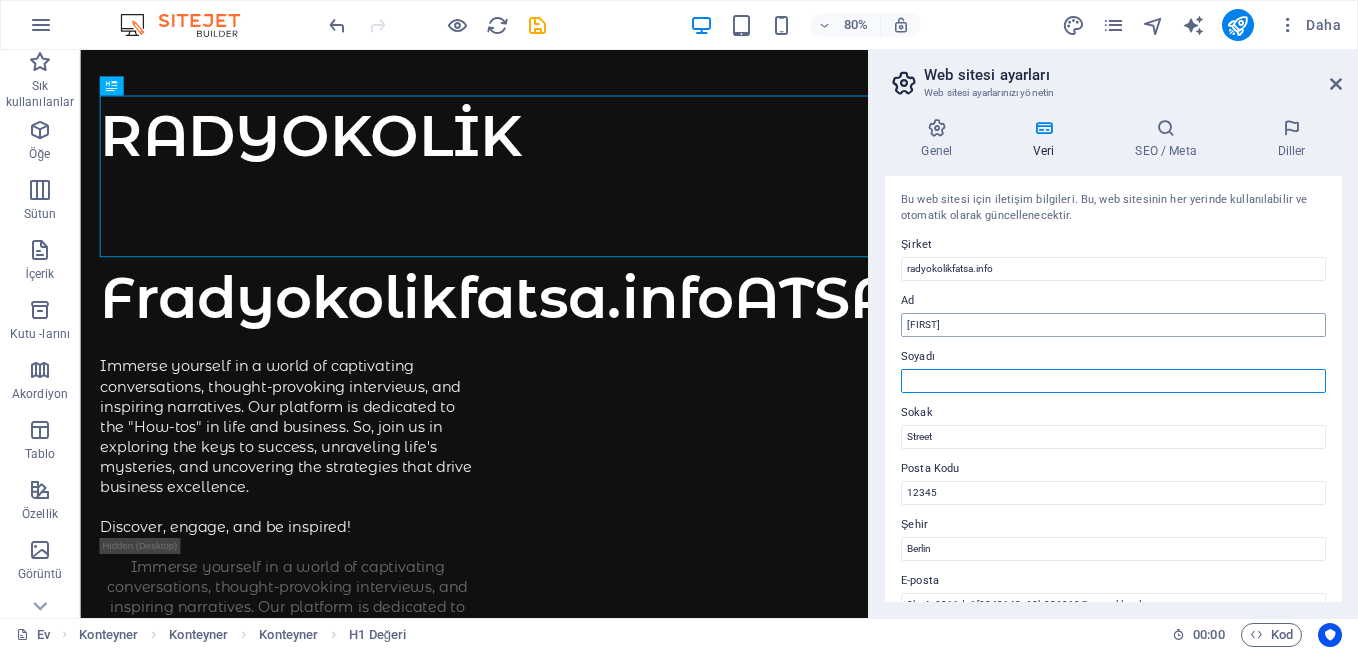 type on "çetin" 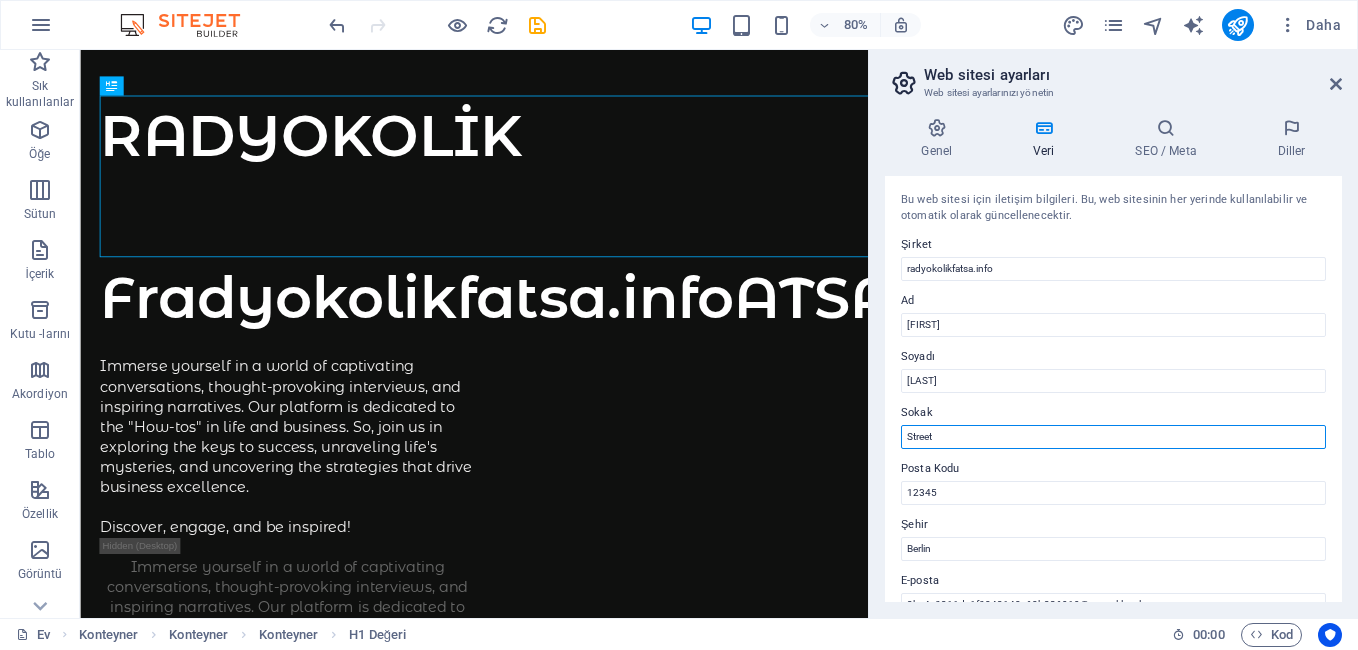 click on "Street" at bounding box center [1113, 437] 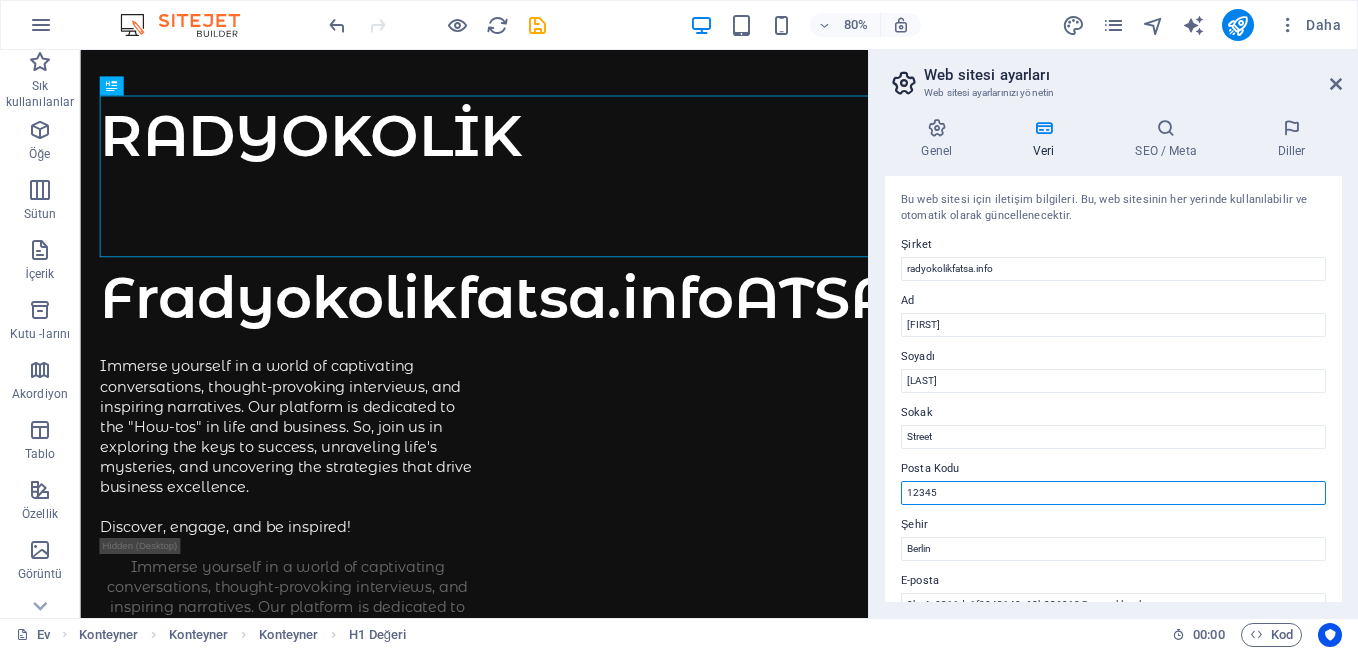 click on "12345" at bounding box center (1113, 493) 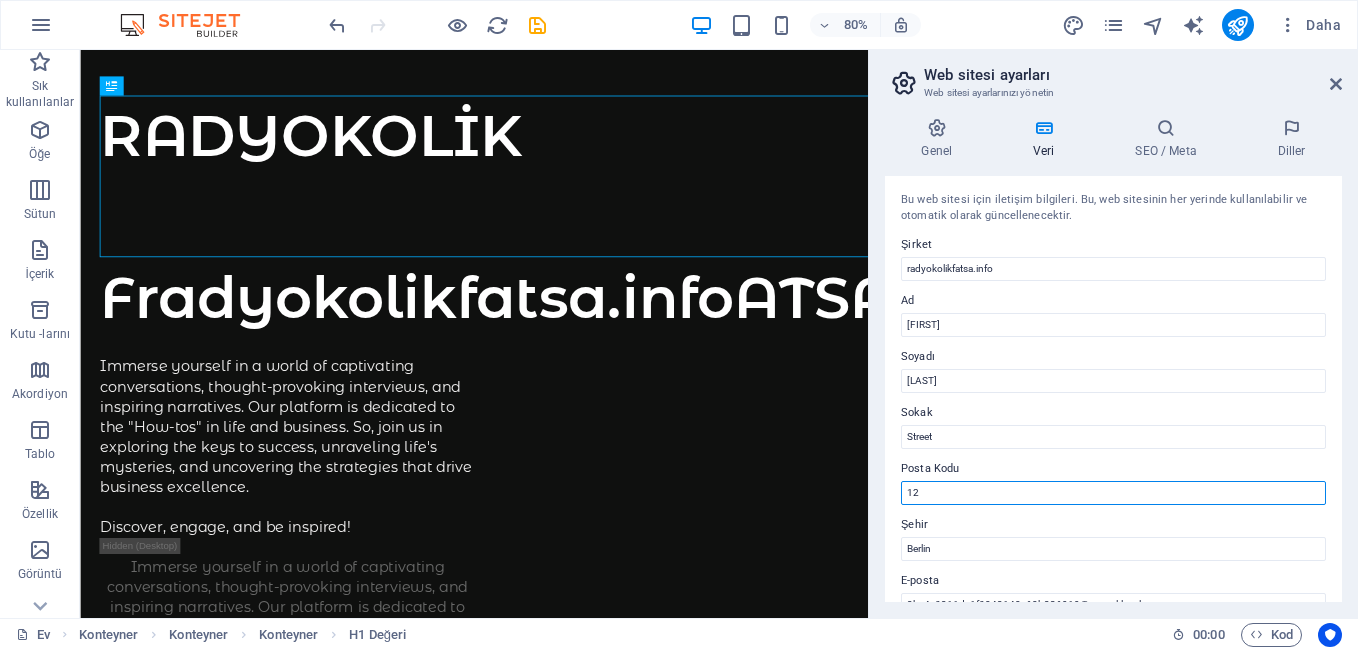 type on "1" 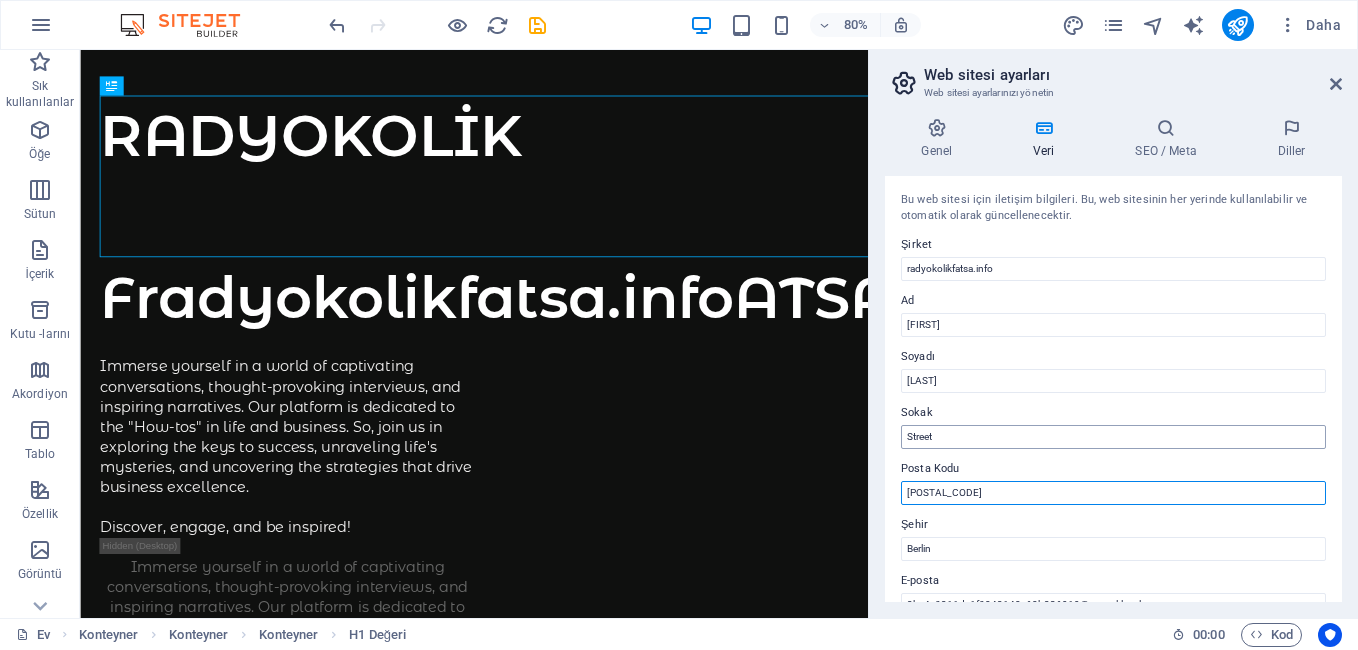 type on "52400" 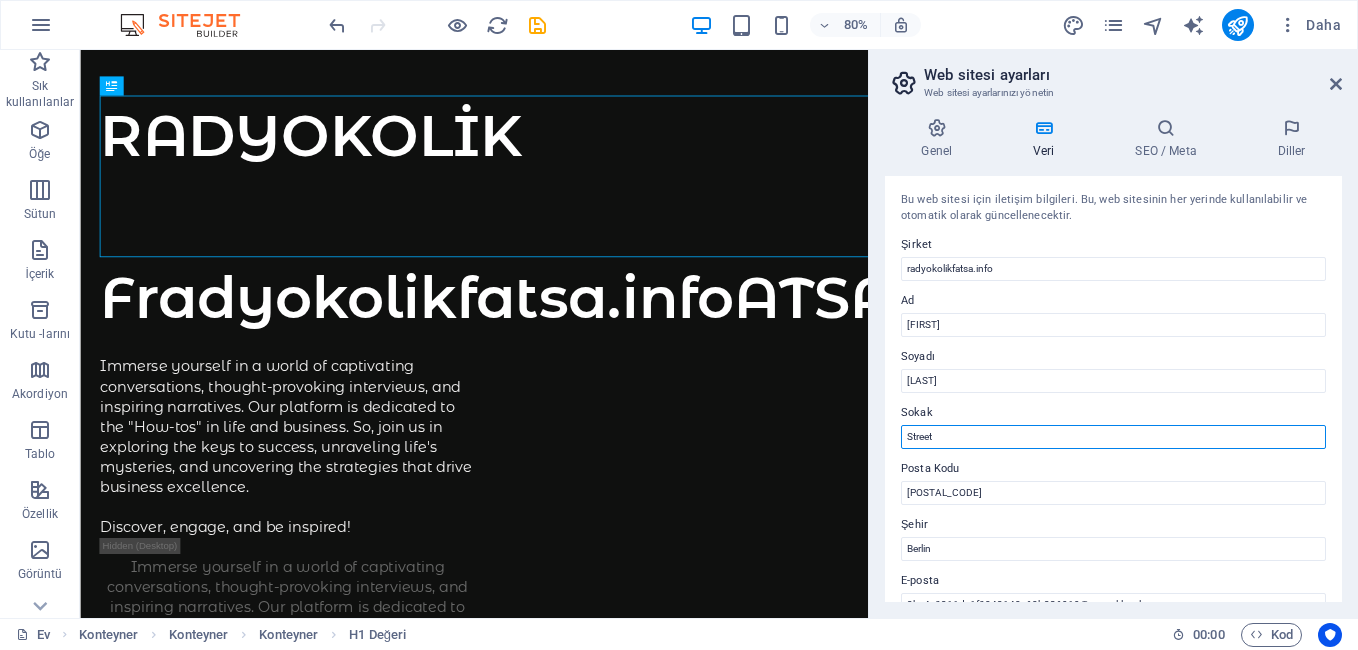 click on "Street" at bounding box center [1113, 437] 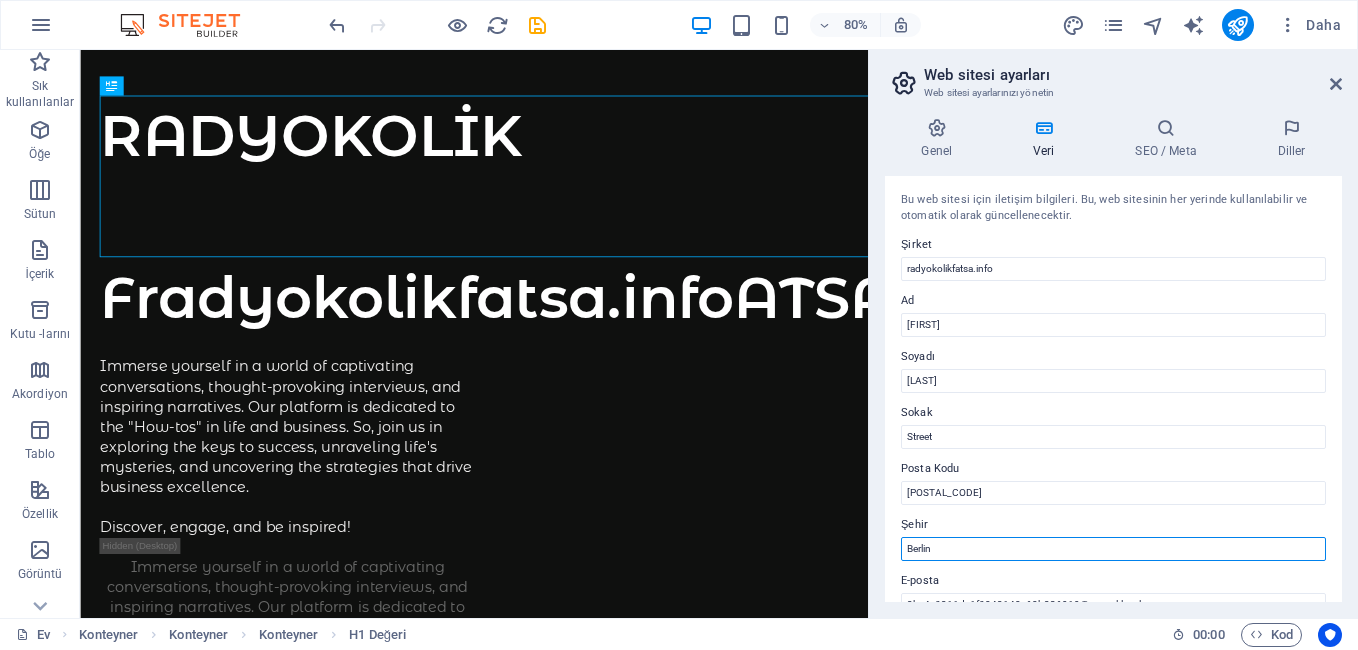 click on "Berlin" at bounding box center [1113, 549] 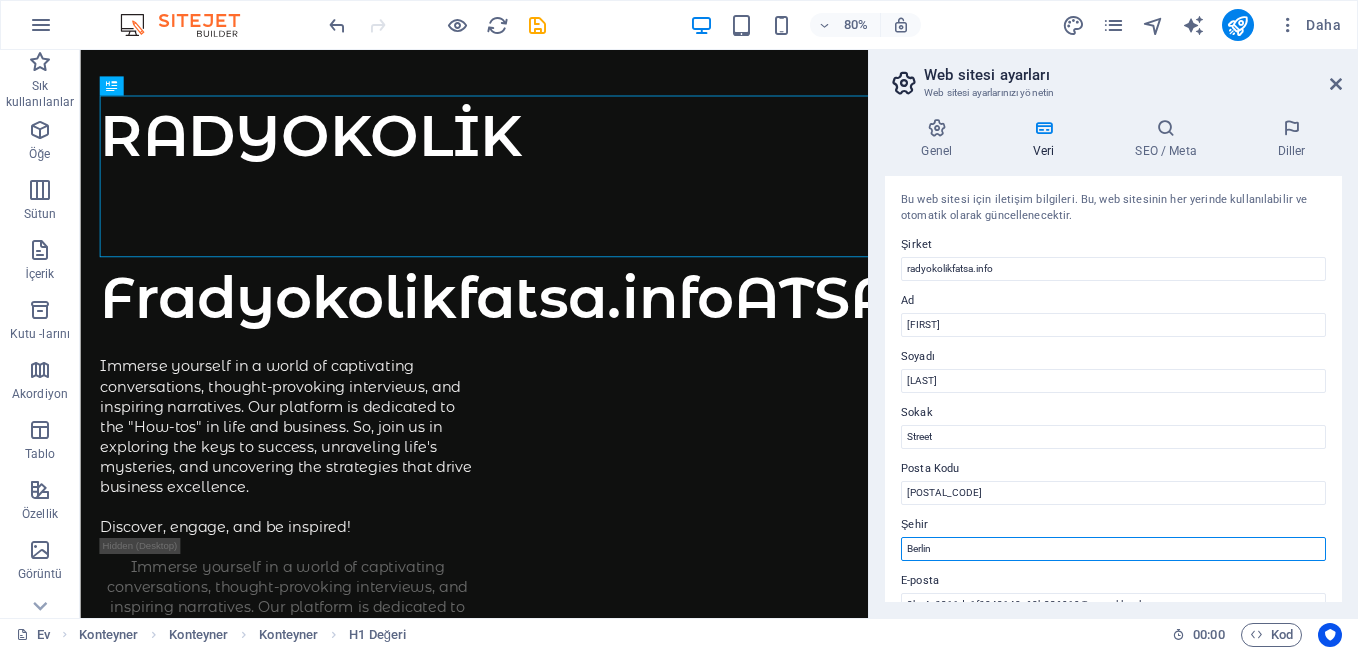 click on "Berlin" at bounding box center (1113, 549) 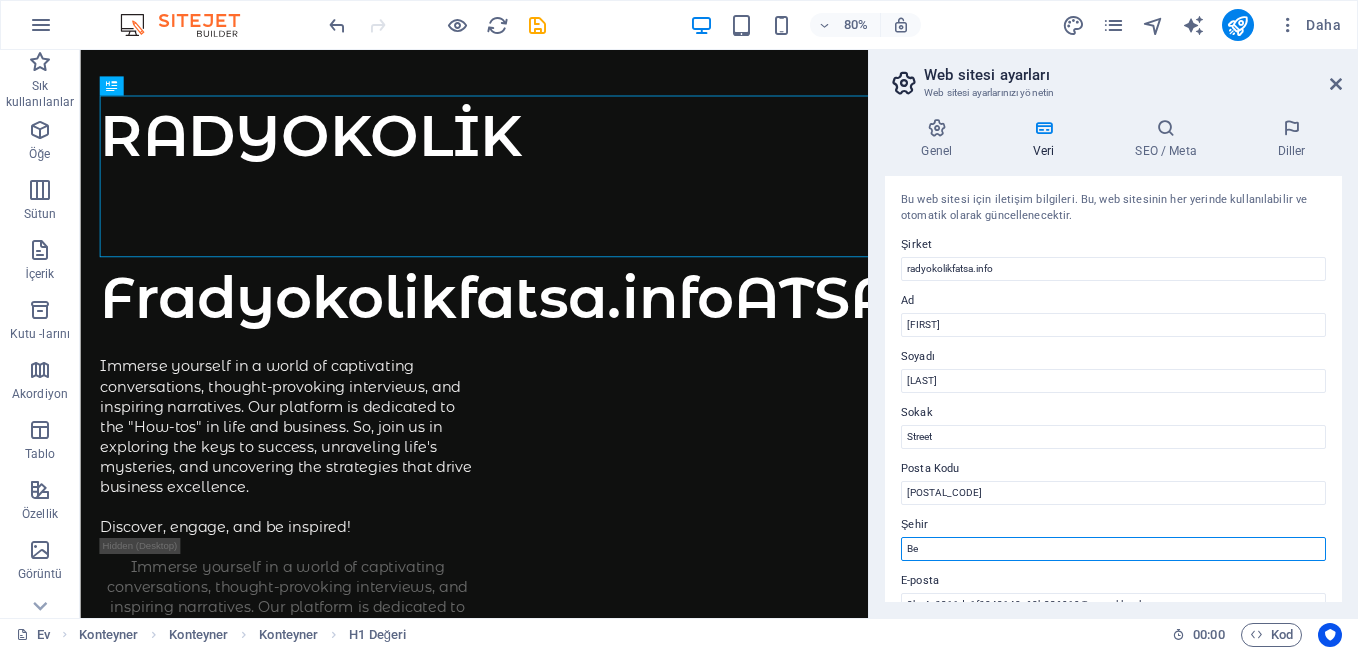 type on "B" 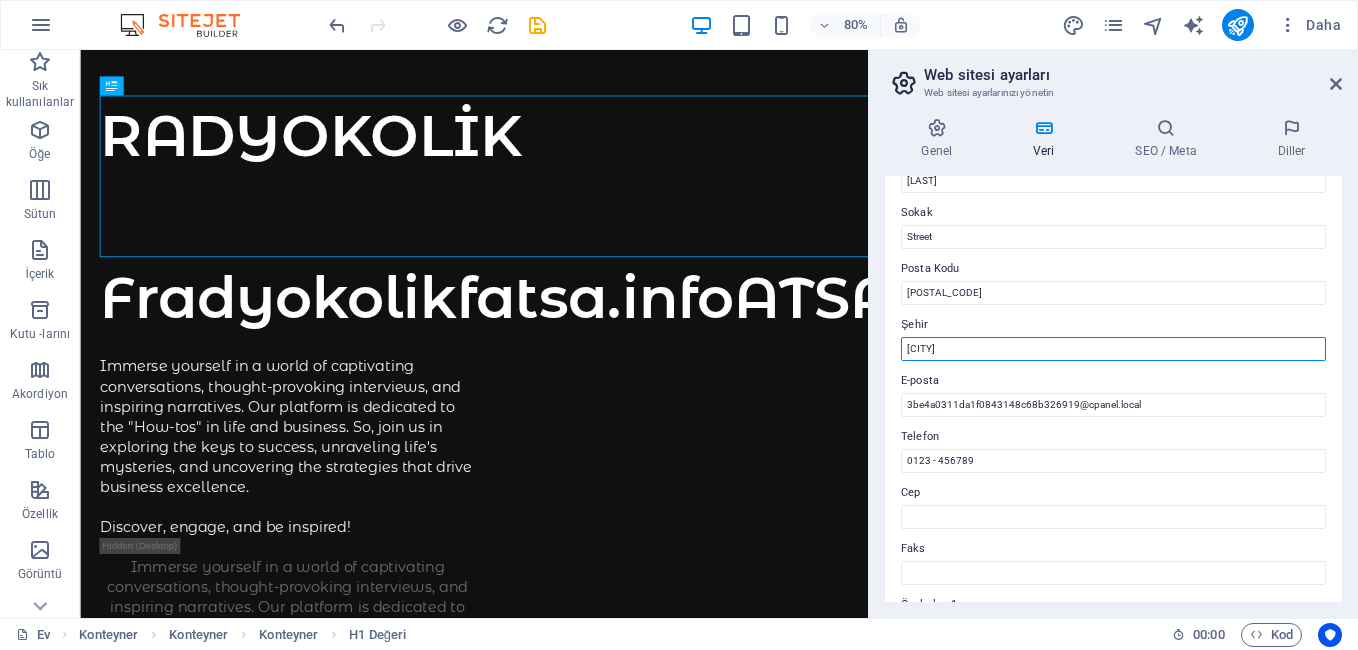 scroll, scrollTop: 300, scrollLeft: 0, axis: vertical 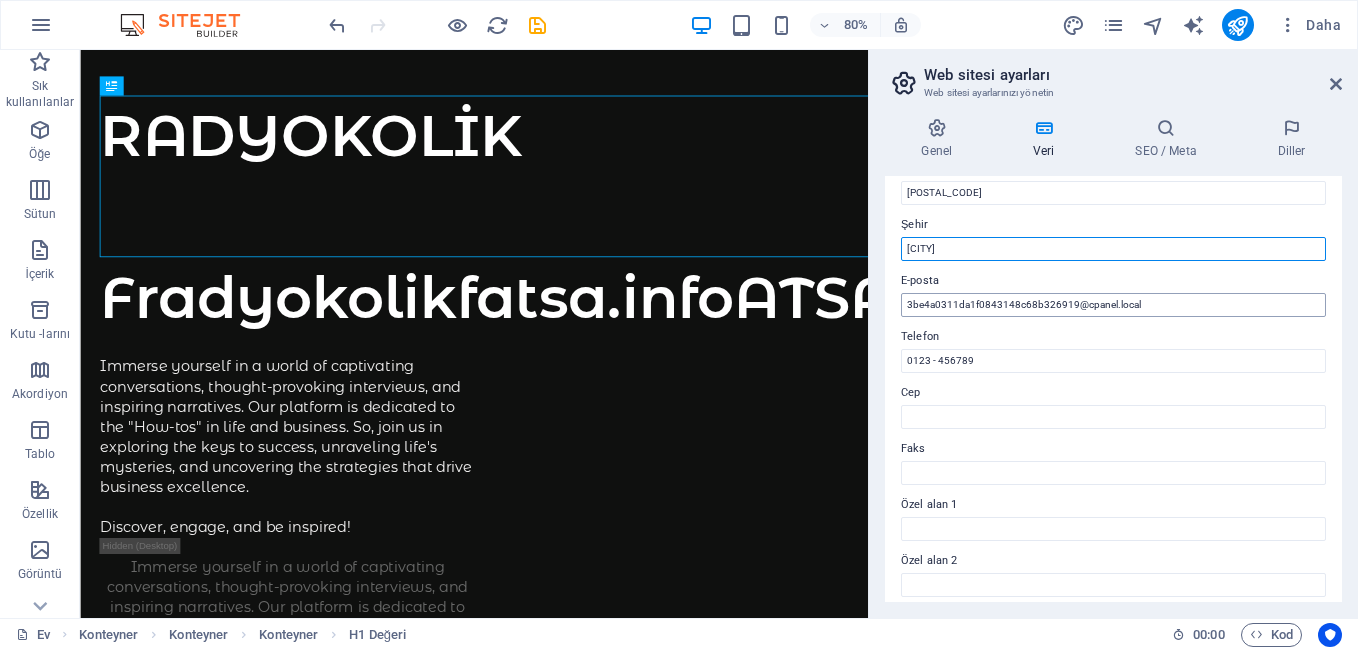type on "ORDU" 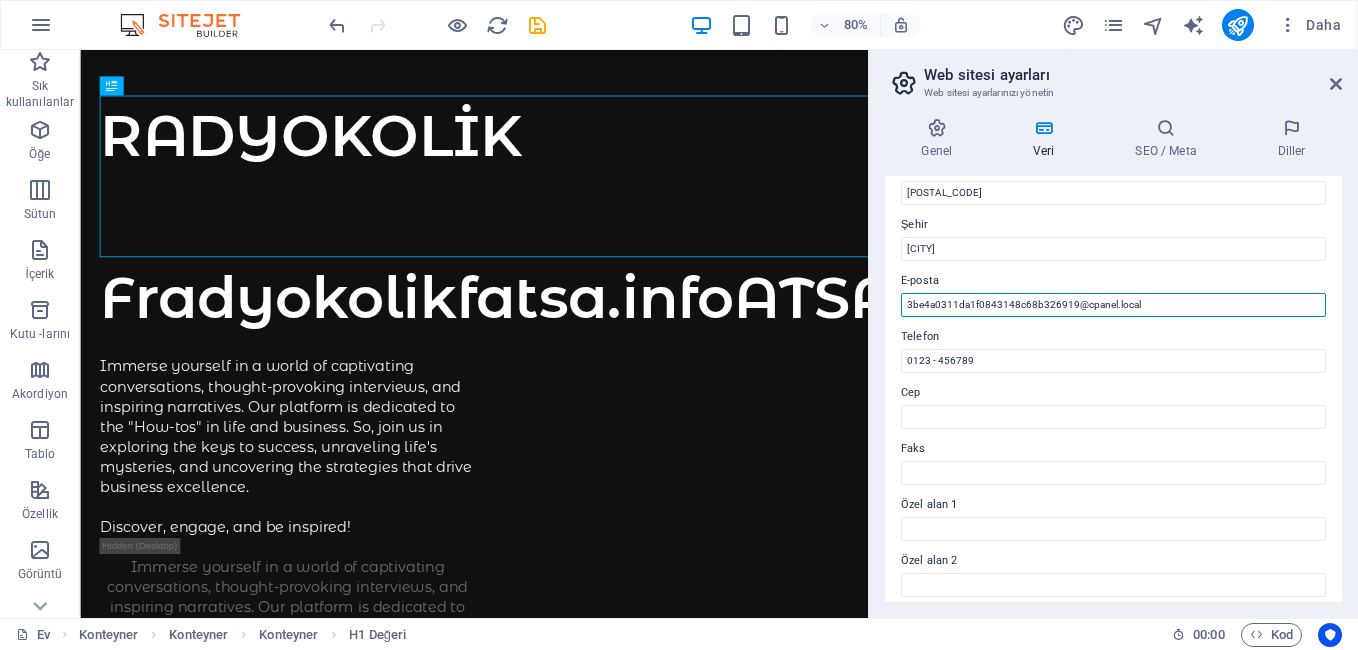 drag, startPoint x: 1149, startPoint y: 308, endPoint x: 891, endPoint y: 302, distance: 258.06976 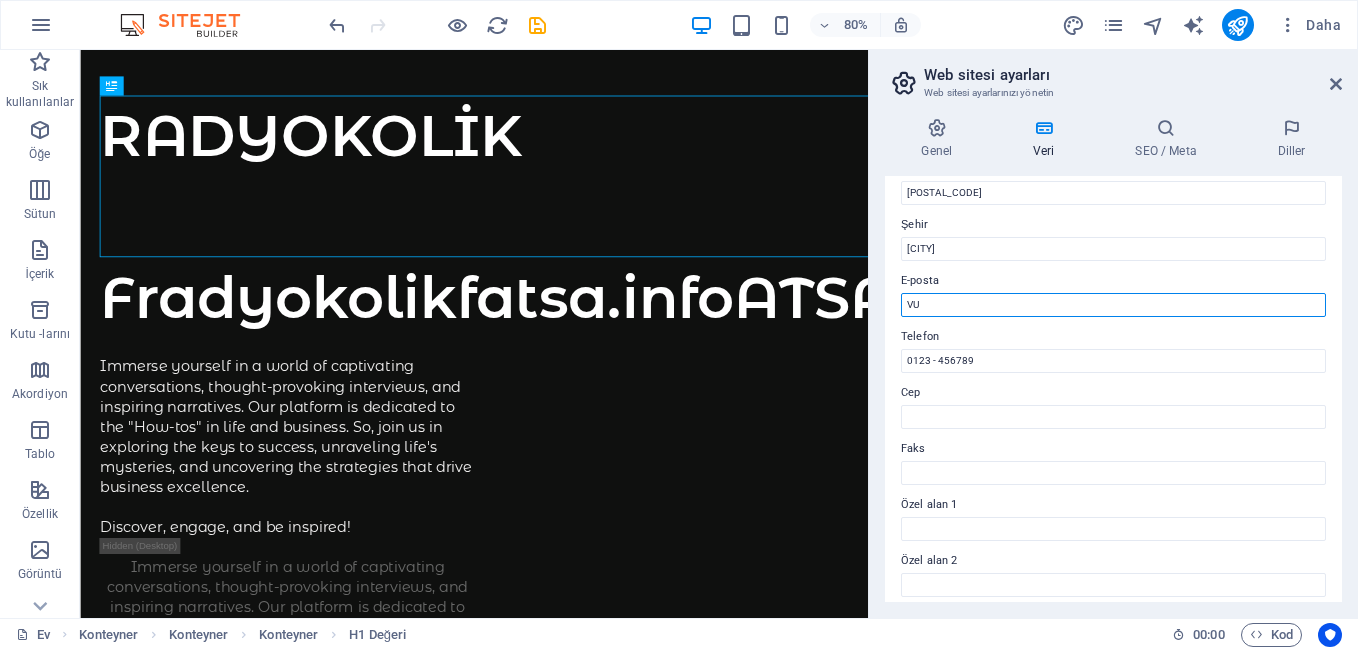 type on "V" 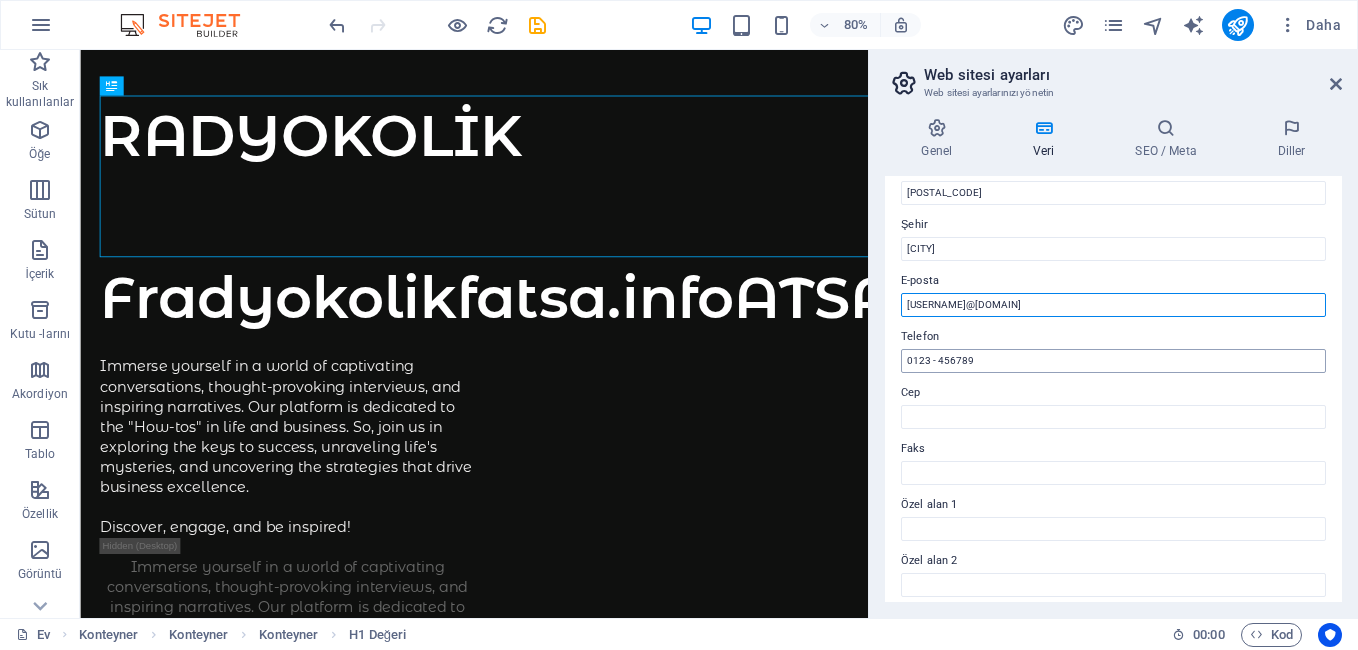 type on "vural.612761@gmail.com" 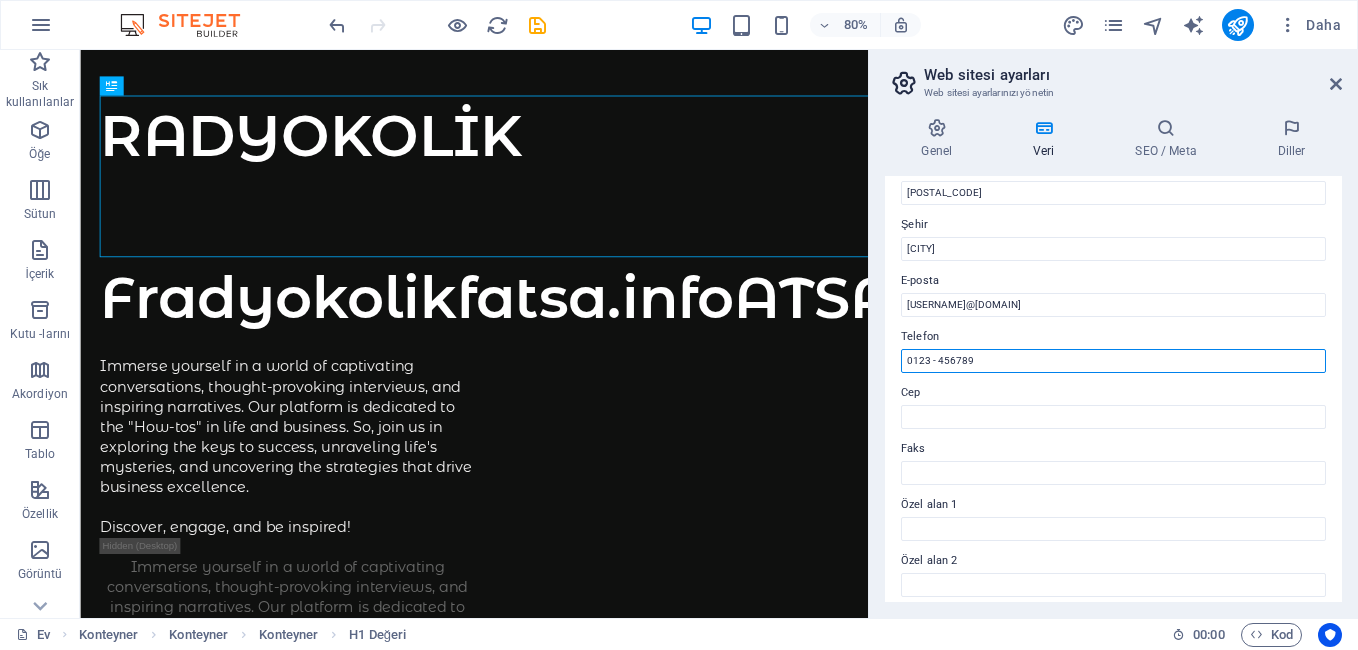 drag, startPoint x: 975, startPoint y: 364, endPoint x: 891, endPoint y: 368, distance: 84.095184 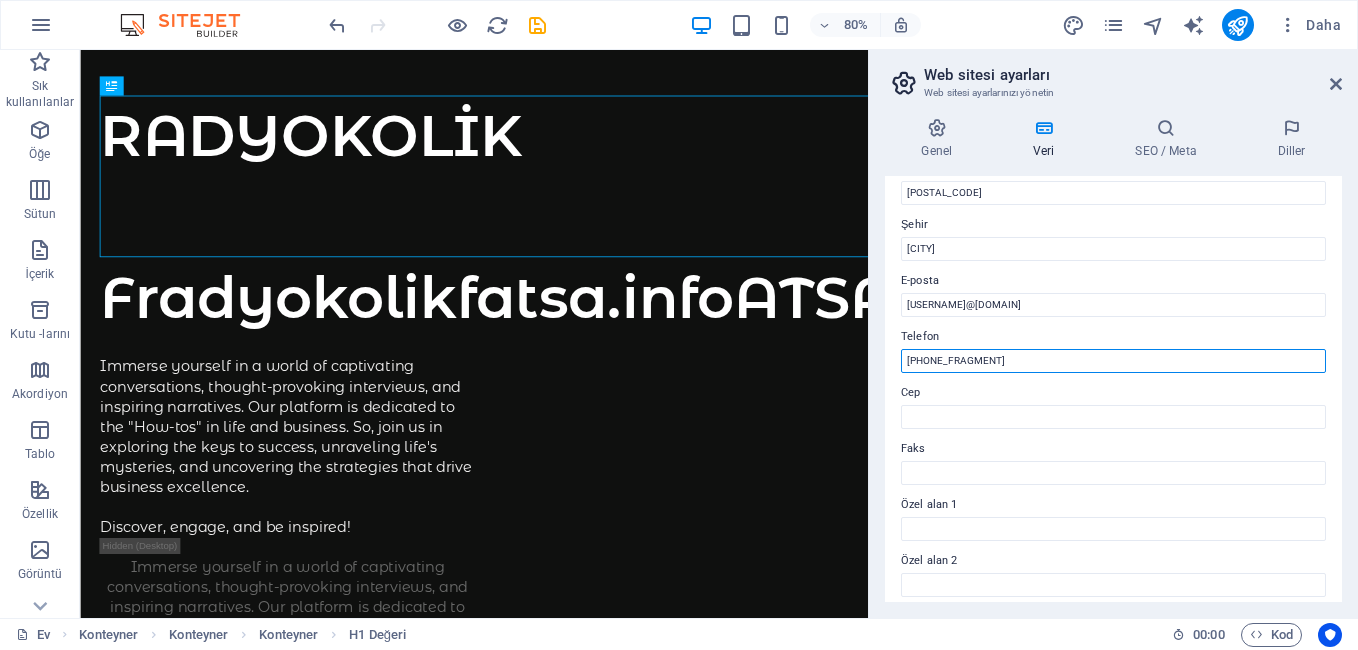 type on "05439242761" 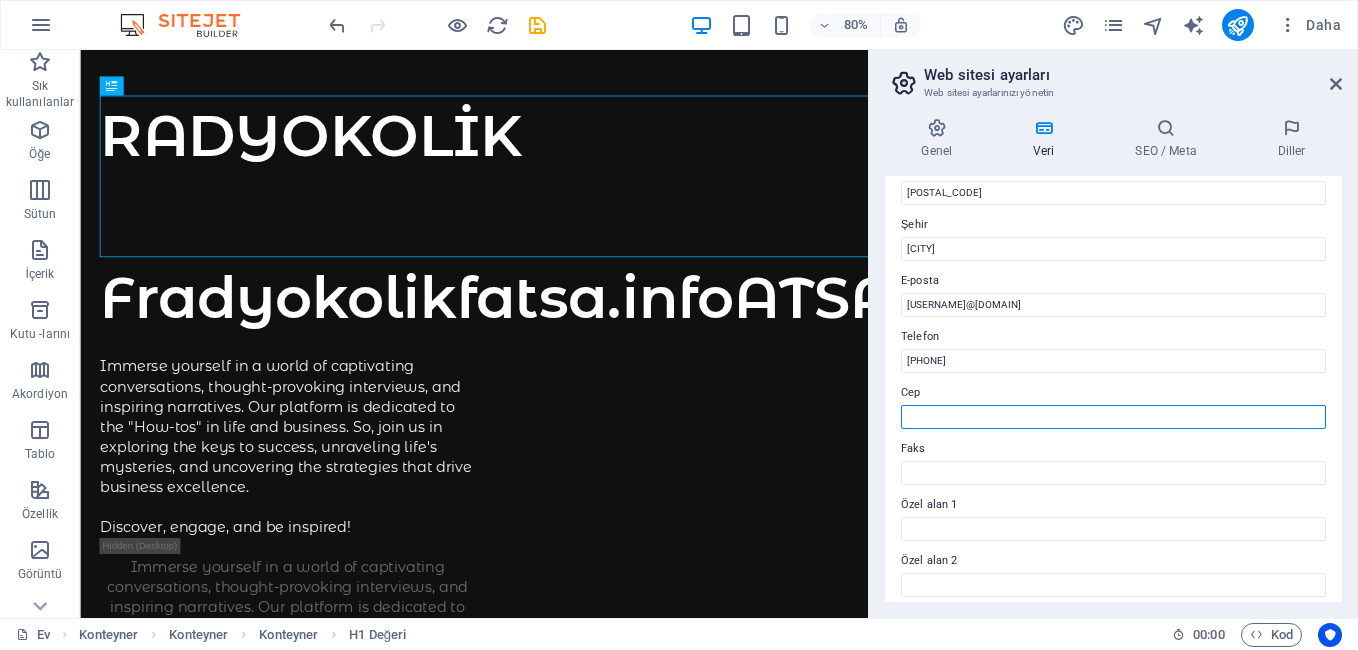 click on "Cep" at bounding box center (1113, 417) 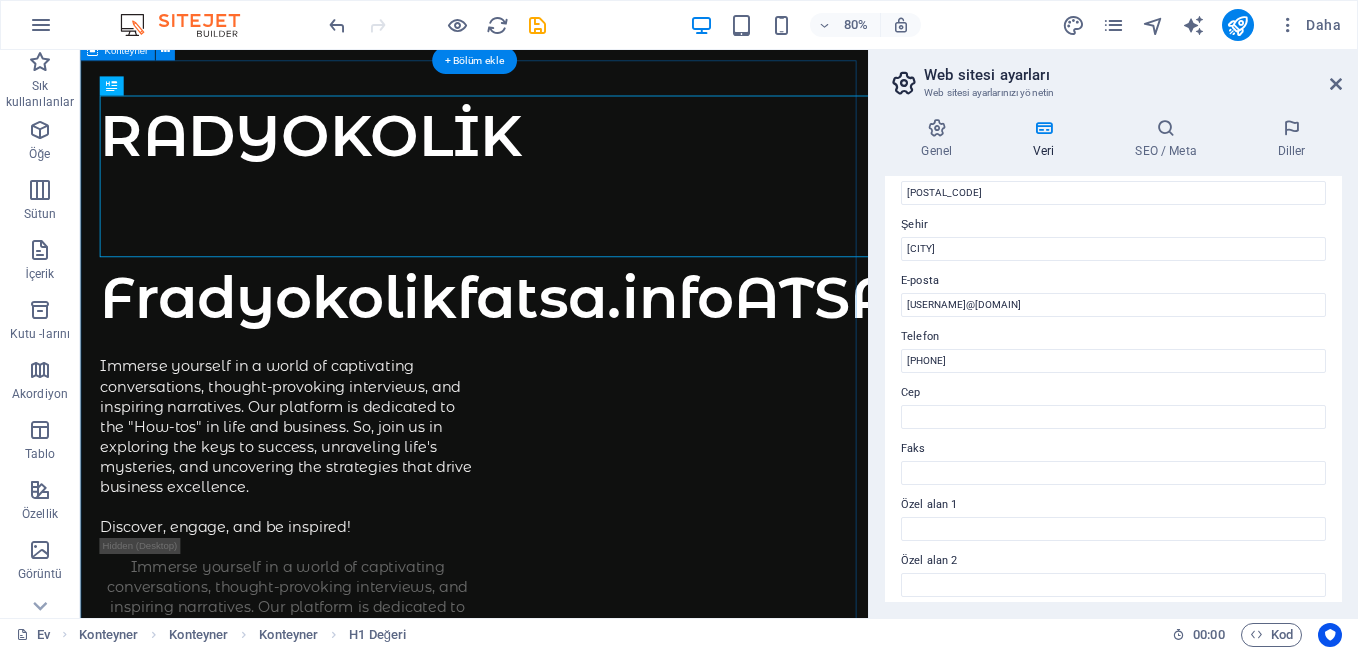 click on "RADYOKOLİK        F radyokolikfatsa.info ATSA Immerse yourself in a world of captivating conversations, thought-provoking interviews, and inspiring narratives. Our platform is dedicated to the "How-tos" in life and business. So, join us in exploring the keys to success, unraveling life's mysteries, and uncovering the strategies that drive business excellence. Discover, engage, and be inspired! Immerse yourself in a world of captivating conversations, thought-provoking interviews, and inspiring narratives. Our platform is dedicated to the "How-tos" in life and business. So, join us in exploring the keys to success, unraveling life's mysteries, and uncovering the strategies that drive business excellence. Discover, engage, and be inspired! Supported by:" at bounding box center [572, 964] 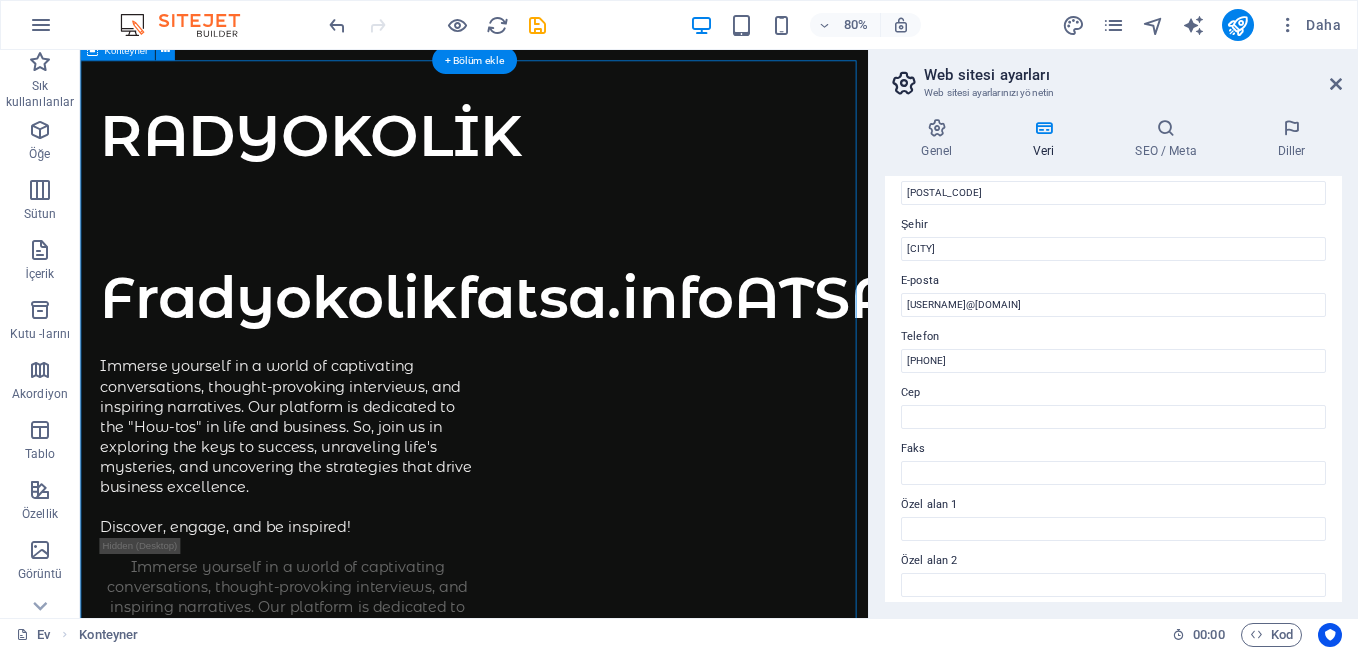 click on "RADYOKOLİK        F radyokolikfatsa.info ATSA Immerse yourself in a world of captivating conversations, thought-provoking interviews, and inspiring narratives. Our platform is dedicated to the "How-tos" in life and business. So, join us in exploring the keys to success, unraveling life's mysteries, and uncovering the strategies that drive business excellence. Discover, engage, and be inspired! Immerse yourself in a world of captivating conversations, thought-provoking interviews, and inspiring narratives. Our platform is dedicated to the "How-tos" in life and business. So, join us in exploring the keys to success, unraveling life's mysteries, and uncovering the strategies that drive business excellence. Discover, engage, and be inspired! Supported by:" at bounding box center [572, 964] 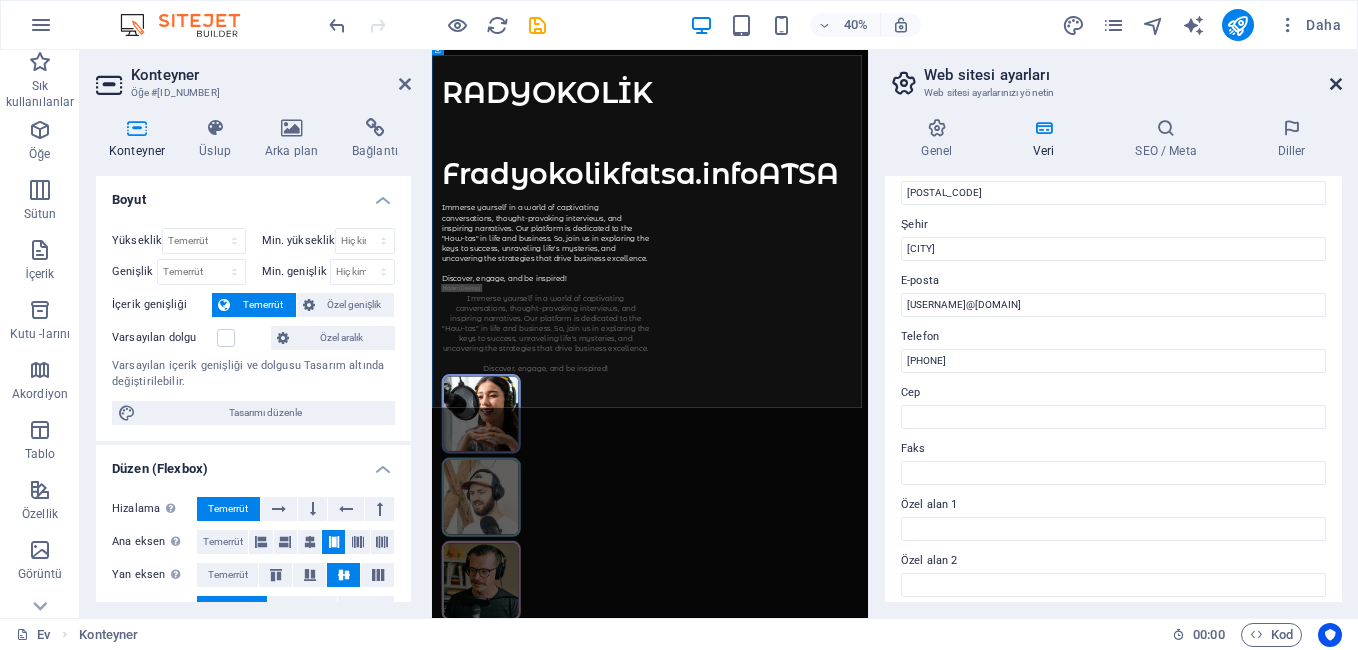 click at bounding box center (1336, 84) 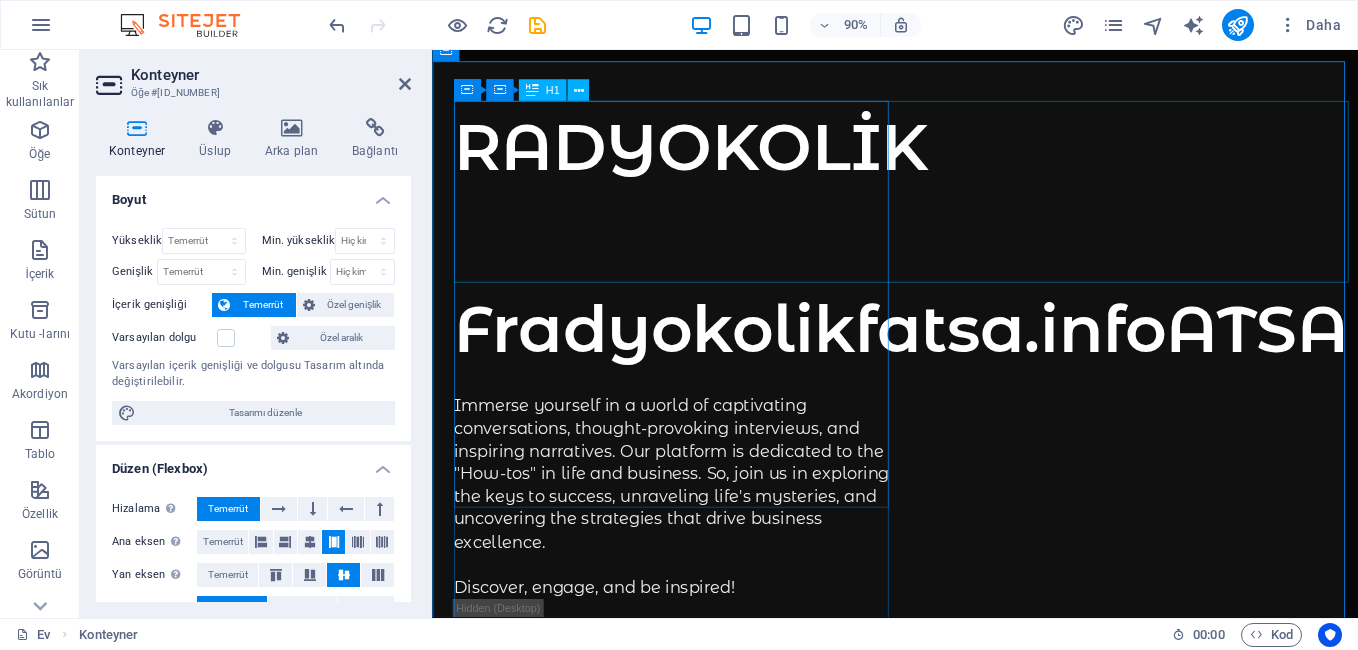 click on "radyokolikfatsa.info" at bounding box center [873, 359] 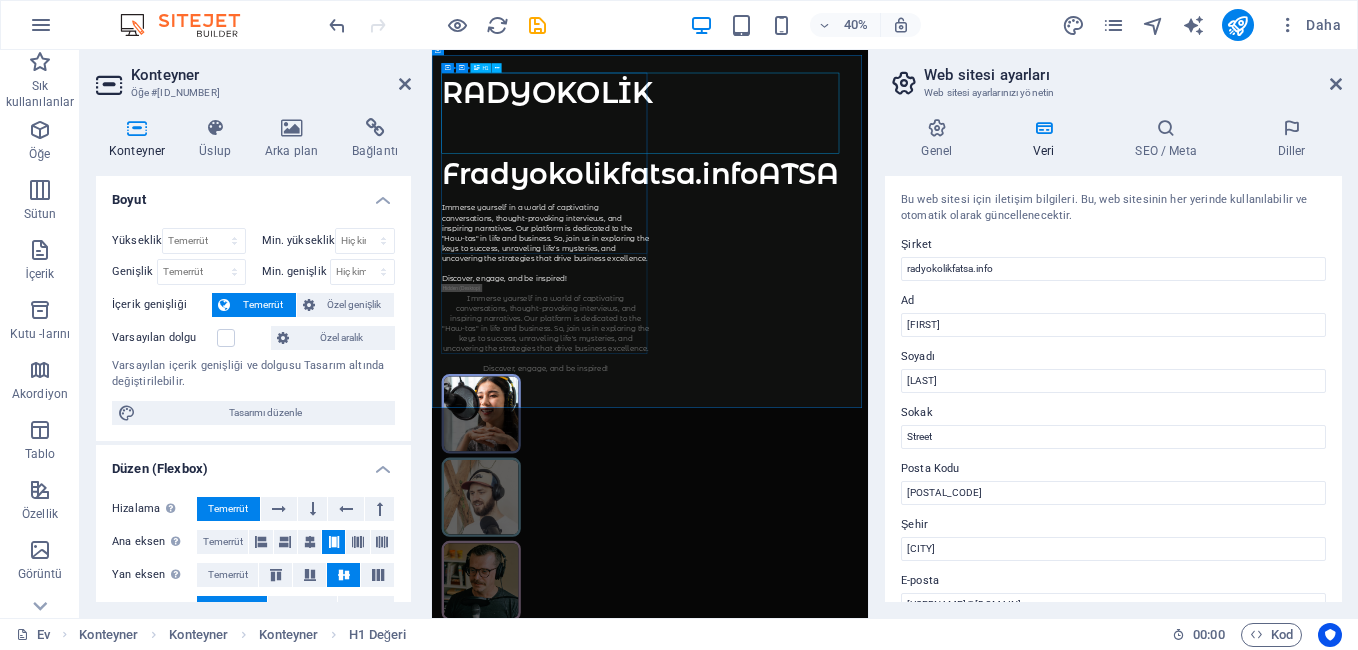 click on "radyokolikfatsa.info" at bounding box center [873, 359] 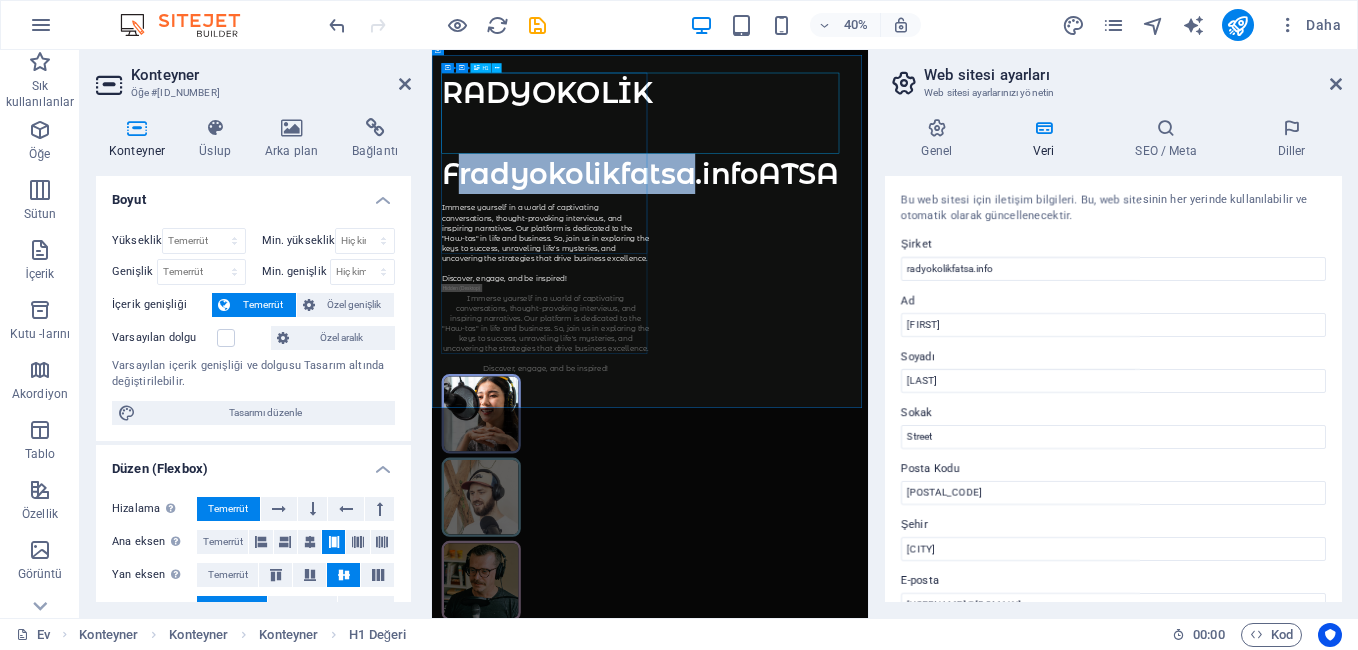 click on "radyokolikfatsa.info" at bounding box center (873, 359) 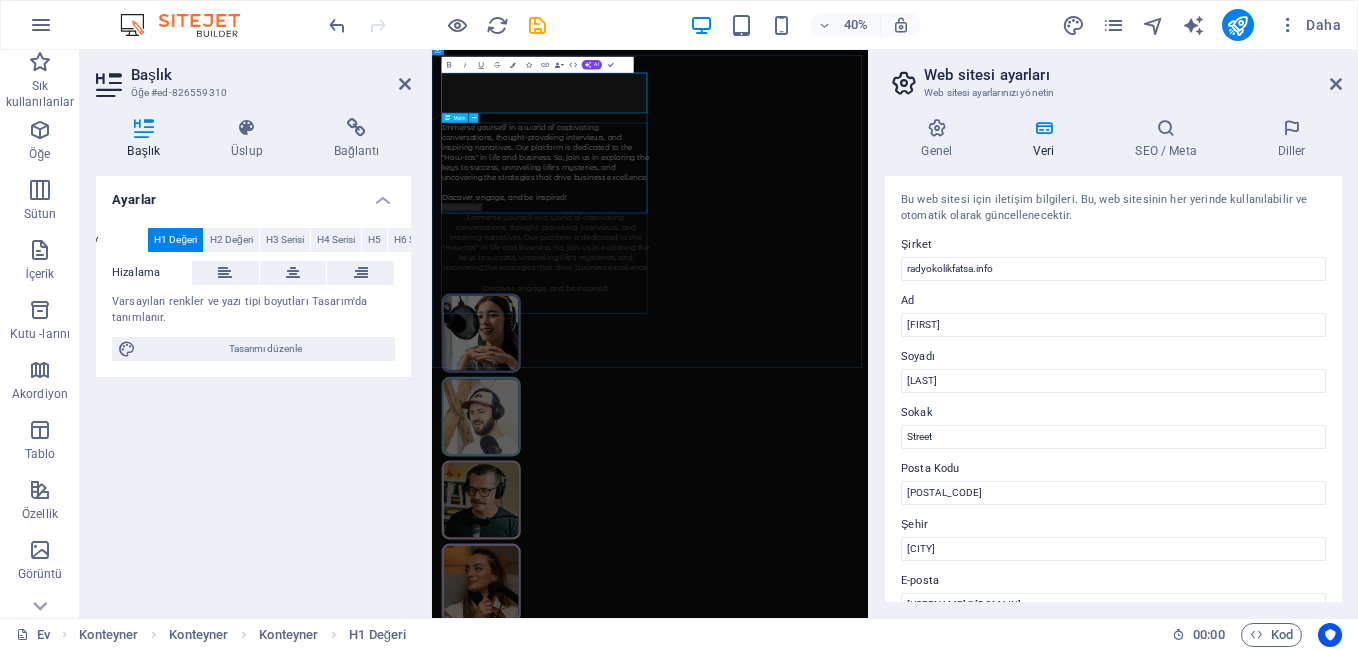 type 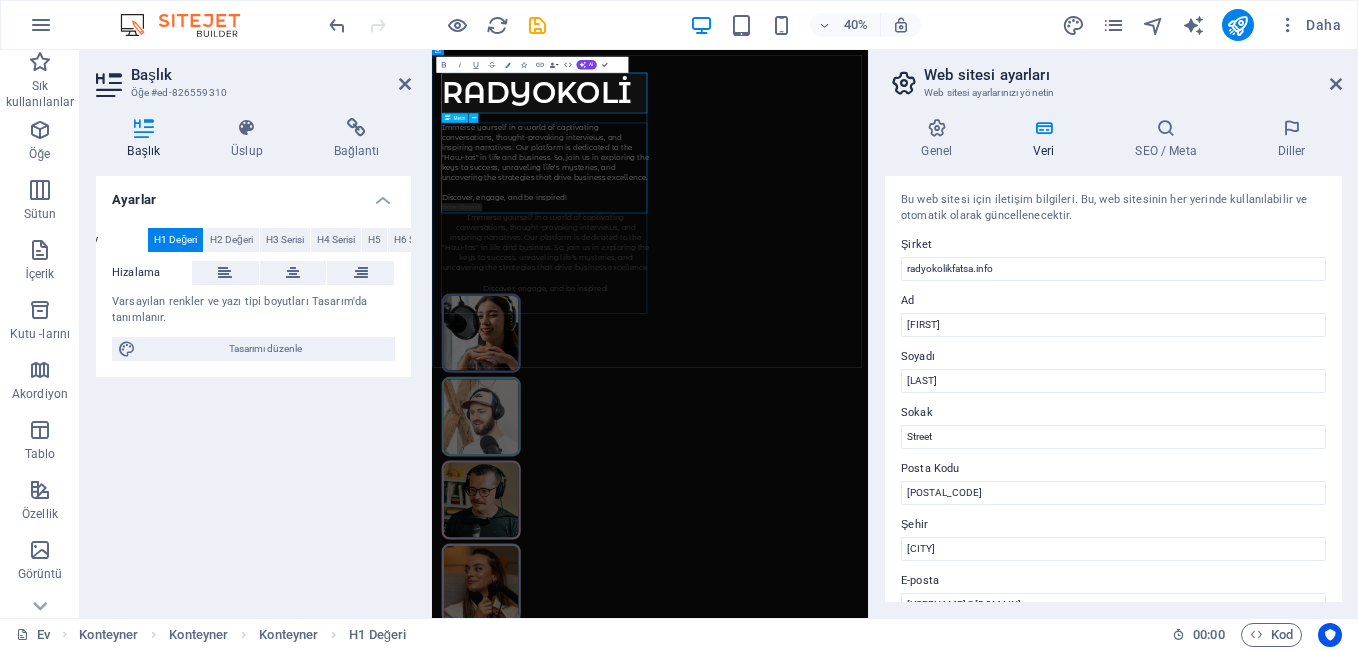 scroll, scrollTop: 0, scrollLeft: 13, axis: horizontal 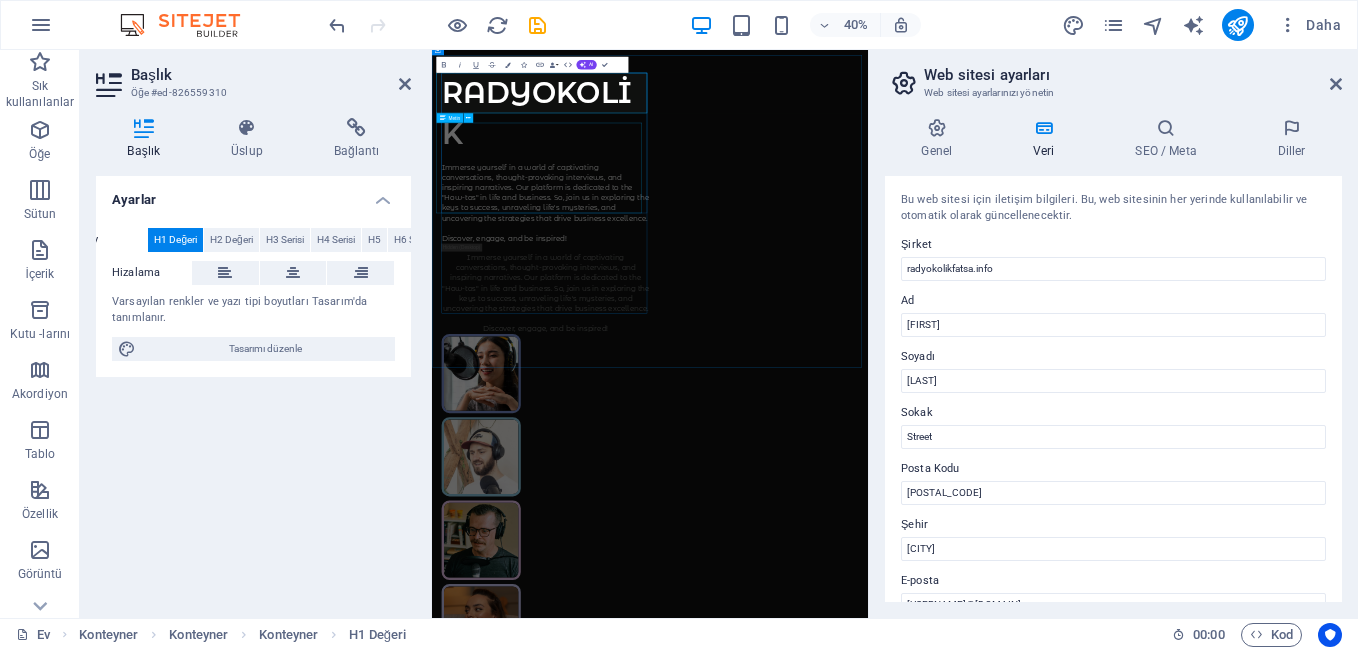 click on "Immerse yourself in a world of captivating conversations, thought-provoking interviews, and inspiring narratives. Our platform is dedicated to the "How-tos" in life and business. So, join us in exploring the keys to success, unraveling life's mysteries, and uncovering the strategies that drive business excellence. Discover, engage, and be inspired!" at bounding box center (716, 434) 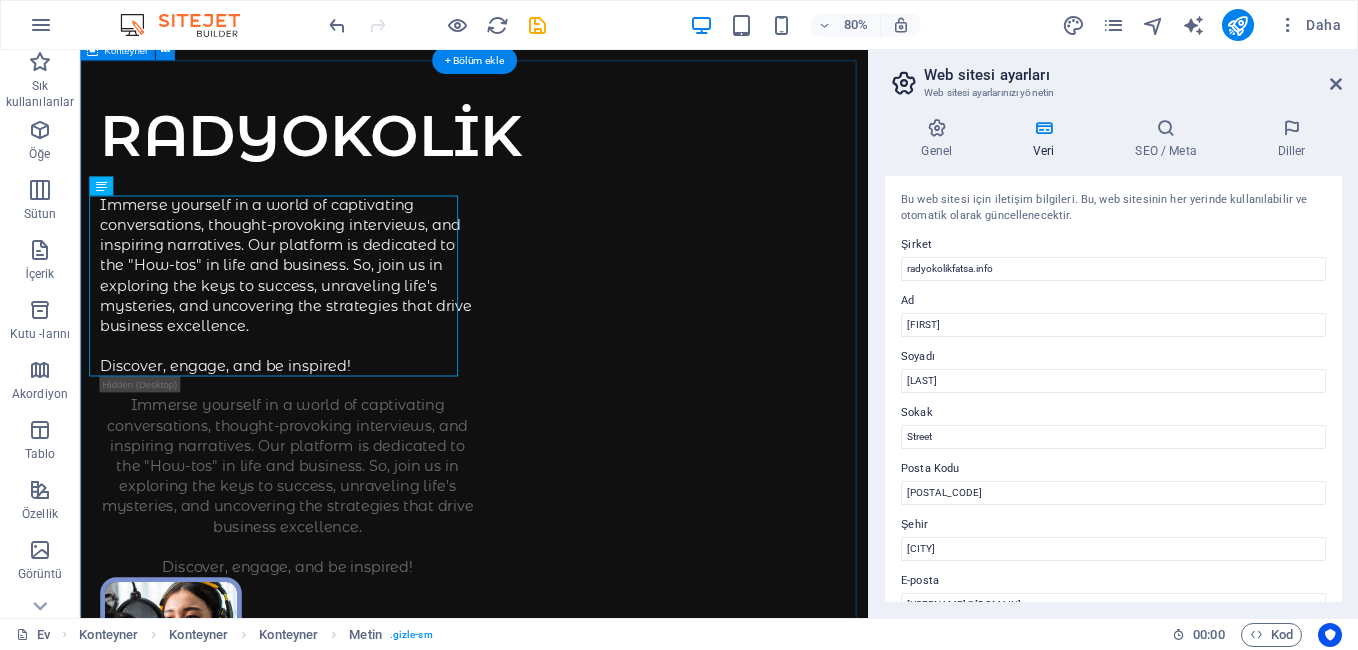 click on "RADYOKOLİK Immerse yourself in a world of captivating conversations, thought-provoking interviews, and inspiring narratives. Our platform is dedicated to the "How-tos" in life and business. So, join us in exploring the keys to success, unraveling life's mysteries, and uncovering the strategies that drive business excellence. Discover, engage, and be inspired! Immerse yourself in a world of captivating conversations, thought-provoking interviews, and inspiring narratives. Our platform is dedicated to the "How-tos" in life and business. So, join us in exploring the keys to success, unraveling life's mysteries, and uncovering the strategies that drive business excellence. Discover, engage, and be inspired! Supported by:" at bounding box center (572, 864) 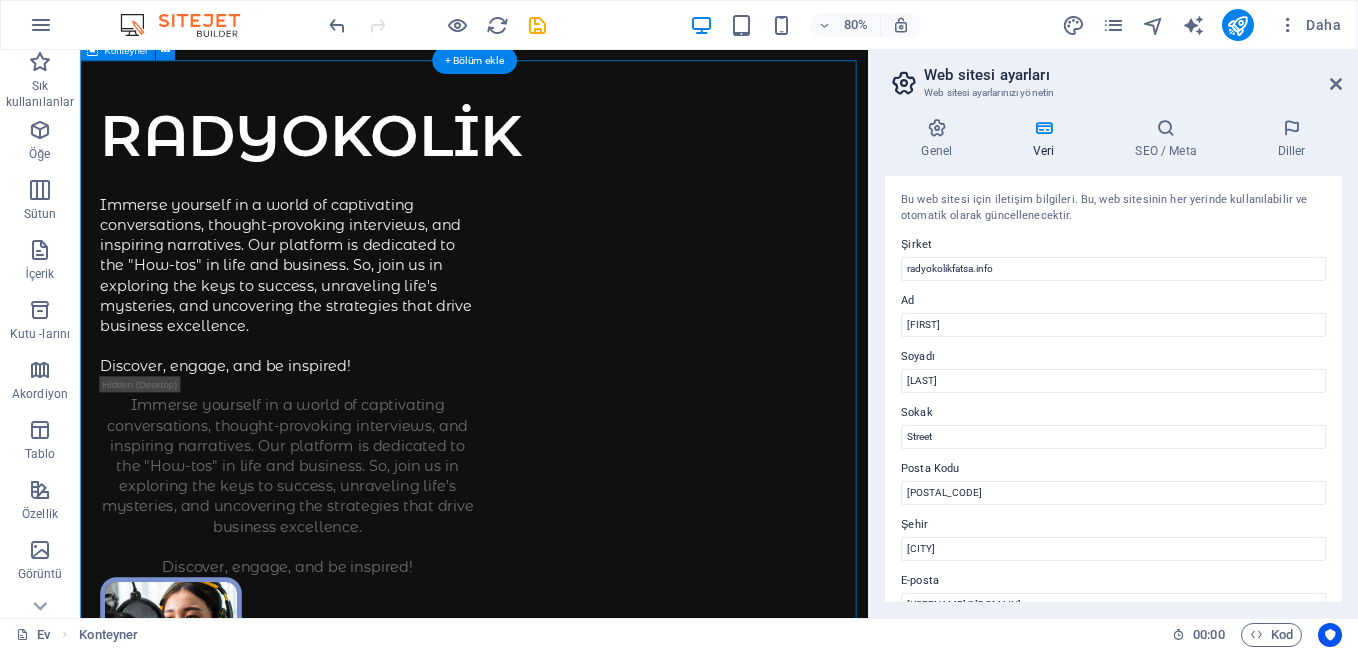 click on "RADYOKOLİK Immerse yourself in a world of captivating conversations, thought-provoking interviews, and inspiring narratives. Our platform is dedicated to the "How-tos" in life and business. So, join us in exploring the keys to success, unraveling life's mysteries, and uncovering the strategies that drive business excellence. Discover, engage, and be inspired! Immerse yourself in a world of captivating conversations, thought-provoking interviews, and inspiring narratives. Our platform is dedicated to the "How-tos" in life and business. So, join us in exploring the keys to success, unraveling life's mysteries, and uncovering the strategies that drive business excellence. Discover, engage, and be inspired! Supported by:" at bounding box center (572, 864) 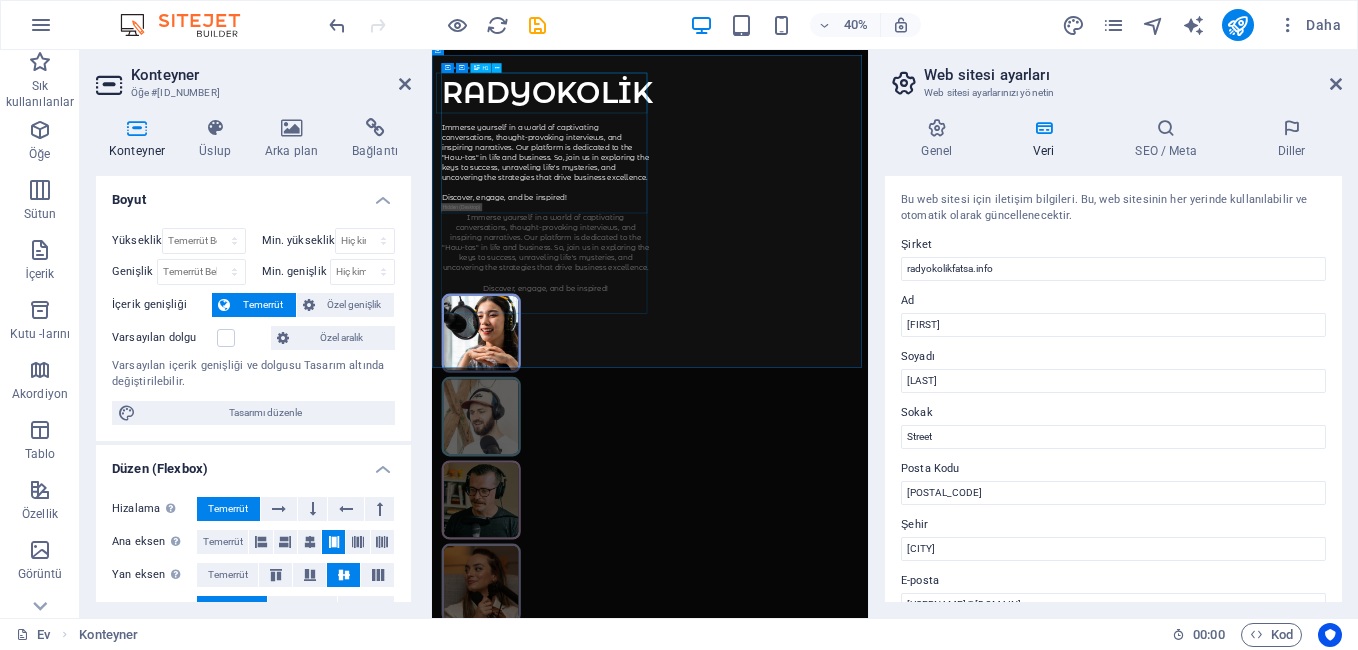 click on "RADYOKOLİK" at bounding box center [716, 157] 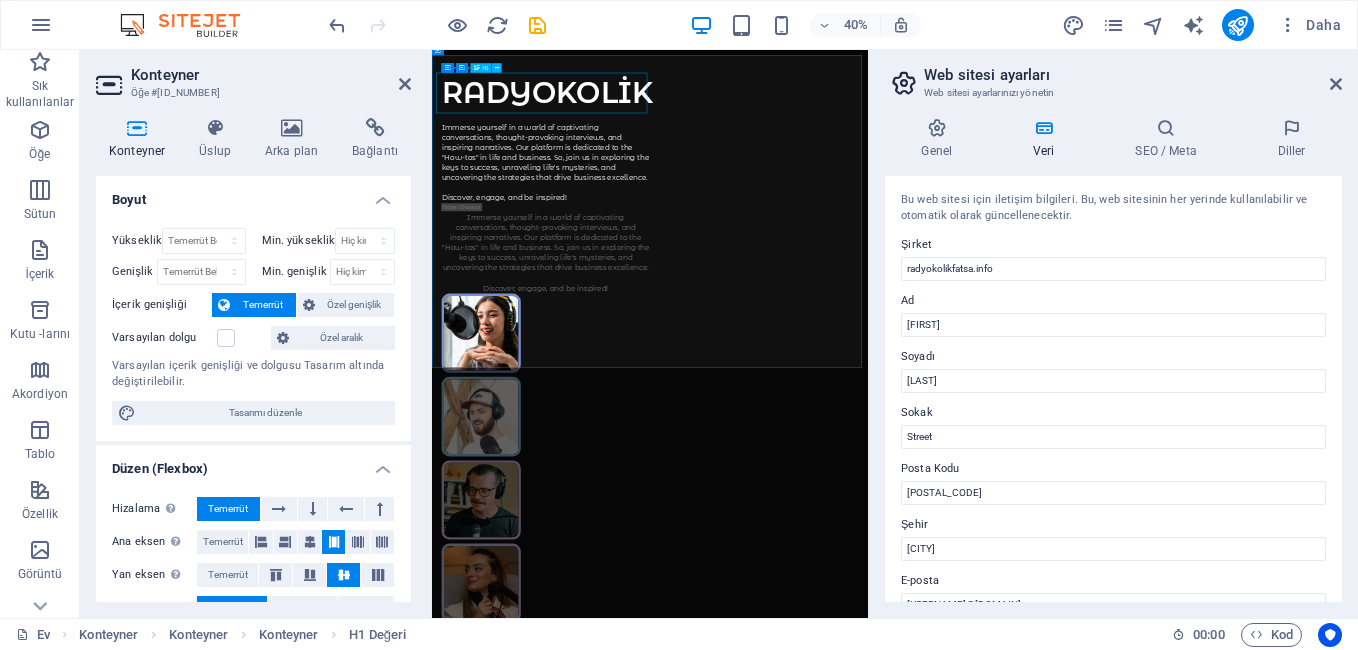 click on "RADYOKOLİK" at bounding box center [716, 157] 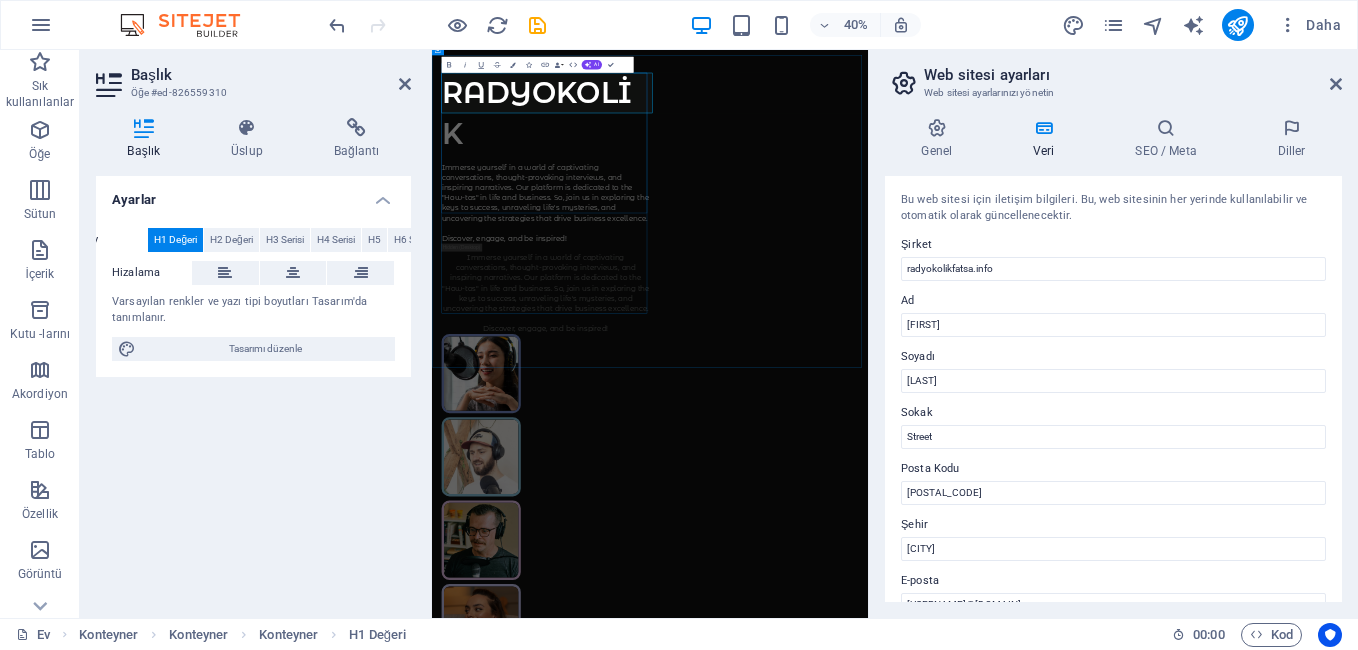 scroll, scrollTop: 0, scrollLeft: 13, axis: horizontal 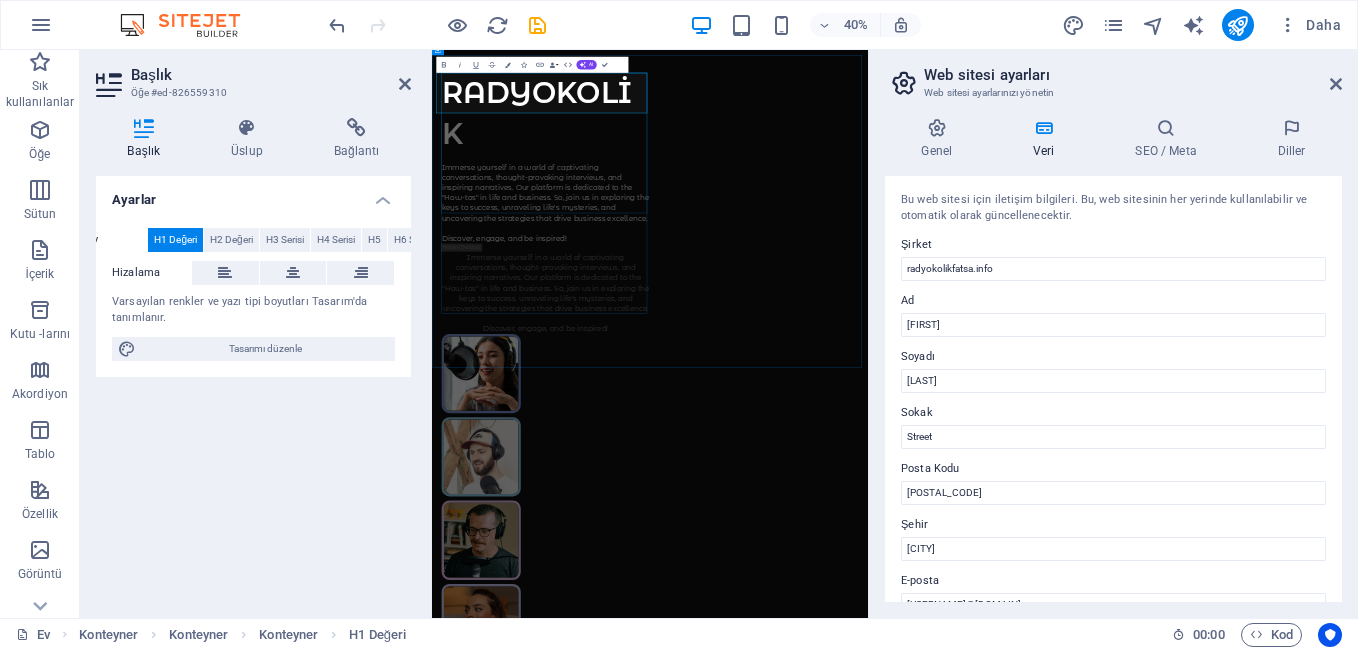 type 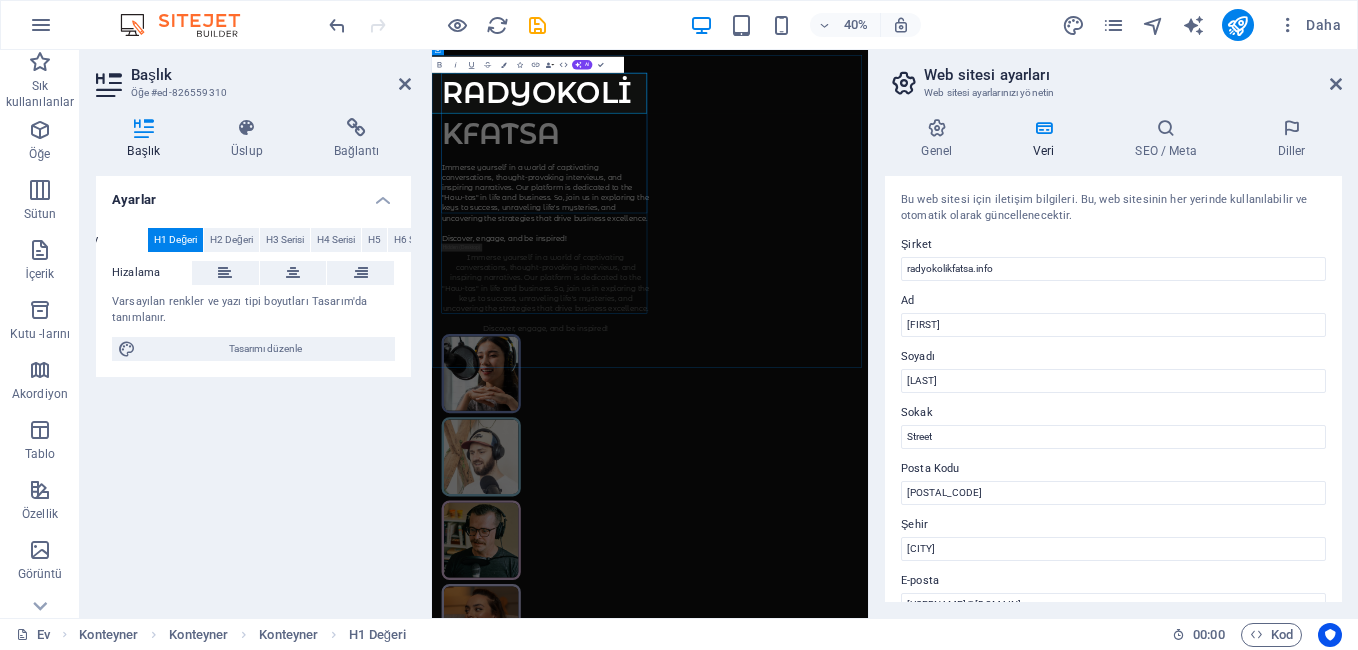 scroll, scrollTop: 0, scrollLeft: 0, axis: both 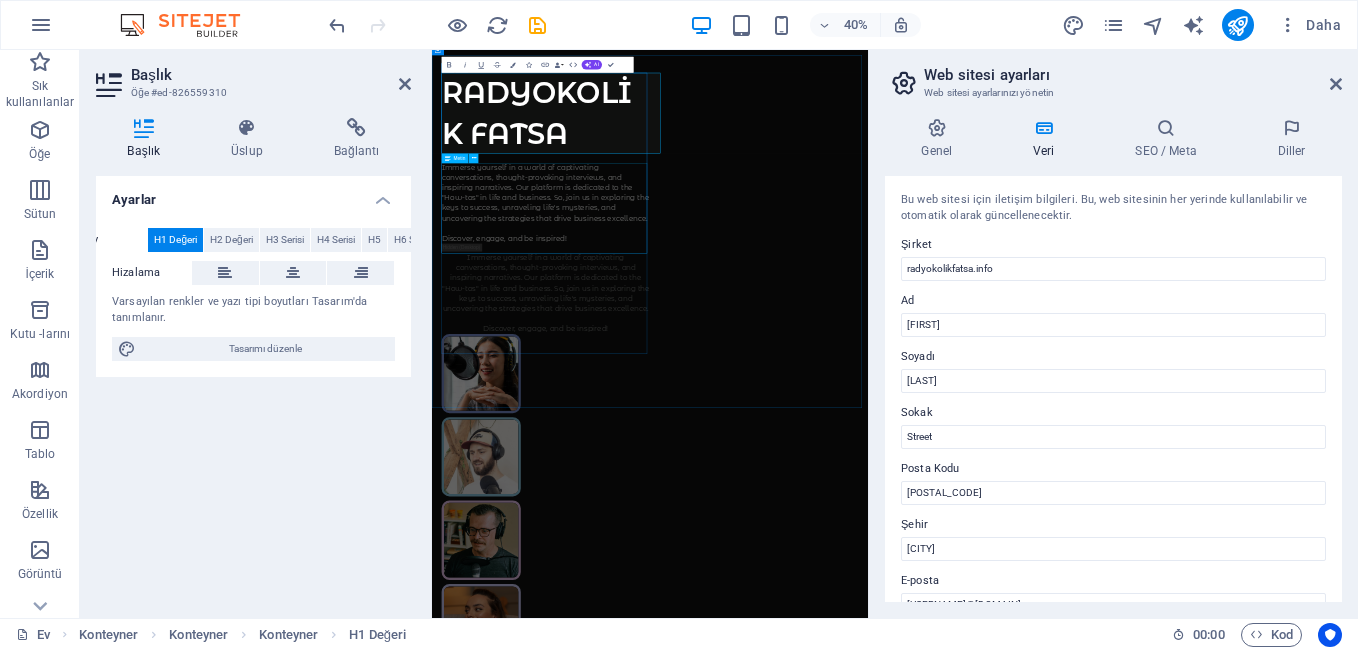 click on "Immerse yourself in a world of captivating conversations, thought-provoking interviews, and inspiring narratives. Our platform is dedicated to the "How-tos" in life and business. So, join us in exploring the keys to success, unraveling life's mysteries, and uncovering the strategies that drive business excellence. Discover, engage, and be inspired!" at bounding box center [716, 434] 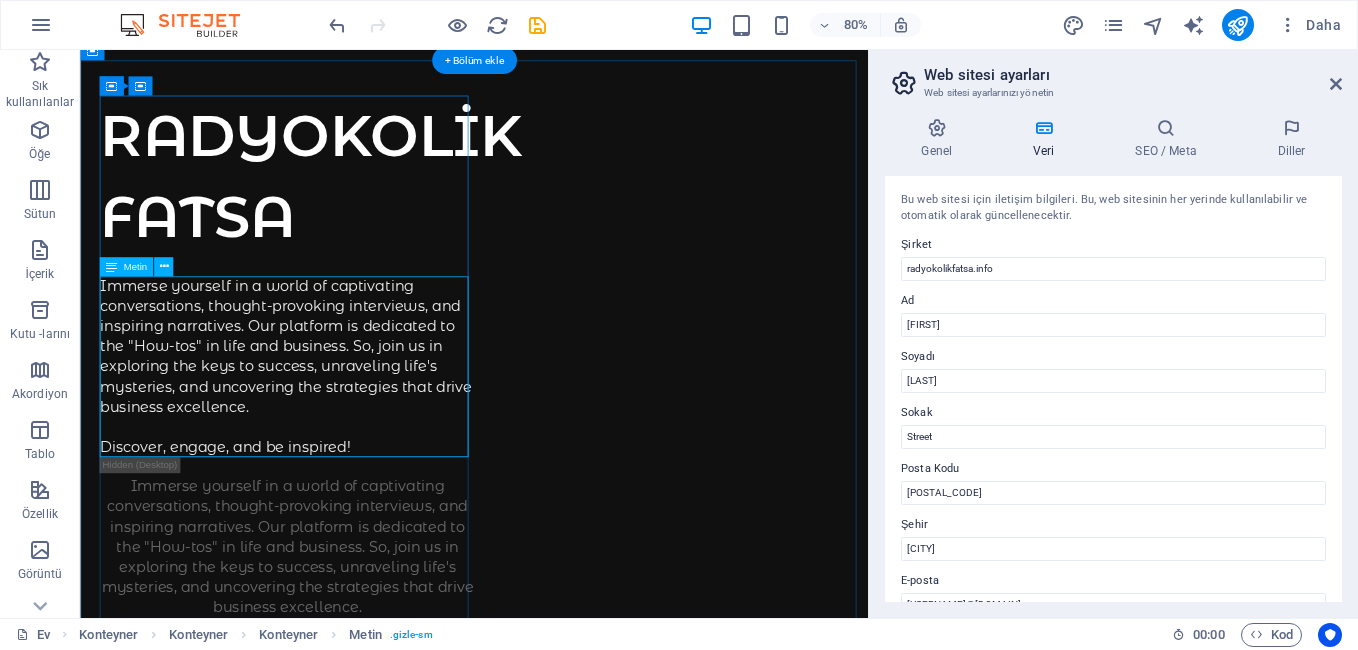 click on "Immerse yourself in a world of captivating conversations, thought-provoking interviews, and inspiring narratives. Our platform is dedicated to the "How-tos" in life and business. So, join us in exploring the keys to success, unraveling life's mysteries, and uncovering the strategies that drive business excellence. Discover, engage, and be inspired!" at bounding box center (338, 446) 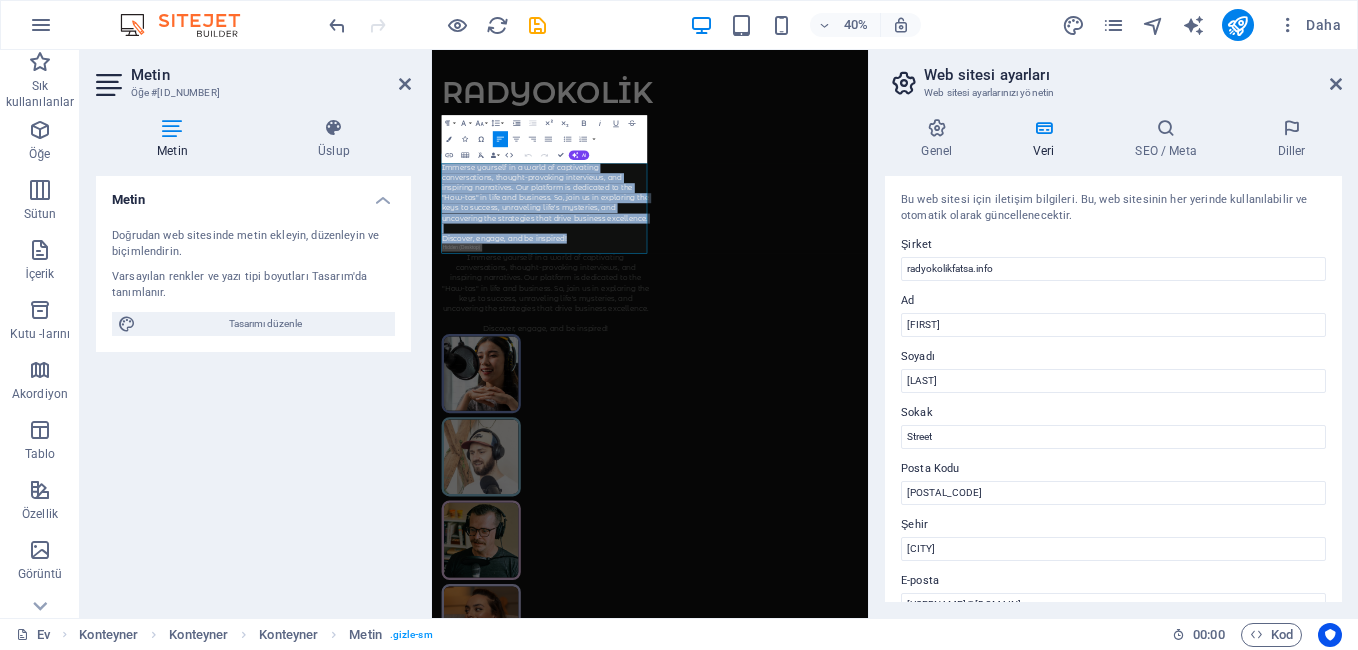 drag, startPoint x: 824, startPoint y: 552, endPoint x: 307, endPoint y: 312, distance: 569.99036 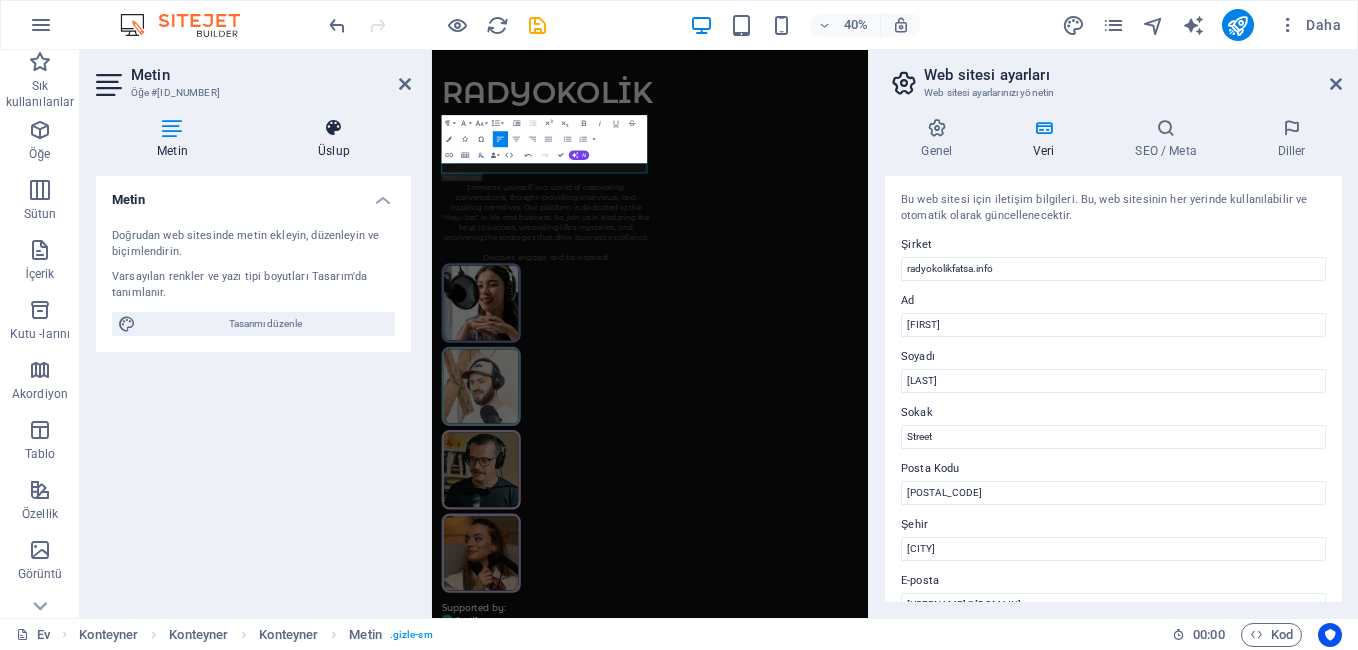 type 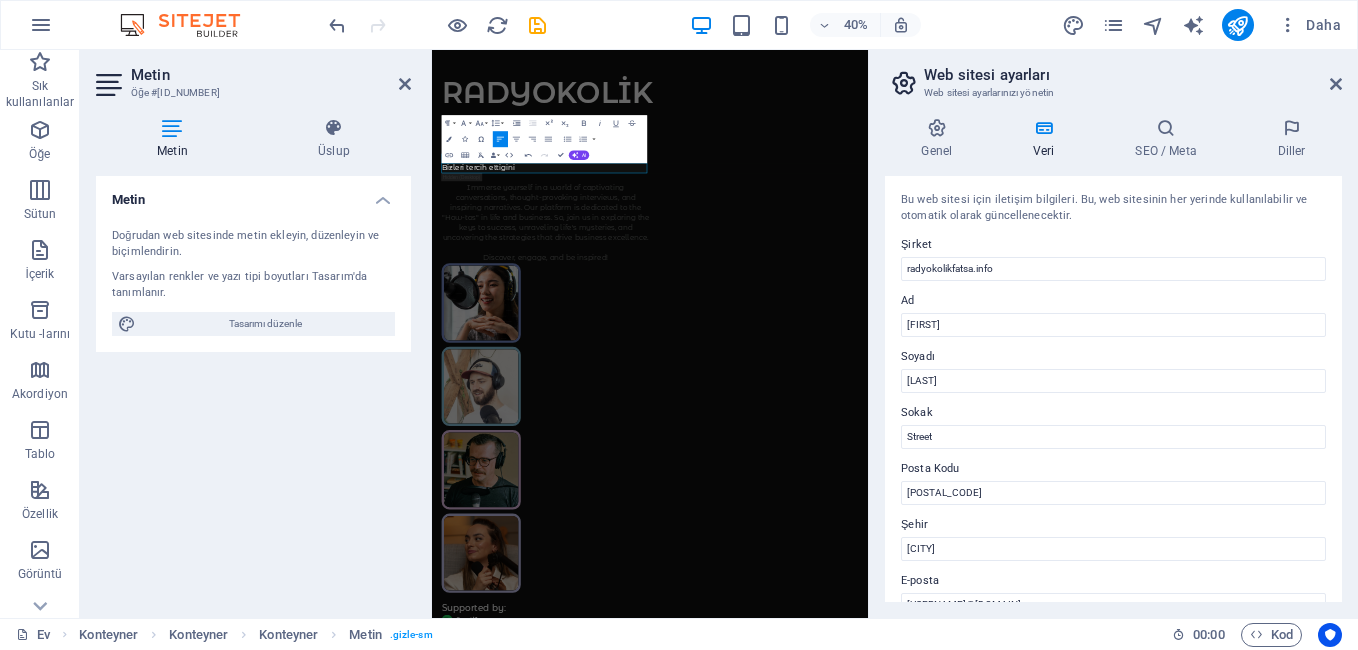 click on "Doğrudan web sitesinde metin ekleyin, düzenleyin ve biçimlendirin." at bounding box center (253, 244) 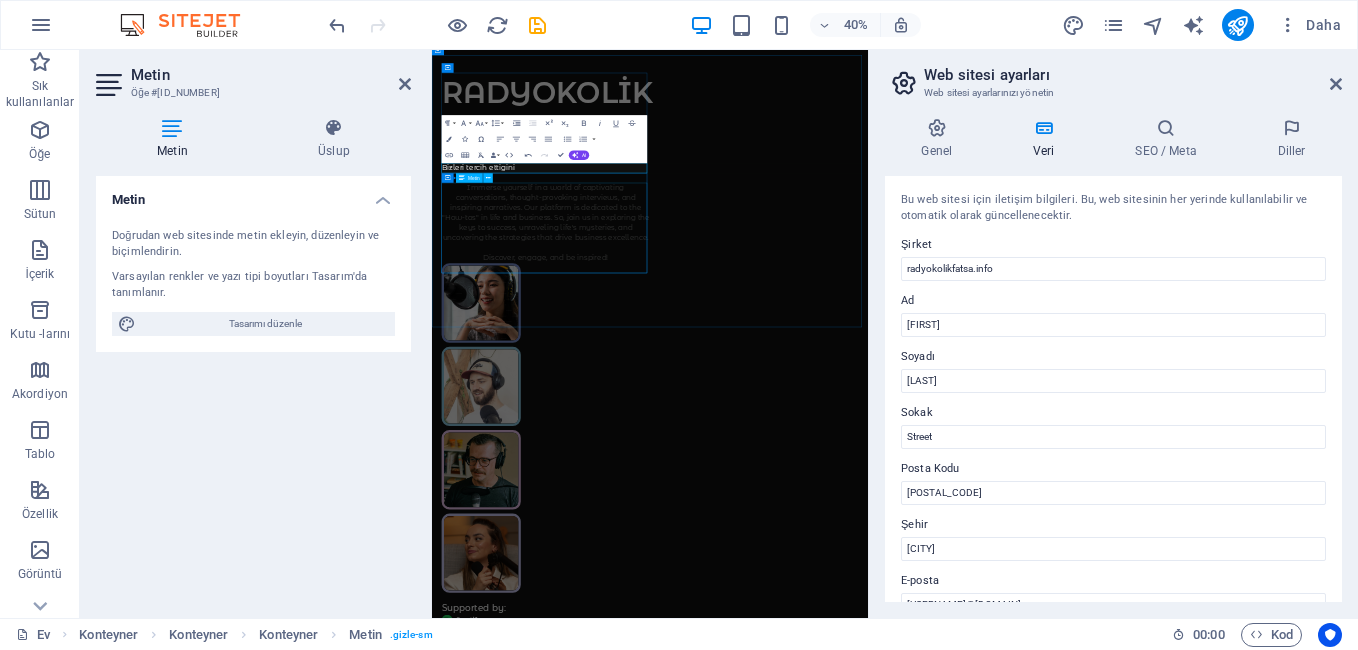 click on "Immerse yourself in a world of captivating conversations, thought-provoking interviews, and inspiring narratives. Our platform is dedicated to the "How-tos" in life and business. So, join us in exploring the keys to success, unraveling life's mysteries, and uncovering the strategies that drive business excellence. Discover, engage, and be inspired!" at bounding box center [716, 483] 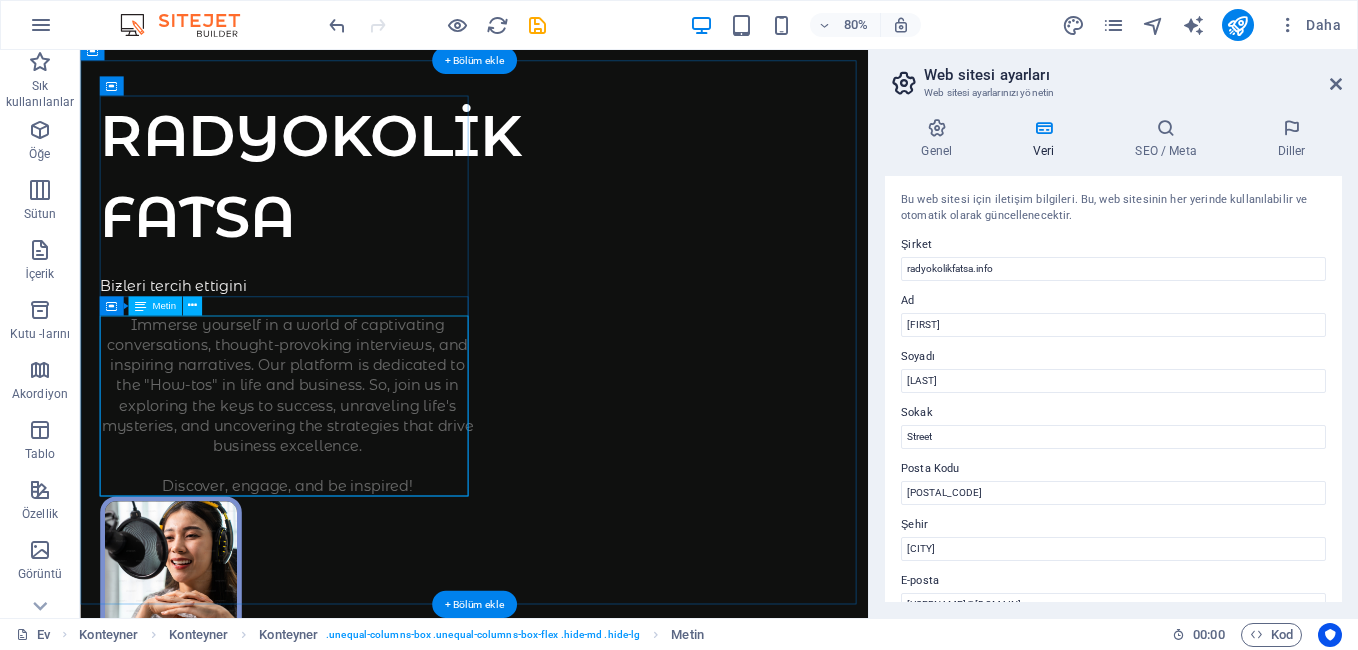 click on "Immerse yourself in a world of captivating conversations, thought-provoking interviews, and inspiring narratives. Our platform is dedicated to the "How-tos" in life and business. So, join us in exploring the keys to success, unraveling life's mysteries, and uncovering the strategies that drive business excellence. Discover, engage, and be inspired!" at bounding box center (338, 495) 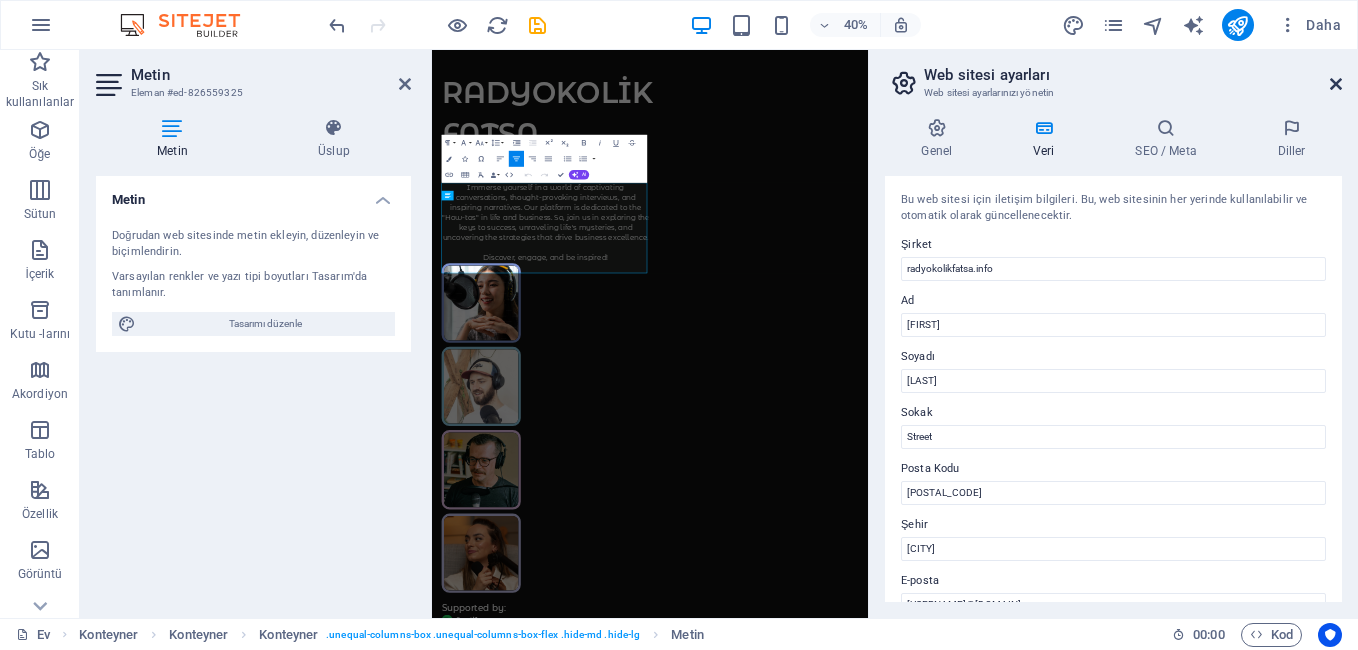 click at bounding box center (1336, 84) 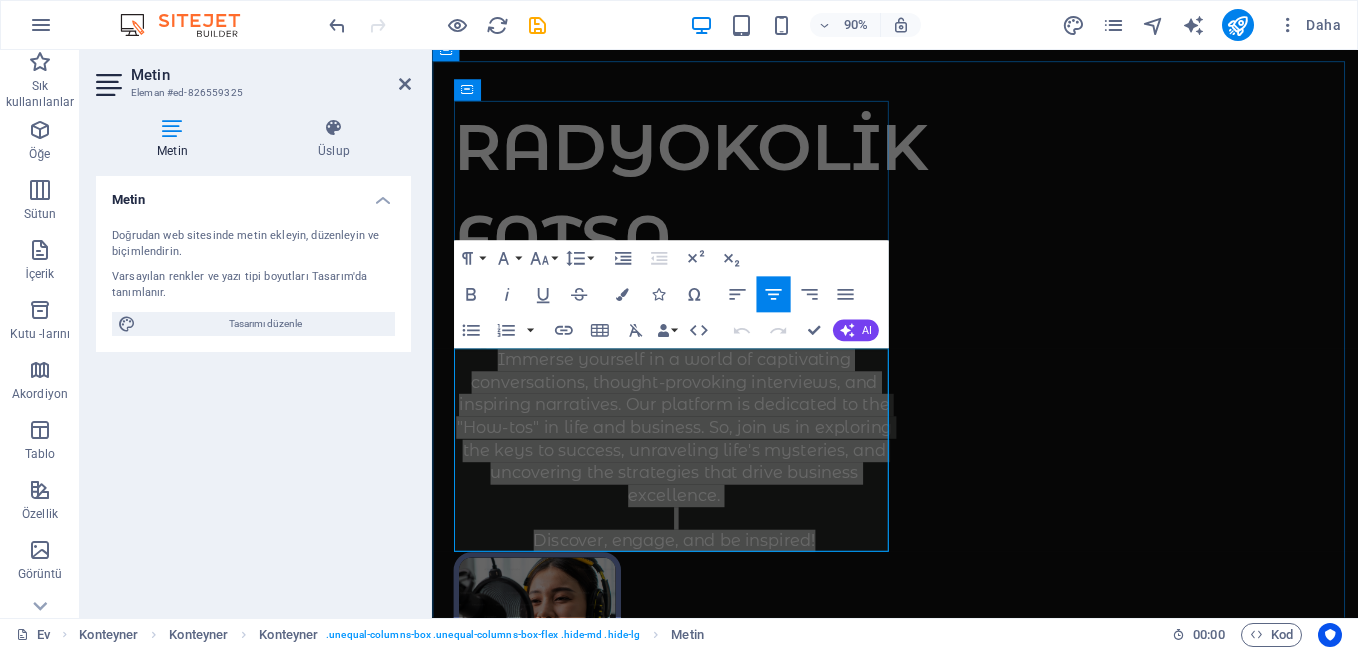 drag, startPoint x: 860, startPoint y: 591, endPoint x: 488, endPoint y: 395, distance: 420.47592 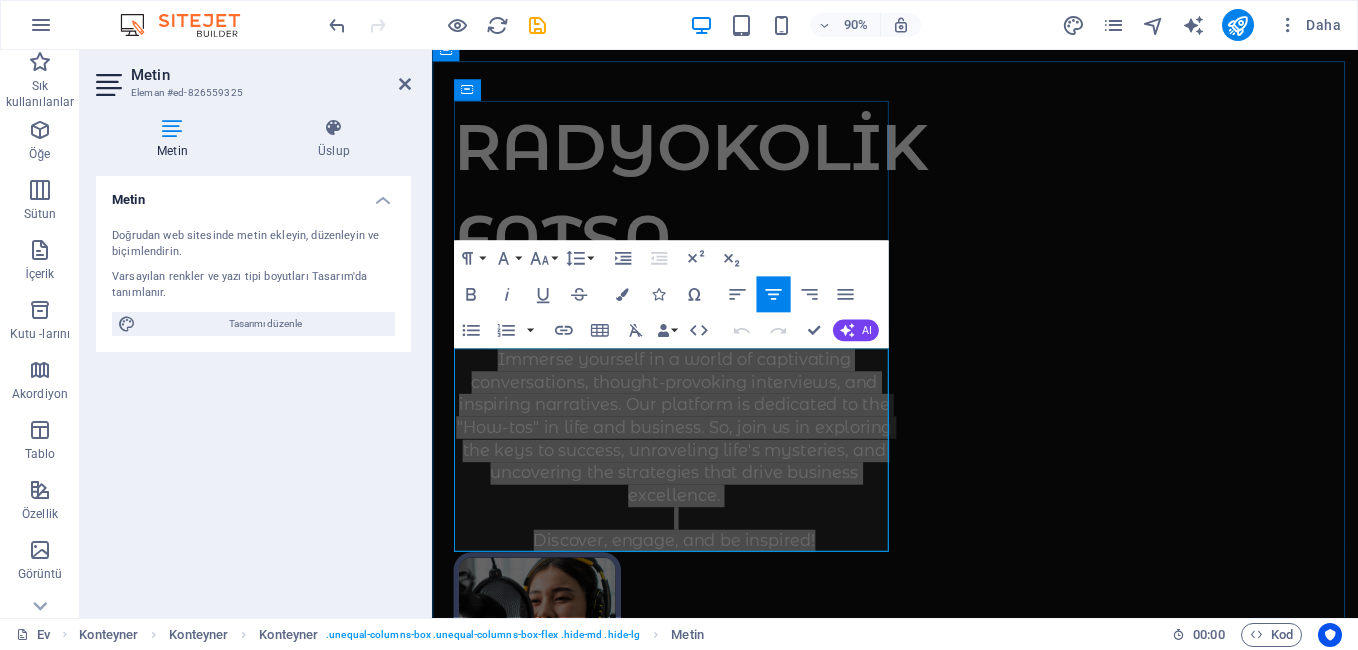 click on "Immerse yourself in a world of captivating conversations, thought-provoking interviews, and inspiring narratives. Our platform is dedicated to the "How-tos" in life and business. So, join us in exploring the keys to success, unraveling life's mysteries, and uncovering the strategies that drive business excellence. Discover, engage, and be inspired!" at bounding box center [701, 495] 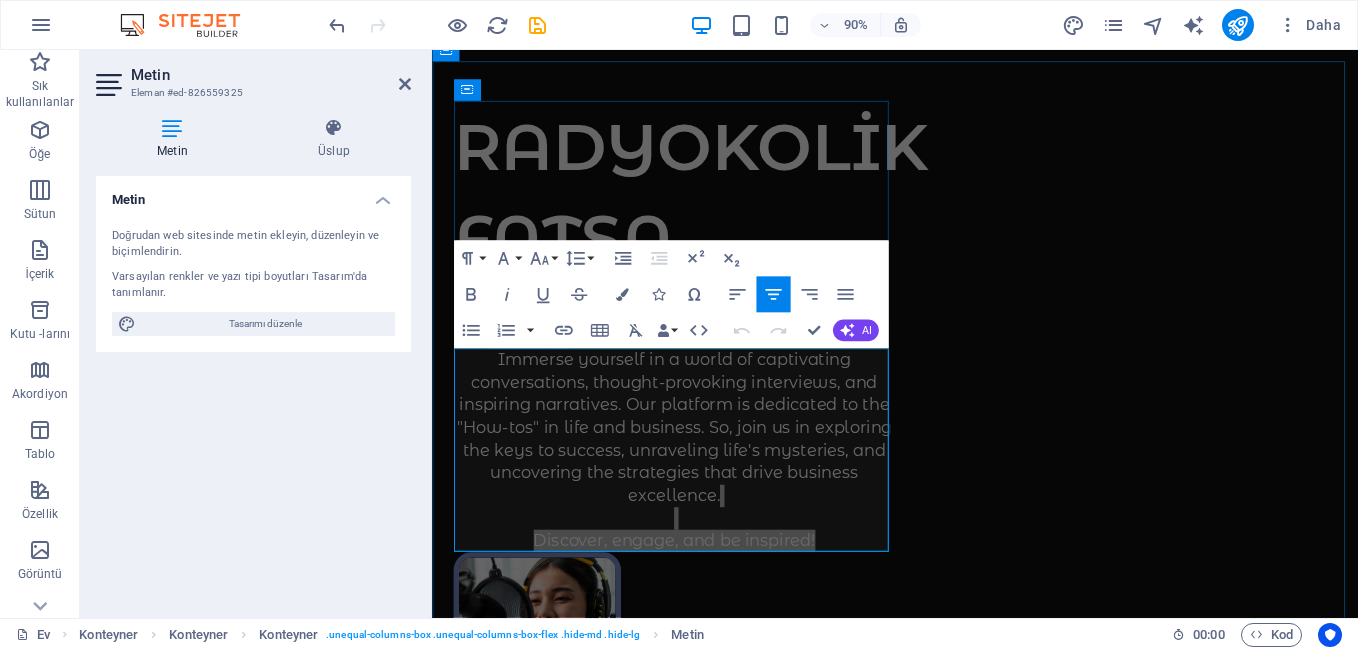type 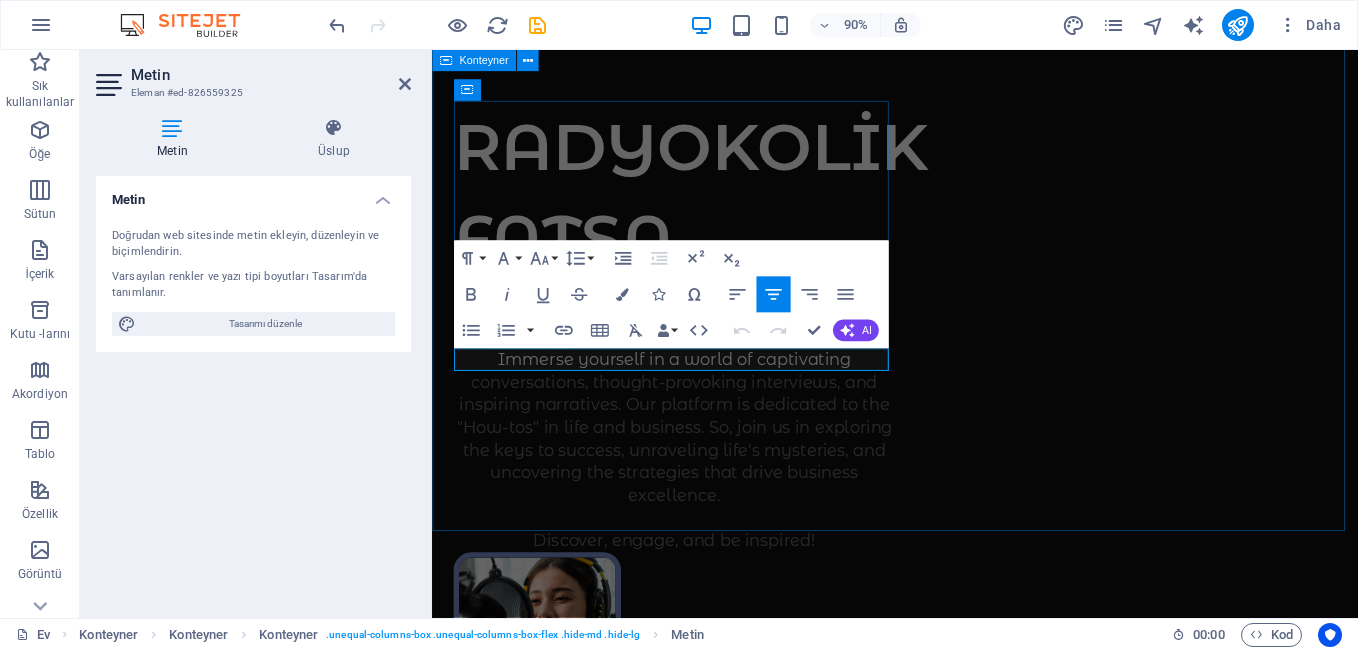 scroll, scrollTop: 143, scrollLeft: 0, axis: vertical 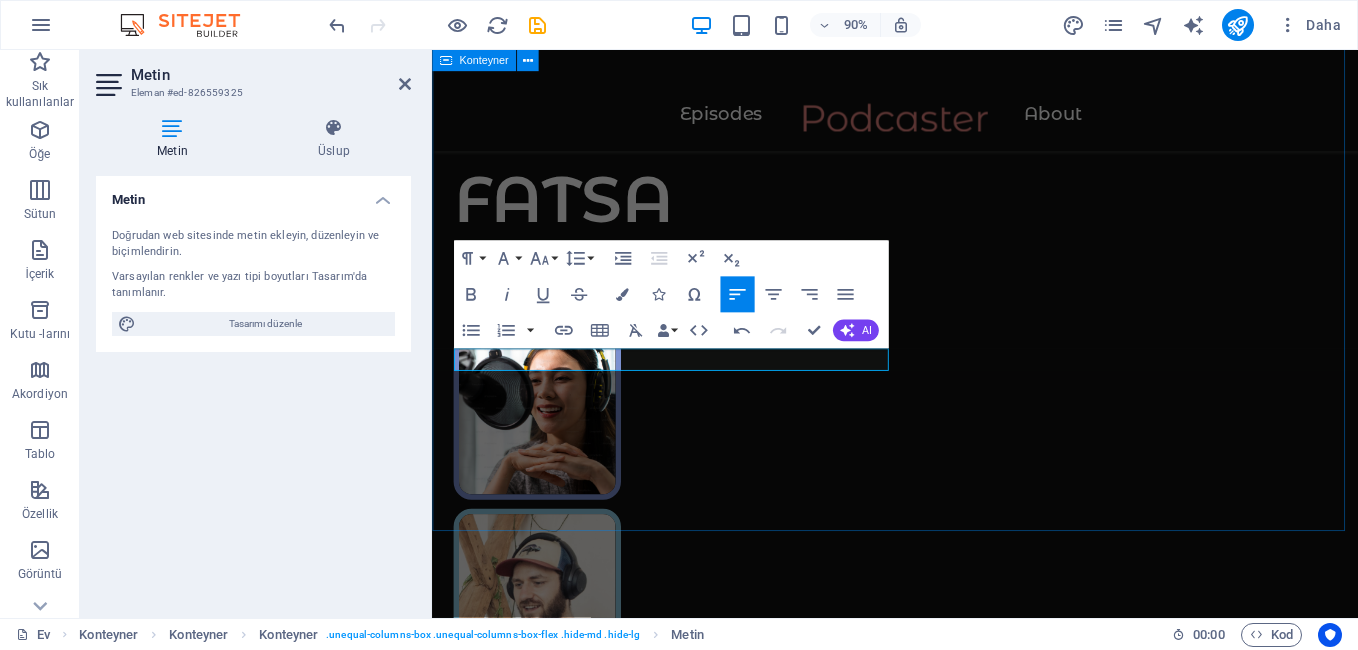 click on "RADYOKOLİK         FATSA Bizleri tercih ettigini BİZLERİ TERCİH ETDİGİNİZ İÇİN TEŞEKKÜR EDERİZ Supported by:" at bounding box center [946, 631] 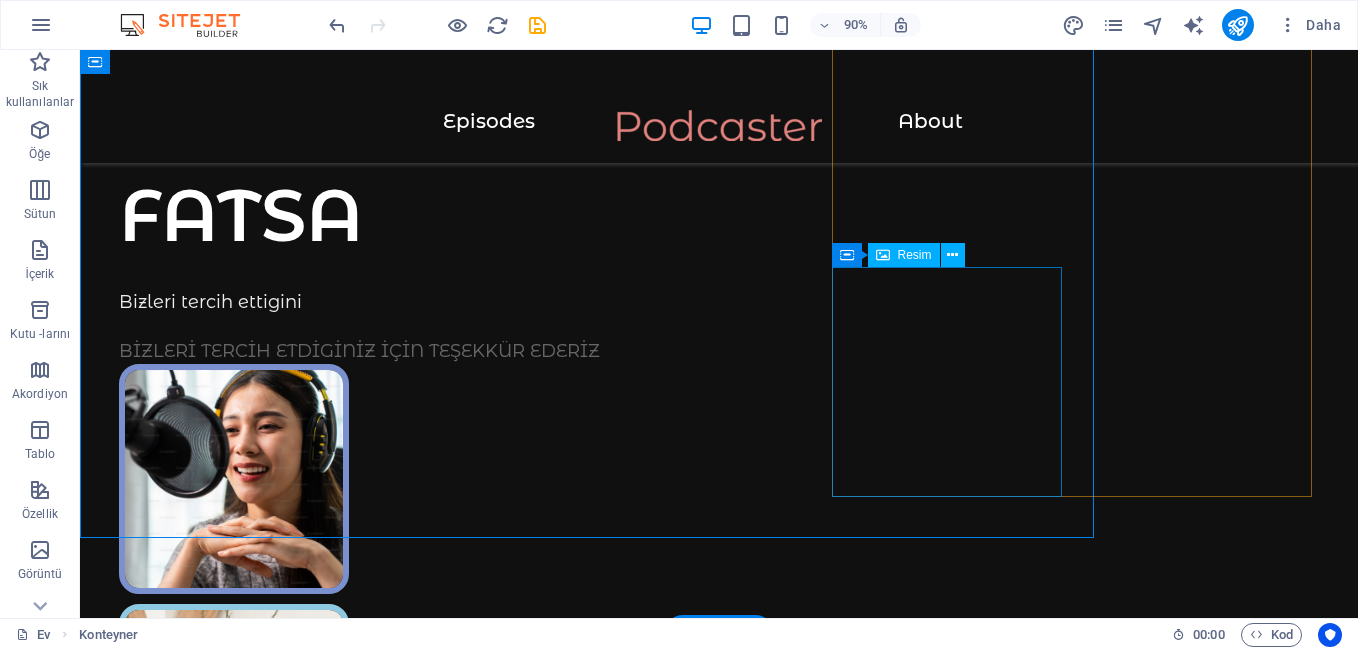 scroll, scrollTop: 190, scrollLeft: 0, axis: vertical 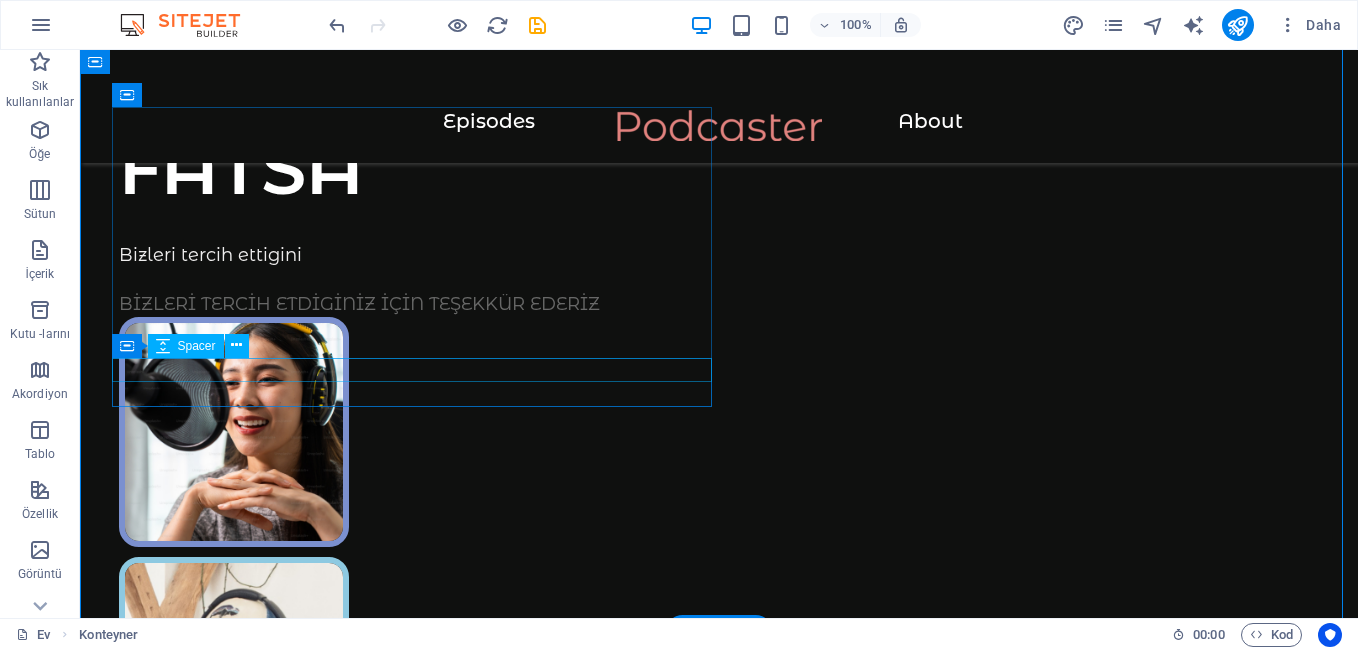 click at bounding box center [419, 280] 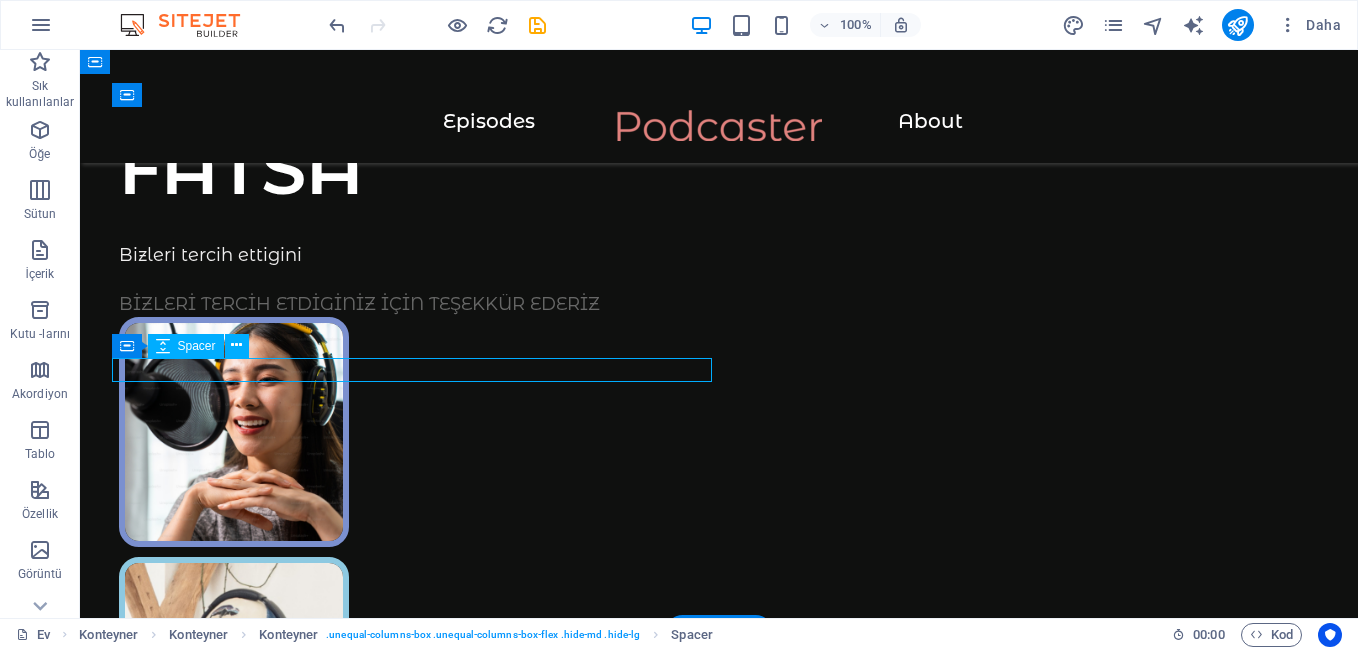 click at bounding box center [419, 280] 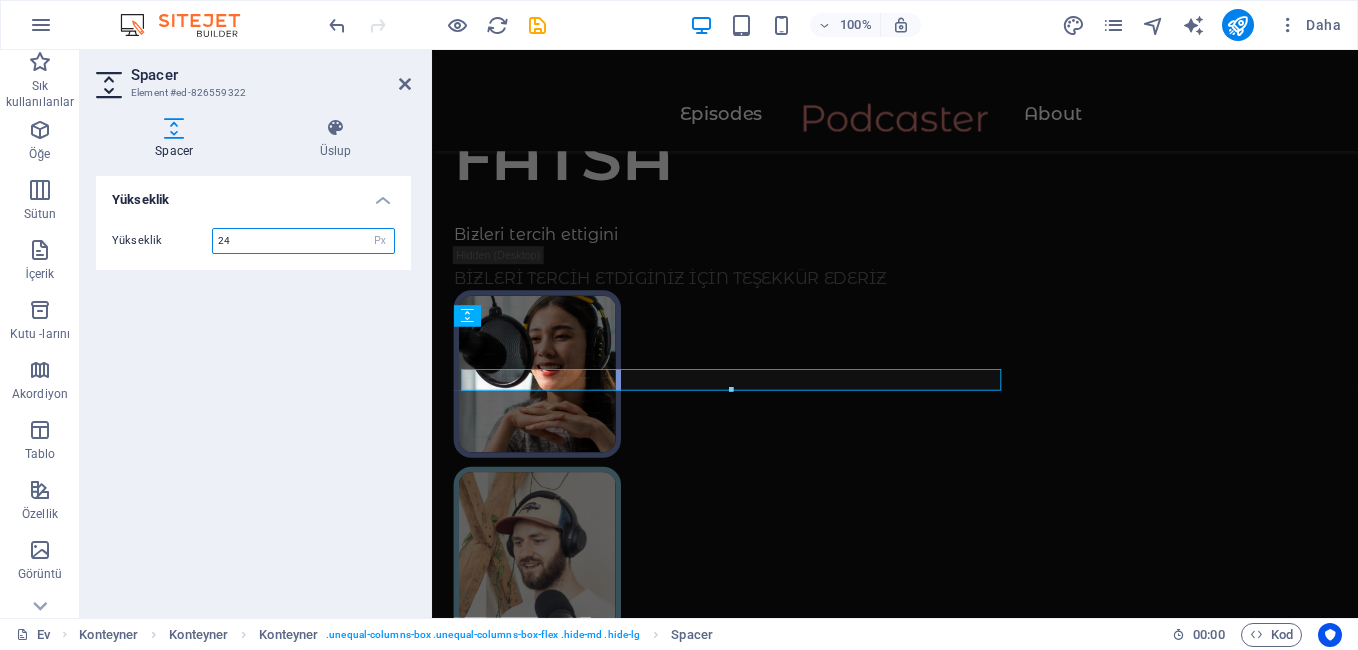 scroll, scrollTop: 143, scrollLeft: 0, axis: vertical 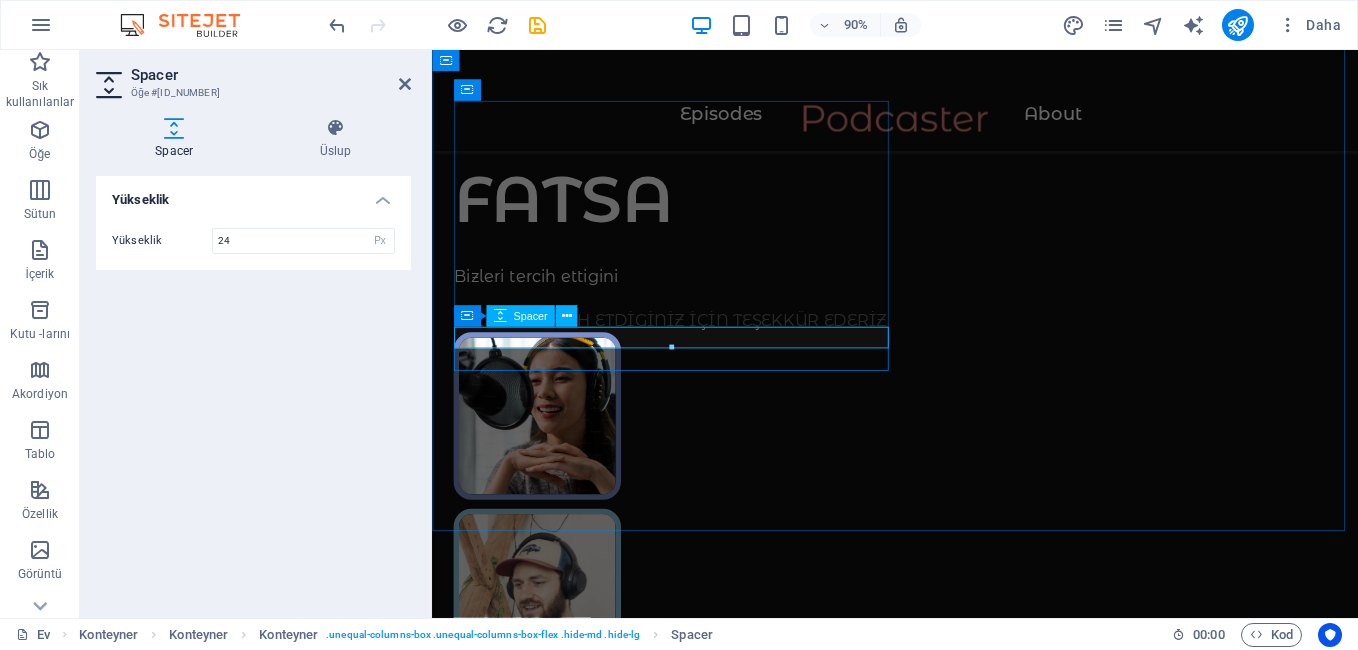 click at bounding box center (701, 327) 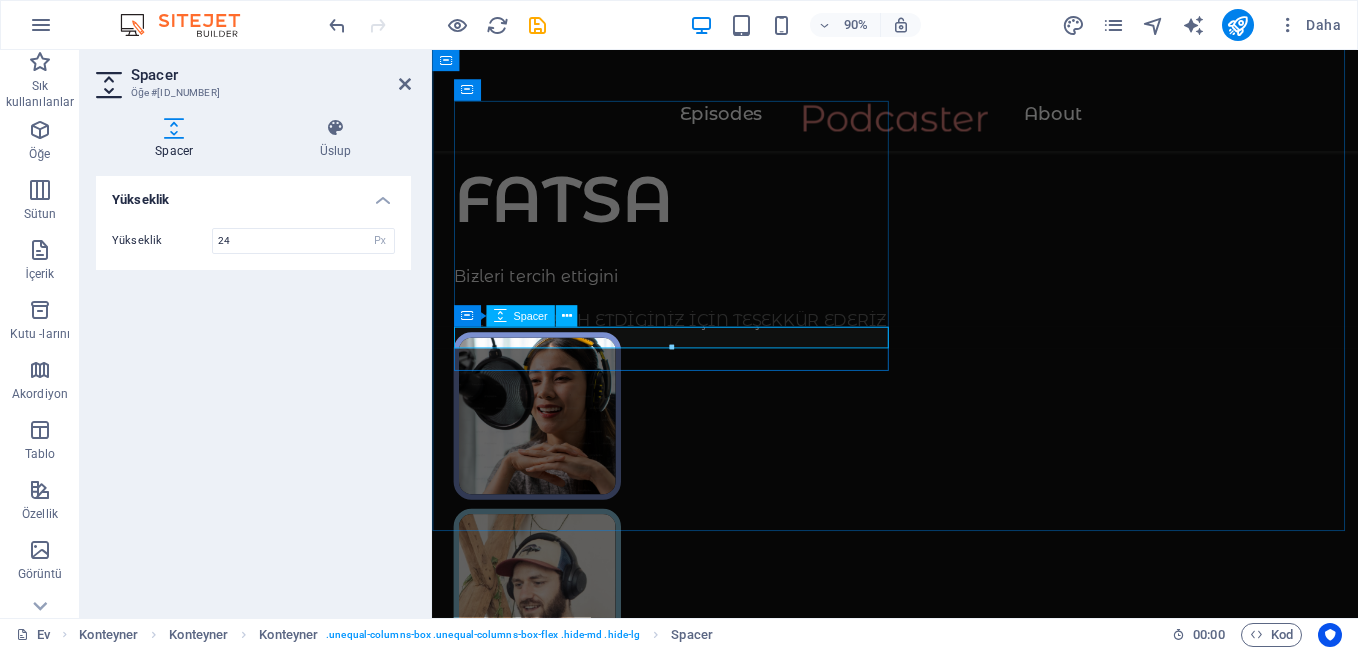 click at bounding box center [701, 327] 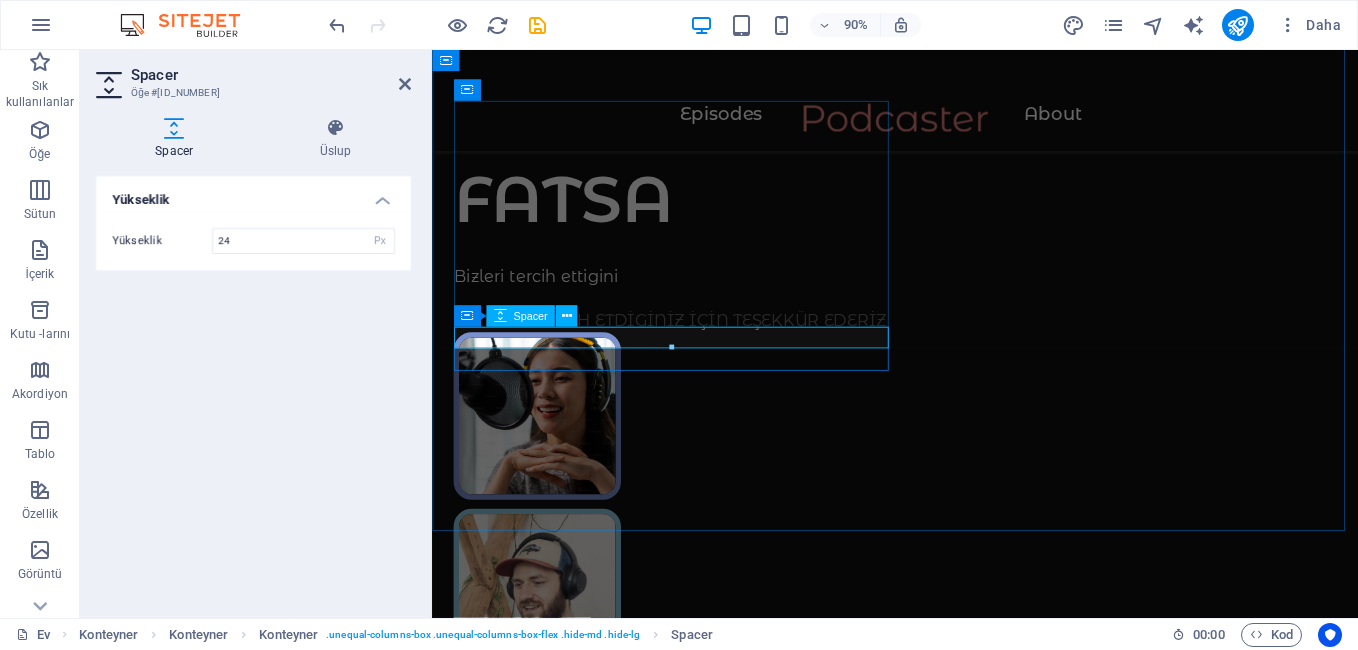 click at bounding box center [701, 327] 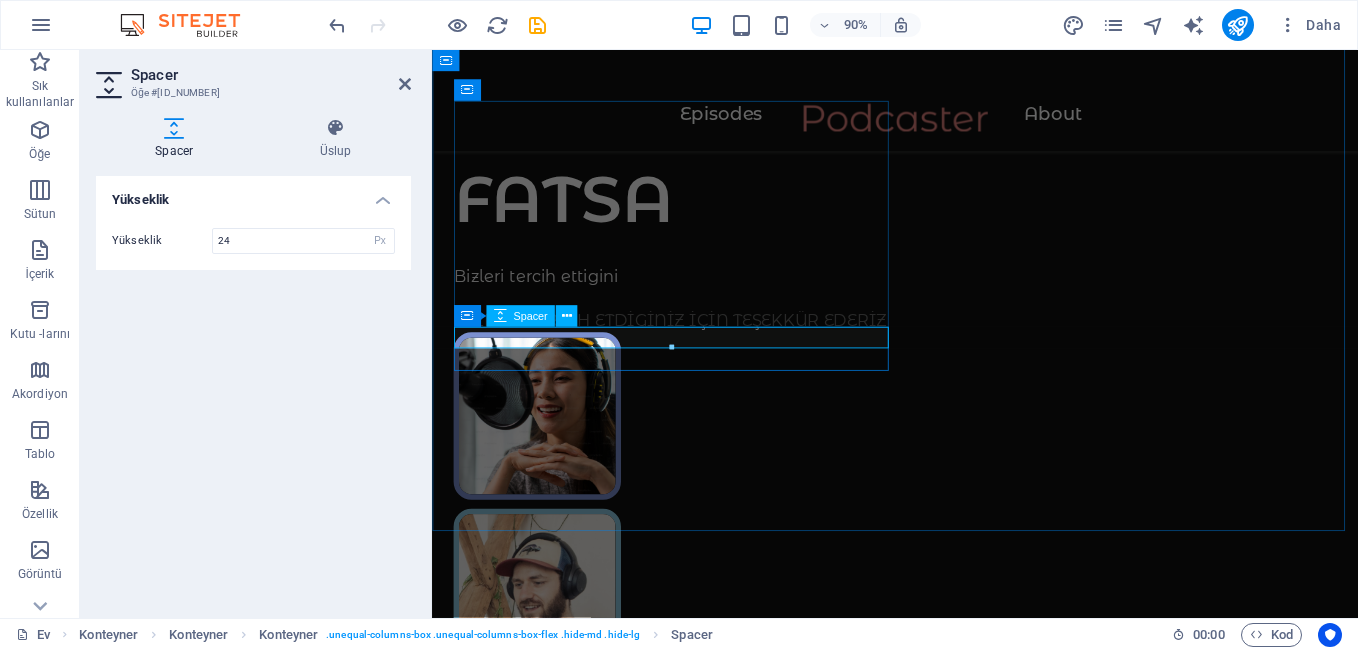 click at bounding box center (701, 327) 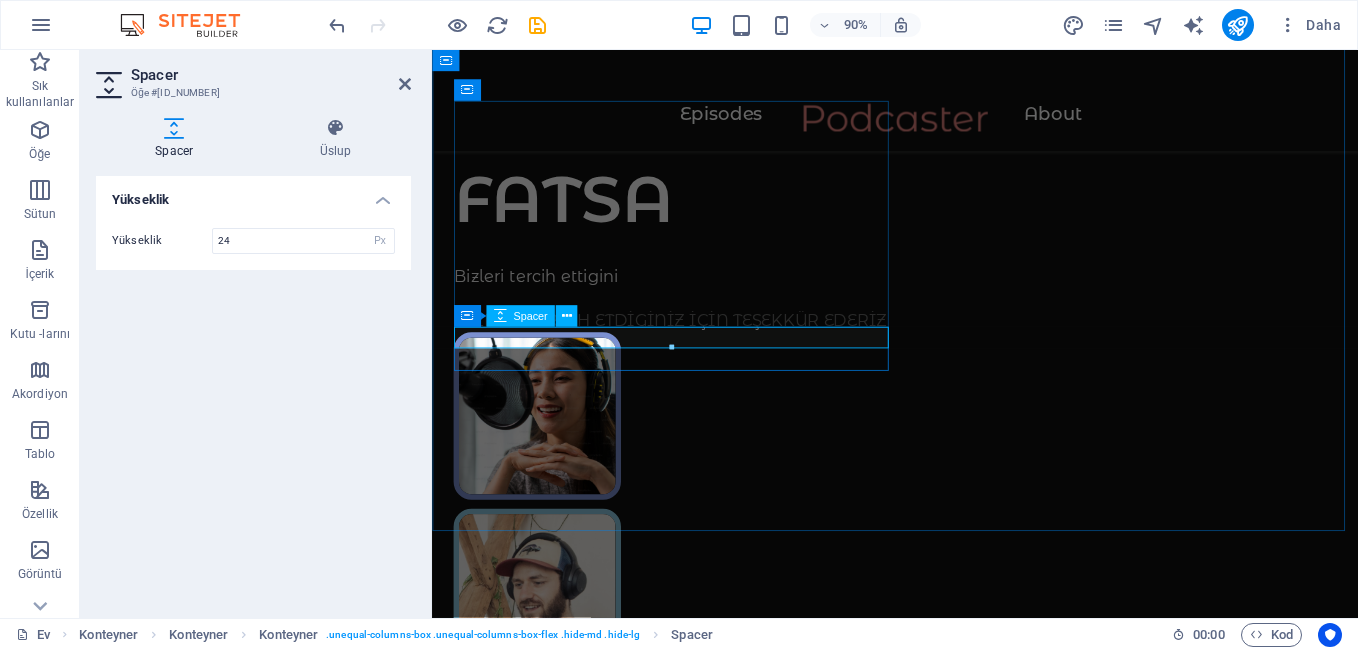 click at bounding box center (701, 327) 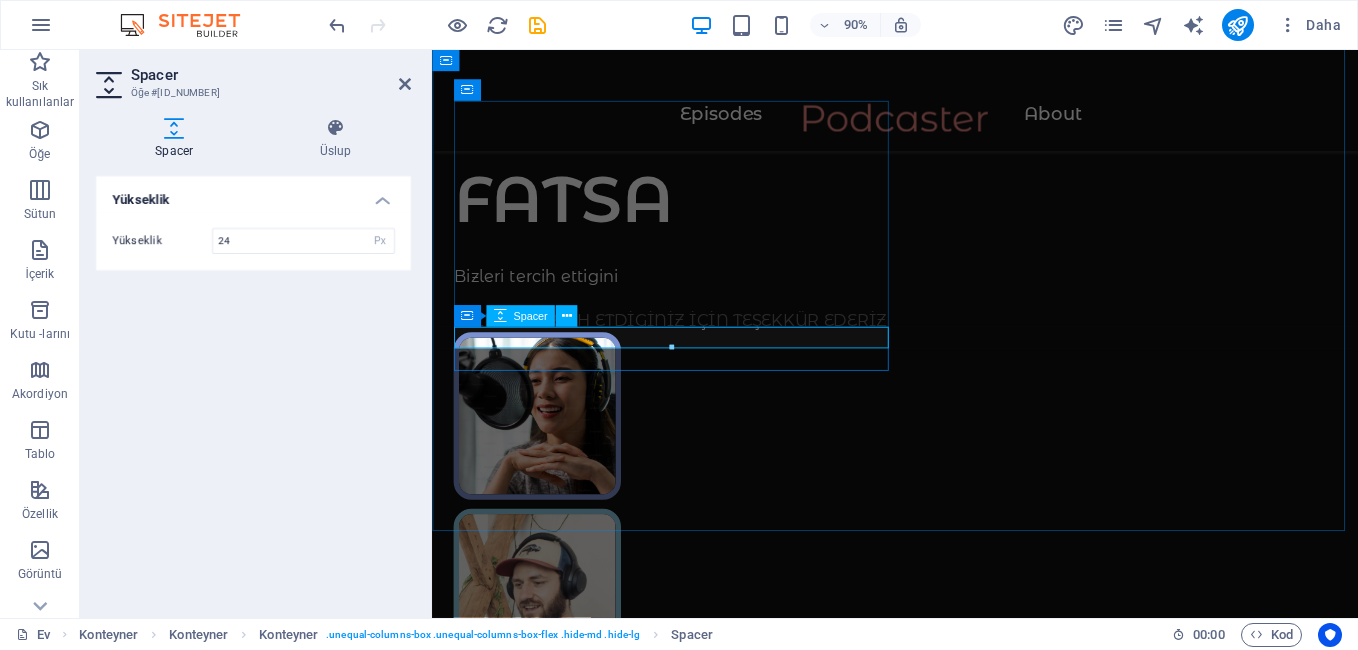click at bounding box center [701, 327] 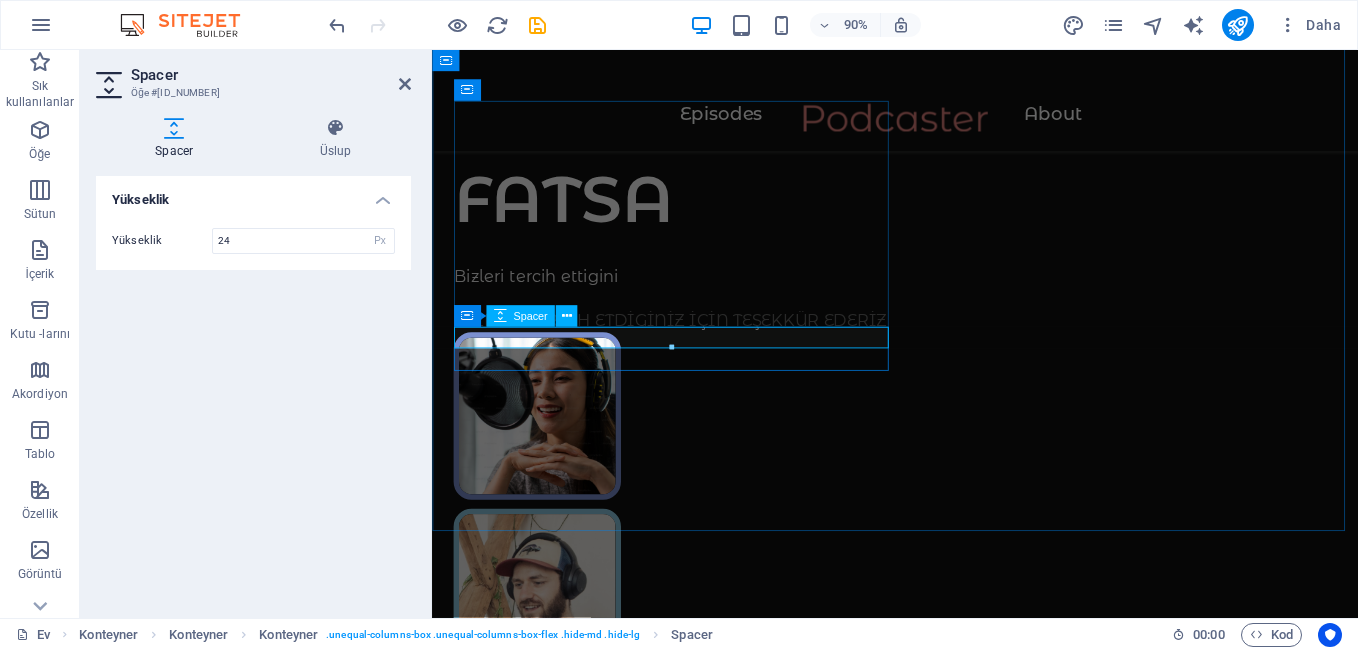 click at bounding box center [701, 327] 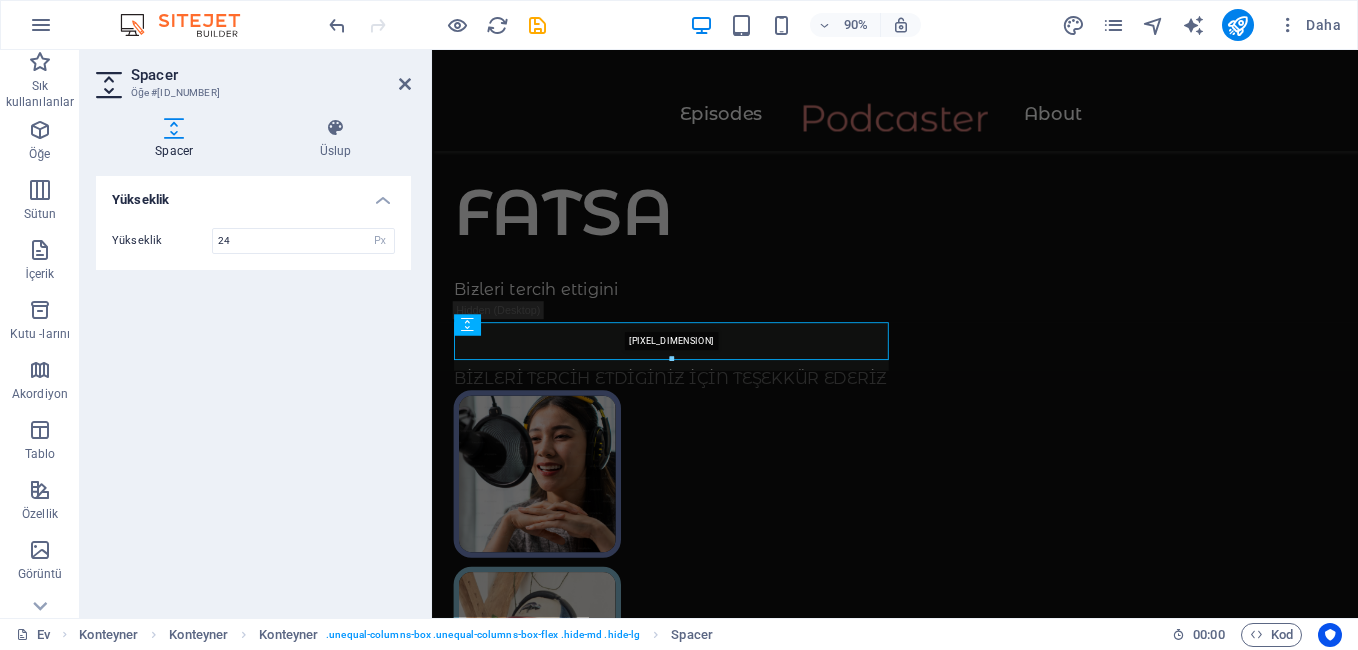 scroll, scrollTop: 133, scrollLeft: 0, axis: vertical 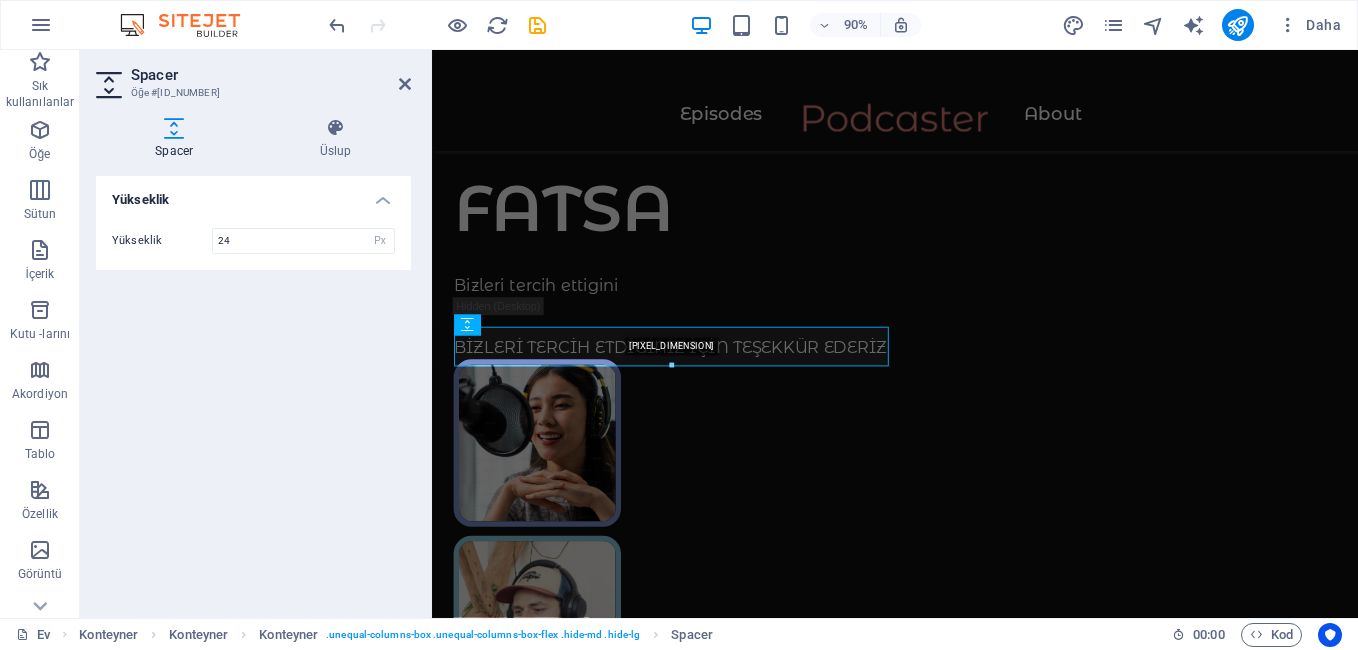 drag, startPoint x: 503, startPoint y: 348, endPoint x: 99, endPoint y: 356, distance: 404.0792 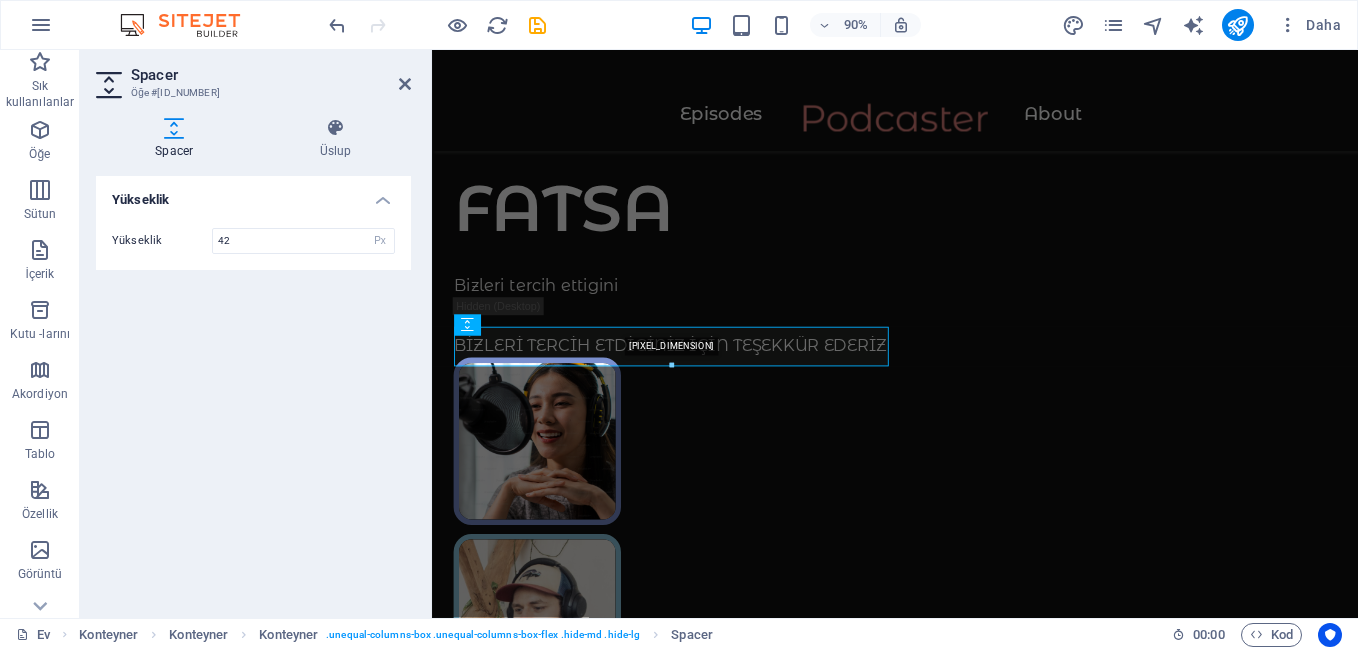 scroll, scrollTop: 134, scrollLeft: 0, axis: vertical 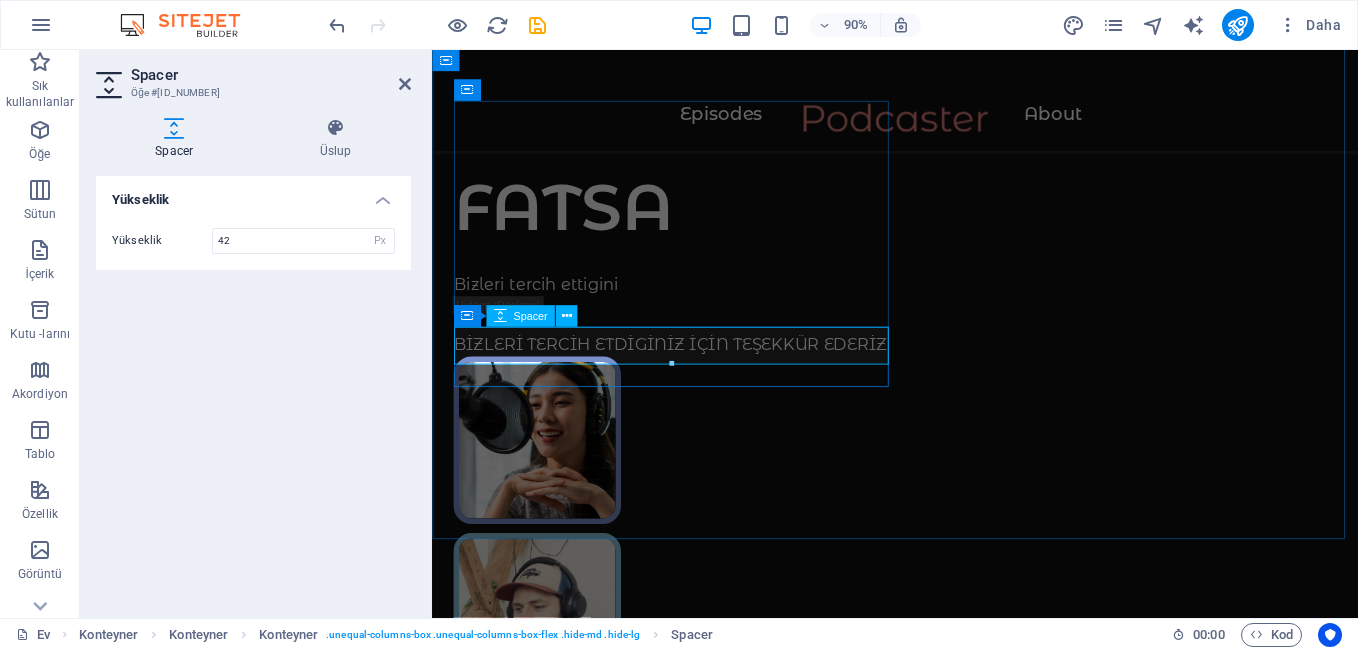 click at bounding box center (701, 345) 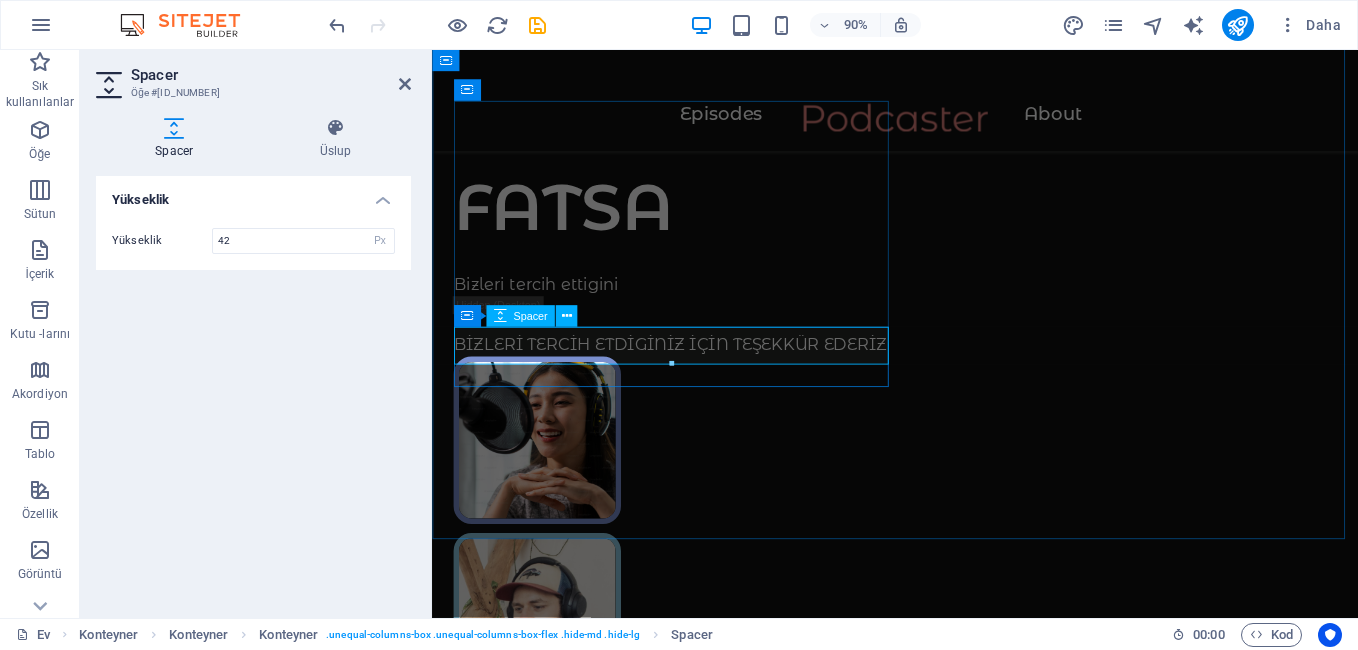 click at bounding box center [701, 345] 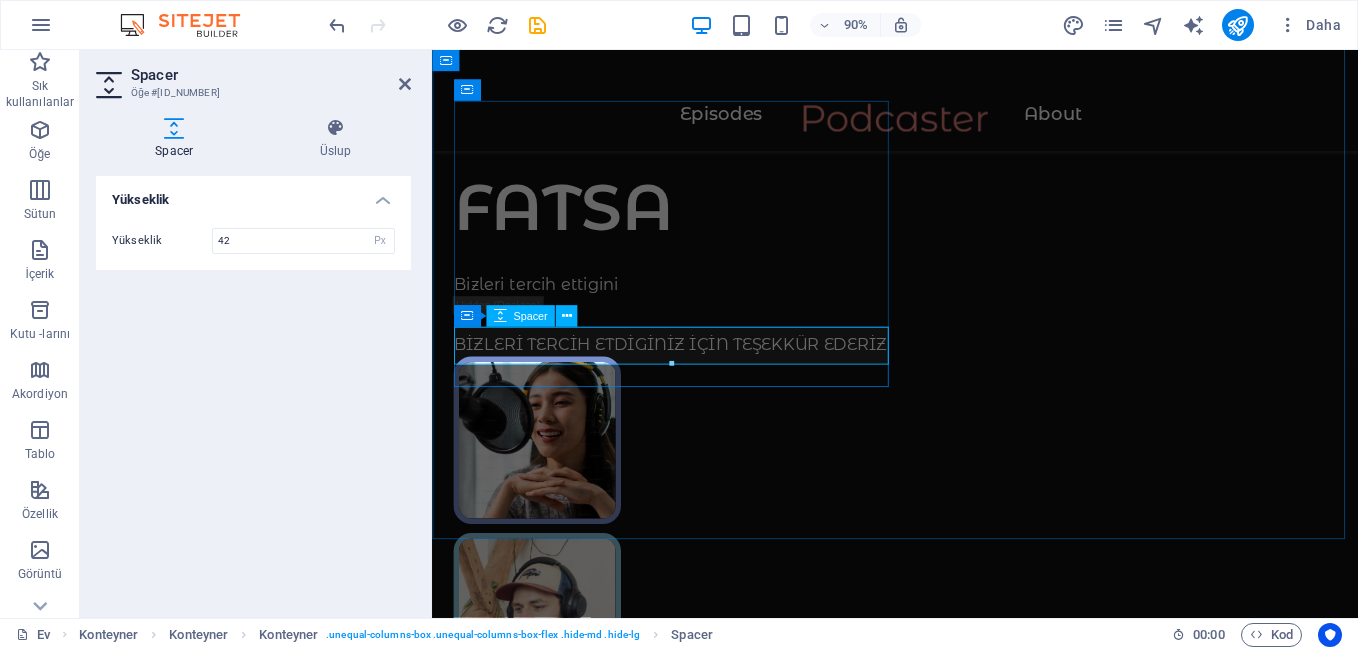 click at bounding box center (701, 345) 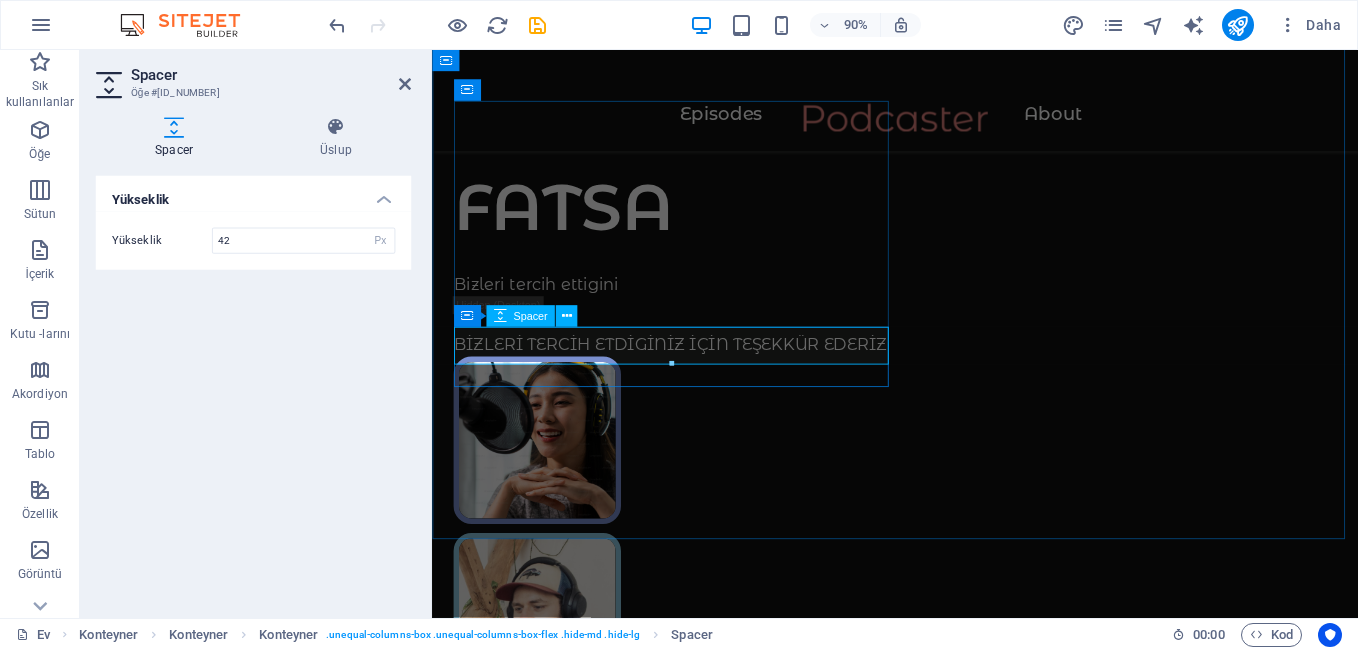 click at bounding box center [701, 345] 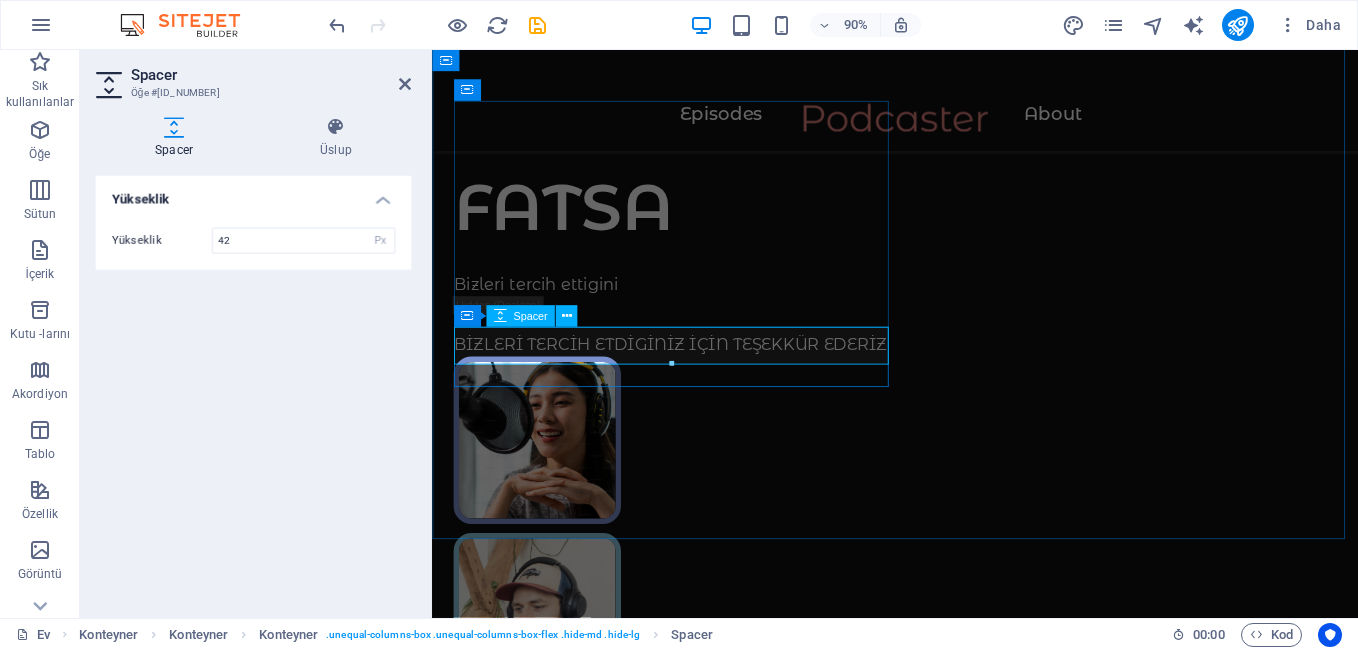click at bounding box center [701, 345] 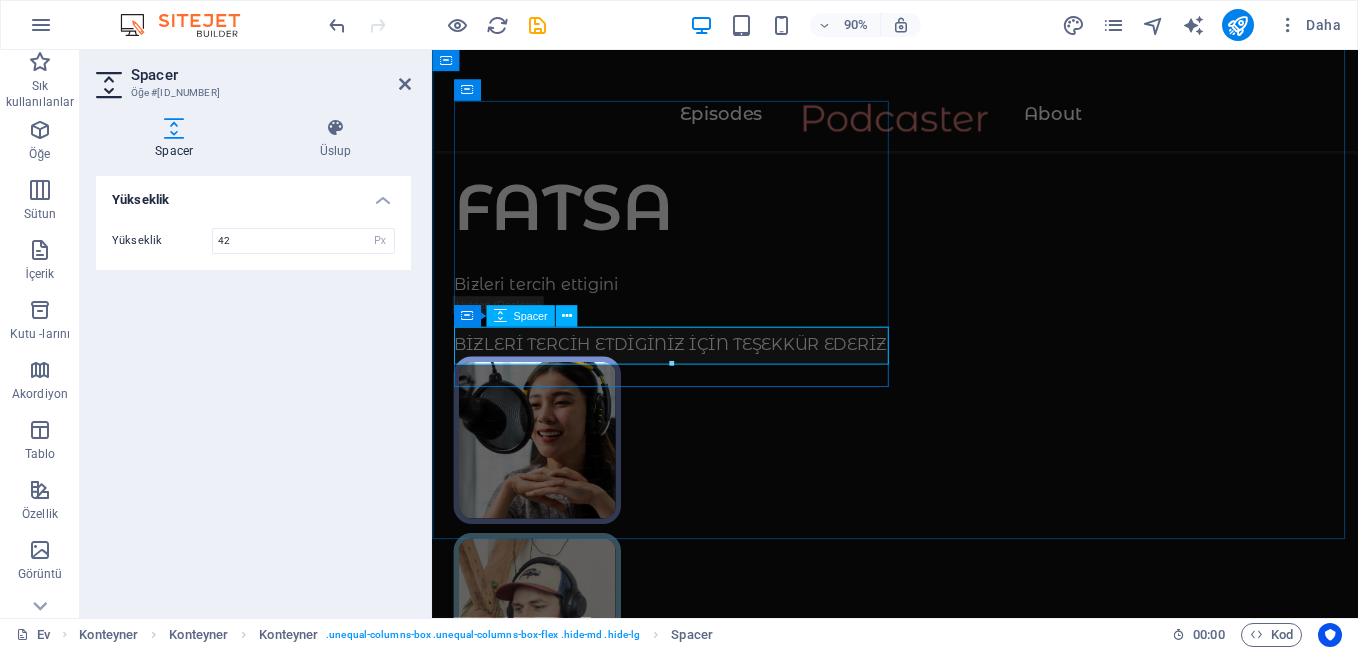 click at bounding box center [701, 345] 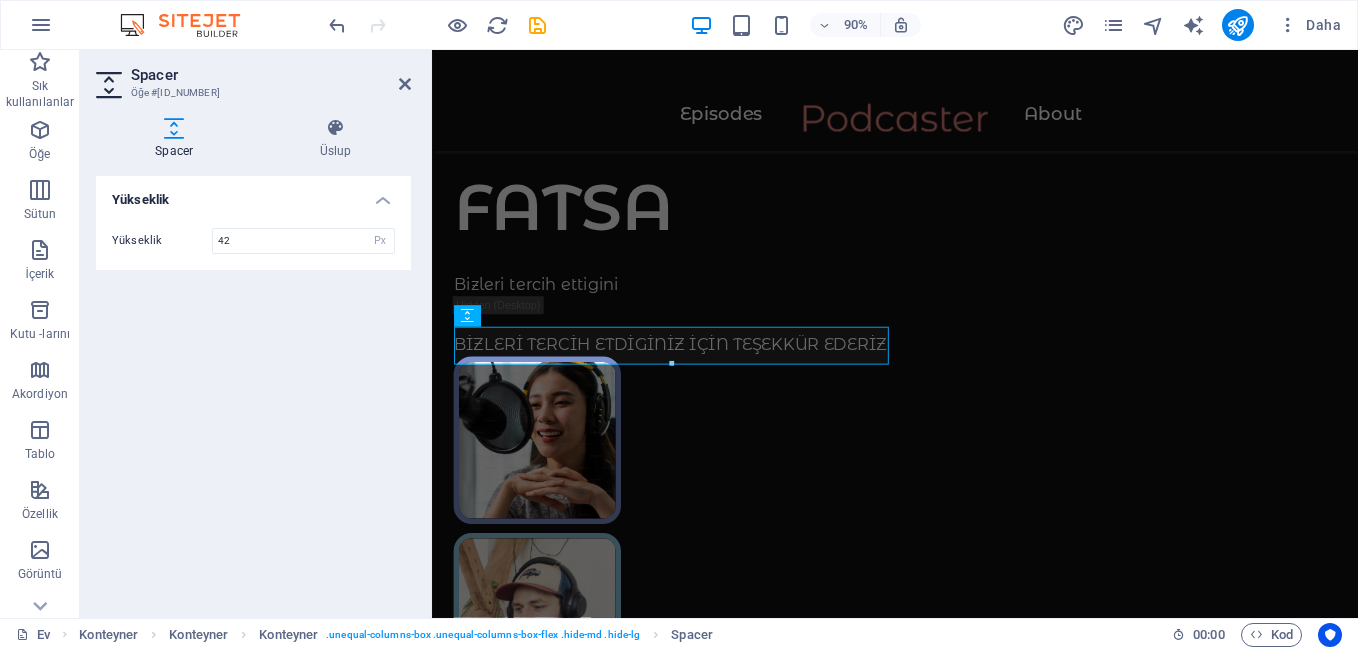 click on "Yükseklik" at bounding box center [253, 194] 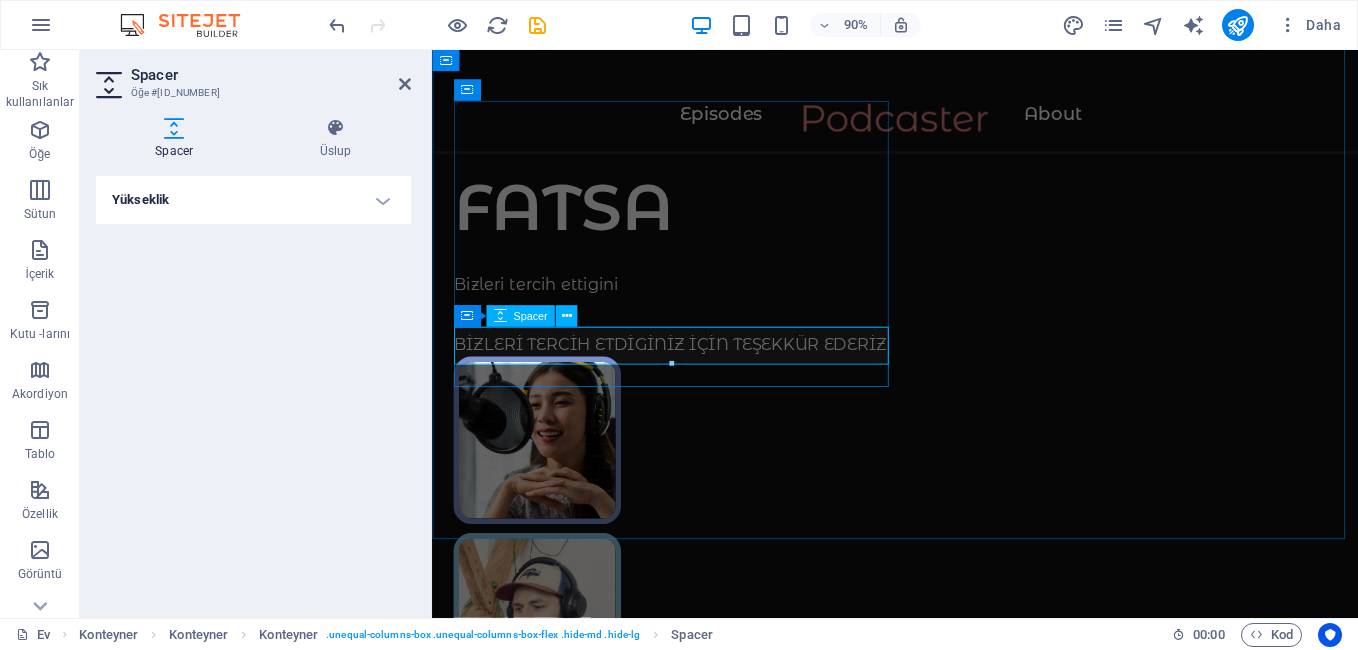click at bounding box center (701, 345) 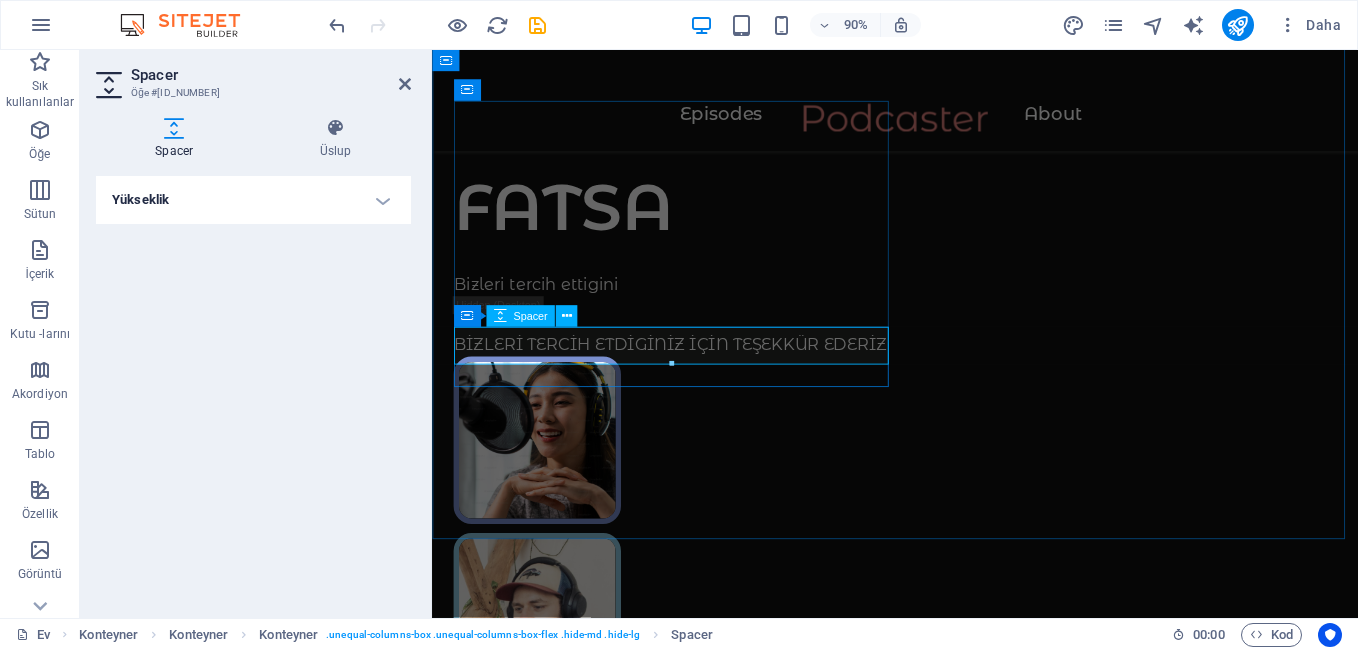 click on "Spacer" at bounding box center (530, 316) 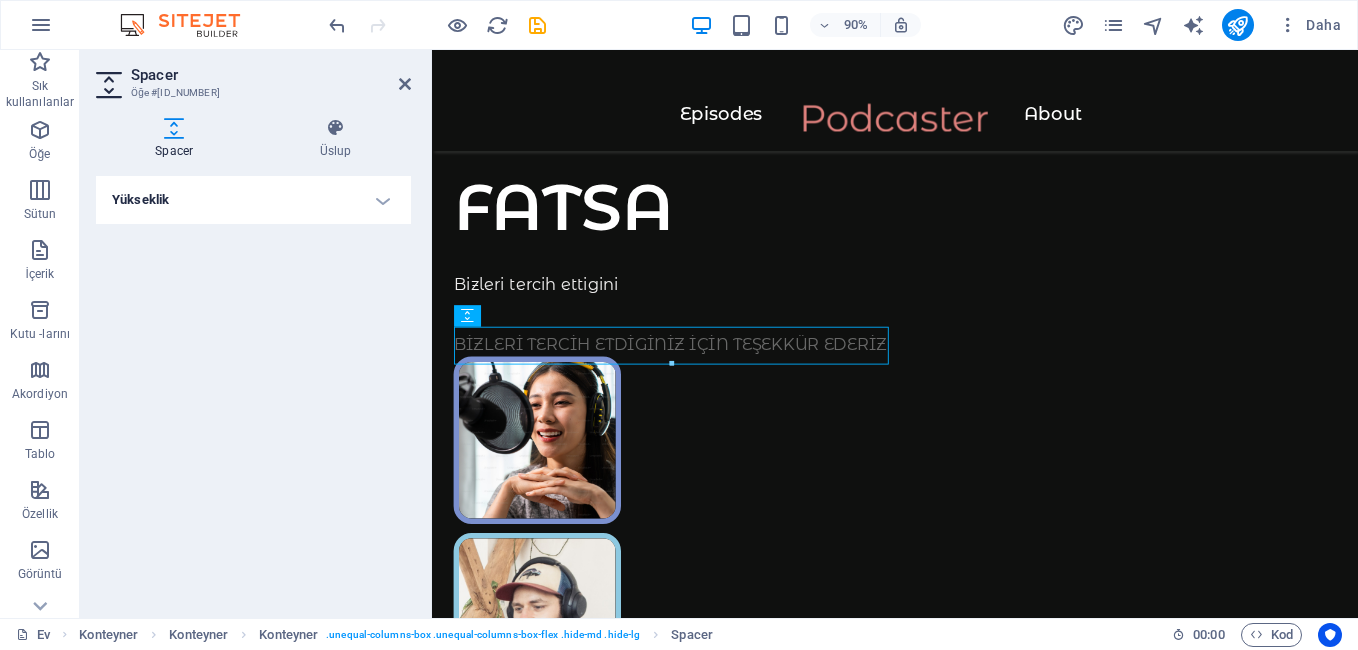 drag, startPoint x: 952, startPoint y: 366, endPoint x: 517, endPoint y: 378, distance: 435.1655 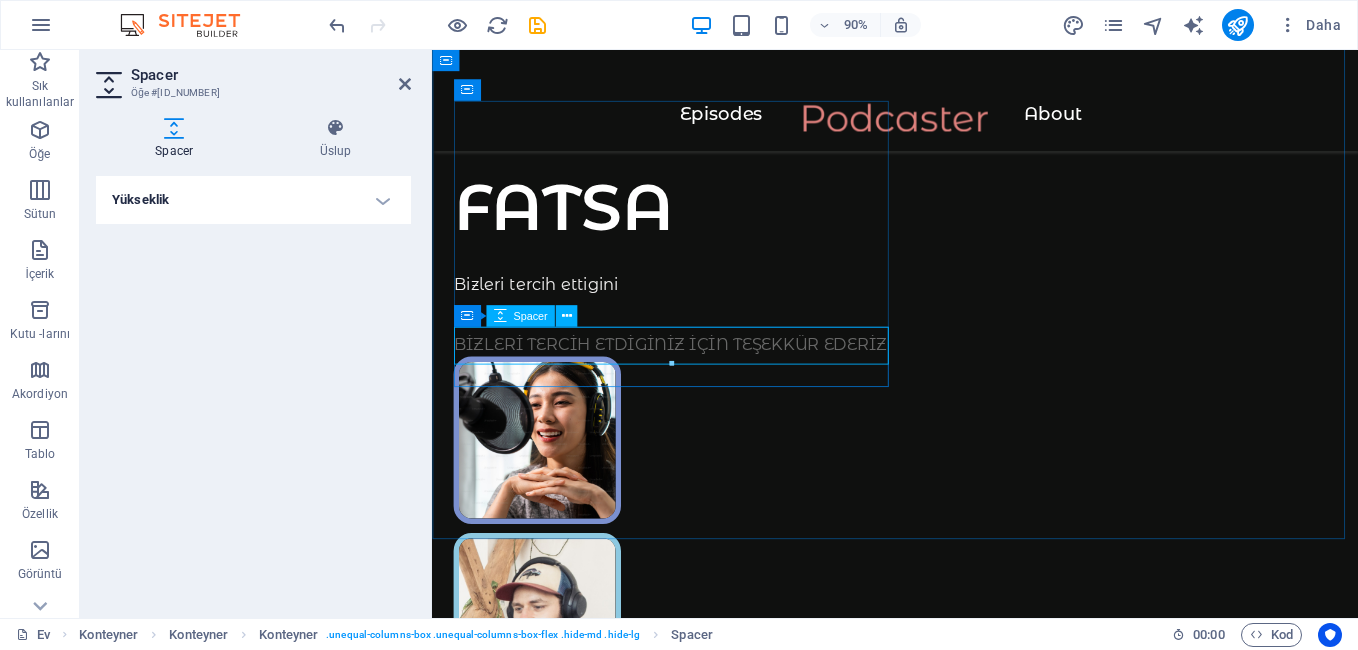 click at bounding box center [701, 345] 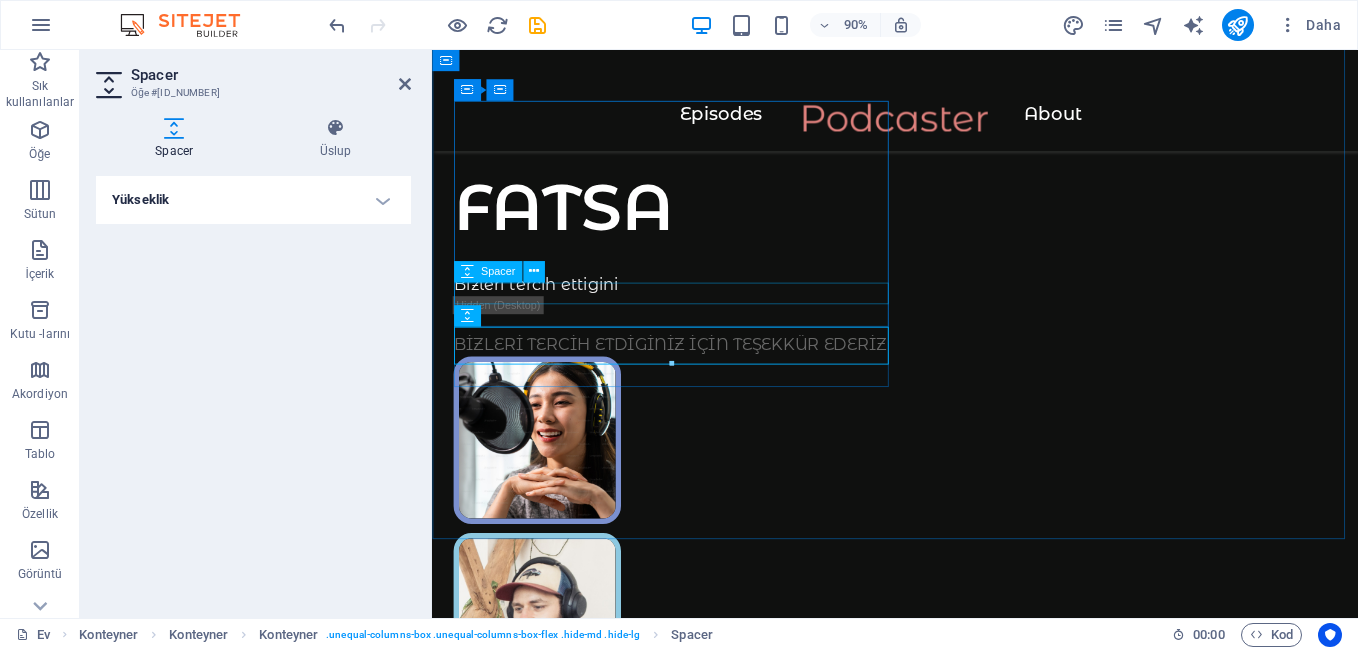 click at bounding box center [701, 287] 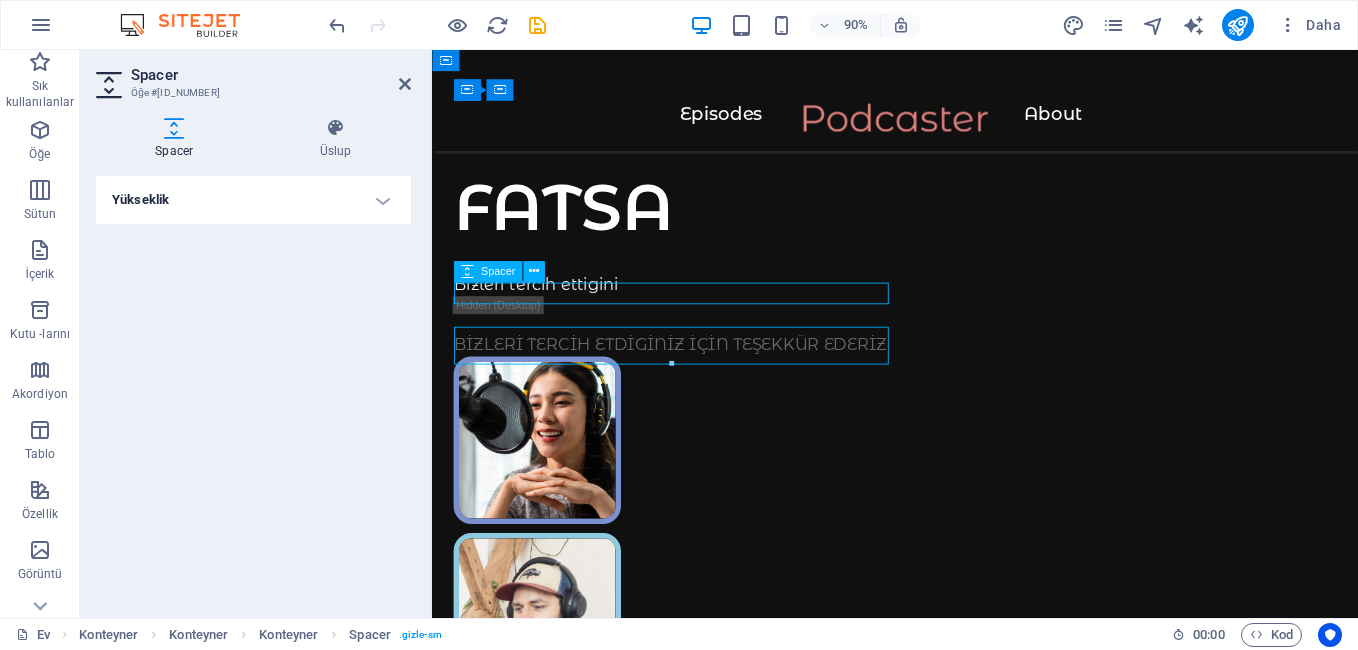 scroll, scrollTop: 181, scrollLeft: 0, axis: vertical 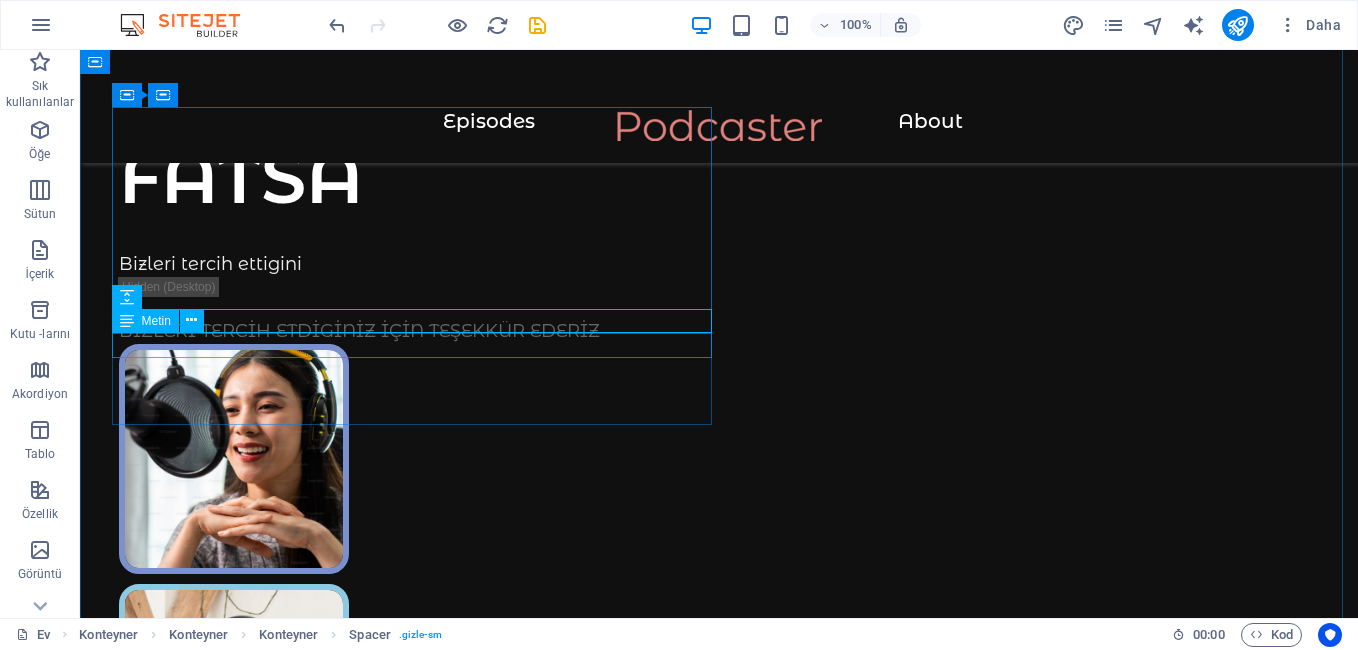 click on "Bizleri tercih ettigini" at bounding box center (419, 264) 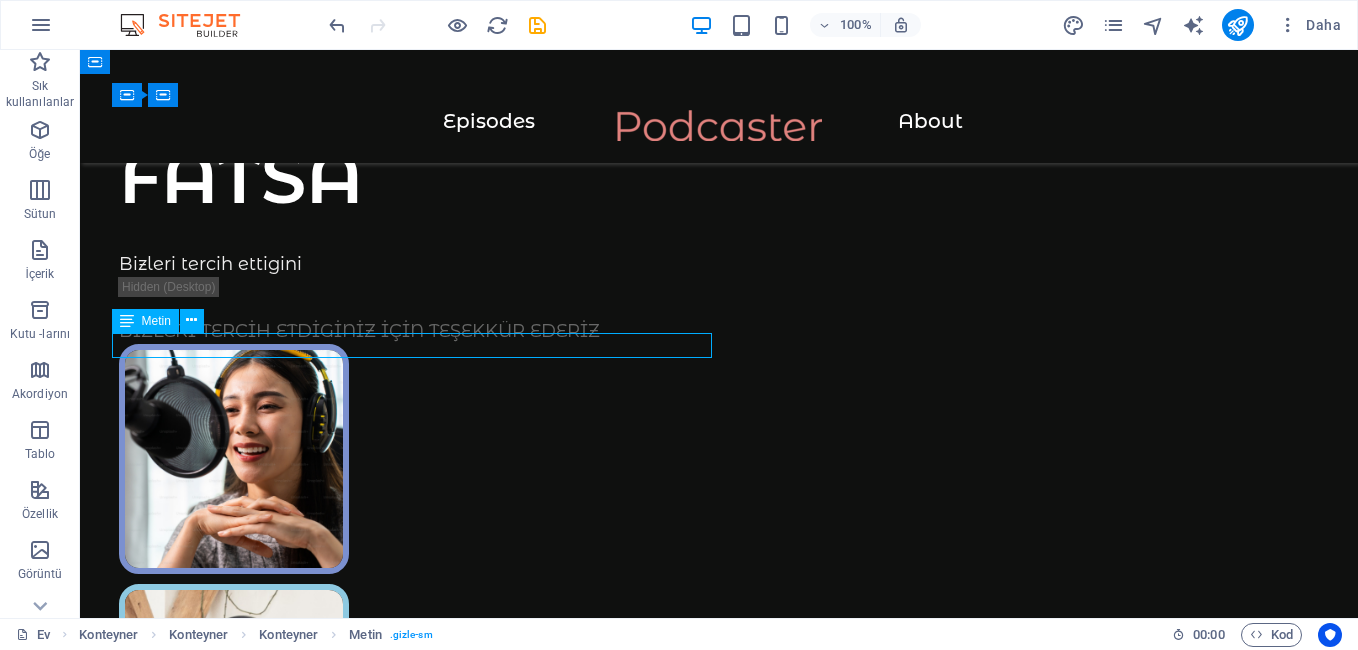 click on "Bizleri tercih ettigini" at bounding box center [419, 264] 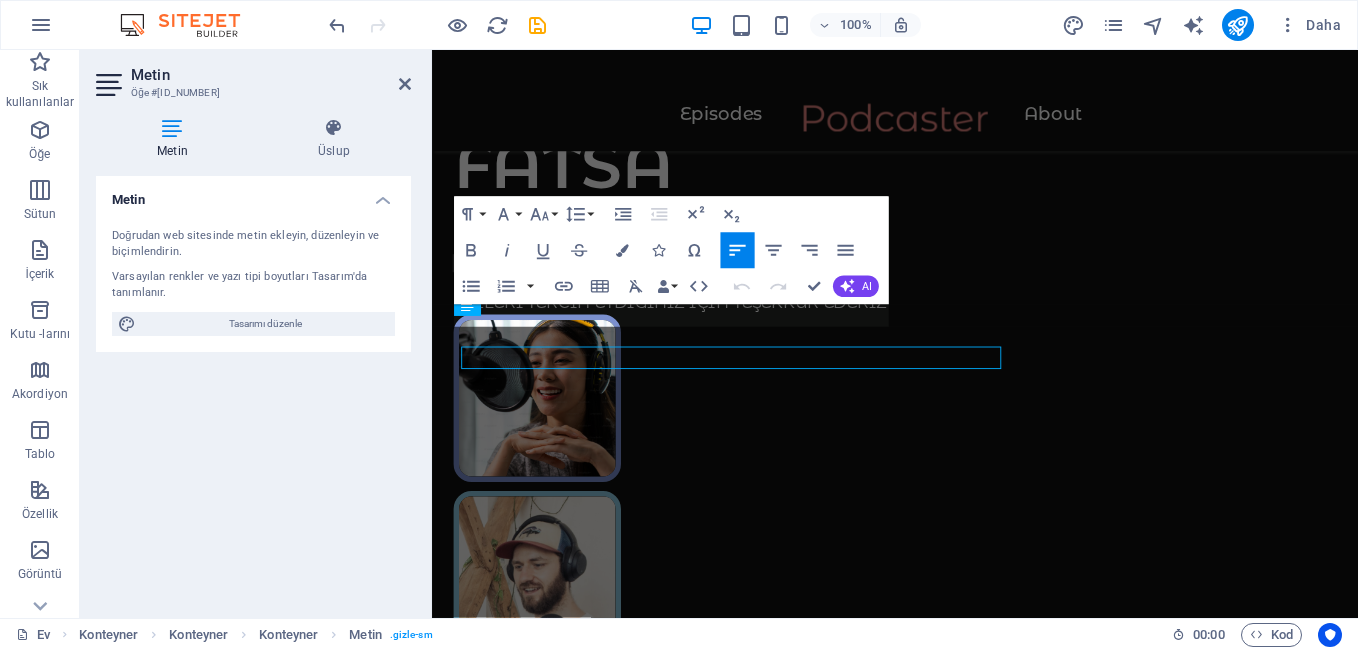 scroll, scrollTop: 134, scrollLeft: 0, axis: vertical 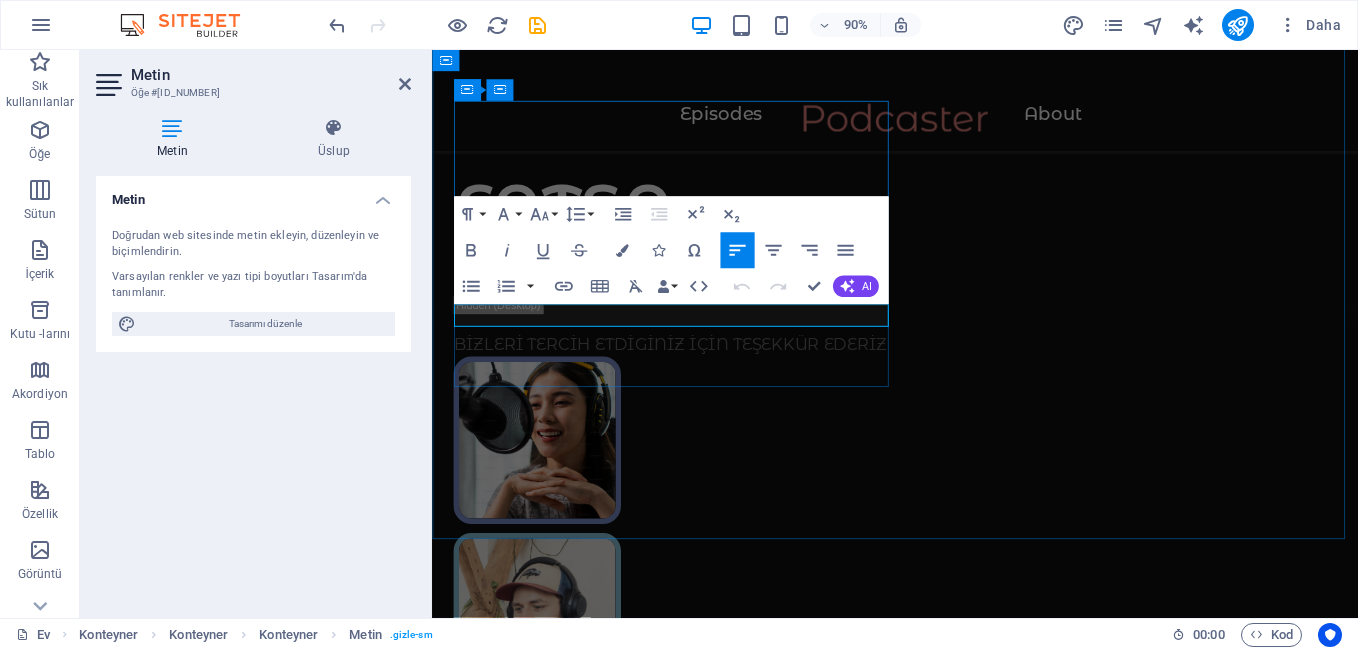 click on "Bizleri tercih ettigini" at bounding box center [701, 311] 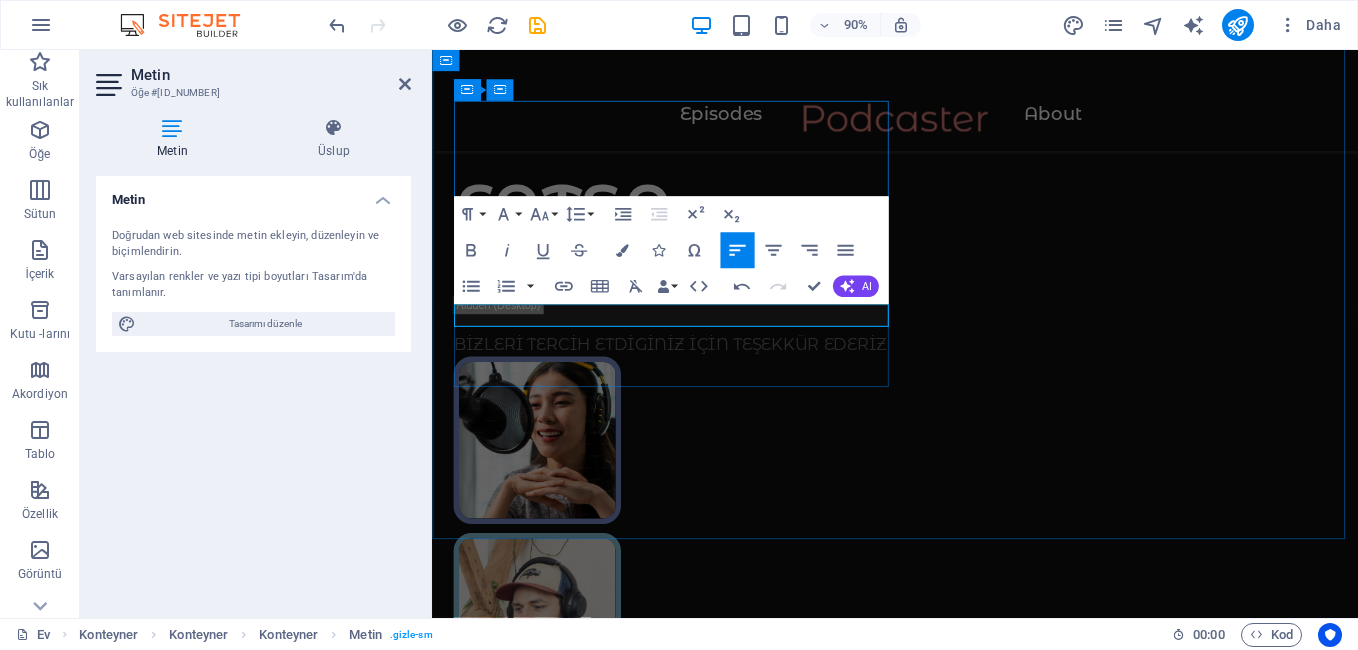 type 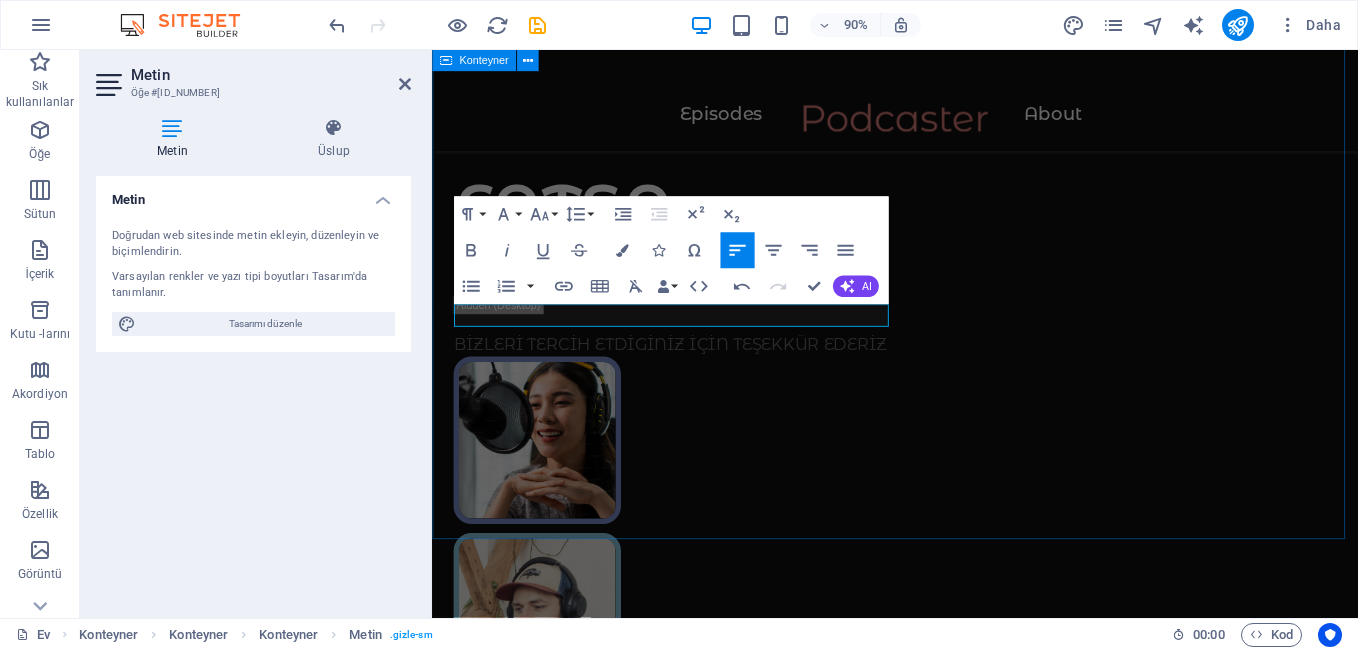 click on "RADYOKOLİK         FATSA                                  0543 924 27 61 BİZLERİ TERCİH ETDİGİNİZ İÇİN TEŞEKKÜR EDERİZ Supported by:" at bounding box center (946, 649) 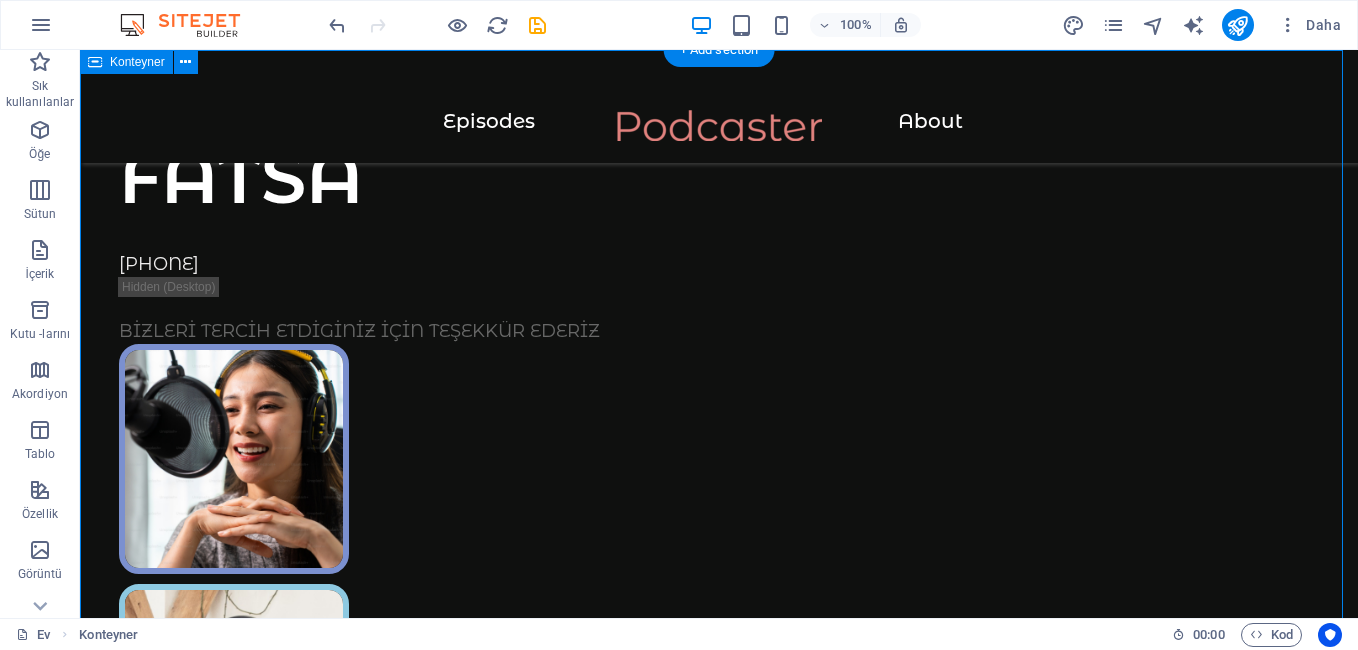 scroll, scrollTop: 0, scrollLeft: 0, axis: both 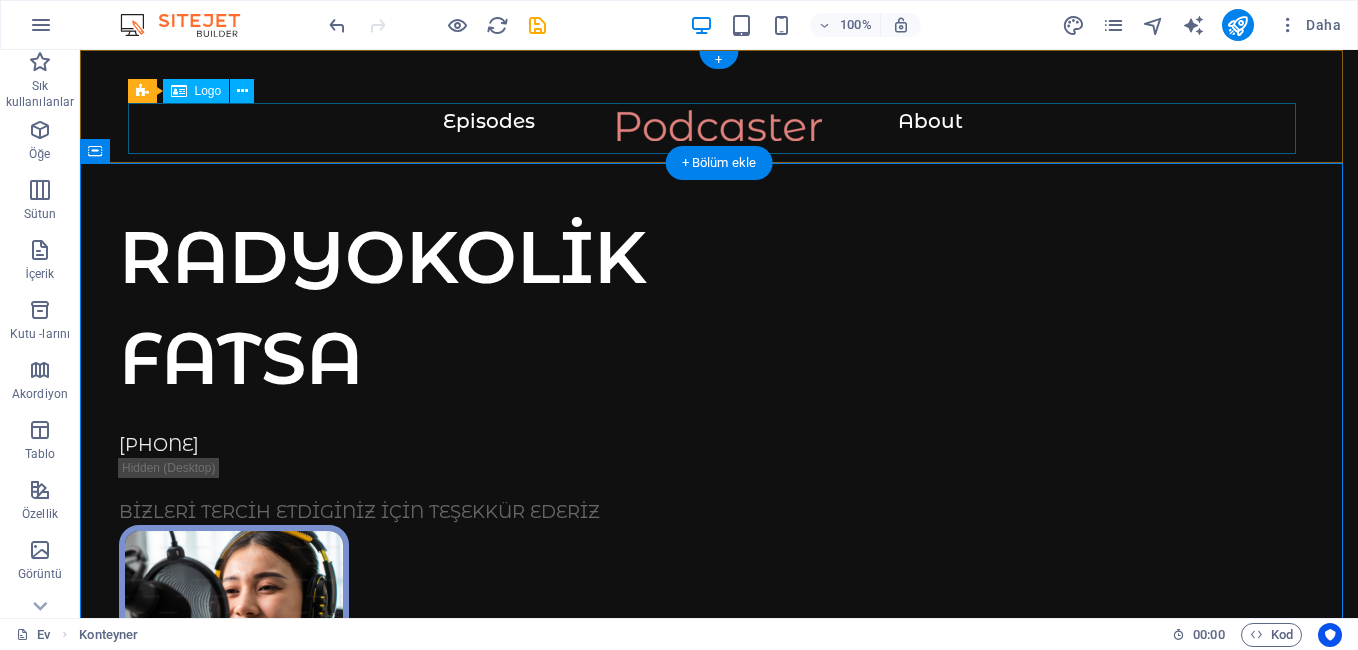 click at bounding box center [719, 135] 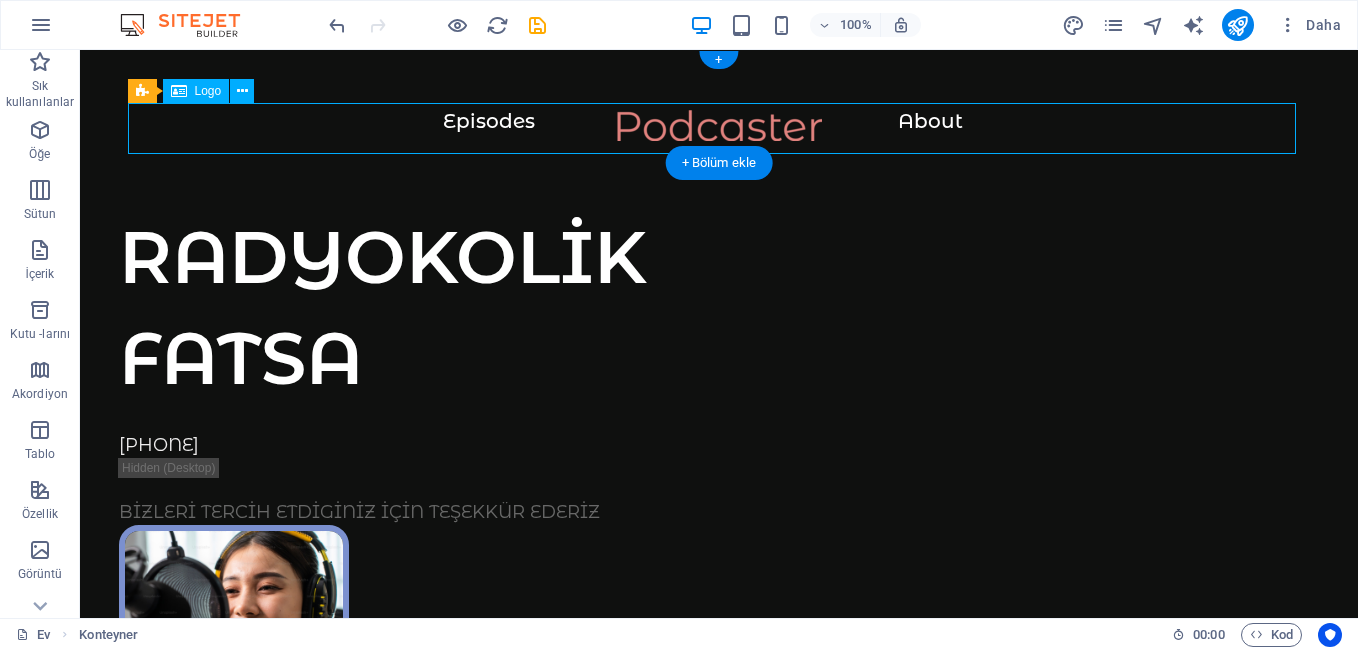 click at bounding box center (719, 135) 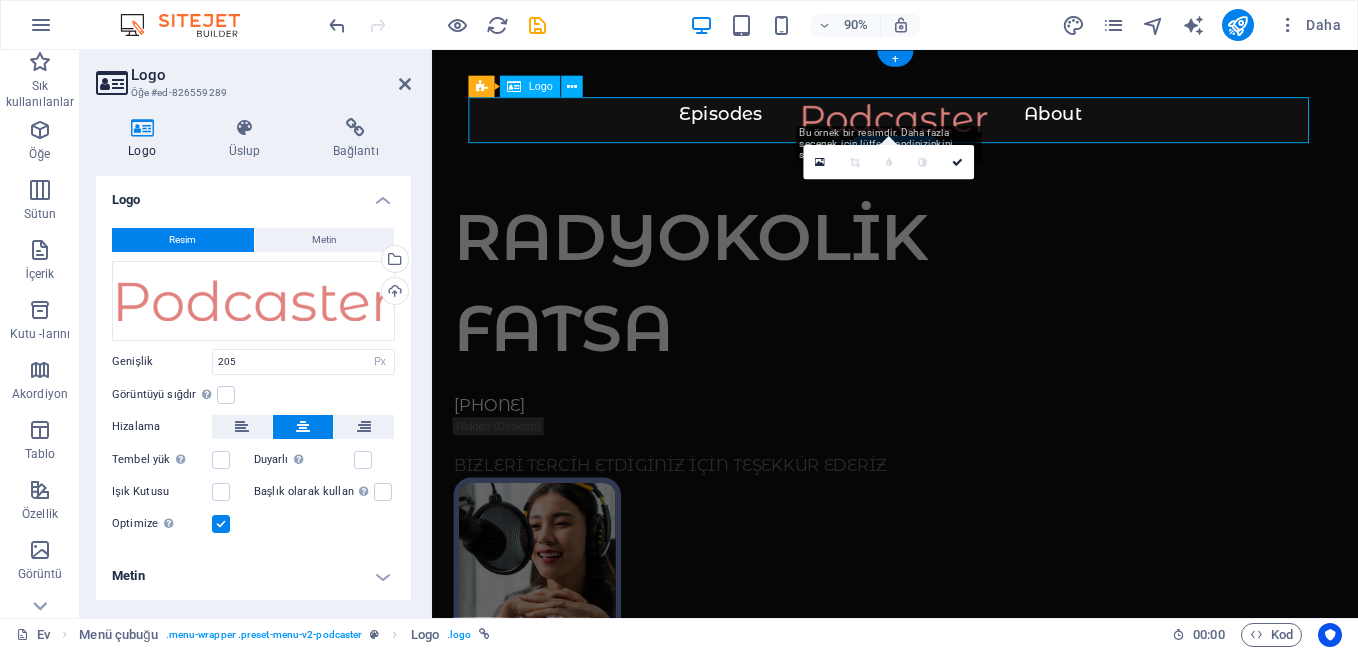 click at bounding box center [946, 135] 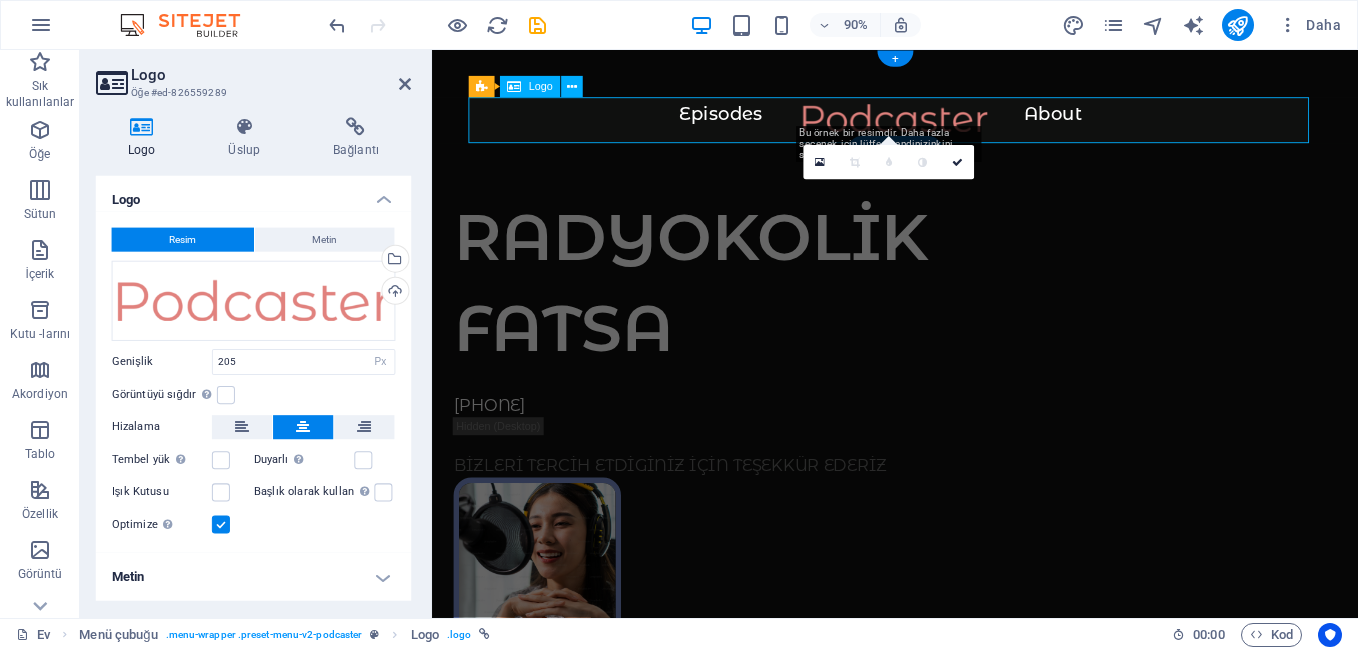 click at bounding box center [946, 135] 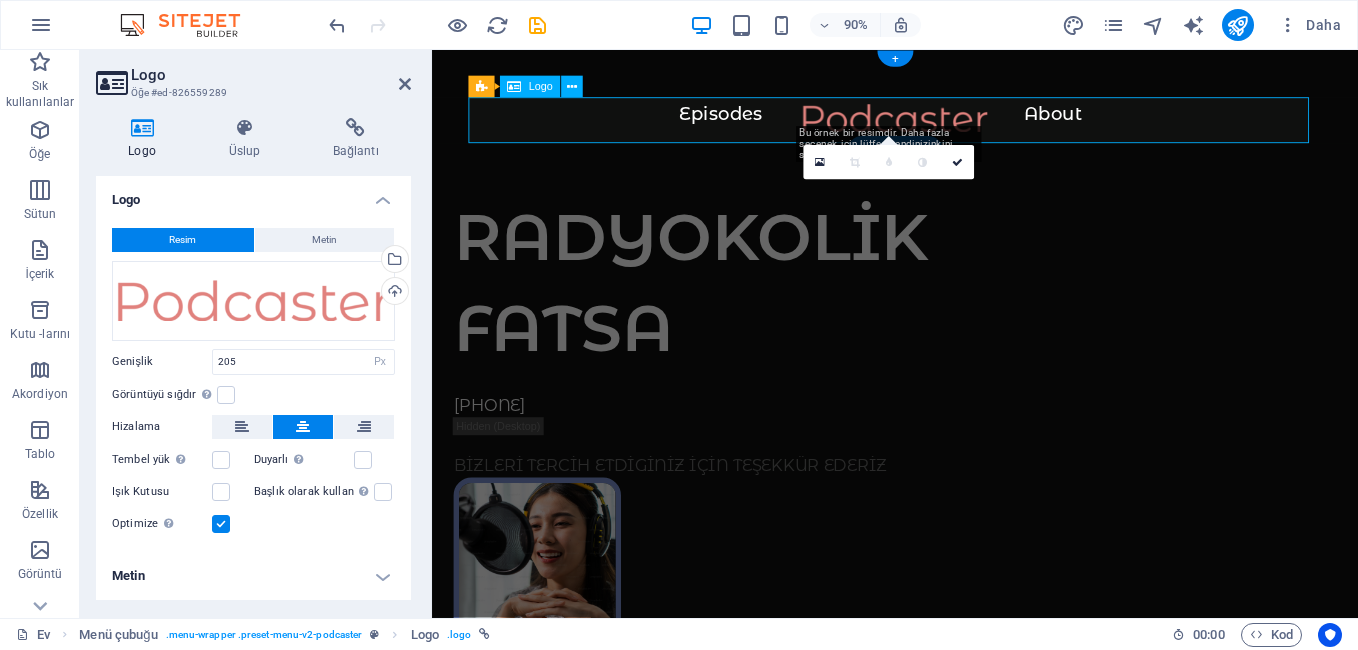 click at bounding box center [946, 135] 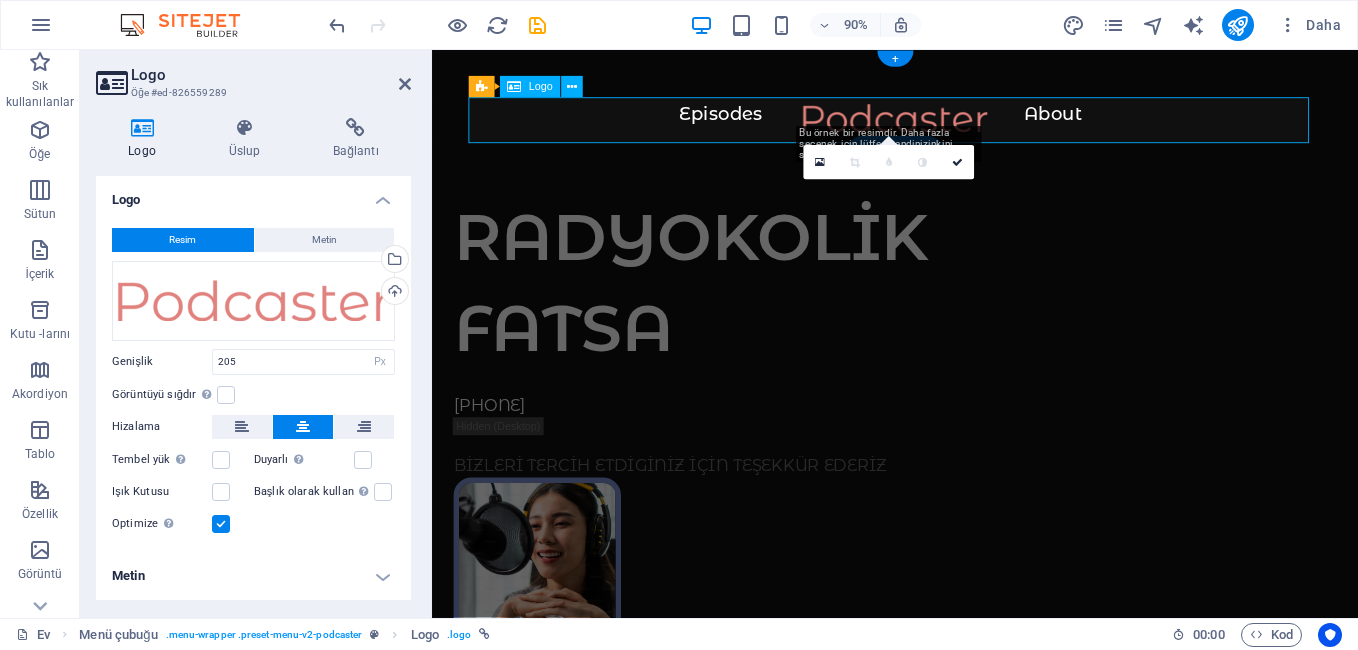 click at bounding box center (946, 135) 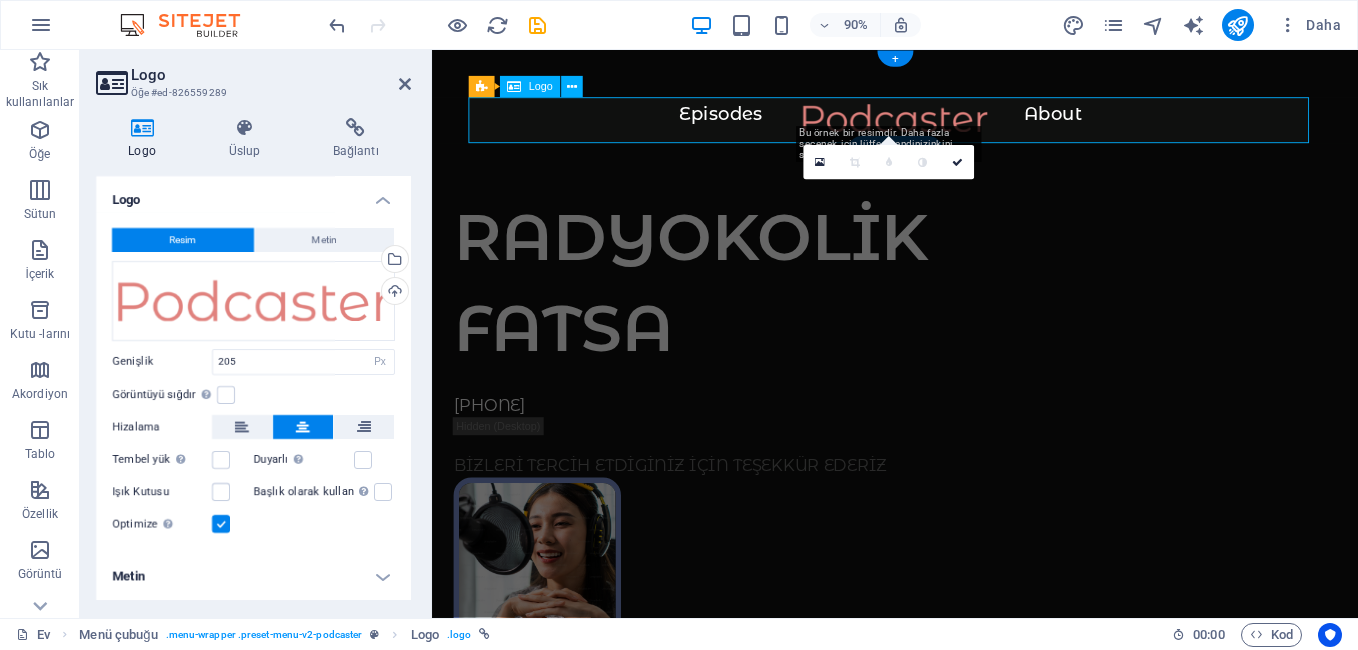 drag, startPoint x: 999, startPoint y: 123, endPoint x: 1021, endPoint y: 113, distance: 24.166092 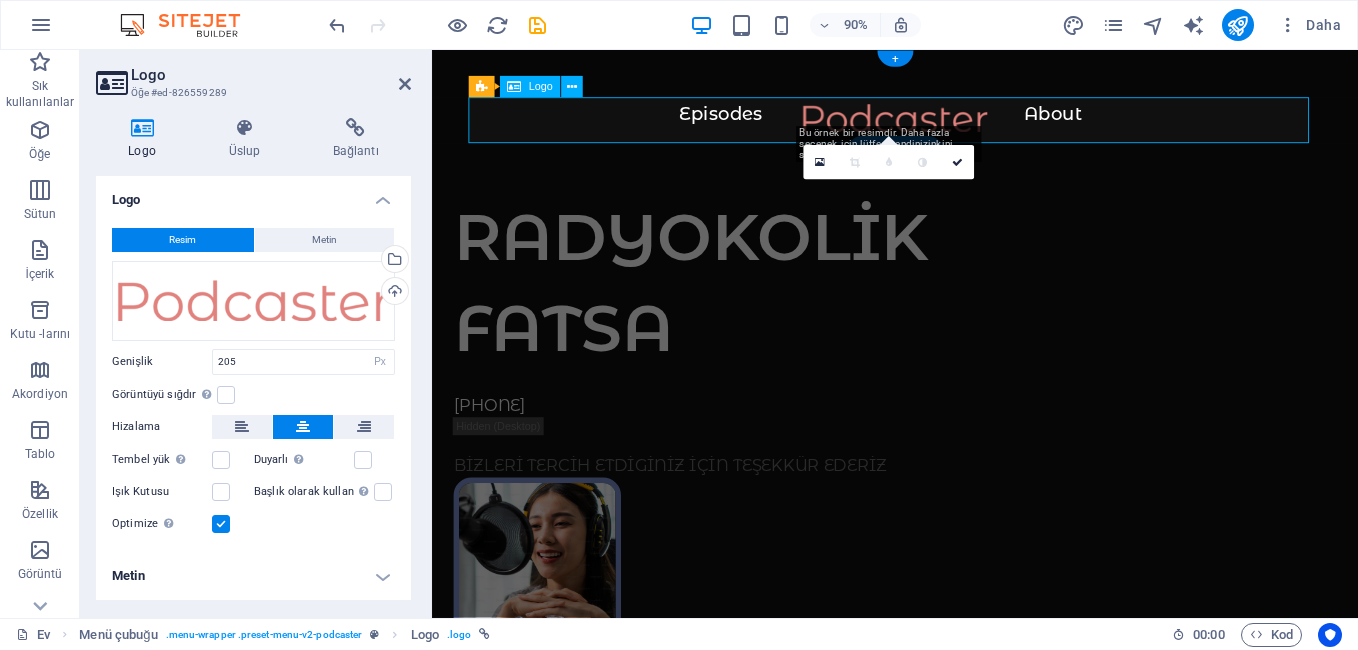 drag, startPoint x: 1151, startPoint y: 111, endPoint x: 1146, endPoint y: 127, distance: 16.763054 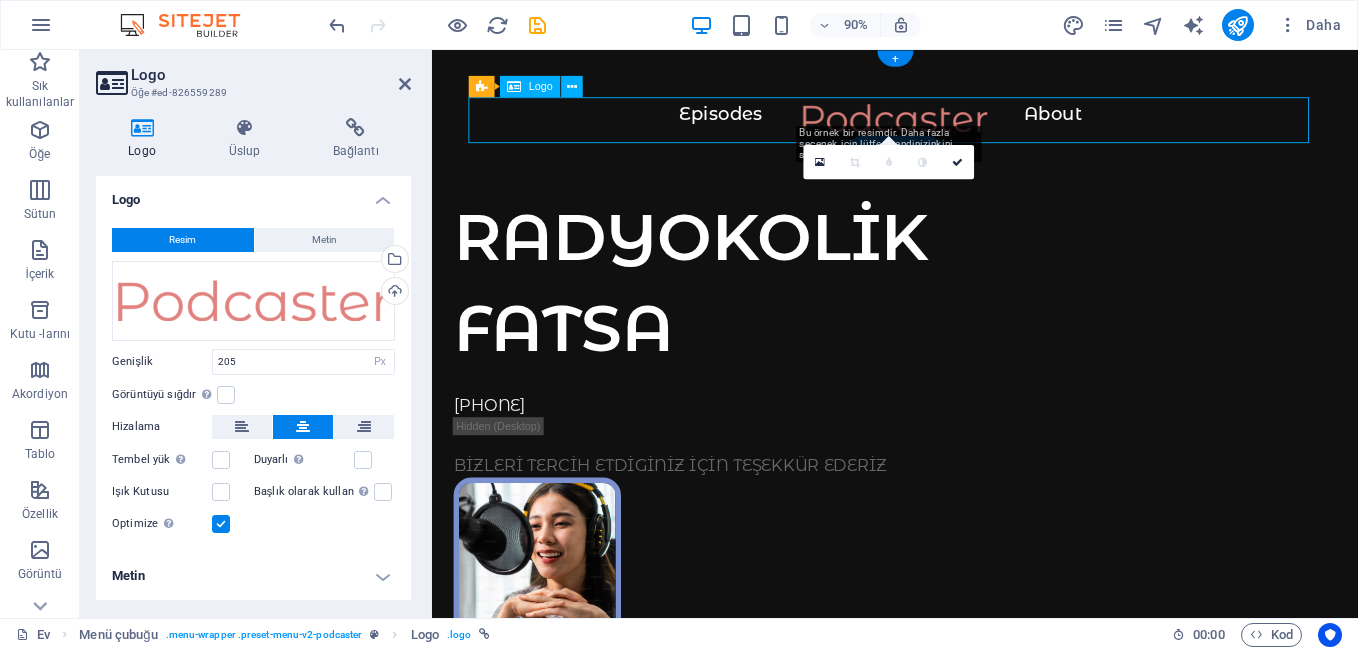 click at bounding box center [946, 135] 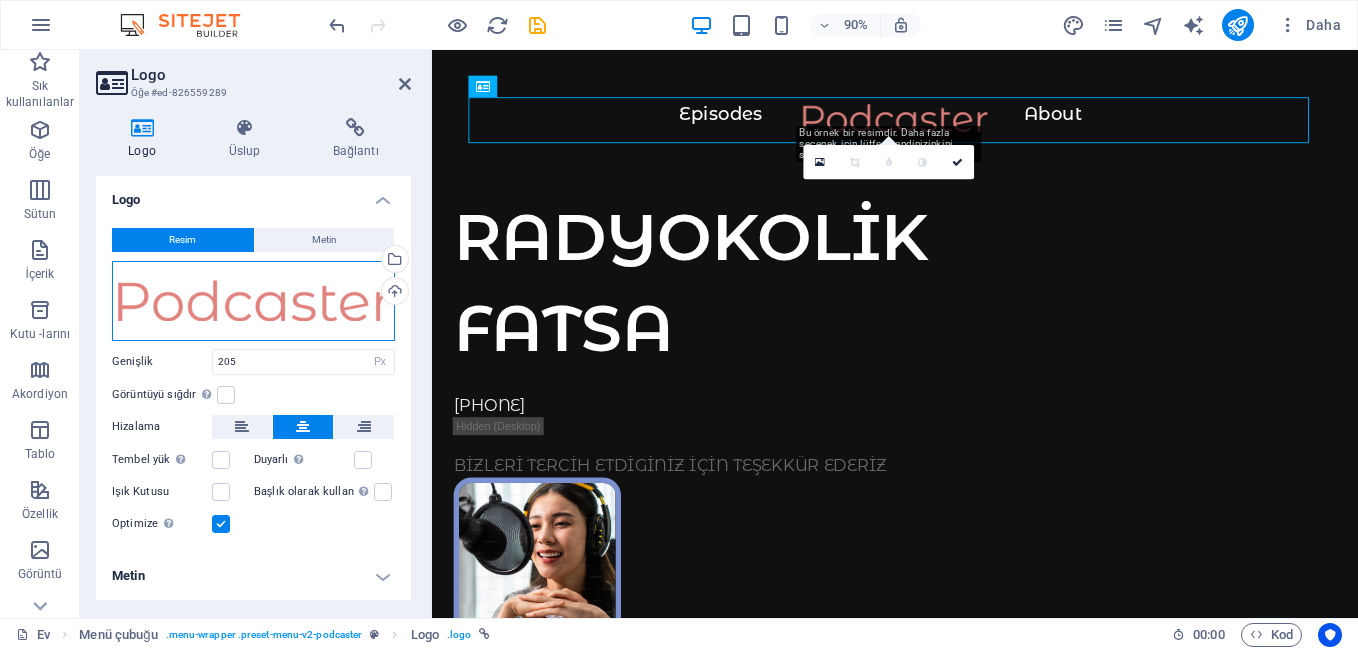click on "Drag files here, click to choose files or select files from Files or our free stock photos & videos" at bounding box center [253, 301] 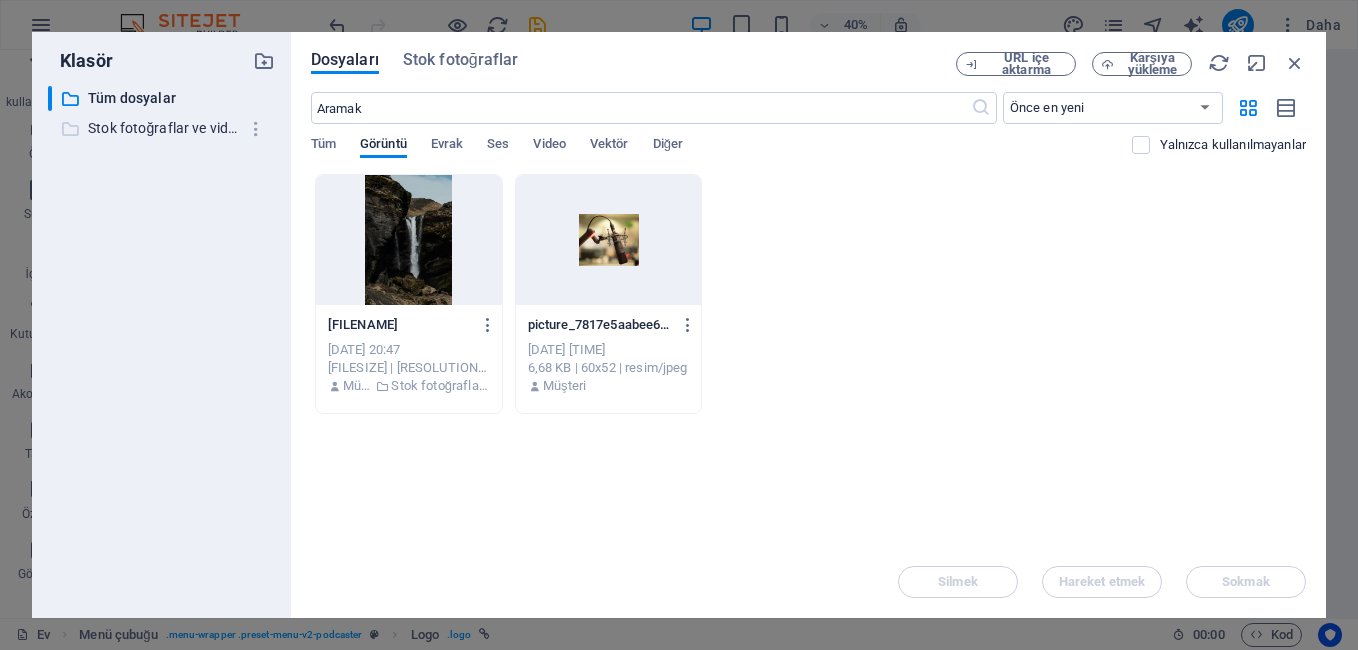 click on "Stok fotoğraflar ve videolar" at bounding box center (163, 128) 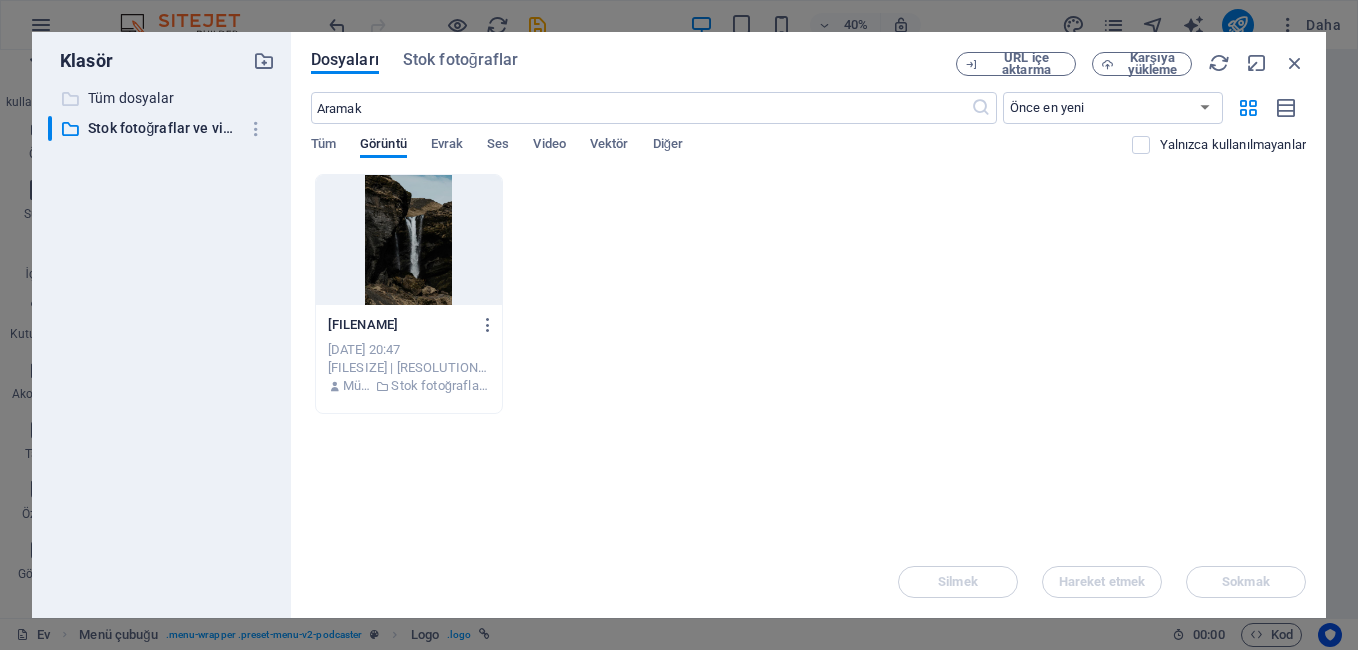 click on "Tüm dosyalar" at bounding box center (163, 98) 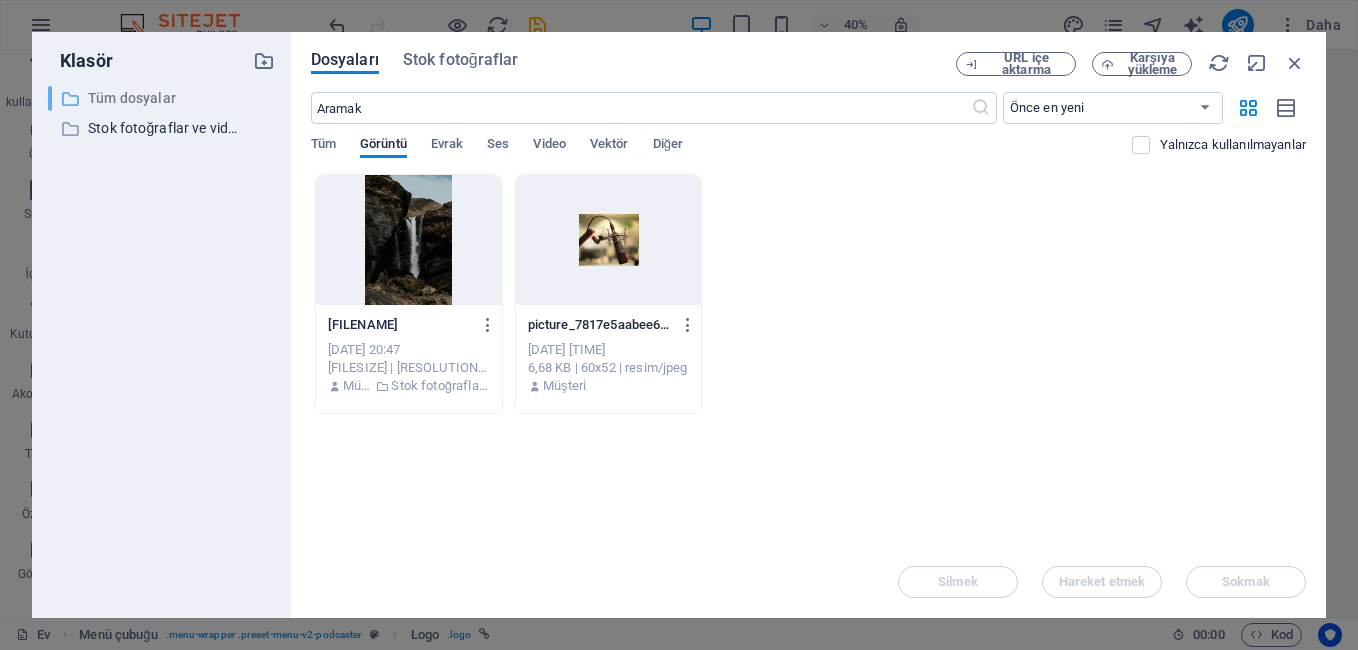 click on "Tüm dosyalar" at bounding box center [163, 98] 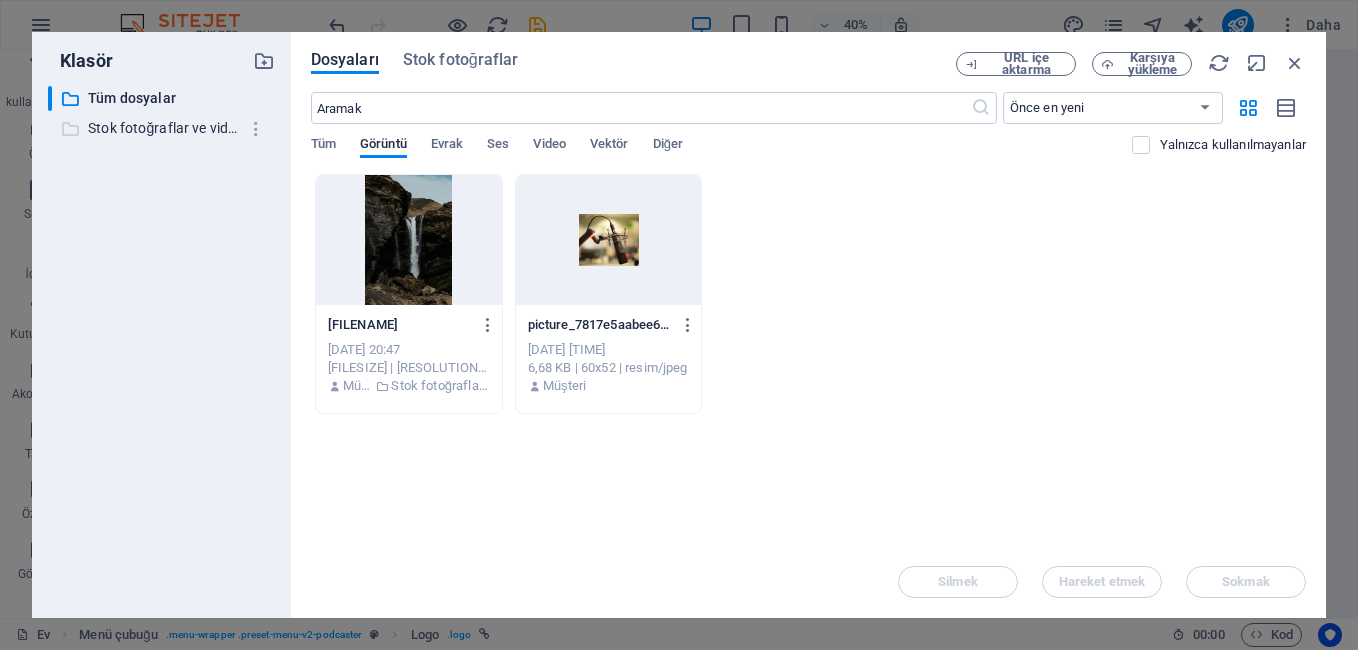 click on "Stok fotoğraflar ve videolar" at bounding box center (163, 128) 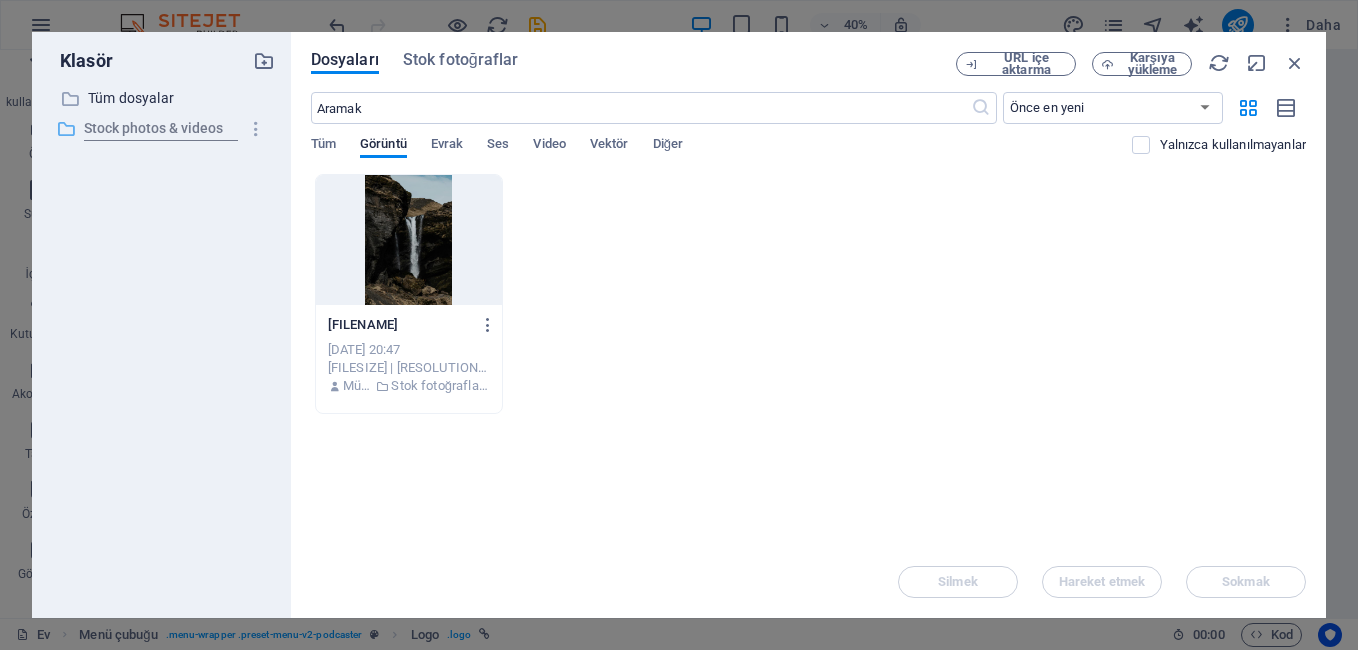 click on "​ Stock photos & videos Stok fotoğraflar ve videolar" at bounding box center (143, 128) 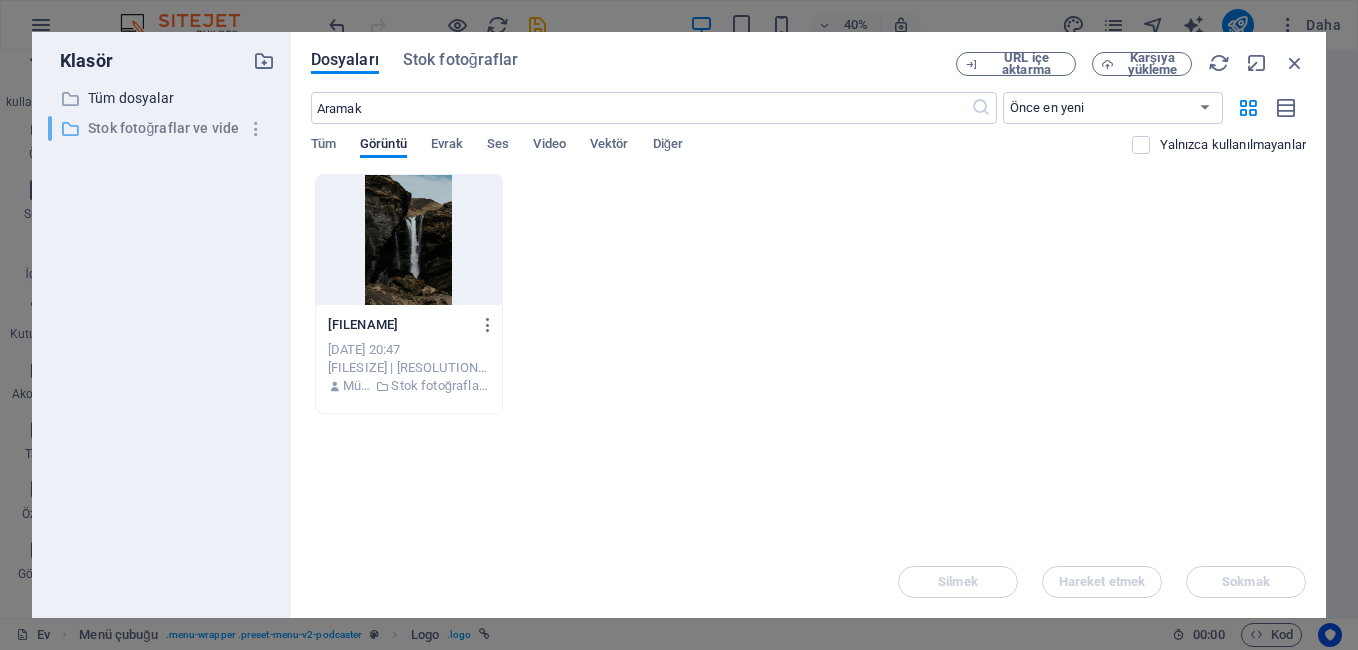 click on "Stok fotoğraflar ve videolar" at bounding box center (163, 128) 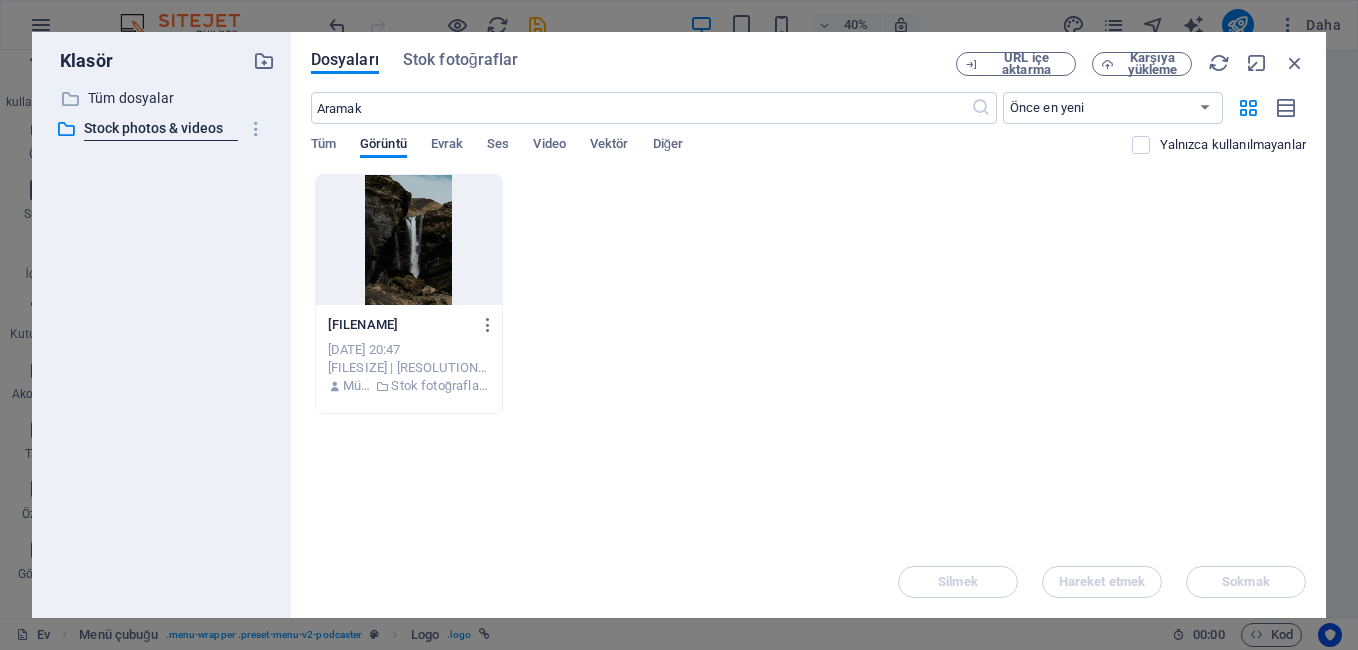click at bounding box center (409, 240) 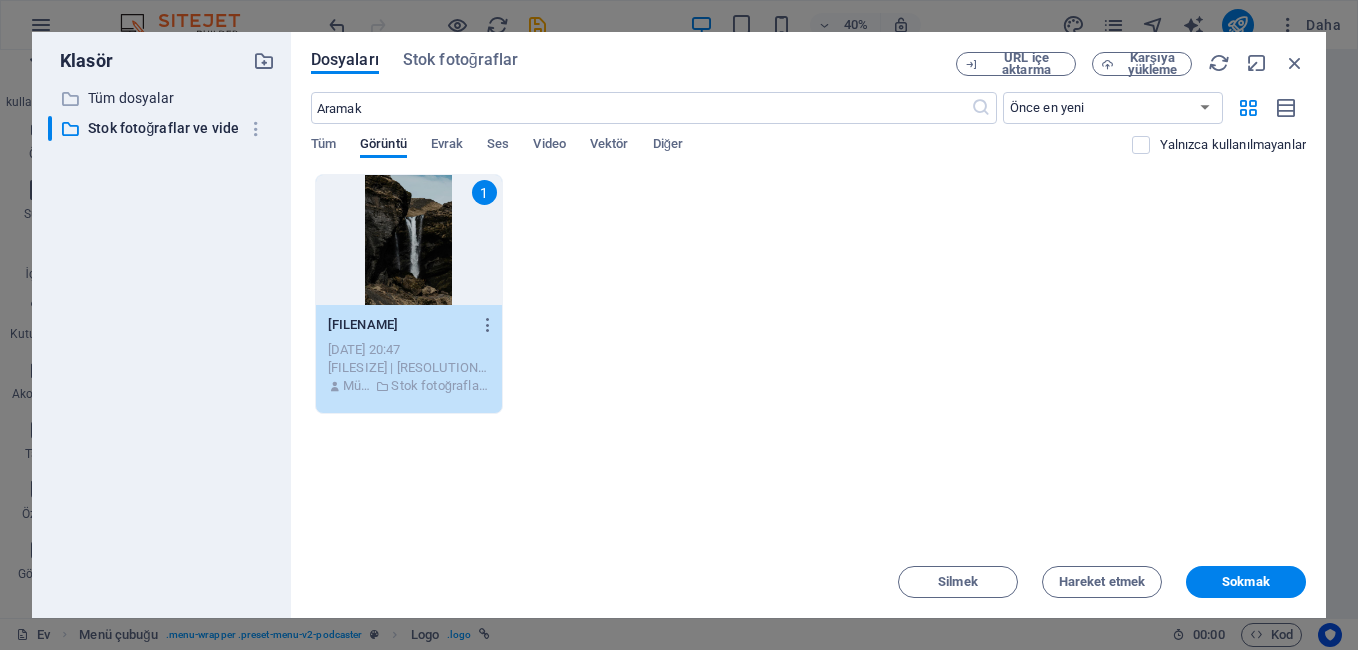 click on "1" at bounding box center (409, 240) 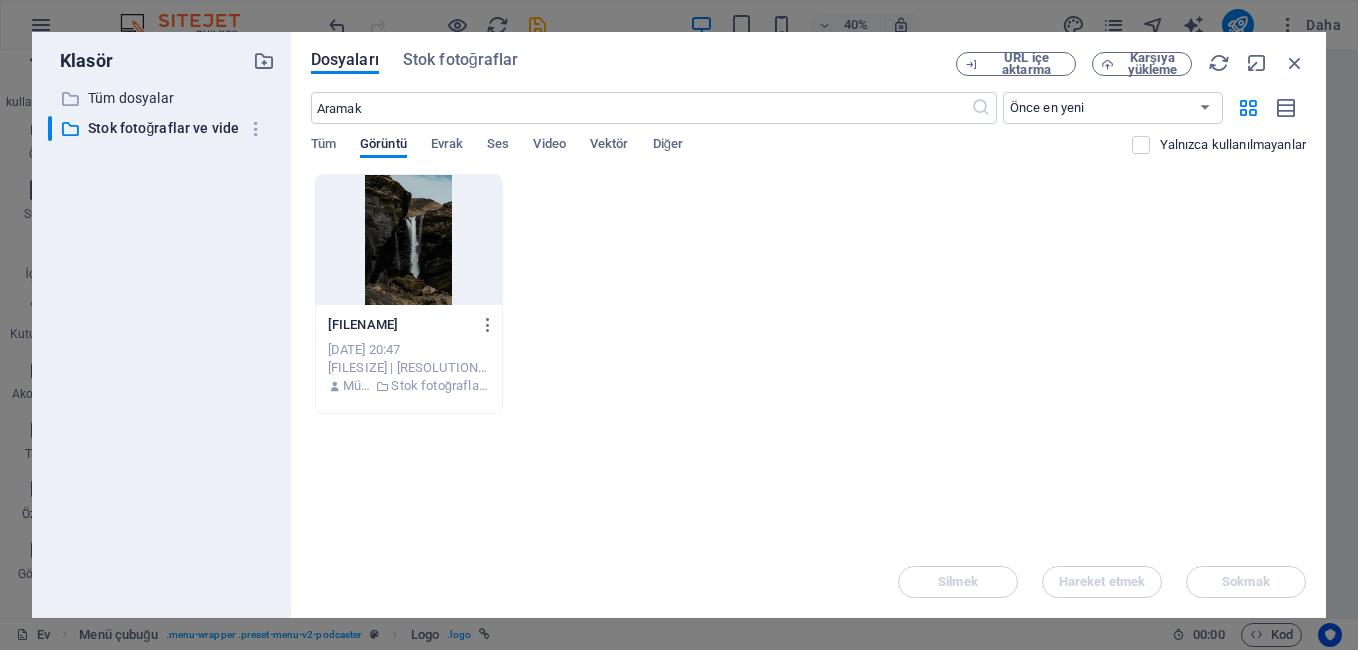 click at bounding box center (409, 240) 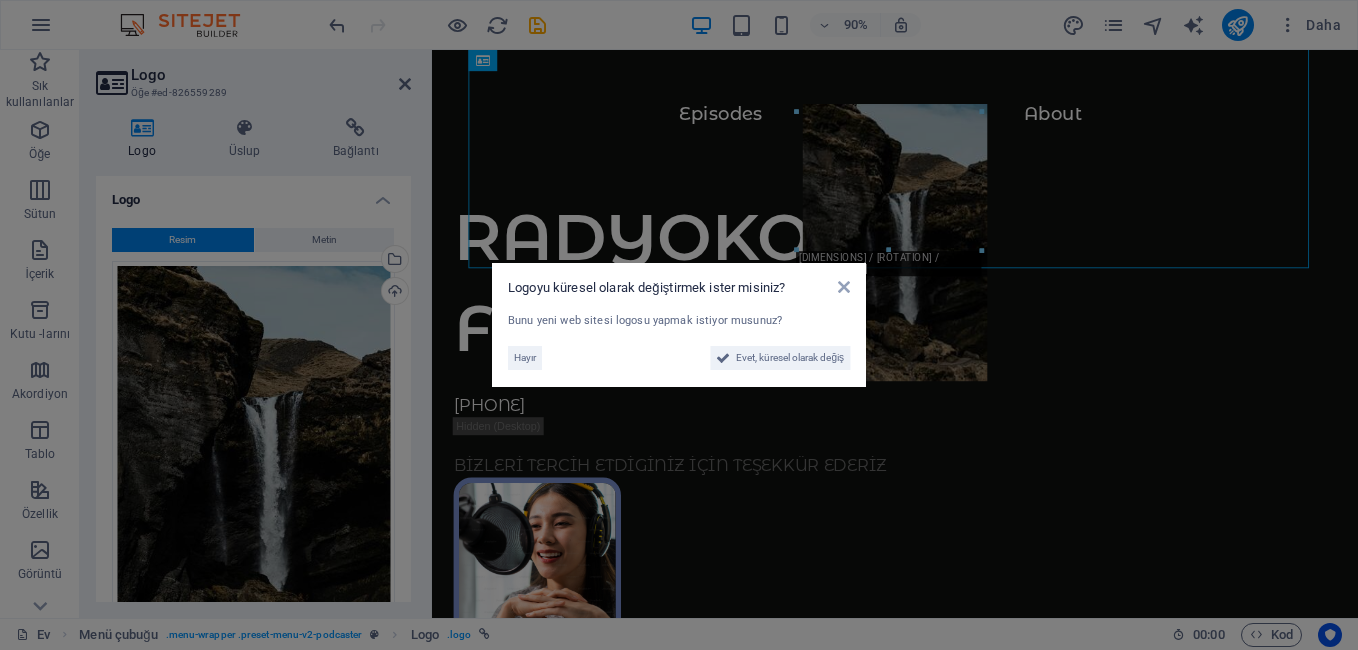 click on "Logoyu küresel olarak değiştirmek ister misiniz? Bunu yeni web sitesi logosu yapmak istiyor musunuz? Hayır Evet, küresel olarak değiş" at bounding box center (679, 325) 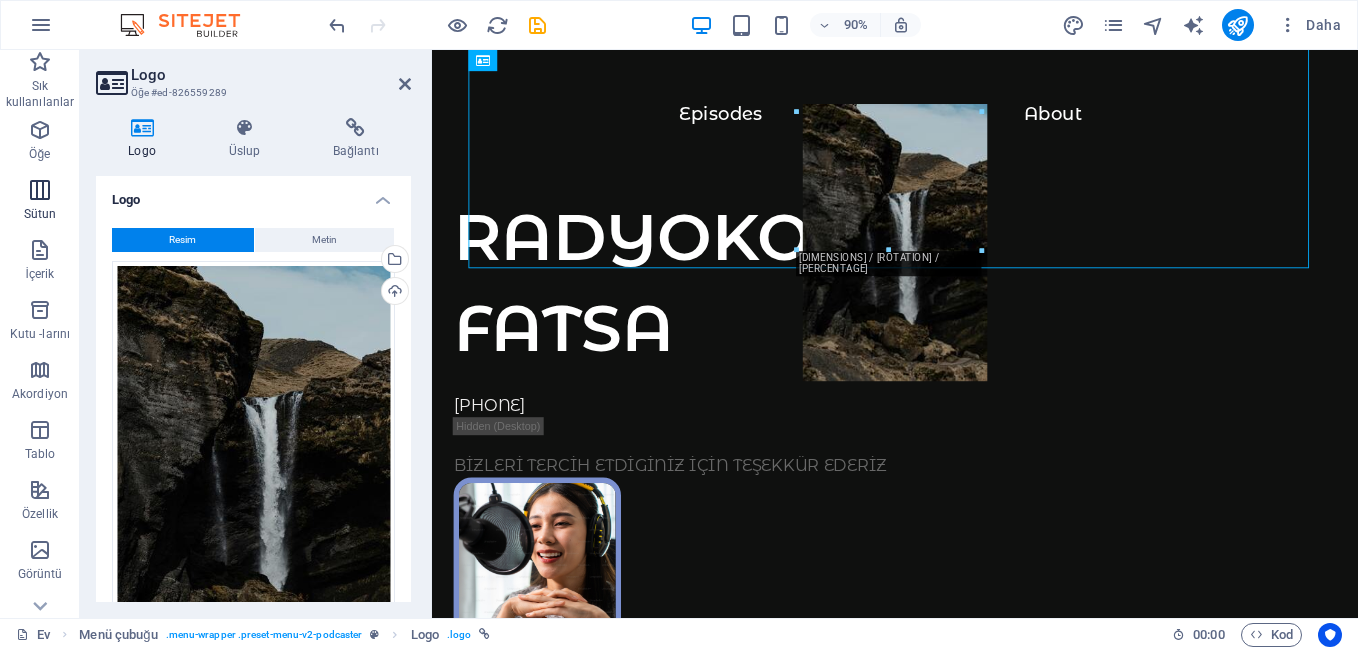 click at bounding box center [40, 190] 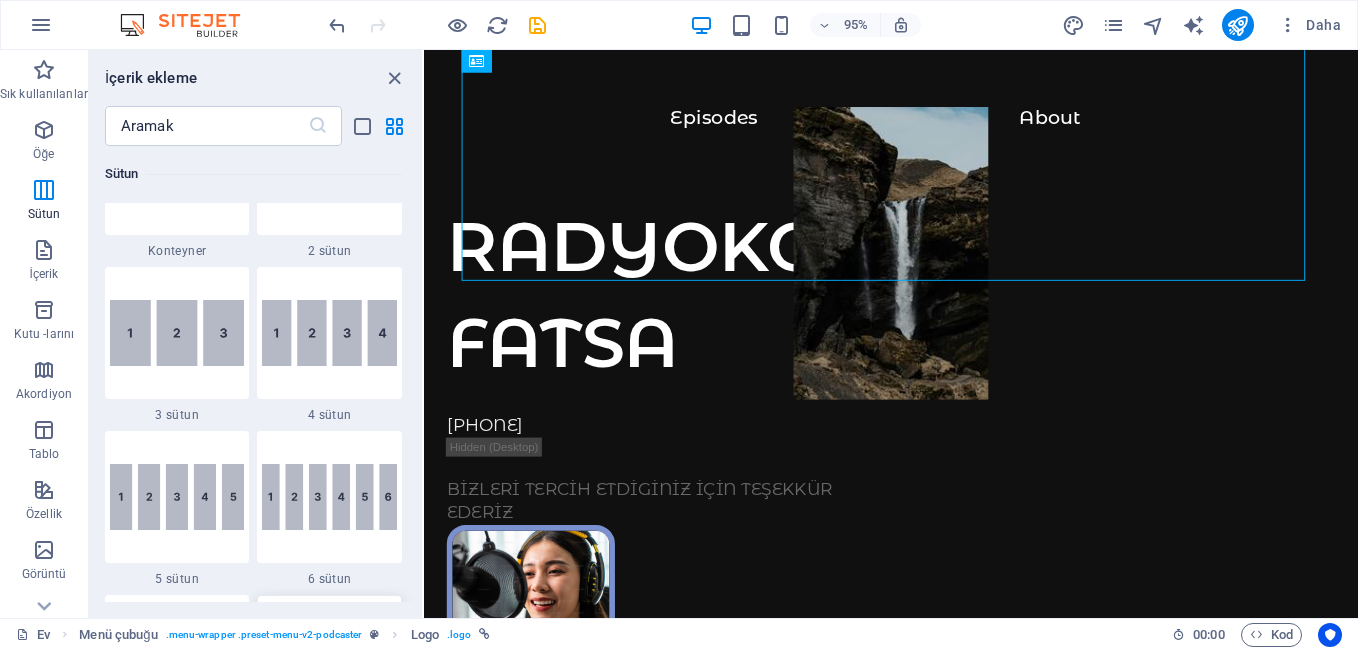 scroll, scrollTop: 1190, scrollLeft: 0, axis: vertical 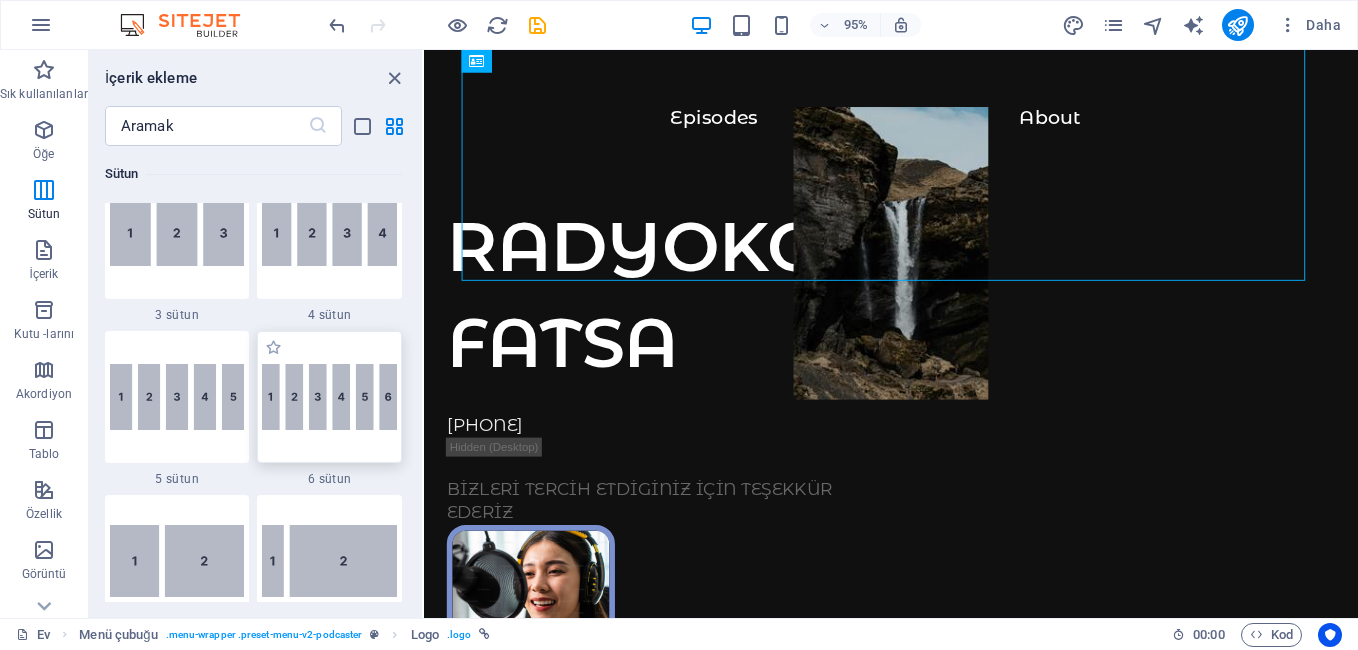 click at bounding box center (329, 397) 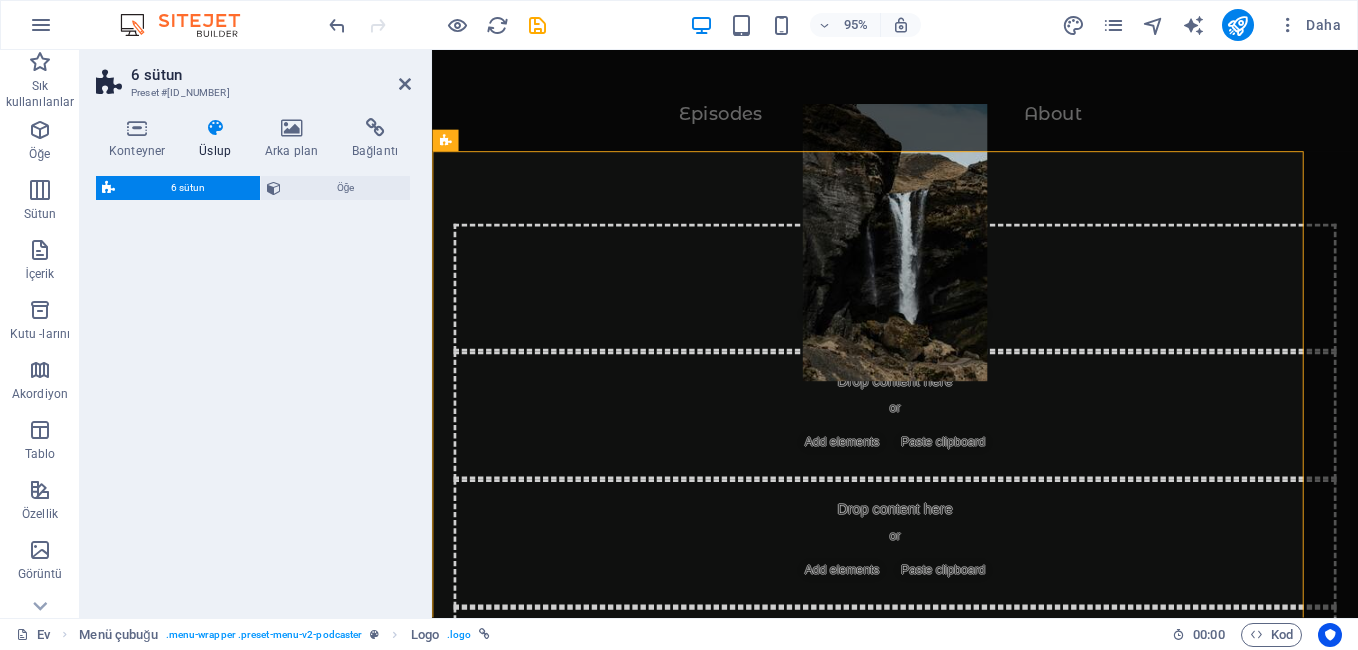 select on "rem" 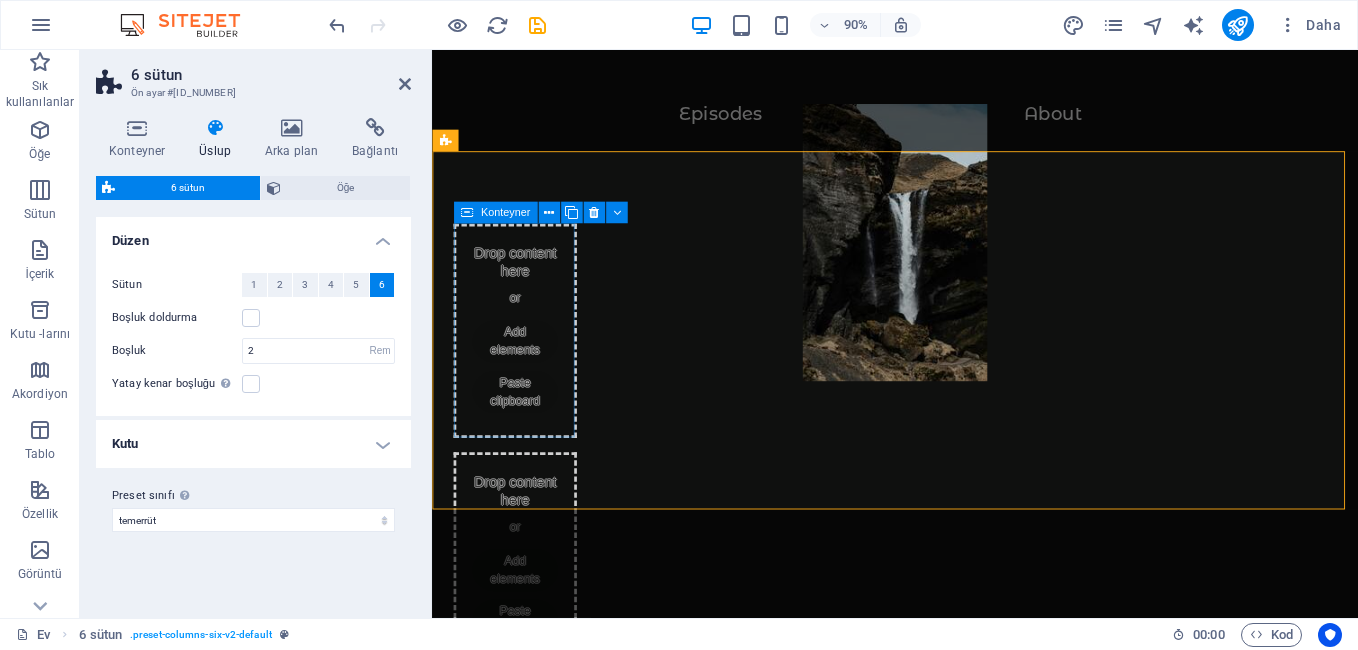 click on "Drop content here or  Add elements  Paste clipboard" at bounding box center [524, 362] 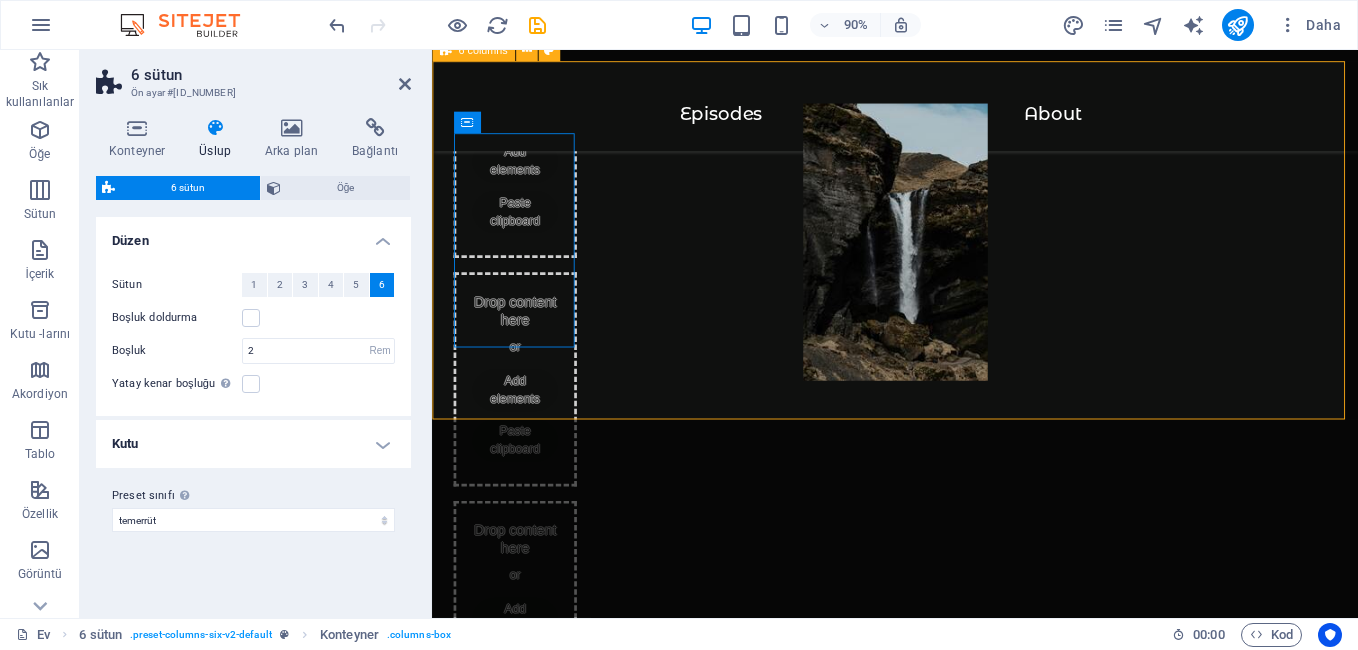 scroll, scrollTop: 0, scrollLeft: 0, axis: both 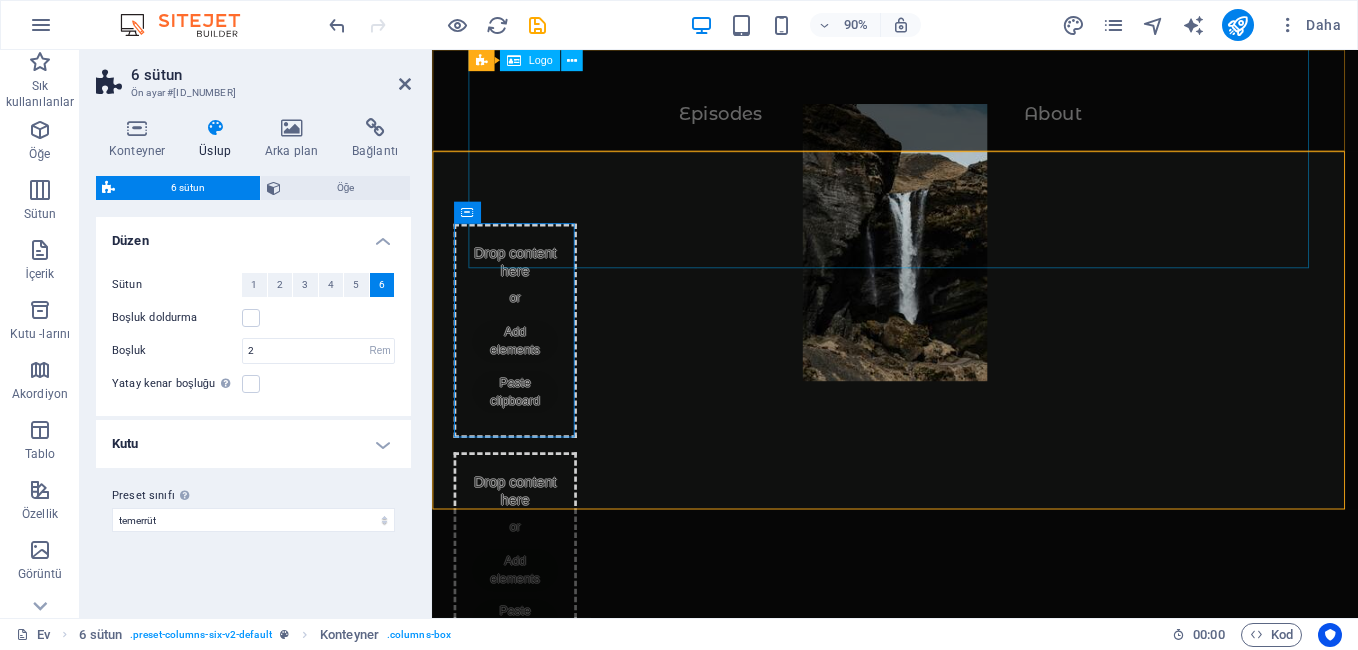 click at bounding box center [946, 274] 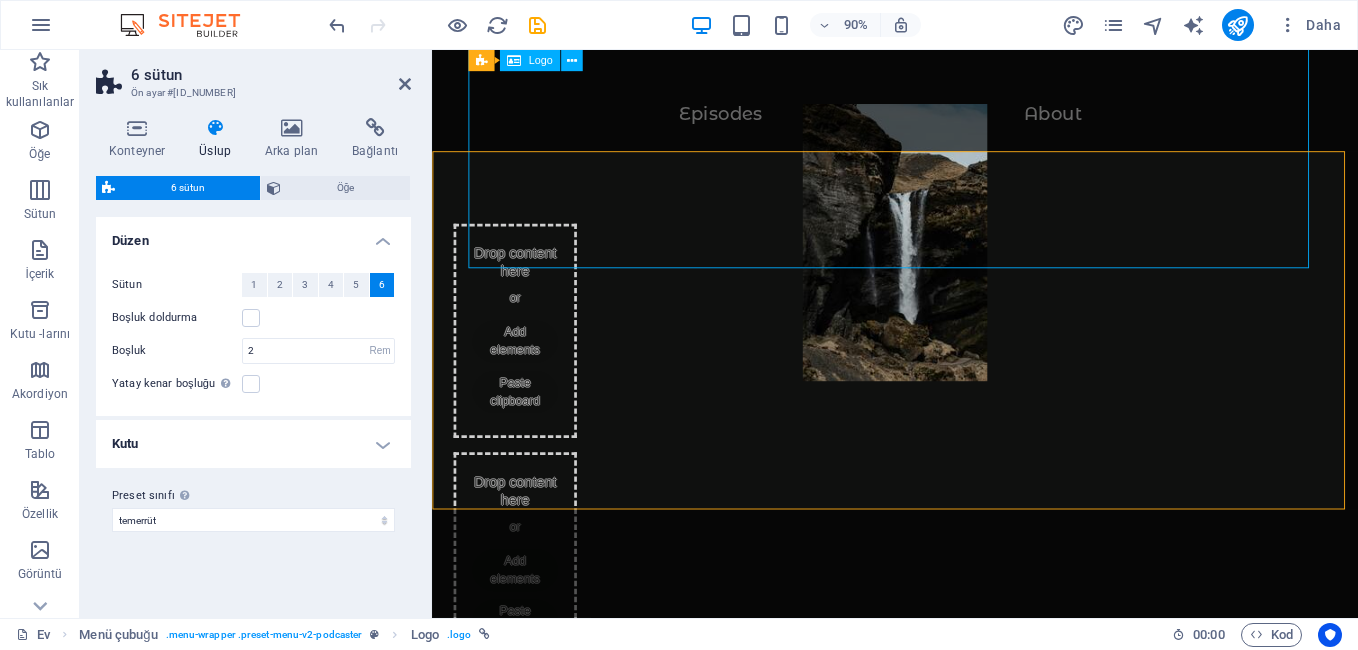 click at bounding box center (946, 274) 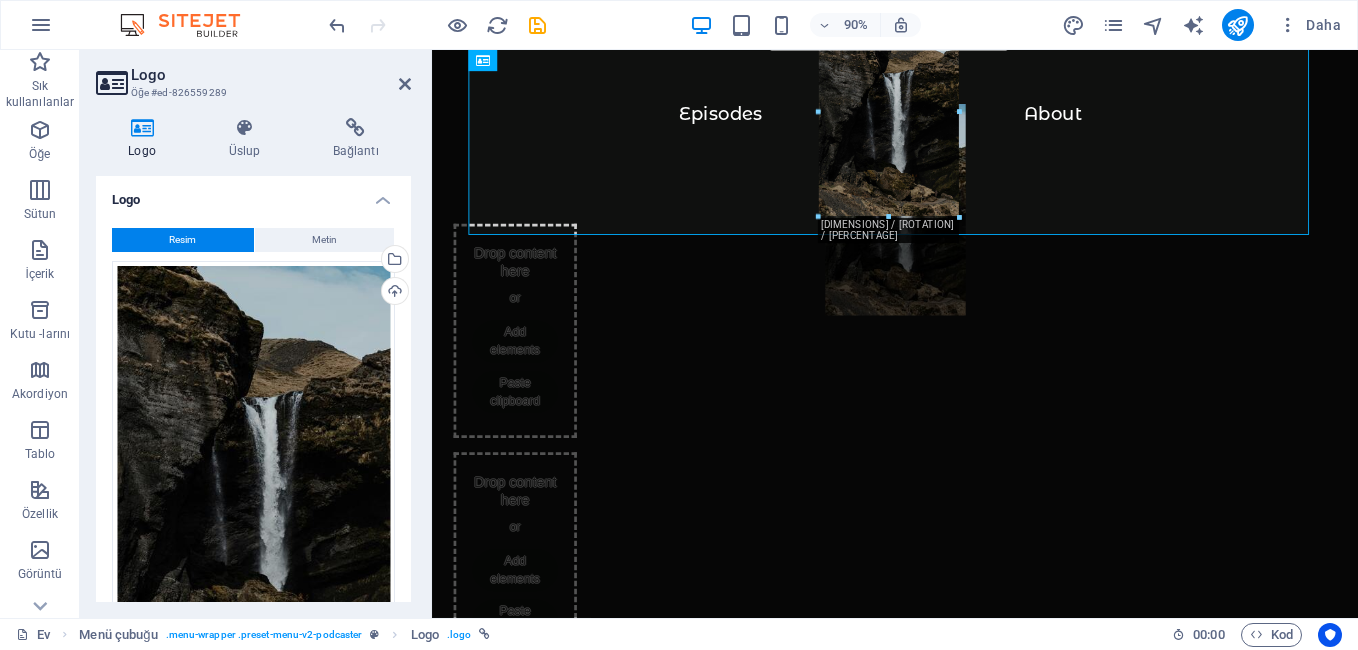 drag, startPoint x: 986, startPoint y: 251, endPoint x: 556, endPoint y: 106, distance: 453.7896 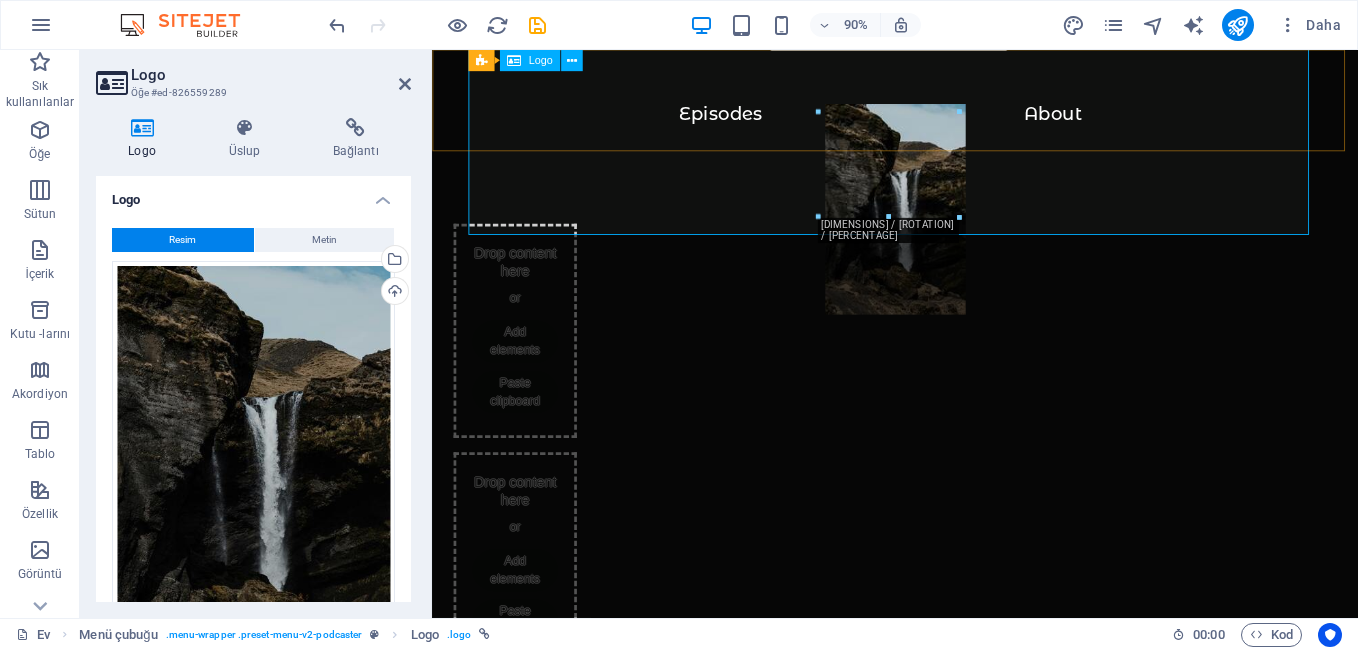 click at bounding box center (946, 237) 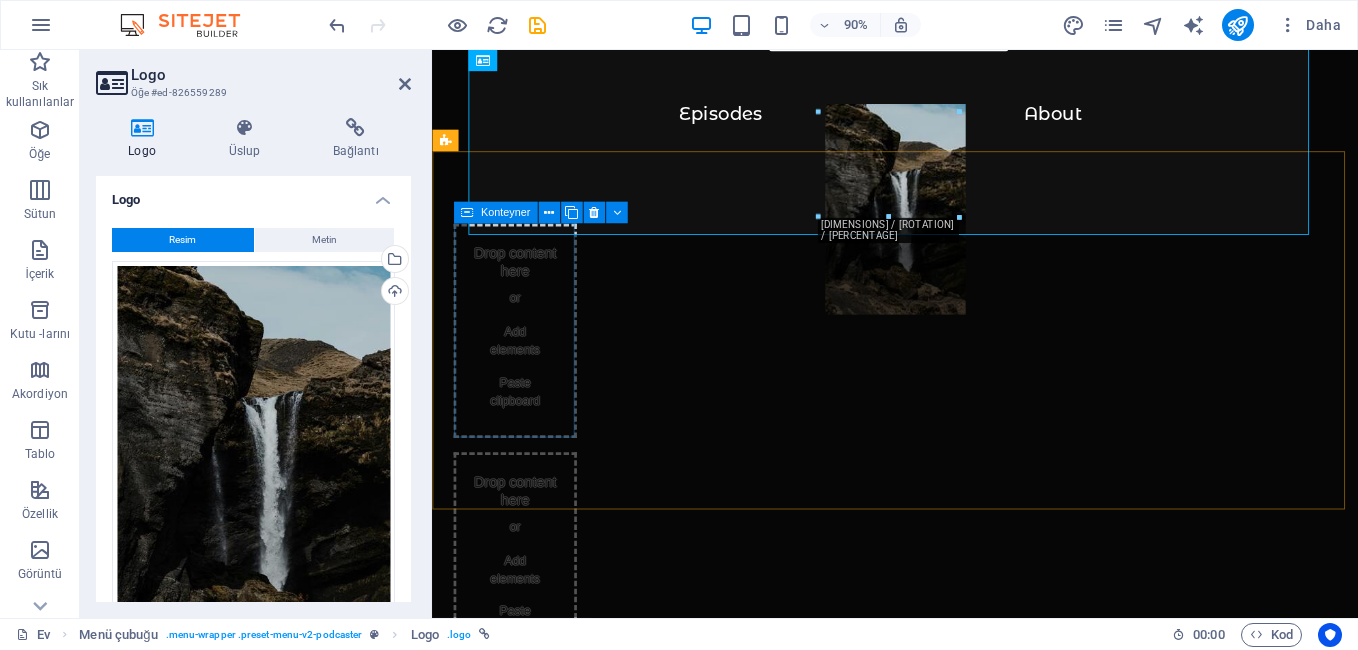 click on "Drop content here or  Add elements  Paste clipboard" at bounding box center (524, 362) 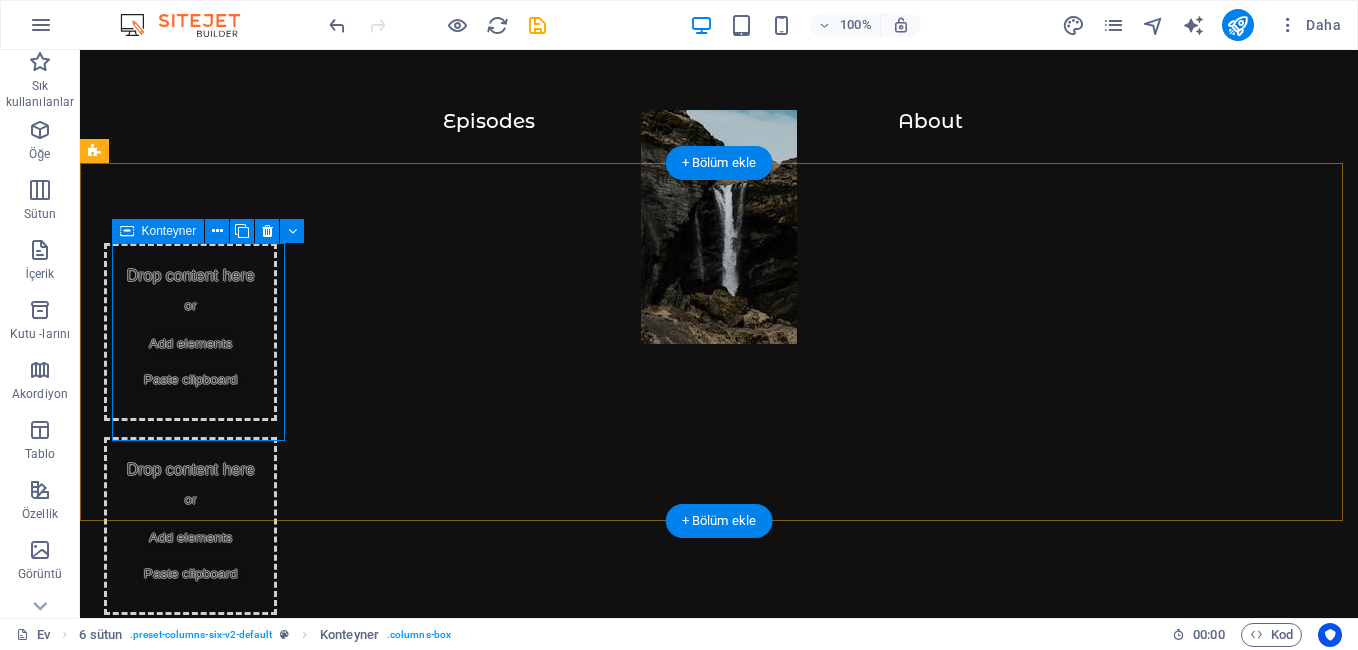 click on "Drop content here or  Add elements  Paste clipboard" at bounding box center [190, 332] 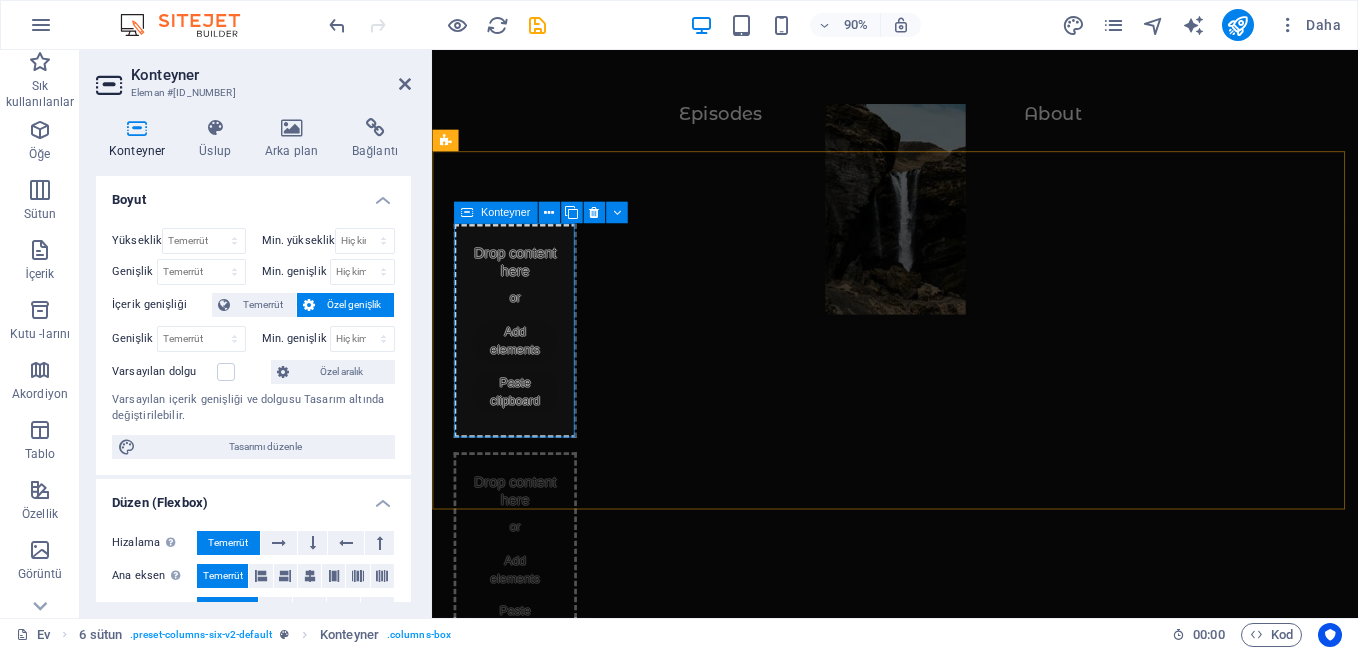 click on "Paste clipboard" at bounding box center (524, 430) 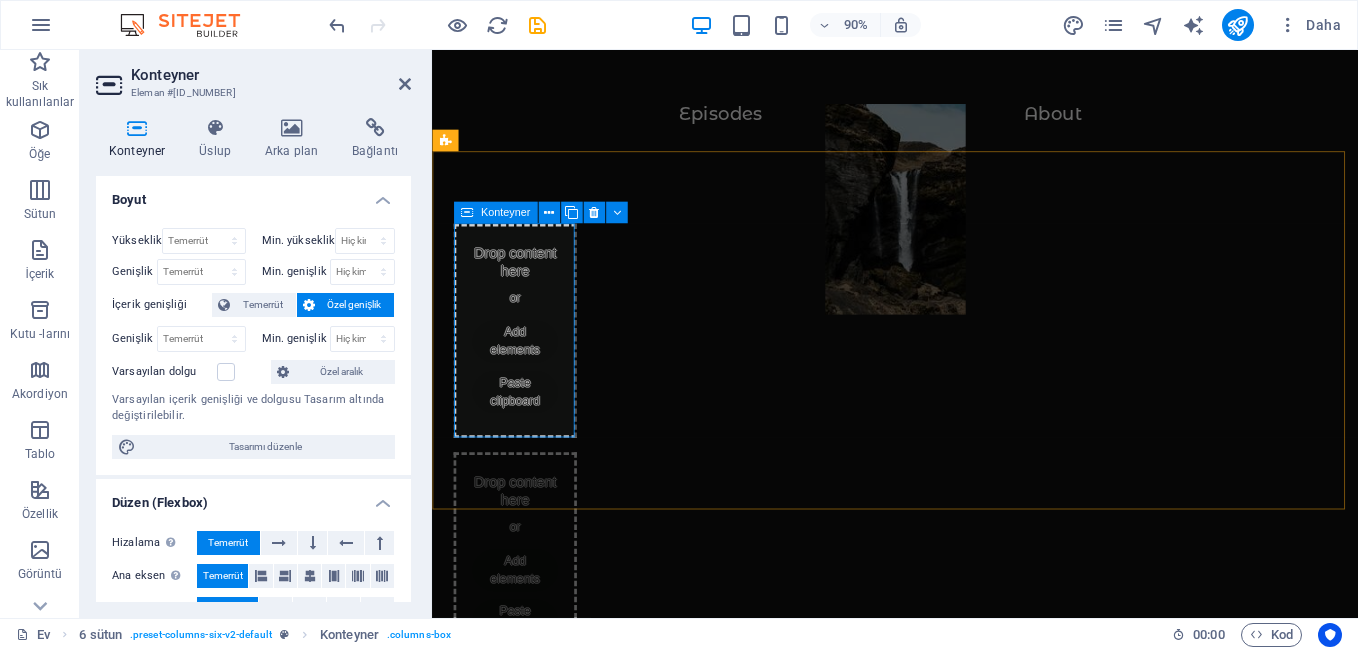 click on "Paste clipboard" at bounding box center [524, 430] 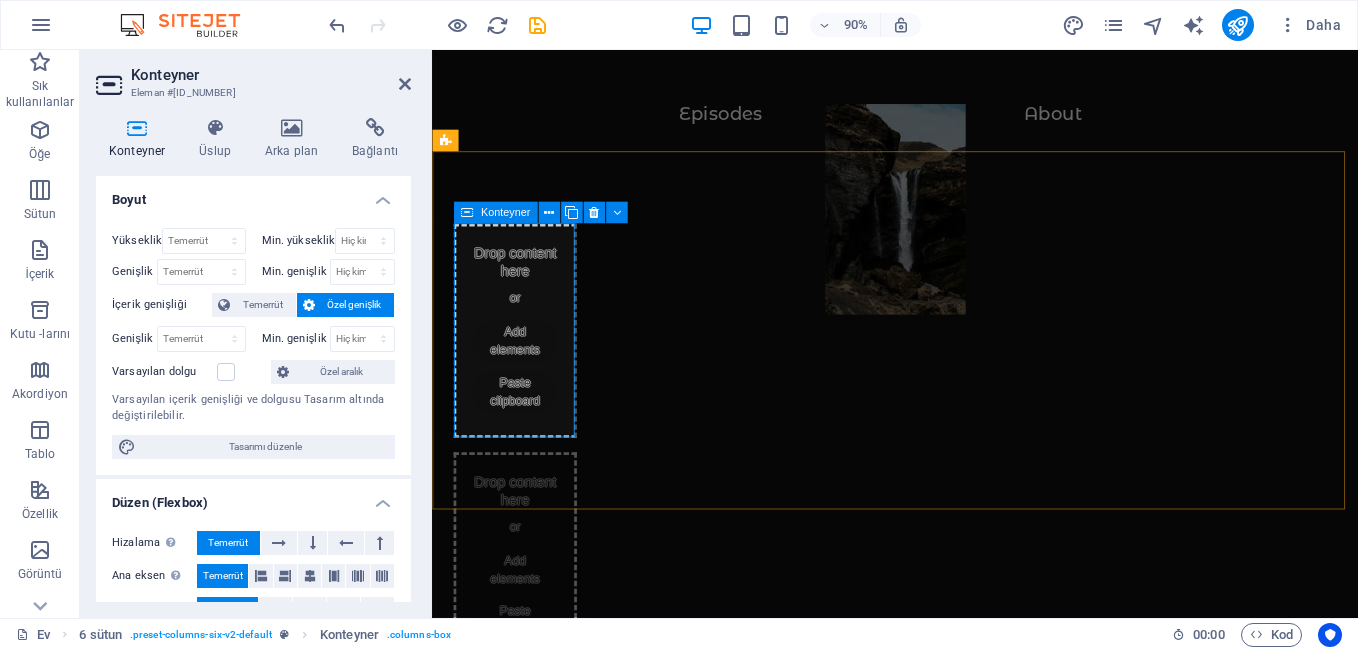 click on "Paste clipboard" at bounding box center (524, 430) 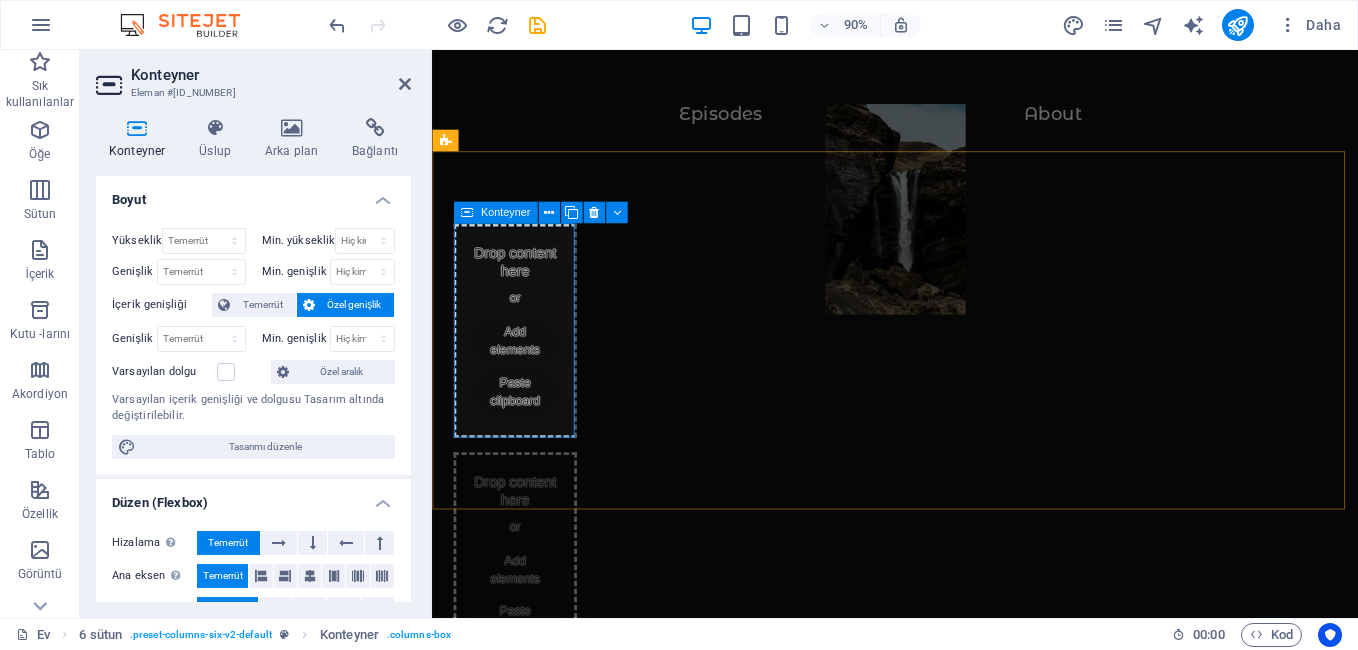 click on "Paste clipboard" at bounding box center [524, 430] 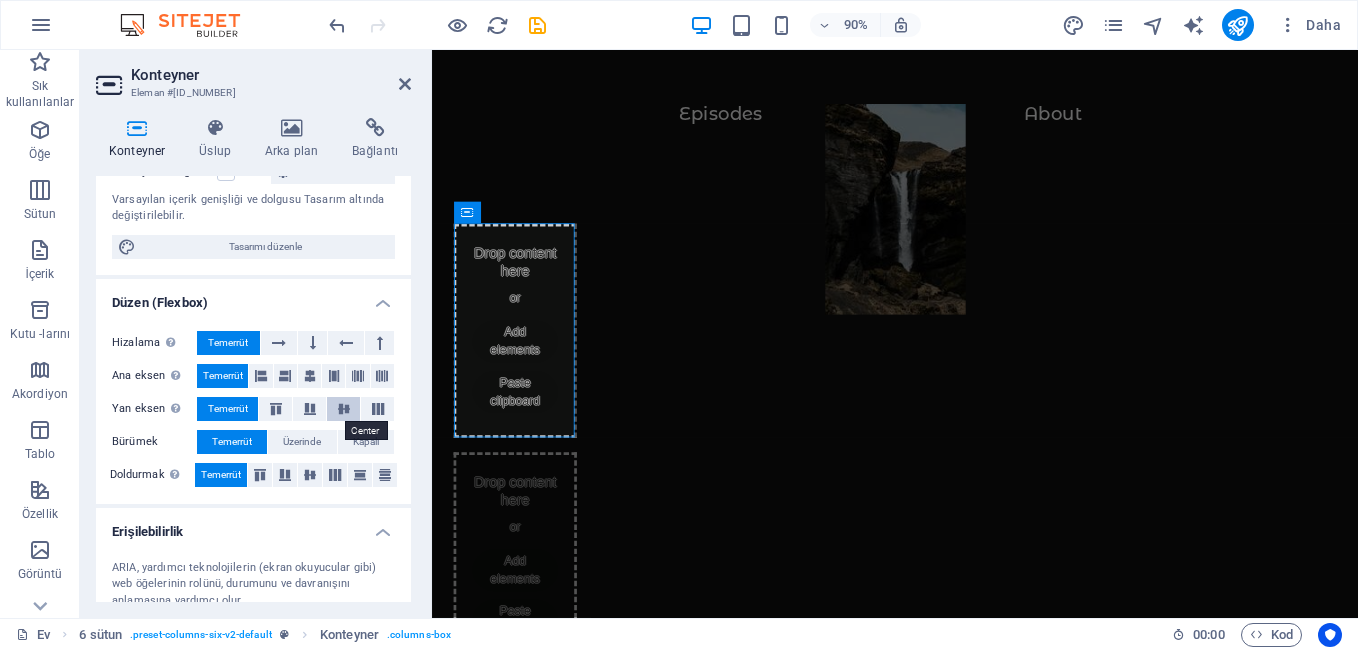 scroll, scrollTop: 300, scrollLeft: 0, axis: vertical 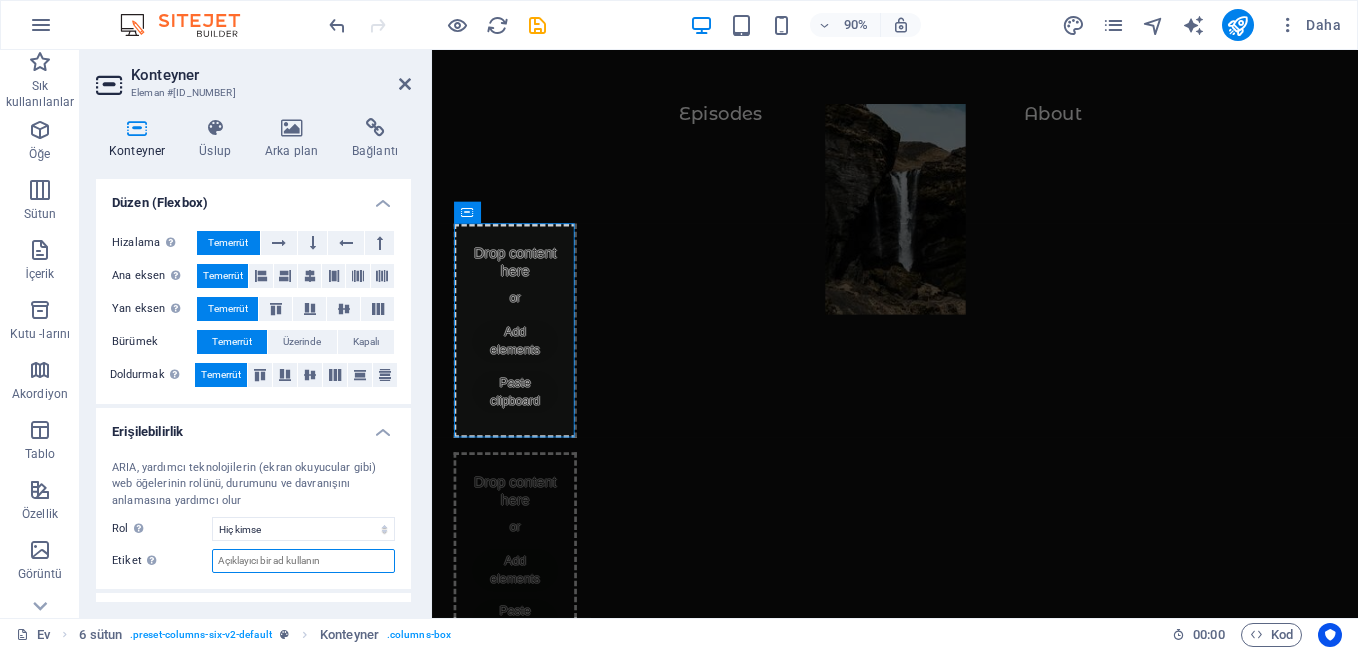 click on "Etiket Kendi başlarına açıklayıcı olmayan öğeler için net ve açıklayıcı bir ad sağlamak için  ARIA etiketini  kullanın." at bounding box center [303, 561] 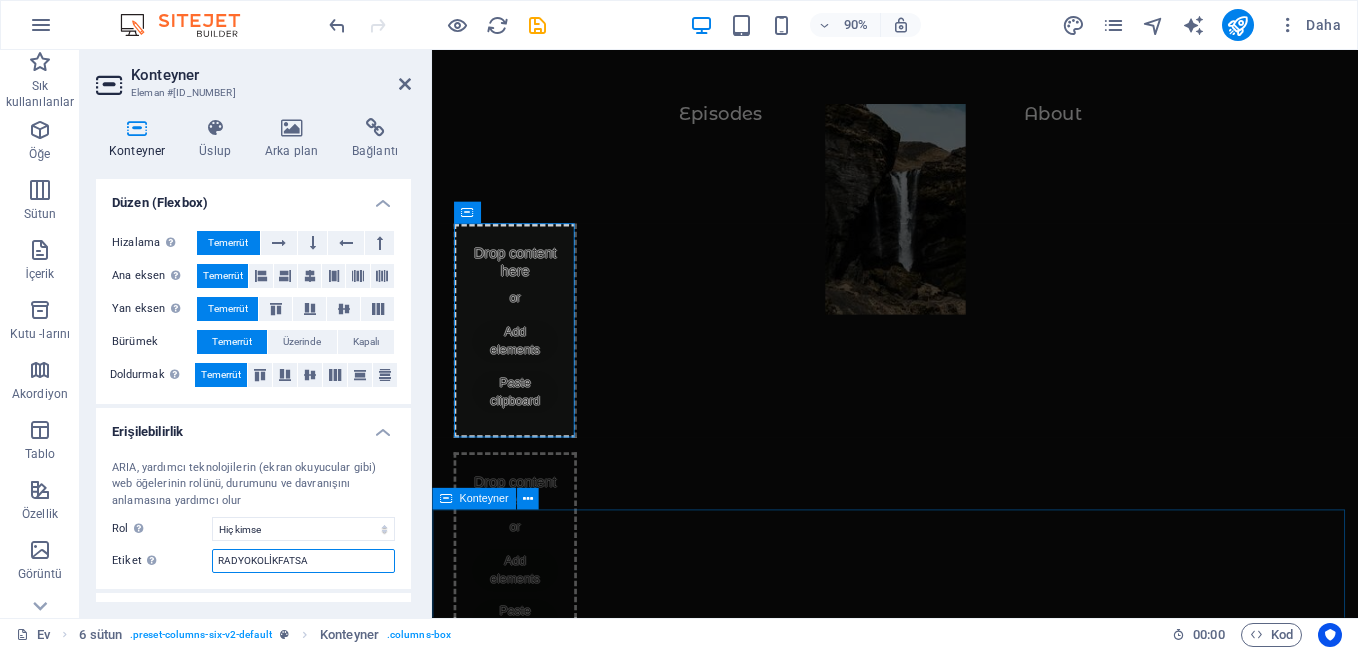 type on "RADYOKOLİKFATSA" 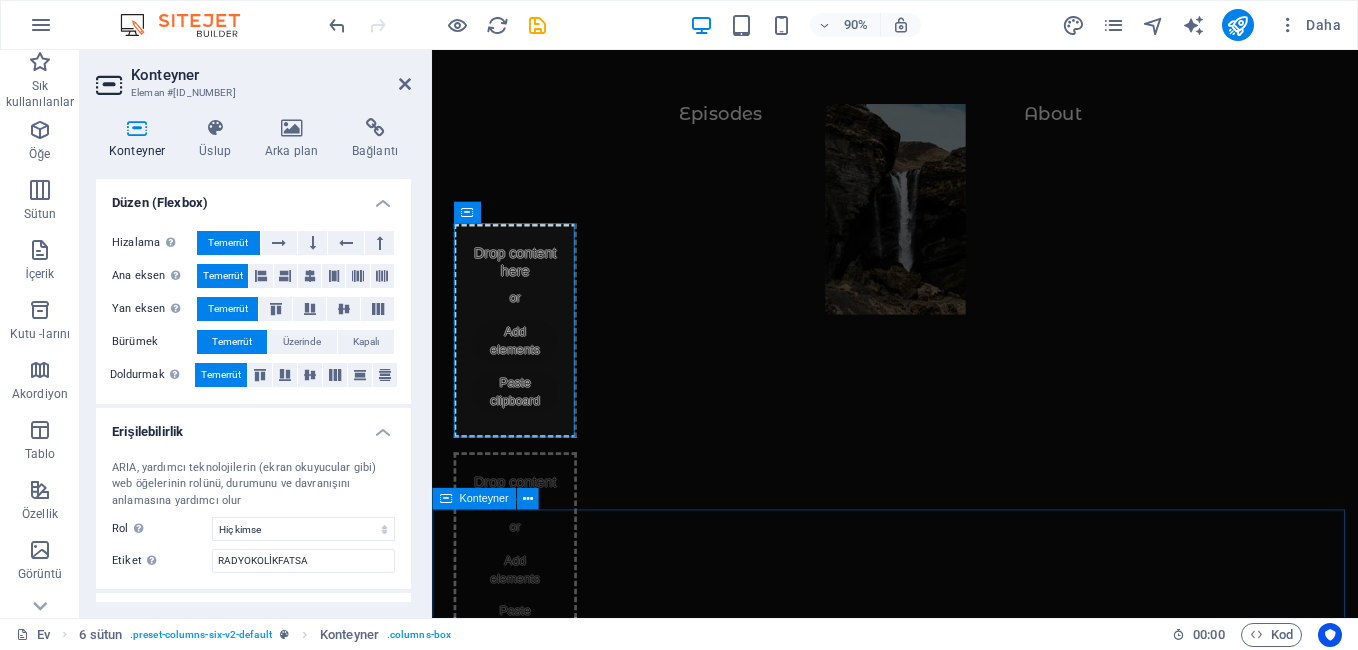 click on "RADYOKOLİK         FATSA                                 0543 924 27 61 BİZLERİ TERCİH ETDİGİNİZ İÇİN TEŞEKKÜR EDERİZ Supported by:" at bounding box center (946, 2507) 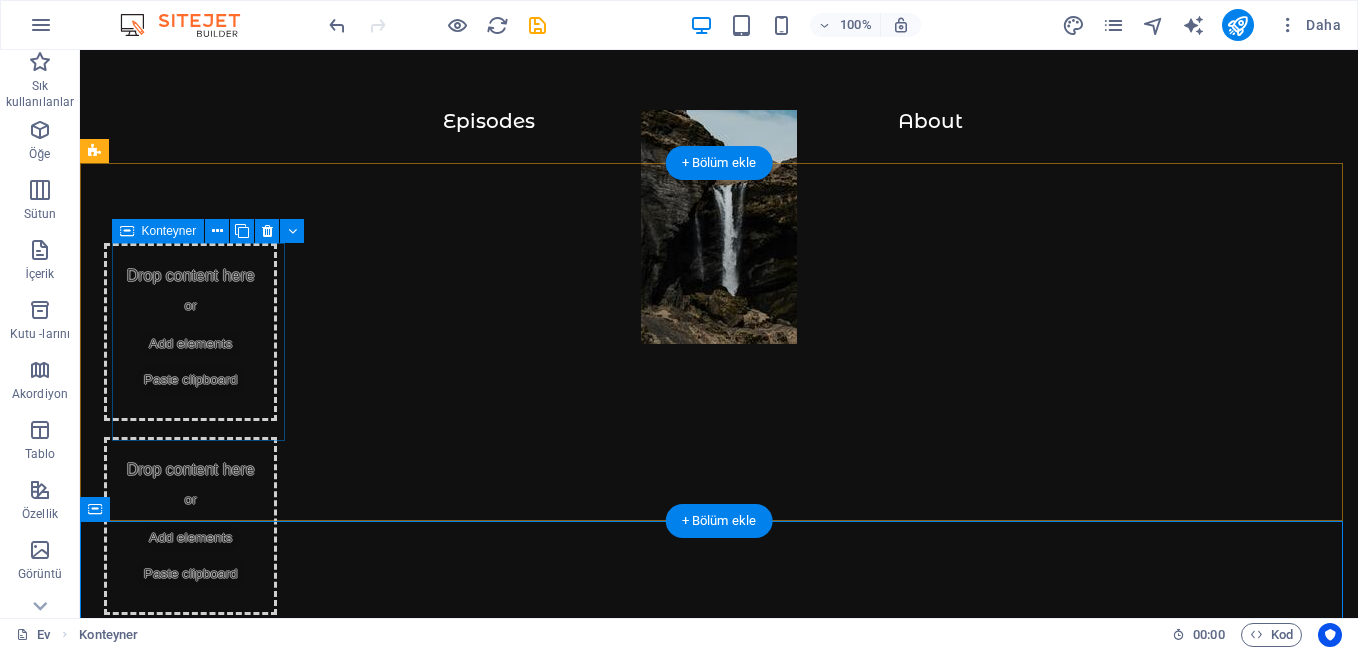 click on "Drop content here or  Add elements  Paste clipboard" at bounding box center (190, 332) 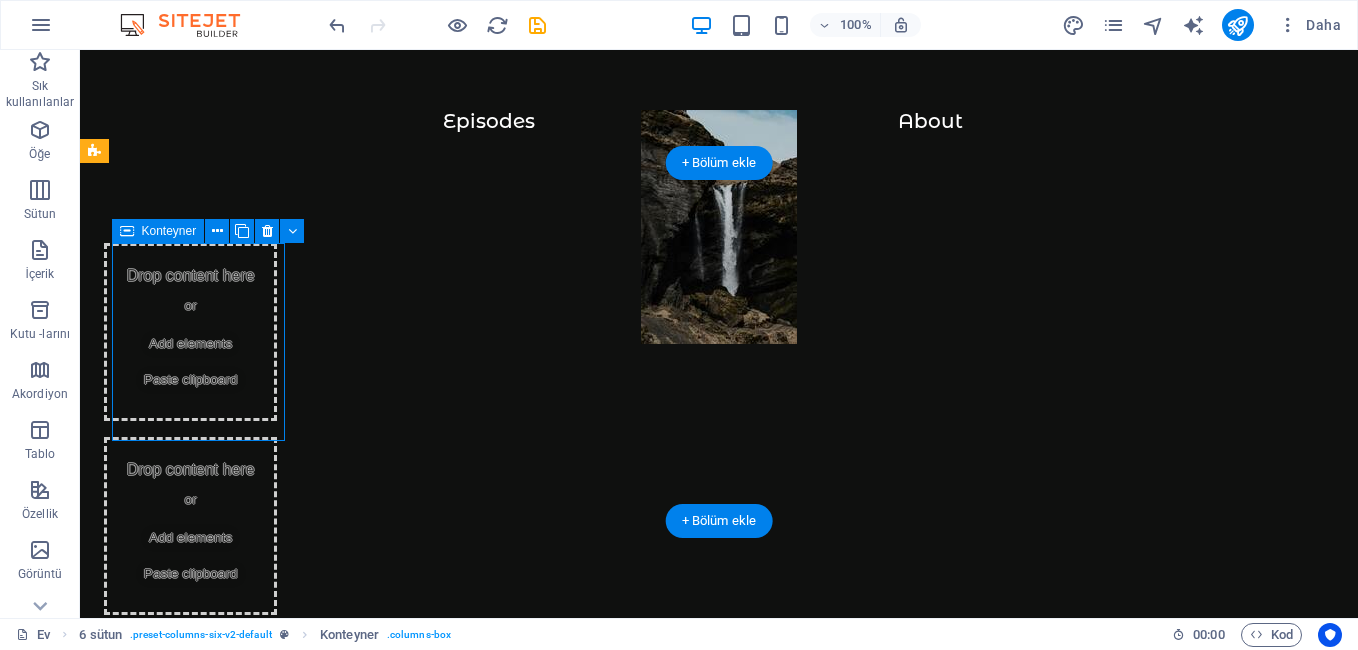 click on "Add elements" at bounding box center (190, 344) 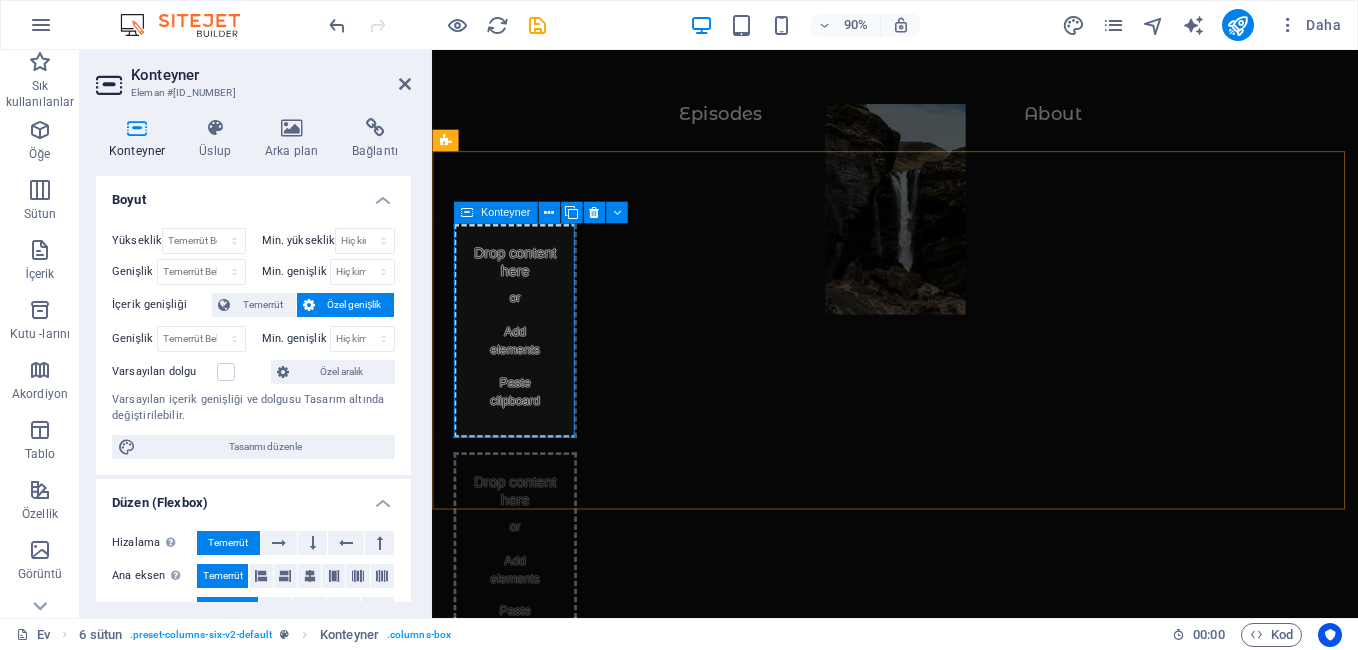 drag, startPoint x: 571, startPoint y: 434, endPoint x: 443, endPoint y: 413, distance: 129.71121 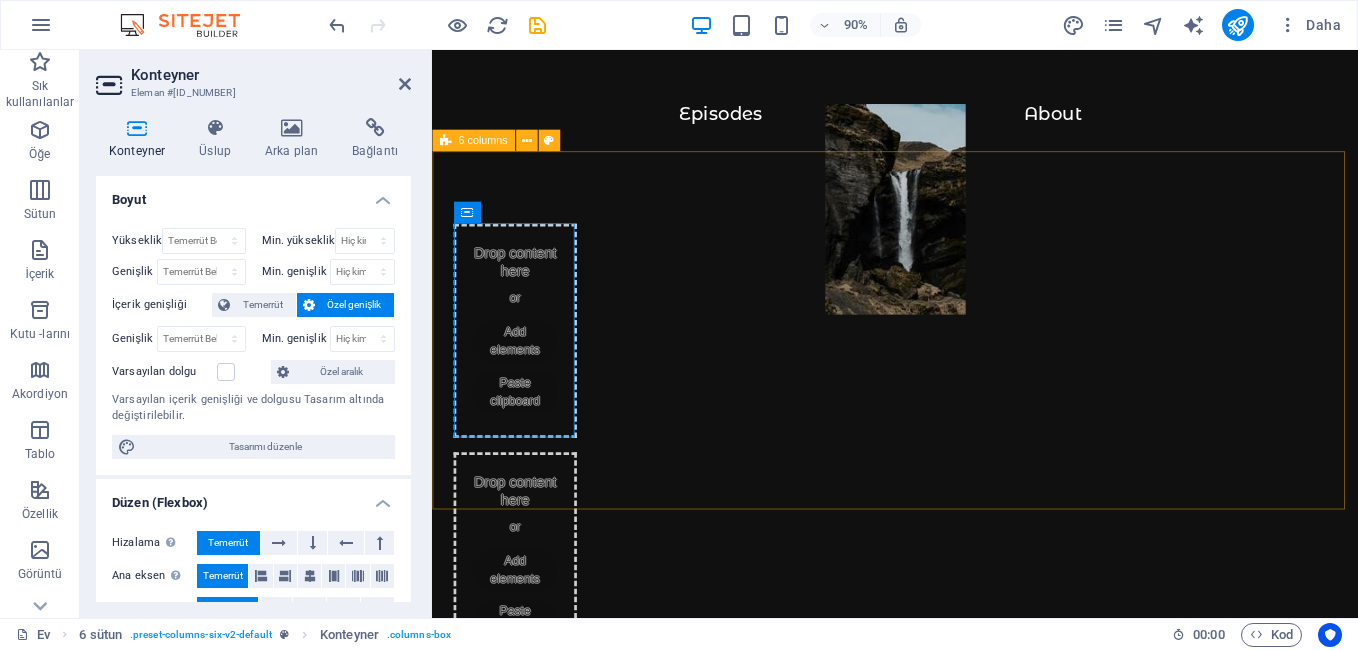 click on "Drop content here or  Add elements  Paste clipboard Drop content here or  Add elements  Paste clipboard Drop content here or  Add elements  Paste clipboard Drop content here or  Add elements  Paste clipboard Drop content here or  Add elements  Paste clipboard Drop content here or  Add elements  Paste clipboard" at bounding box center [946, 997] 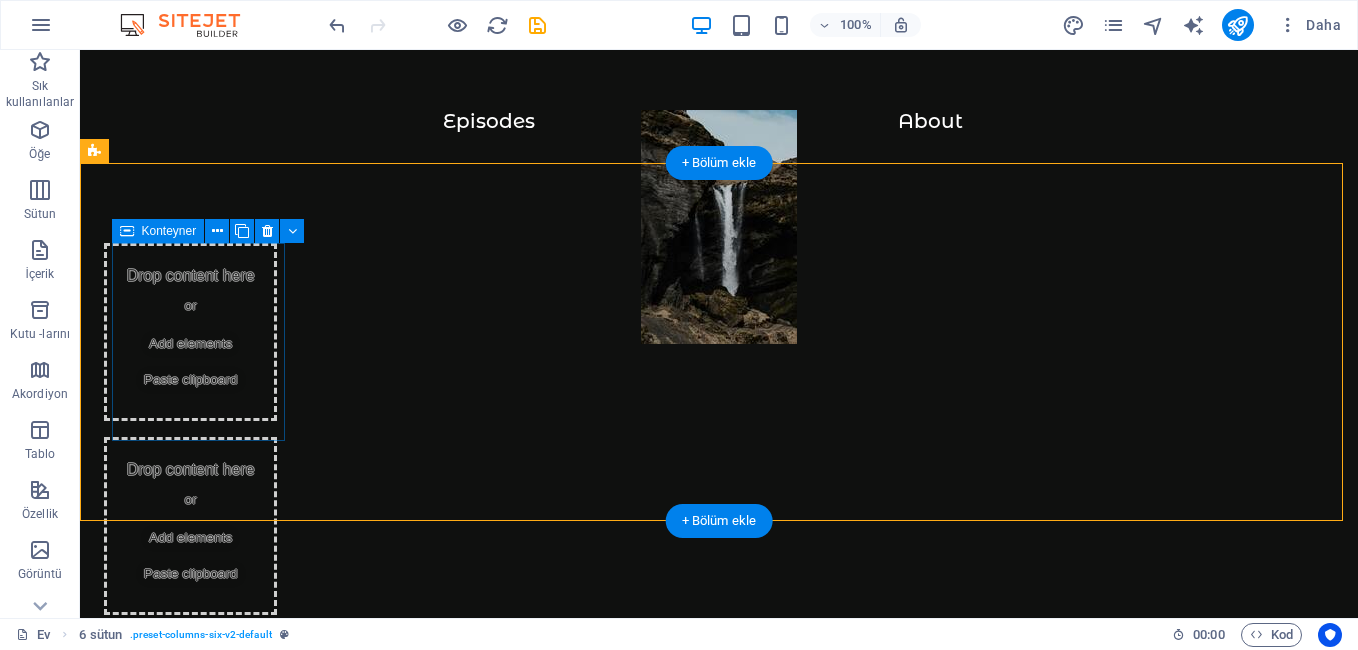 click on "Paste clipboard" at bounding box center [191, 380] 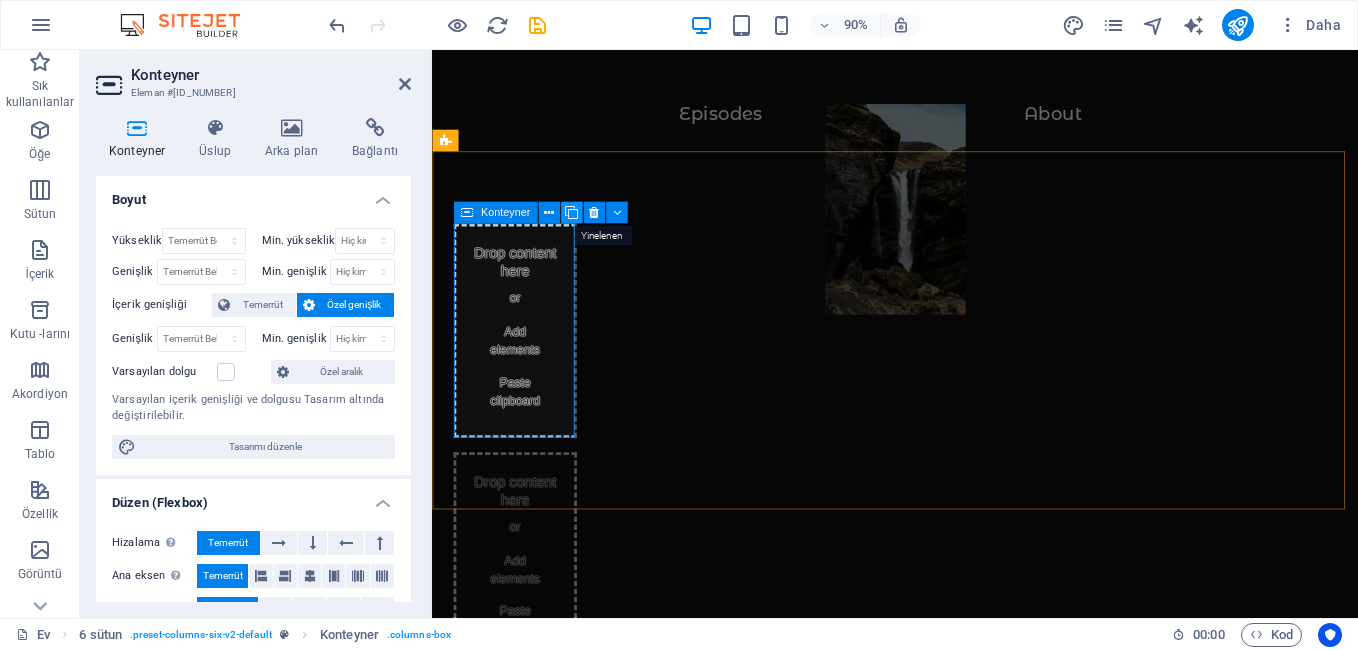 click at bounding box center (571, 212) 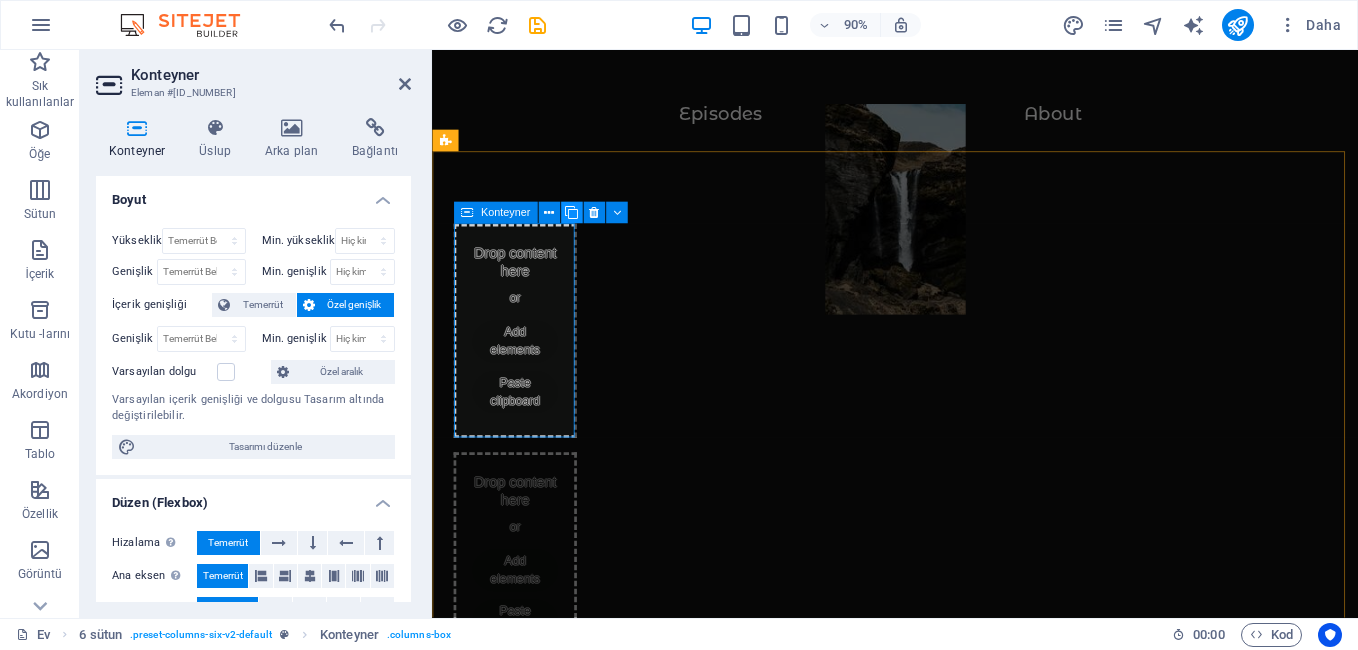 click at bounding box center [571, 212] 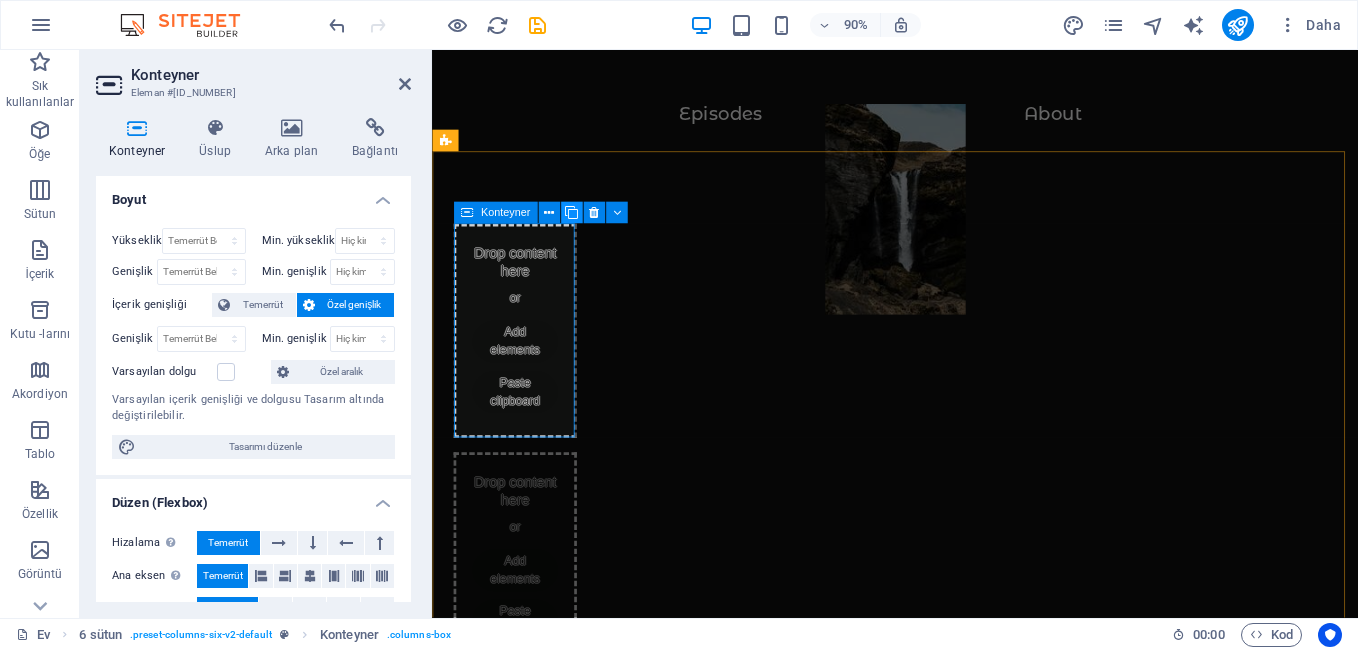 click at bounding box center [571, 212] 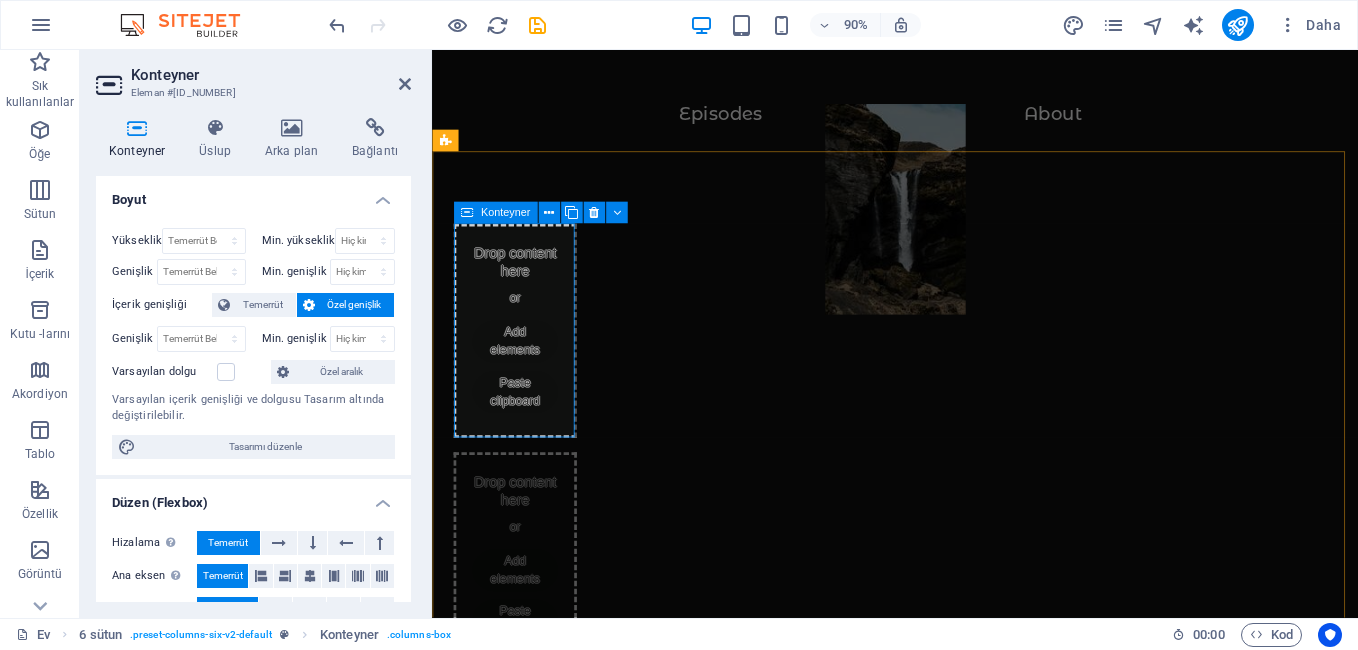 click at bounding box center [467, 213] 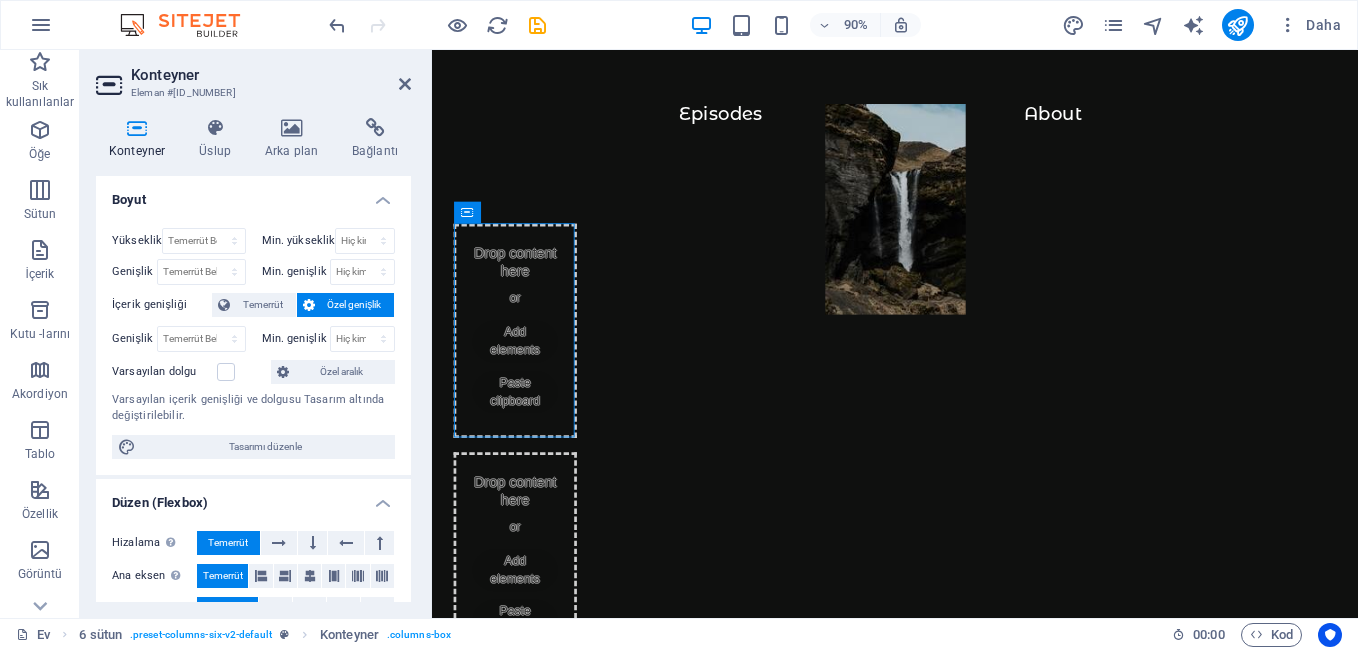 drag, startPoint x: 897, startPoint y: 265, endPoint x: 505, endPoint y: 304, distance: 393.93527 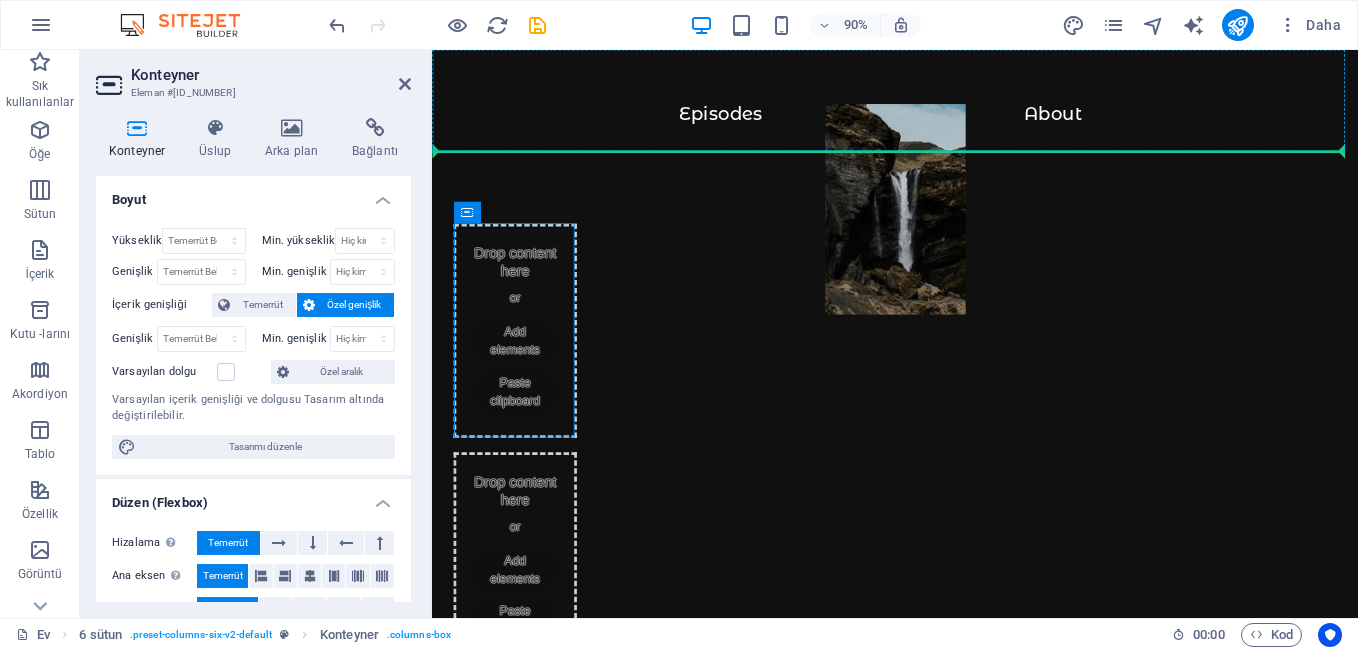 drag, startPoint x: 510, startPoint y: 303, endPoint x: 584, endPoint y: 173, distance: 149.58609 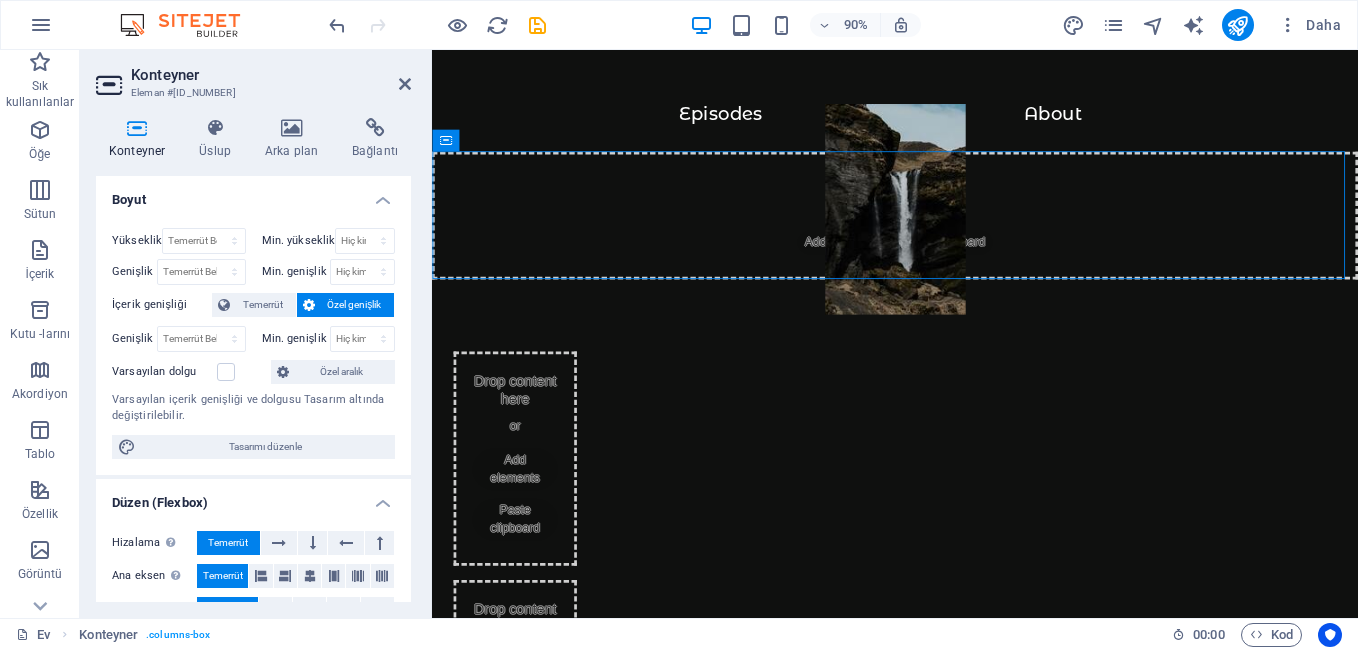 click at bounding box center (946, 237) 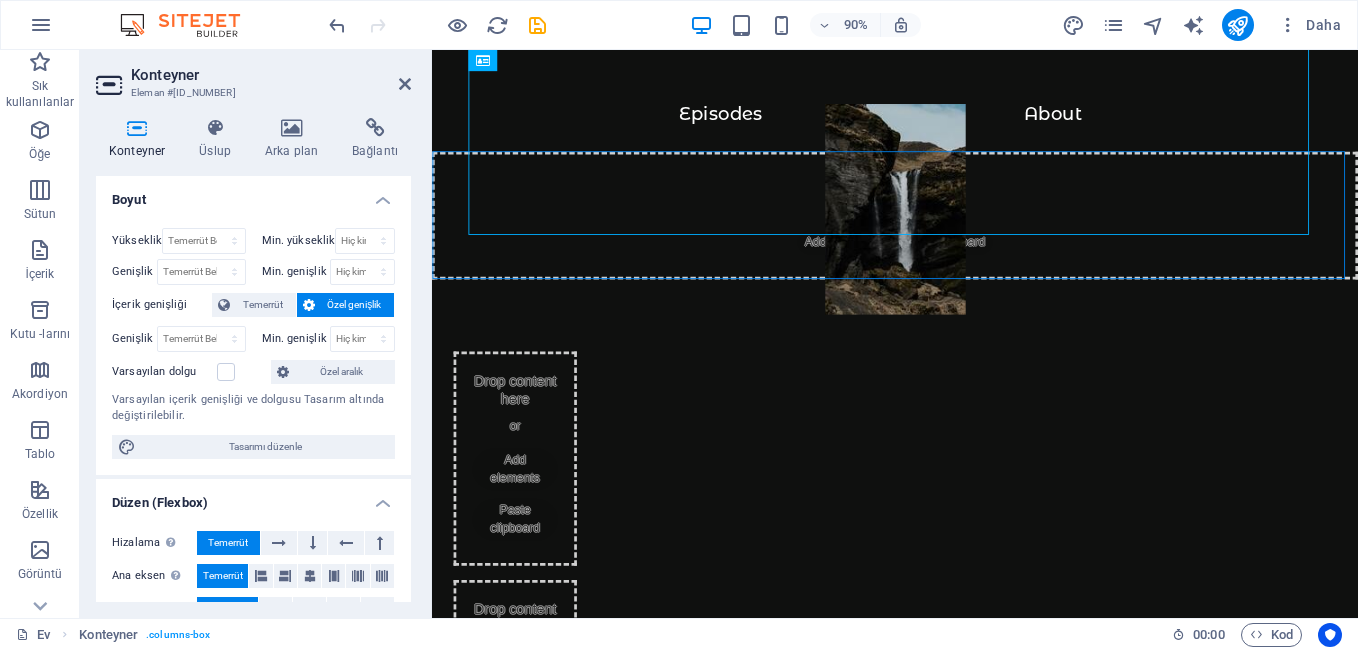 click at bounding box center [946, 237] 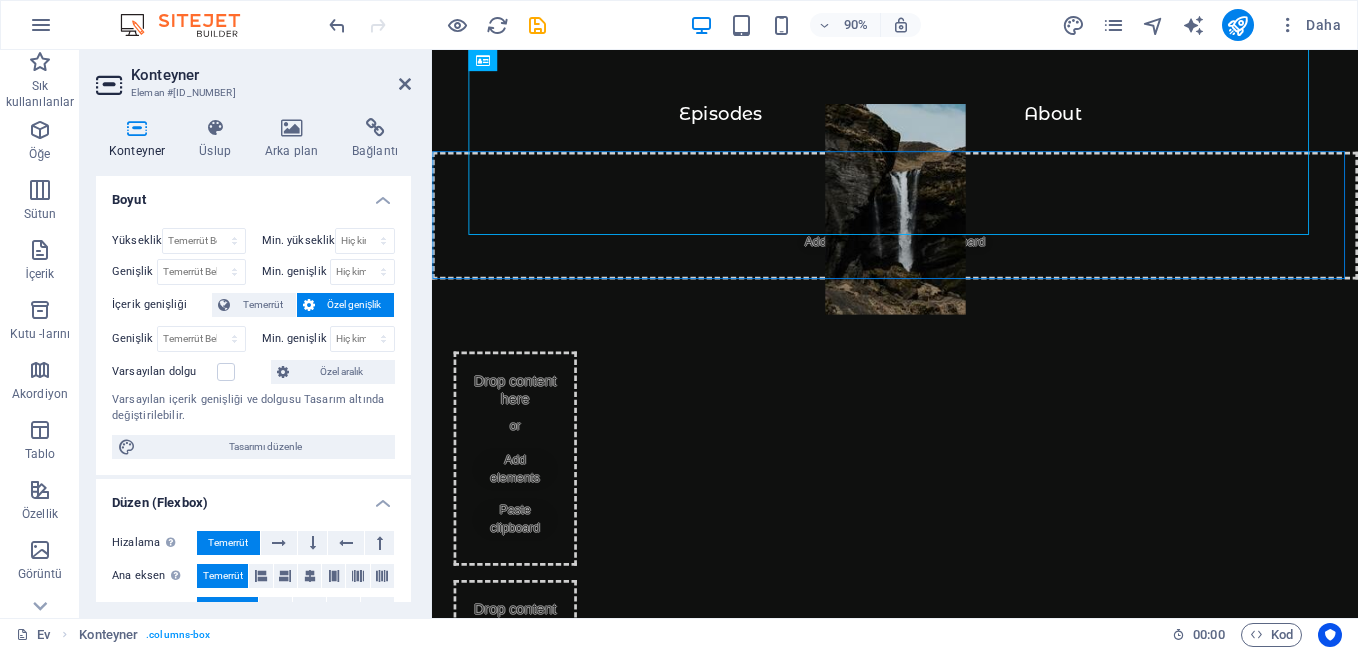 select on "px" 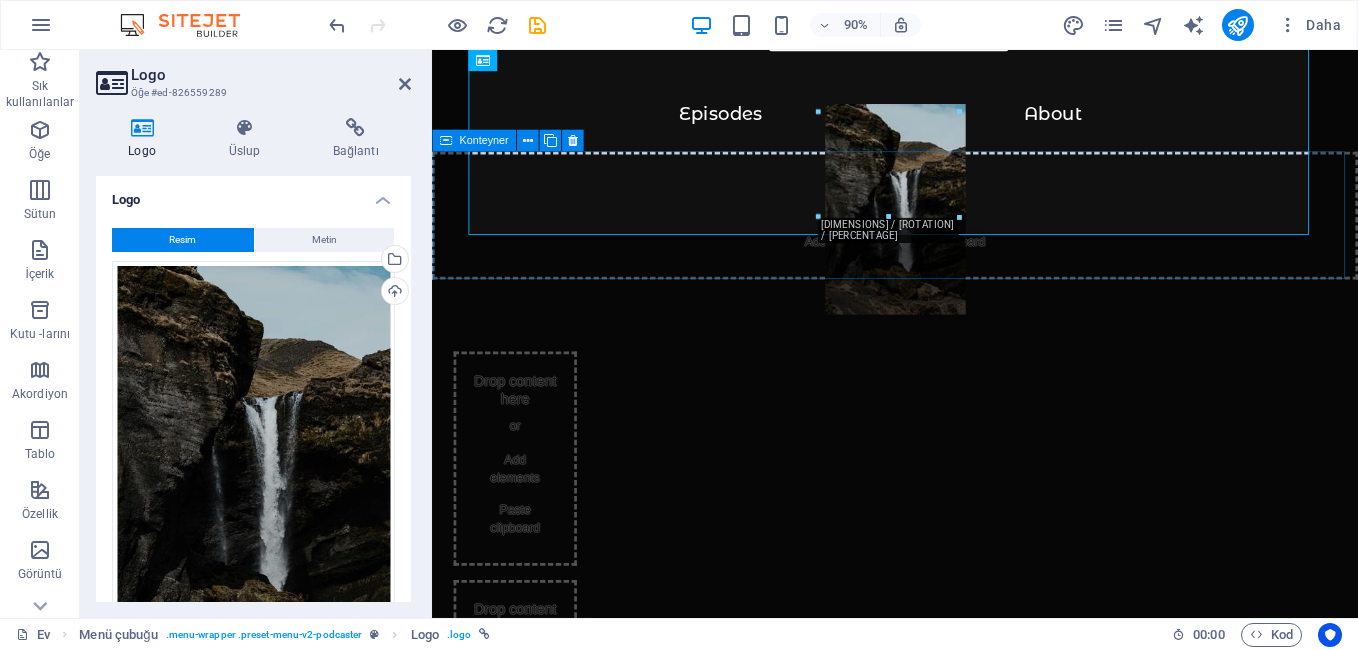 click on "Drop content here or  Add elements  Paste clipboard" at bounding box center [946, 234] 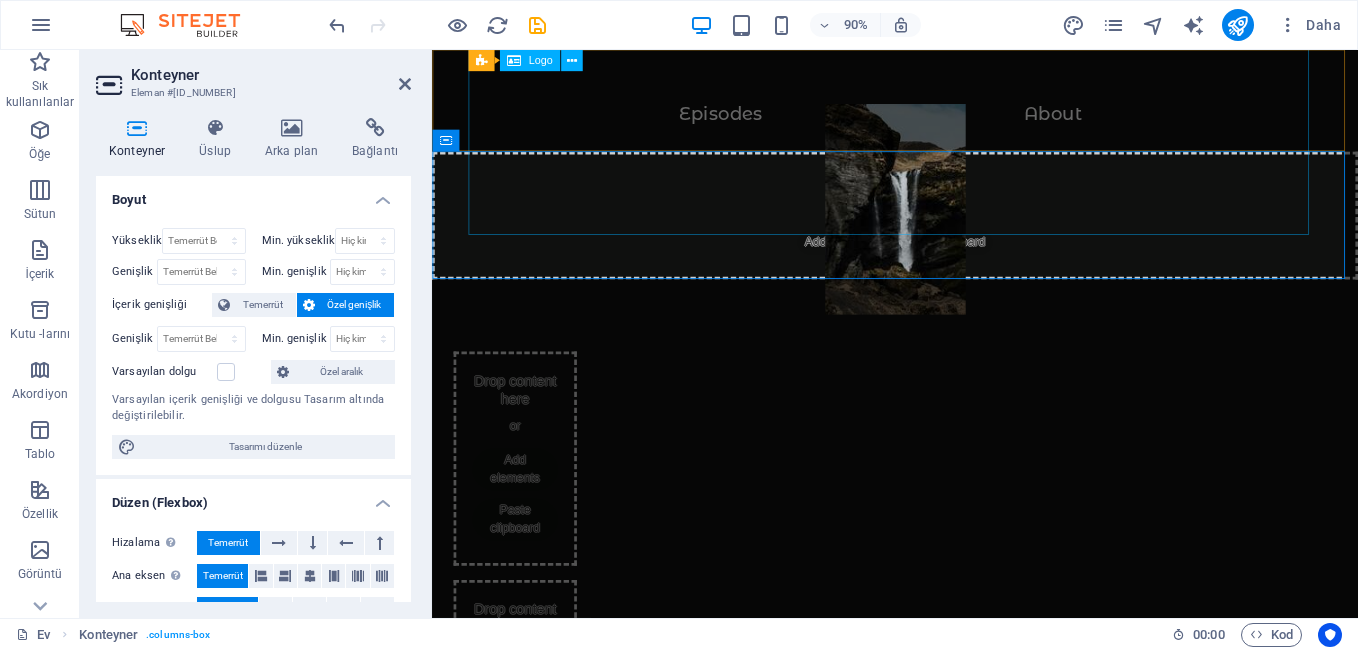 click at bounding box center (946, 237) 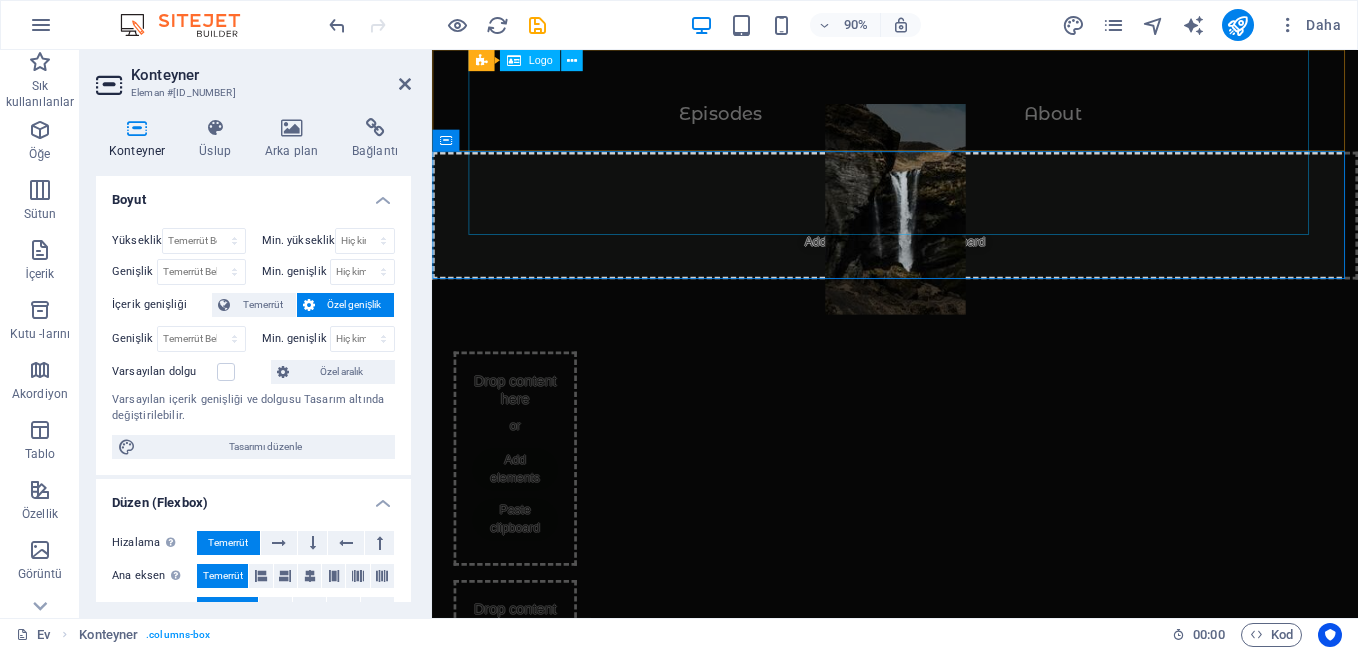 click at bounding box center [946, 237] 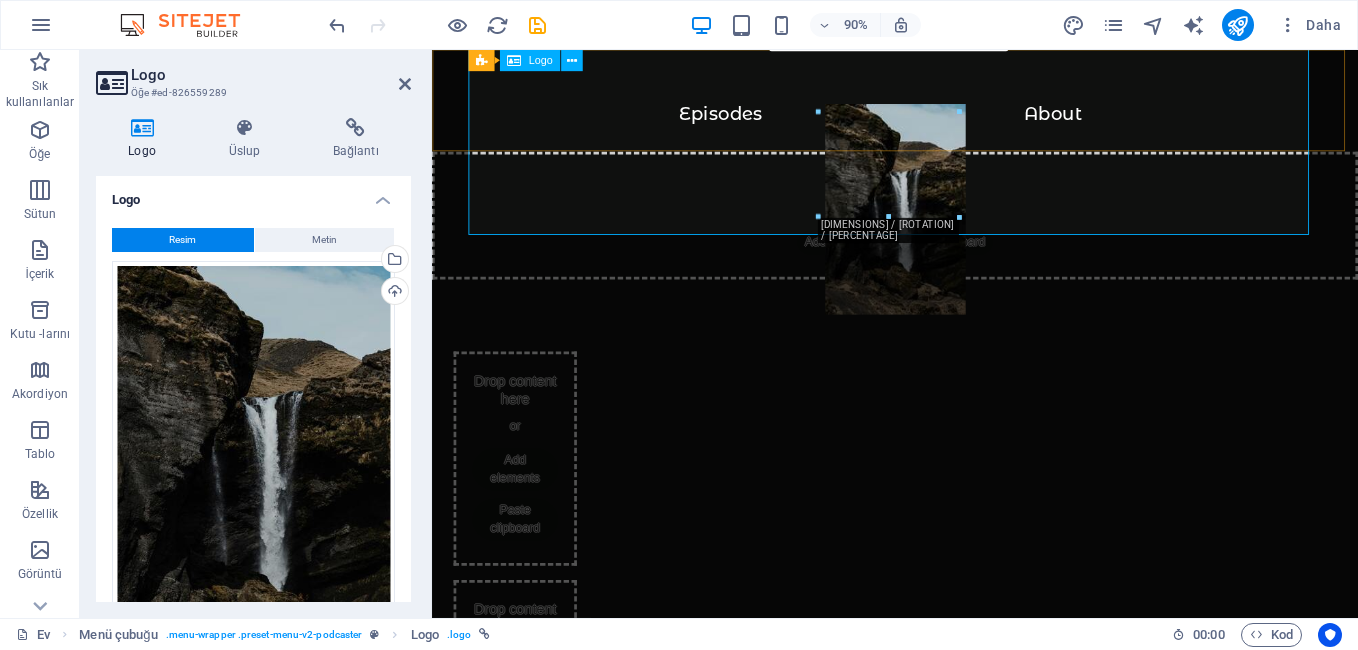 click at bounding box center (946, 237) 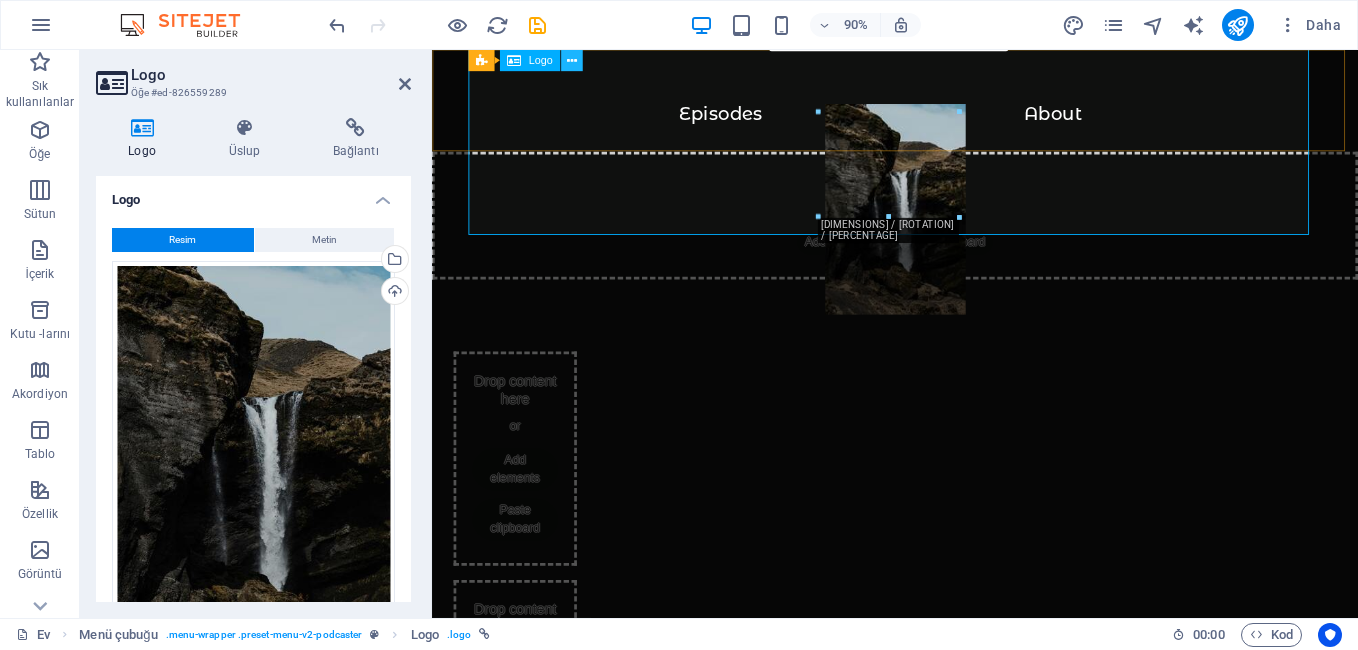 click at bounding box center (571, 60) 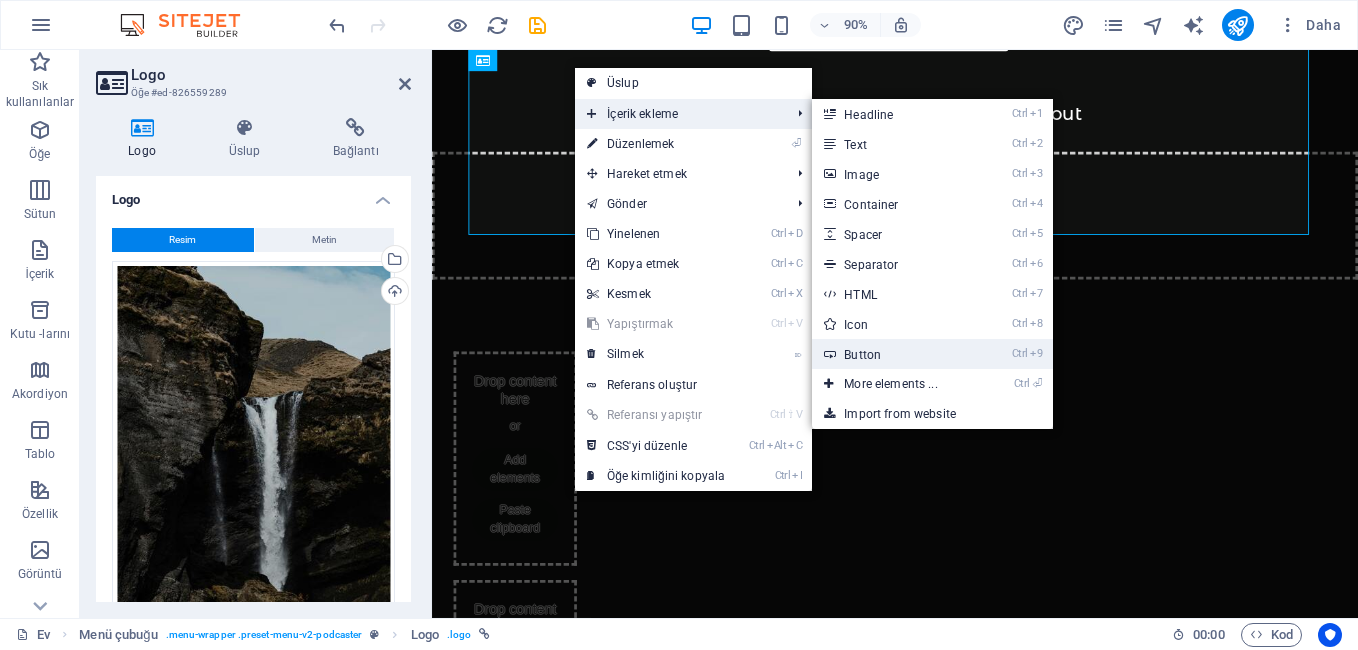 click on "Button" at bounding box center [862, 355] 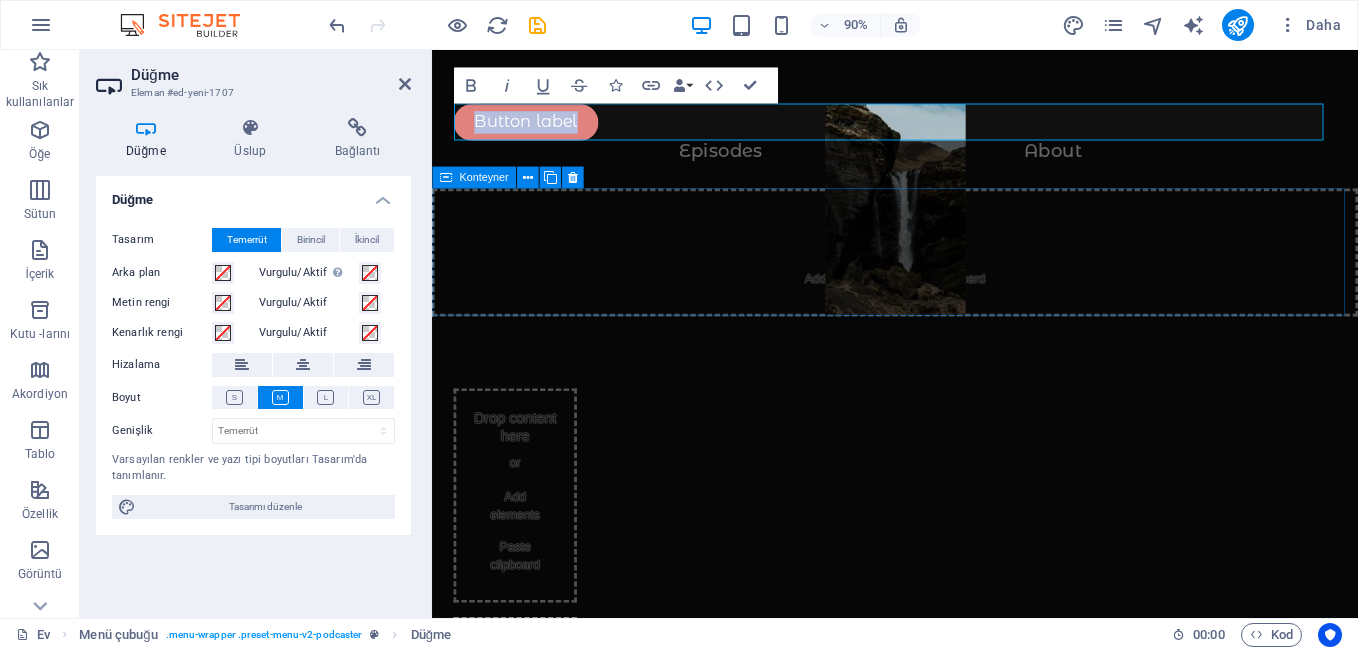 type 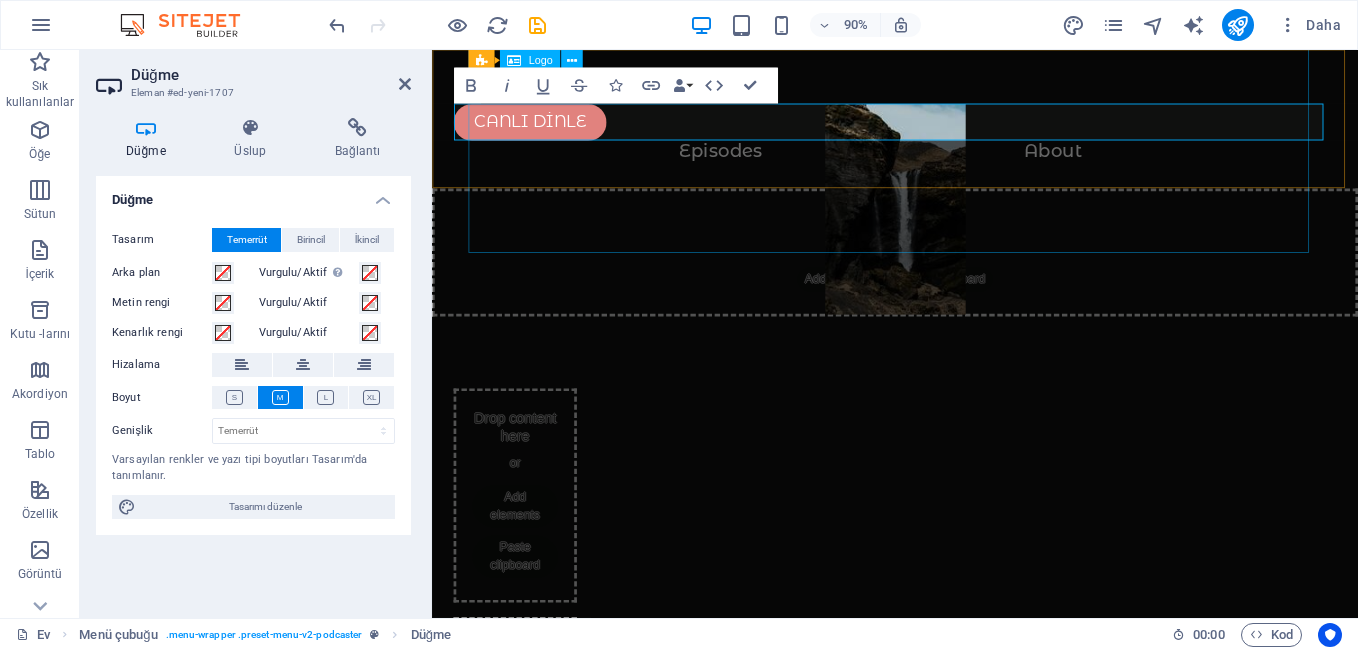 click at bounding box center [946, 237] 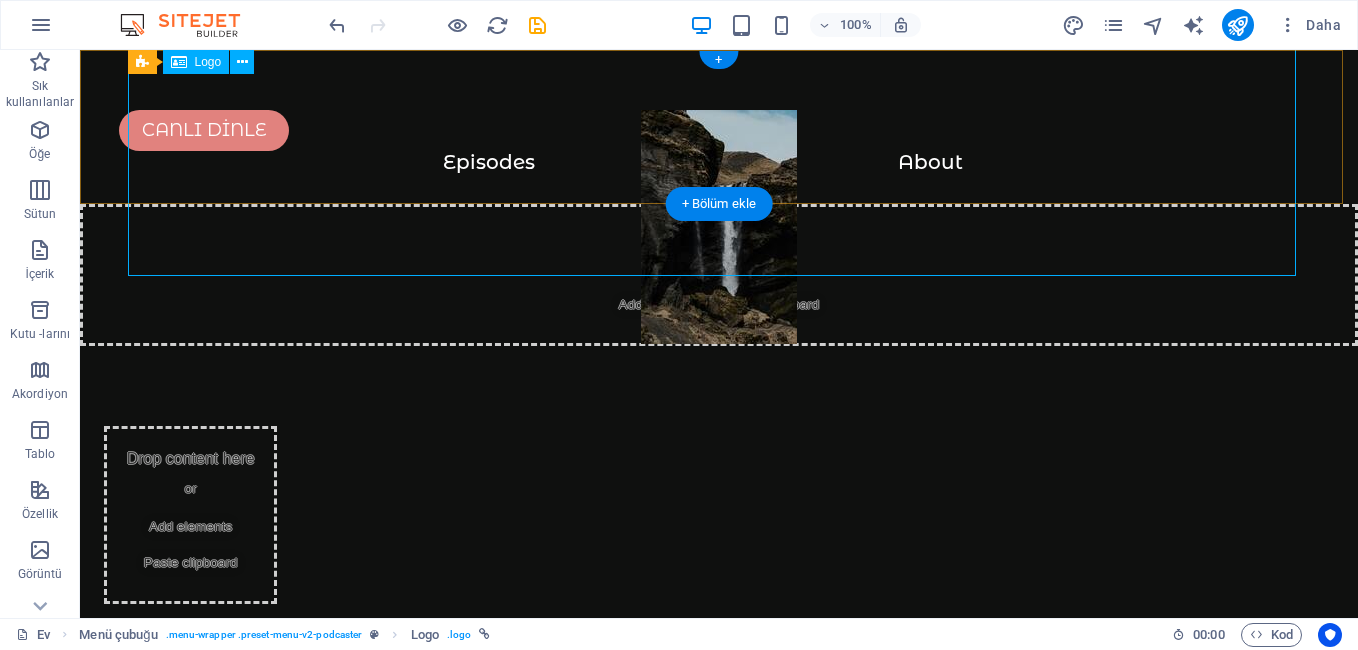 click at bounding box center (719, 237) 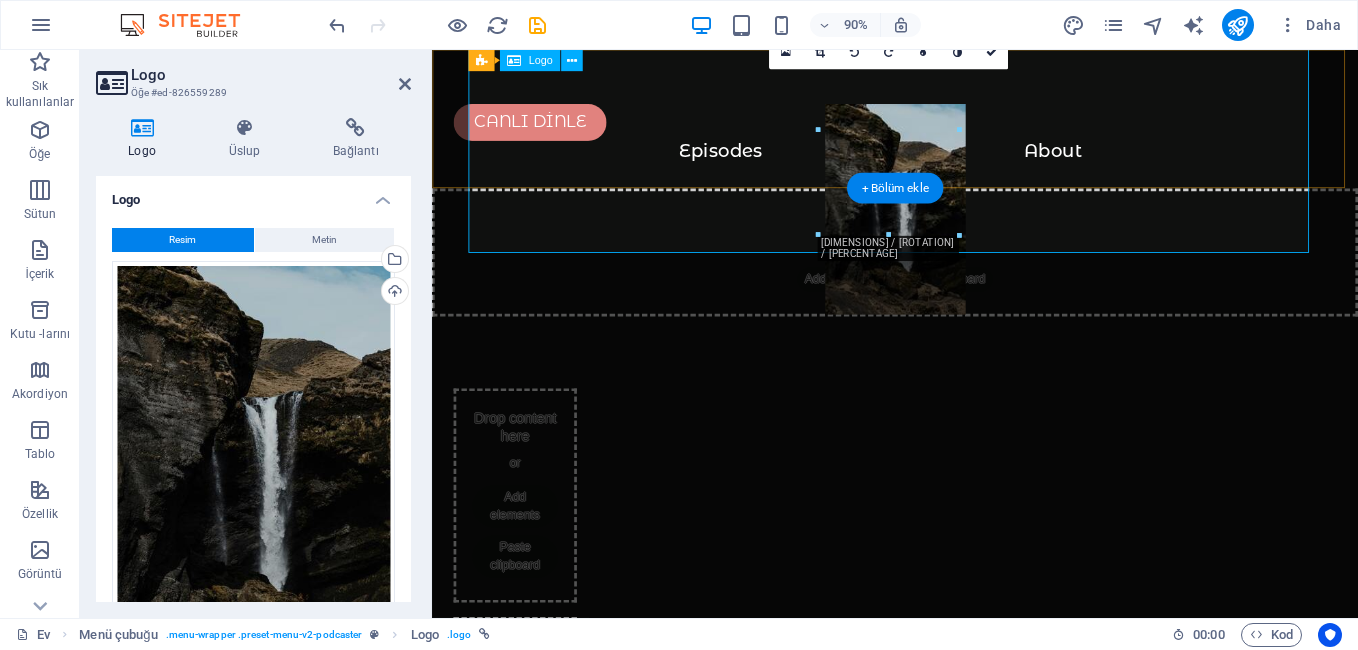 click at bounding box center [946, 237] 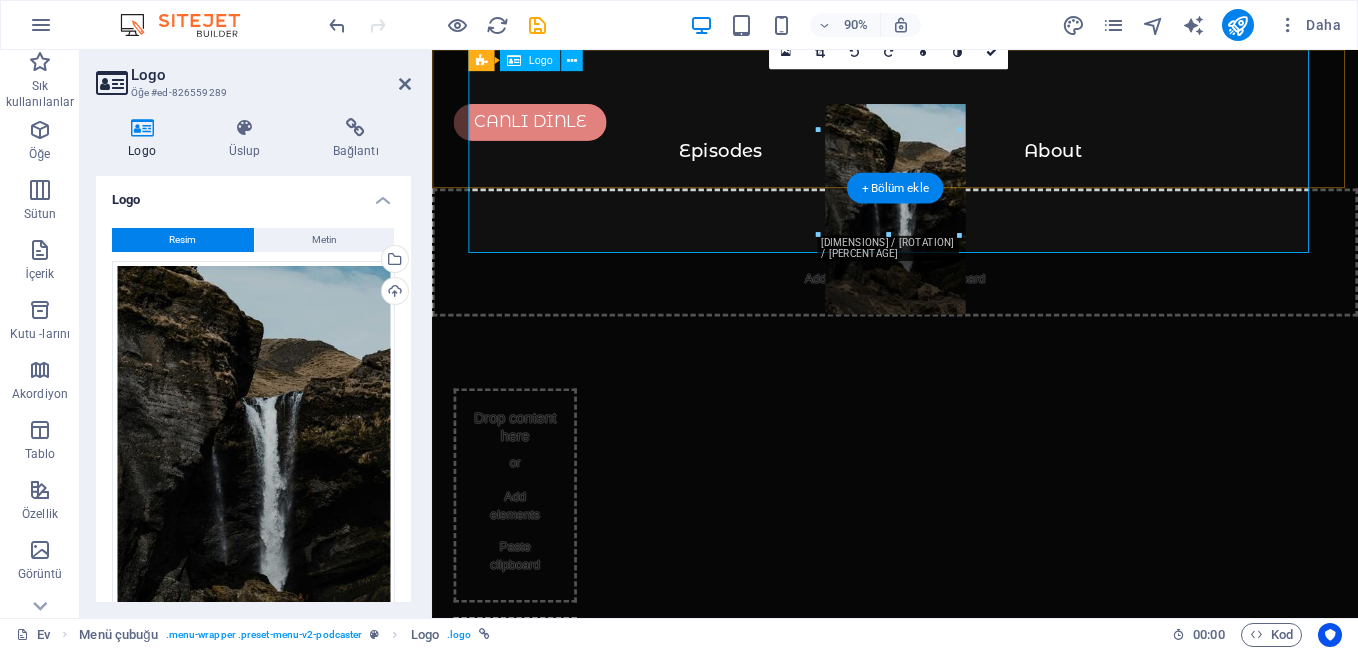 click at bounding box center (946, 237) 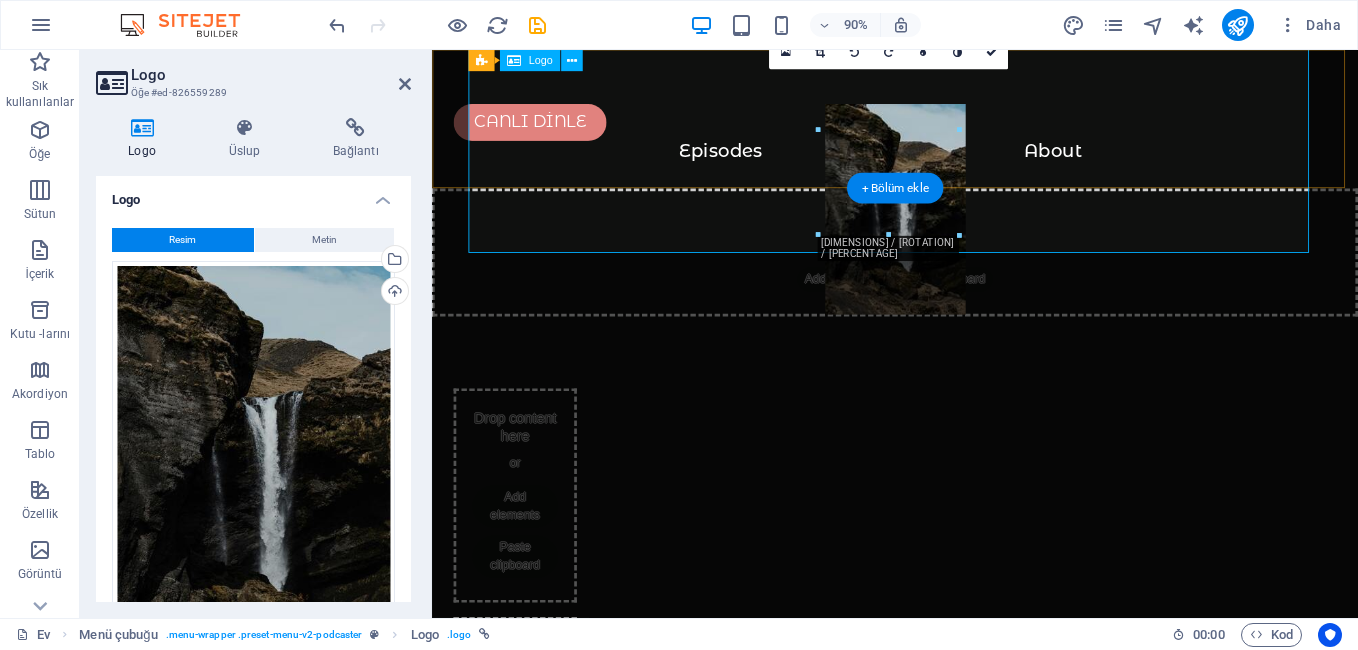 click at bounding box center (946, 237) 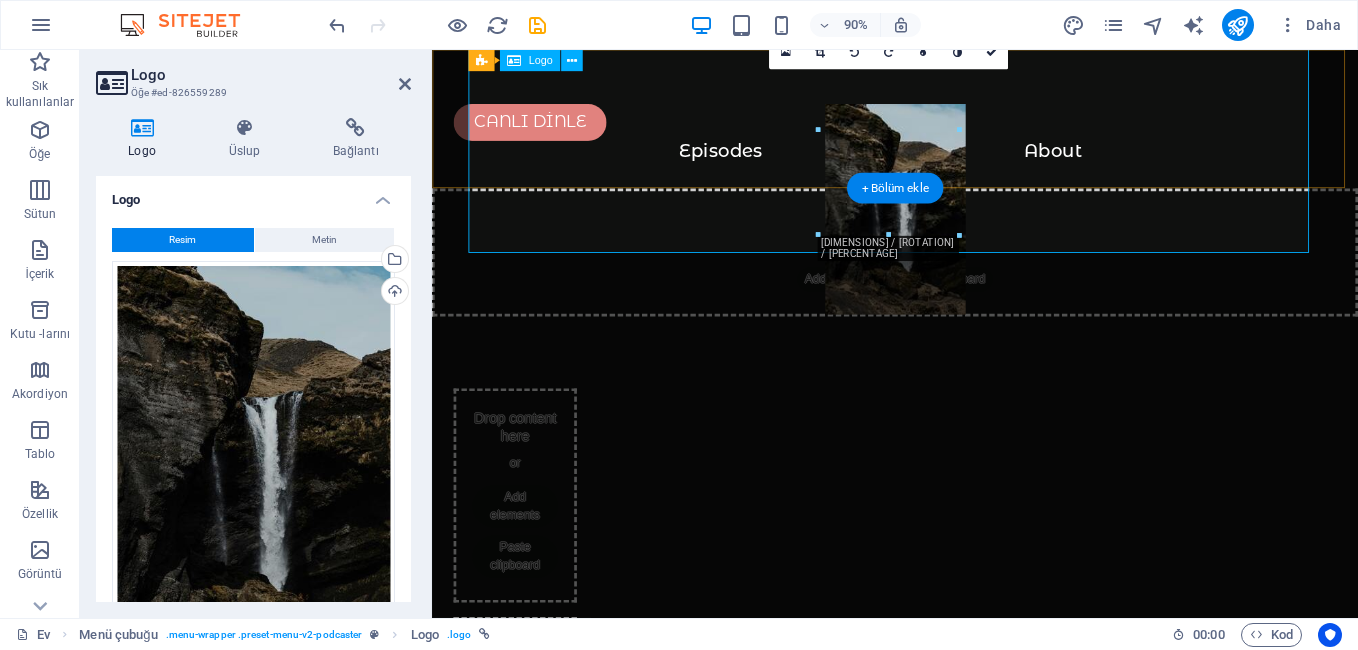 click at bounding box center [946, 237] 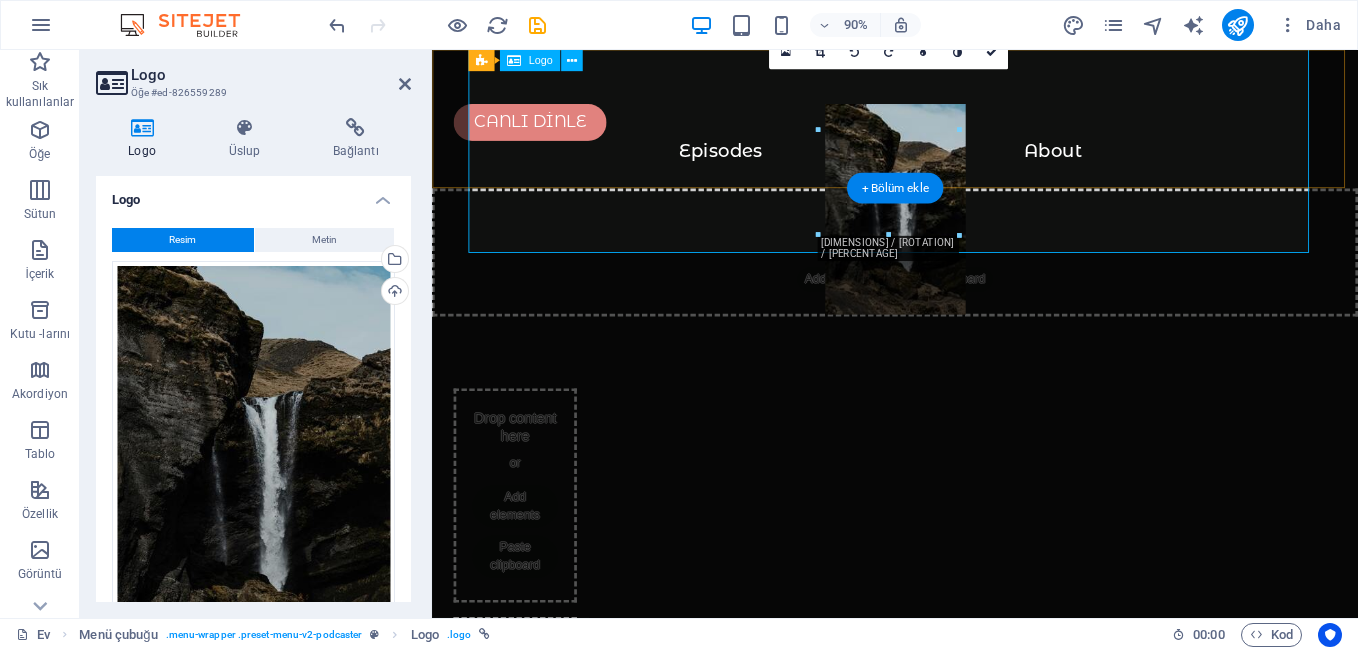 click at bounding box center [946, 237] 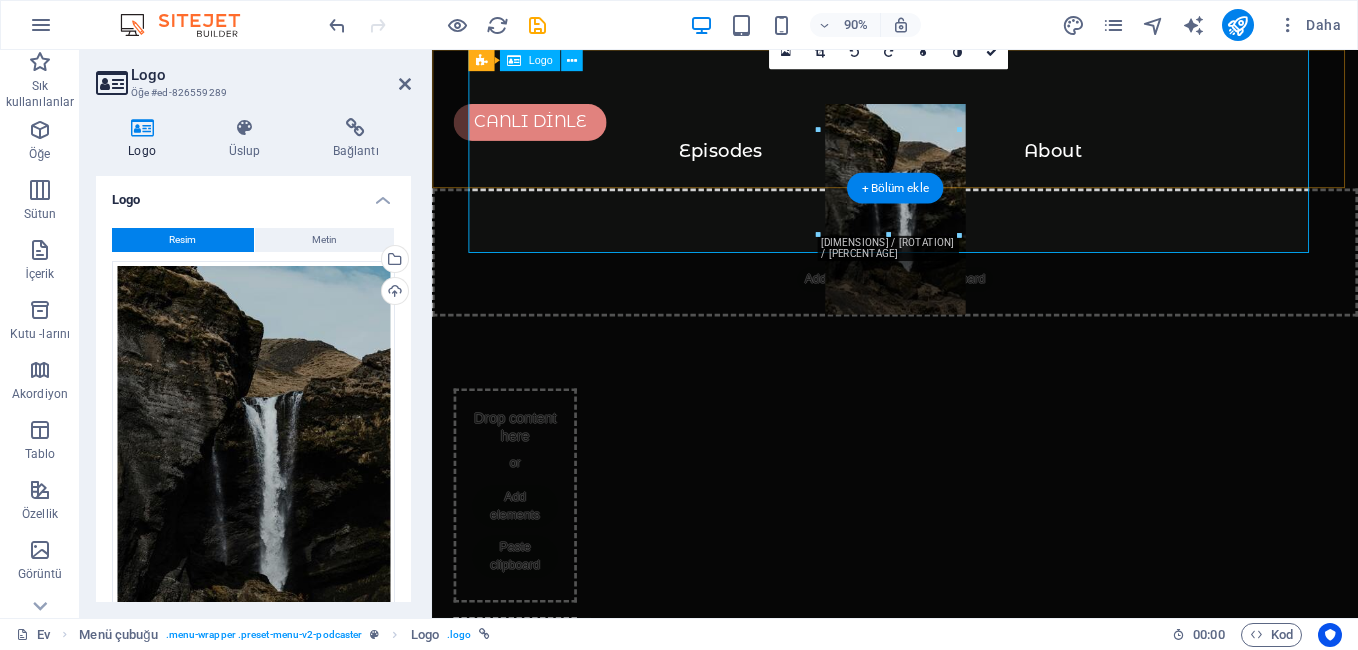 click at bounding box center [946, 237] 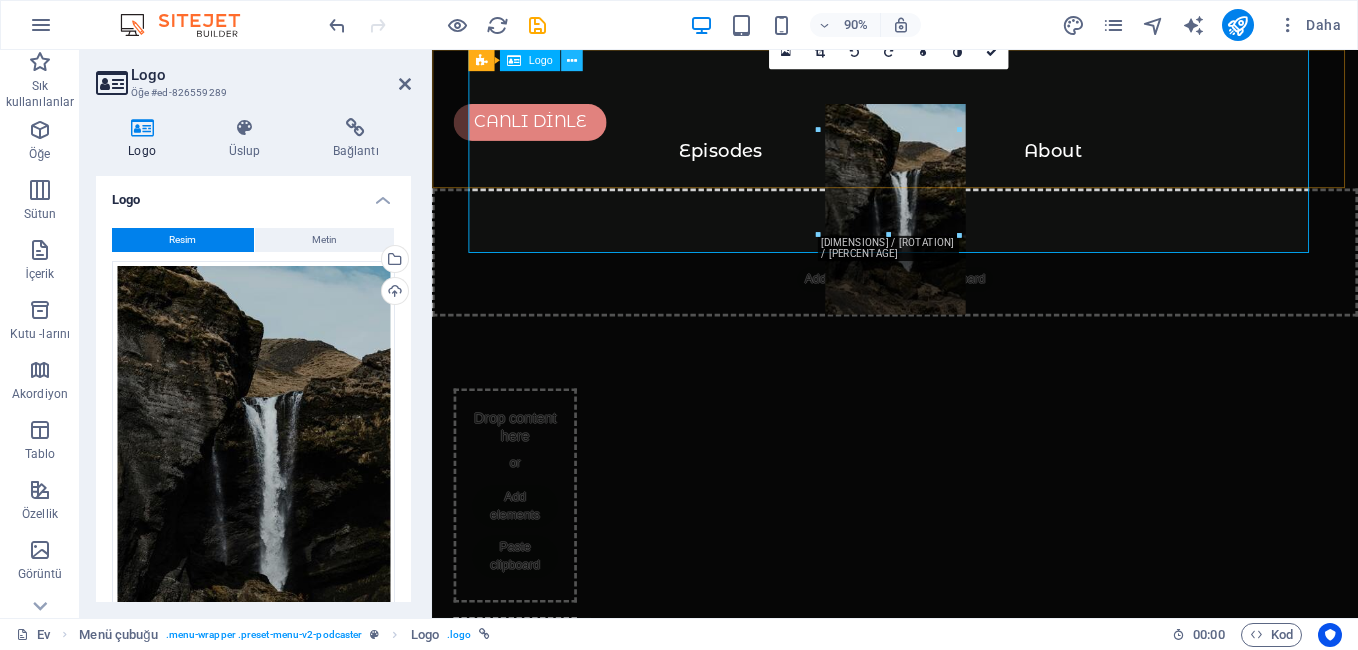 click at bounding box center [571, 60] 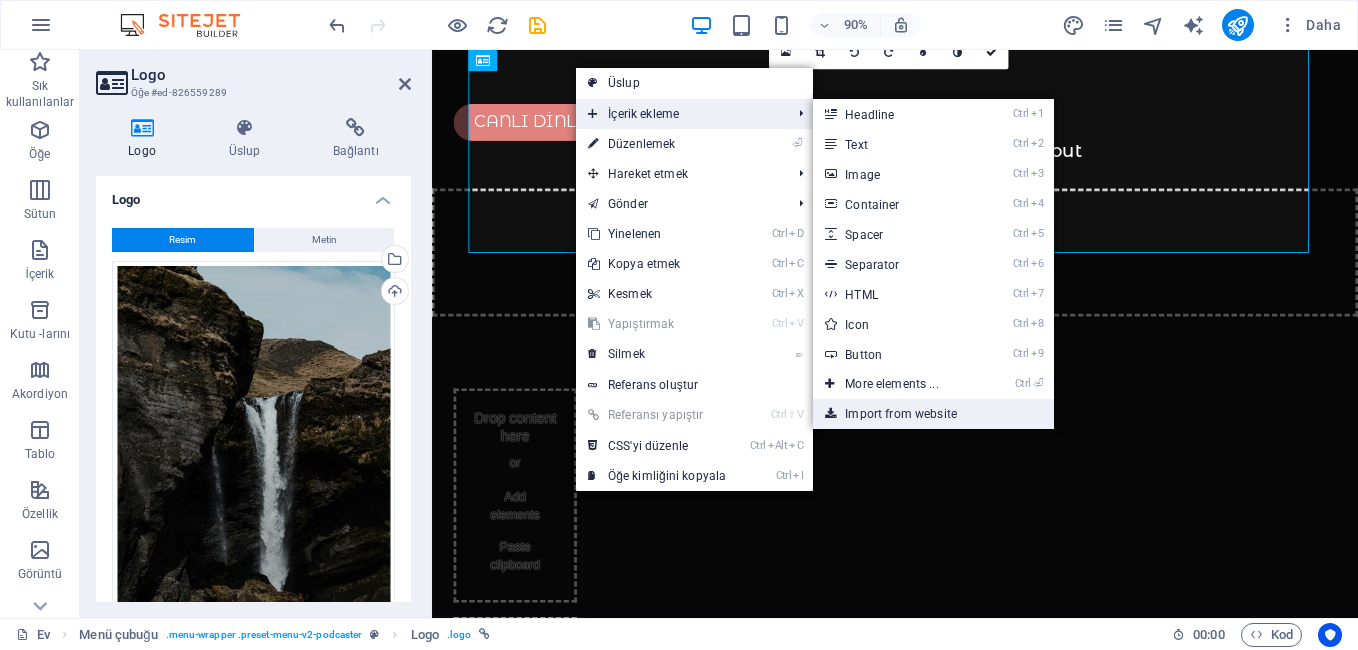 click on "Import from website" at bounding box center (933, 414) 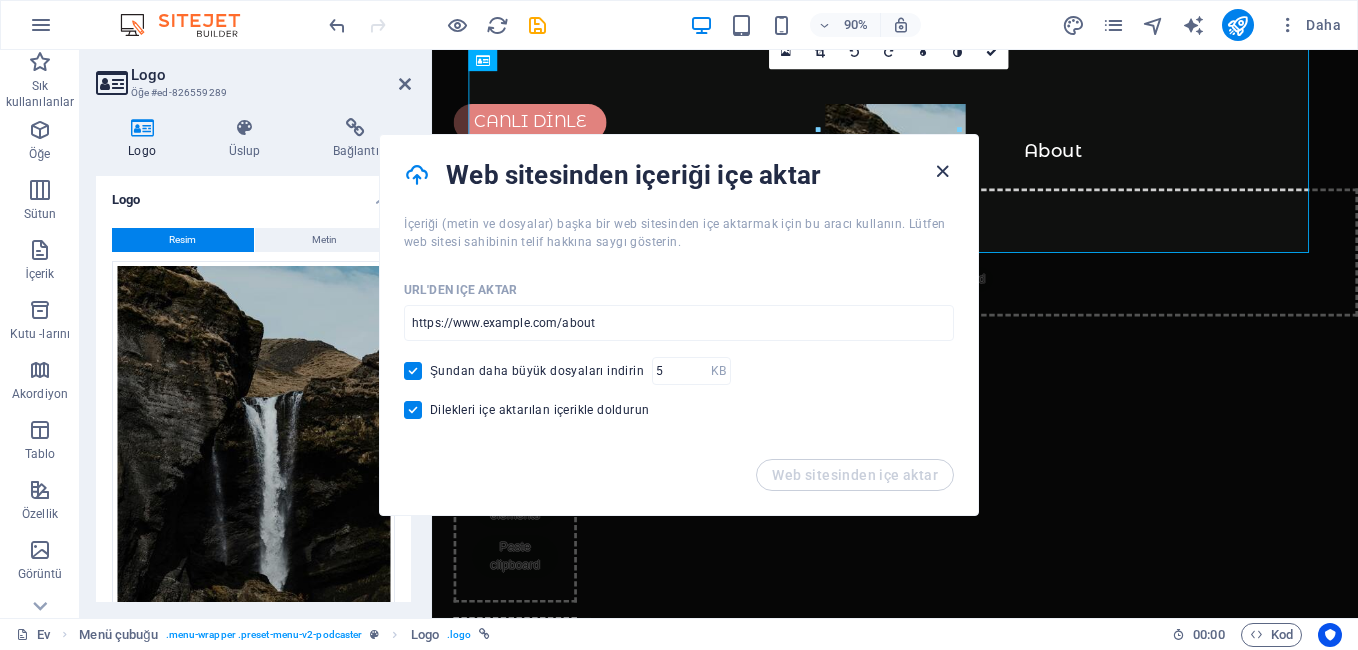 click at bounding box center (942, 171) 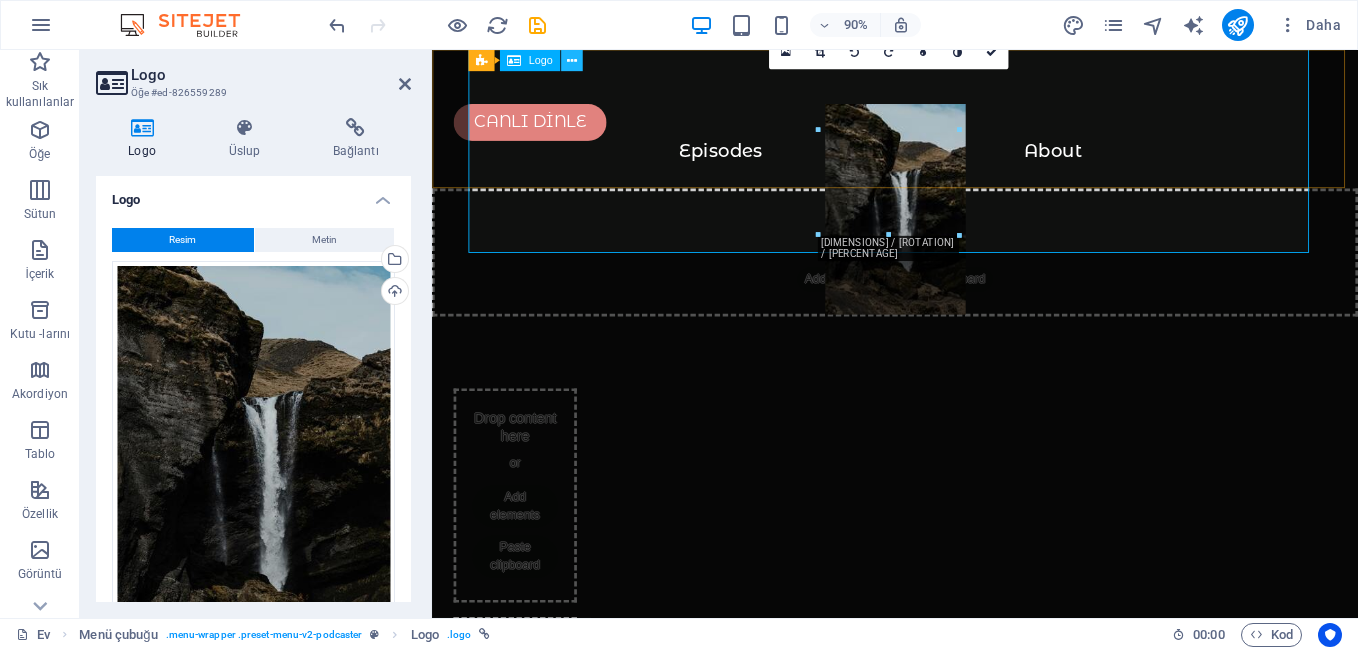 click at bounding box center (571, 60) 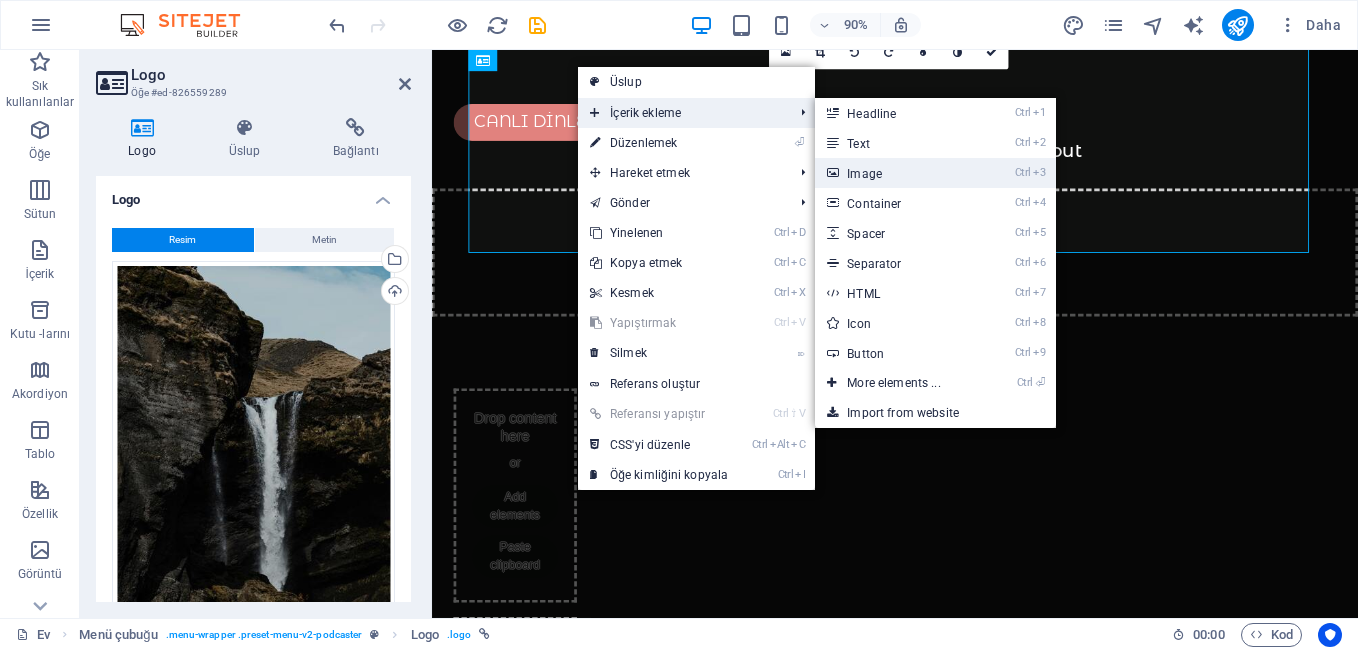 click on "Image" at bounding box center [864, 174] 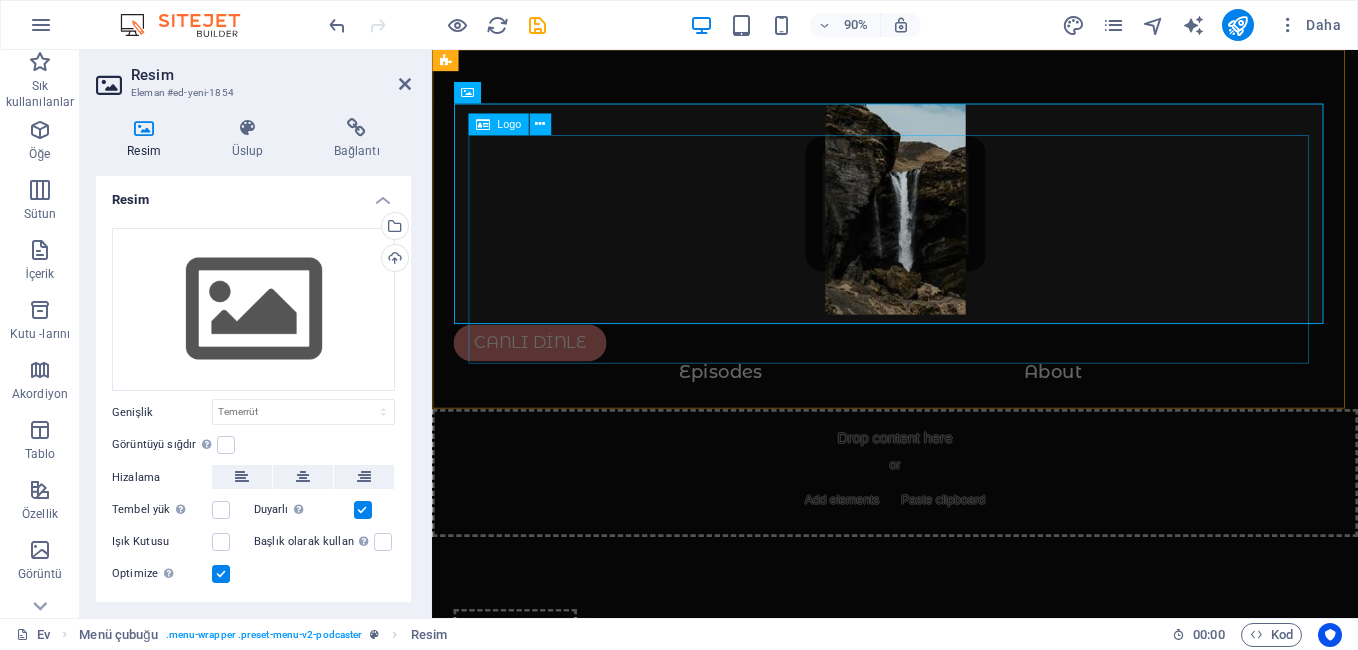 click at bounding box center [946, 237] 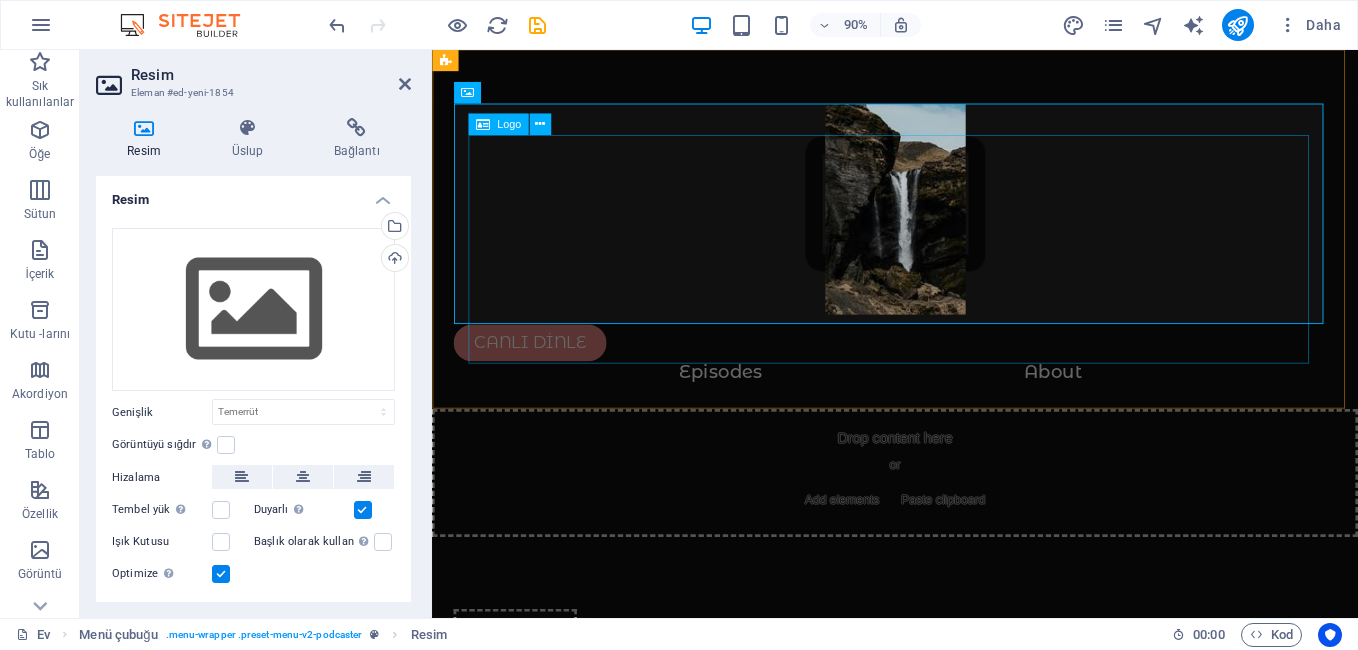 click at bounding box center (946, 237) 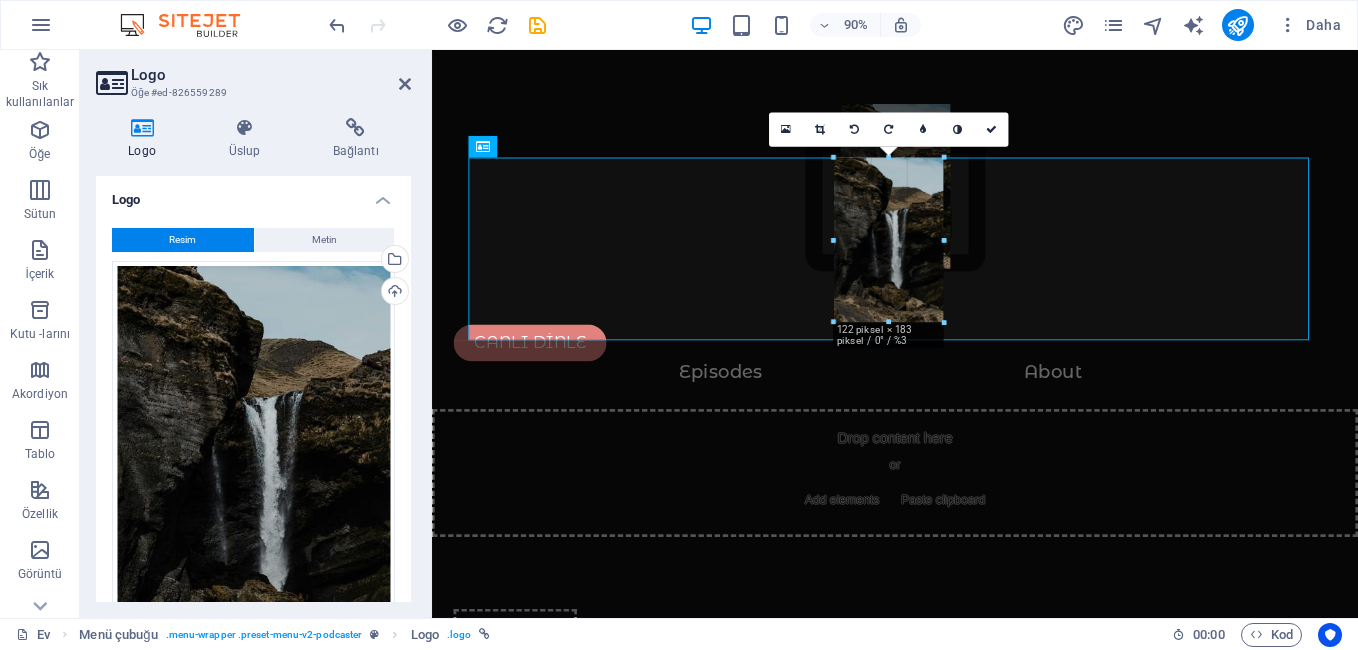 drag, startPoint x: 821, startPoint y: 341, endPoint x: 855, endPoint y: 281, distance: 68.96376 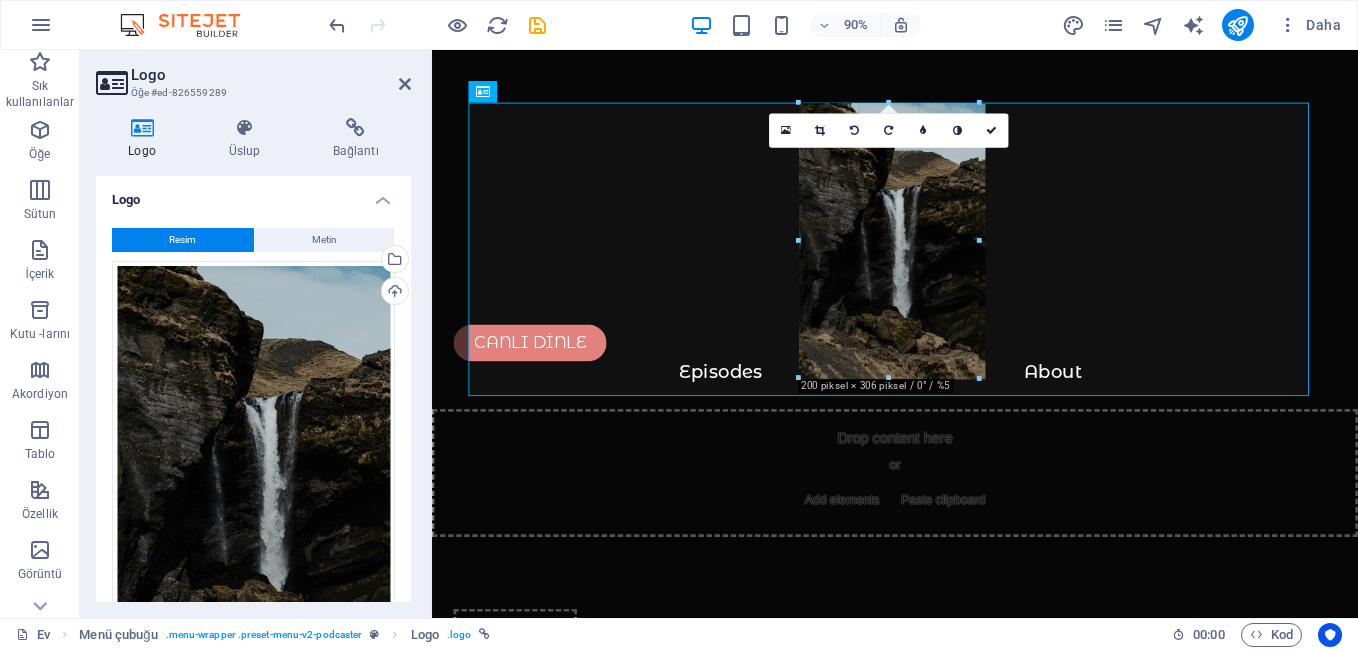 drag, startPoint x: 834, startPoint y: 242, endPoint x: 751, endPoint y: 251, distance: 83.48653 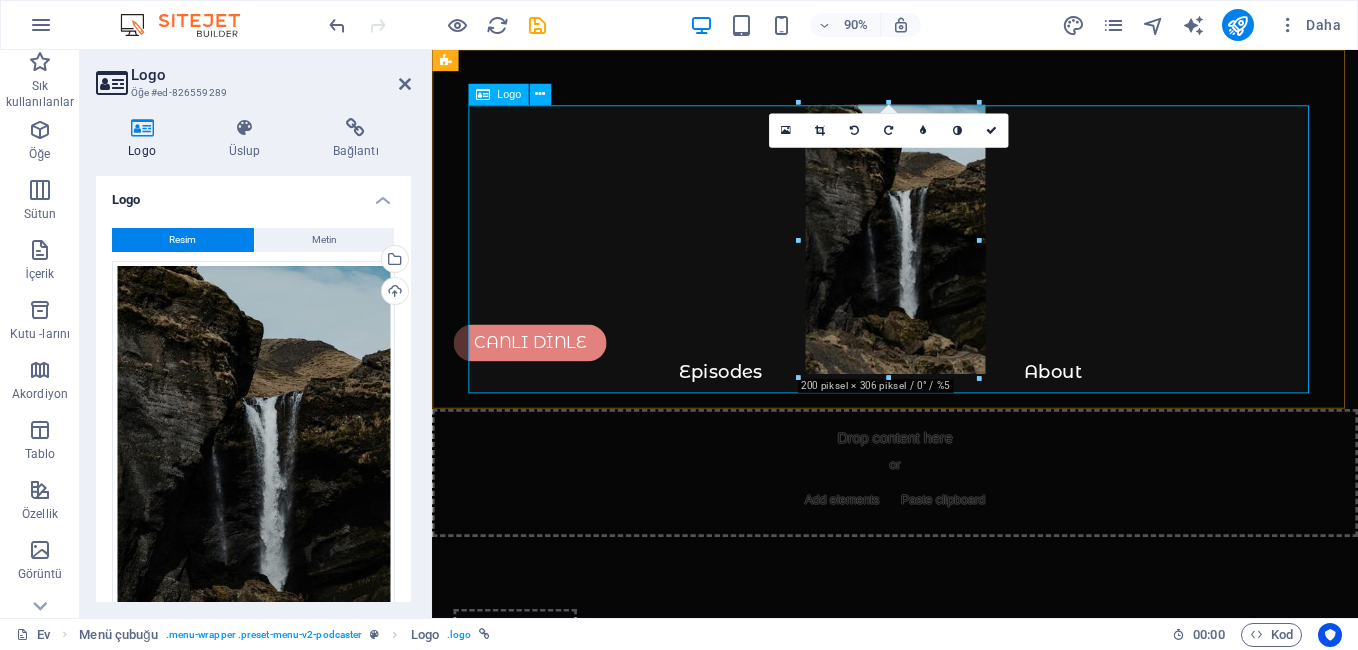 click at bounding box center (946, 270) 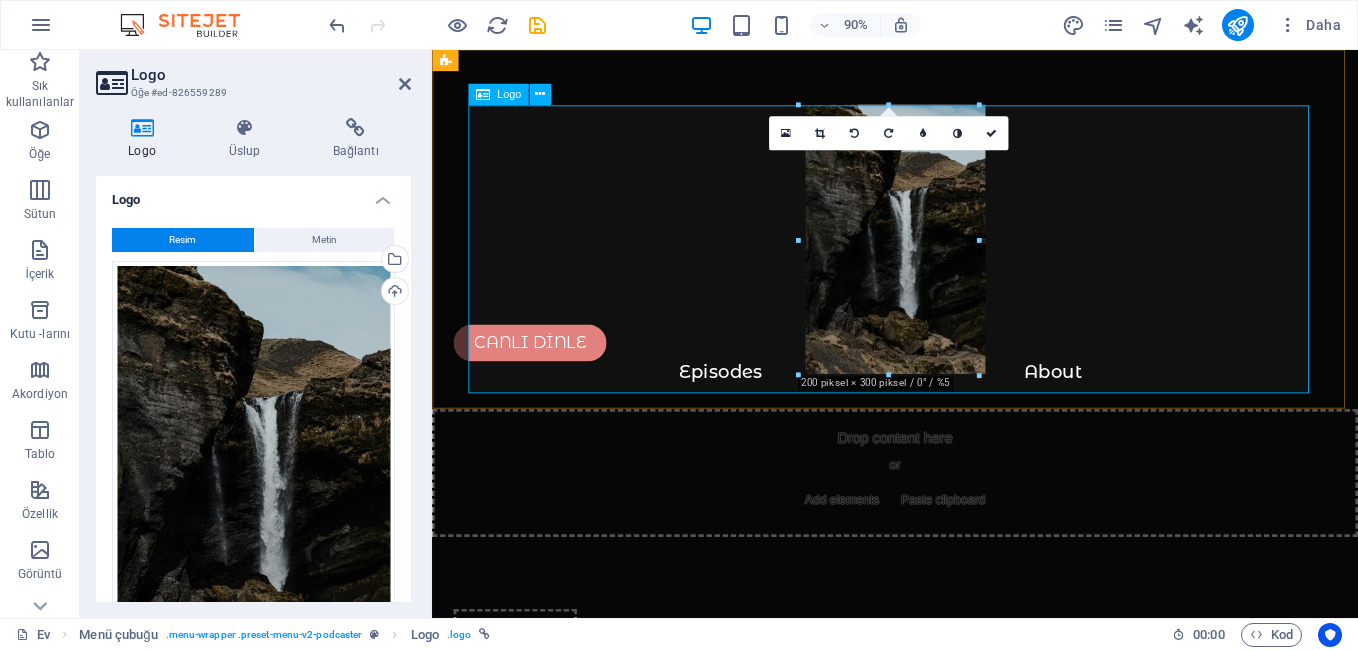 click at bounding box center (946, 270) 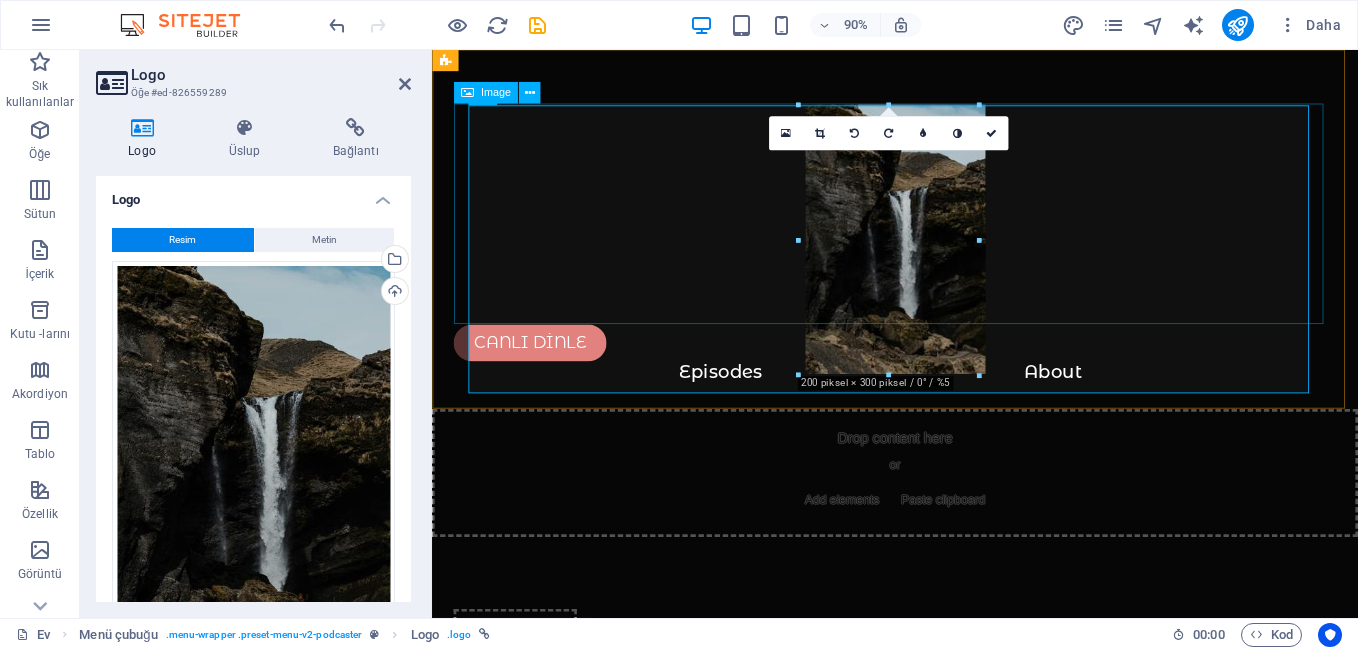 click at bounding box center [946, 232] 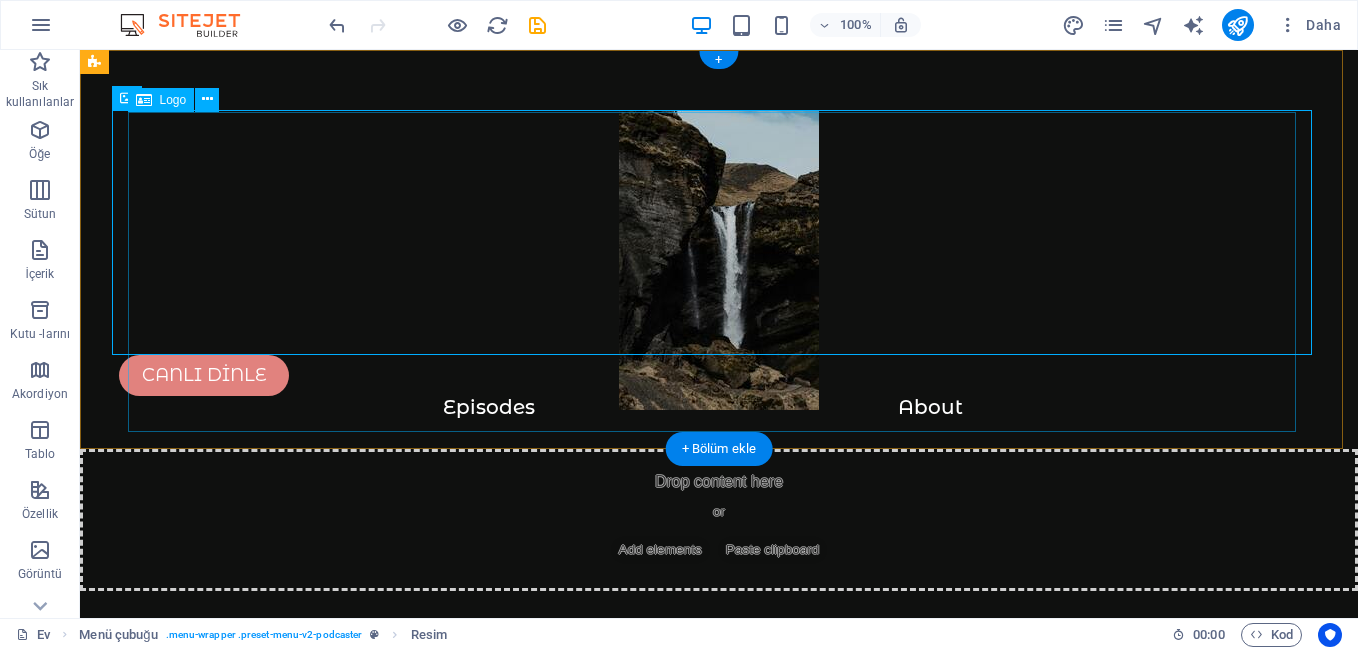click at bounding box center (719, 270) 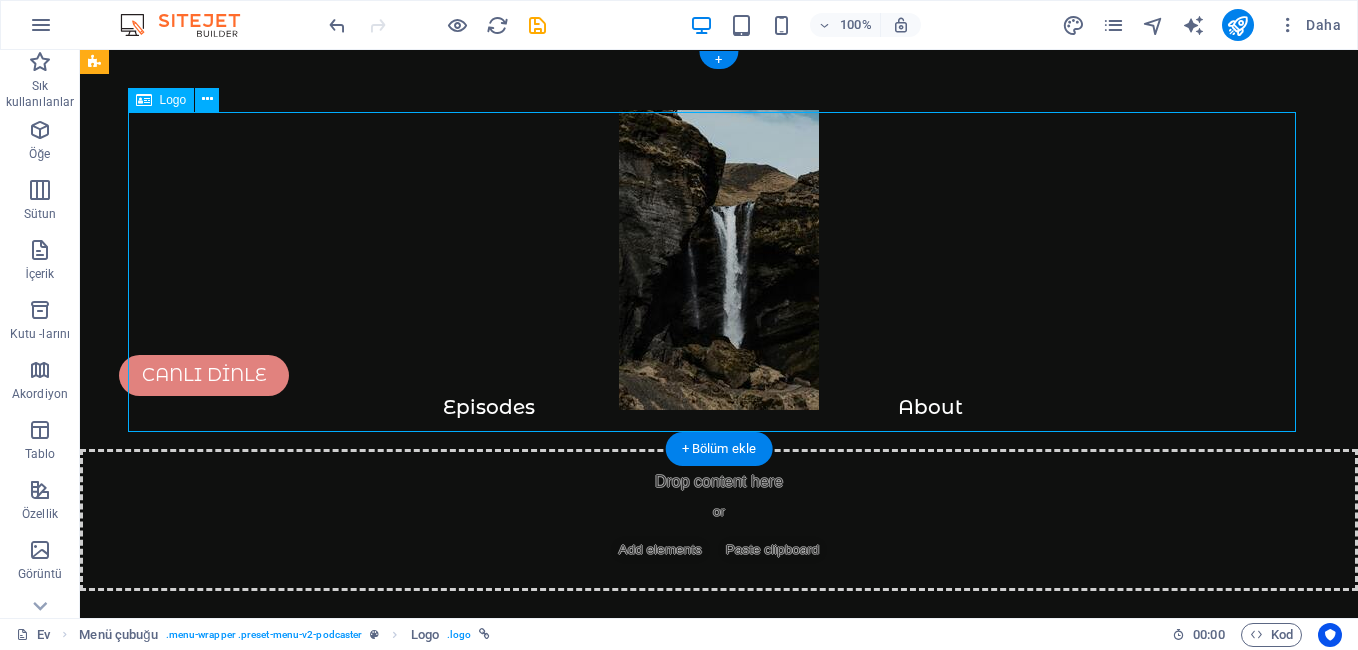 drag, startPoint x: 679, startPoint y: 416, endPoint x: 354, endPoint y: 455, distance: 327.33163 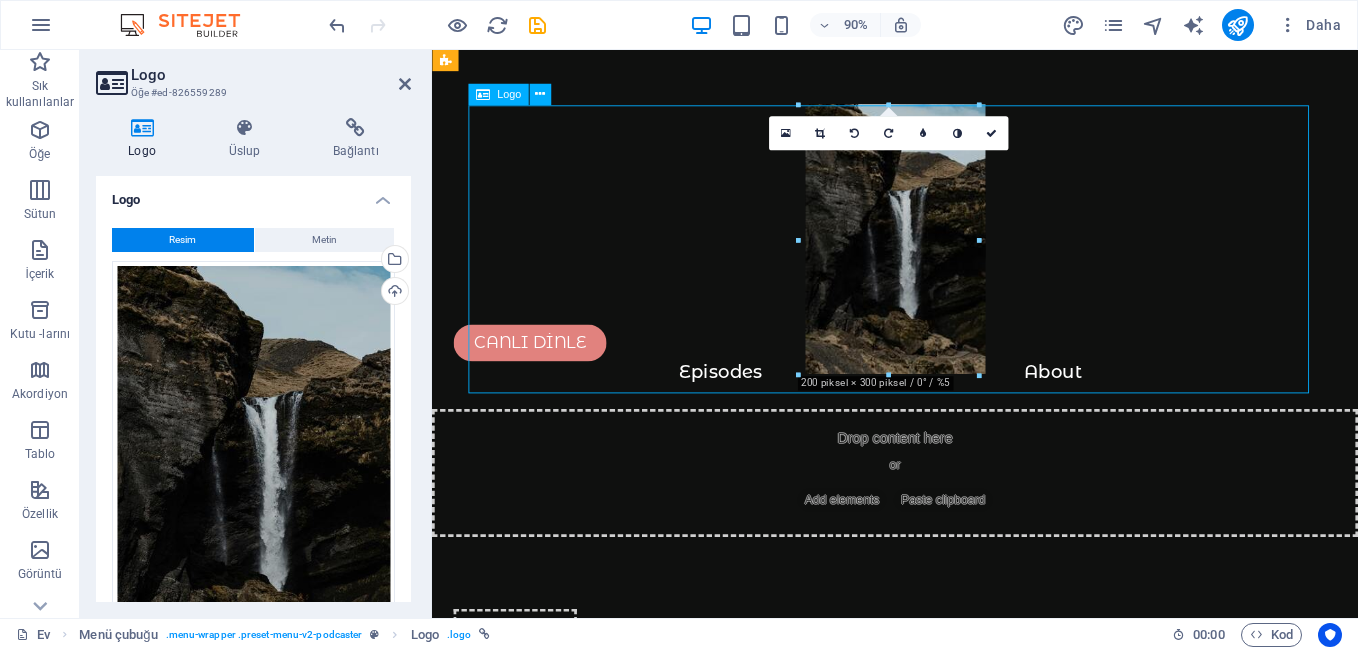 drag, startPoint x: 535, startPoint y: 378, endPoint x: 618, endPoint y: 359, distance: 85.146935 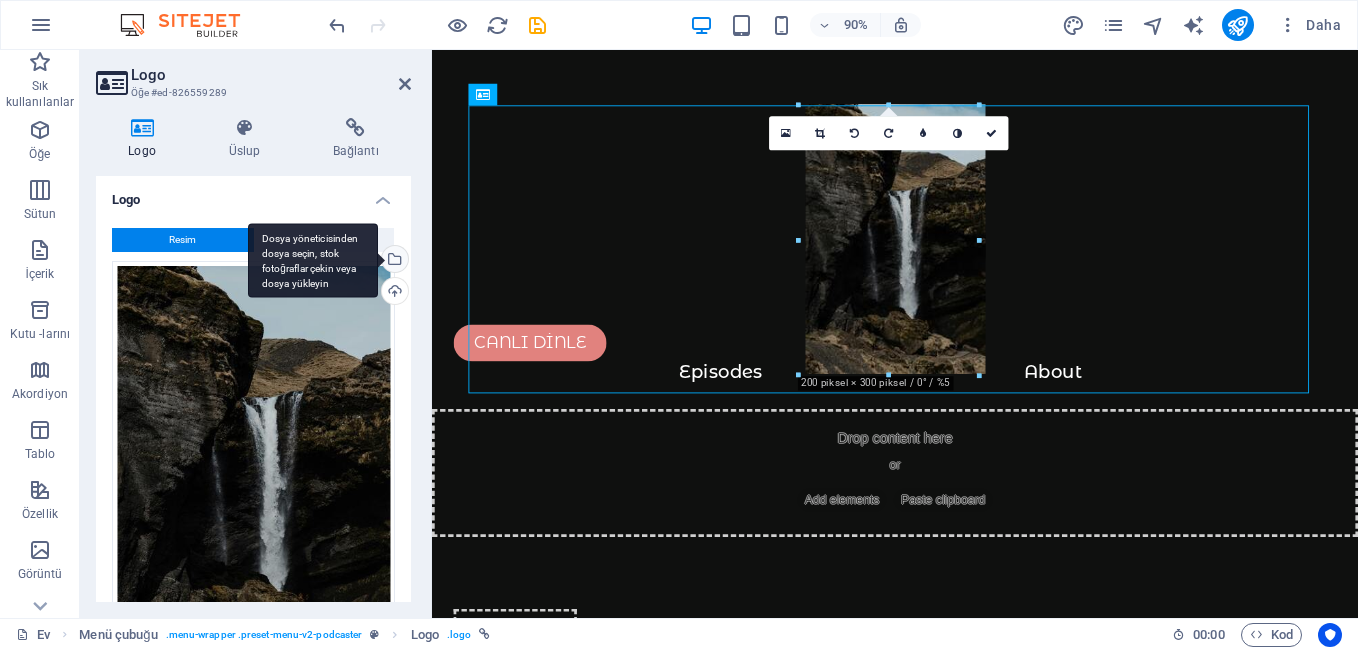 click on "Dosya yöneticisinden dosya seçin, stok fotoğraflar çekin veya dosya yükleyin" at bounding box center [393, 261] 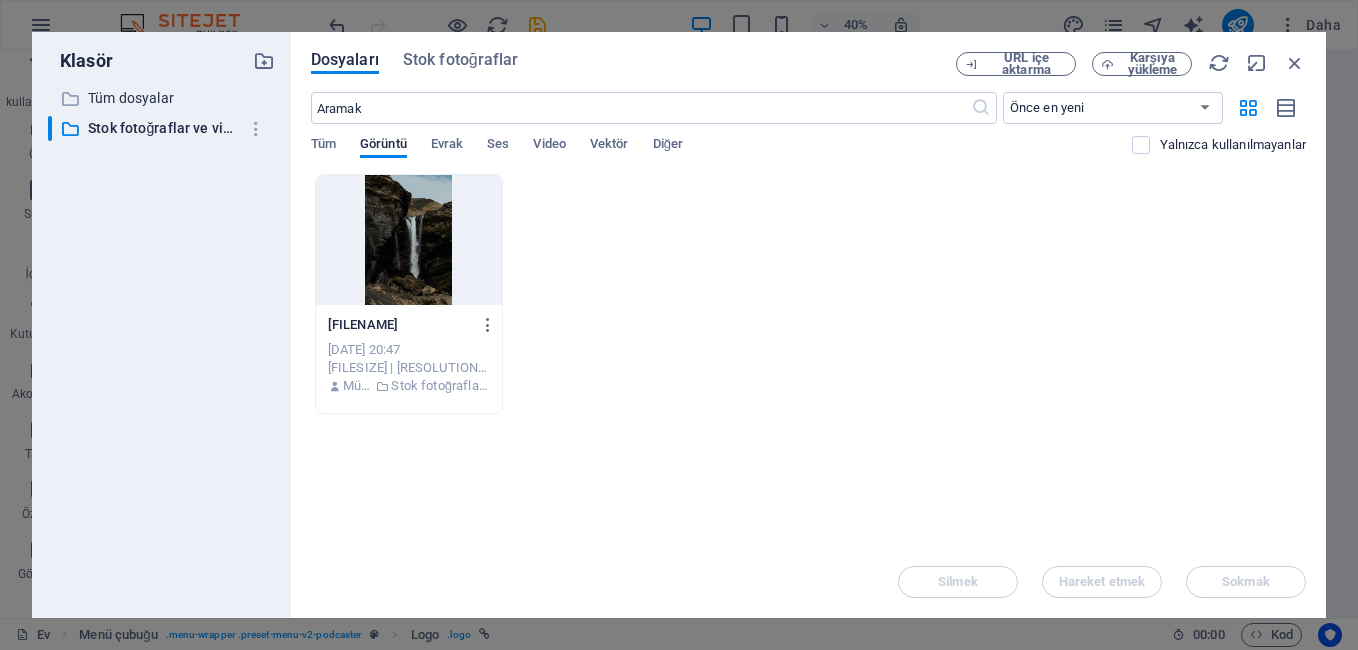 drag, startPoint x: 777, startPoint y: 233, endPoint x: 710, endPoint y: 522, distance: 296.6648 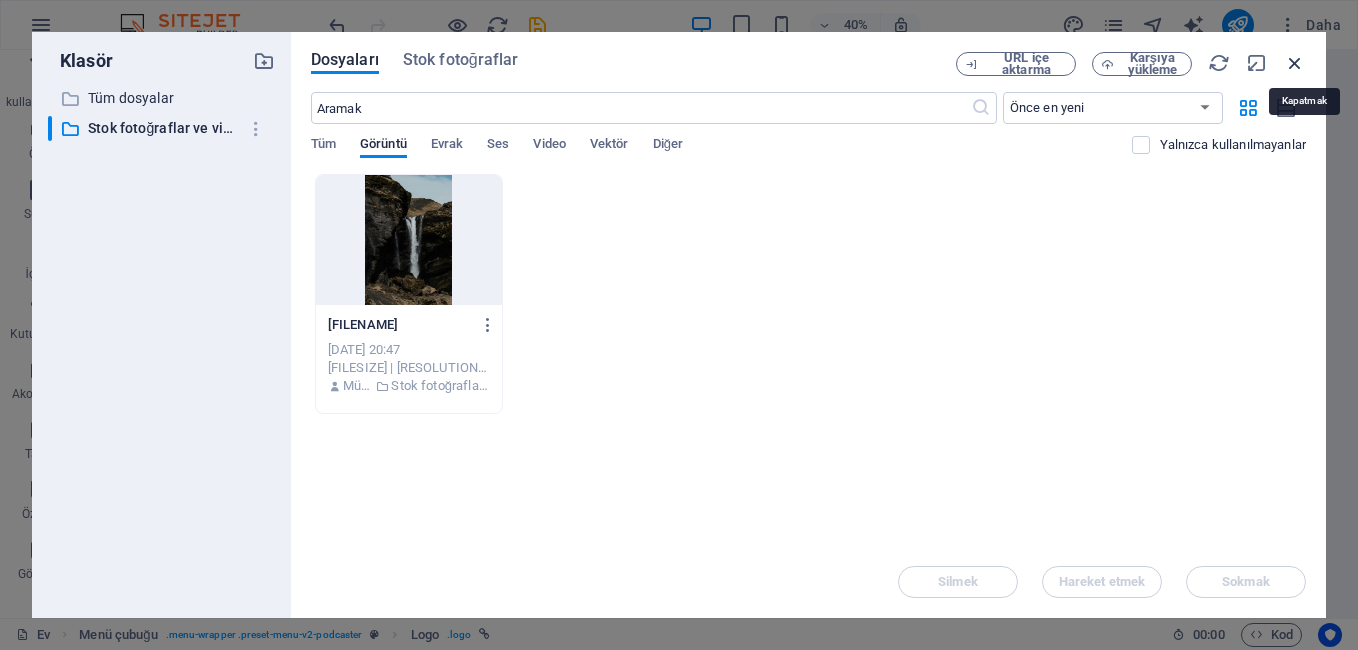 click at bounding box center [1295, 63] 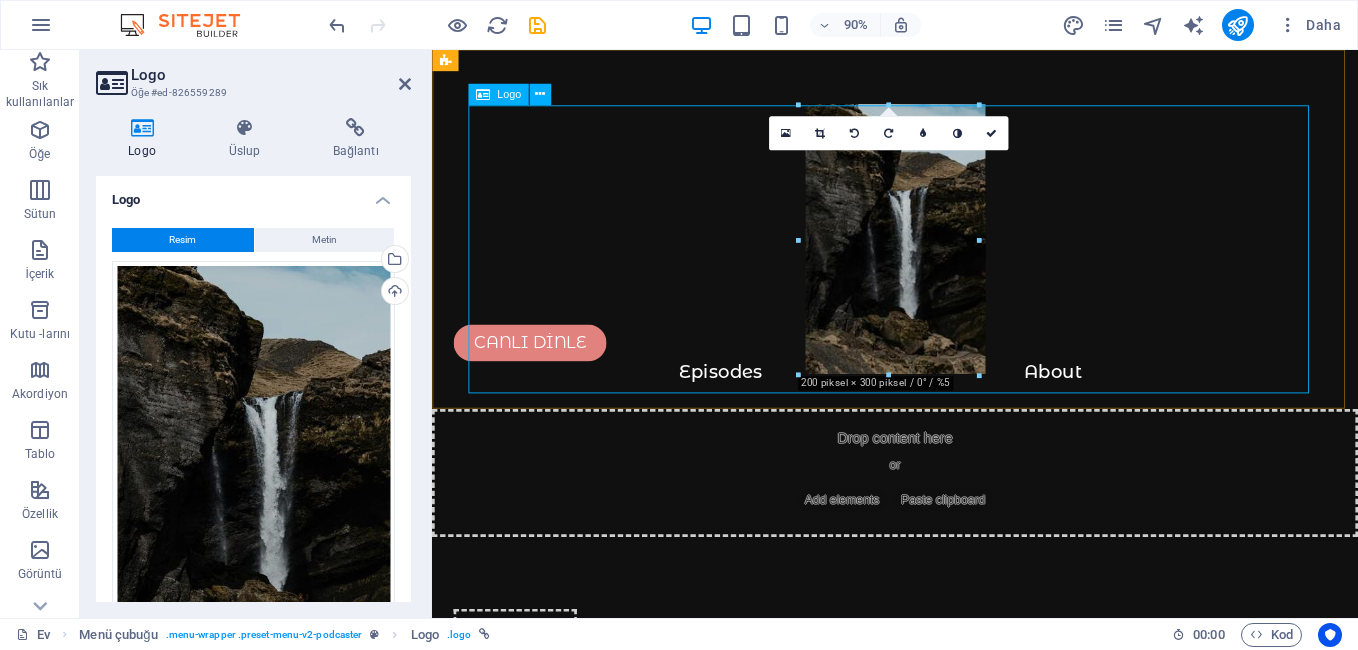 click at bounding box center [946, 270] 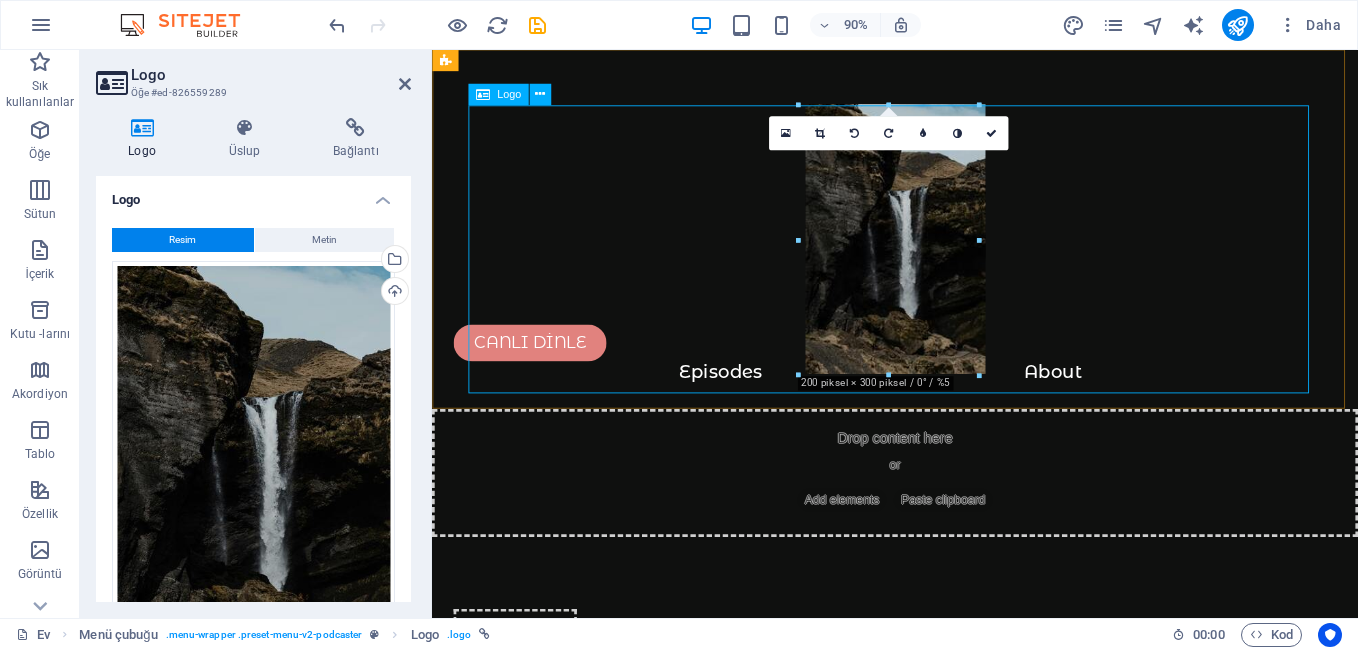 click at bounding box center [946, 270] 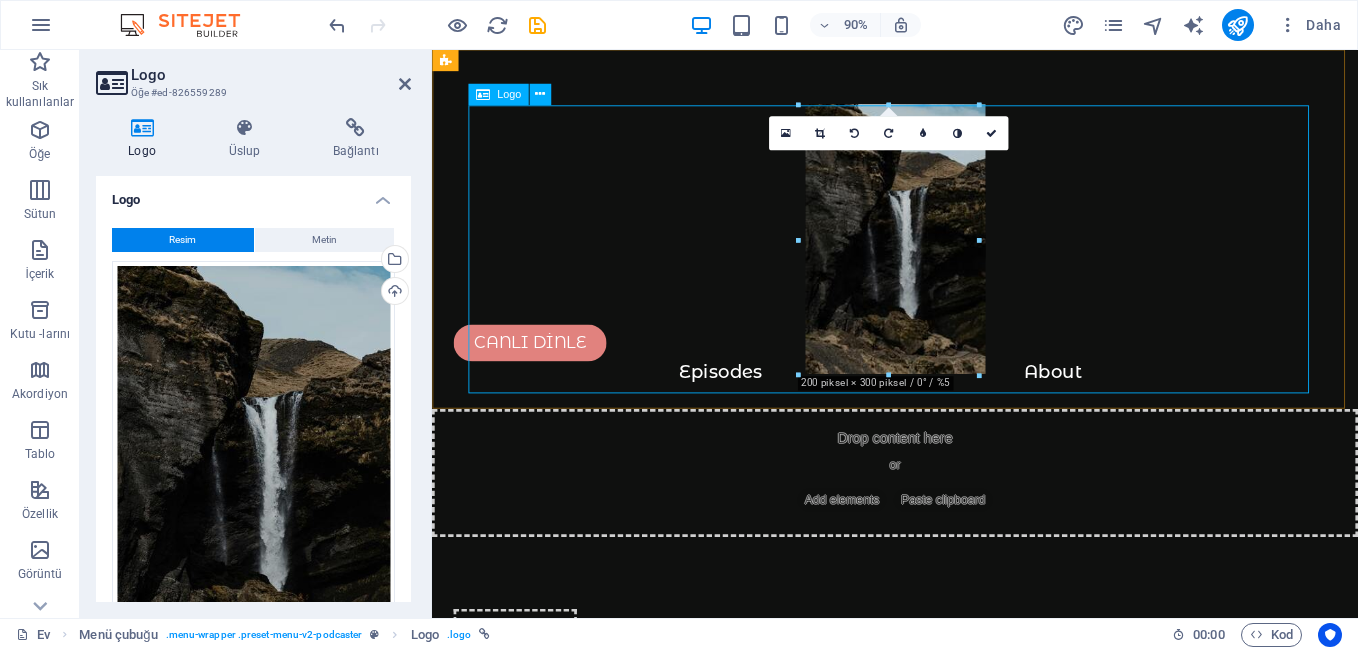 click at bounding box center [946, 270] 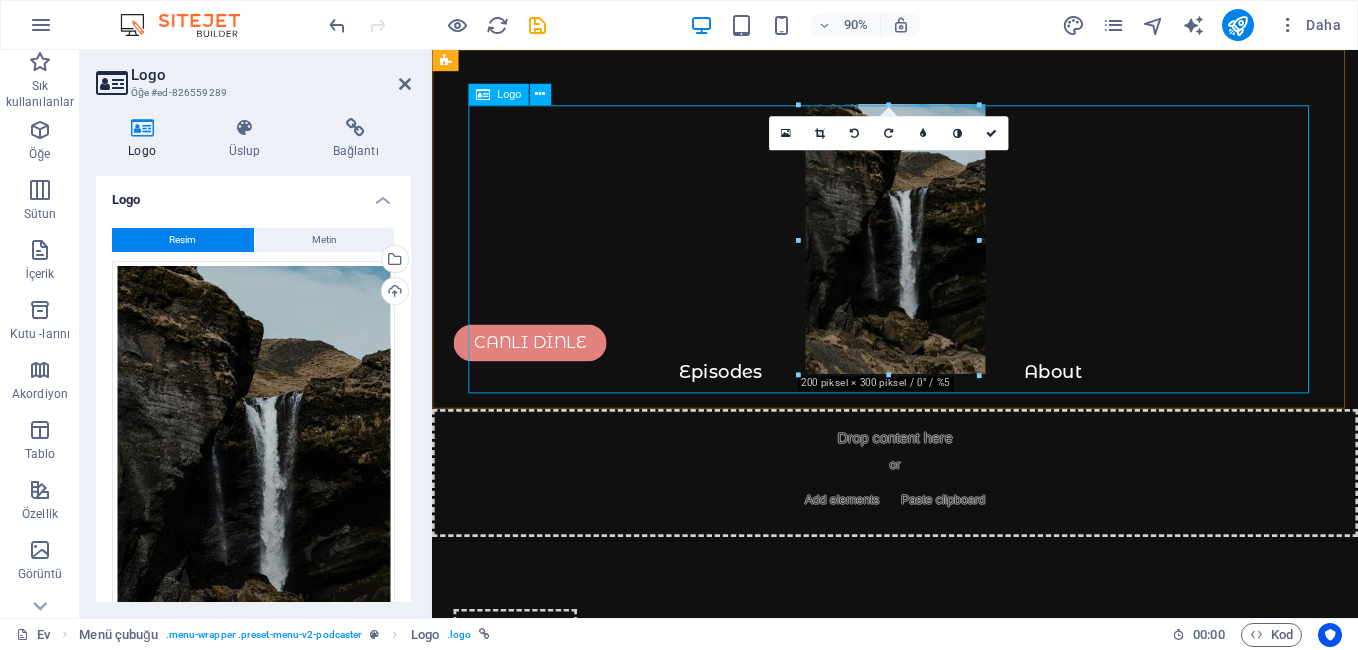 click at bounding box center (946, 270) 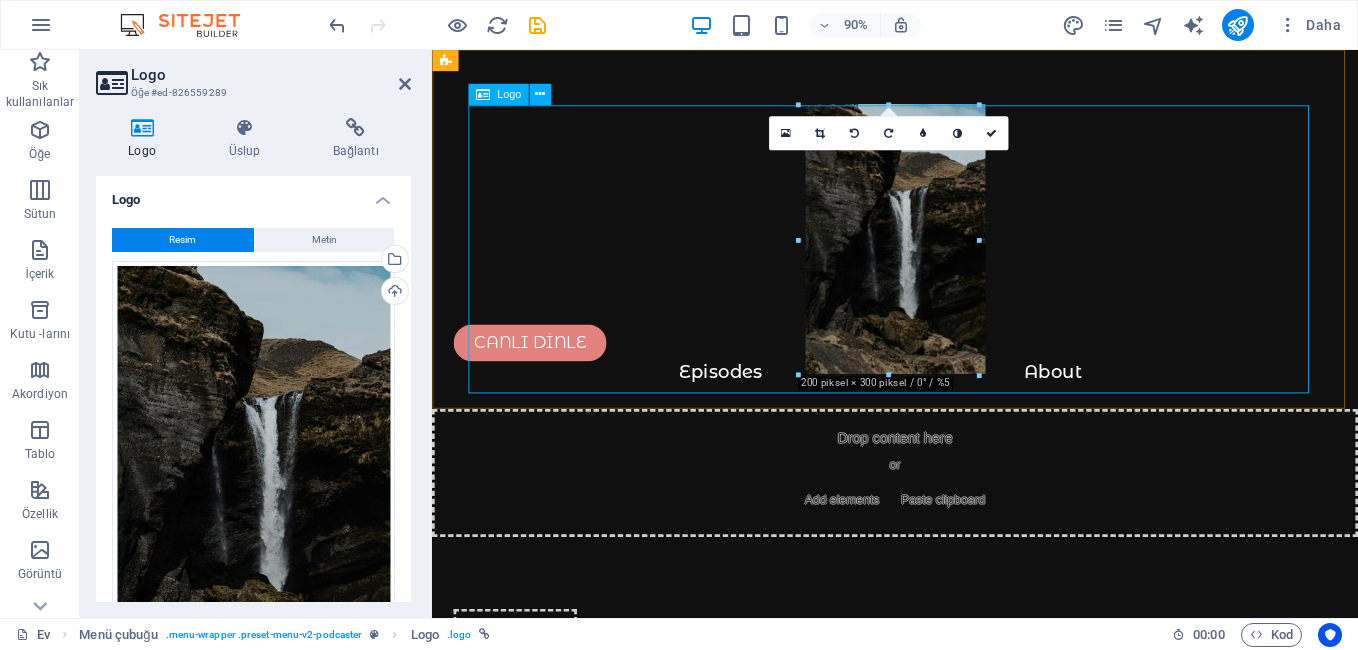 click at bounding box center (946, 270) 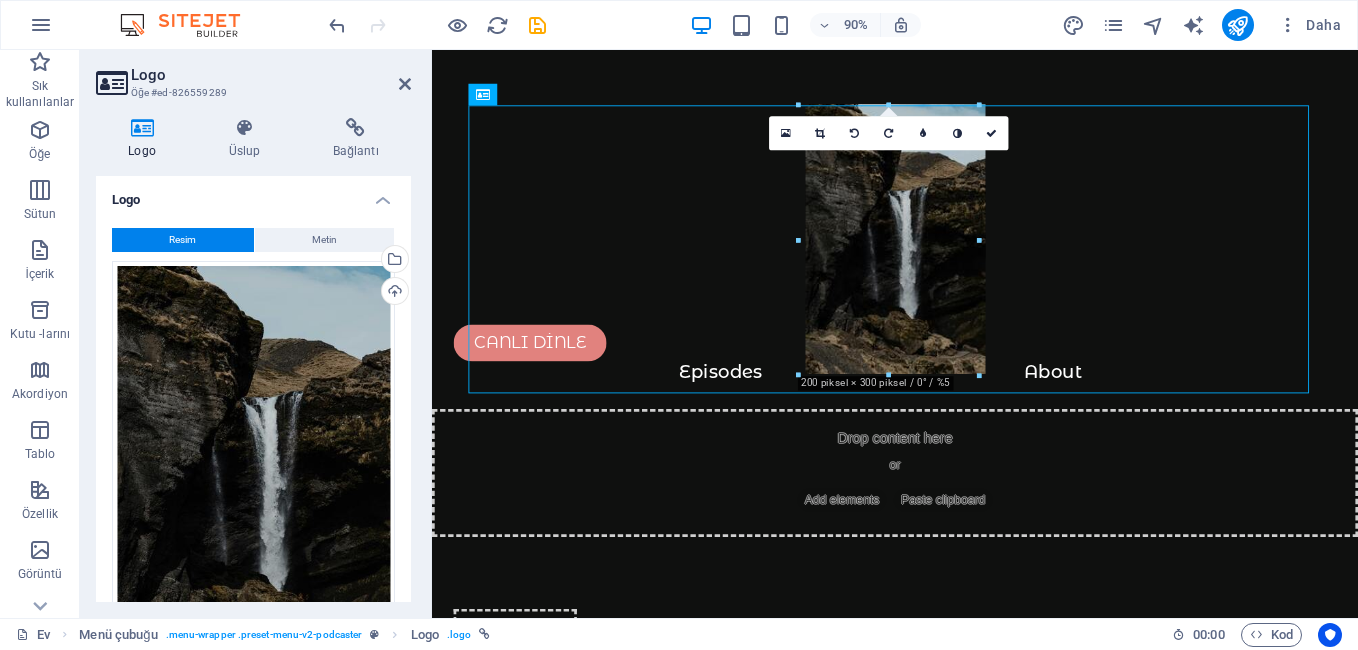 click on "Resim Metin Dosyaları buraya sürükleyin, dosyaları seçmek için tıklayın veya Dosyalar'dan veya ücretsiz stok fotoğraflarımız ve videolarımızdan dosya seçin Dosya yöneticisinden dosya seçin, stok fotoğraflar çekin veya dosya yükleyin Karşıya yükleme Genişlik 200 Temerrüt Belediyesi Otomatik Px Rem % Em vh Vw Görüntüyü sığdır Görüntüyü otomatik olarak sabit bir genişlik ve yüksekliğe sığdırın Yükseklik Temerrüt Otomatik Px Hizalama Tembel yük Sayfa yüklendikten sonra resimlerin yüklenmesi sayfa hızını artırır. Duyarlı Retina görüntüsünü ve akıllı telefon için optimize edilmiş boyutları otomatik olarak yükleyin. Işık Kutusu Başlık olarak kullan Resim, bir H1 başlık etiketine sarılır. Alternatif metne bir H1 başlığının ağırlığını vermek için kullanışlıdır, örneğin logo için. Emin değilseniz işaretlemeden bırakın. Optimize Sayfa hızını artırmak için görüntüler sıkıştırılır. Konum Yön Töre X ofset 50 Px %" at bounding box center (253, 552) 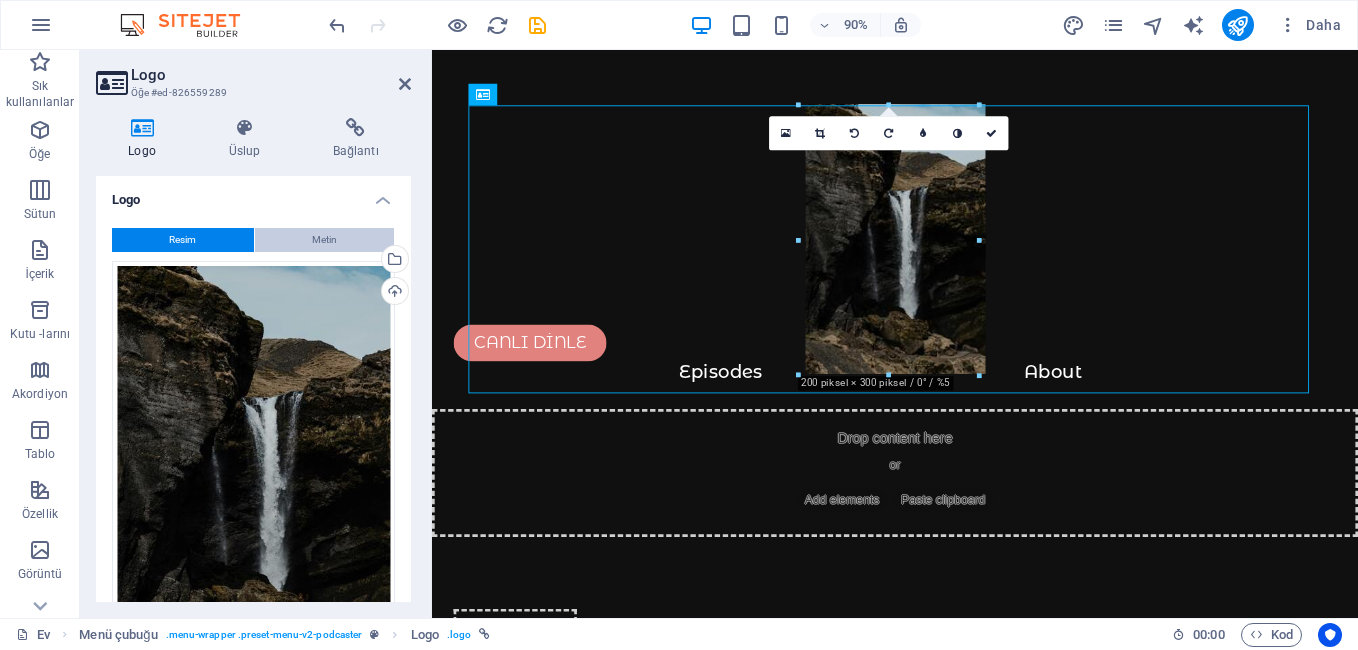click on "Metin" at bounding box center [324, 240] 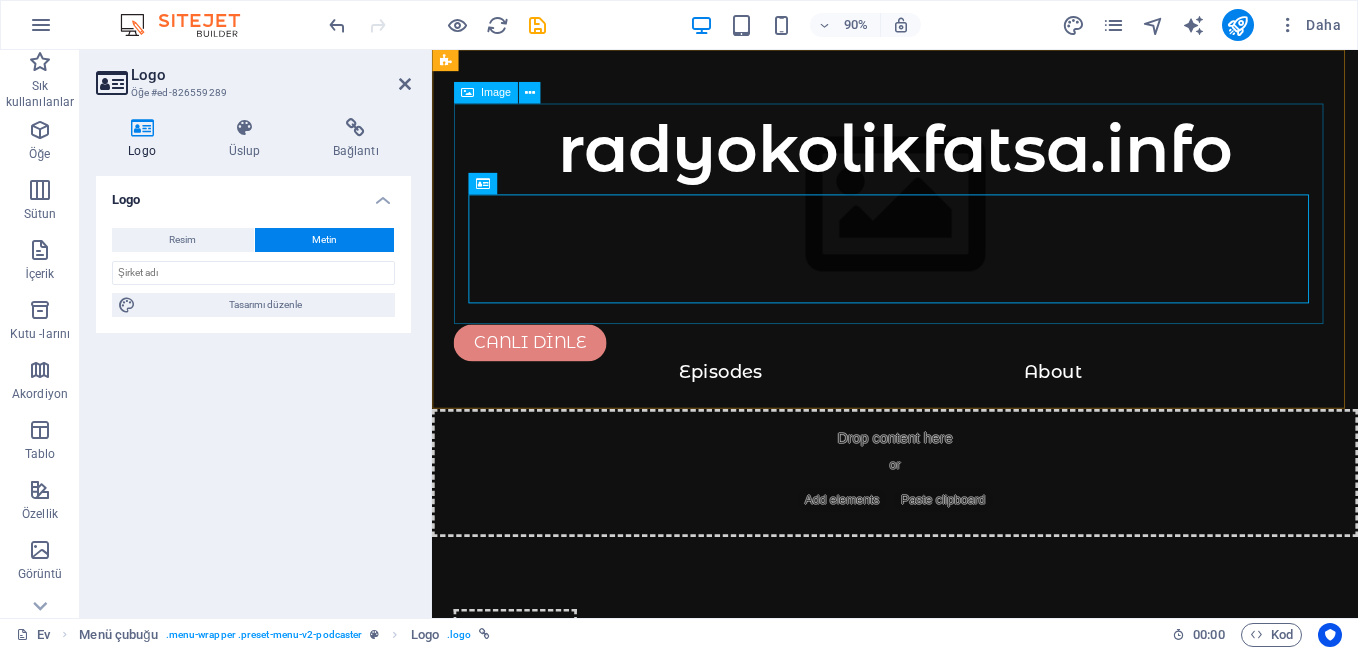 click at bounding box center [946, 232] 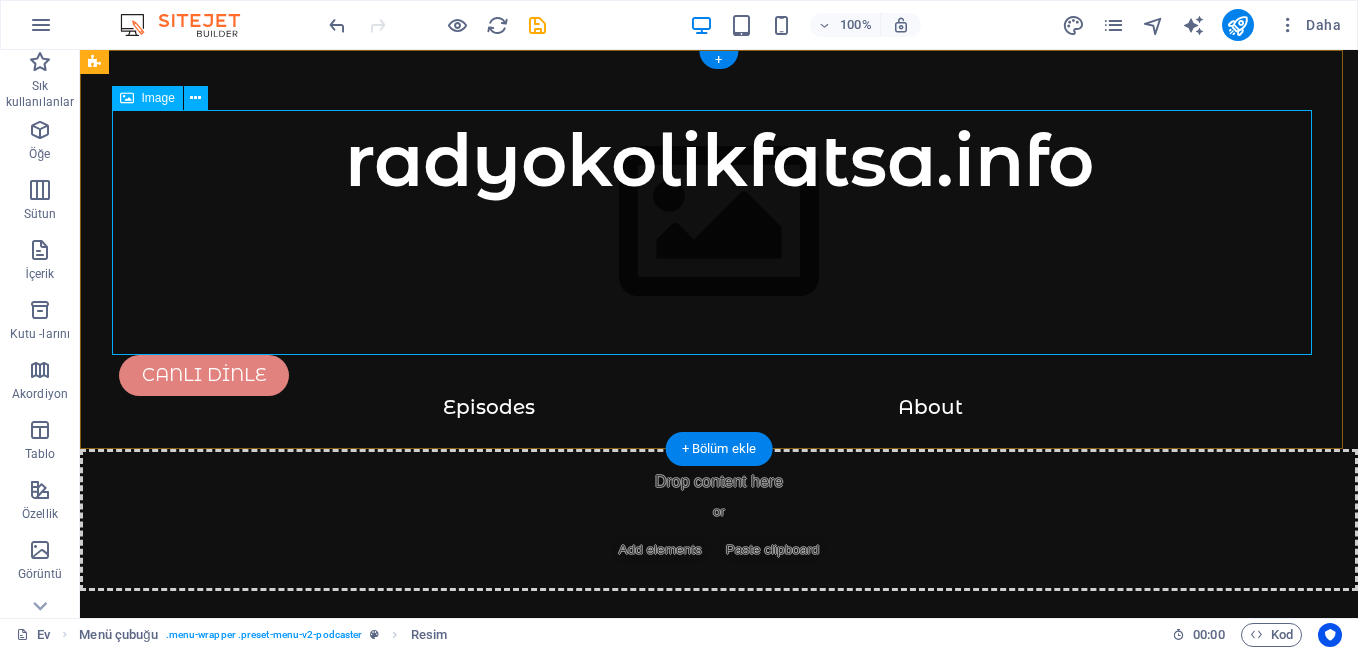 click at bounding box center (719, 232) 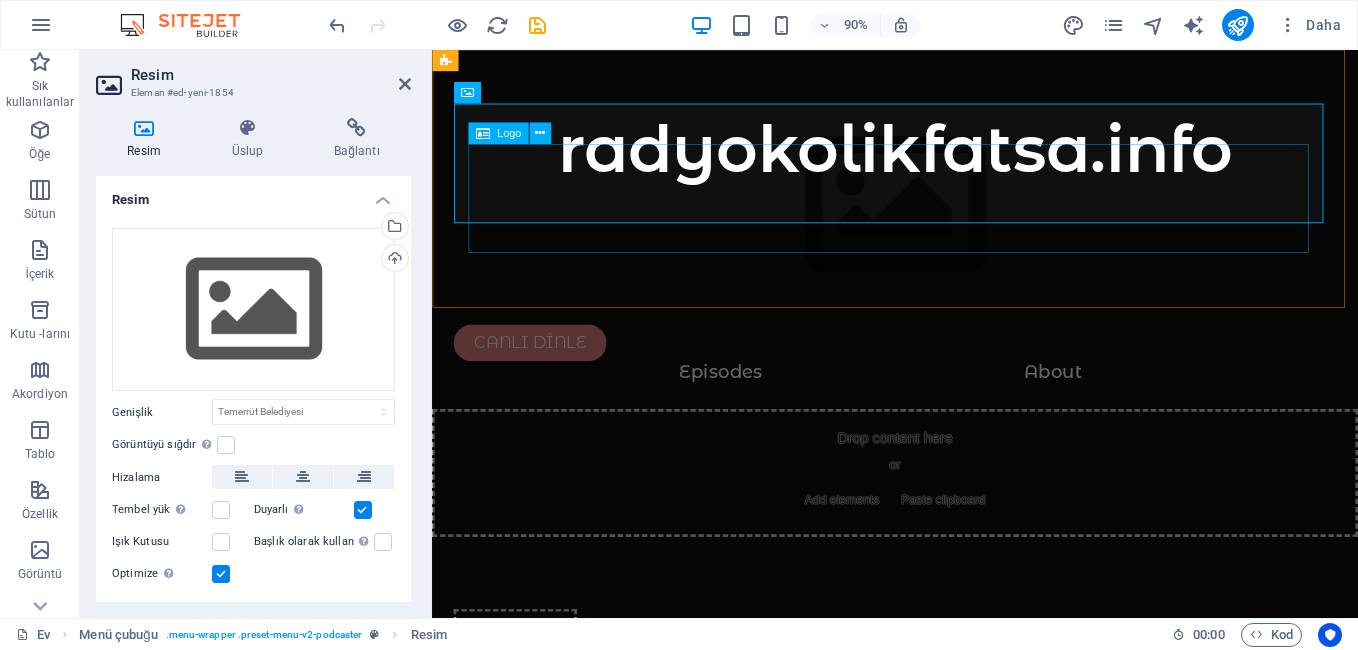 click on "radyokolikfatsa.info" at bounding box center [946, 170] 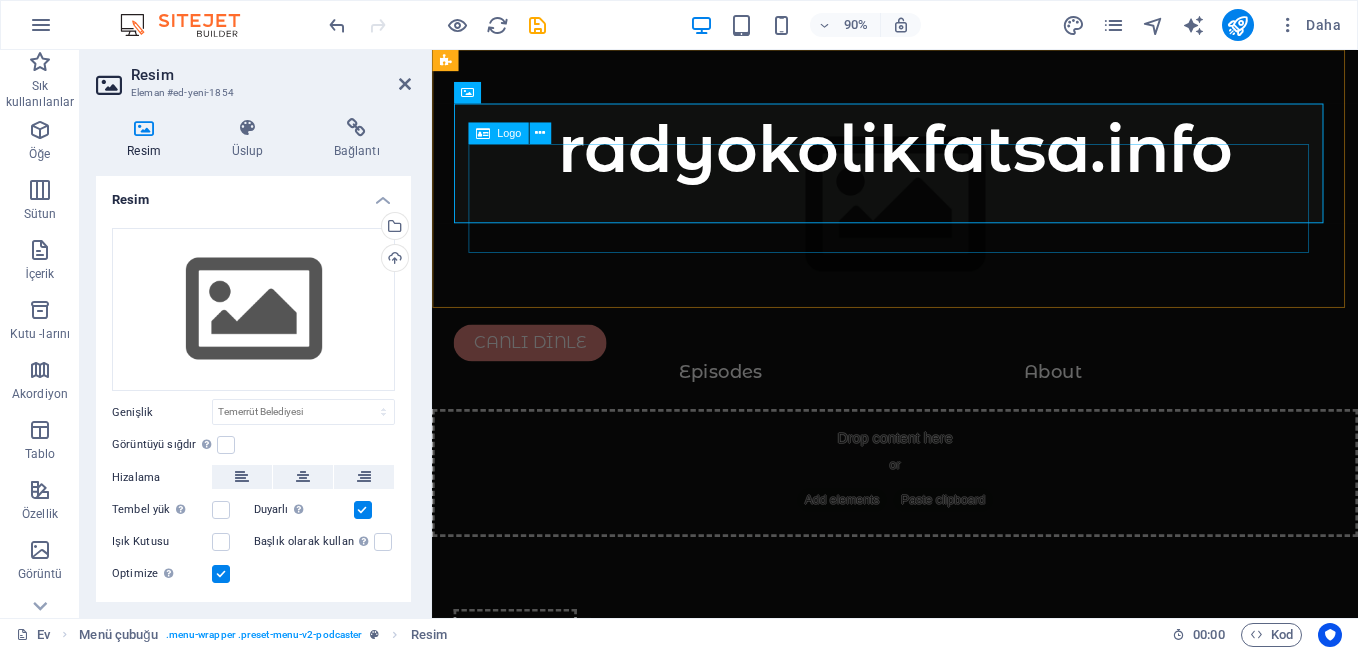 click on "radyokolikfatsa.info" at bounding box center (946, 170) 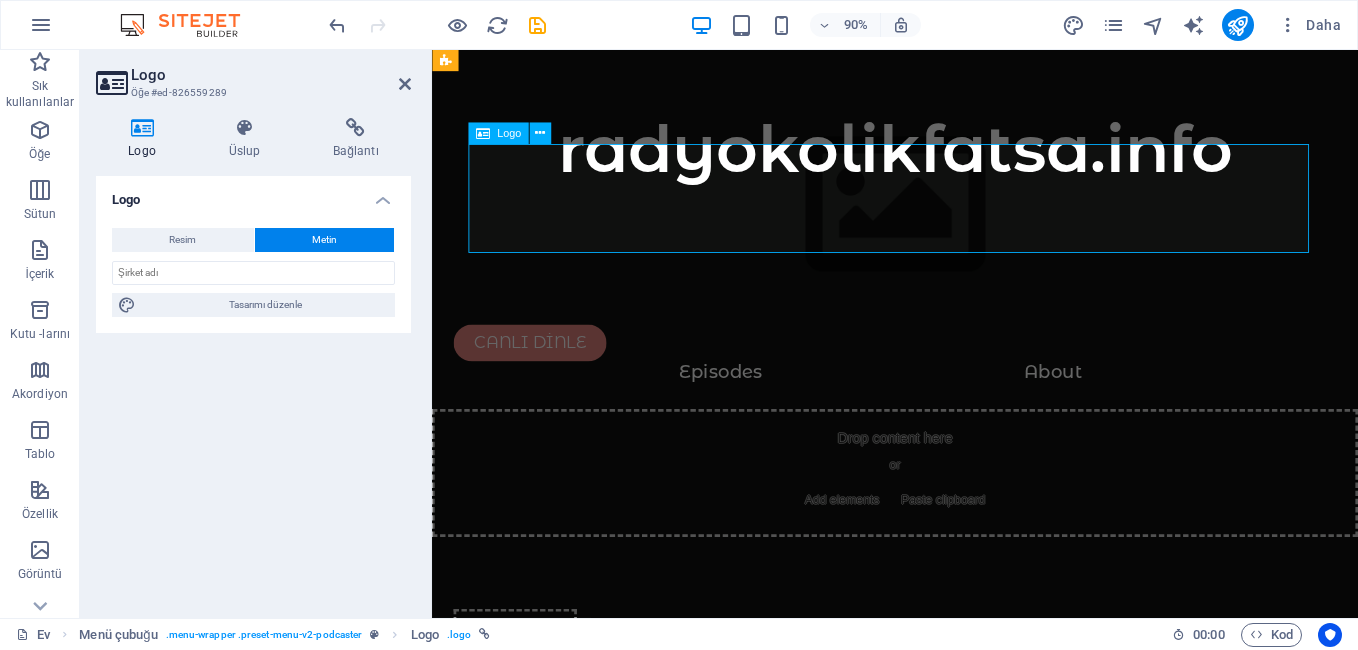 click on "radyokolikfatsa.info" at bounding box center [946, 170] 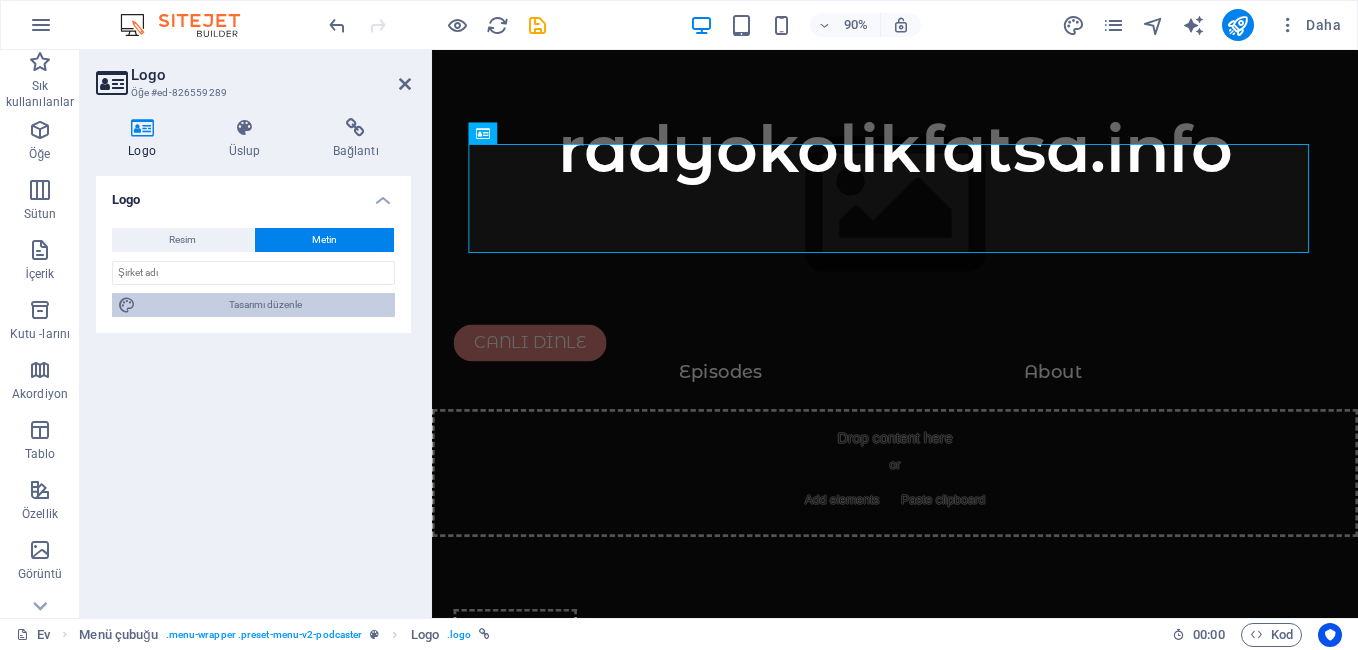 click on "Tasarımı düzenle" at bounding box center (265, 305) 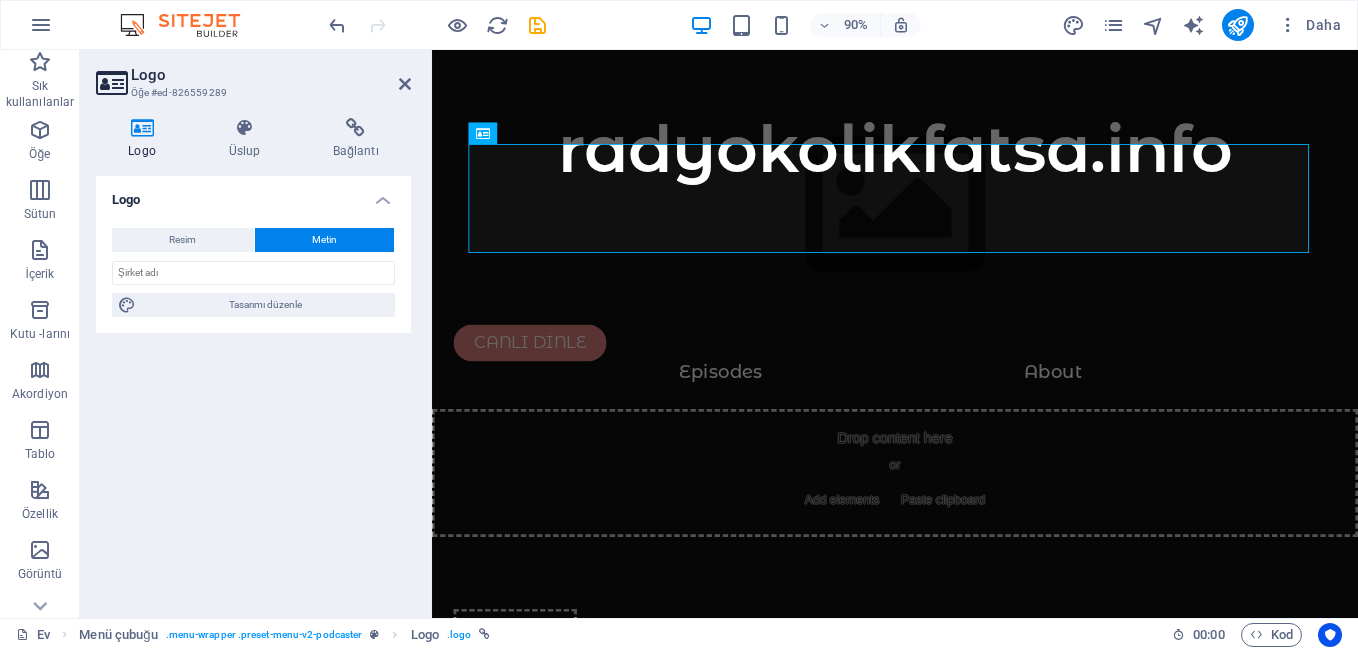 type 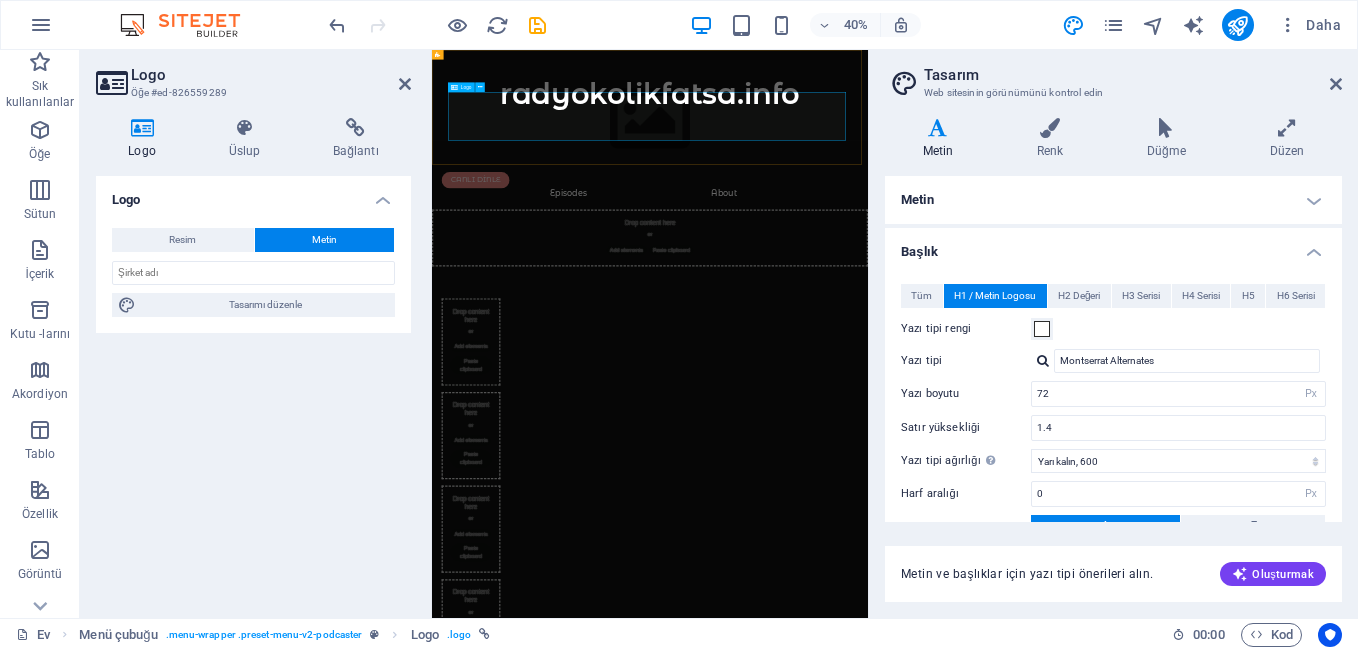 click on "radyokolikfatsa.info" at bounding box center (977, 170) 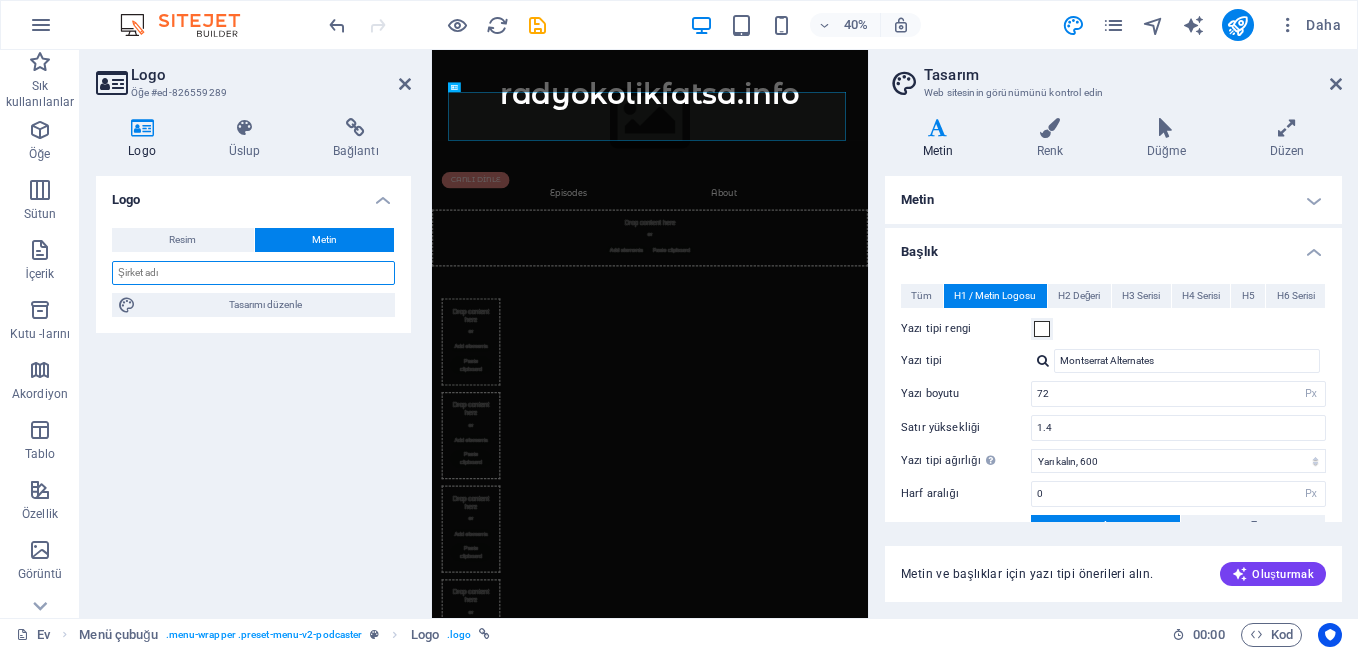 click at bounding box center (253, 273) 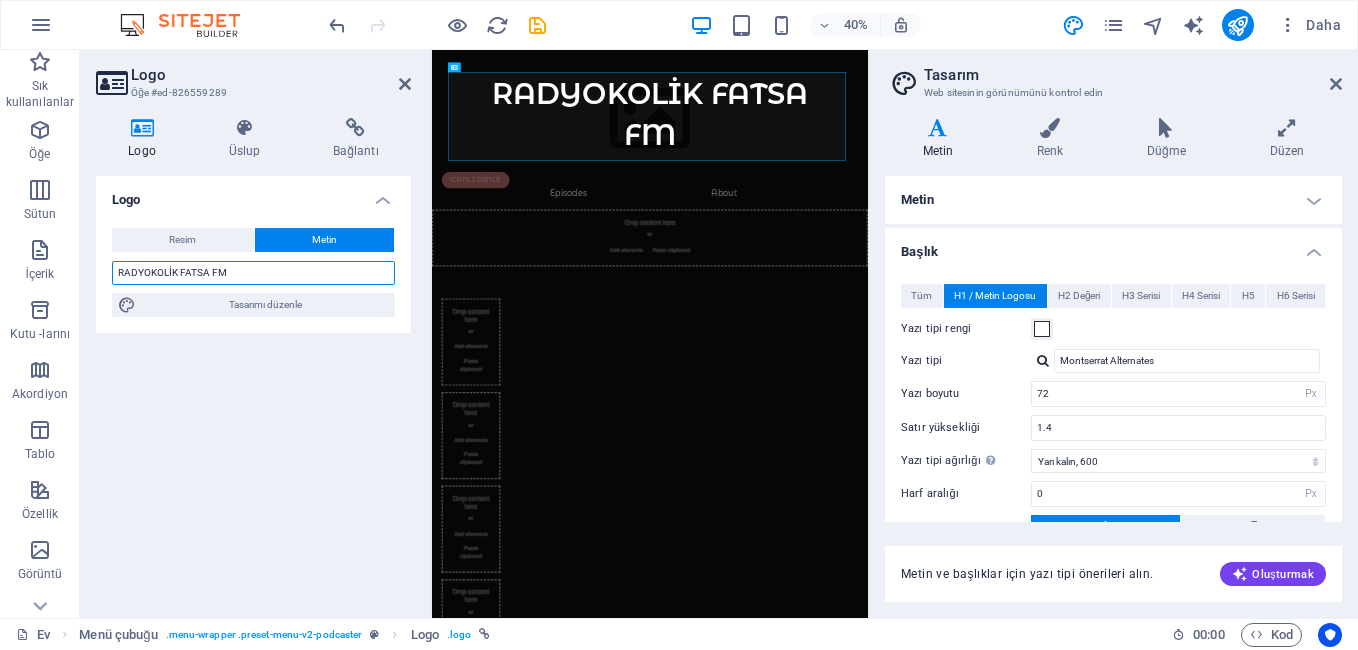 type on "RADYOKOLİK FATSA FM" 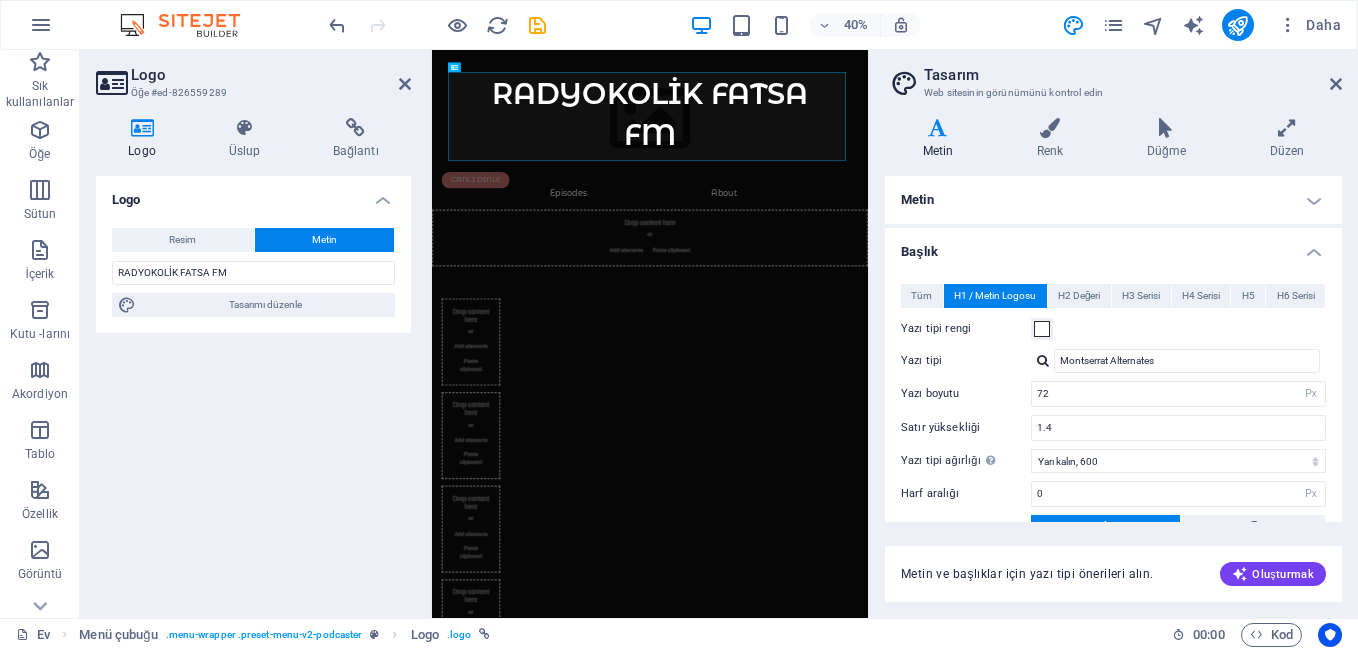 click at bounding box center [142, 128] 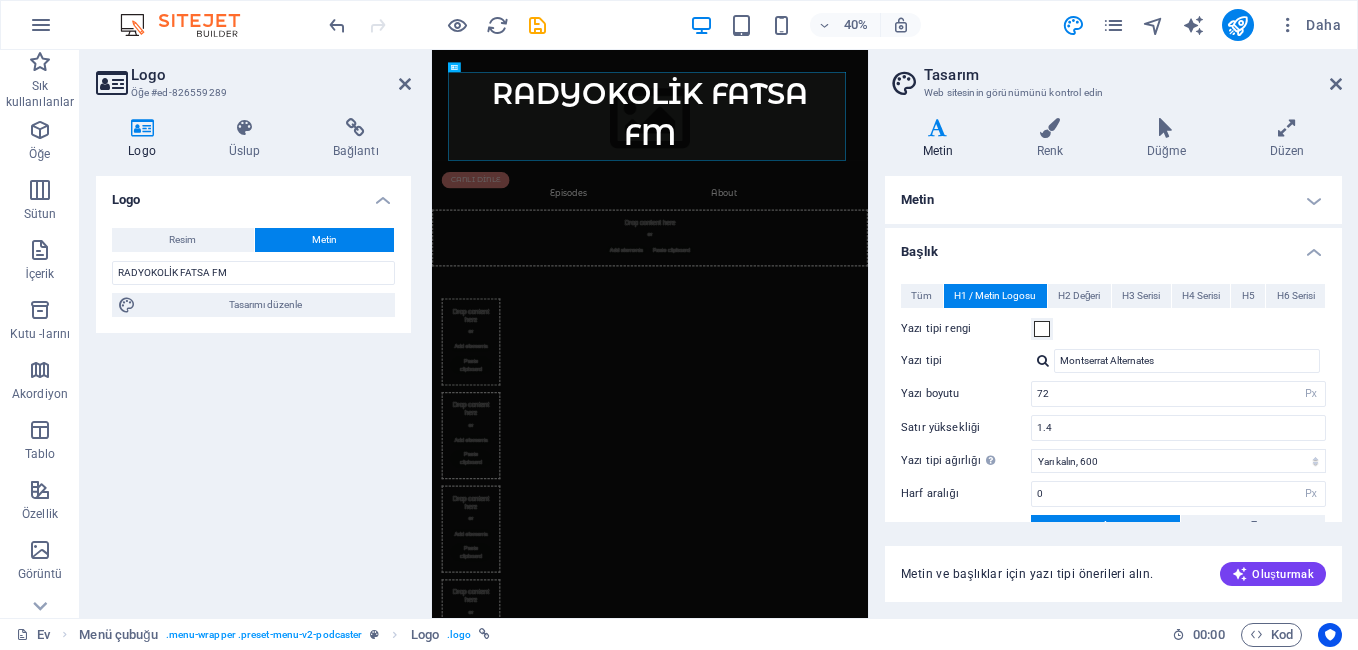 click at bounding box center [142, 128] 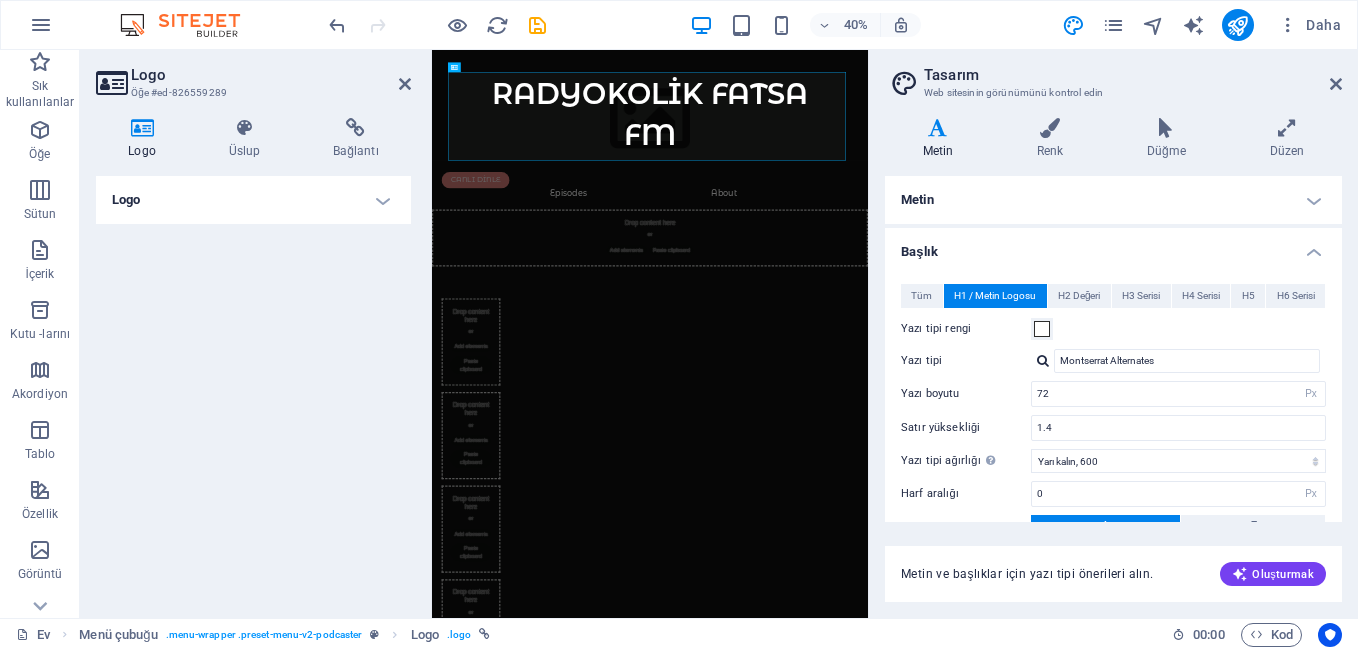 click on "Logo" at bounding box center (253, 200) 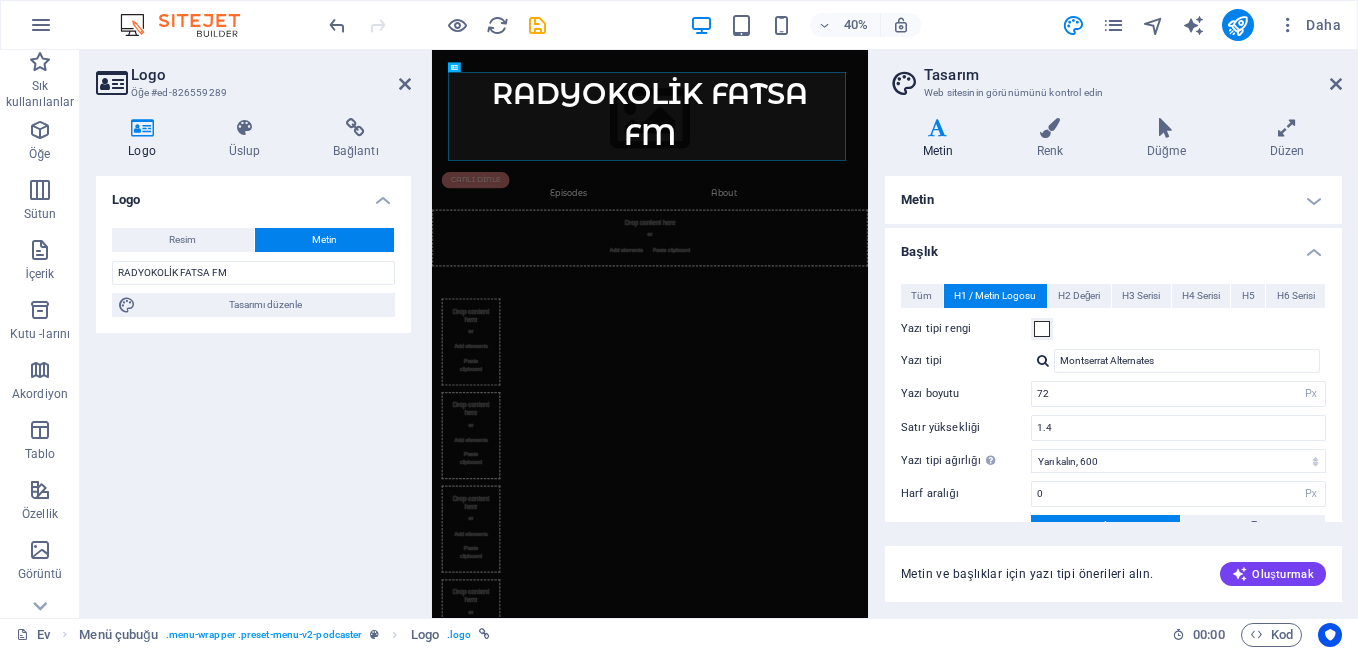 click on "Logo" at bounding box center [253, 194] 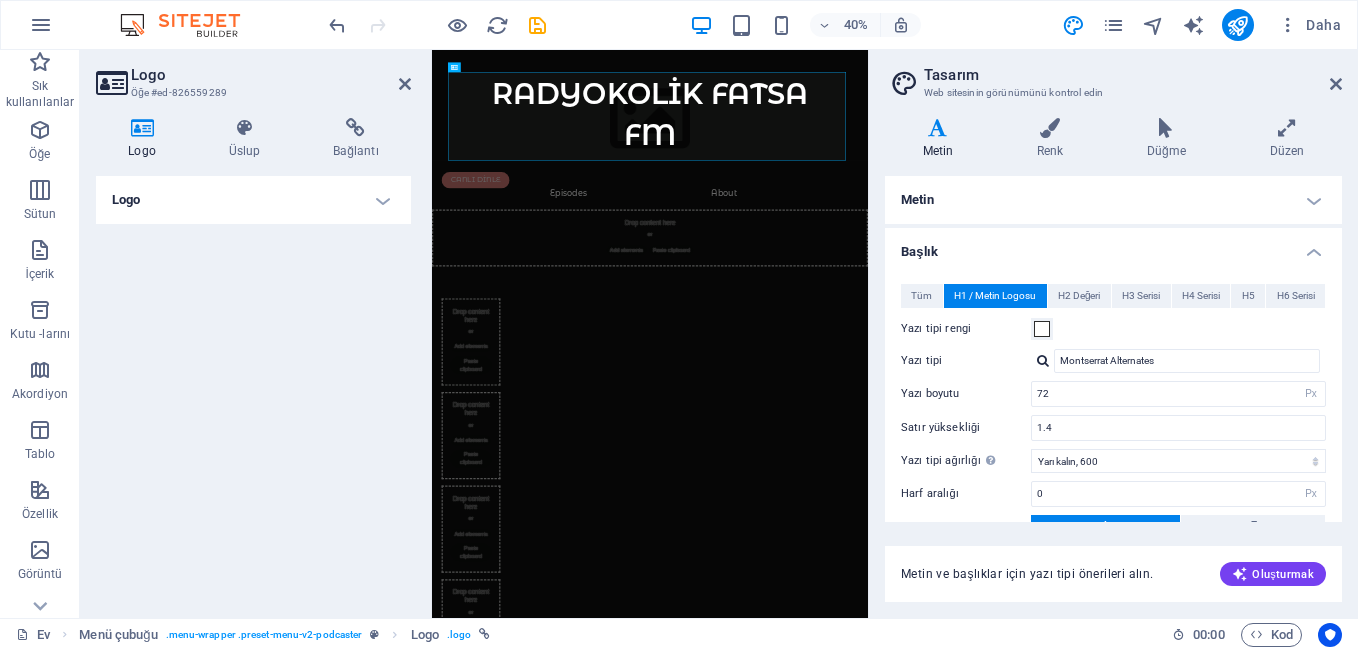 click on "Logo" at bounding box center (253, 200) 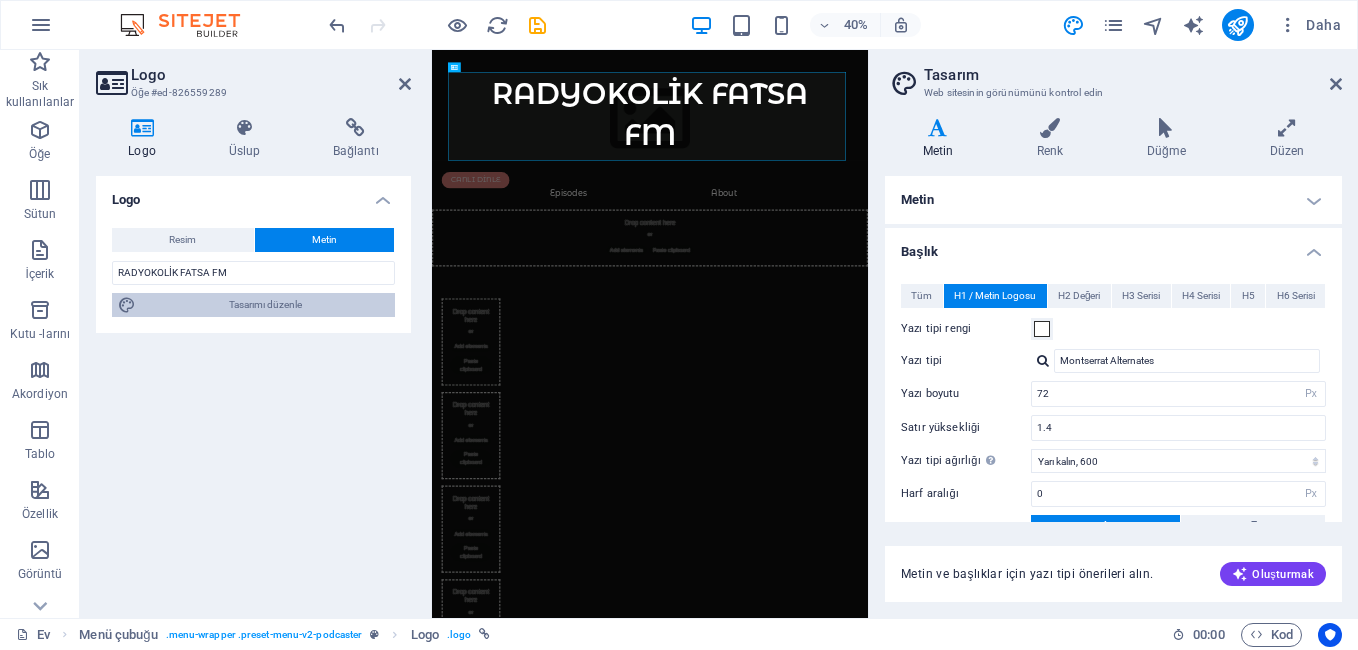 click on "Tasarımı düzenle" at bounding box center [265, 305] 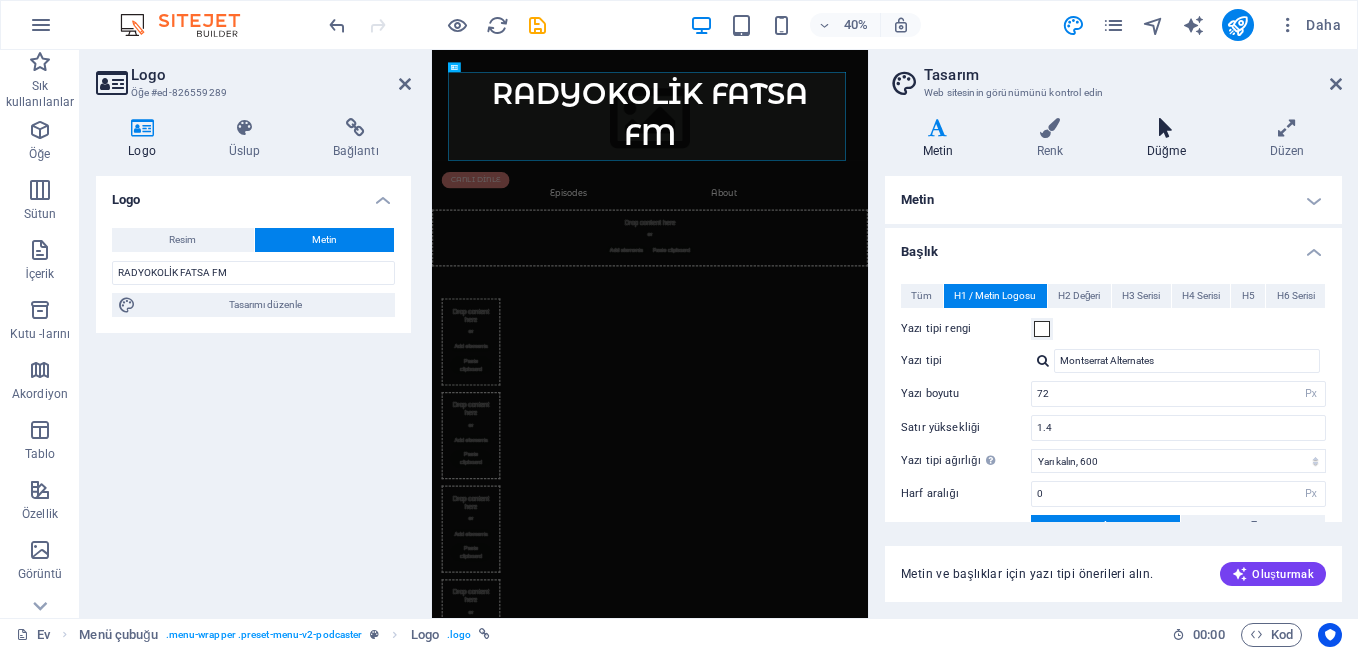 click on "Düğme" at bounding box center [1170, 139] 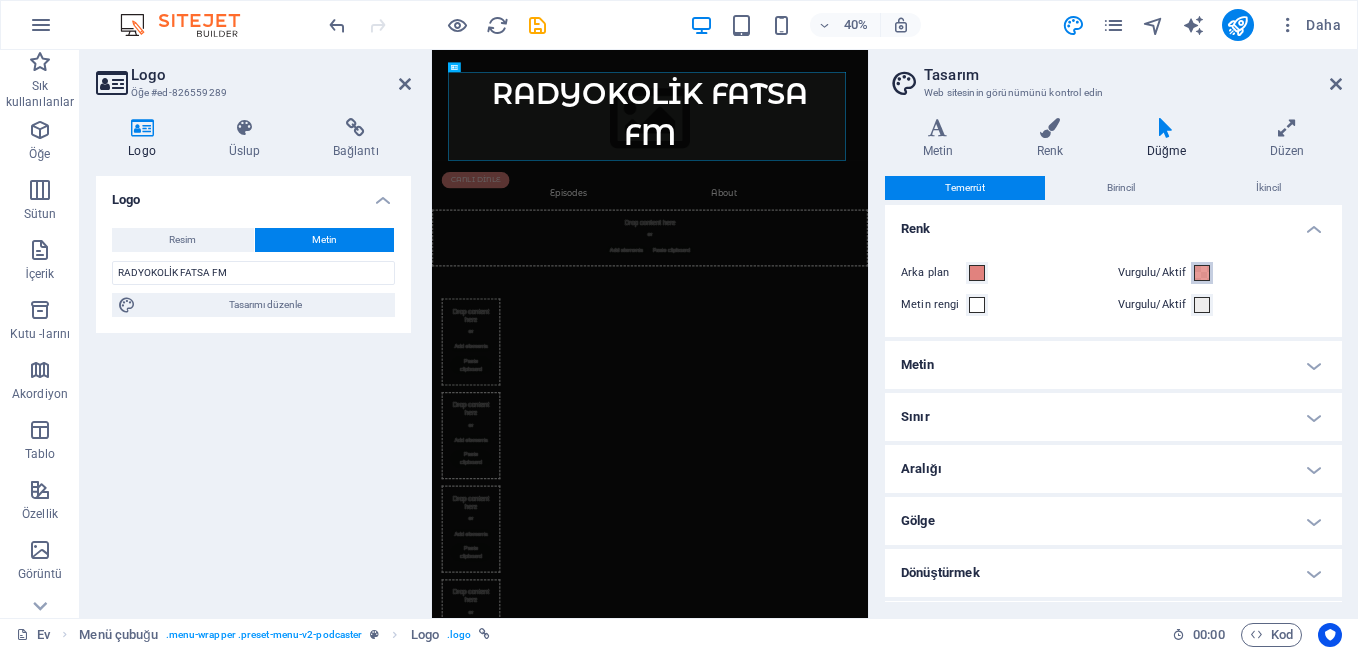 click at bounding box center (1202, 273) 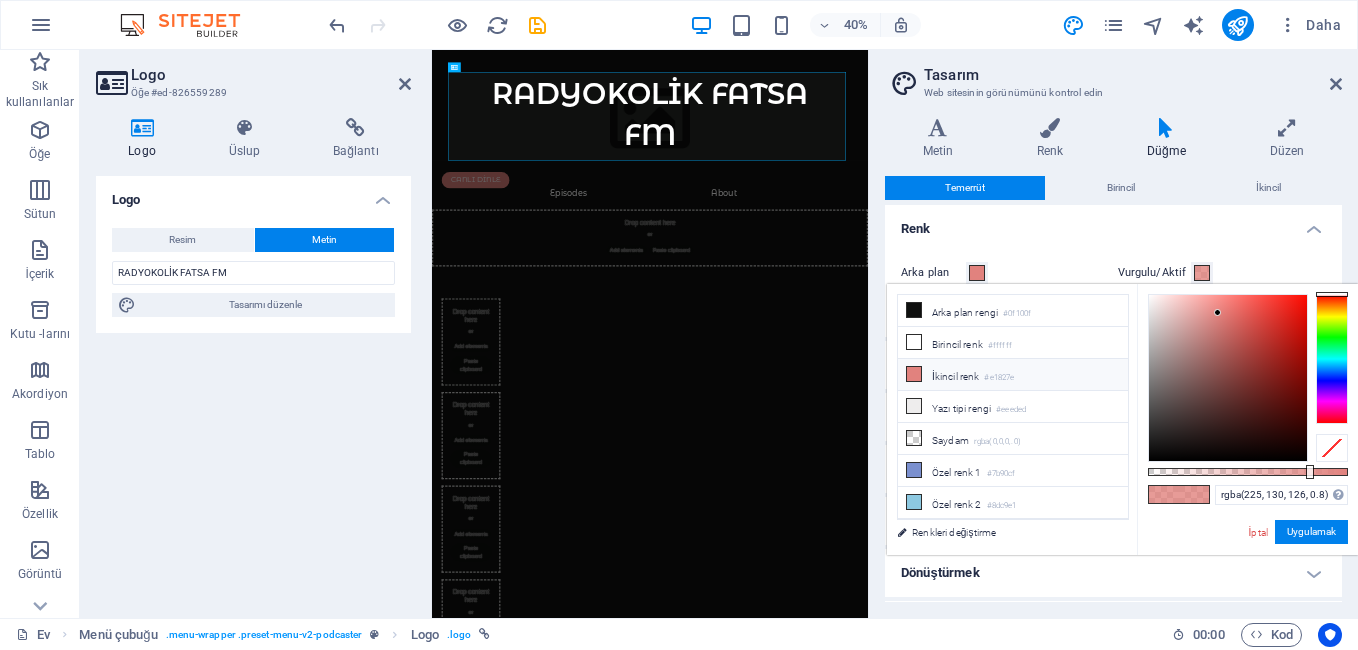 click at bounding box center (914, 374) 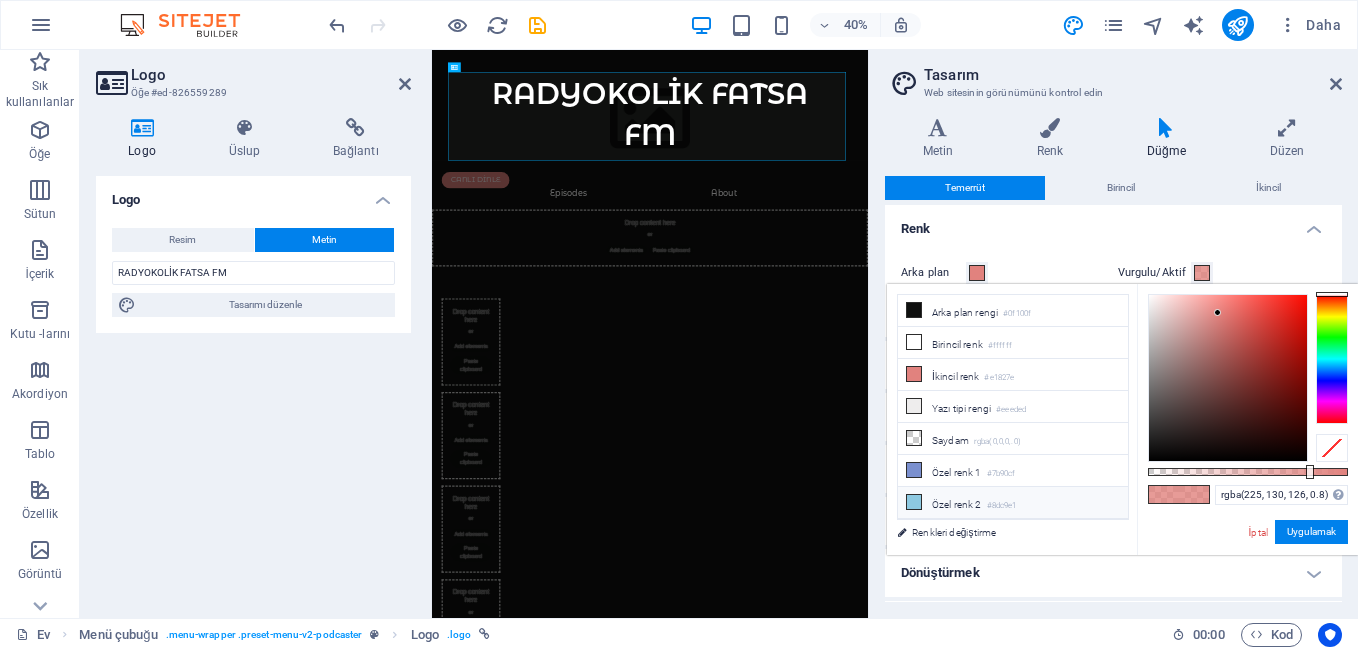 click on "Özel renk 2" at bounding box center [957, 504] 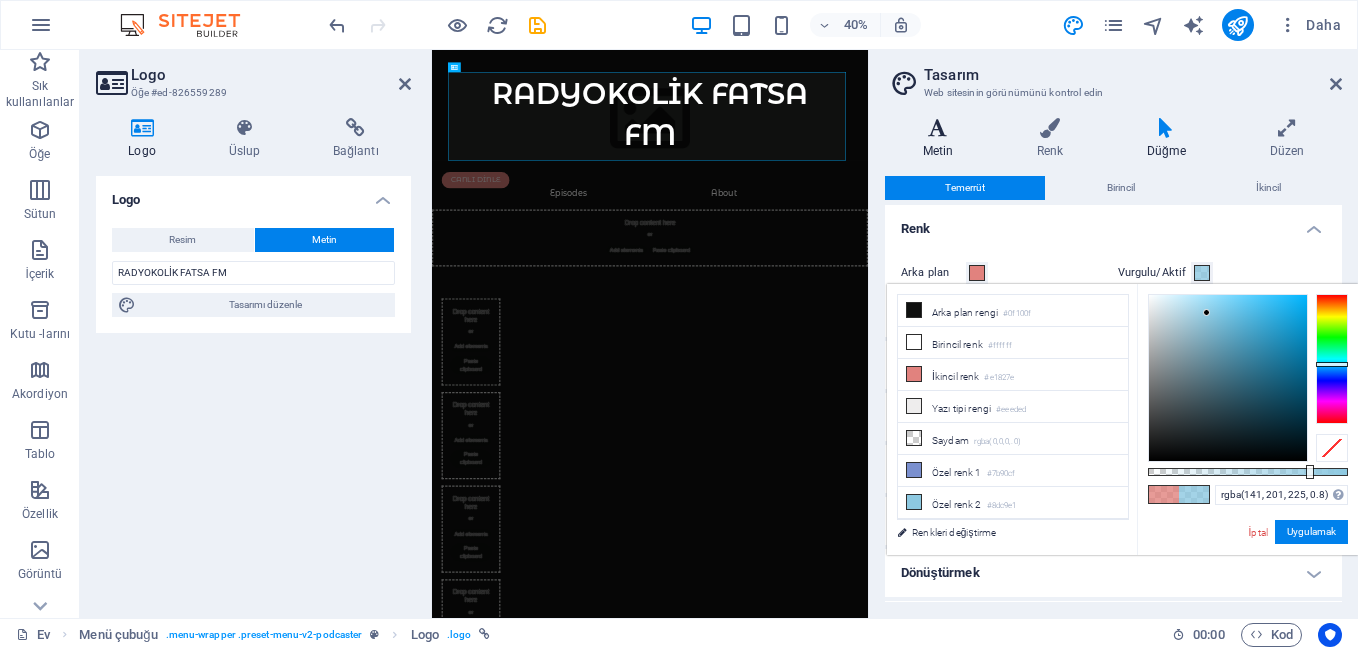 click on "Metin" at bounding box center (938, 151) 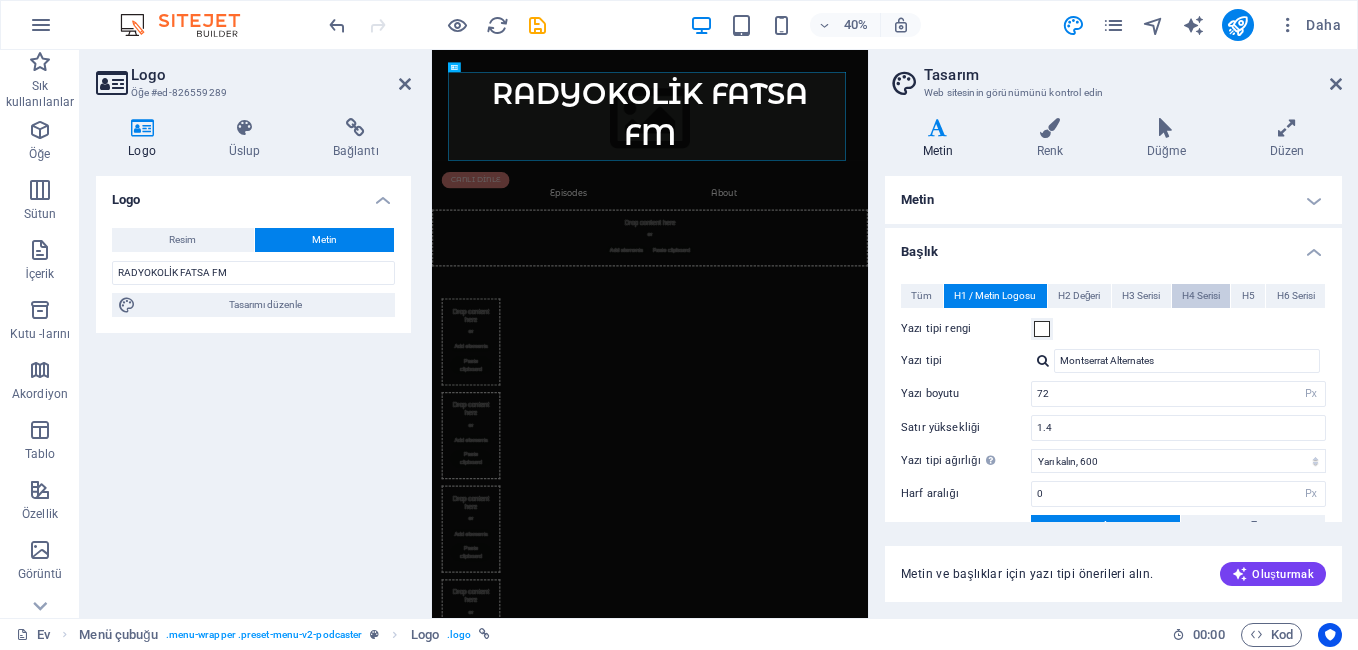 click on "H4 Serisi" at bounding box center [1201, 296] 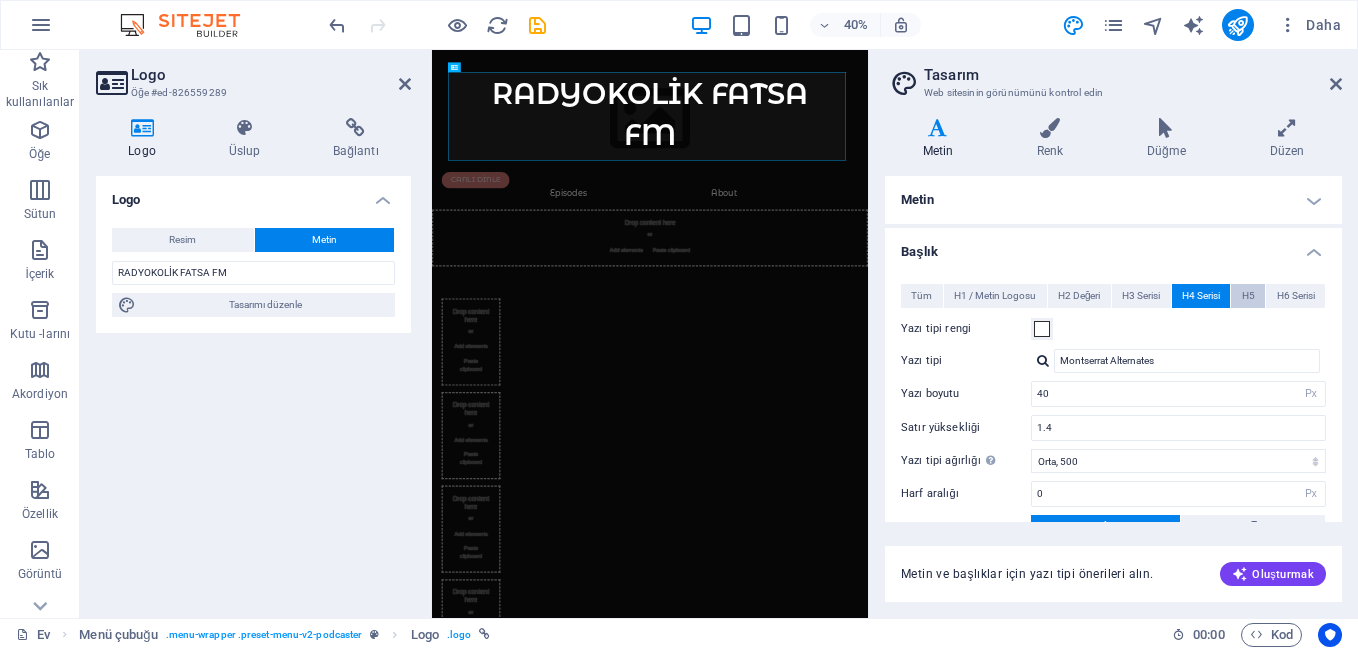 click on "H5" at bounding box center [1248, 296] 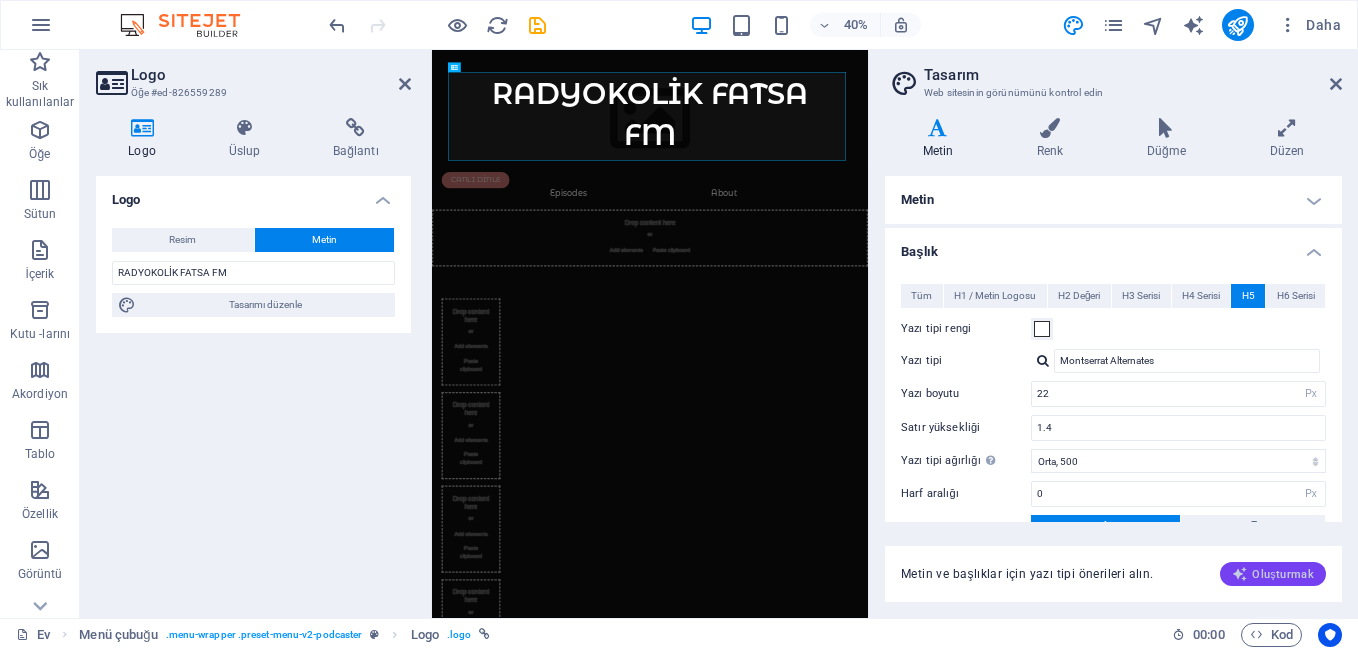 click on "Oluşturmak" at bounding box center (1283, 574) 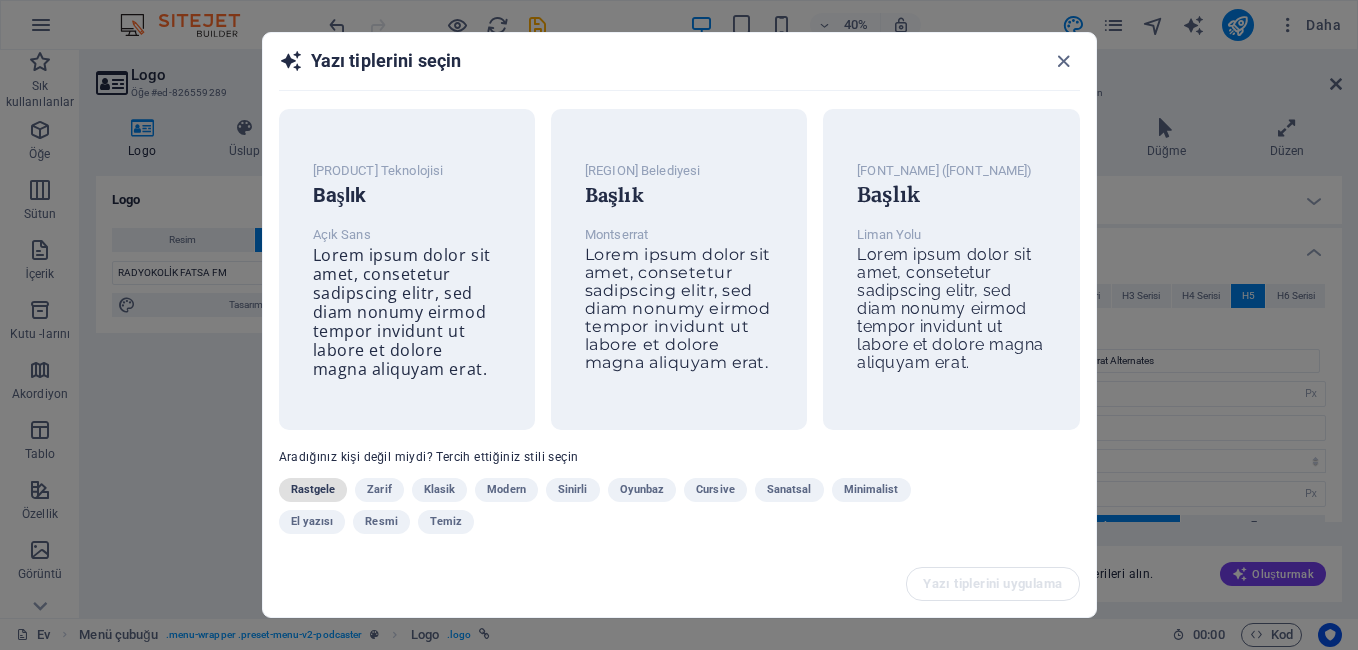 click on "Rastgele" at bounding box center [313, 490] 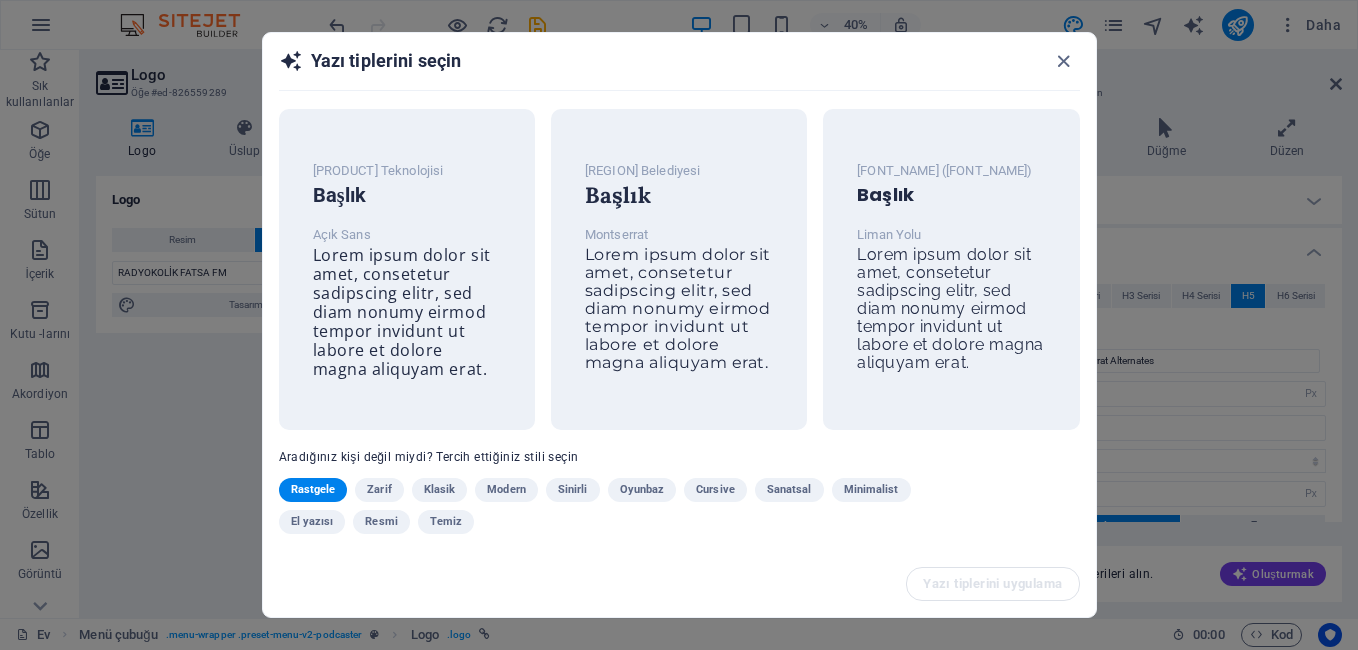 click on "Zarif" at bounding box center (379, 490) 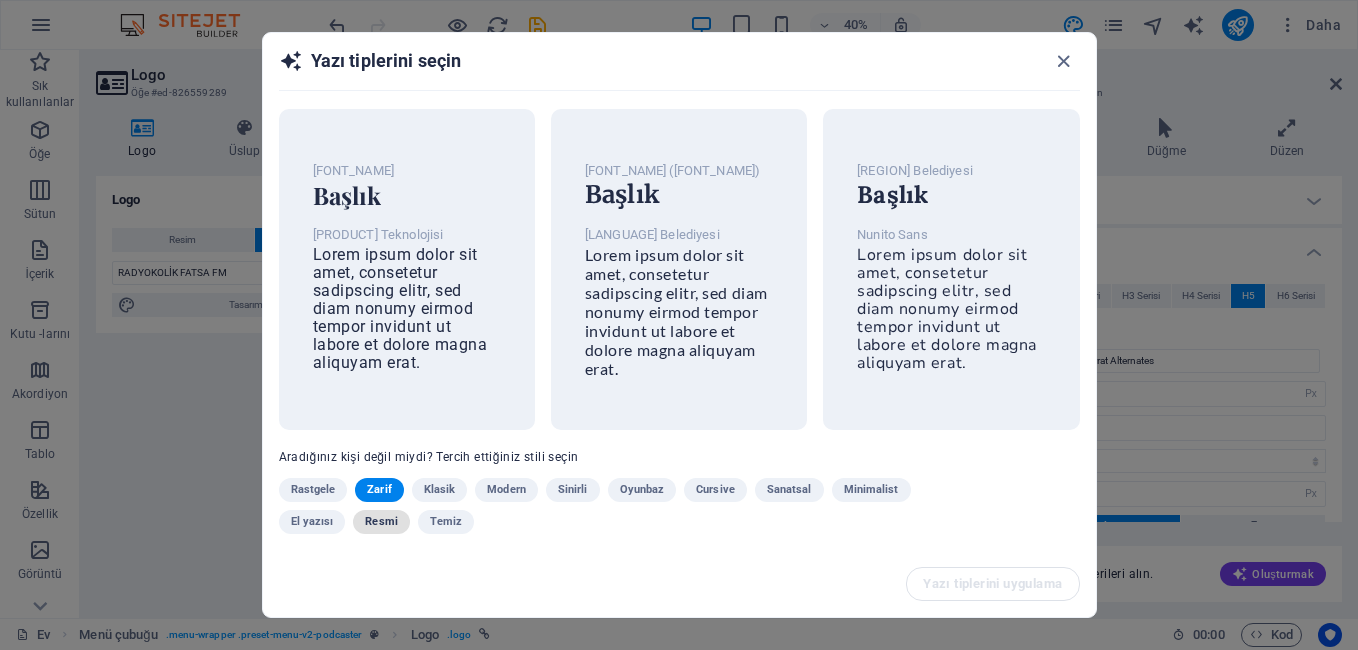 click on "Resmi" at bounding box center (381, 522) 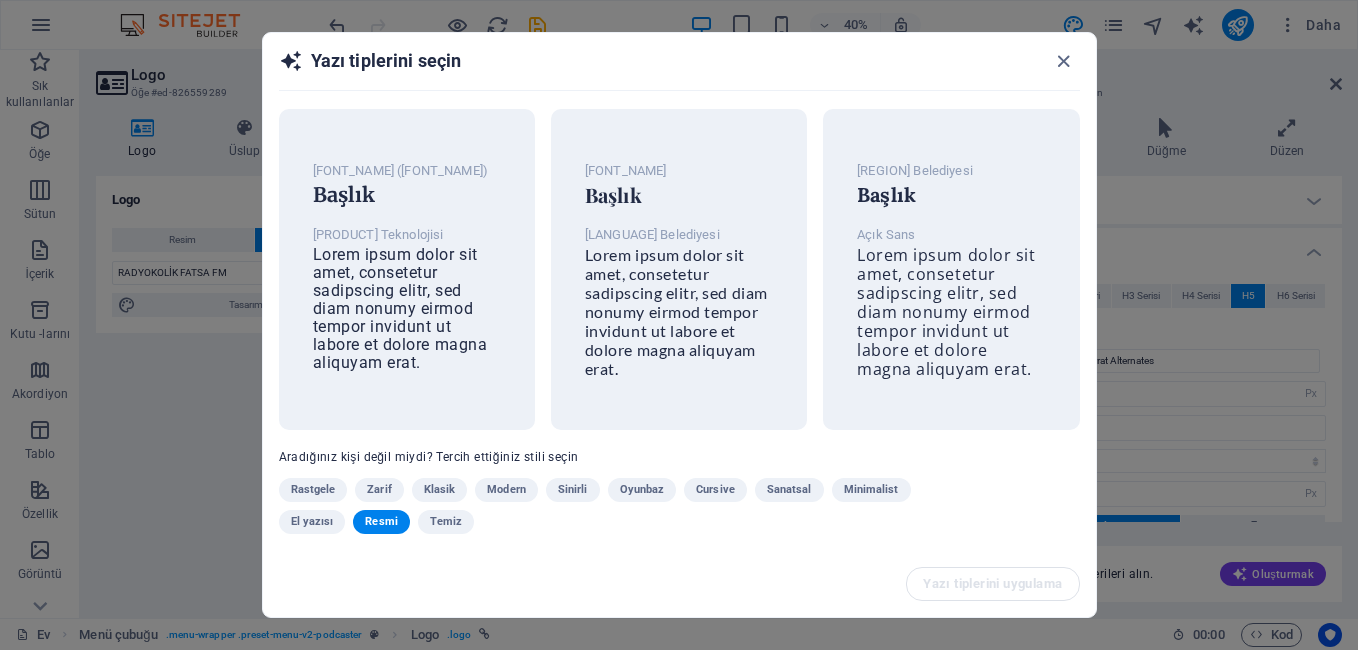click on "Yazı tiplerini uygulama" at bounding box center [679, 584] 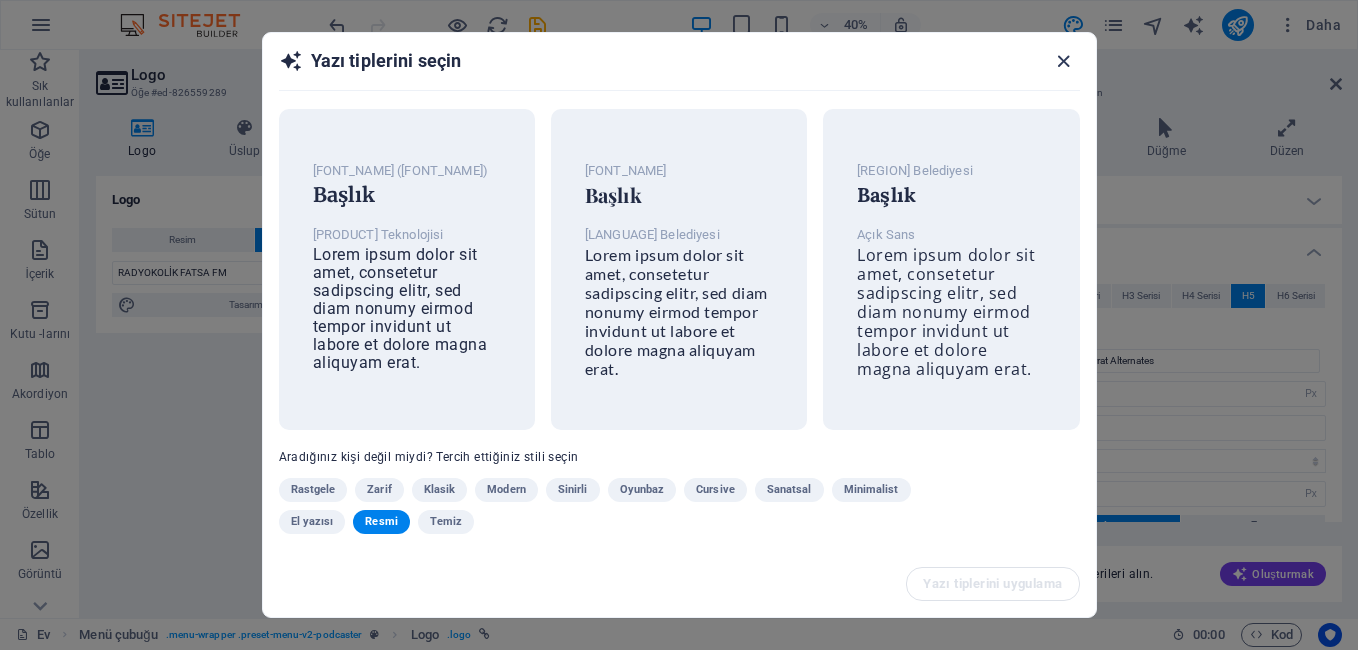 click at bounding box center (1063, 61) 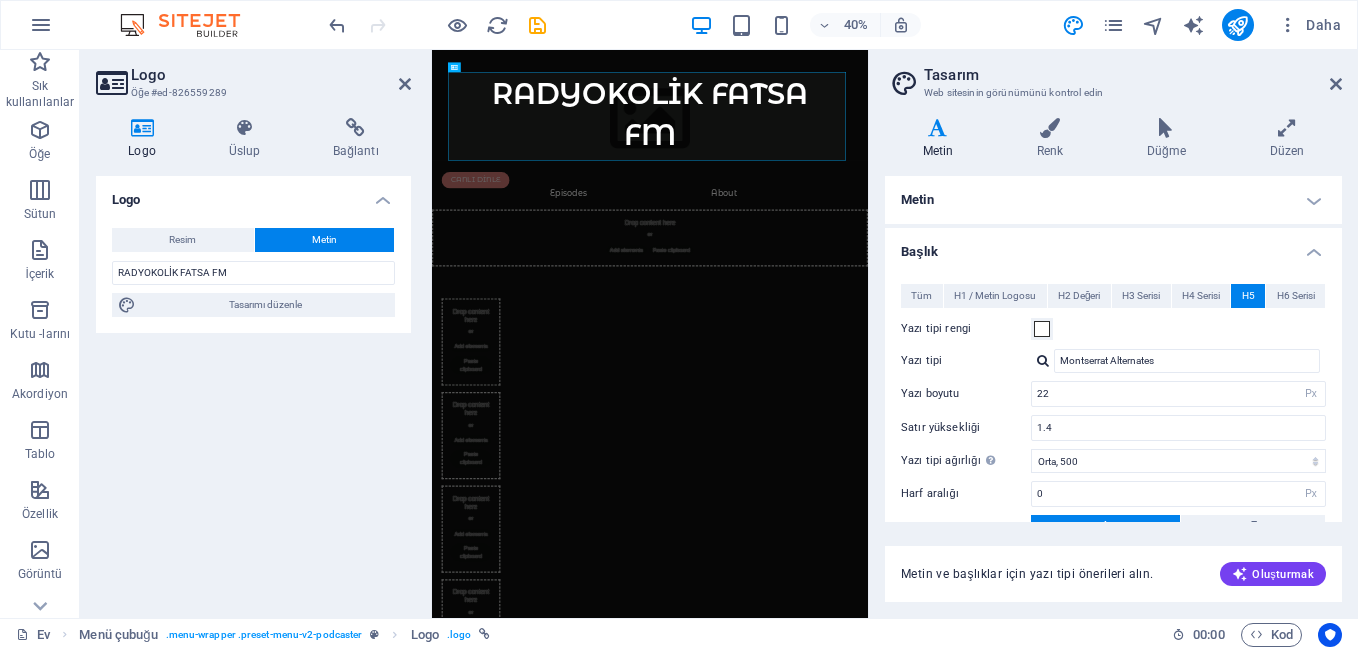 click on "Metin ve başlıklar için yazı tipi önerileri alın. Oluşturmak" at bounding box center [1113, 574] 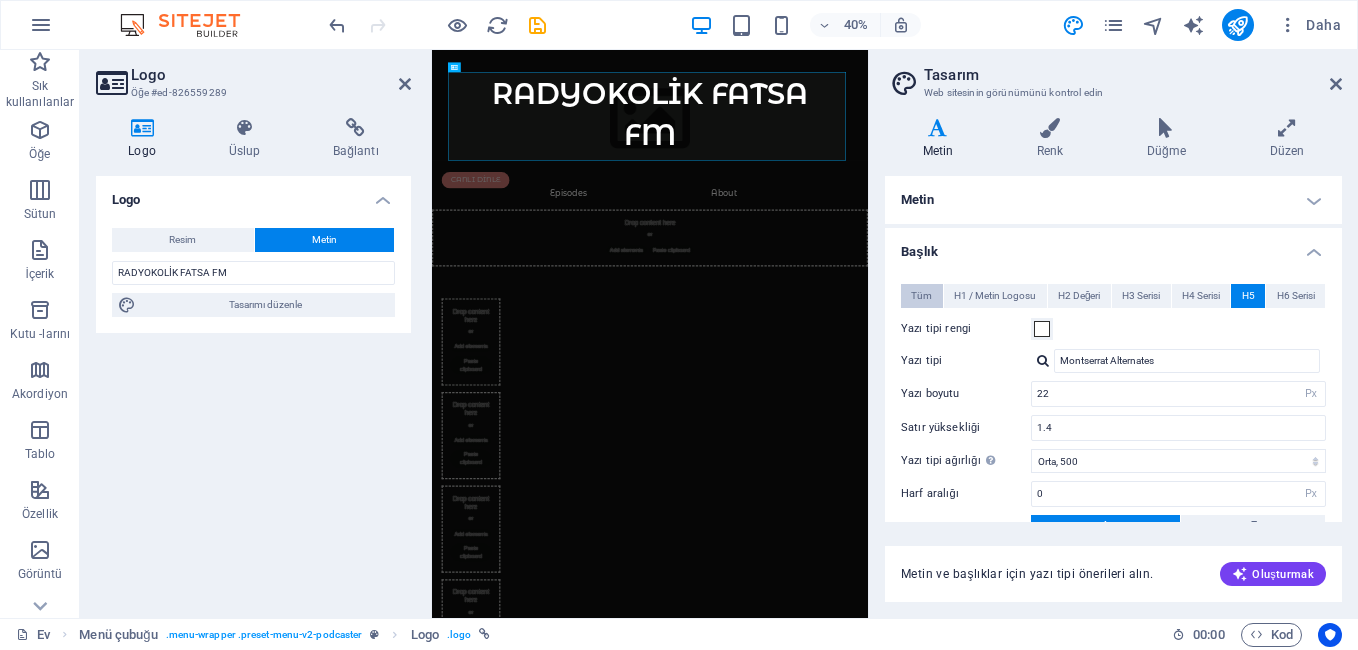 click on "Tüm" at bounding box center [921, 296] 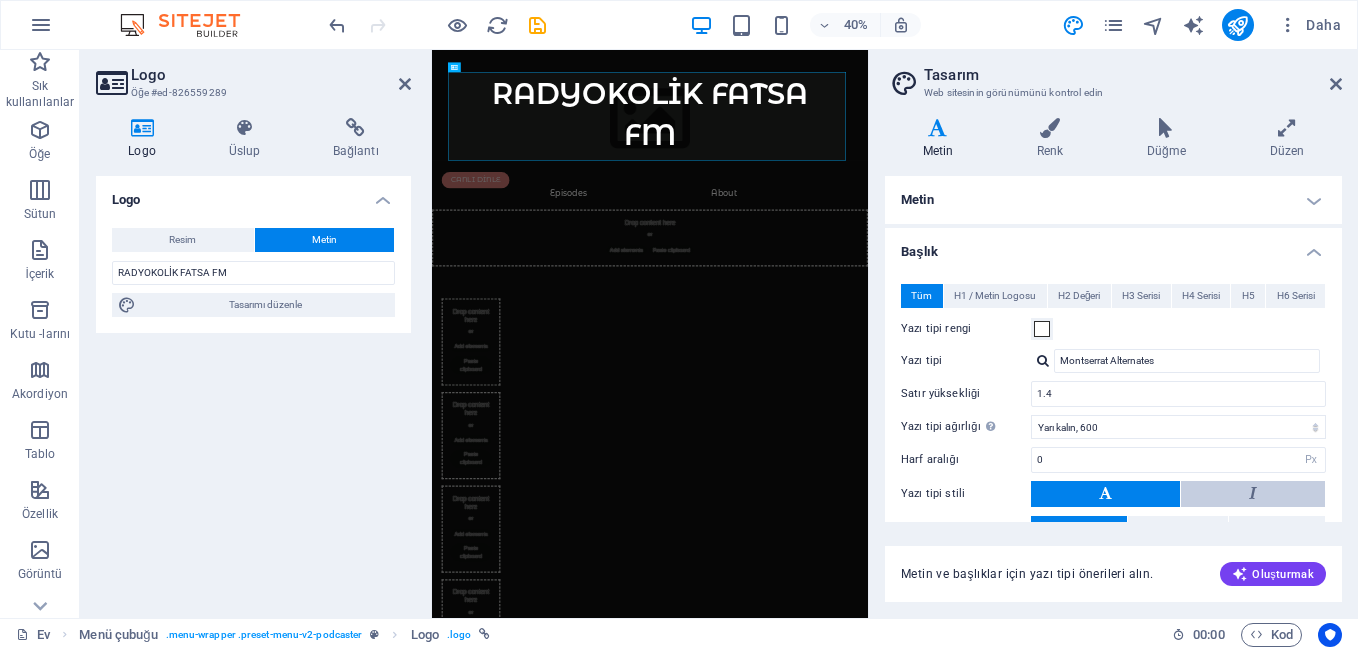 click at bounding box center [1253, 494] 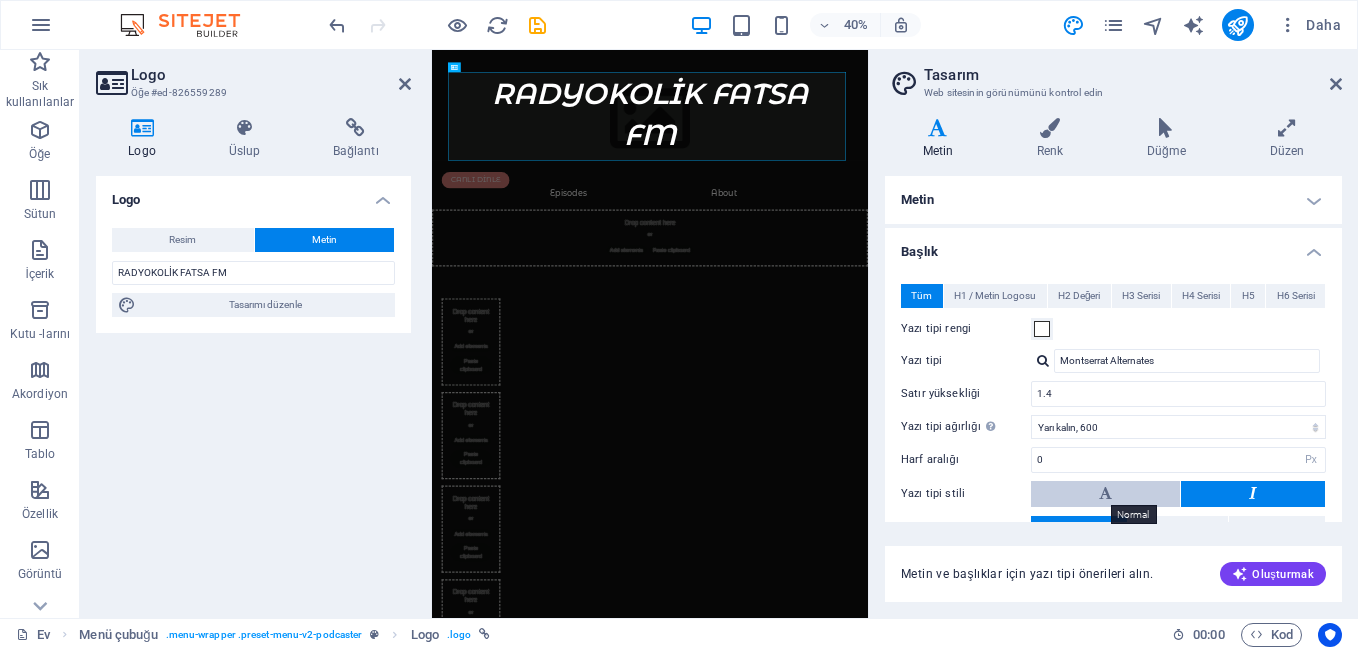 click at bounding box center (1105, 493) 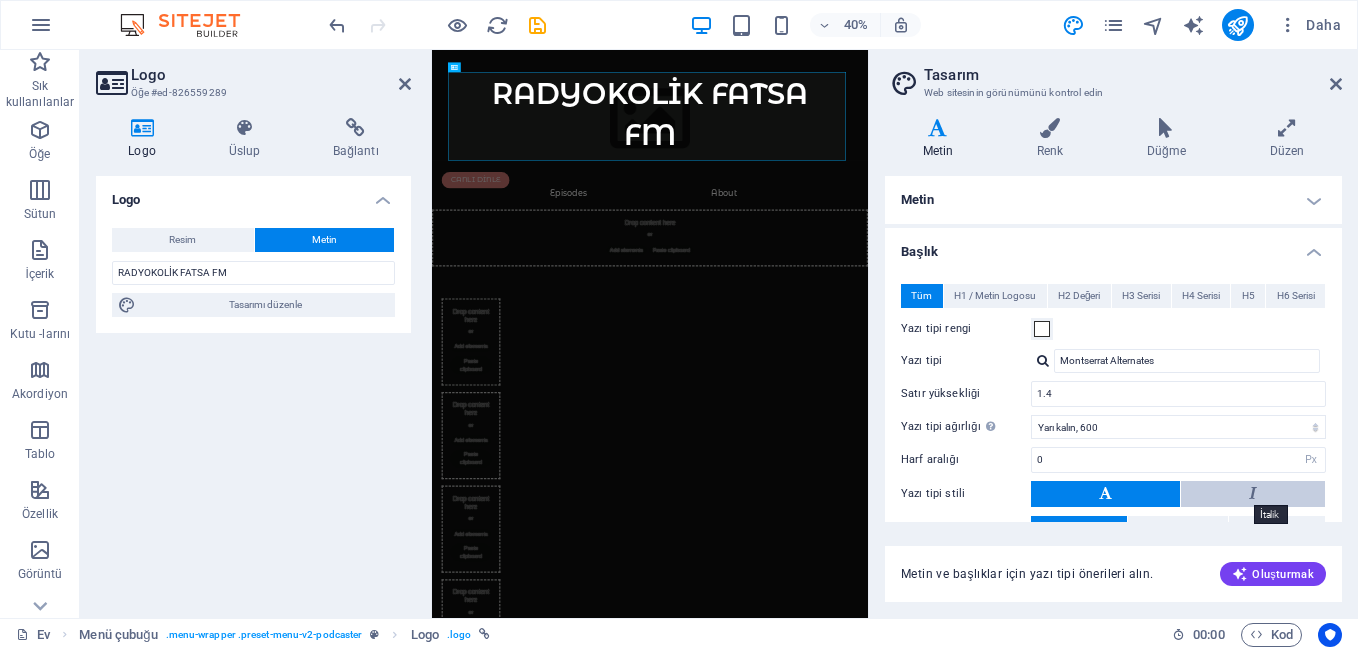 click at bounding box center (1253, 493) 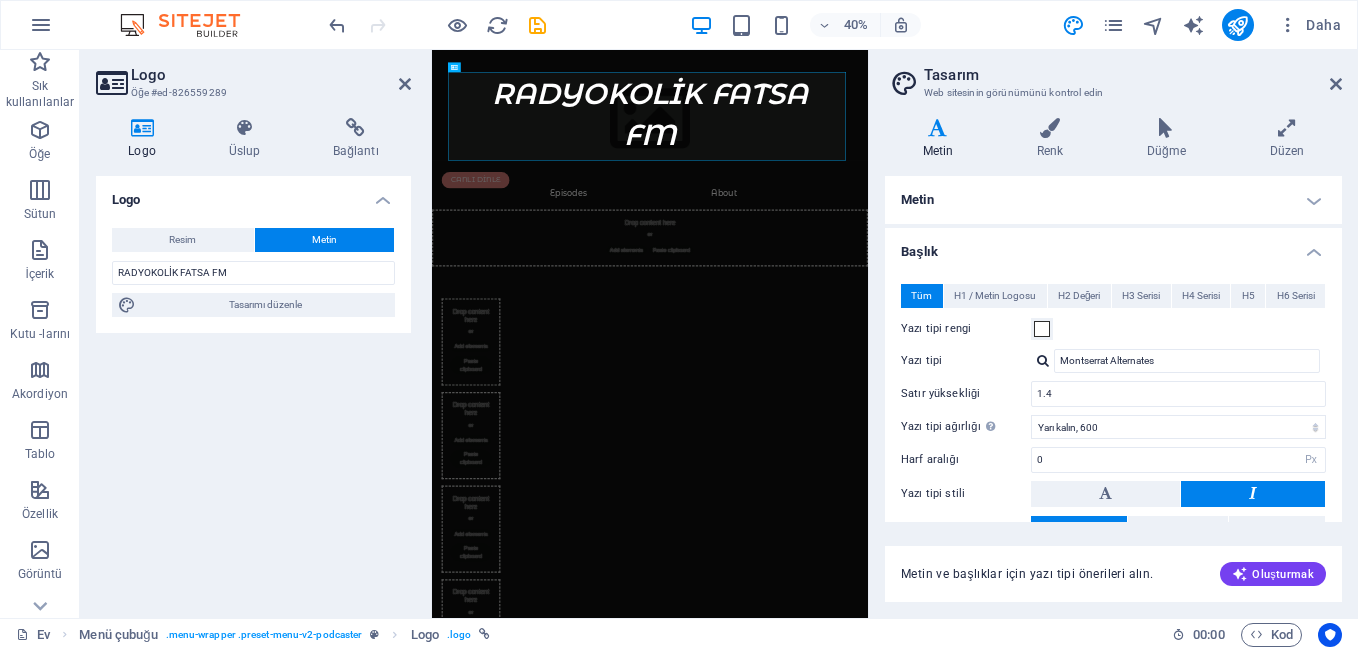 click on "Başlık" at bounding box center [1113, 246] 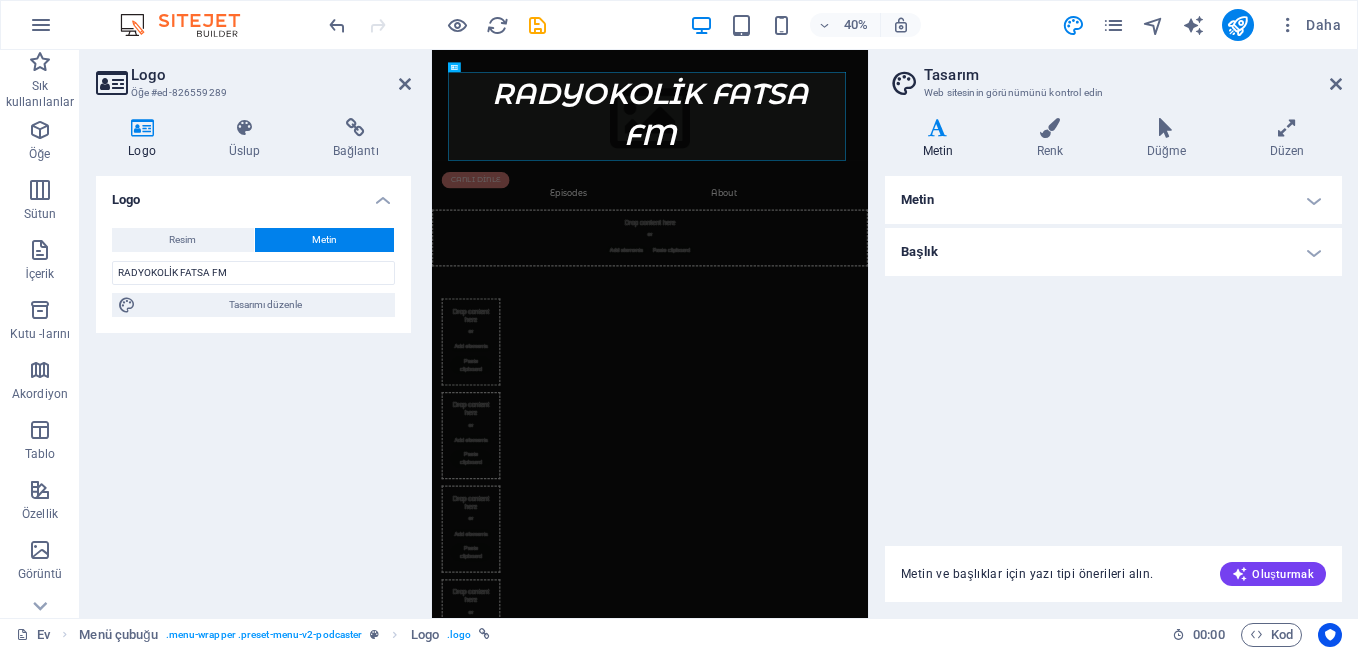 click on "Başlık" at bounding box center [1113, 252] 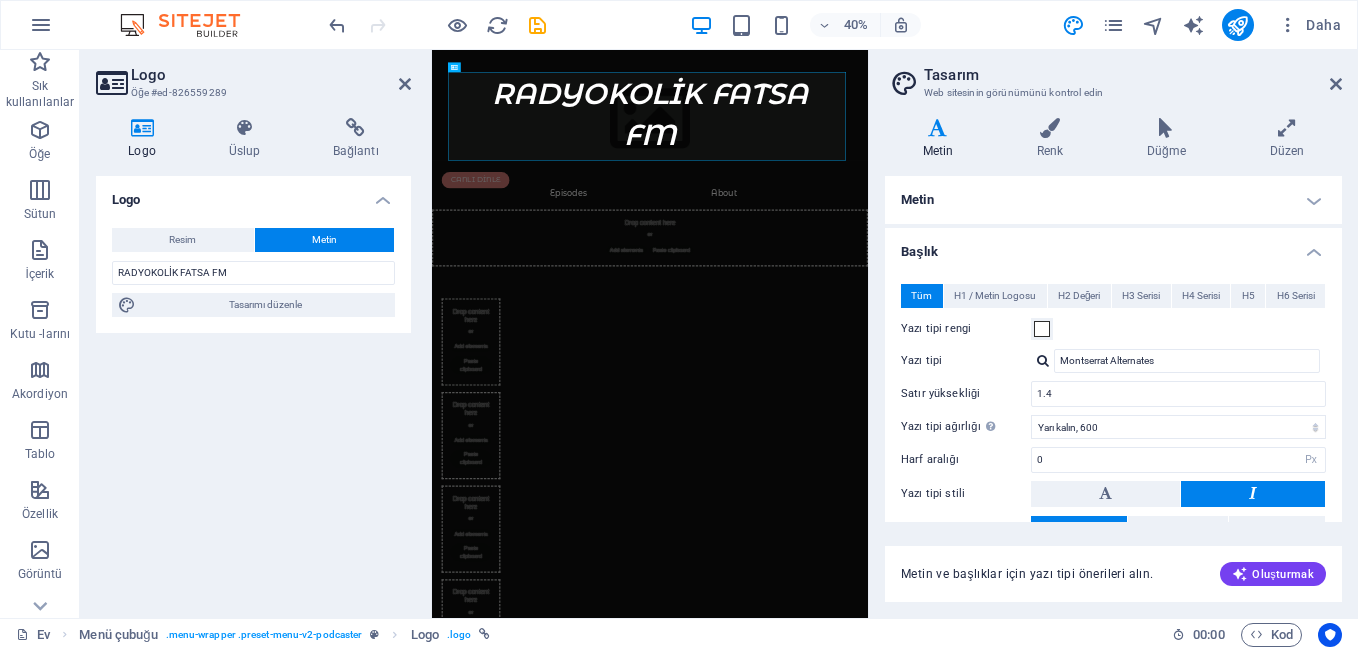 click on "Metin" at bounding box center (1113, 200) 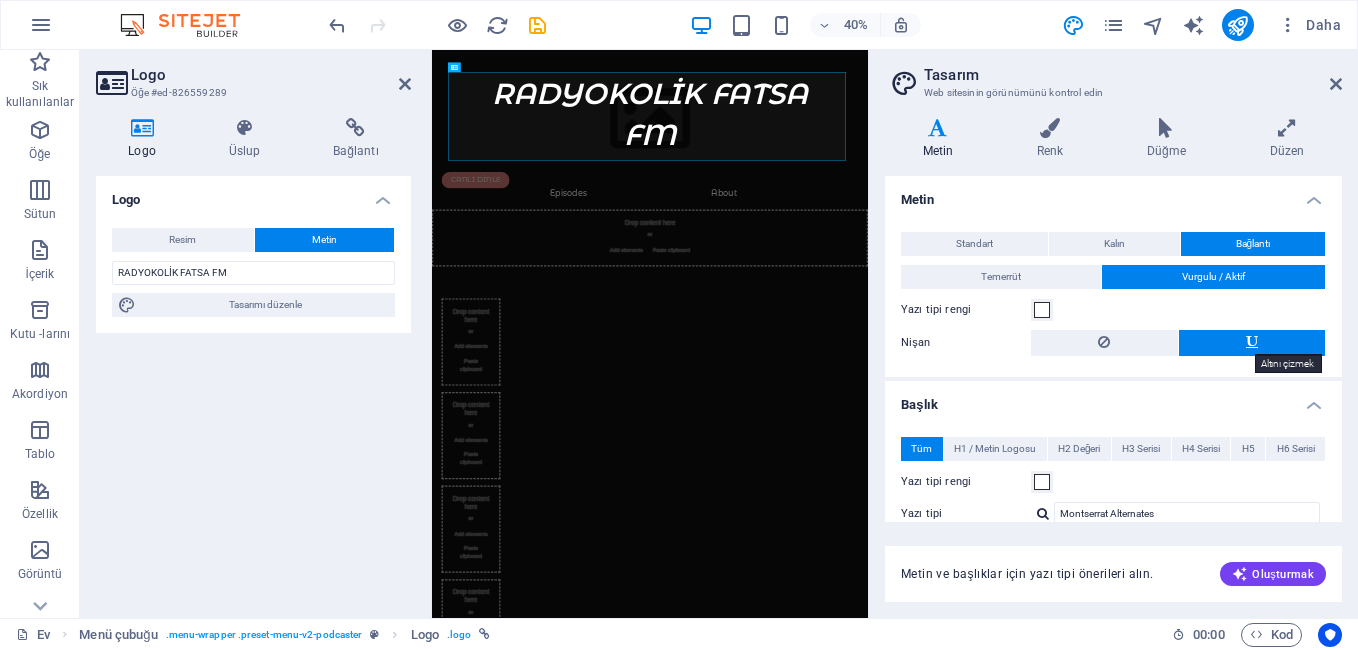 click at bounding box center [1252, 342] 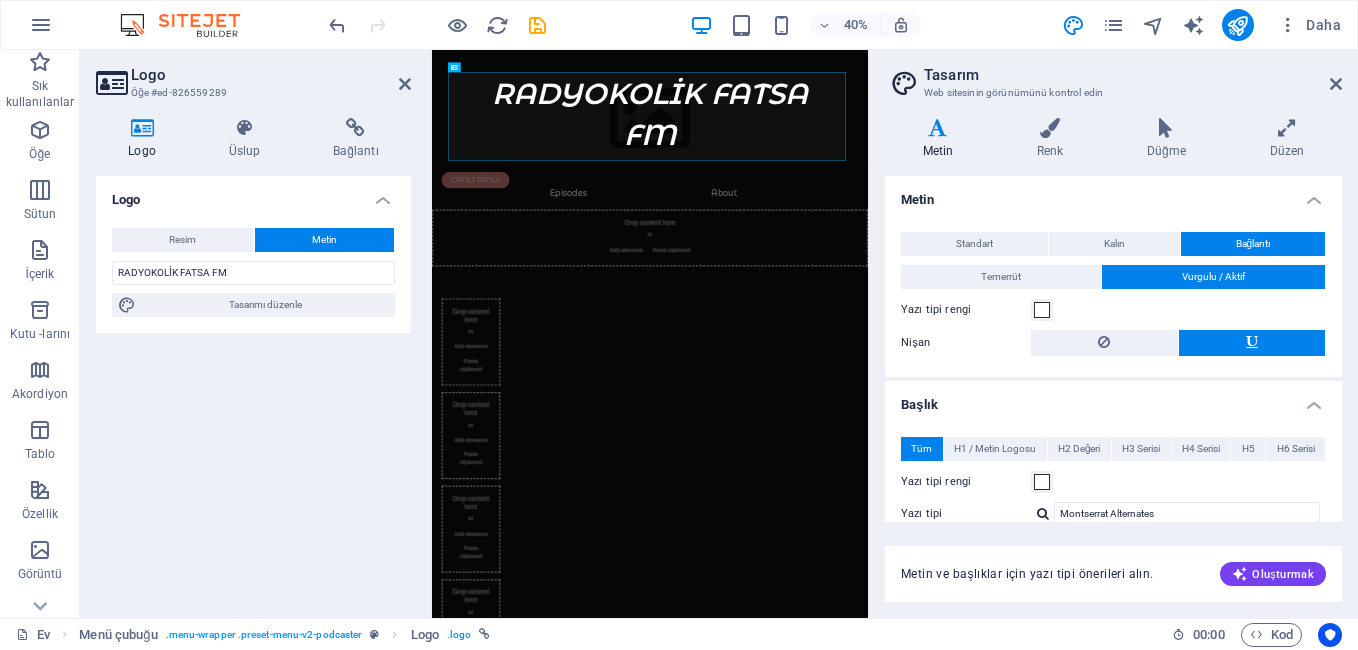 click at bounding box center (1252, 342) 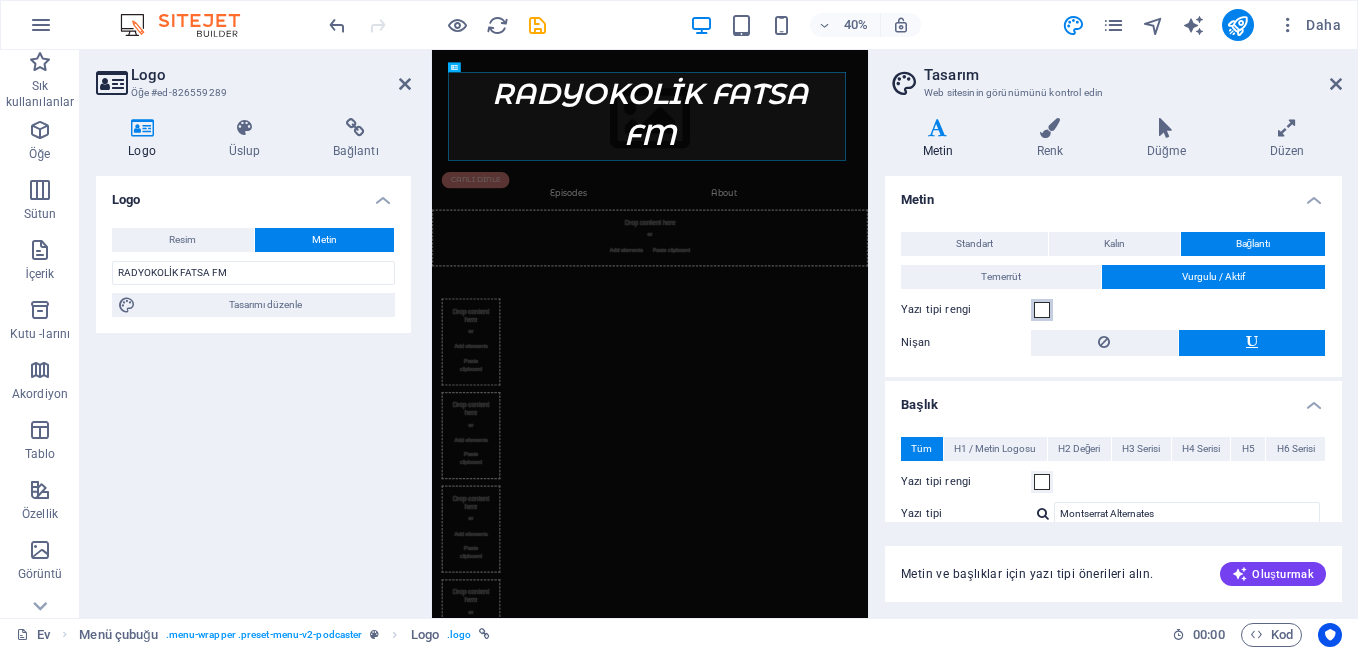 click at bounding box center (1042, 310) 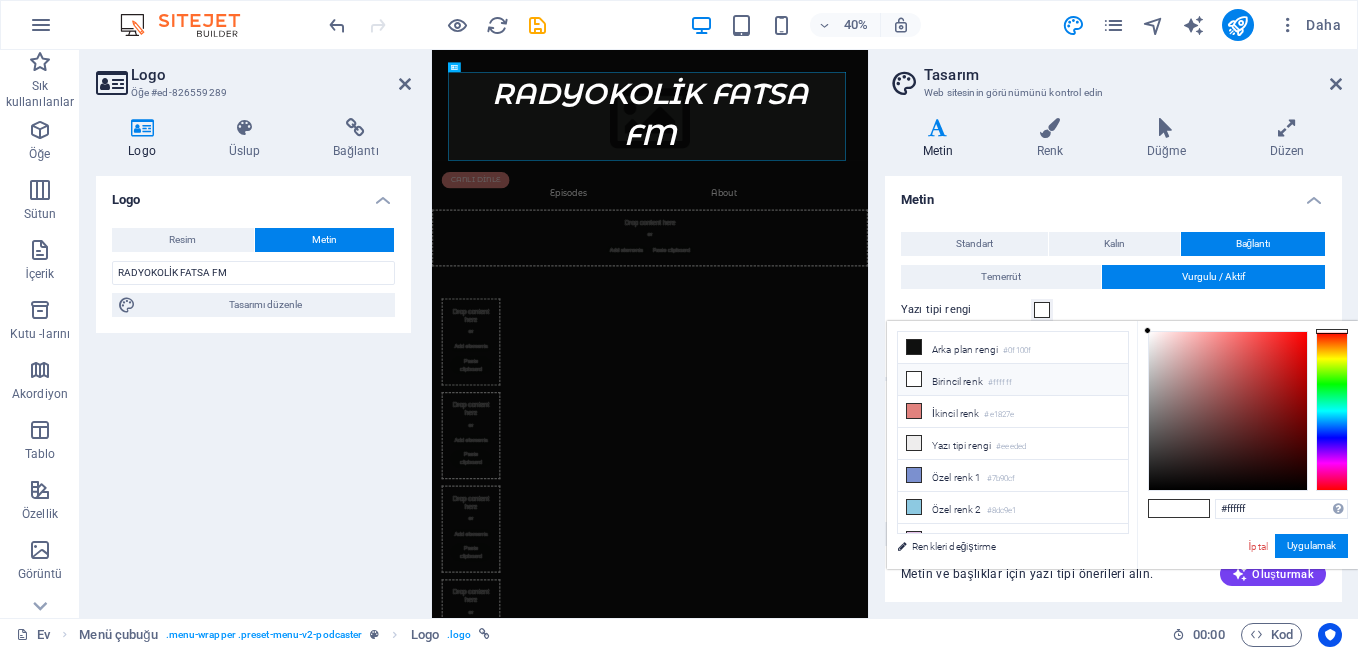 click at bounding box center [1042, 310] 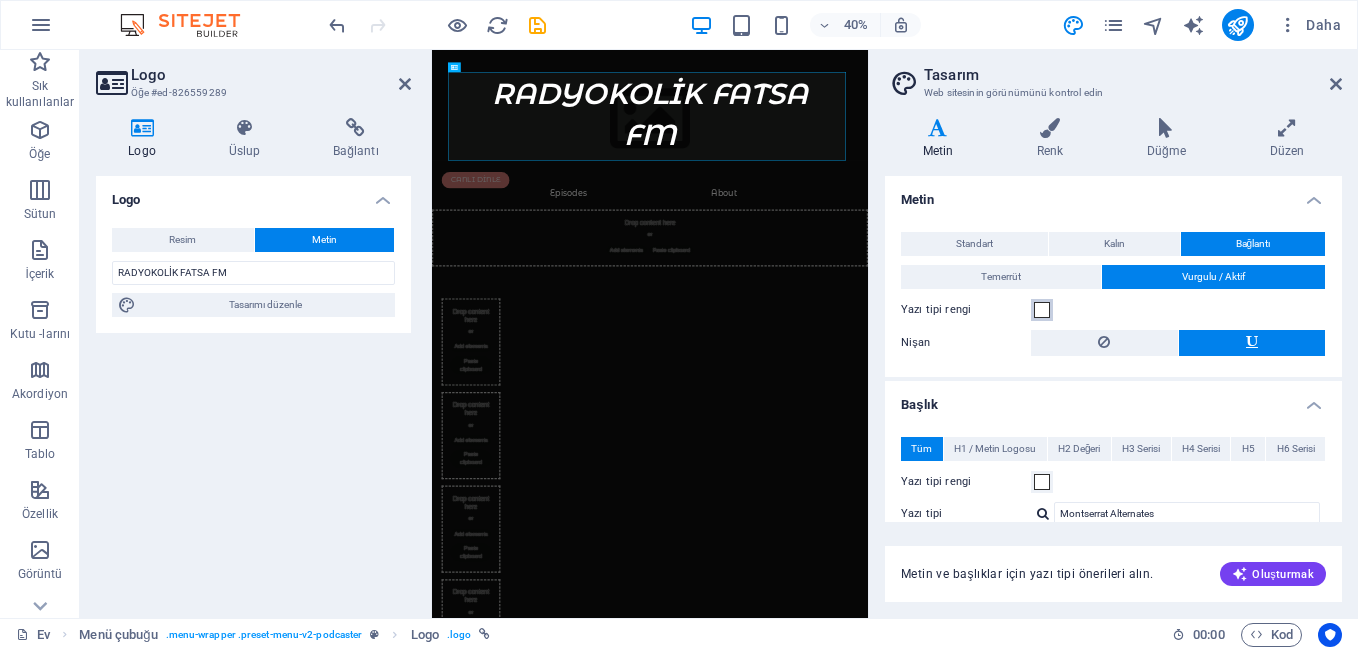 click at bounding box center [1042, 310] 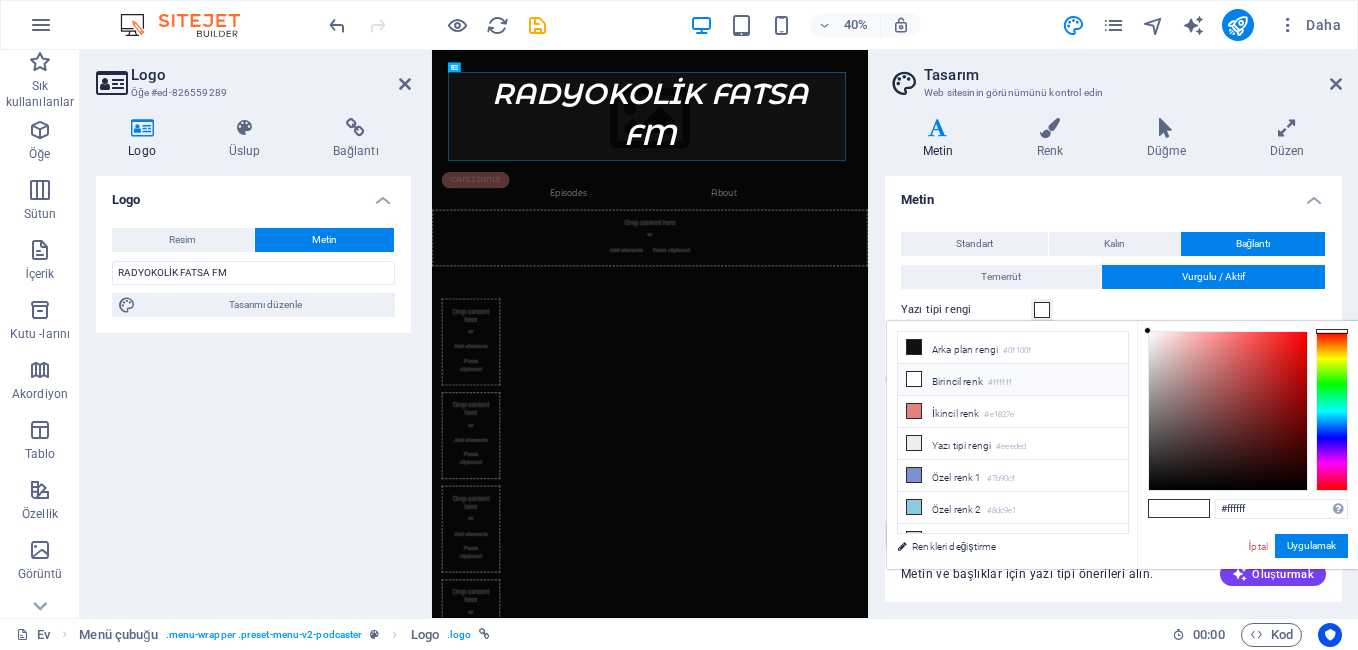 click at bounding box center [1042, 310] 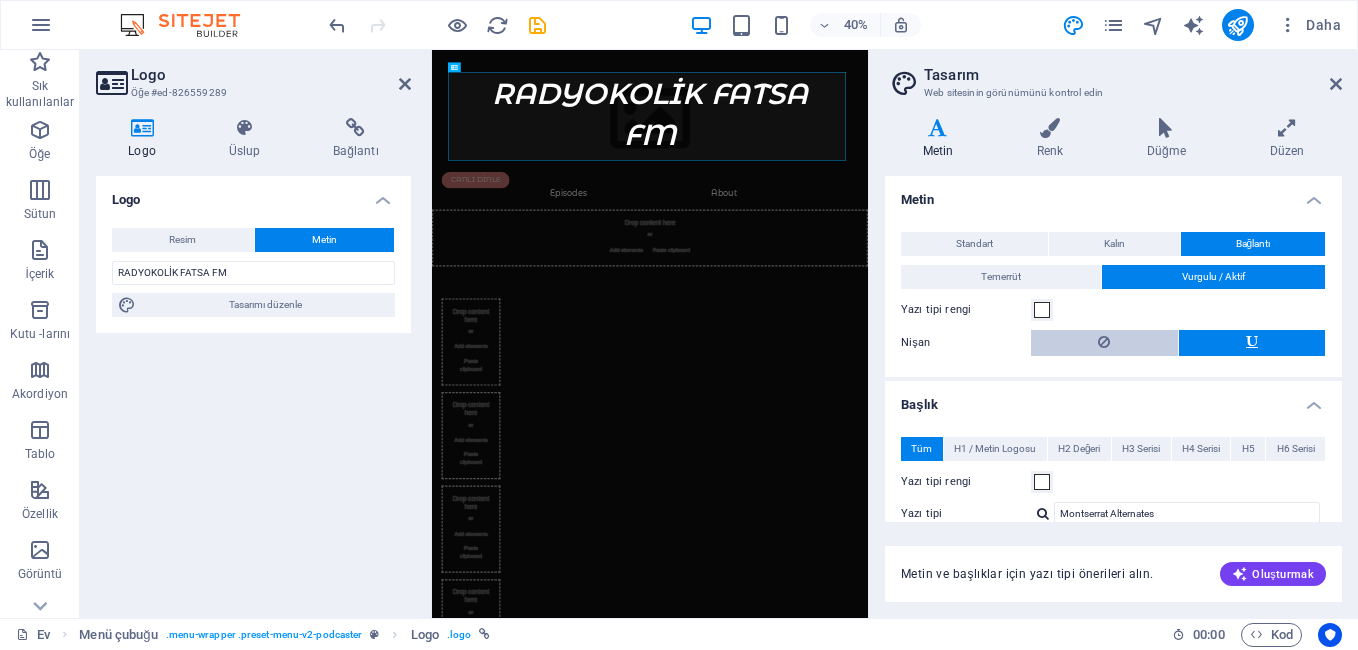 click at bounding box center (1104, 343) 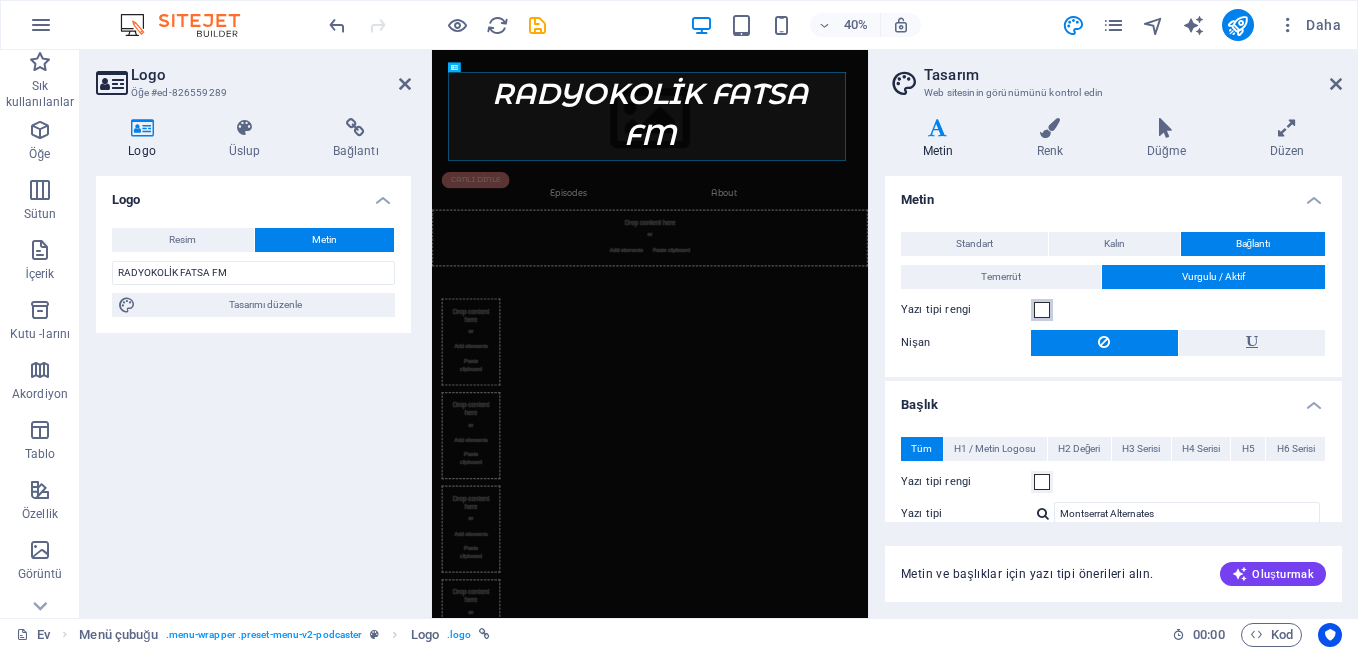 click at bounding box center [1042, 310] 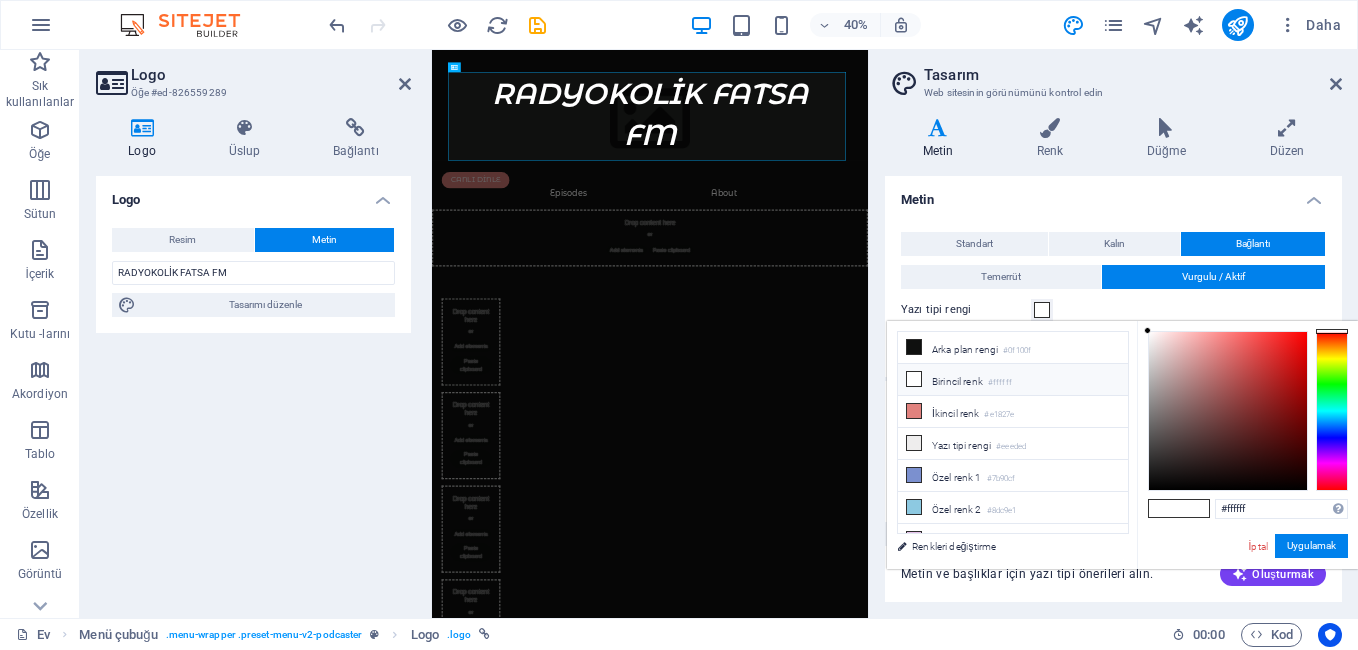type on "#8c2727" 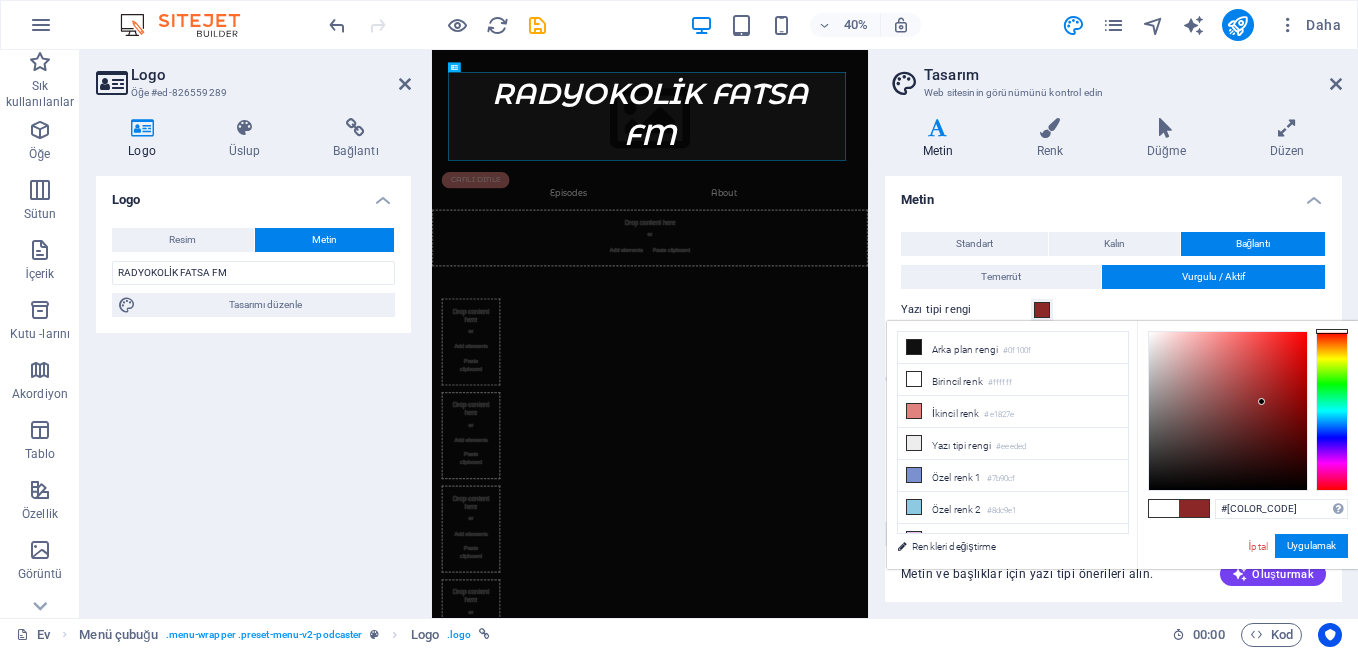 click at bounding box center [1228, 411] 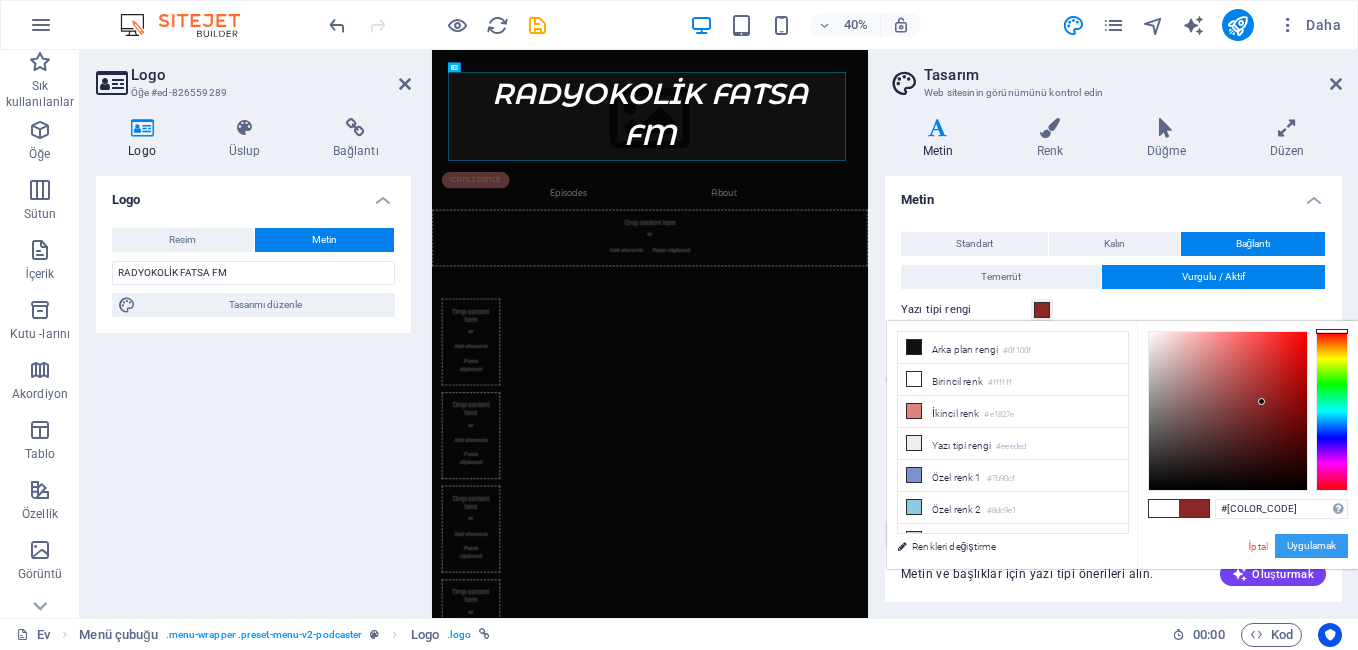 click on "#8c2727 Desteklenen formatlar #0852ed rgb(8, 82, 237) rgba(8, 82, 237, 90%) hsv(221,97,93) hsl(221, %93, %48) İptal Uygulamak" at bounding box center [1247, 590] 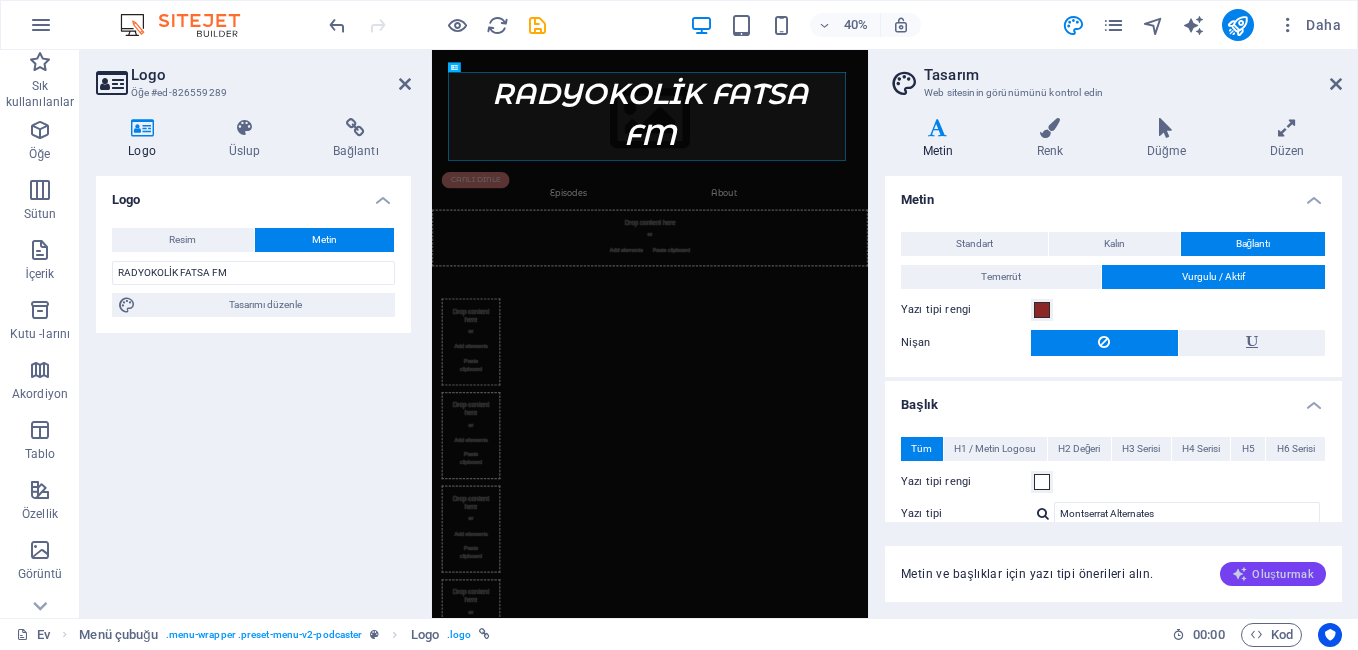 click on "Oluşturmak" at bounding box center (1283, 574) 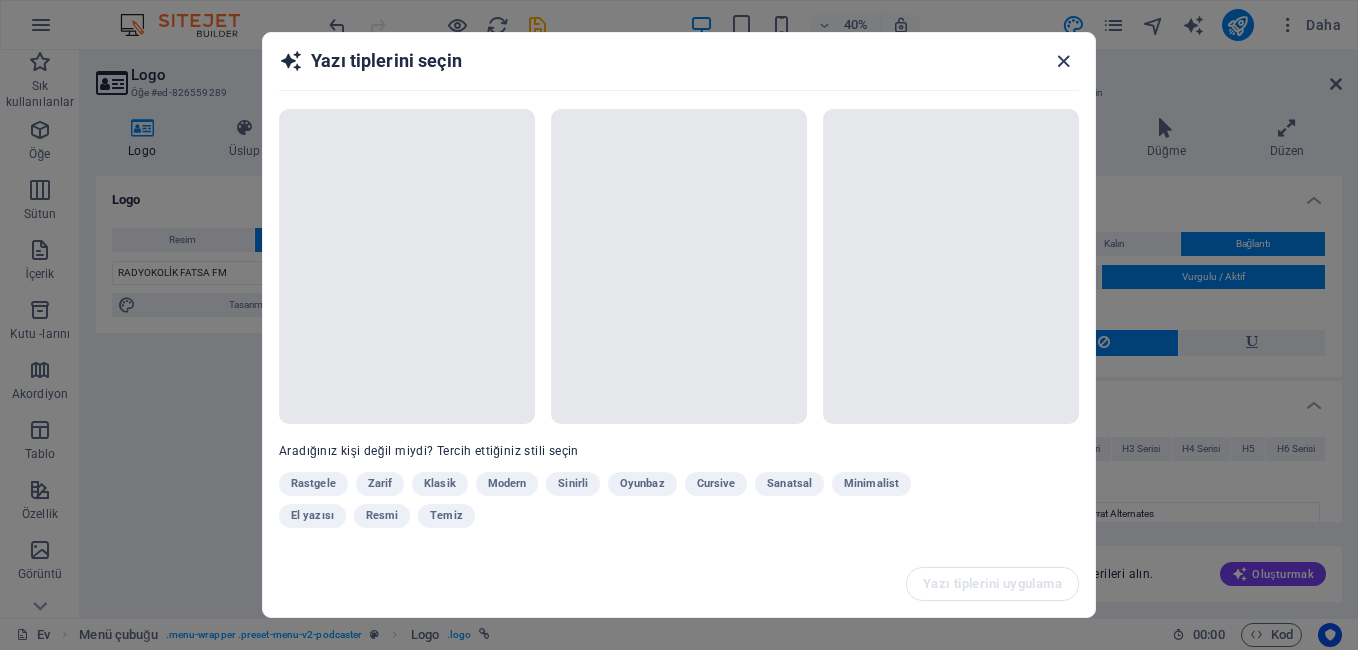 click at bounding box center (1063, 61) 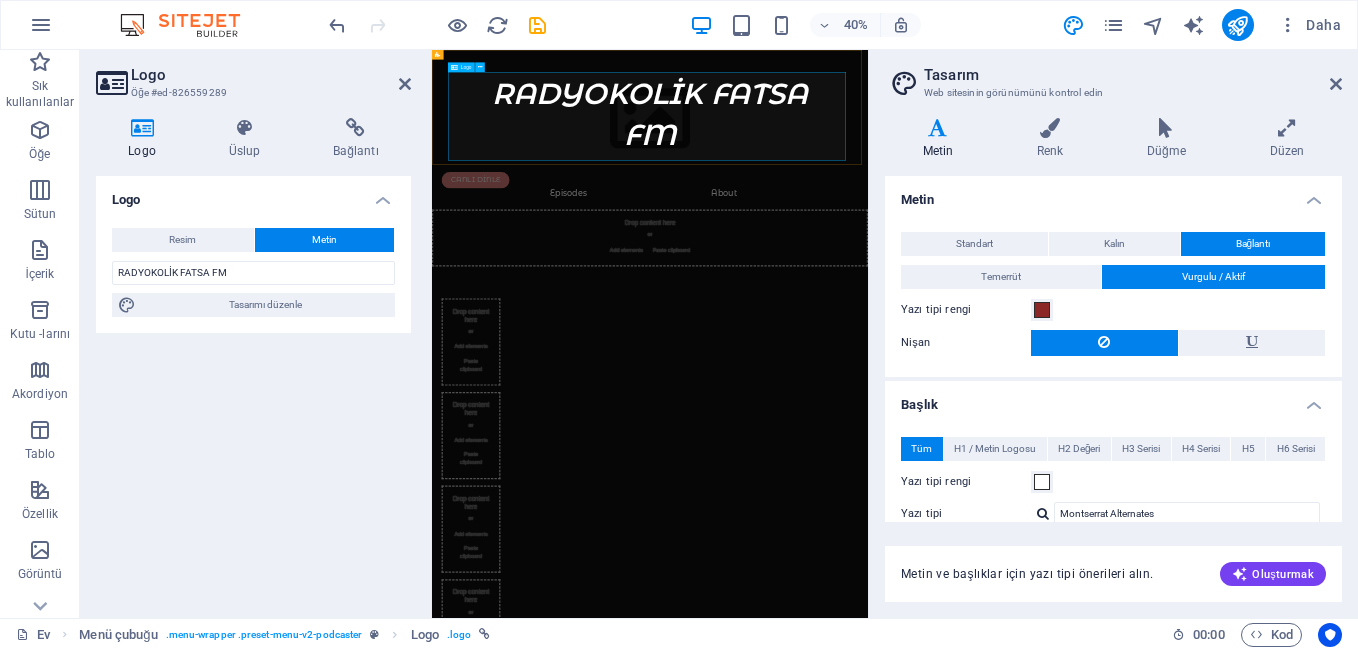 click on "RADYOKOLİK FATSA FM" at bounding box center [977, 221] 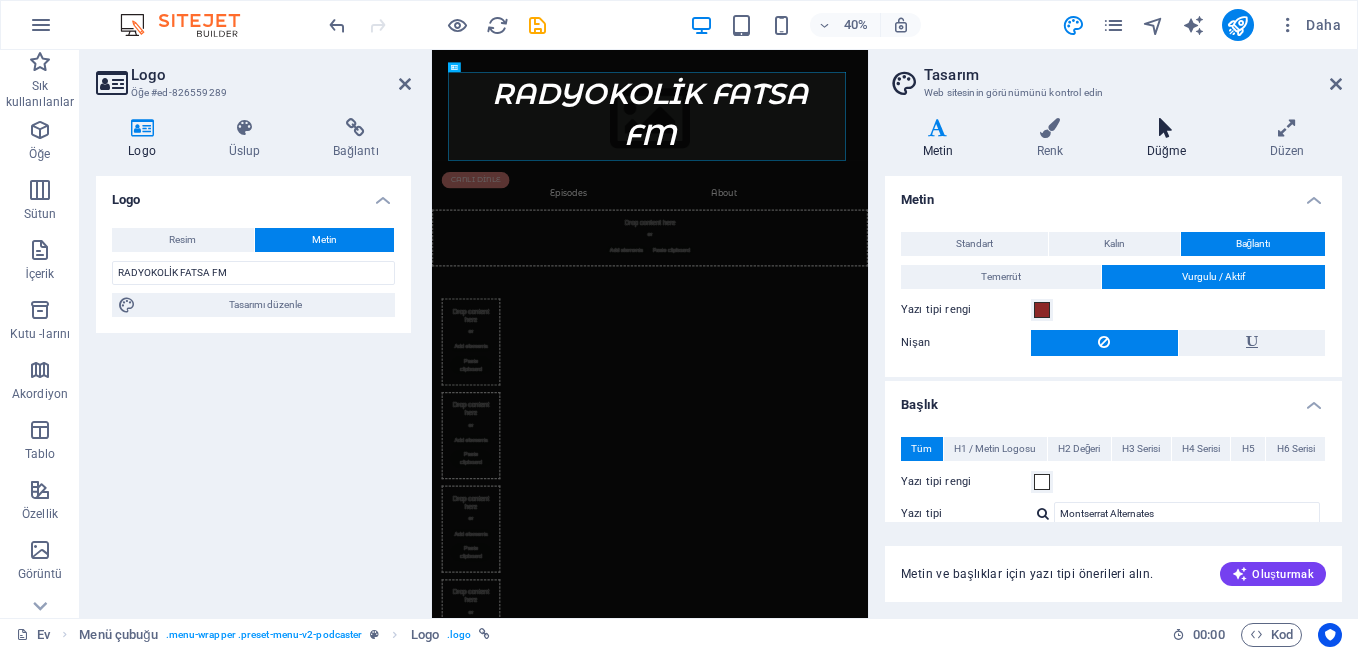 click on "Düğme" at bounding box center (1166, 151) 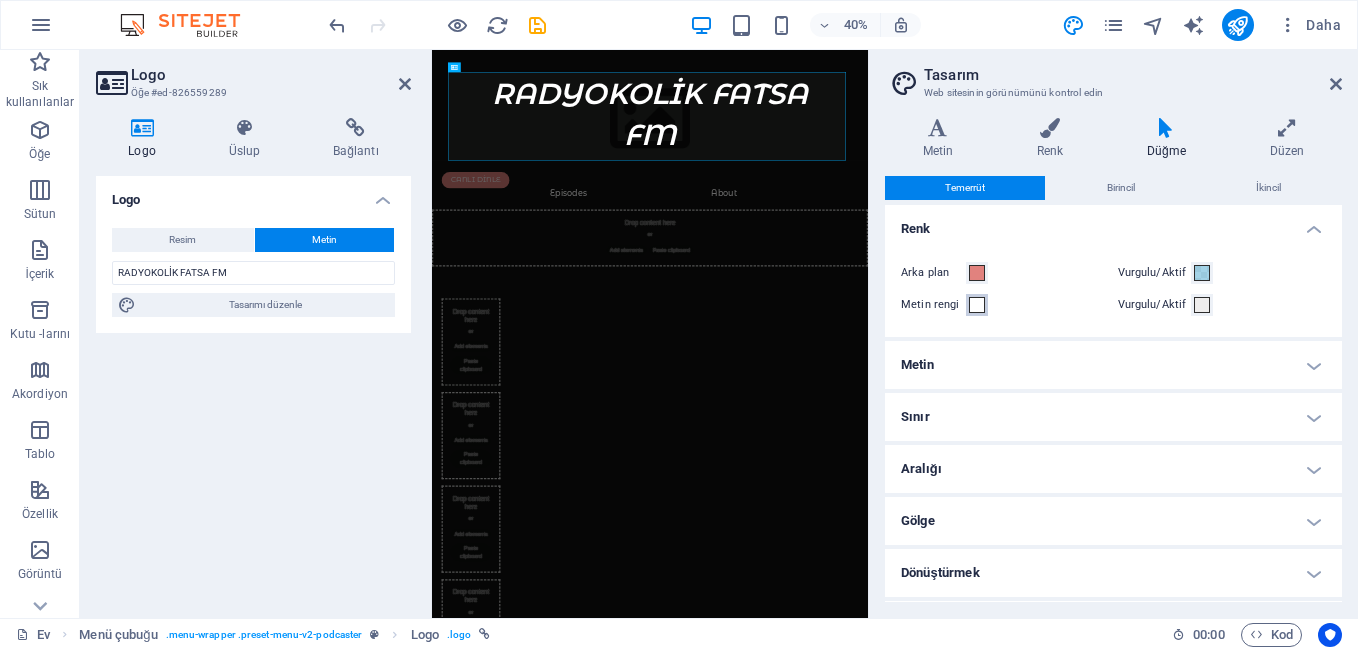 click at bounding box center [977, 305] 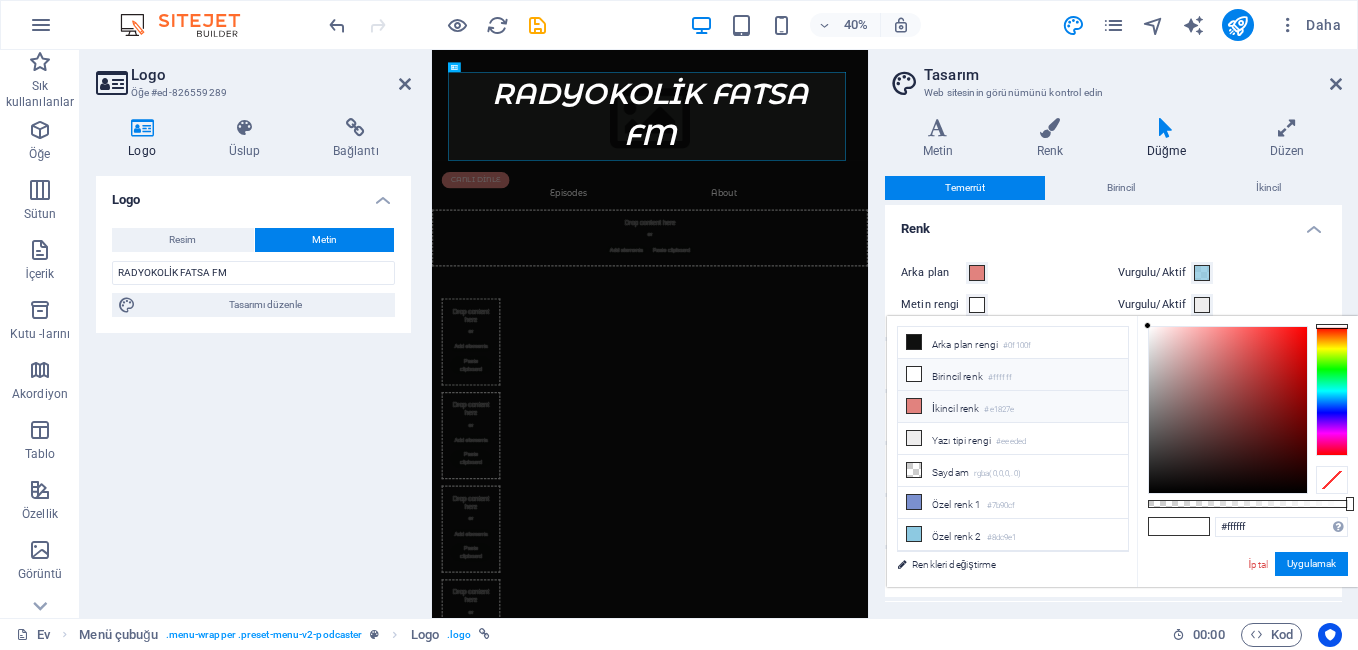 click at bounding box center (914, 406) 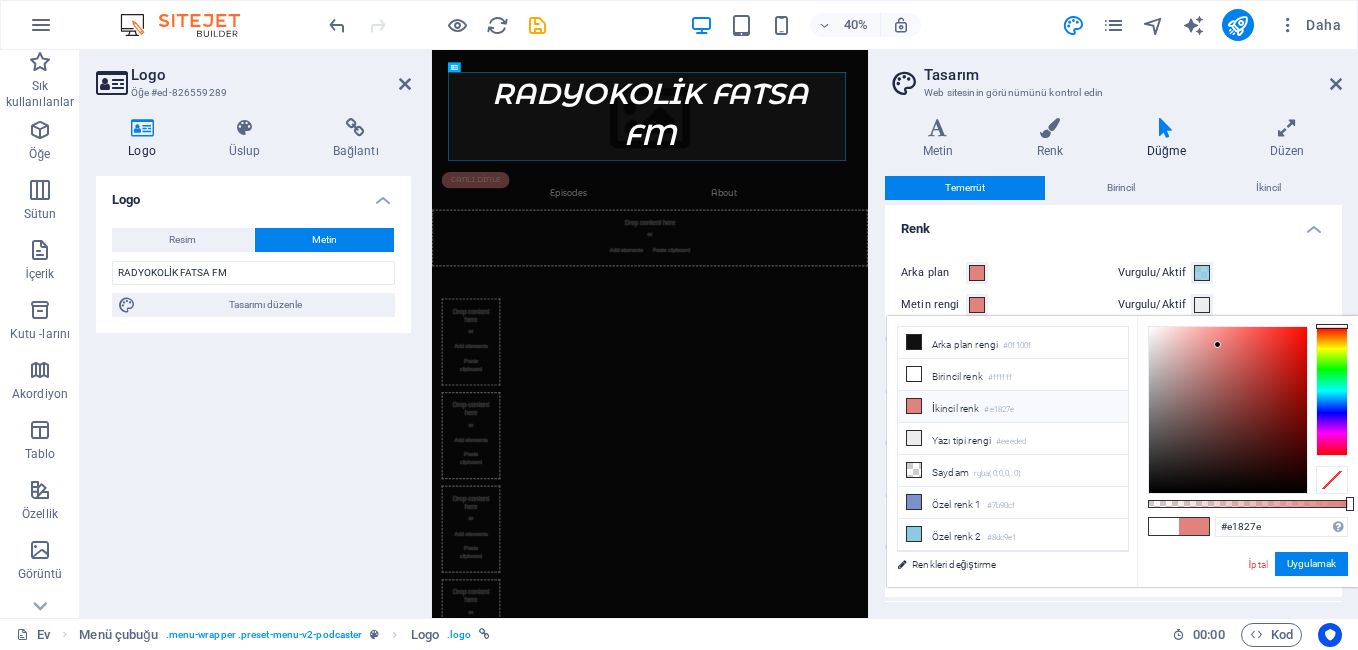 click at bounding box center [914, 406] 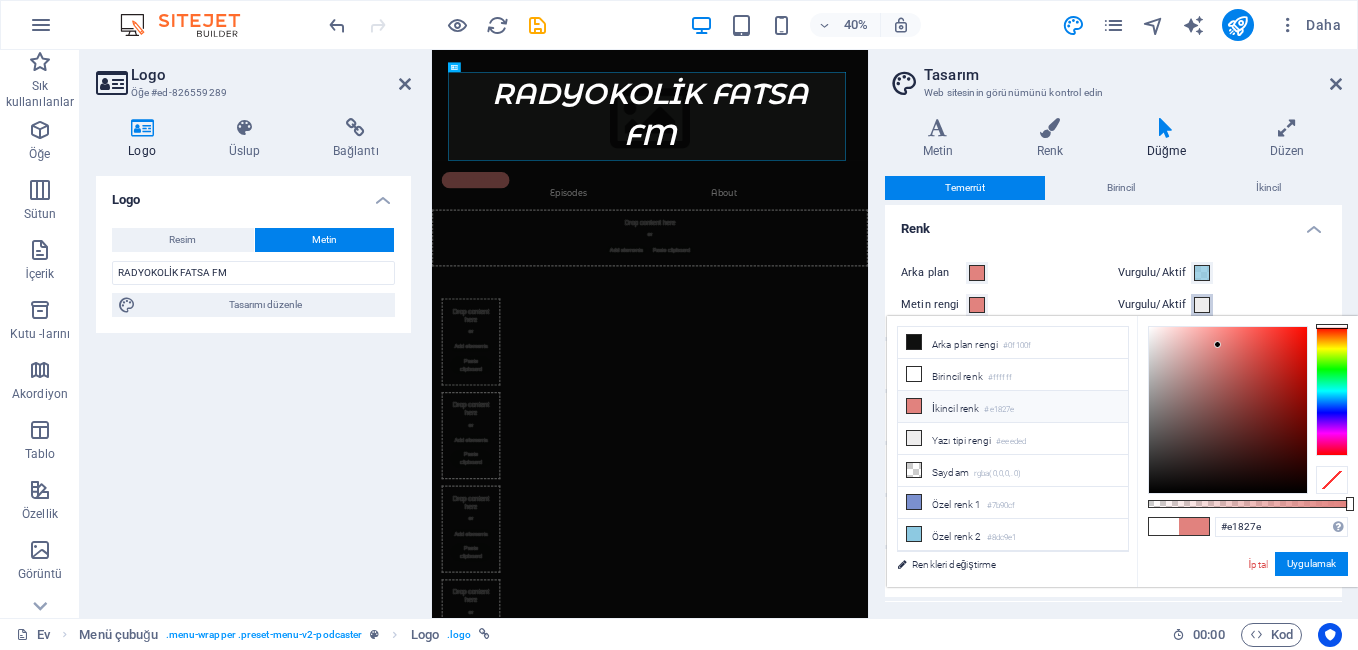 click at bounding box center (1202, 305) 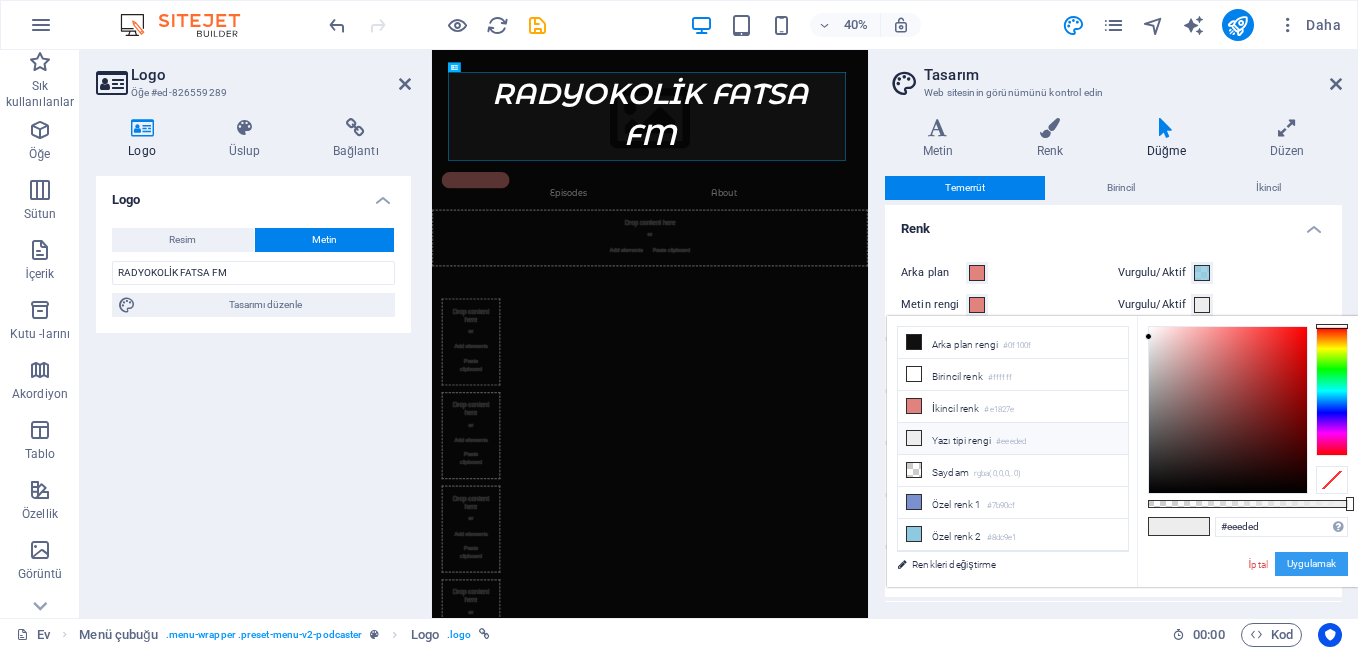 click on "Uygulamak" at bounding box center [1311, 564] 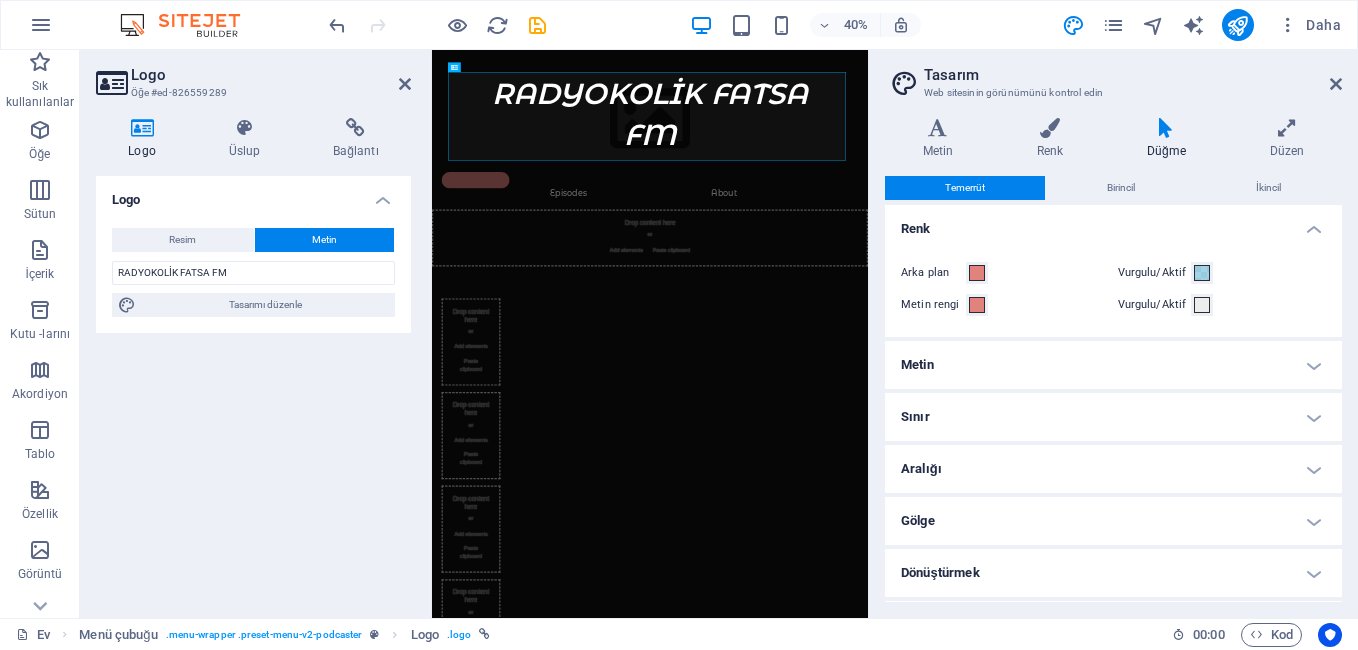 click on "Gölge" at bounding box center [1113, 521] 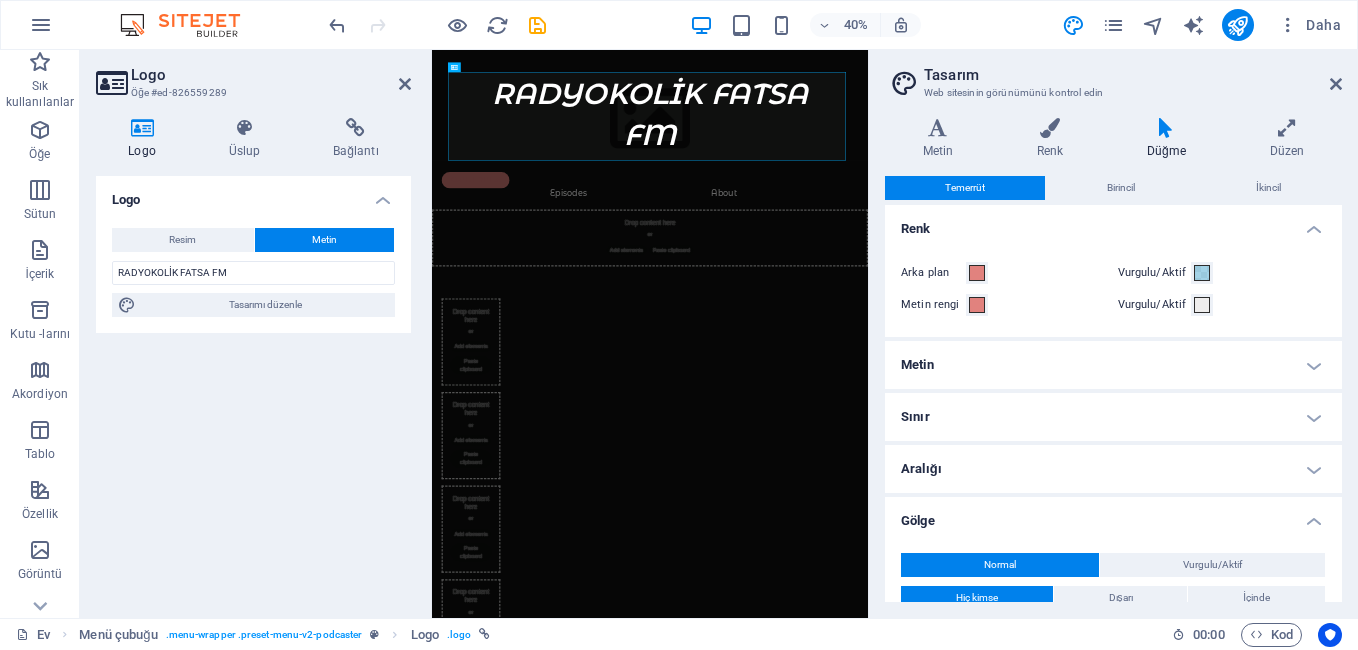 scroll, scrollTop: 133, scrollLeft: 0, axis: vertical 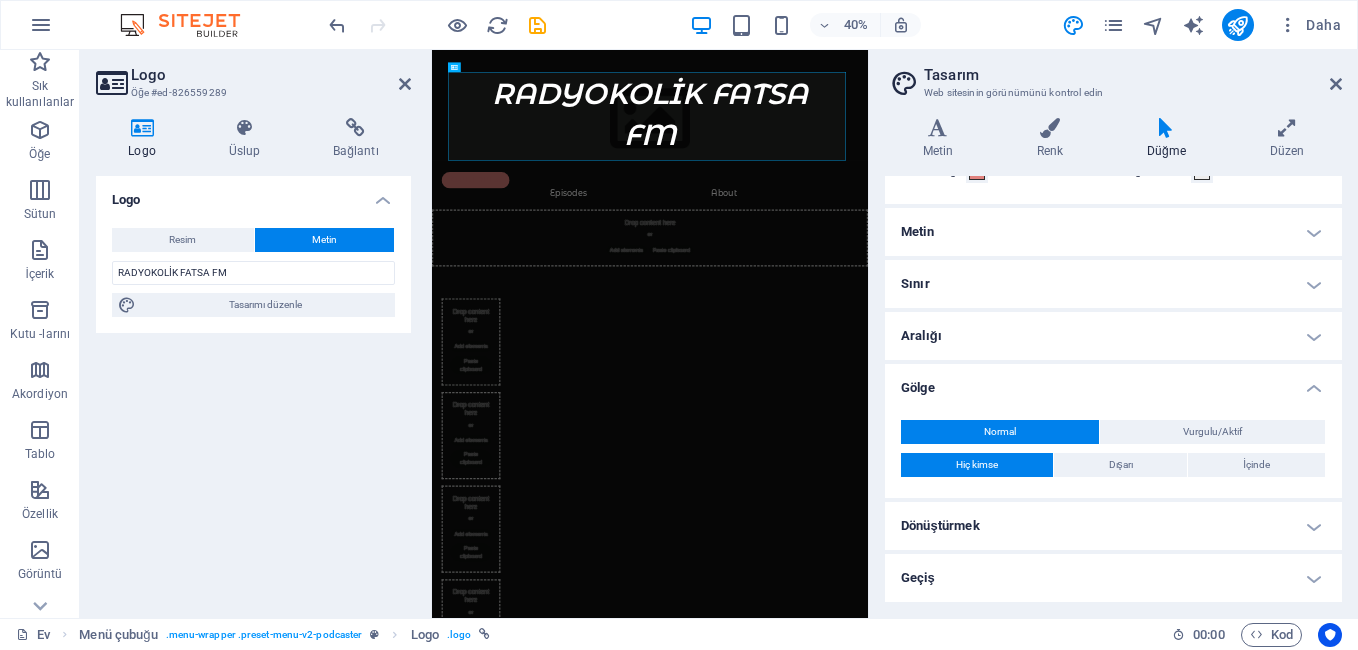 click on "Geçiş" at bounding box center (1113, 578) 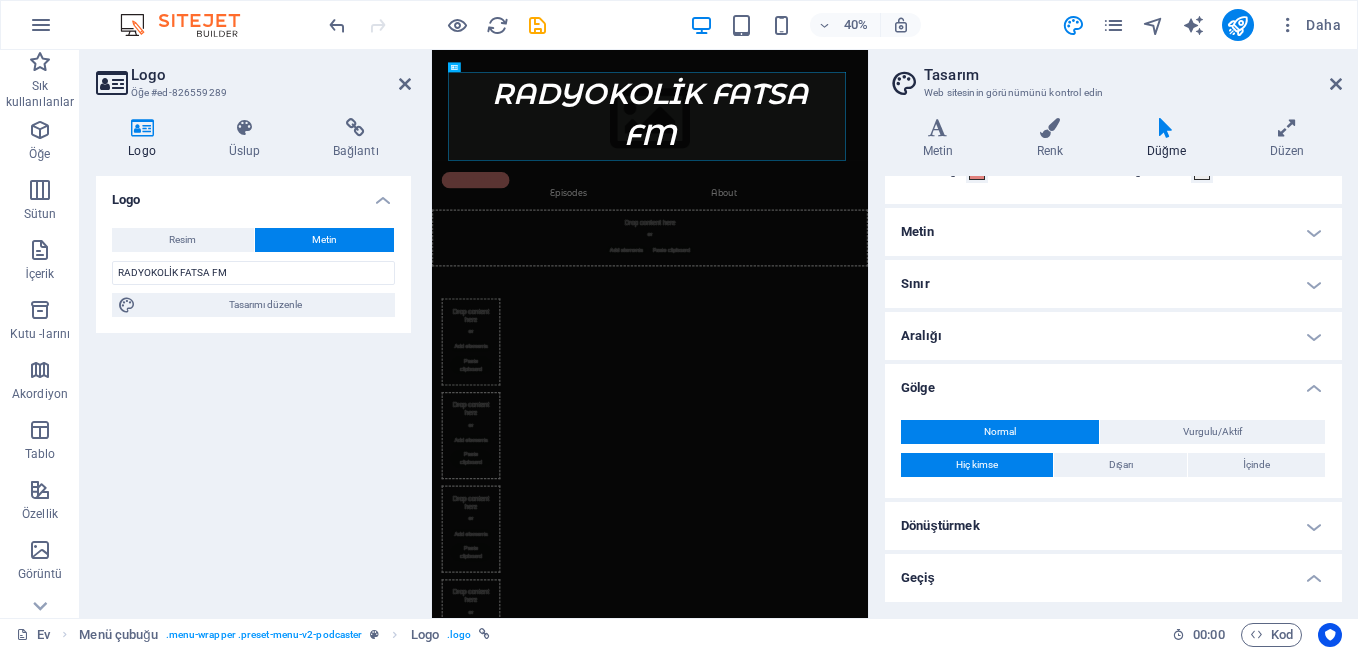 click on "Geçiş" at bounding box center [1113, 572] 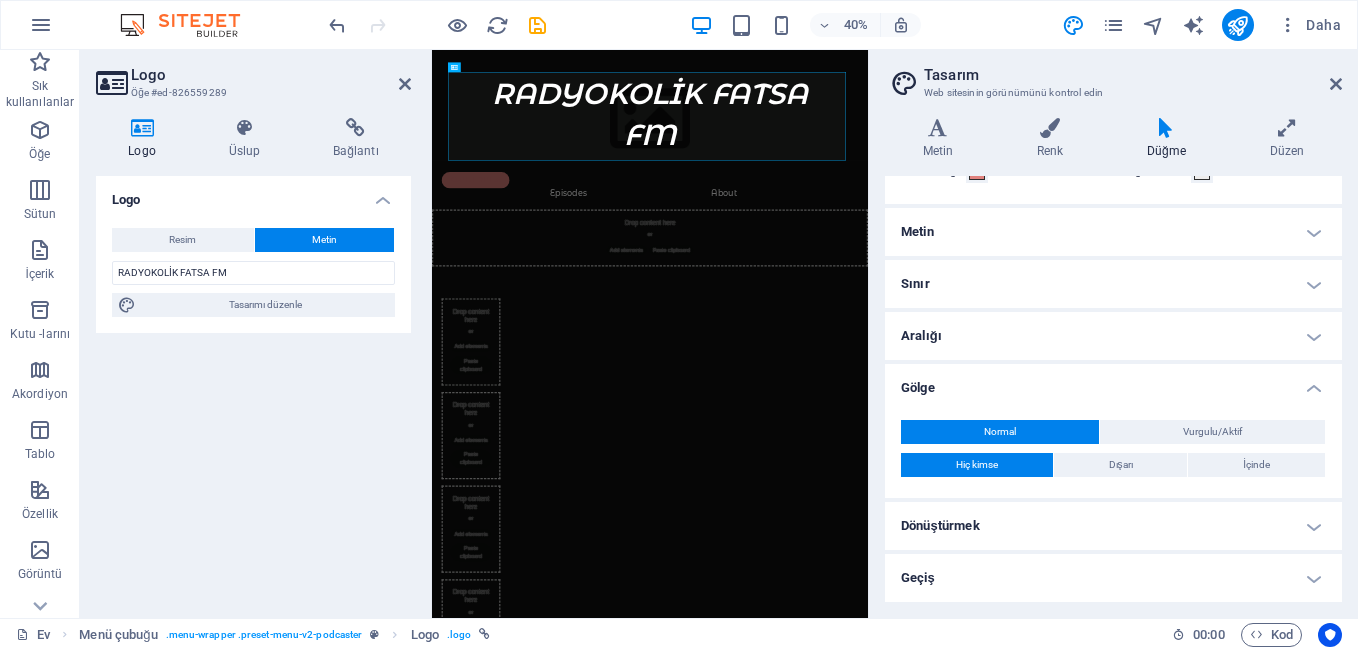 click on "Geçiş" at bounding box center [1113, 578] 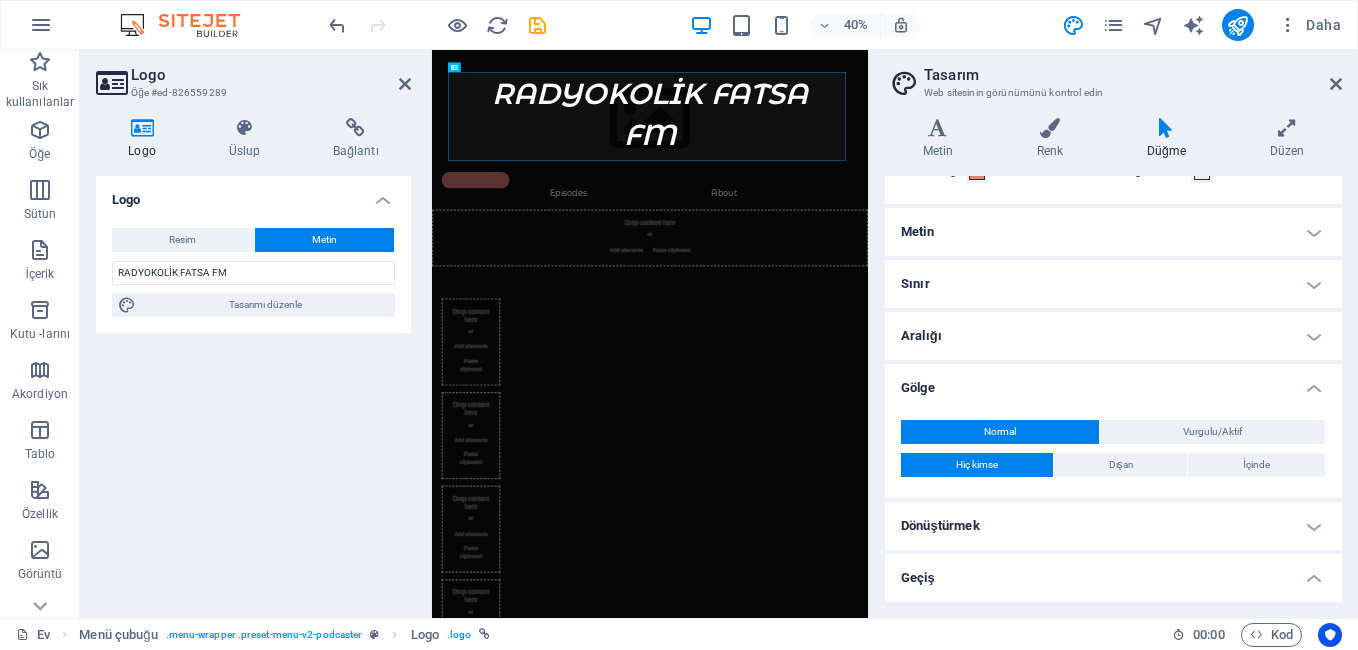 click on "Geçiş" at bounding box center [1113, 572] 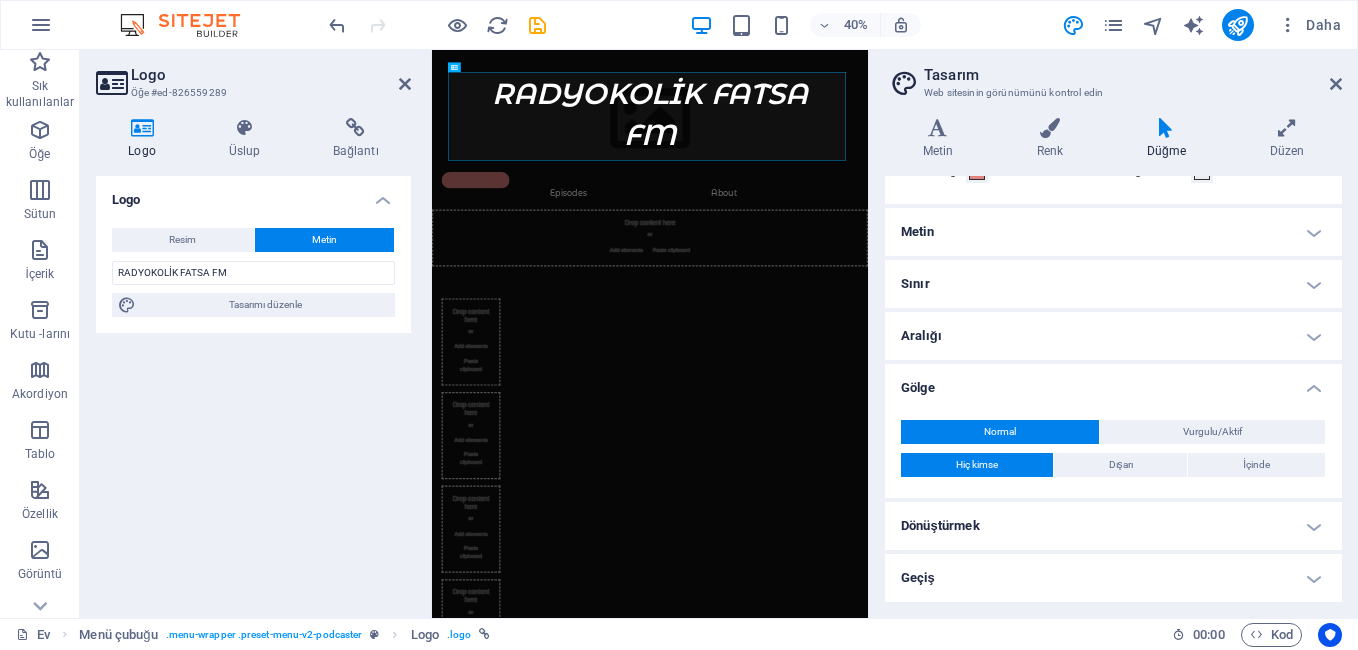 click on "Geçiş" at bounding box center (1113, 578) 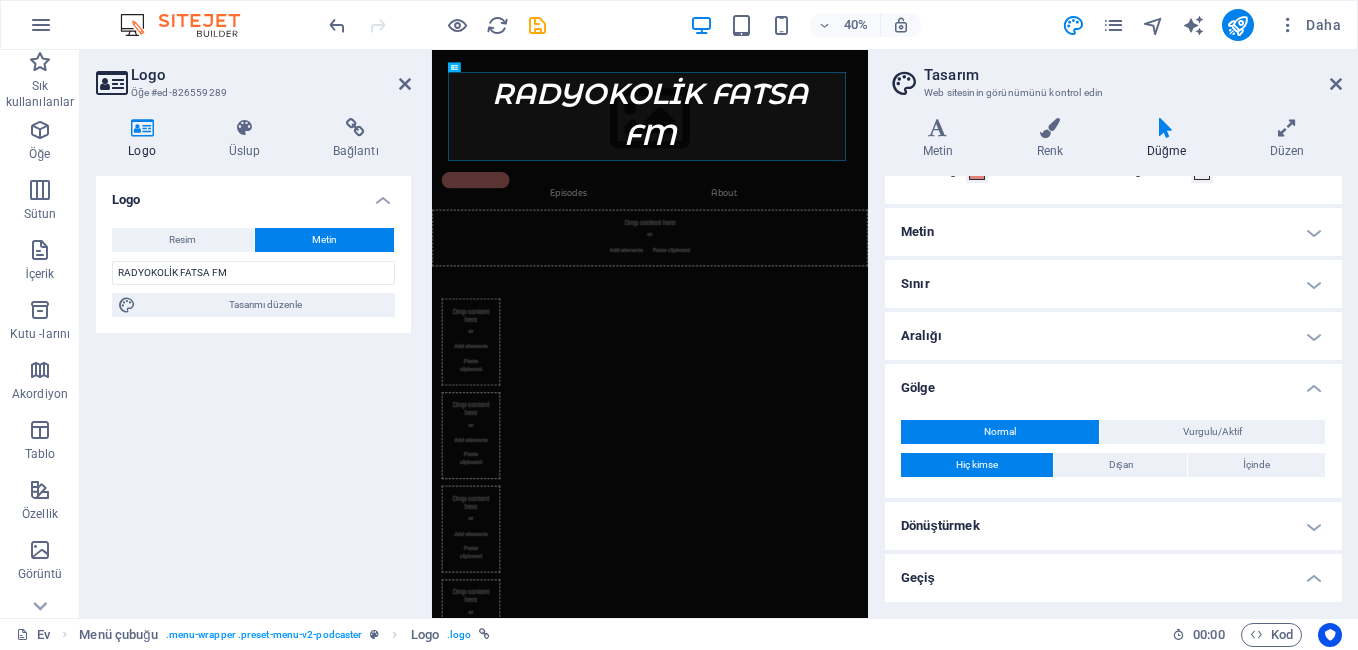 click on "Geçiş" at bounding box center (1113, 572) 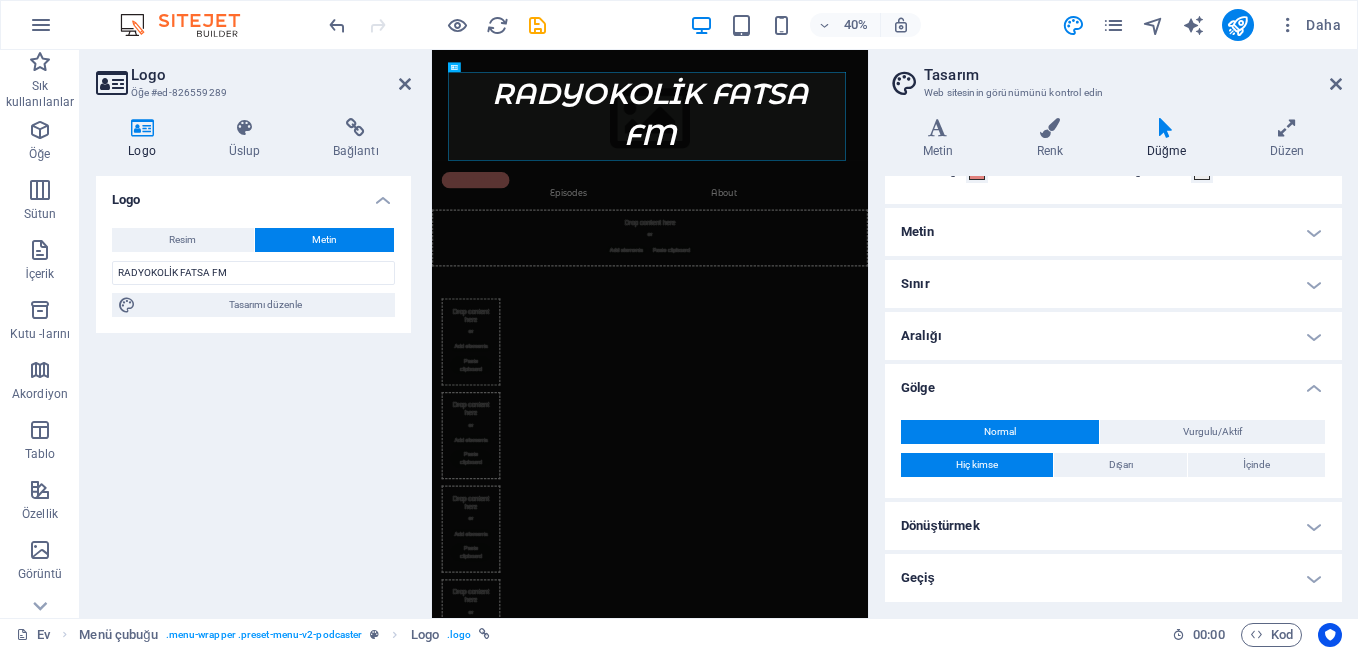 click on "Geçiş" at bounding box center [1113, 578] 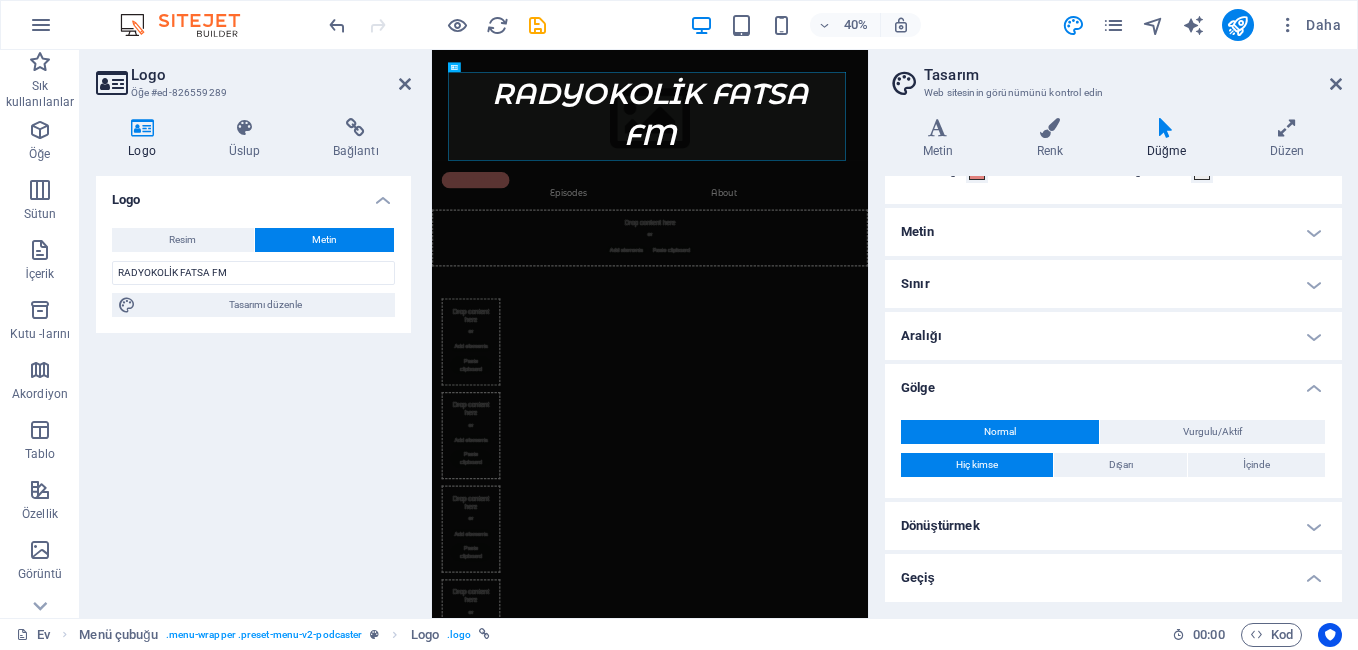 click on "Geçiş" at bounding box center (1113, 572) 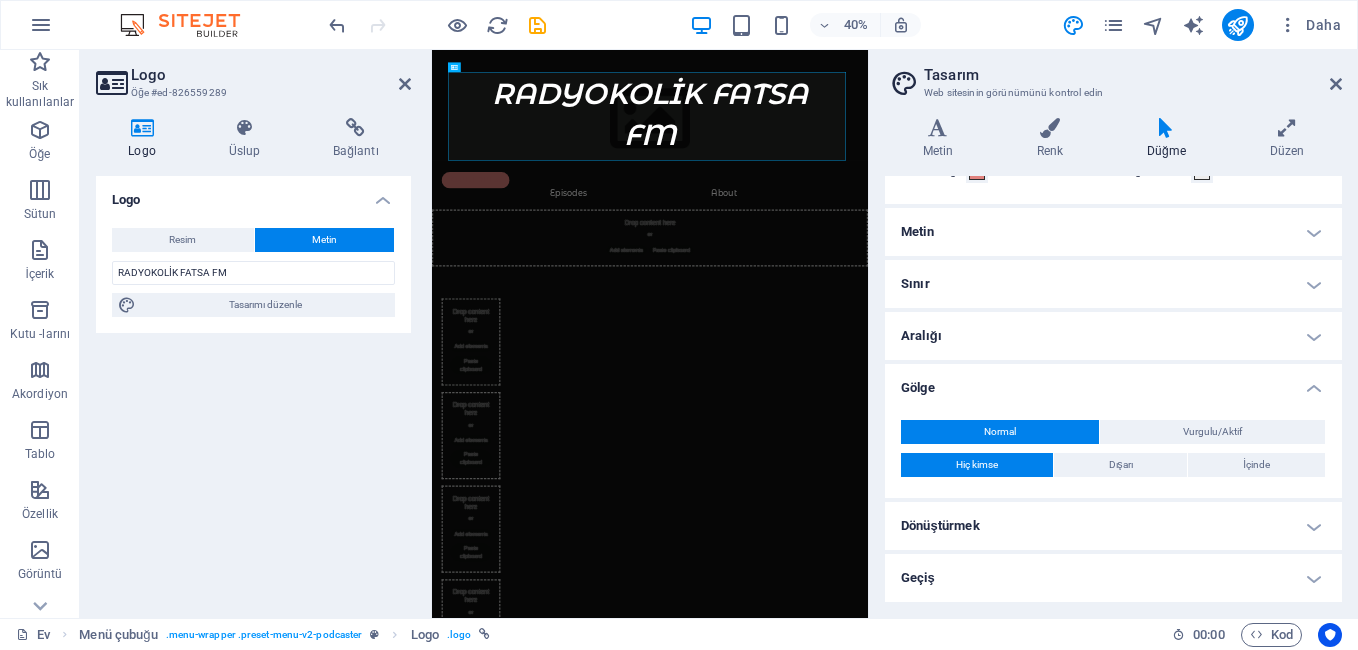 click on "Geçiş" at bounding box center [1113, 578] 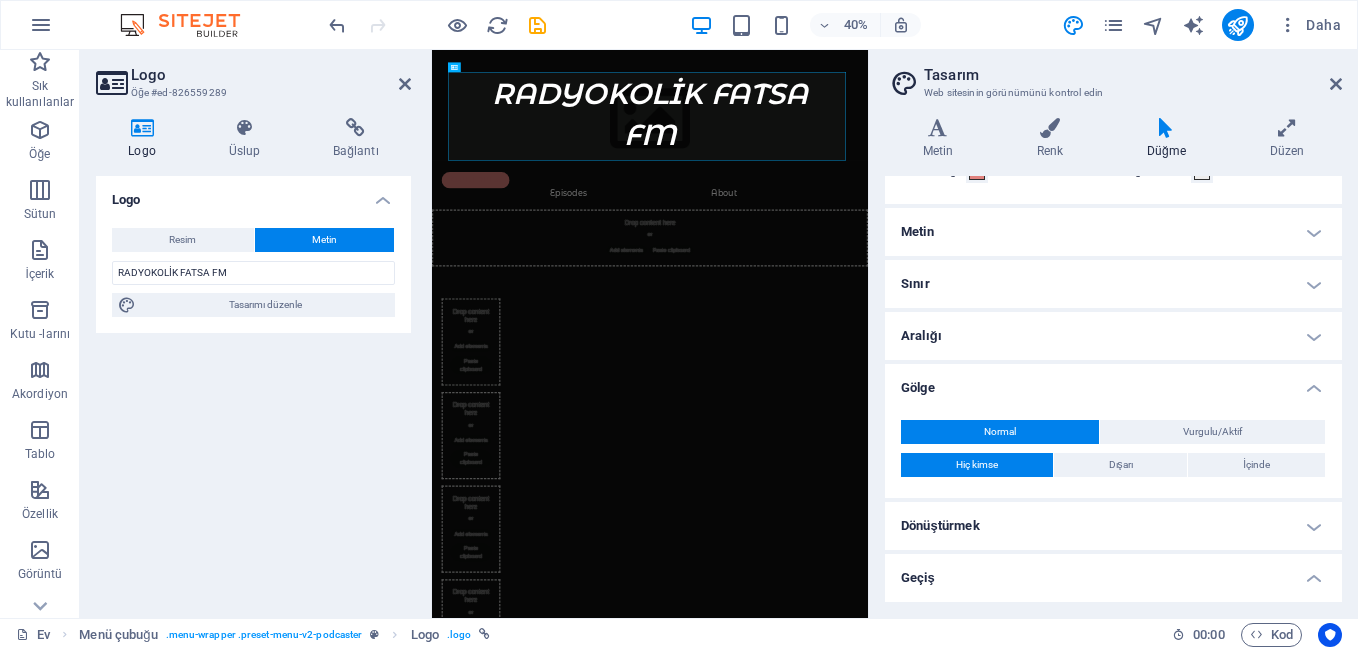 click on "Geçiş" at bounding box center [1113, 572] 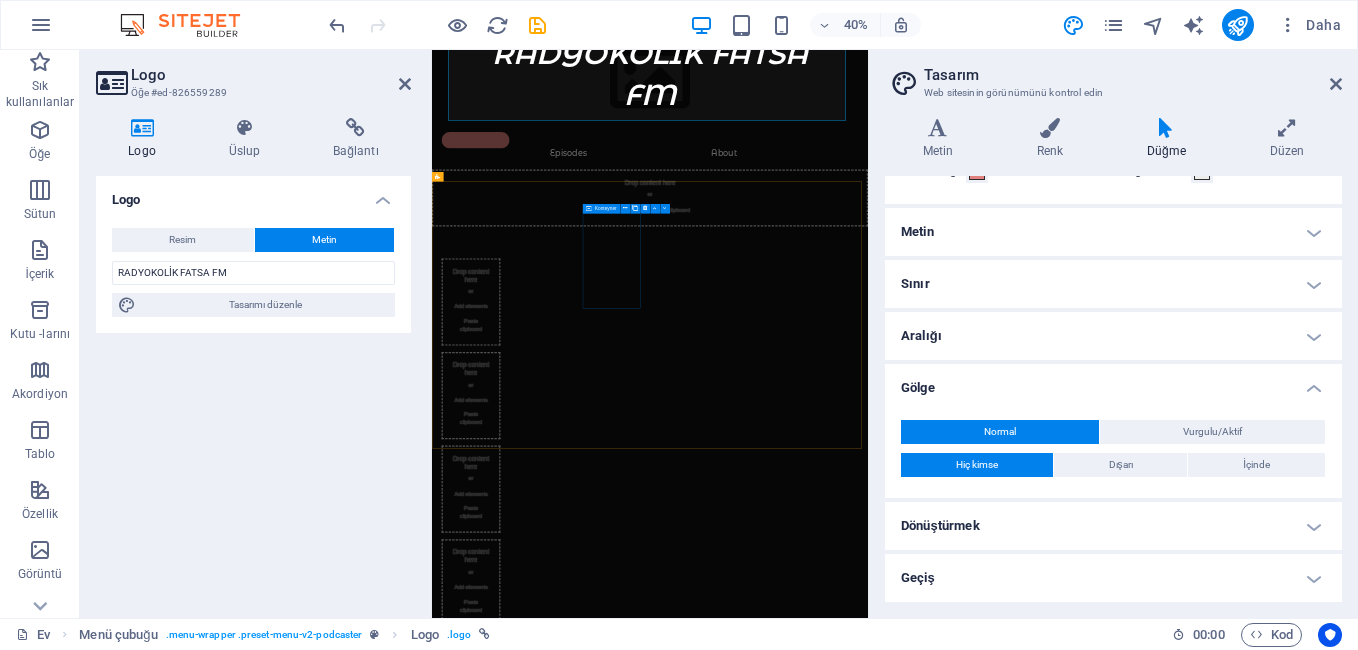 scroll, scrollTop: 0, scrollLeft: 0, axis: both 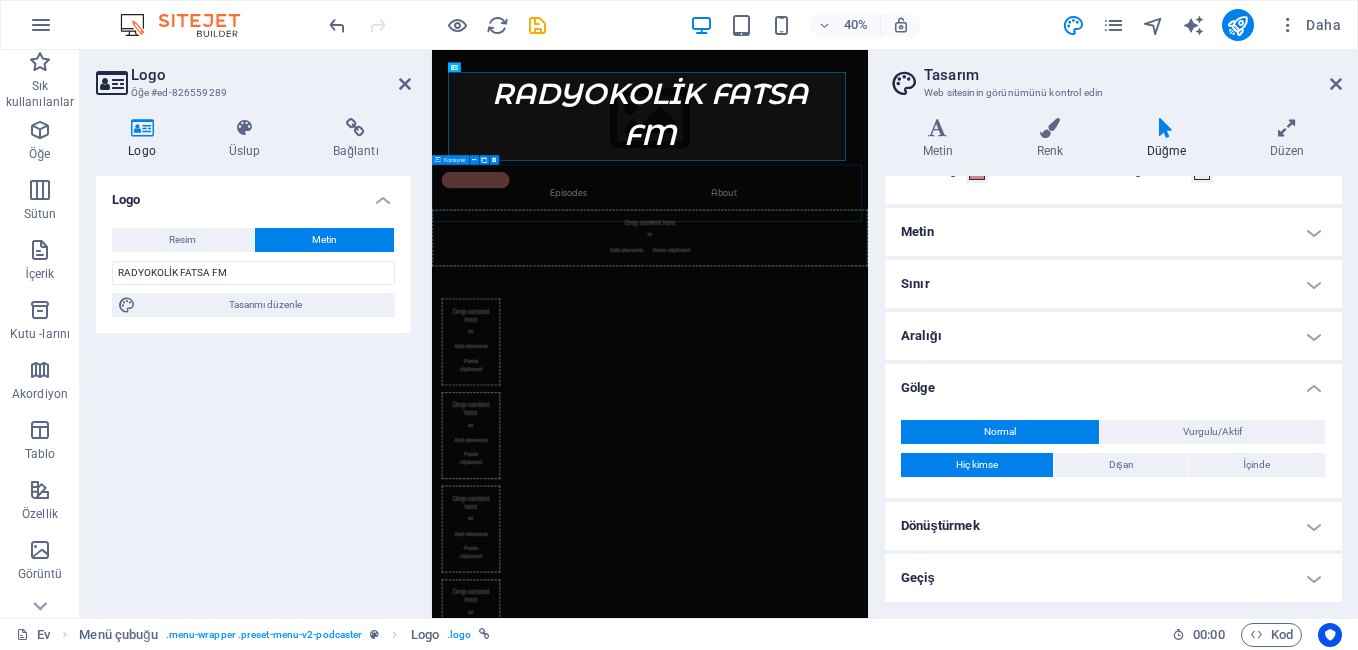 click on "Drop content here or  Add elements  Paste clipboard" at bounding box center [977, 520] 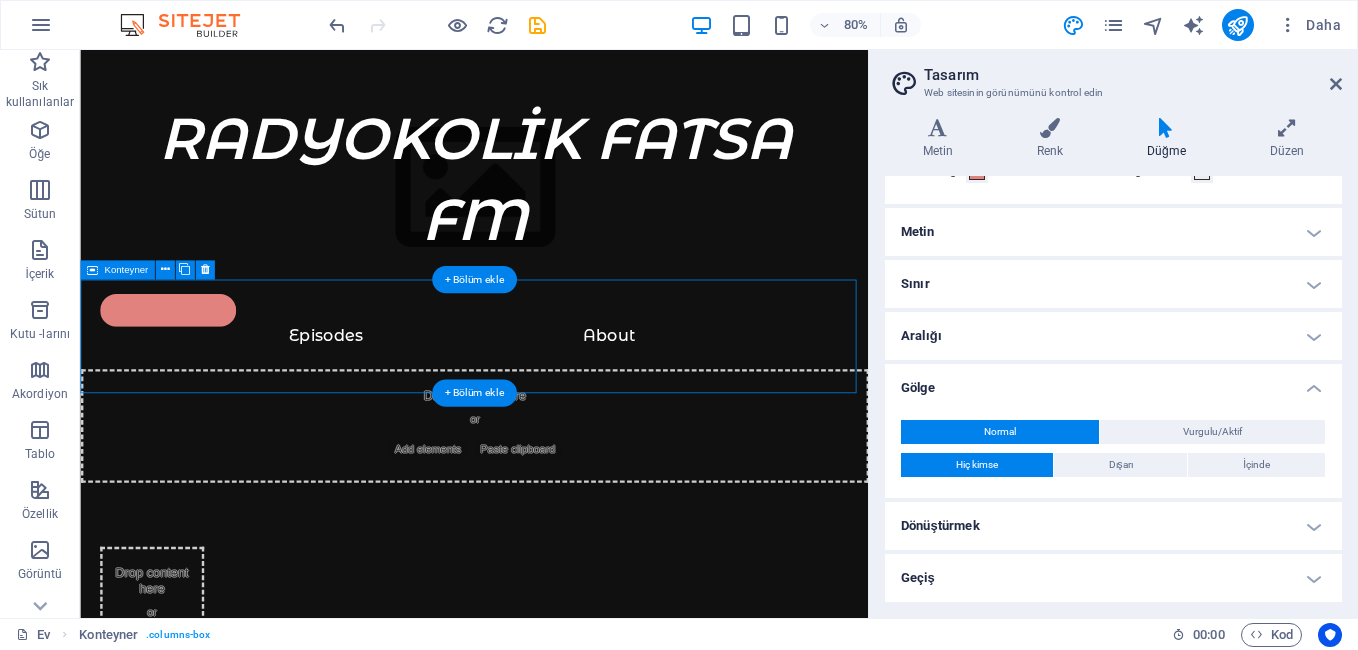 click on "Drop content here or  Add elements  Paste clipboard" at bounding box center [572, 520] 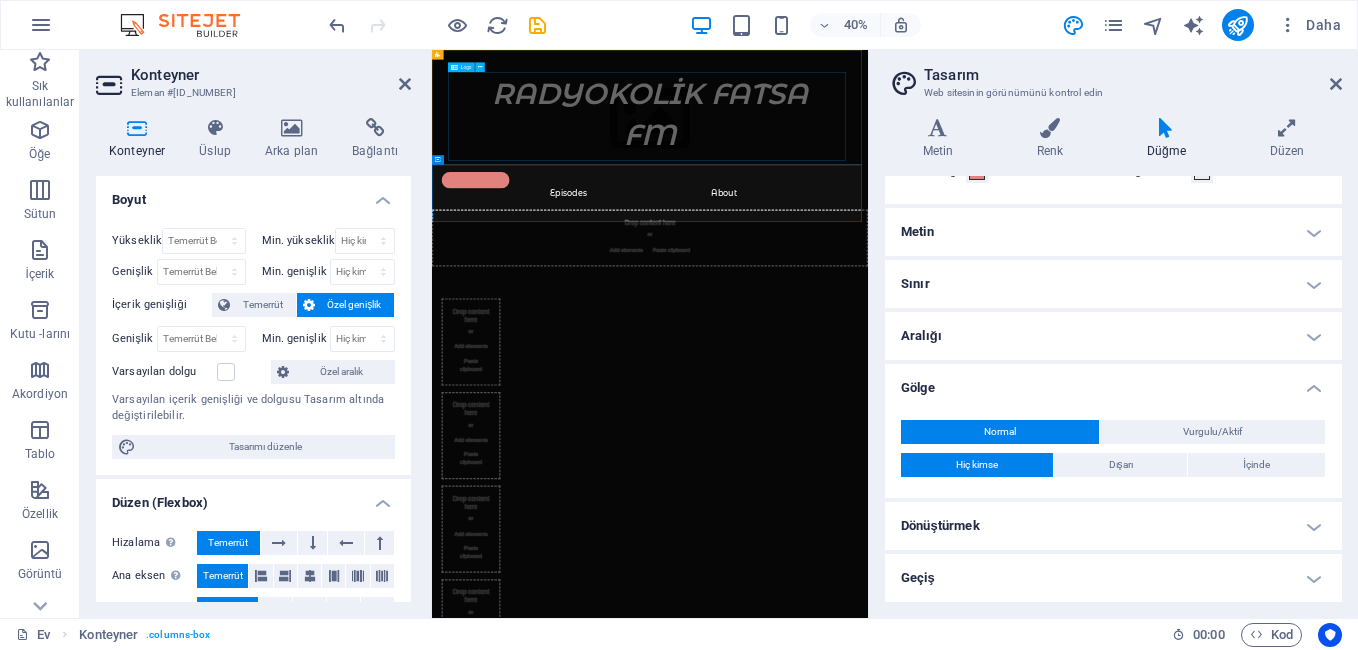 click on "RADYOKOLİK FATSA FM" at bounding box center (977, 221) 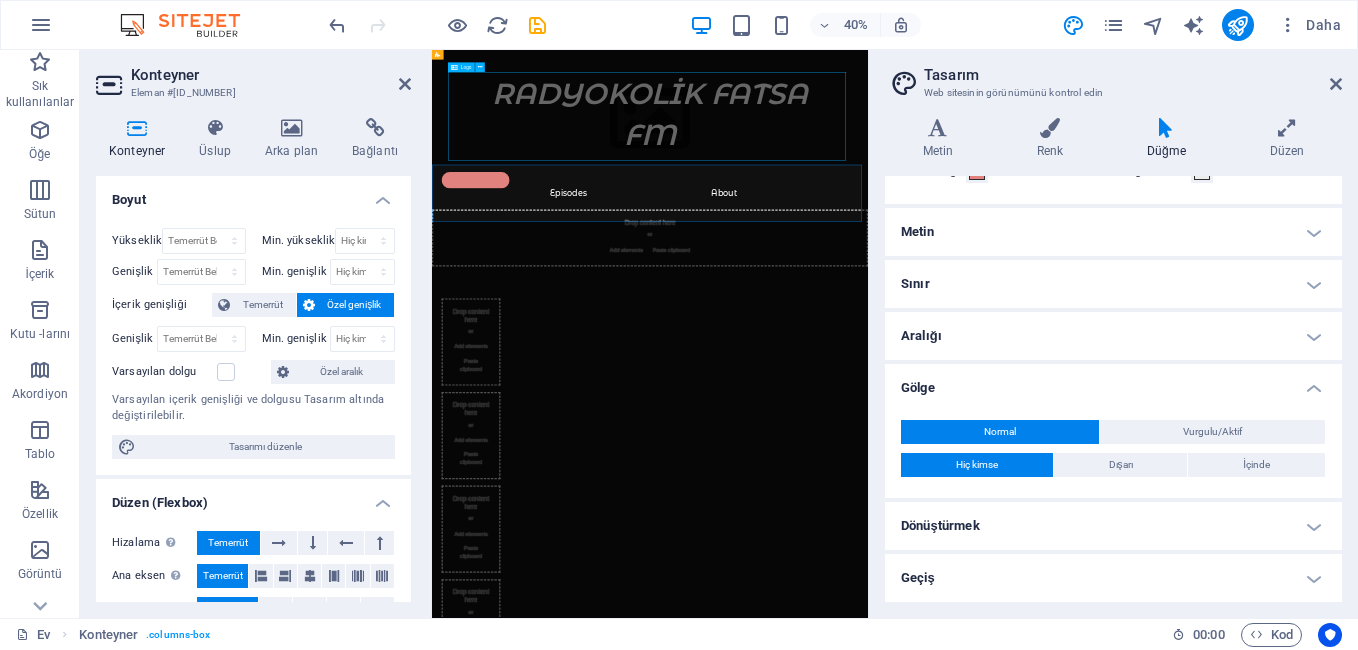 click on "RADYOKOLİK FATSA FM" at bounding box center [977, 221] 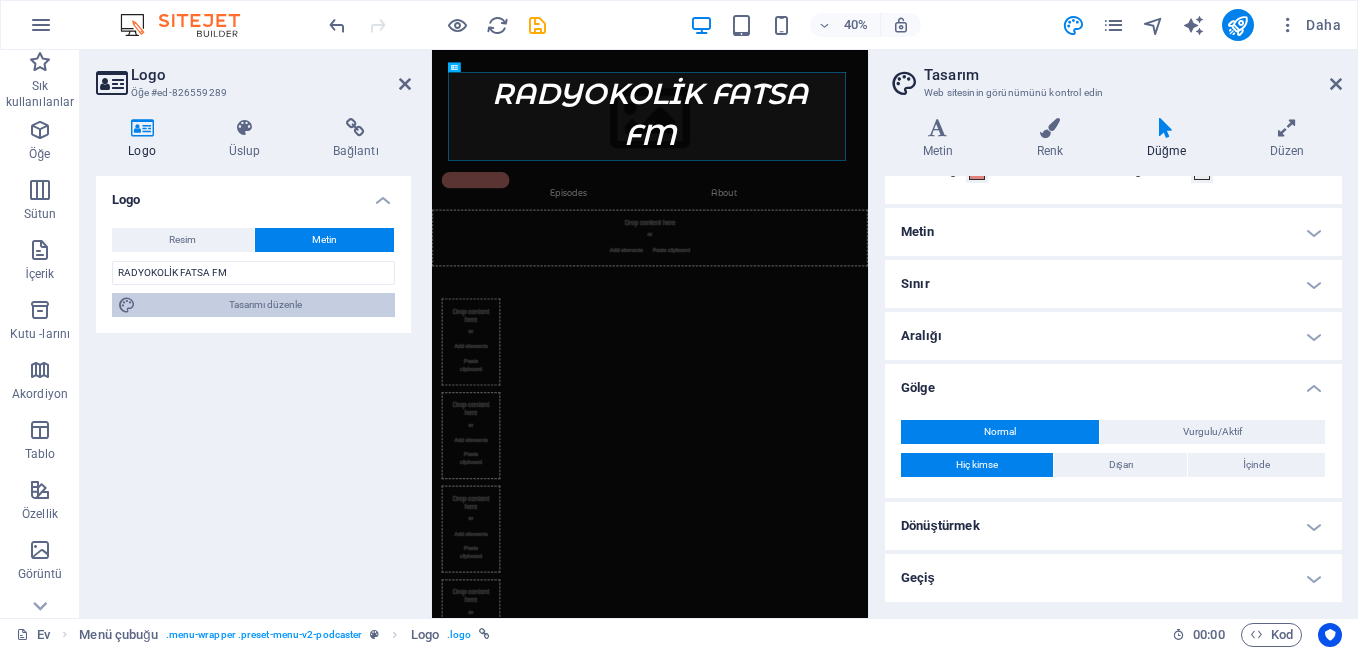 click on "Tasarımı düzenle" at bounding box center (265, 305) 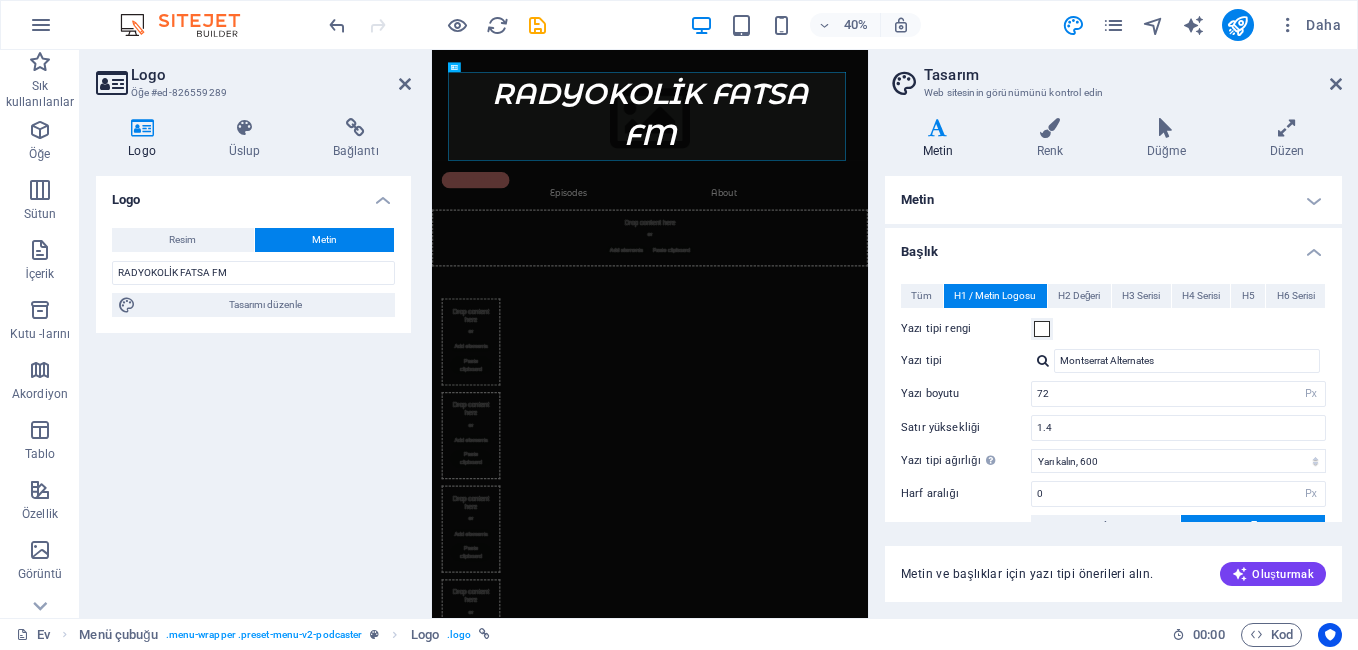 click on "H1 / Metin Logosu" at bounding box center (995, 296) 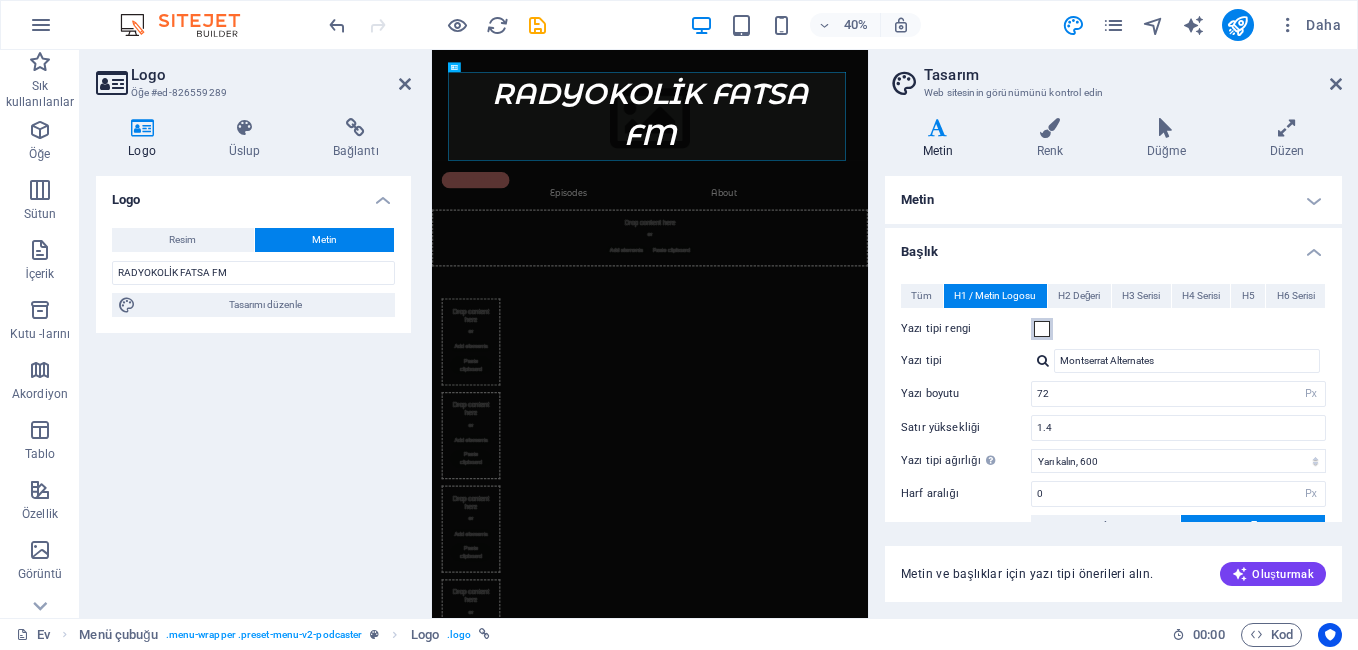 click at bounding box center (1042, 329) 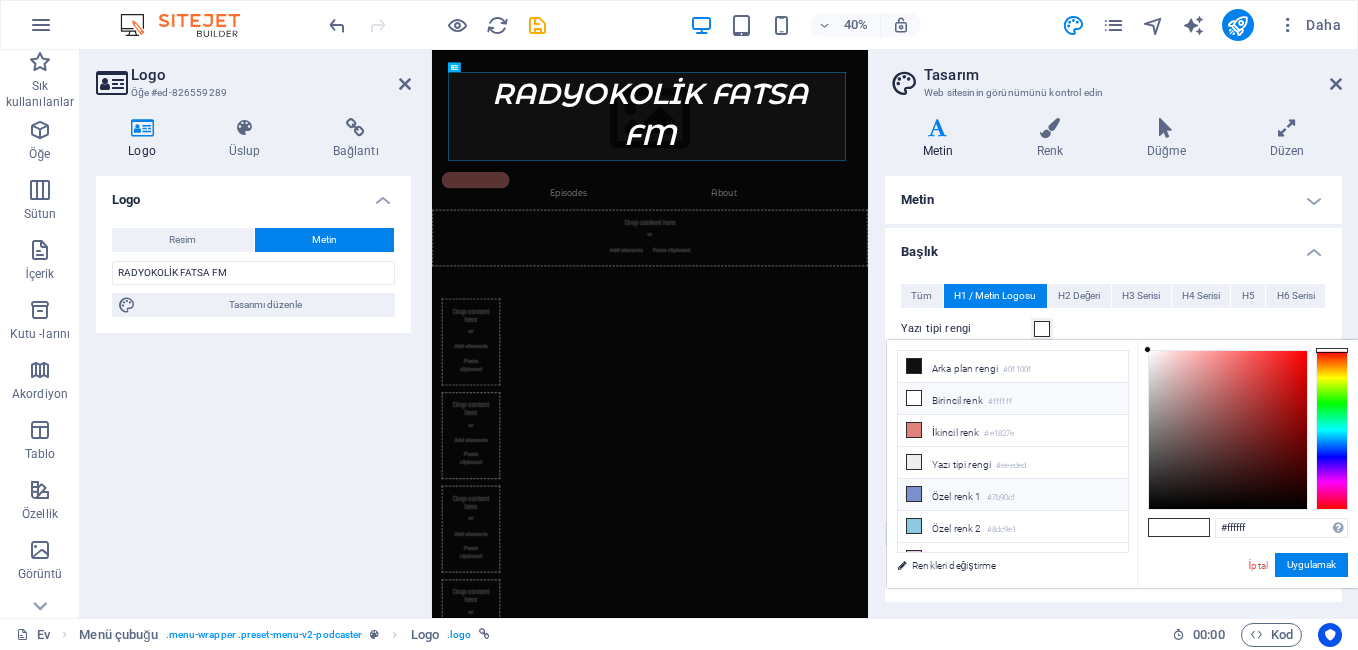 click at bounding box center [914, 494] 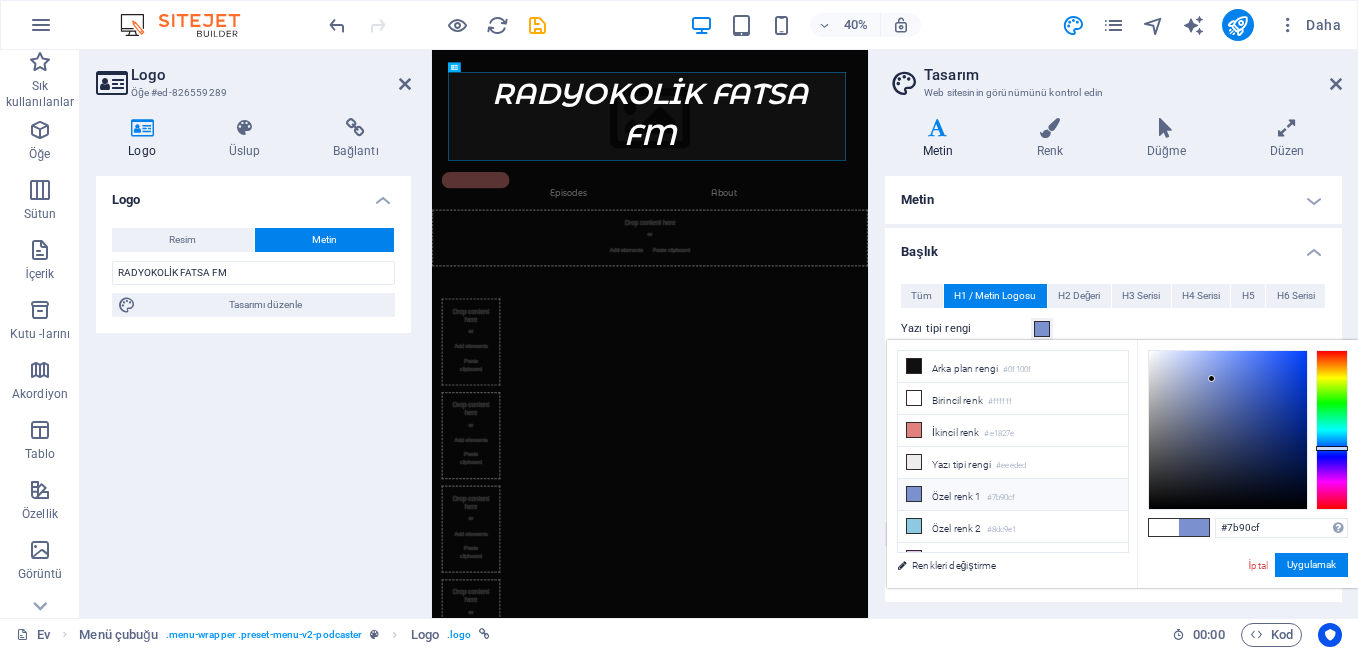 click on "Özel renk 1
#7b90cf" at bounding box center (1013, 495) 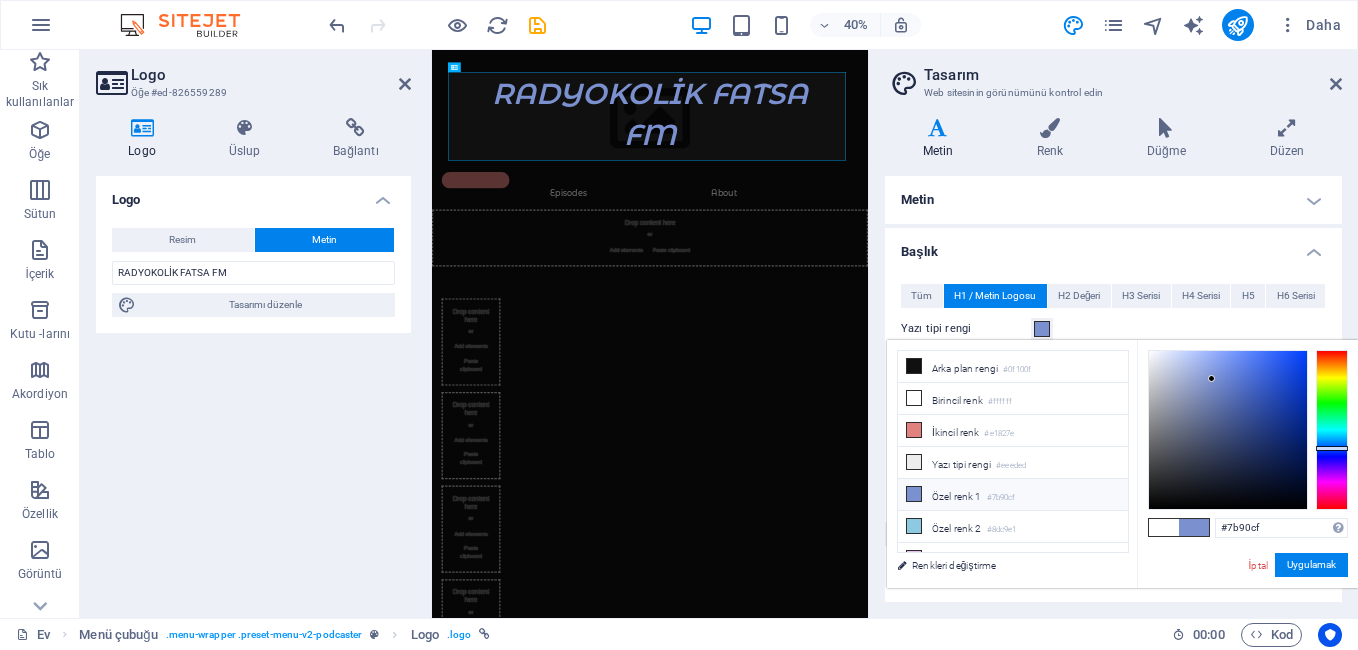 click on "Özel renk 1
#7b90cf" at bounding box center [1013, 495] 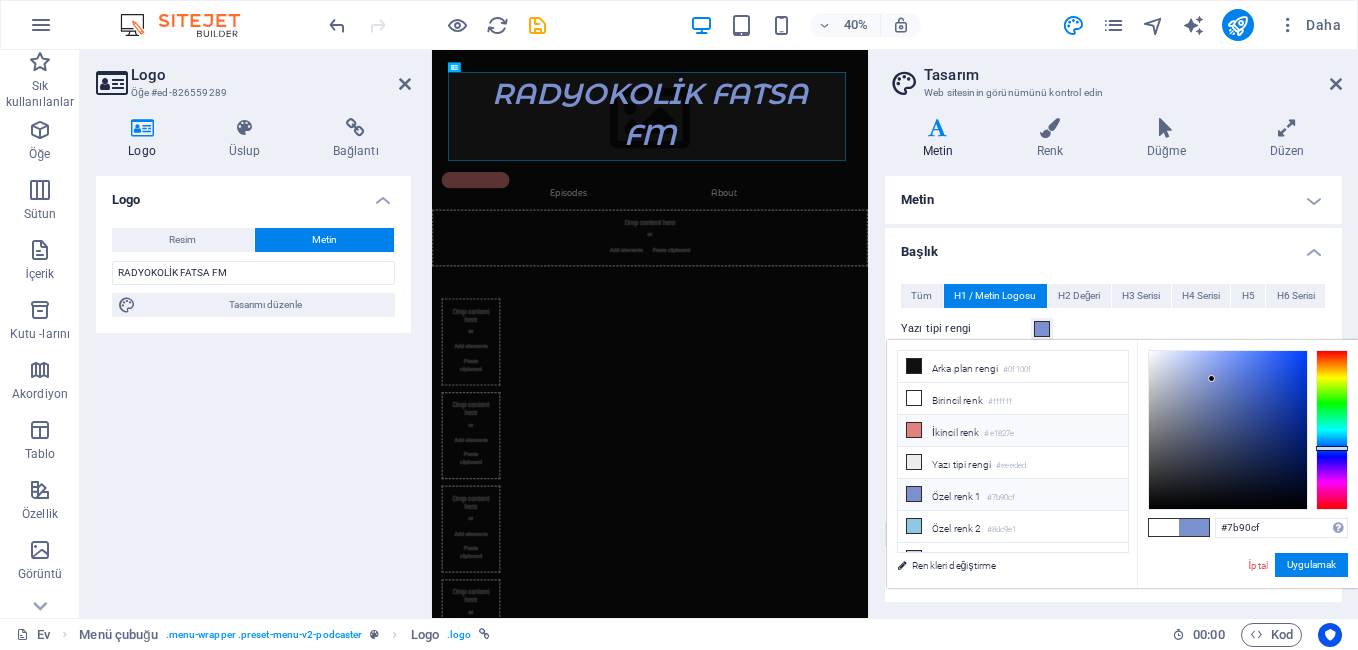 click at bounding box center (914, 430) 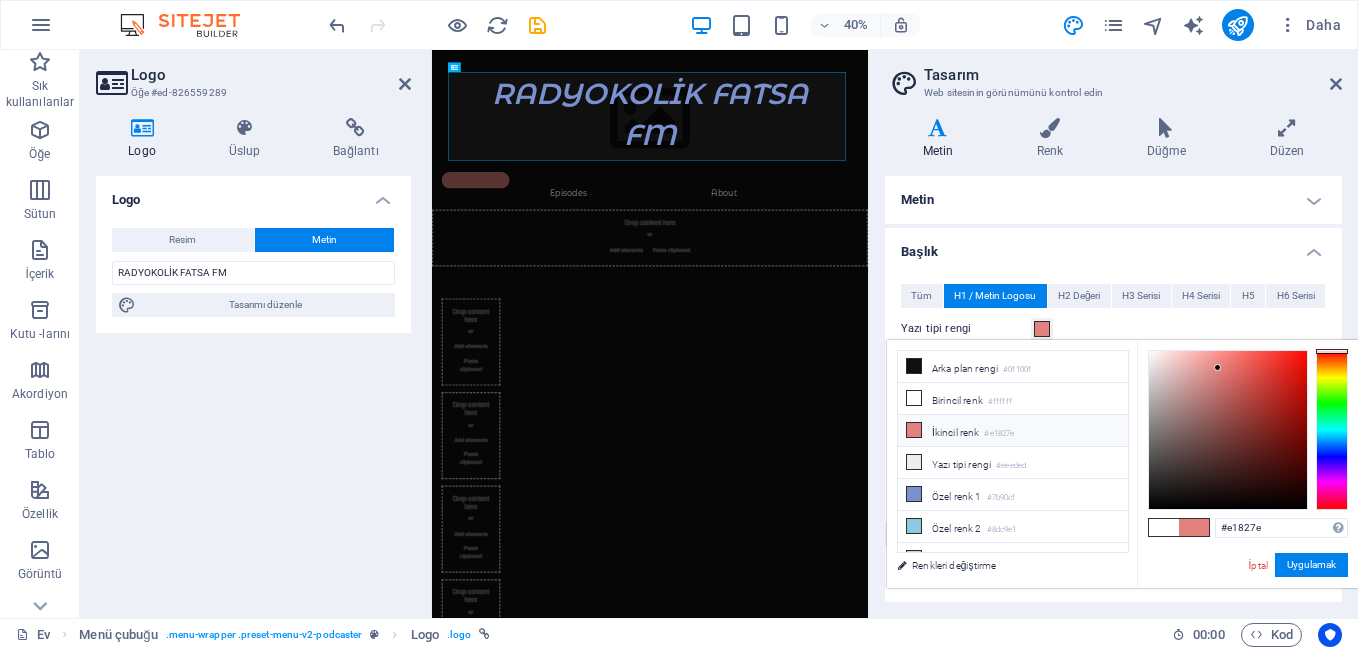 click at bounding box center (914, 430) 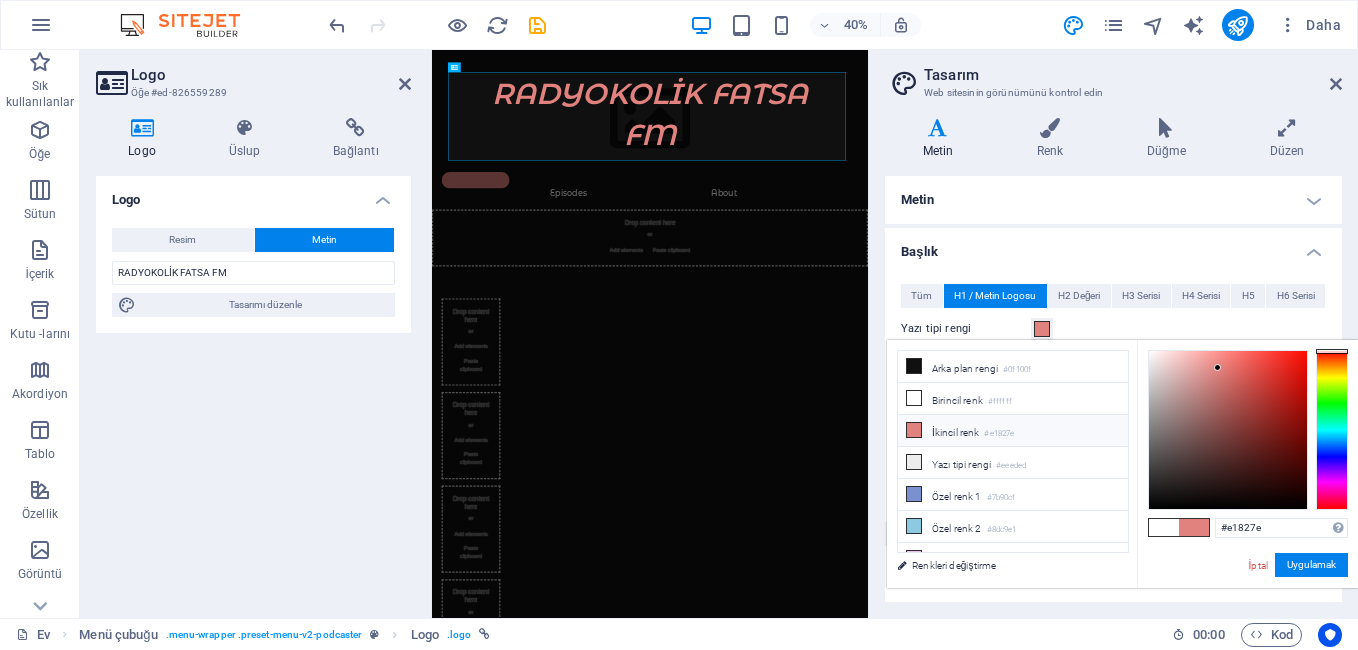 click at bounding box center (914, 430) 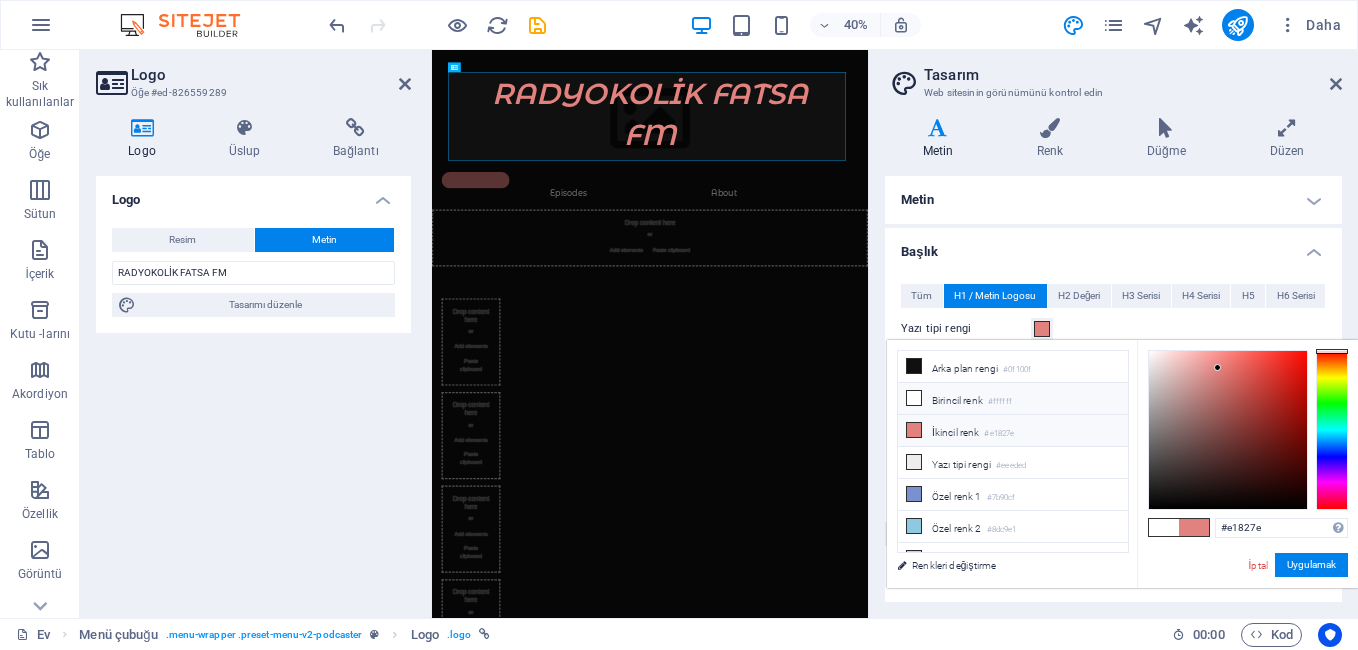 click at bounding box center (914, 398) 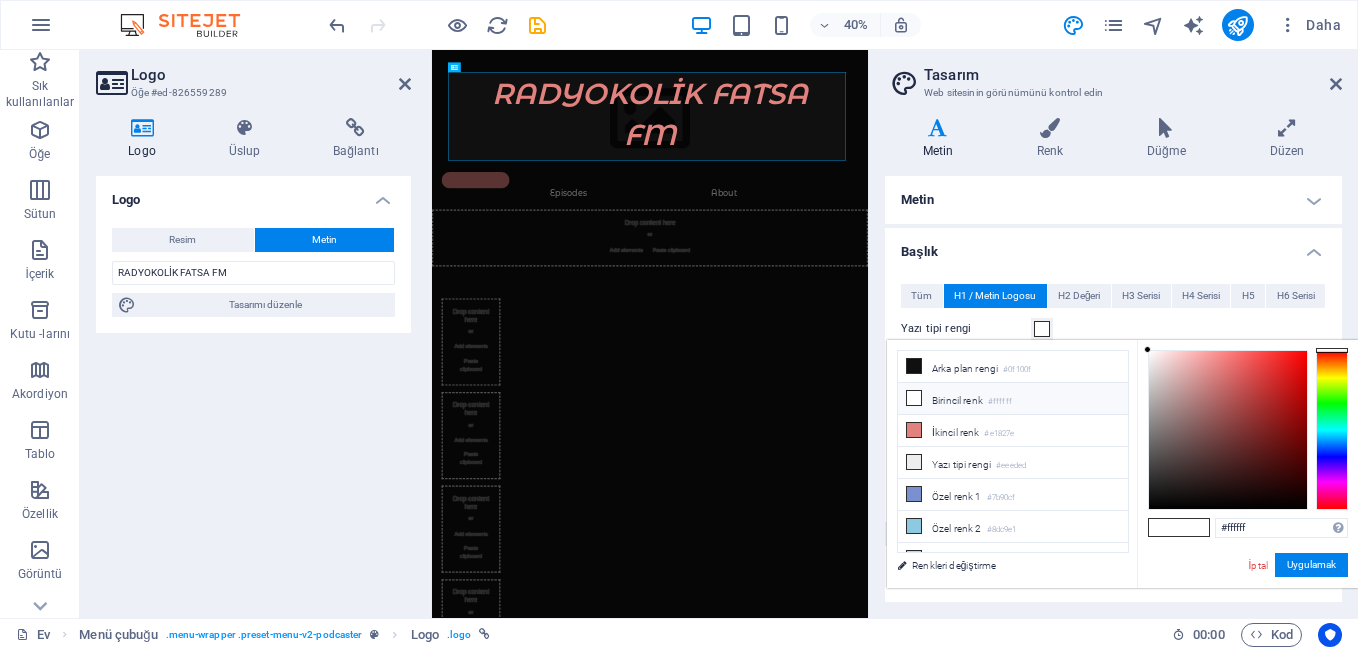 click at bounding box center [914, 398] 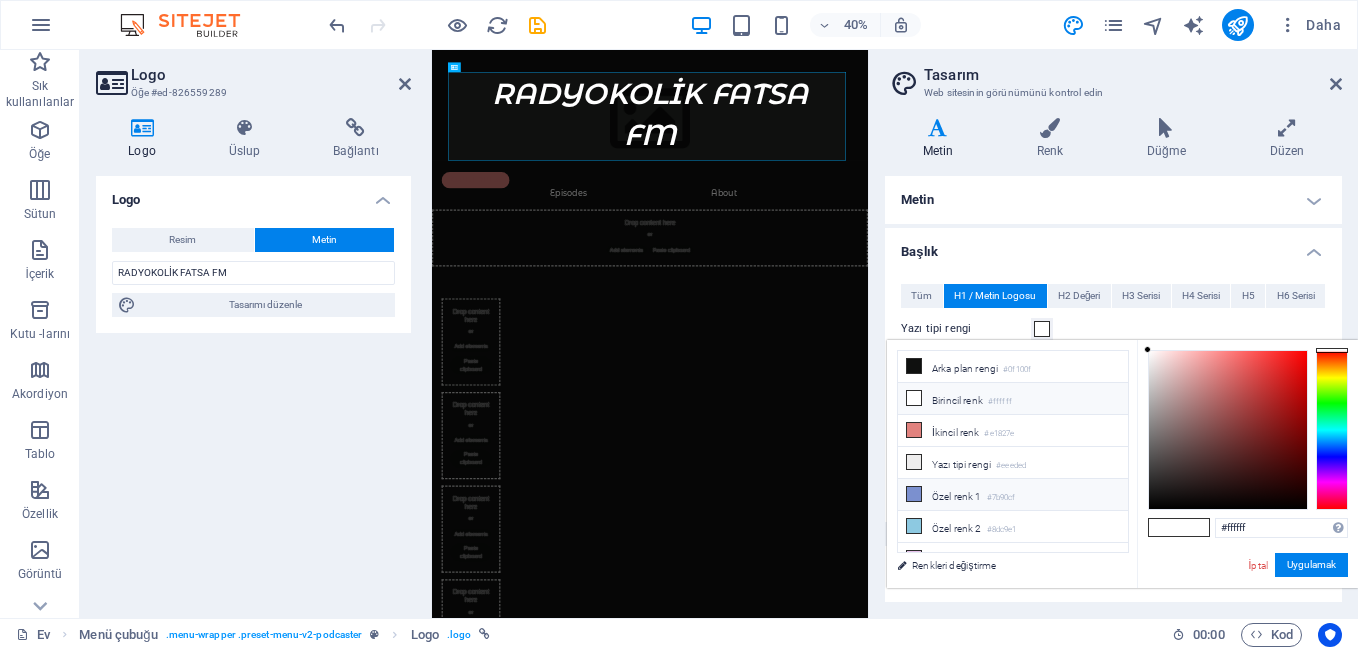 click at bounding box center [914, 494] 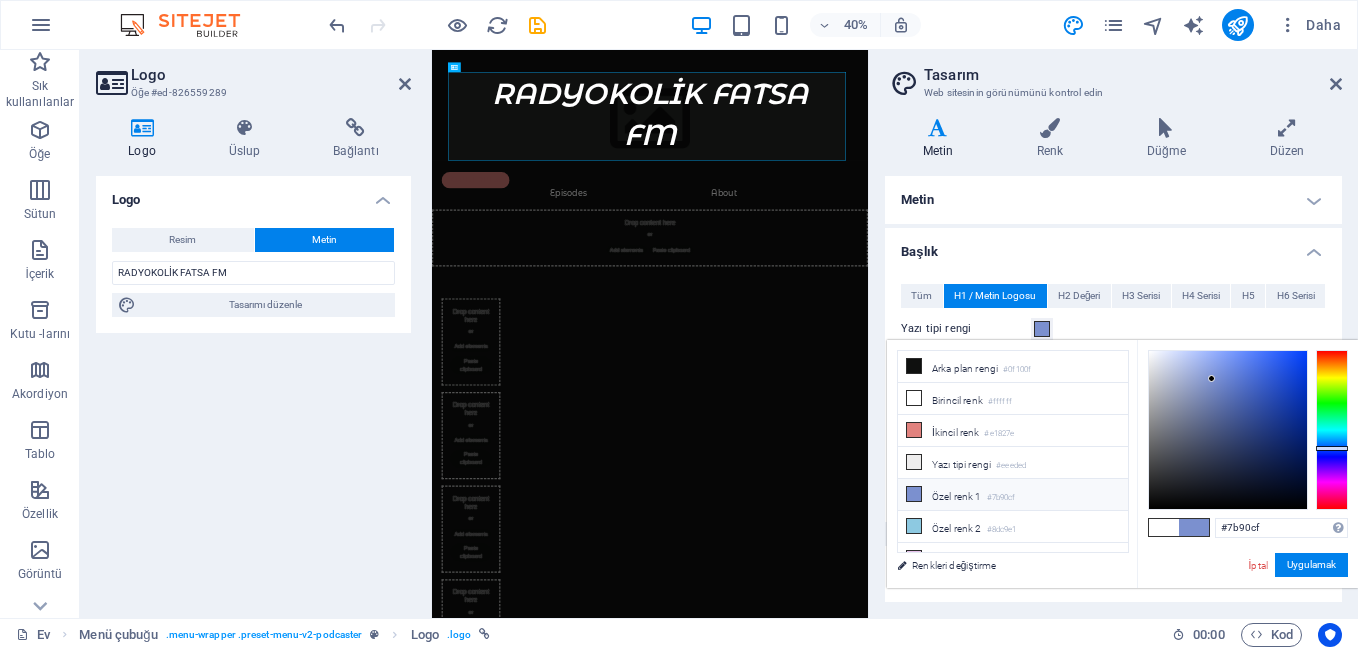 click at bounding box center (914, 494) 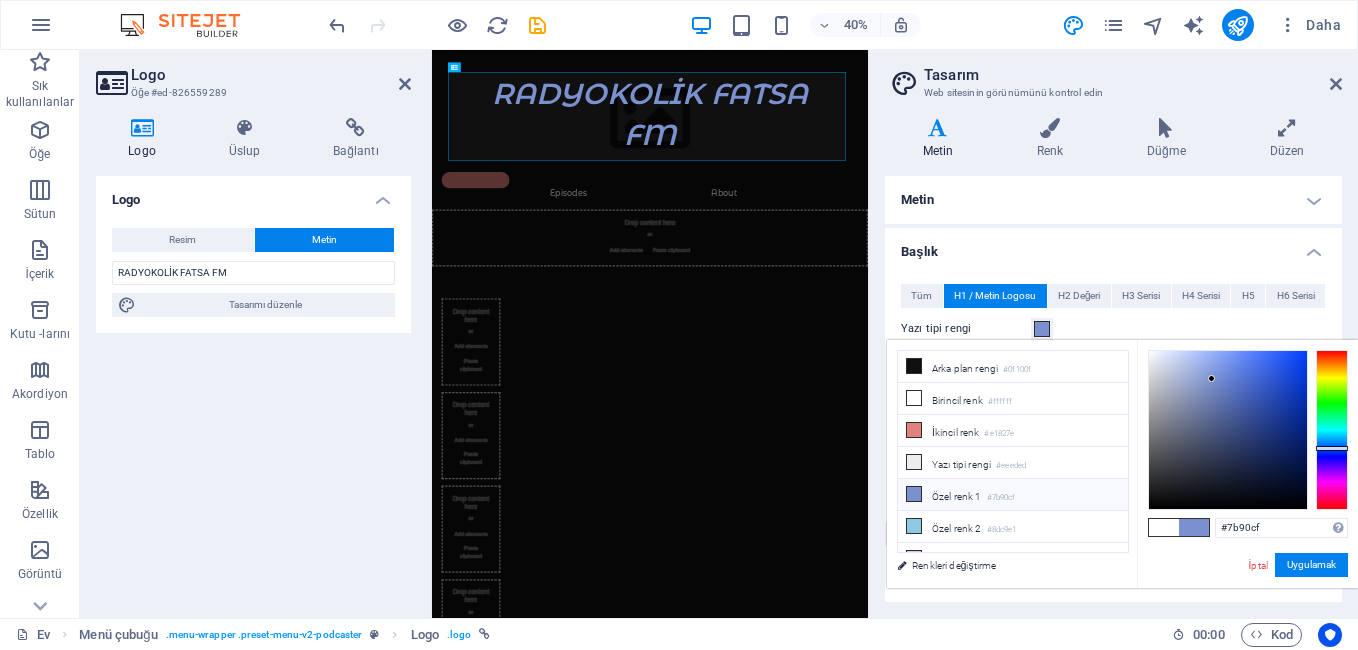 click at bounding box center (914, 494) 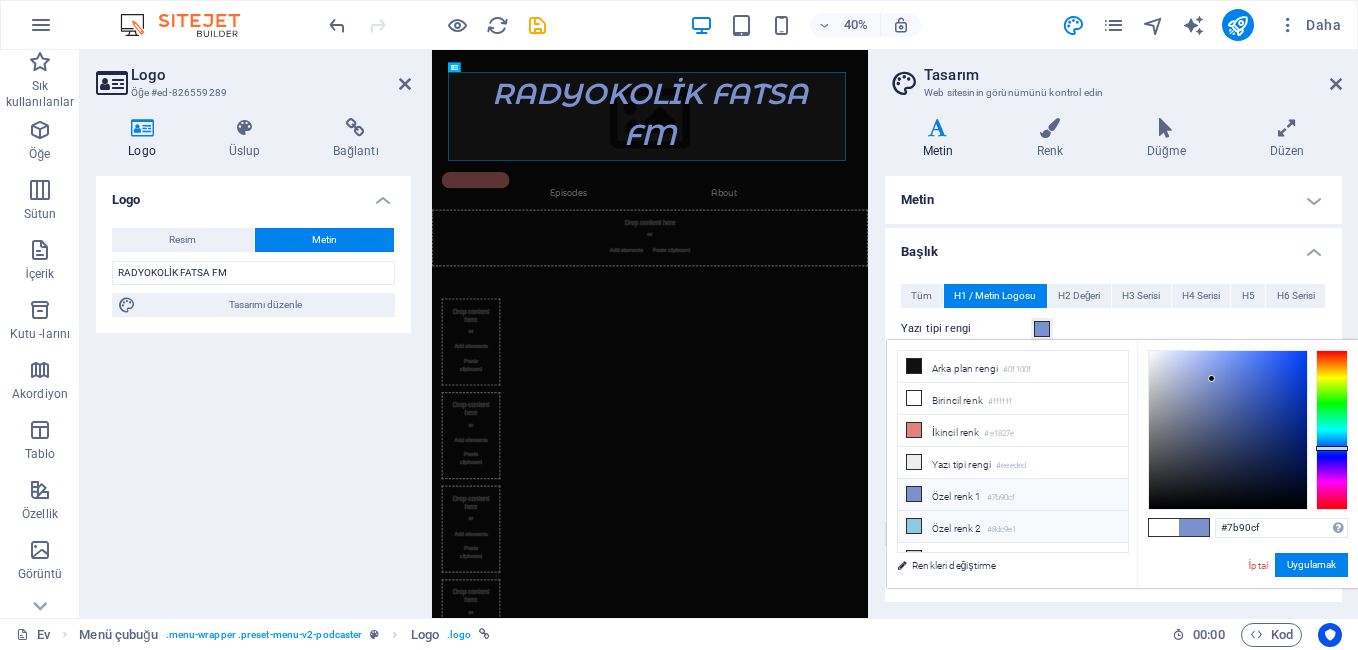 scroll, scrollTop: 47, scrollLeft: 0, axis: vertical 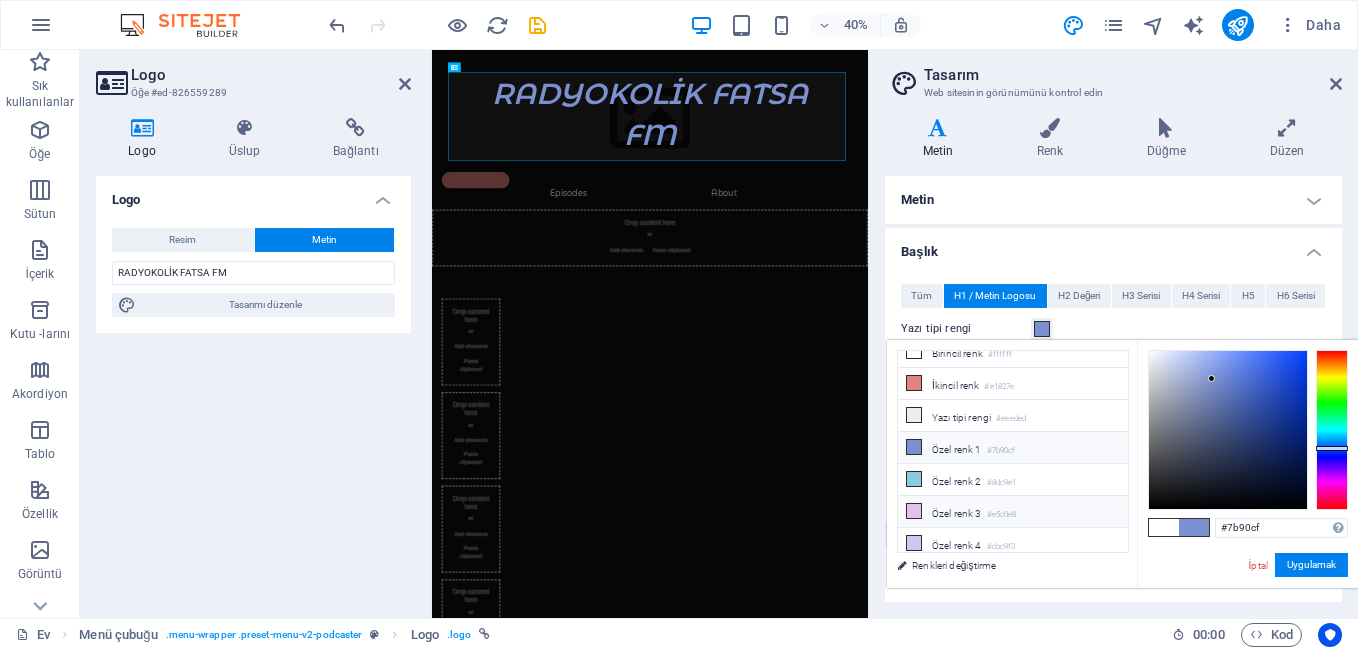 click at bounding box center [914, 511] 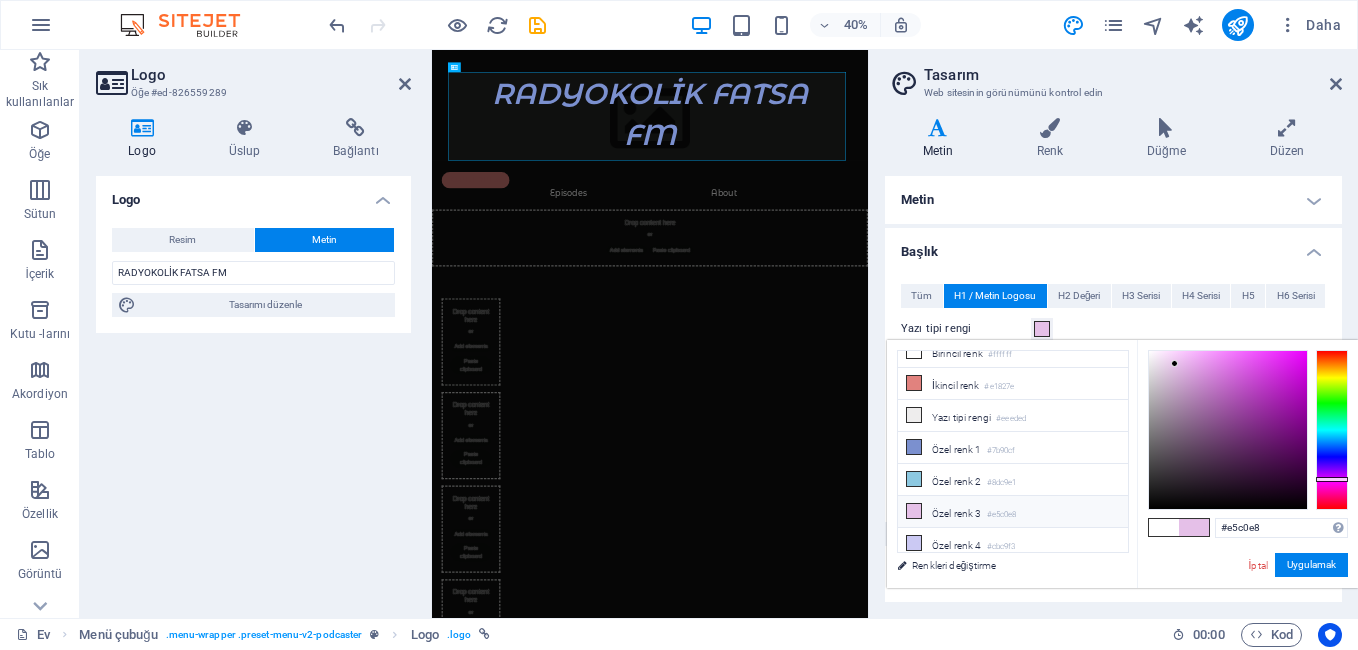 click at bounding box center [914, 511] 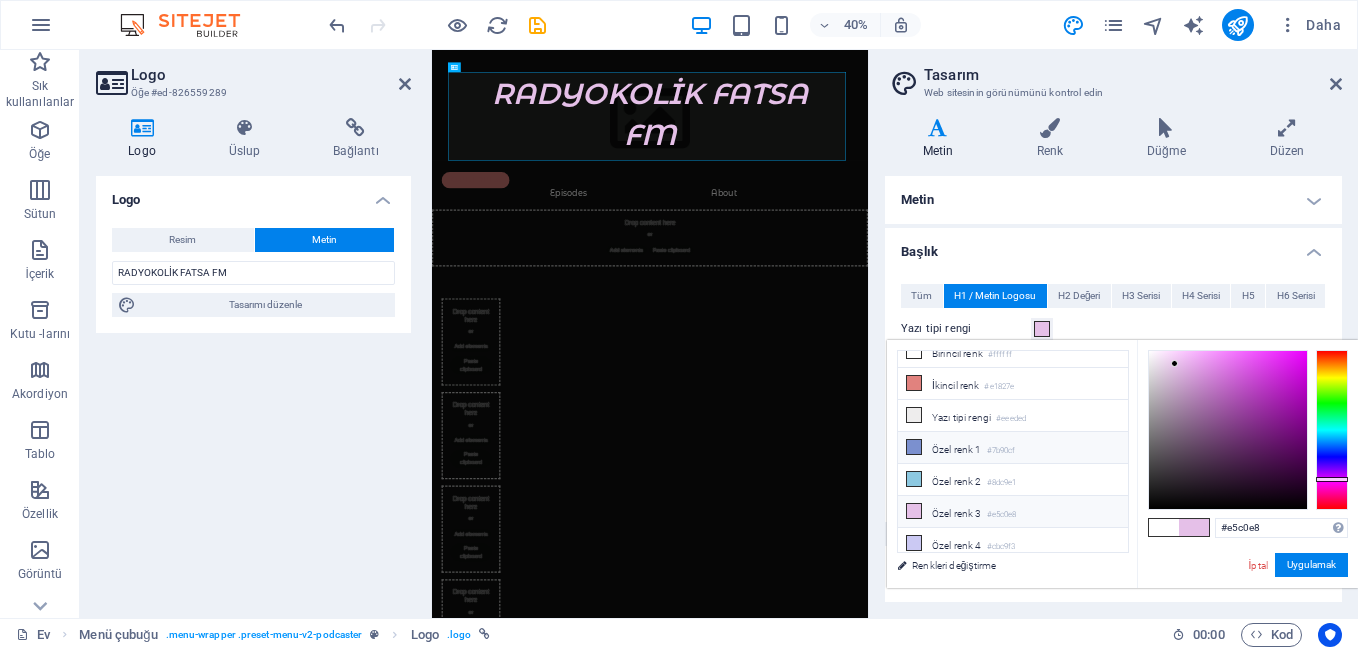 scroll, scrollTop: 0, scrollLeft: 0, axis: both 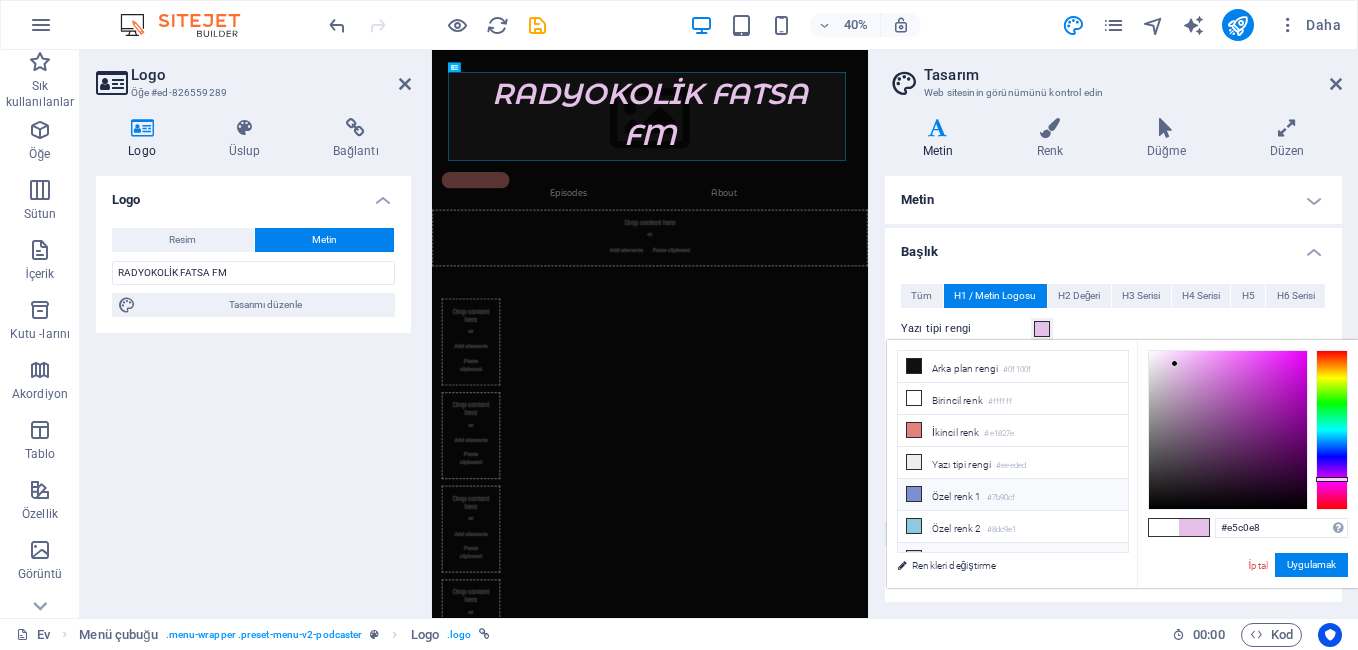 click at bounding box center (914, 494) 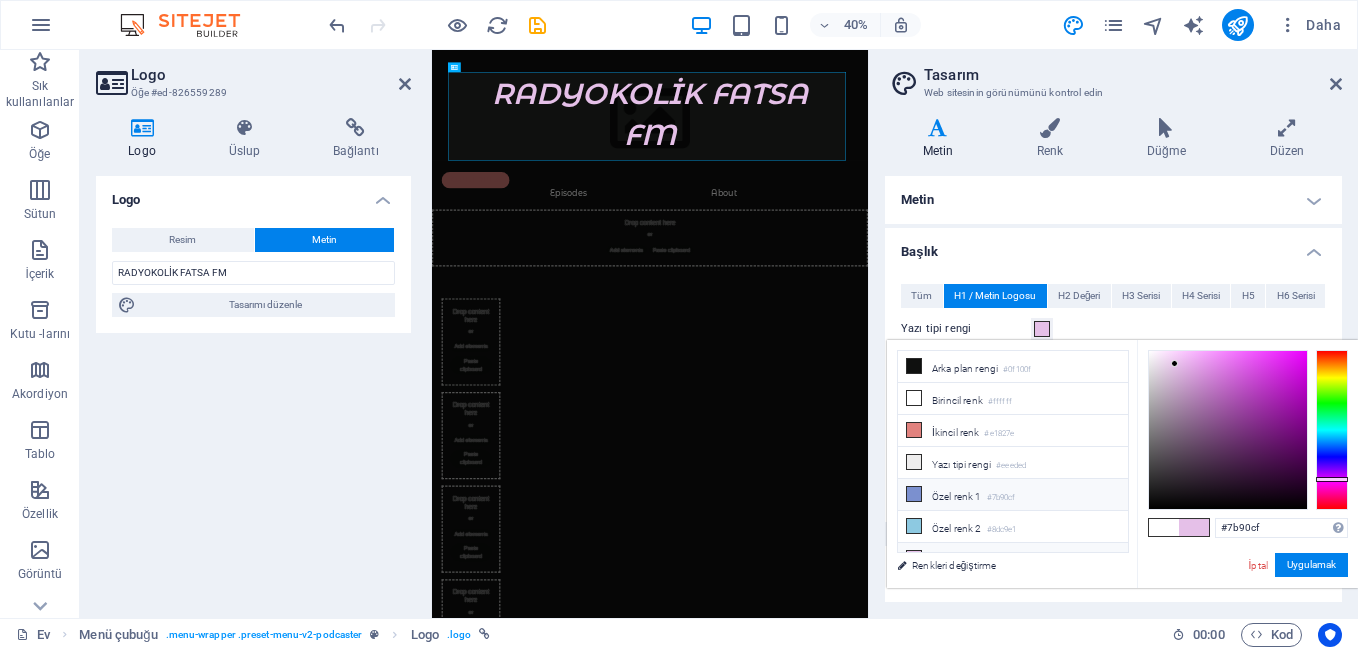 click at bounding box center (914, 494) 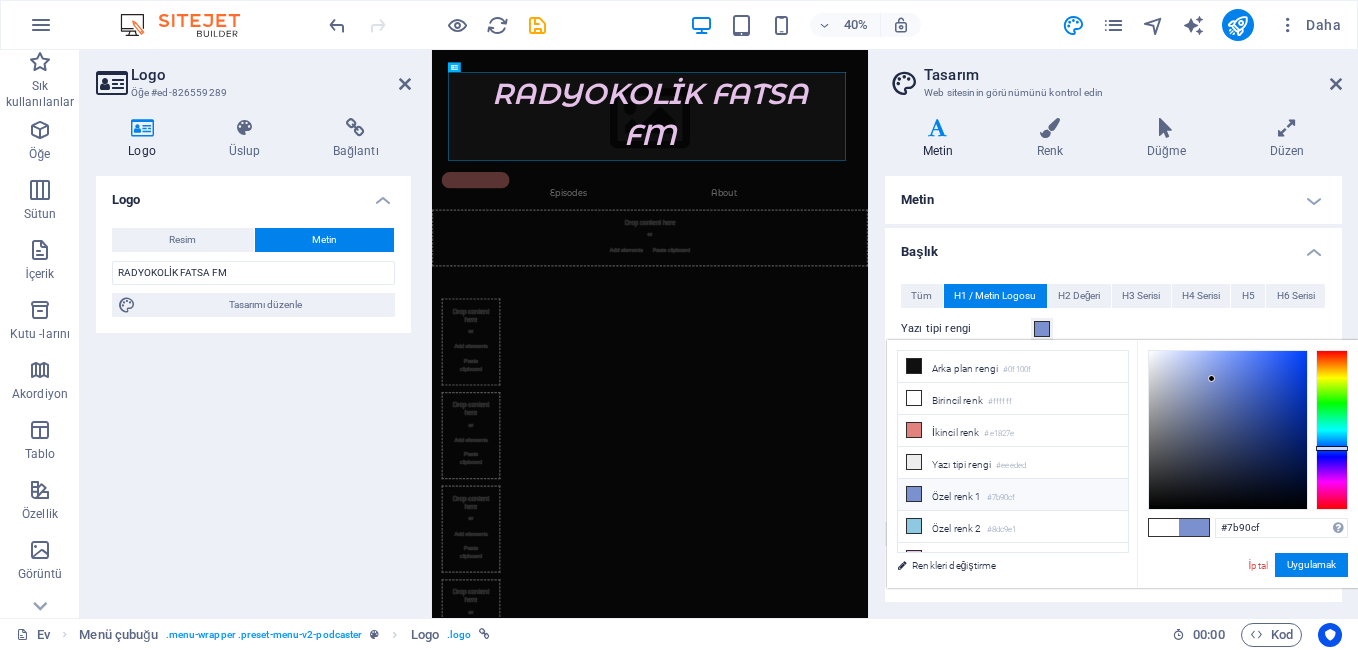 click at bounding box center [914, 494] 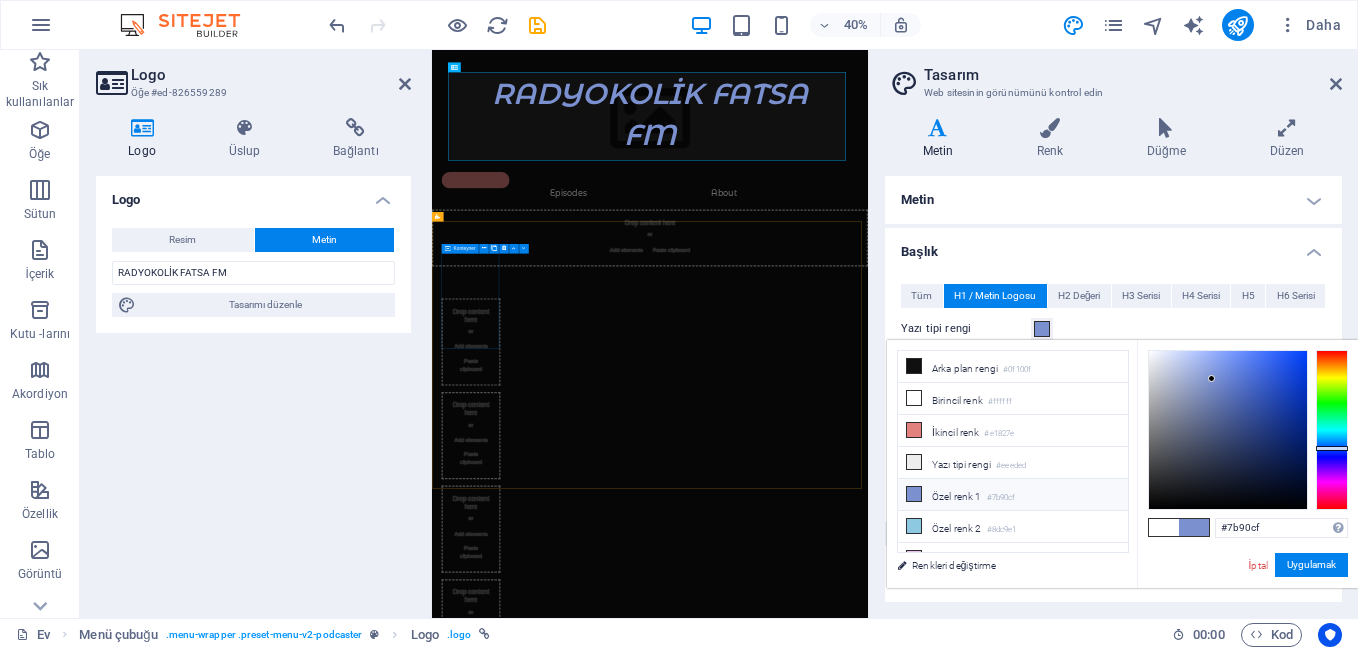 click on "Add elements" at bounding box center (529, 792) 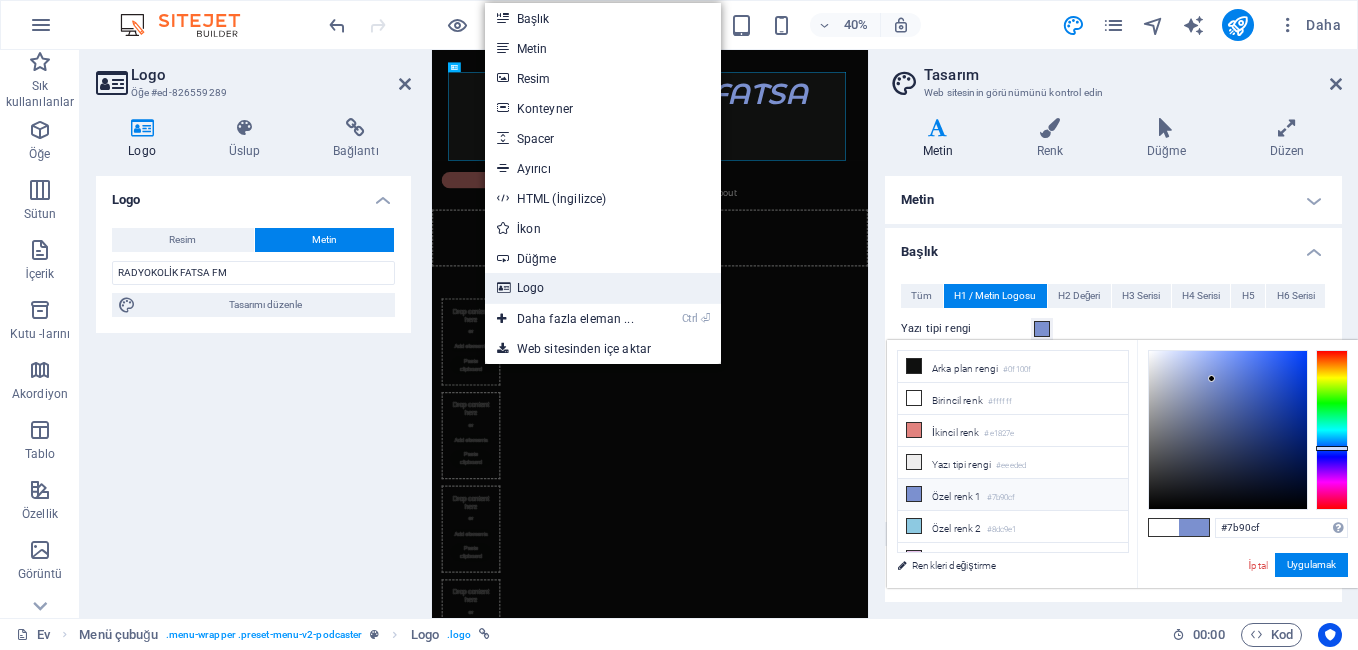 click on "Logo" at bounding box center (603, 288) 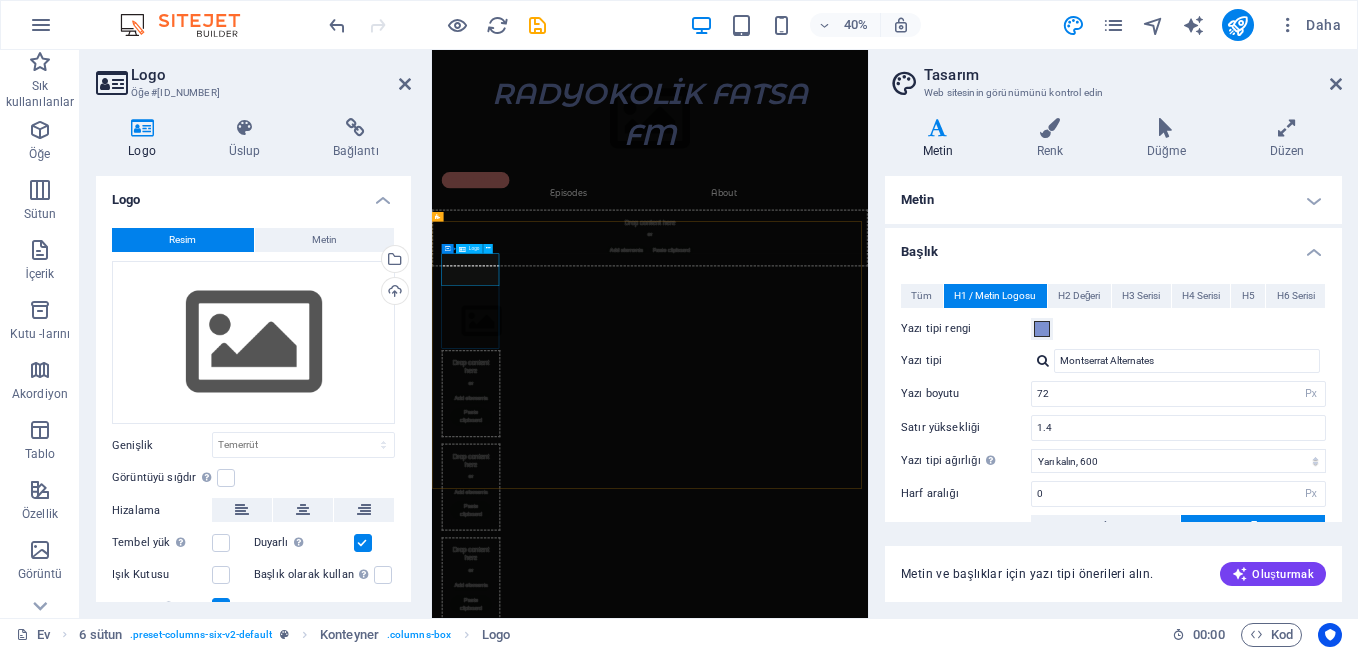 click at bounding box center (529, 727) 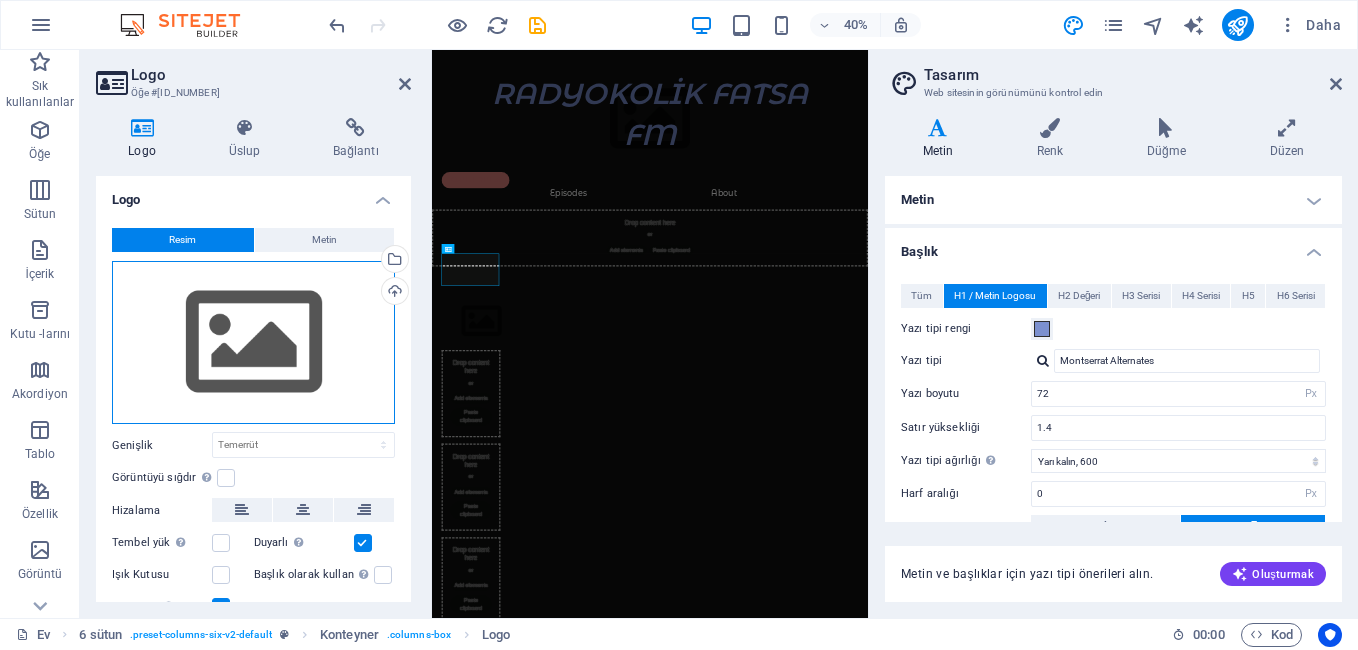 click on "Drag files here, click to choose files or select files from Files or our free stock photos & videos" at bounding box center [253, 343] 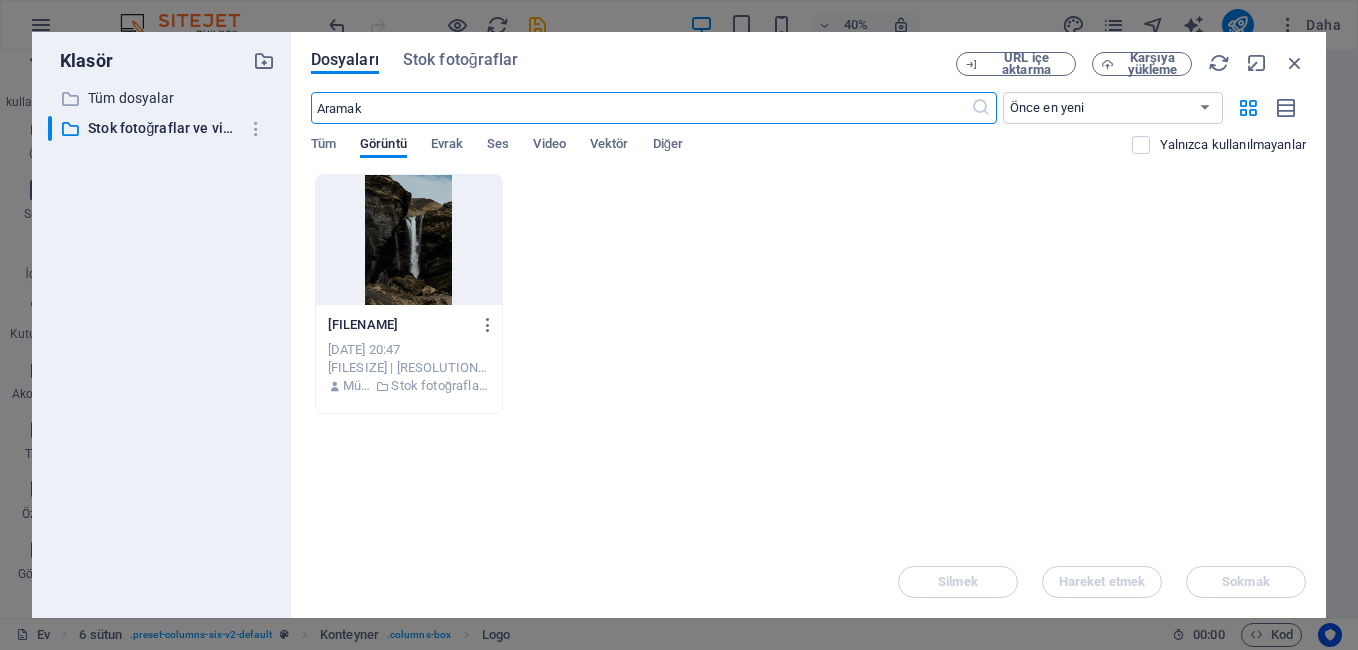 scroll, scrollTop: 271, scrollLeft: 0, axis: vertical 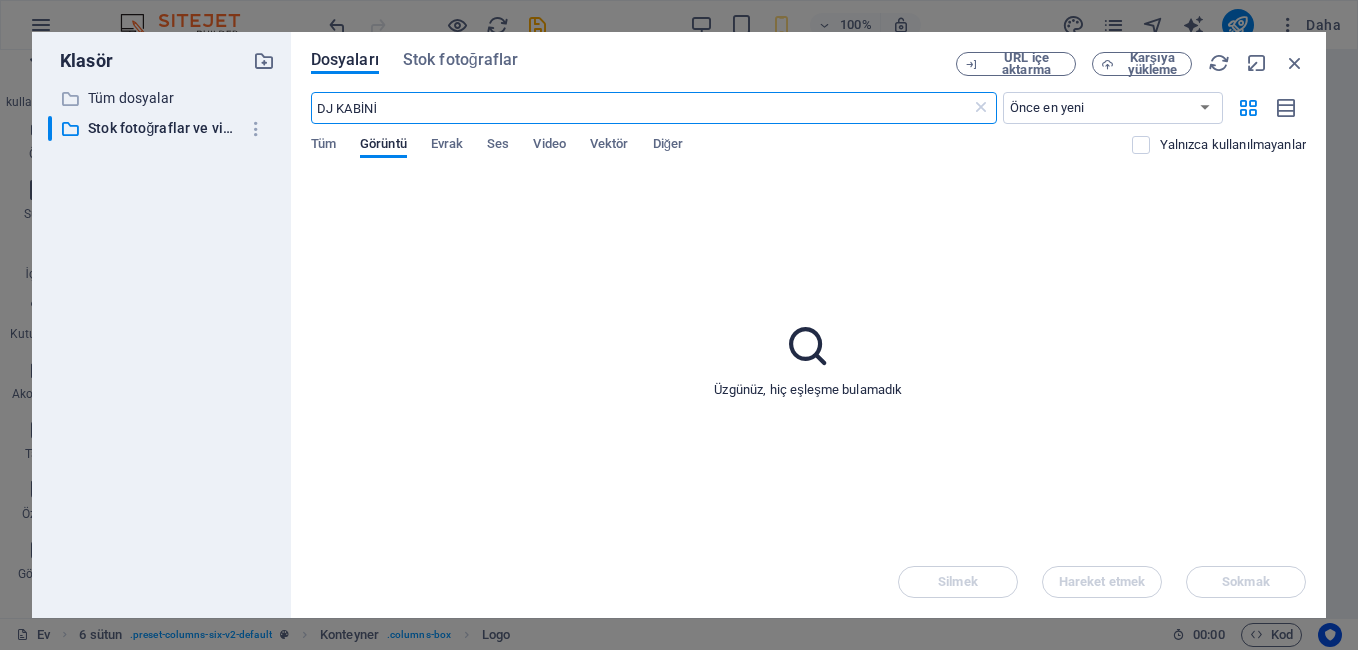 type on "DJ KABİNİ" 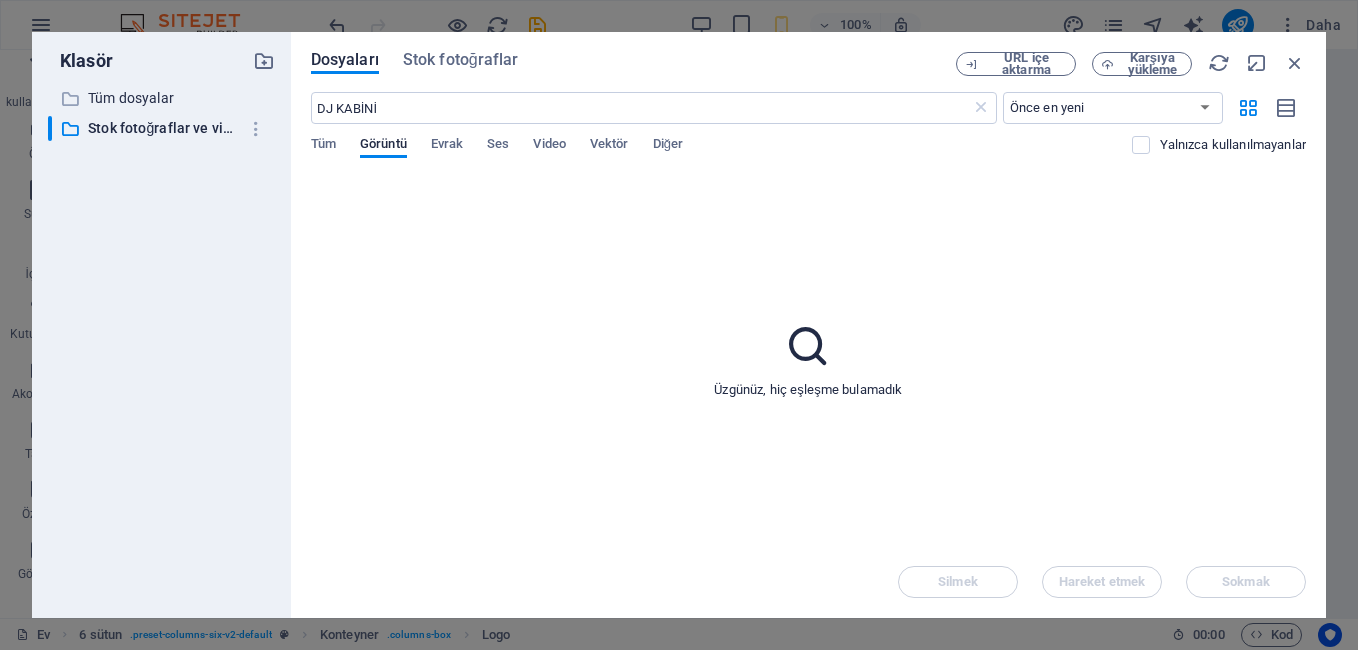 click at bounding box center (808, 346) 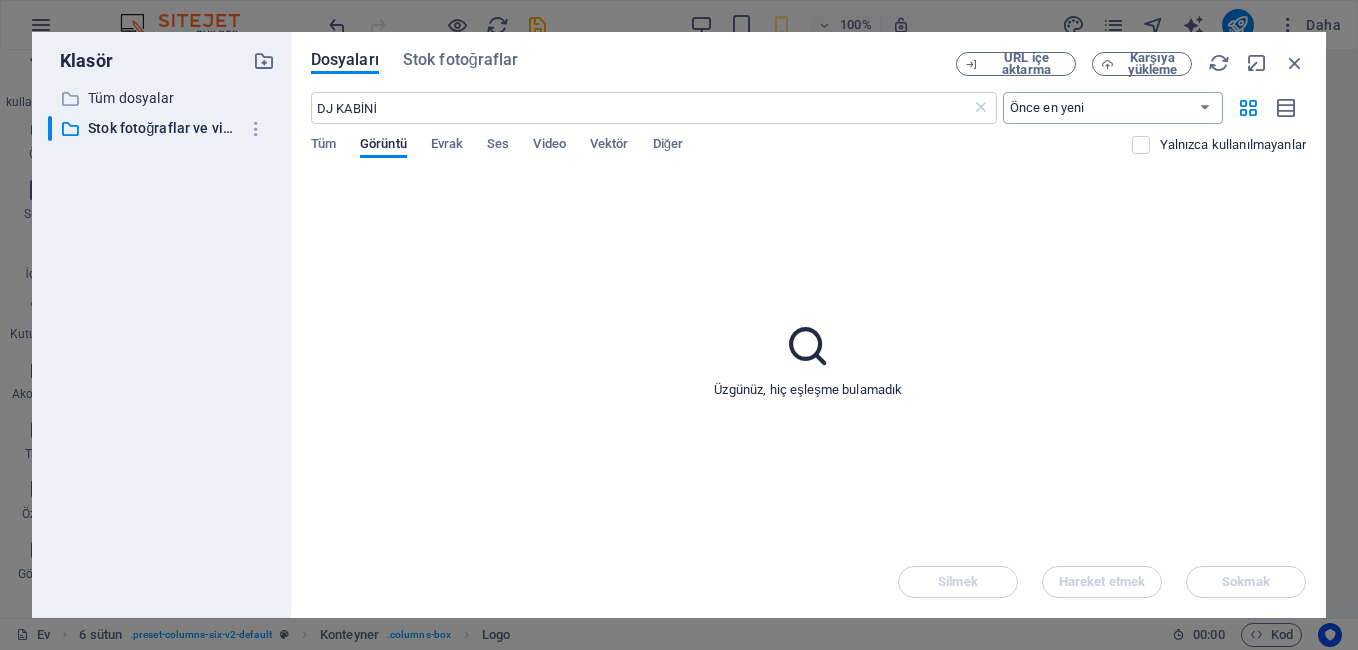 click on "Önce en yeni Önce en eski İsim (A-Z) İsim (Z-A) Boyut (0-9) Boyut (9-0) Çözünürlük (0-9) Çözünürlük (9-0)" at bounding box center [1113, 108] 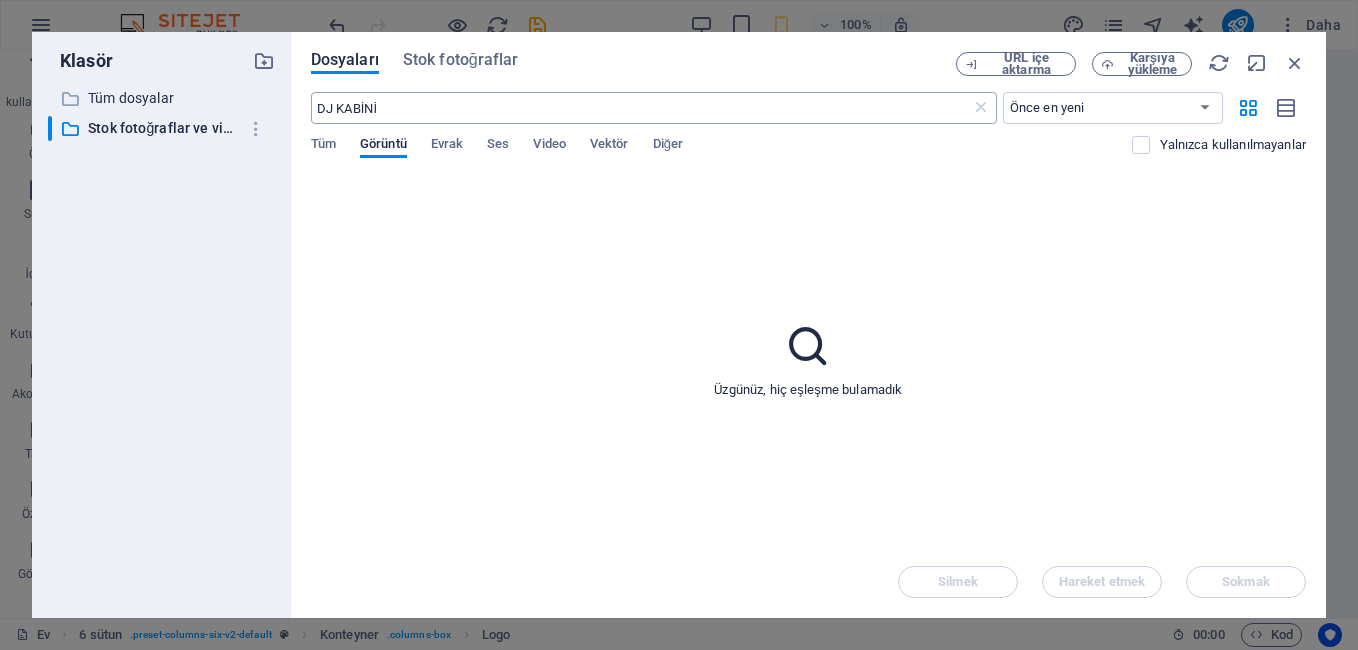 click on "DJ KABİNİ" at bounding box center [641, 108] 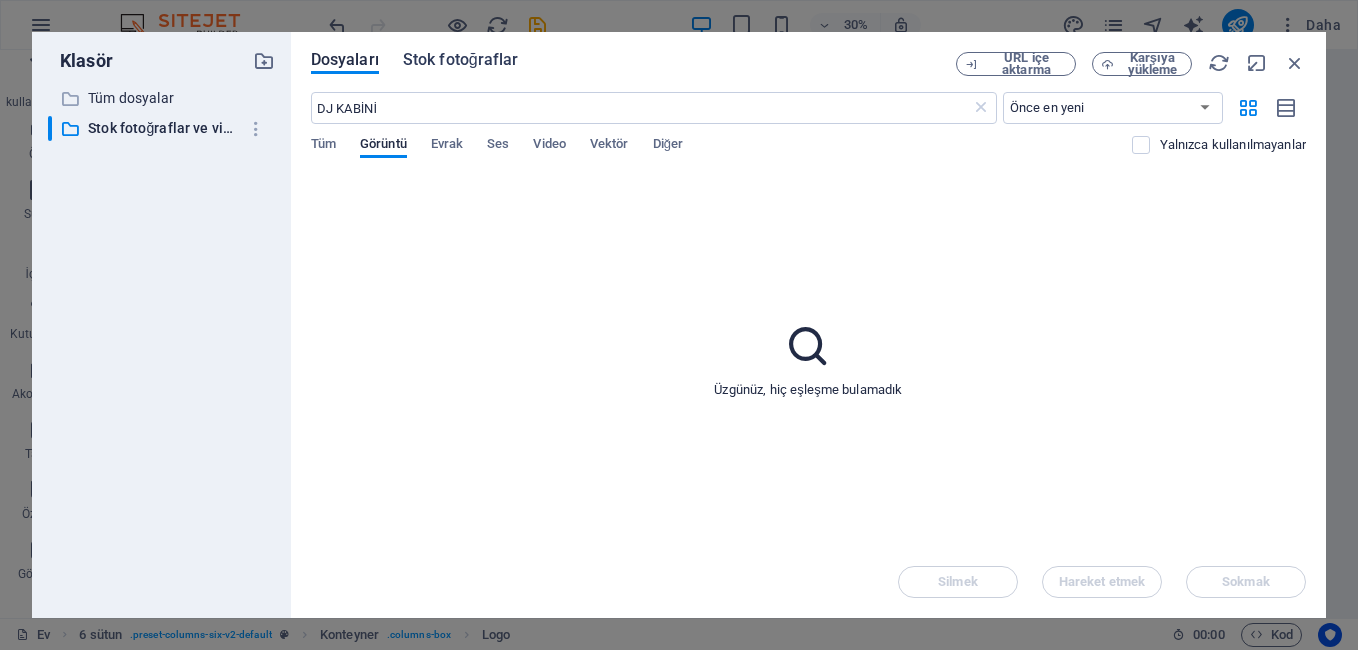 click on "Stok fotoğraflar" at bounding box center [461, 60] 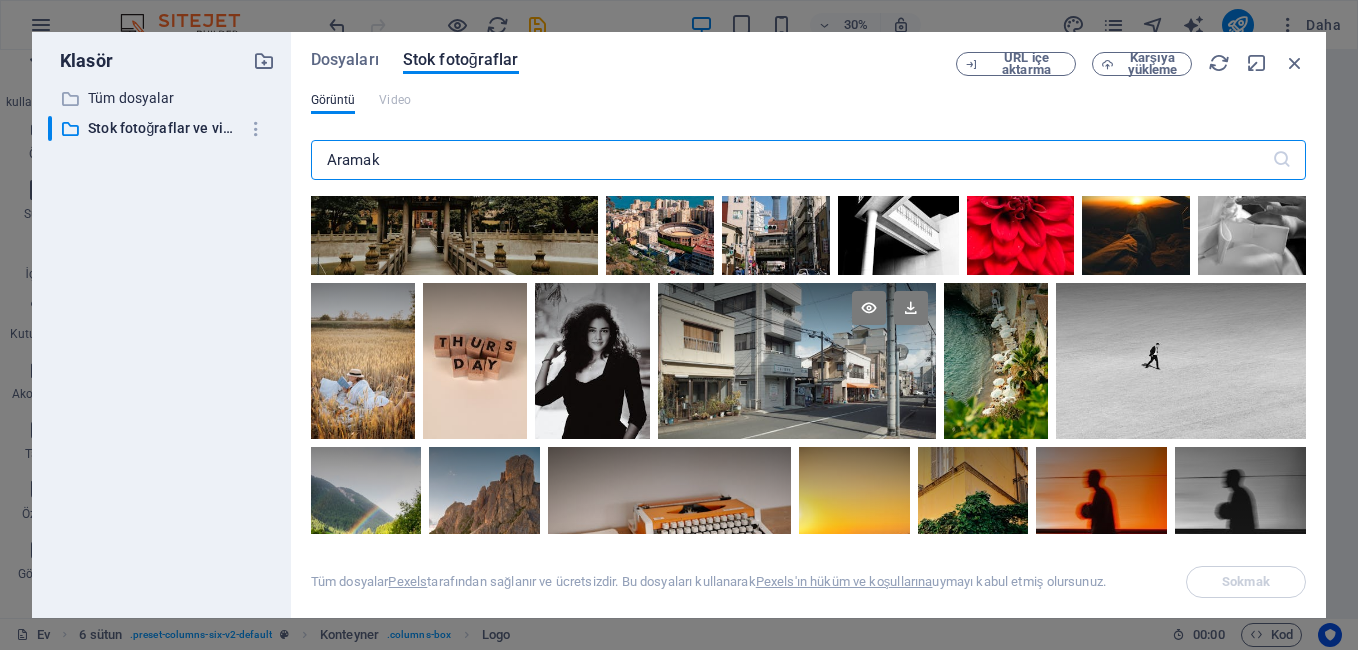 scroll, scrollTop: 1600, scrollLeft: 0, axis: vertical 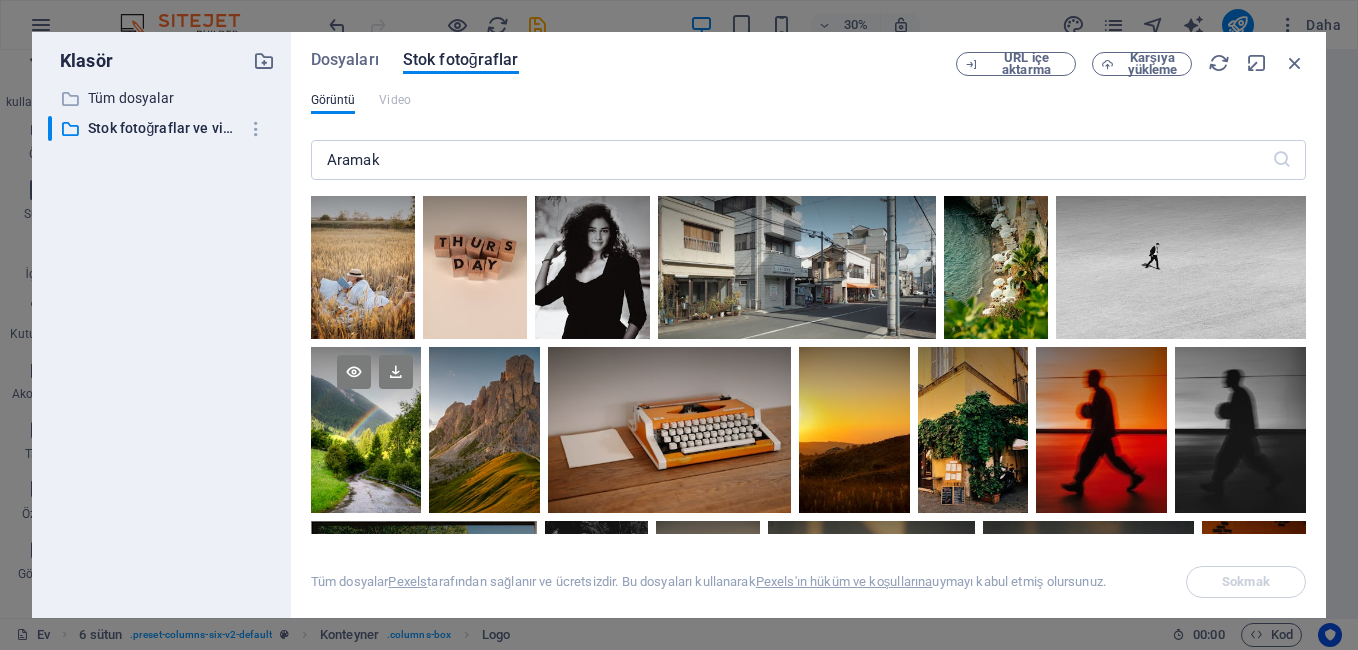 click at bounding box center [366, 430] 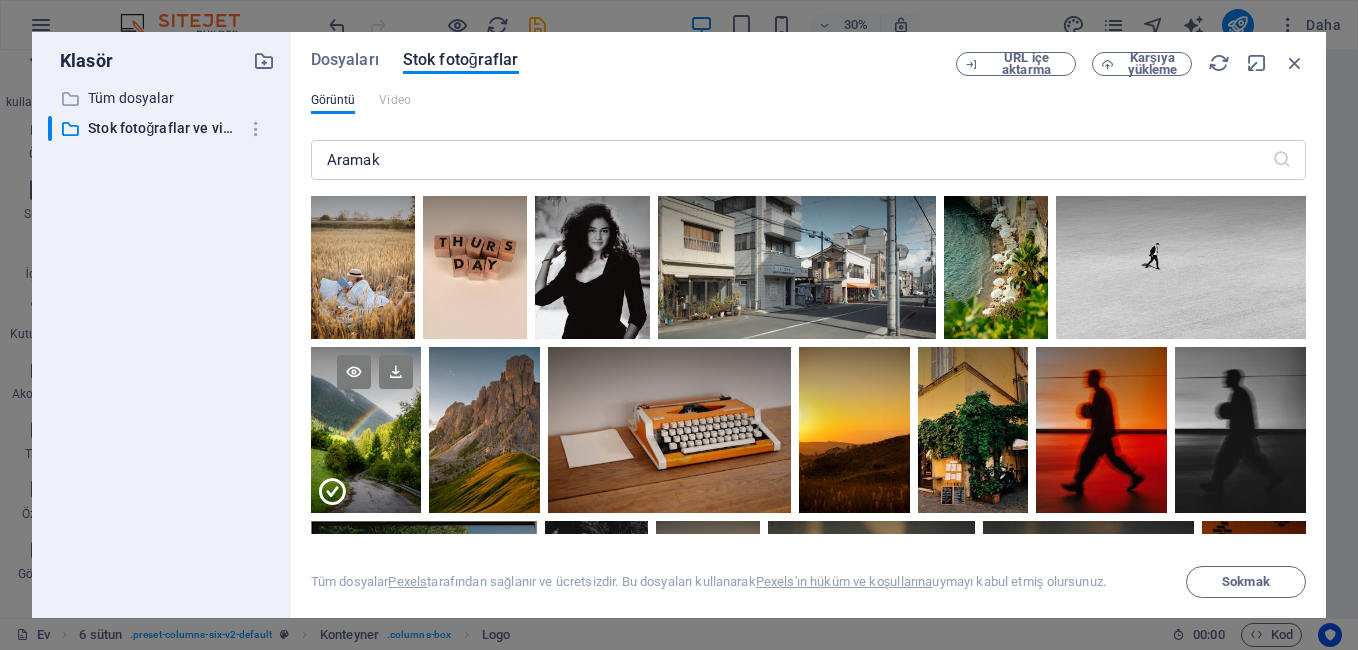 click at bounding box center (366, 471) 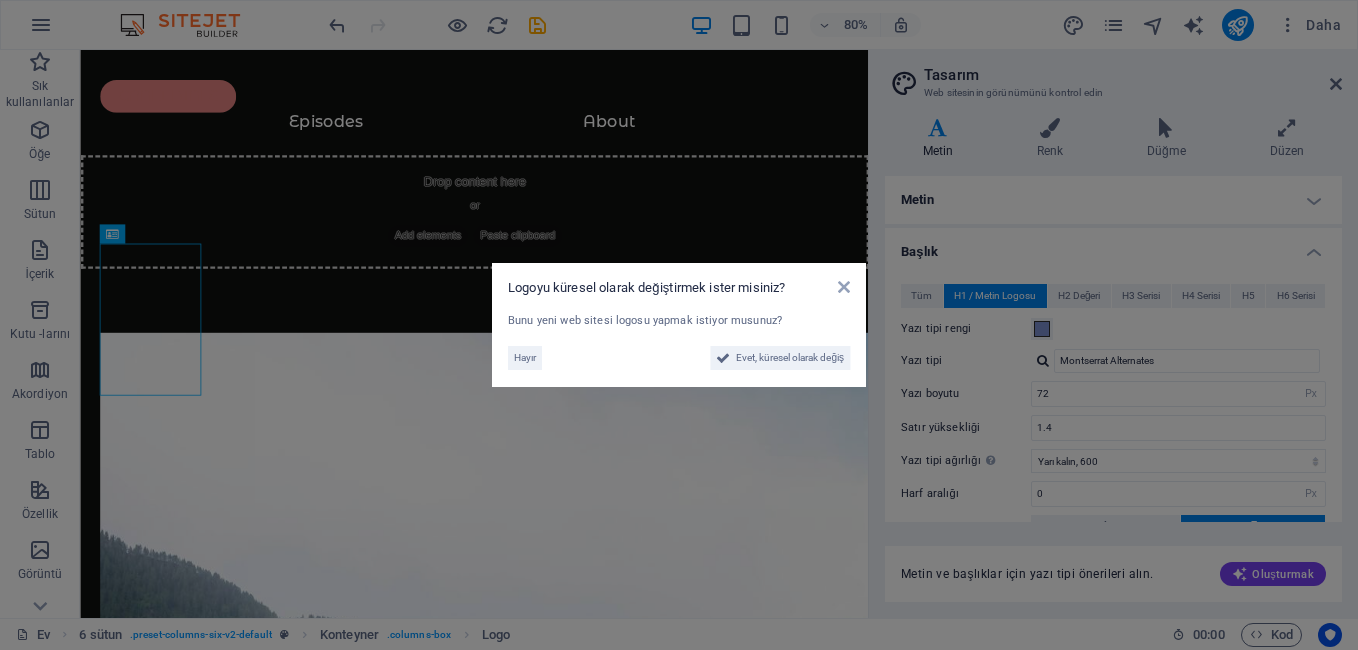 click on "Logoyu küresel olarak değiştirmek ister misiniz? Bunu yeni web sitesi logosu yapmak istiyor musunuz? Hayır Evet, küresel olarak değiş" at bounding box center (679, 325) 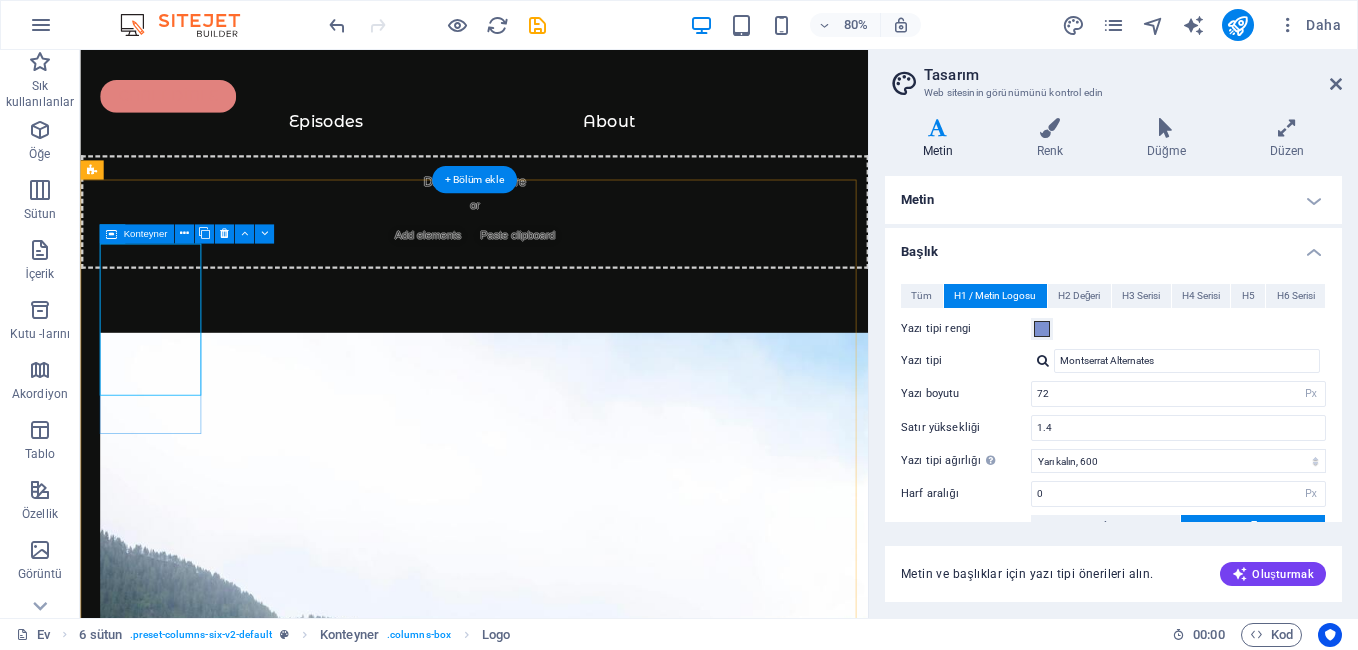 click at bounding box center (169, 1143) 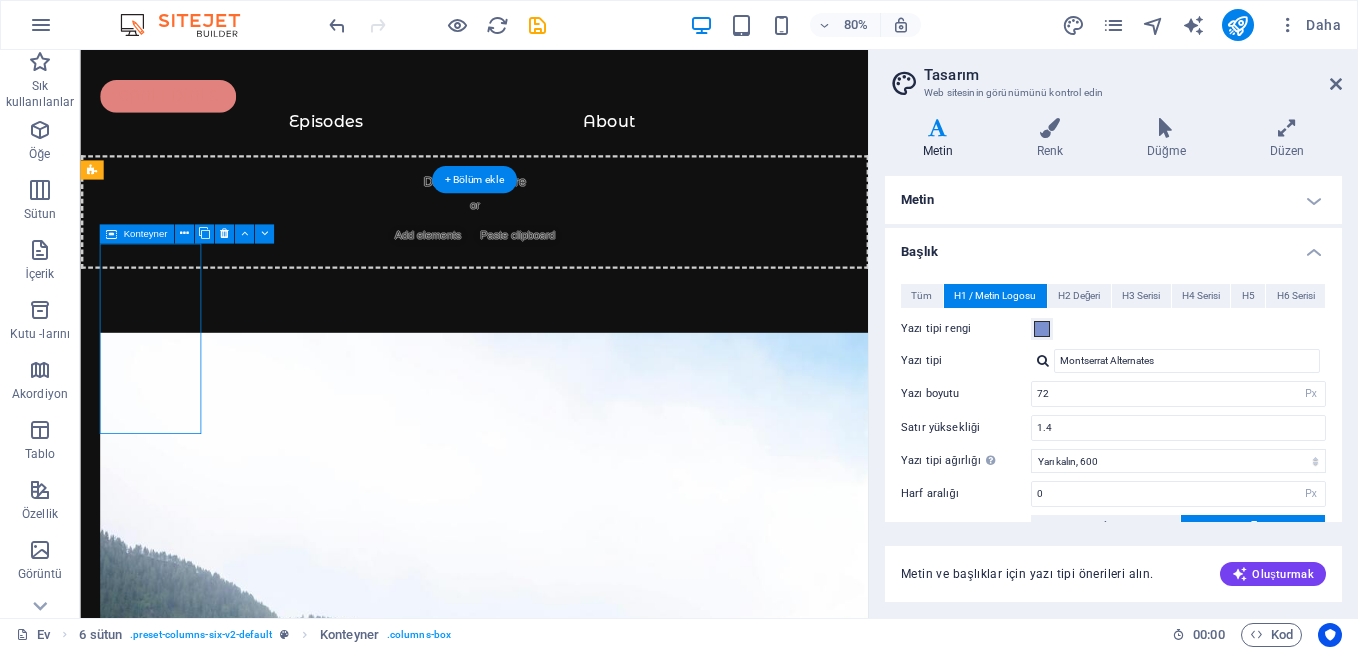 click at bounding box center (169, 1143) 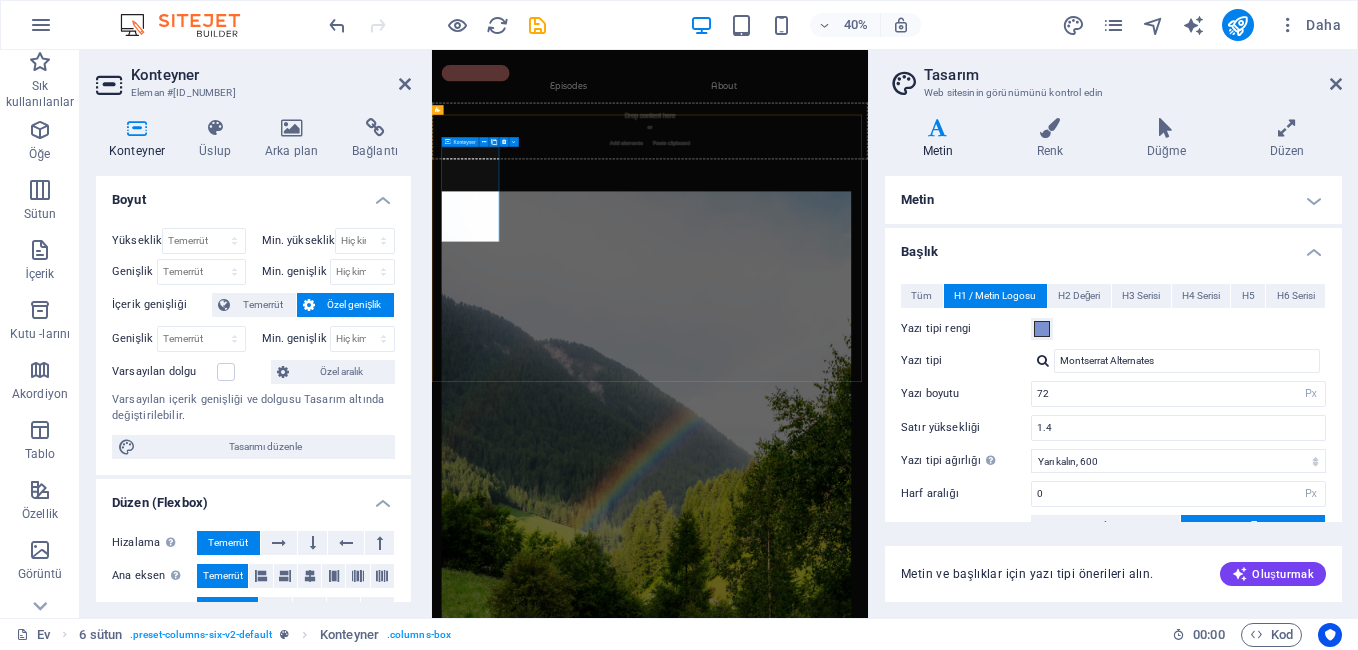 click at bounding box center [529, 1172] 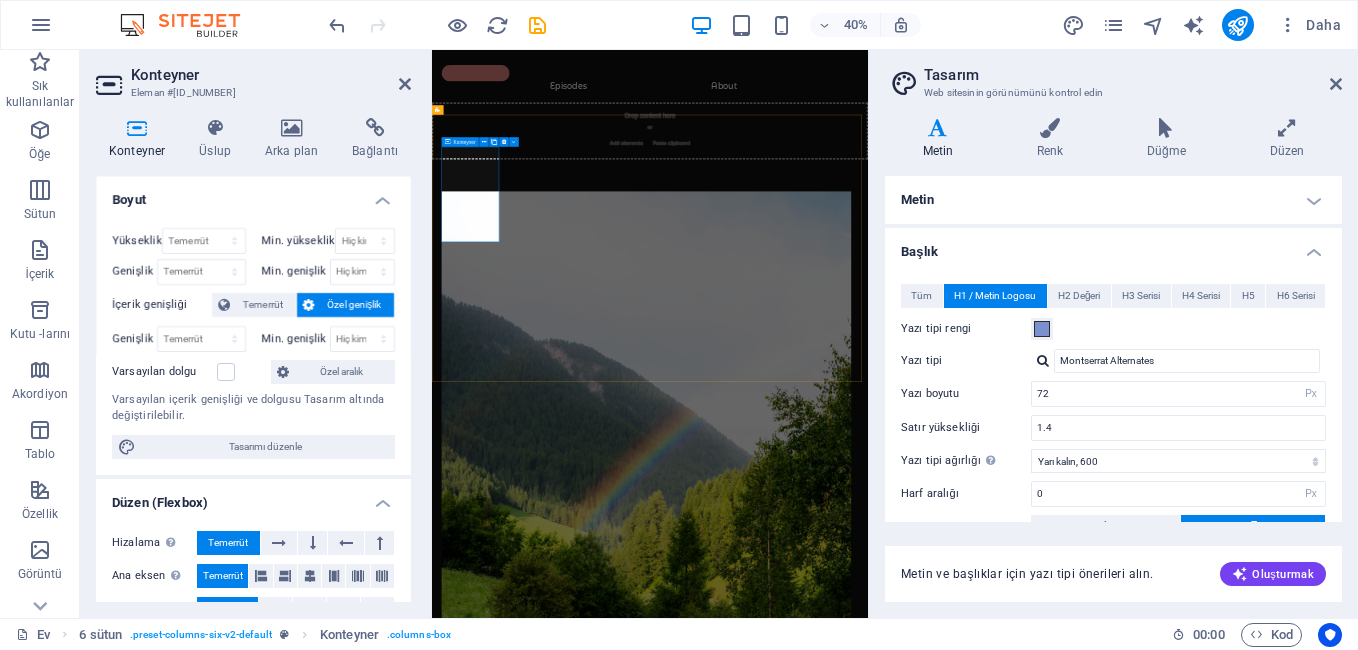 click at bounding box center (529, 1172) 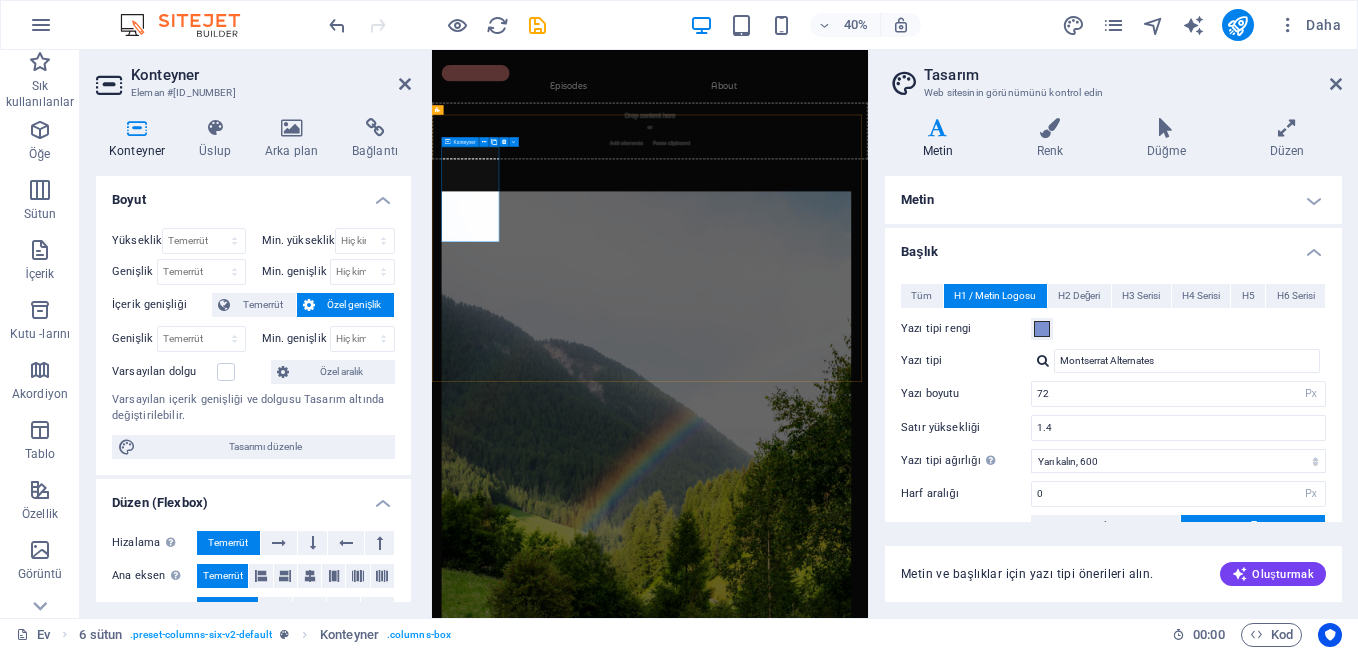 click at bounding box center (529, 1172) 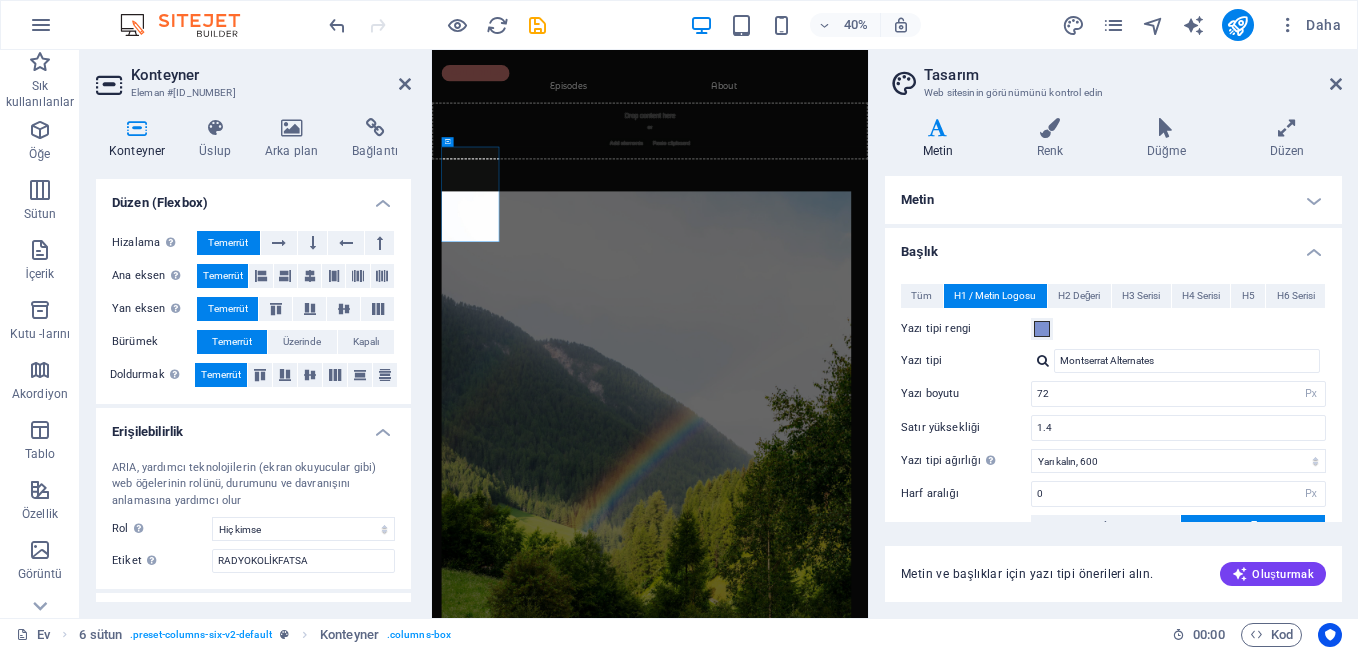 scroll, scrollTop: 383, scrollLeft: 0, axis: vertical 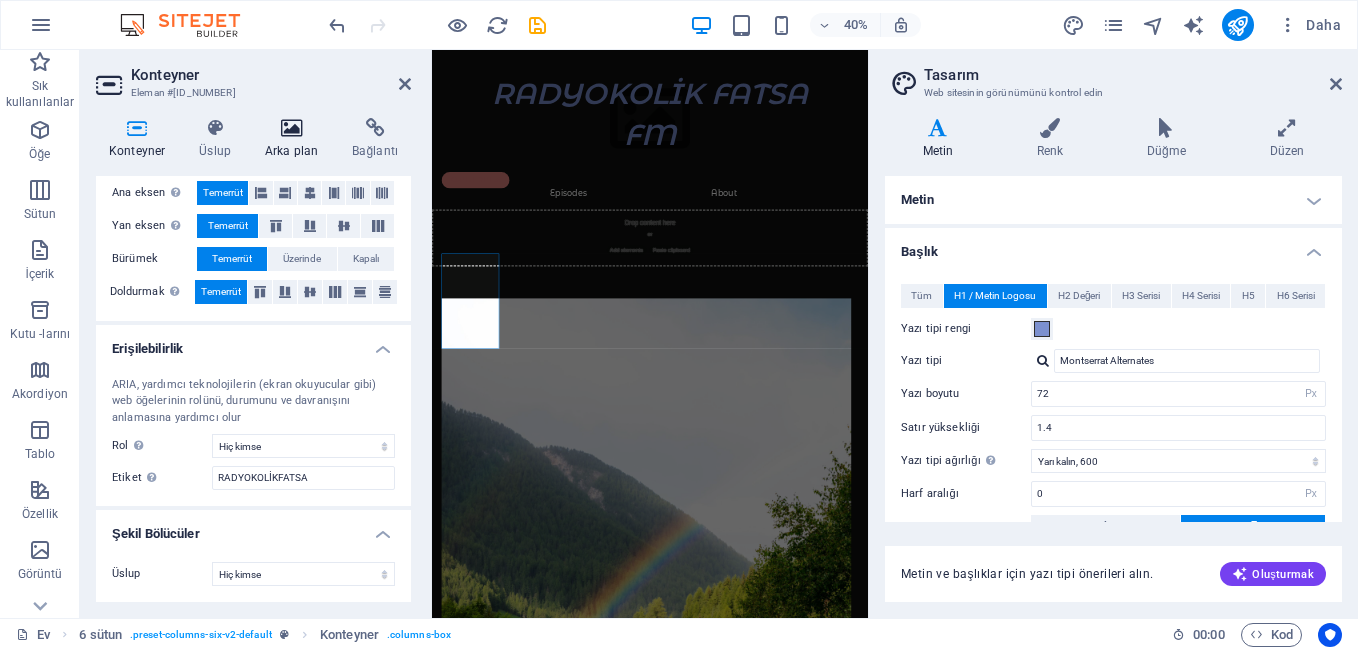 click at bounding box center (291, 128) 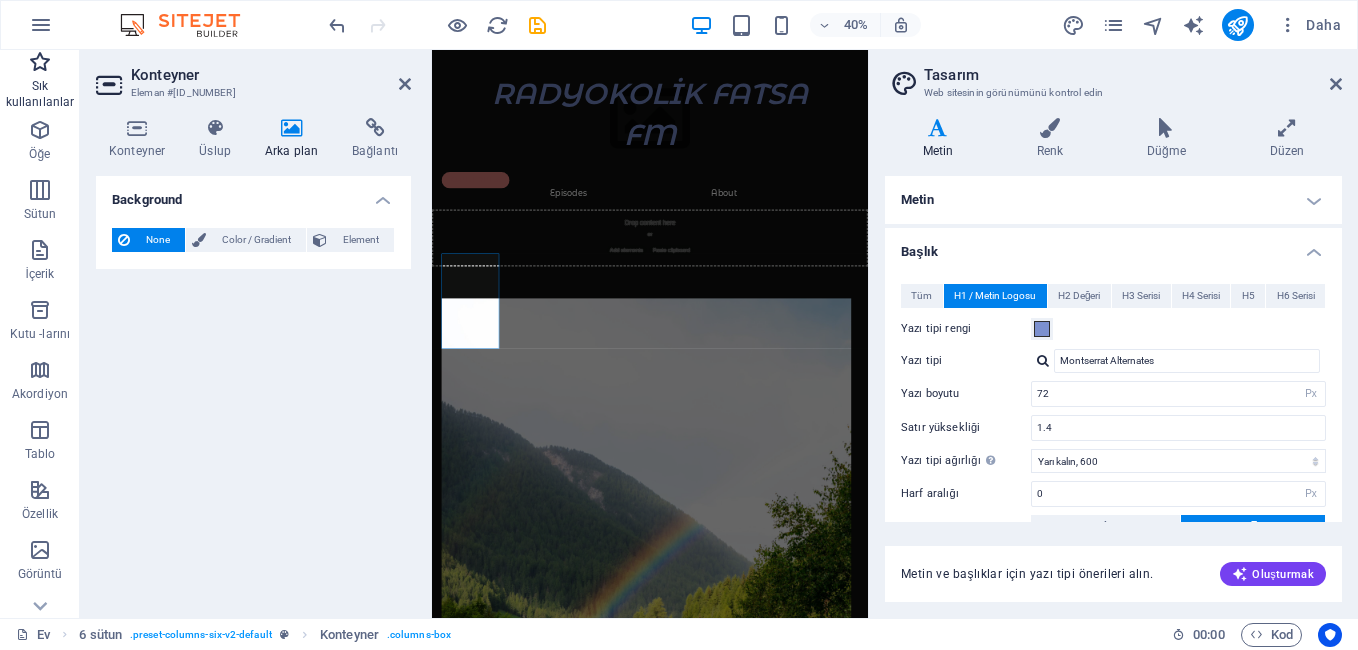 click on "Sık kullanılanlar" at bounding box center (40, 94) 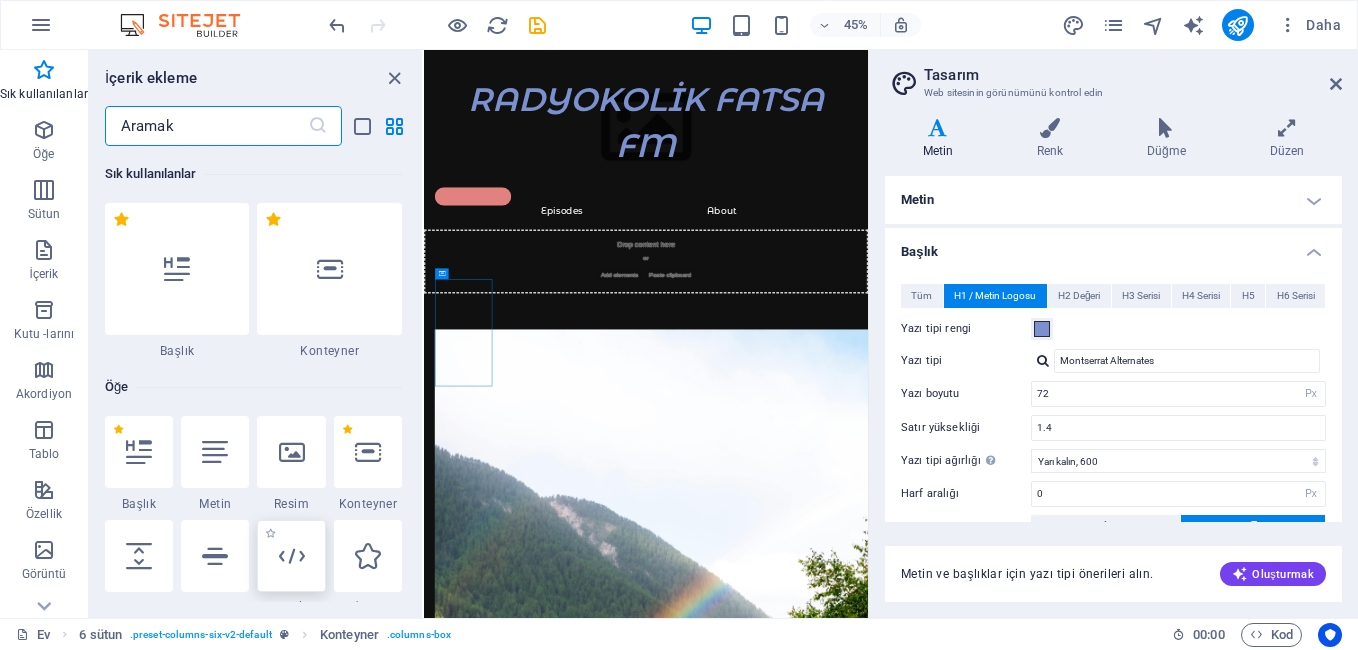 click at bounding box center [292, 556] 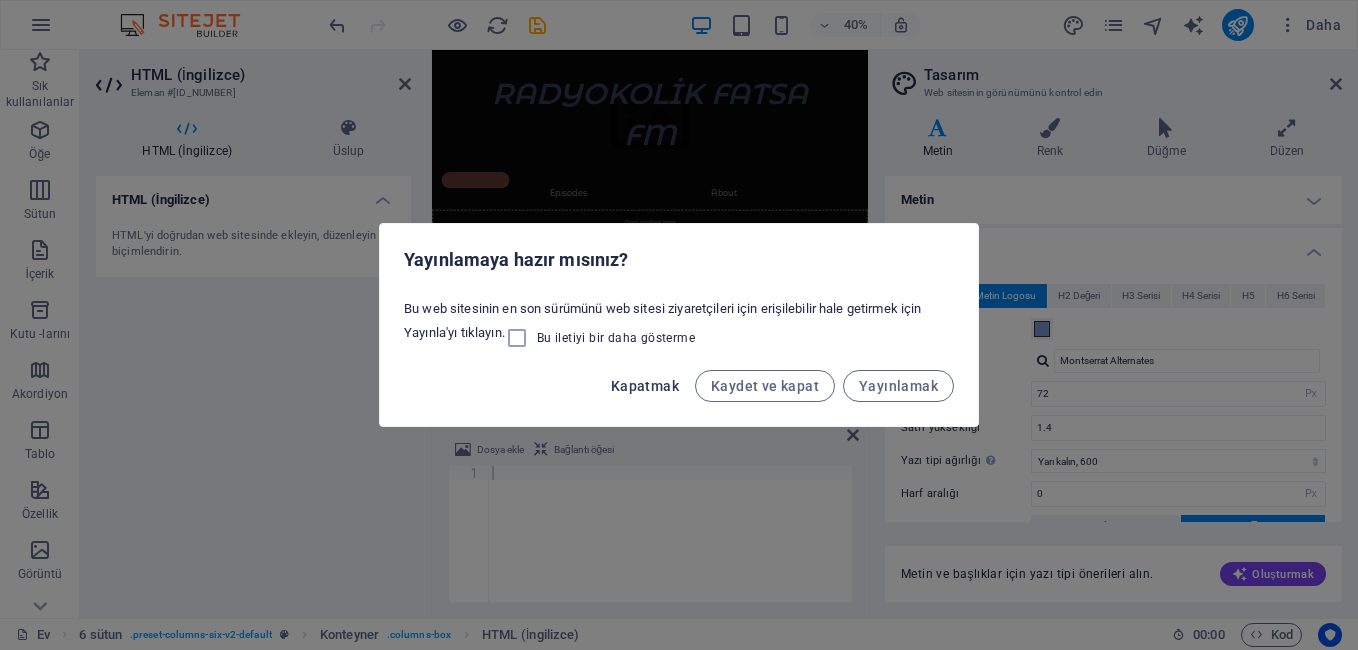 click on "Kapatmak" at bounding box center [645, 386] 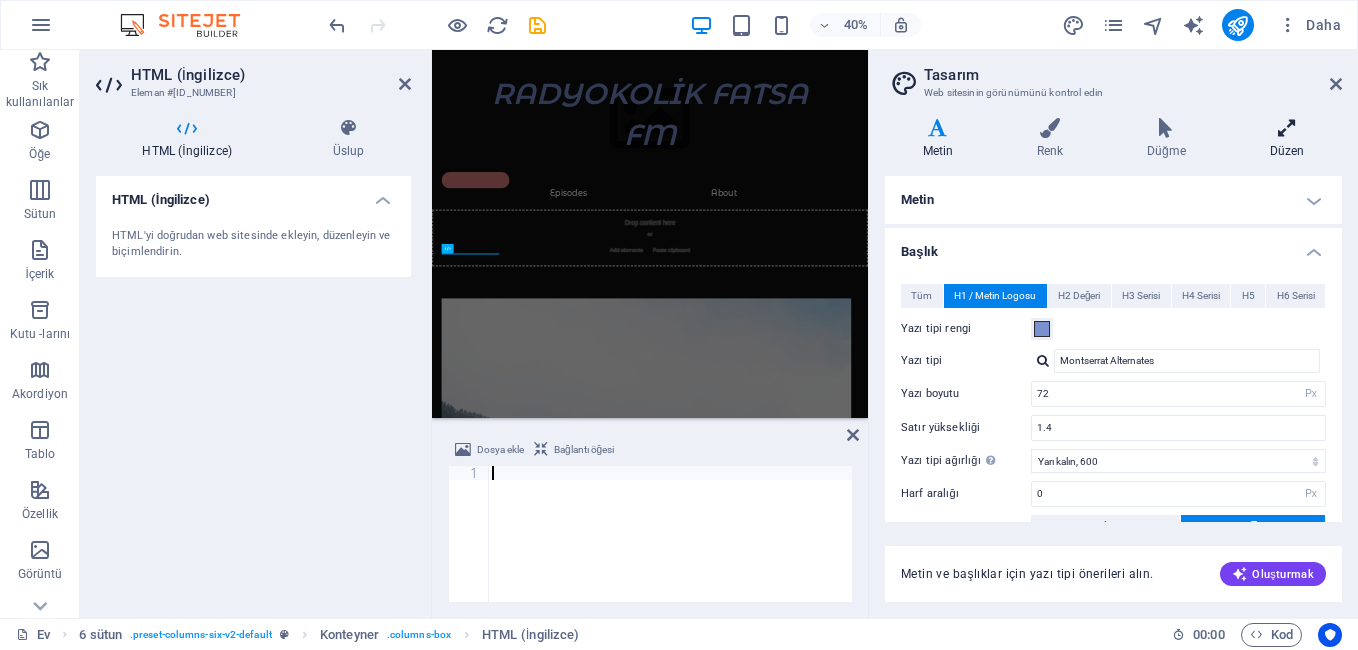 click on "Düzen" at bounding box center (1287, 151) 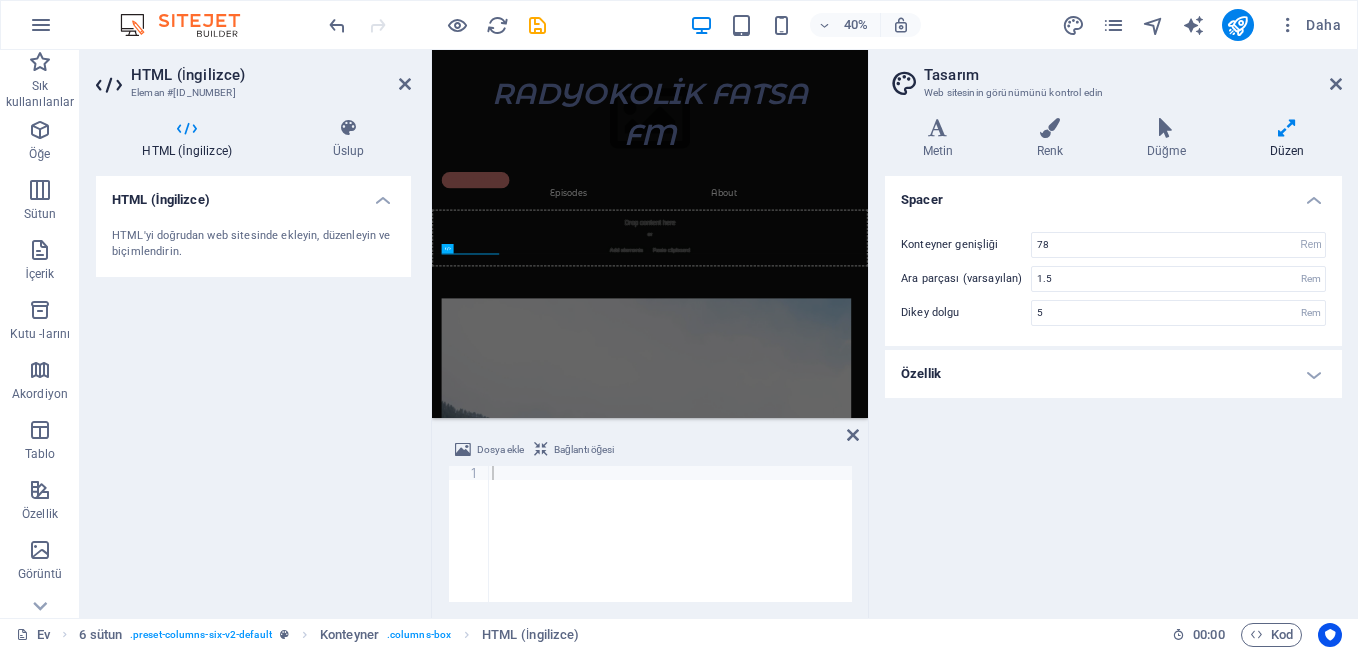 click at bounding box center [111, 85] 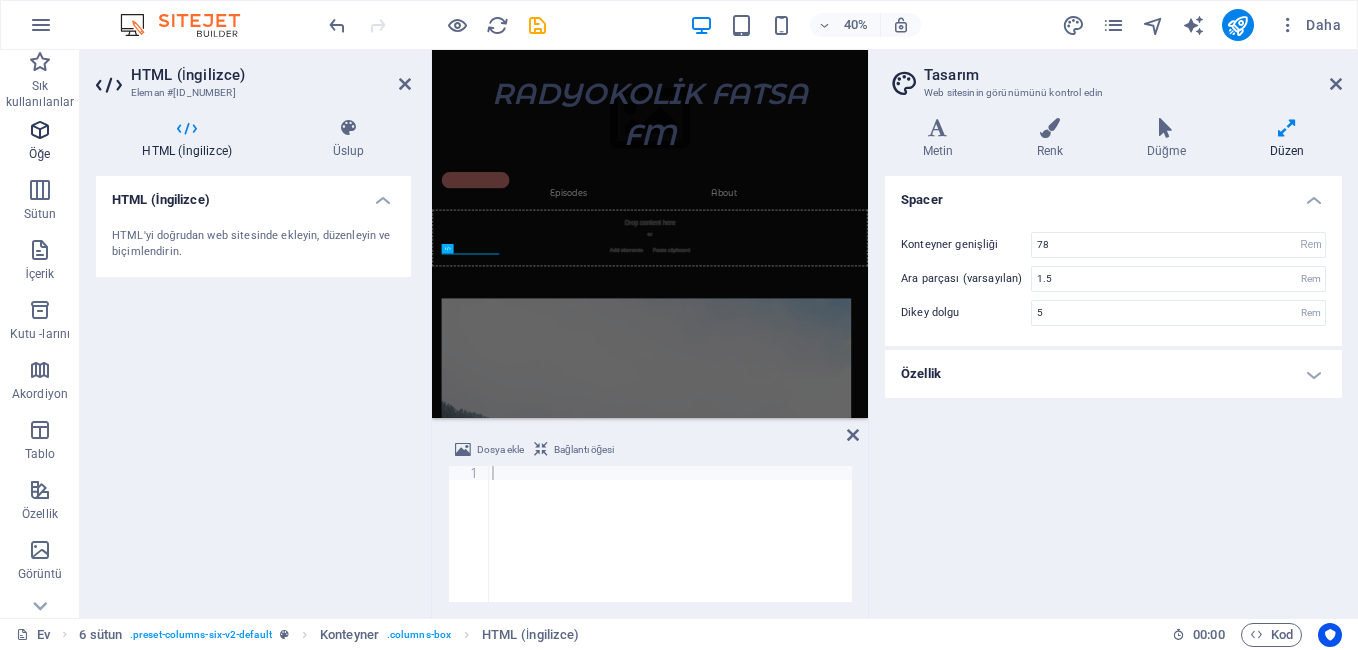 click at bounding box center [40, 130] 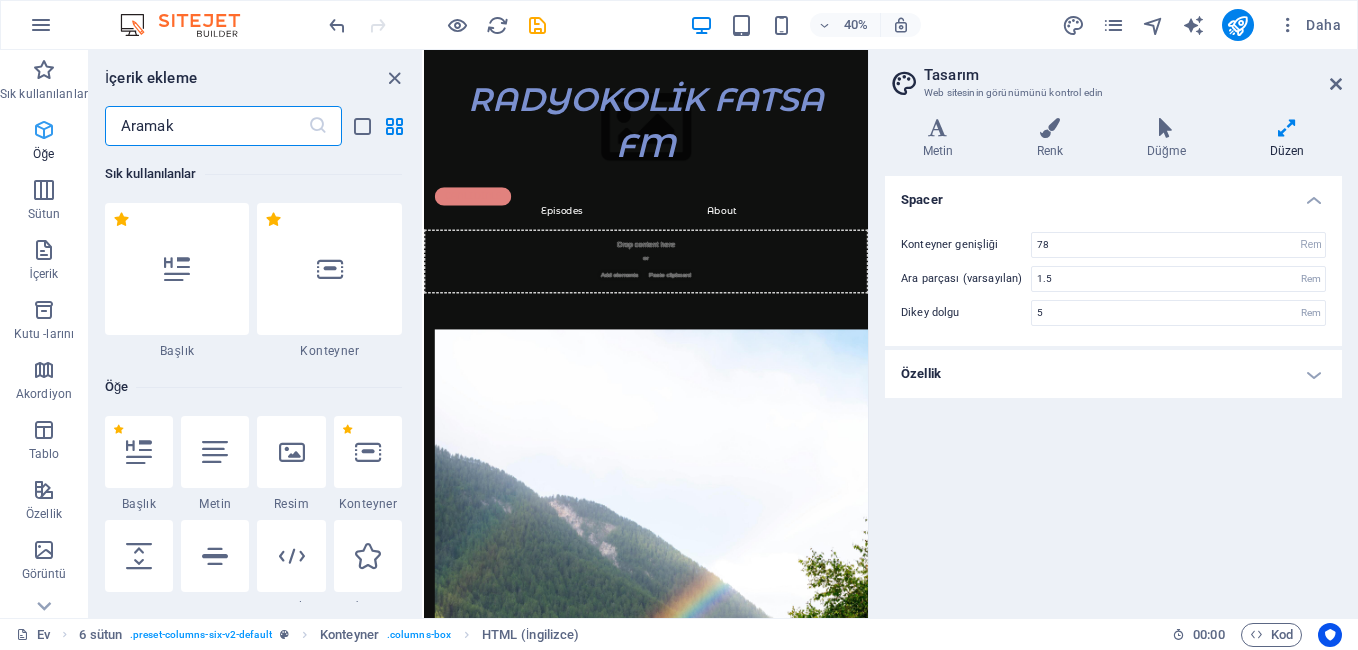 scroll, scrollTop: 279, scrollLeft: 0, axis: vertical 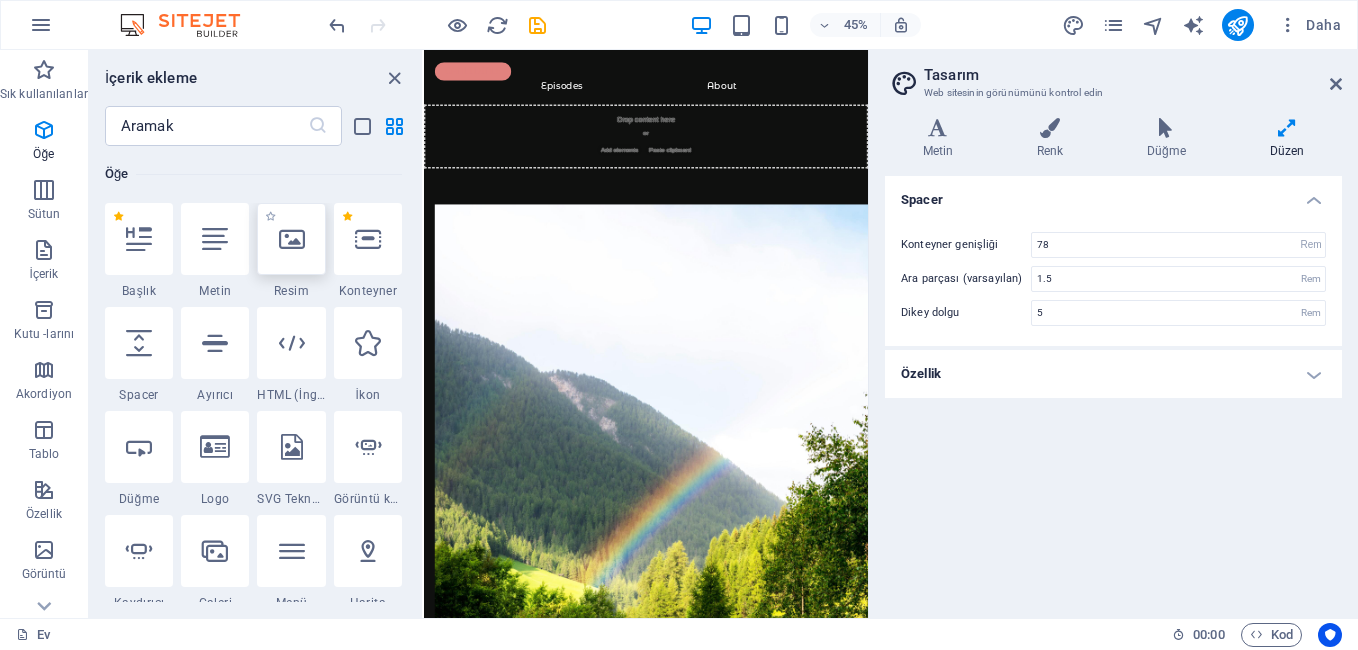 click at bounding box center (292, 239) 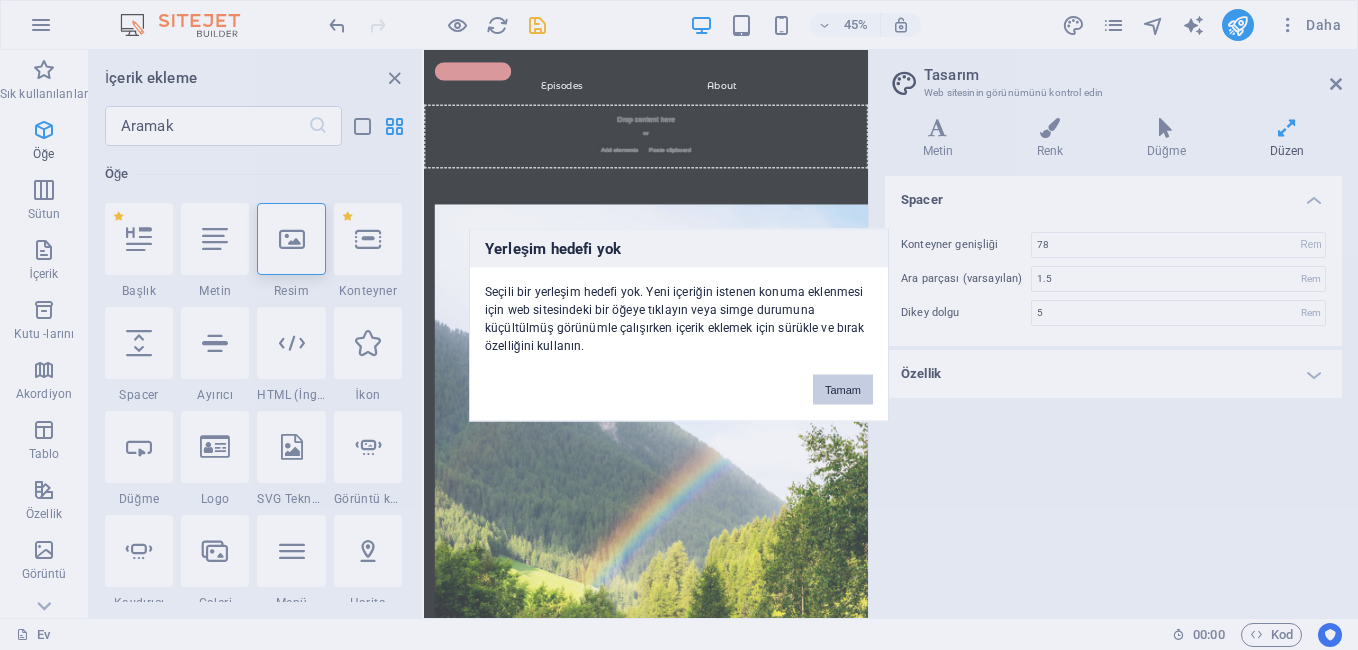 drag, startPoint x: 836, startPoint y: 391, endPoint x: 917, endPoint y: 757, distance: 374.856 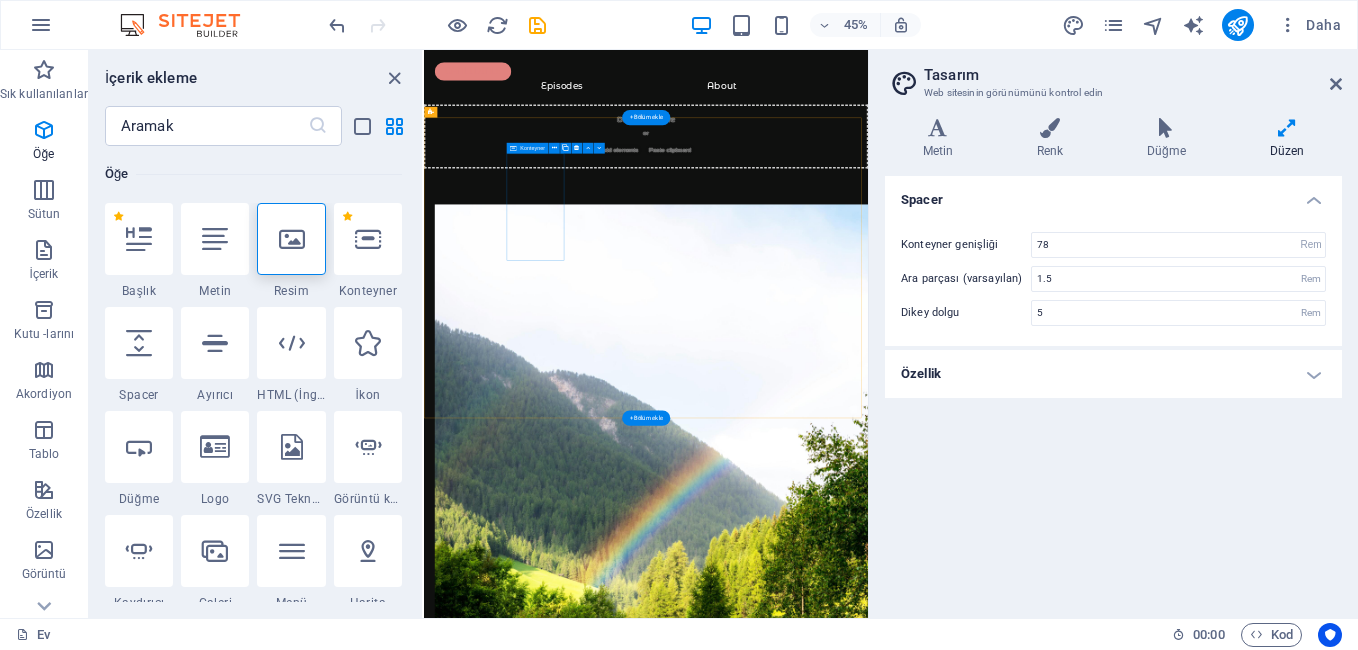 click on "Add elements" at bounding box center [513, 2075] 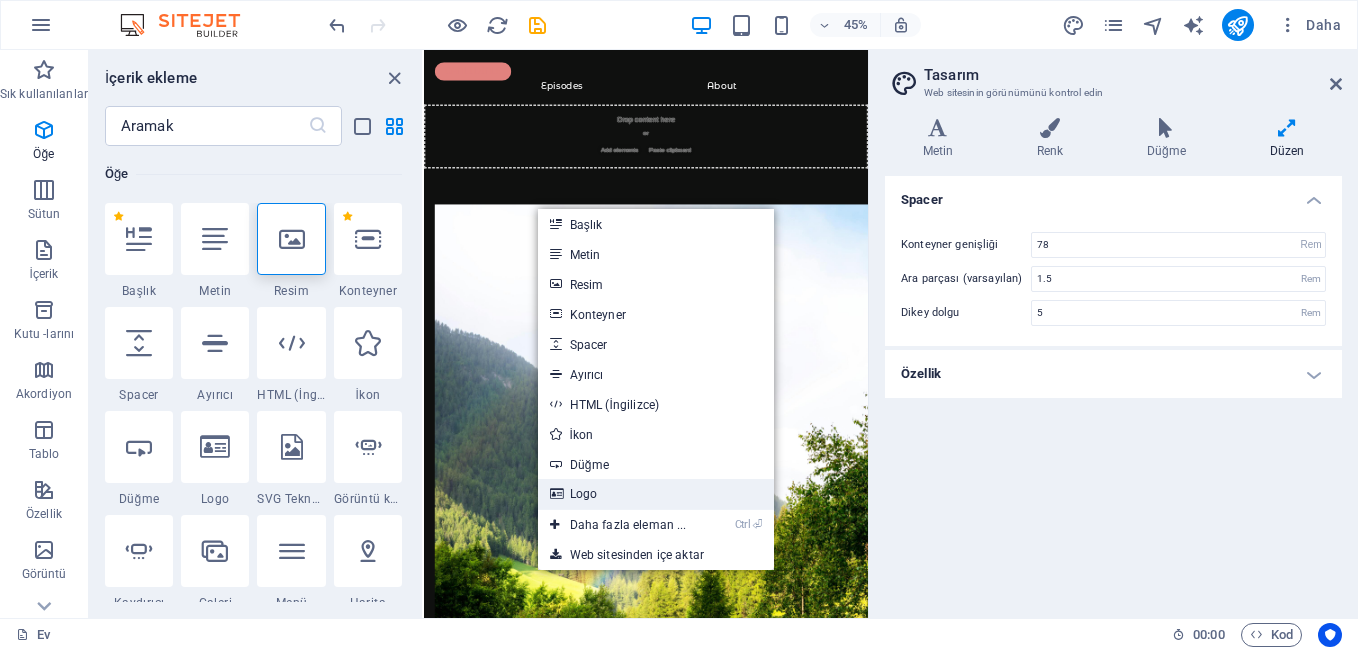 click at bounding box center (555, 494) 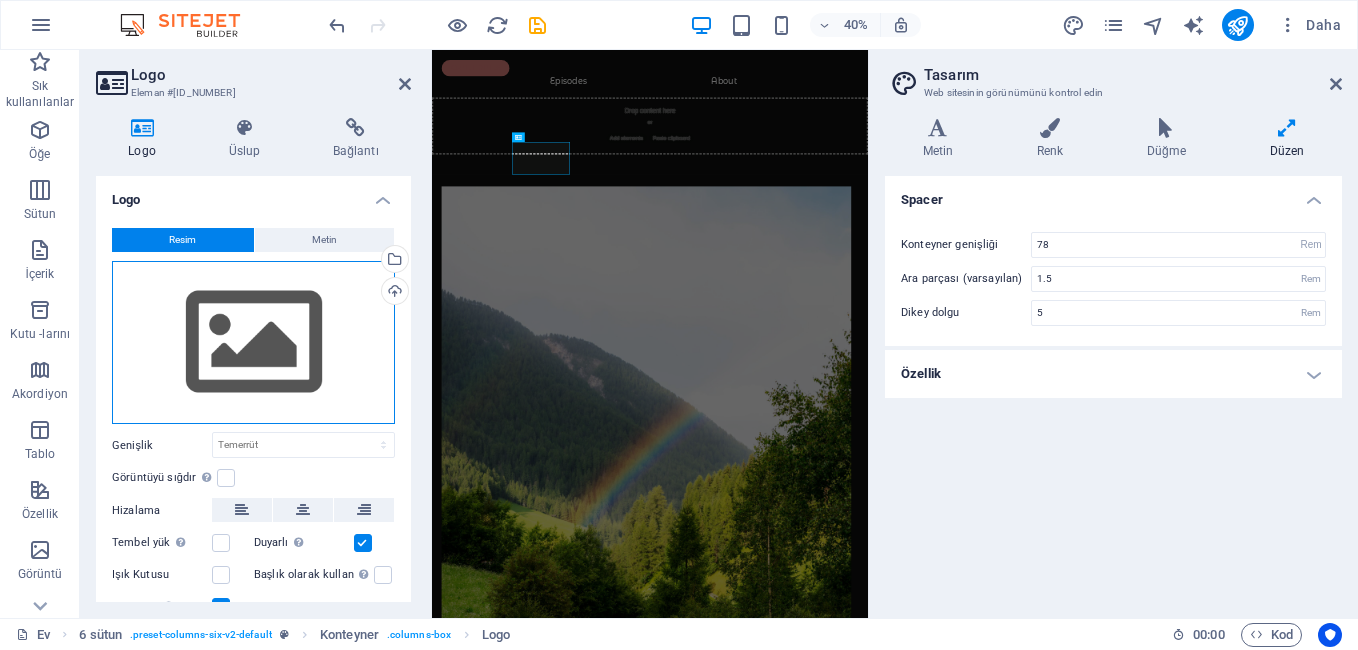 click on "Drag files here, click to choose files or select files from Files or our free stock photos & videos" at bounding box center (253, 343) 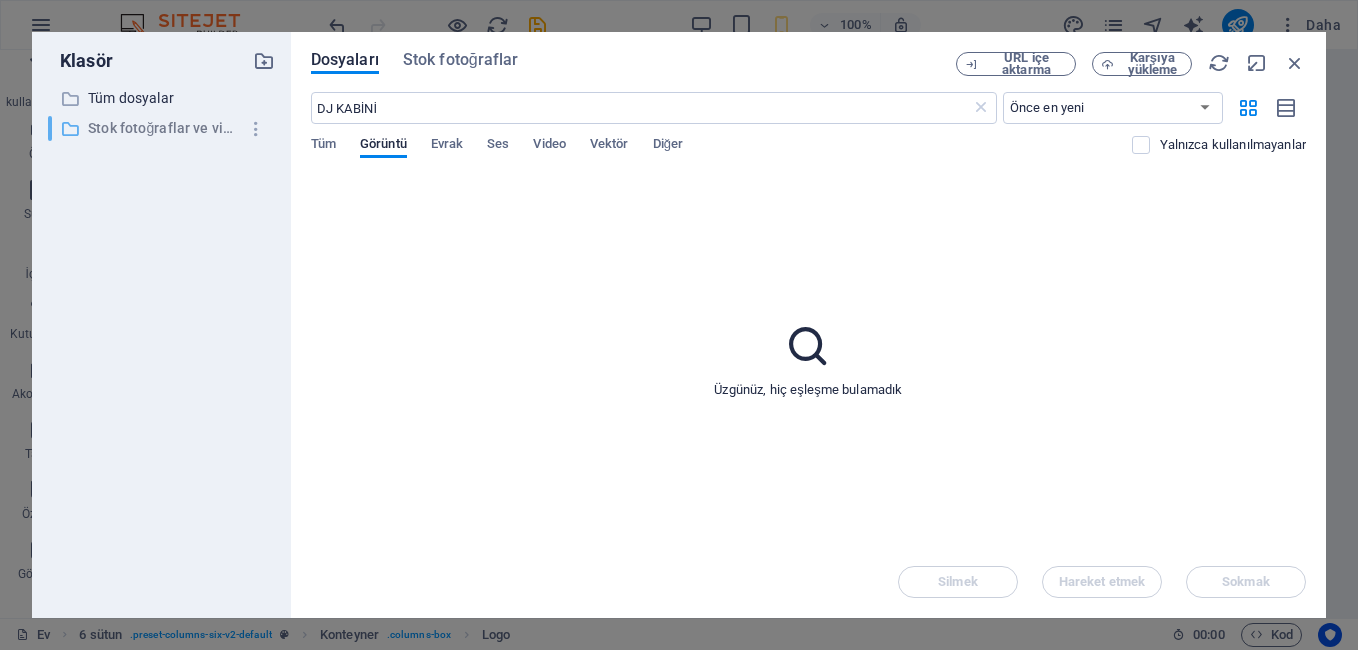 click on "Stok fotoğraflar ve videolar" at bounding box center [163, 128] 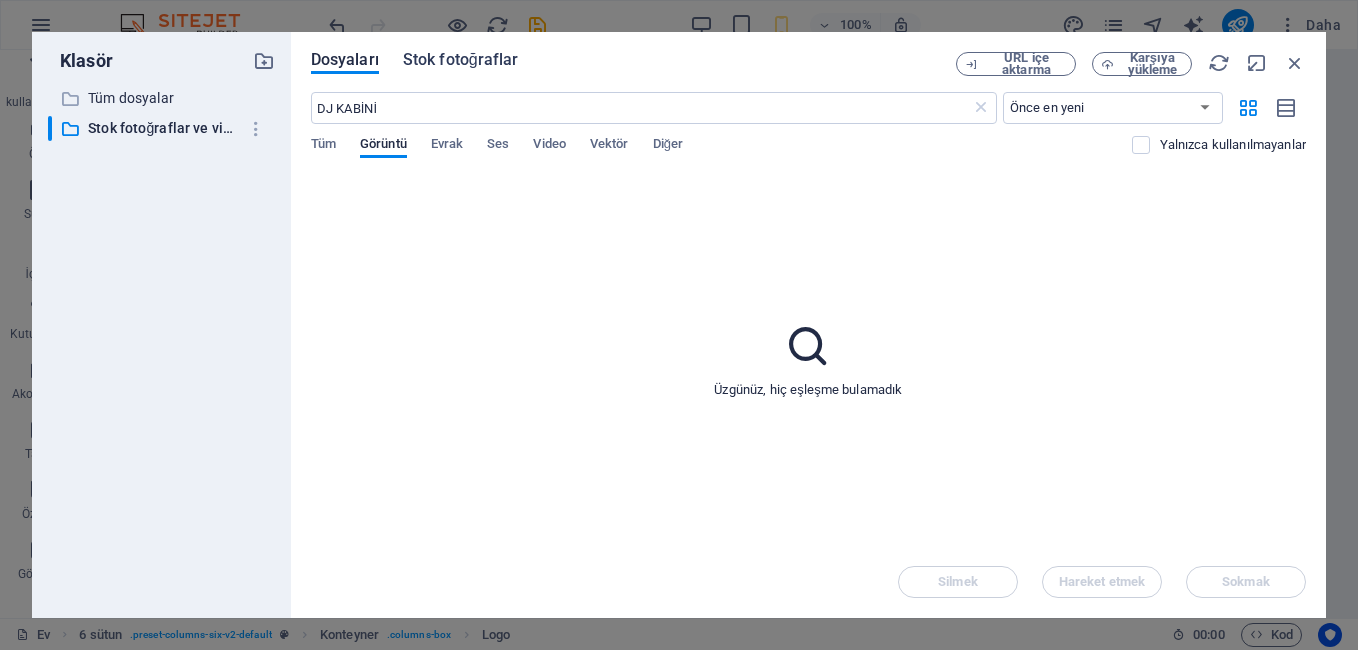 click on "Stok fotoğraflar" at bounding box center [461, 60] 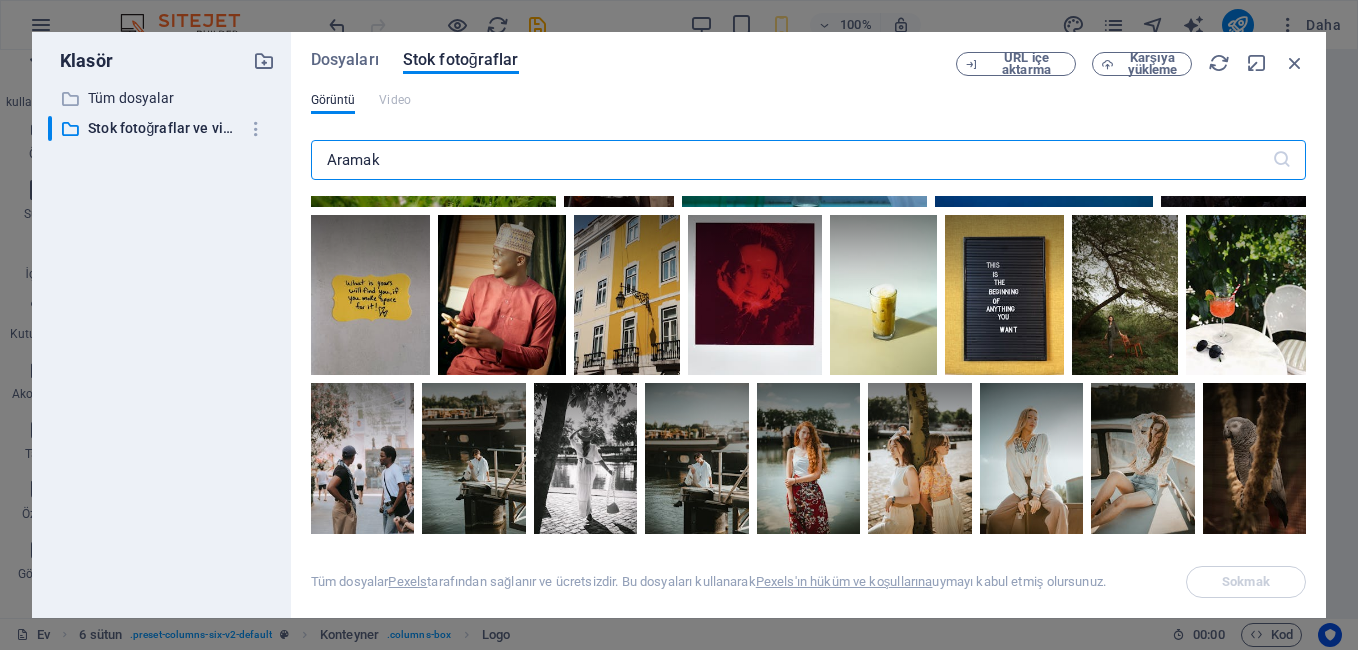 scroll, scrollTop: 5000, scrollLeft: 0, axis: vertical 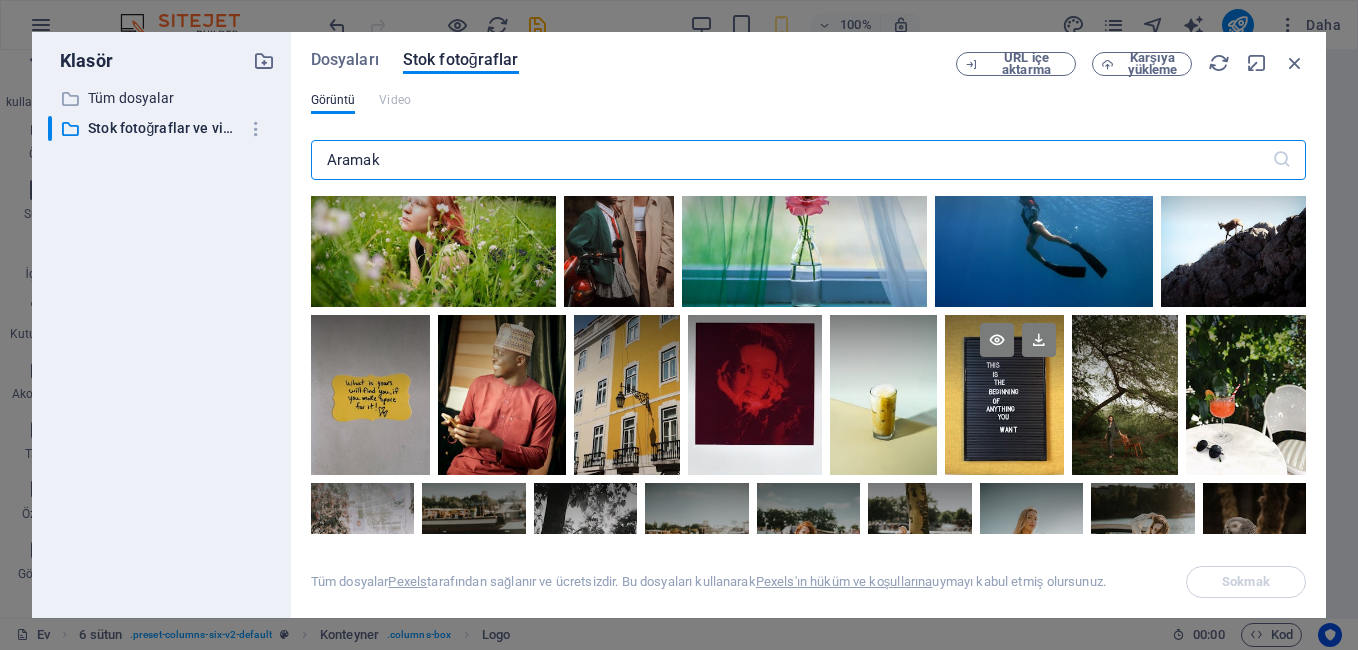 click at bounding box center [1005, 395] 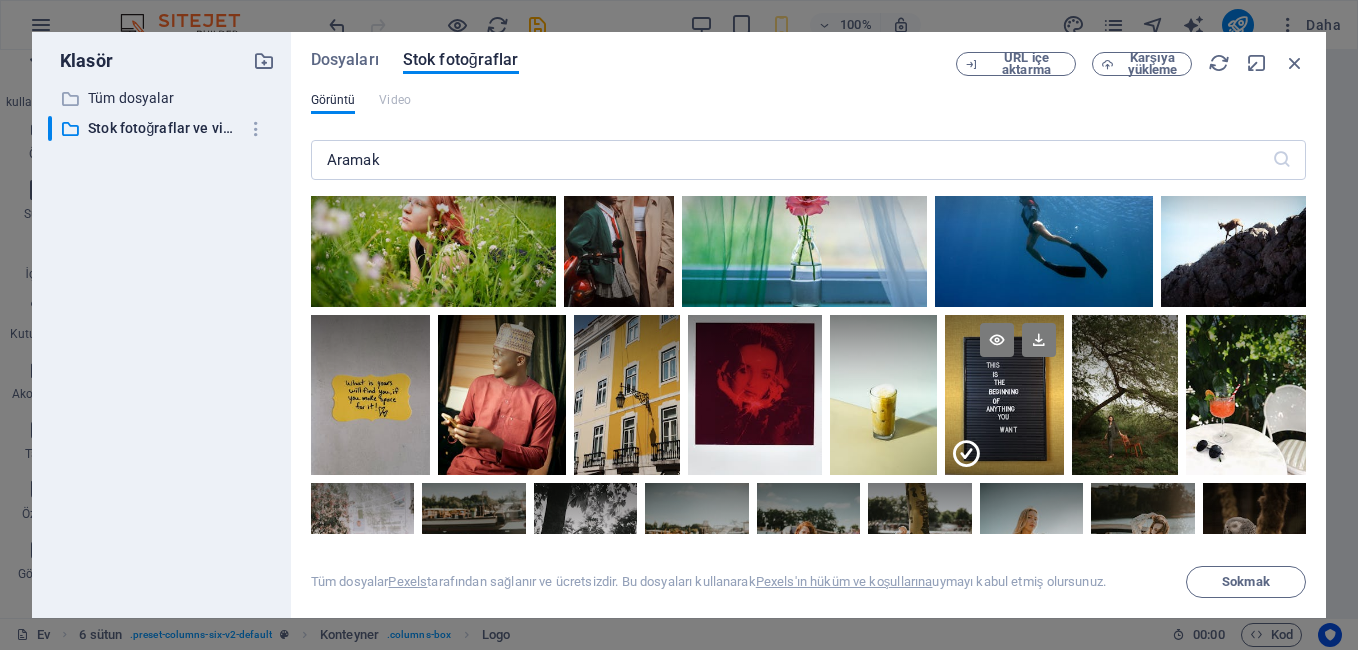 click at bounding box center (1005, 435) 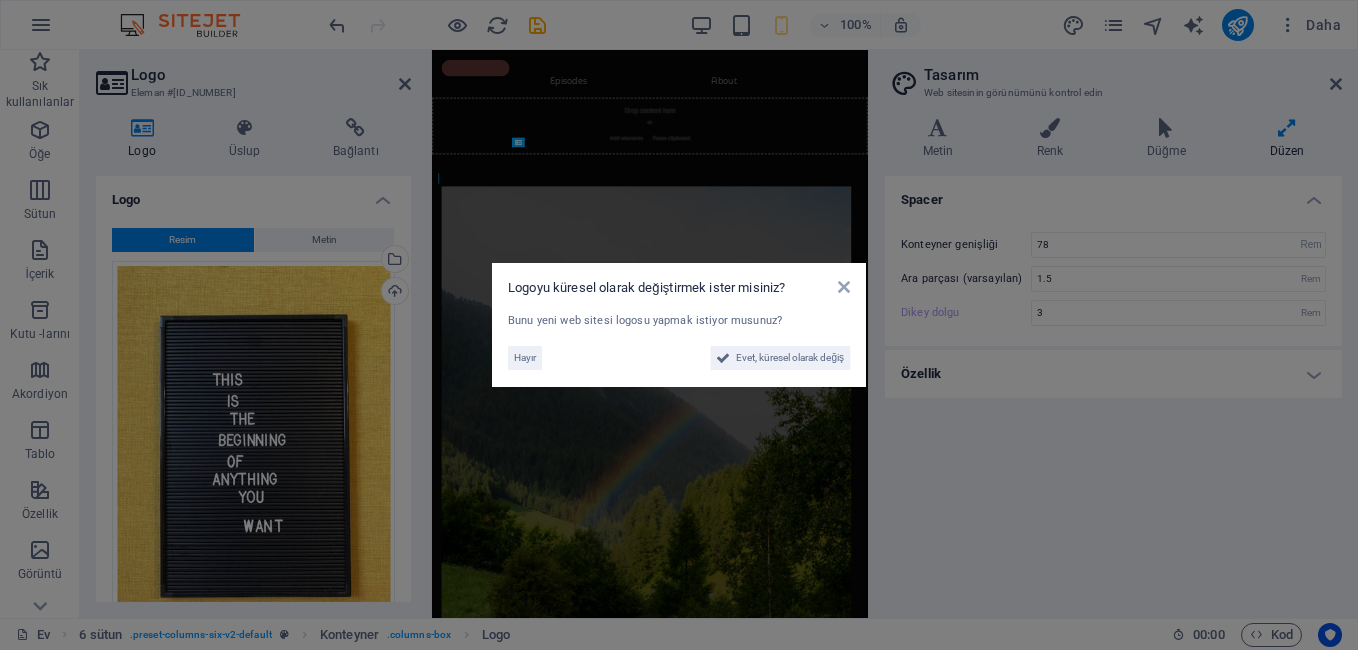 scroll, scrollTop: 275, scrollLeft: 0, axis: vertical 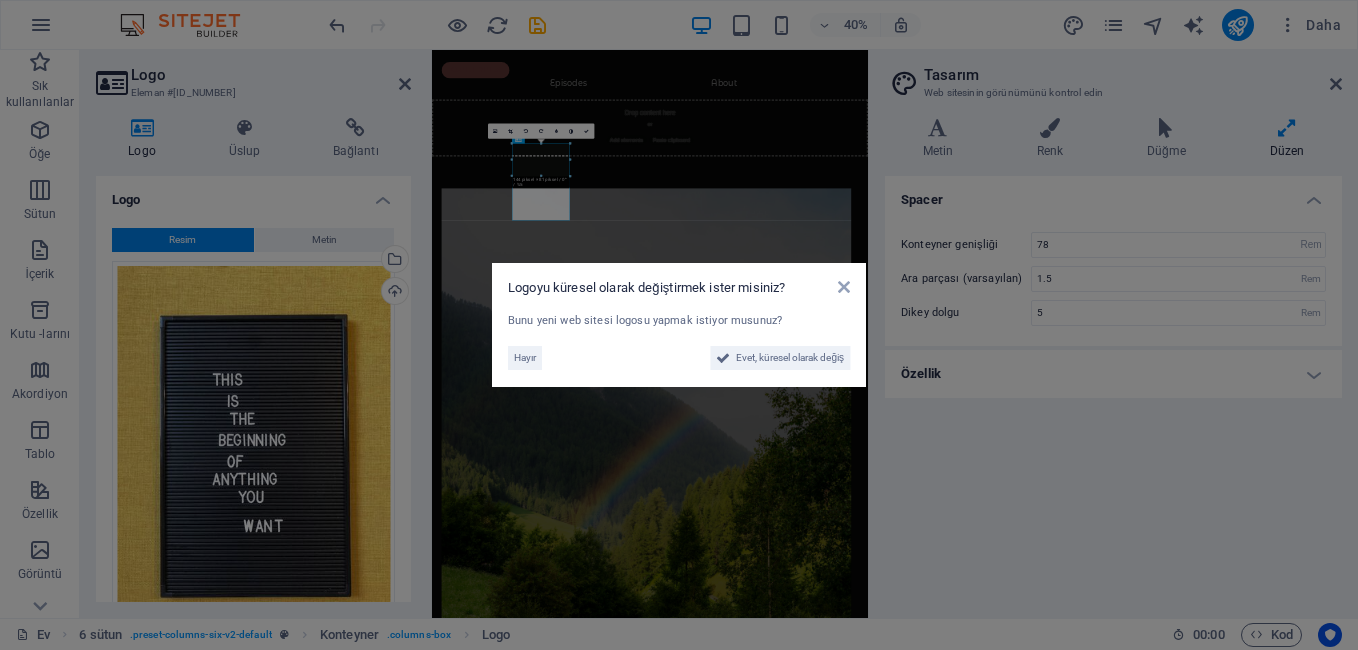 click on "Logoyu küresel olarak değiştirmek ister misiniz? Bunu yeni web sitesi logosu yapmak istiyor musunuz? Hayır Evet, küresel olarak değiş" at bounding box center [679, 325] 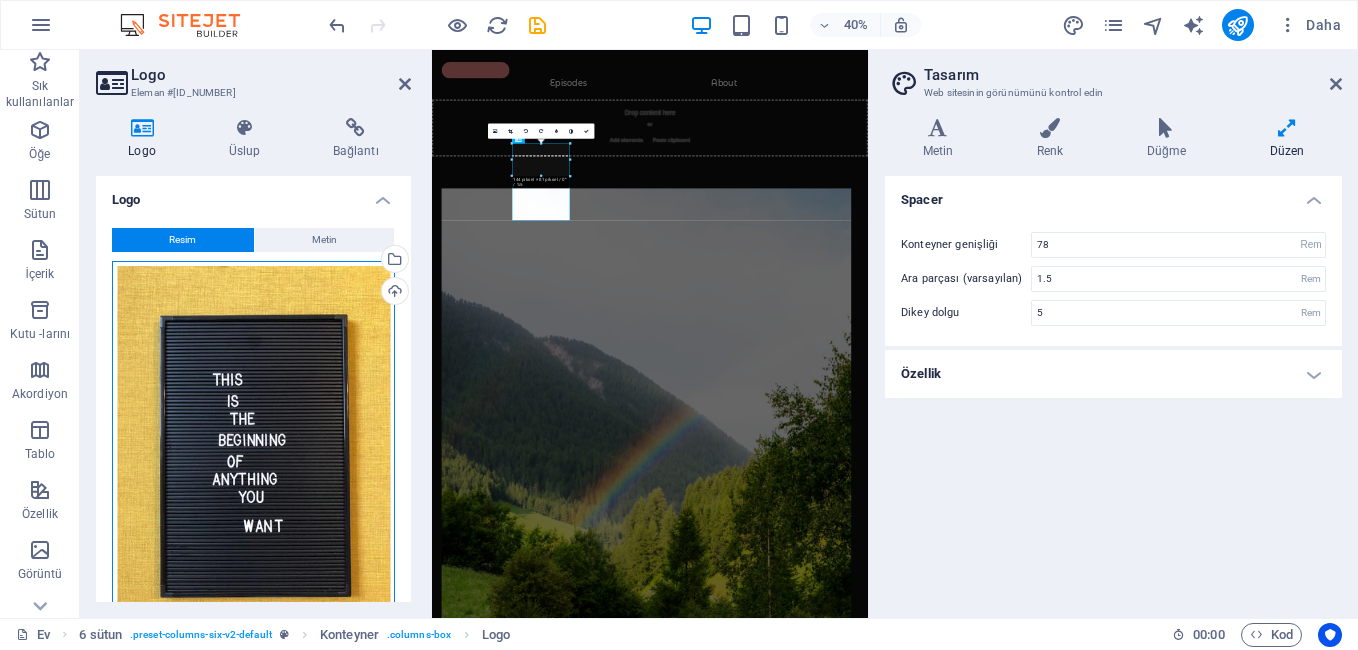 click on "Drag files here, click to choose files or select files from Files or our free stock photos & videos" at bounding box center [253, 448] 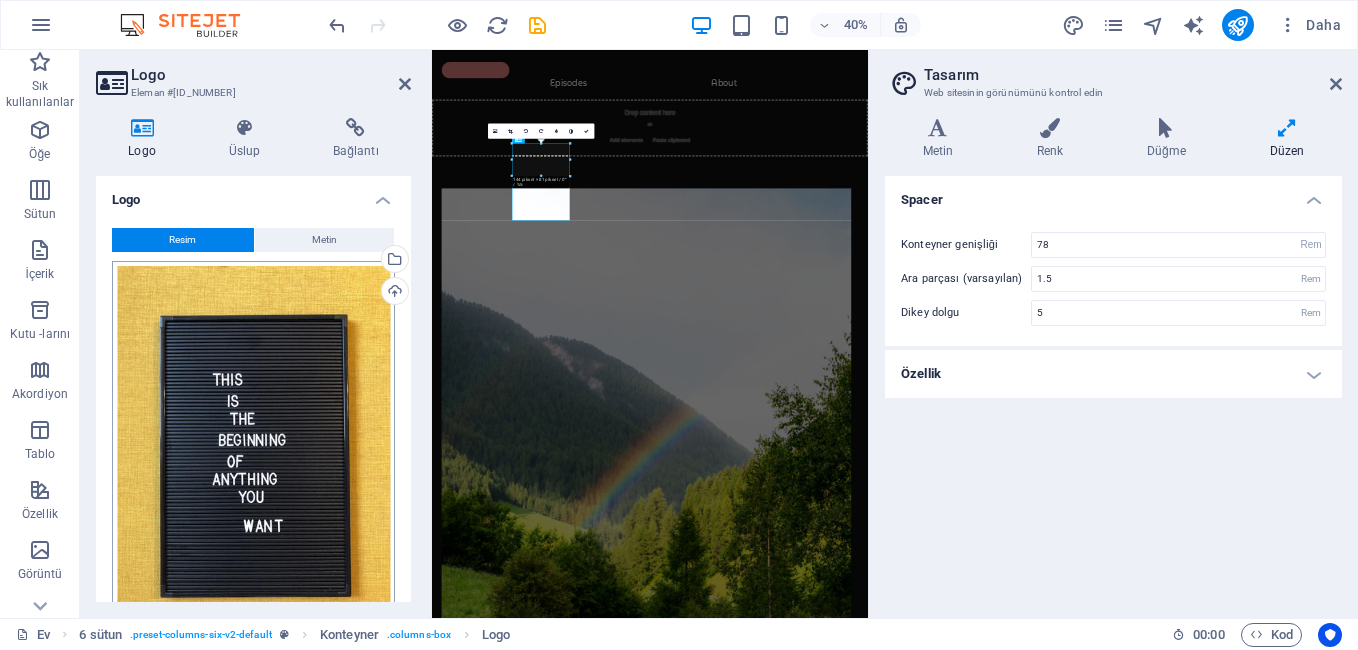 click on "radyokolikfatsa.info Ev Sık kullanılanlar Öğe Sütun İçerik Kutu -larını Akordiyon Tablo Özellik Görüntü Kaydırıcı Üstbilgi Altbilgi Forms Pazarlama Koleksiyon Logo Eleman #ed-yeni-3075 Logo Üslup Bağlantı Logo Resim Metin Drag files here, click to choose files or select files from Files or our free stock photos & videos Dosya yöneticisinden dosya seçin, stok fotoğraflar çekin veya dosya yükleyin Karşıya yükleme Genişlik Temerrüt Otomatik Px Rem % Em vh Vw Görüntüyü sığdır Görüntüyü otomatik olarak sabit bir genişlik ve yüksekliğe sığdırın Height Default auto px Hizalama Tembel yük Sayfa yüklendikten sonra resimlerin yüklenmesi sayfa hızını artırır. Duyarlı Retina görüntüsünü ve akıllı telefon için optimize edilmiş boyutları otomatik olarak yükleyin. Işık Kutusu Başlık olarak kullan Optimize Sayfa hızını artırmak için görüntüler sıkıştırılır. 50 %" at bounding box center [679, 325] 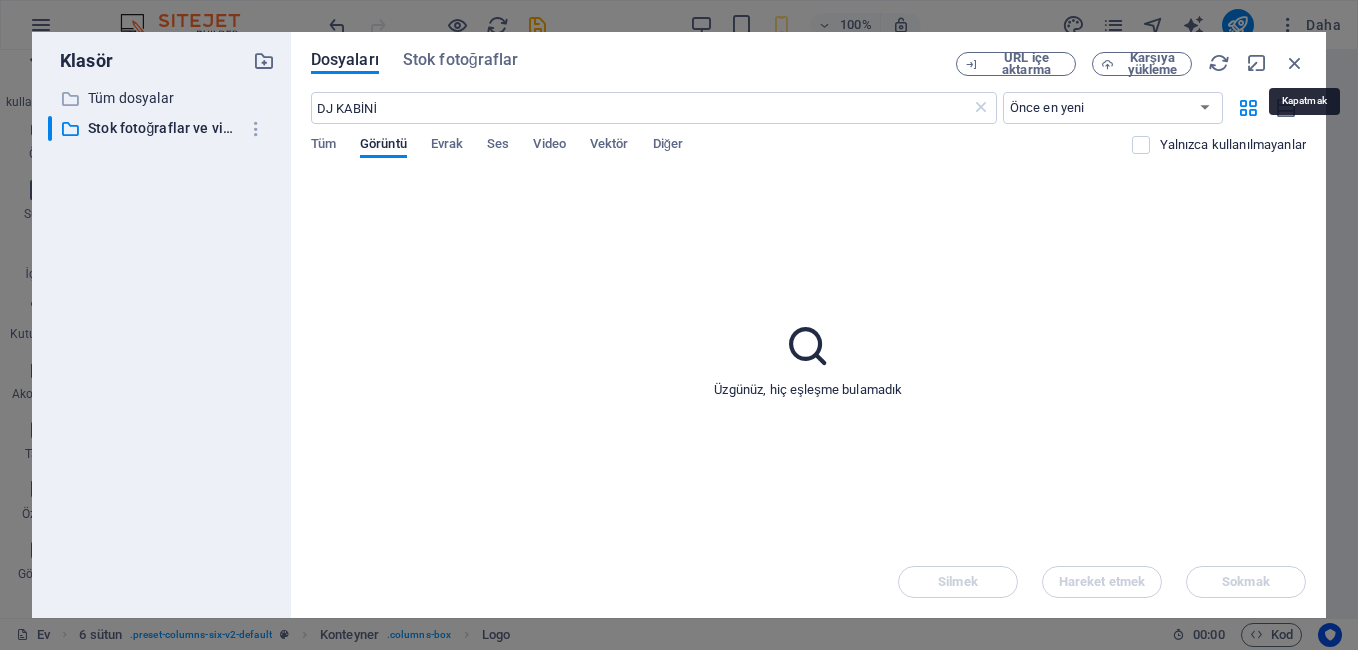 click at bounding box center [1295, 63] 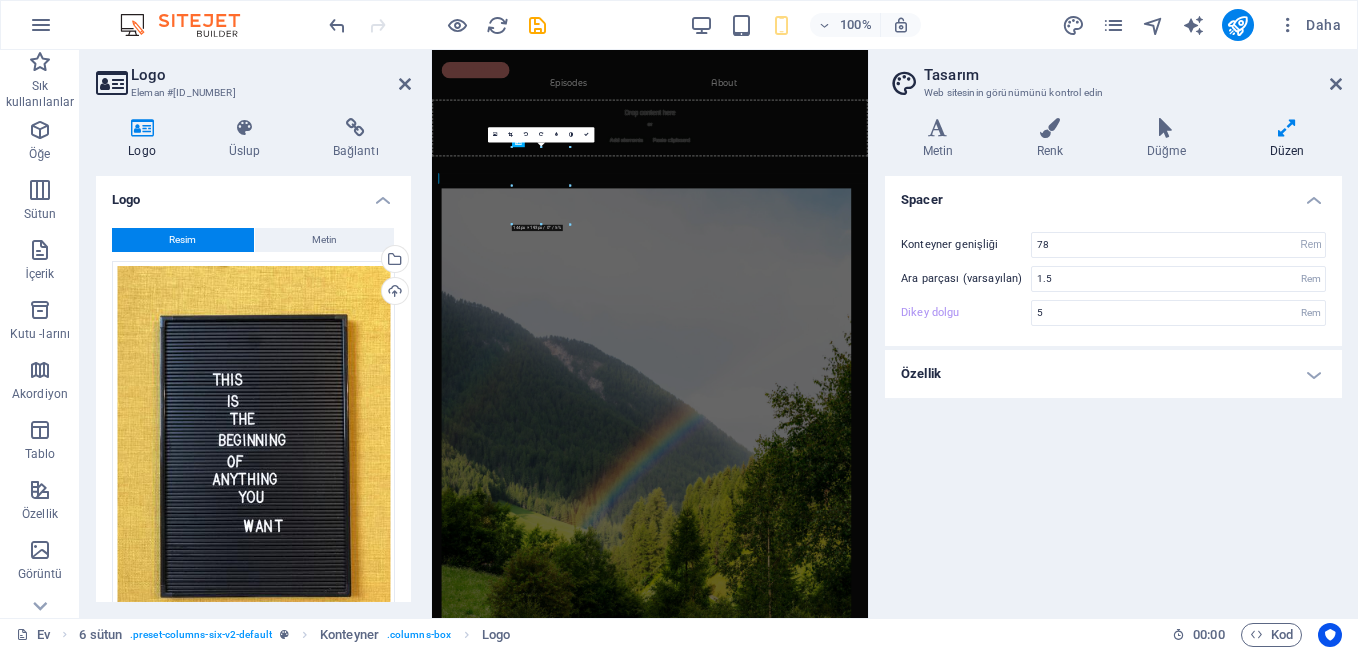 scroll, scrollTop: 271, scrollLeft: 0, axis: vertical 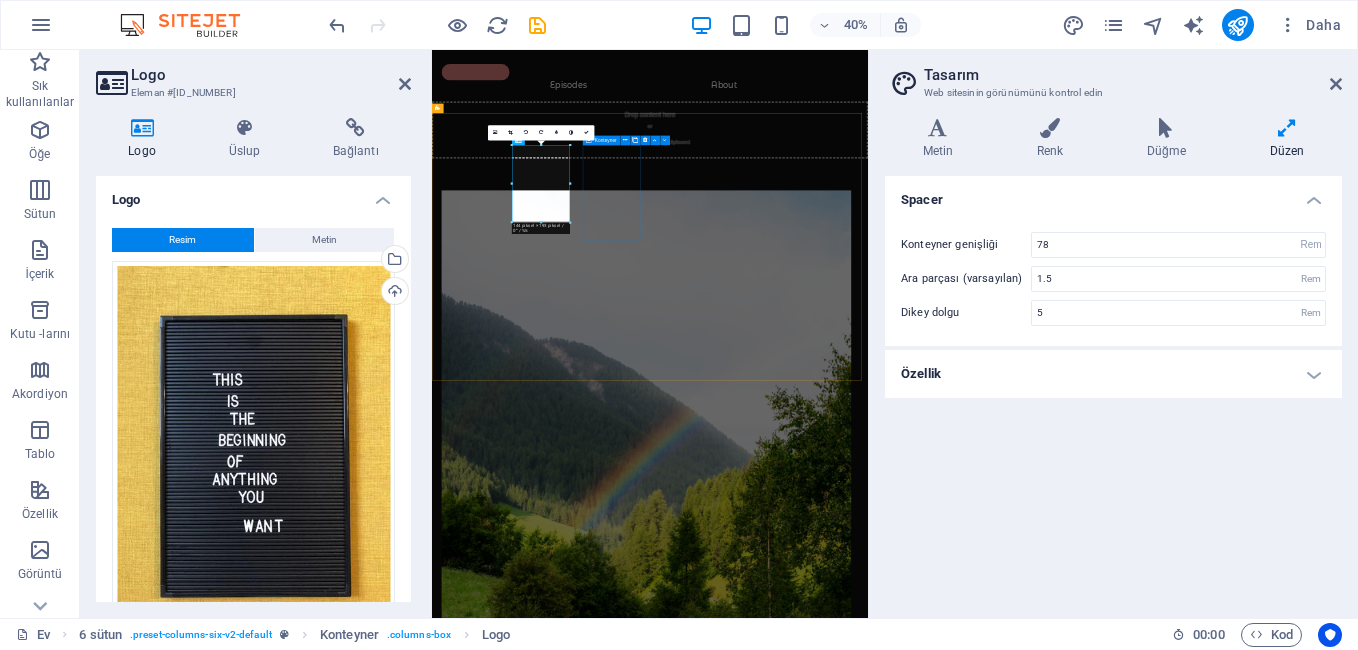 click on "Add elements" at bounding box center (529, 3455) 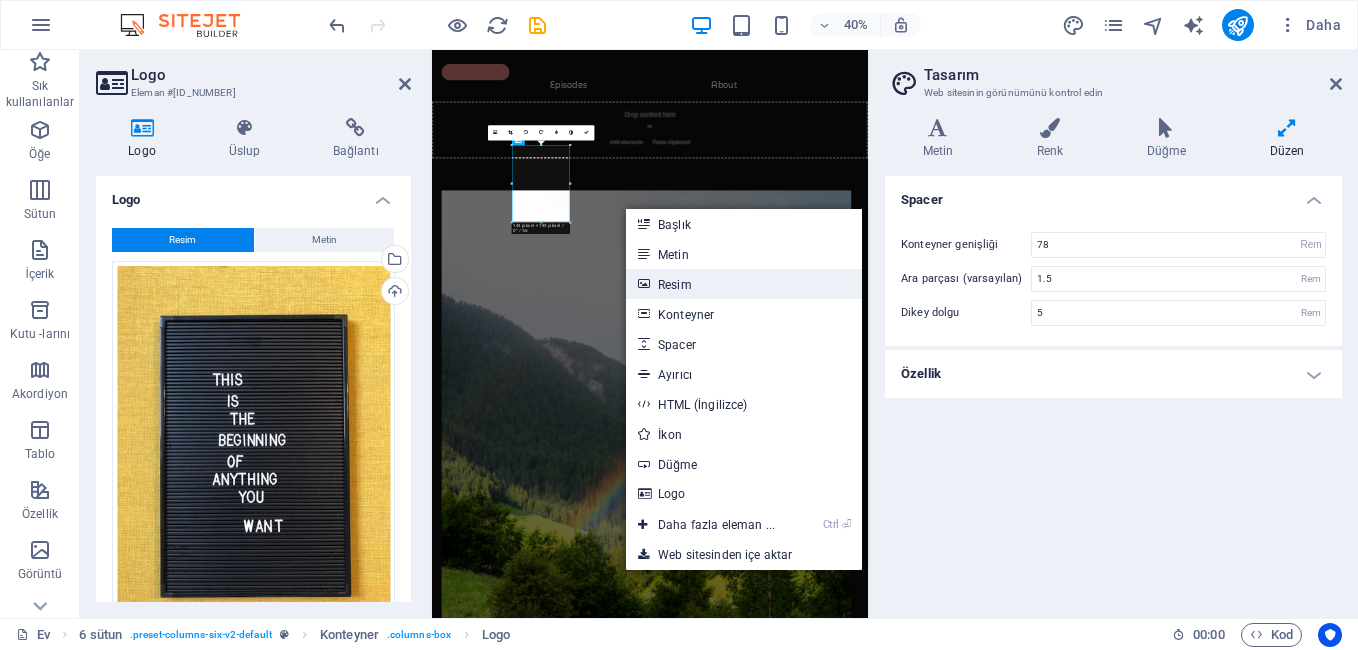 click on "Resim" at bounding box center [675, 285] 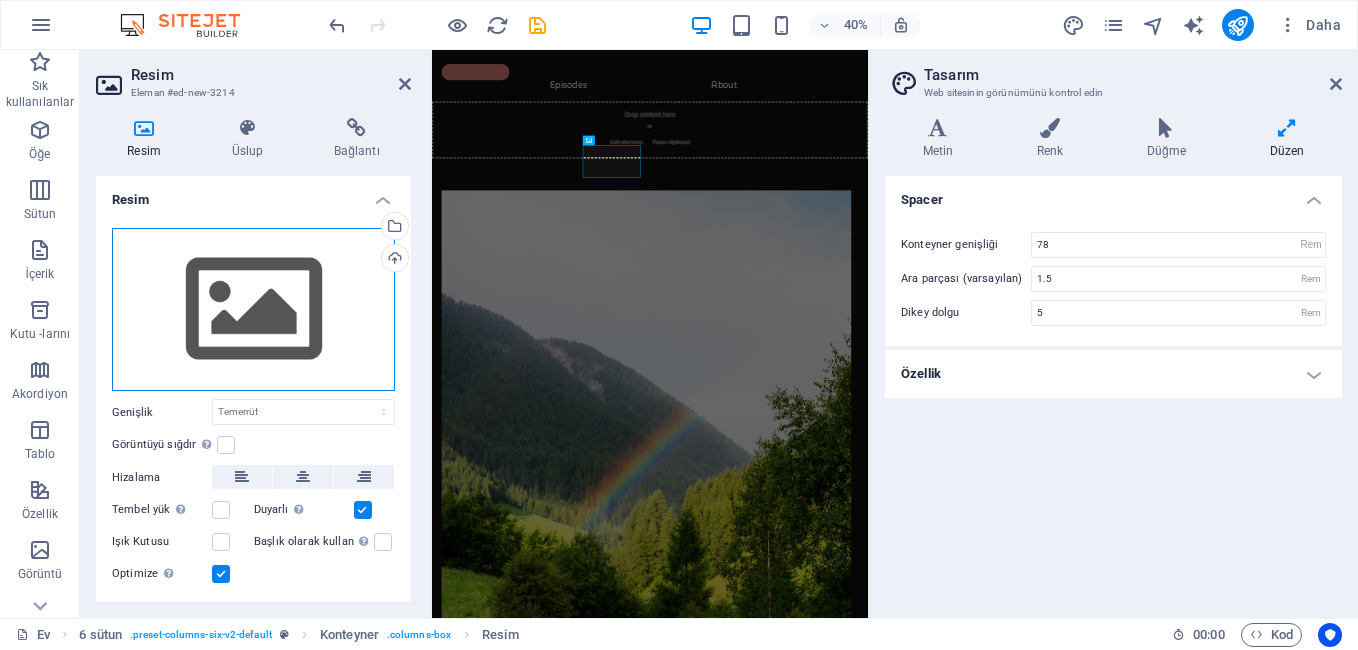 click on "Drag files here, click to choose files or select files from Files or our free stock photos & videos" at bounding box center [253, 310] 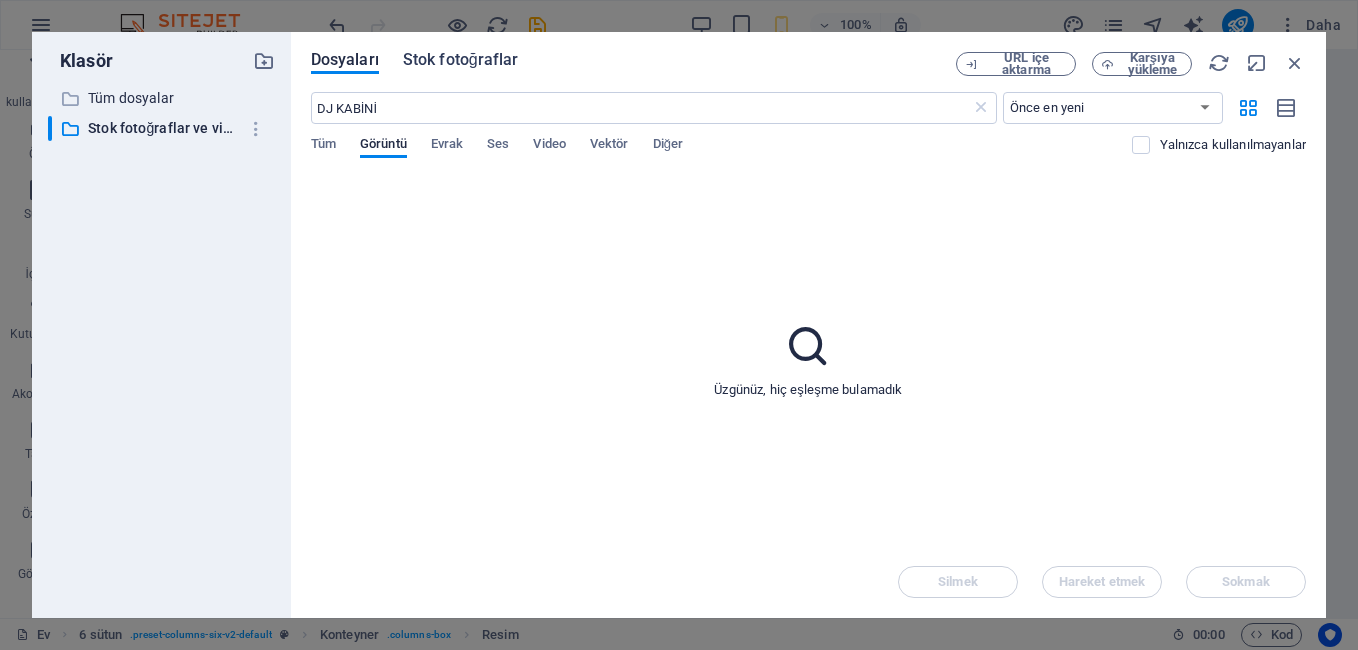 click on "Stok fotoğraflar" at bounding box center (461, 60) 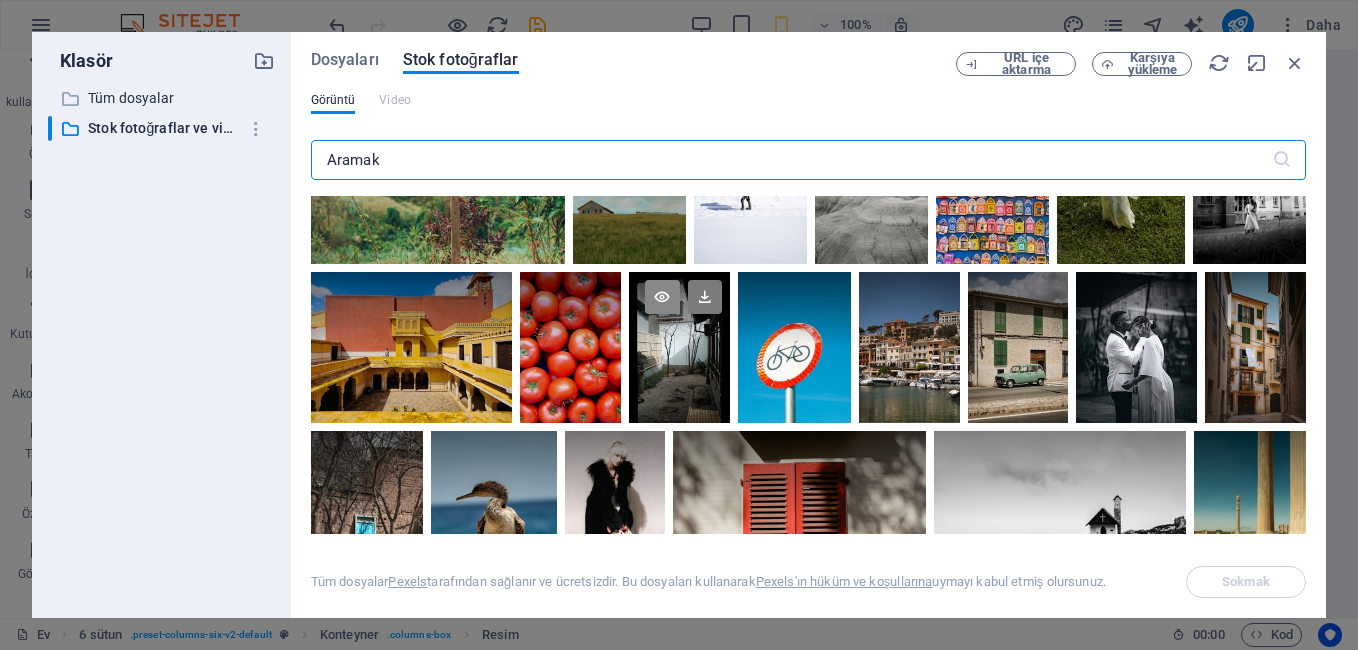 scroll, scrollTop: 200, scrollLeft: 0, axis: vertical 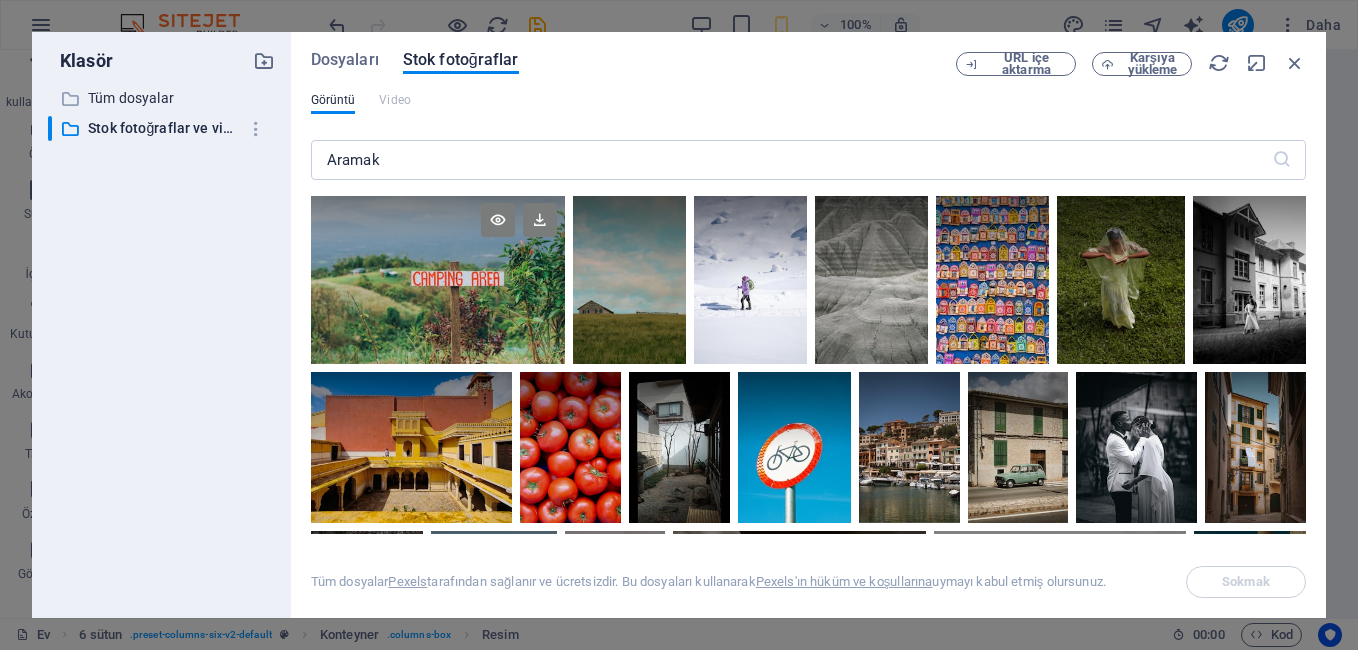 click at bounding box center (438, 280) 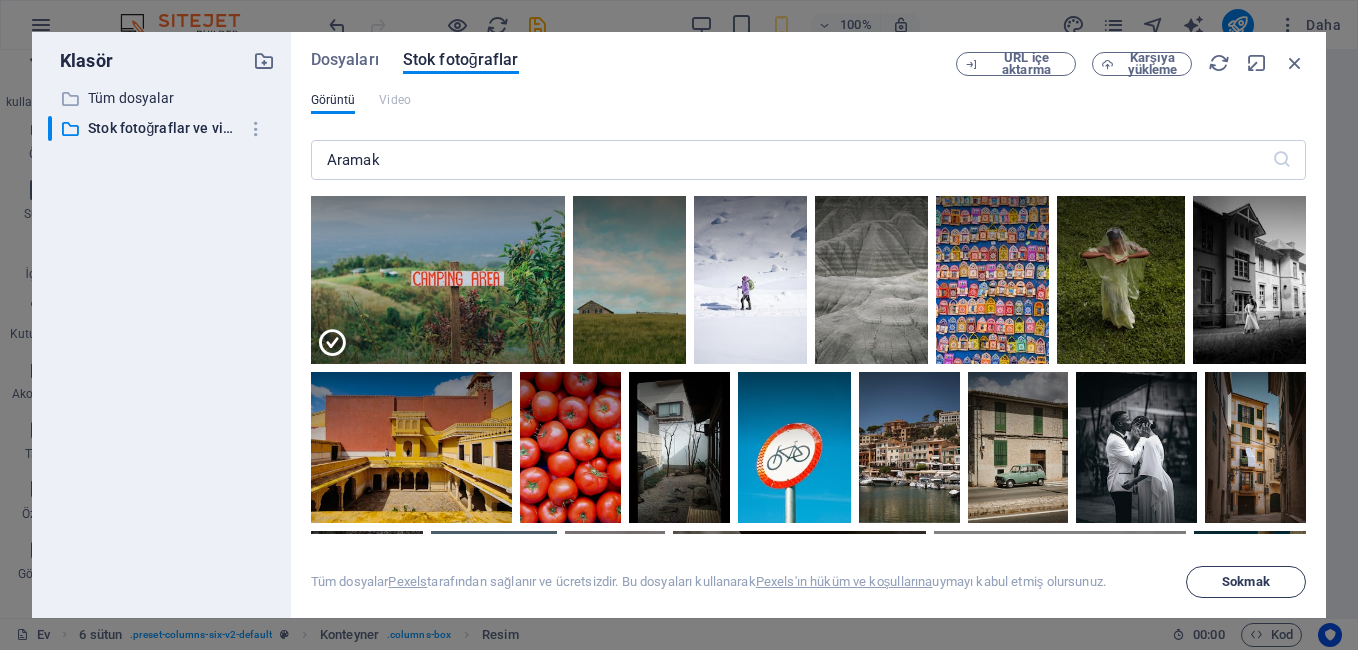 click on "Sokmak" at bounding box center (1246, 582) 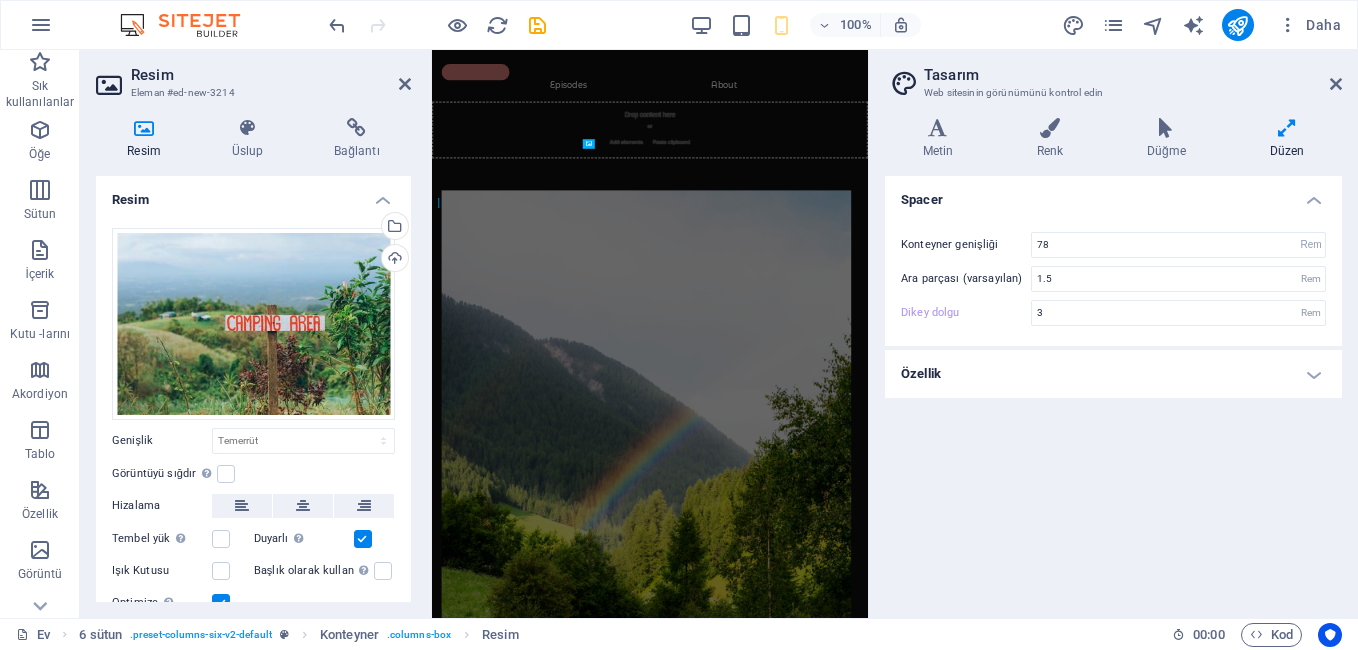 type on "5" 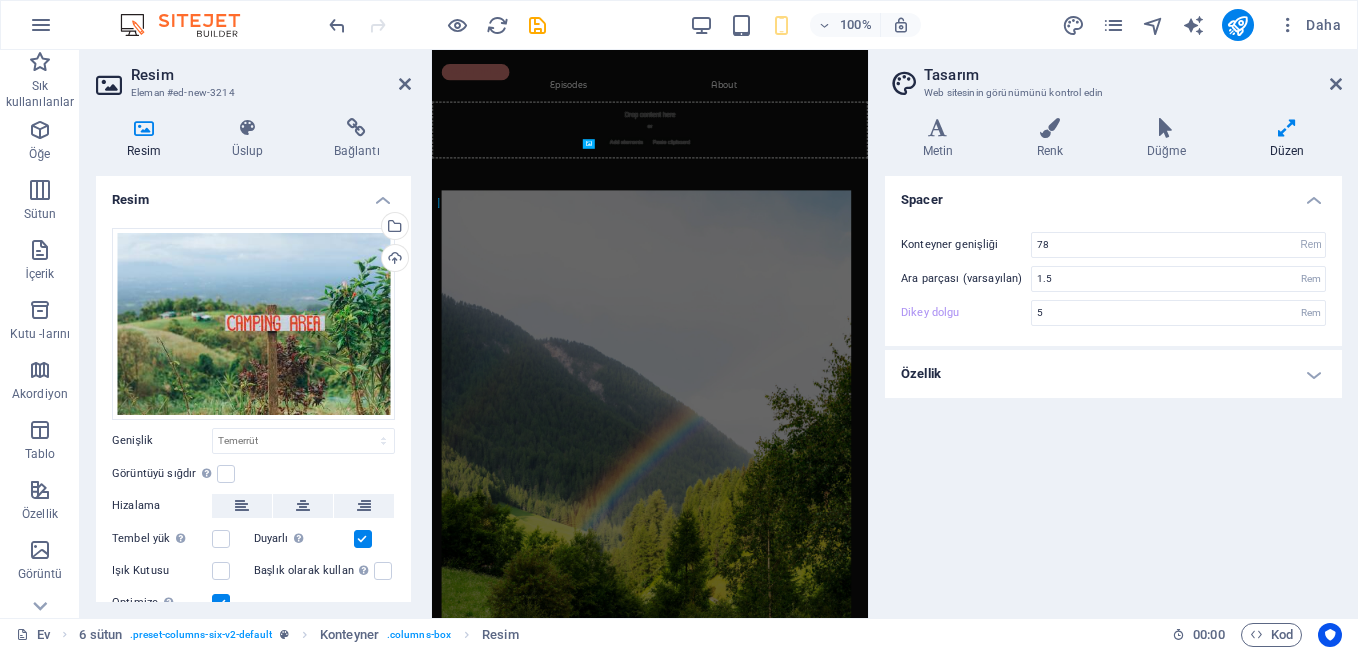 scroll, scrollTop: 267, scrollLeft: 0, axis: vertical 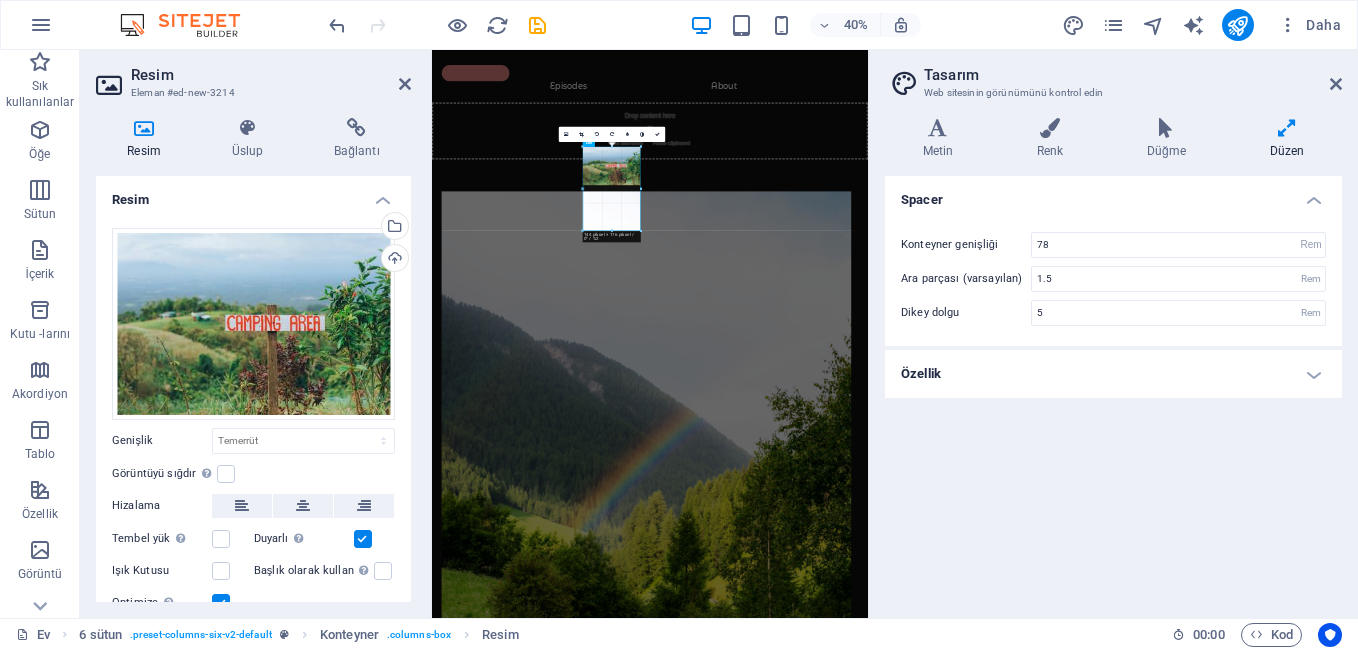 drag, startPoint x: 612, startPoint y: 180, endPoint x: 447, endPoint y: 647, distance: 495.29184 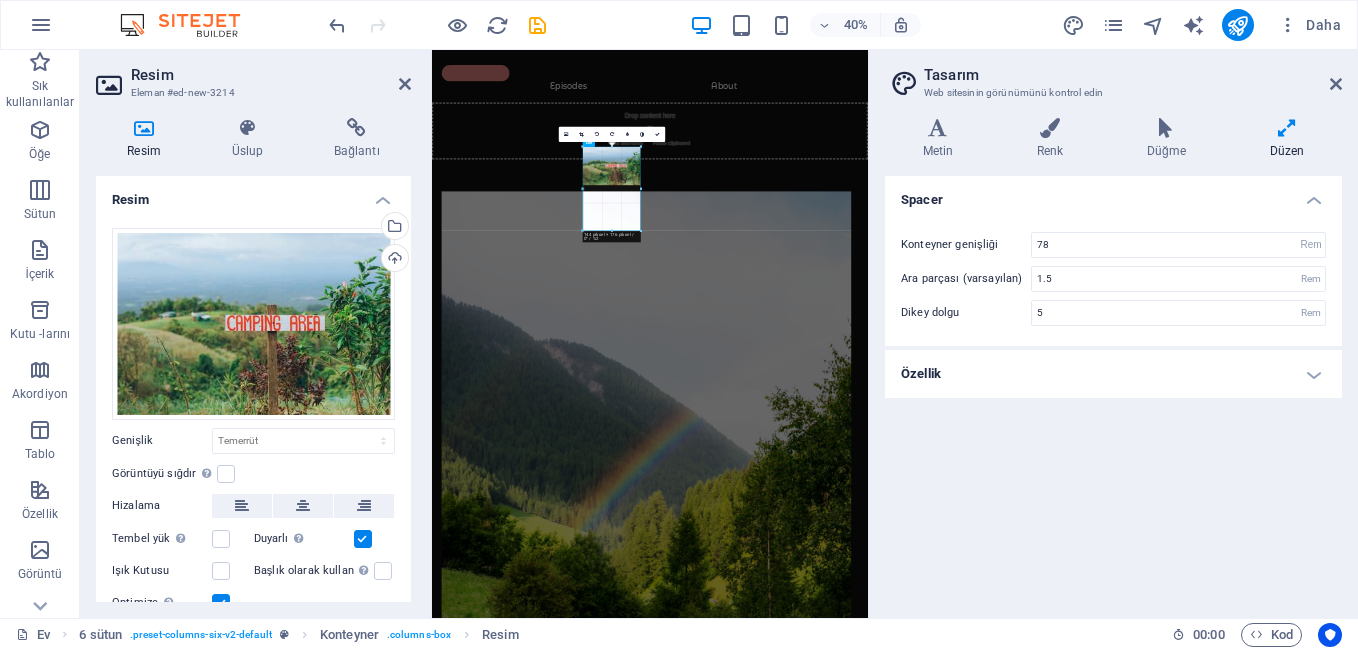 type on "143" 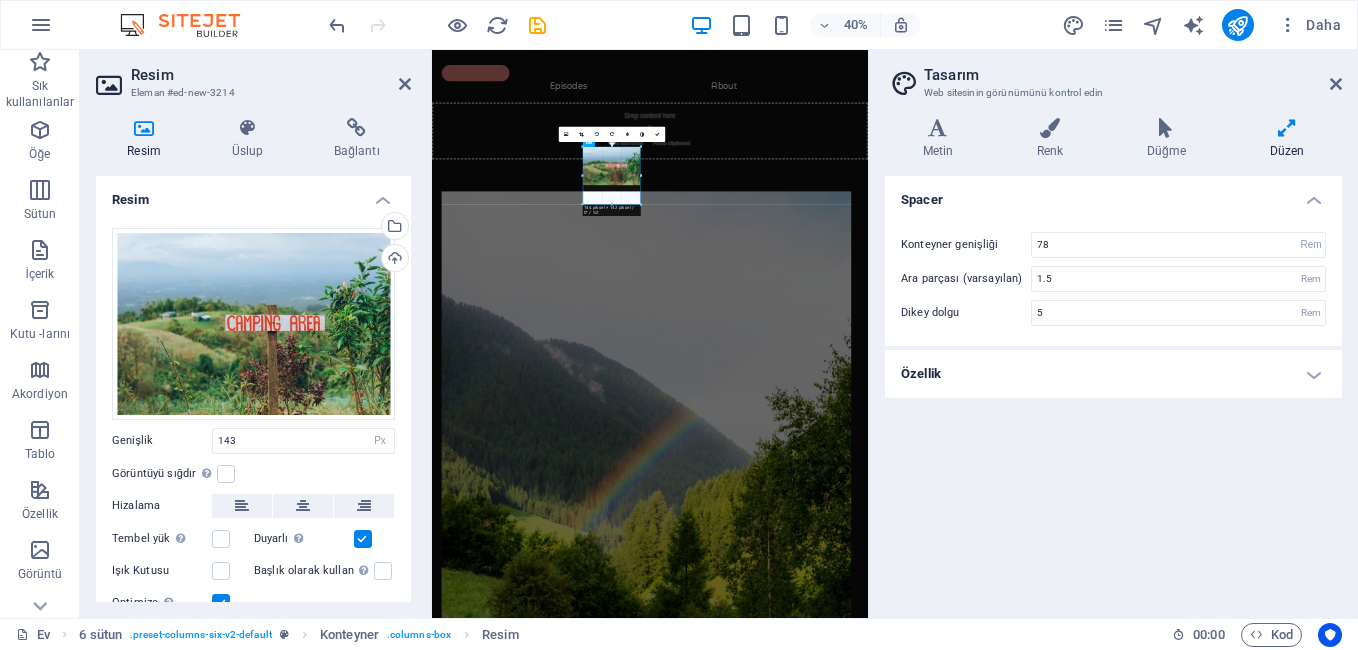 drag, startPoint x: 612, startPoint y: 185, endPoint x: 612, endPoint y: 234, distance: 49 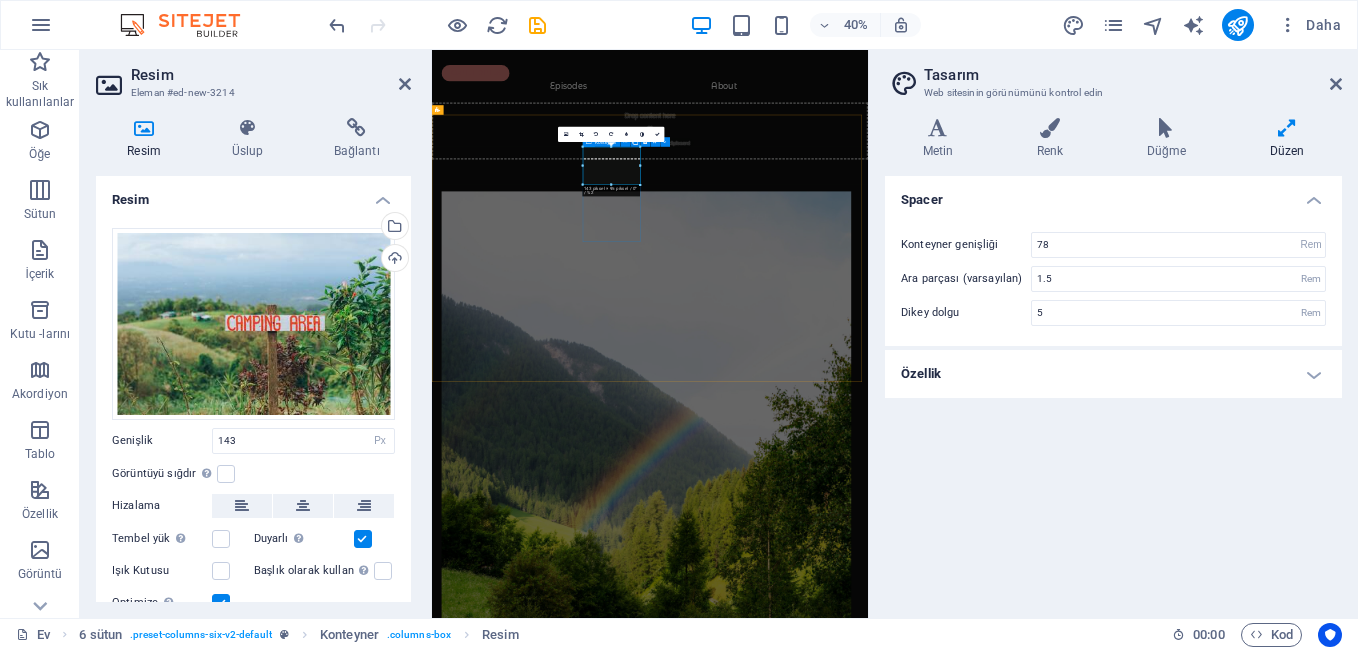 click at bounding box center (529, 3385) 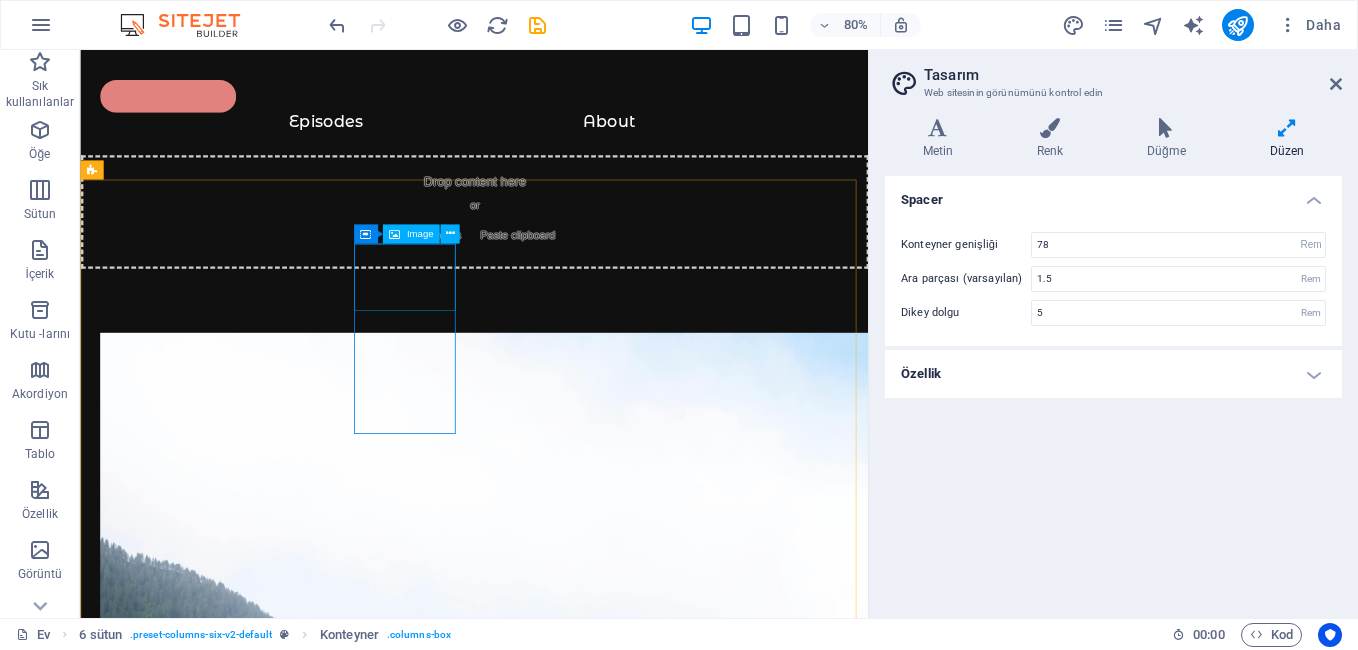 click on "Image" at bounding box center [419, 234] 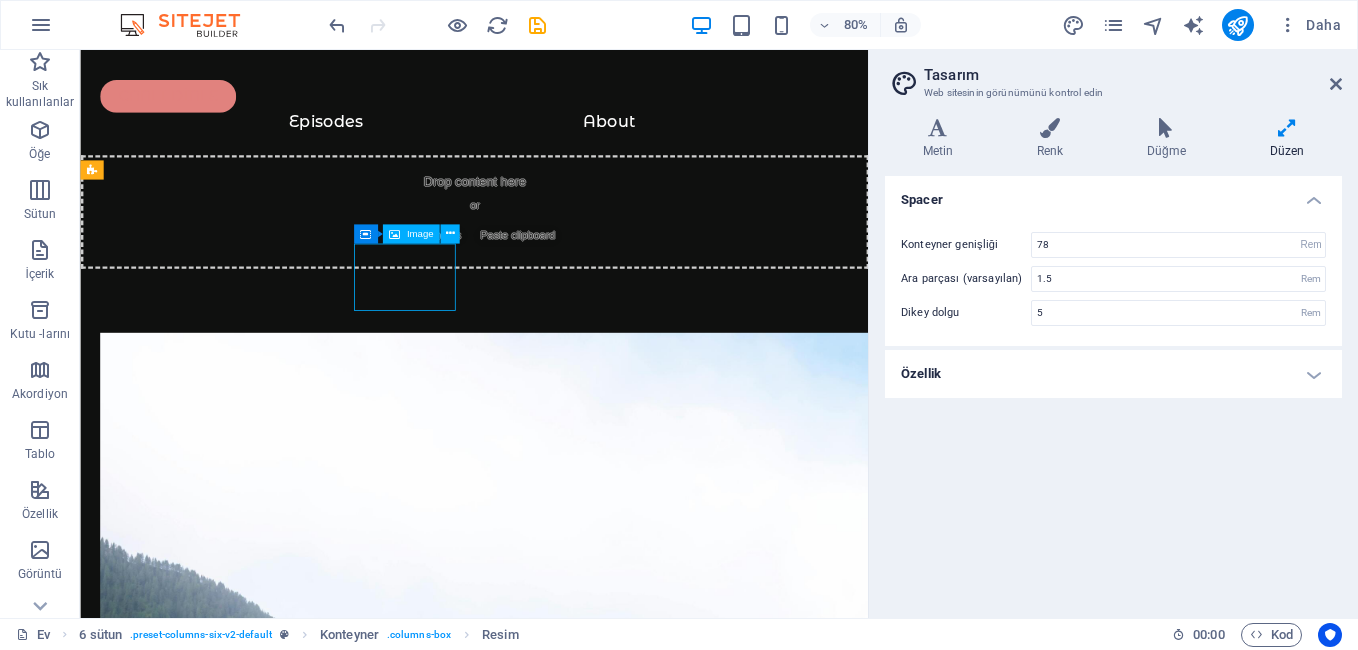 click on "Image" at bounding box center (419, 234) 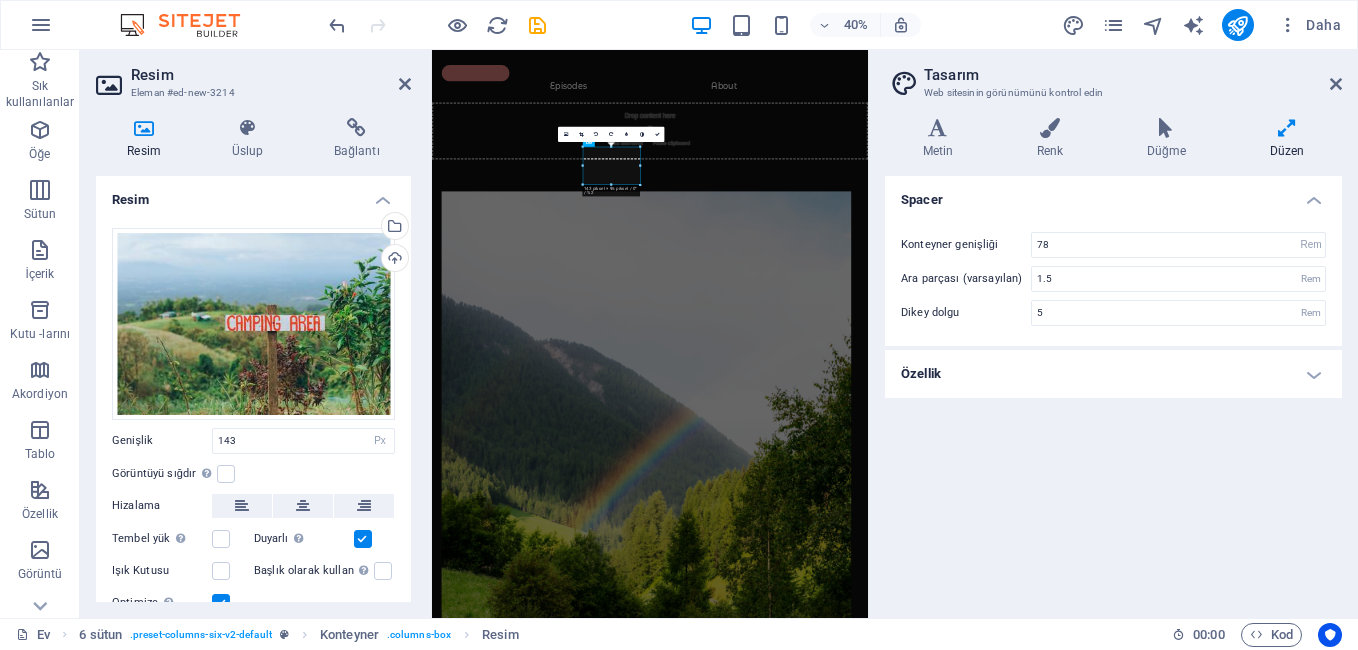 scroll, scrollTop: 74, scrollLeft: 0, axis: vertical 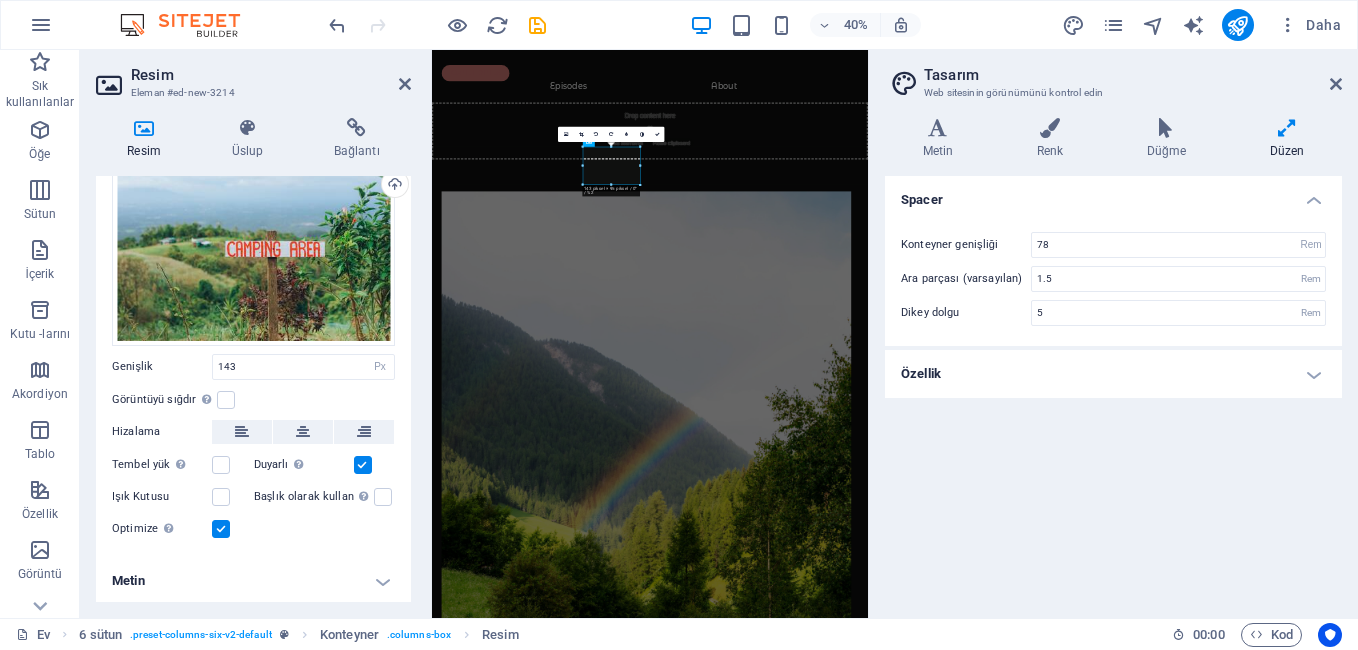 click on "Metin" at bounding box center [253, 581] 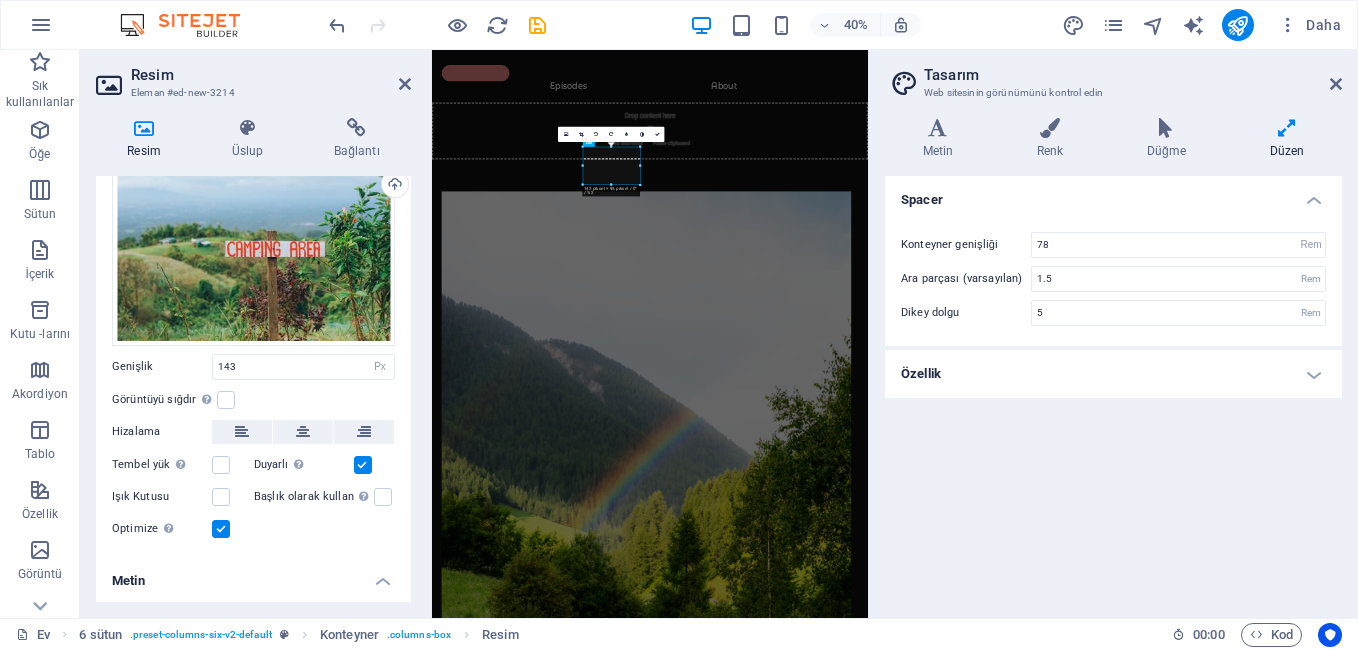 click on "Metin" at bounding box center [253, 575] 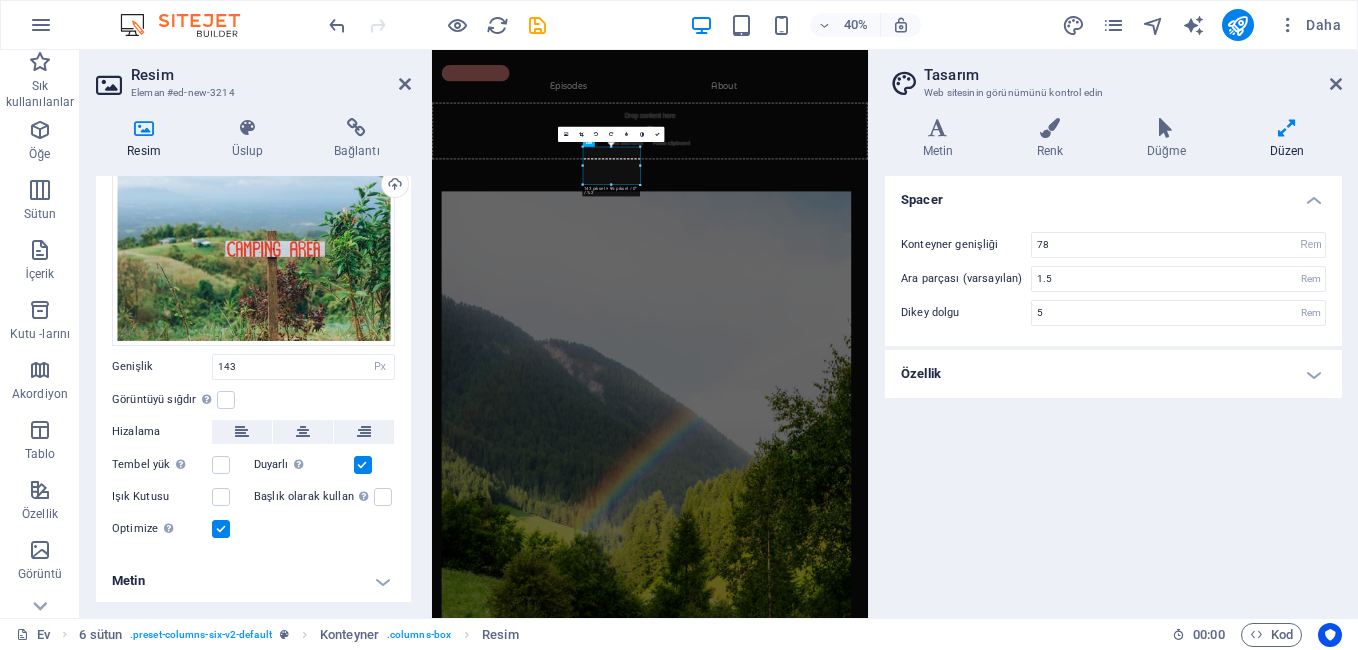 click on "Metin" at bounding box center (253, 581) 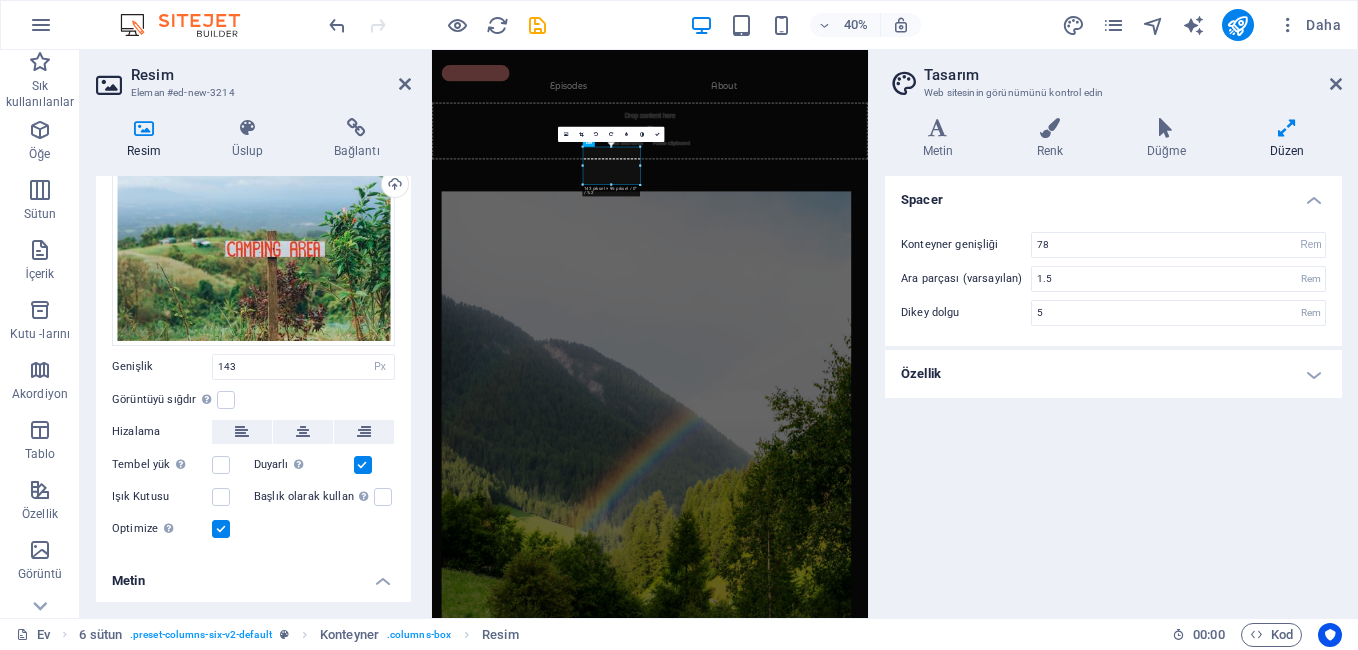 click on "Metin" at bounding box center (253, 575) 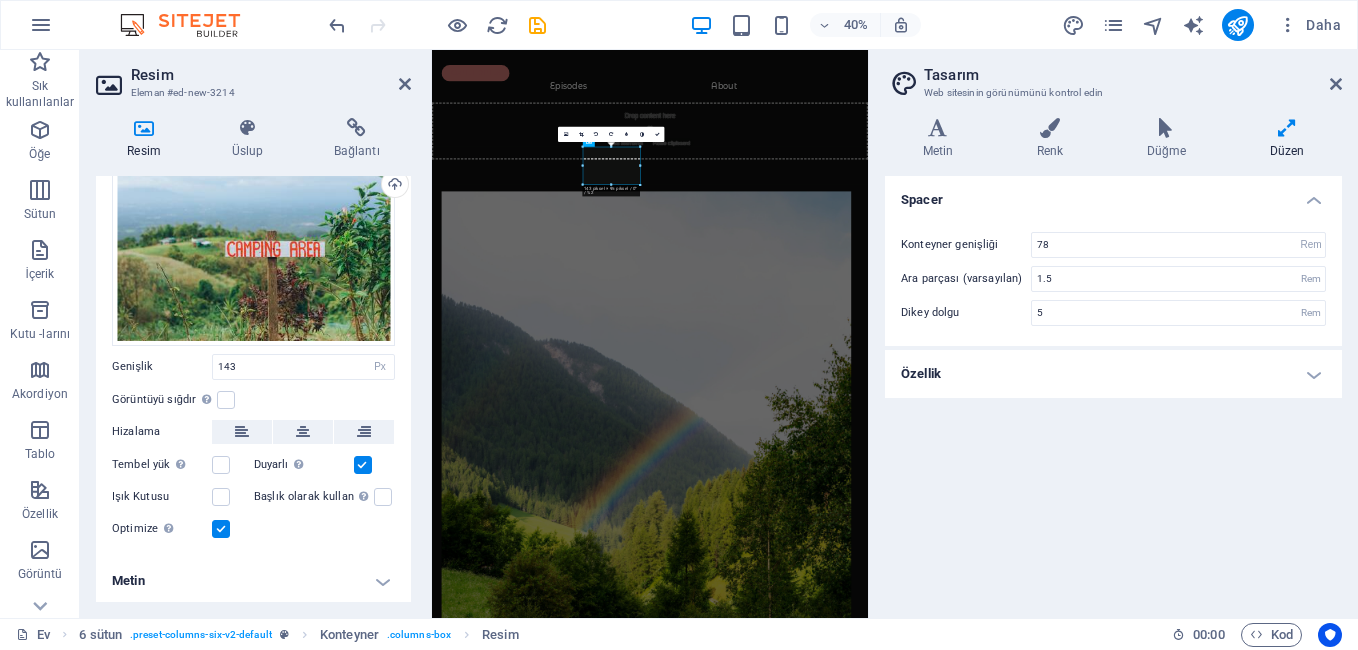 click on "Metin" at bounding box center [253, 581] 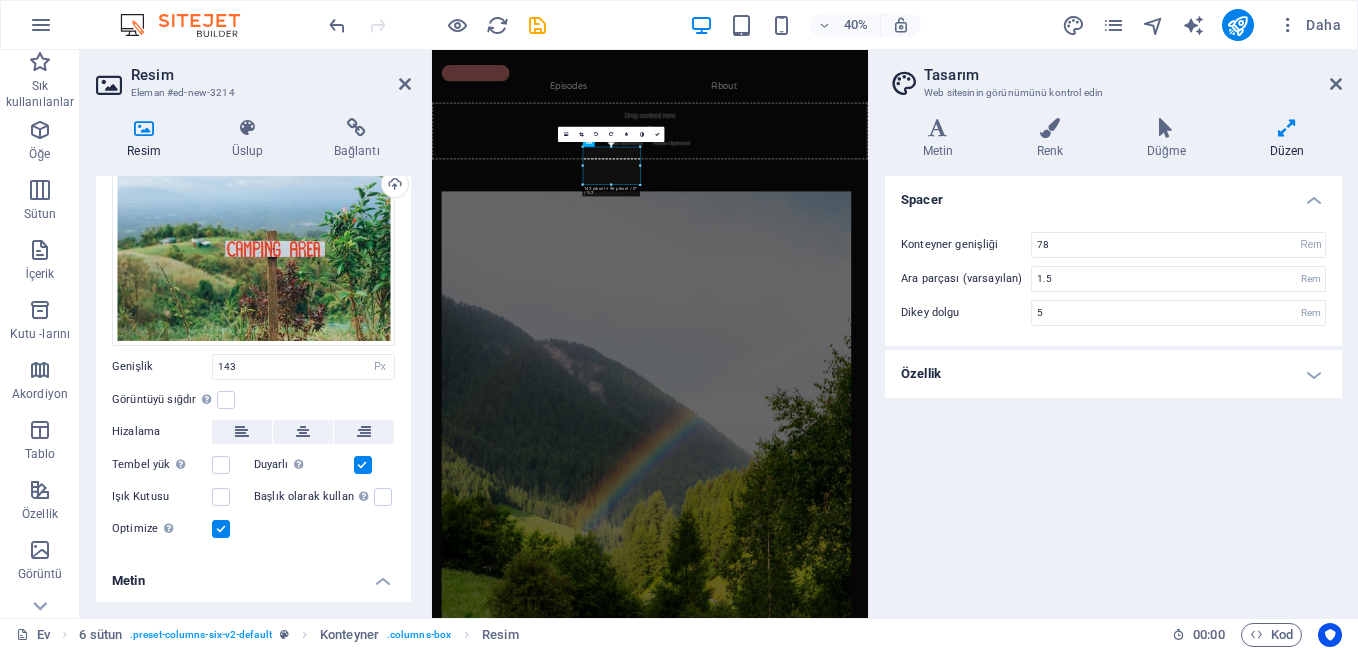 click on "Metin" at bounding box center [253, 575] 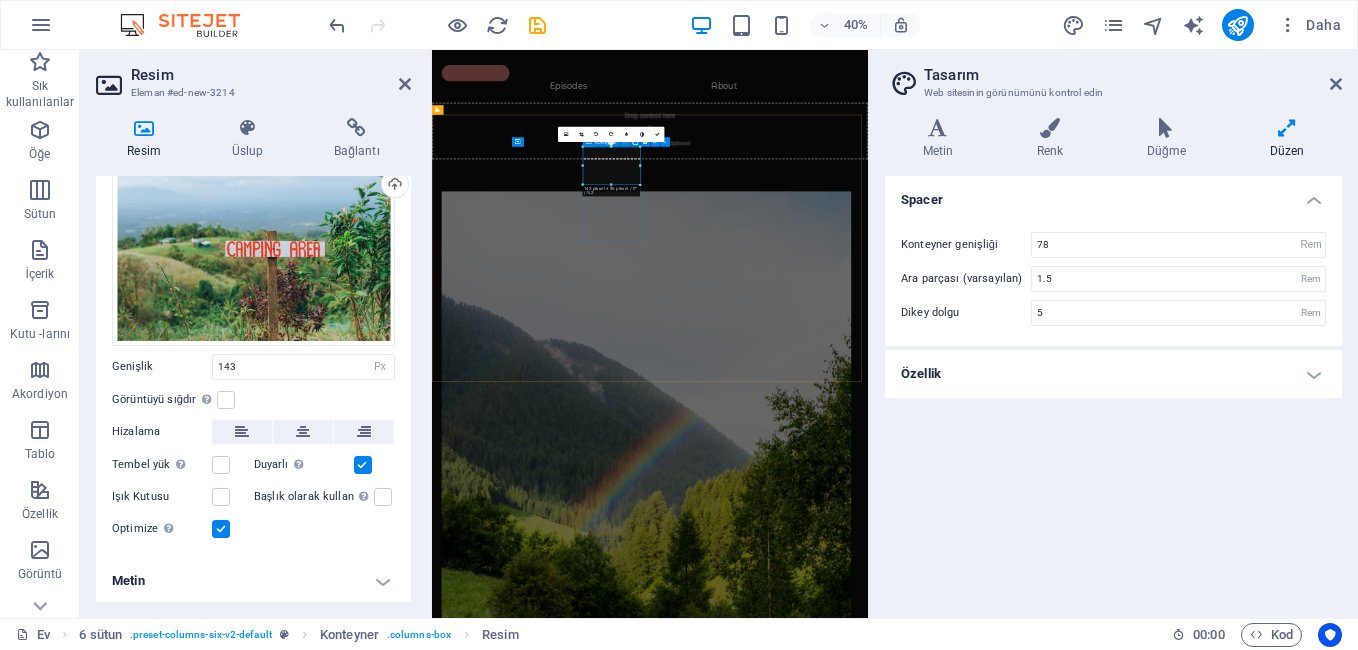 click at bounding box center [529, 3385] 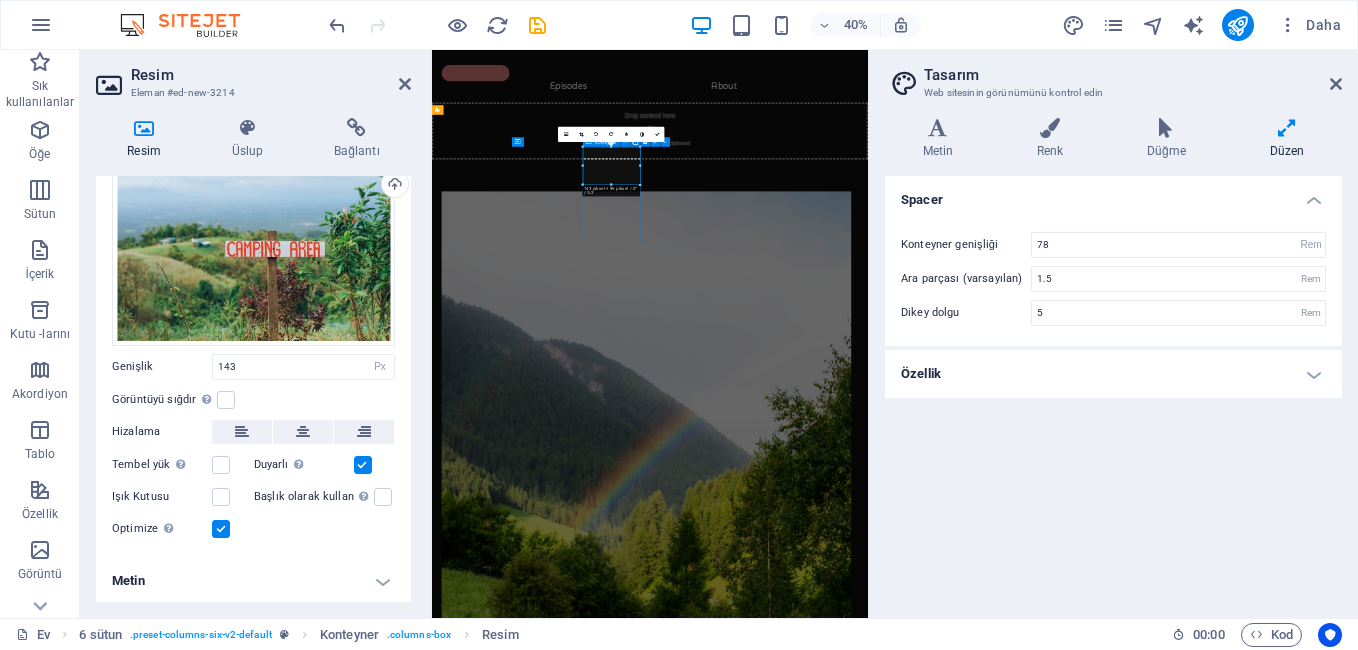 click at bounding box center [529, 3385] 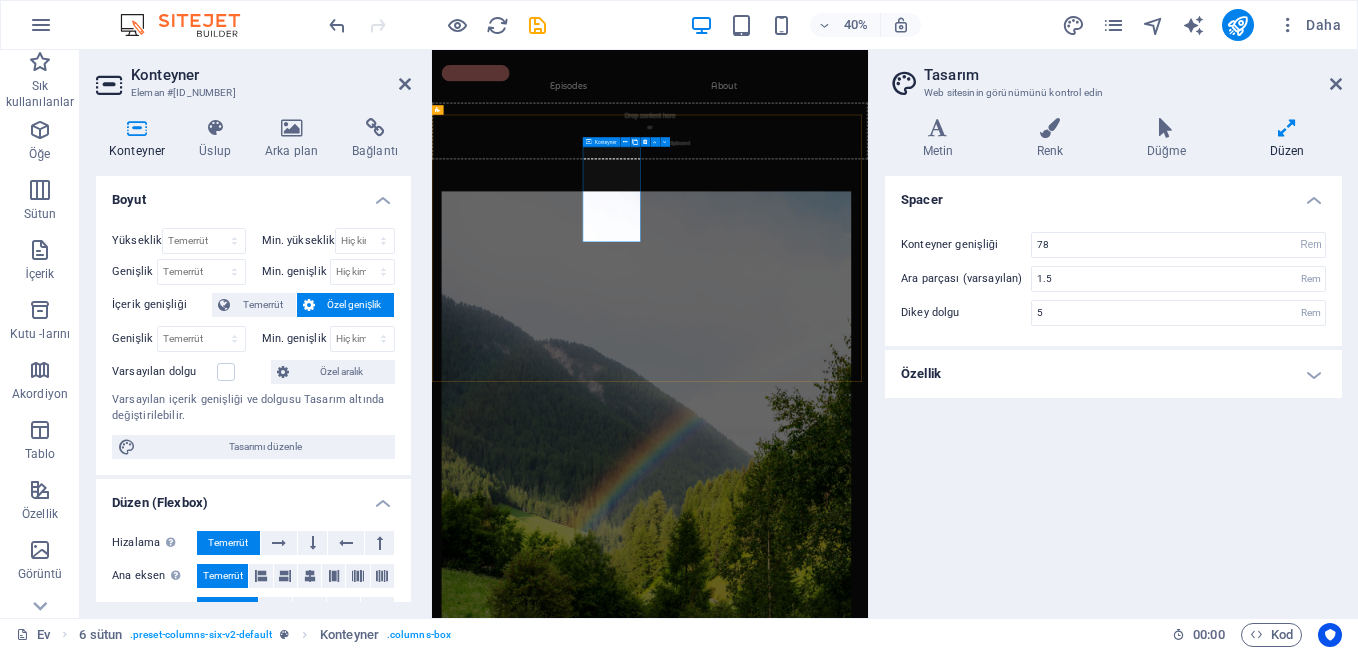 click at bounding box center (529, 3385) 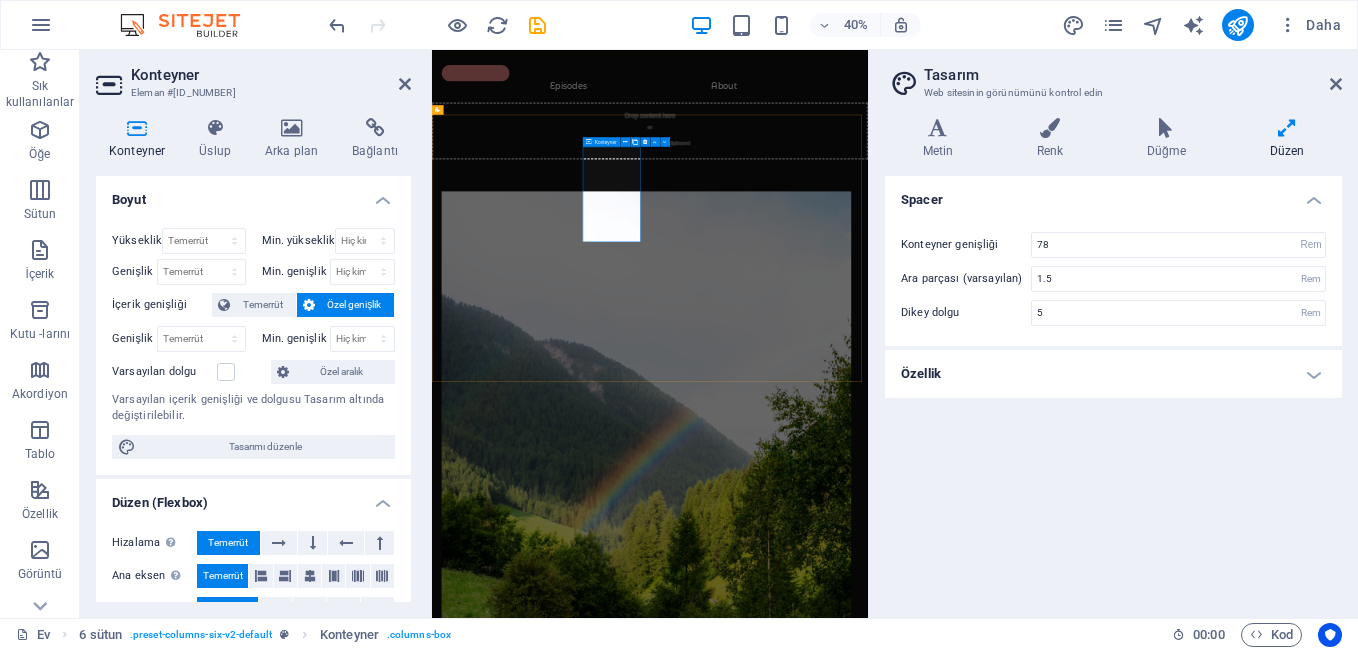 click at bounding box center [529, 3385] 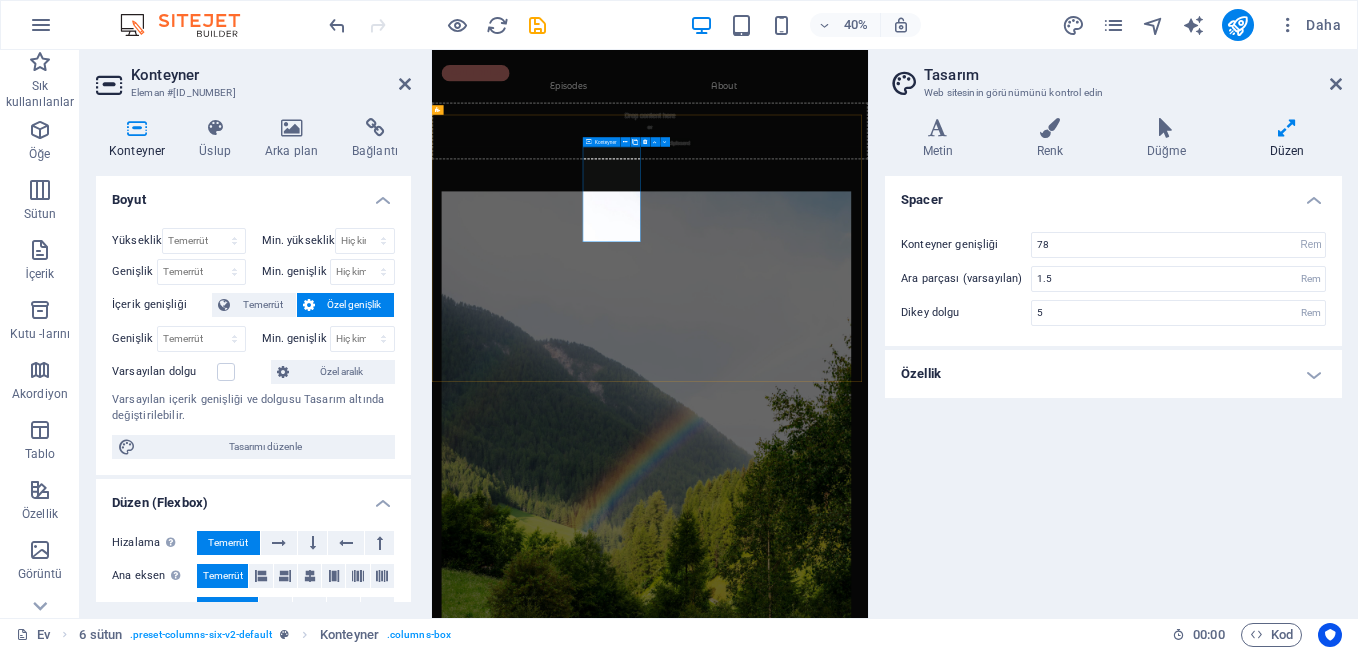 click at bounding box center [529, 3385] 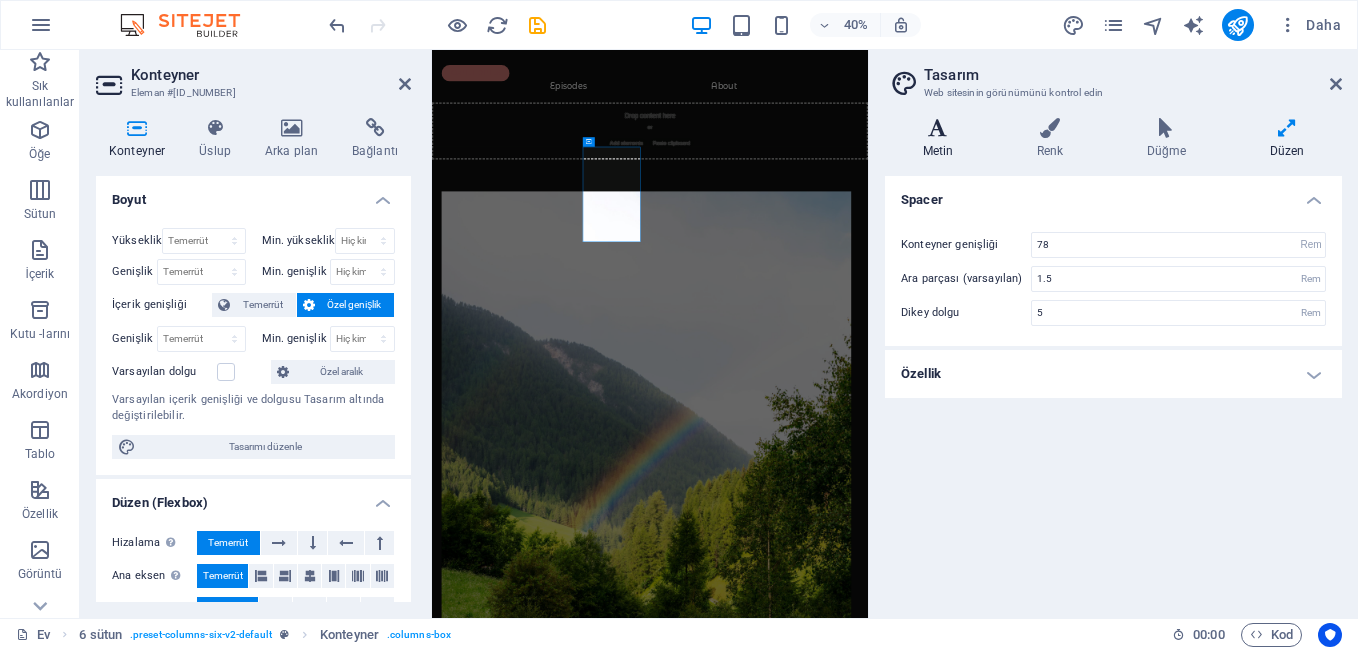 click at bounding box center [938, 128] 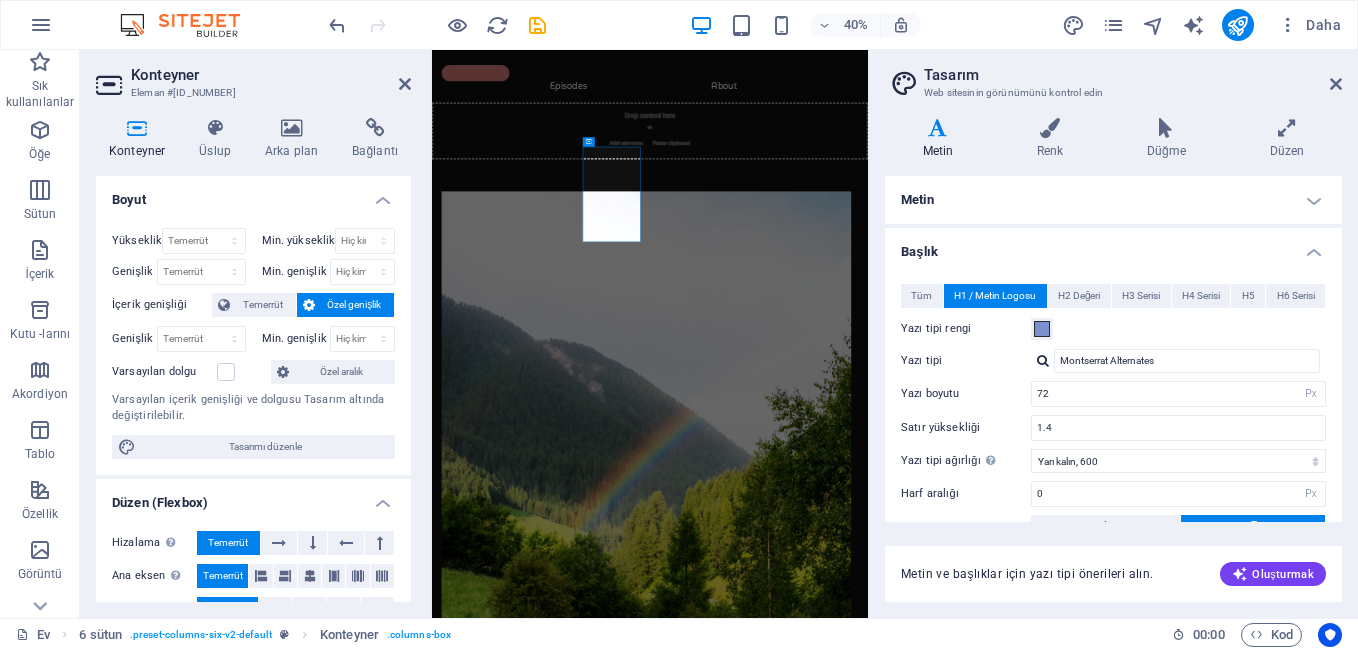 click on "Metin ve başlıklar için yazı tipi önerileri alın." at bounding box center (1027, 574) 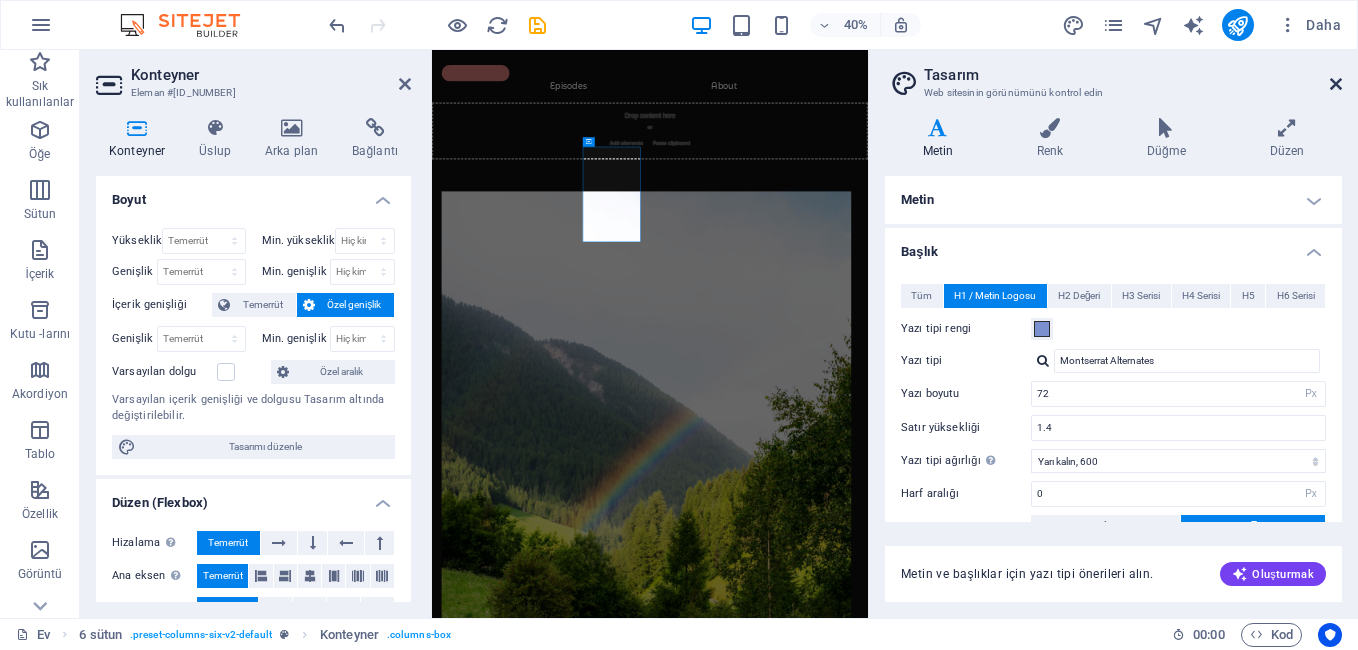 click at bounding box center (1336, 84) 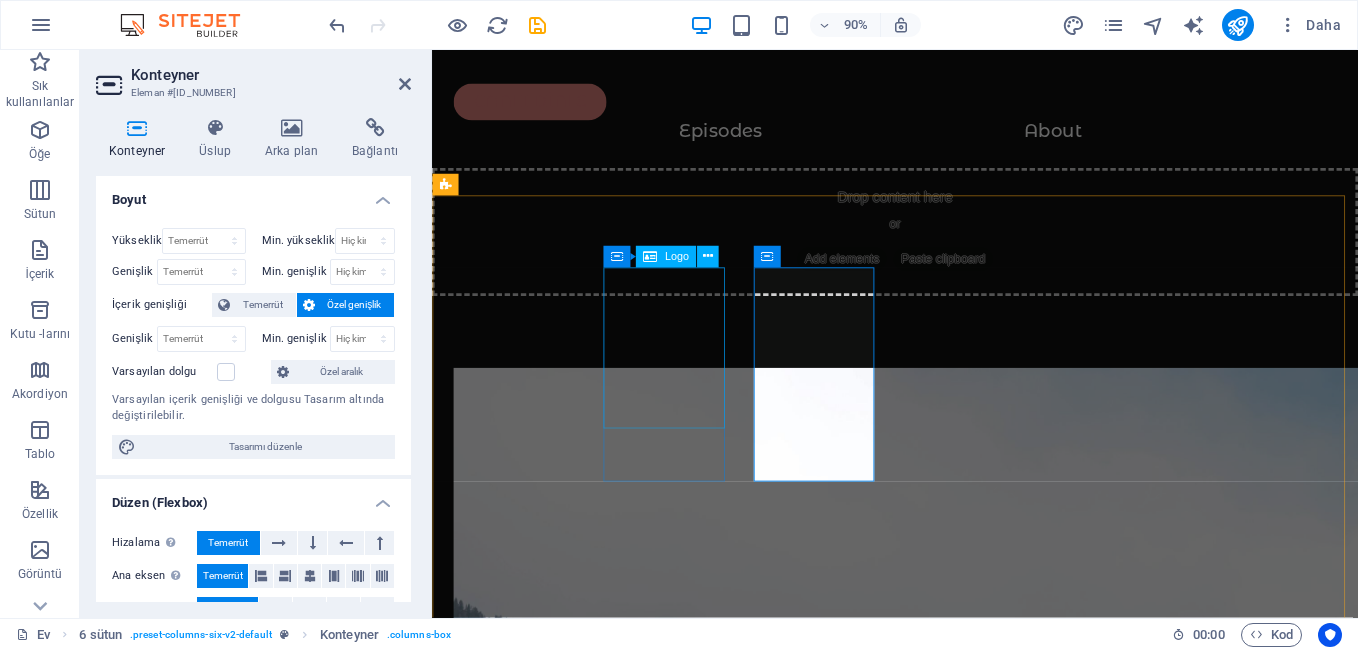 click at bounding box center (524, 2639) 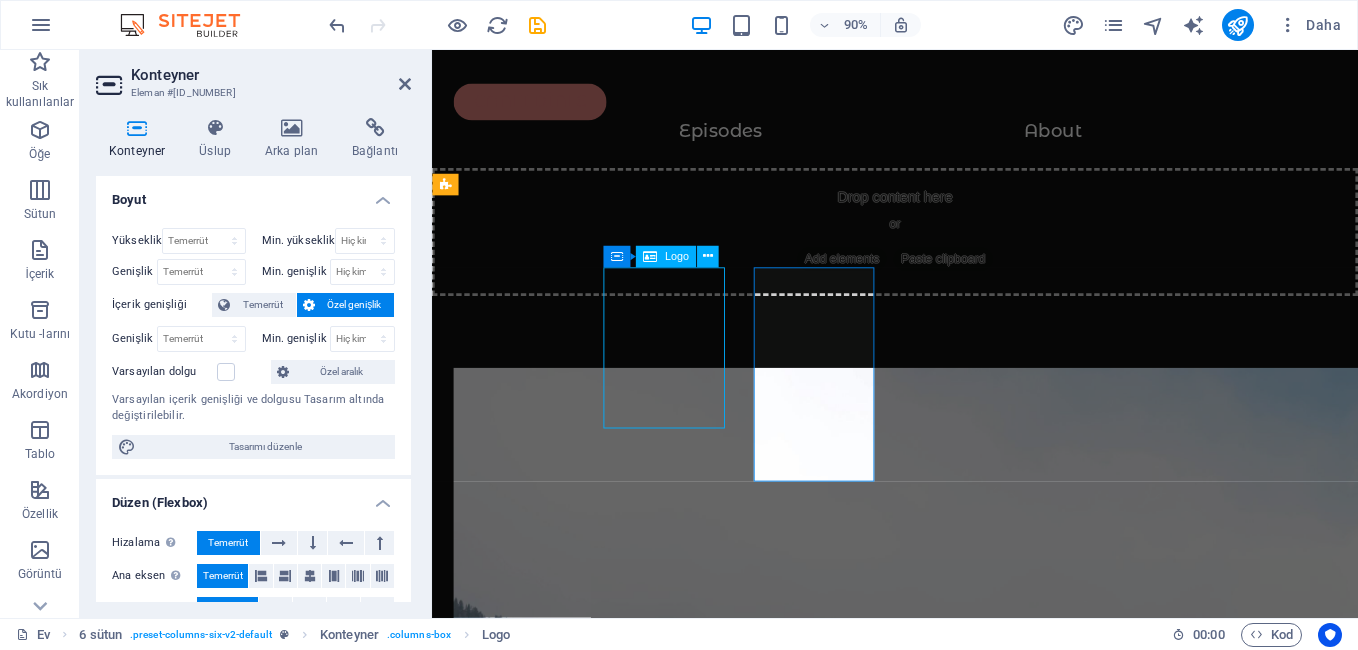 click at bounding box center (524, 2639) 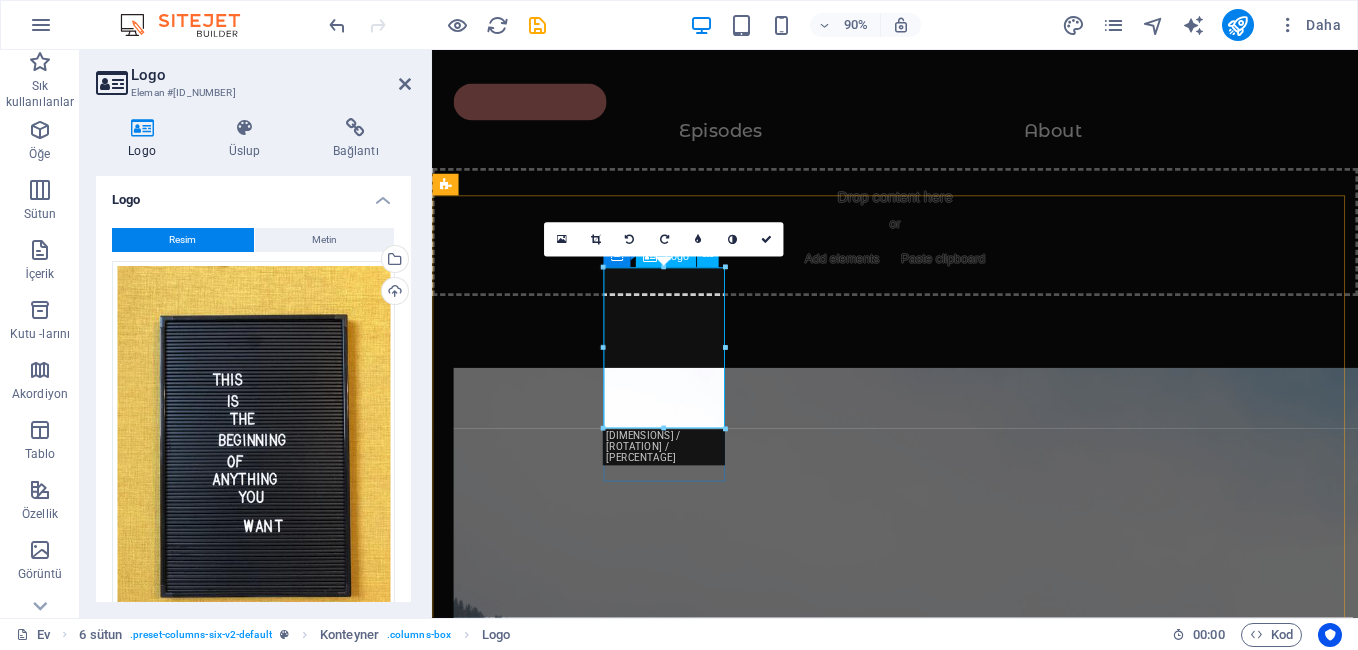 click at bounding box center (524, 2639) 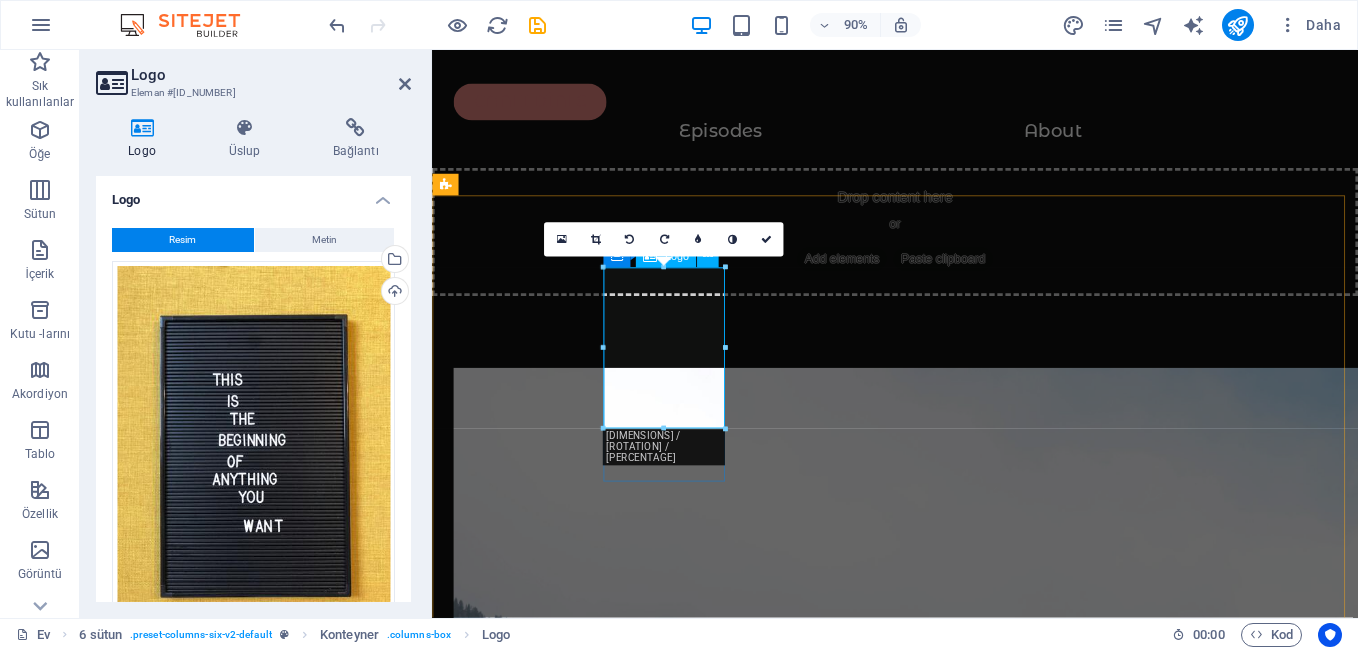 click at bounding box center [524, 2639] 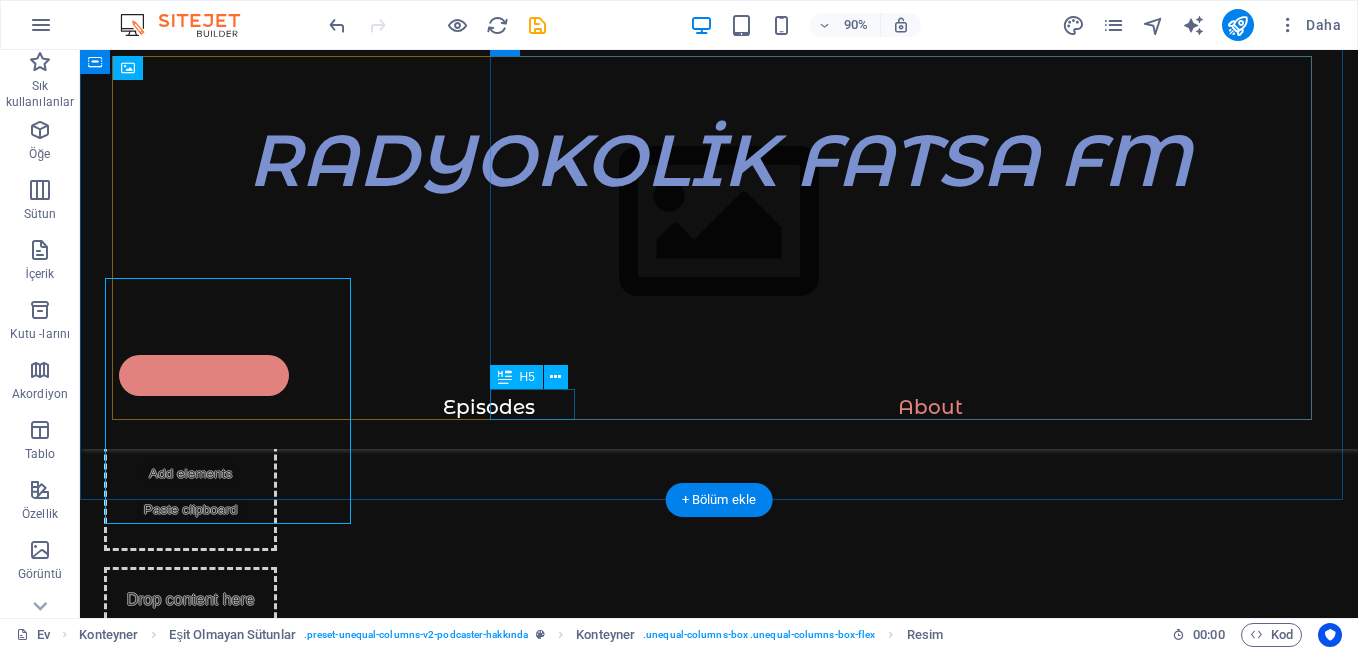 scroll, scrollTop: 4276, scrollLeft: 0, axis: vertical 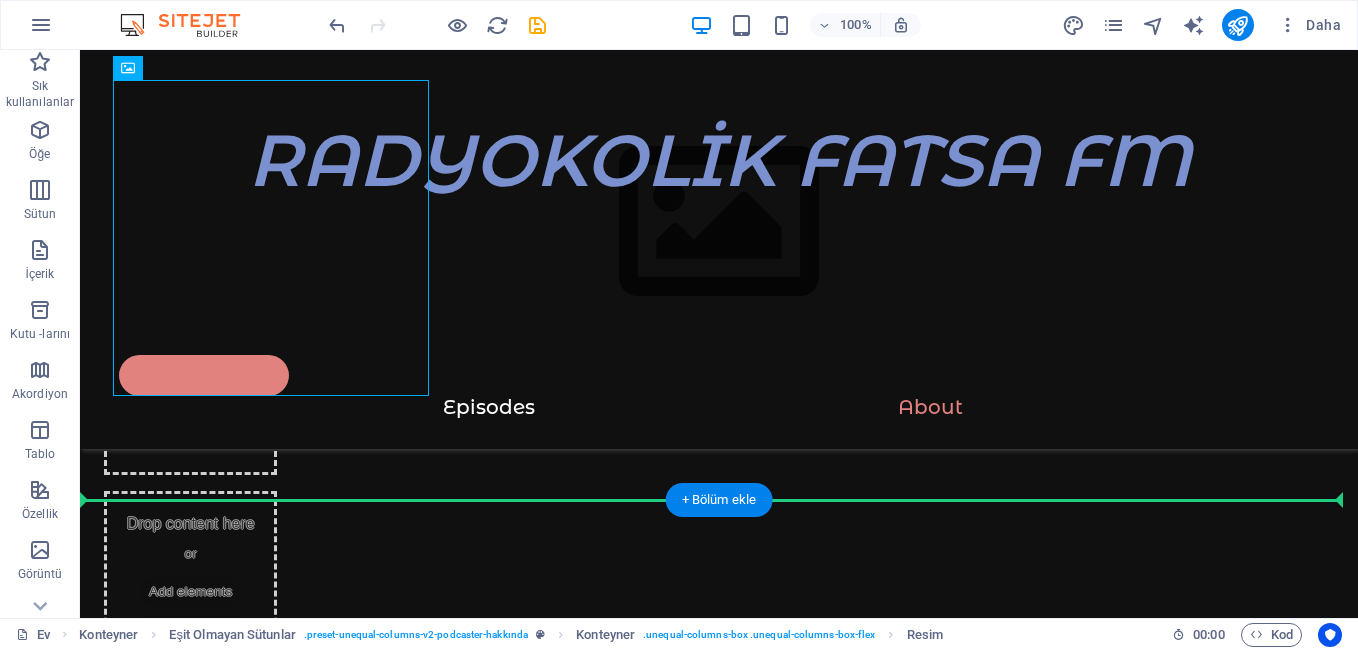drag, startPoint x: 385, startPoint y: 364, endPoint x: 412, endPoint y: 472, distance: 111.32385 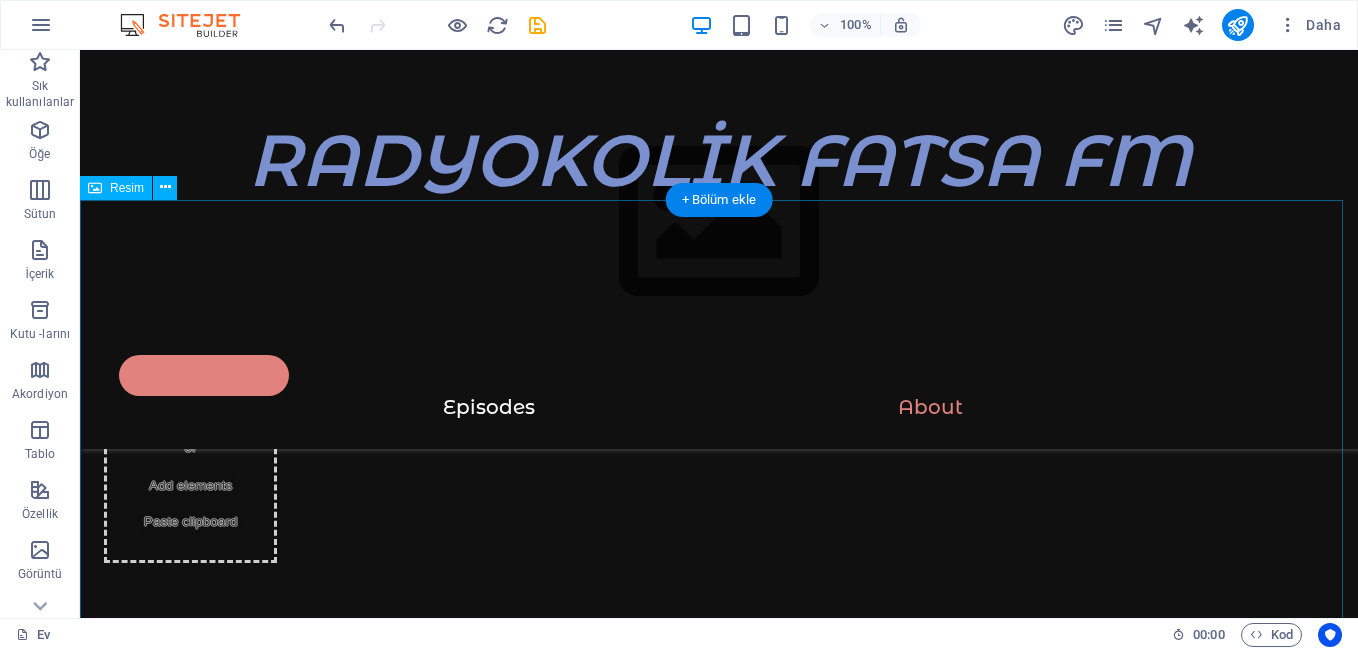scroll, scrollTop: 4476, scrollLeft: 0, axis: vertical 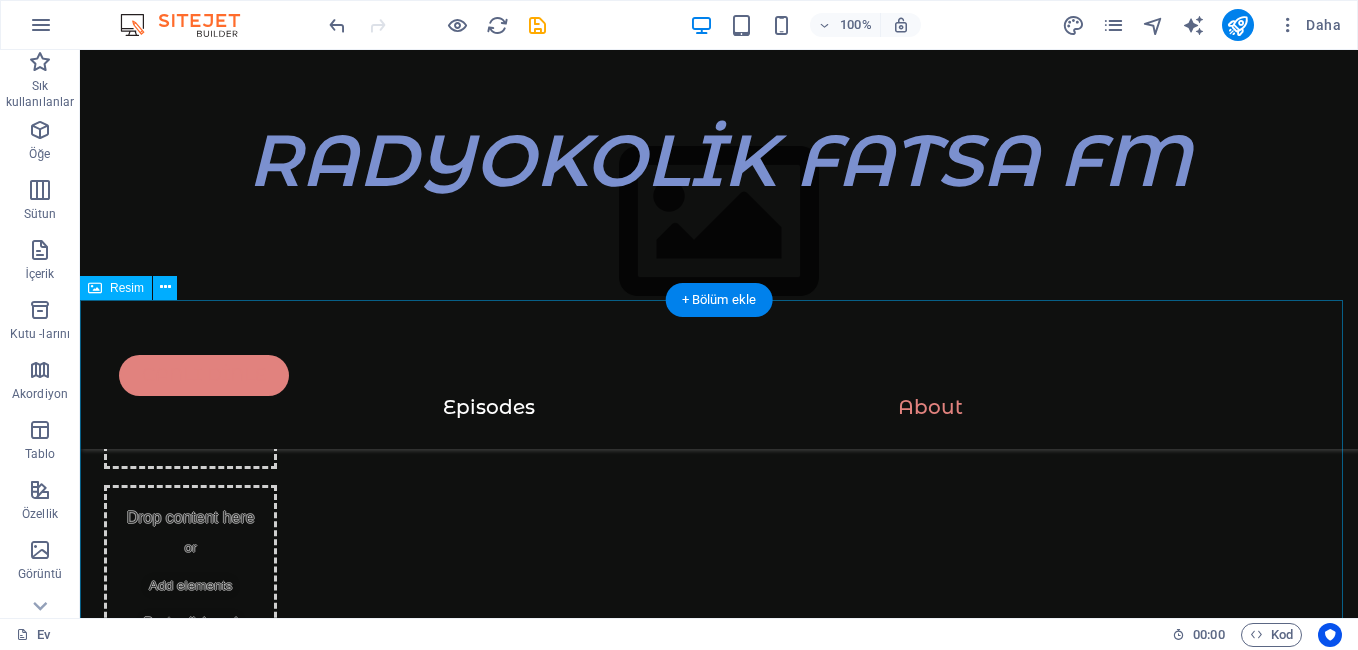 click at bounding box center (719, 18147) 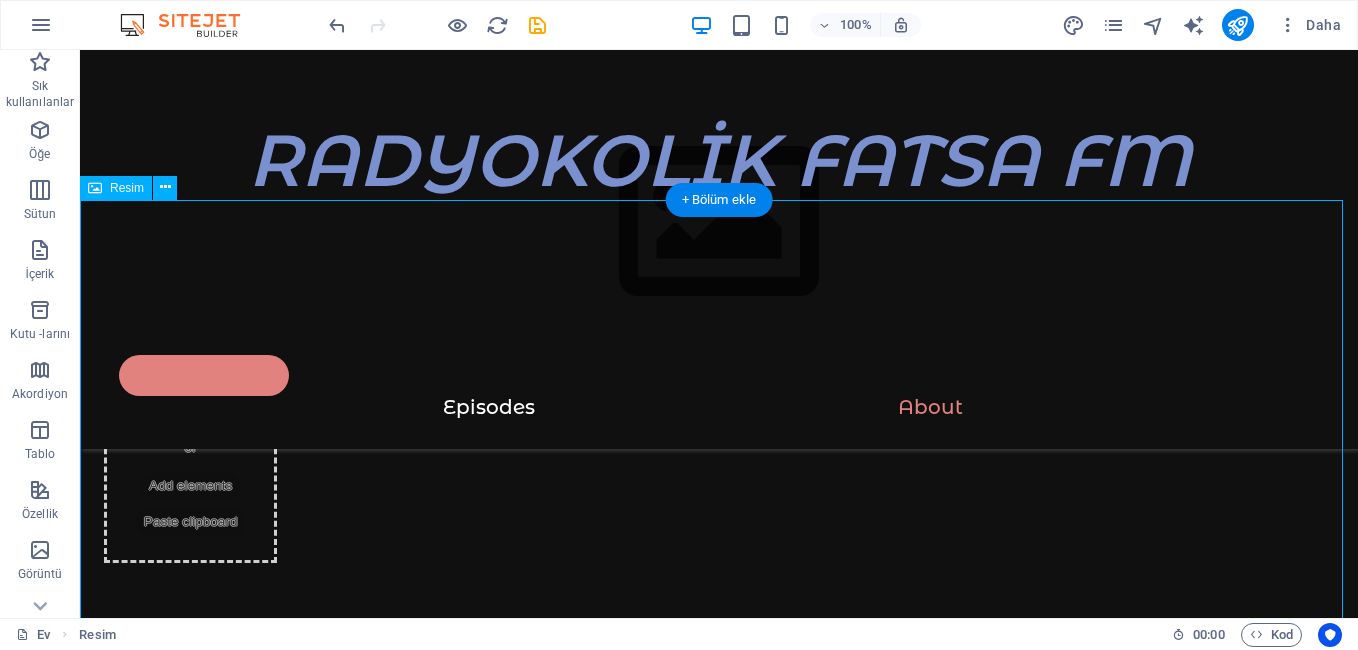 scroll, scrollTop: 4476, scrollLeft: 0, axis: vertical 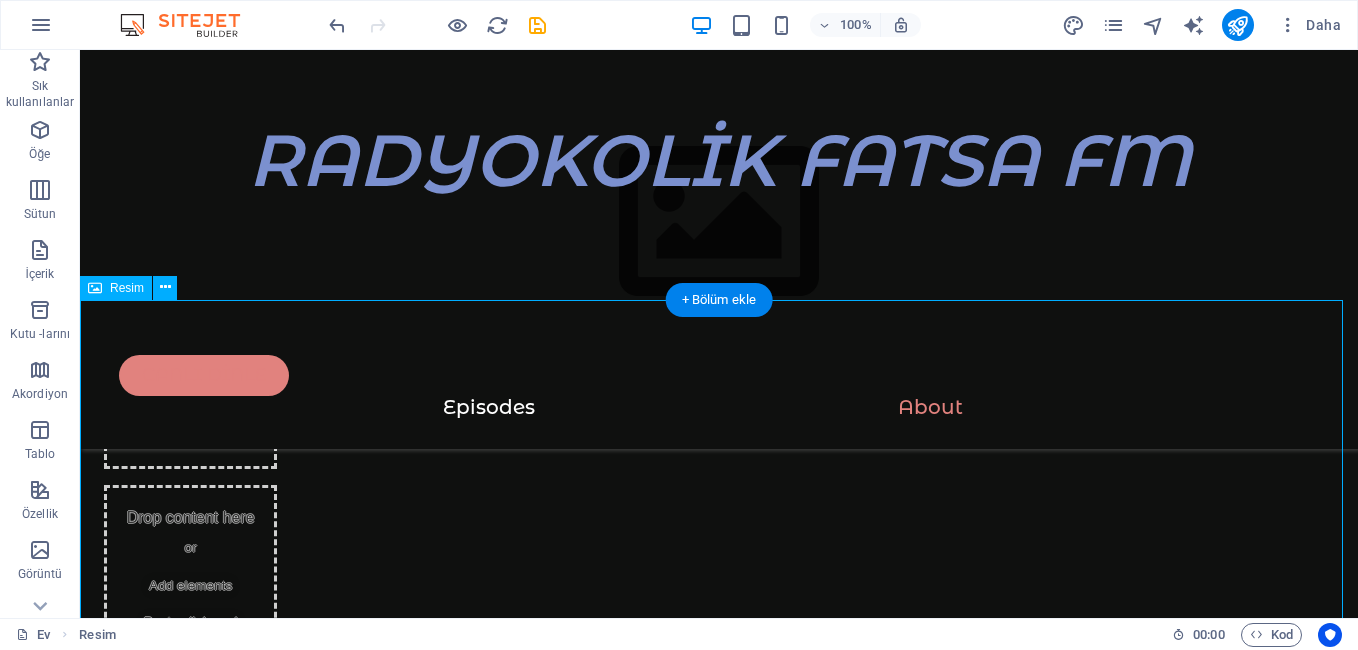 click at bounding box center [719, 18147] 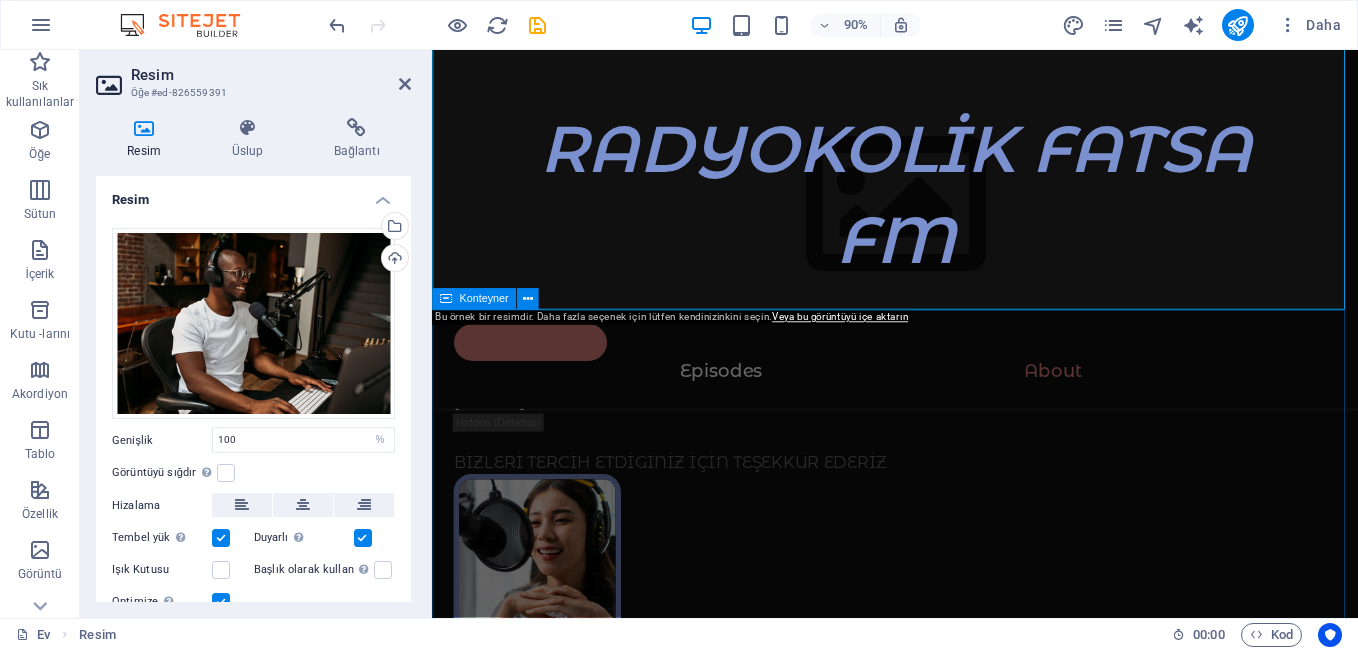 scroll, scrollTop: 5639, scrollLeft: 0, axis: vertical 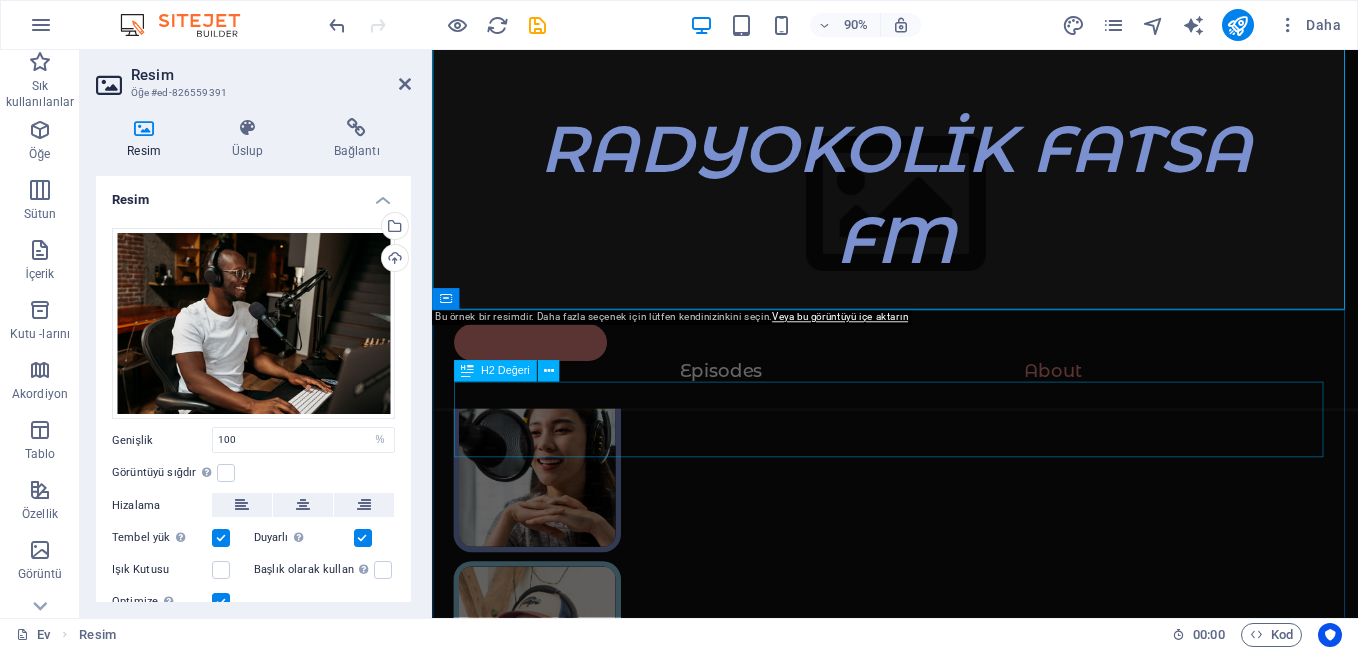 click on "Sponsored by" at bounding box center (946, 15830) 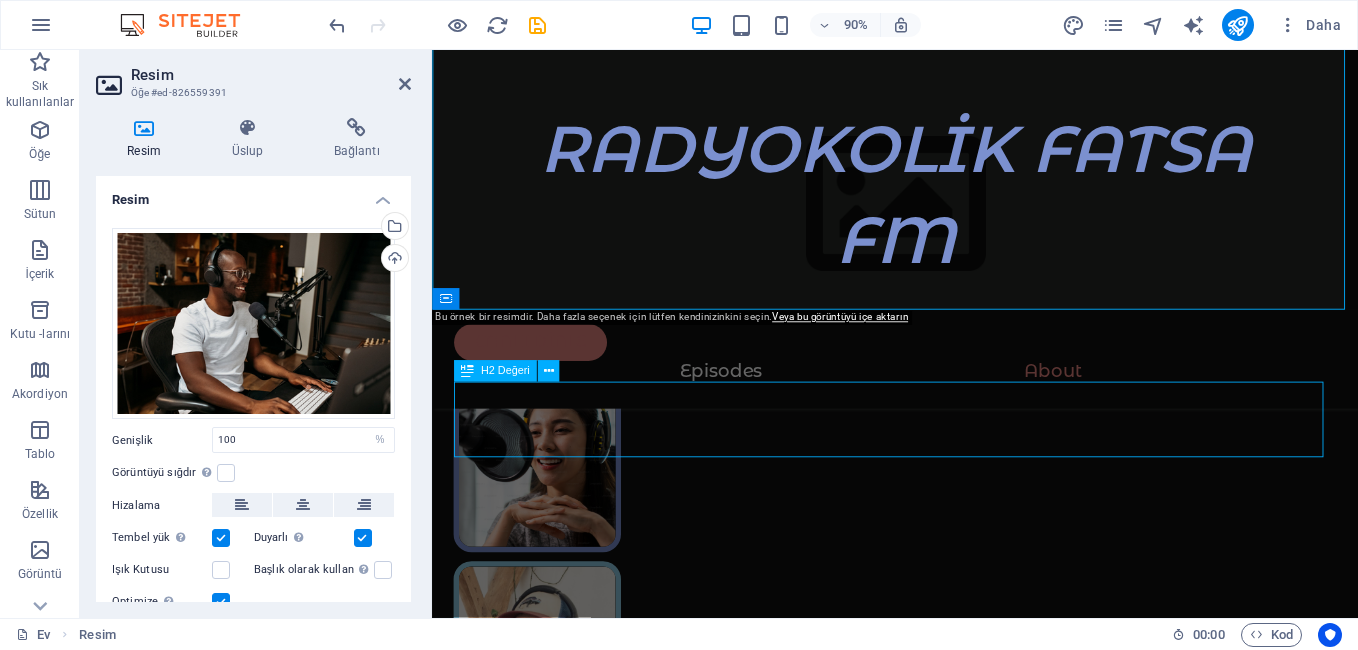 click on "Sponsored by" at bounding box center (946, 15830) 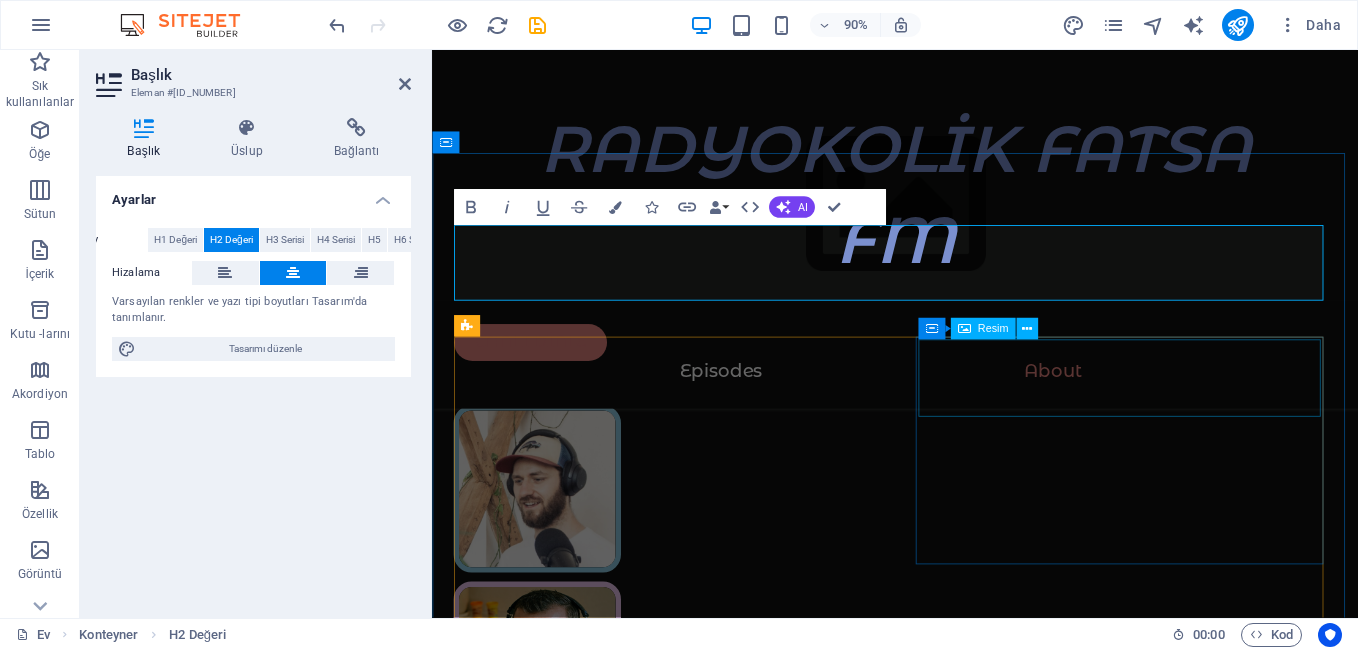 scroll, scrollTop: 5613, scrollLeft: 0, axis: vertical 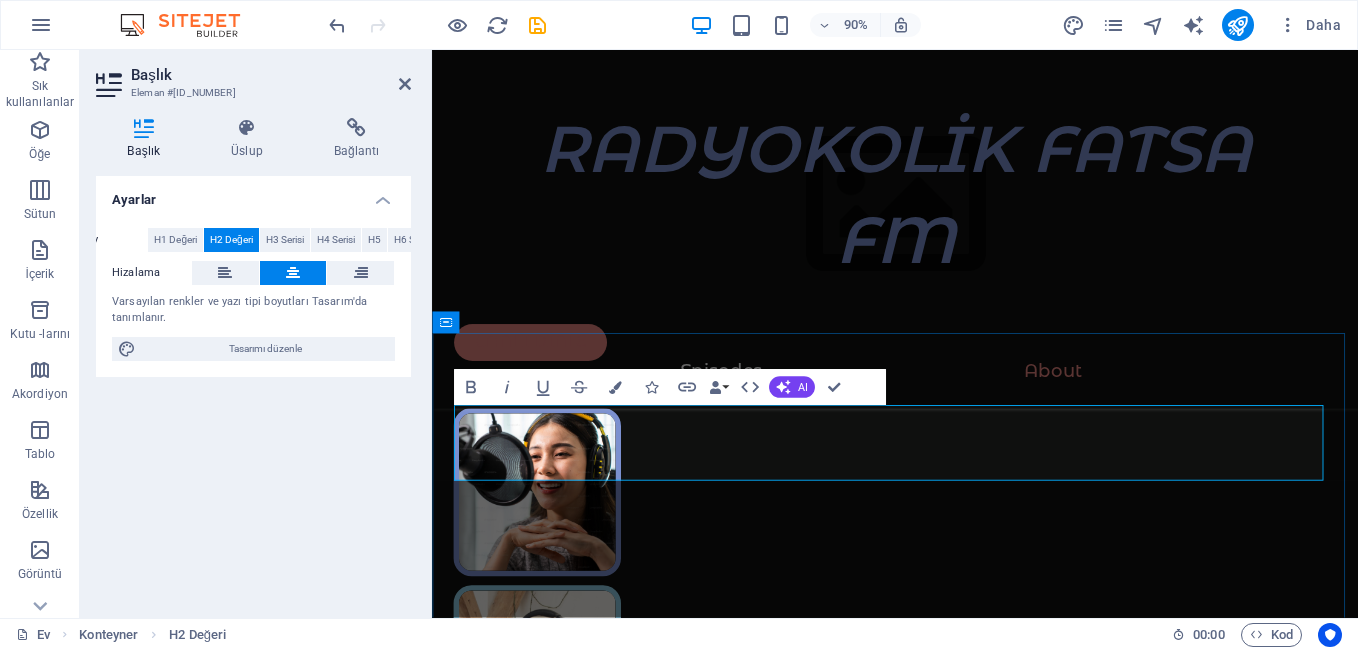 type 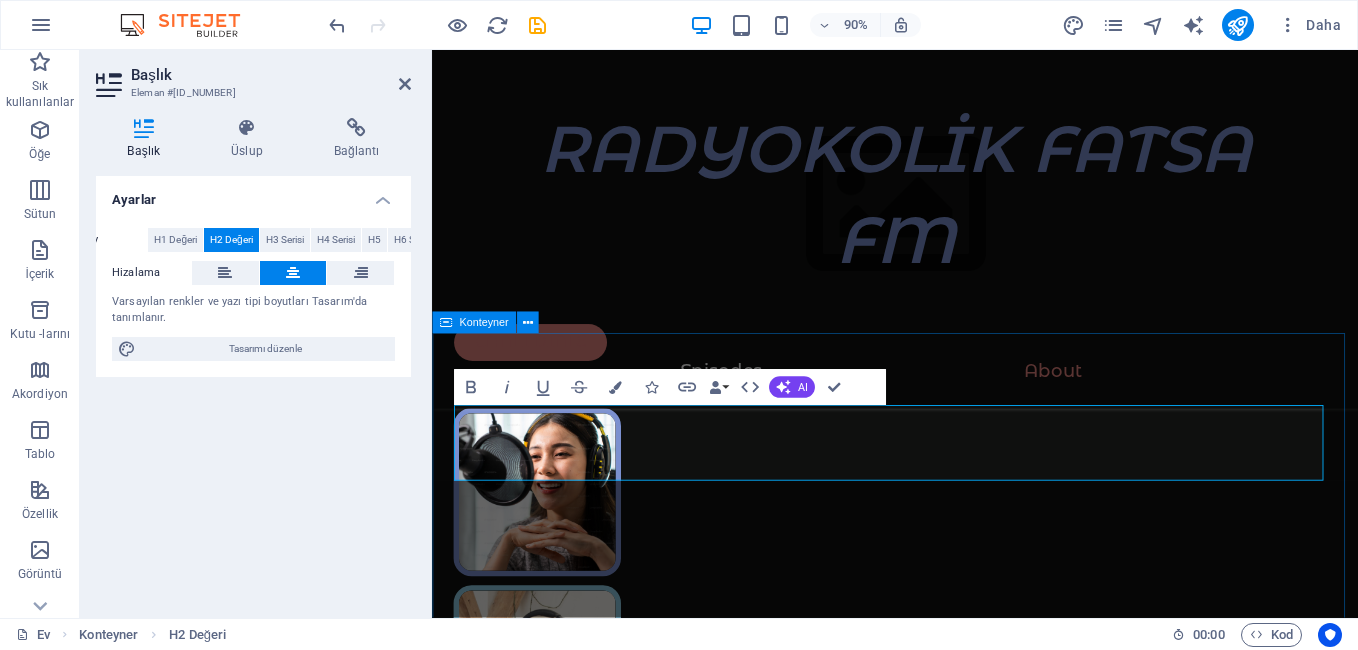 click on "DJ KAPTAN İLE UZUN YOL Quis dictum cursus faucibus mattis dignisim. Pellentes que purus in sed sodales in mauris molestie. Eleifend estco sctetur interdum eu in auctor. Quis dictum cursus faucibus mattis dignisim. Pellentes que purus in sed sodales in mauris molestie. Eleifend estco sctetur interdum eu in auctor. Quis dictum cursus faucibus mattis dignisim. Pellentes que purus in sed sodales in mauris molestie. Eleifend estco sctetur interdum eu in auctor. Quis dictum cursus faucibus mattis dignisim. Pellentes que purus in sed sodales in mauris molestie. Eleifend estco sctetur interdum eu in auctor." at bounding box center [946, 16429] 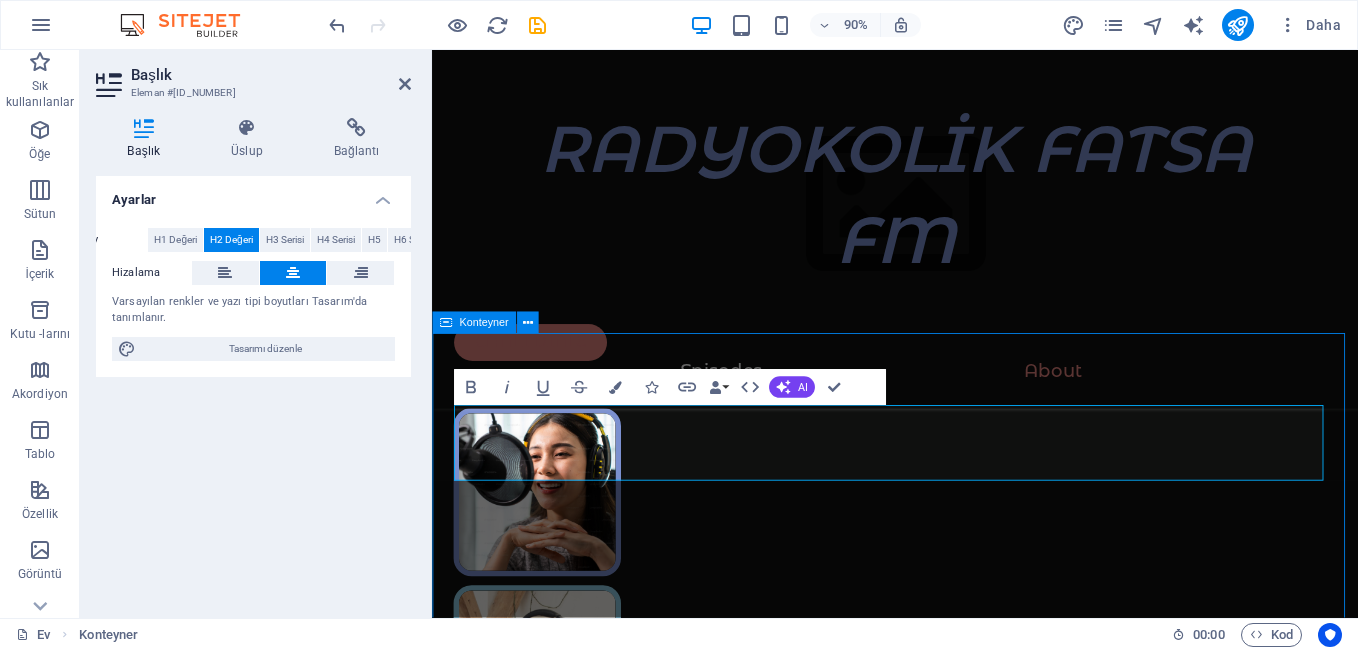 scroll, scrollTop: 5674, scrollLeft: 0, axis: vertical 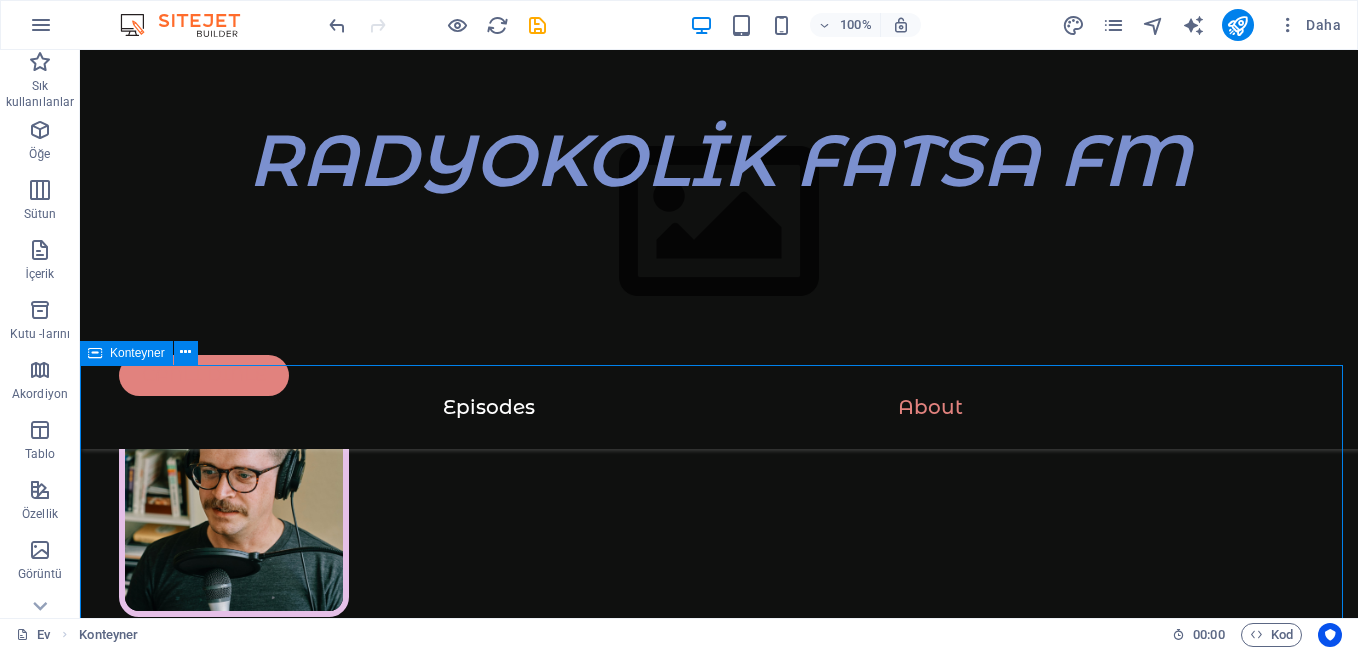 click on "DJ KAPTAN İLE UZUN YOL Quis dictum cursus faucibus mattis dignisim. Pellentes que purus in sed sodales in mauris molestie. Eleifend estco sctetur interdum eu in auctor. Quis dictum cursus faucibus mattis dignisim. Pellentes que purus in sed sodales in mauris molestie. Eleifend estco sctetur interdum eu in auctor. Quis dictum cursus faucibus mattis dignisim. Pellentes que purus in sed sodales in mauris molestie. Eleifend estco sctetur interdum eu in auctor. Quis dictum cursus faucibus mattis dignisim. Pellentes que purus in sed sodales in mauris molestie. Eleifend estco sctetur interdum eu in auctor." at bounding box center [719, 18265] 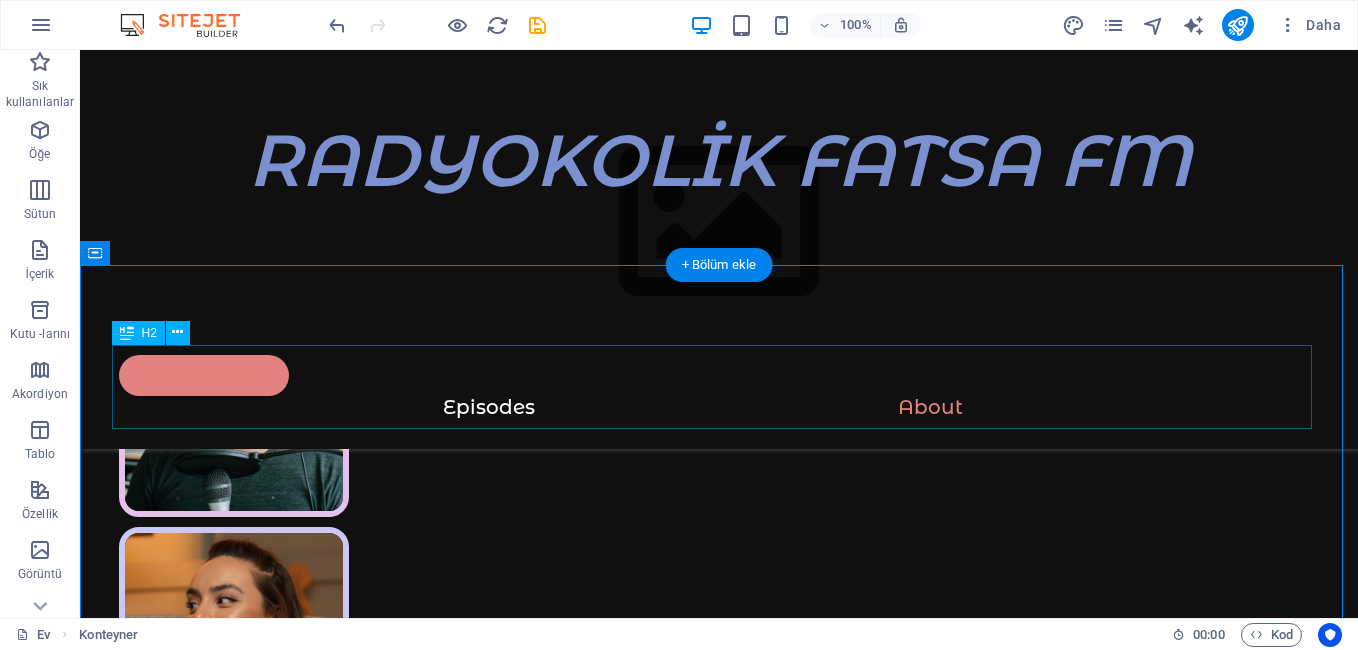 scroll, scrollTop: 5874, scrollLeft: 0, axis: vertical 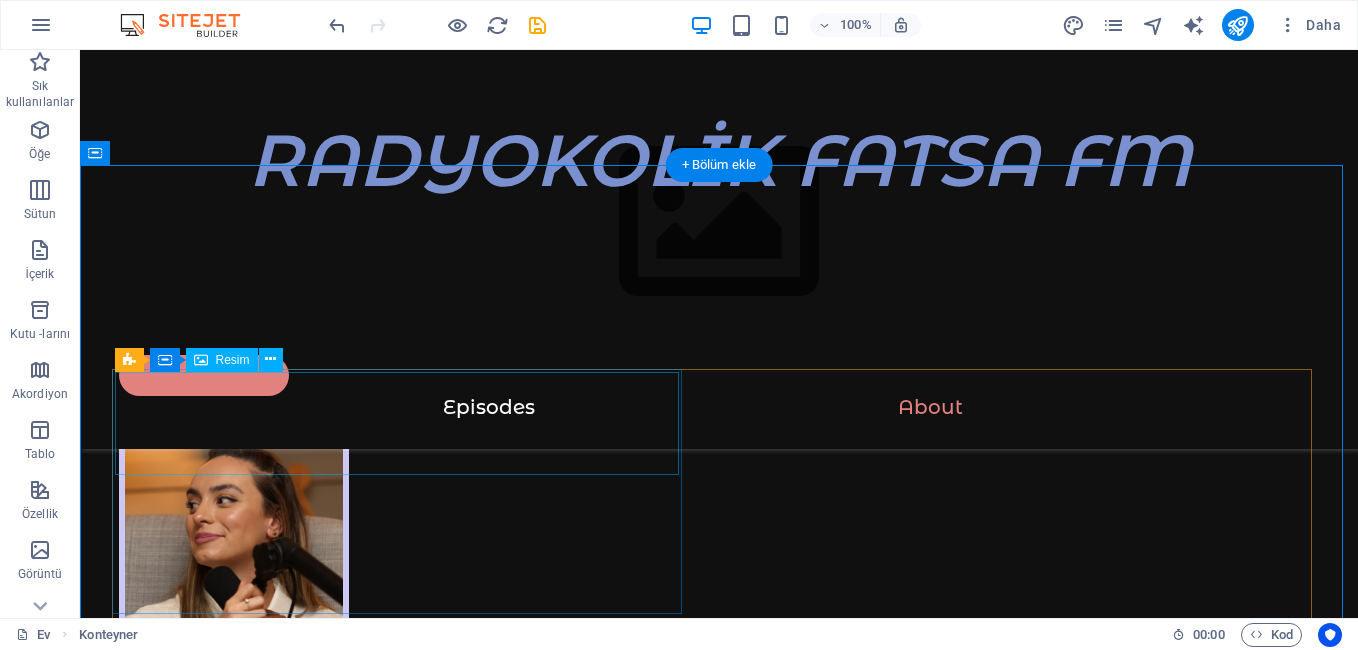 click at bounding box center (404, 17646) 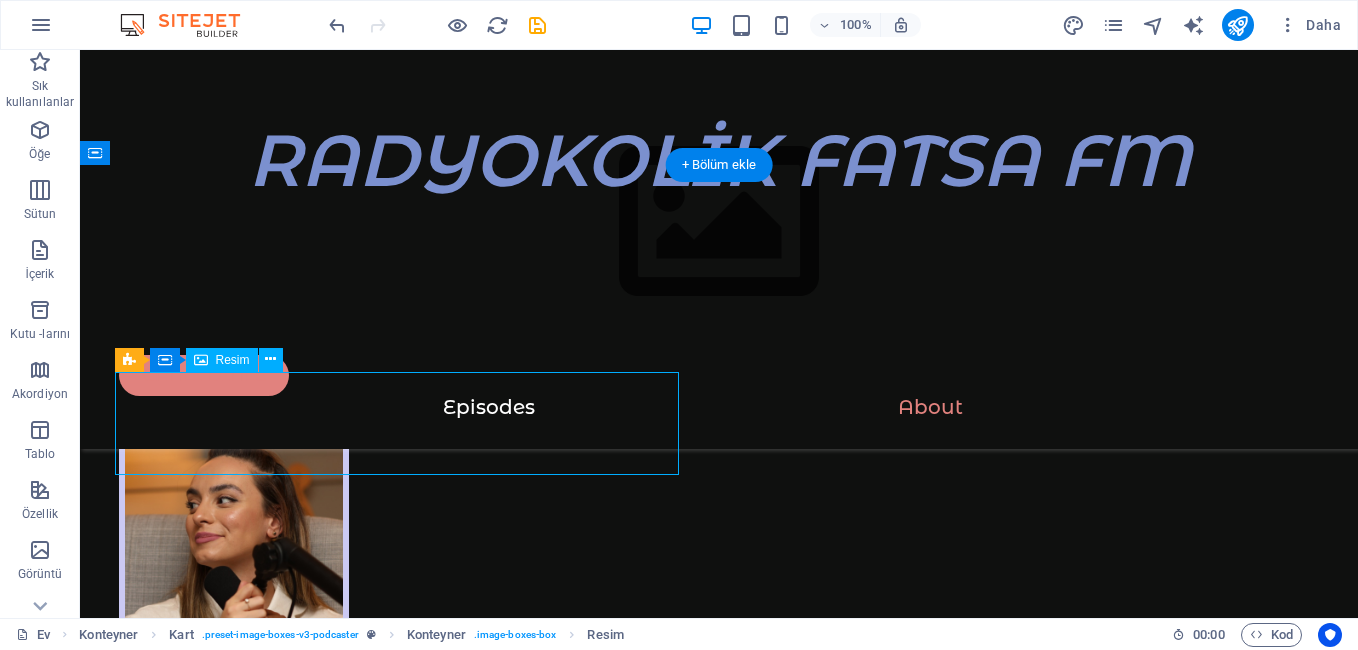 click at bounding box center (404, 17646) 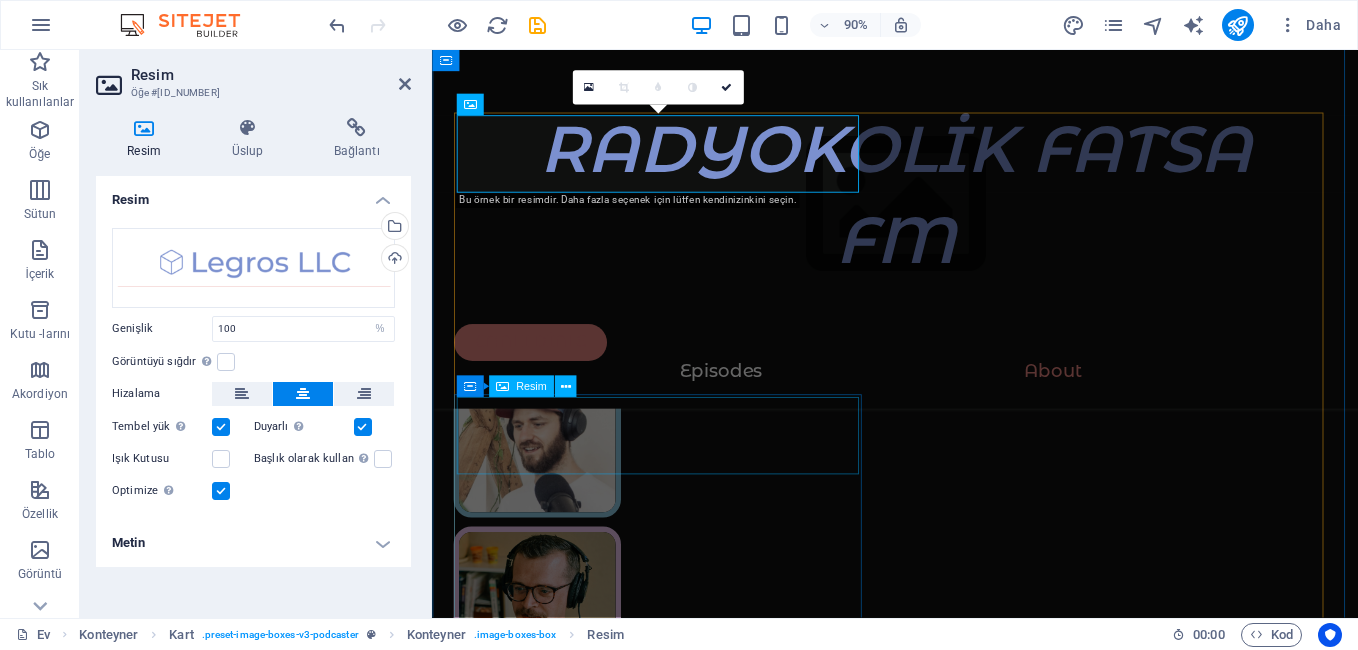 scroll, scrollTop: 6062, scrollLeft: 0, axis: vertical 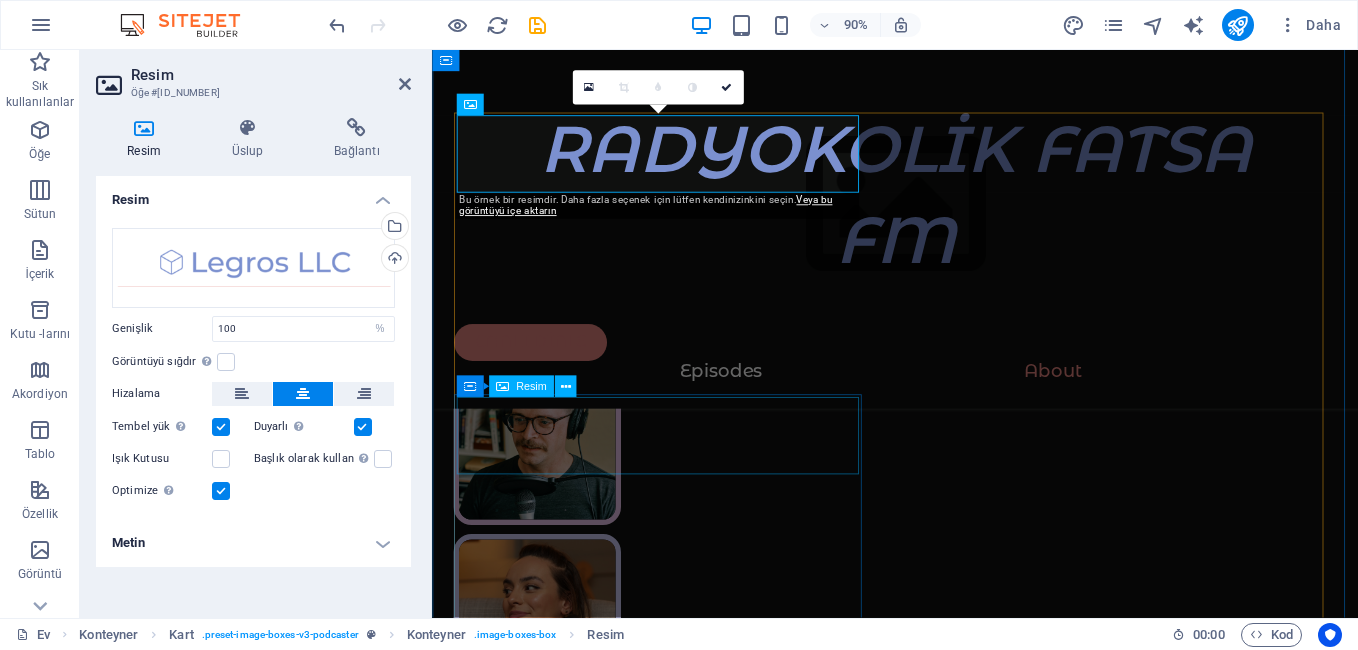 click at bounding box center (686, 16103) 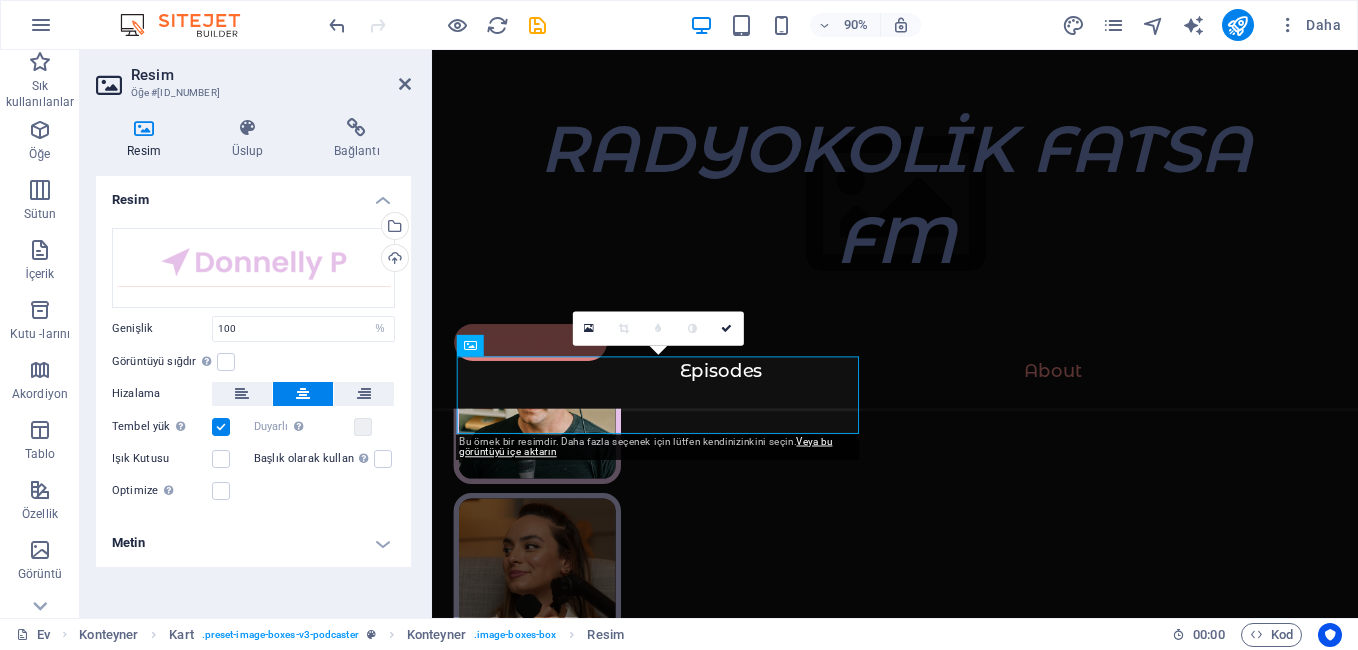 scroll, scrollTop: 6007, scrollLeft: 0, axis: vertical 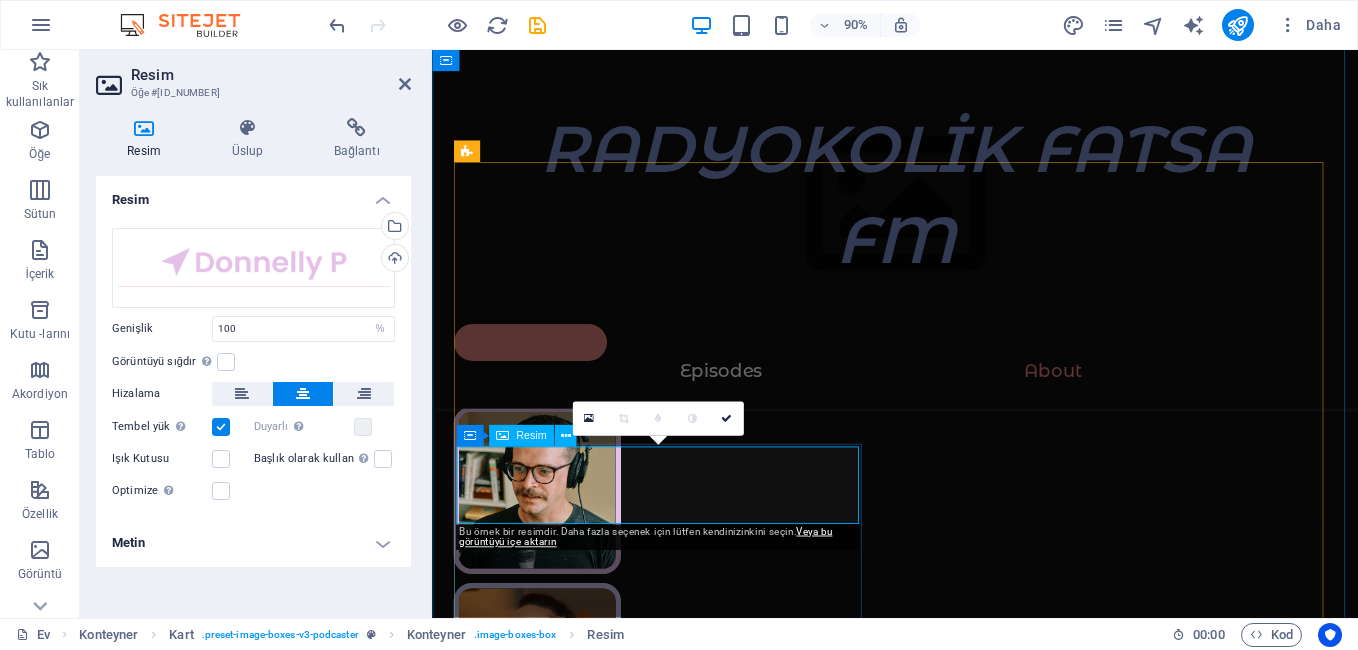 click at bounding box center [686, 16158] 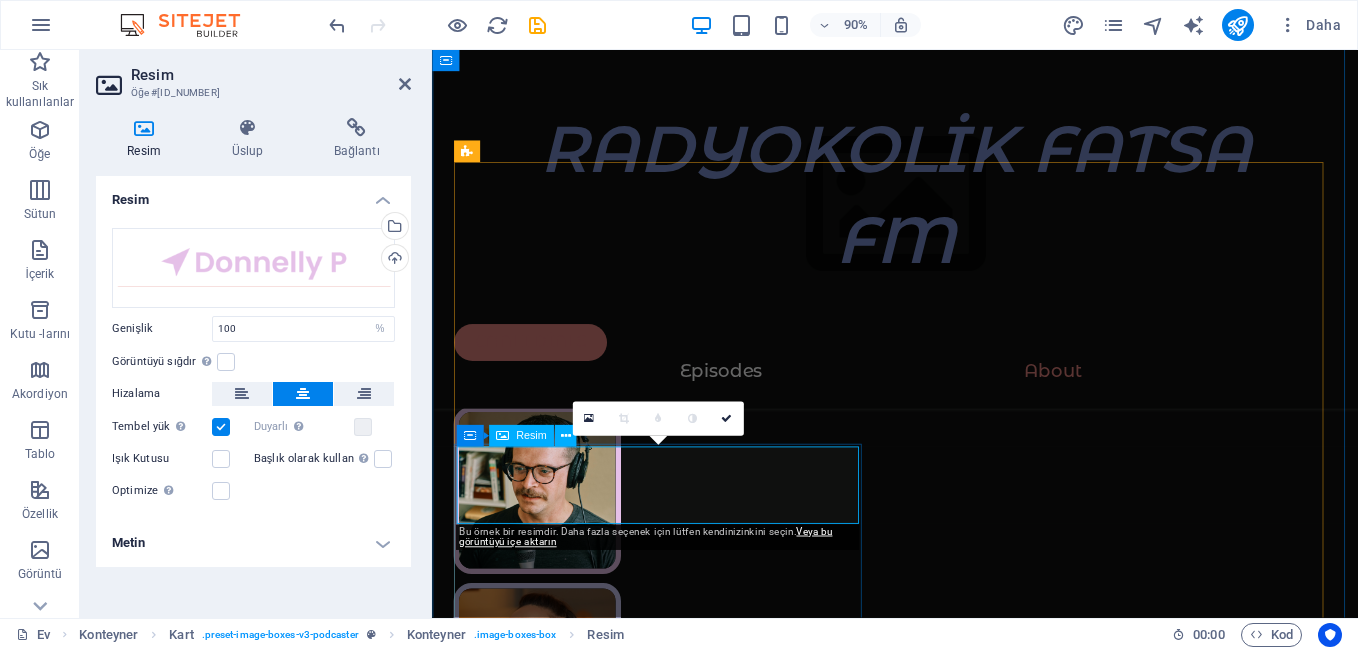 click at bounding box center (686, 16158) 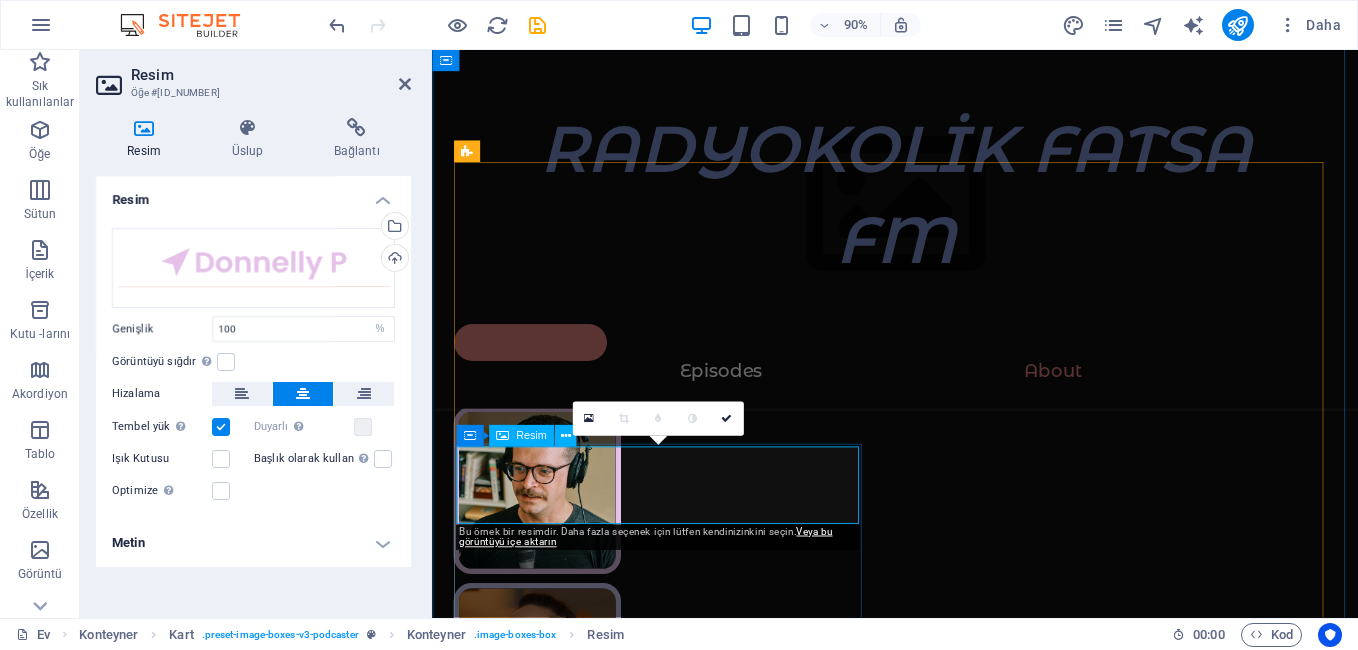 click at bounding box center [686, 16158] 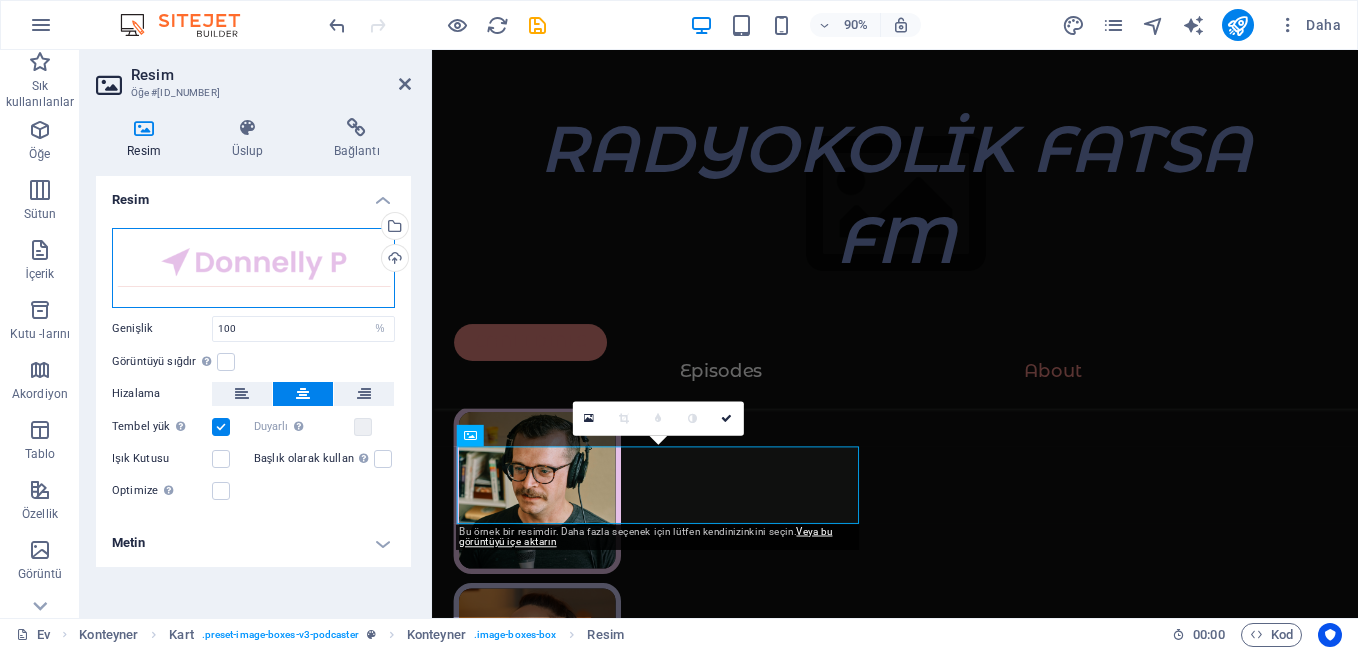 click on "Drag files here, click to choose files or select files from Files or our free stock photos & videos" at bounding box center [253, 268] 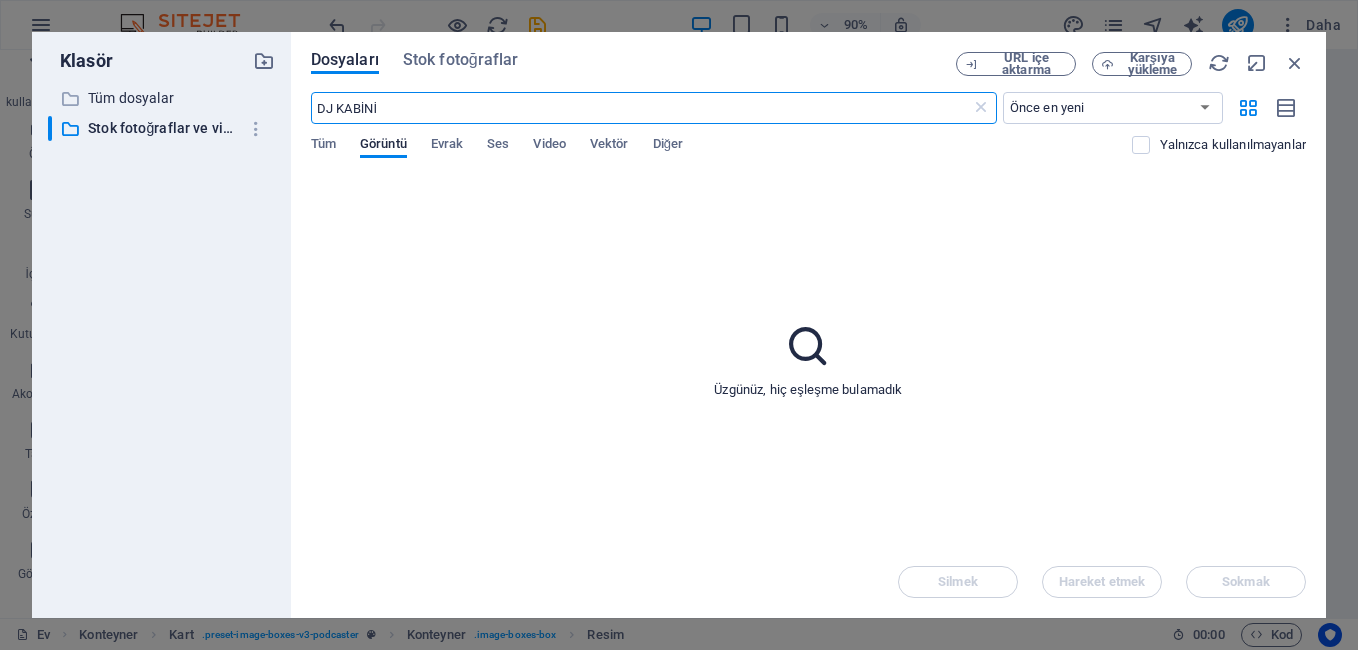 scroll, scrollTop: 5985, scrollLeft: 0, axis: vertical 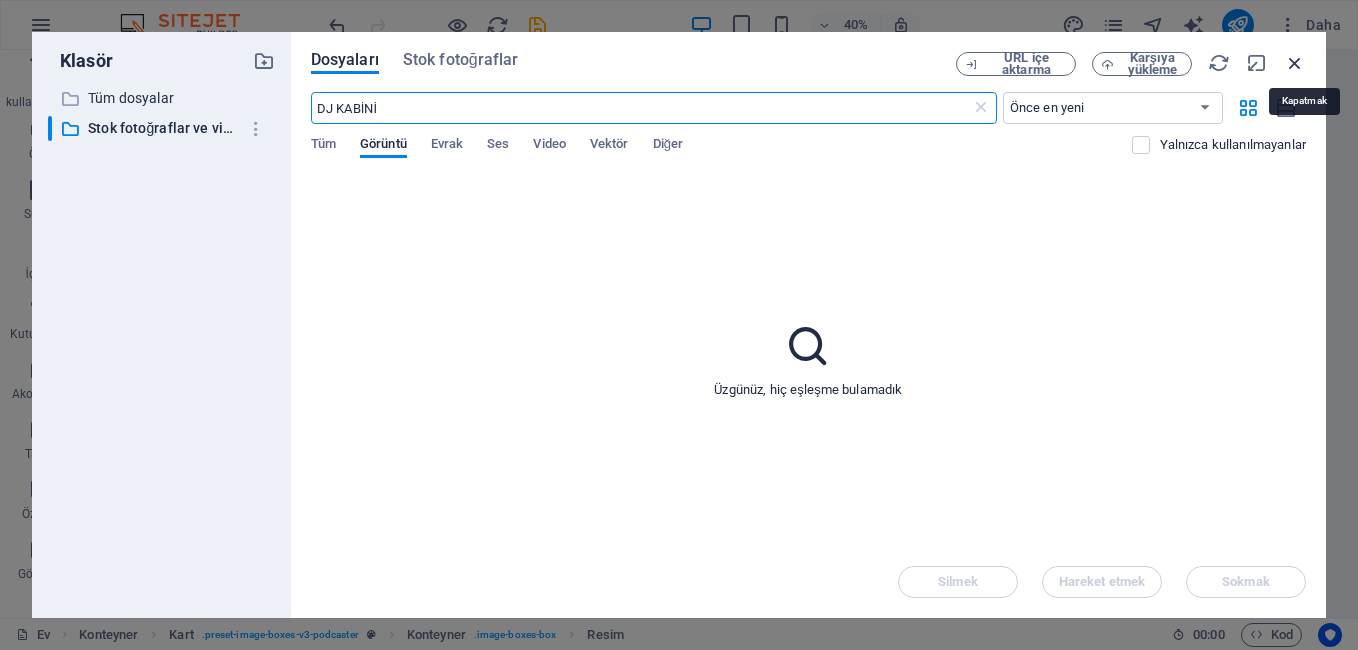 click at bounding box center (1295, 63) 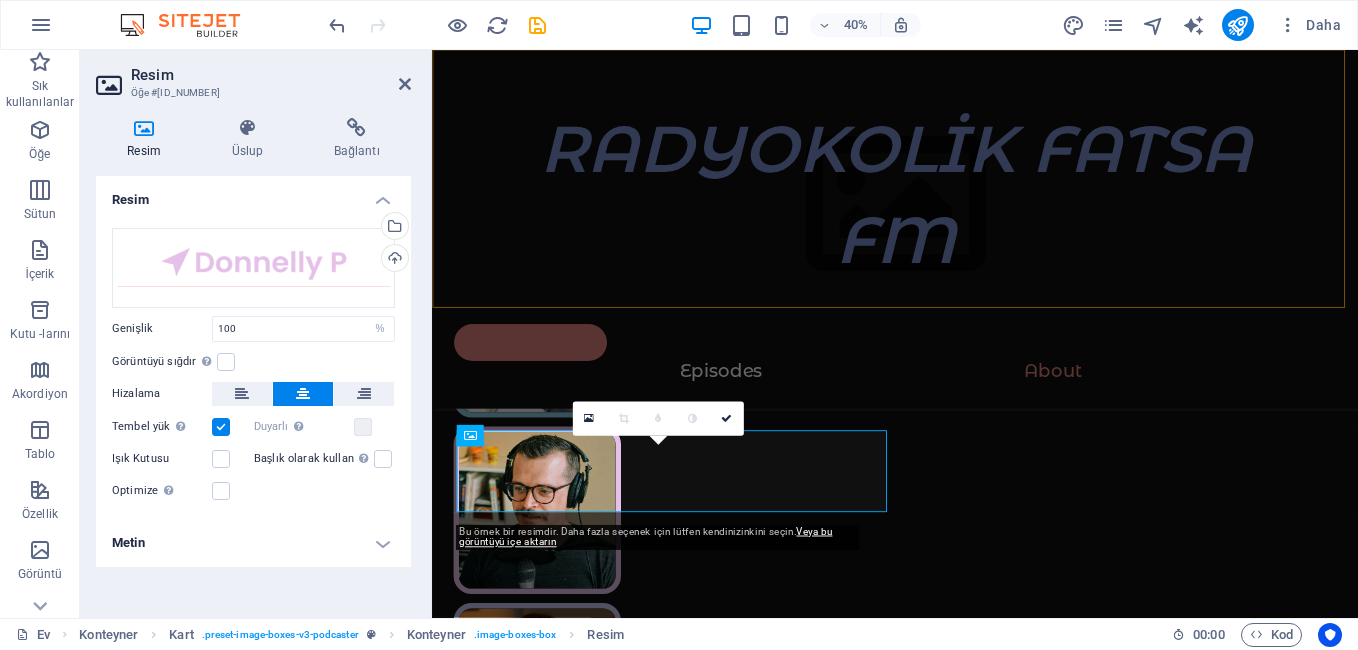 scroll, scrollTop: 6007, scrollLeft: 0, axis: vertical 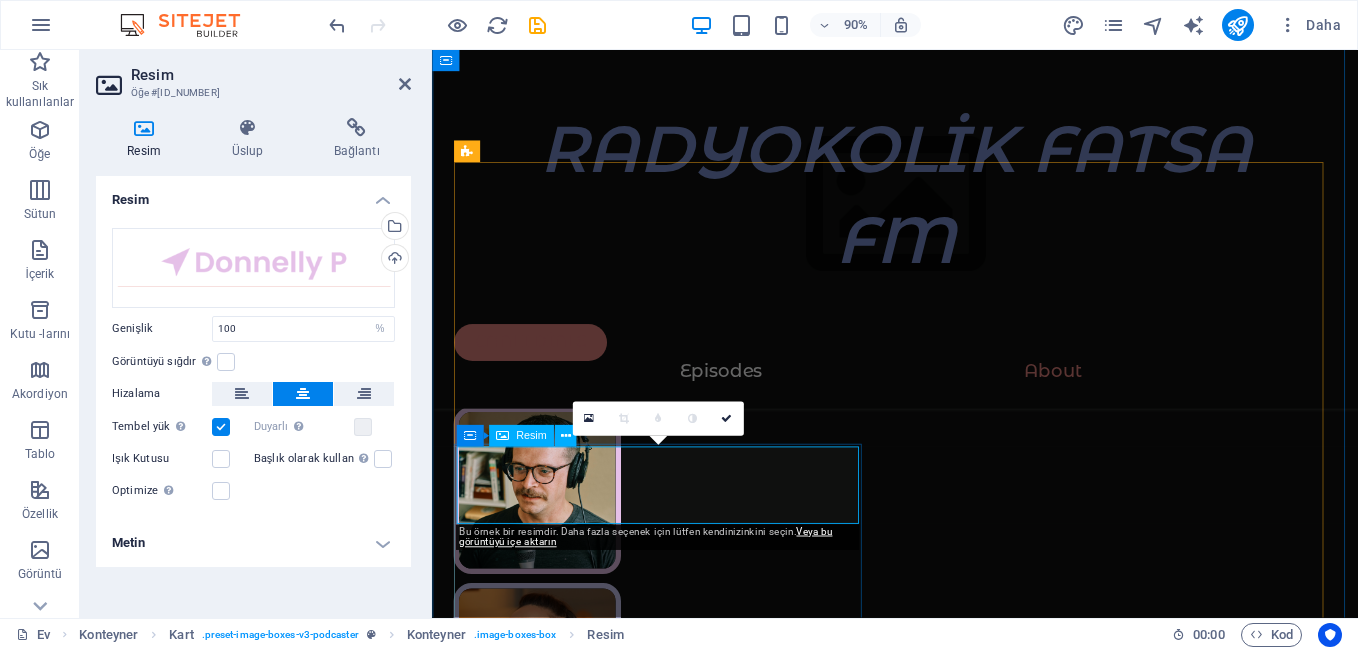 click at bounding box center [686, 16158] 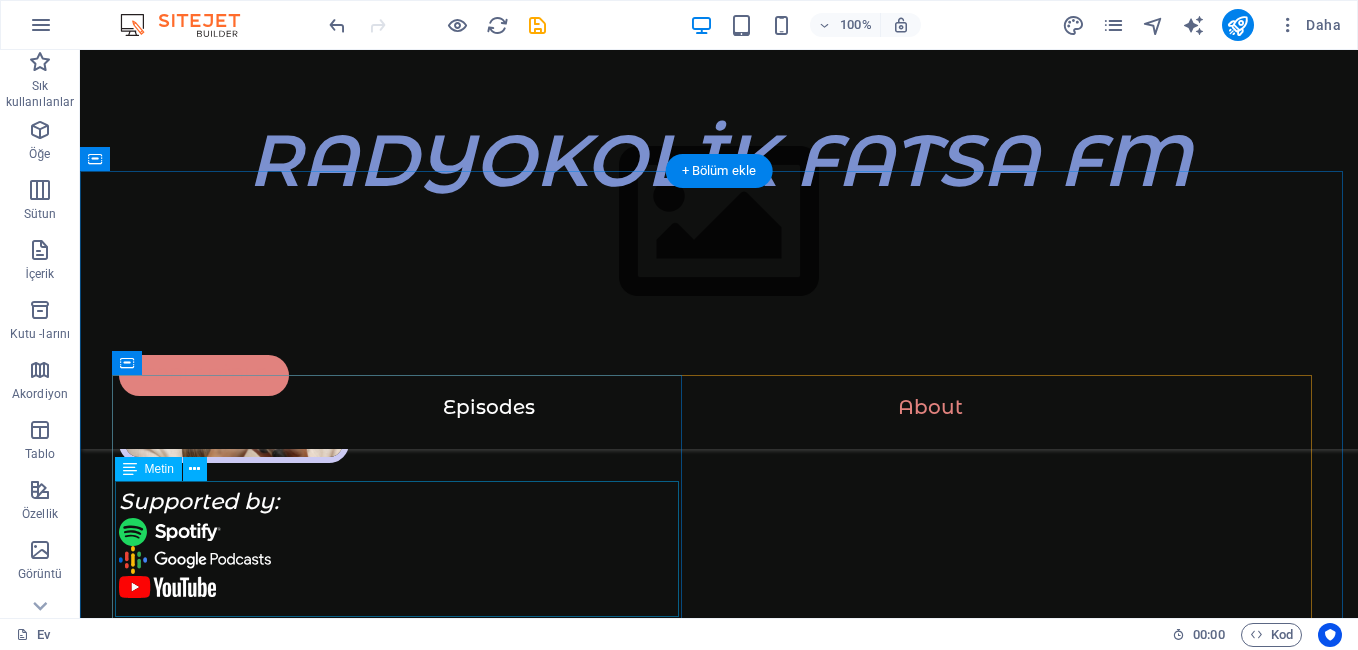 scroll, scrollTop: 5868, scrollLeft: 0, axis: vertical 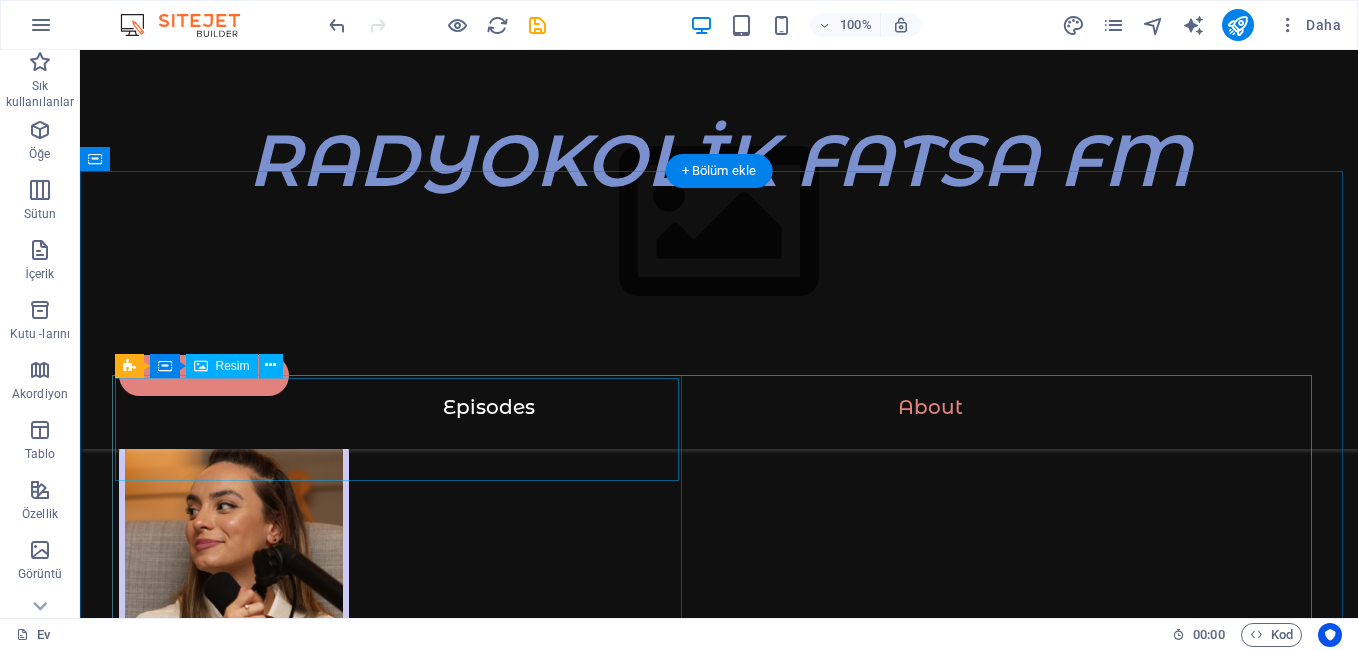 click at bounding box center [404, 17652] 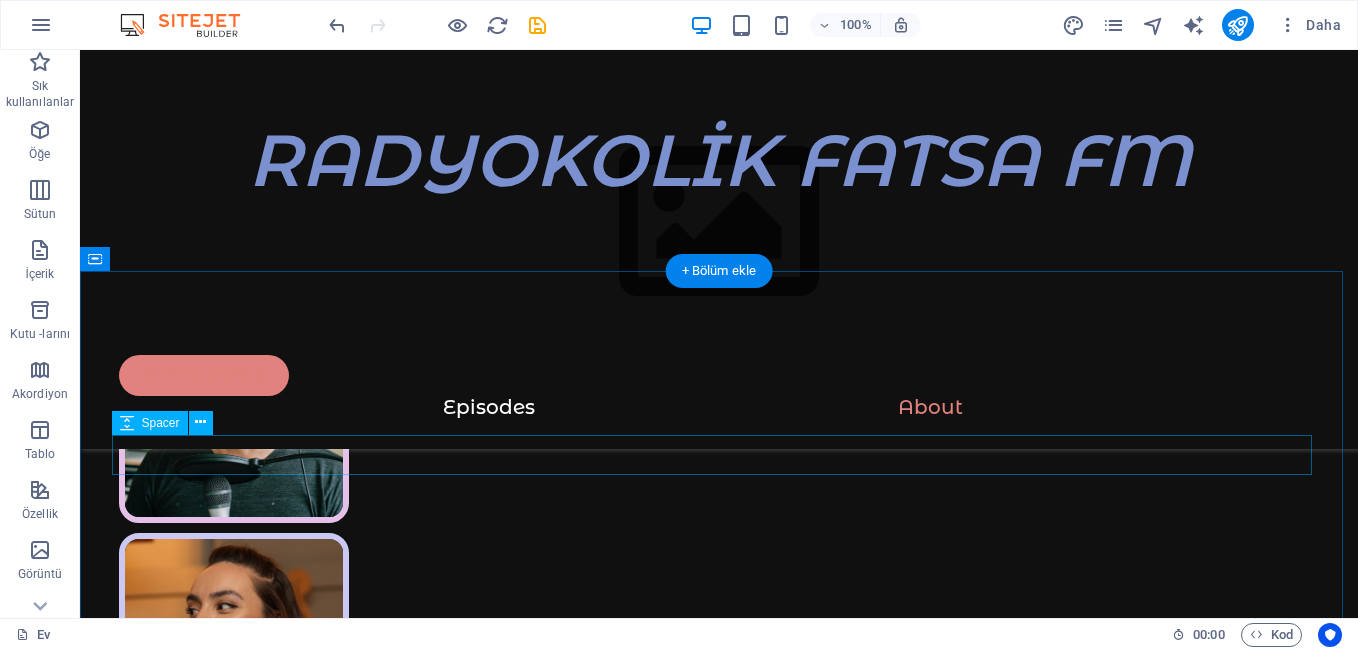 scroll, scrollTop: 5868, scrollLeft: 0, axis: vertical 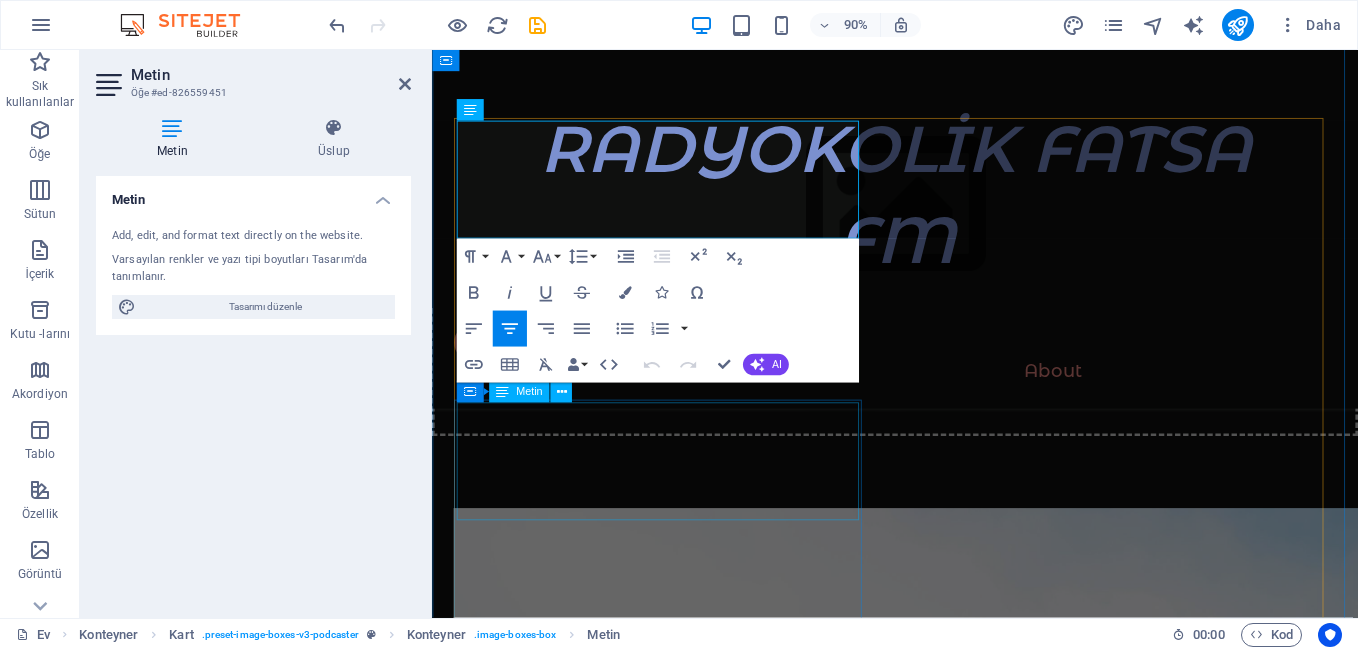 click on "Quis dictum cursus faucibus mattis dignisim. Pellentes que purus in sed sodales in mauris molestie. Eleifend estco sctetur interdum eu in auctor." at bounding box center [686, 22070] 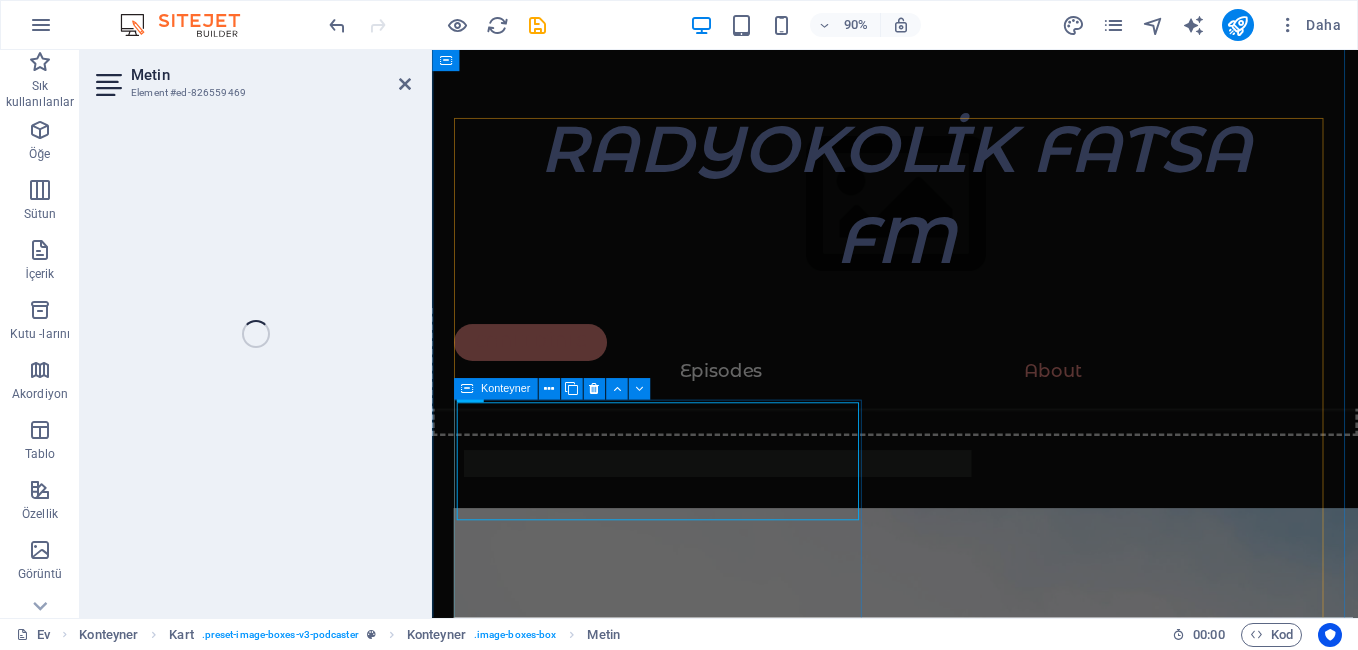 scroll, scrollTop: 0, scrollLeft: 0, axis: both 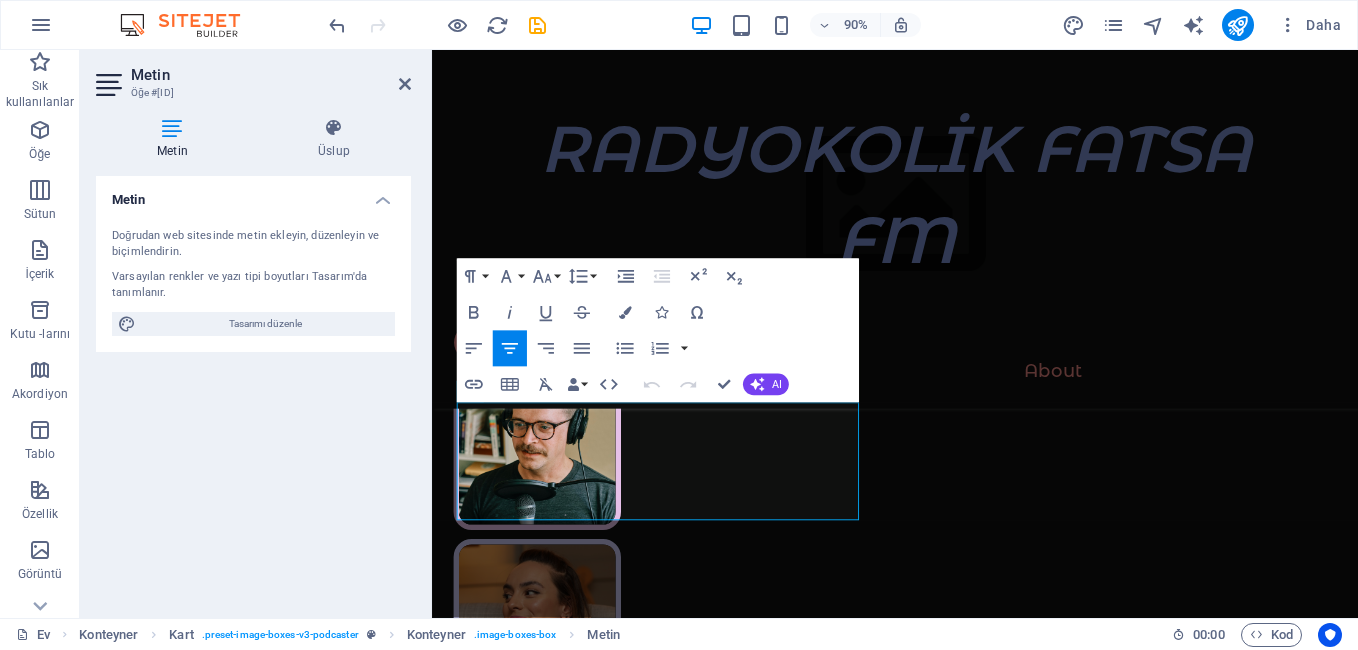 drag, startPoint x: 820, startPoint y: 533, endPoint x: 405, endPoint y: 436, distance: 426.1854 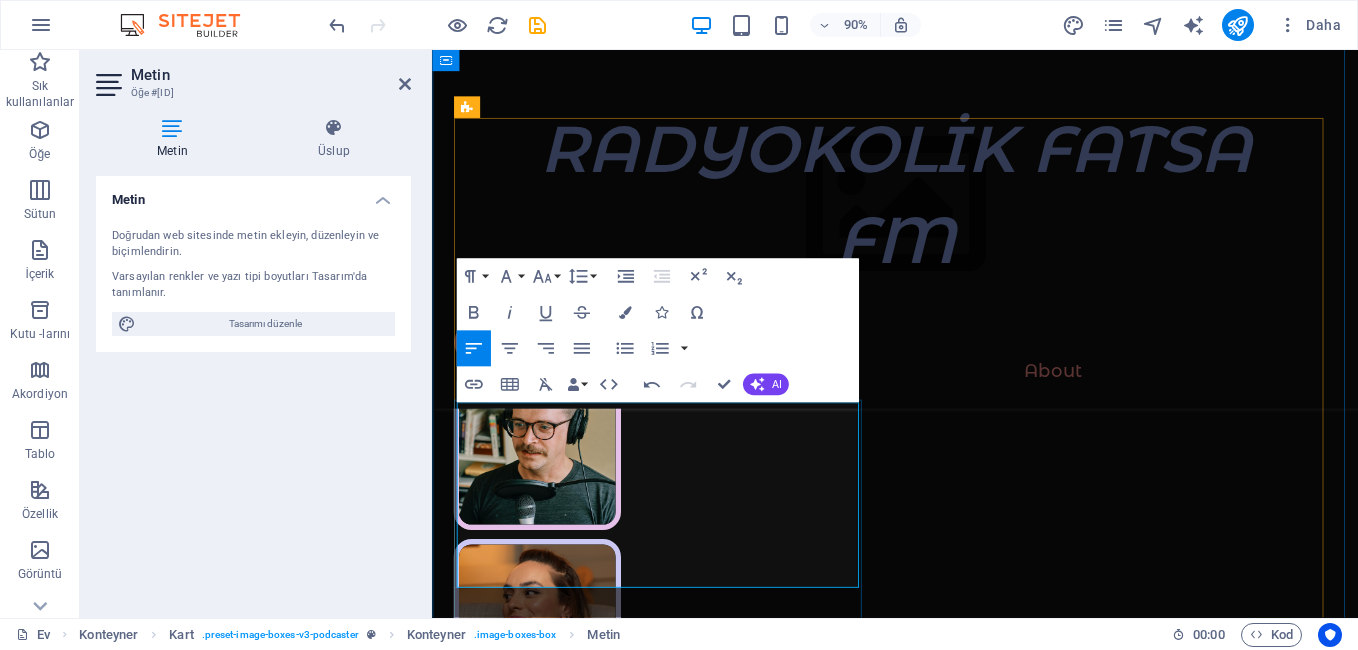 click on "1: HÜNKAR  DOLUNAY" at bounding box center (686, 15986) 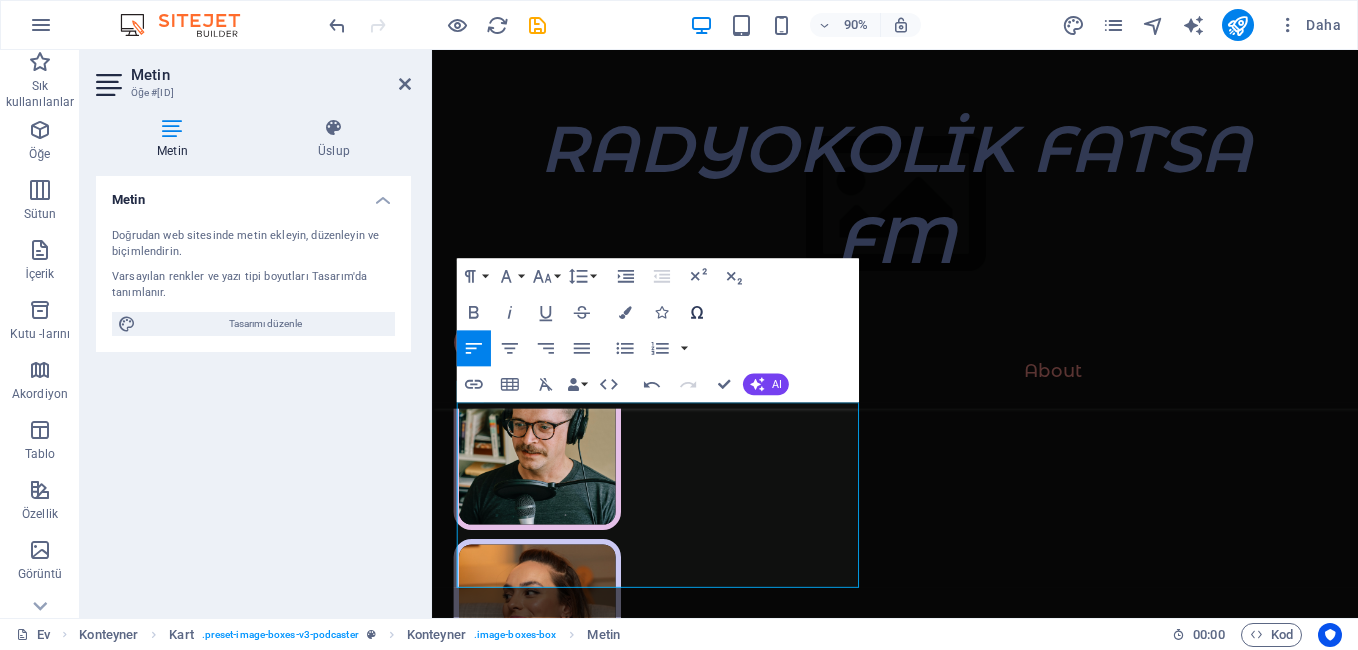 click 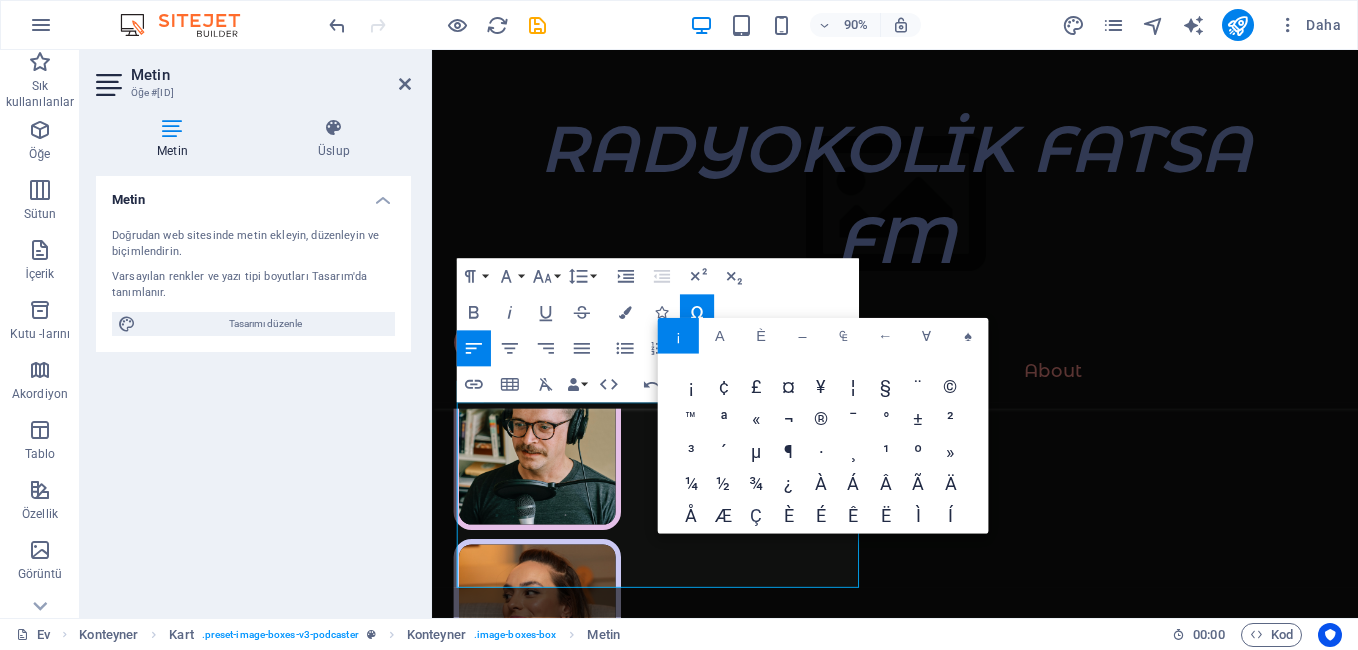 click on "Ç" at bounding box center (756, 518) 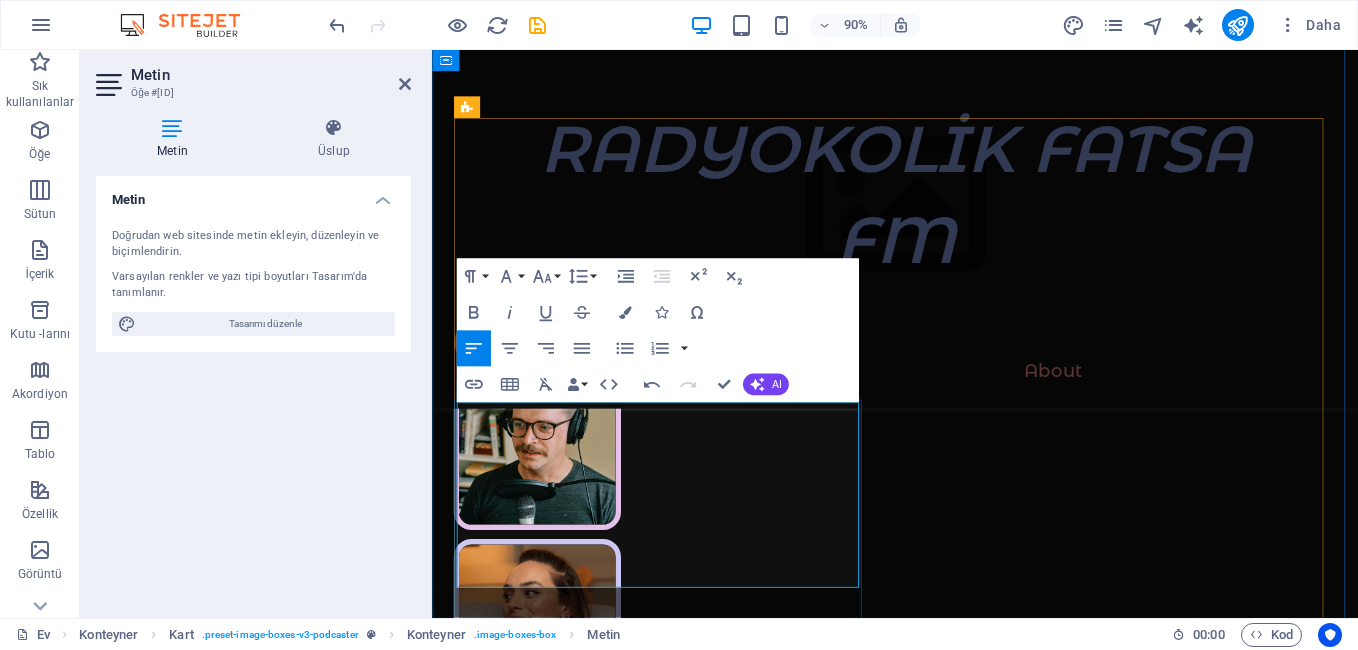 drag, startPoint x: 707, startPoint y: 602, endPoint x: 524, endPoint y: 459, distance: 232.24556 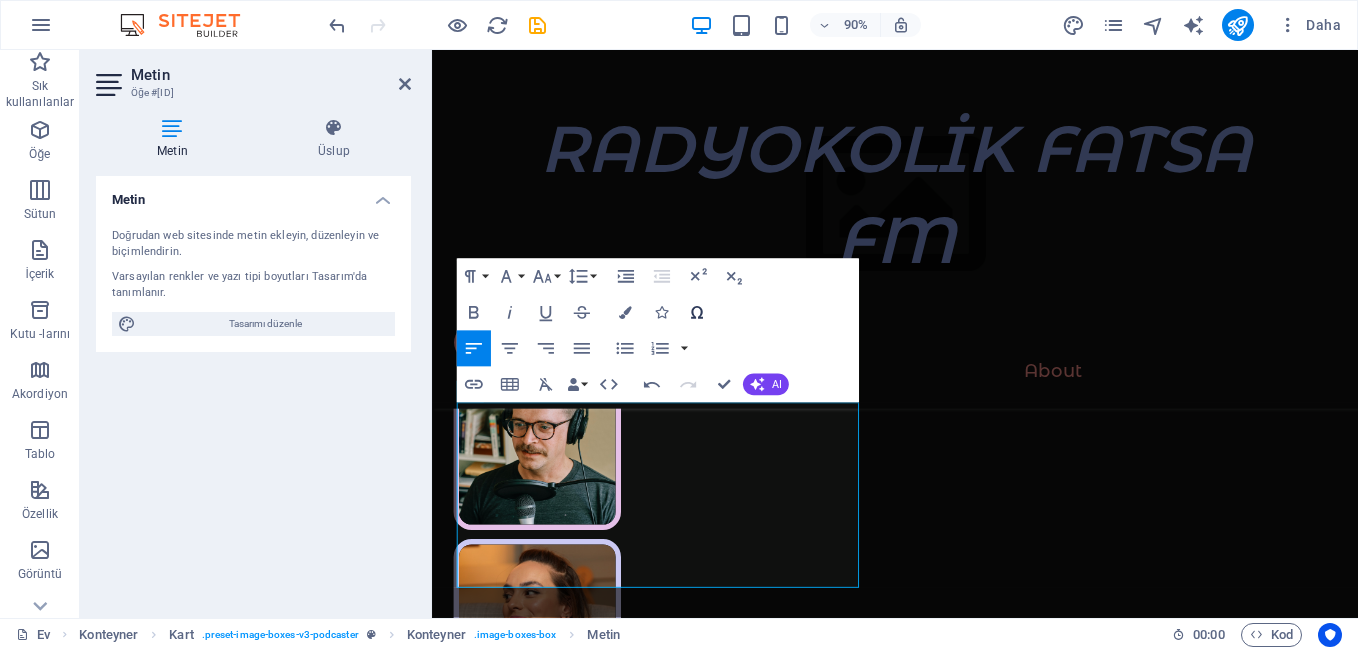 click 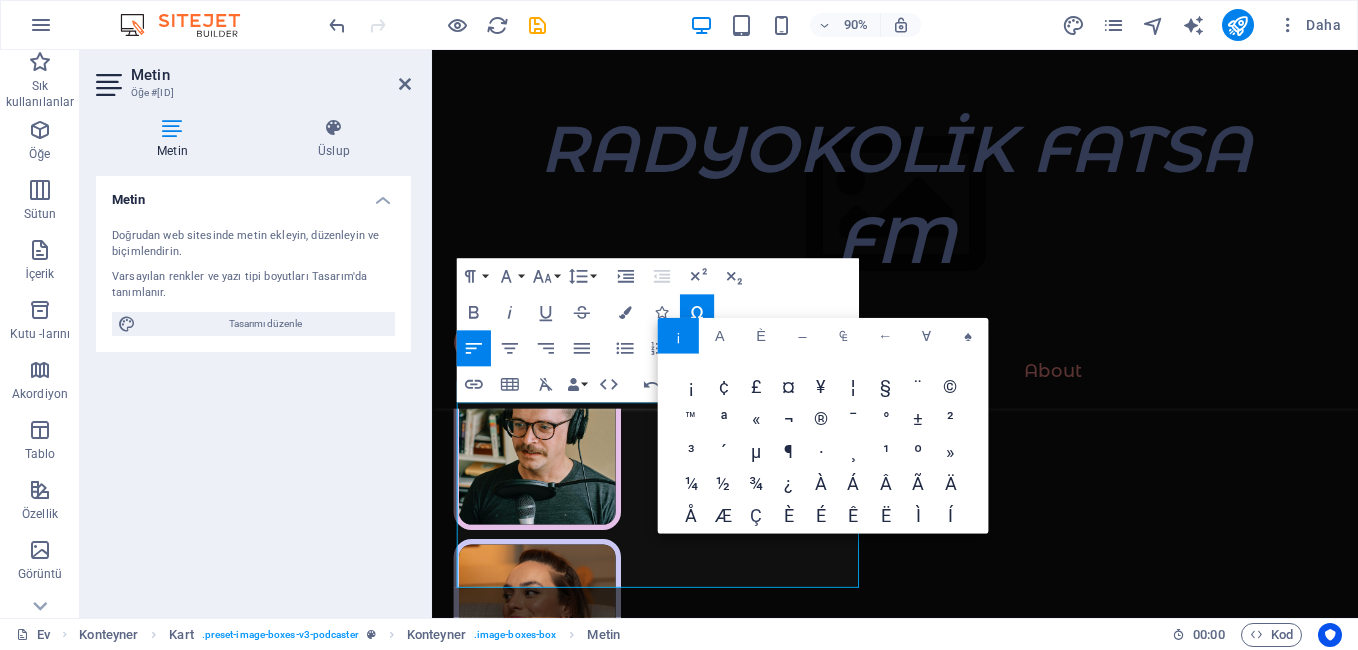 click on "Ç" at bounding box center [756, 518] 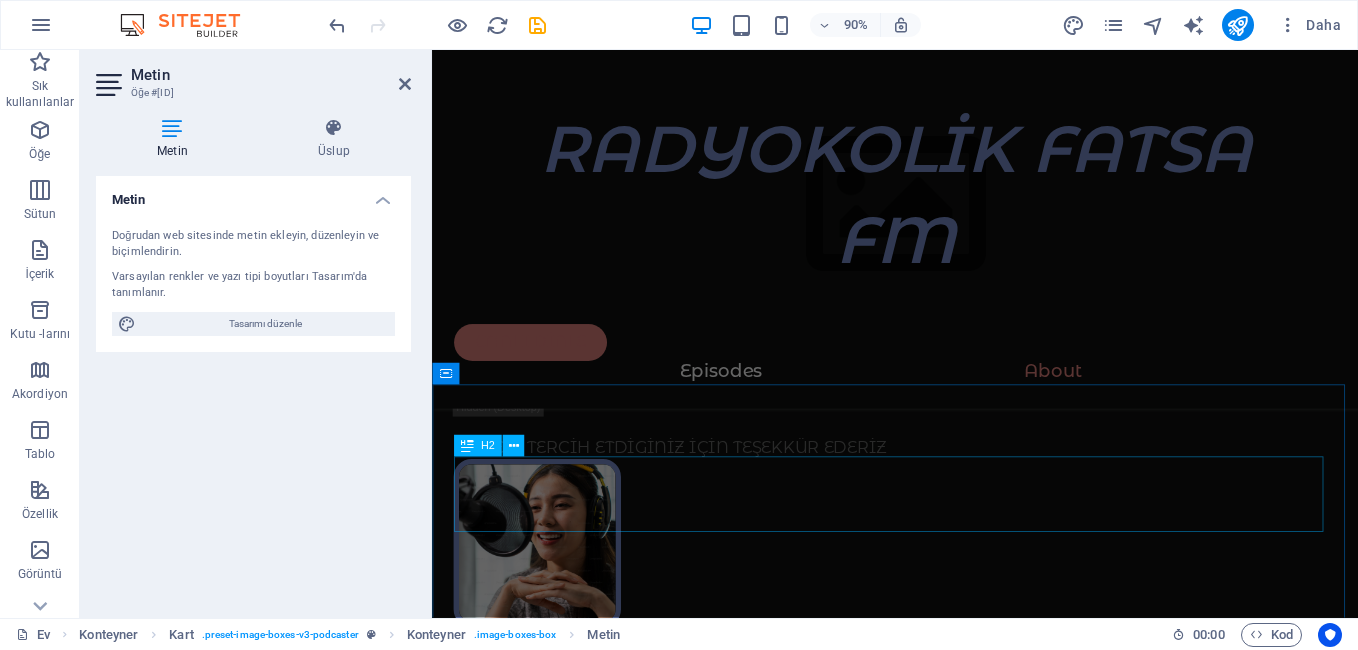 scroll, scrollTop: 5656, scrollLeft: 0, axis: vertical 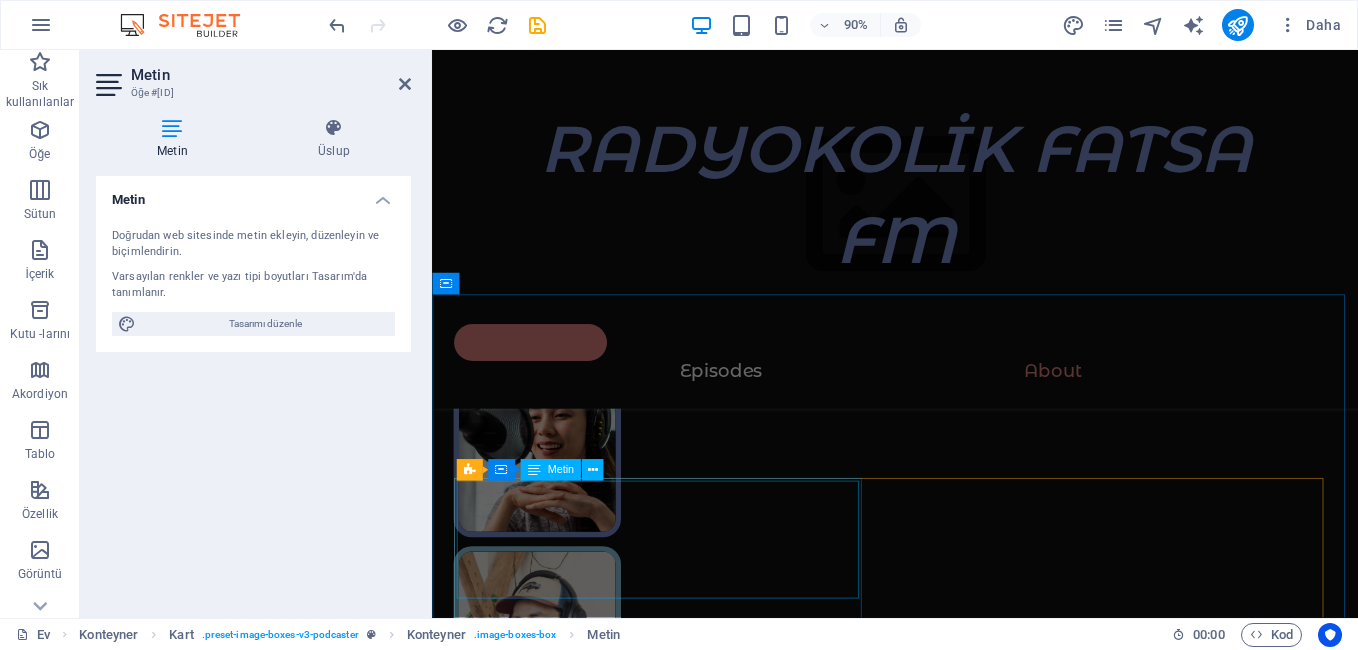 click on "Quis dictum cursus faucibus mattis dignisim. Pellentes que purus in sed sodales in mauris molestie. Eleifend estco sctetur interdum eu in auctor." at bounding box center (686, 15963) 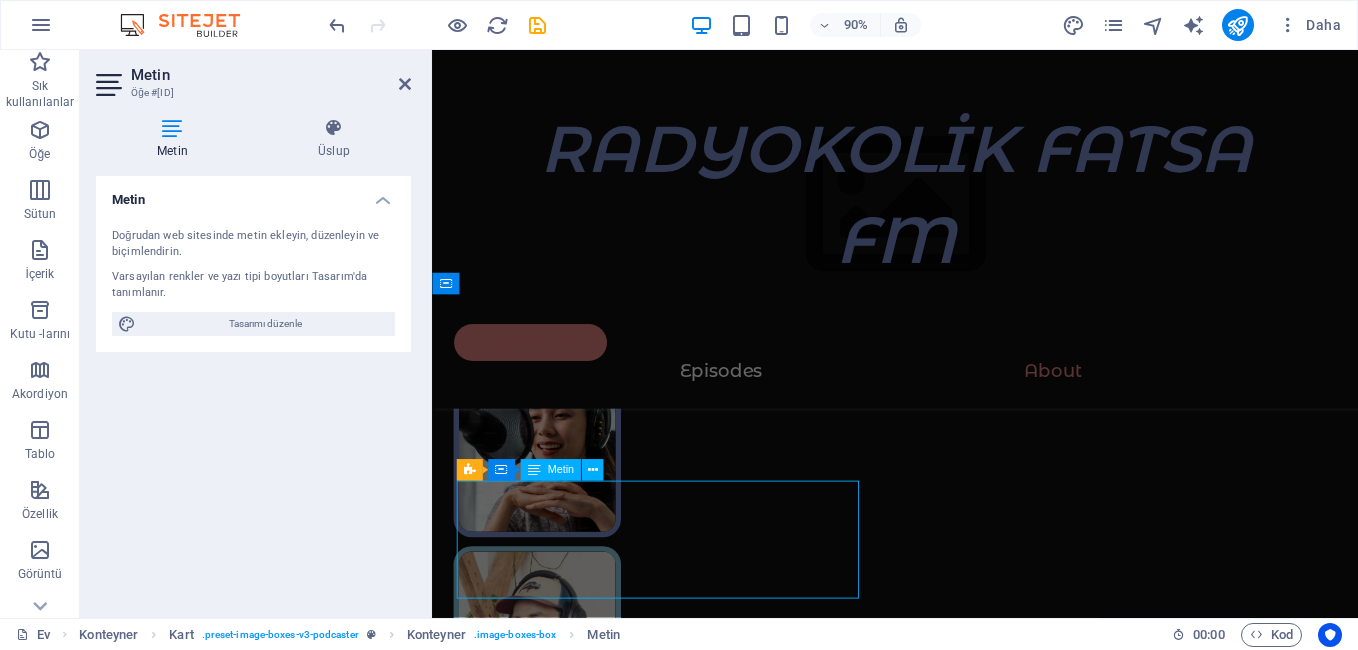 click on "Quis dictum cursus faucibus mattis dignisim. Pellentes que purus in sed sodales in mauris molestie. Eleifend estco sctetur interdum eu in auctor." at bounding box center (686, 15963) 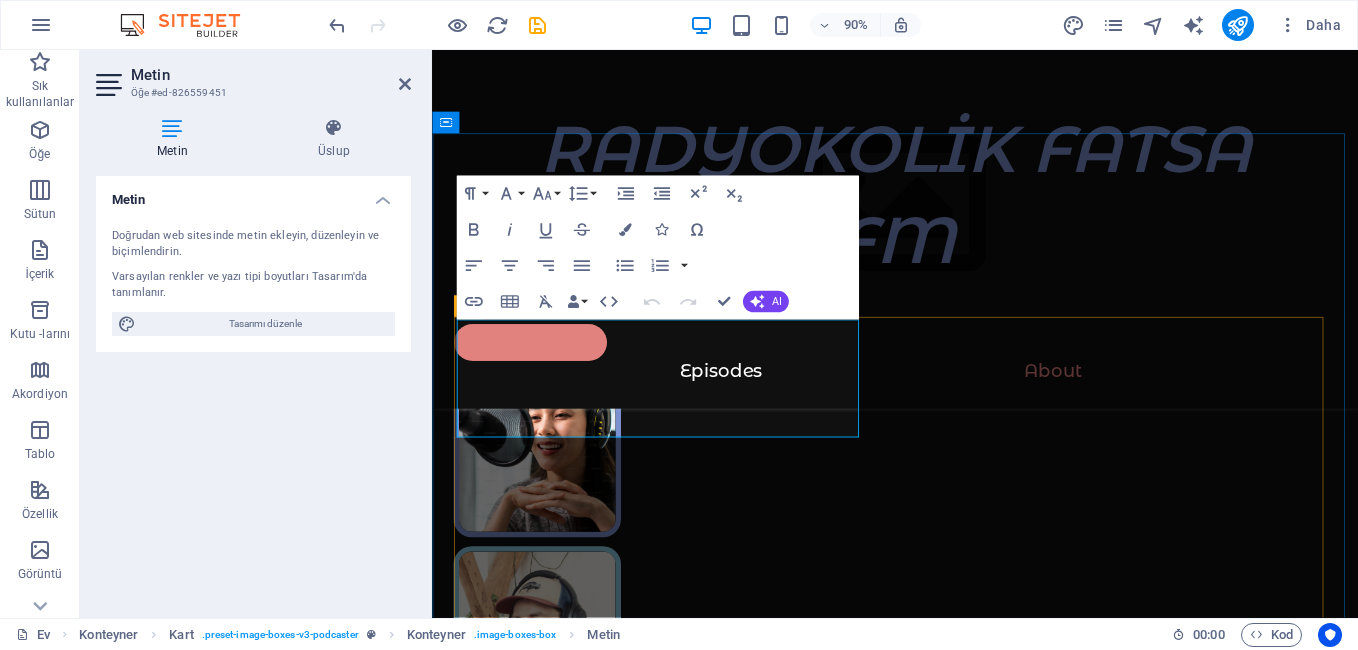 scroll, scrollTop: 5835, scrollLeft: 0, axis: vertical 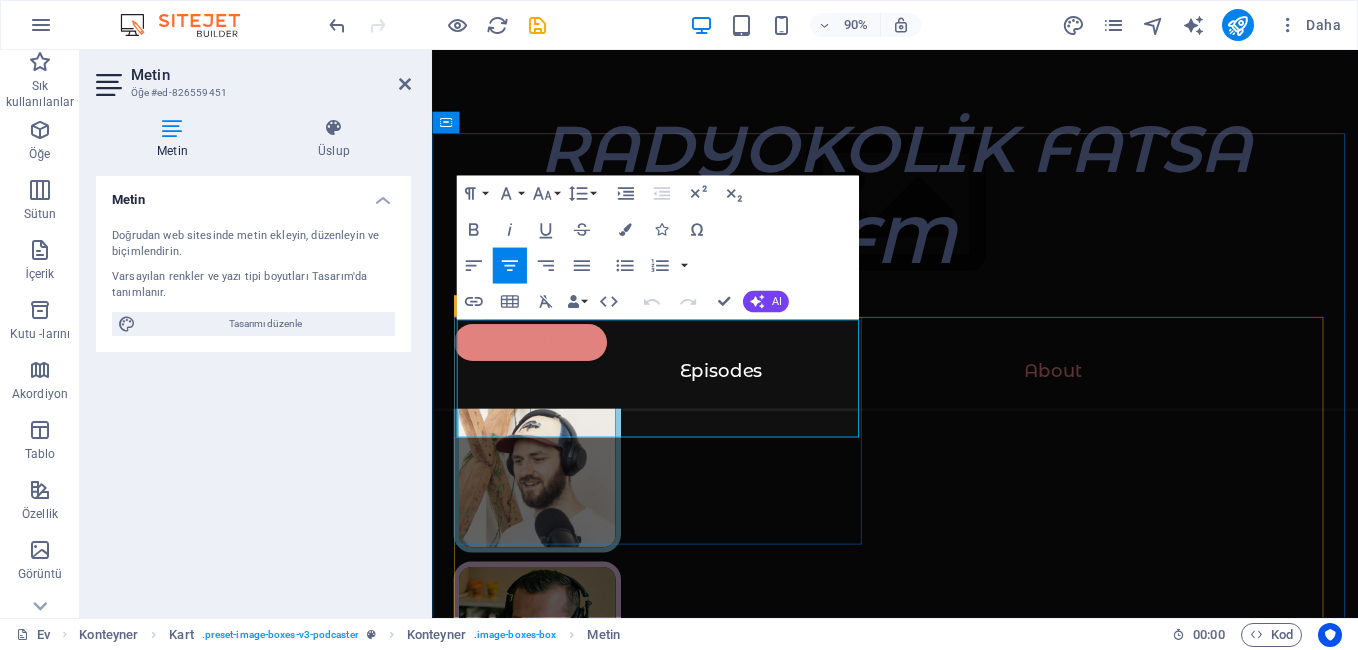 type 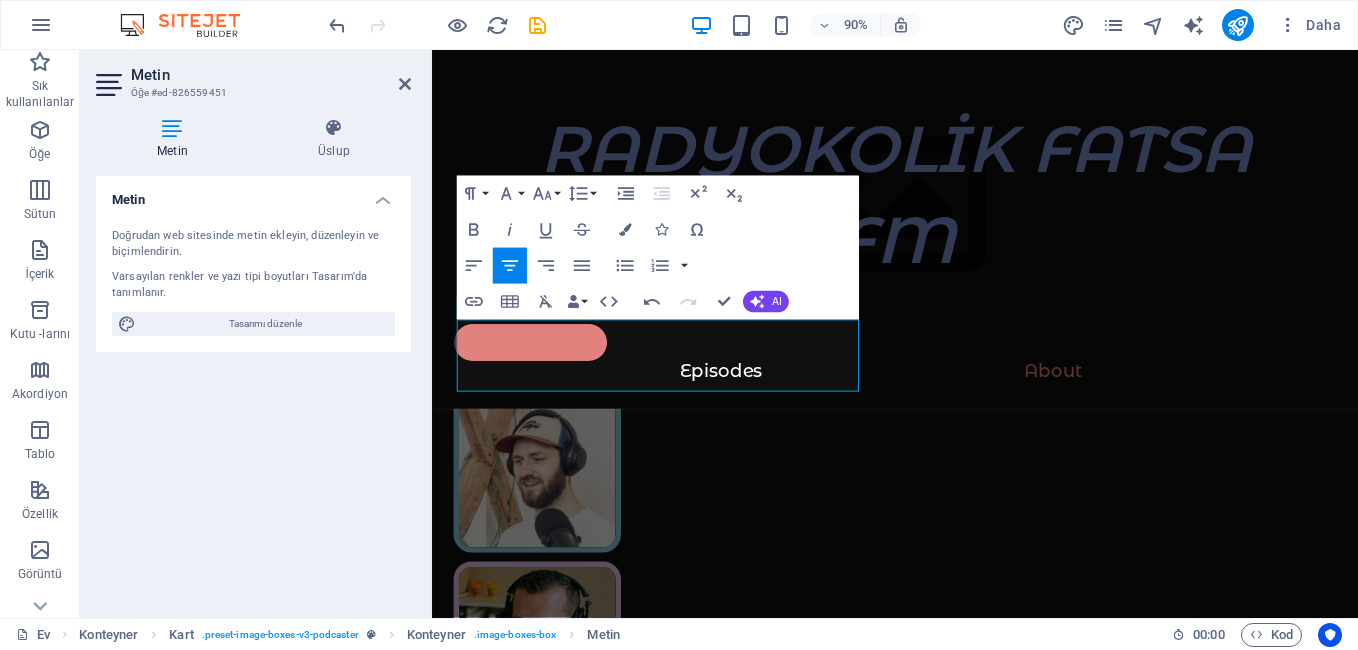 drag, startPoint x: 783, startPoint y: 252, endPoint x: 802, endPoint y: 201, distance: 54.42426 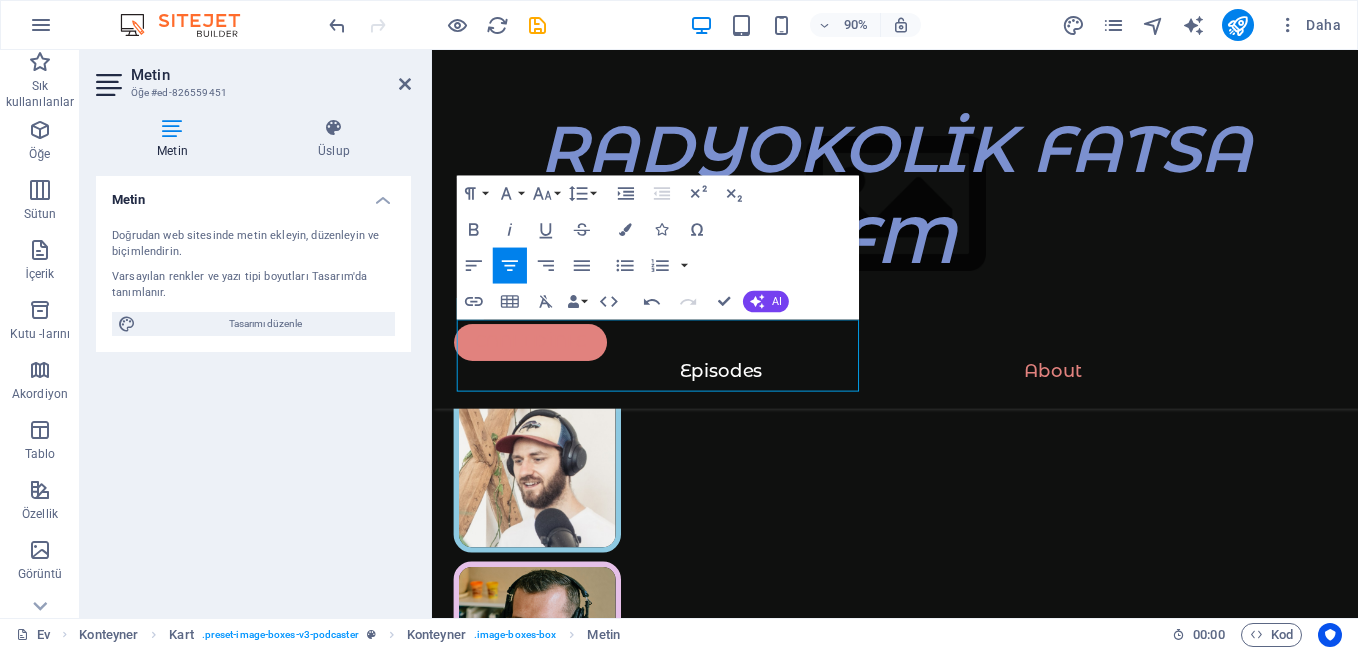 drag, startPoint x: 758, startPoint y: 424, endPoint x: 750, endPoint y: 467, distance: 43.737854 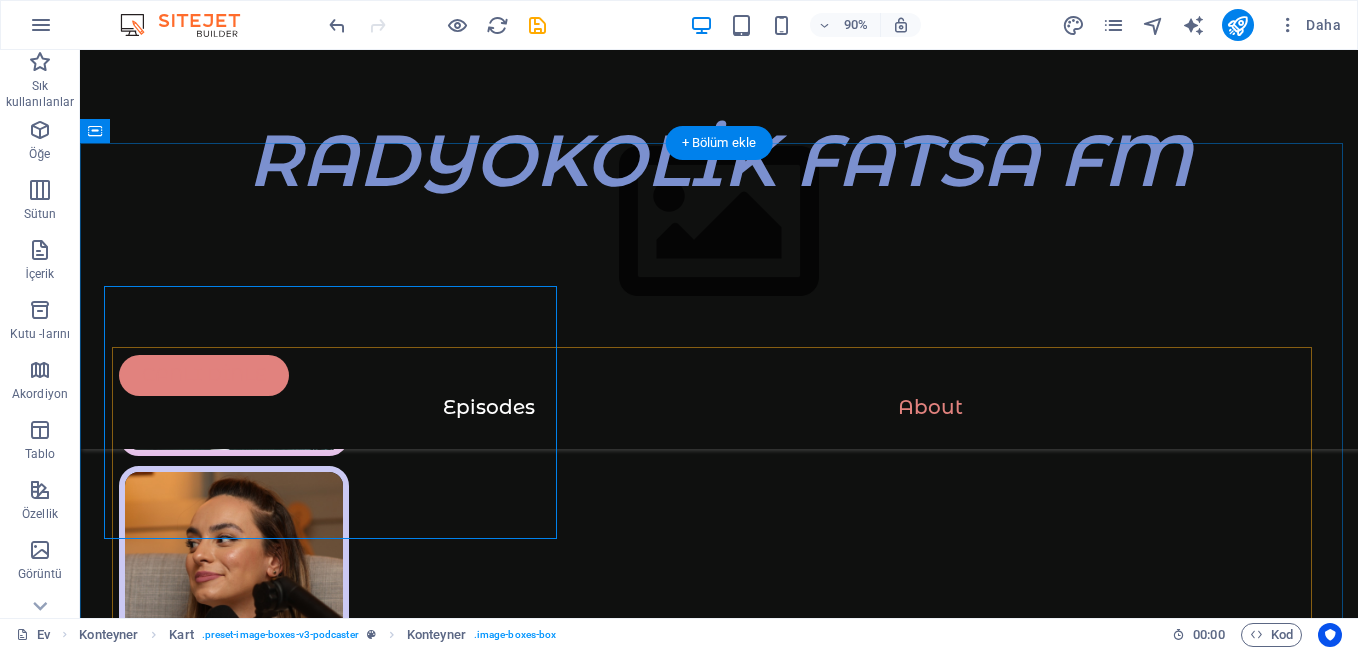 scroll, scrollTop: 5896, scrollLeft: 0, axis: vertical 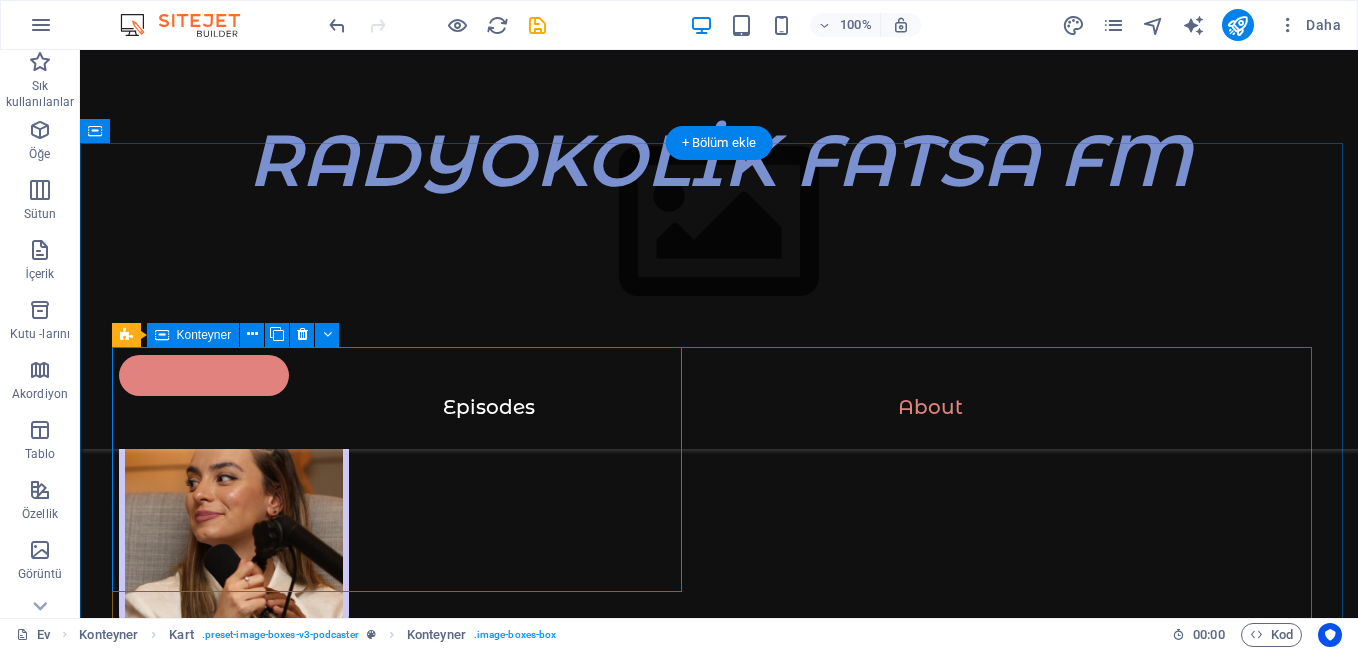 click on "SPONSORLARIMIZ" at bounding box center [404, 17613] 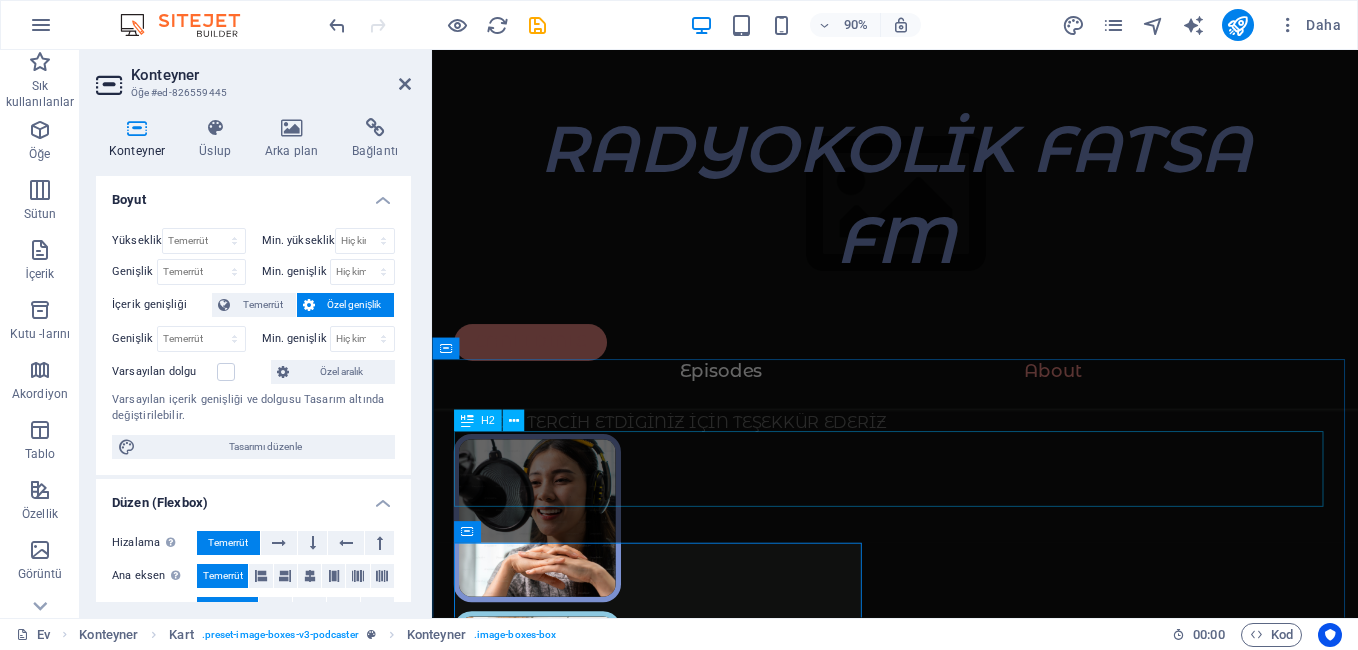 scroll, scrollTop: 5684, scrollLeft: 0, axis: vertical 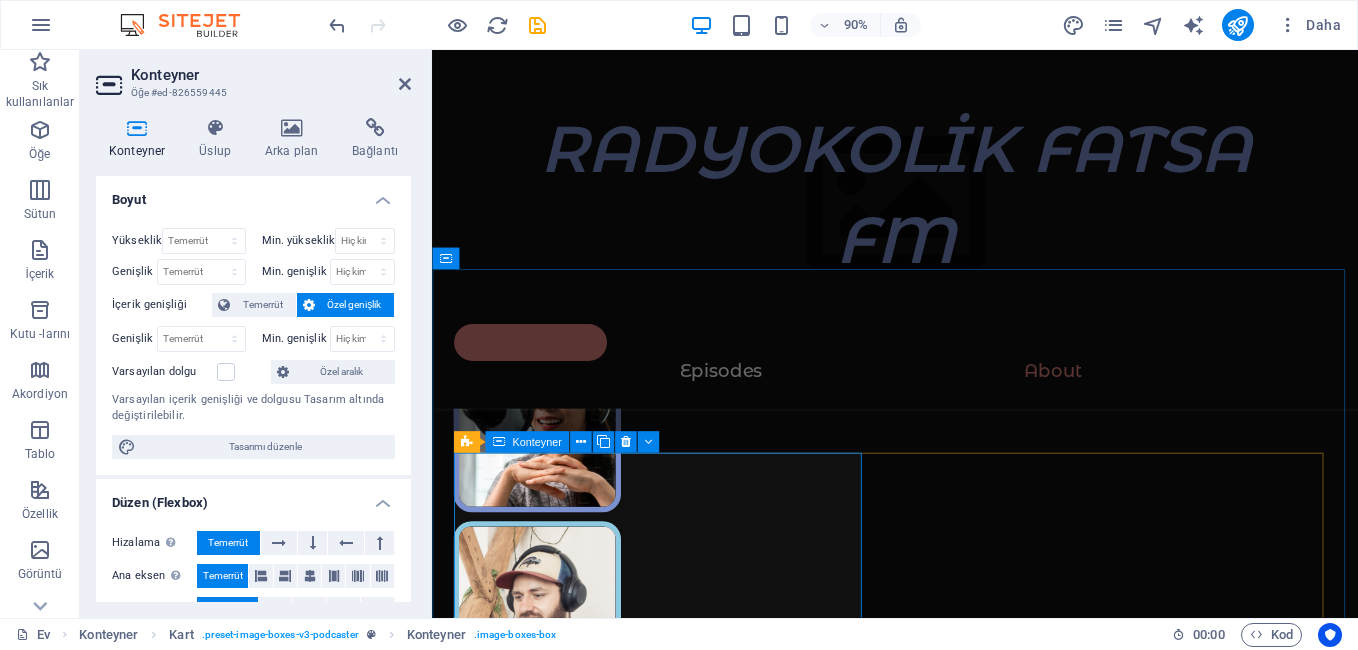 click on "SPONSORLARIMIZ" at bounding box center (686, 15910) 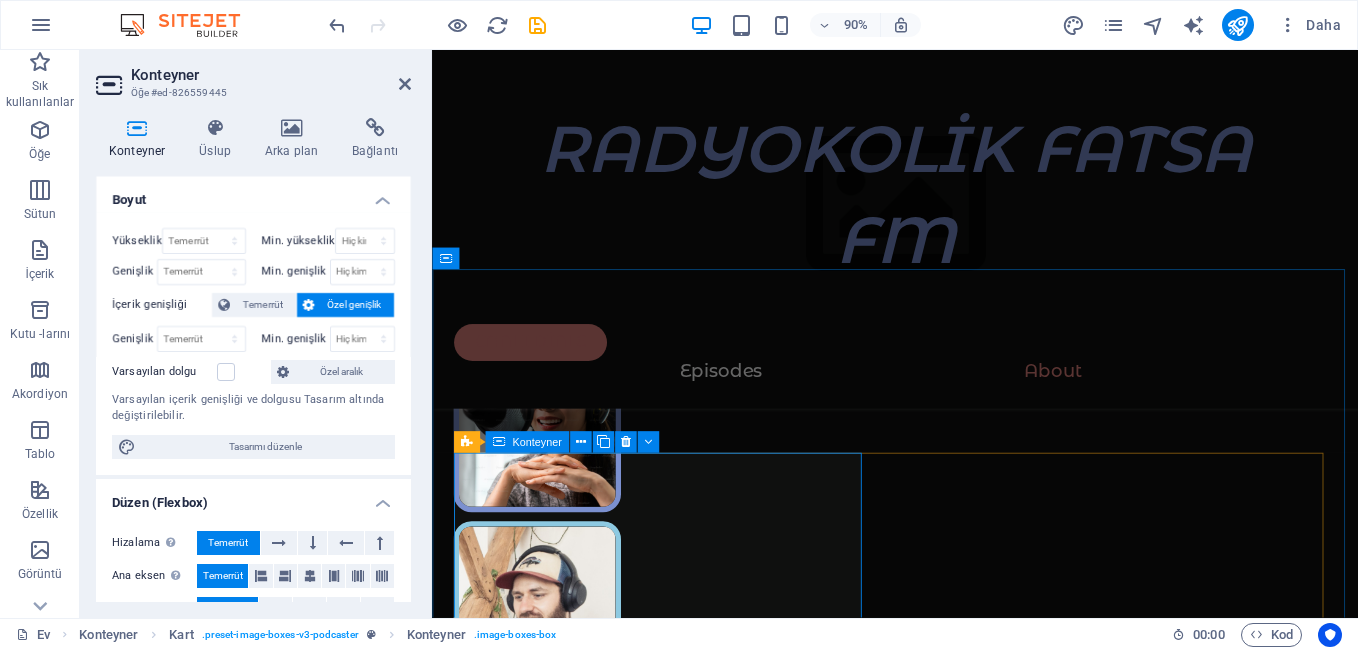 click on "SPONSORLARIMIZ" at bounding box center (686, 15910) 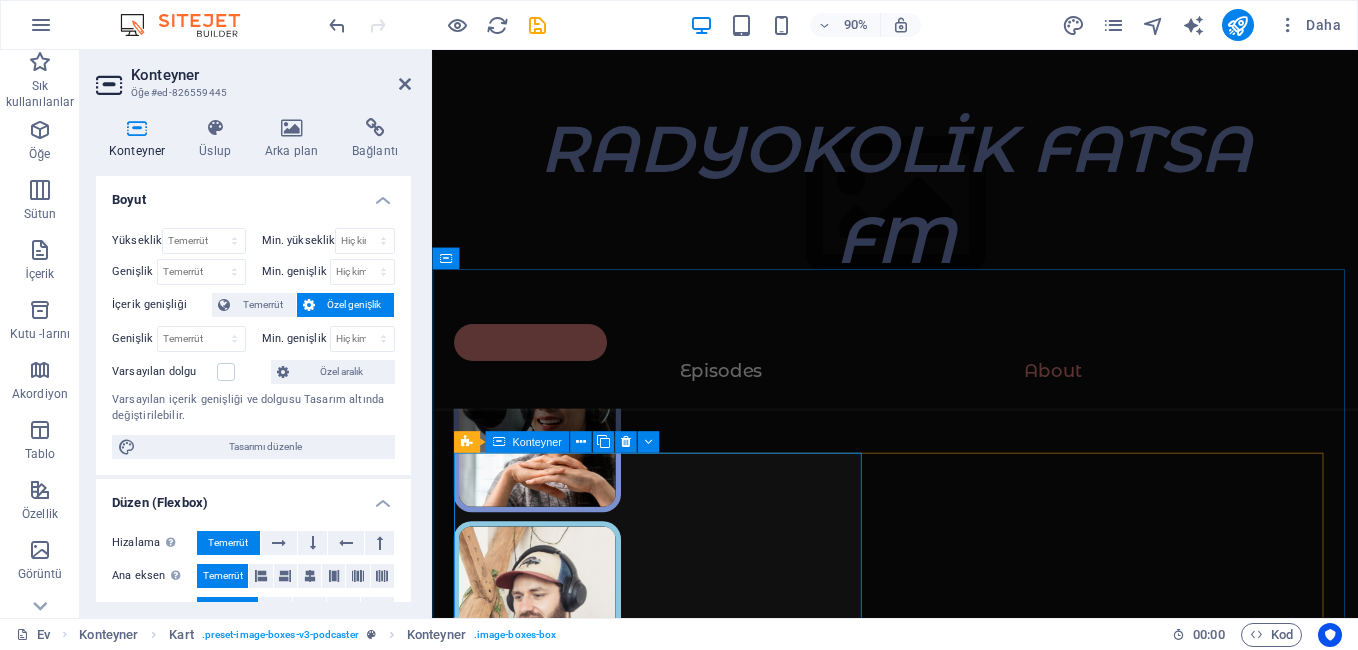 click on "SPONSORLARIMIZ" at bounding box center (686, 15910) 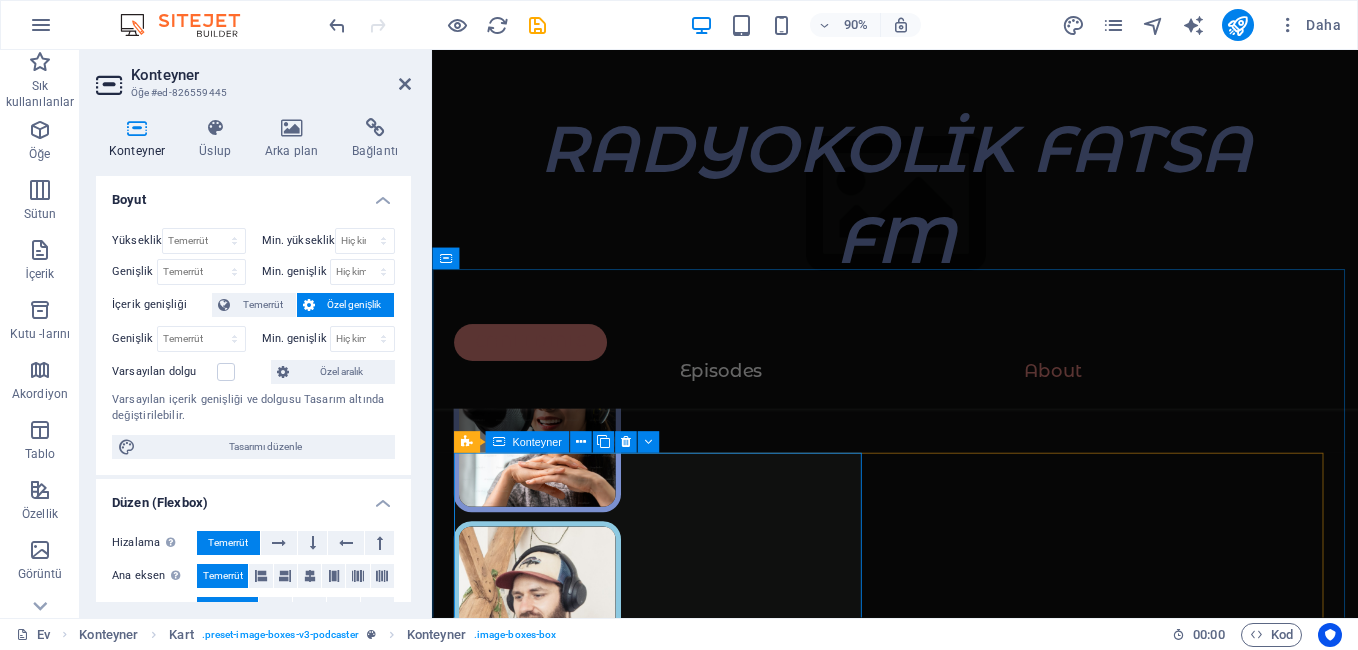 scroll, scrollTop: 5784, scrollLeft: 0, axis: vertical 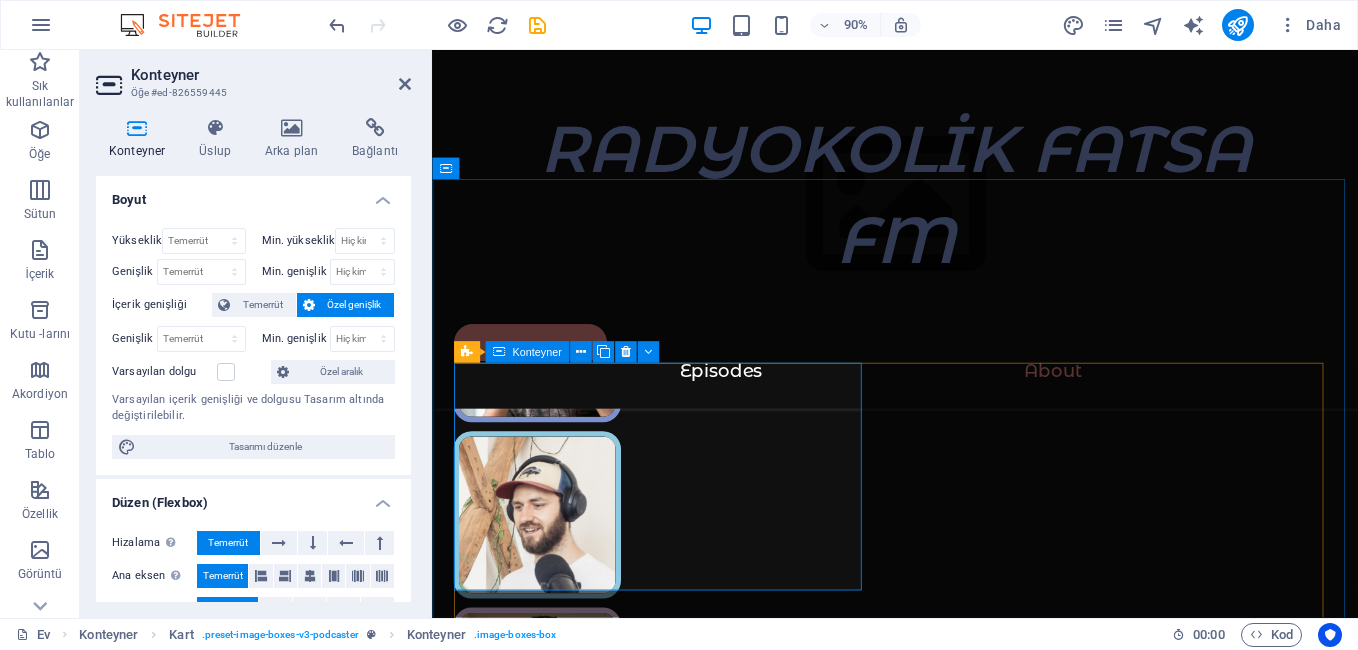 click on "SPONSORLARIMIZ" at bounding box center [686, 15810] 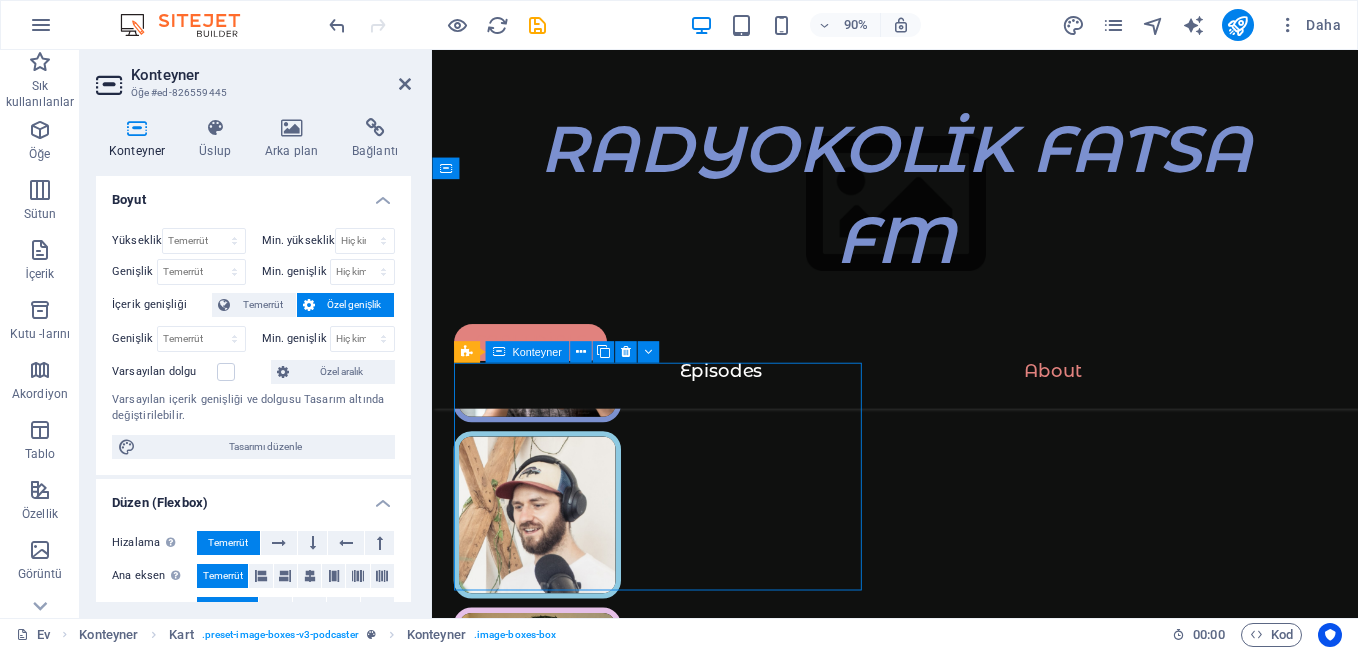 click on "SPONSORLARIMIZ" at bounding box center (686, 15810) 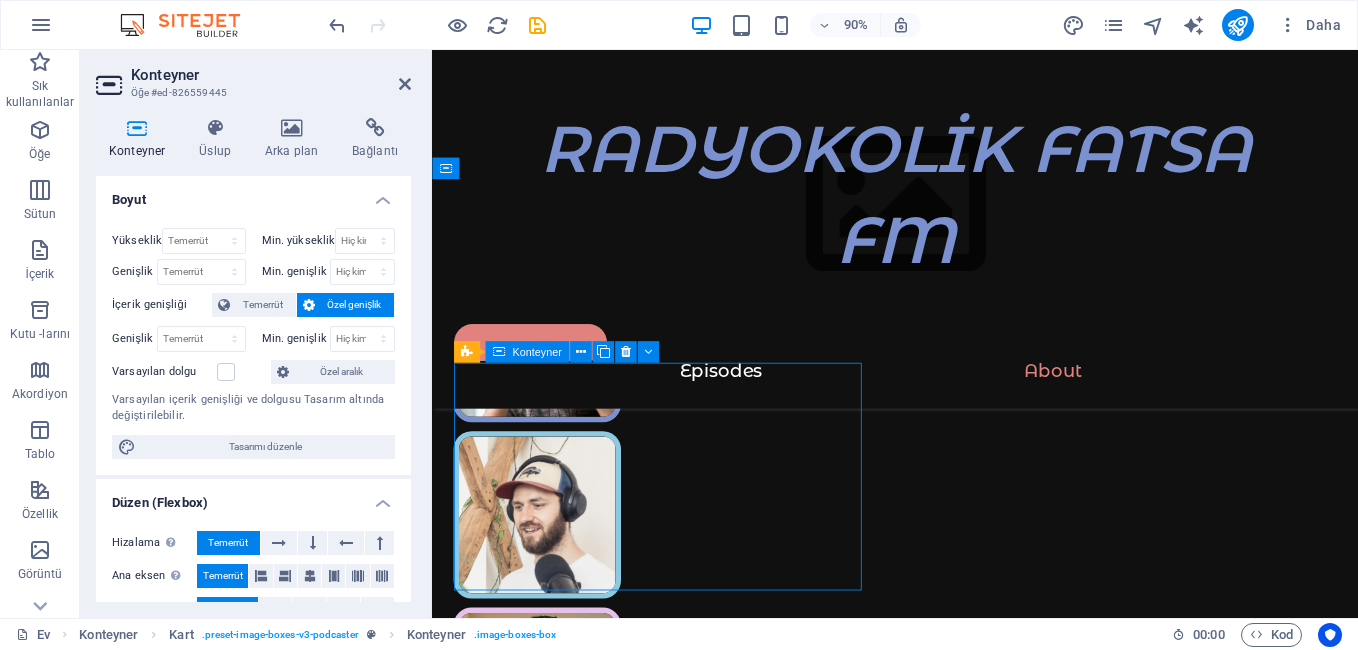 click on "SPONSORLARIMIZ" at bounding box center (686, 15810) 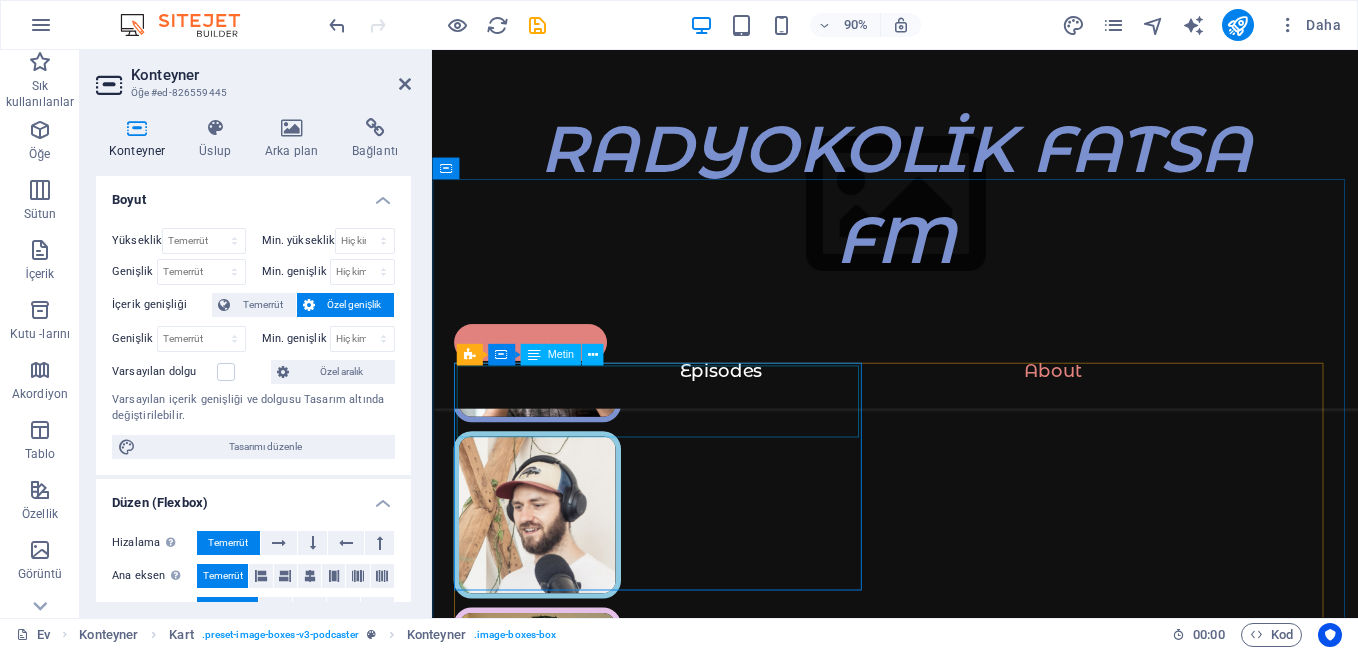 click on "SPONSORLARIMIZ" at bounding box center [686, 15810] 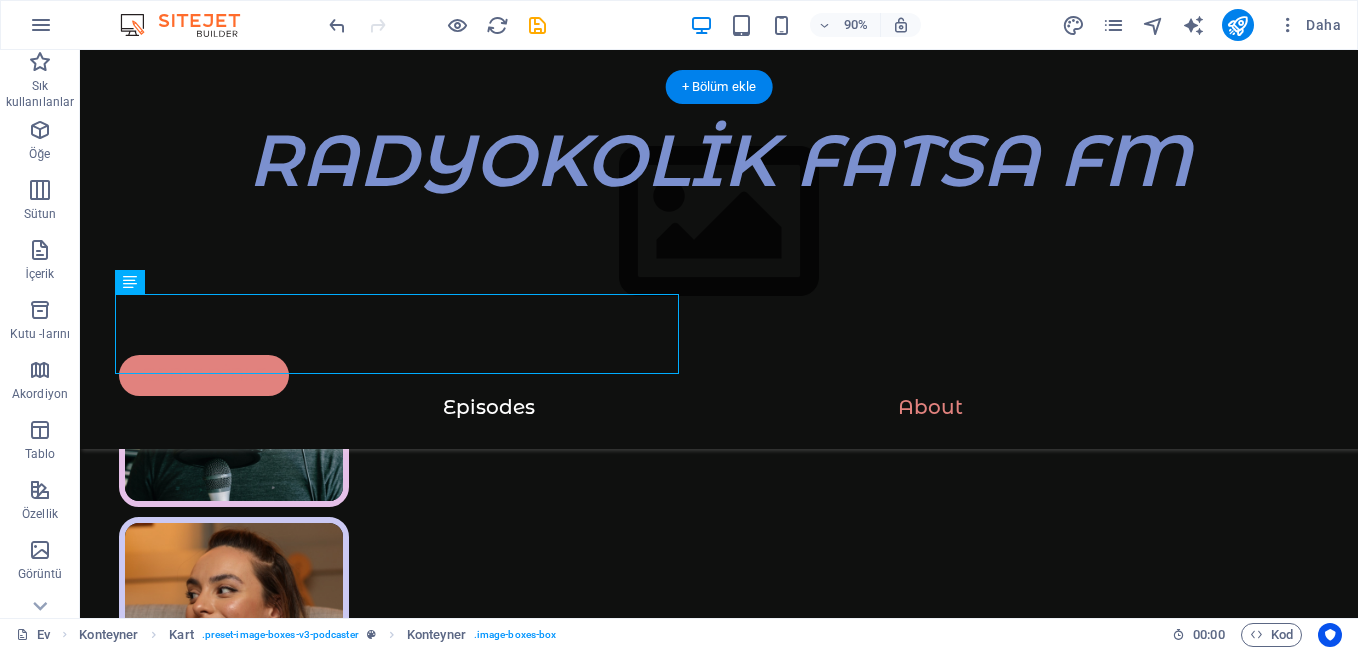 click on "SPONSORLARIMIZ" at bounding box center (404, 17725) 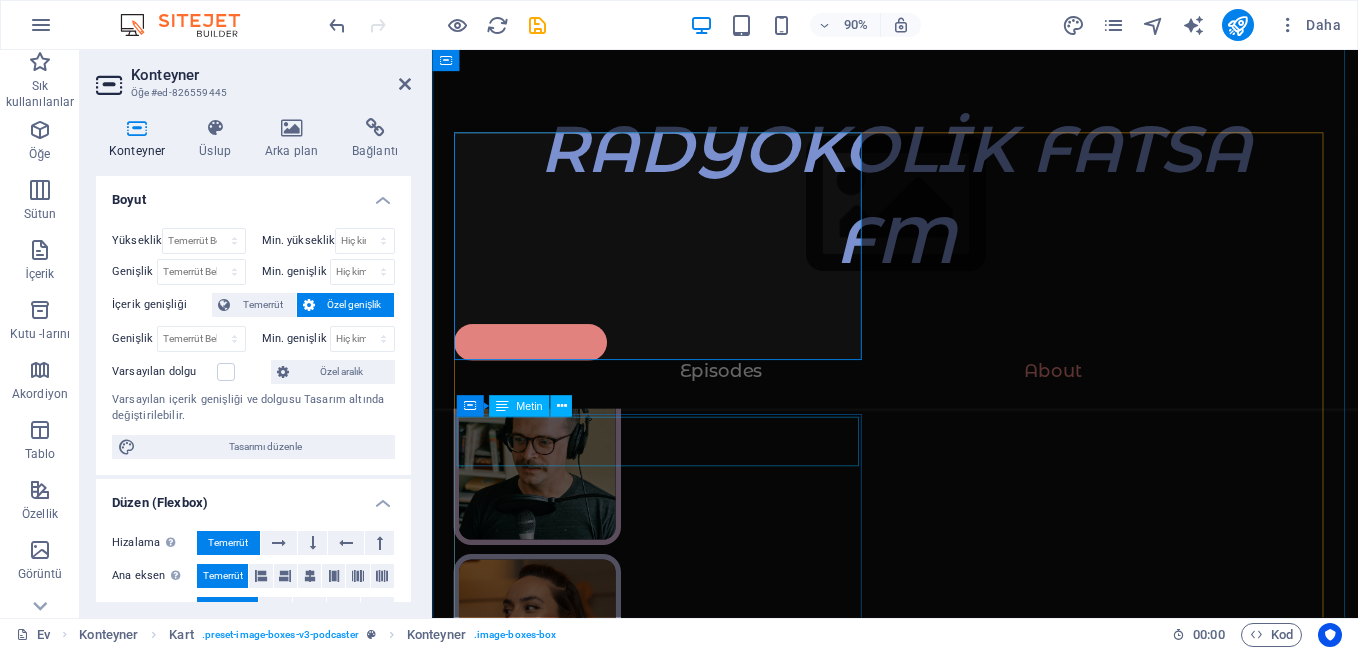 scroll, scrollTop: 5840, scrollLeft: 0, axis: vertical 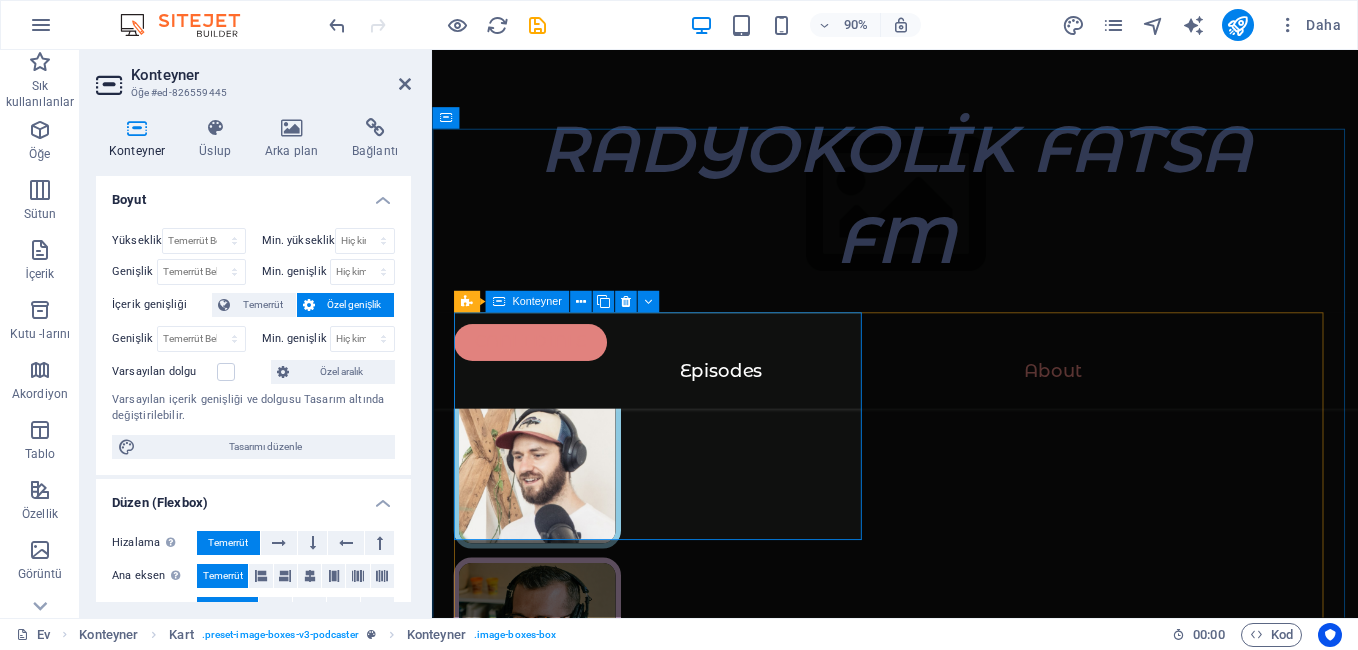 click on "SPONSORLARIMIZ" at bounding box center [686, 15754] 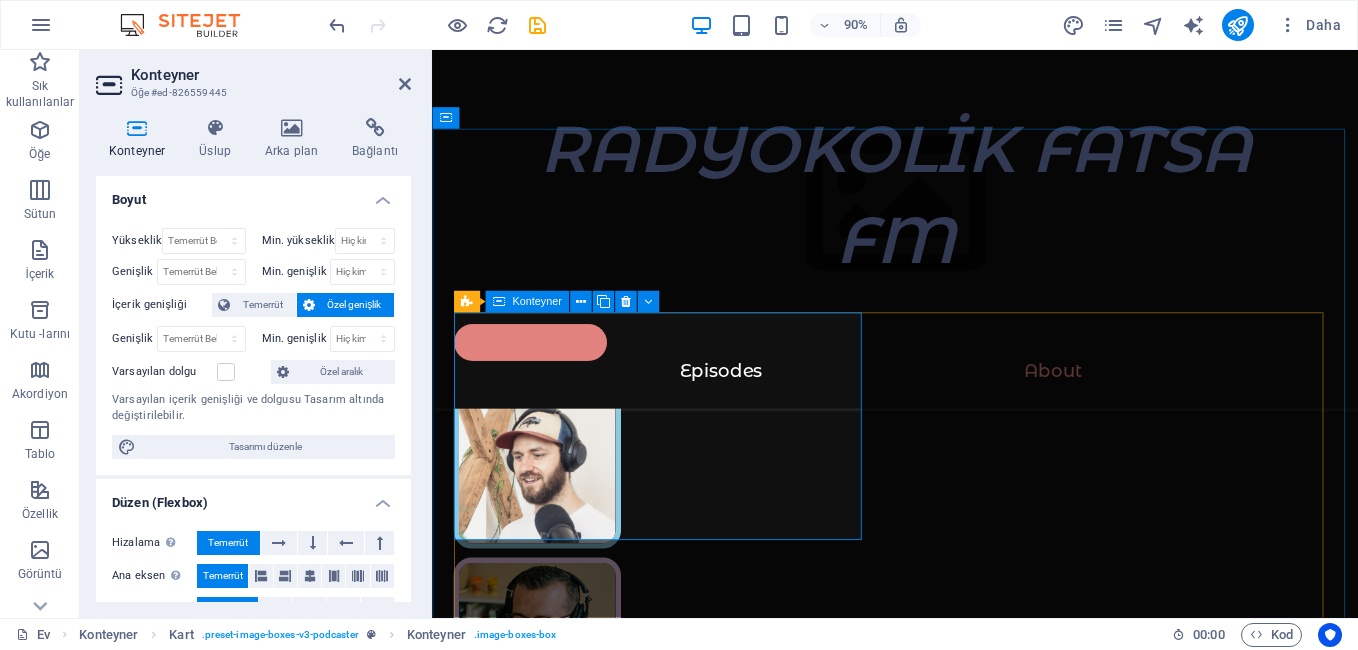 click on "SPONSORLARIMIZ" at bounding box center [686, 15754] 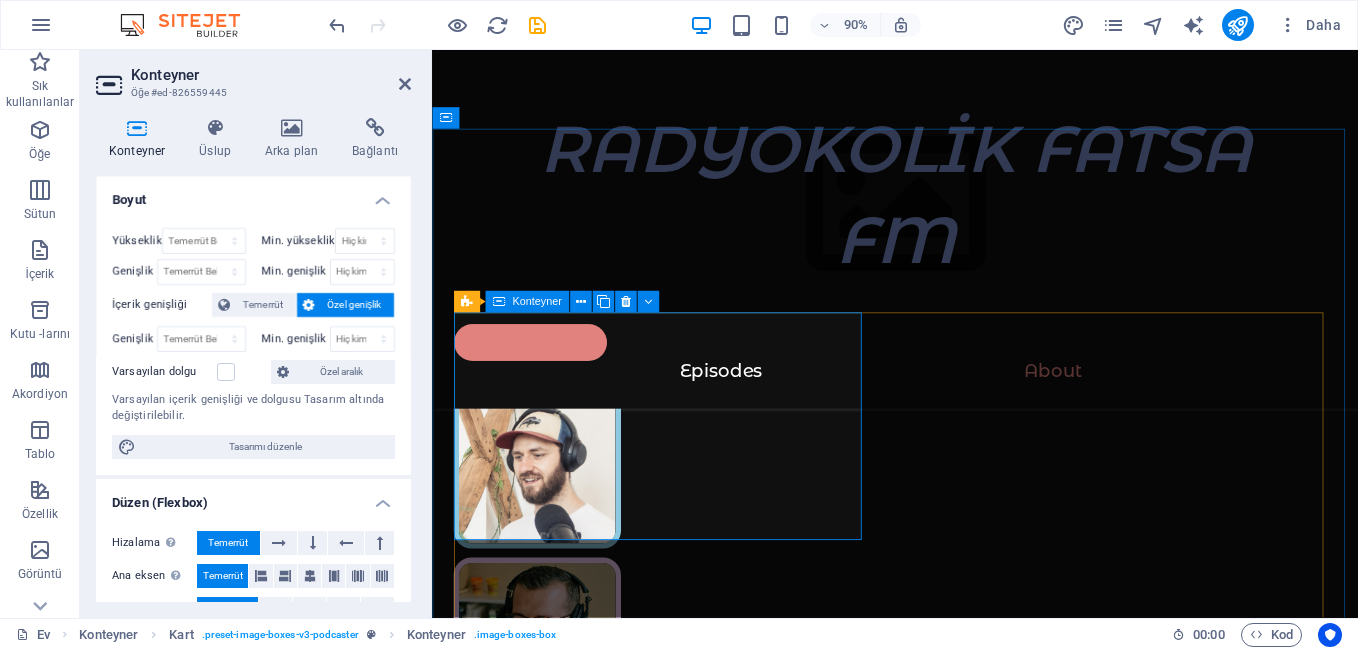 click on "SPONSORLARIMIZ" at bounding box center (686, 15754) 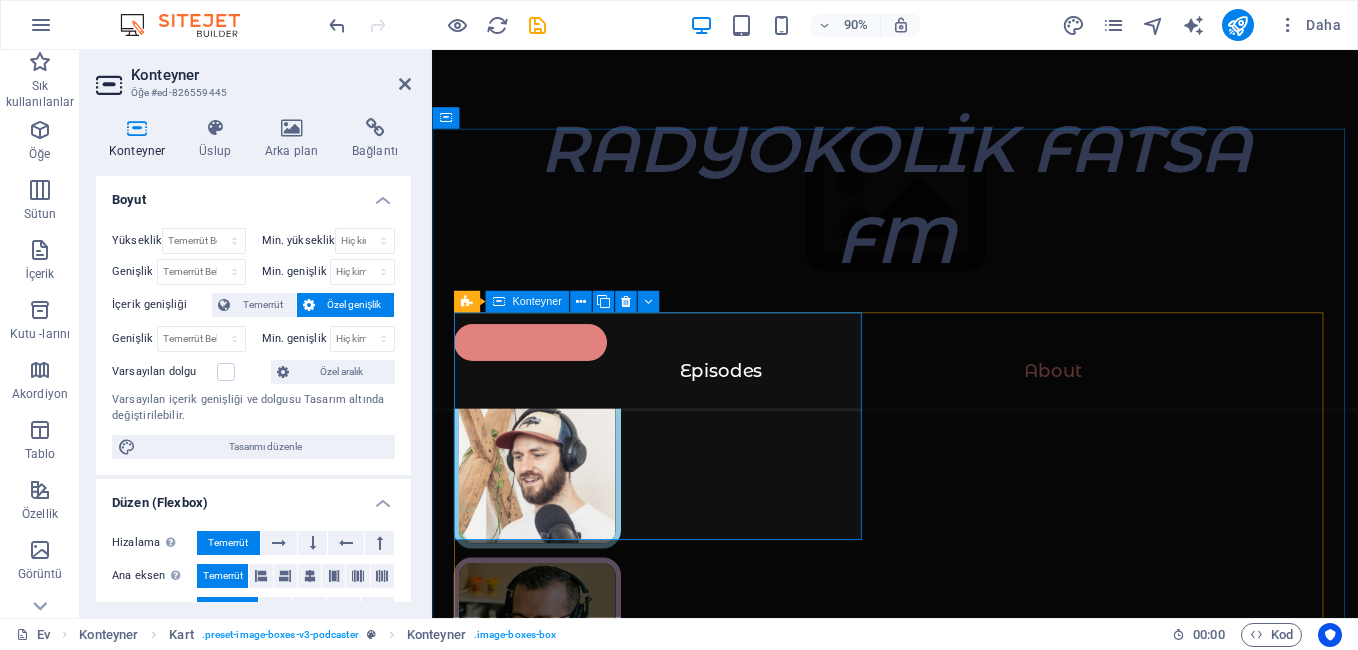 click on "SPONSORLARIMIZ" at bounding box center [686, 15754] 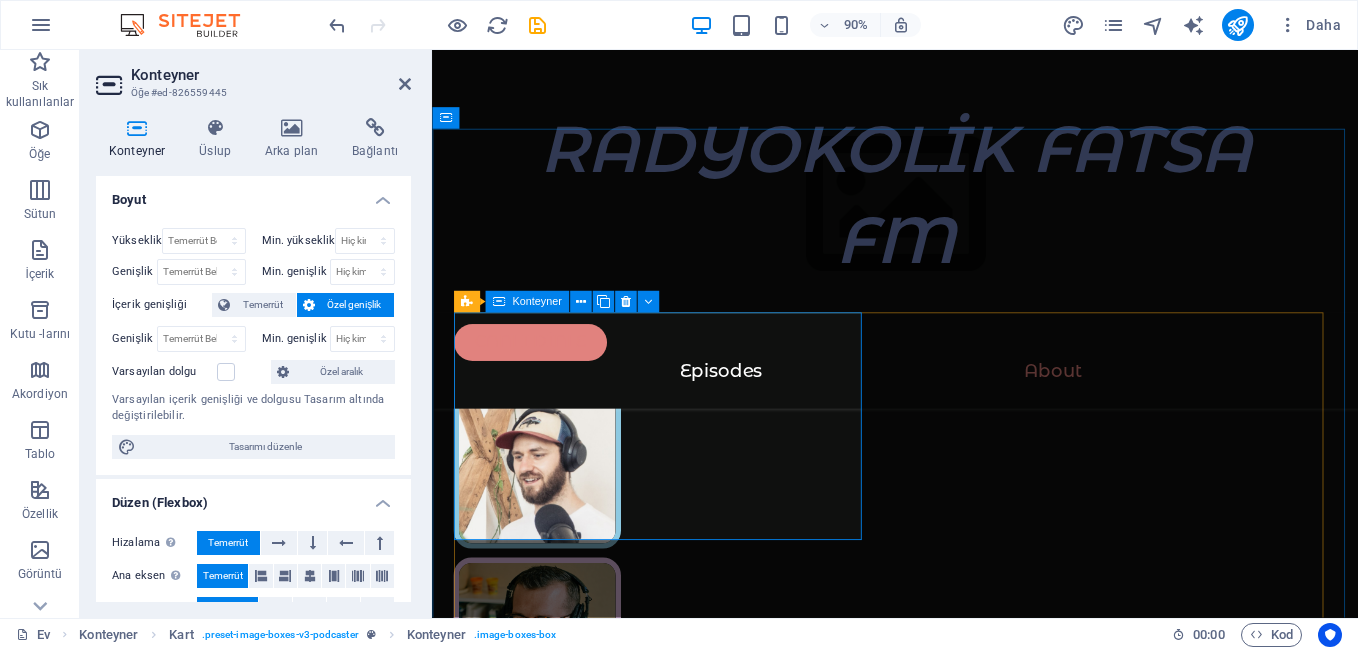 click on "SPONSORLARIMIZ" at bounding box center [686, 15754] 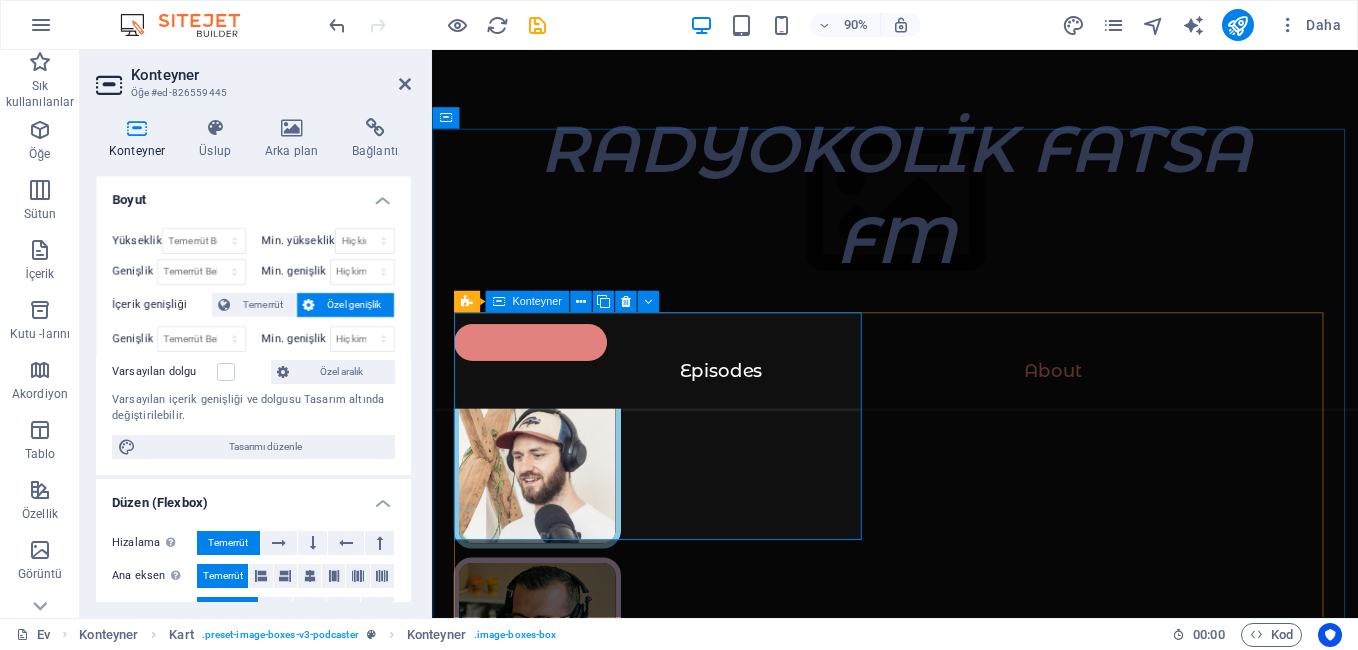 click on "SPONSORLARIMIZ" at bounding box center [686, 15754] 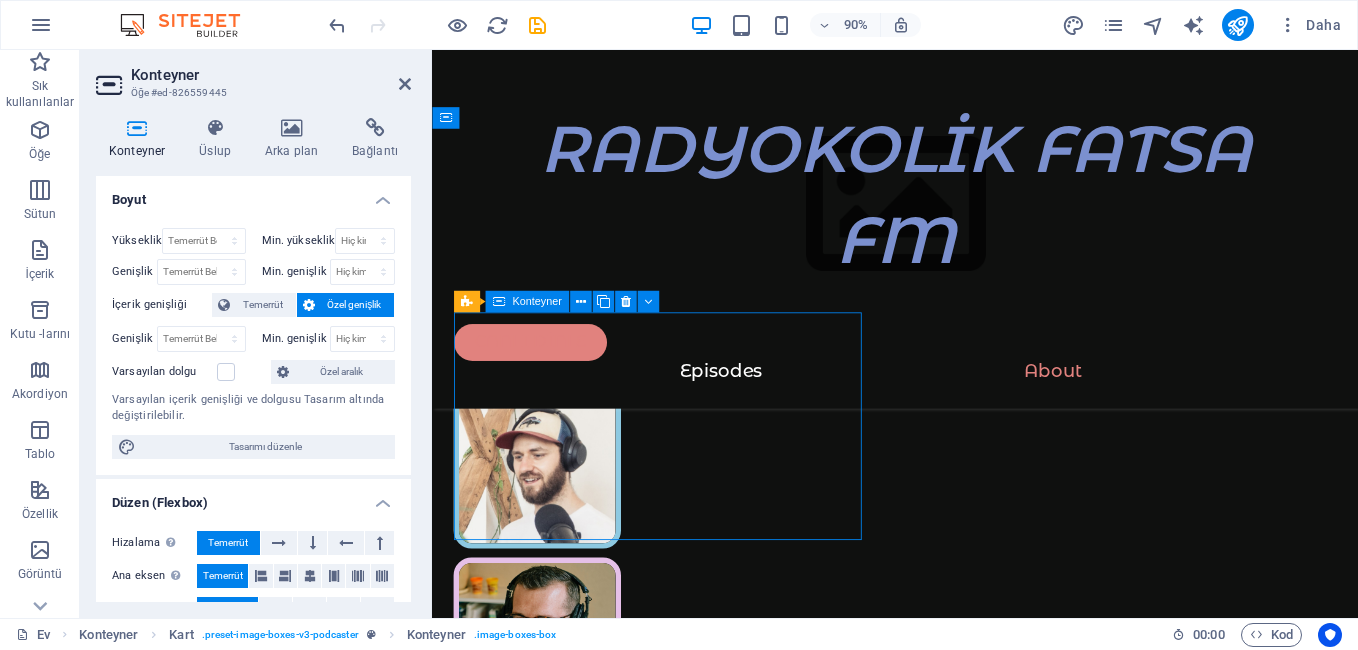 click on "SPONSORLARIMIZ" at bounding box center (686, 15754) 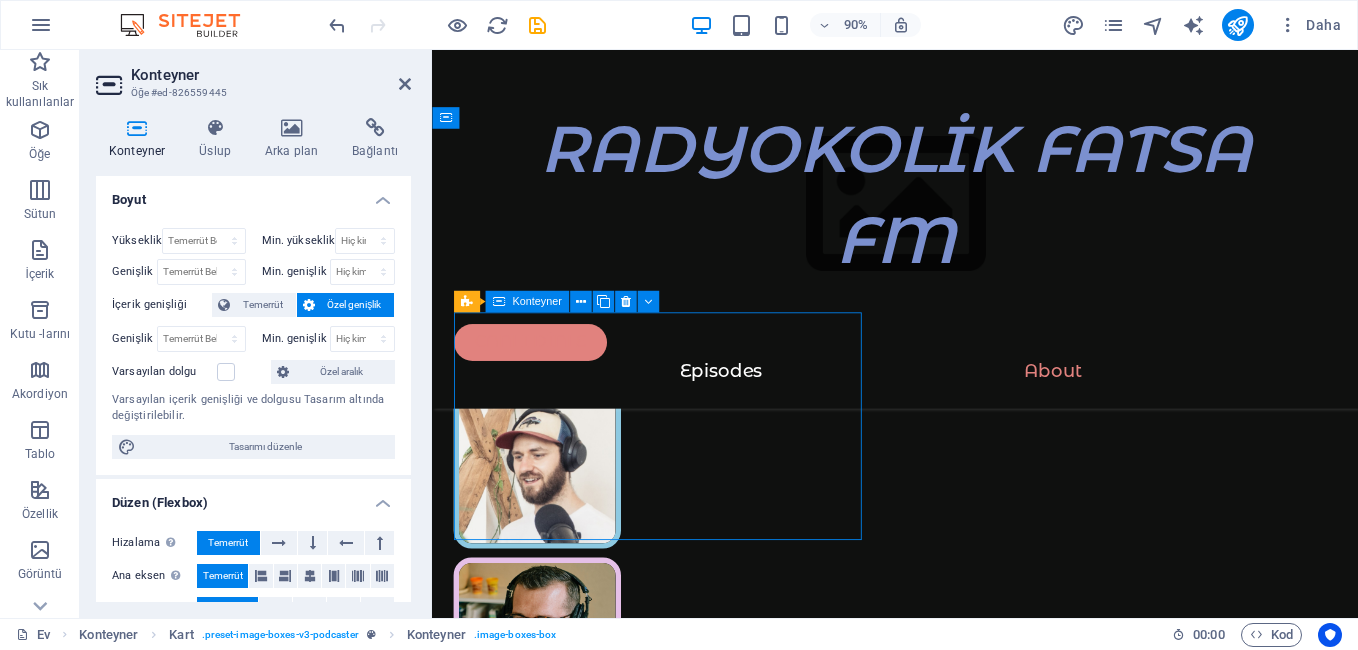 click on "SPONSORLARIMIZ" at bounding box center [686, 15754] 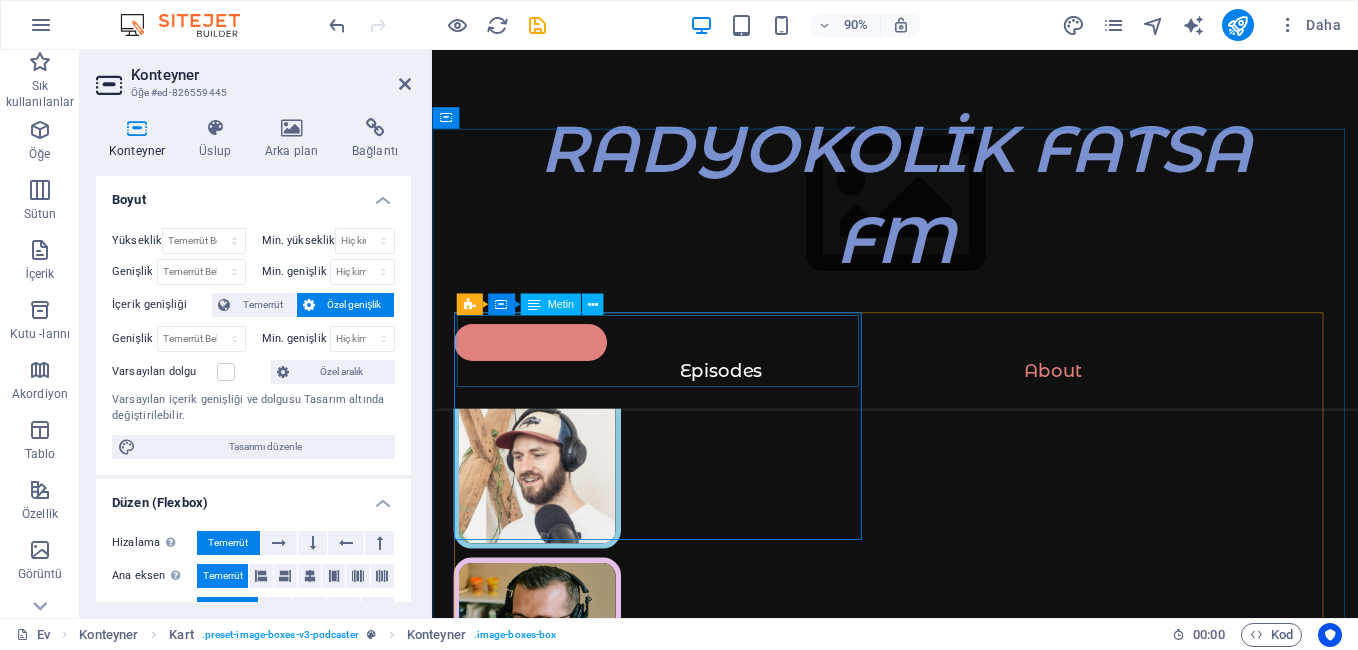 click on "Metin" at bounding box center [560, 304] 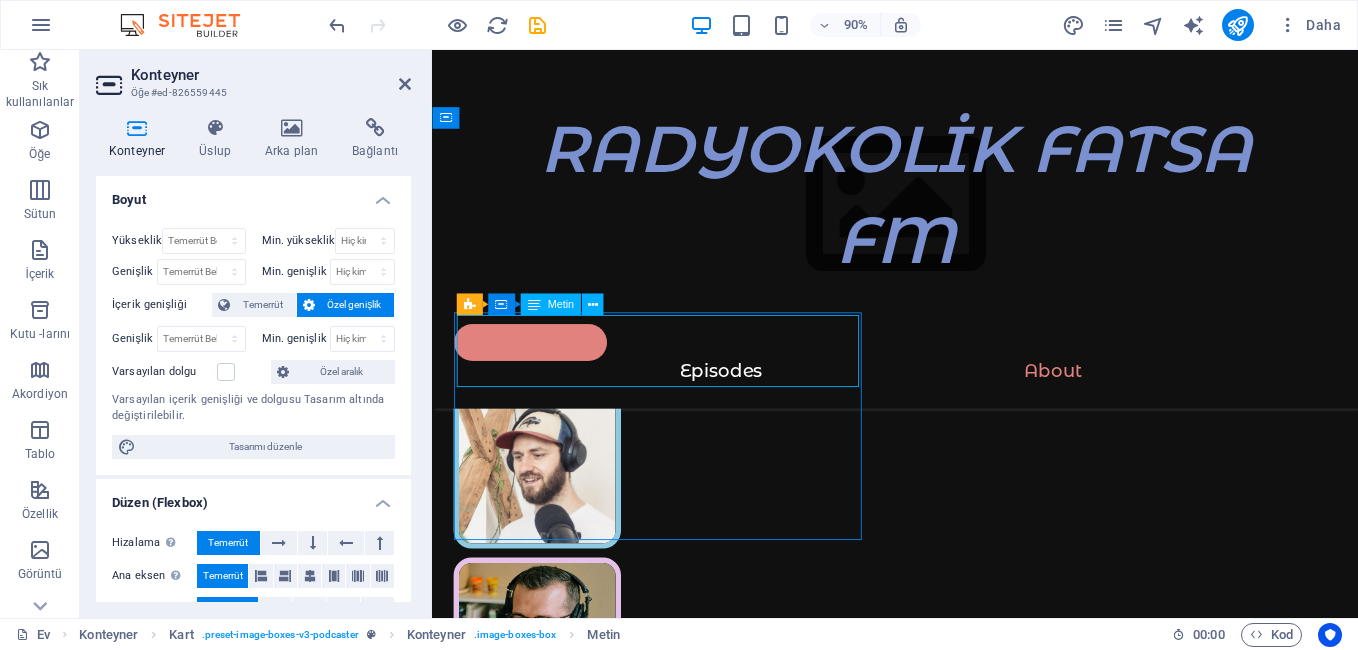click on "Metin" at bounding box center [560, 304] 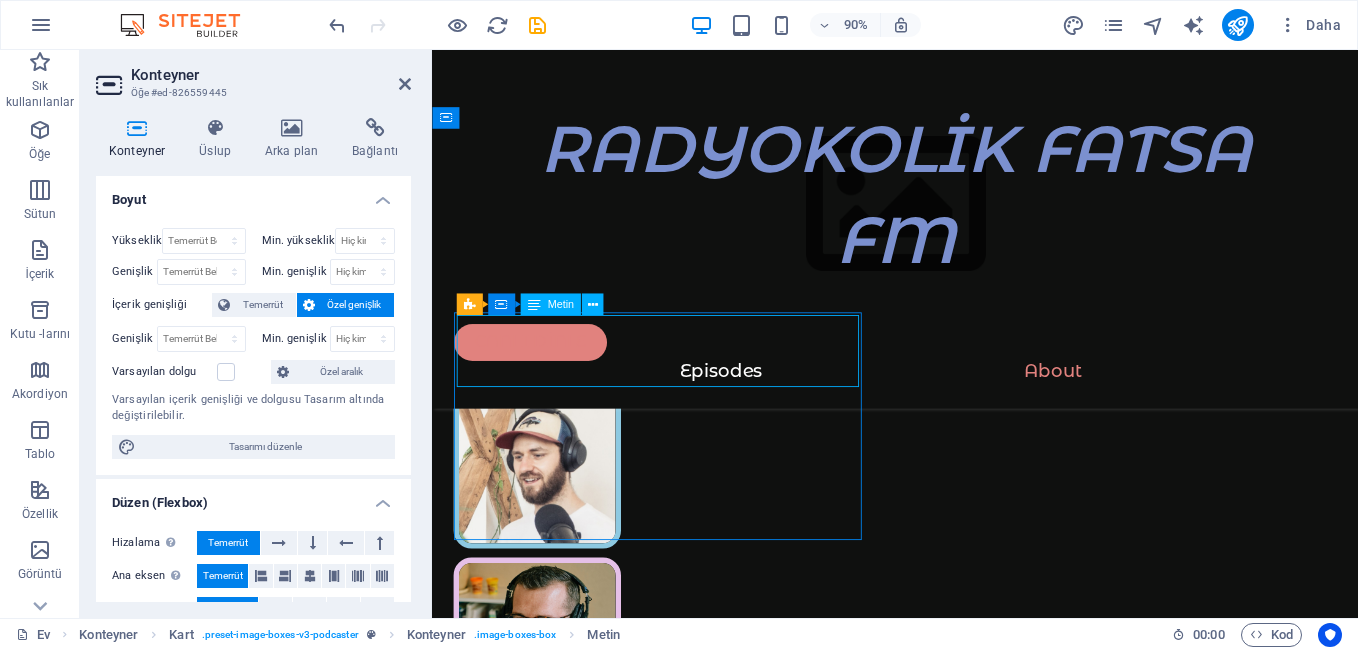 click on "Metin" at bounding box center (560, 304) 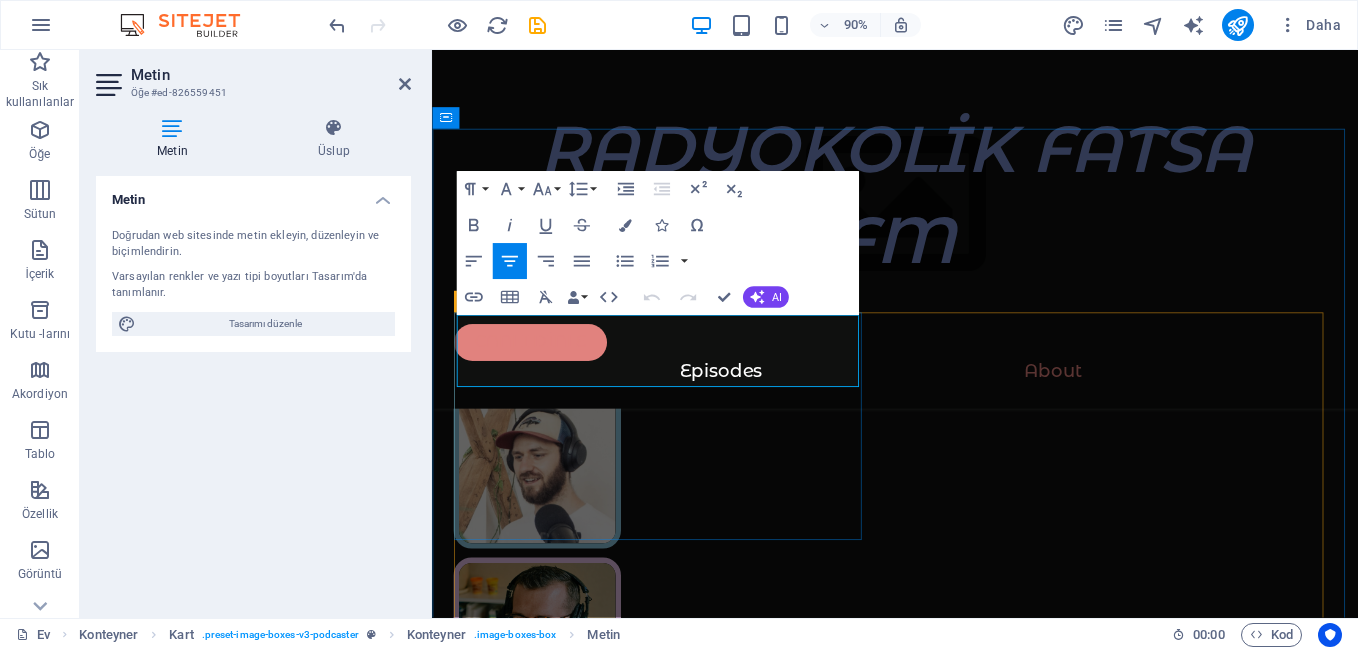 click on "SPONSORLARIMIZ" at bounding box center (686, 15754) 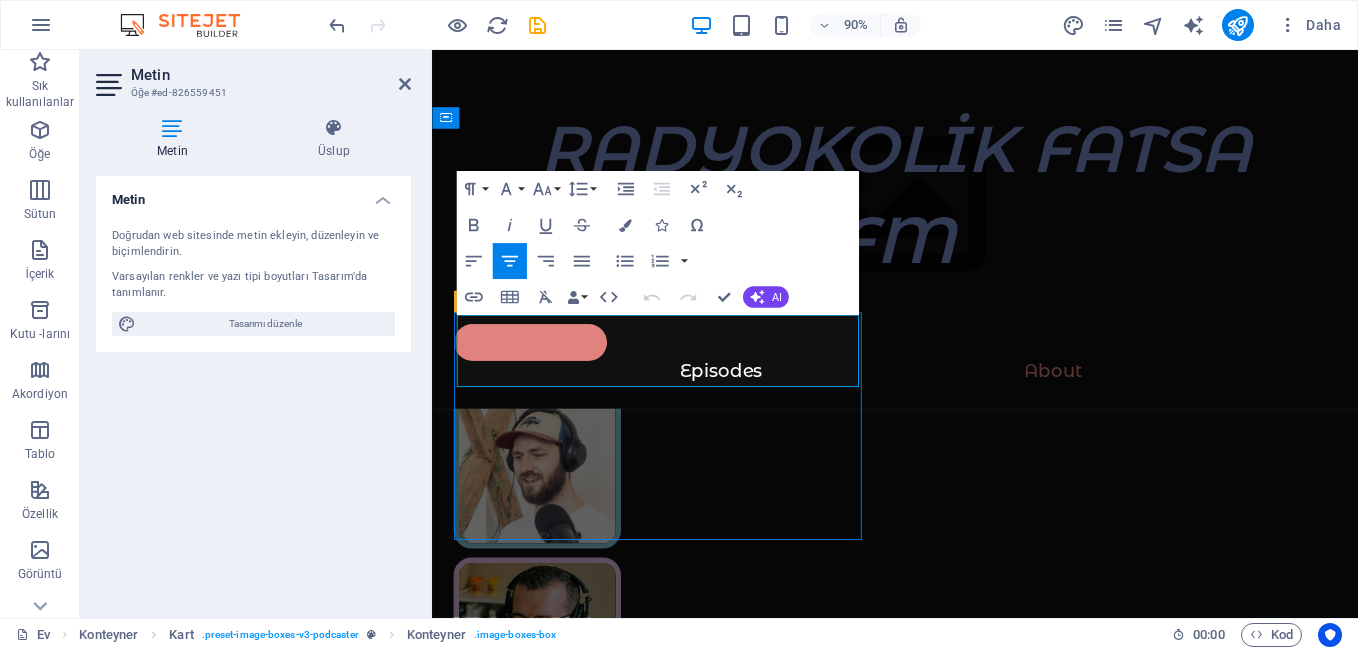 click on "SPONSORLARIMIZ" at bounding box center [686, 15754] 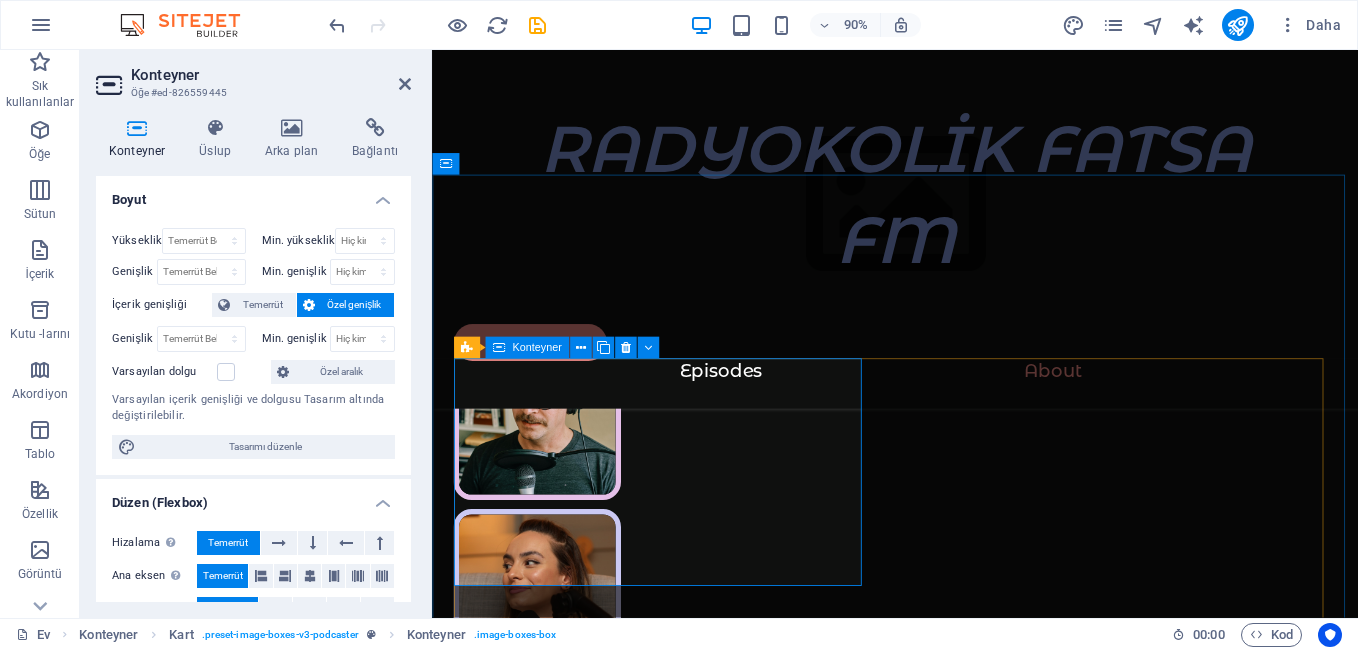 scroll, scrollTop: 5789, scrollLeft: 0, axis: vertical 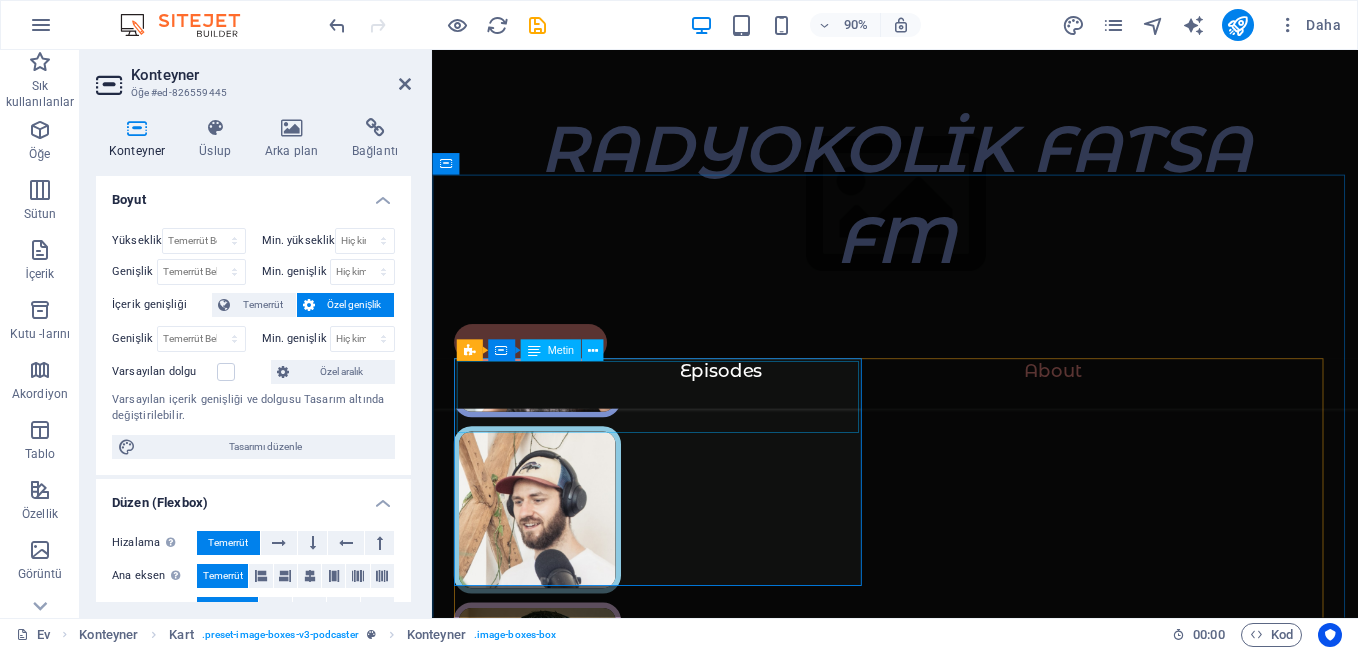 click on "Metin" at bounding box center [560, 350] 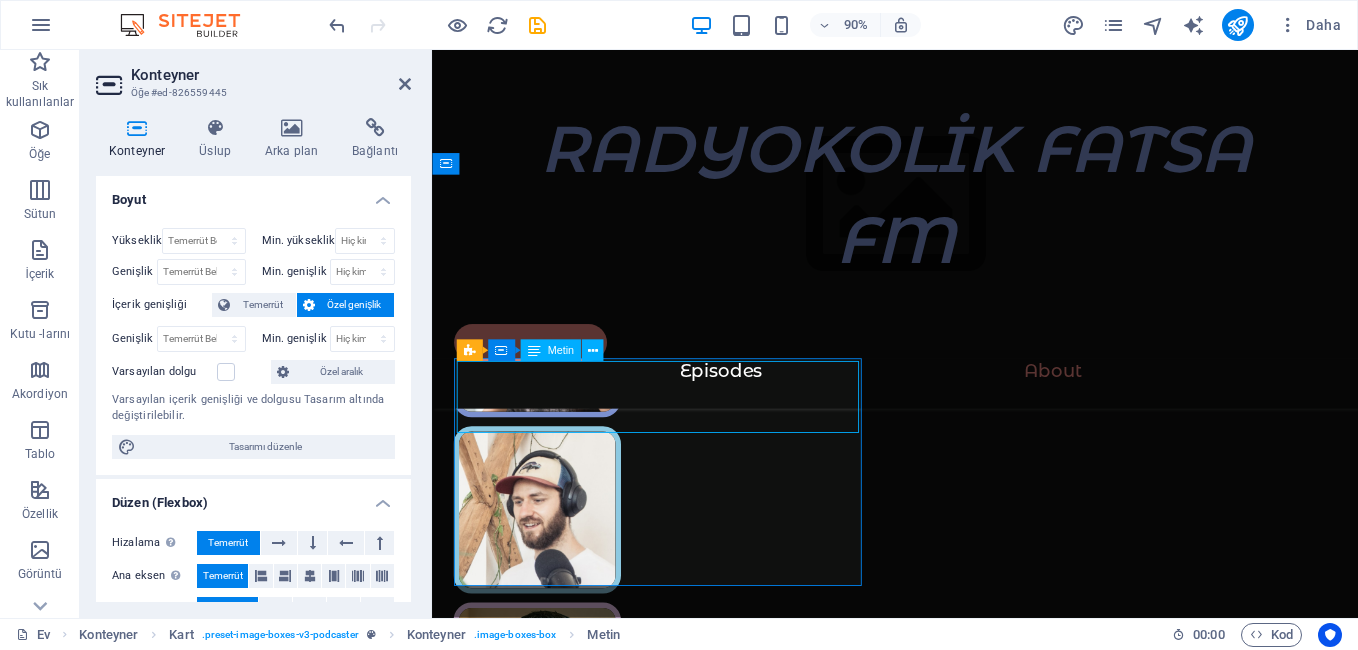 click on "Metin" at bounding box center [560, 350] 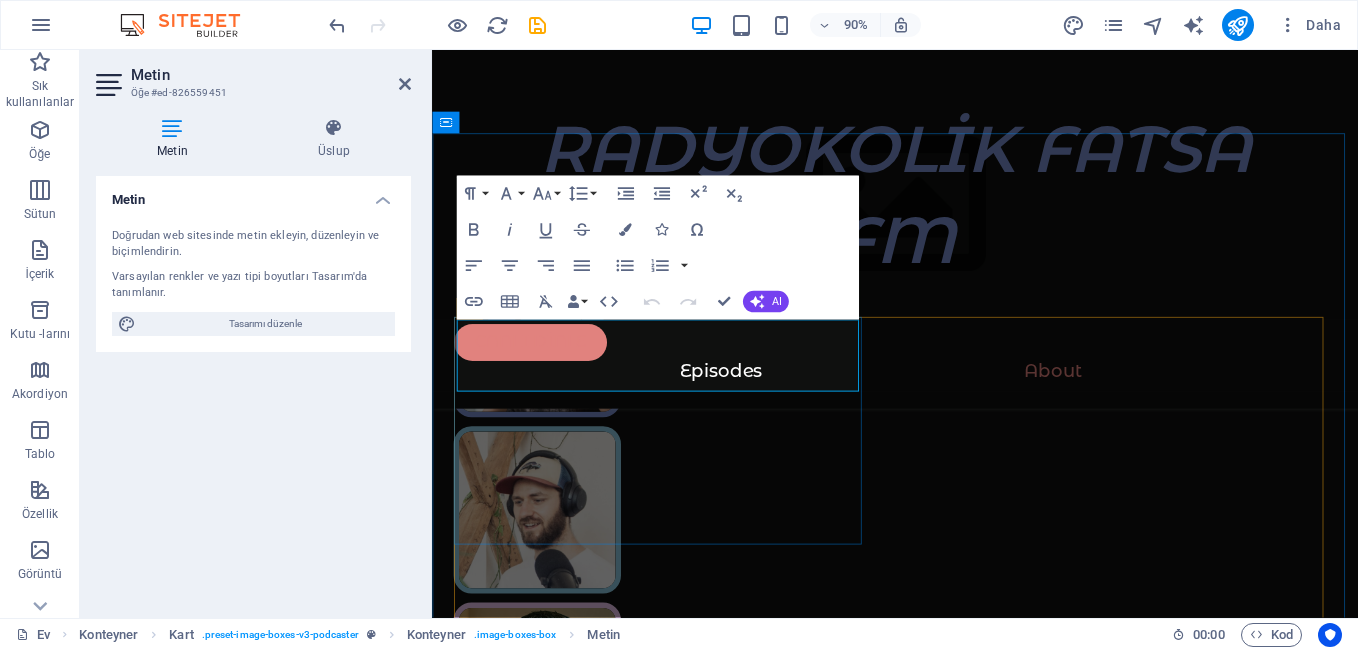 scroll, scrollTop: 5835, scrollLeft: 0, axis: vertical 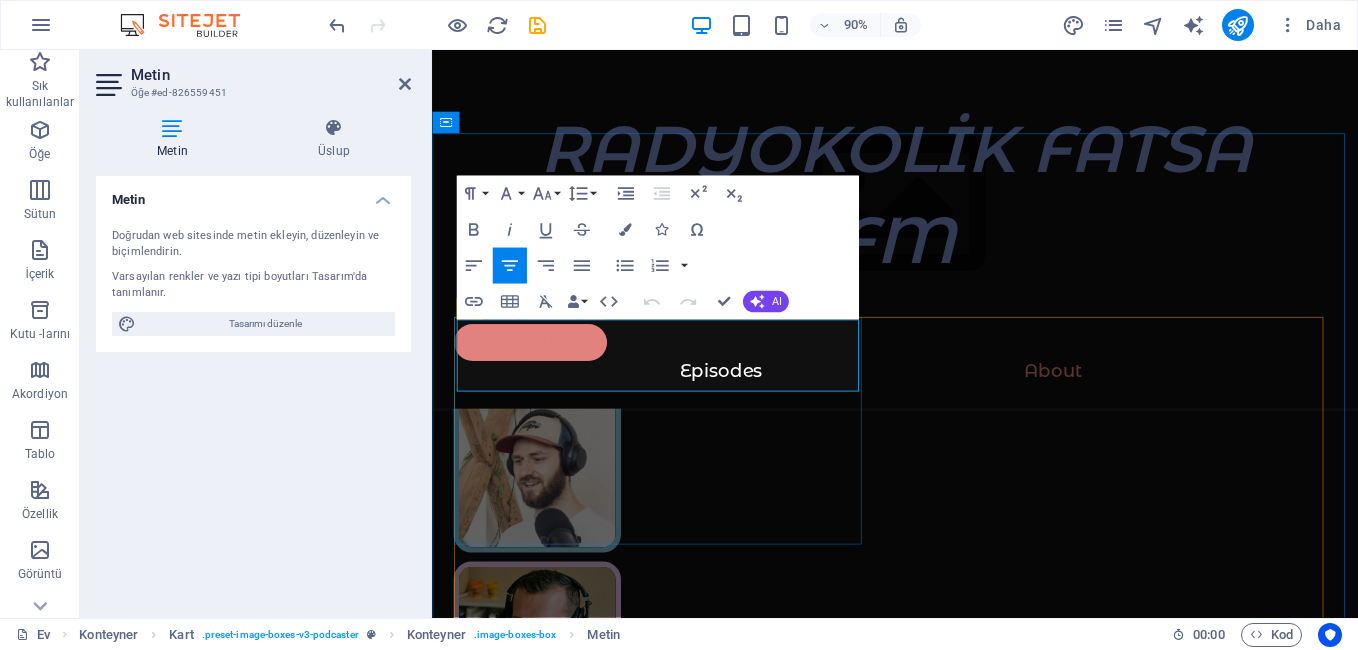 type 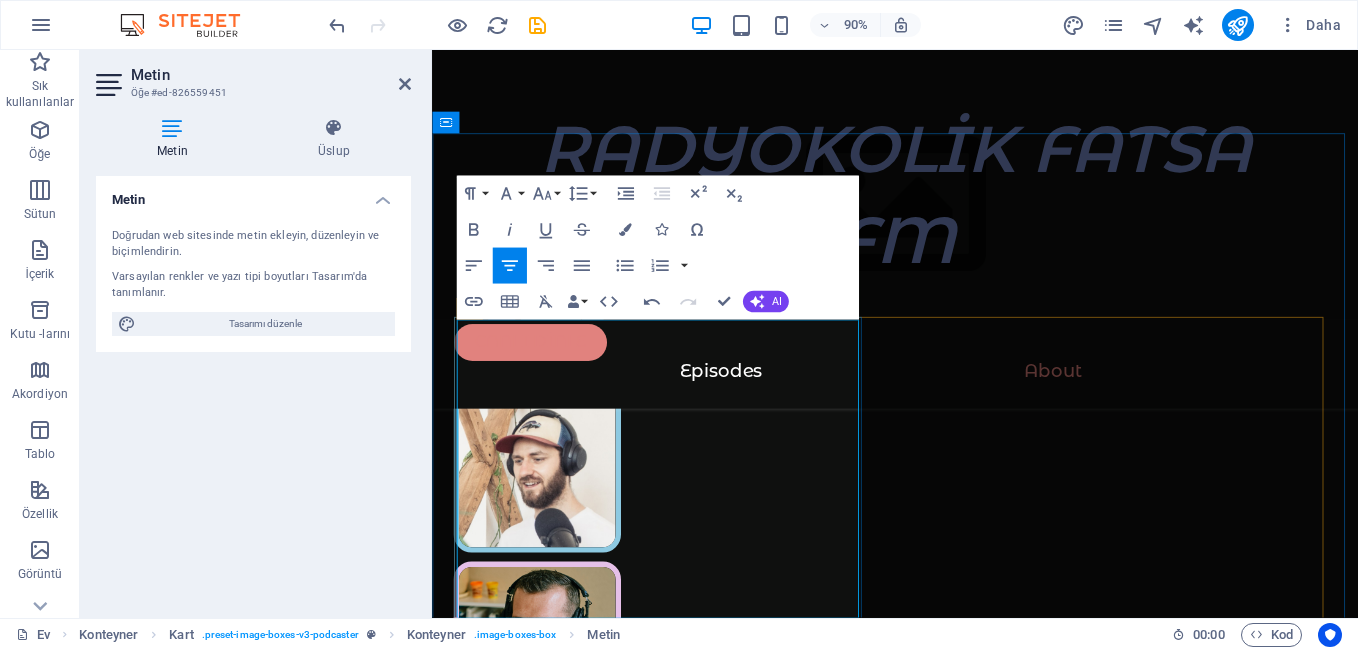 click on "5: YURTTAŞLAR FINDIK" at bounding box center [686, 16008] 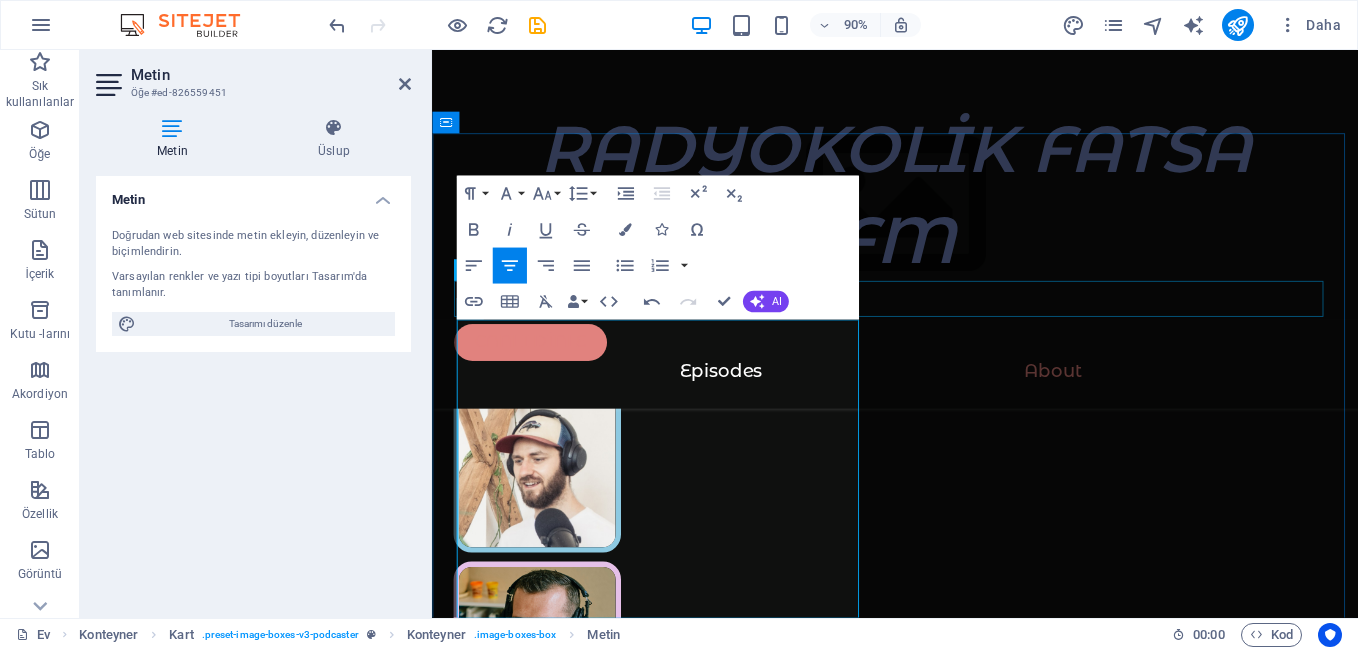drag, startPoint x: 830, startPoint y: 612, endPoint x: 583, endPoint y: 337, distance: 369.64038 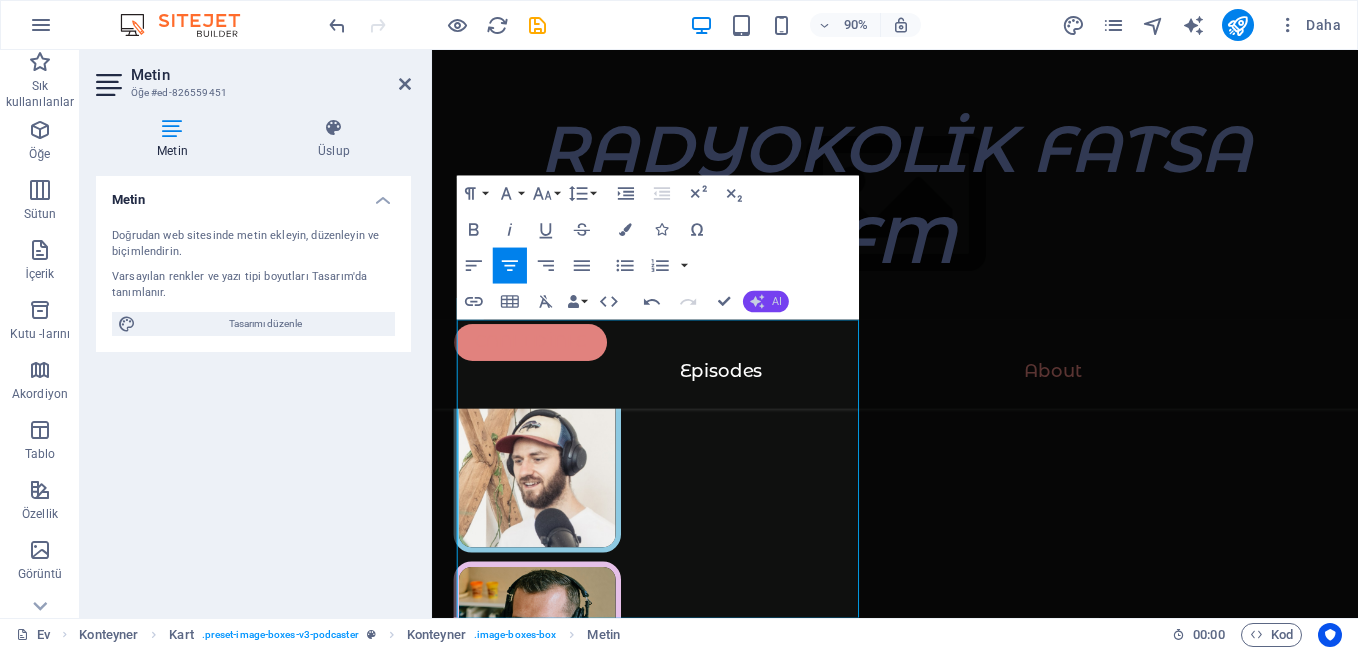 click on "AI" at bounding box center (766, 302) 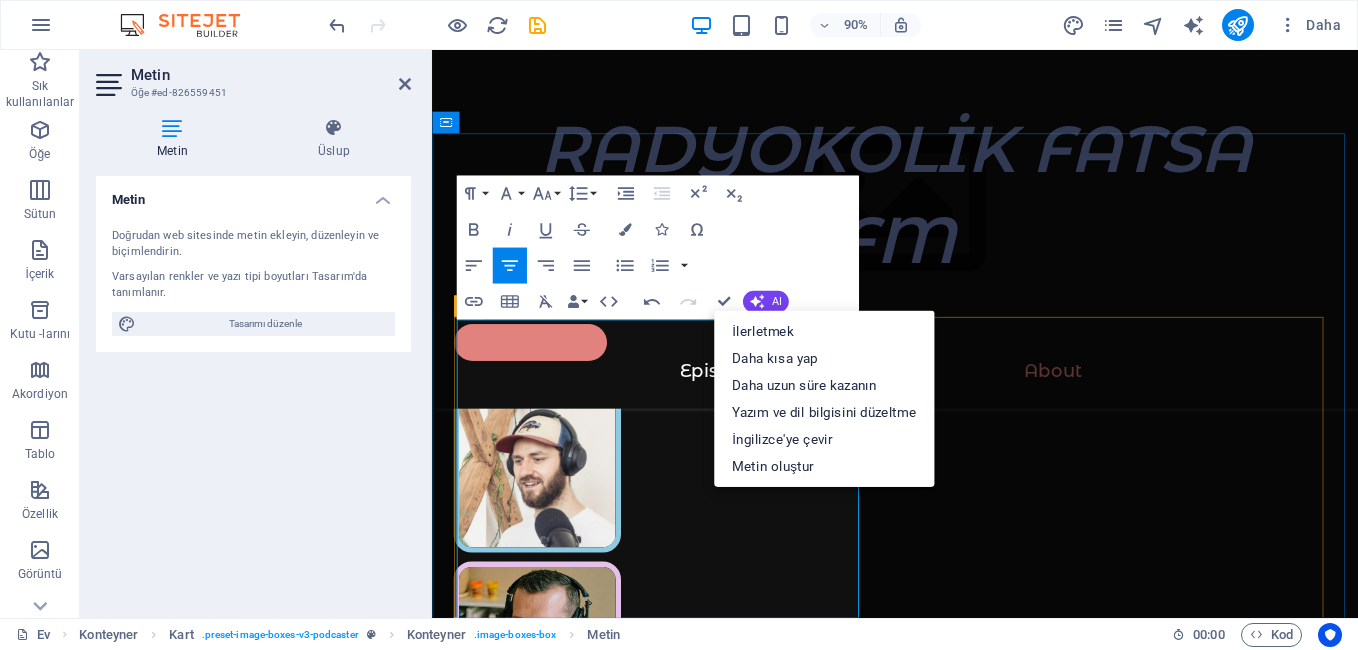 click on "SPONSORLARIMIZ 1: HÜNKAR RESTAURANT DOLUNA           2: SERAY CAFE SEVİM VE ERAY     3: SERİN EKŞİMAYA EKMEK FIRIN              4: YILMAZ GSM TAMİRİ ALIM SATIM                  5: YURTTAŞLAR FINDIK Quis dictum cursus faucibus mattis dignisim. Pellentes que purus in sed sodales in mauris molestie. Eleifend estco sctetur interdum eu in auctor.       Quis dictum cursus faucibus mattis dignisim. Pellentes que purus in sed sodales in mauris molestie. Eleifend estco sctetur interdum eu in auctor." at bounding box center (946, 16227) 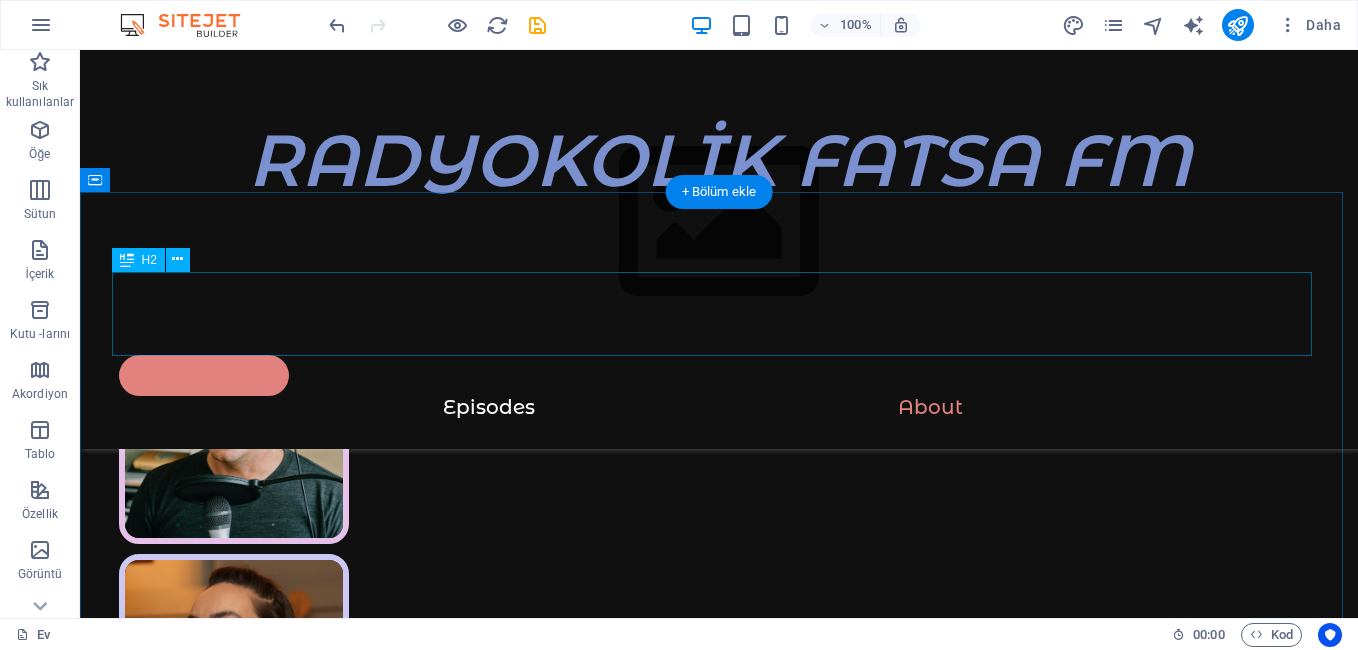 scroll, scrollTop: 5847, scrollLeft: 0, axis: vertical 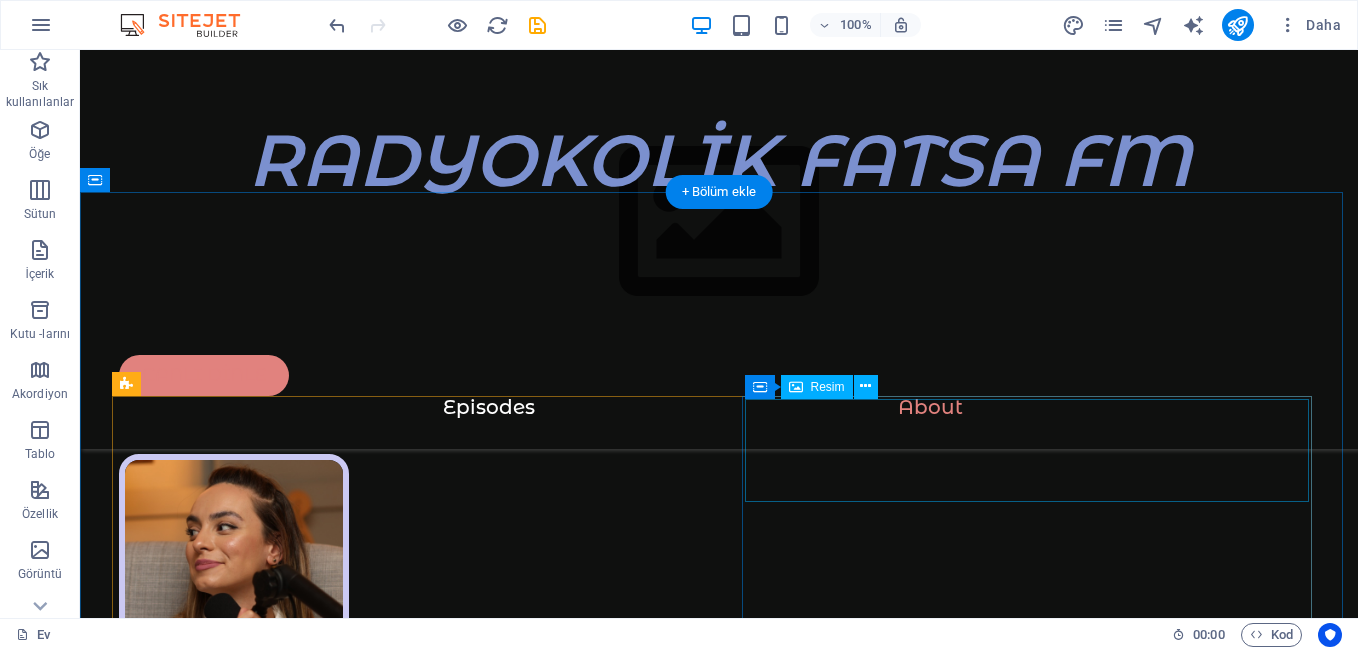 click at bounding box center [404, 18016] 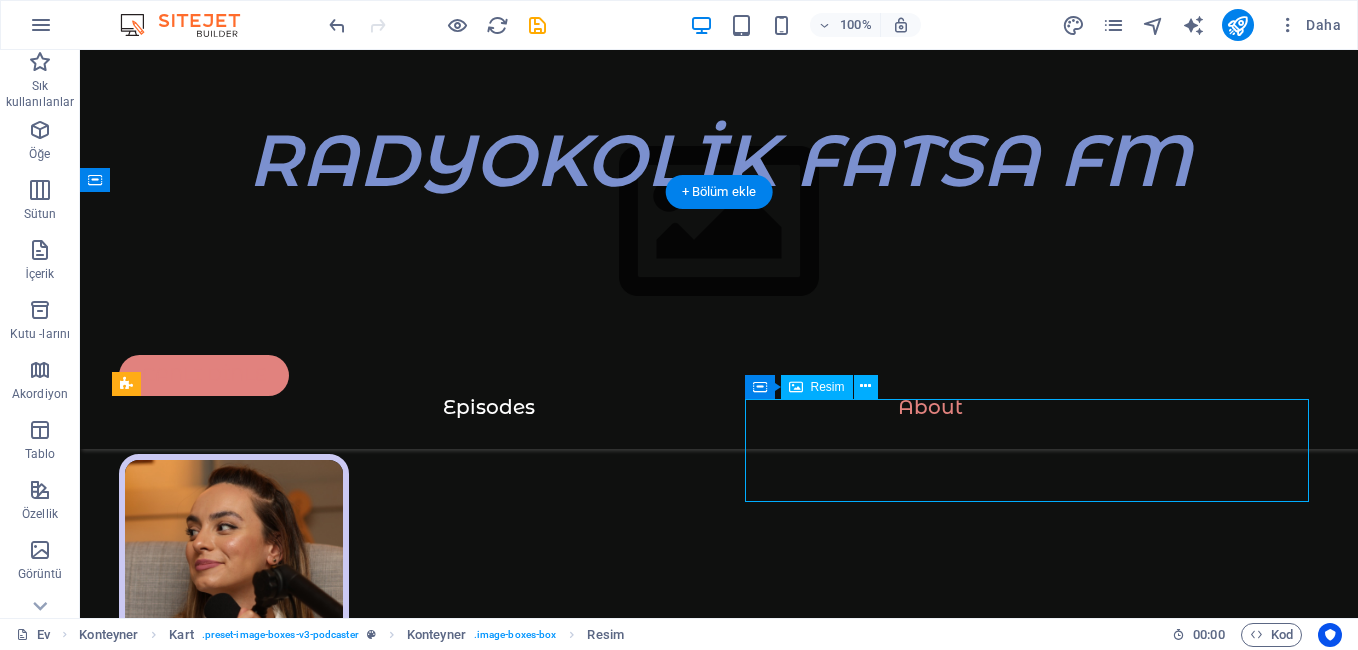 click at bounding box center (404, 18016) 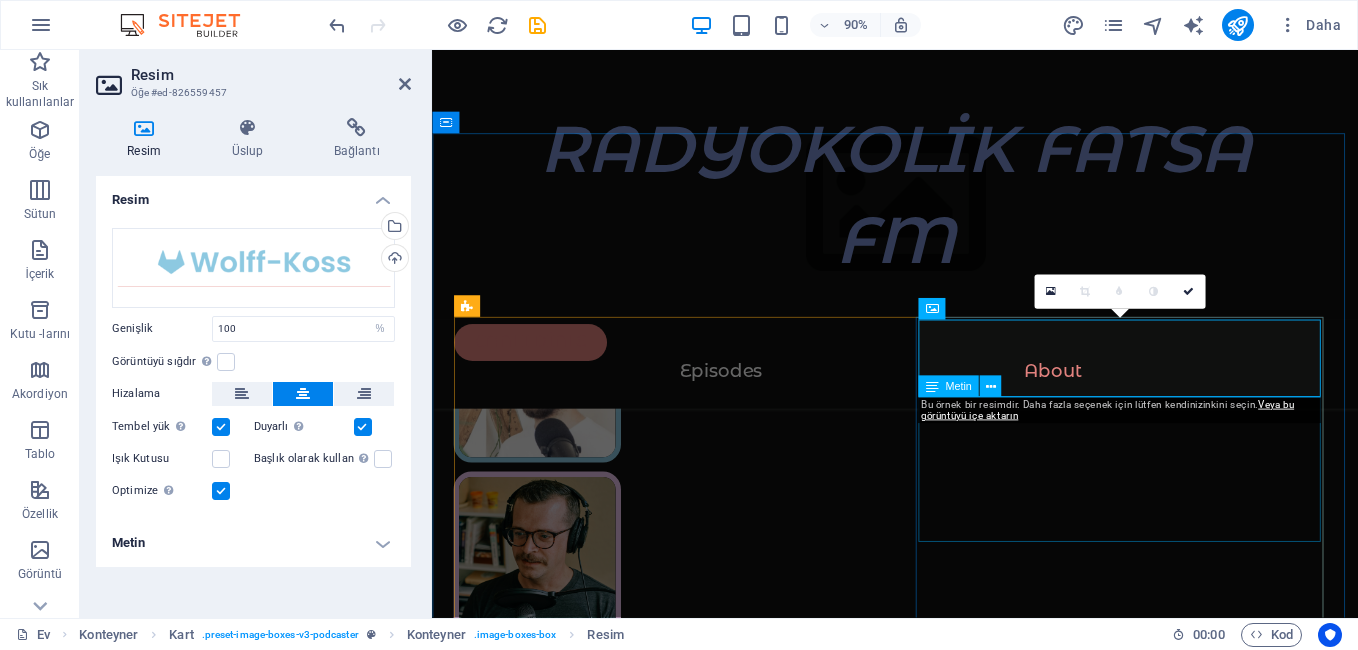 scroll, scrollTop: 5735, scrollLeft: 0, axis: vertical 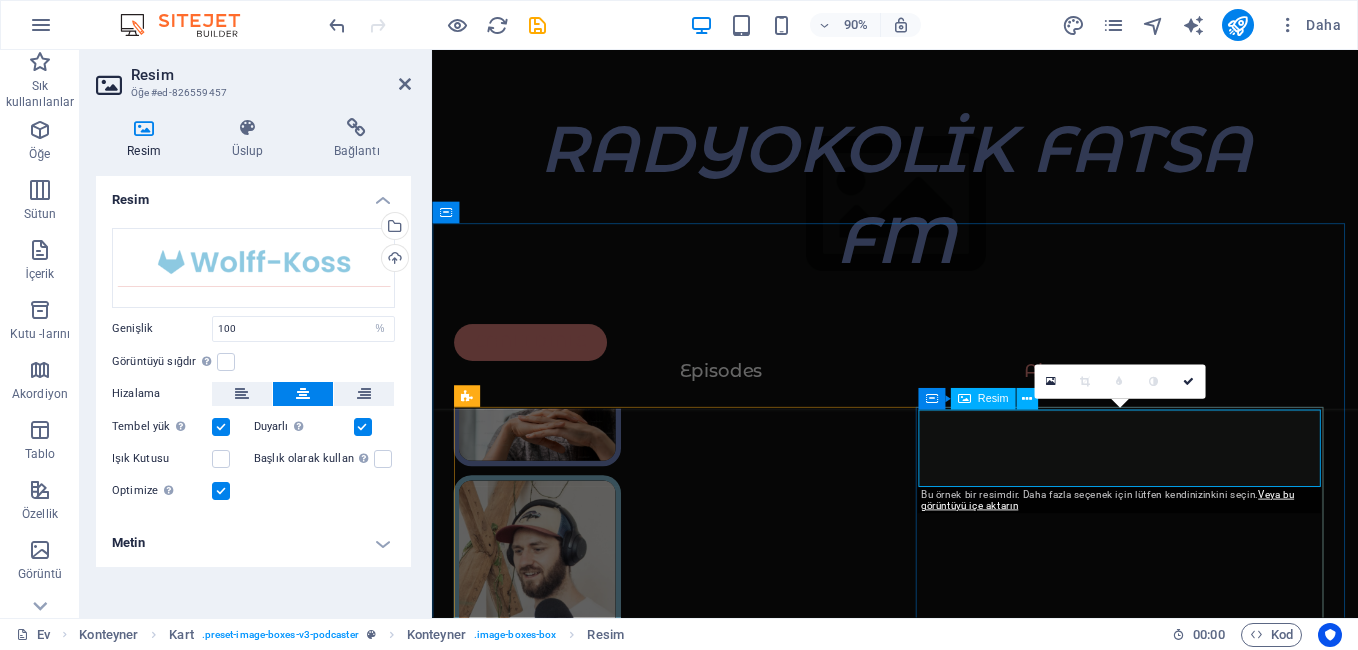 click at bounding box center [686, 16255] 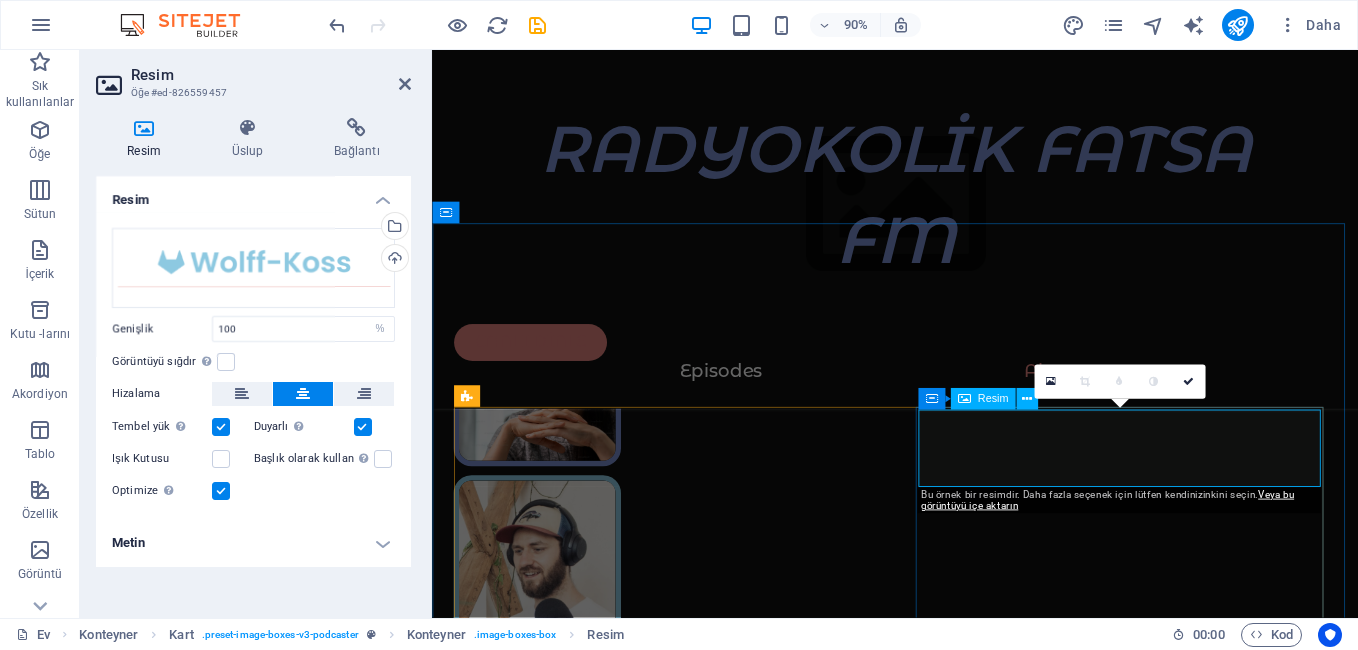 click at bounding box center [686, 16255] 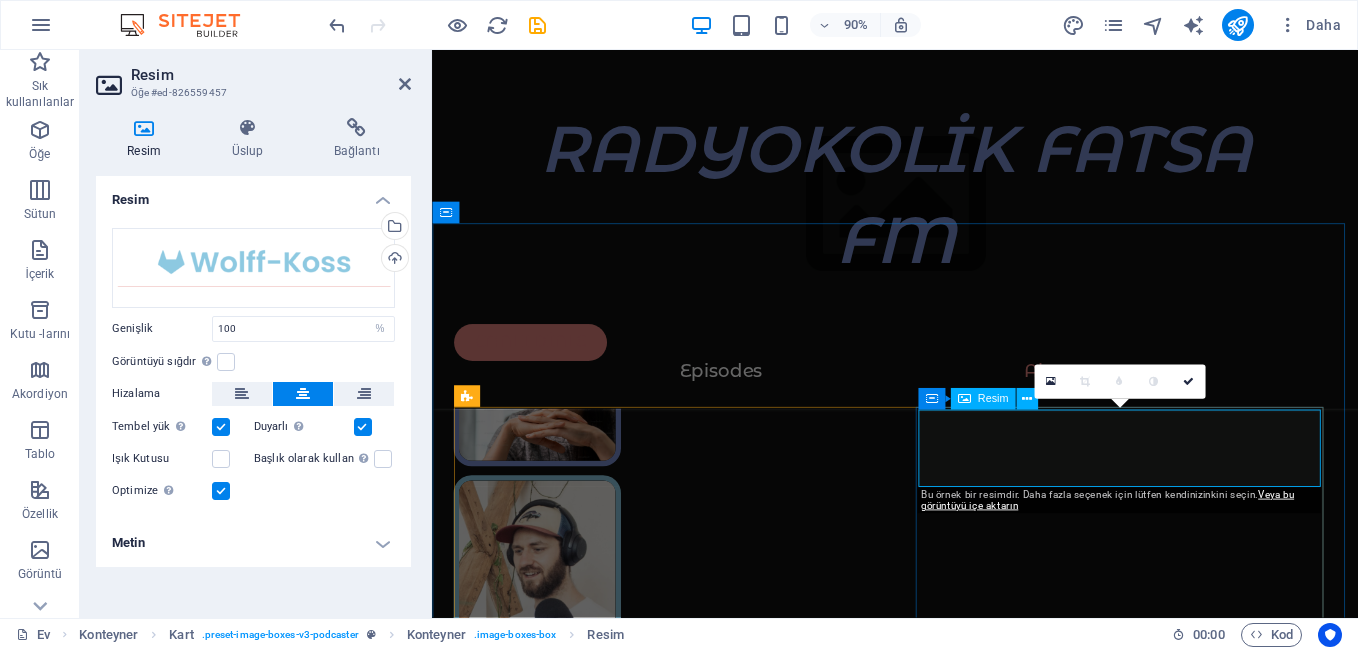 click at bounding box center (686, 16255) 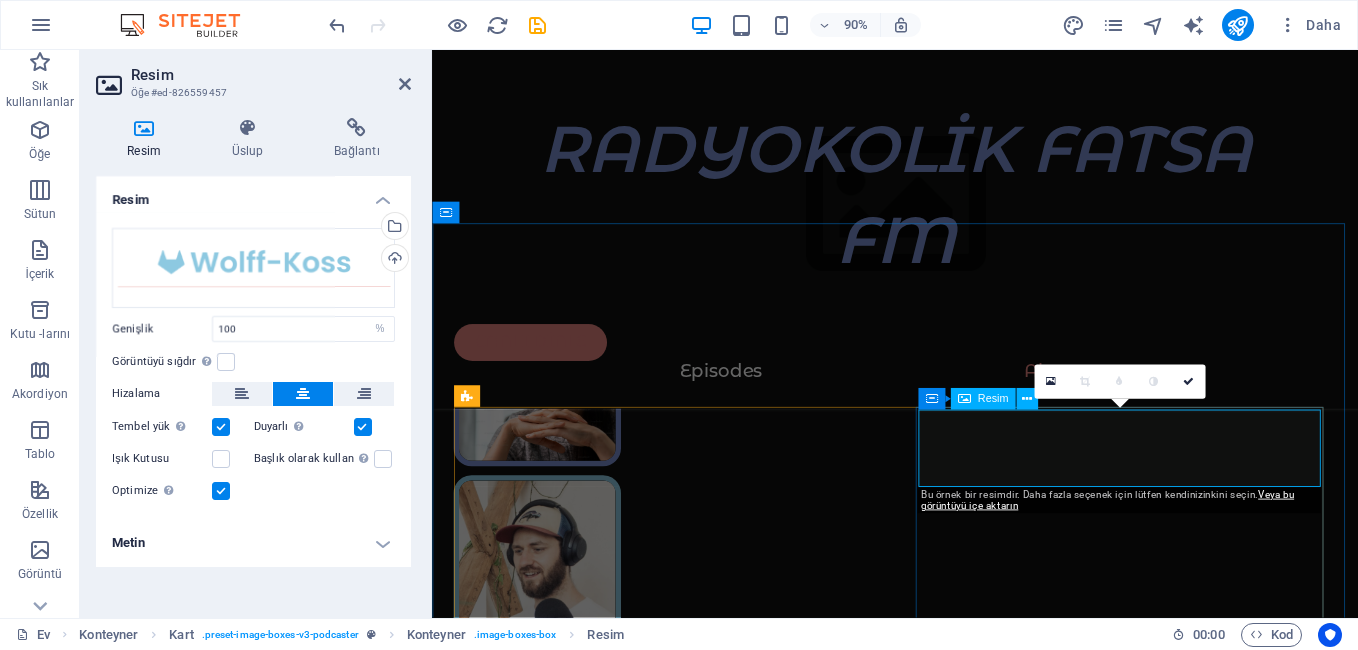 click at bounding box center (686, 16255) 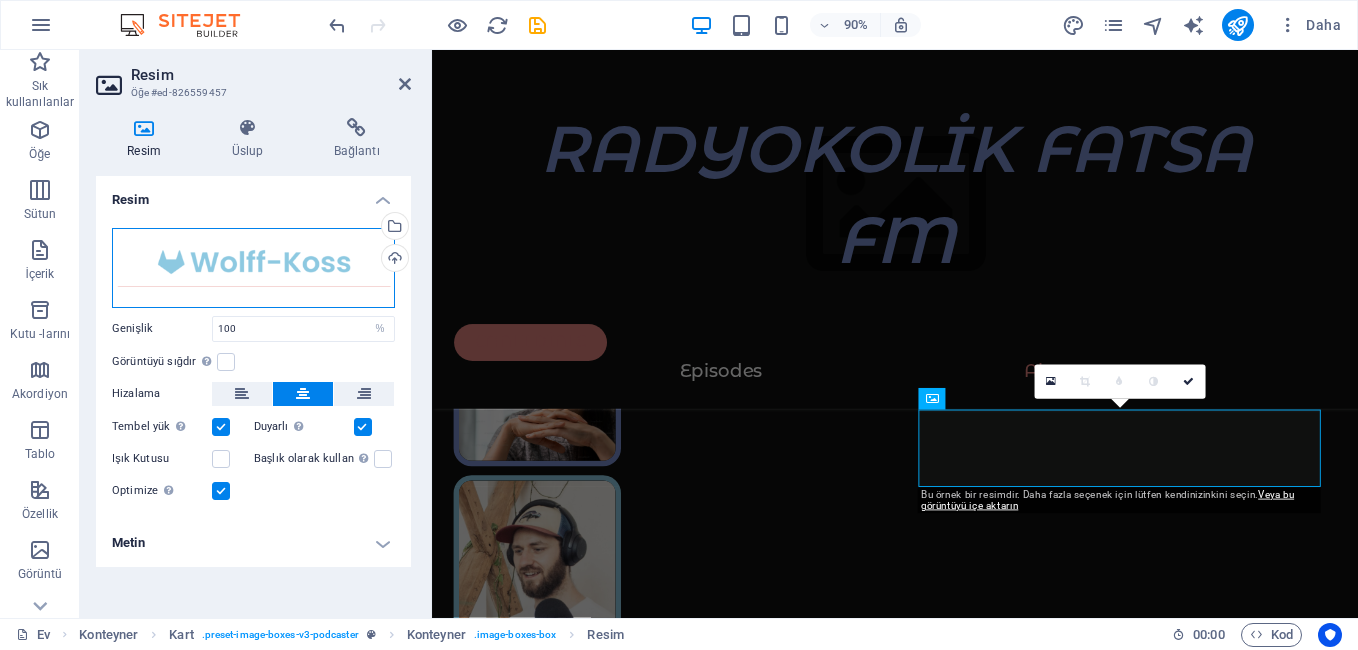 click on "Drag files here, click to choose files or select files from Files or our free stock photos & videos" at bounding box center [253, 268] 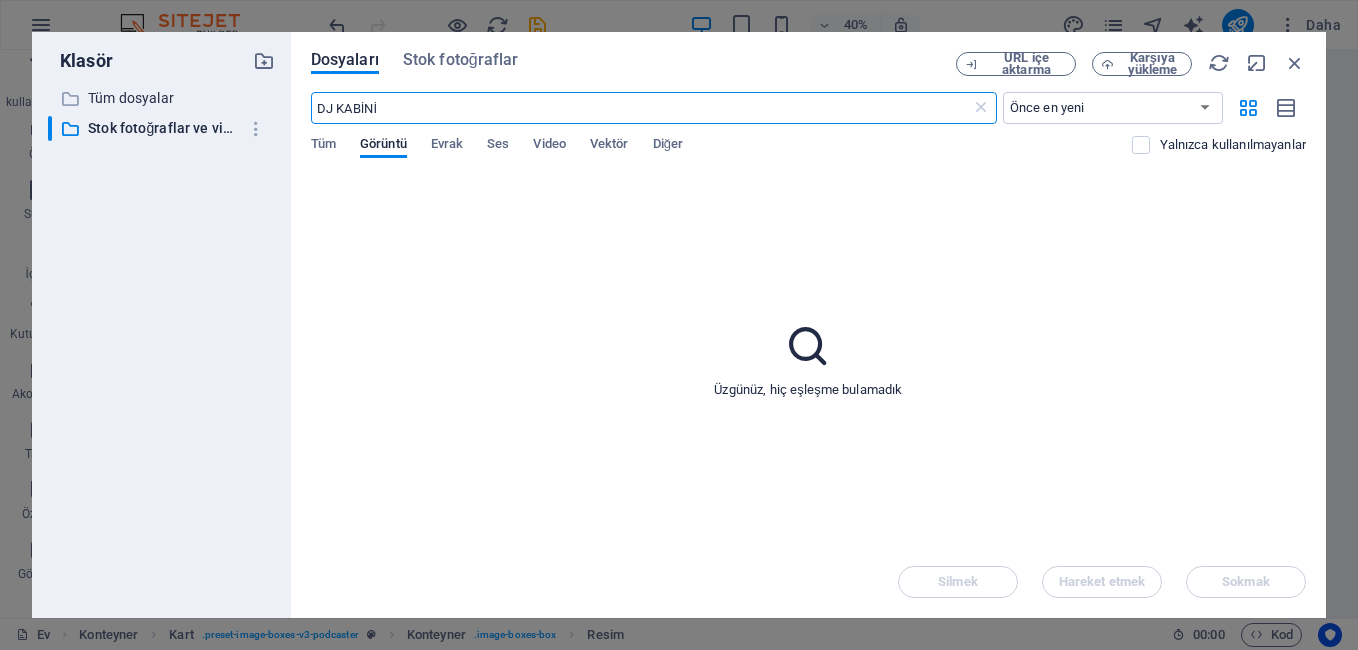 scroll, scrollTop: 5652, scrollLeft: 0, axis: vertical 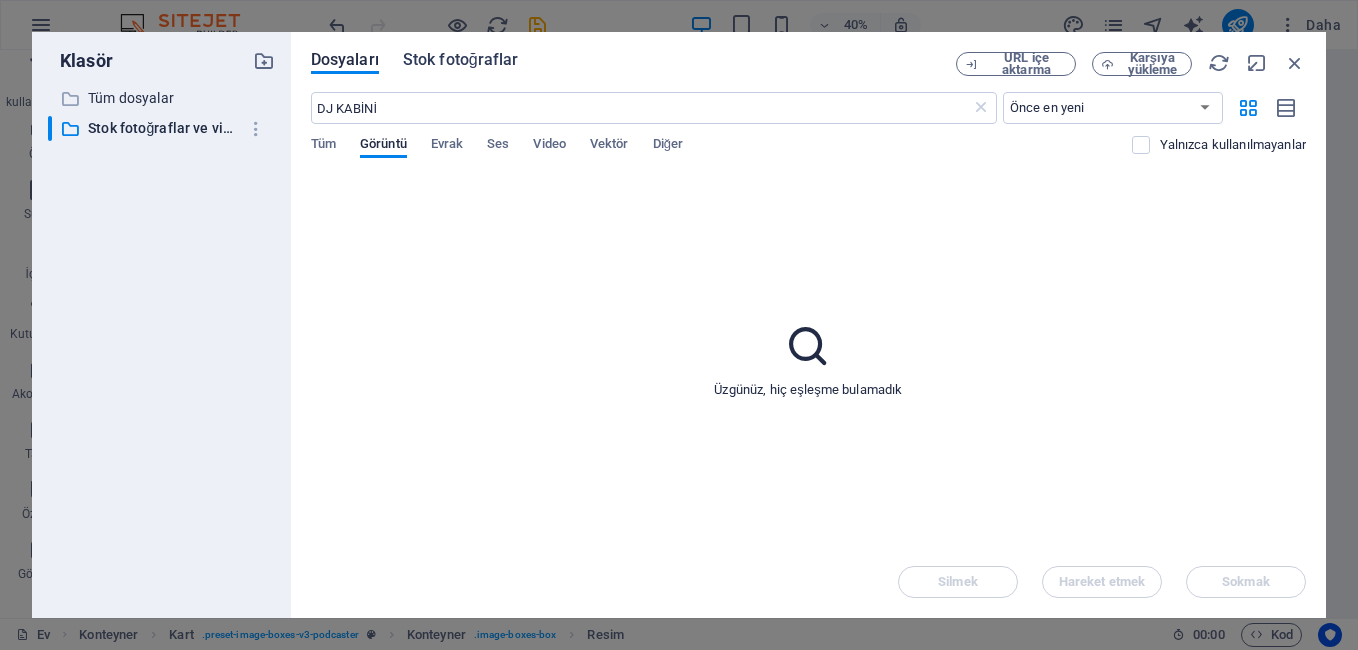 click on "Stok fotoğraflar" at bounding box center [461, 60] 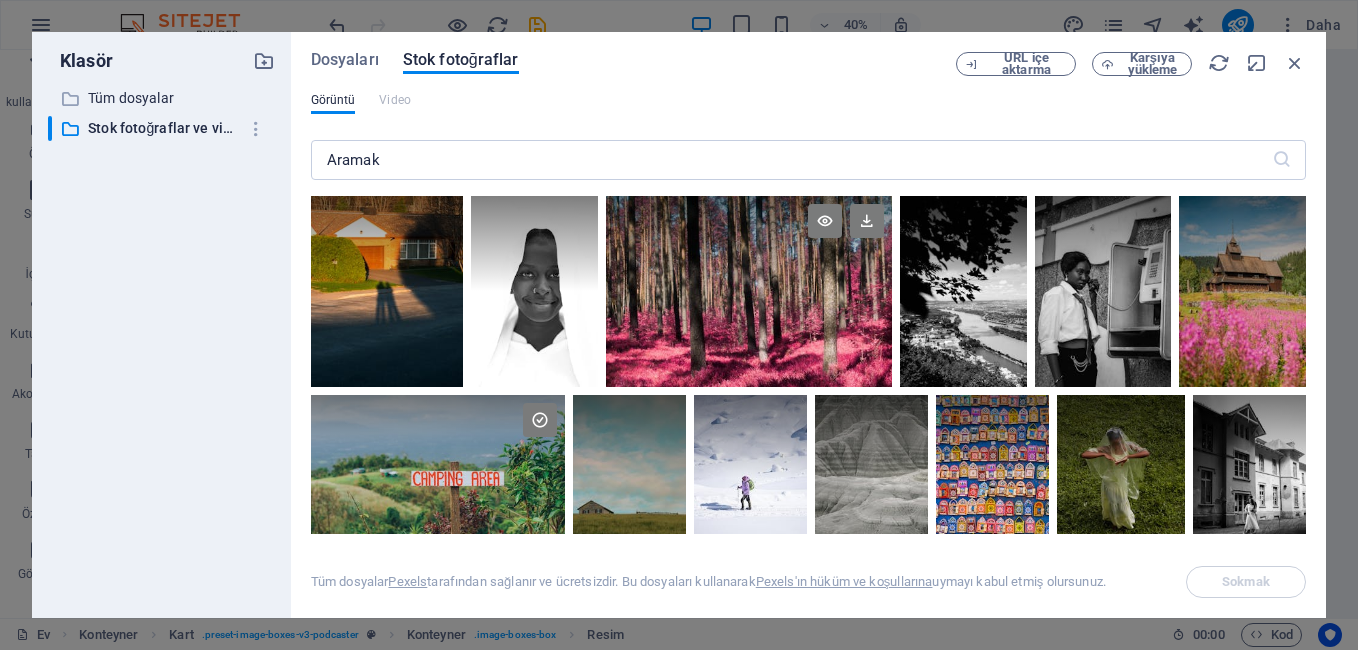 click at bounding box center (749, 243) 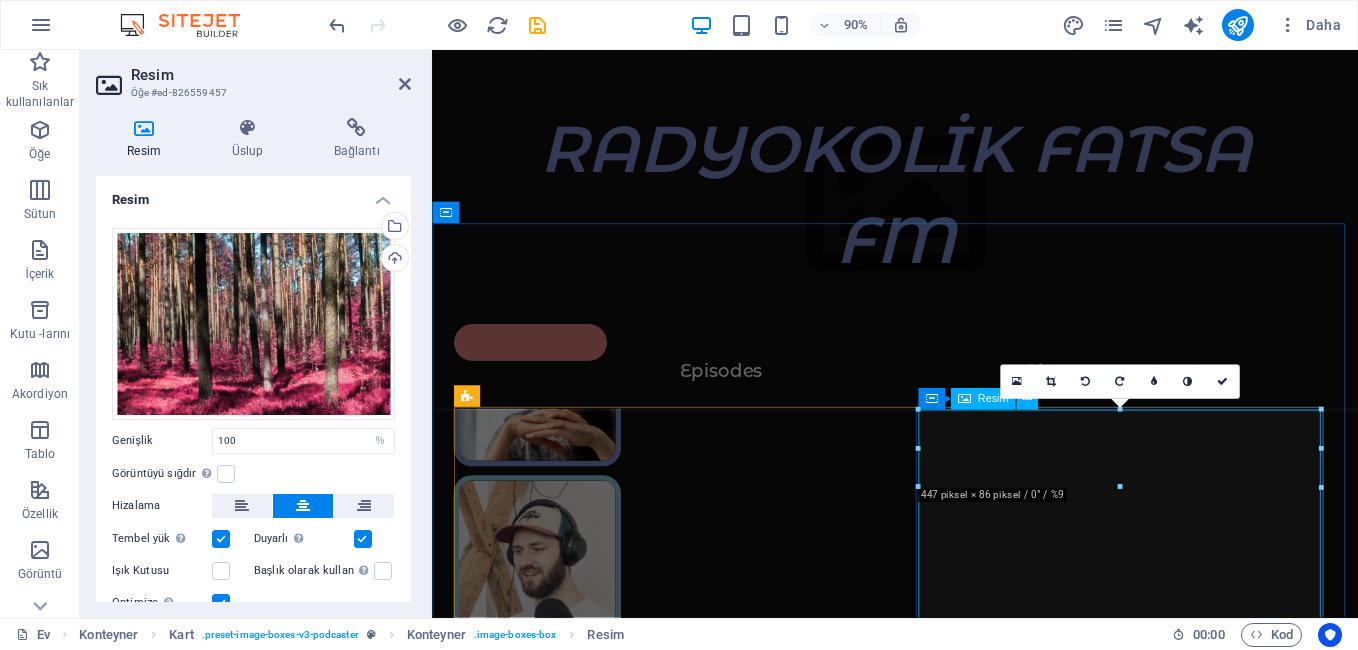 scroll, scrollTop: 5935, scrollLeft: 0, axis: vertical 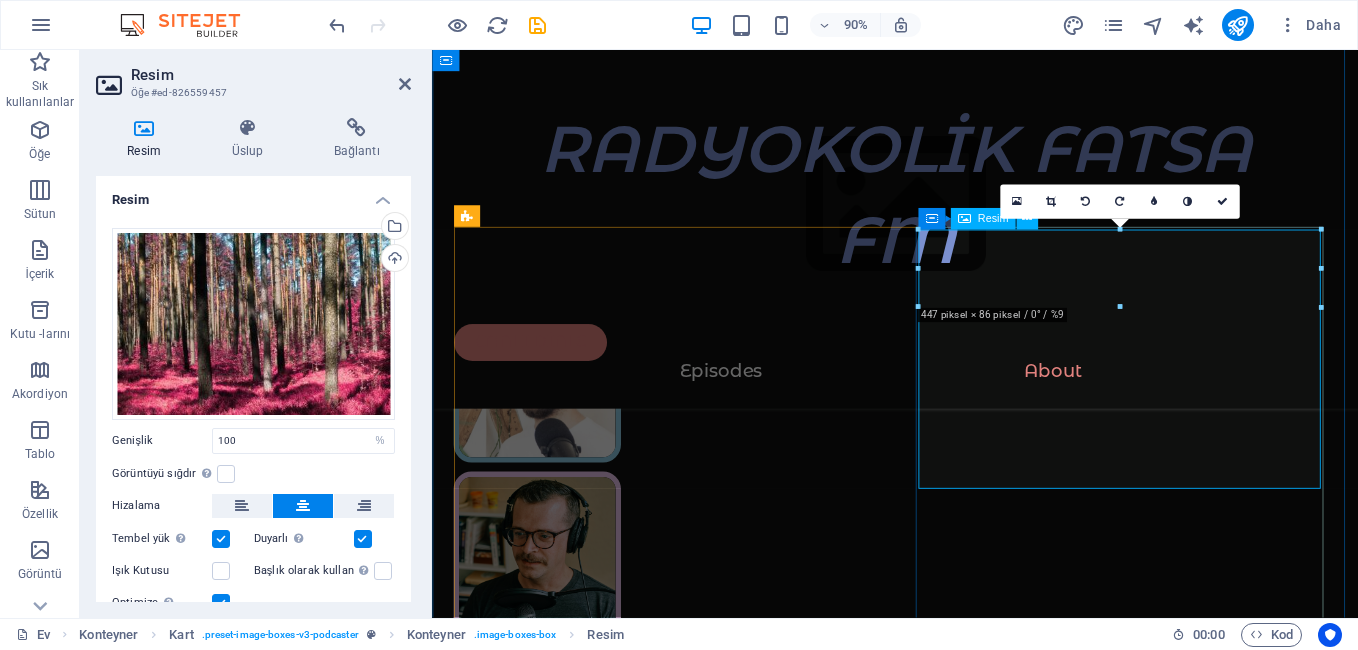 click at bounding box center [686, 16158] 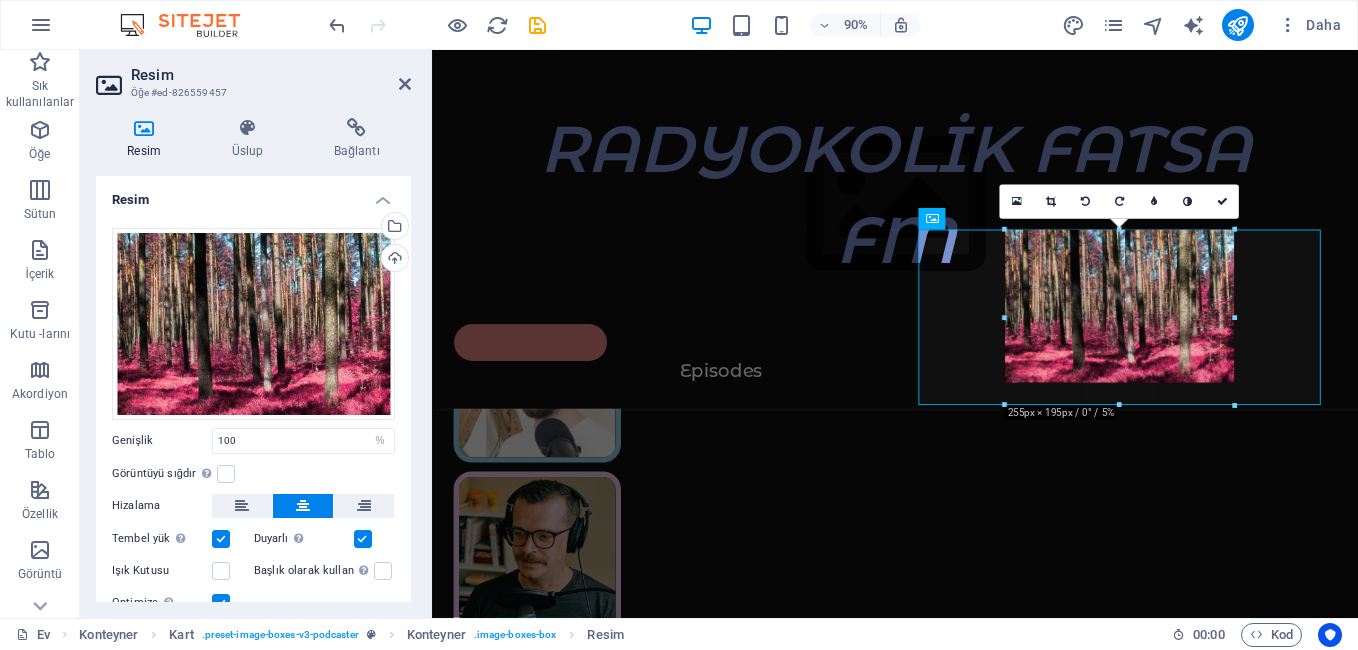 drag, startPoint x: 1118, startPoint y: 306, endPoint x: 1107, endPoint y: 415, distance: 109.55364 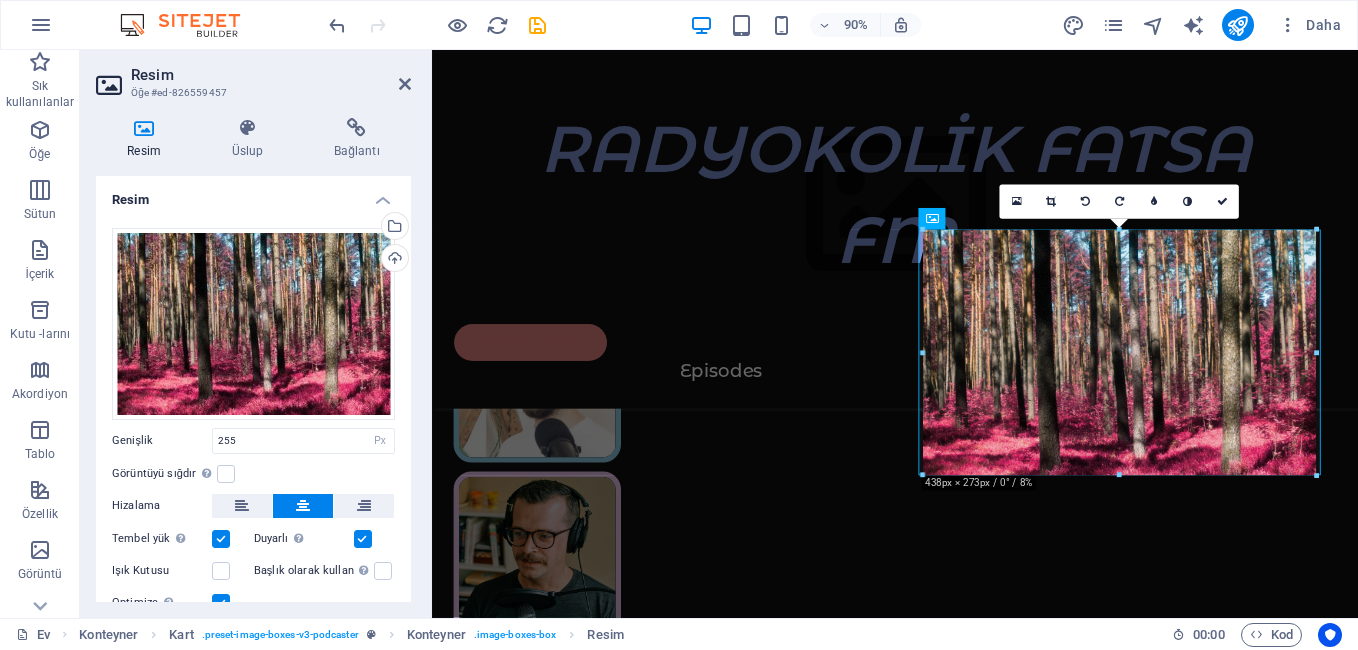 drag, startPoint x: 1005, startPoint y: 302, endPoint x: 427, endPoint y: 337, distance: 579.0587 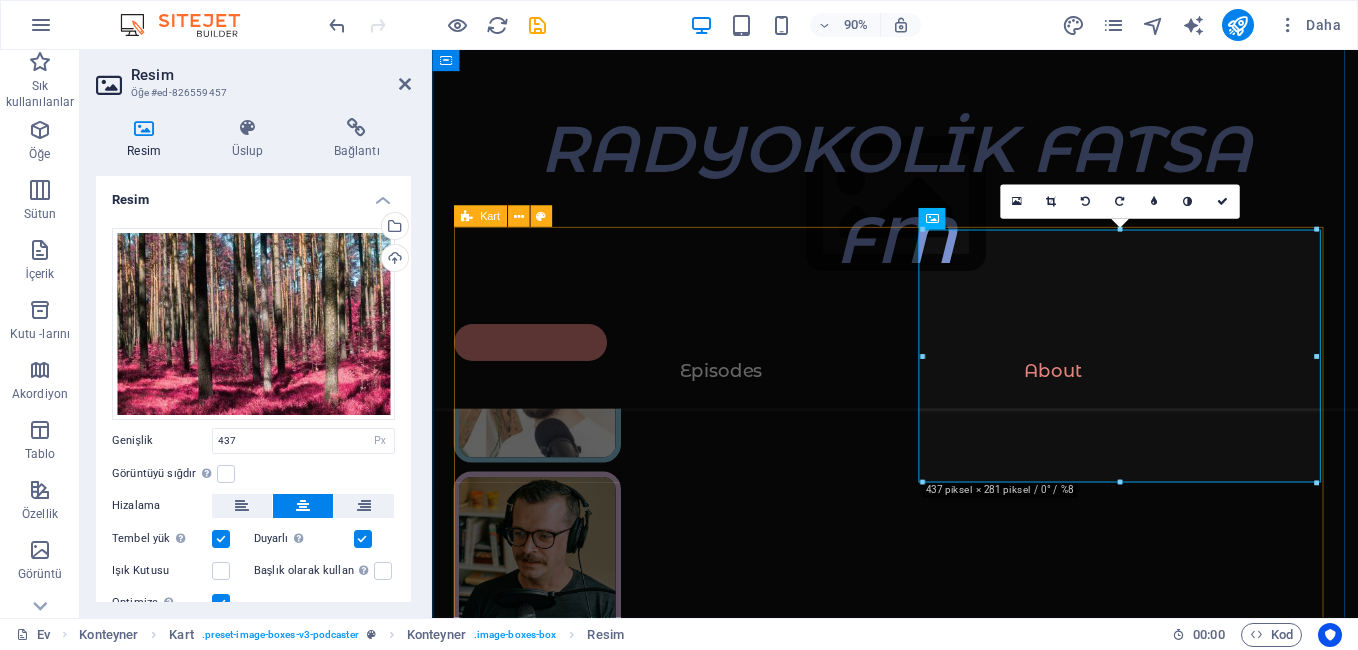 scroll, scrollTop: 6035, scrollLeft: 0, axis: vertical 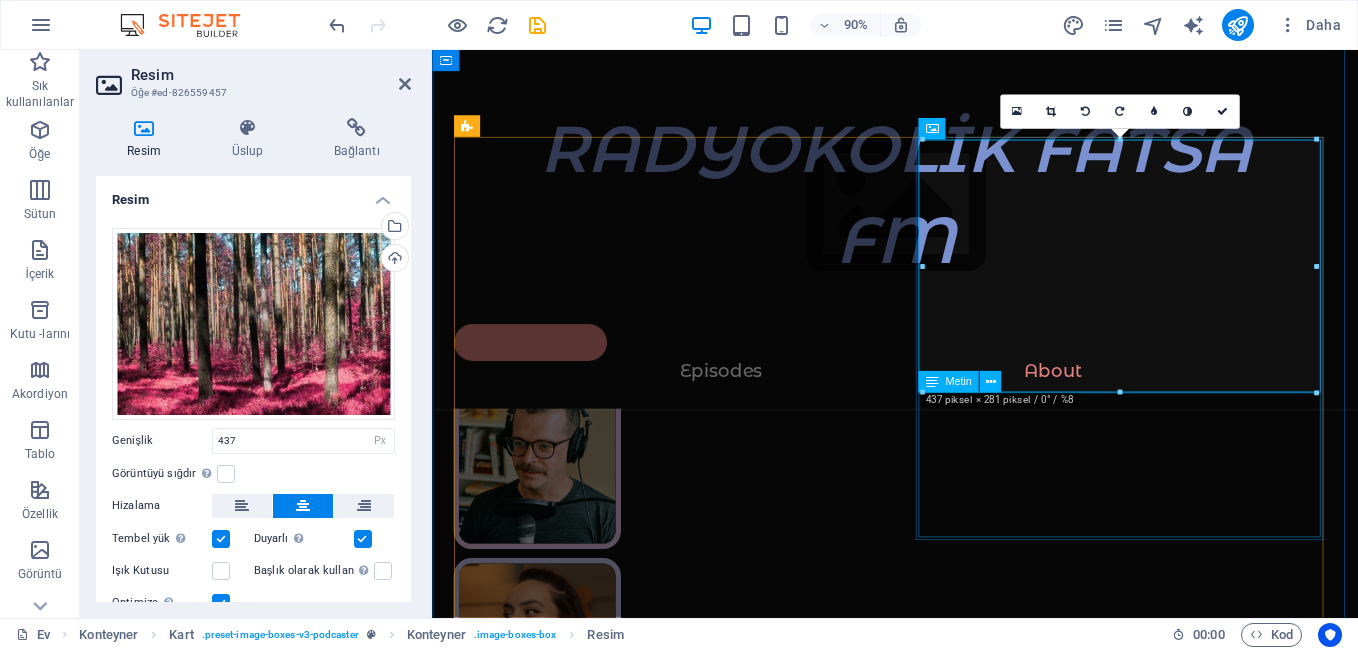 click on "Quis dictum cursus faucibus mattis dignisim. Pellentes que purus in sed sodales in mauris molestie. Eleifend estco sctetur interdum eu in auctor." at bounding box center [686, 16273] 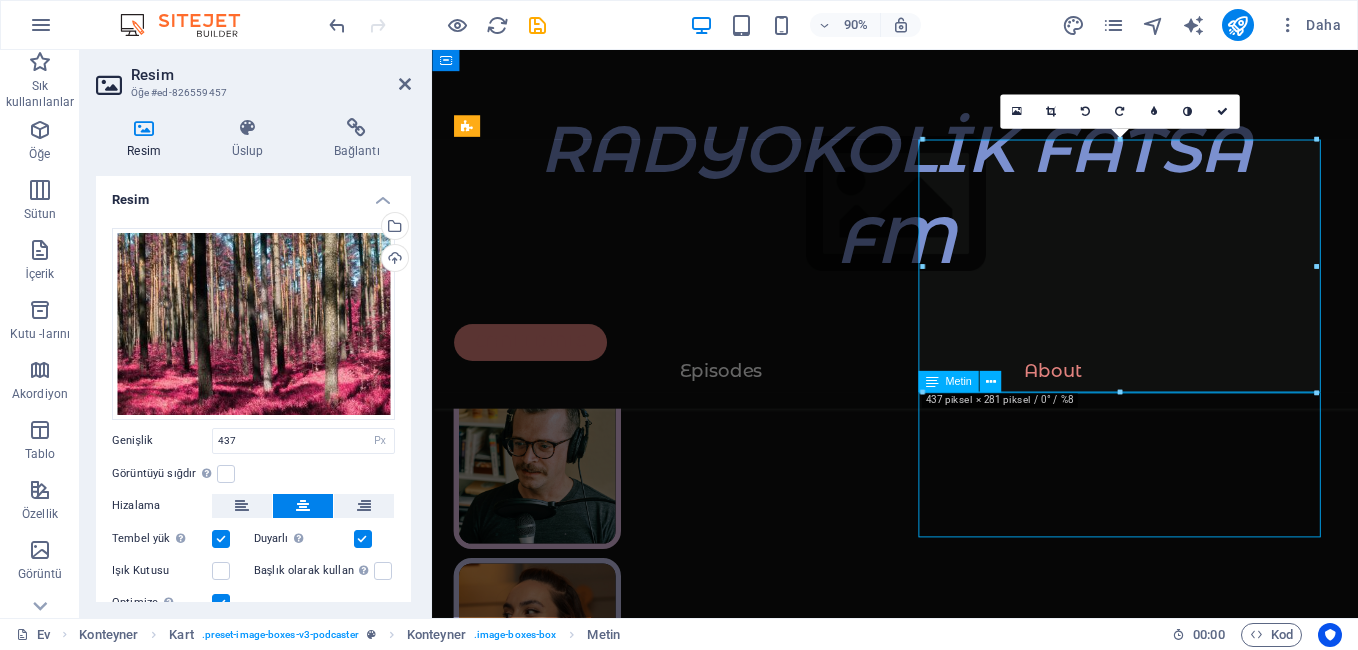 click on "Quis dictum cursus faucibus mattis dignisim. Pellentes que purus in sed sodales in mauris molestie. Eleifend estco sctetur interdum eu in auctor." at bounding box center (686, 16273) 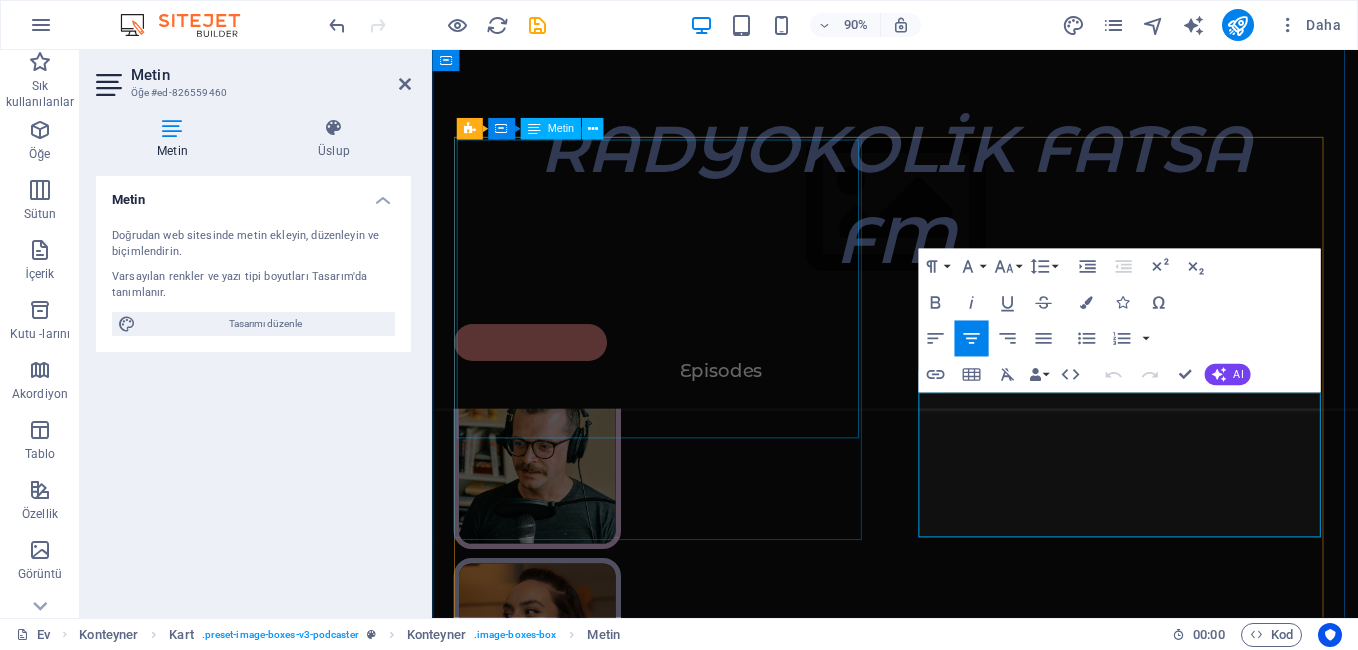 drag, startPoint x: 1316, startPoint y: 547, endPoint x: 903, endPoint y: 455, distance: 423.12292 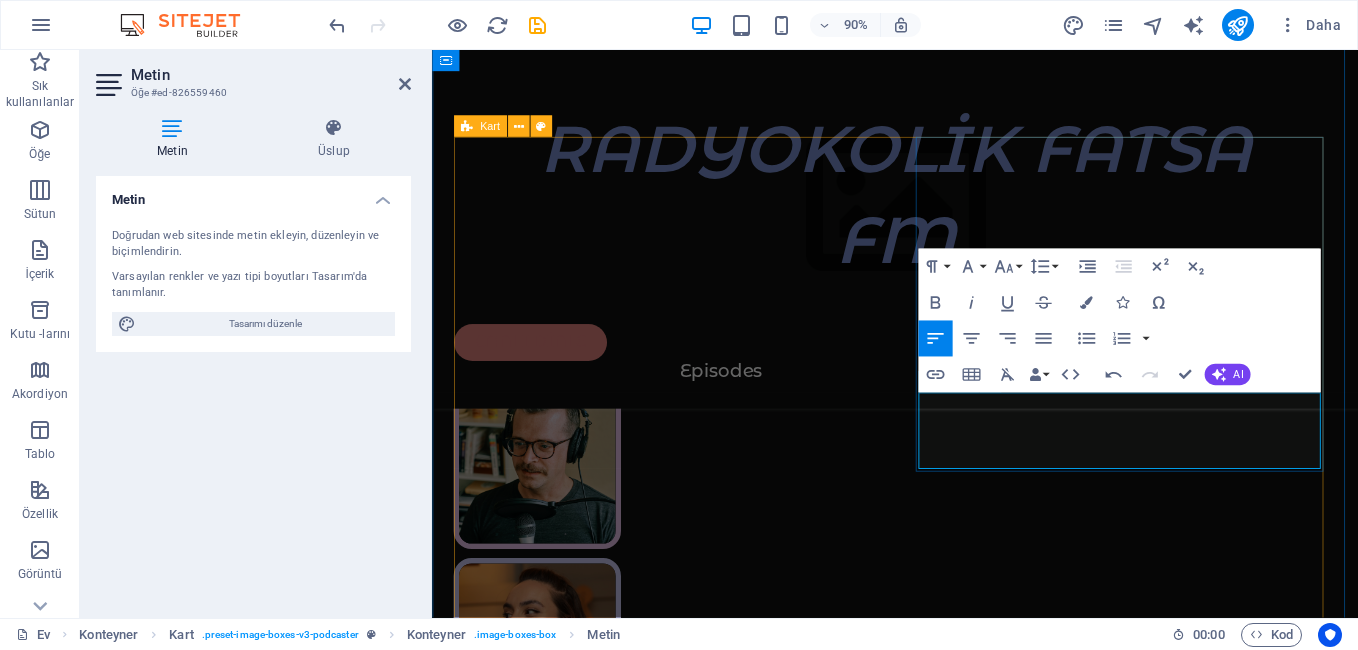 type 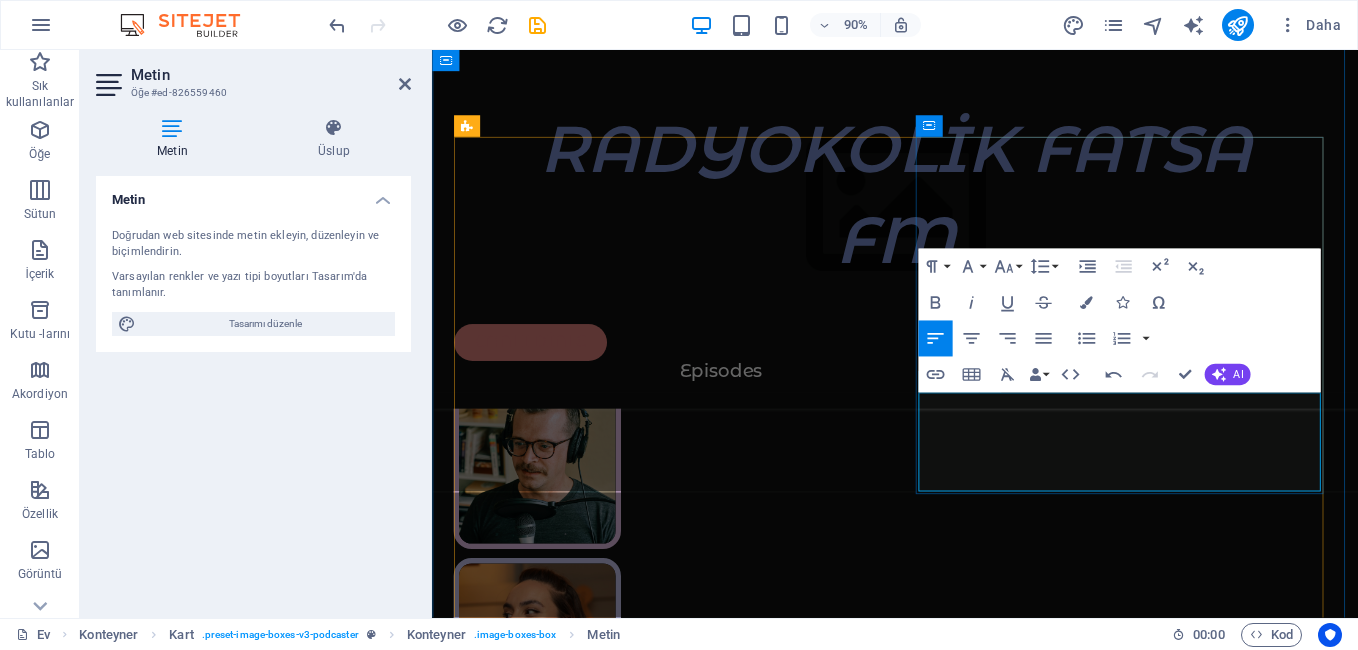 click on "ETKİNLİKLERİMİZİ TAKİP                                                                    EDEBİLİRSİNİZ" at bounding box center (686, 16235) 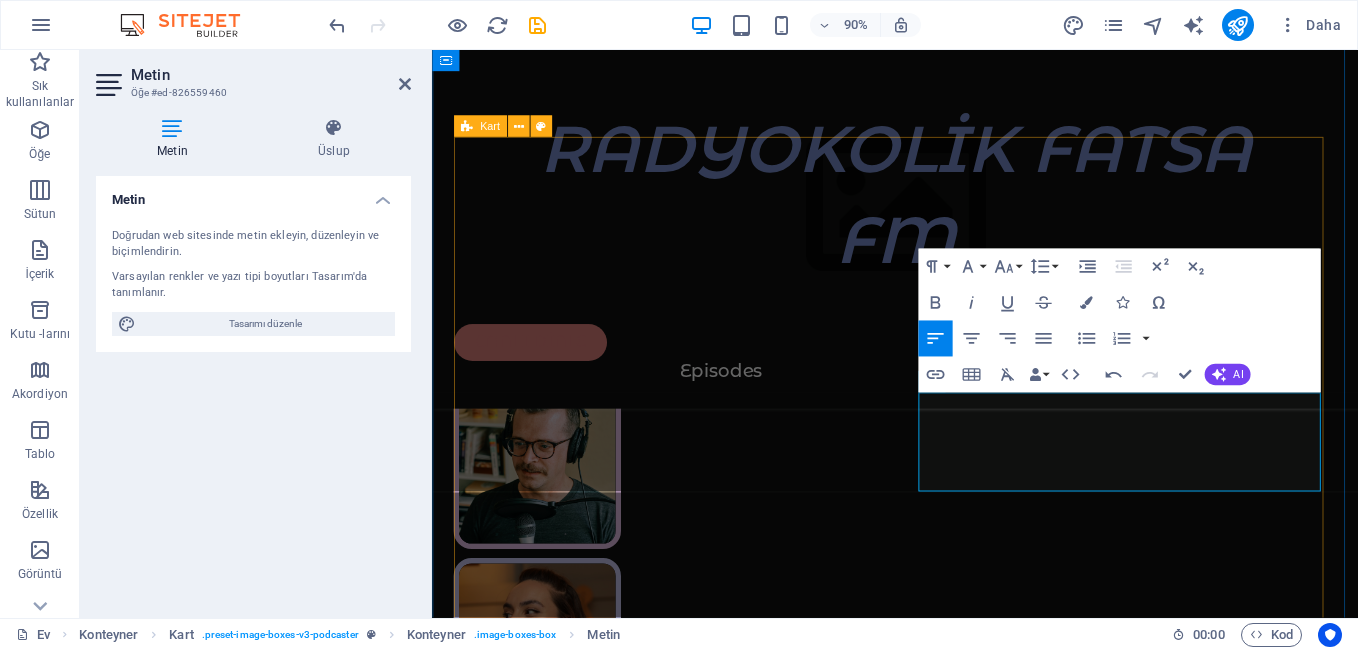 click on "SPONSORLARIMIZ 1: HÜNKAR RESTAURANT DOLUNA           2: SERAY CAFE SEVİM VE ERAY     3: SERİN EKŞİMAYA EKMEK FIRIN              4: YILMAZ GSM TAMİRİ ALIM SATIM                  5: YURTTAŞLAR FINDIK ETKİNLİKLERİMİZİ TAKİP                                                                    EDEBİLİRSİNİZ       Quis dictum cursus faucibus mattis dignisim. Pellentes que purus in sed sodales in mauris molestie. Eleifend estco sctetur interdum eu in auctor." at bounding box center (946, 16086) 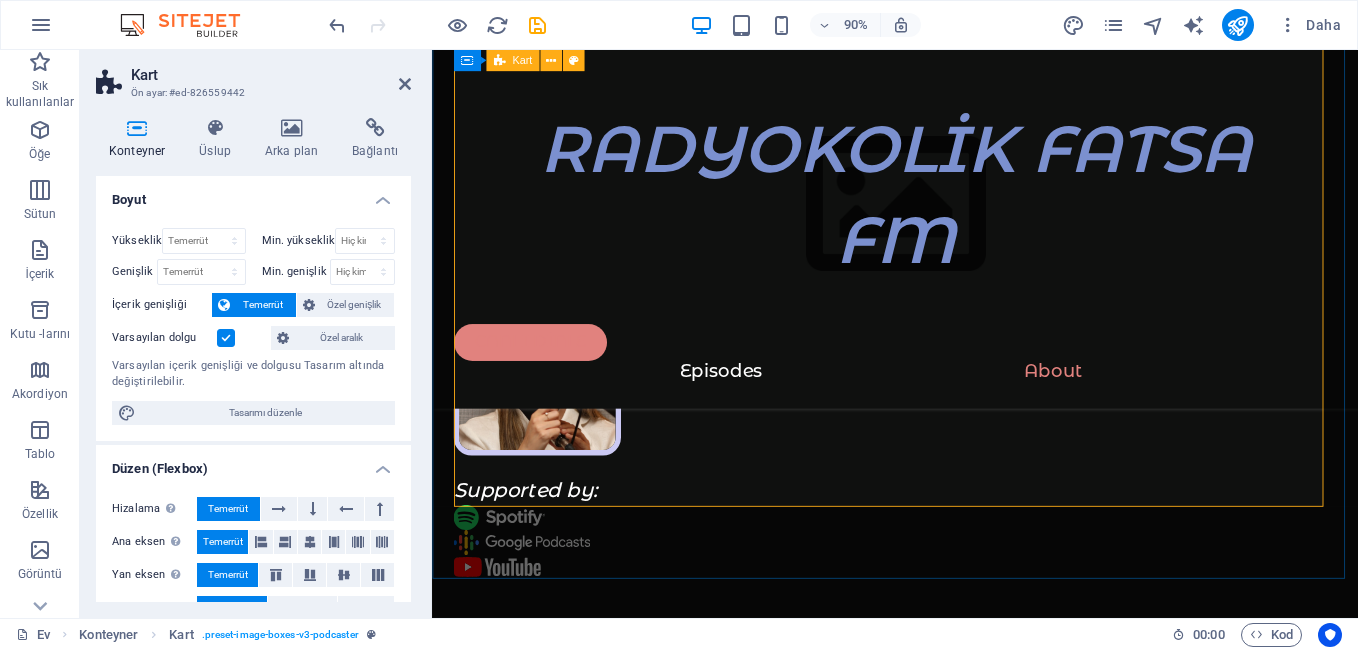 scroll, scrollTop: 6235, scrollLeft: 0, axis: vertical 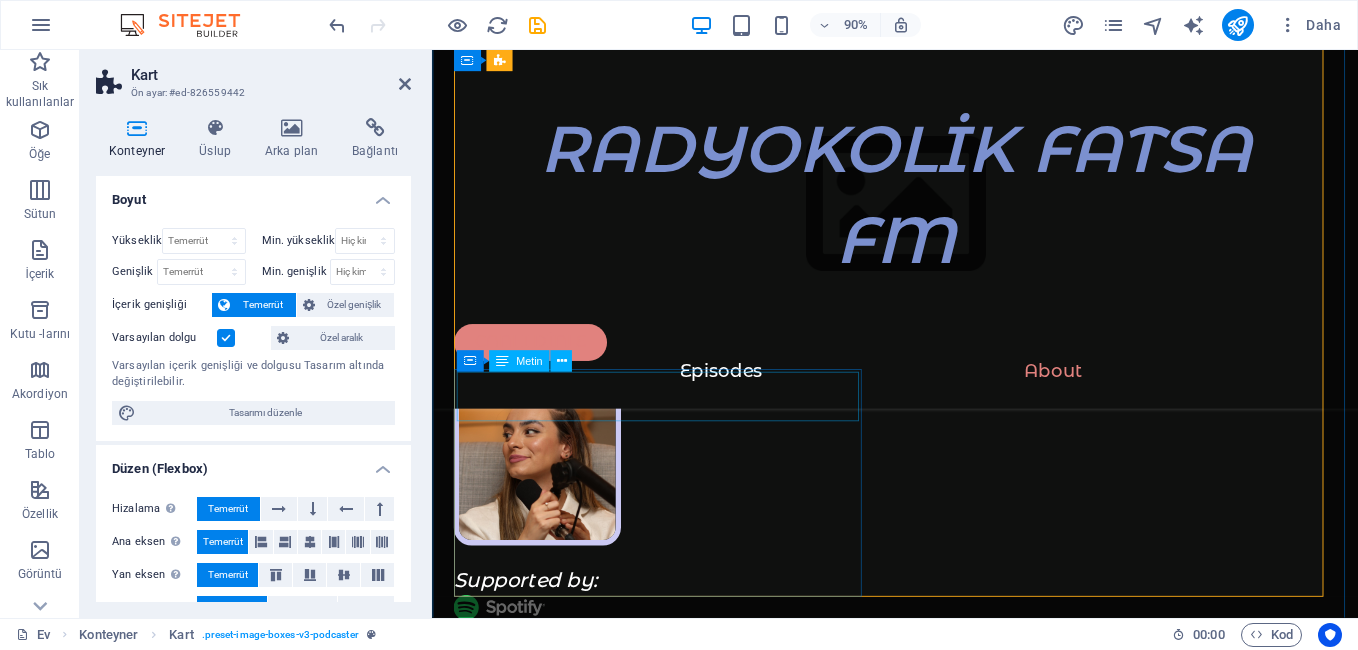 click at bounding box center (686, 16142) 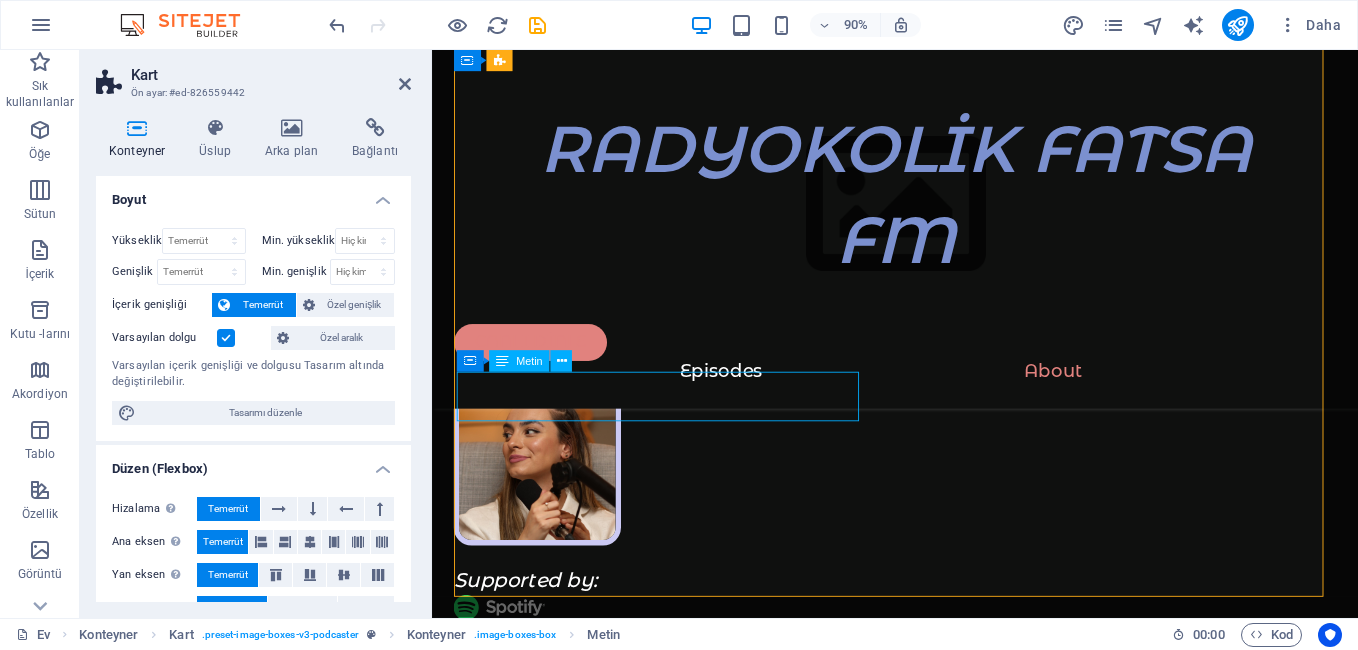 click at bounding box center [686, 16142] 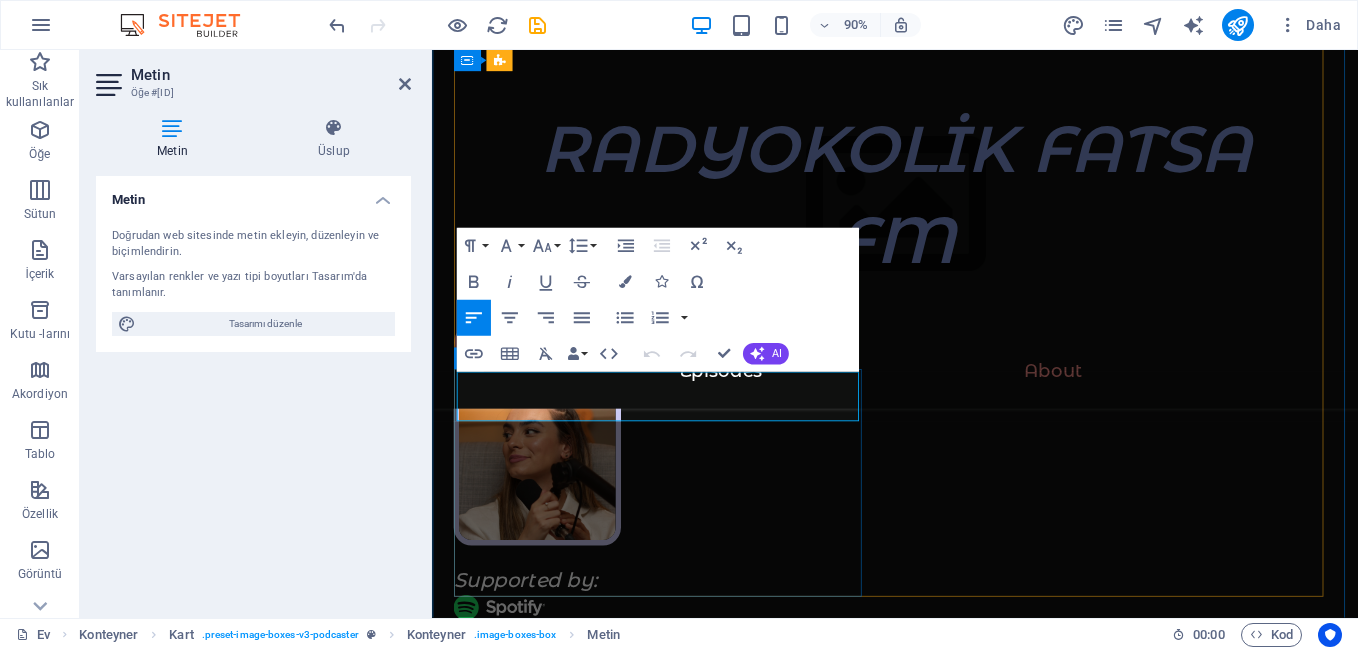 type 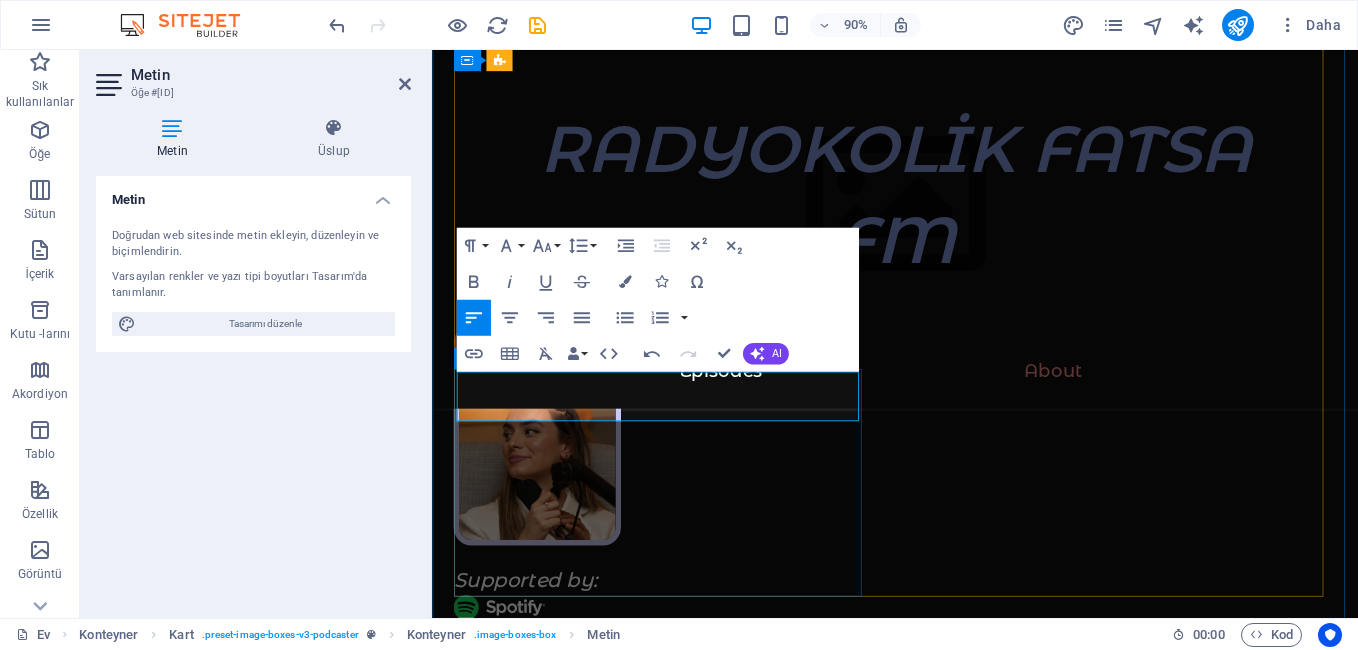 click on "İLETİŞİM" at bounding box center (686, 16142) 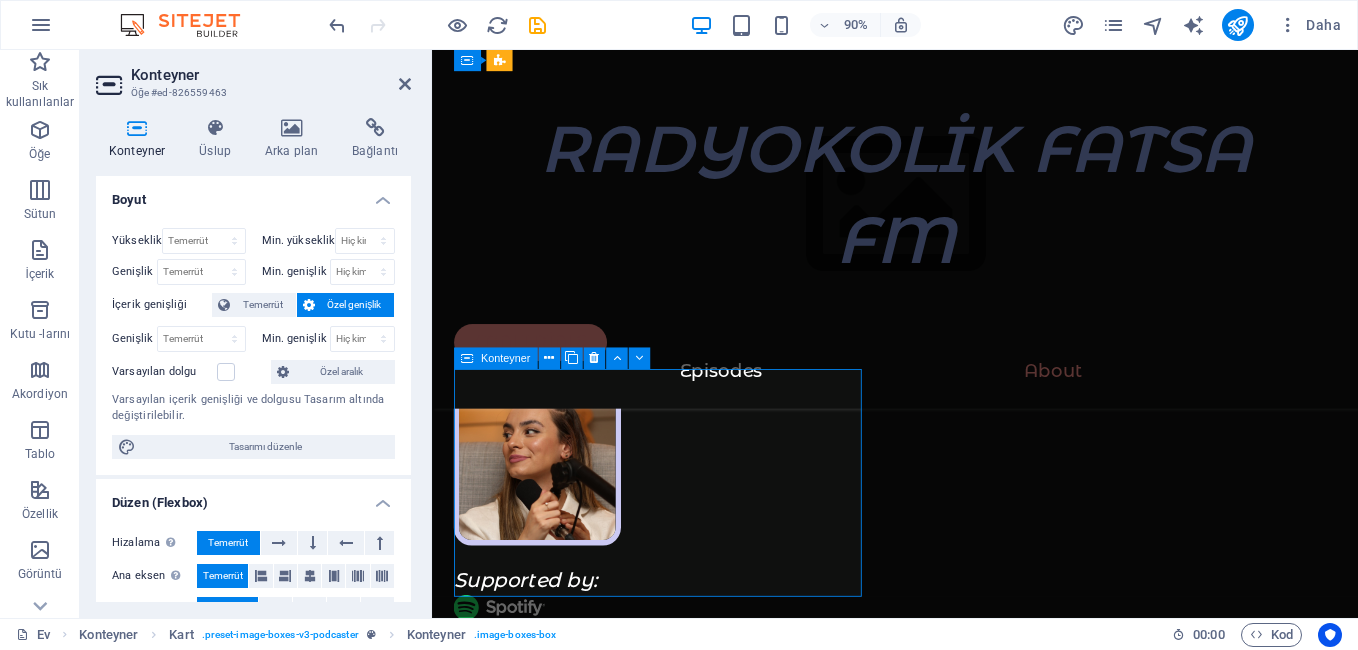 click on "İLETİŞİM" at bounding box center (686, 16142) 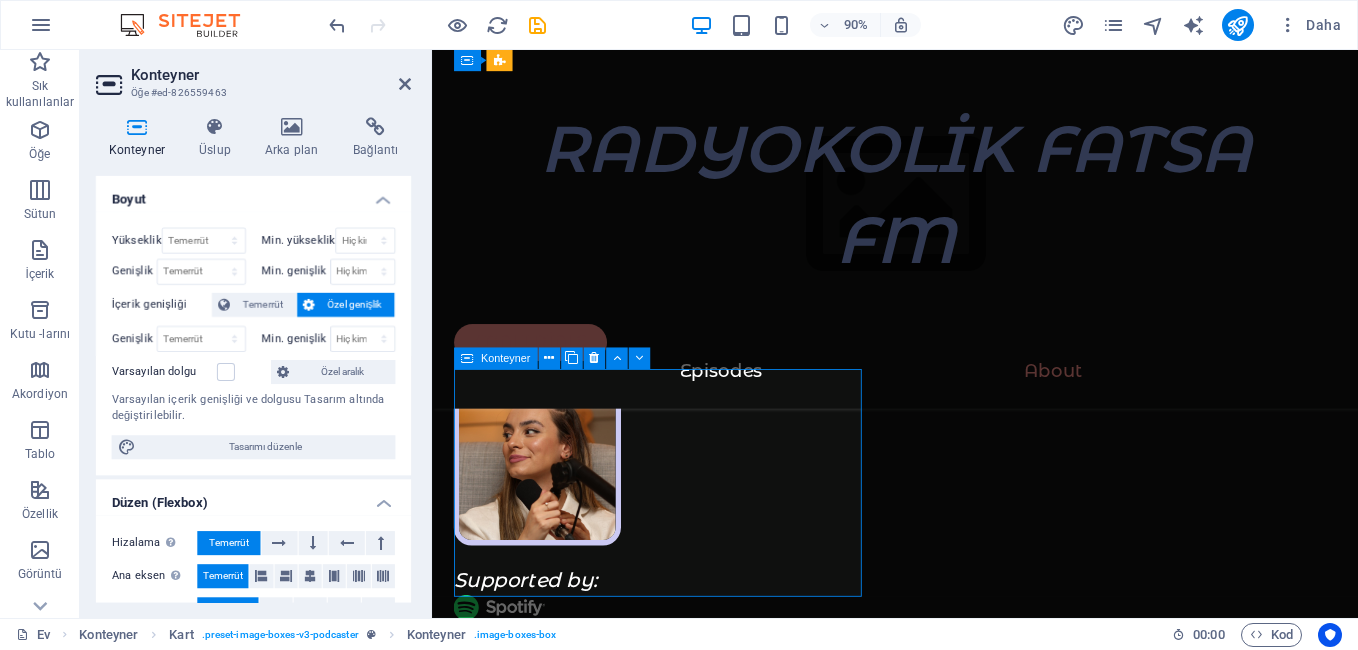 click on "İLETİŞİM" at bounding box center (686, 16142) 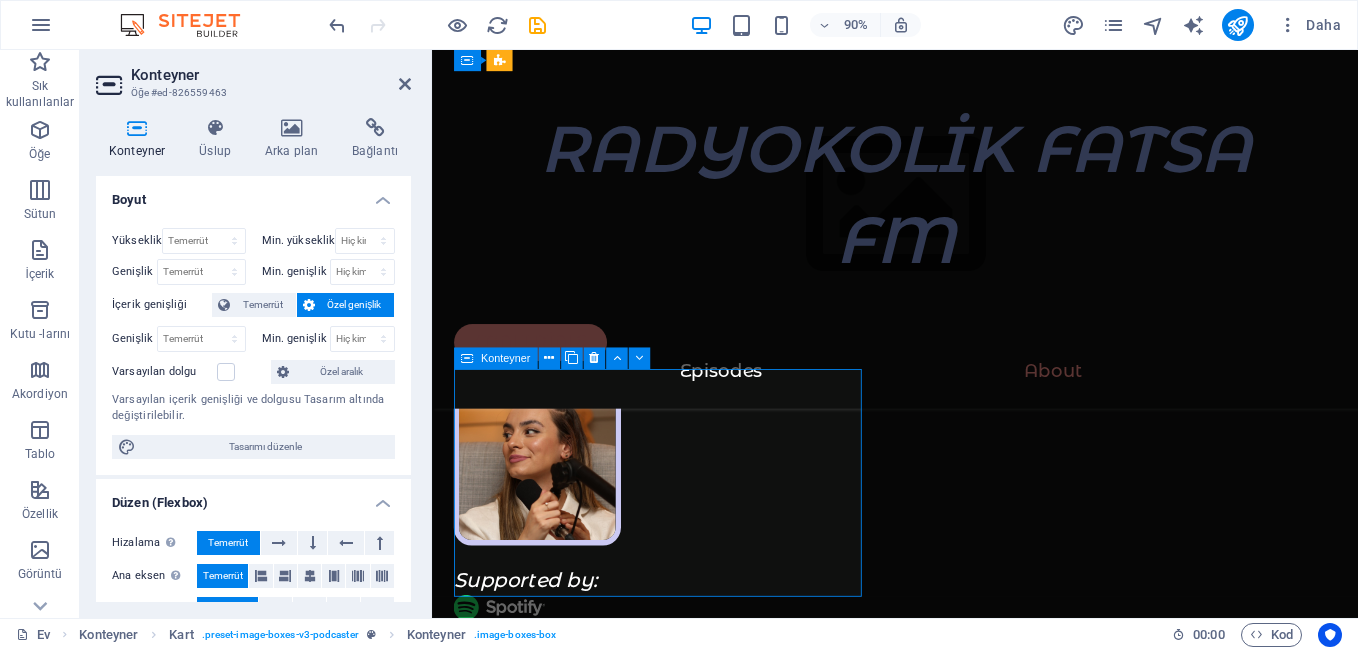 click on "İLETİŞİM" at bounding box center [686, 16142] 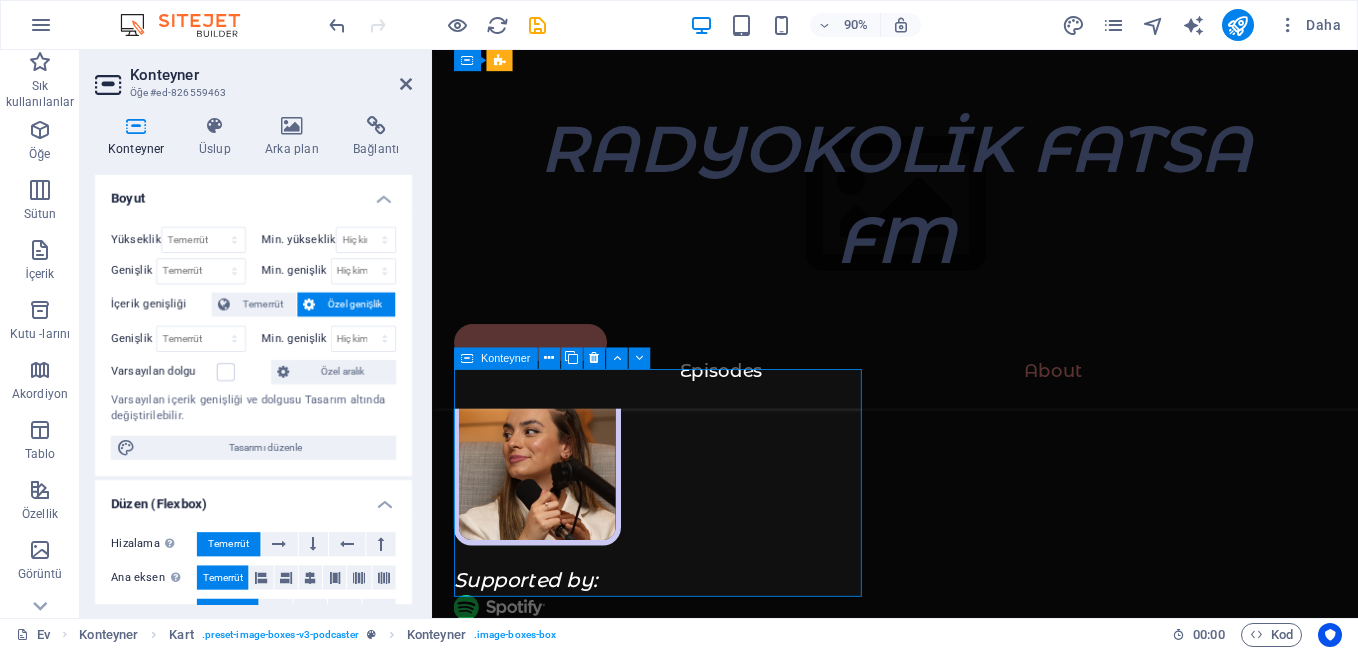 click on "İLETİŞİM" at bounding box center [686, 16142] 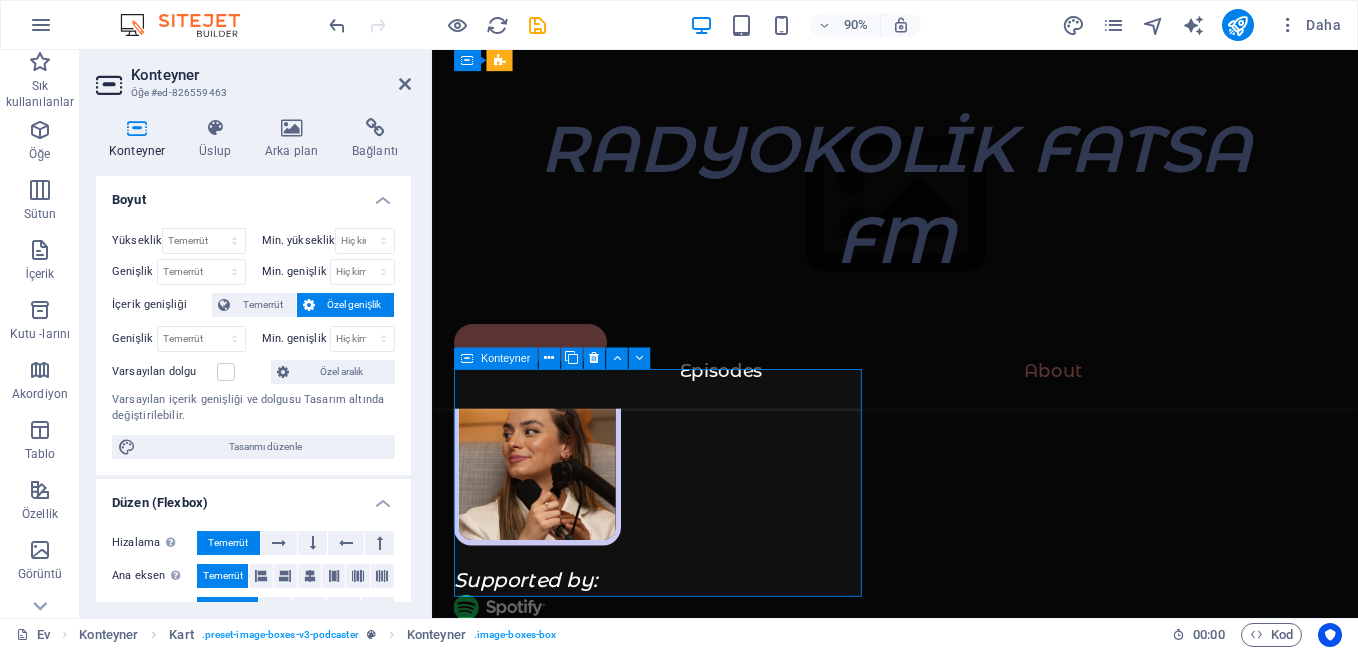 click on "İLETİŞİM" at bounding box center (686, 16142) 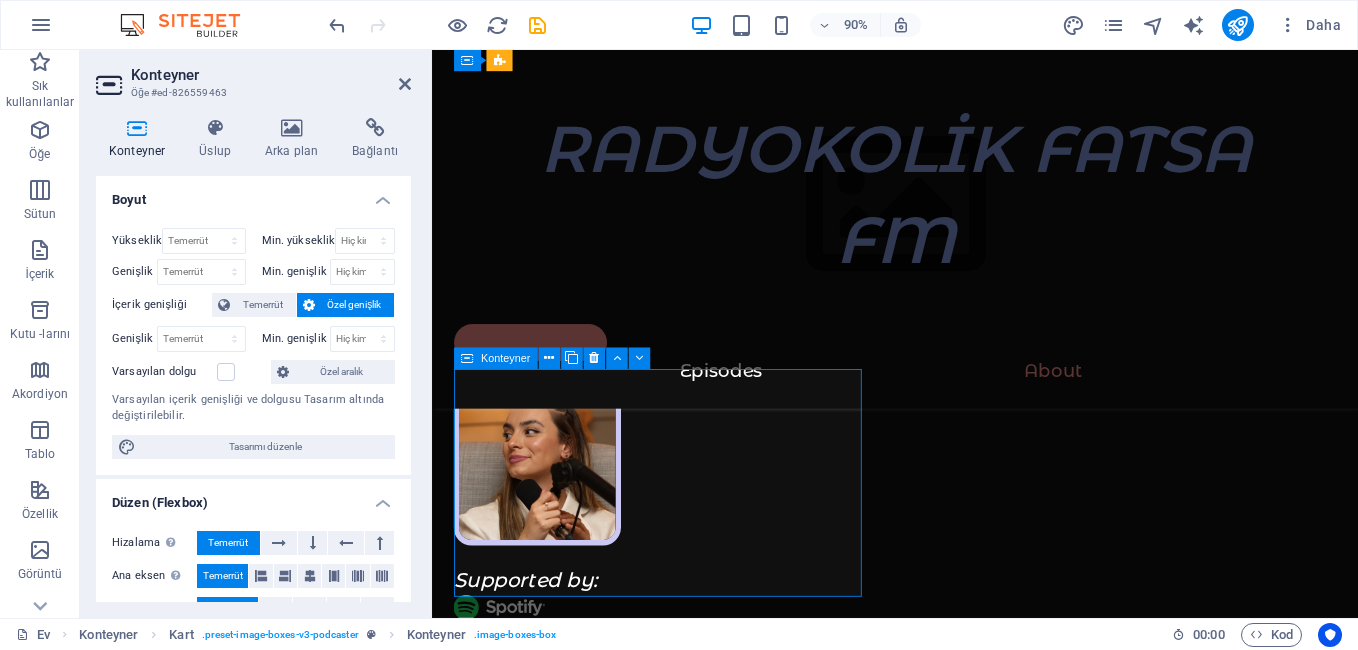 click on "İLETİŞİM" at bounding box center (686, 16142) 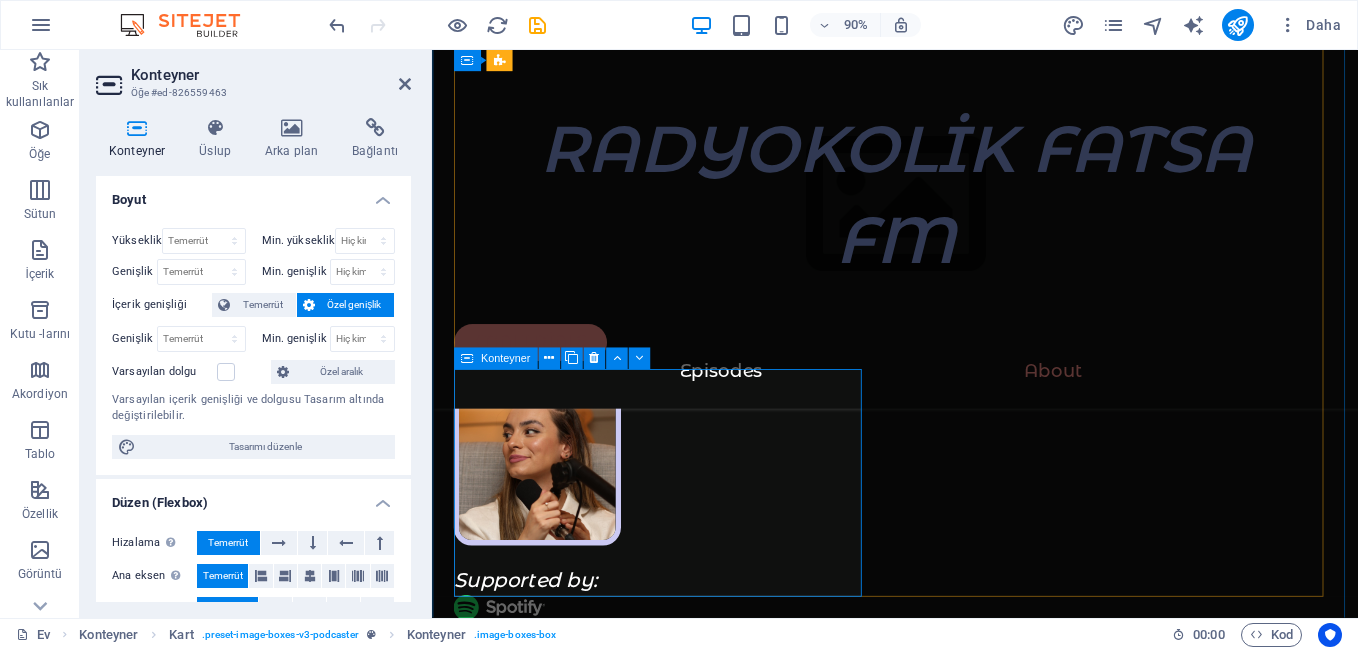 click on "İLETİŞİM" at bounding box center [686, 16142] 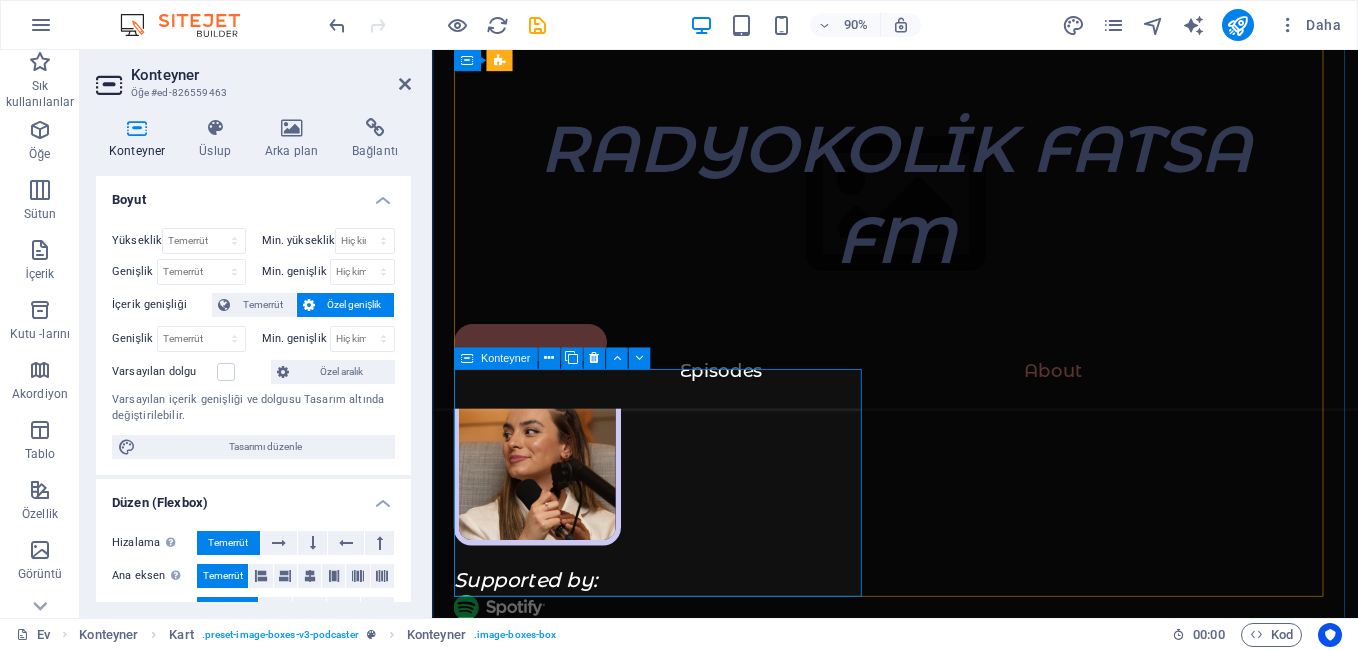 click on "İLETİŞİM" at bounding box center (686, 16142) 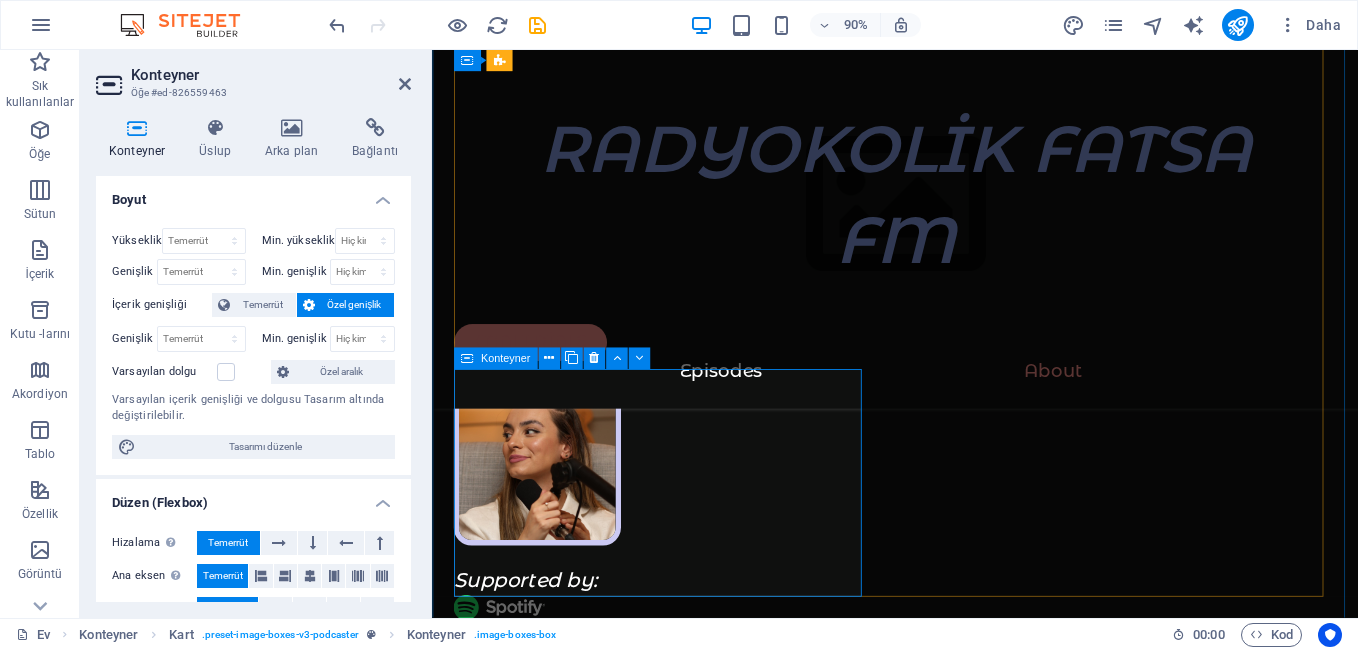 click on "İLETİŞİM" at bounding box center (686, 16142) 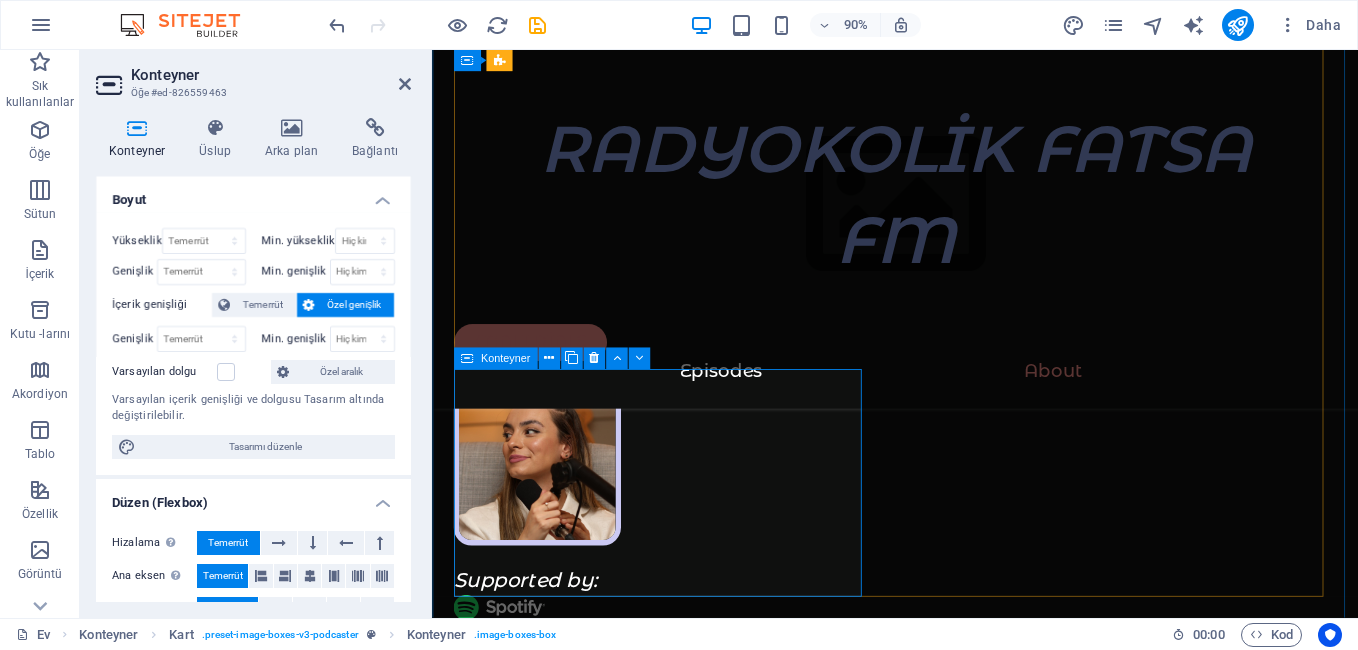 click on "İLETİŞİM" at bounding box center (686, 16142) 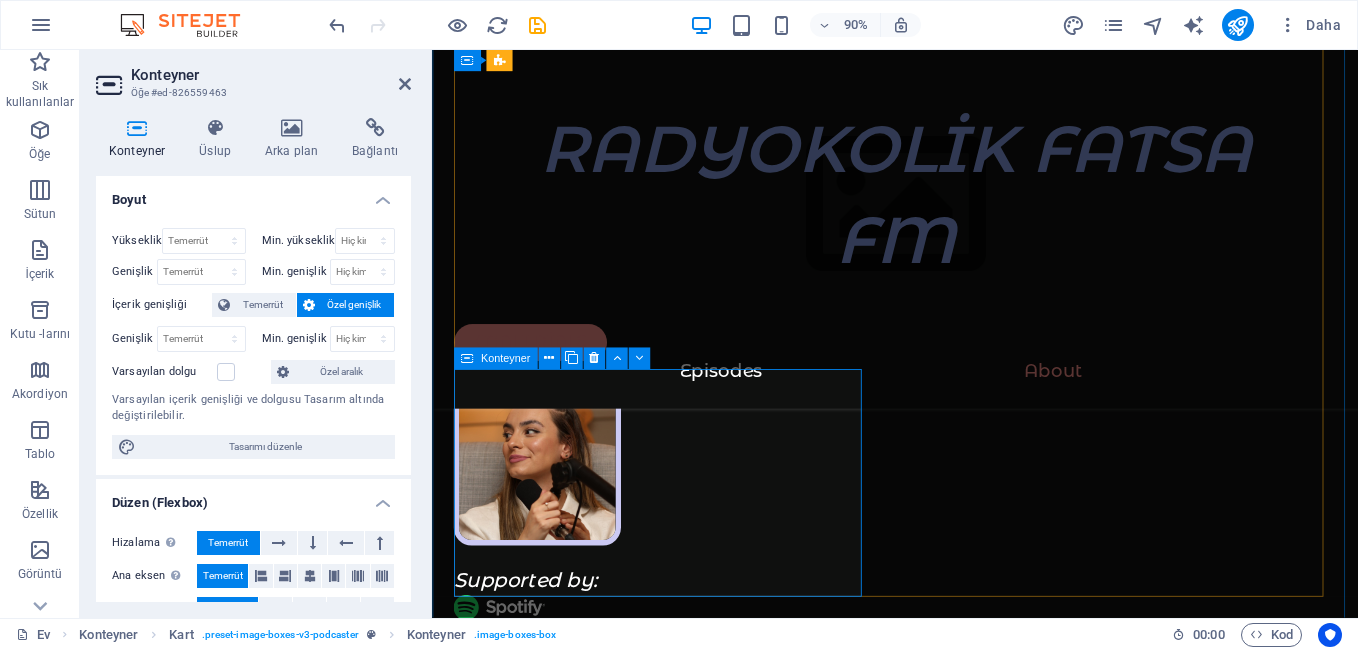 click on "İLETİŞİM" at bounding box center [686, 16142] 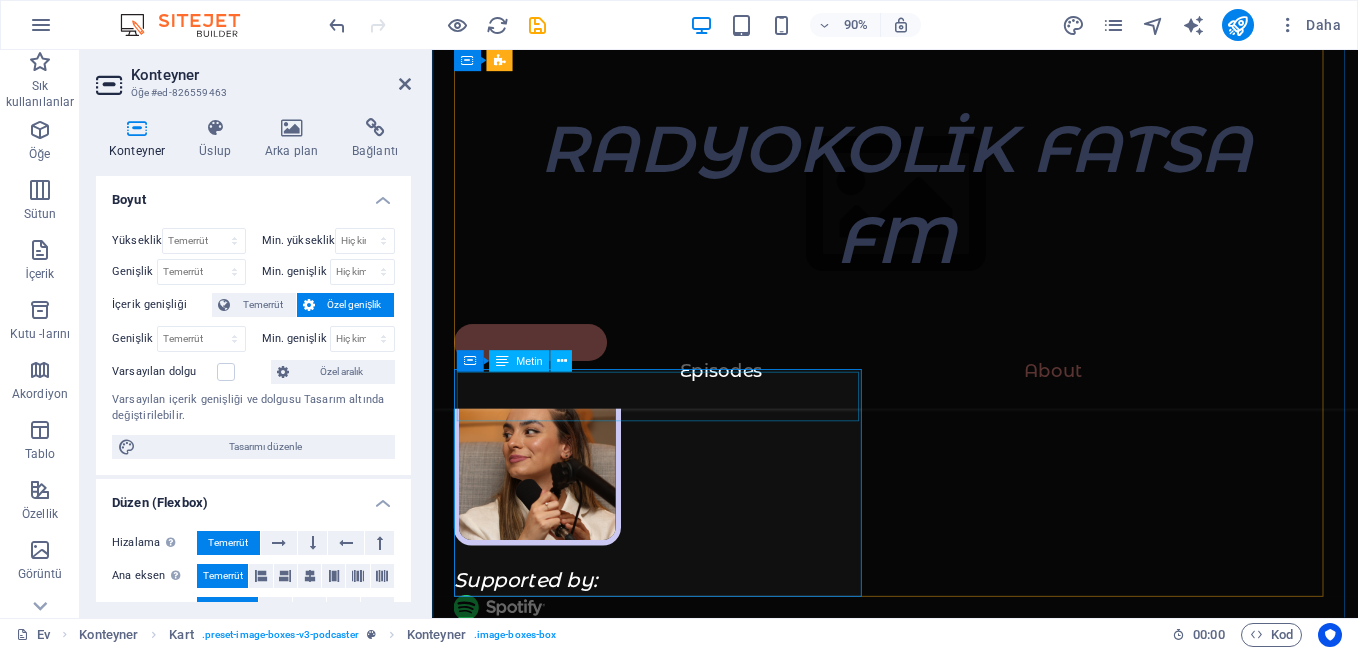 click on "İLETİŞİM" at bounding box center (686, 16142) 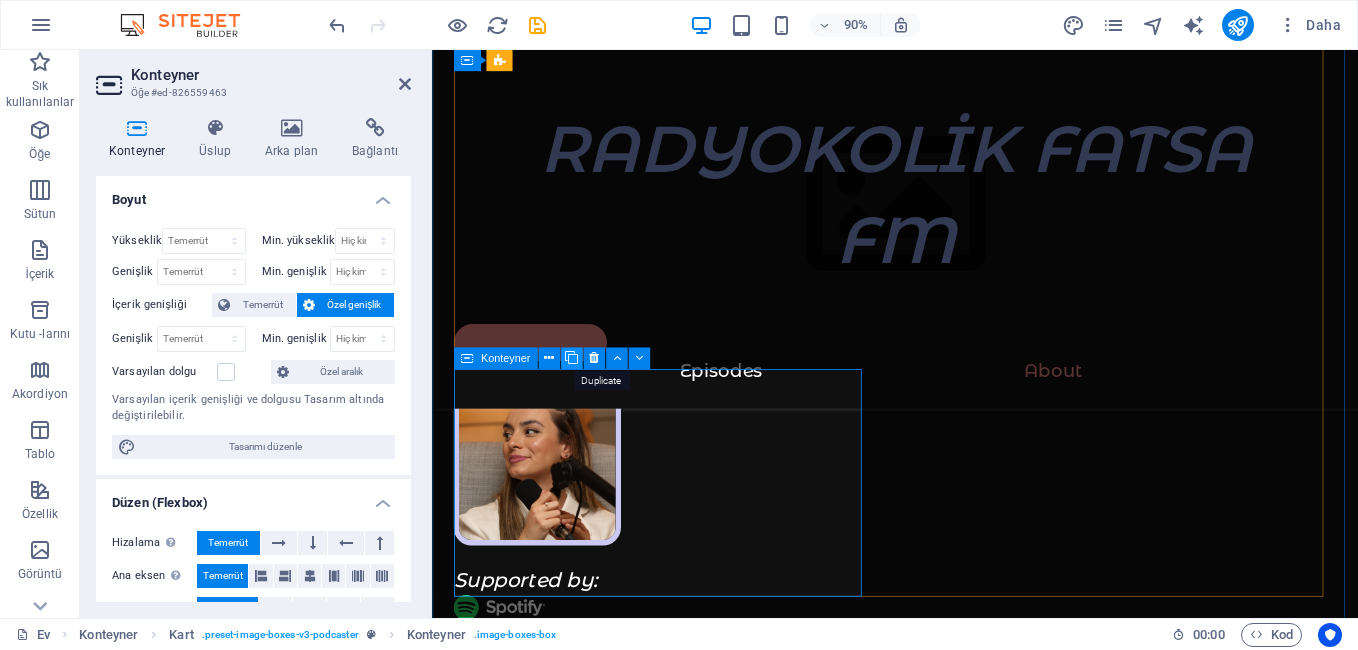 click at bounding box center [571, 358] 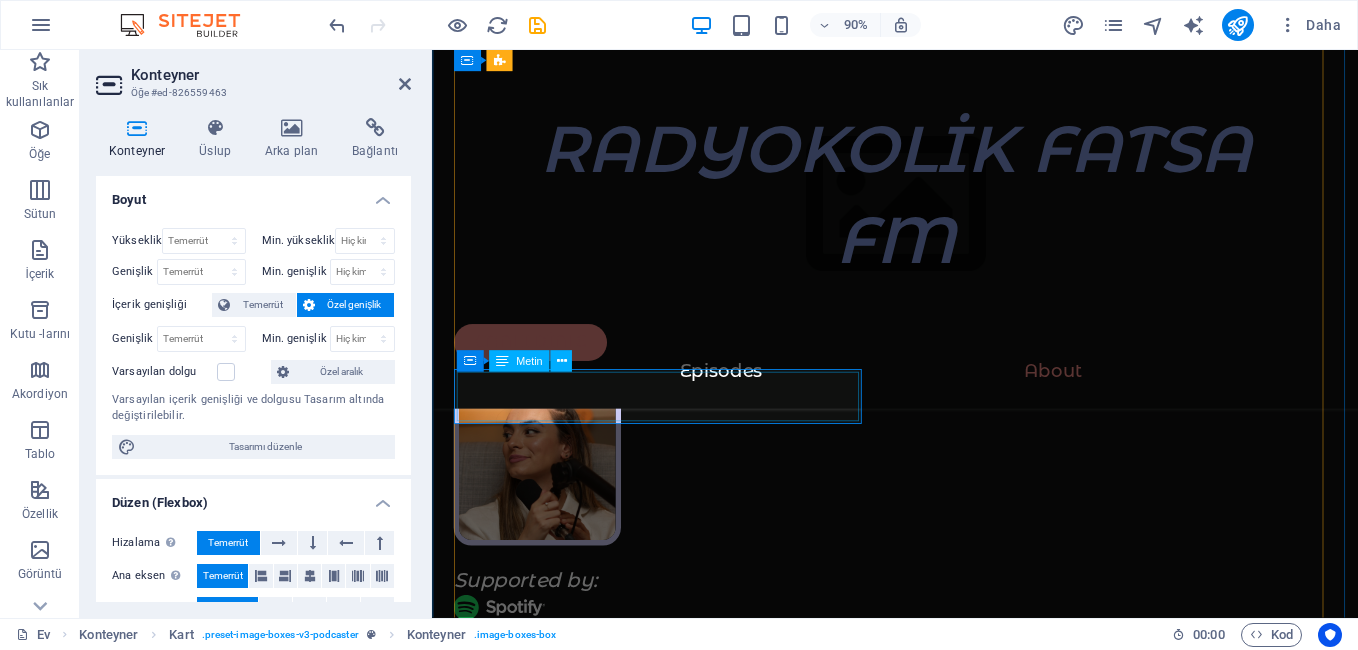 click on "İLETİŞİM" at bounding box center [686, 16142] 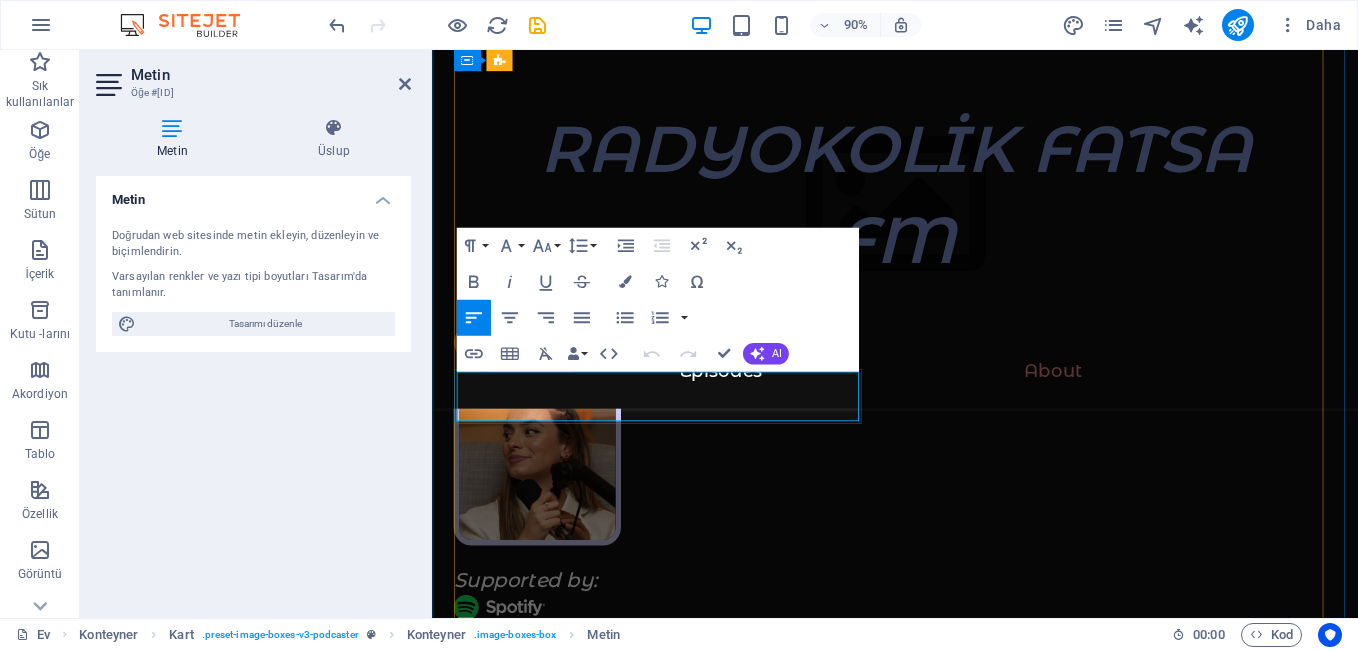 click on "İLETİŞİM" at bounding box center [686, 16127] 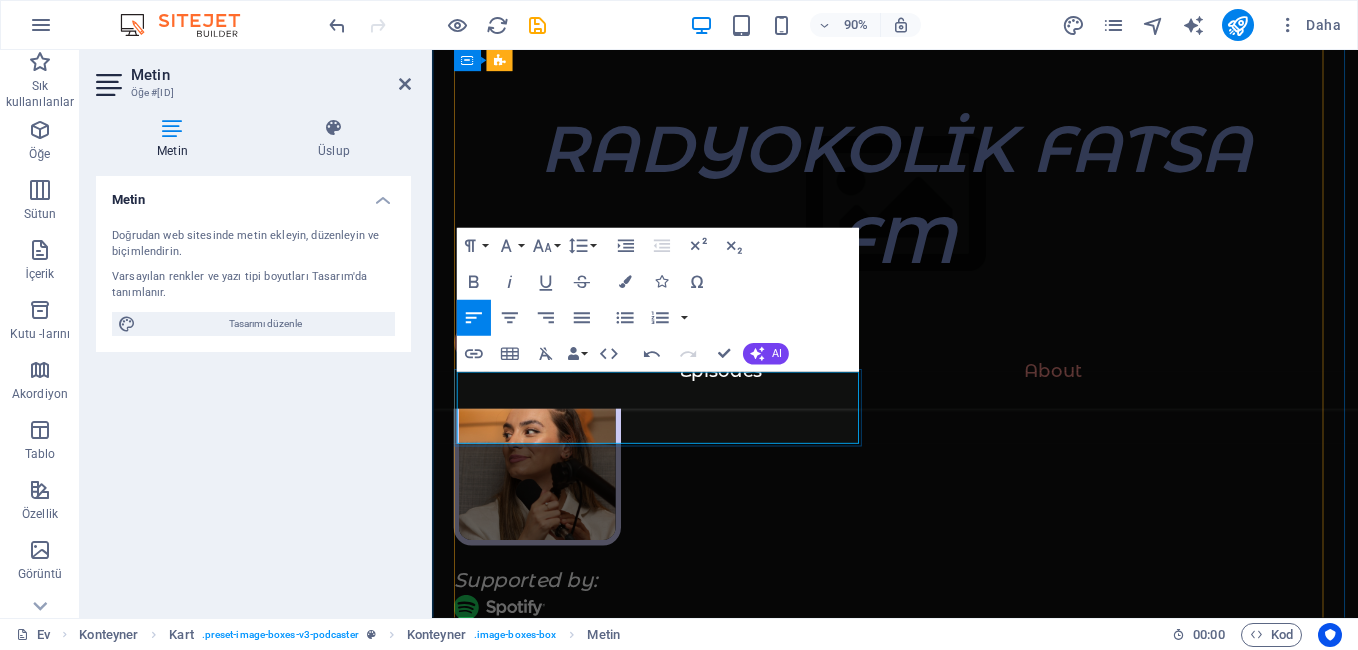 type 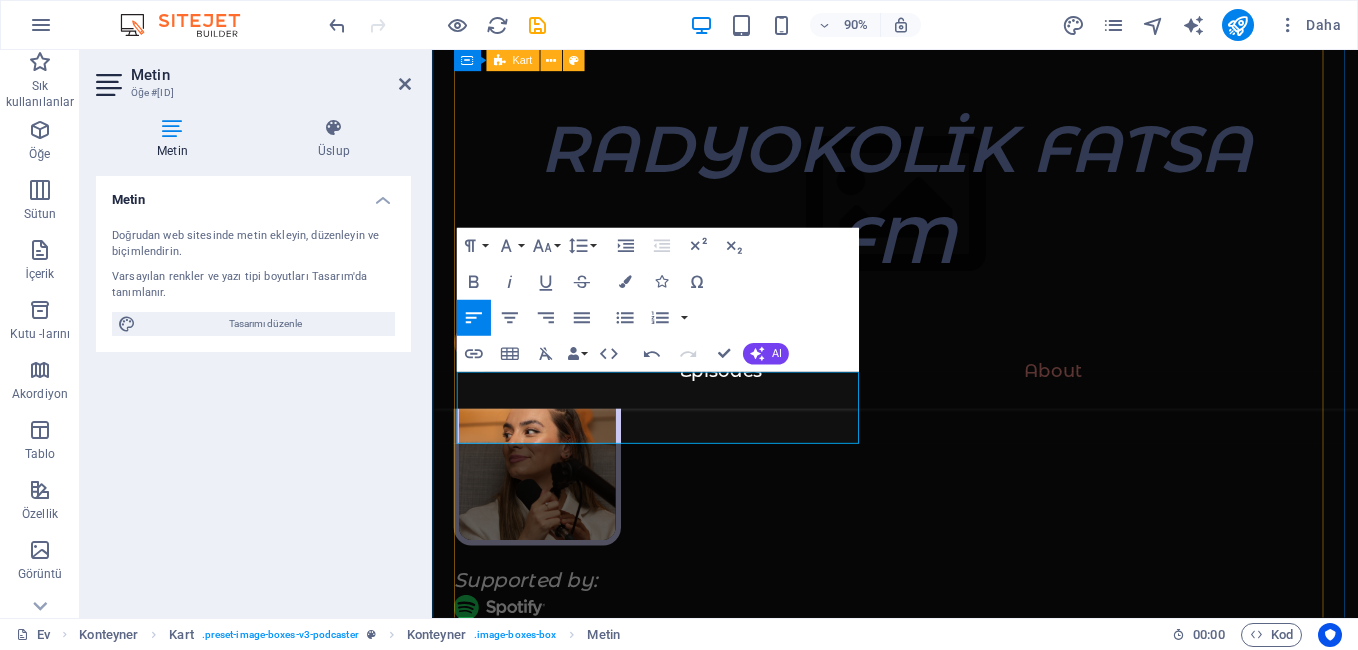 click on "SPONSORLARIMIZ 1: HÜNKAR RESTAURANT DOLUNA           2: SERAY CAFE SEVİM VE ERAY     3: SERİN EKŞİMAYA EKMEK FIRIN              4: YILMAZ GSM TAMİRİ ALIM SATIM                  5: YURTTAŞLAR FINDIK ETKİNLİKLERİMİZİ TAKİP                                                                   EDEBİLİRSİNİZ                            İLETİŞİM                        0543 924 27 61                                 İLETİŞİM      Quis dictum cursus faucibus mattis dignisim. Pellentes que purus in sed sodales in mauris molestie. Eleifend estco sctetur interdum eu in auctor." at bounding box center (946, 15944) 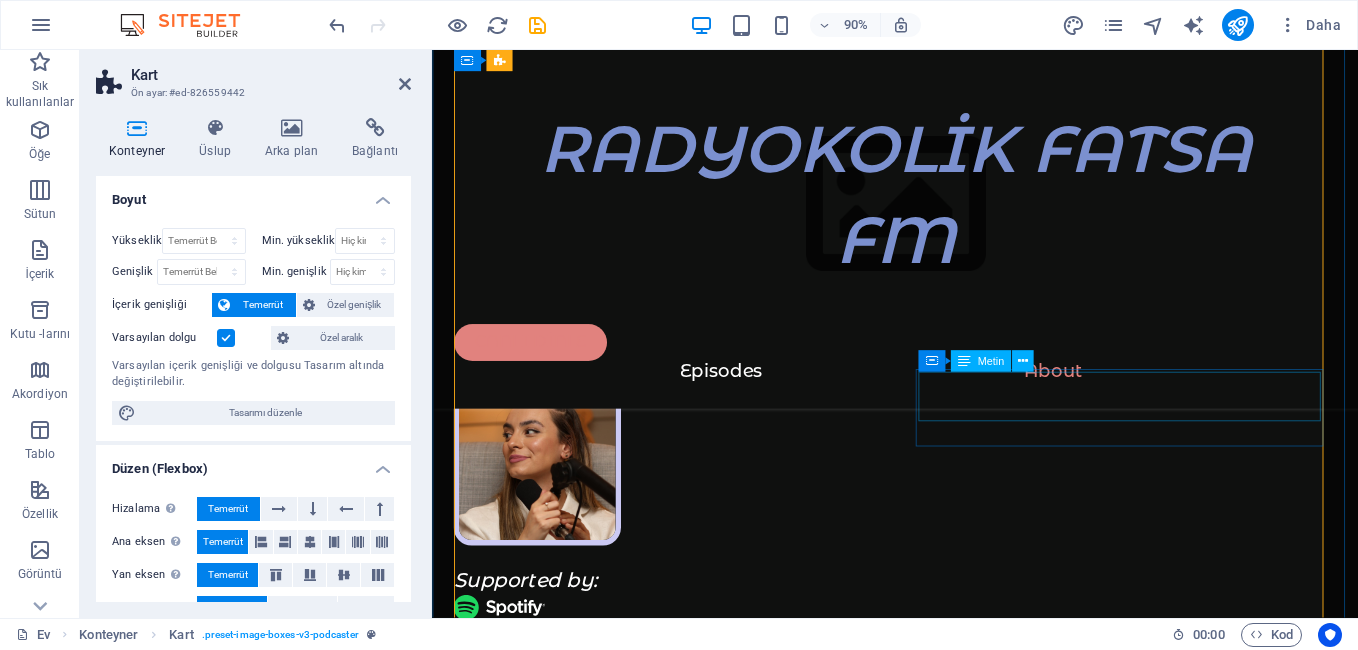click on "İLETİŞİM" at bounding box center [686, 16258] 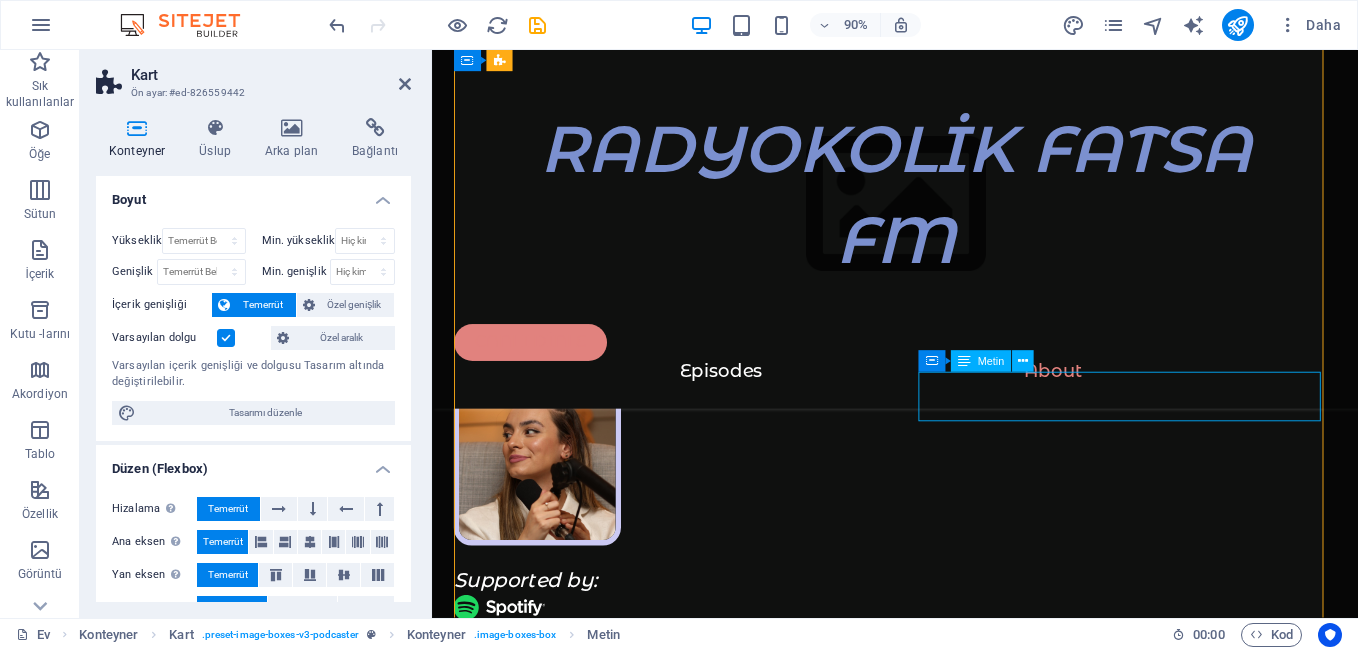 click on "İLETİŞİM" at bounding box center [686, 16258] 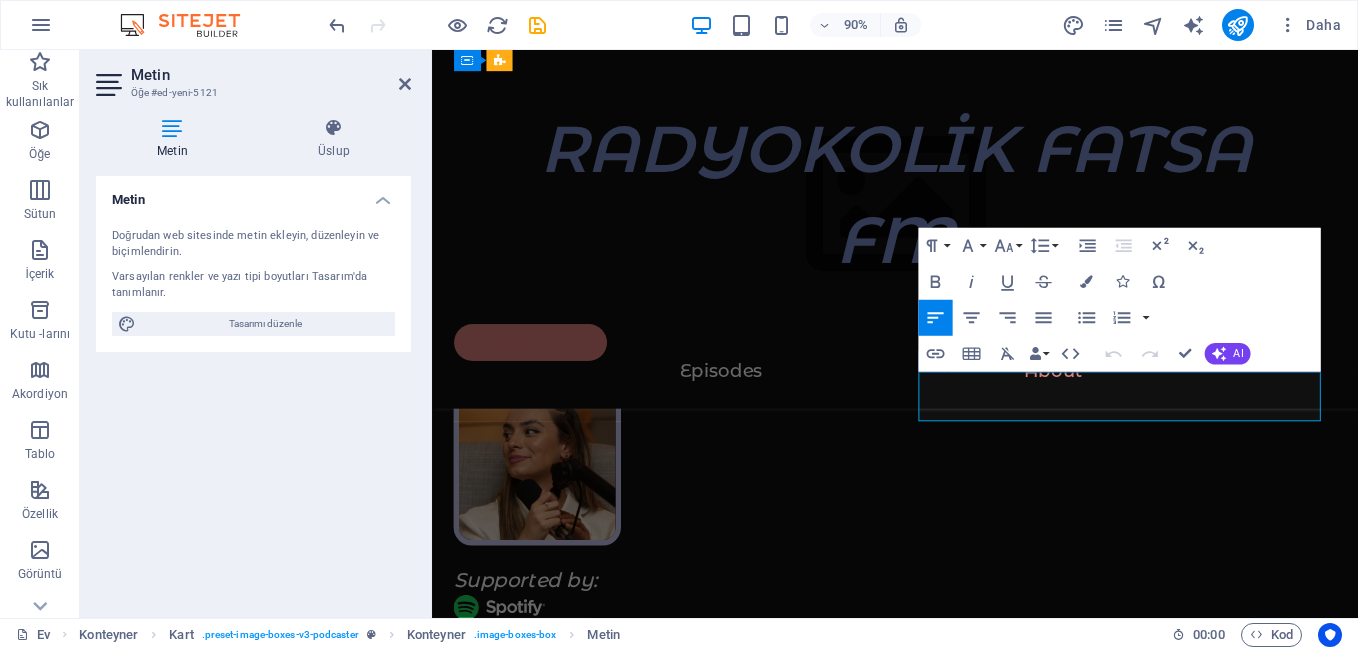 click on "İLETİŞİM" at bounding box center (686, 16243) 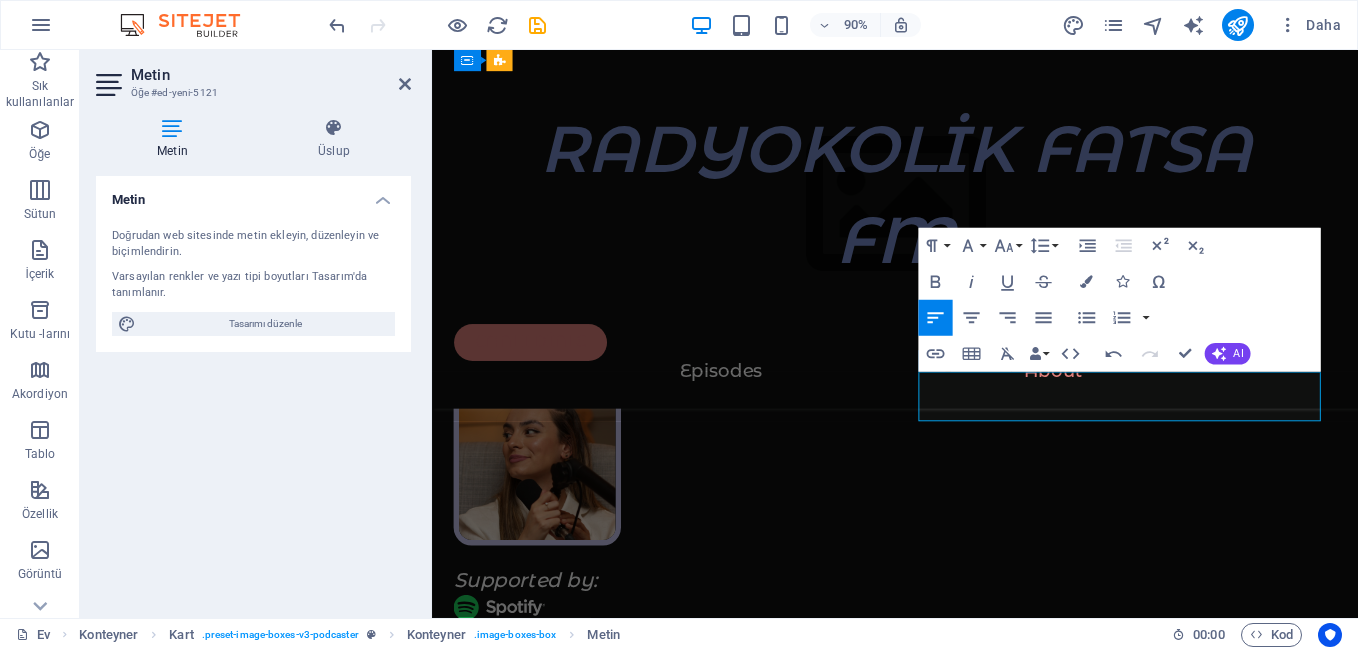 type 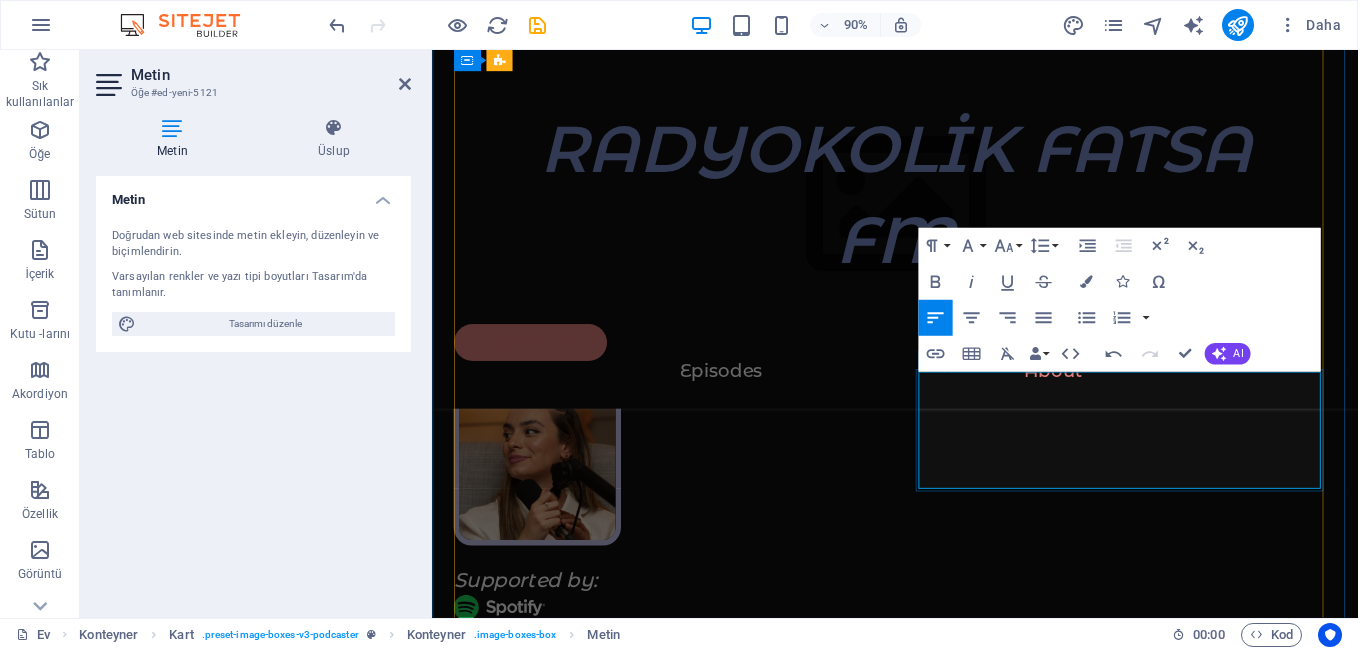drag, startPoint x: 1296, startPoint y: 492, endPoint x: 1065, endPoint y: 419, distance: 242.2602 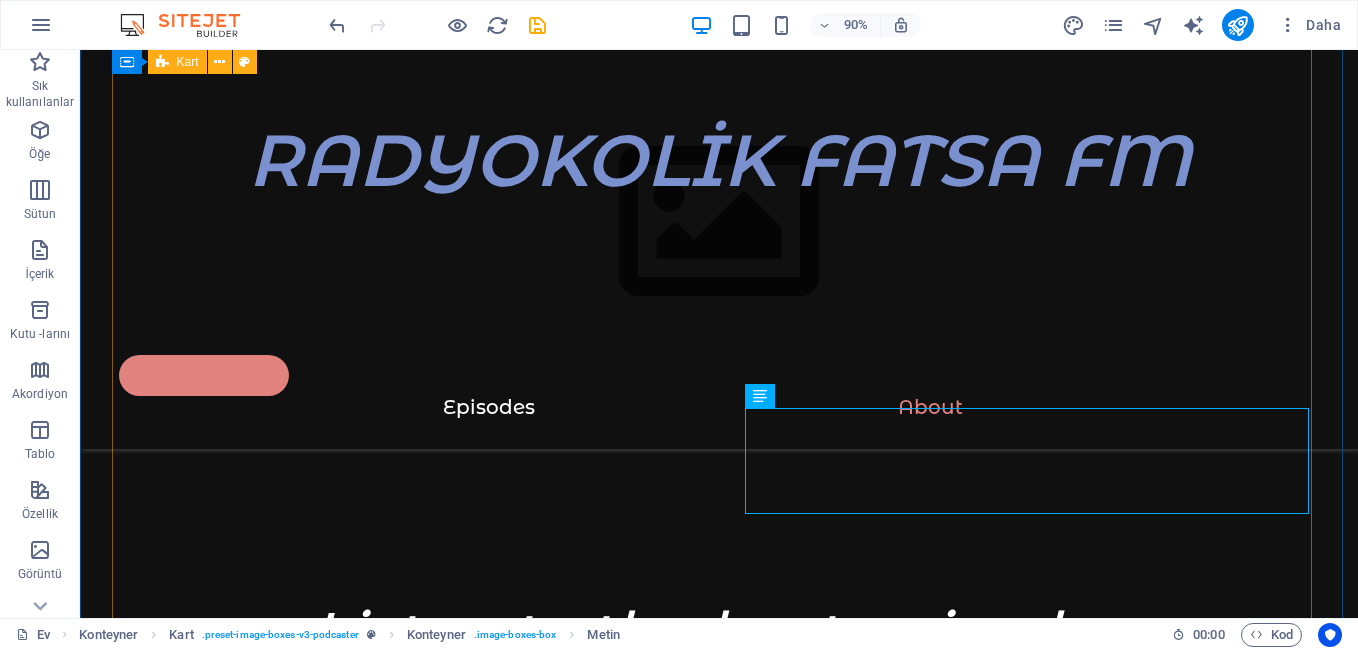 scroll, scrollTop: 6295, scrollLeft: 0, axis: vertical 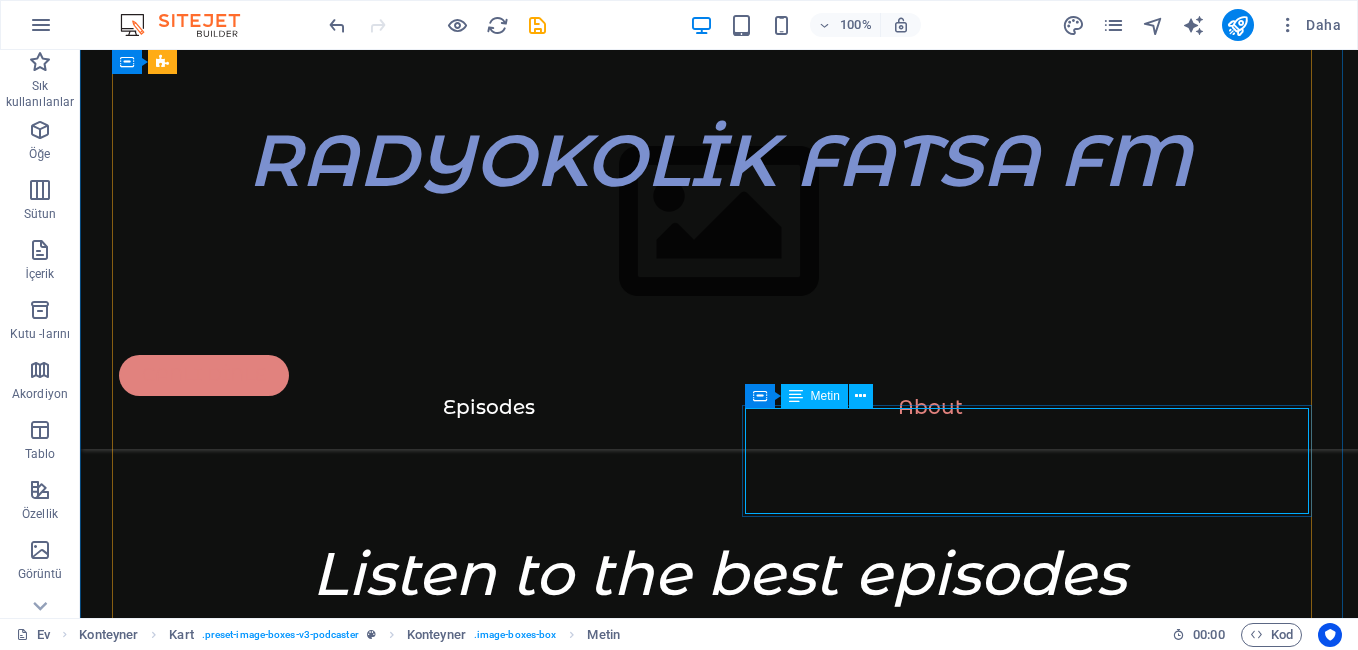 click on "LÜTFEN BİZİMLE PAYLAŞMAK İSTEDİKLERİNİZİ VE ETKİNLİKLER VE YAYIN AKIŞI İLE İLGİLİ ÖNERİLERİNİZİ PAYLAŞINIZ..." at bounding box center [404, 18089] 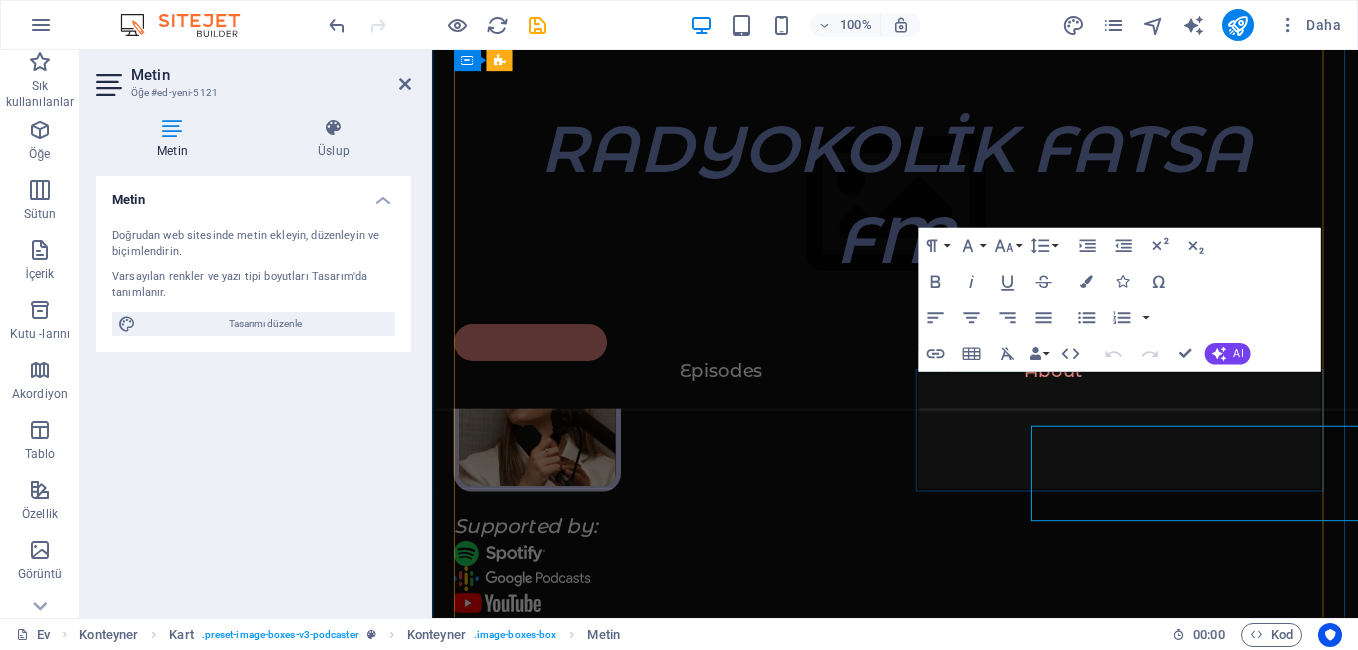 scroll, scrollTop: 6235, scrollLeft: 0, axis: vertical 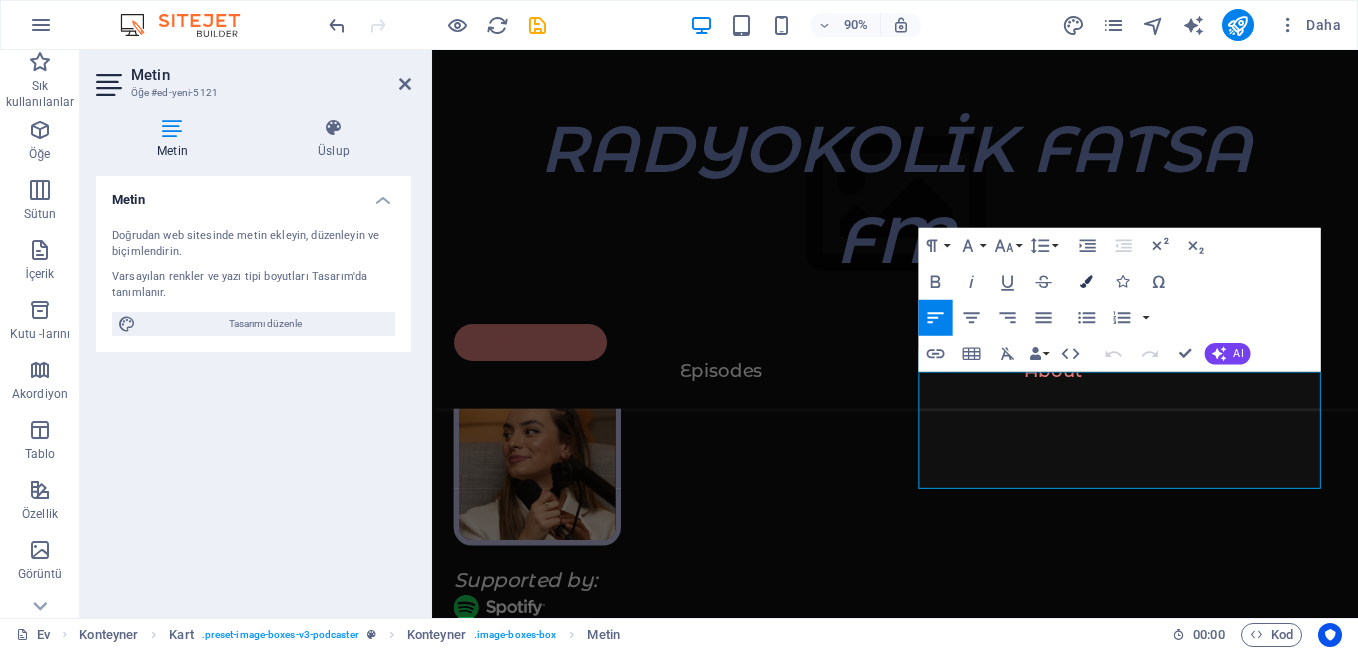 click at bounding box center (1086, 281) 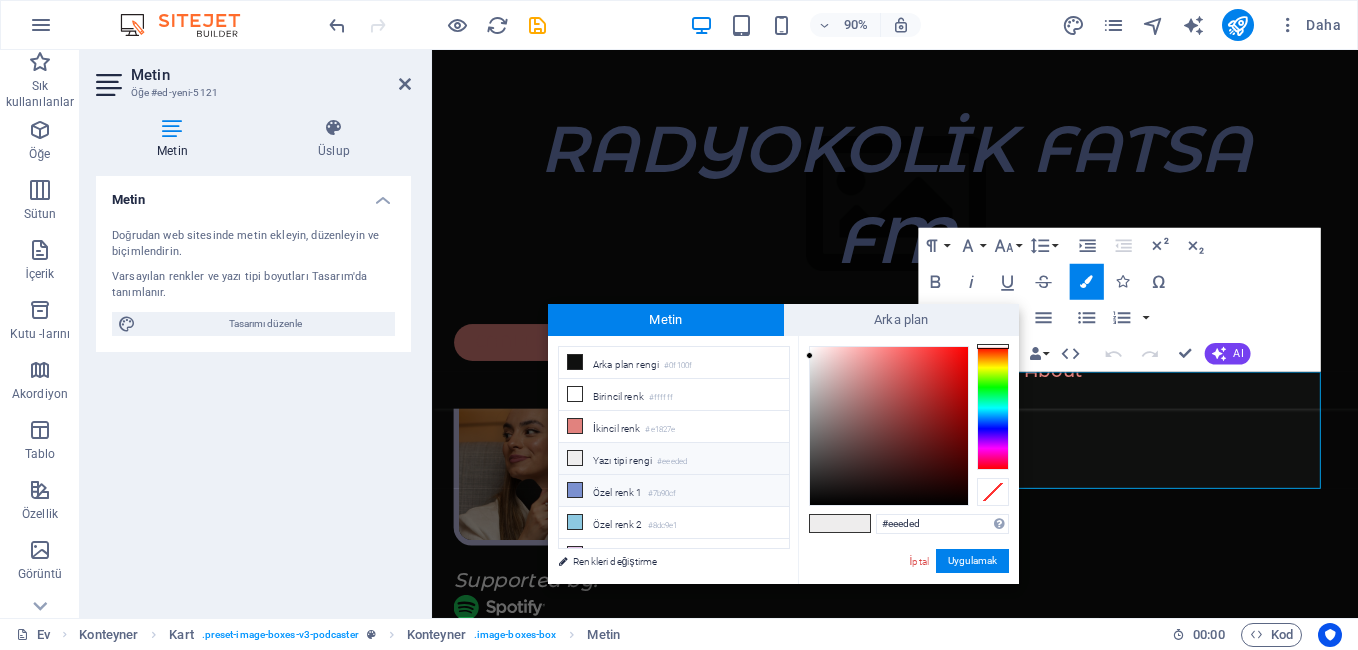 click on "Özel renk 1" at bounding box center (618, 492) 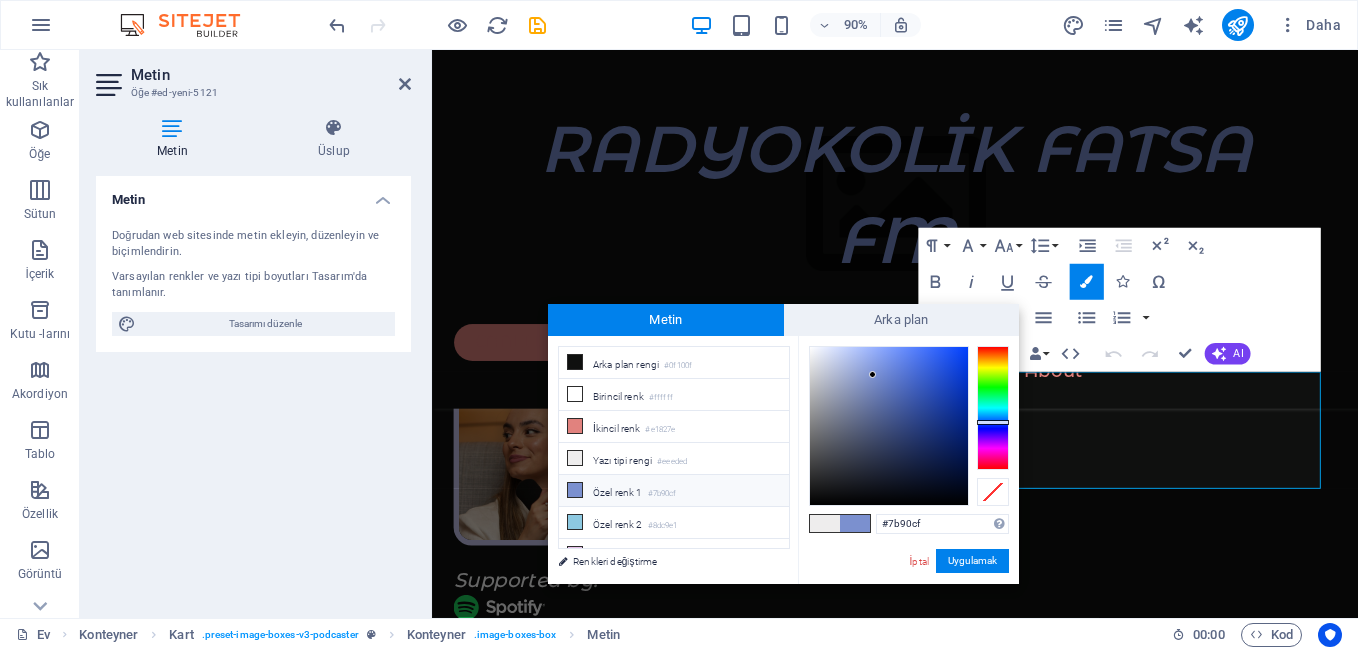 click on "Özel renk 1" at bounding box center [618, 492] 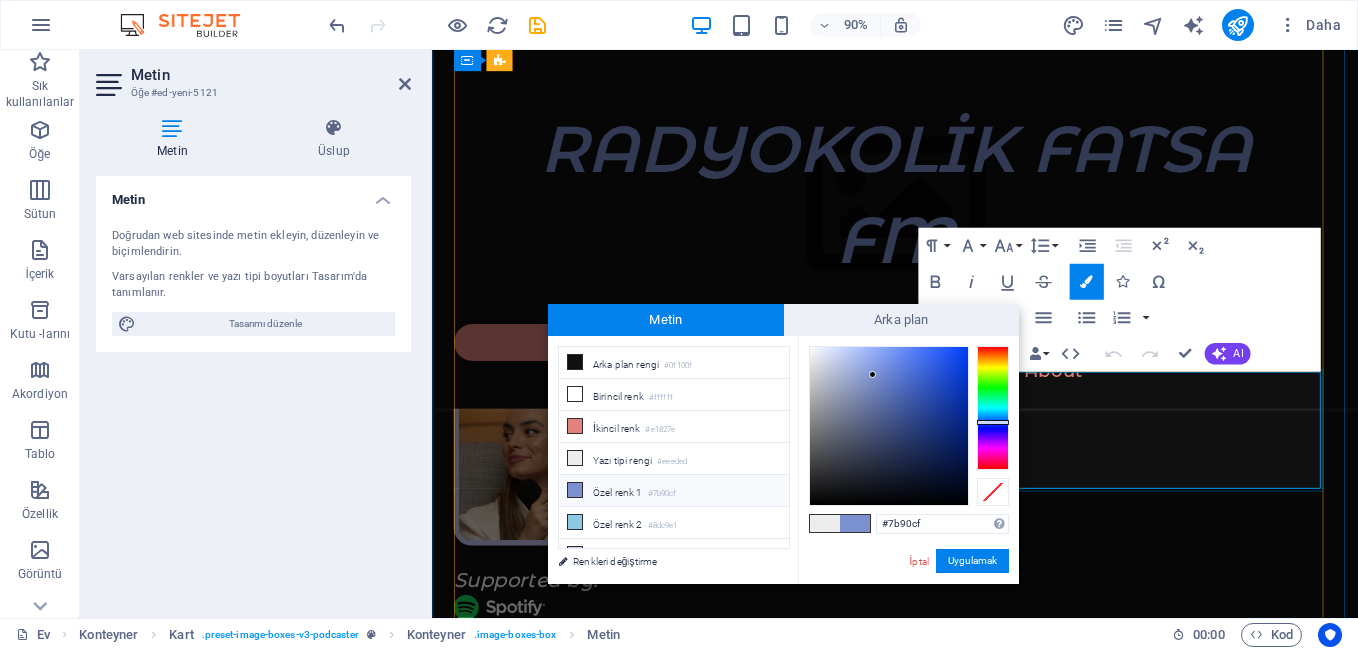 click on "LÜTFEN BİZİMLE PAYLAŞMAK İSTEDİKLERİNİZİ VE ETKİNLİKLER VE YAYIN AKIŞI İLE İLGİLİ ÖNERİLERİNİZİ PAYLAŞINIZ..." at bounding box center [686, 16281] 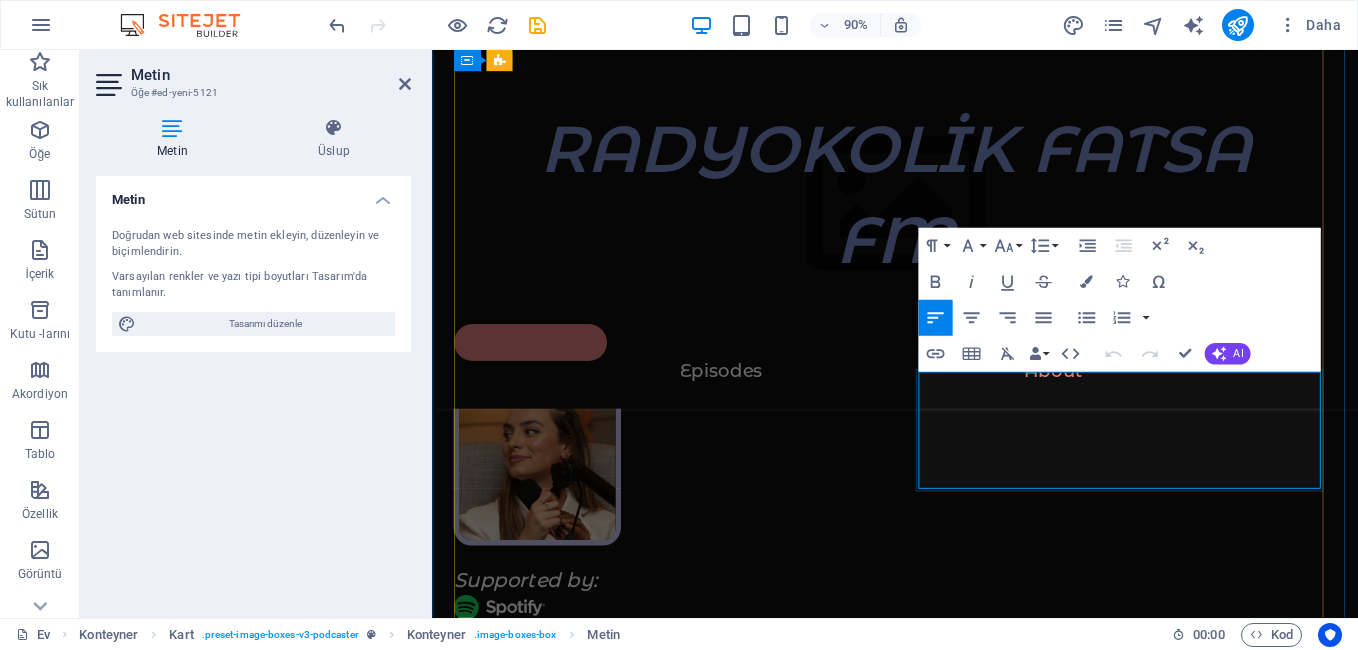 click on "LÜTFEN BİZİMLE PAYLAŞMAK İSTEDİKLERİNİZİ VE ETKİNLİKLER VE YAYIN AKIŞI İLE İLGİLİ ÖNERİLERİNİZİ PAYLAŞINIZ..." at bounding box center [686, 16281] 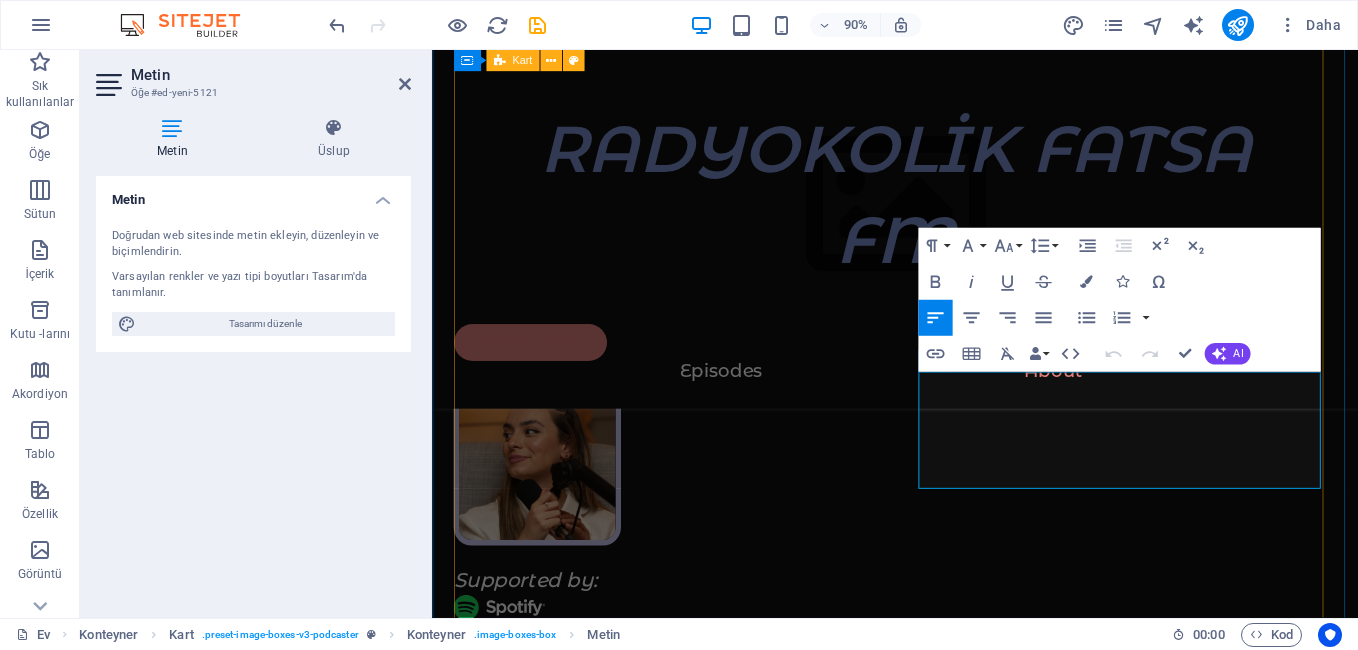 drag, startPoint x: 1280, startPoint y: 488, endPoint x: 1004, endPoint y: 398, distance: 290.30328 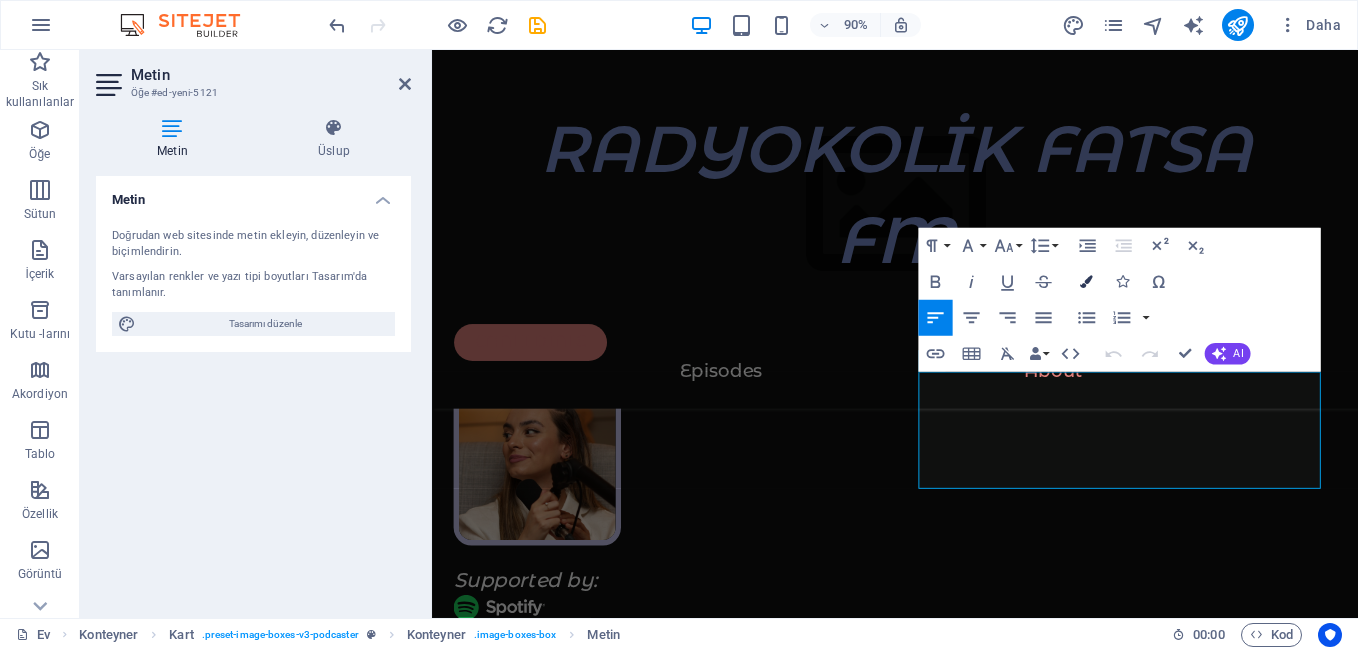 click at bounding box center [1086, 281] 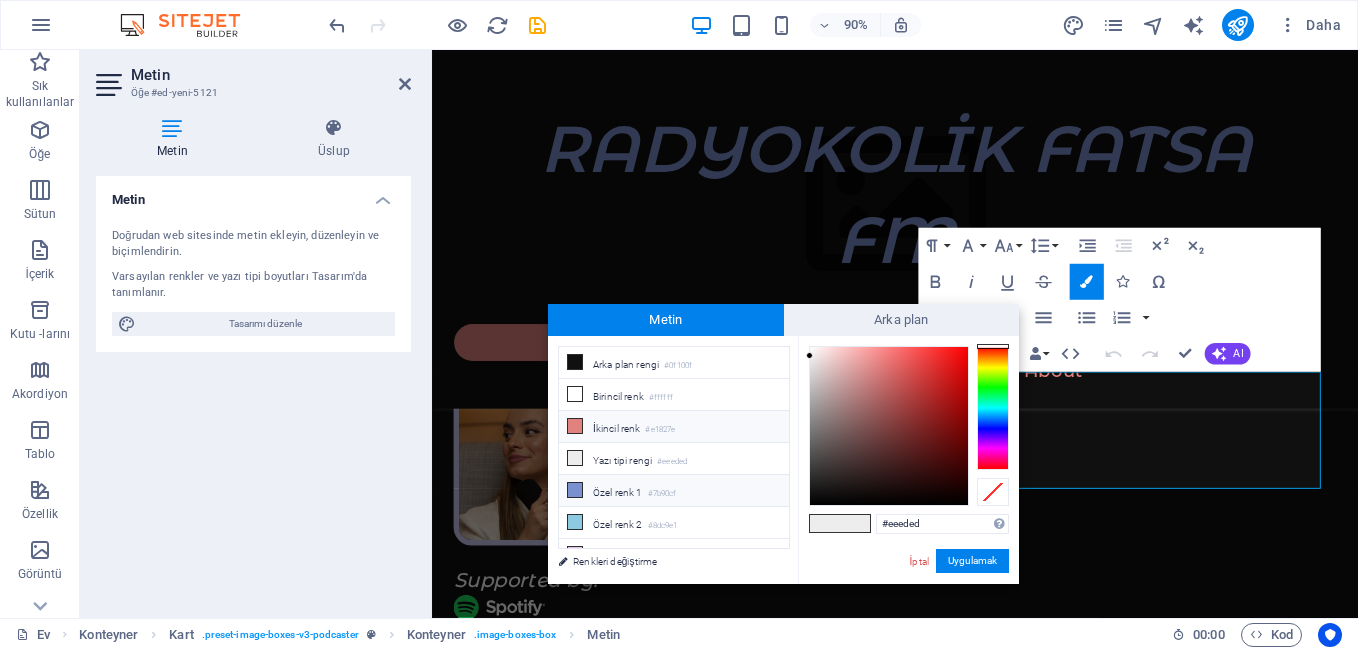click on "İkincil renk
#e1827e" at bounding box center [674, 427] 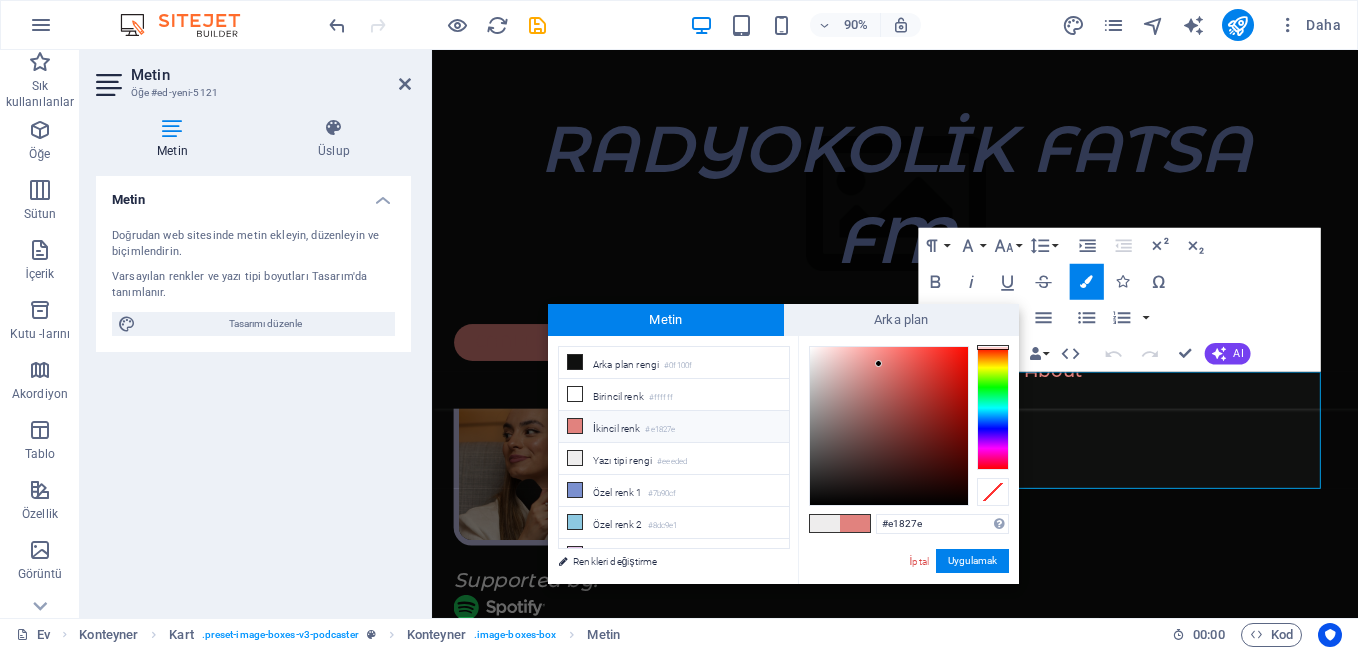 click on "İkincil renk
#e1827e" at bounding box center (674, 427) 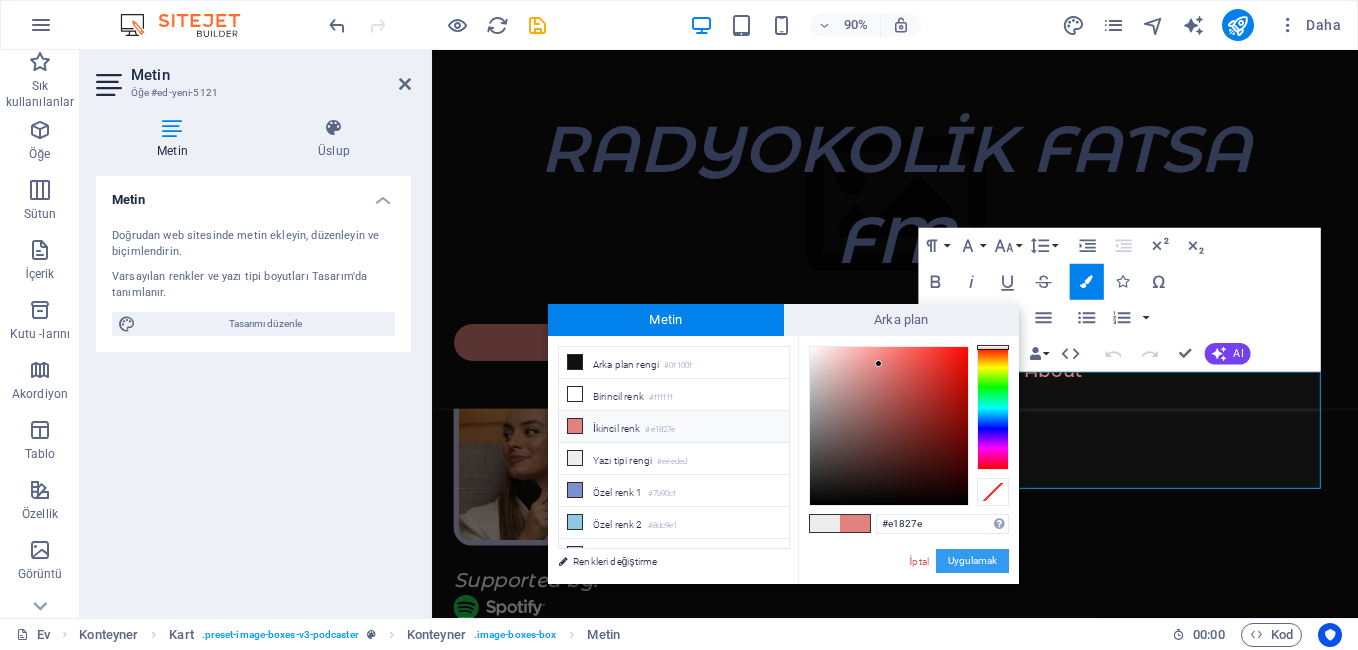 click on "Uygulamak" at bounding box center (972, 561) 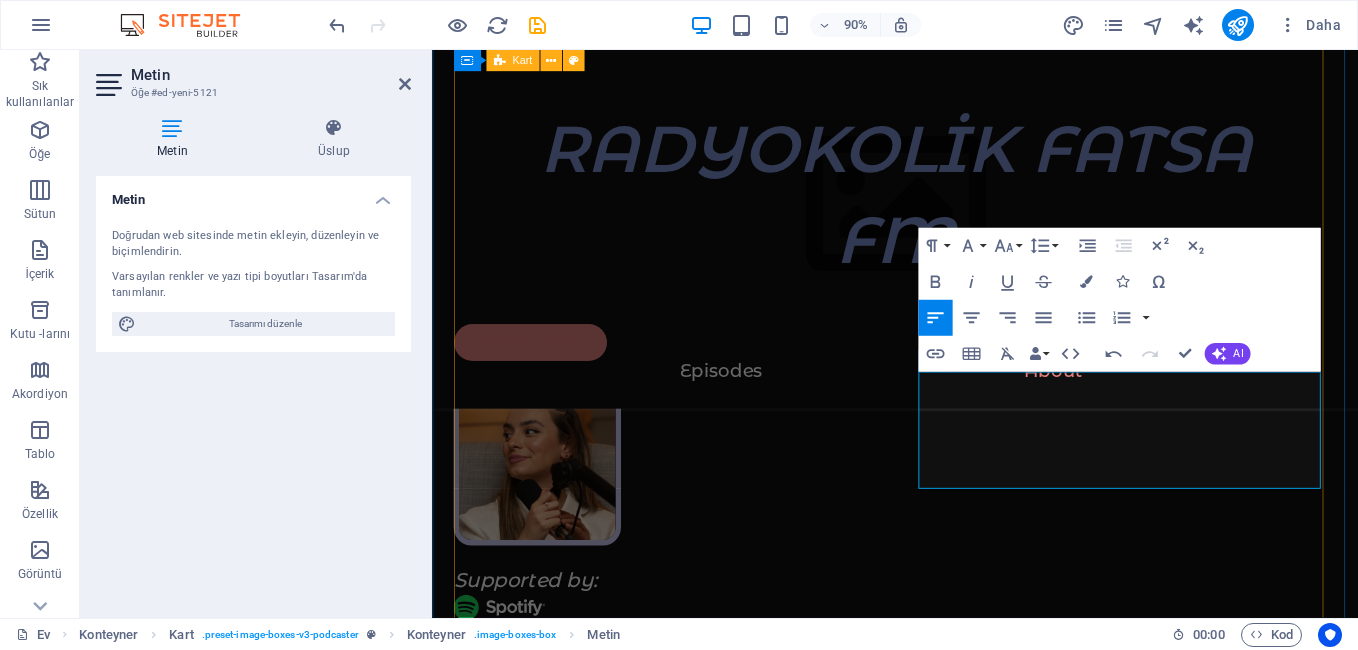click on "SPONSORLARIMIZ 1: HÜNKAR RESTAURANT DOLUNA           2: SERAY CAFE SEVİM VE ERAY     3: SERİN EKŞİMAYA EKMEK FIRIN              4: YILMAZ GSM TAMİRİ ALIM SATIM                  5: YURTTAŞLAR FINDIK ETKİNLİKLERİMİZİ TAKİP                                                                   EDEBİLİRSİNİZ                            İLETİŞİM                       0543 924 27 61                           LÜTFEN BİZİMLE PAYLAŞMAK İSTEDİKLERİNİZİ VE ETKİNLİKLER VE YAYIN AKIŞI İLE İLGİLİ ÖNERİLERİNİZİ PAYLAŞINIZ...      Quis dictum cursus faucibus mattis dignisim. Pellentes que purus in sed sodales in mauris molestie. Eleifend estco sctetur interdum eu in auctor." at bounding box center [946, 15982] 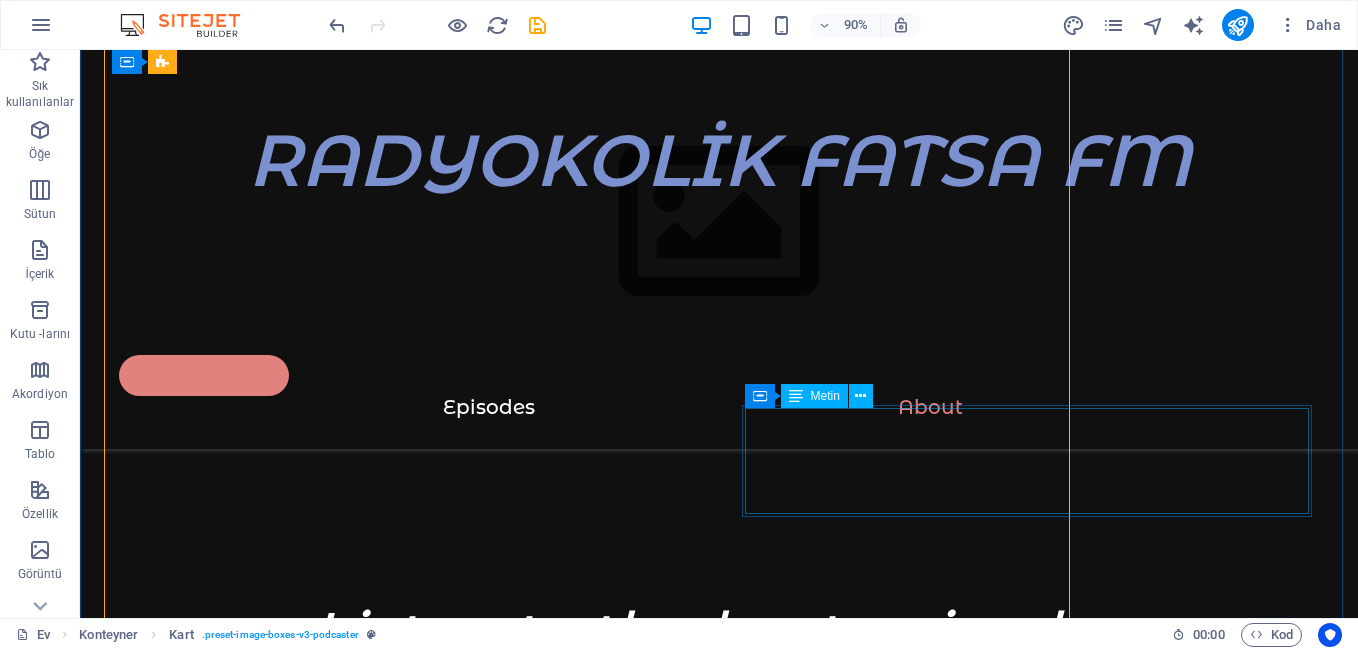 scroll, scrollTop: 6295, scrollLeft: 0, axis: vertical 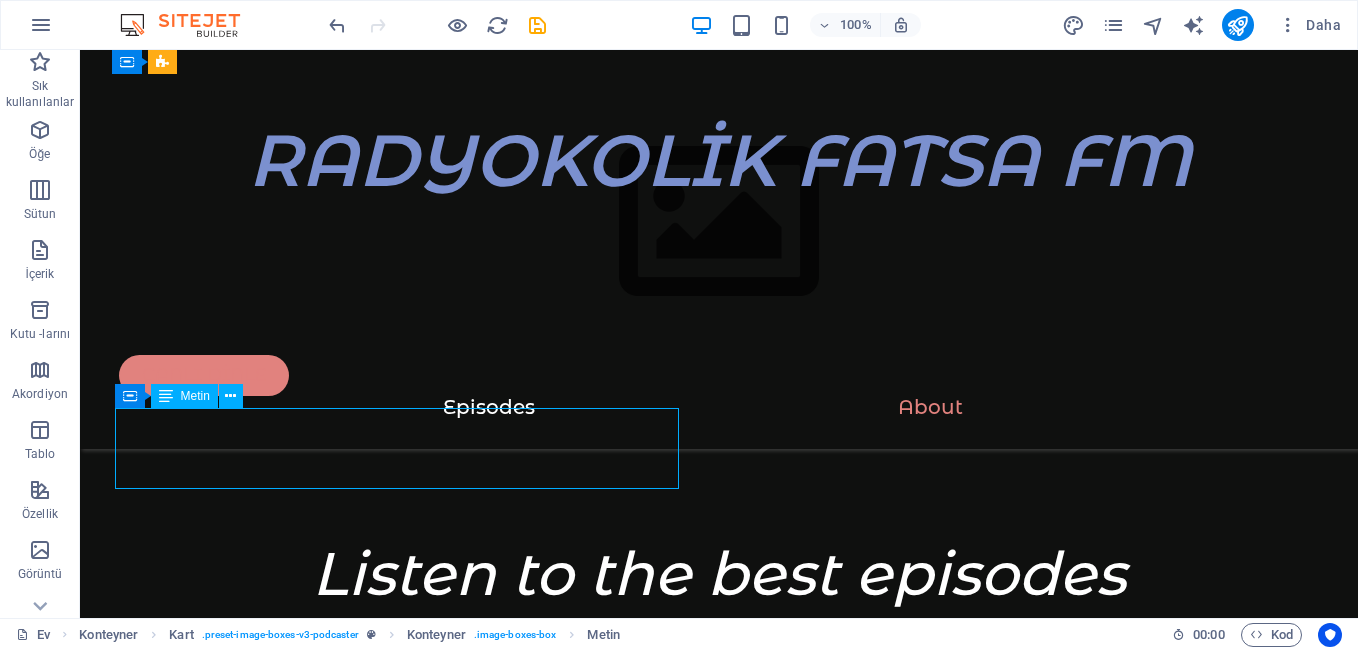 drag, startPoint x: 390, startPoint y: 437, endPoint x: 301, endPoint y: 428, distance: 89.453896 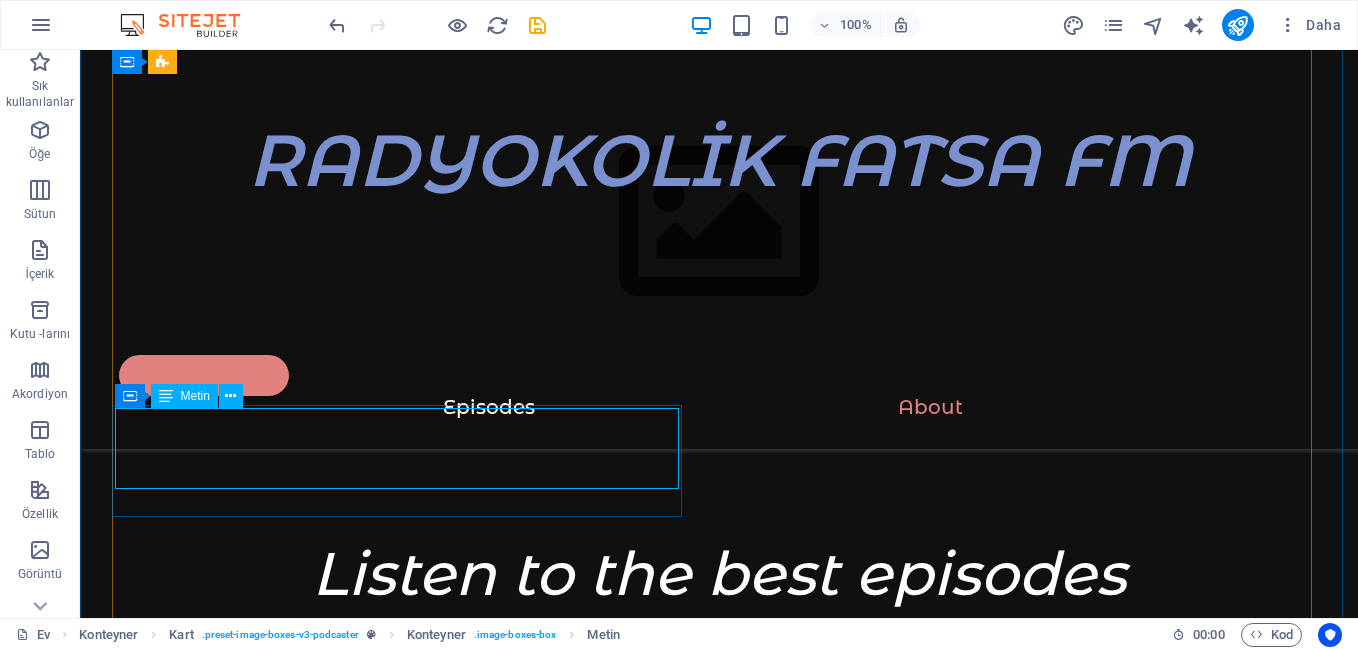 click on "İLETİŞİM                       0543 924 27 61" at bounding box center (404, 17959) 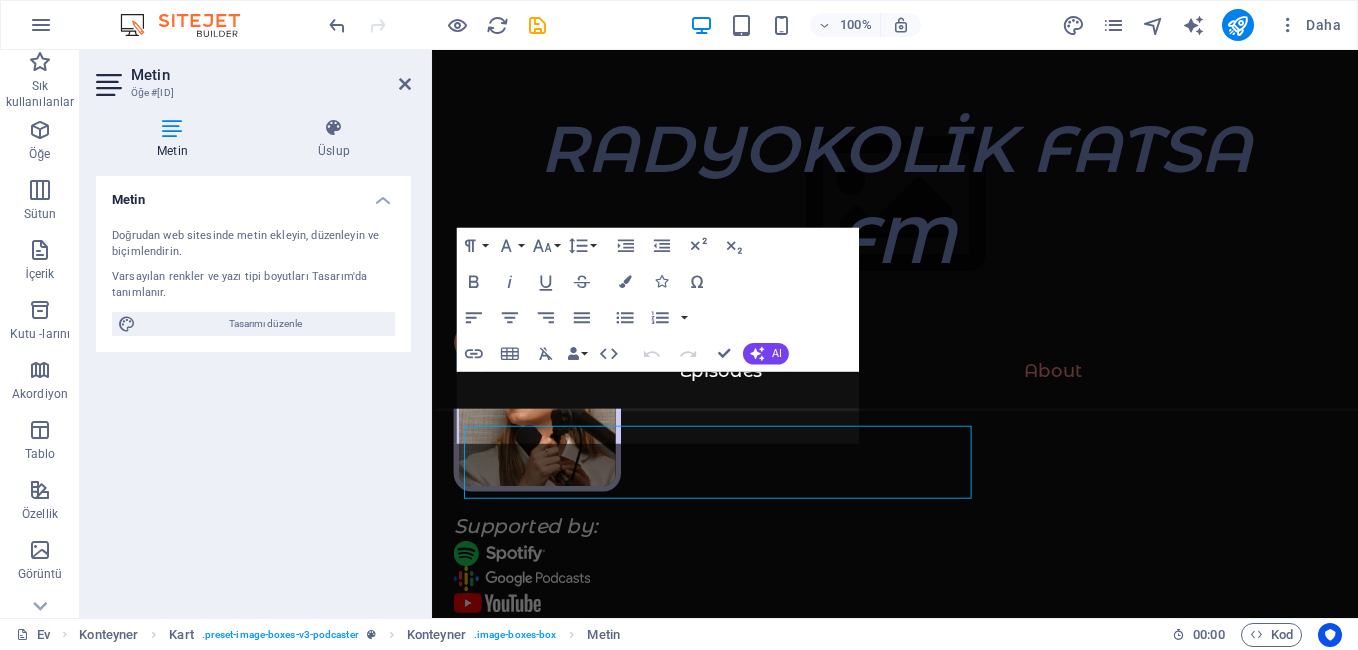scroll, scrollTop: 6235, scrollLeft: 0, axis: vertical 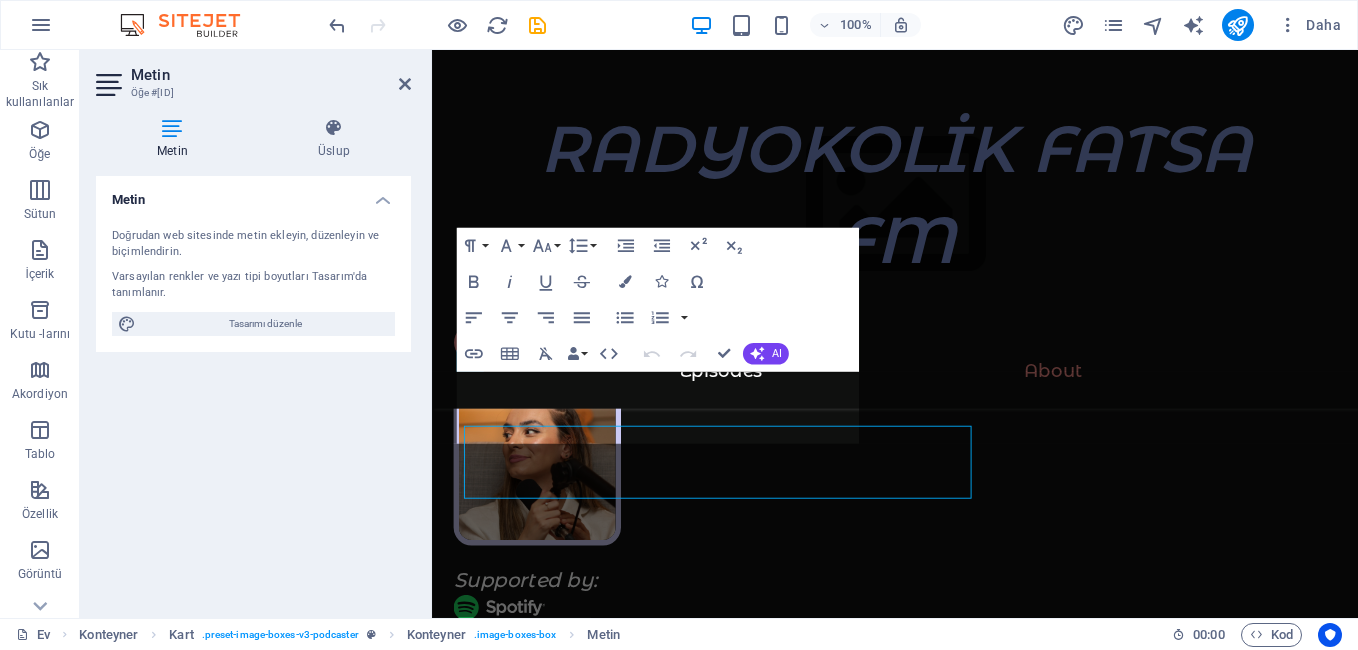 click on "Metin Doğrudan web sitesinde metin ekleyin, düzenleyin ve biçimlendirin. Varsayılan renkler ve yazı tipi boyutları Tasarım'da tanımlanır. Tasarımı düzenle Hizalama Sola hizalı Merkezli Sağa hizalı" at bounding box center [253, 389] 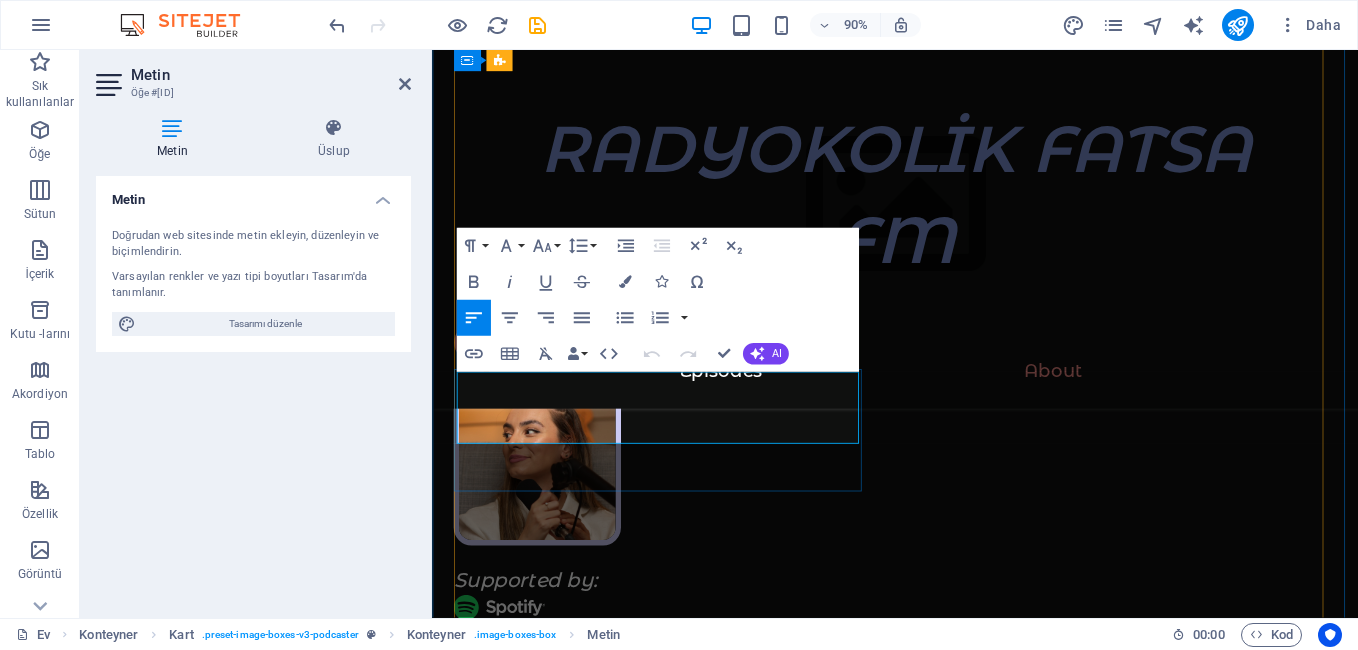 drag, startPoint x: 615, startPoint y: 423, endPoint x: 765, endPoint y: 452, distance: 152.77762 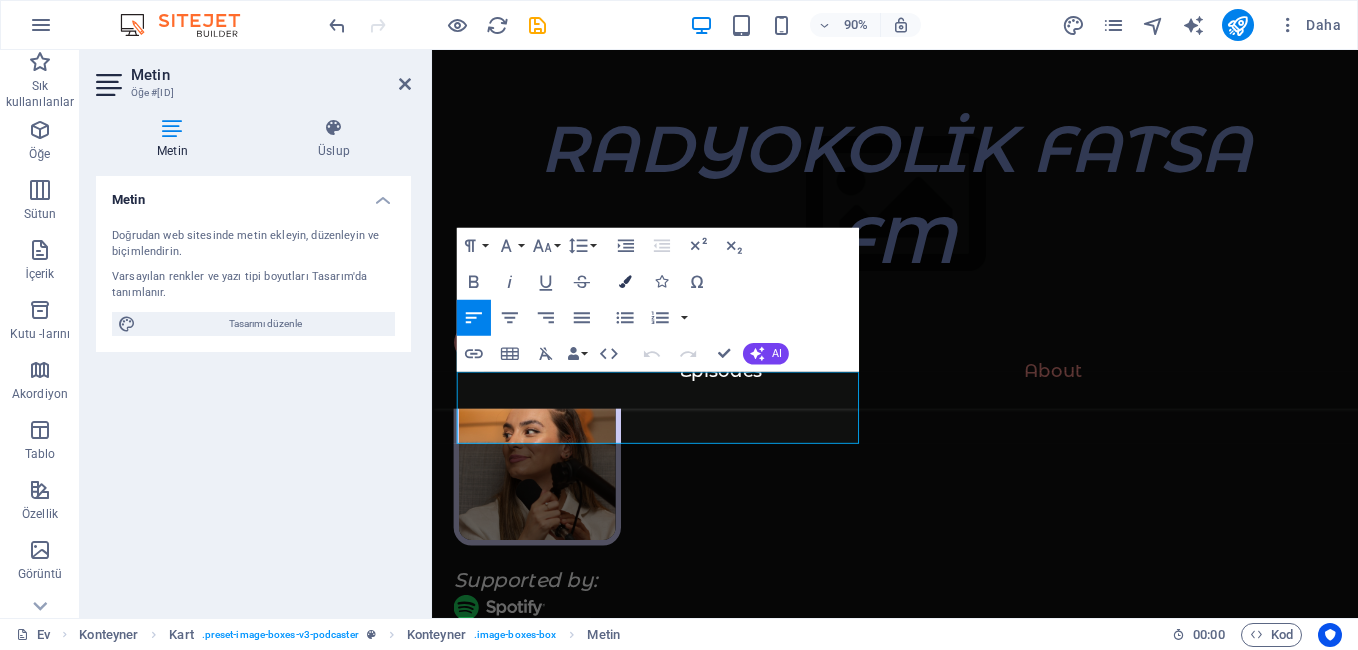 click at bounding box center [624, 281] 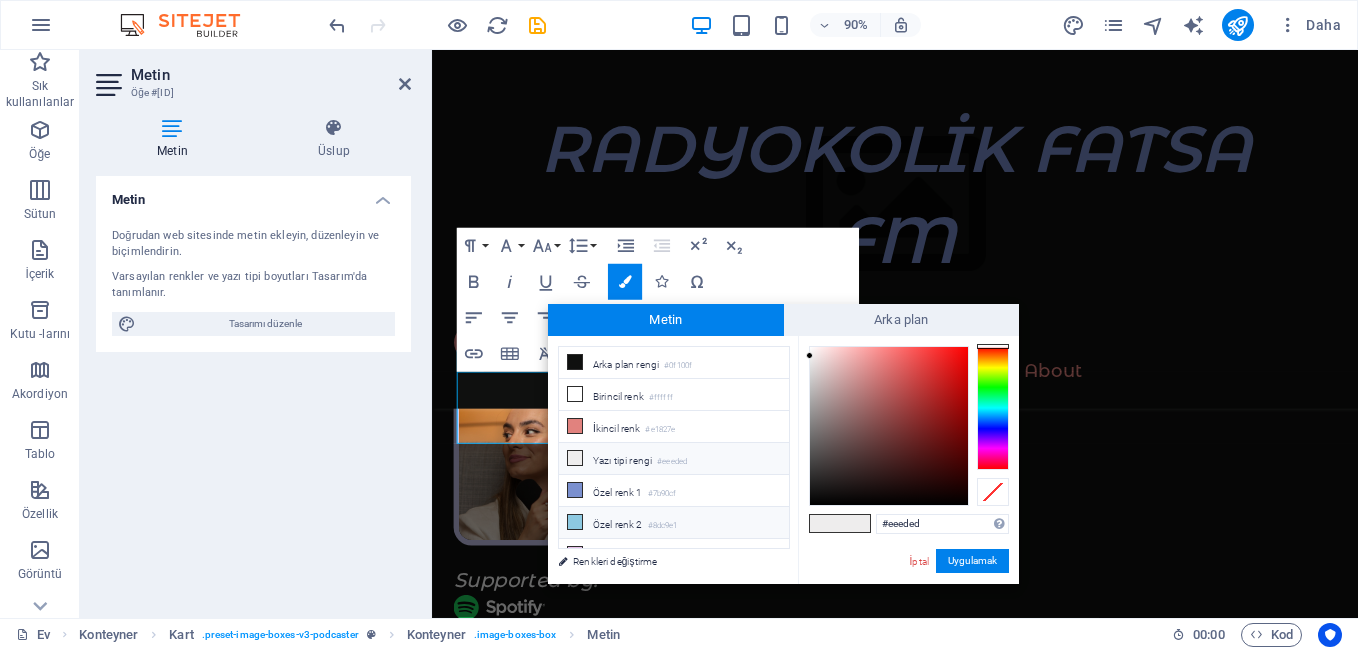 click on "Özel renk 2" at bounding box center [618, 524] 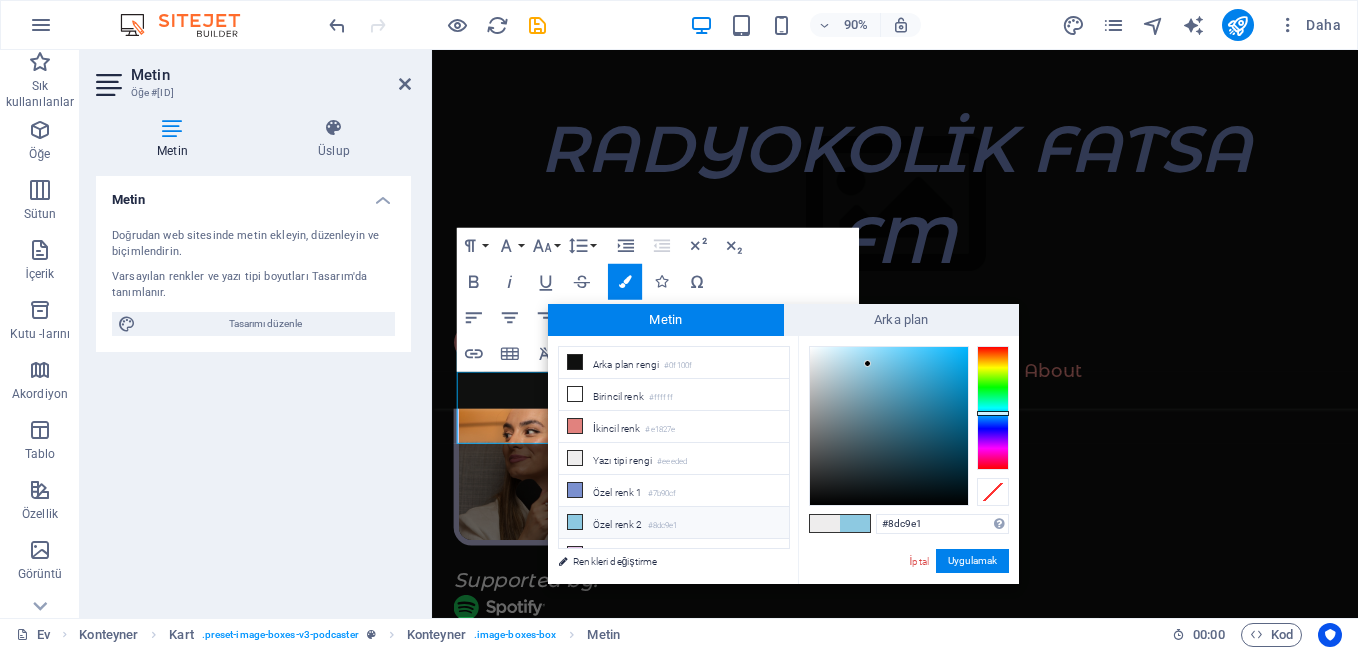 click on "Özel renk 2" at bounding box center [618, 524] 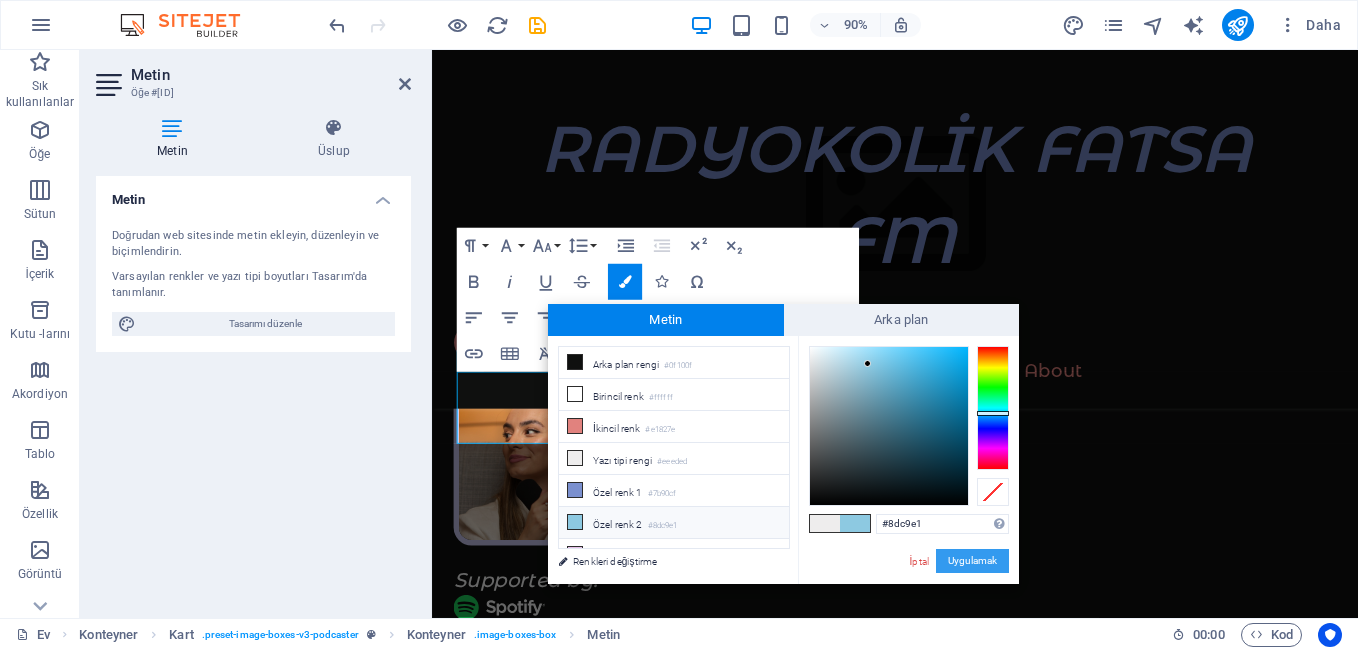 click on "Uygulamak" at bounding box center (972, 561) 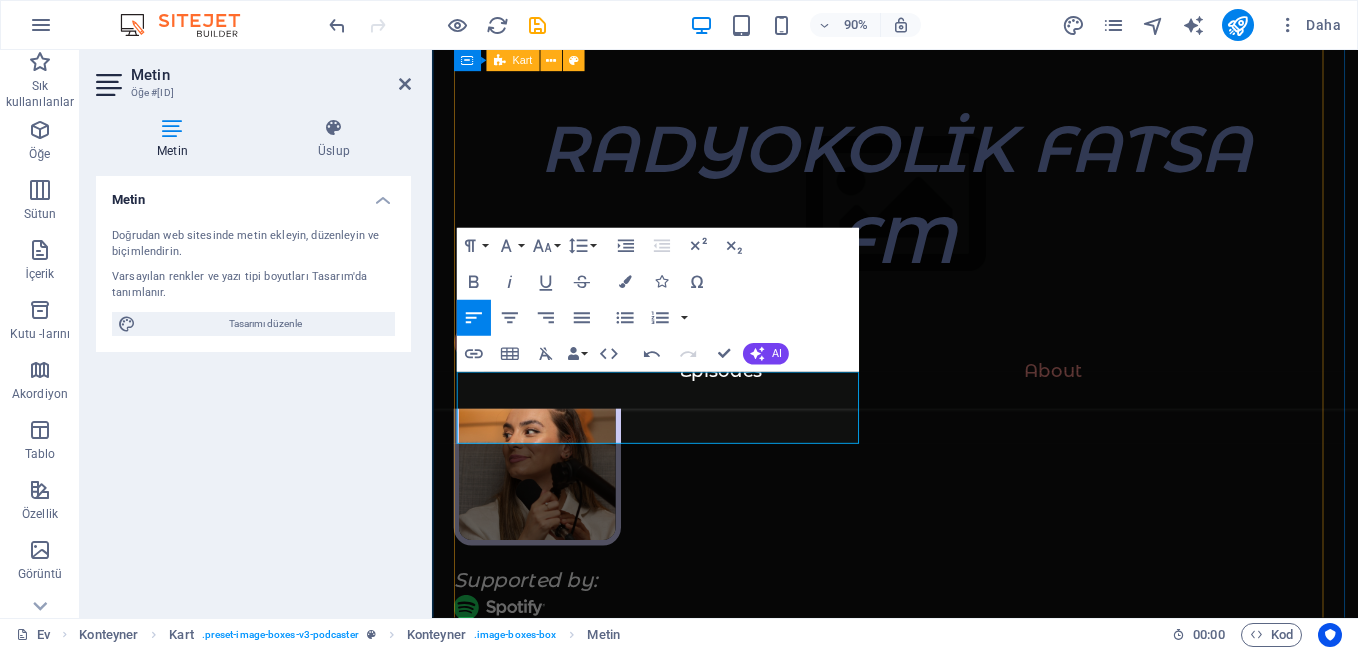 click on "SPONSORLARIMIZ 1: HÜNKAR RESTAURANT DOLUNA           2: SERAY CAFE SEVİM VE ERAY     3: SERİN EKŞİMAYA EKMEK FIRIN              4: YILMAZ GSM TAMİRİ ALIM SATIM                  5: YURTTAŞLAR FINDIK ETKİNLİKLERİMİZİ TAKİP                                                                   EDEBİLİRSİNİZ                             İLETİŞİM                       0543 924 27 61                           LÜTFEN BİZİMLE PAYLAŞMAK İSTEDİKLERİNİZİ VE ETKİNLİKLER VE YAYIN AKIŞI İLE İLGİLİ ÖNERİLERİNİZİ PAYLAŞINIZ...      Quis dictum cursus faucibus mattis dignisim. Pellentes que purus in sed sodales in mauris molestie. Eleifend estco sctetur interdum eu in auctor." at bounding box center (946, 15982) 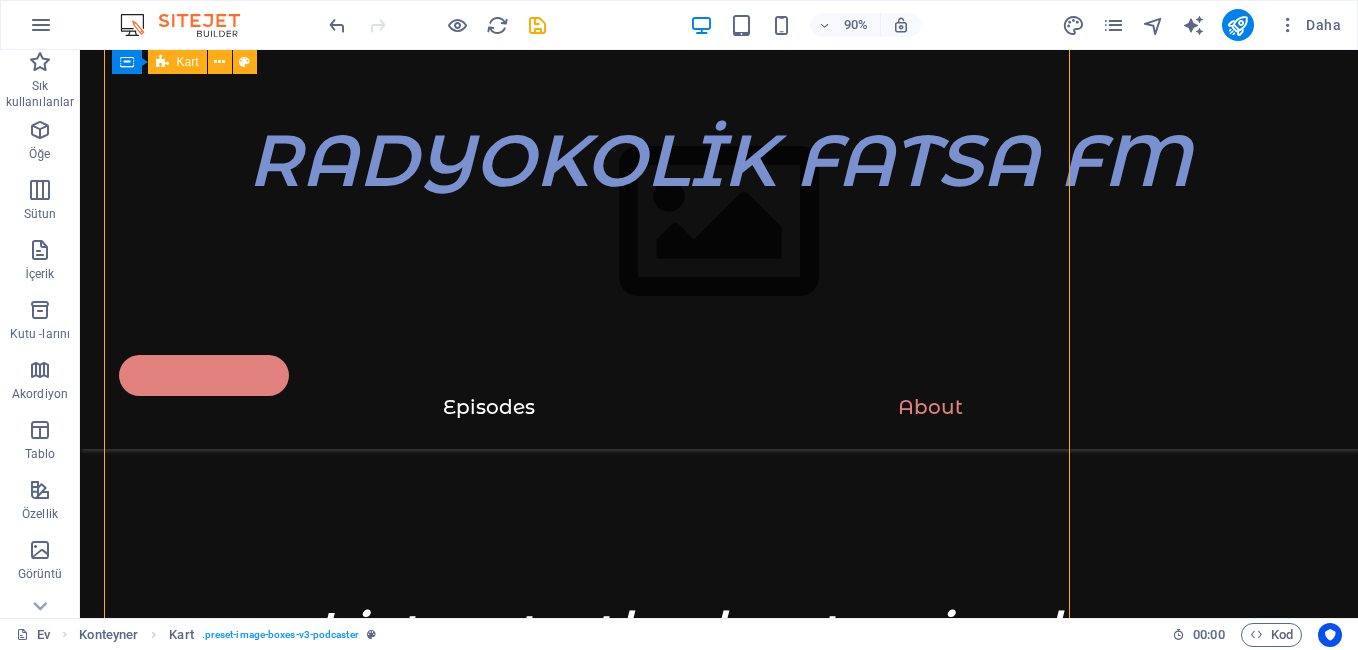 scroll, scrollTop: 6295, scrollLeft: 0, axis: vertical 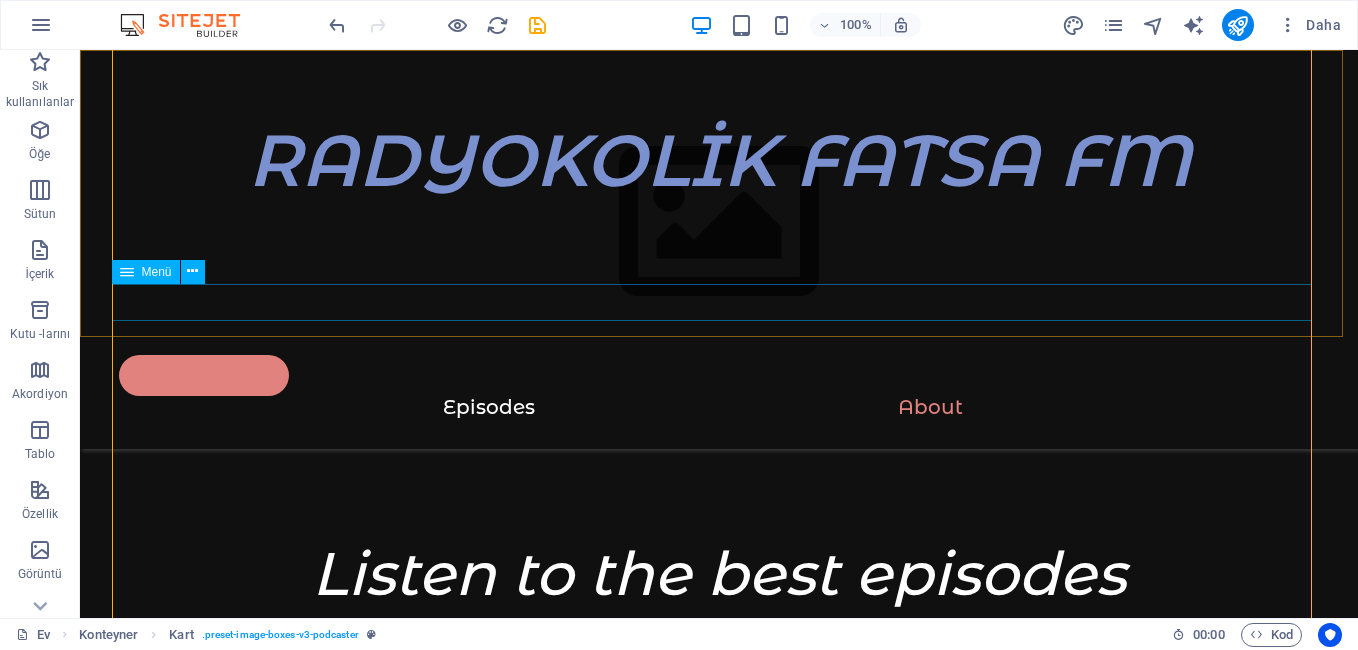 click on "Episodes About" at bounding box center [719, 414] 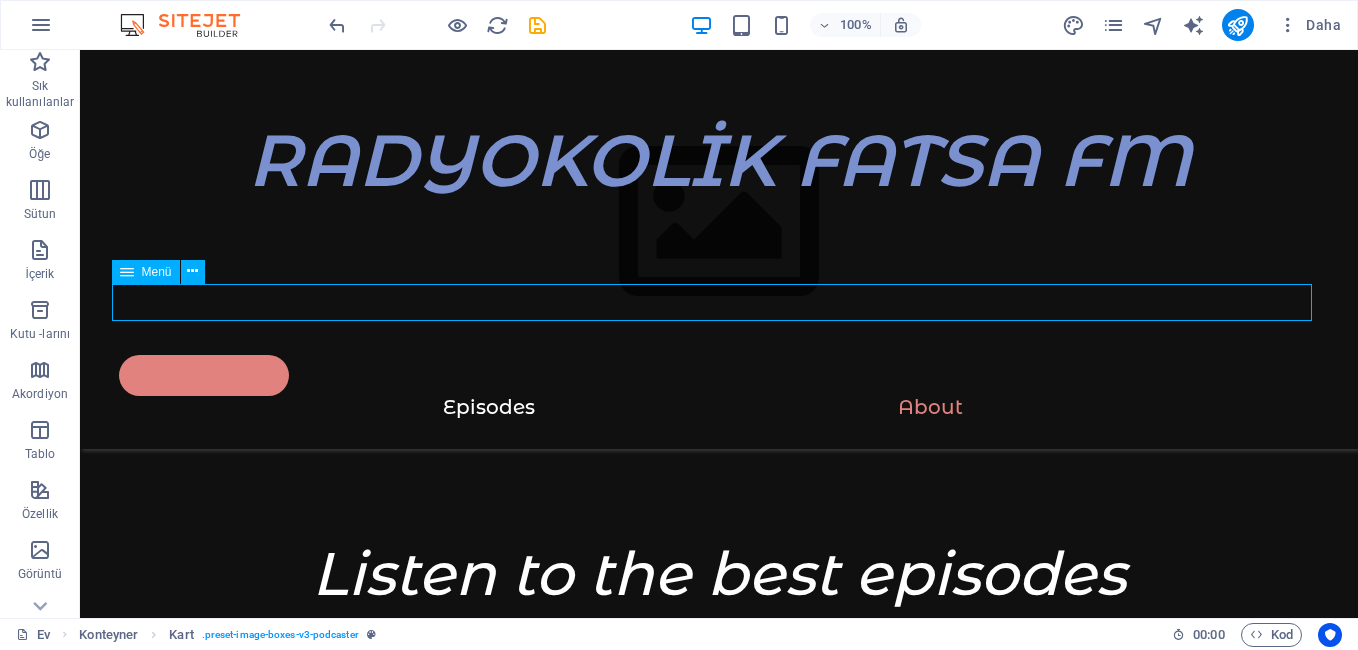 click on "Episodes About" at bounding box center (719, 414) 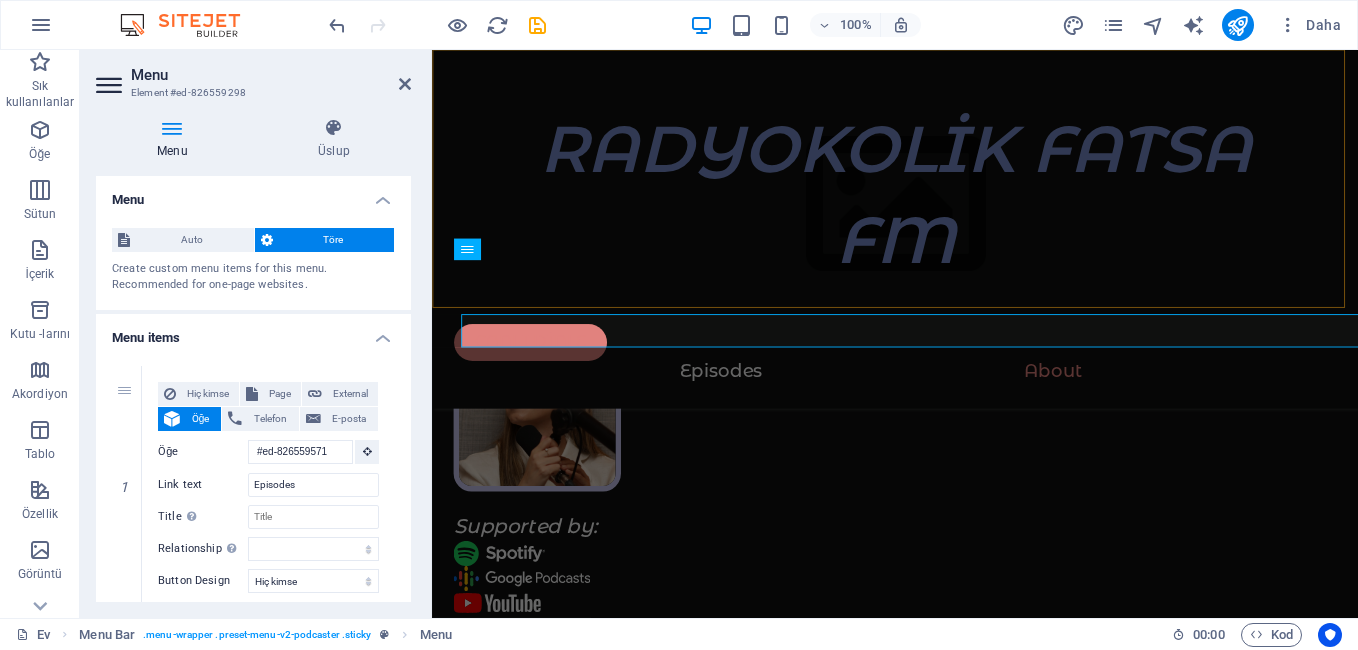 scroll, scrollTop: 6235, scrollLeft: 0, axis: vertical 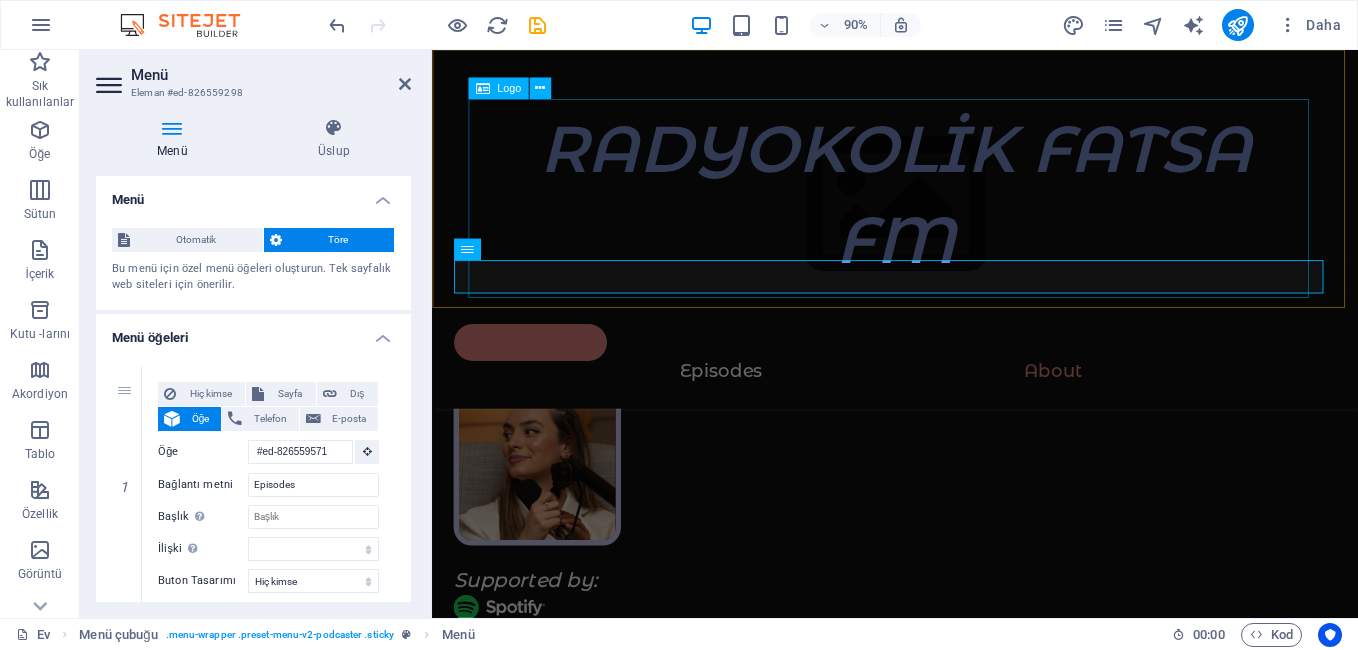 click on "RADYOKOLİK FATSA FM" at bounding box center [946, 221] 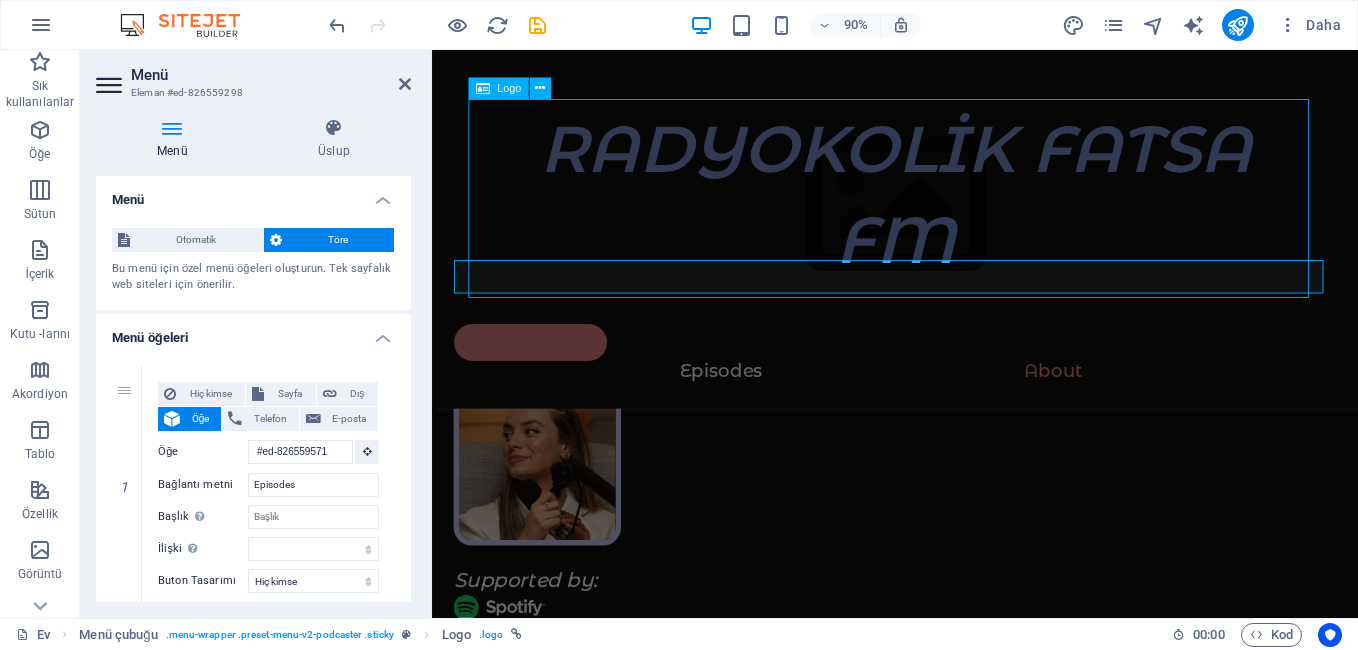 click on "RADYOKOLİK FATSA FM" at bounding box center (946, 221) 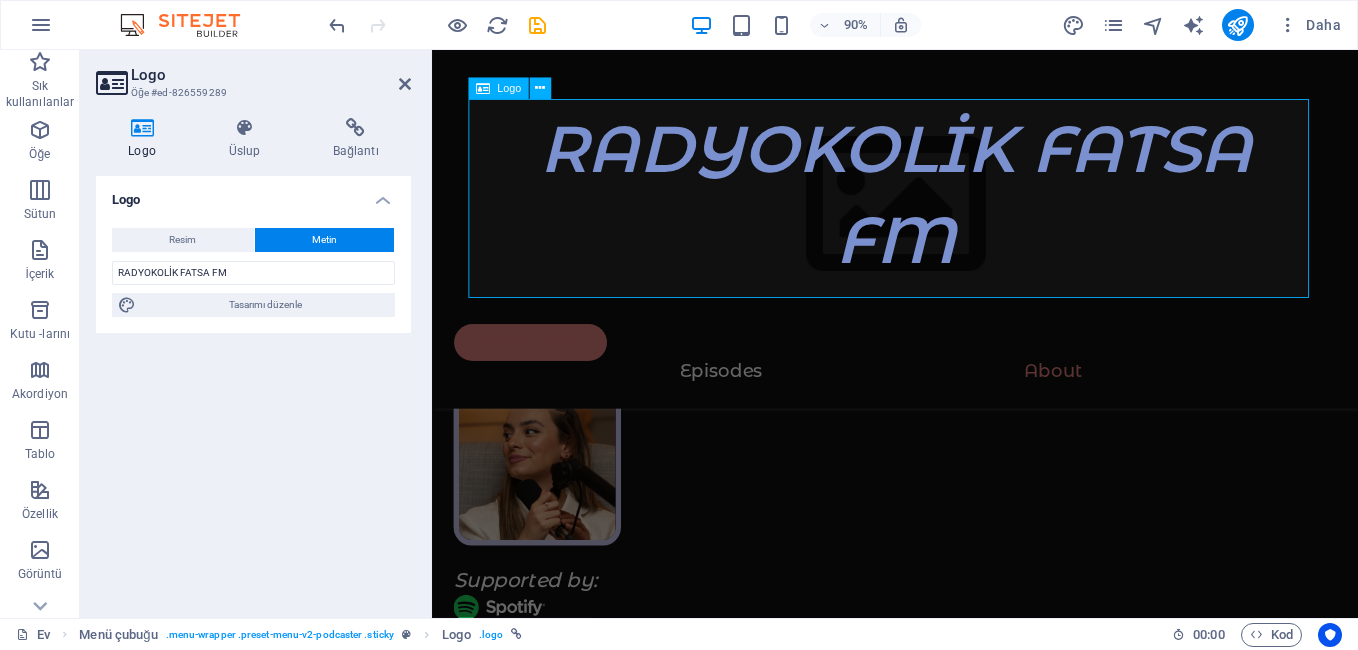 click on "RADYOKOLİK FATSA FM" at bounding box center [946, 221] 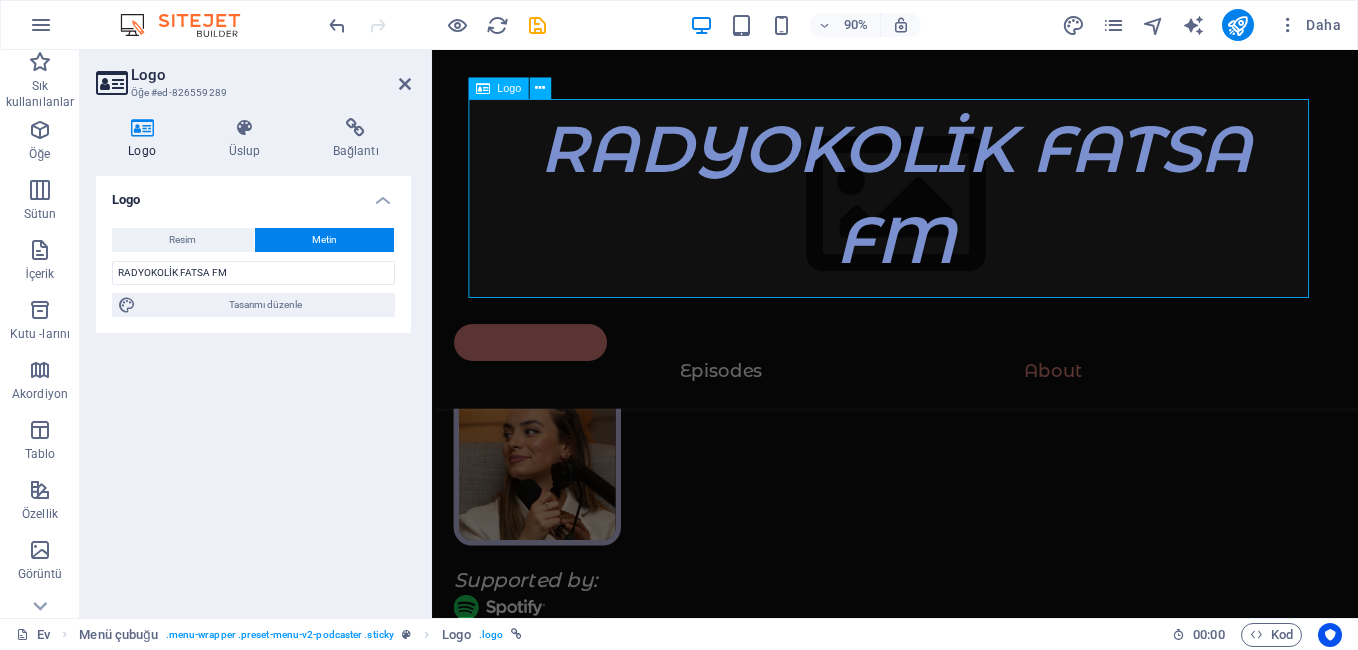 click on "RADYOKOLİK FATSA FM" at bounding box center [946, 221] 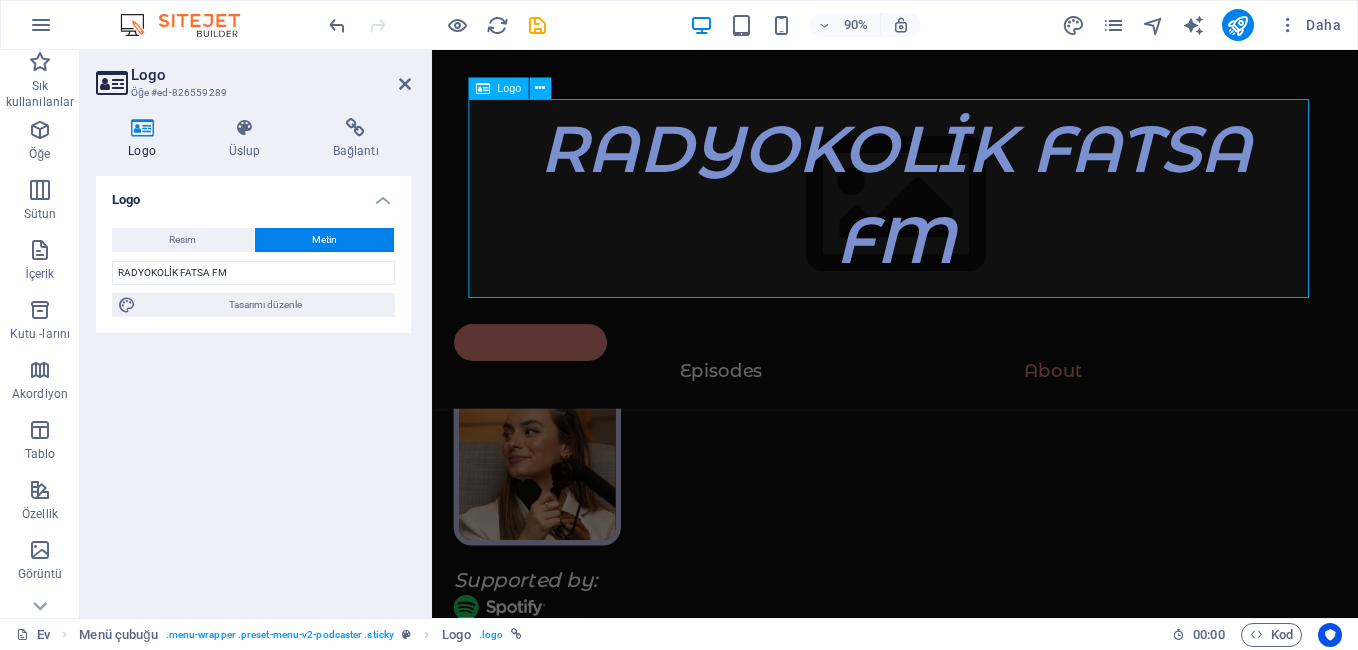 click on "RADYOKOLİK FATSA FM" at bounding box center [946, 221] 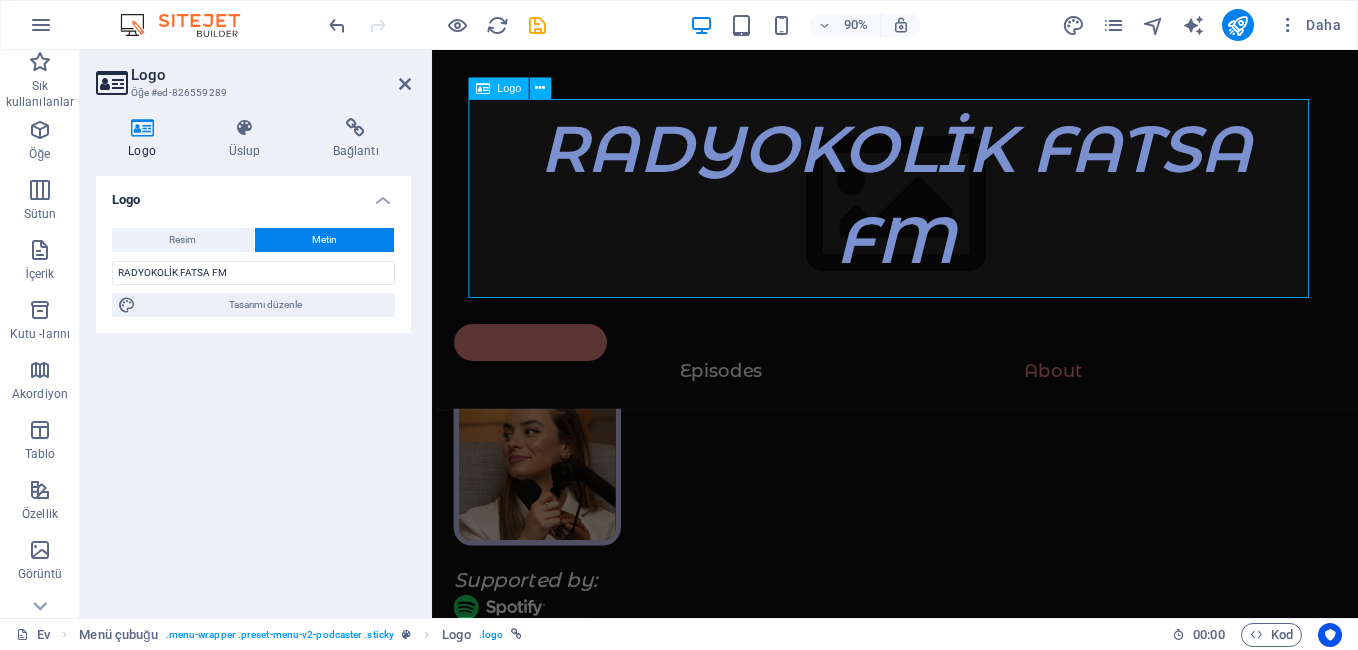 click on "RADYOKOLİK FATSA FM" at bounding box center [946, 221] 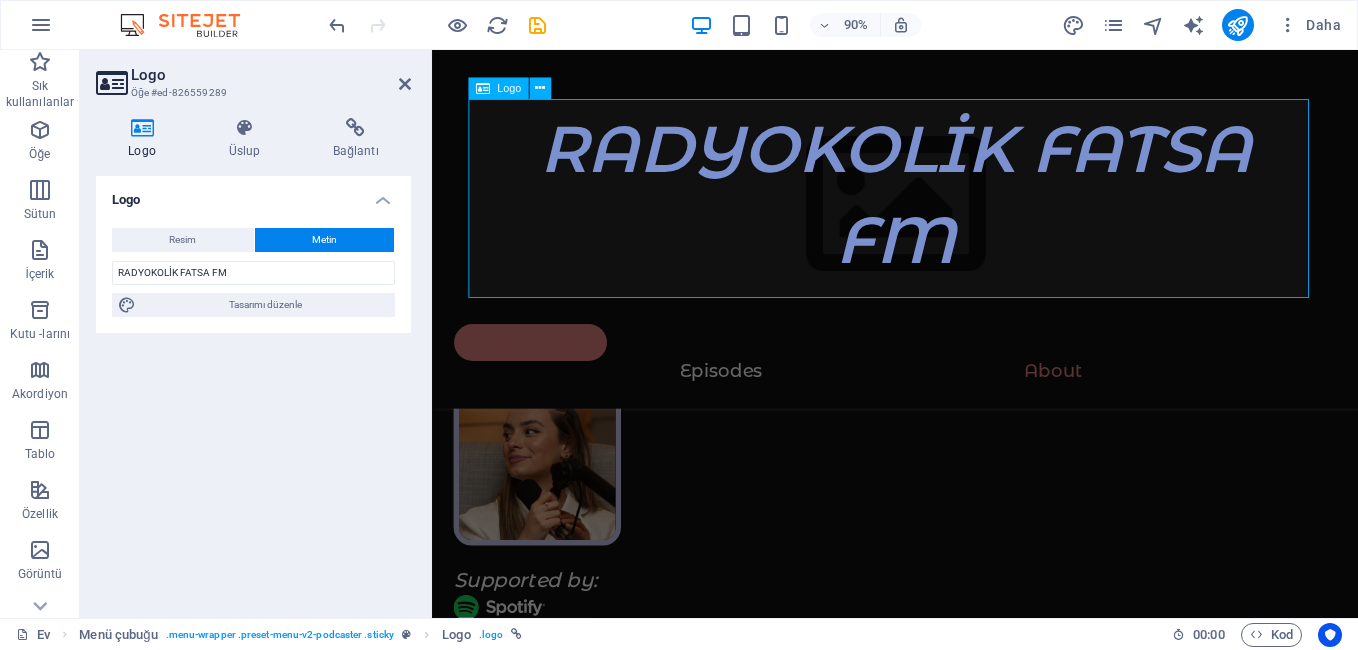 click on "RADYOKOLİK FATSA FM" at bounding box center (946, 221) 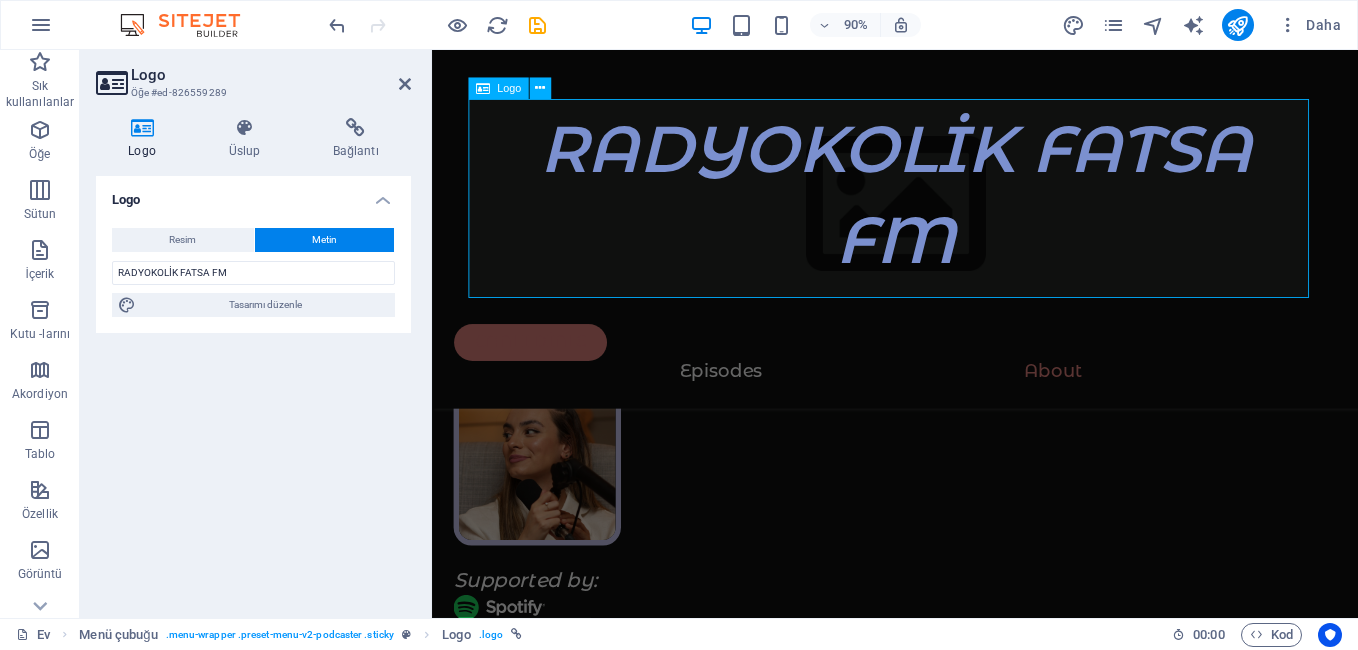 click on "RADYOKOLİK FATSA FM" at bounding box center [946, 221] 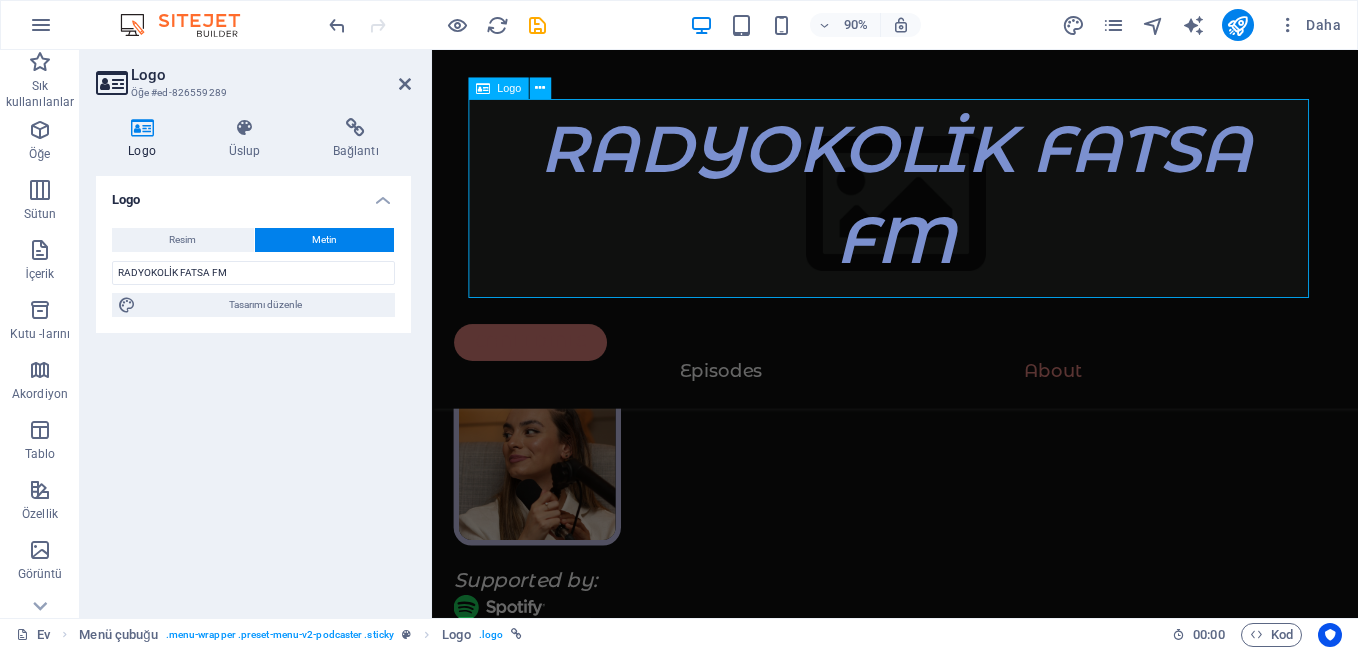 click on "RADYOKOLİK FATSA FM" at bounding box center [946, 221] 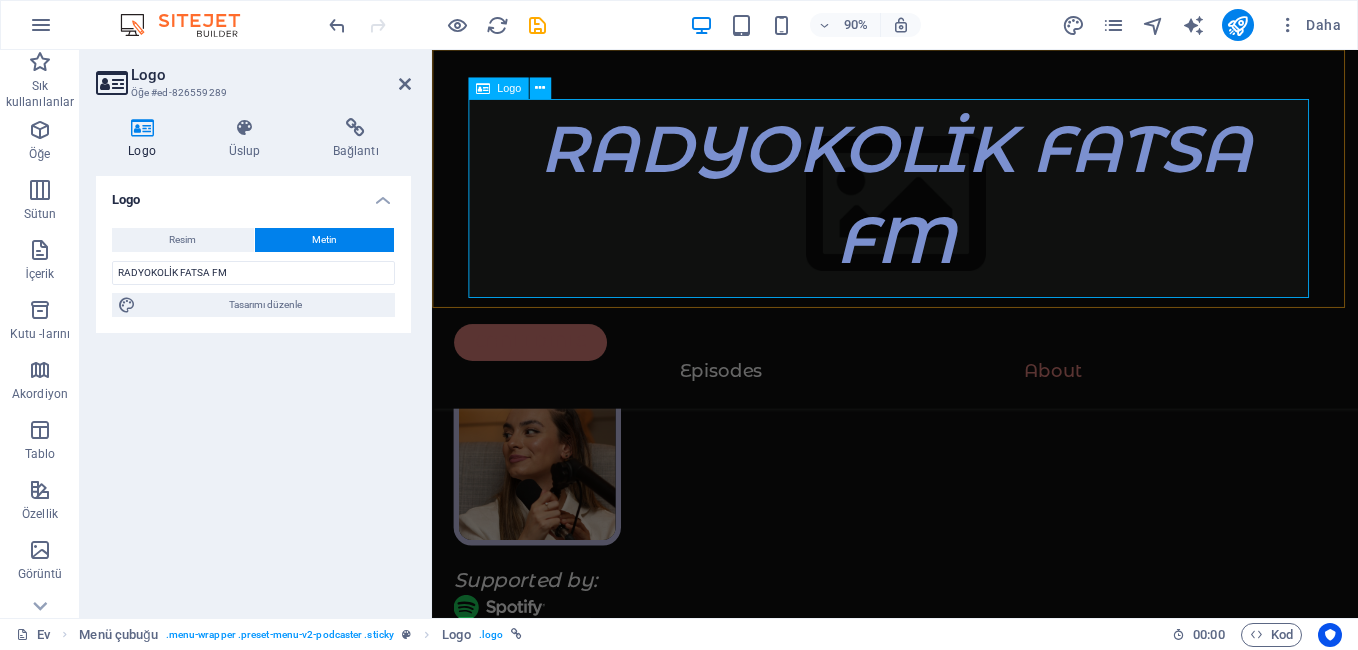 click on "RADYOKOLİK FATSA FM" at bounding box center [946, 221] 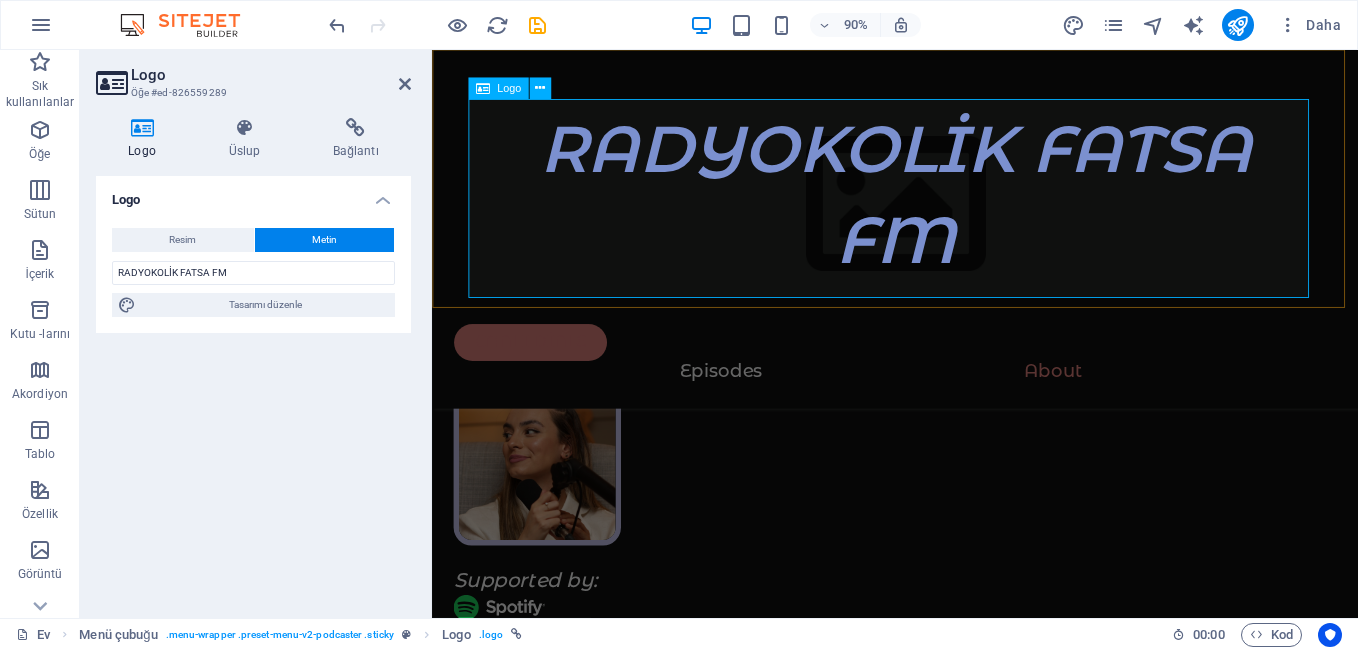click on "RADYOKOLİK FATSA FM" at bounding box center (946, 221) 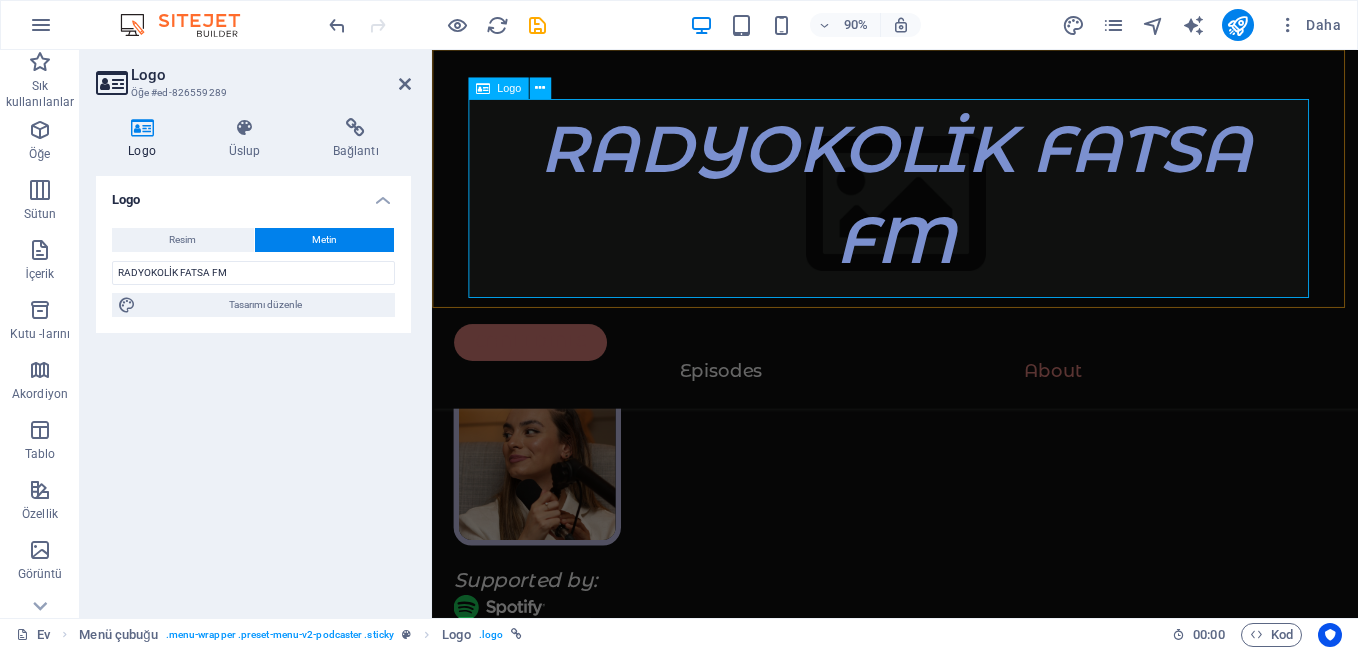 click on "RADYOKOLİK FATSA FM" at bounding box center [946, 221] 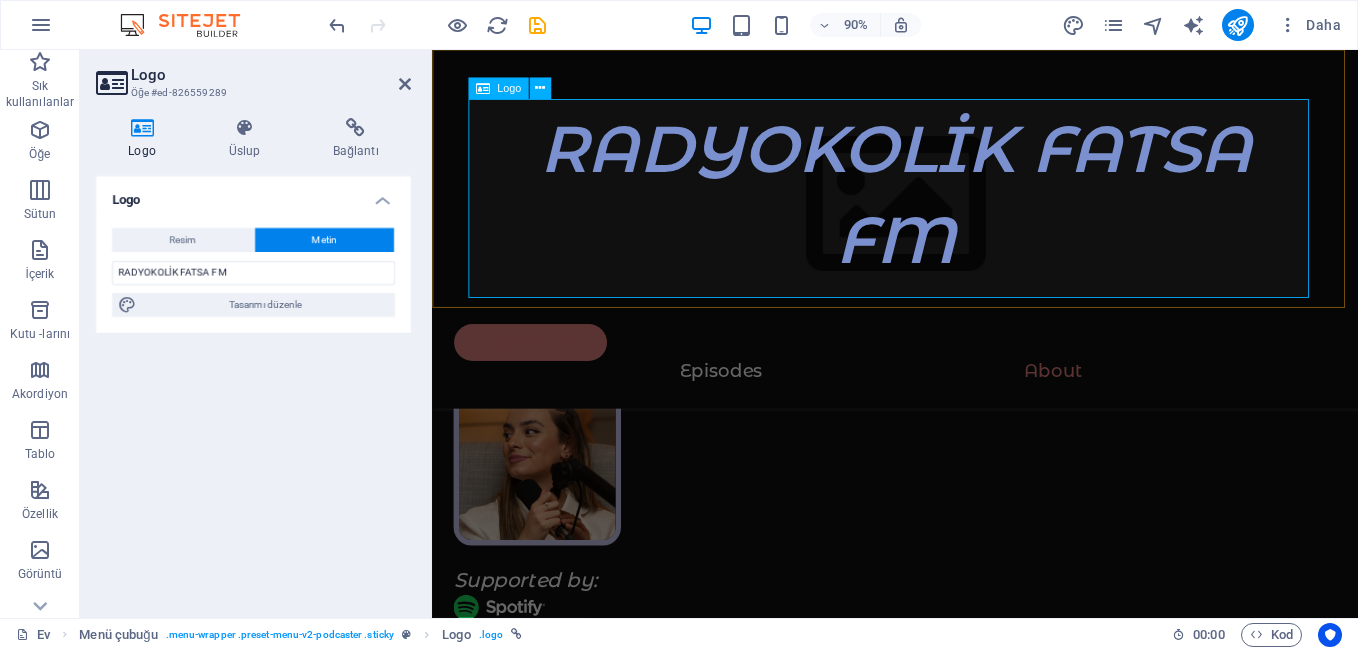 click on "RADYOKOLİK FATSA FM" at bounding box center [946, 221] 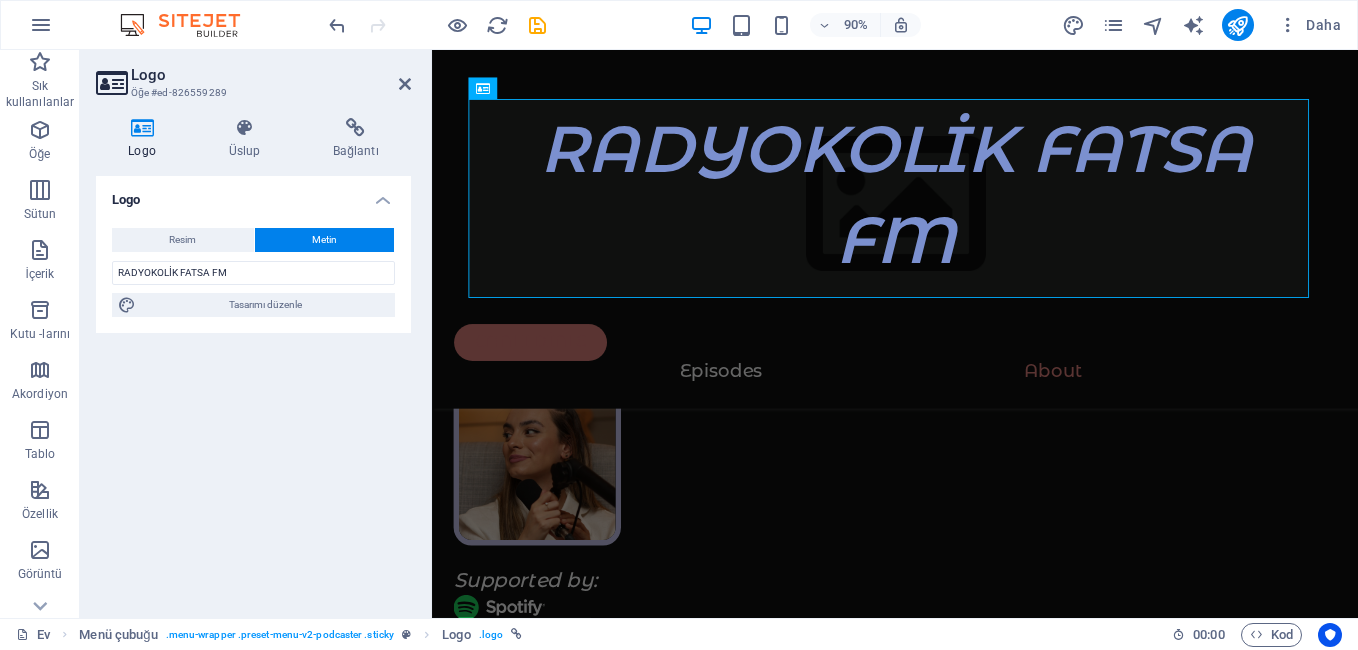 click on "Metin" at bounding box center (324, 240) 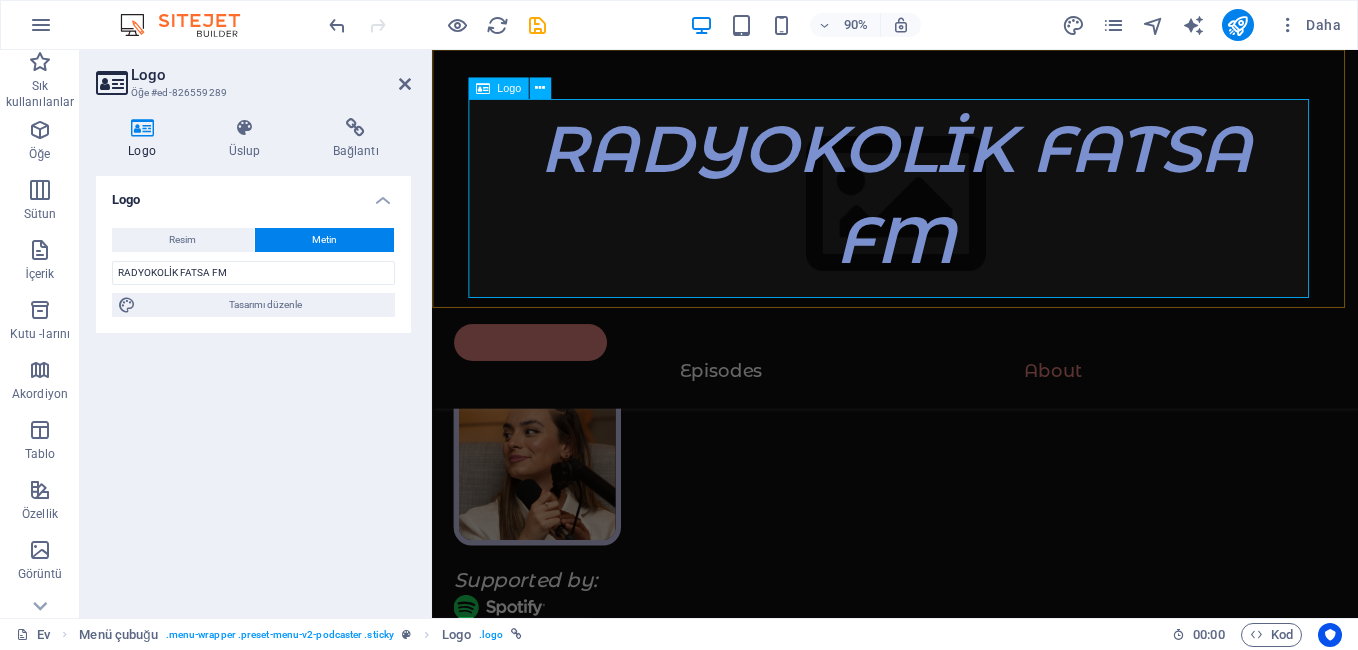 click on "RADYOKOLİK FATSA FM" at bounding box center [946, 221] 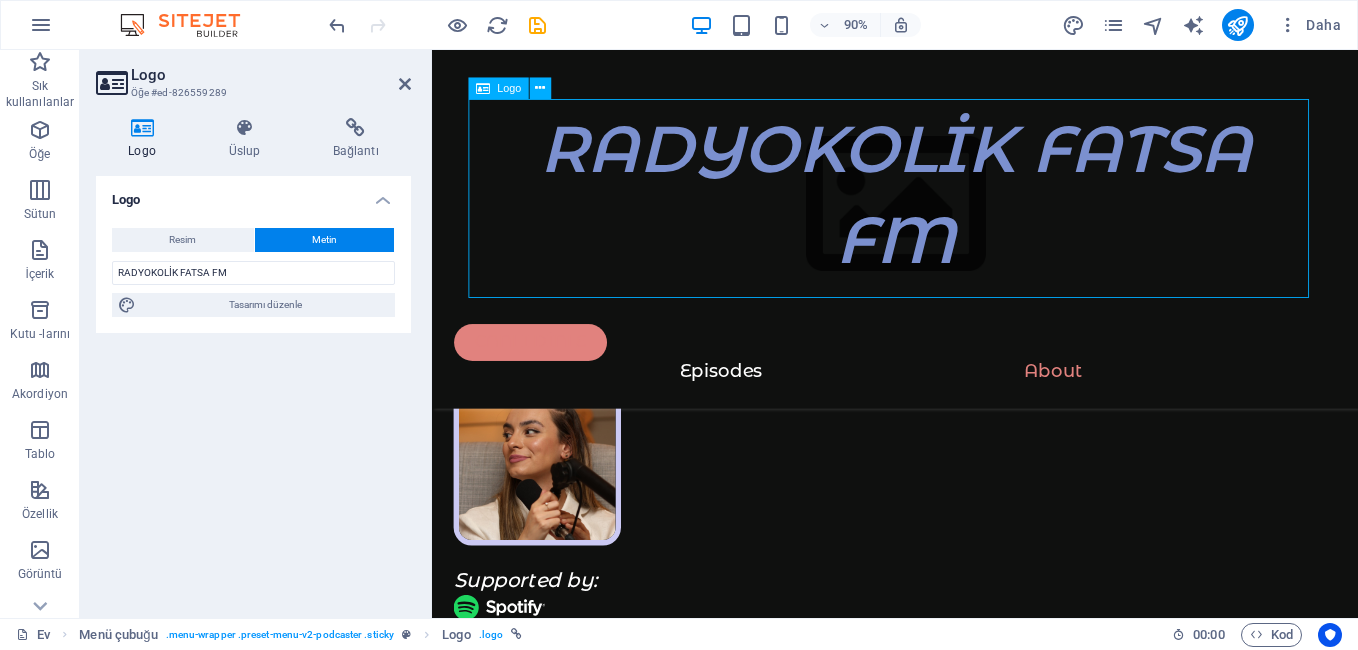 click on "RADYOKOLİK FATSA FM" at bounding box center [946, 221] 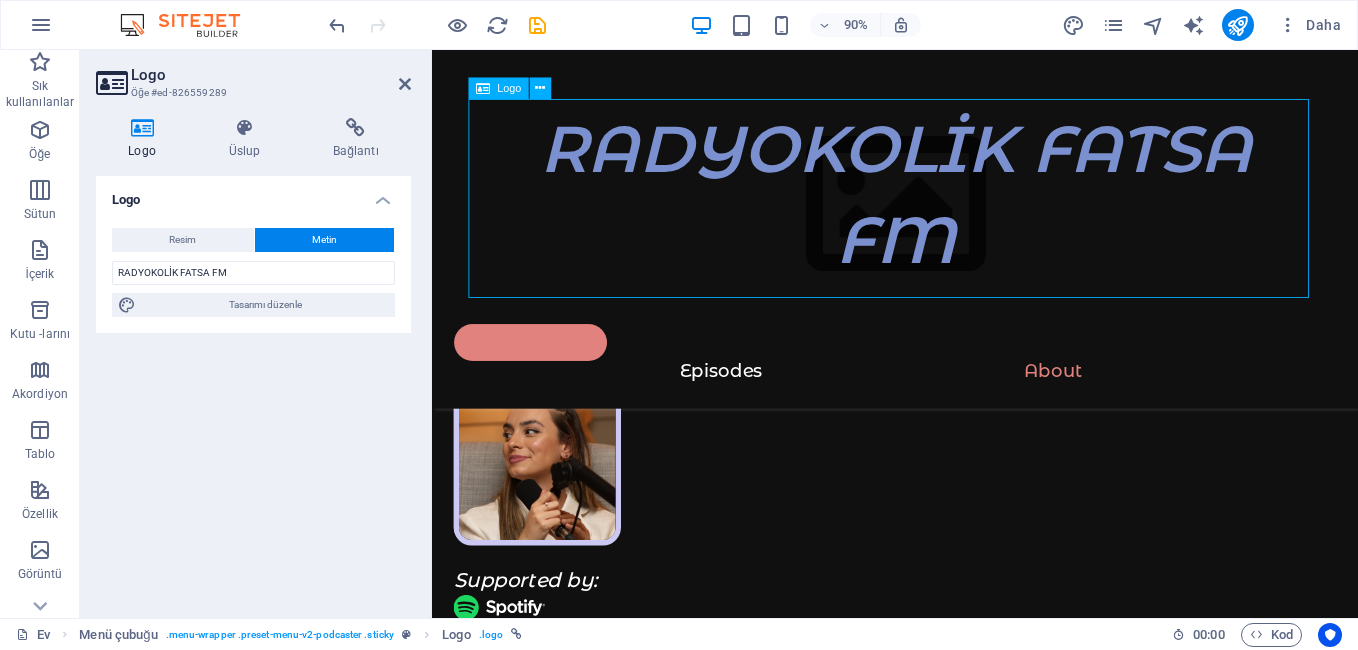 click on "RADYOKOLİK FATSA FM" at bounding box center [946, 221] 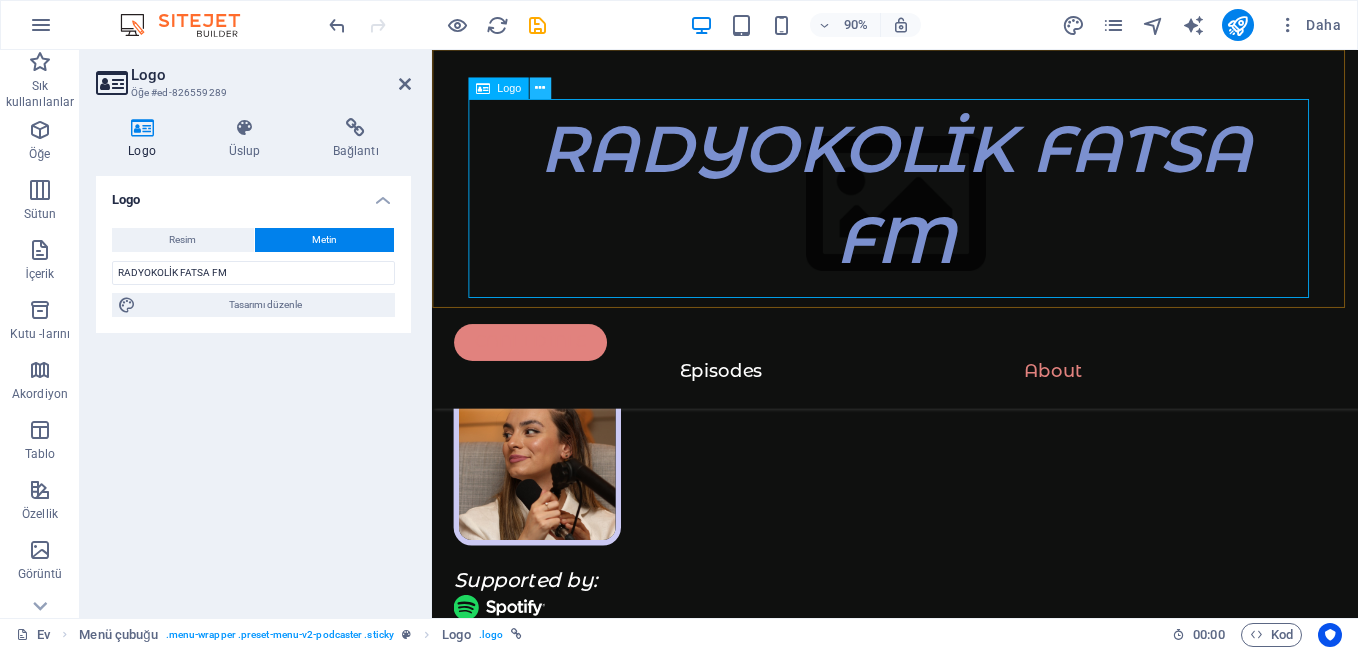 click at bounding box center (540, 88) 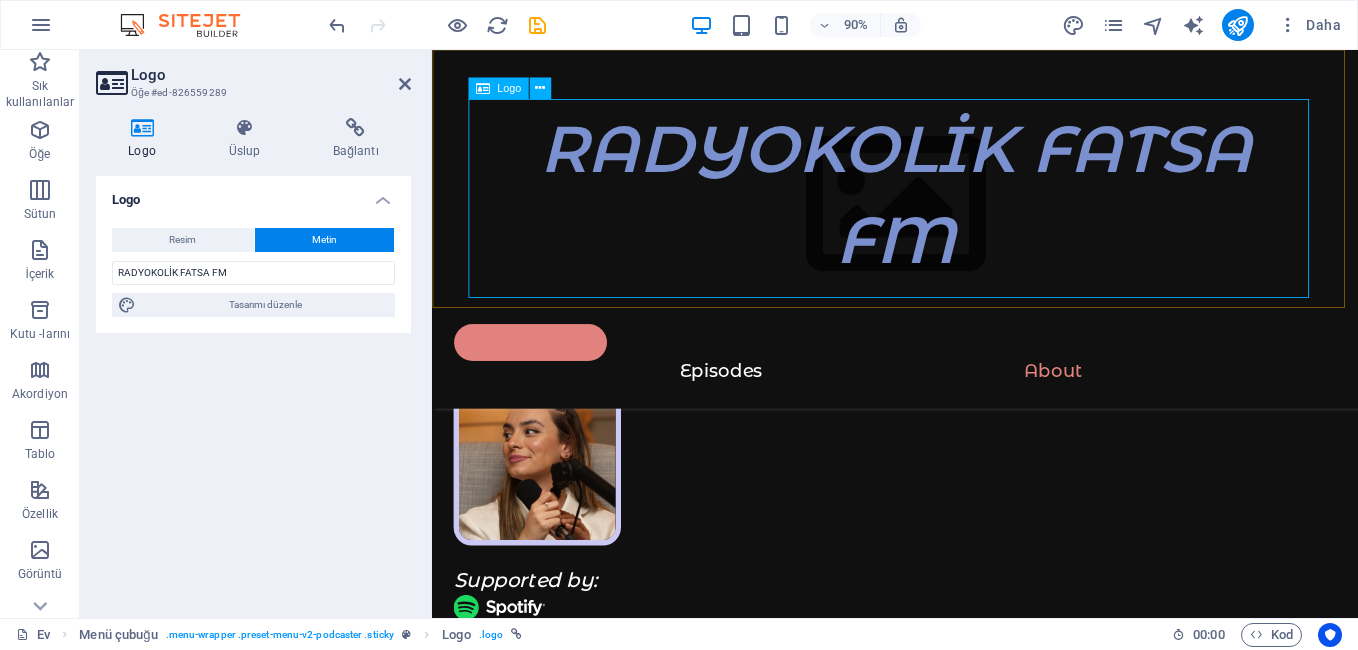 click on "RADYOKOLİK FATSA FM" at bounding box center [946, 221] 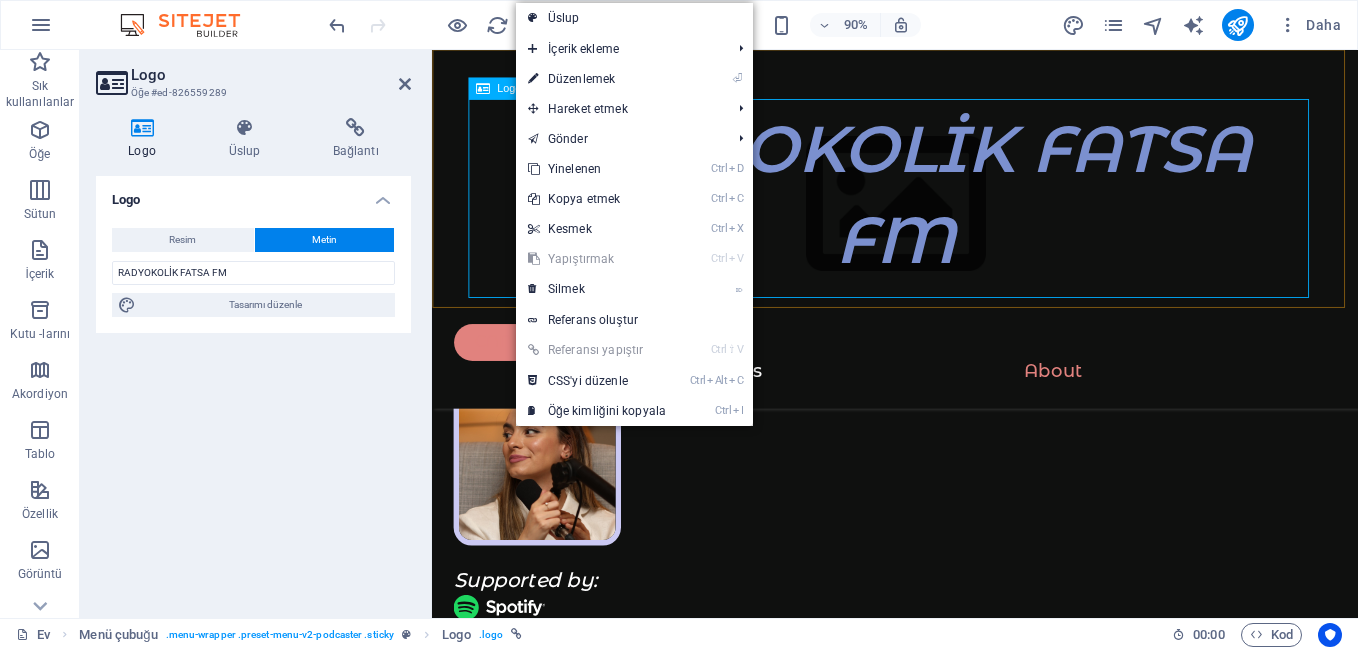 click on "RADYOKOLİK FATSA FM" at bounding box center (946, 221) 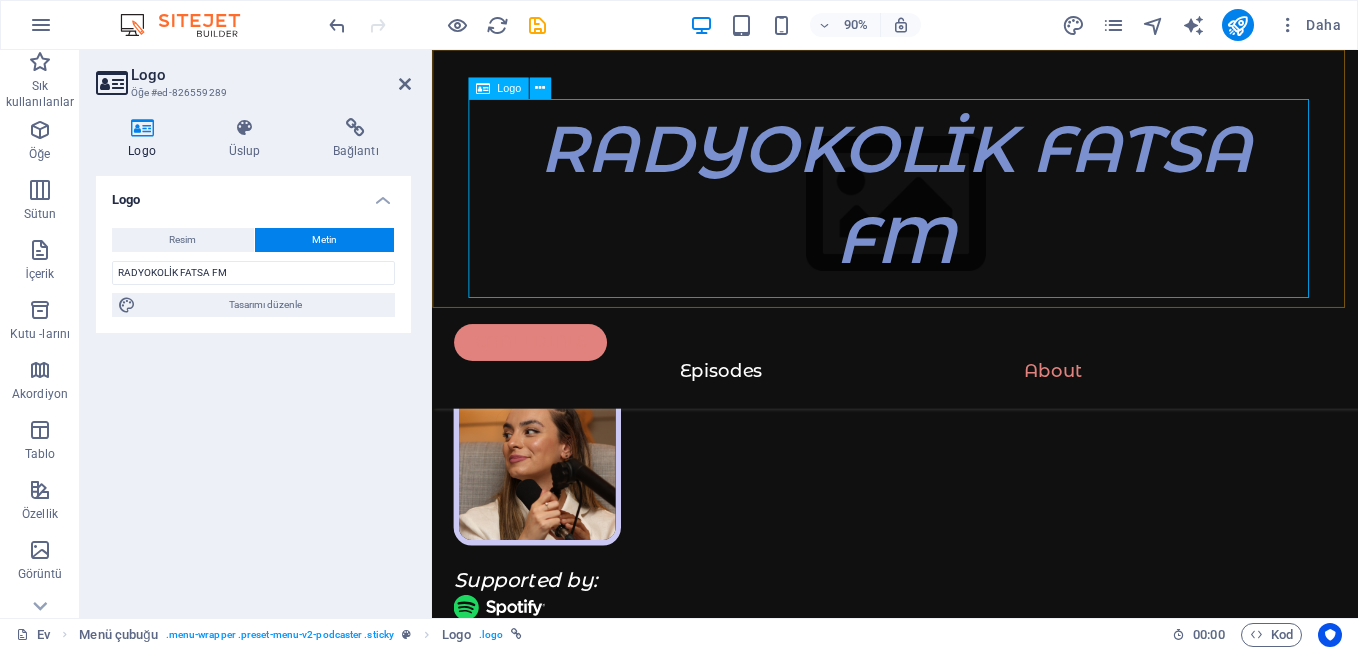 click on "RADYOKOLİK FATSA FM" at bounding box center [946, 221] 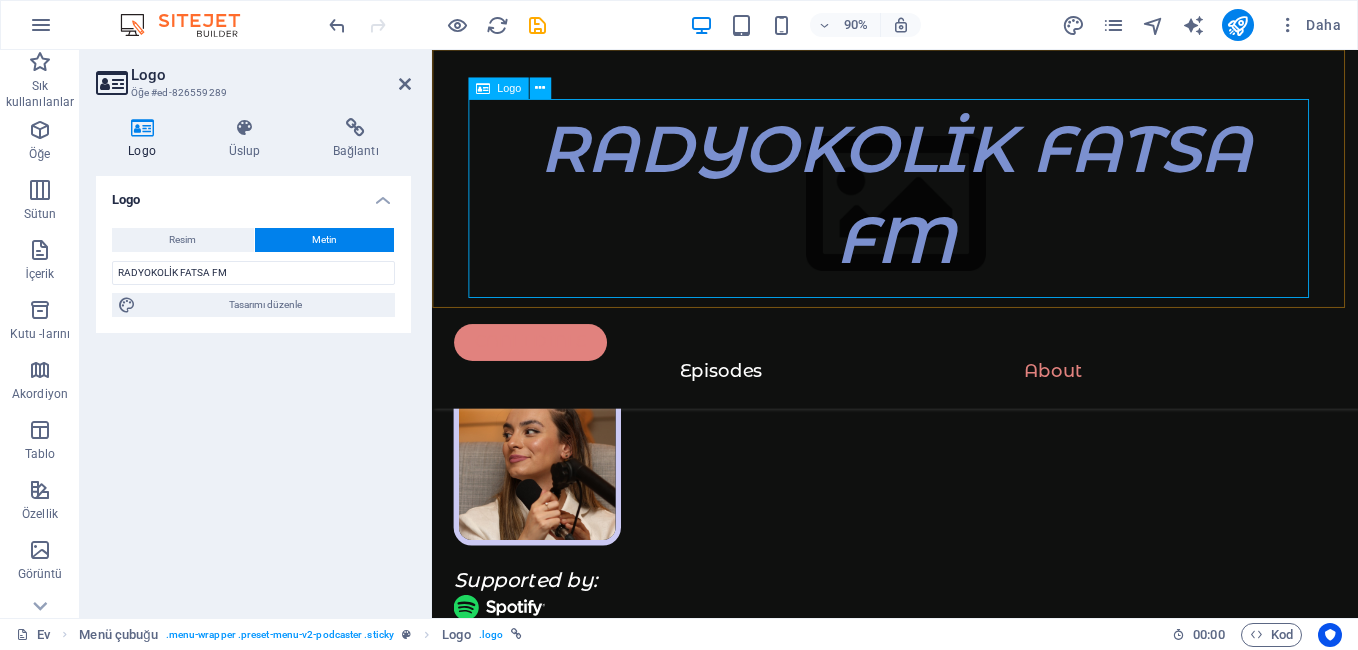 click on "RADYOKOLİK FATSA FM" at bounding box center (946, 221) 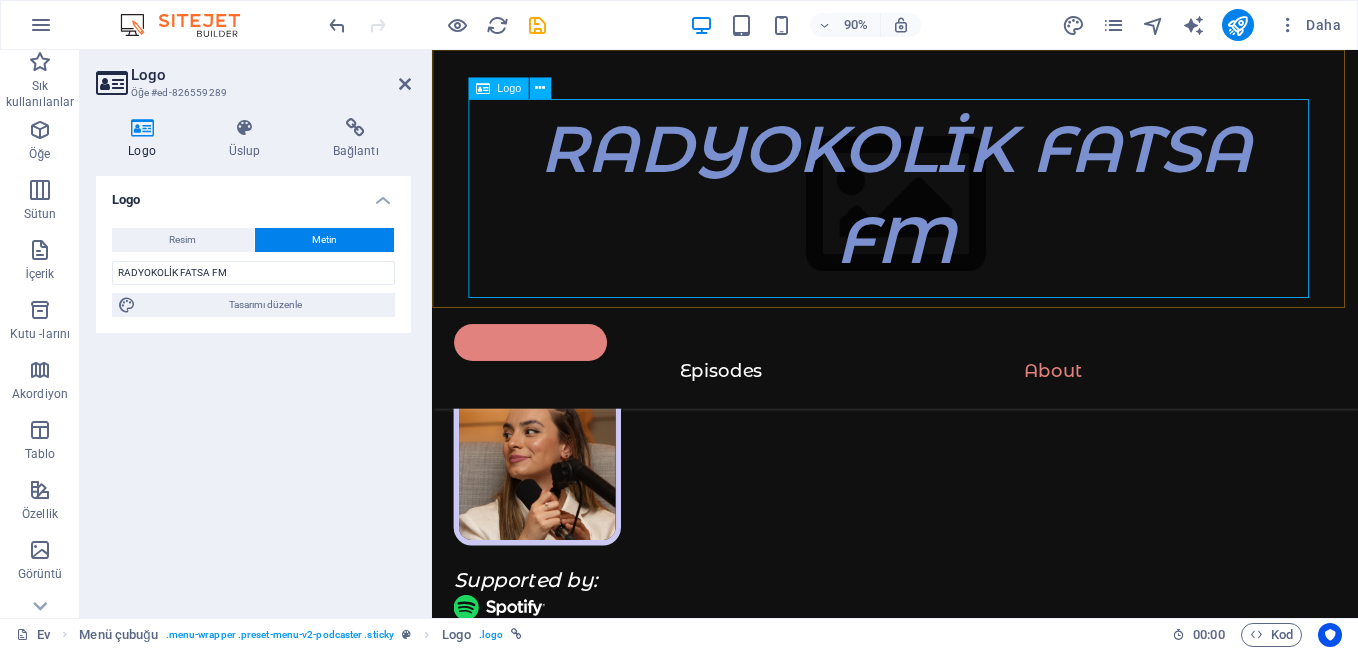 click on "RADYOKOLİK FATSA FM" at bounding box center (946, 221) 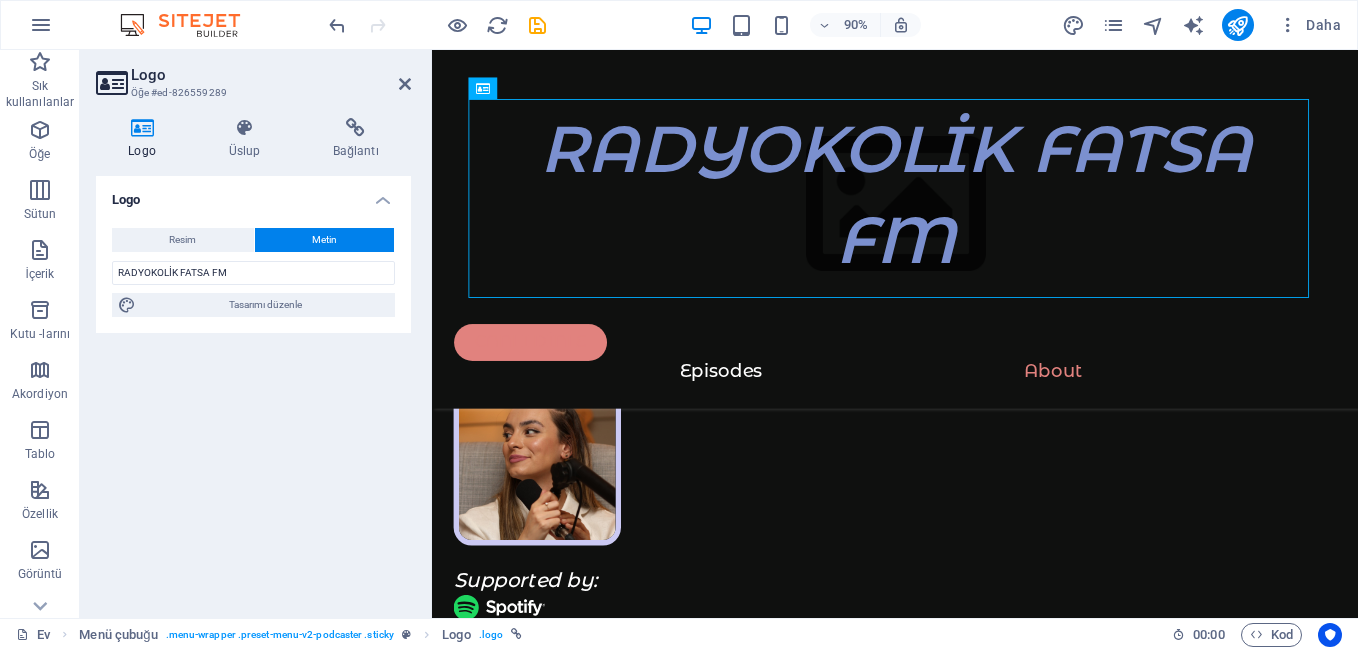 click on "Logo" at bounding box center (253, 194) 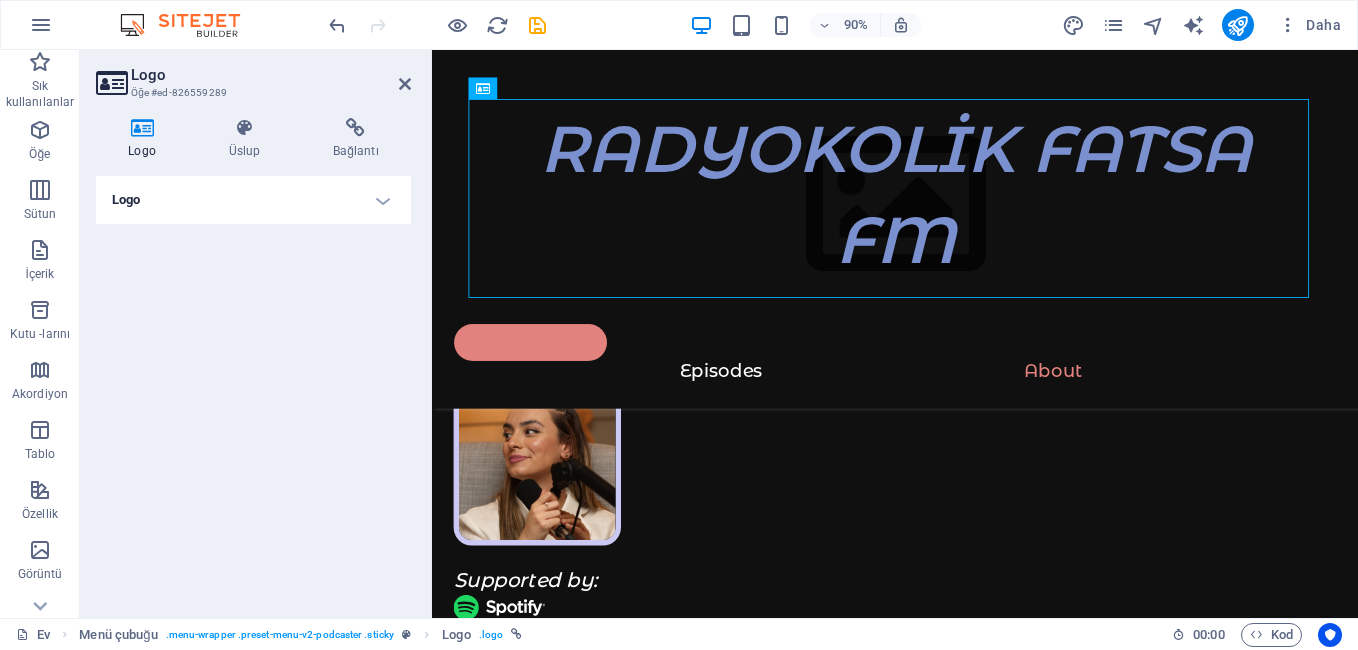 click on "Logo" at bounding box center [253, 200] 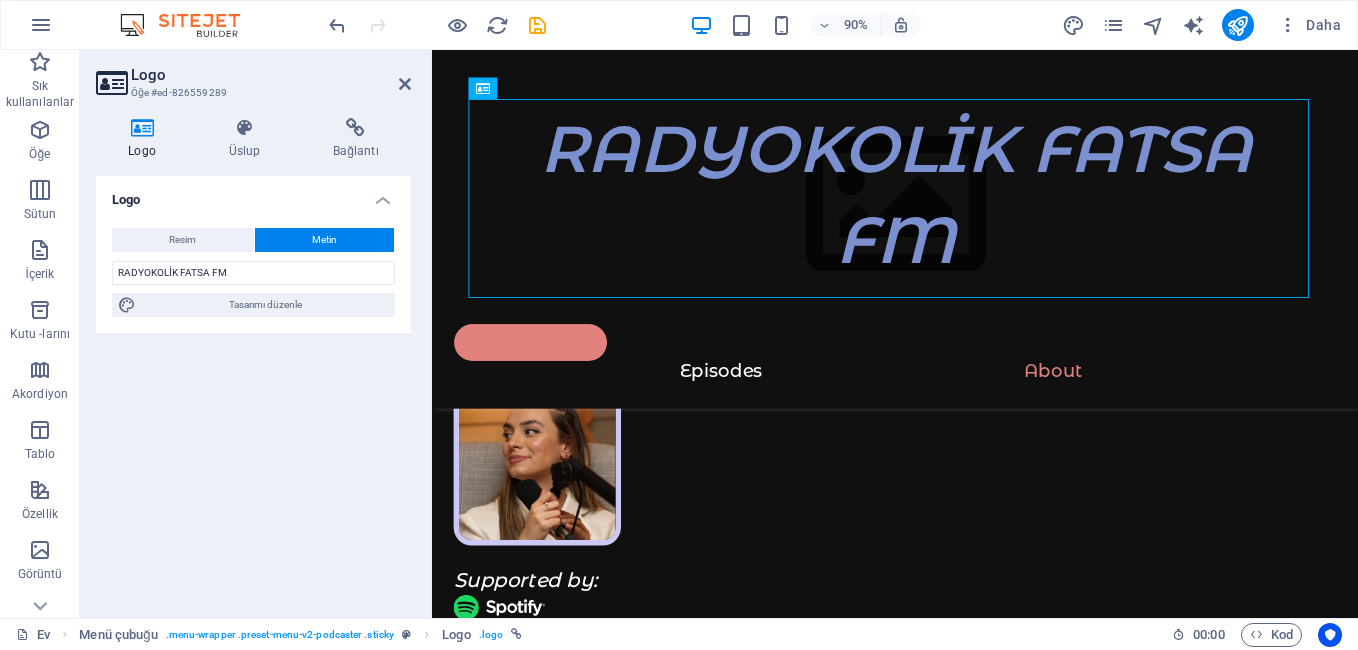 click on "Logo" at bounding box center (253, 194) 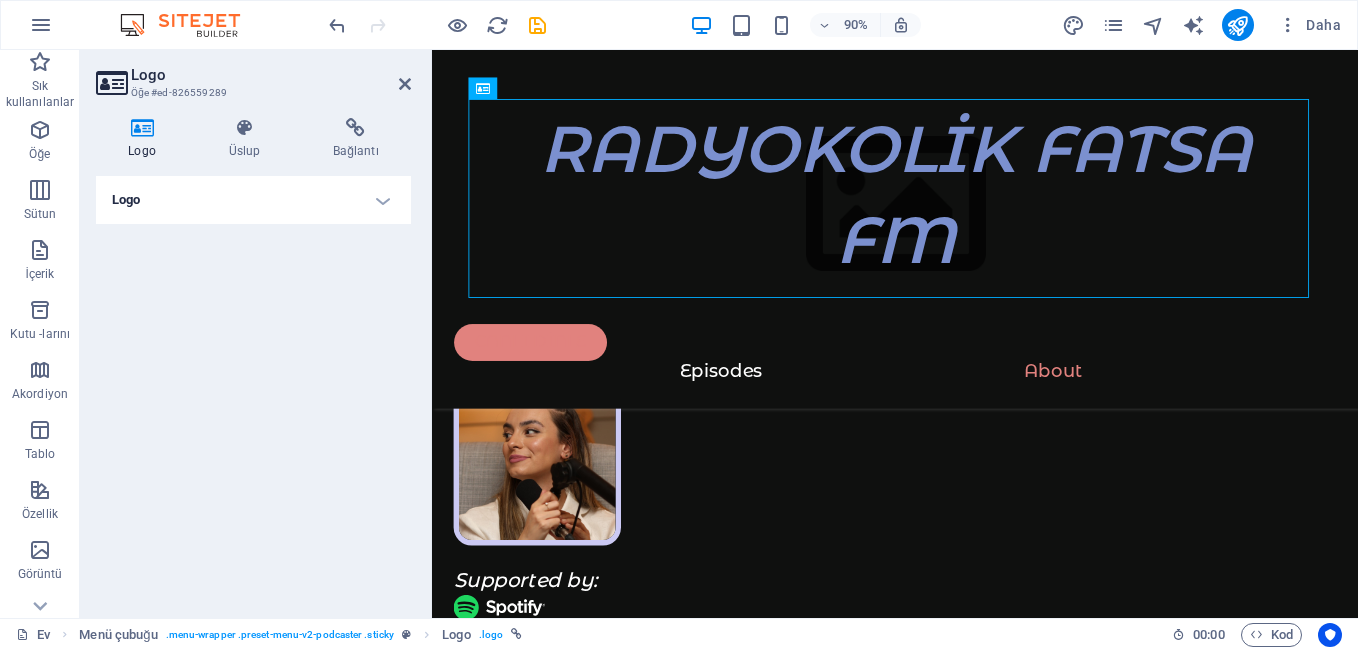 click on "Logo" at bounding box center (253, 200) 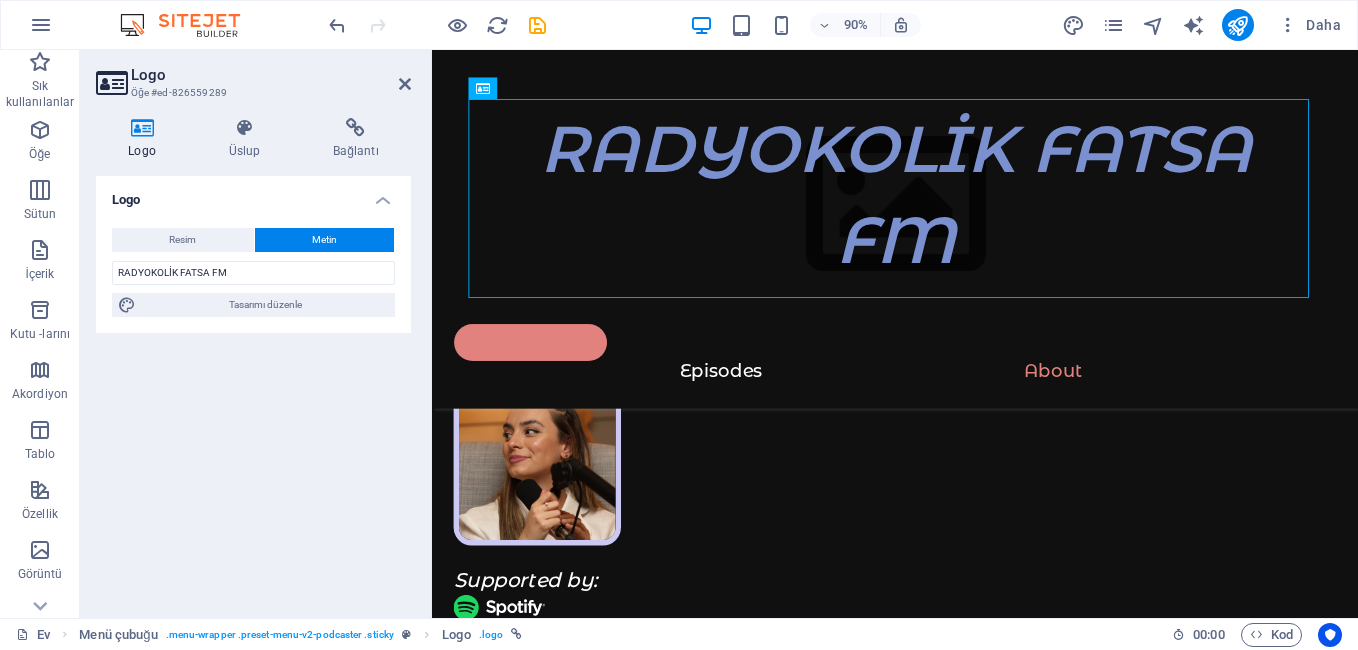 click on "Metin" at bounding box center [325, 240] 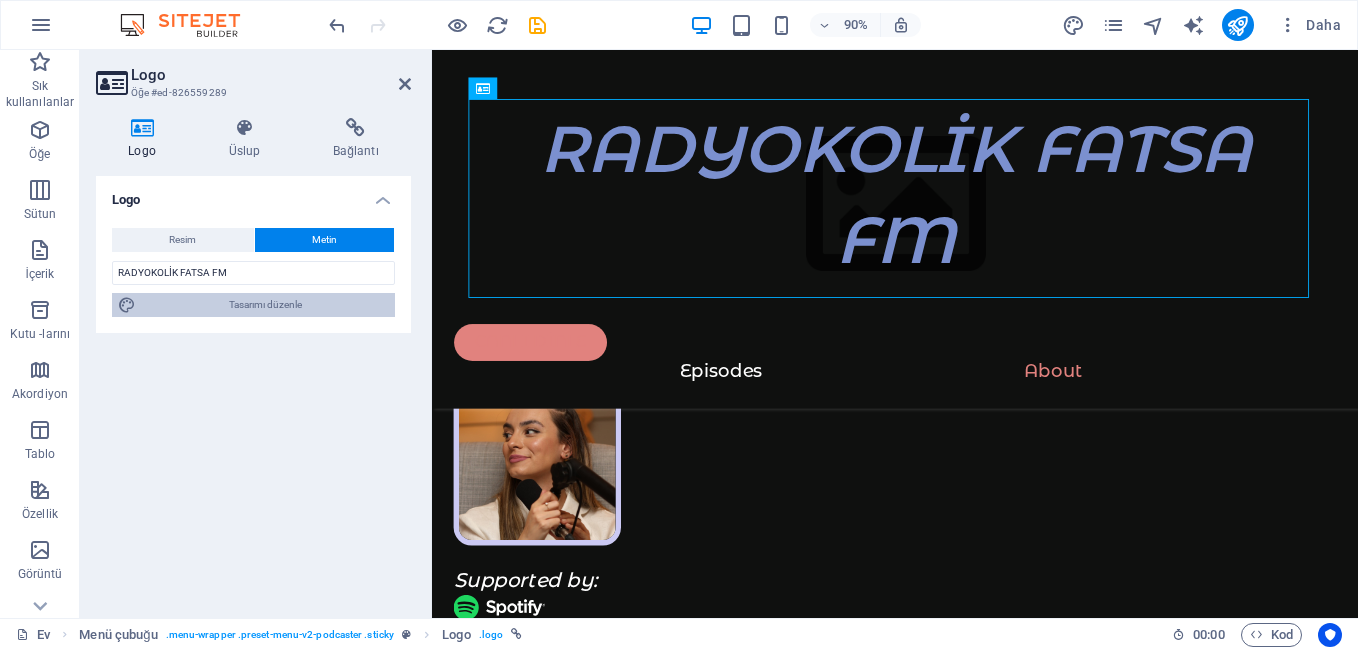 drag, startPoint x: 351, startPoint y: 307, endPoint x: 415, endPoint y: 497, distance: 200.4894 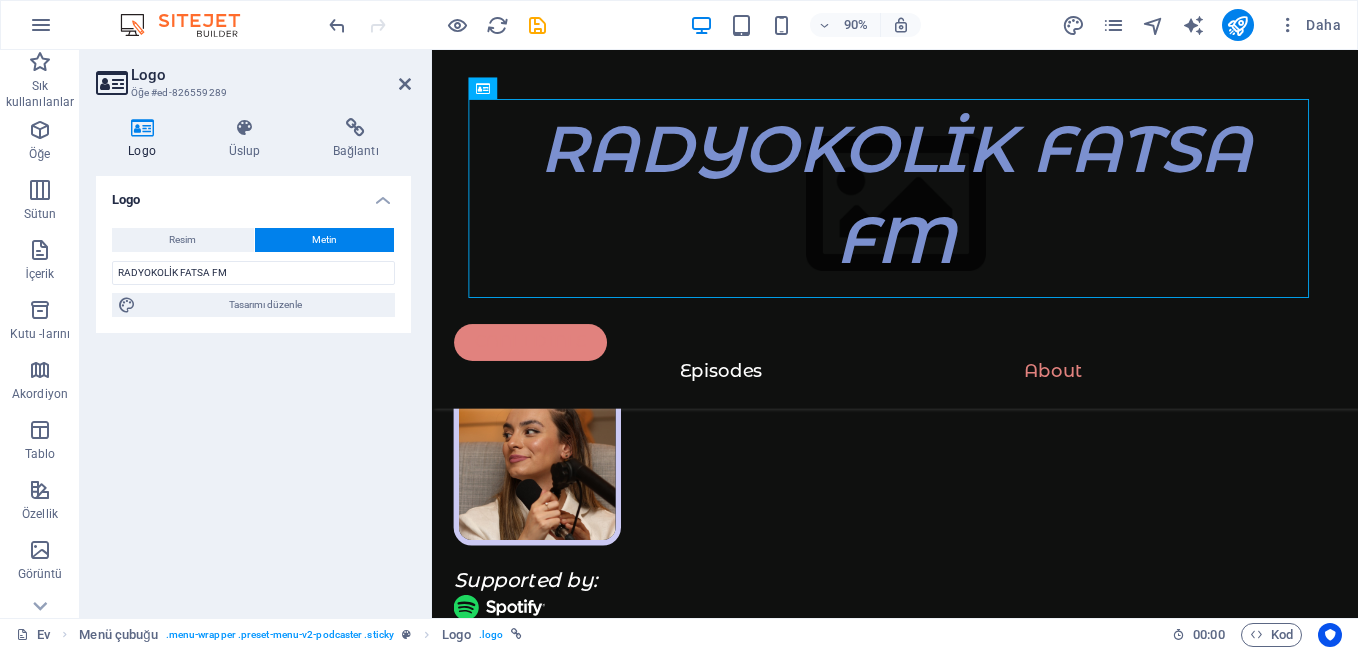select on "px" 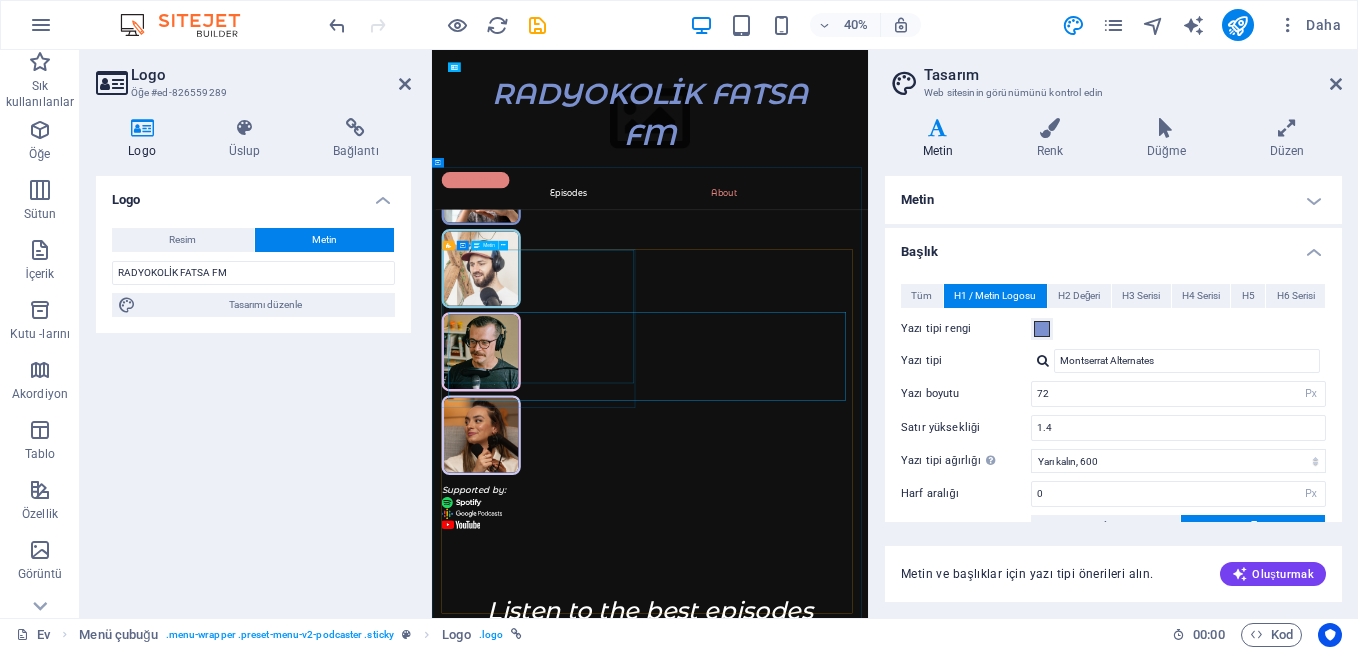 scroll, scrollTop: 5312, scrollLeft: 0, axis: vertical 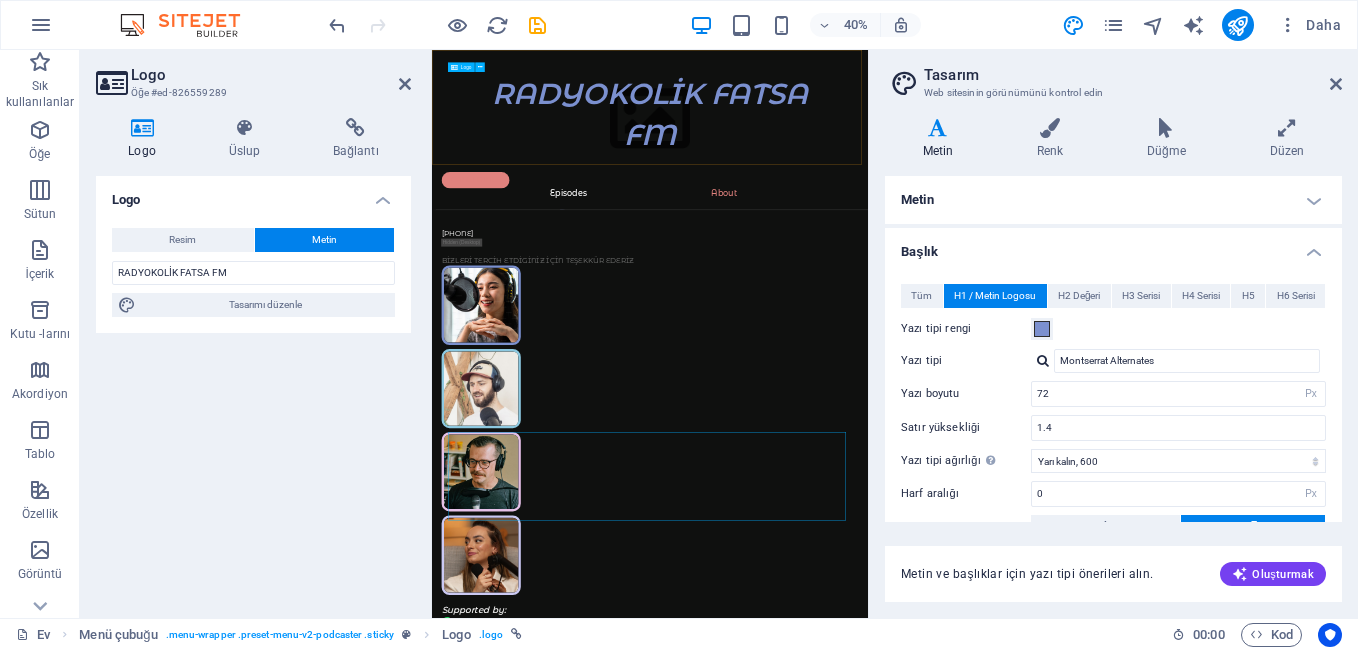 click on "RADYOKOLİK FATSA FM" at bounding box center (977, 221) 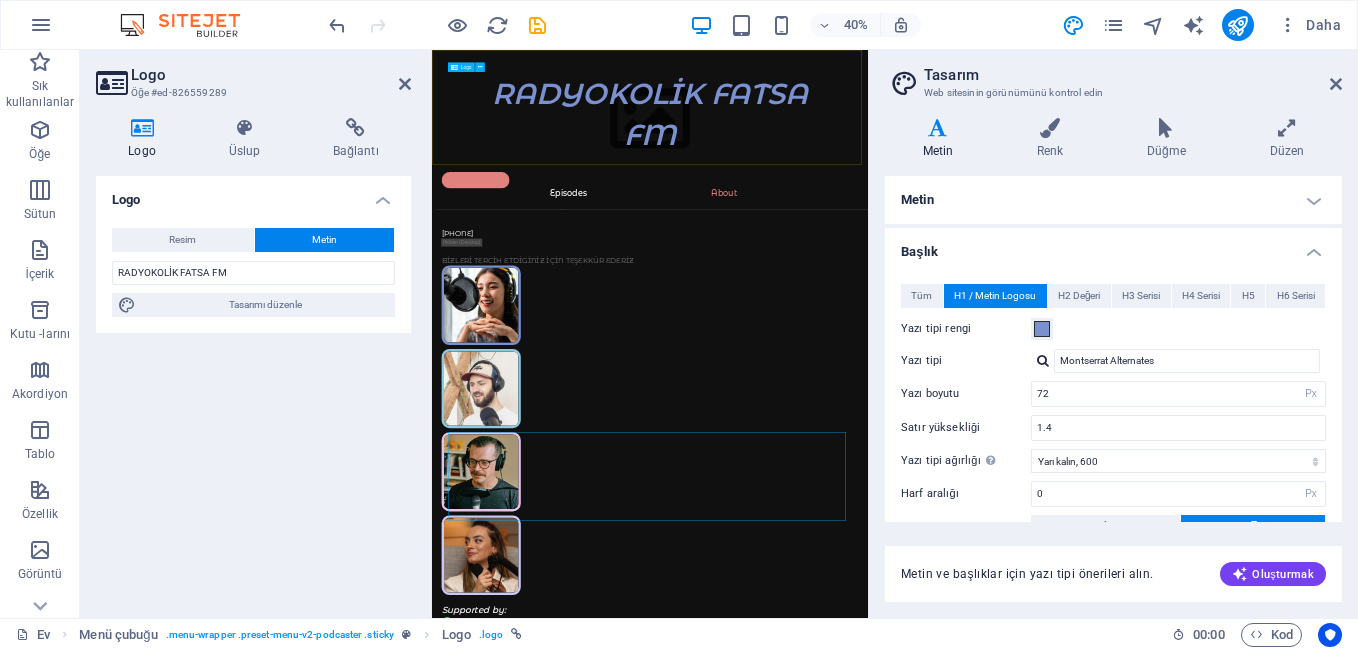 click on "RADYOKOLİK FATSA FM" at bounding box center [977, 221] 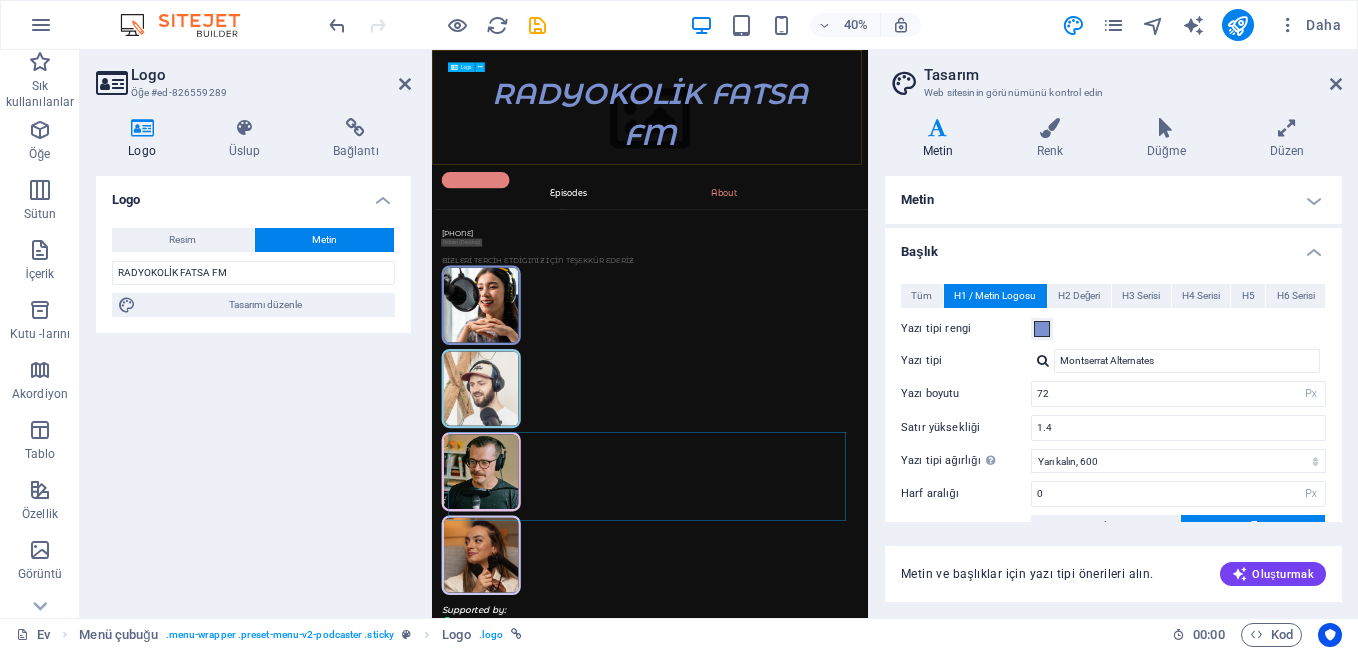click on "RADYOKOLİK FATSA FM" at bounding box center (977, 221) 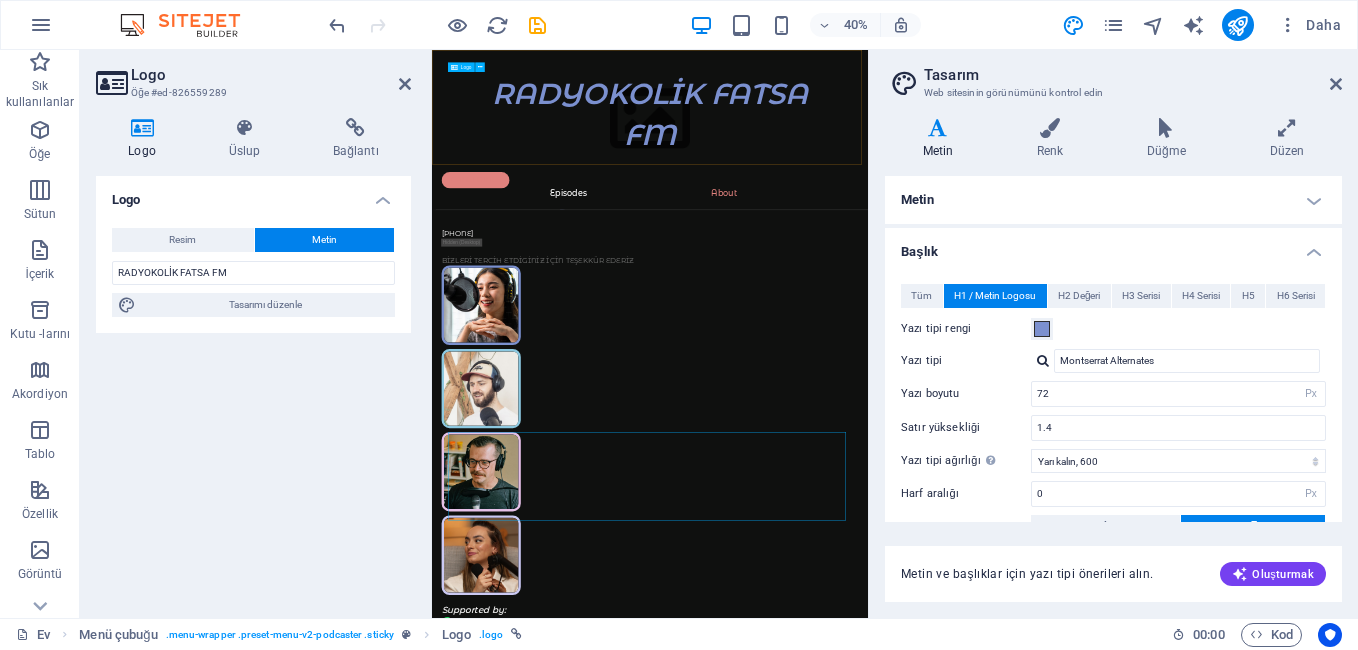 click on "RADYOKOLİK FATSA FM" at bounding box center (977, 221) 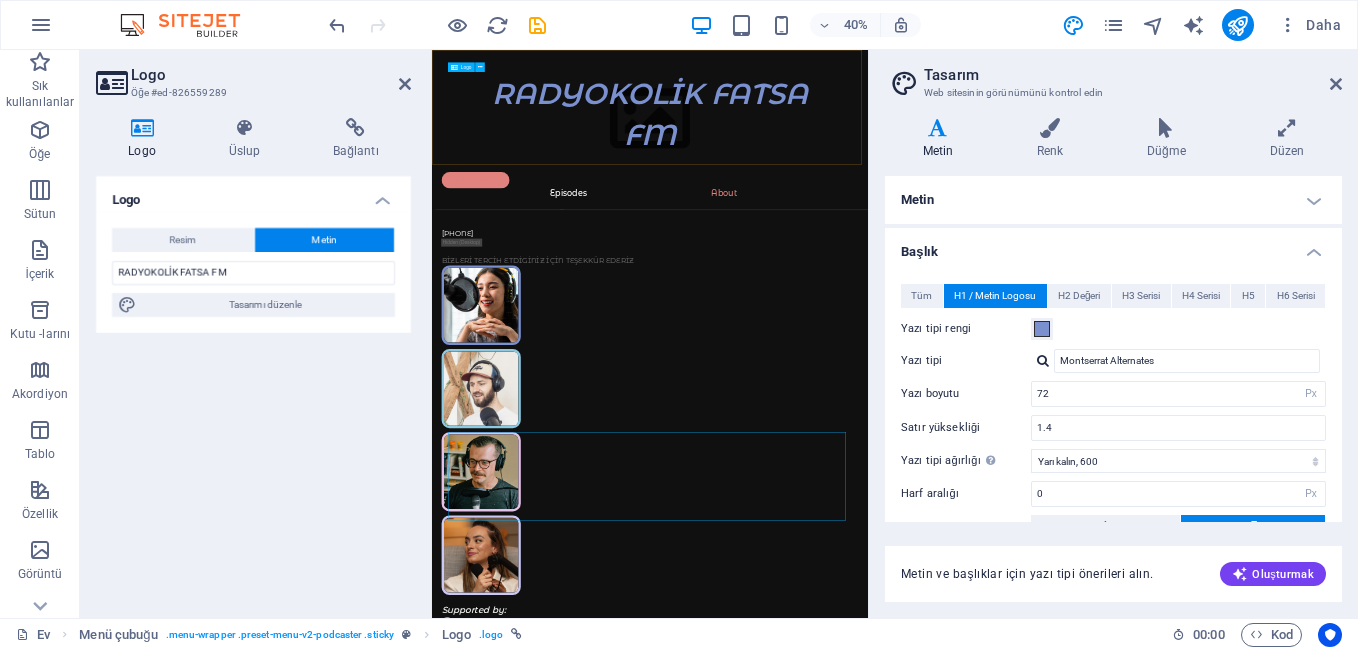click on "RADYOKOLİK FATSA FM" at bounding box center (977, 221) 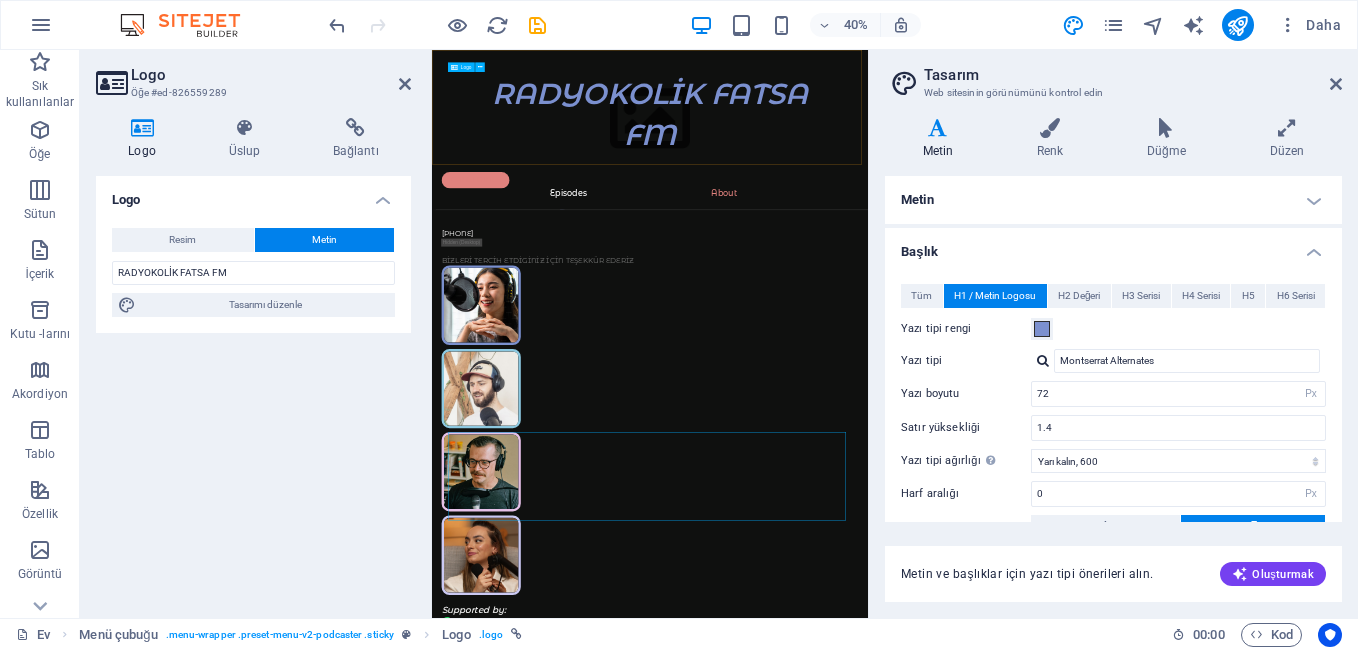 click on "RADYOKOLİK FATSA FM" at bounding box center (977, 221) 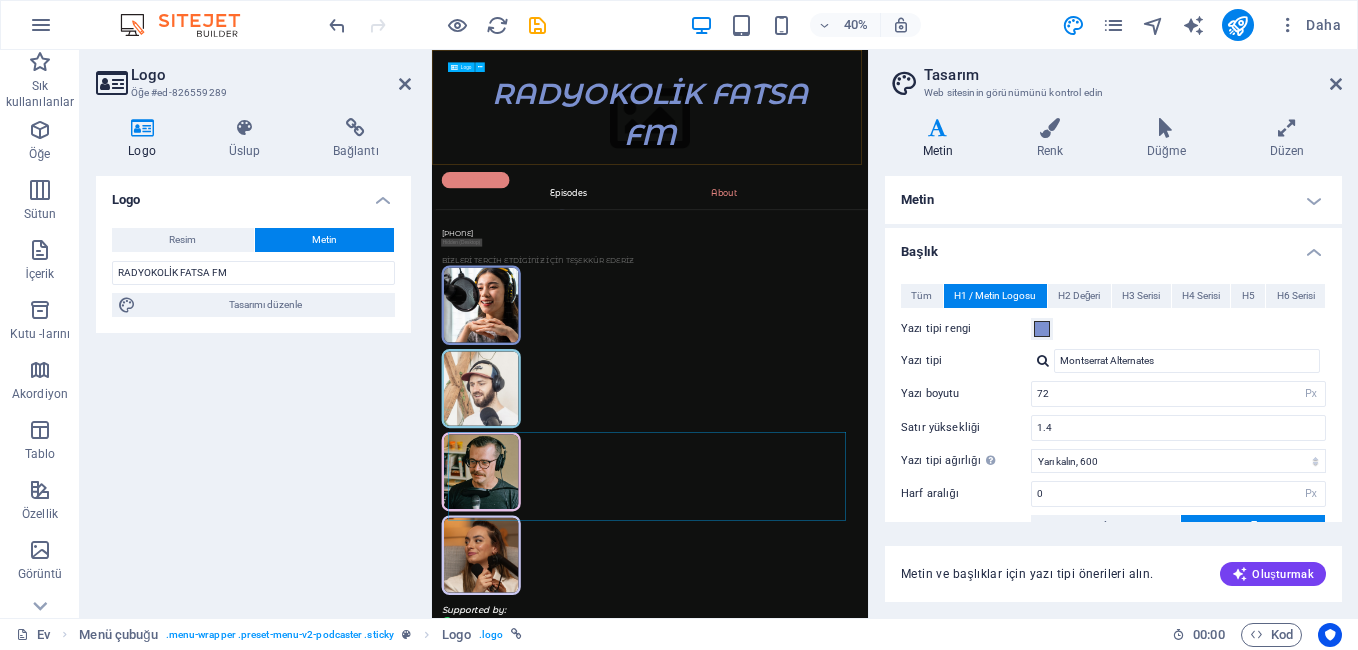 click on "RADYOKOLİK FATSA FM" at bounding box center [977, 221] 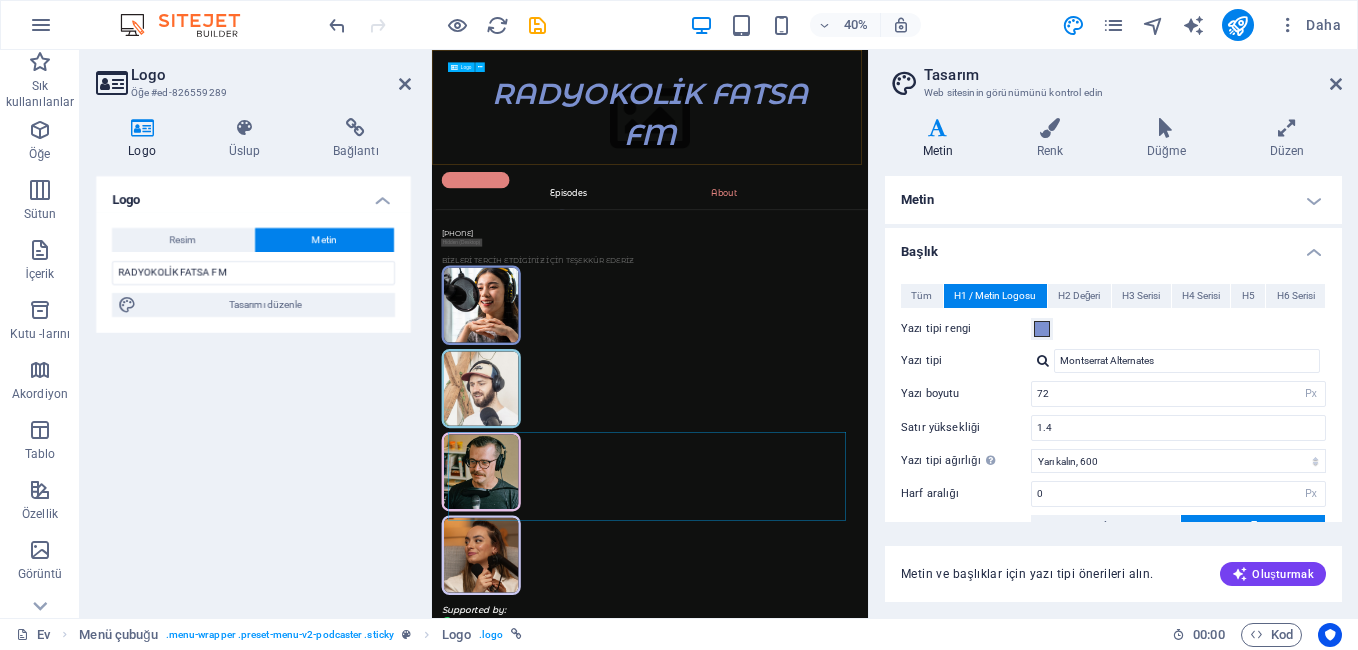click on "RADYOKOLİK FATSA FM" at bounding box center [977, 221] 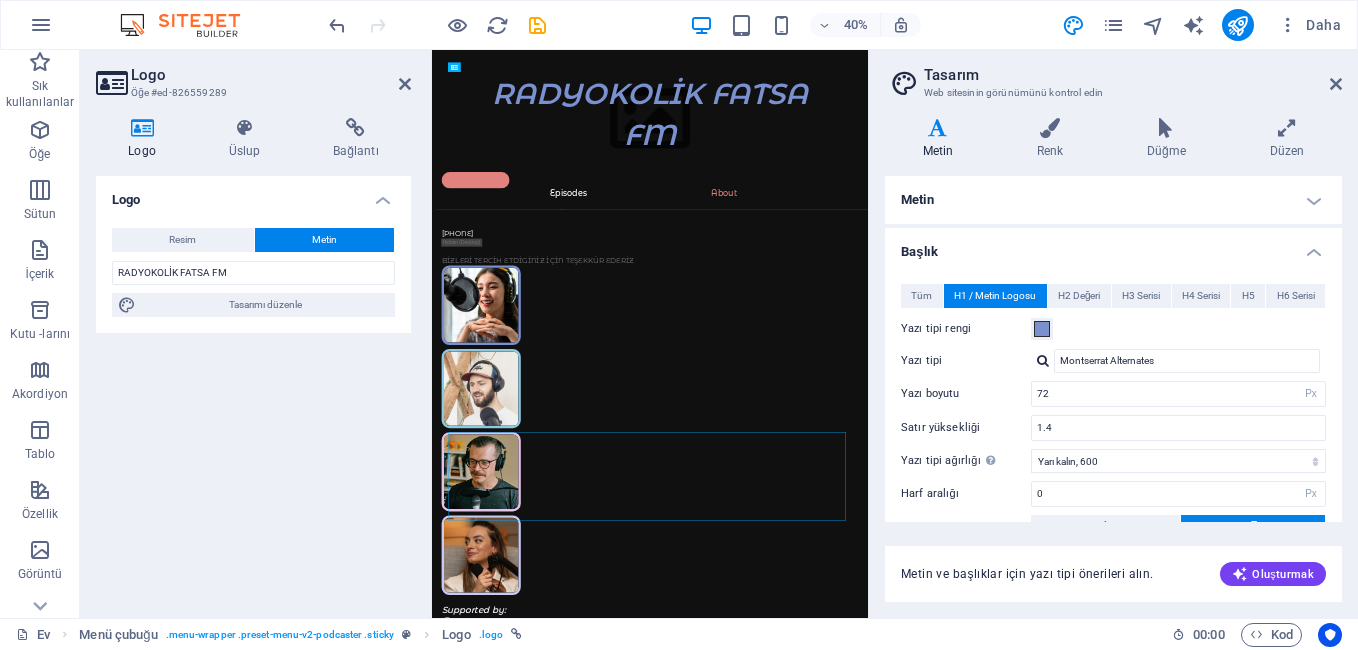 click on "Metin" at bounding box center (324, 240) 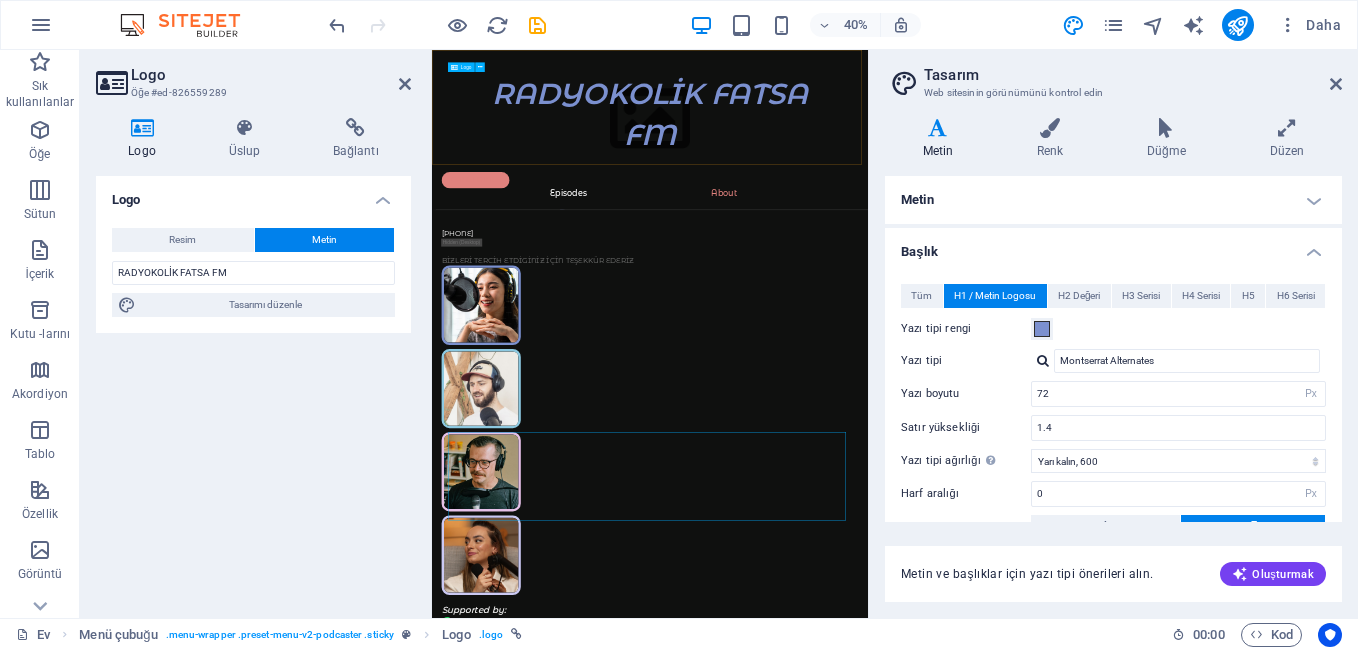 click on "RADYOKOLİK FATSA FM" at bounding box center (977, 221) 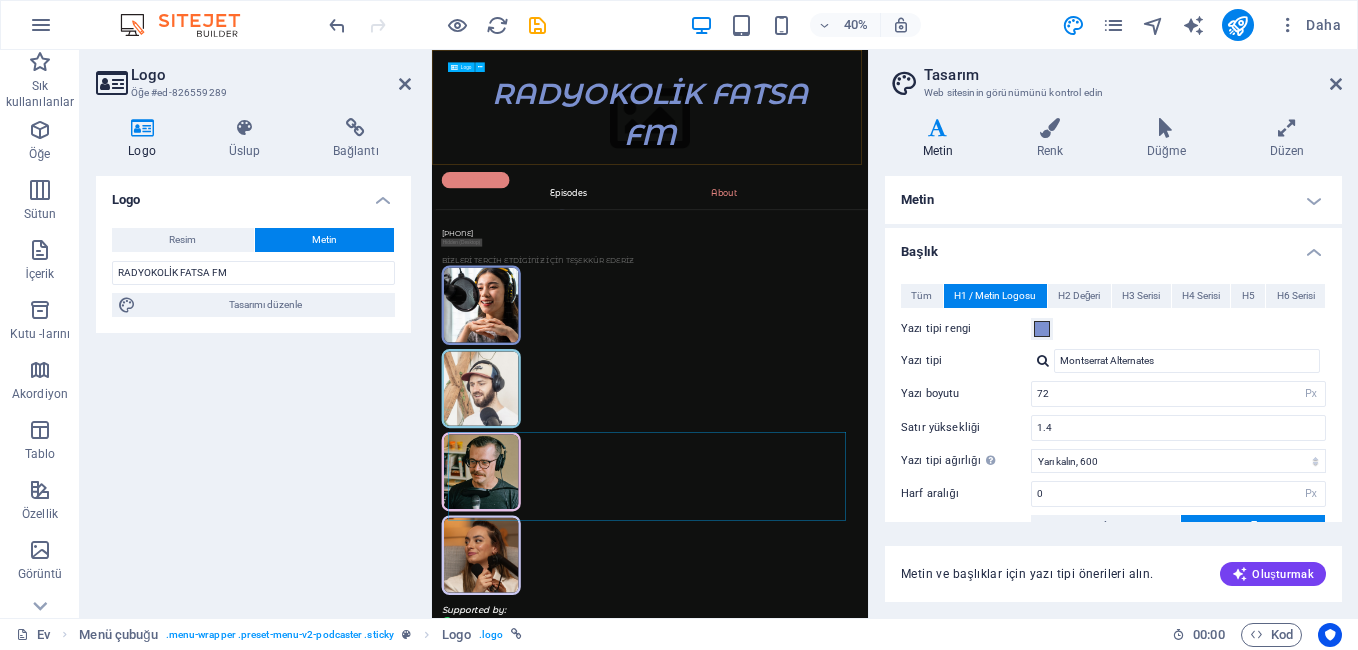 click on "RADYOKOLİK FATSA FM" at bounding box center (977, 221) 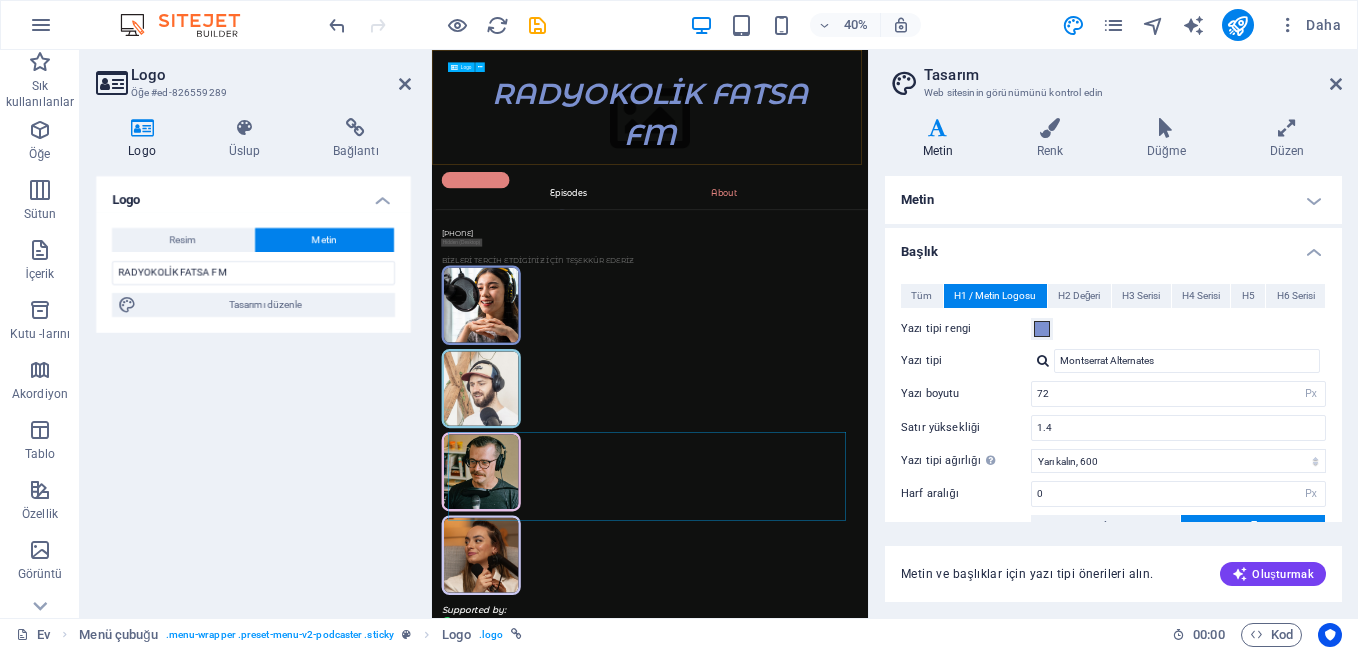 click on "RADYOKOLİK FATSA FM" at bounding box center (977, 221) 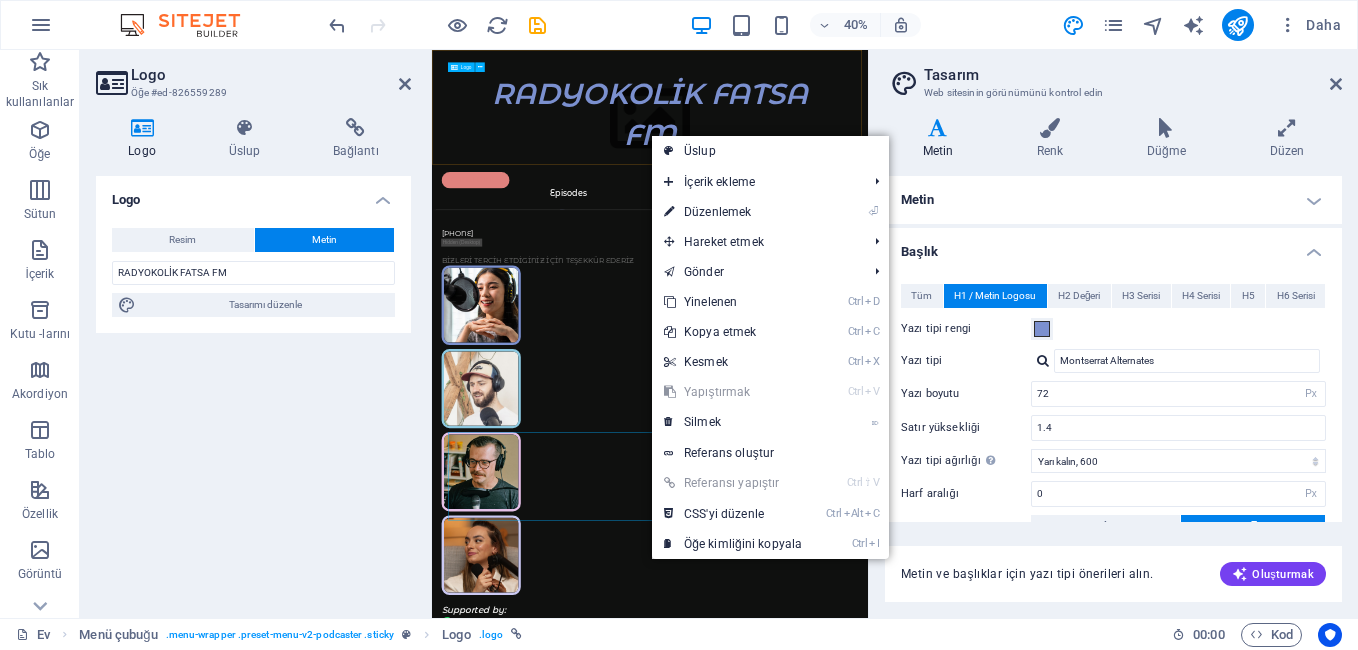 click on "RADYOKOLİK FATSA FM" at bounding box center [977, 221] 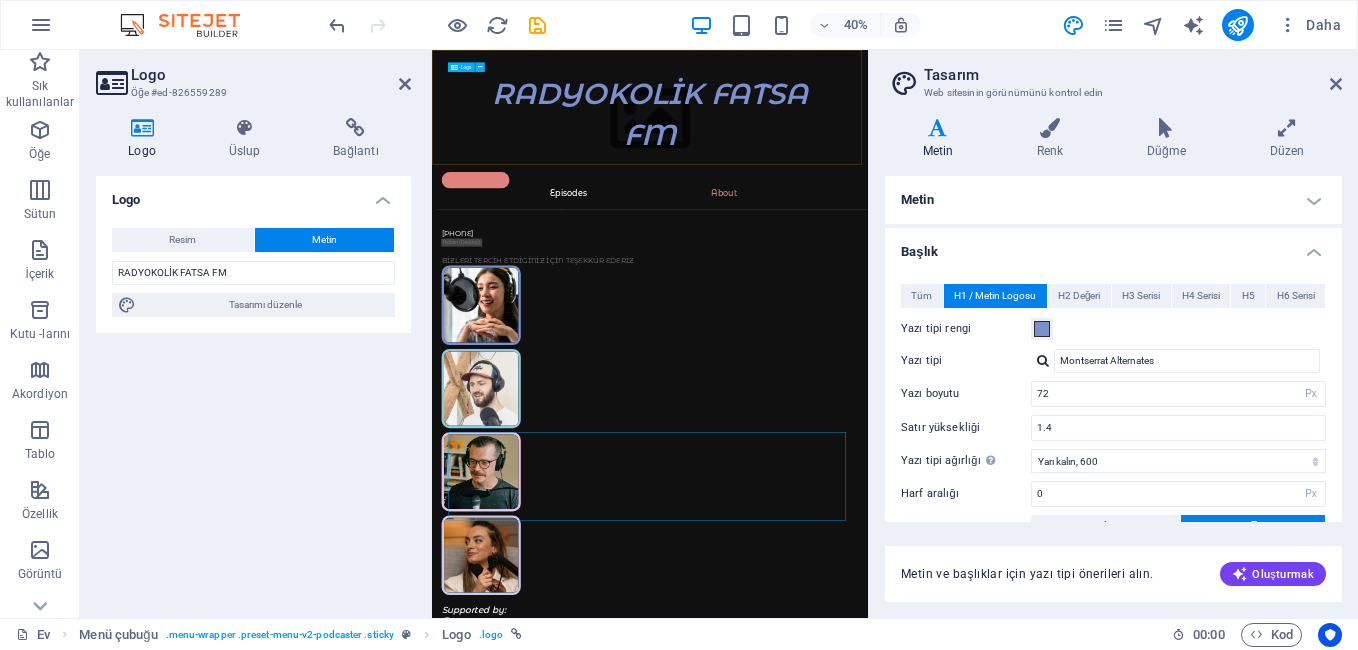 click on "RADYOKOLİK FATSA FM" at bounding box center (977, 221) 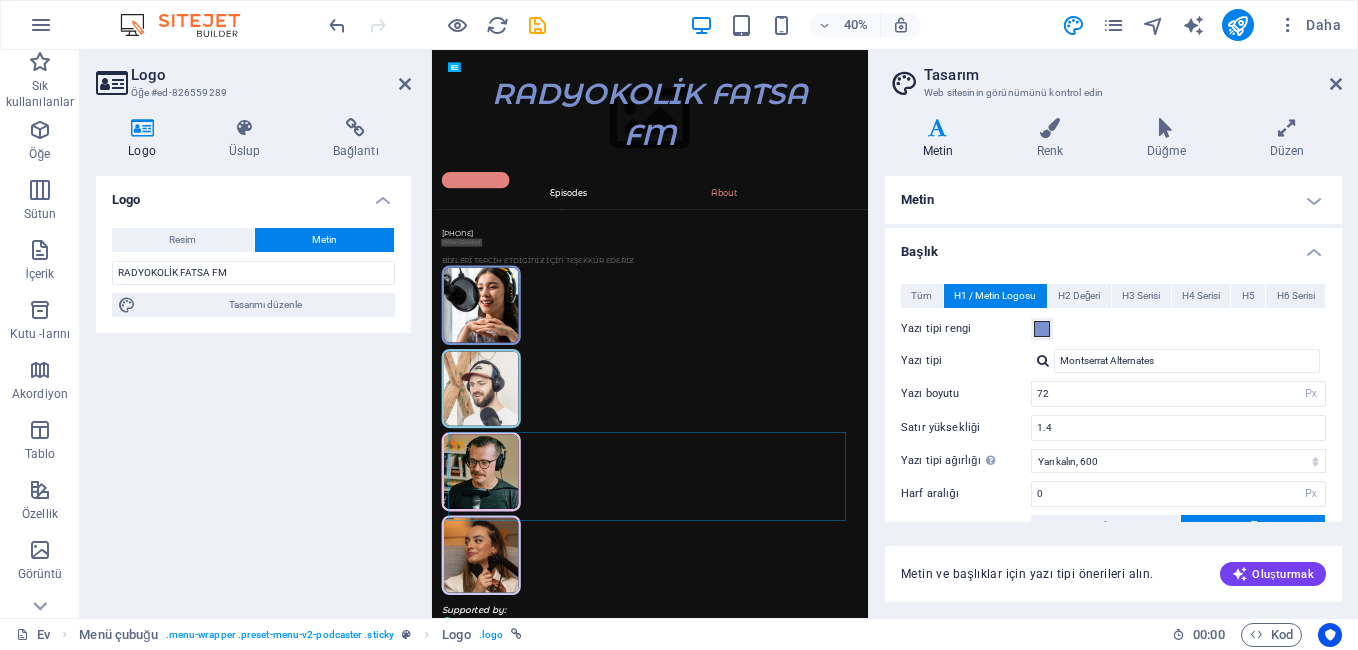 click on "Metin" at bounding box center (942, 139) 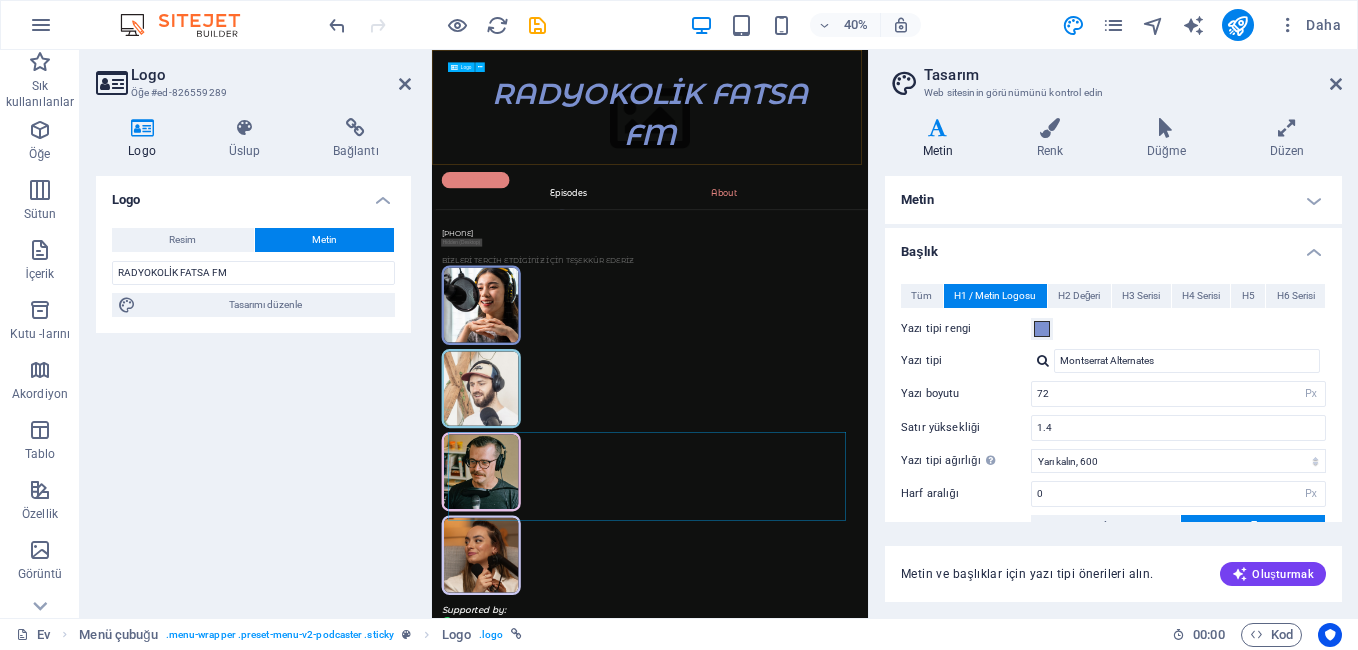 click on "RADYOKOLİK FATSA FM" at bounding box center (977, 221) 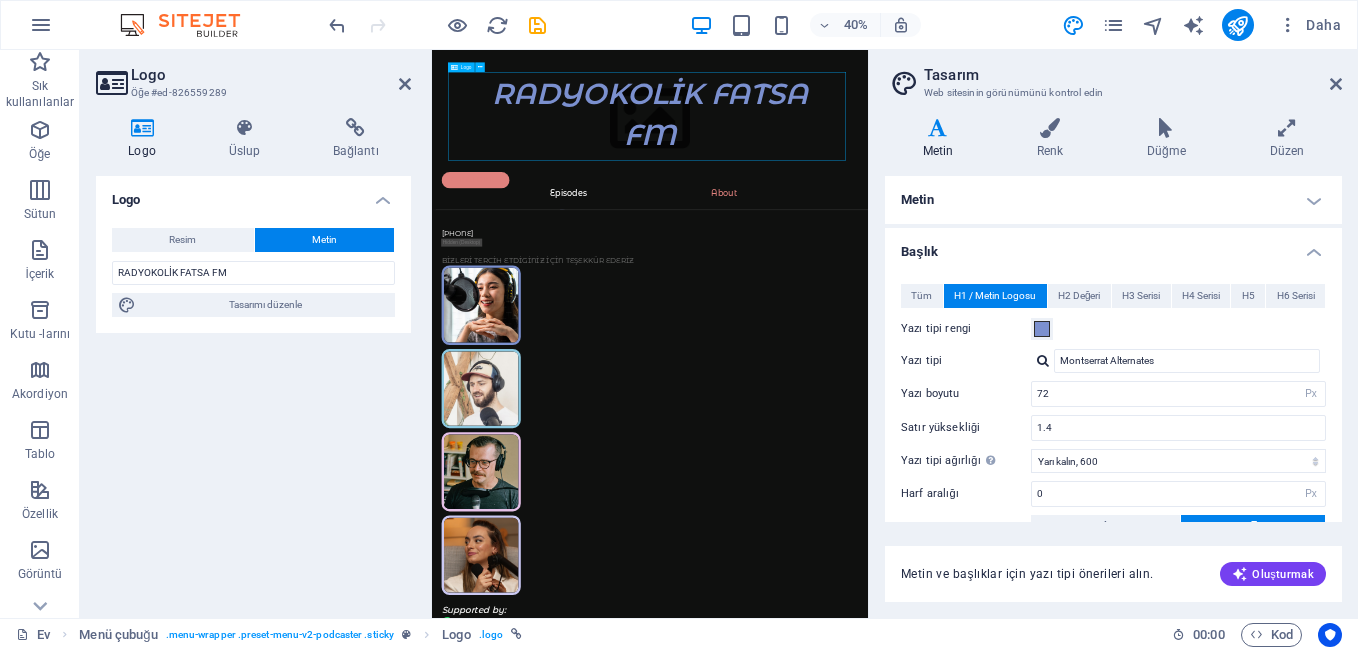 click on "RADYOKOLİK FATSA FM" at bounding box center [977, 221] 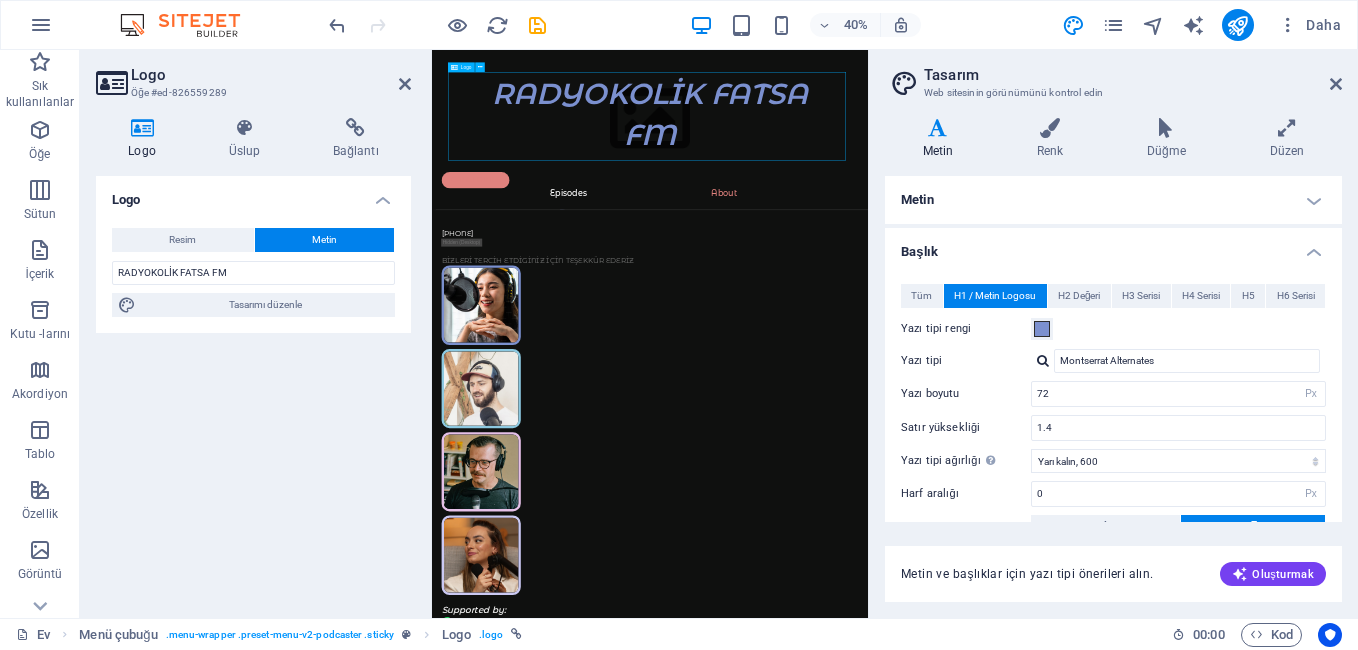click on "RADYOKOLİK FATSA FM" at bounding box center [977, 221] 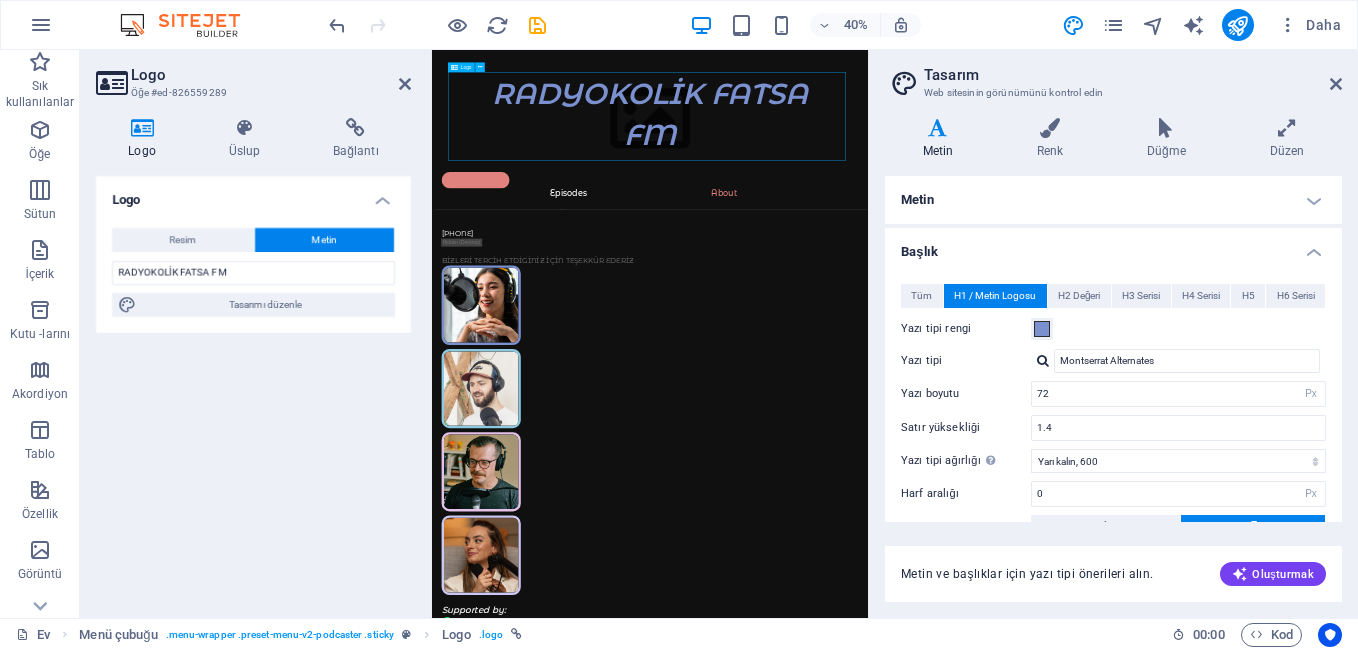 click on "RADYOKOLİK FATSA FM" at bounding box center (977, 221) 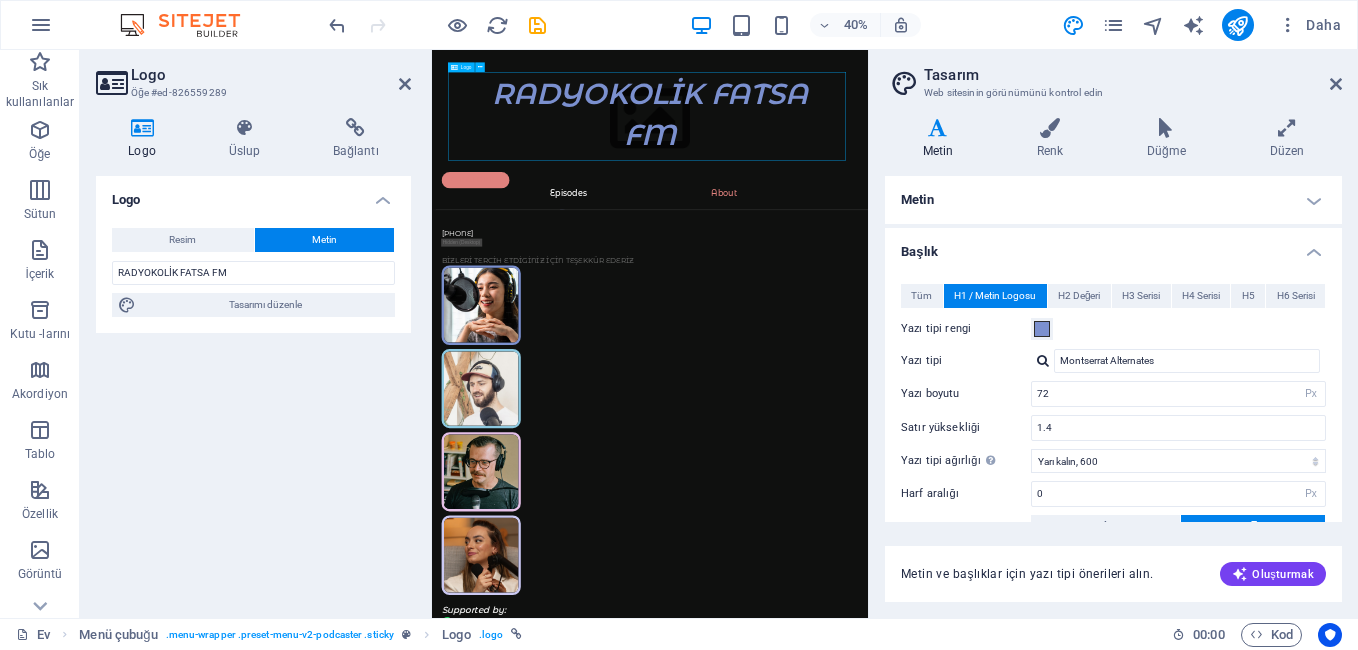 click on "RADYOKOLİK FATSA FM" at bounding box center [977, 221] 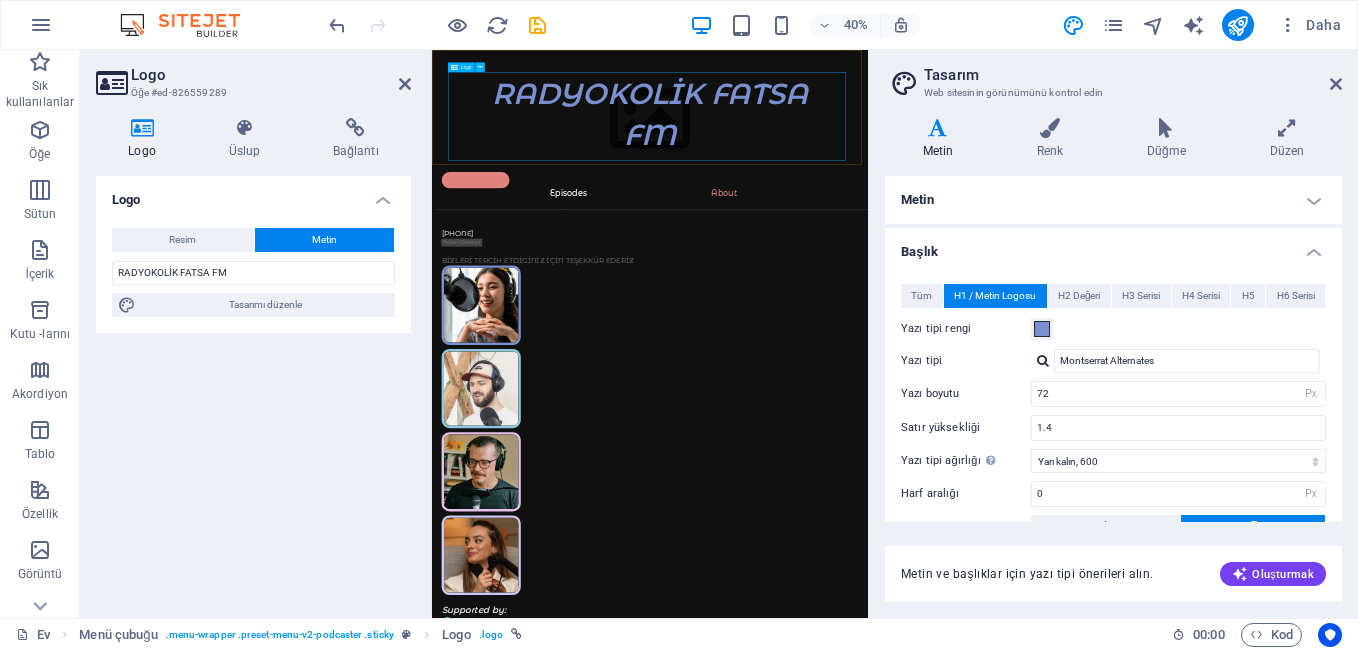 click on "Logo" at bounding box center [466, 67] 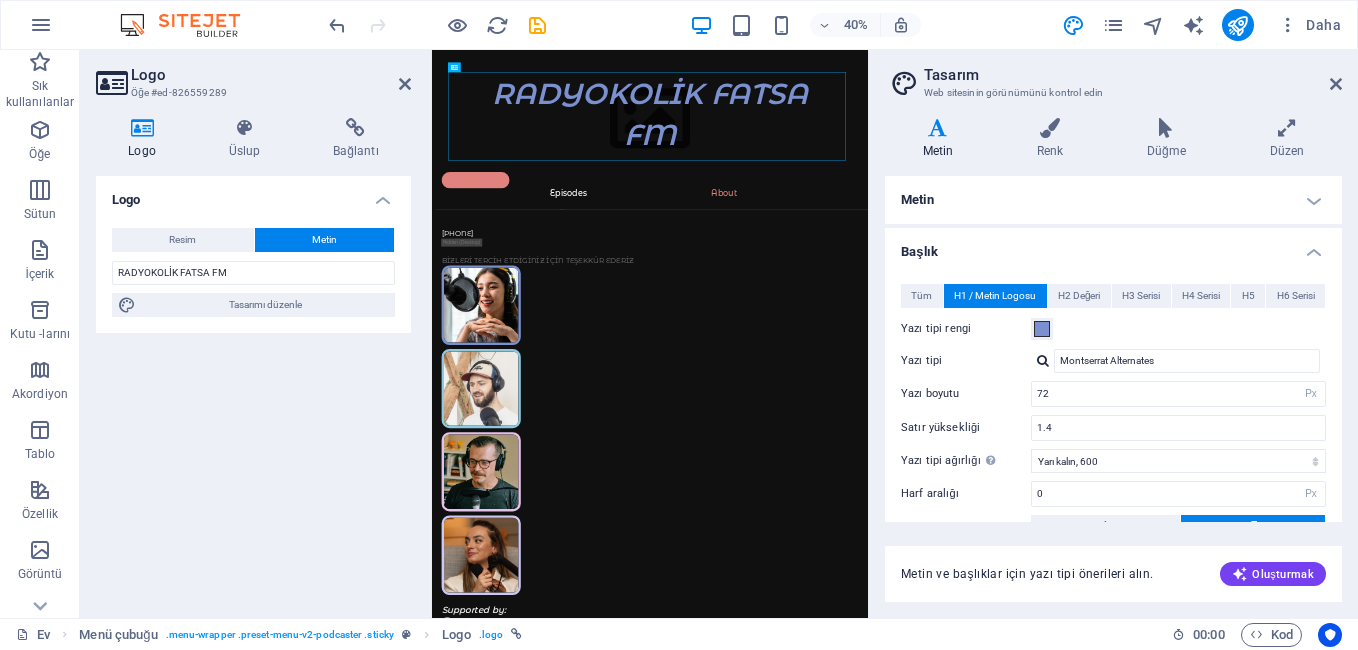 click on "Başlık" at bounding box center (1113, 246) 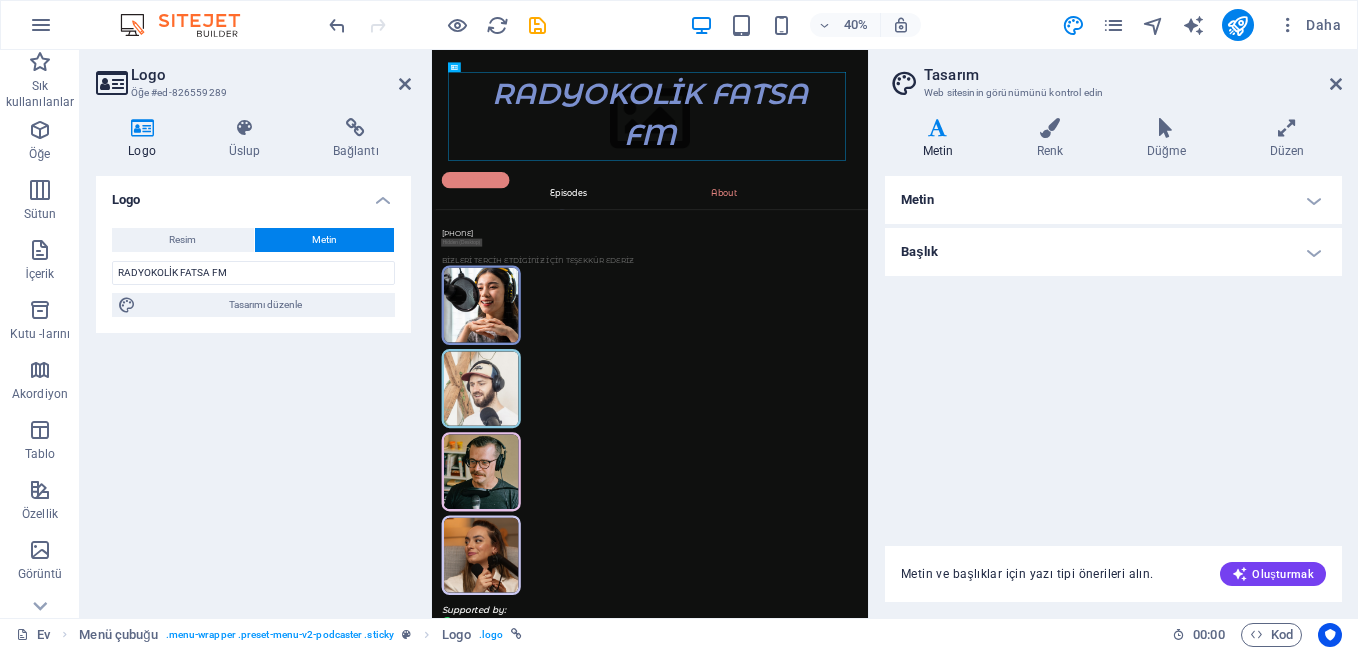 click on "Başlık" at bounding box center [1113, 252] 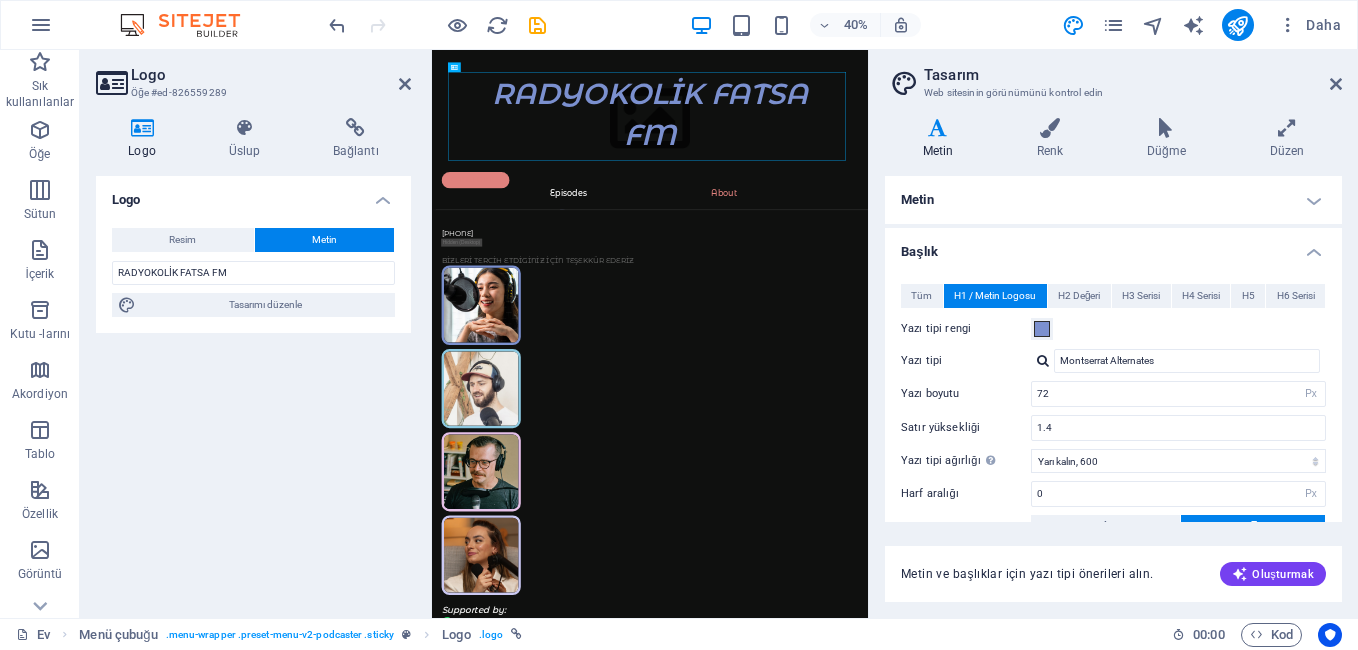 click on "Metin" at bounding box center (1113, 200) 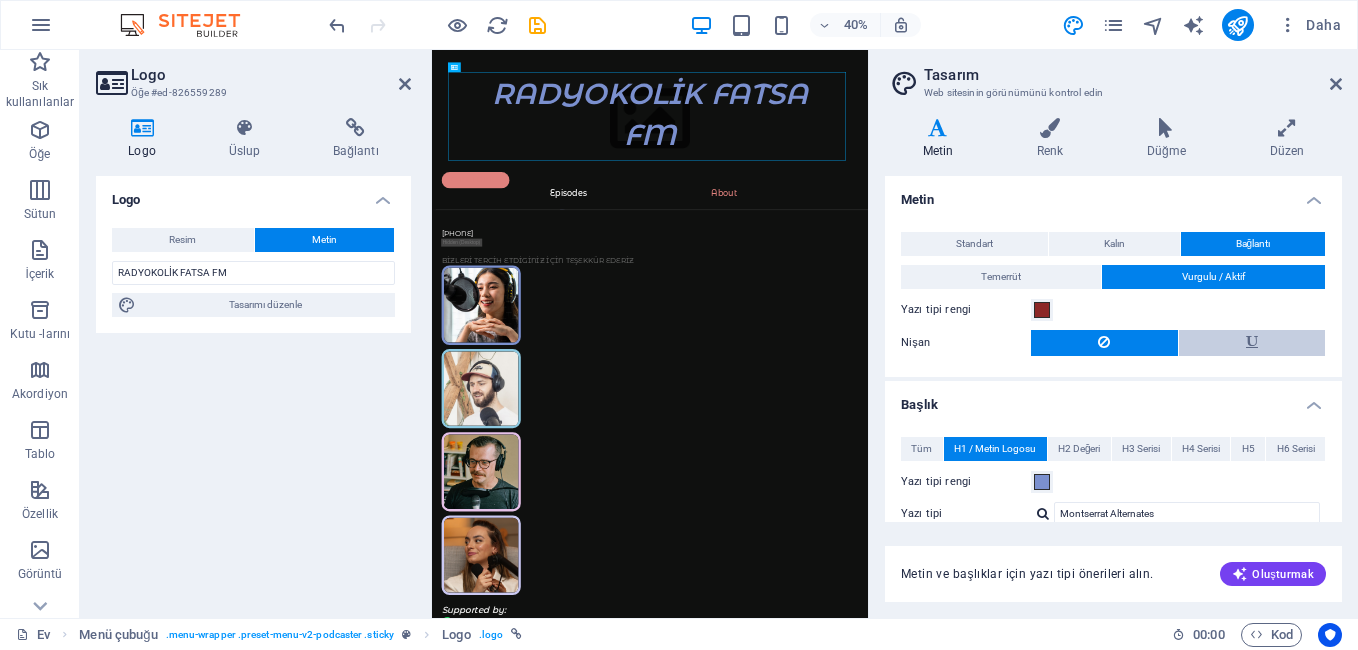 click at bounding box center (1252, 343) 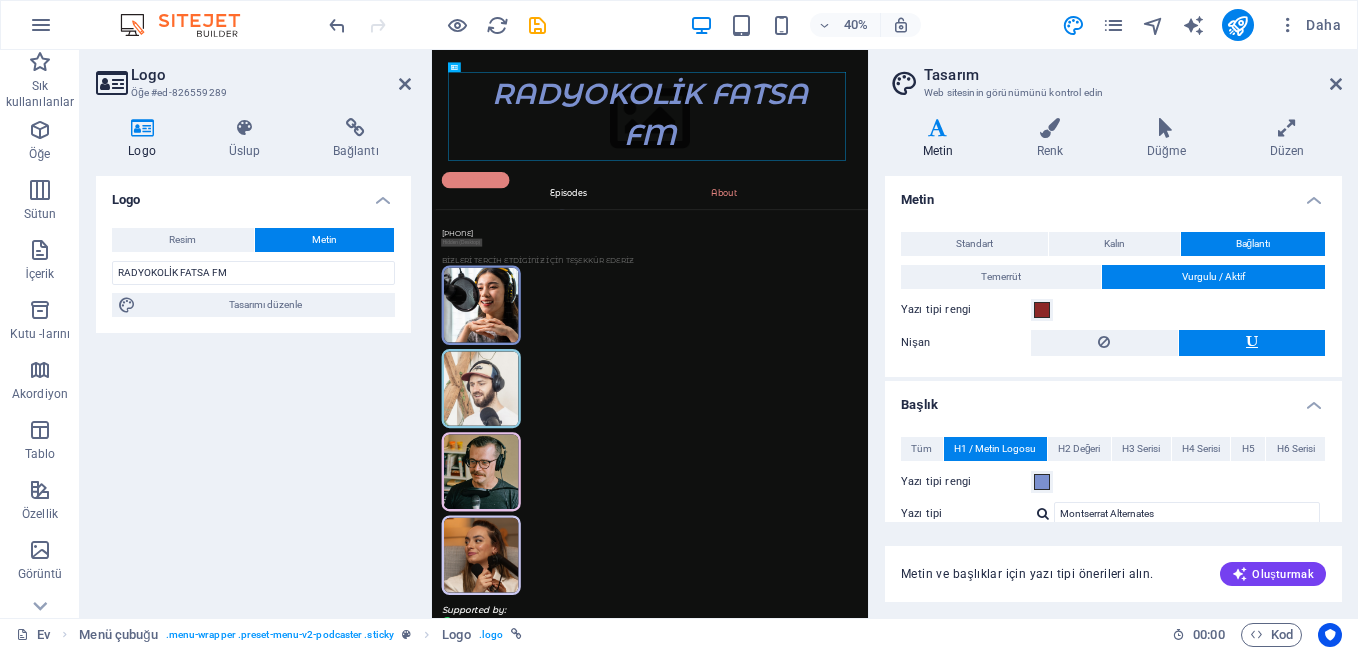 click at bounding box center [1252, 343] 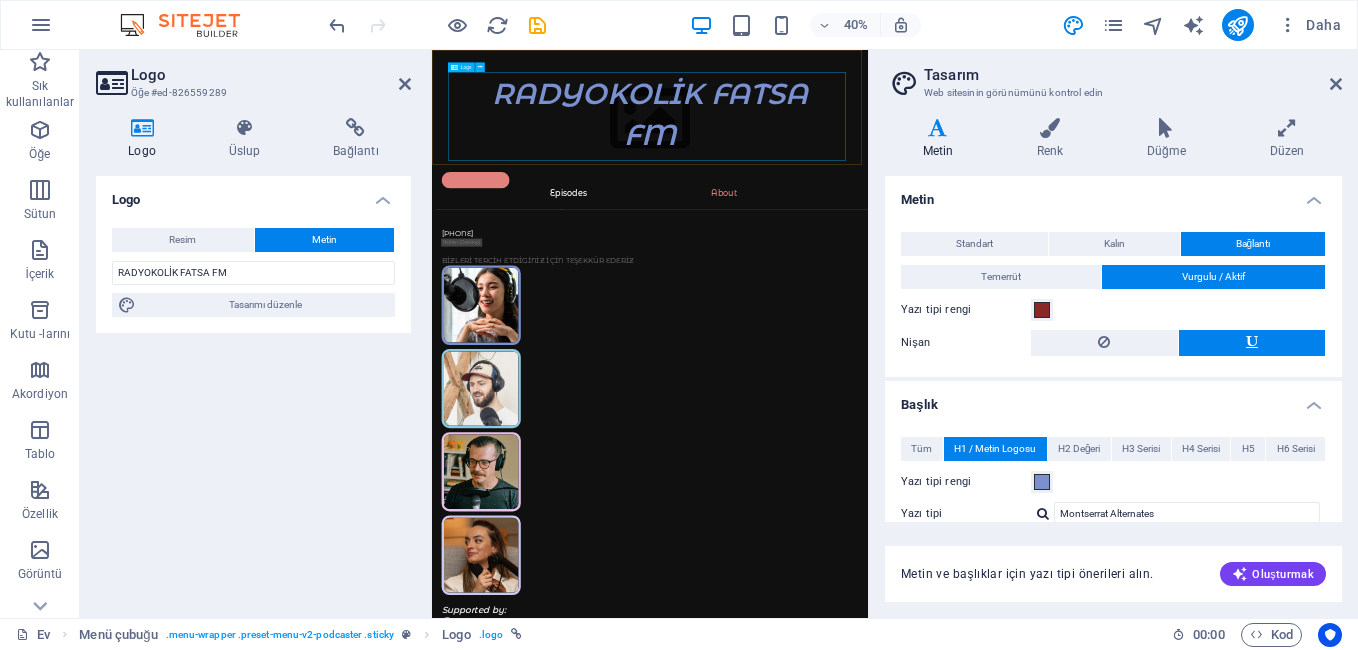click on "RADYOKOLİK FATSA FM" at bounding box center (977, 221) 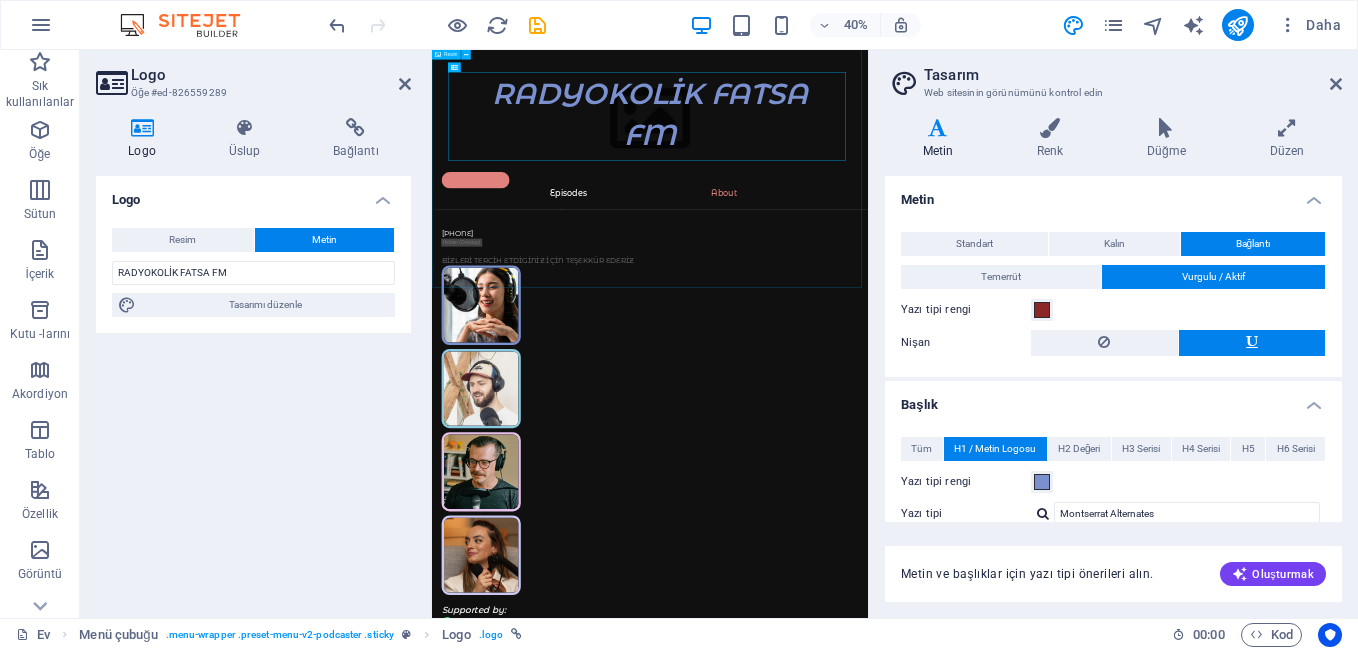 click at bounding box center (977, 15989) 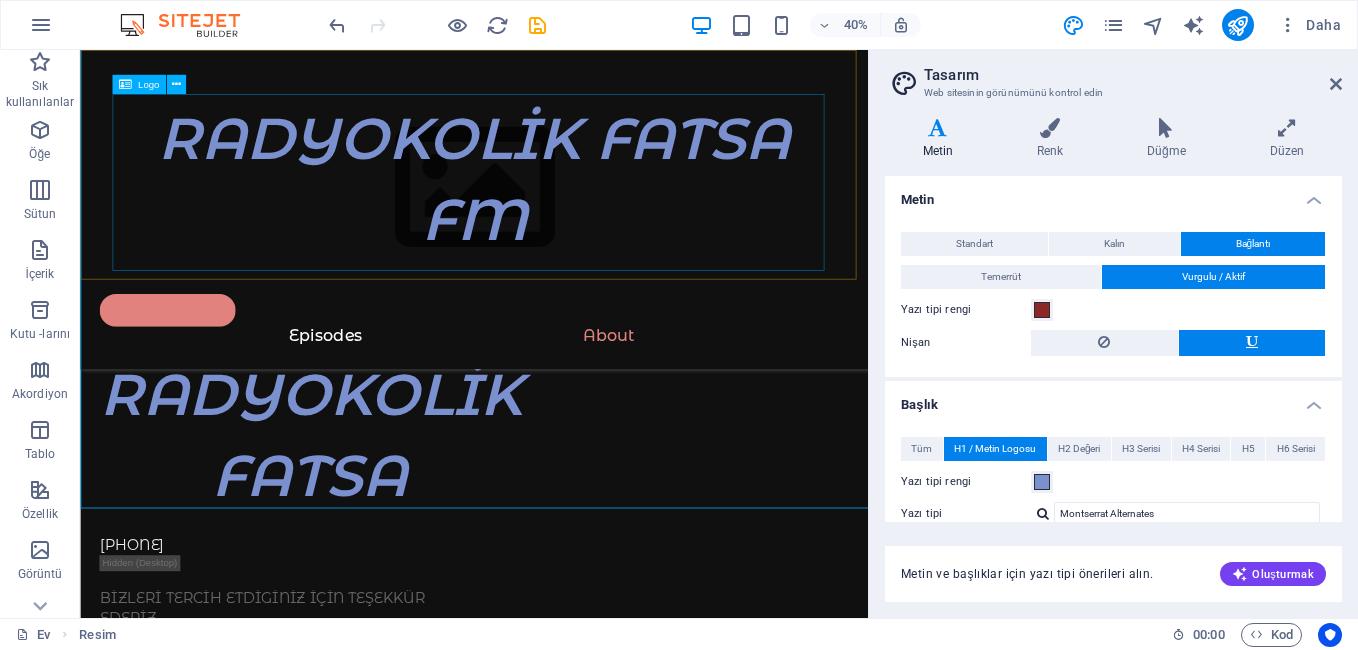 scroll, scrollTop: 5333, scrollLeft: 0, axis: vertical 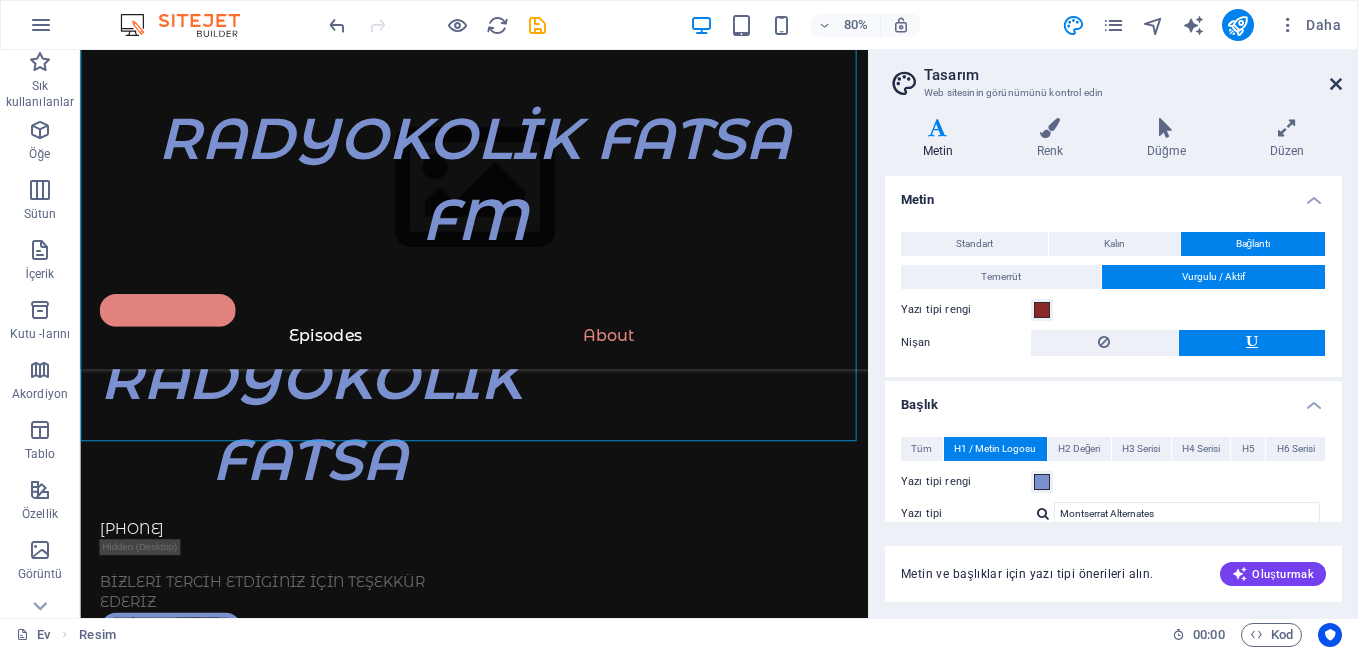 drag, startPoint x: 1332, startPoint y: 85, endPoint x: 1248, endPoint y: 35, distance: 97.7548 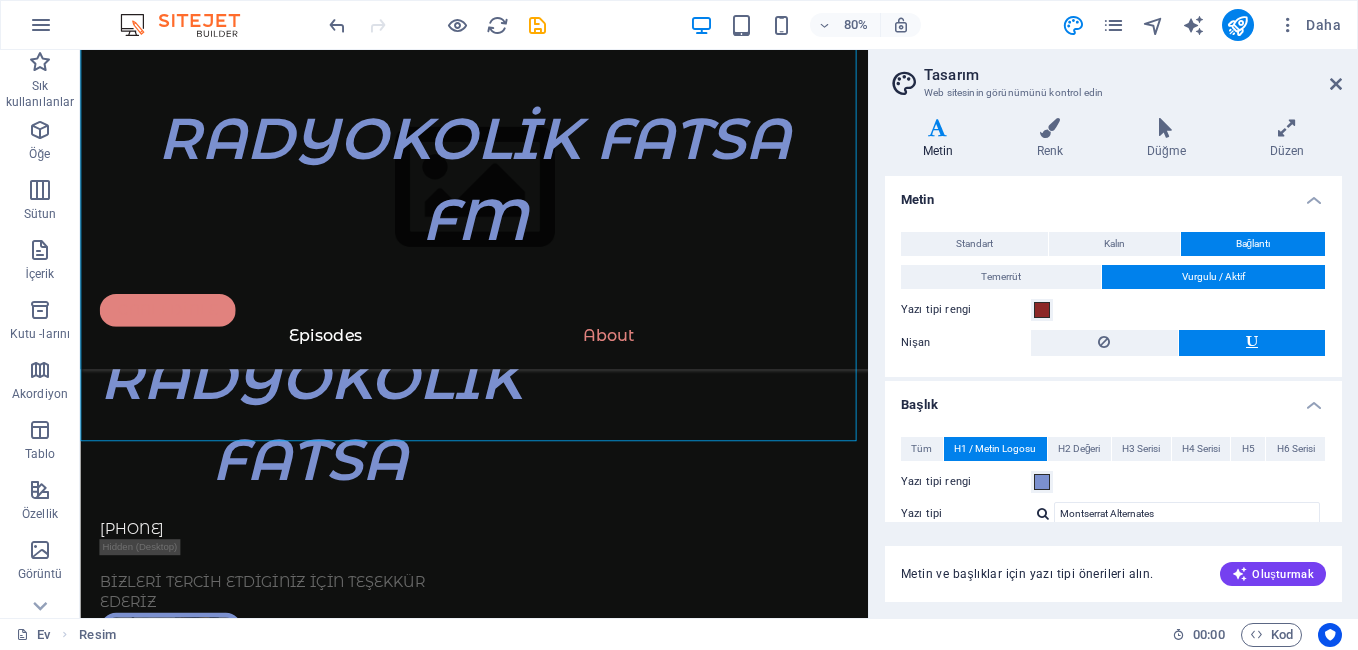 scroll, scrollTop: 5207, scrollLeft: 0, axis: vertical 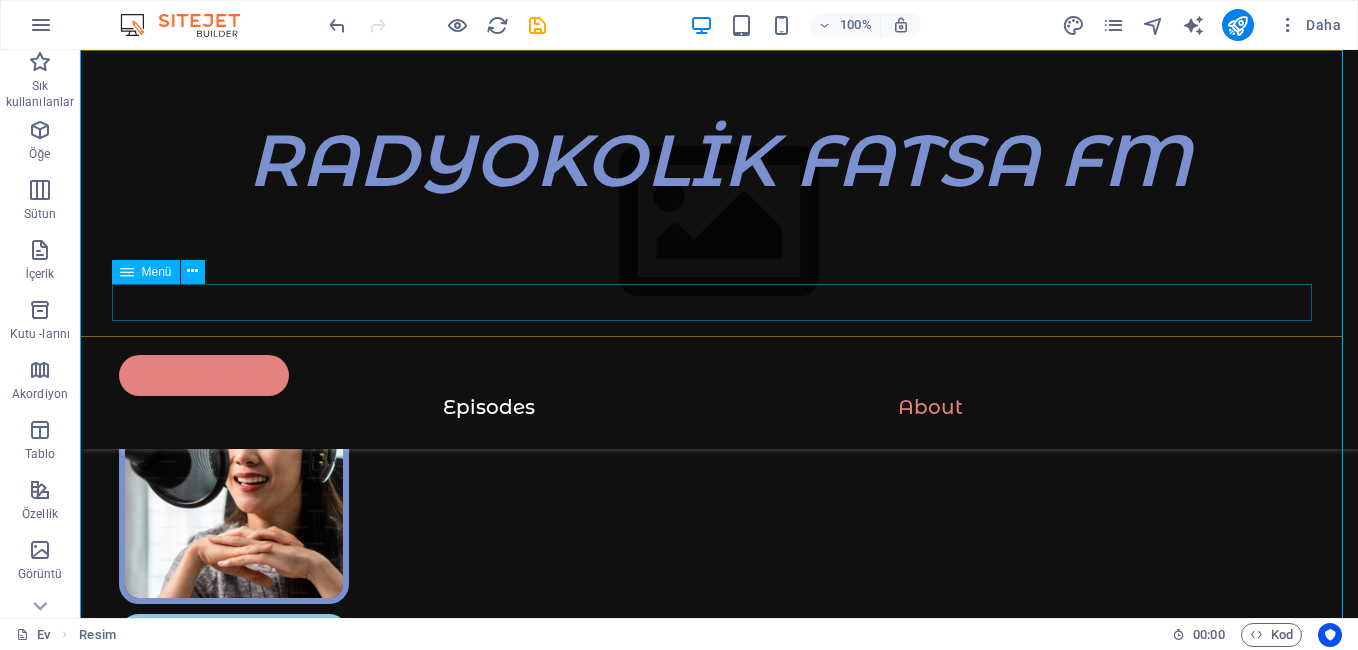 click on "Episodes About" at bounding box center [719, 414] 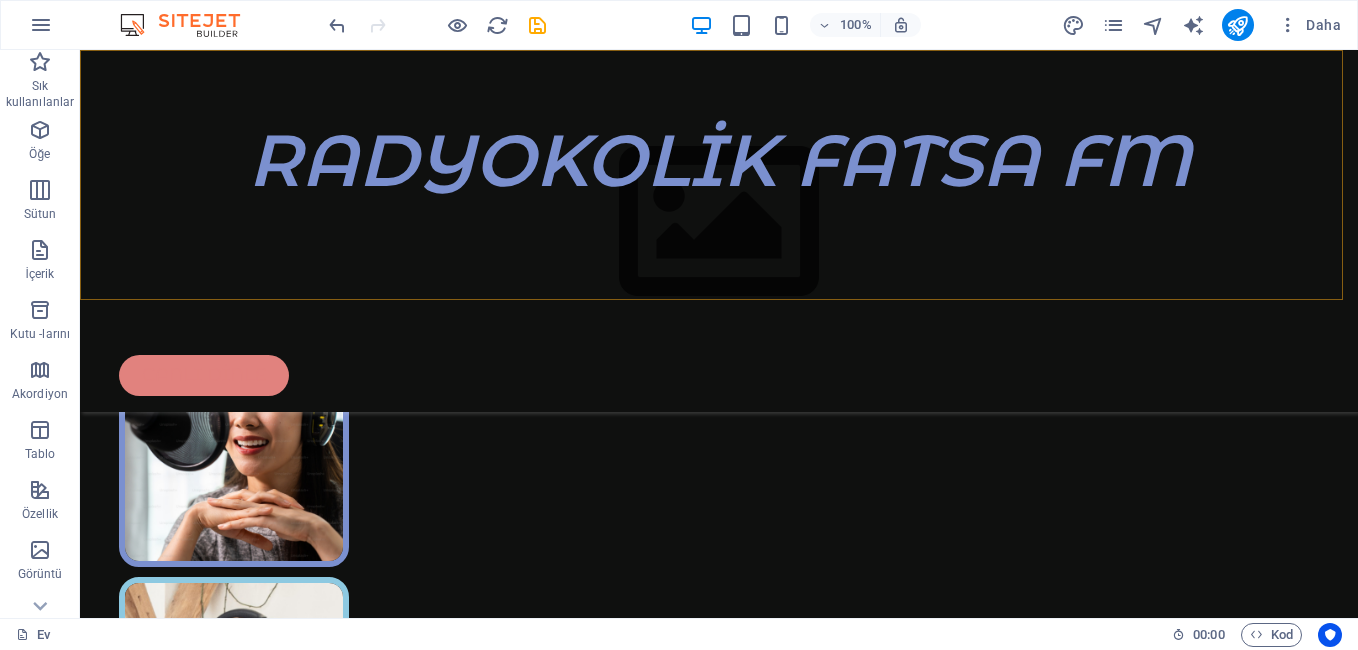 scroll, scrollTop: 5170, scrollLeft: 0, axis: vertical 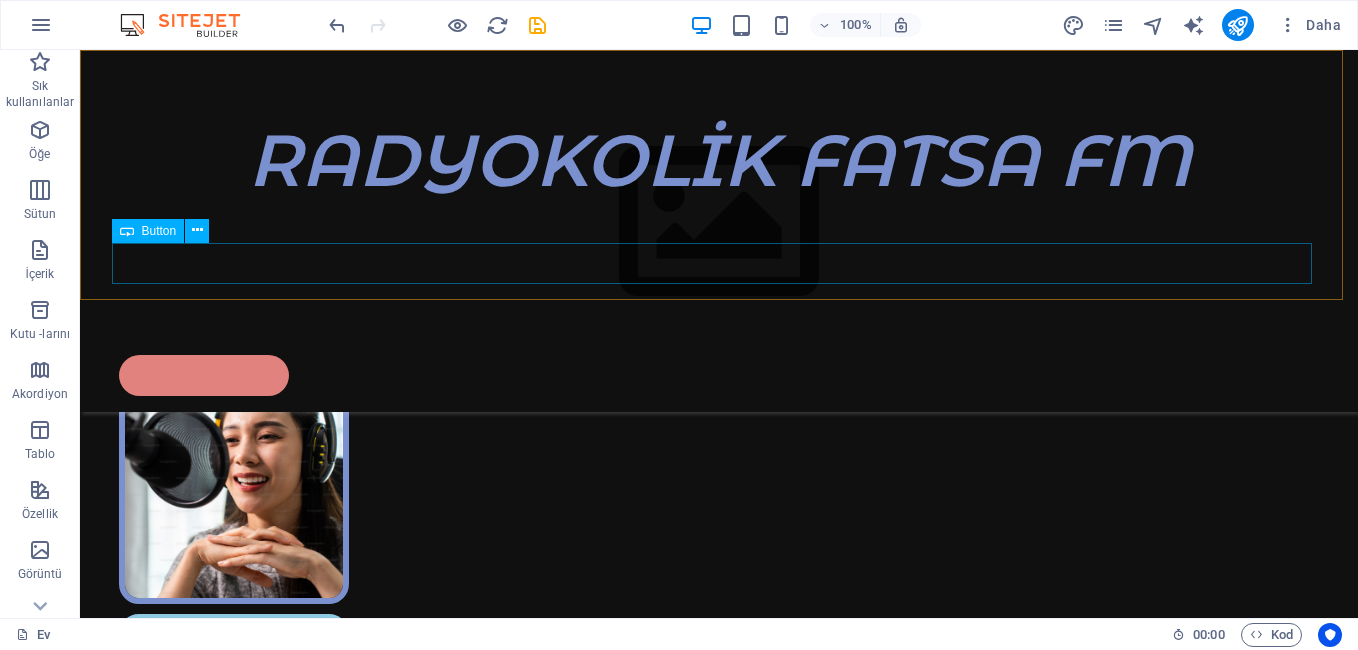 click on "CANLI DİNLE" at bounding box center (719, 375) 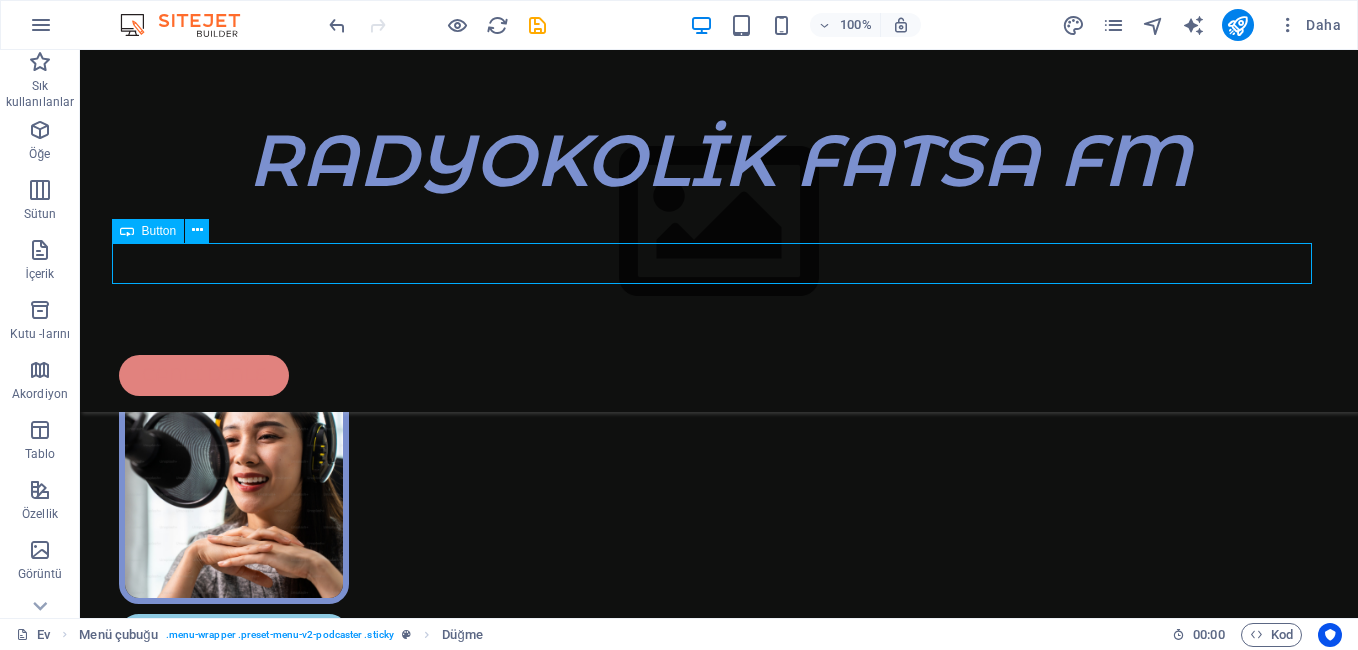 click on "CANLI DİNLE" at bounding box center (719, 375) 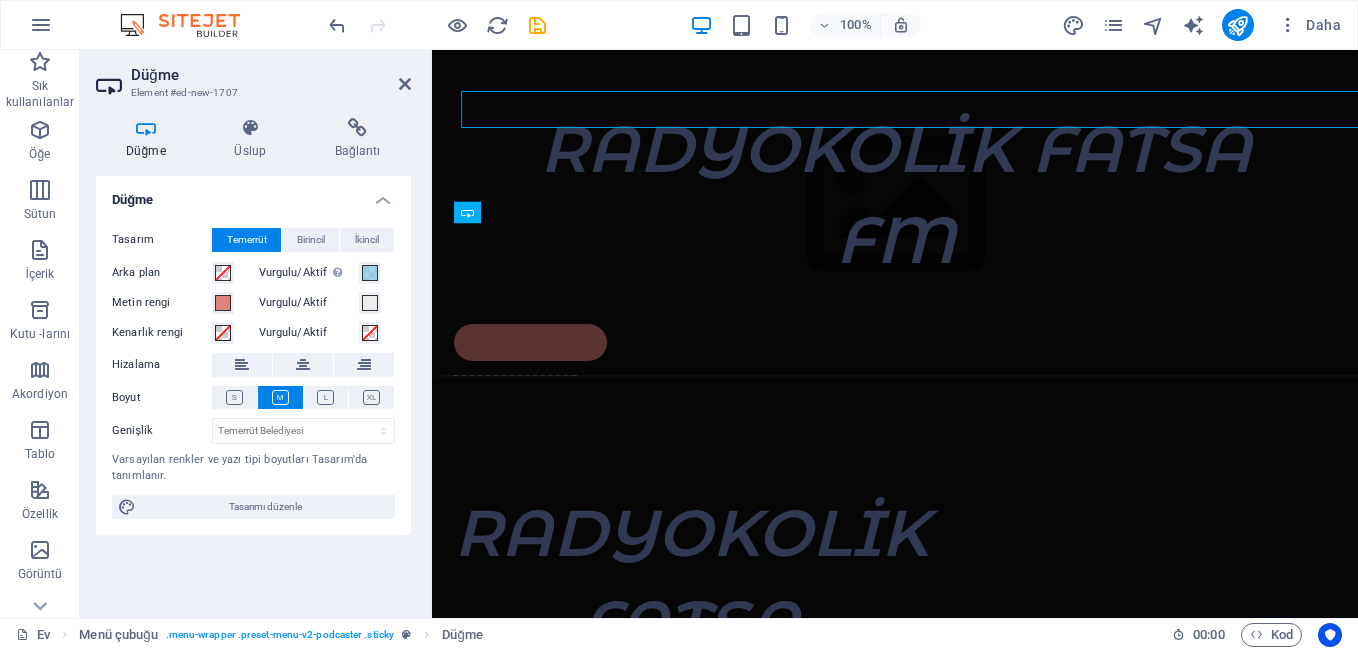 scroll, scrollTop: 5358, scrollLeft: 0, axis: vertical 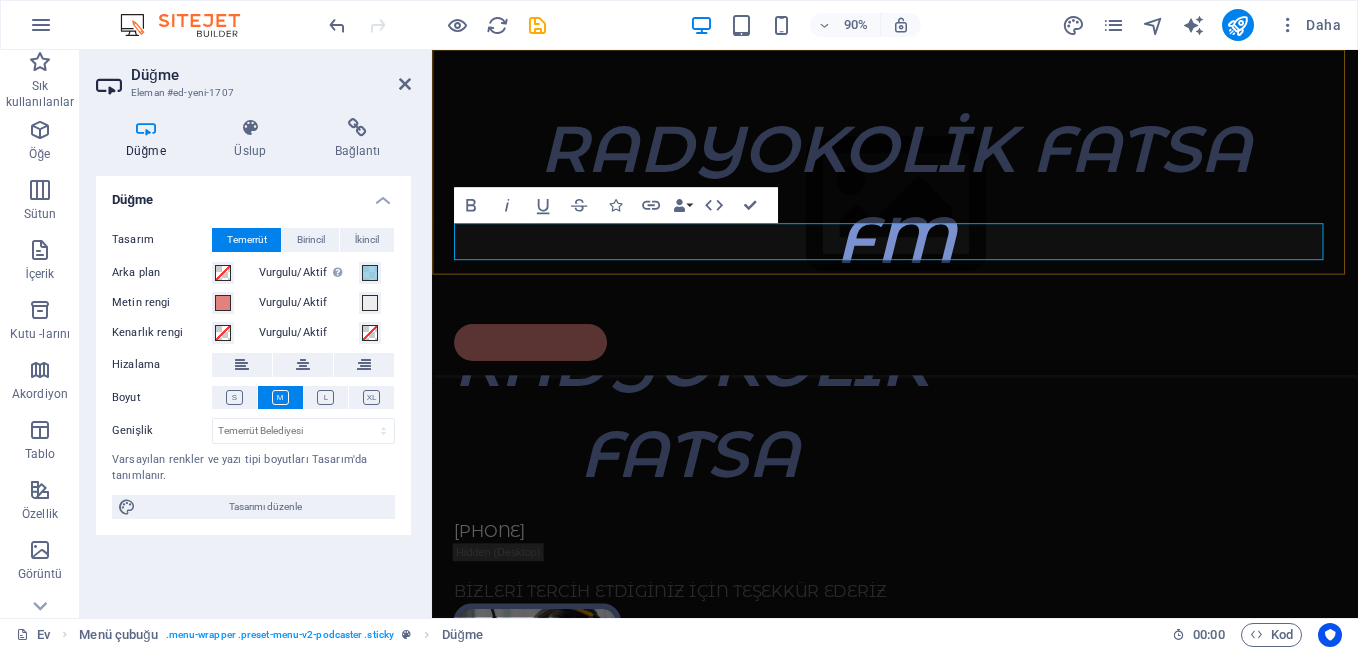 click on "CANLI DİNLE" at bounding box center (946, 375) 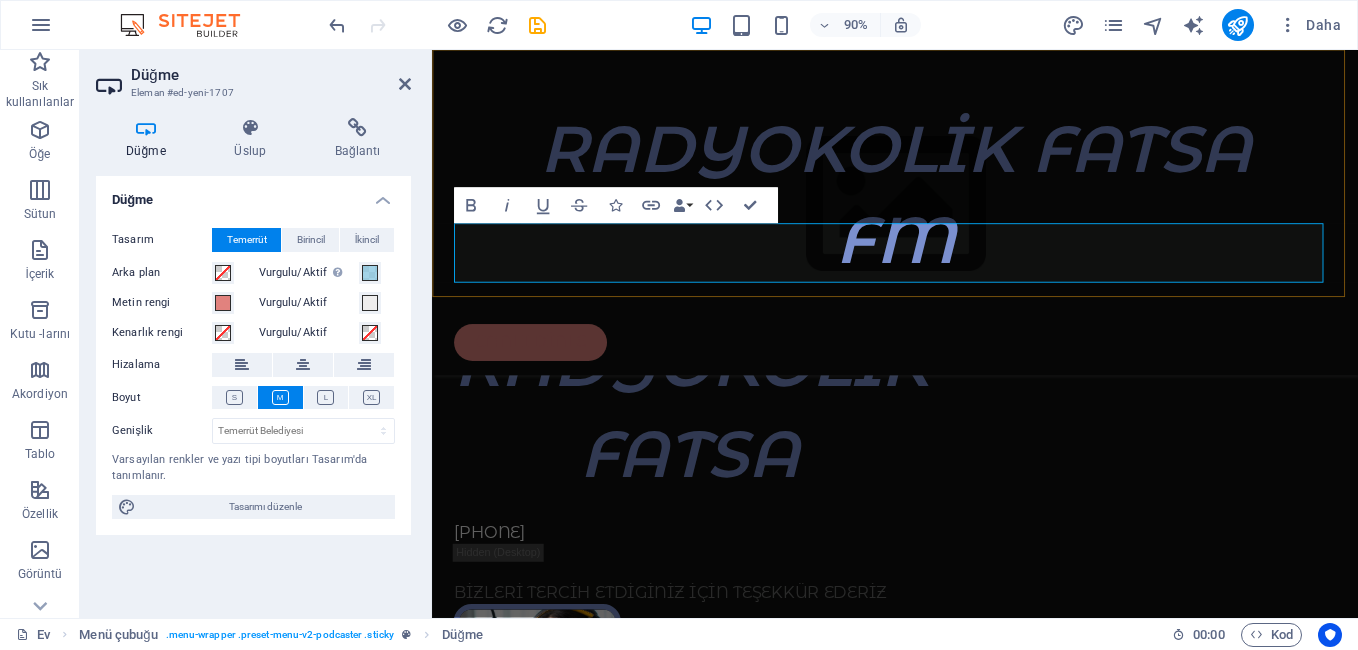 scroll, scrollTop: 5358, scrollLeft: 0, axis: vertical 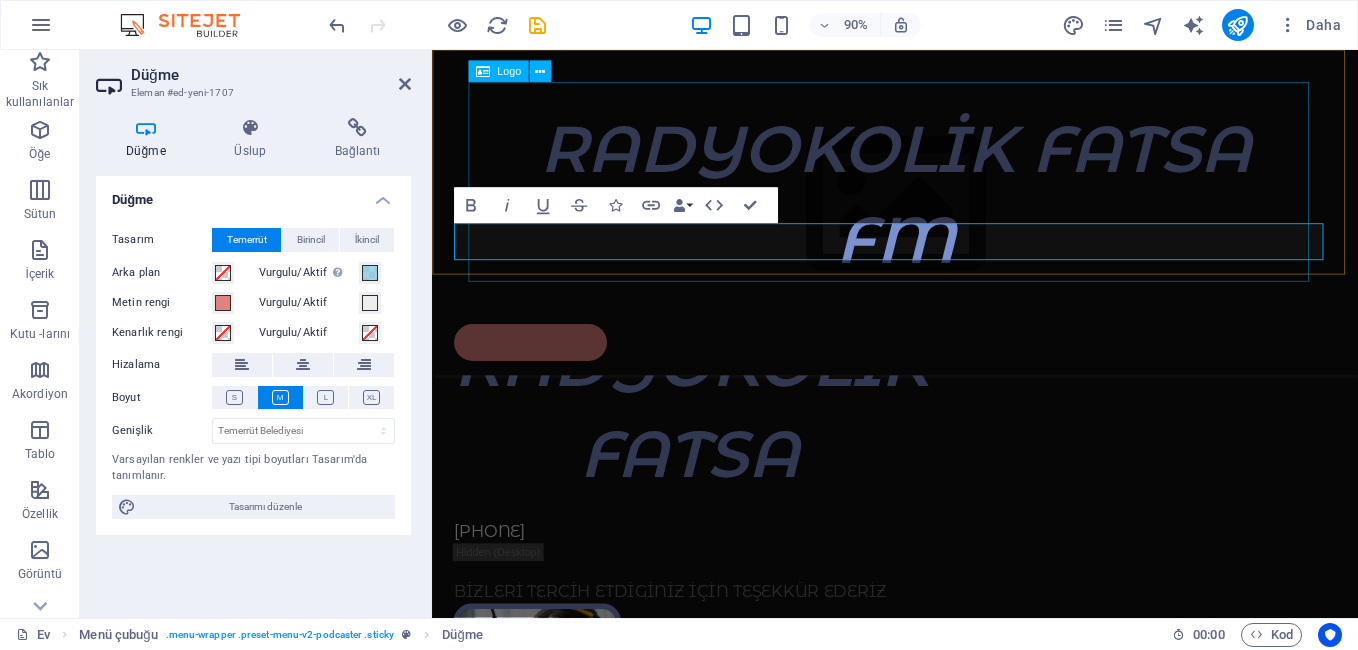 click on "RADYOKOLİK FATSA FM" at bounding box center (946, 221) 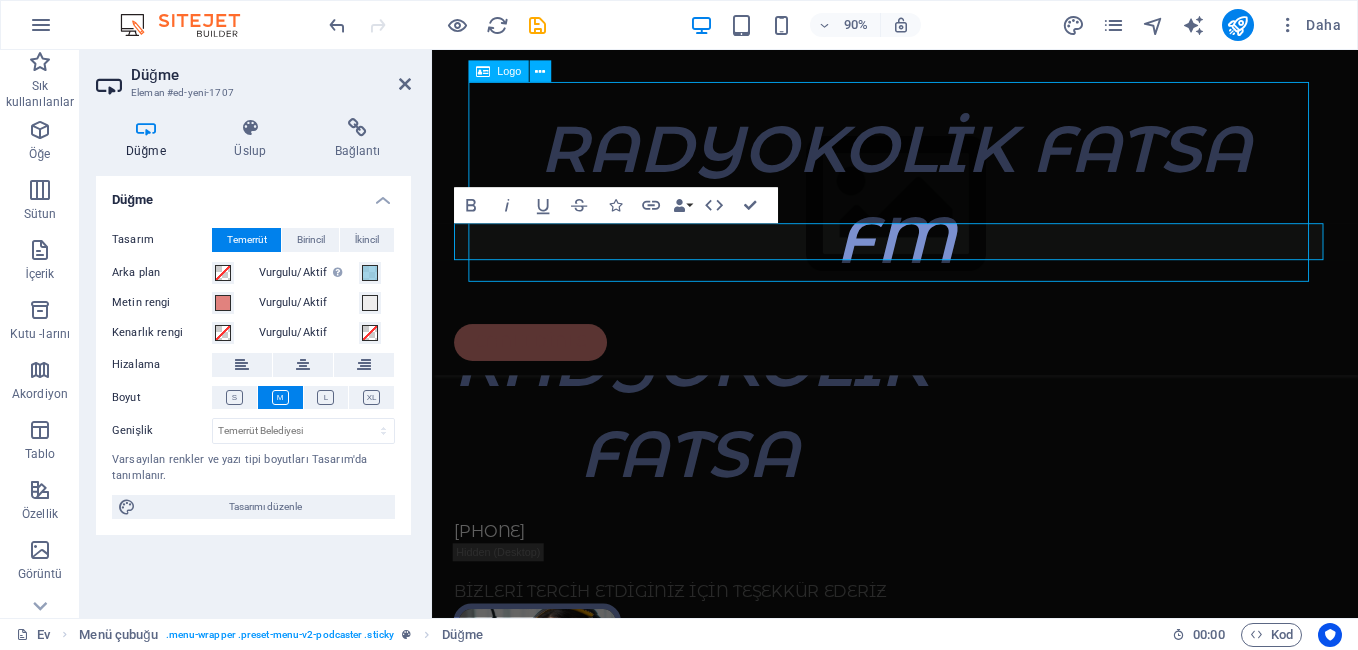 click on "RADYOKOLİK FATSA FM" at bounding box center (946, 221) 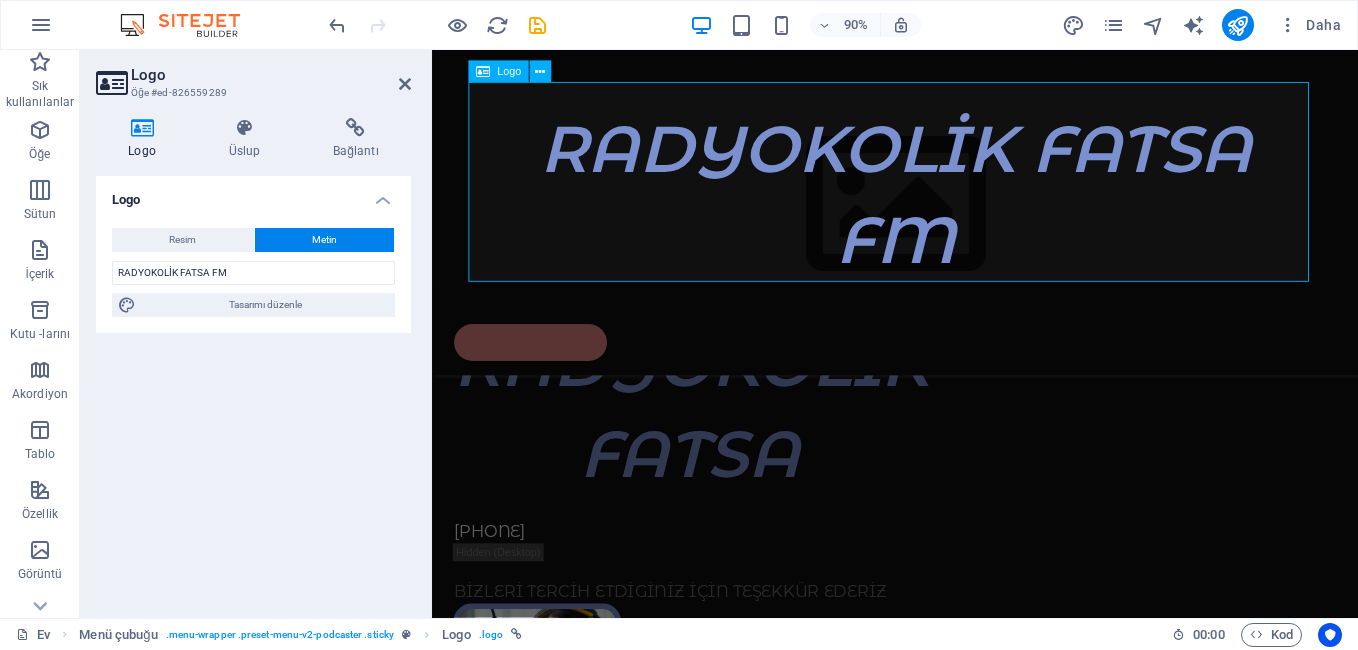 click on "RADYOKOLİK FATSA FM" at bounding box center [946, 221] 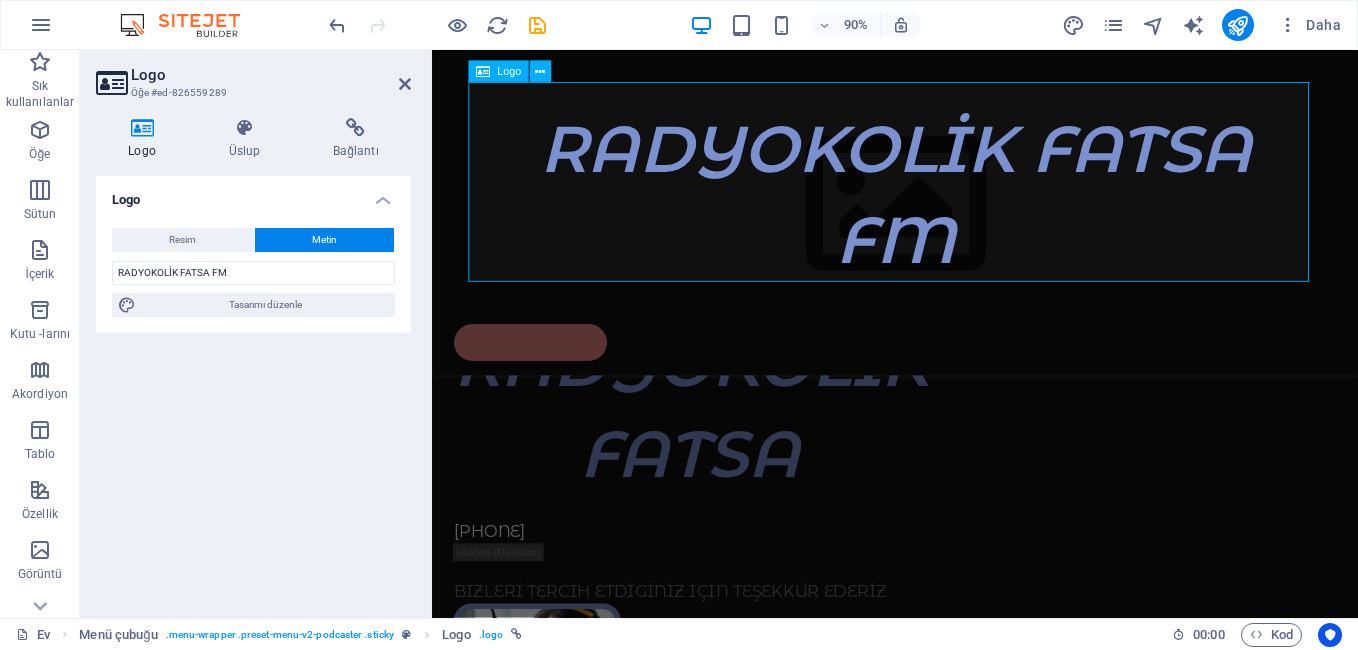 click on "RADYOKOLİK FATSA FM" at bounding box center [946, 221] 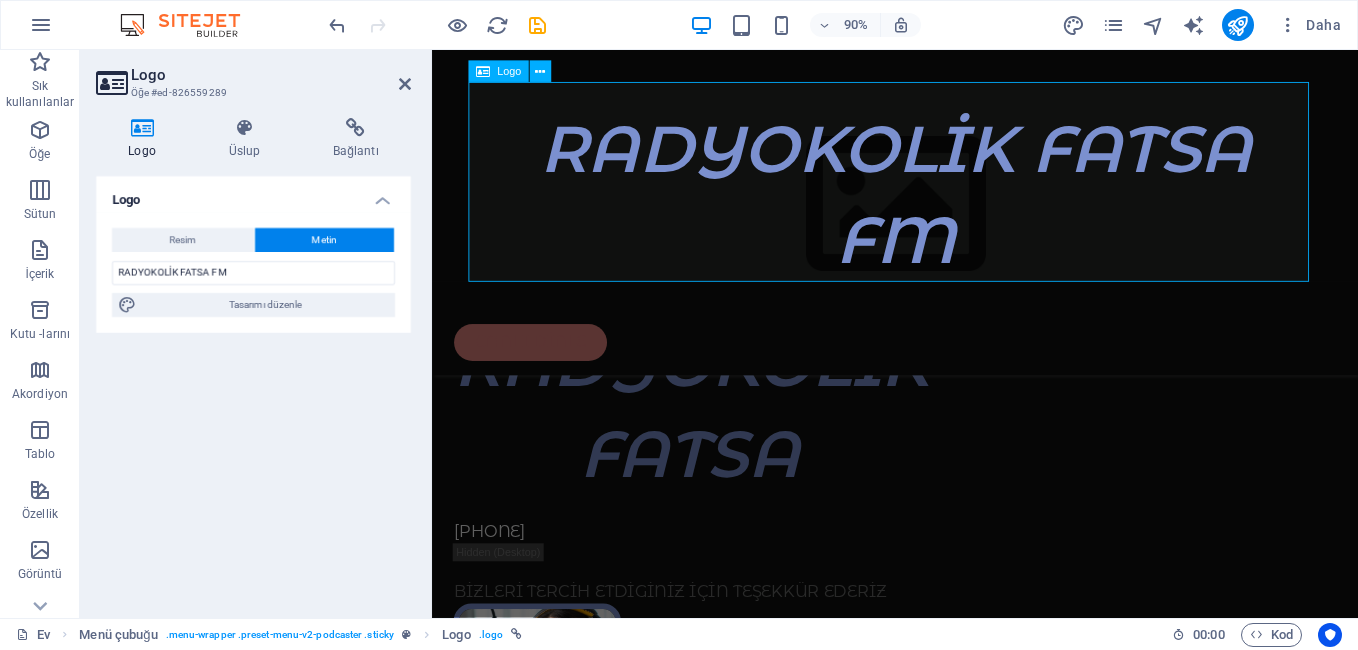 click on "RADYOKOLİK FATSA FM" at bounding box center [946, 221] 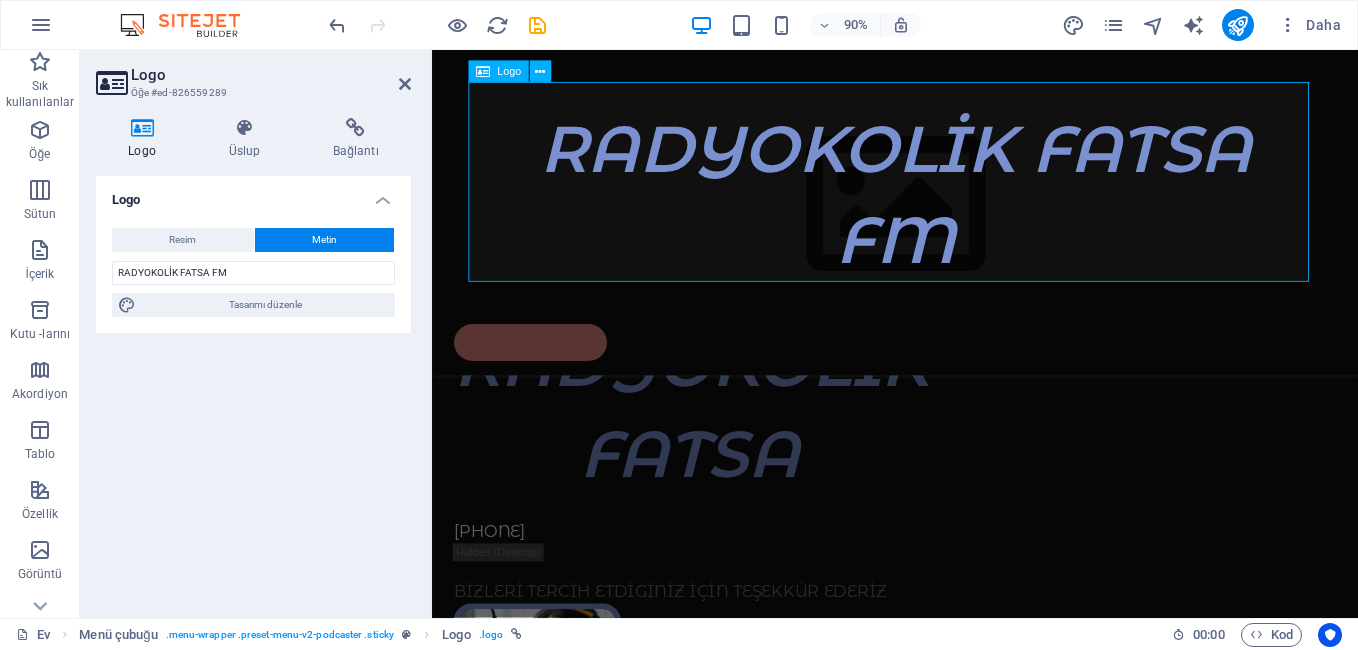 click on "RADYOKOLİK FATSA FM" at bounding box center (946, 221) 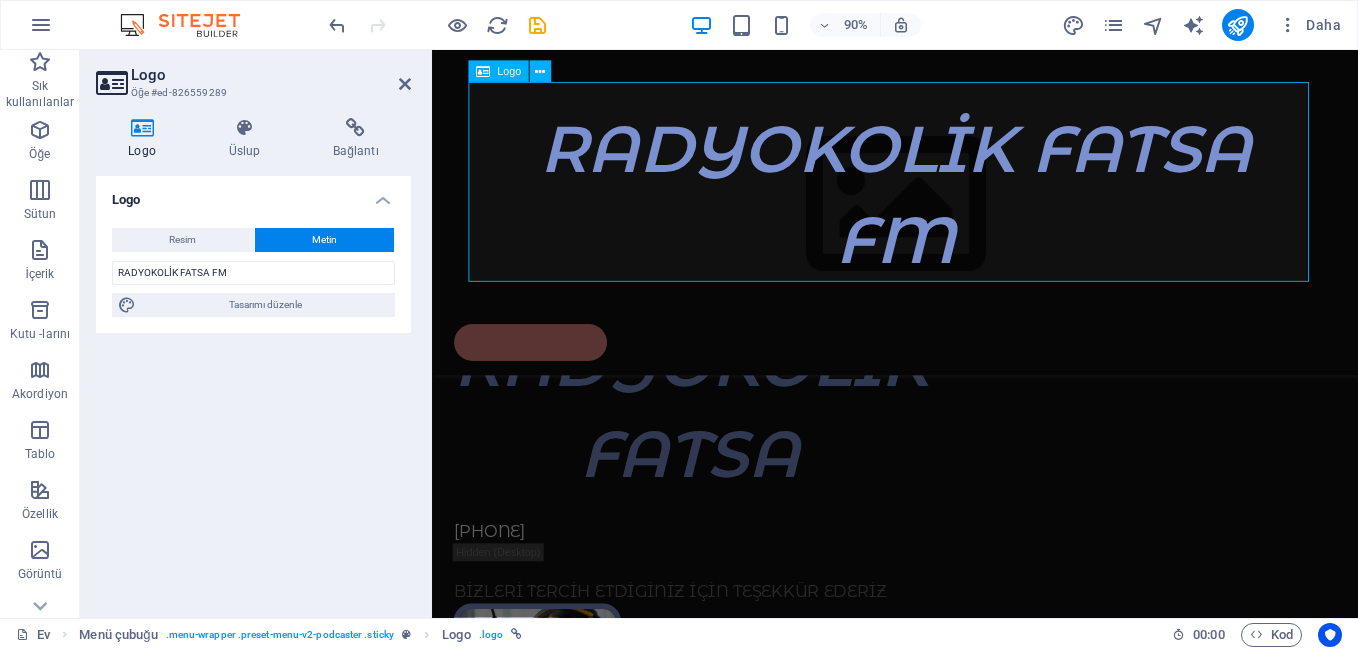 click on "RADYOKOLİK FATSA FM" at bounding box center [946, 221] 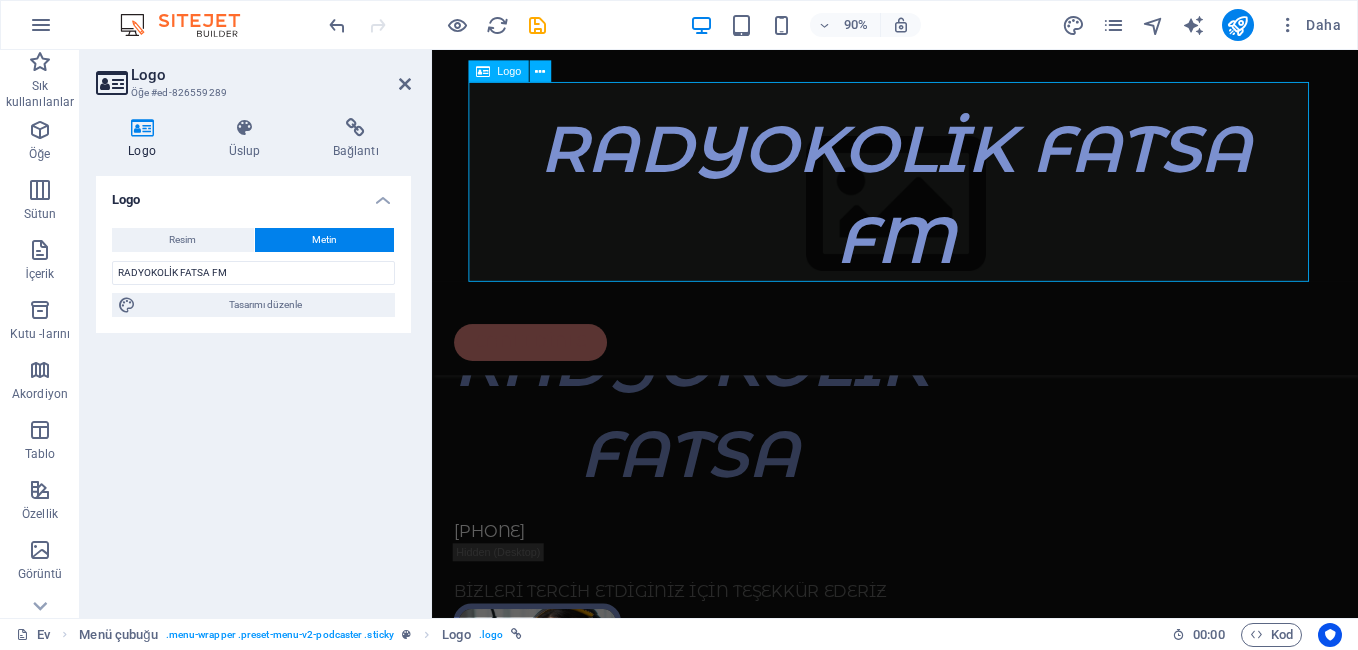 click on "RADYOKOLİK FATSA FM" at bounding box center (946, 221) 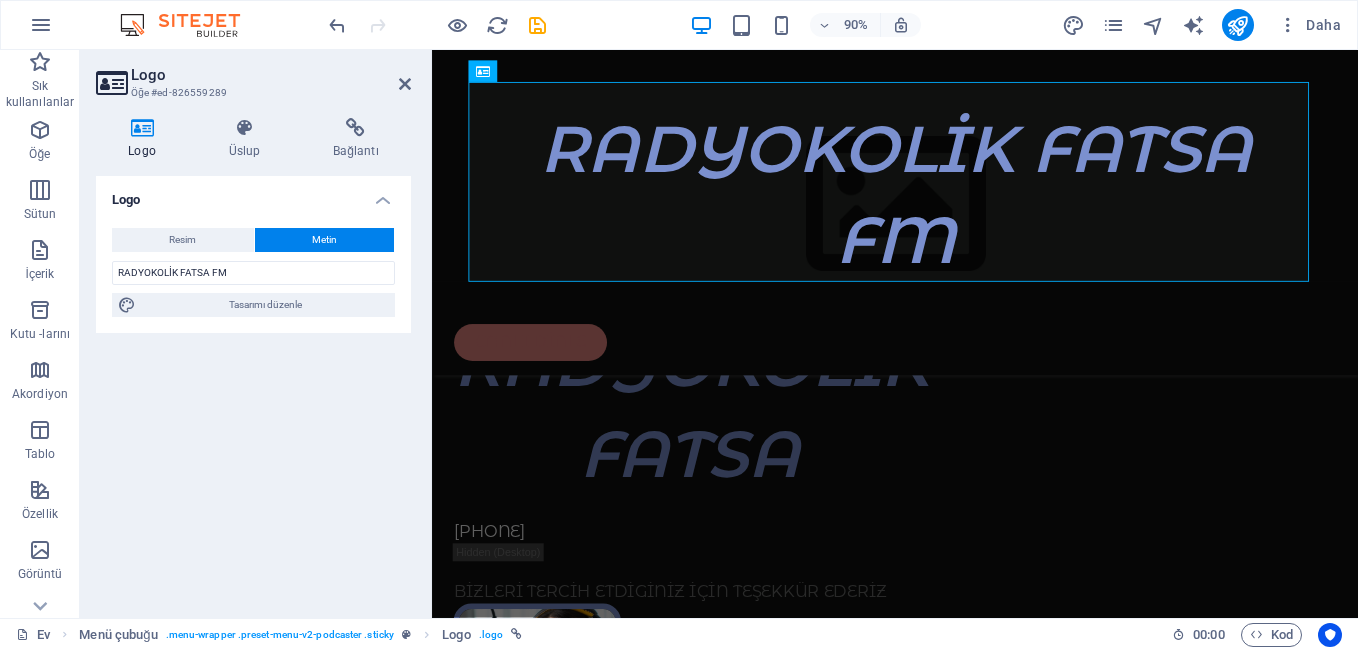 click on "Metin" at bounding box center [325, 240] 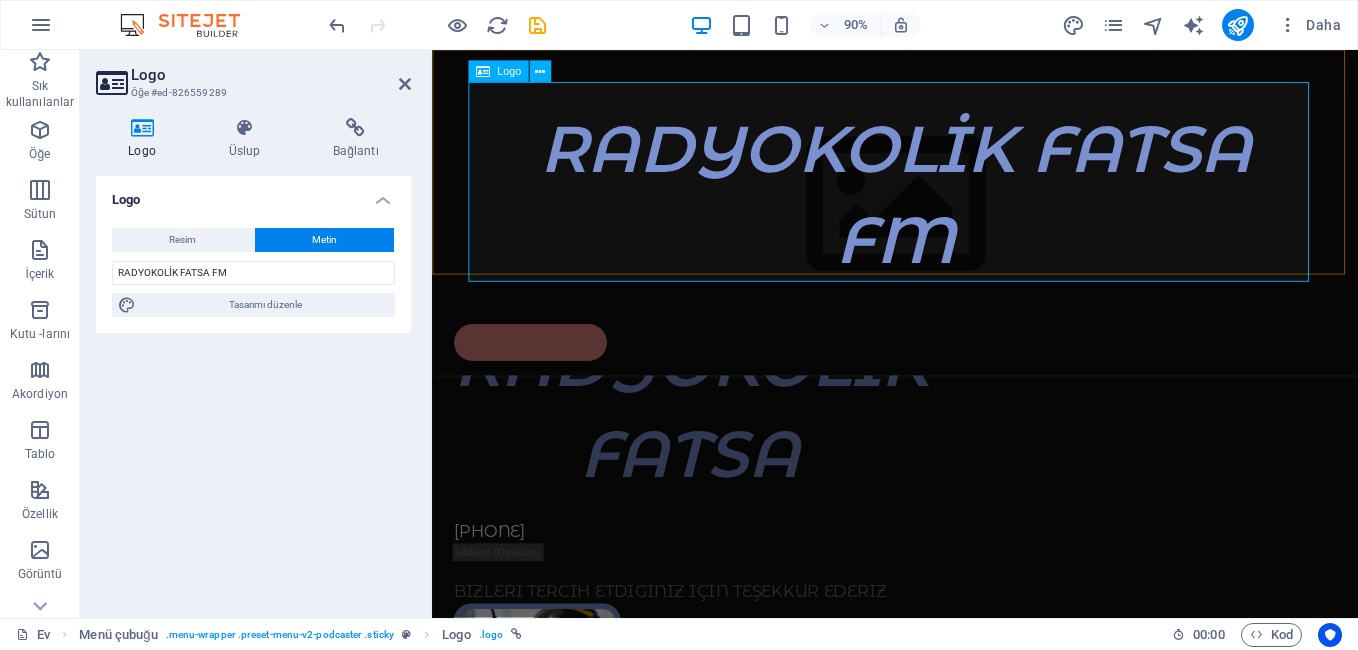 click on "RADYOKOLİK FATSA FM" at bounding box center (946, 221) 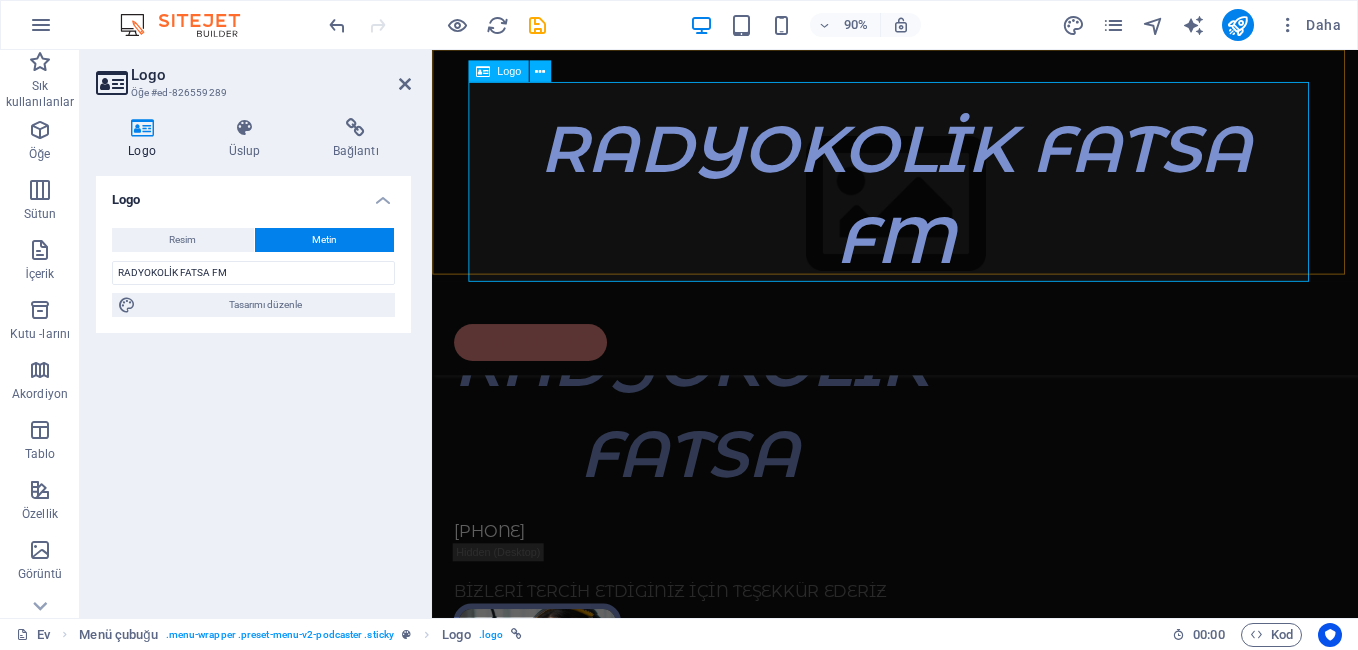 click on "RADYOKOLİK FATSA FM" at bounding box center (946, 221) 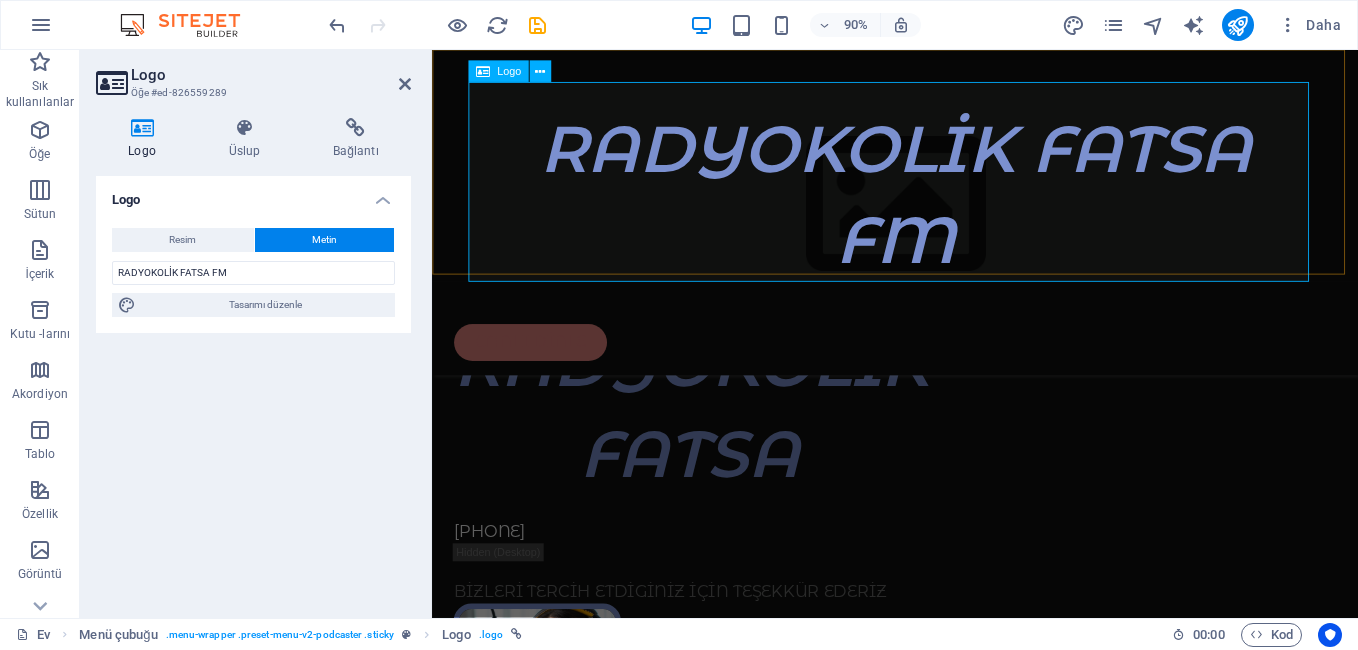 click on "RADYOKOLİK FATSA FM" at bounding box center [946, 221] 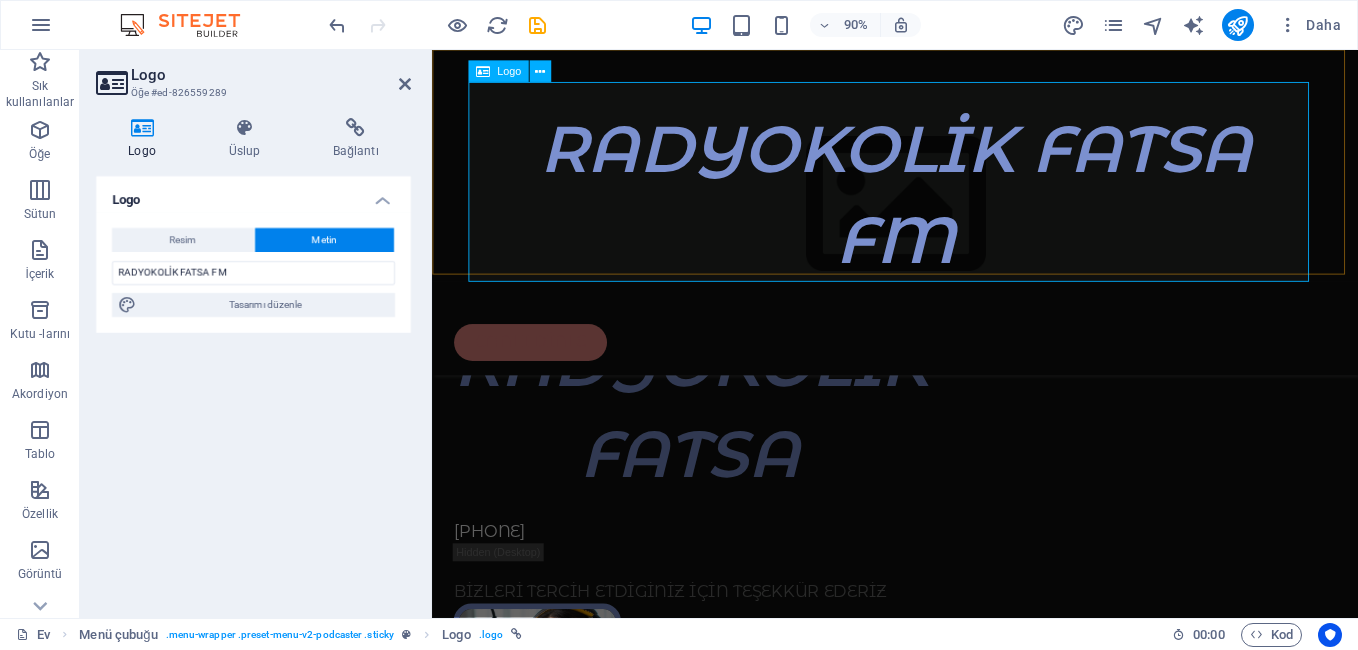 click on "RADYOKOLİK FATSA FM" at bounding box center (946, 221) 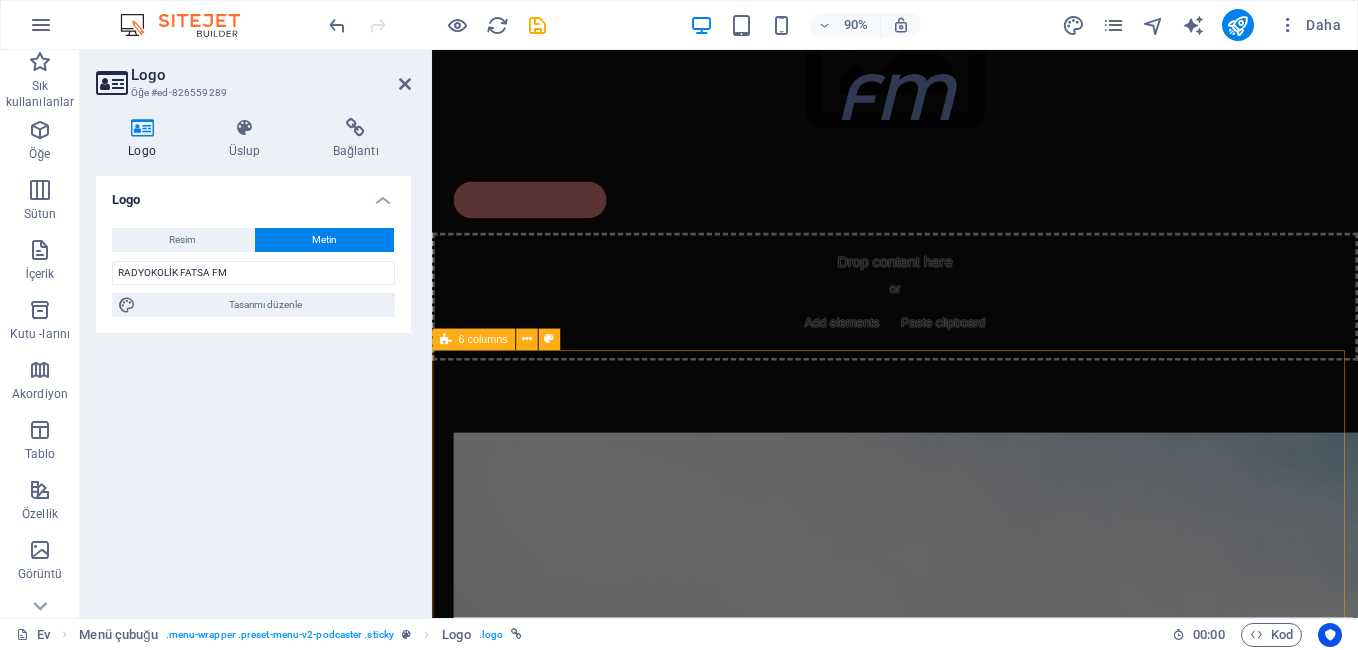scroll, scrollTop: 0, scrollLeft: 0, axis: both 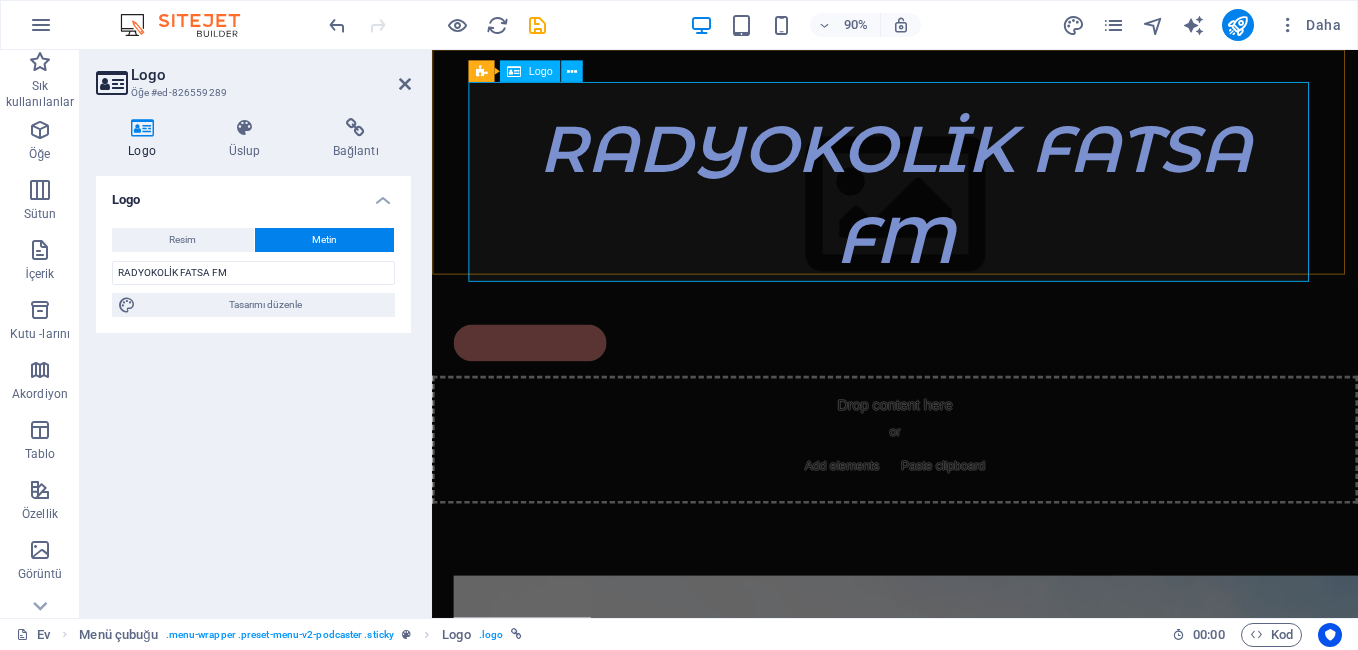 click on "RADYOKOLİK FATSA FM" at bounding box center (946, 221) 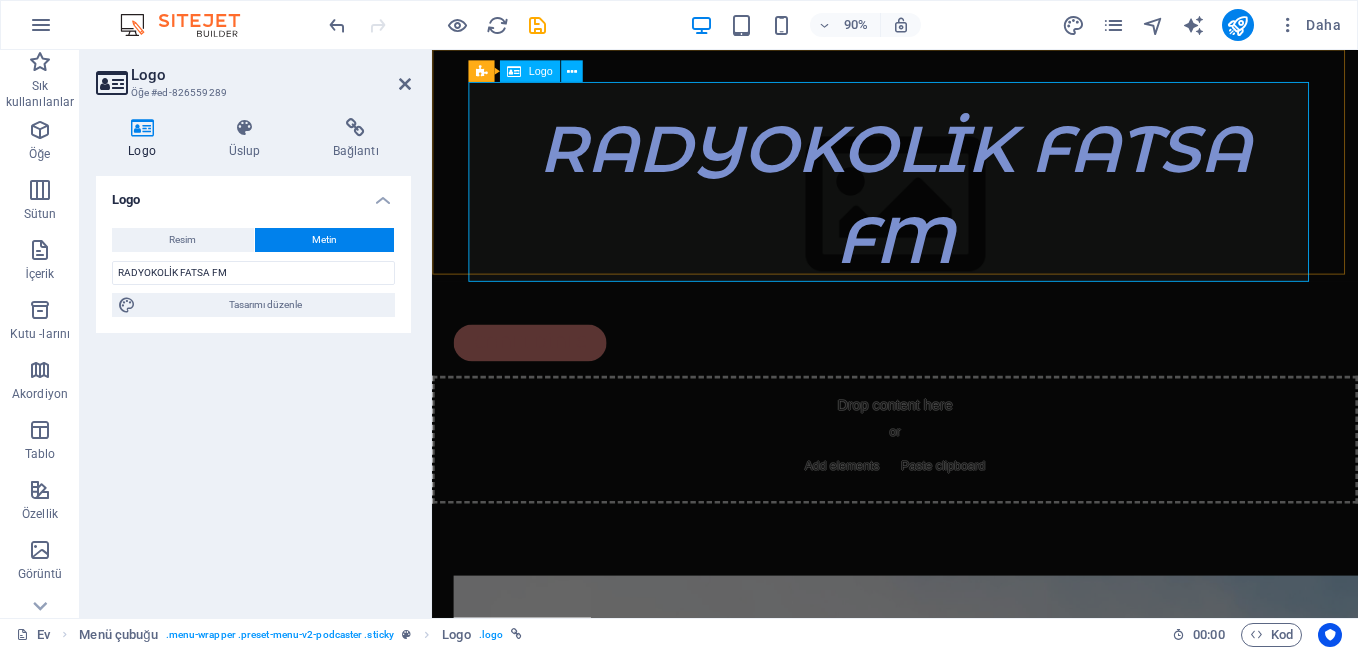 click on "RADYOKOLİK FATSA FM" at bounding box center [946, 221] 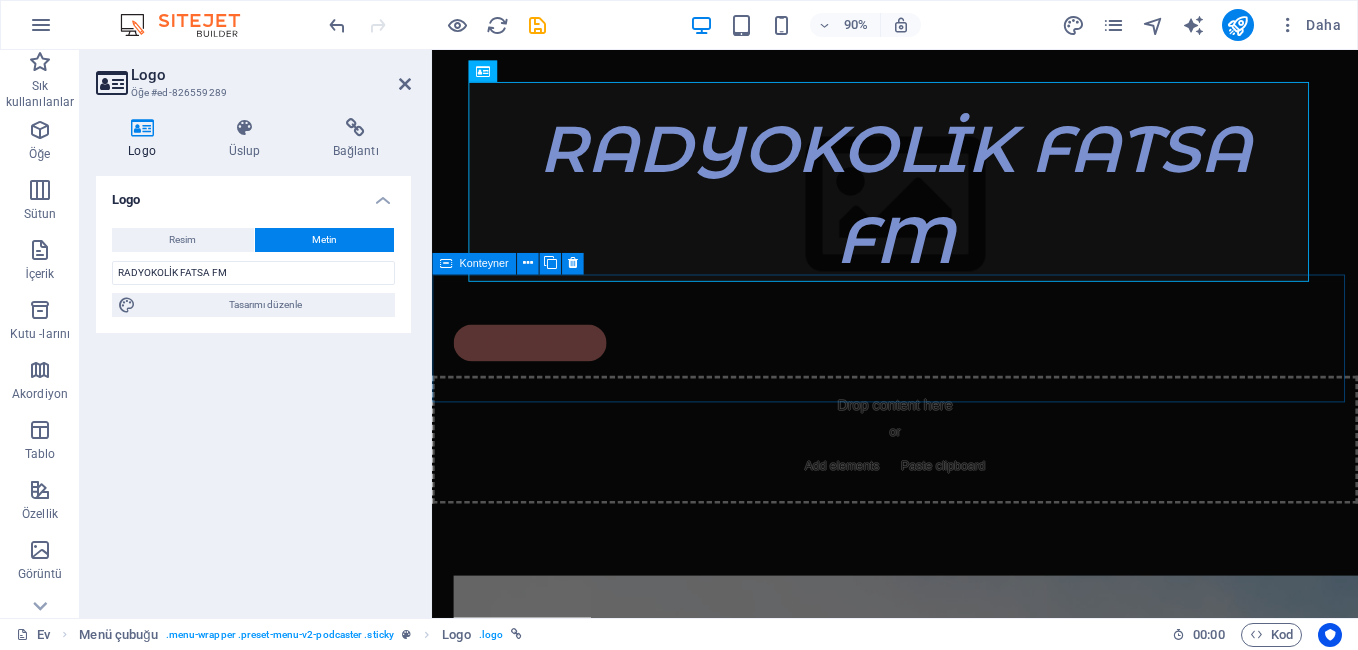 click on "Drop content here or  Add elements  Paste clipboard" at bounding box center (946, 483) 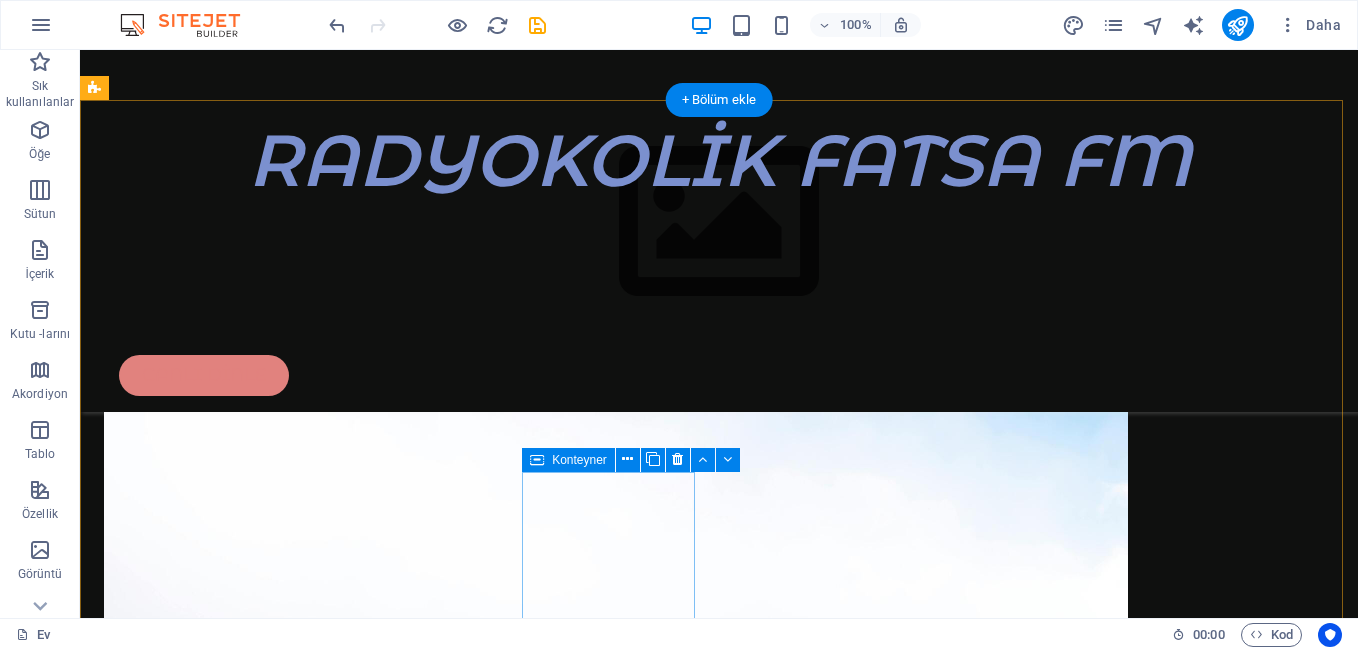 scroll, scrollTop: 300, scrollLeft: 0, axis: vertical 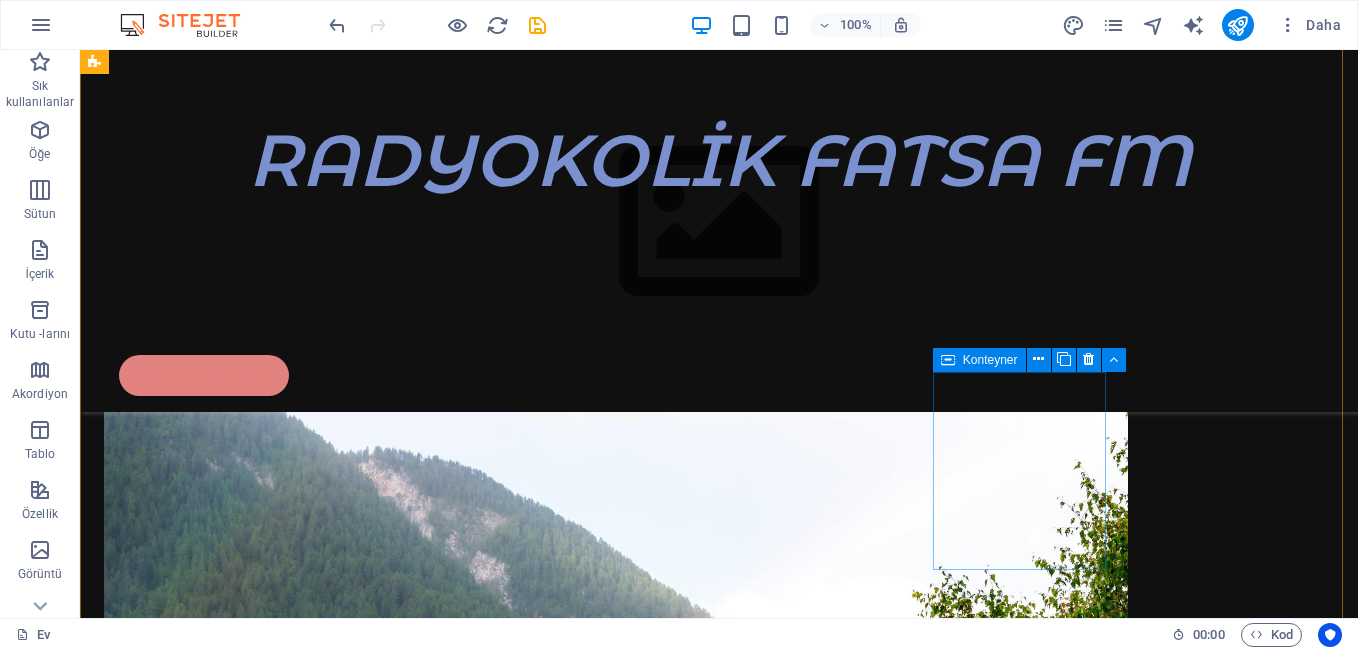 click on "Add elements" at bounding box center (190, 4583) 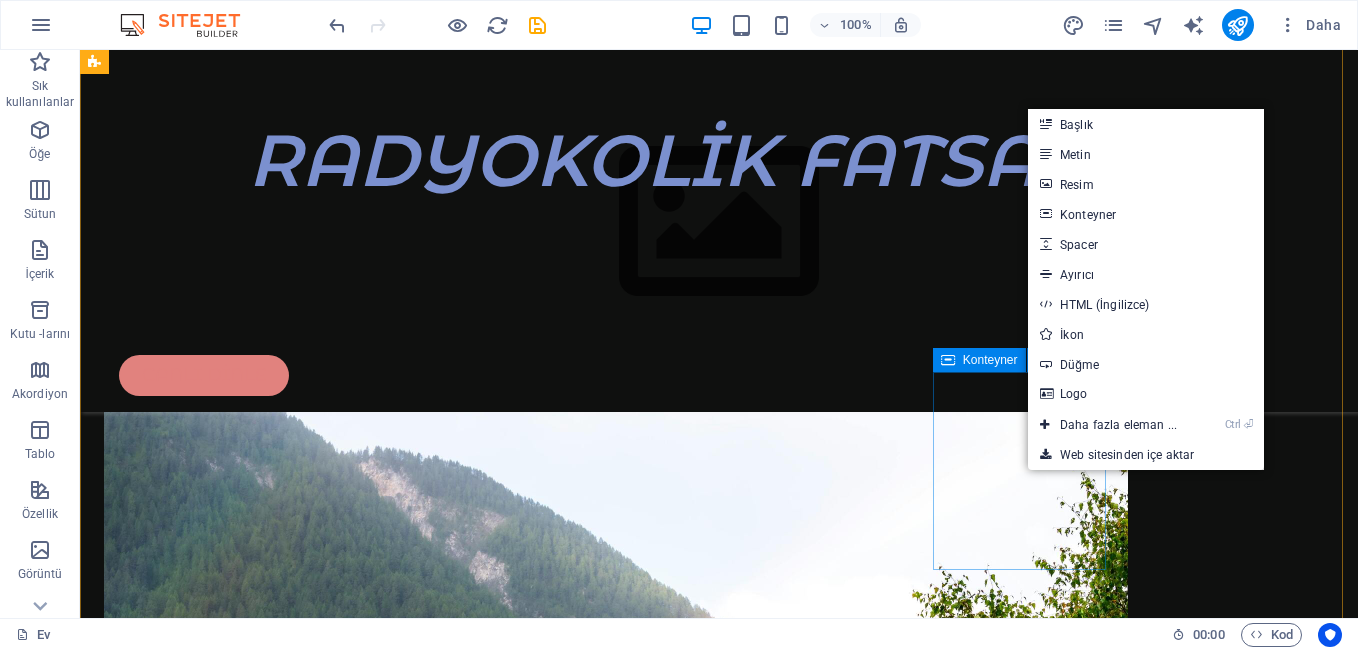 click on "Add elements" at bounding box center [190, 4583] 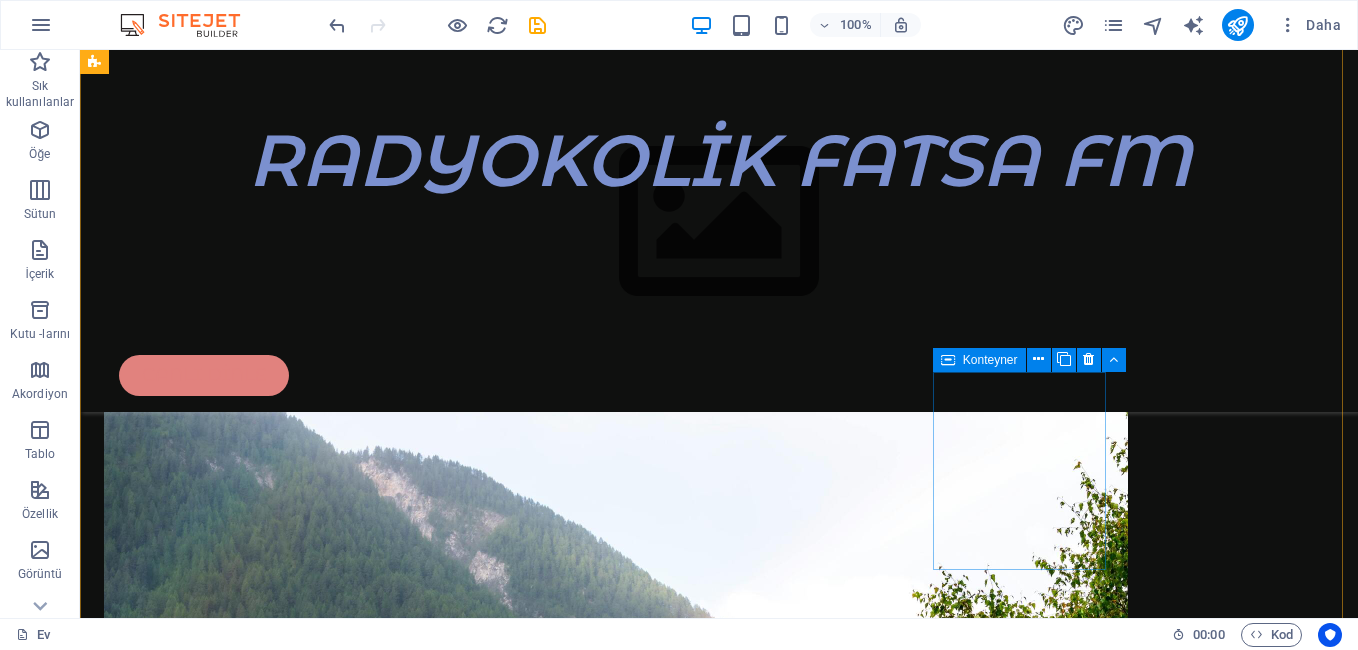 click on "Drop content here or  Add elements  Paste clipboard" at bounding box center (190, 4571) 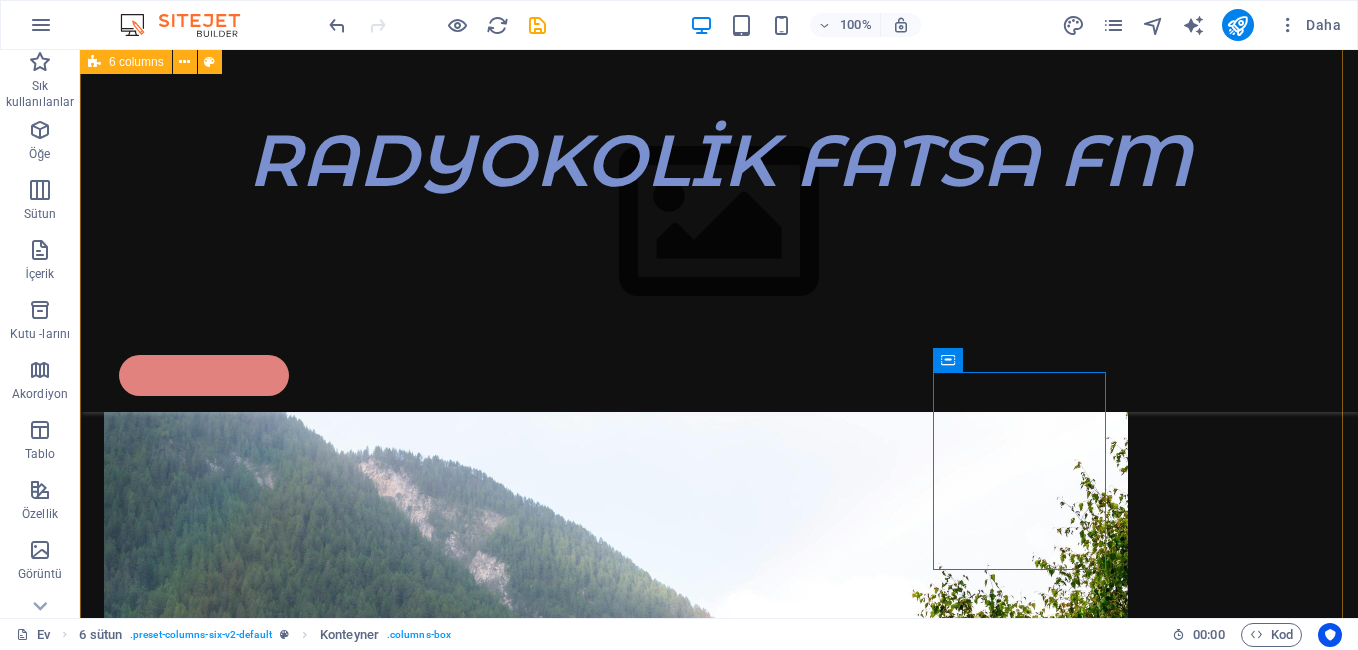 click on "Drop content here or  Add elements  Paste clipboard Drop content here or  Add elements  Paste clipboard Drop content here or  Add elements  Paste clipboard Drop content here or  Add elements  Paste clipboard Drop content here or  Add elements  Paste clipboard Drop content here or  Add elements  Paste clipboard Drop content here or  Add elements  Paste clipboard Drop content here or  Add elements  Paste clipboard" at bounding box center (719, 2245) 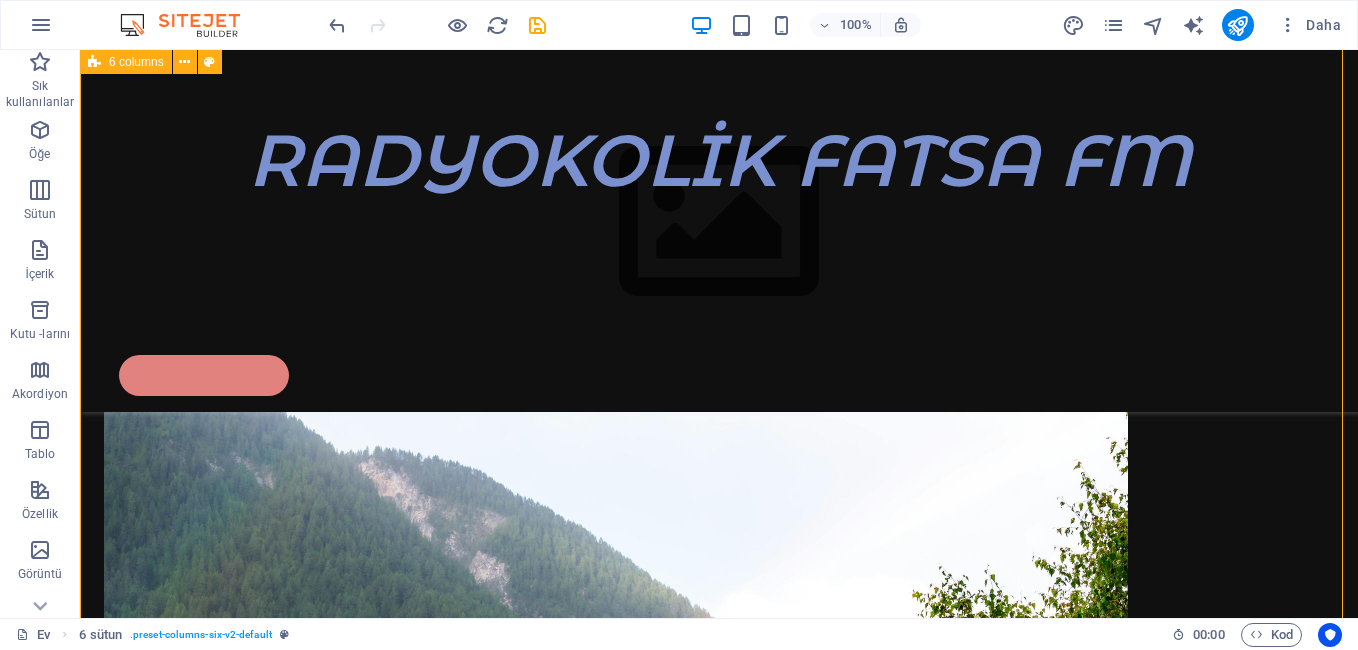 click on "Drop content here or  Add elements  Paste clipboard Drop content here or  Add elements  Paste clipboard Drop content here or  Add elements  Paste clipboard Drop content here or  Add elements  Paste clipboard Drop content here or  Add elements  Paste clipboard Drop content here or  Add elements  Paste clipboard Drop content here or  Add elements  Paste clipboard Drop content here or  Add elements  Paste clipboard" at bounding box center (719, 2245) 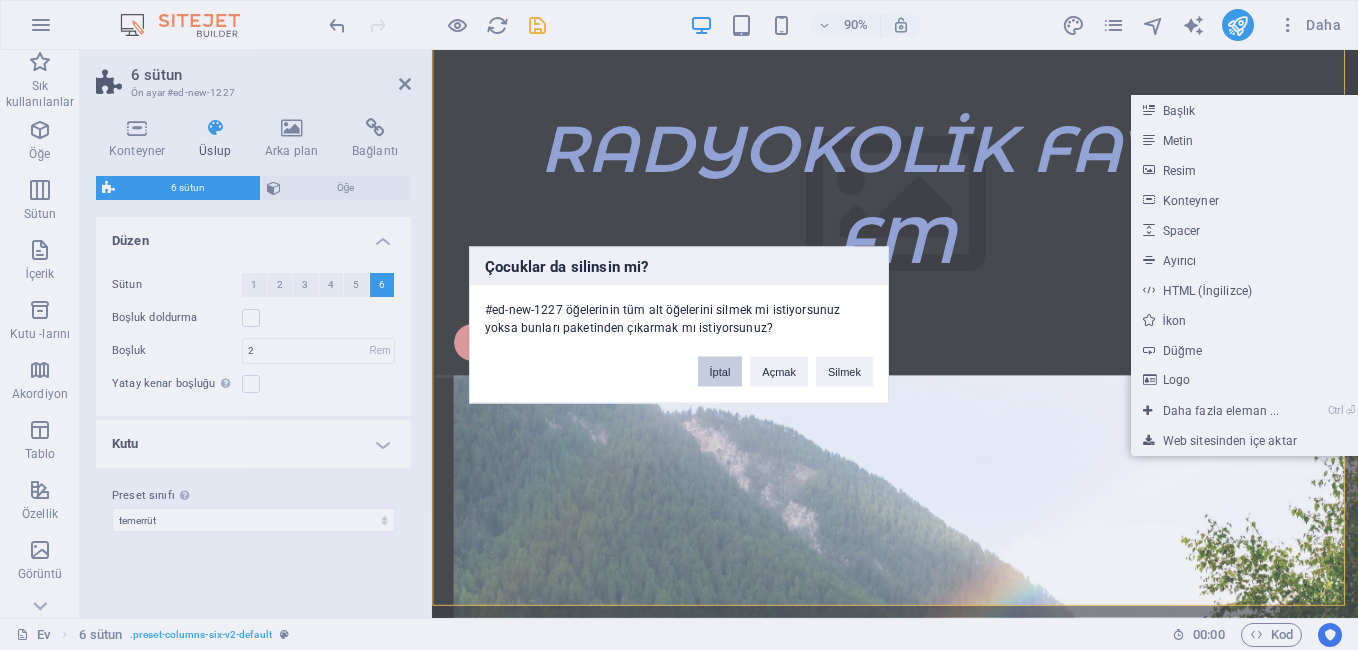 drag, startPoint x: 733, startPoint y: 373, endPoint x: 334, endPoint y: 358, distance: 399.28186 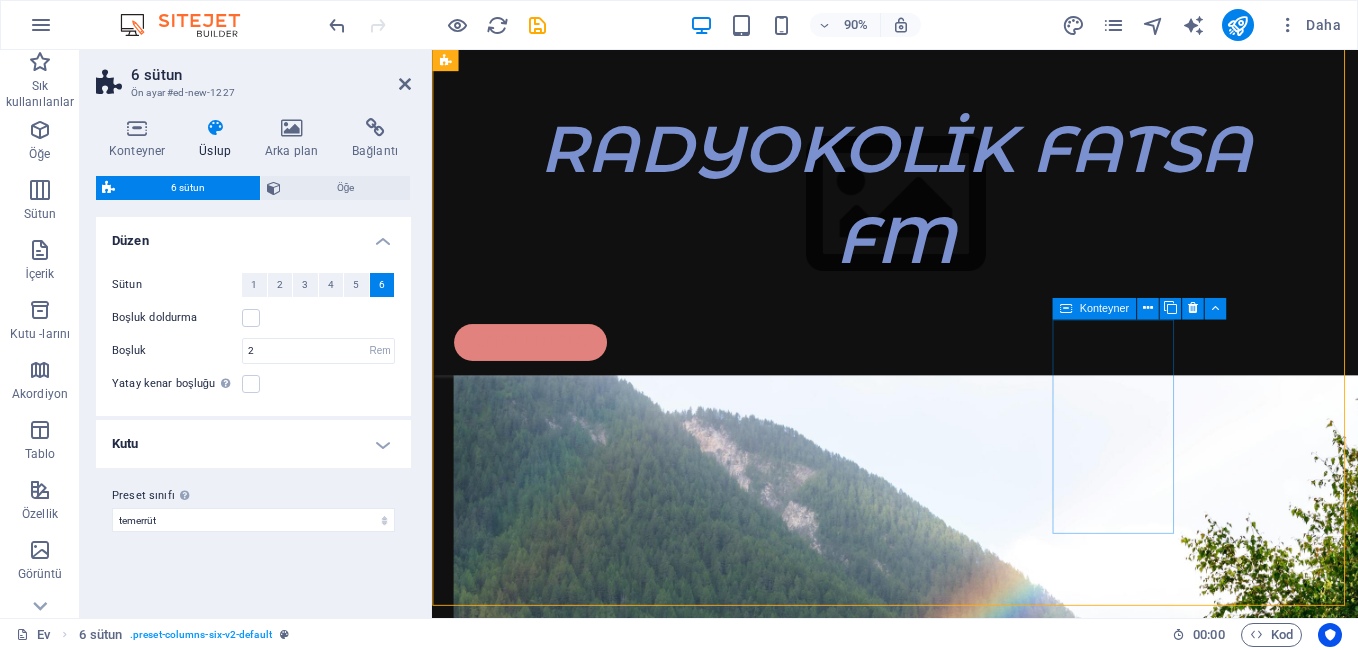 click on "Drop content here or  Add elements  Paste clipboard" at bounding box center (524, 5021) 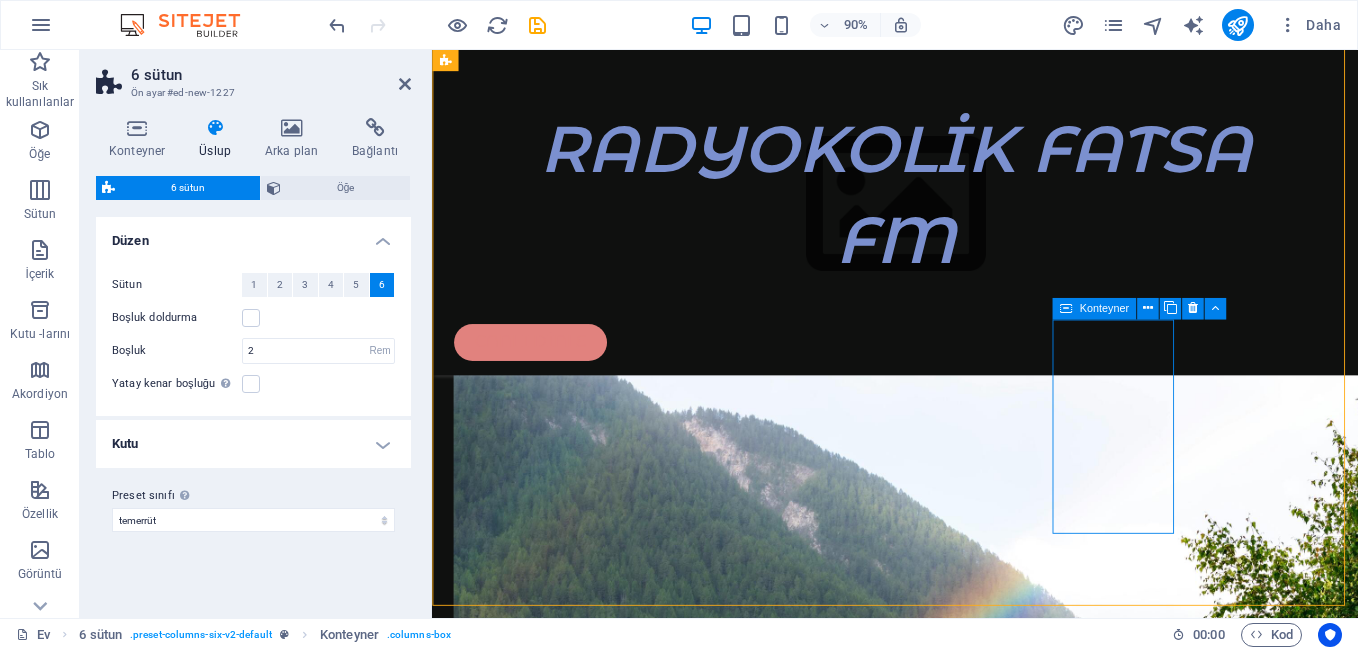 click on "Add elements" at bounding box center (524, 5033) 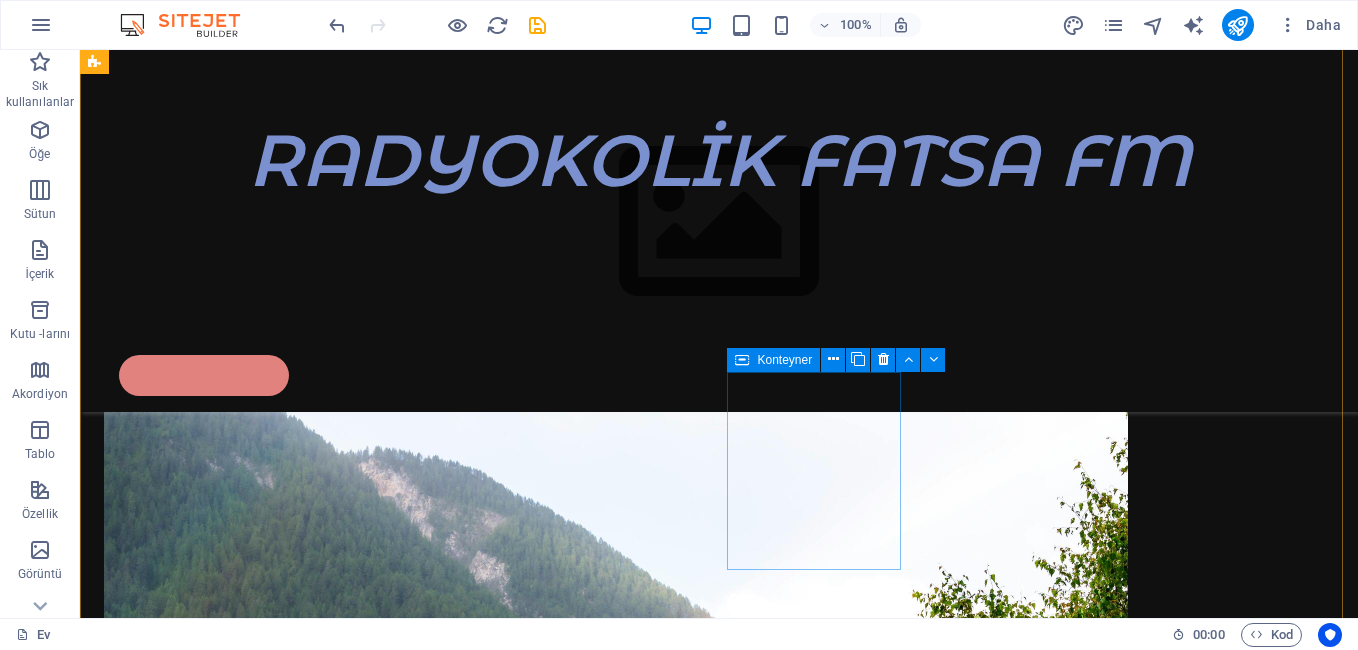 click on "Add elements" at bounding box center [190, 4389] 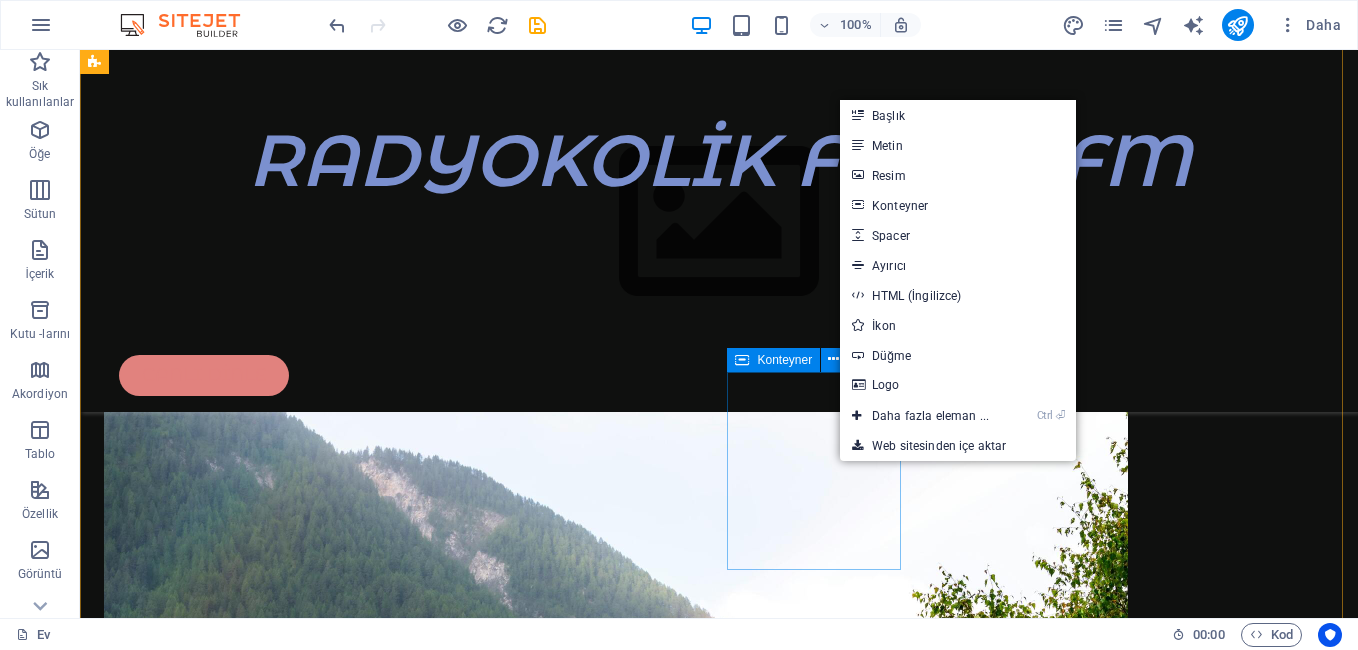 click on "Add elements" at bounding box center (190, 4389) 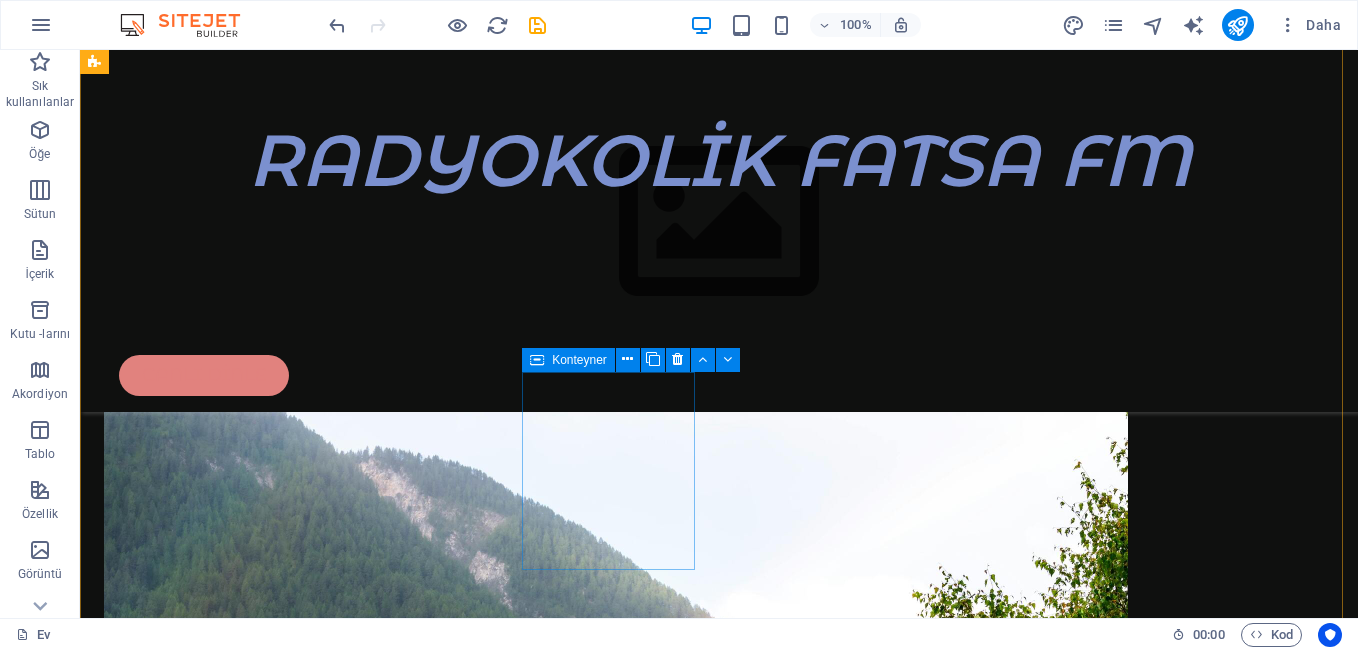 click on "Drop content here or  Add elements  Paste clipboard" at bounding box center [190, 4183] 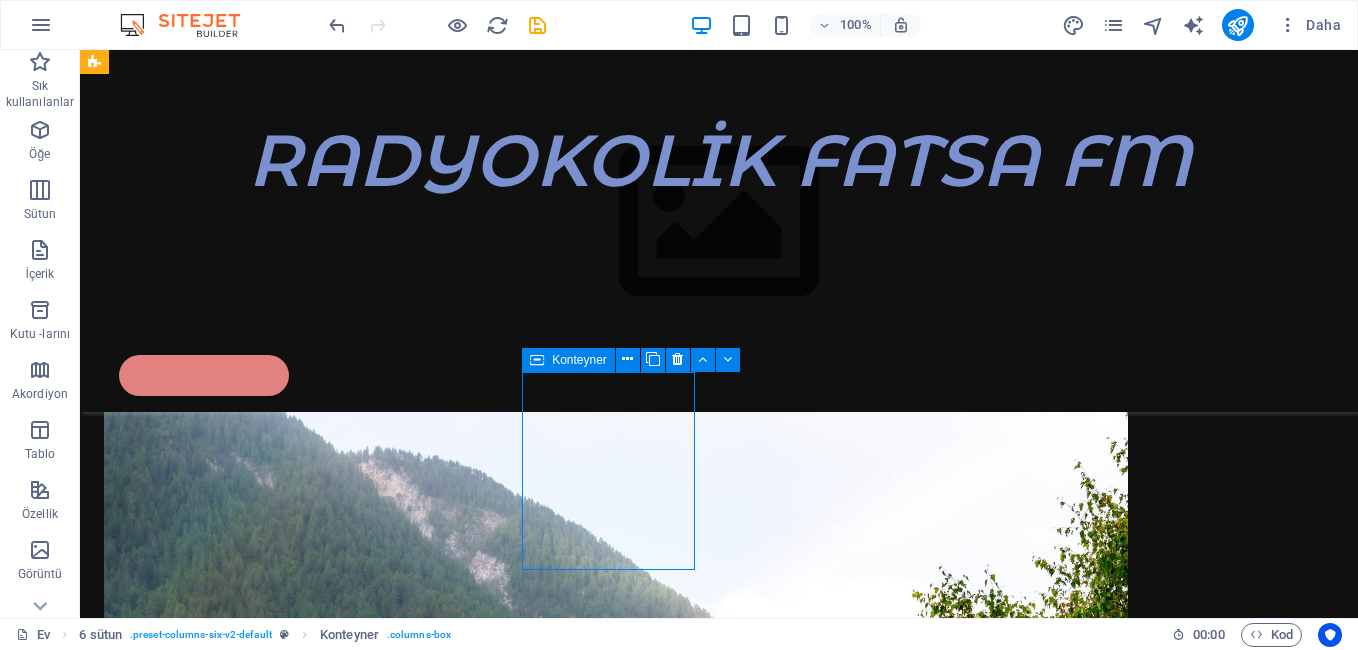 click on "Drop content here or  Add elements  Paste clipboard" at bounding box center (190, 4183) 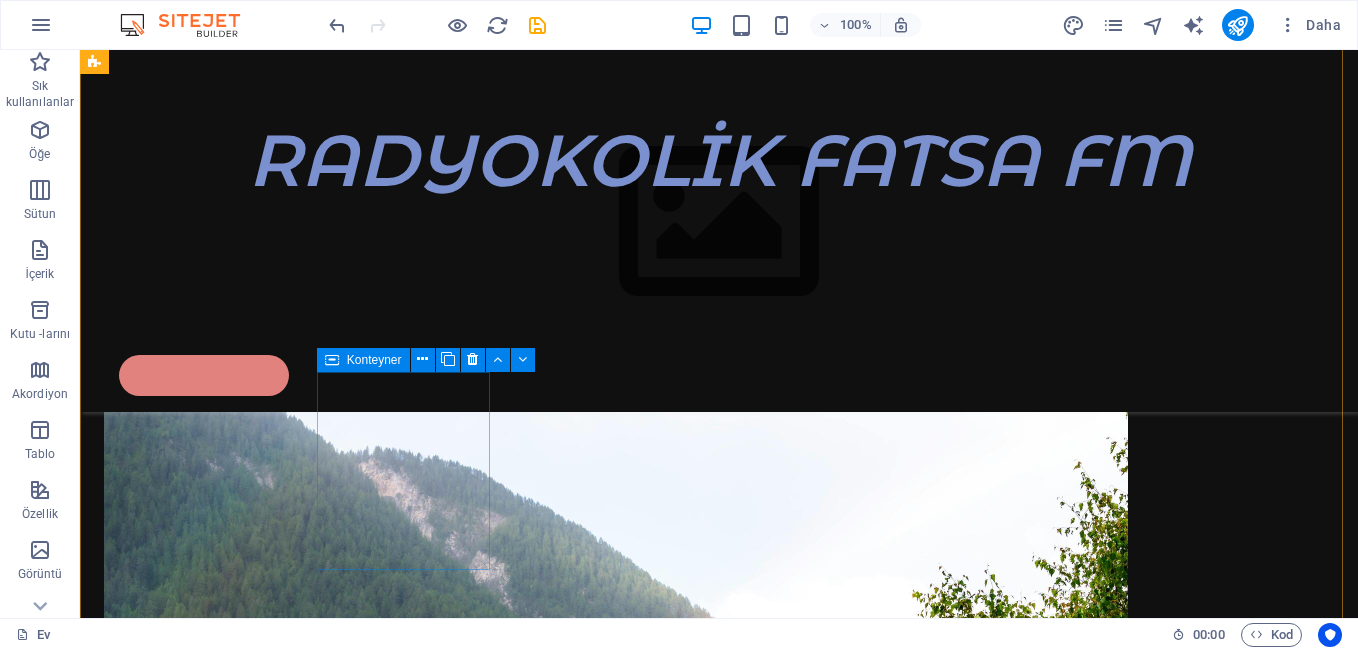 click on "Drop content here or  Add elements  Paste clipboard" at bounding box center [190, 3989] 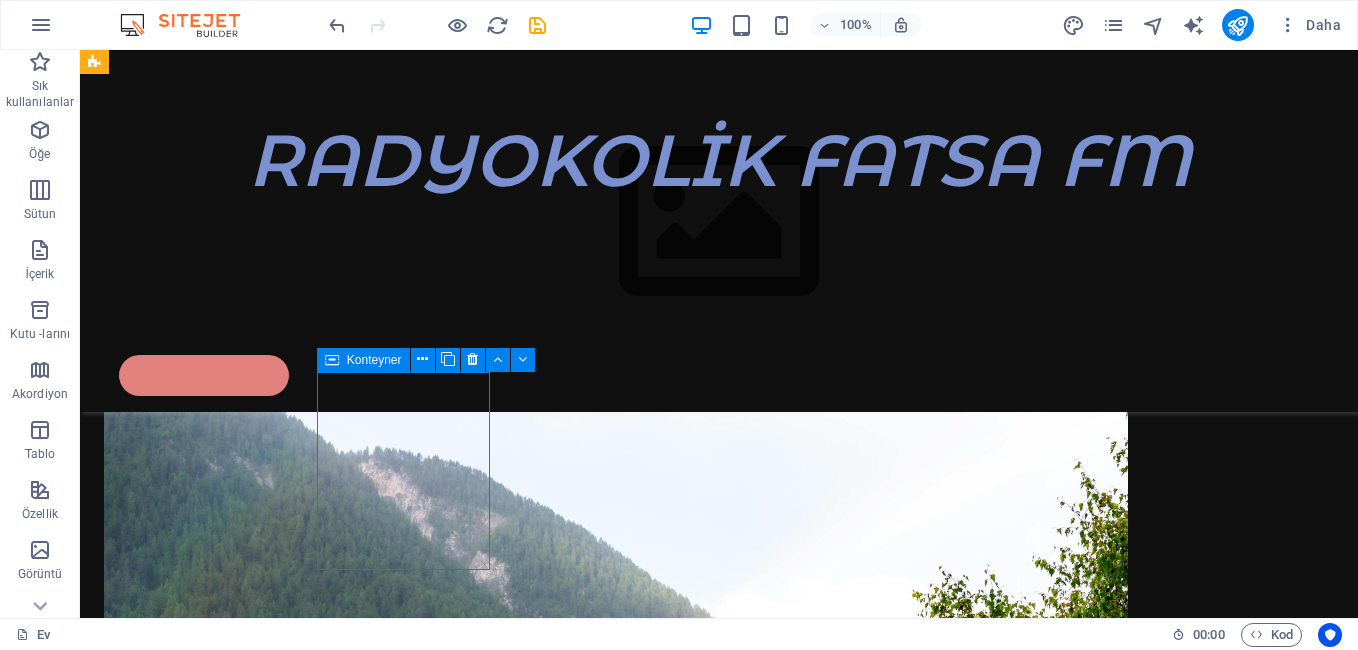 click on "Drop content here or  Add elements  Paste clipboard" at bounding box center [190, 3989] 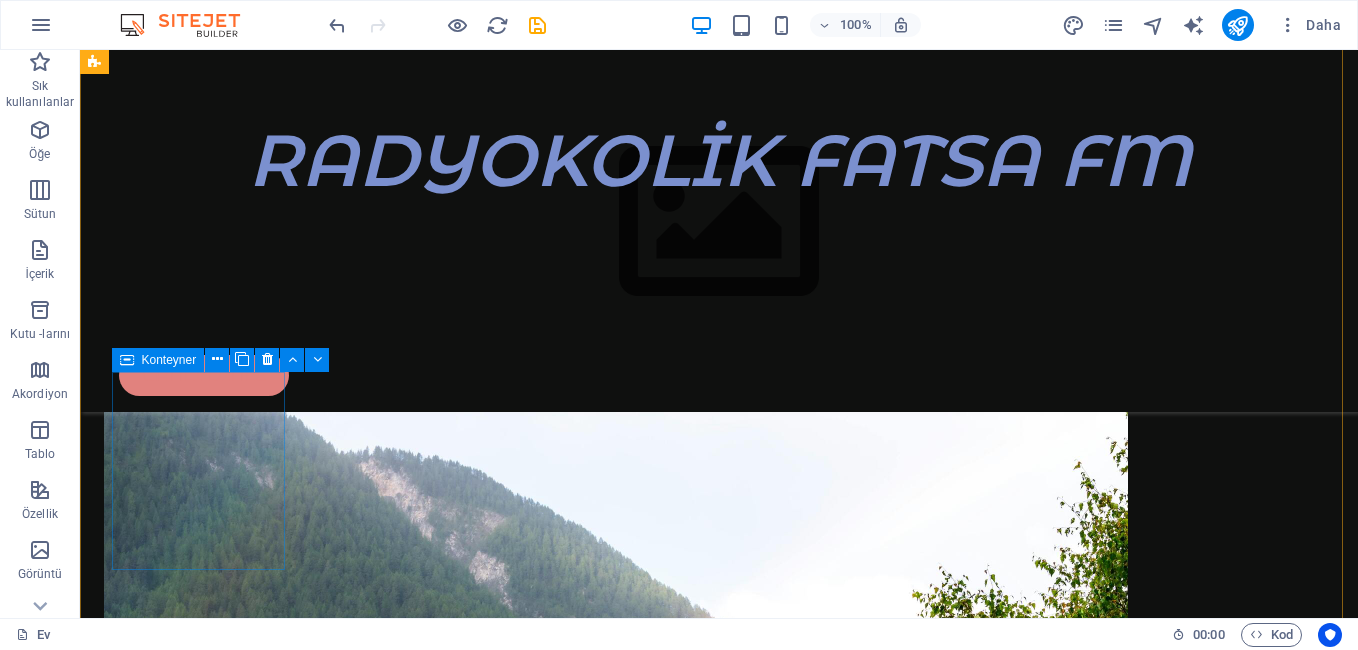 click on "Drop content here or  Add elements  Paste clipboard" at bounding box center [190, 3795] 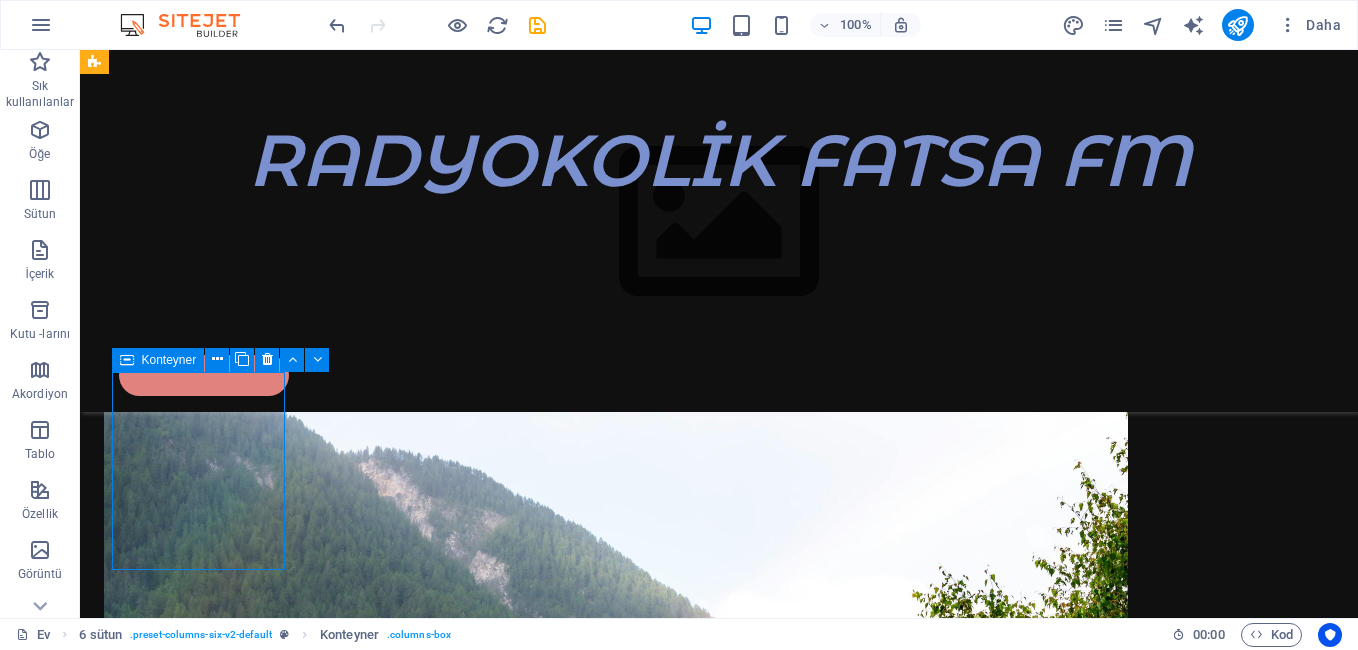 click on "Drop content here or  Add elements  Paste clipboard" at bounding box center [190, 3795] 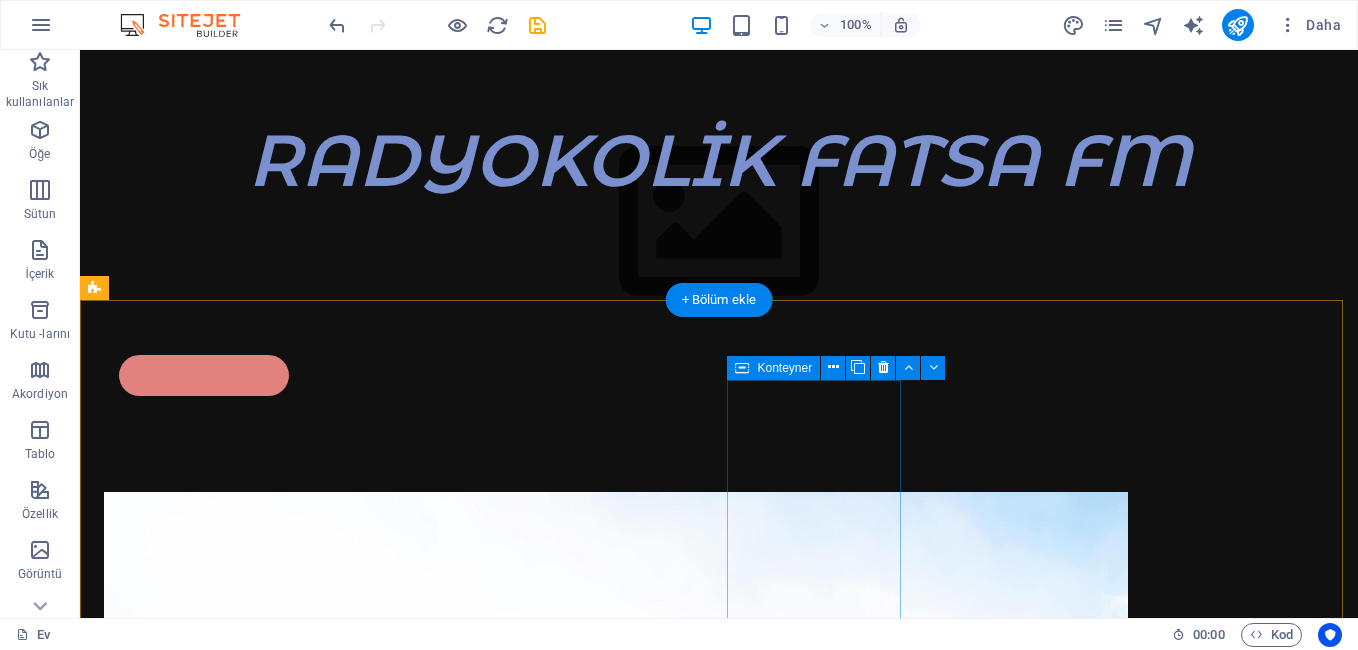 scroll, scrollTop: 100, scrollLeft: 0, axis: vertical 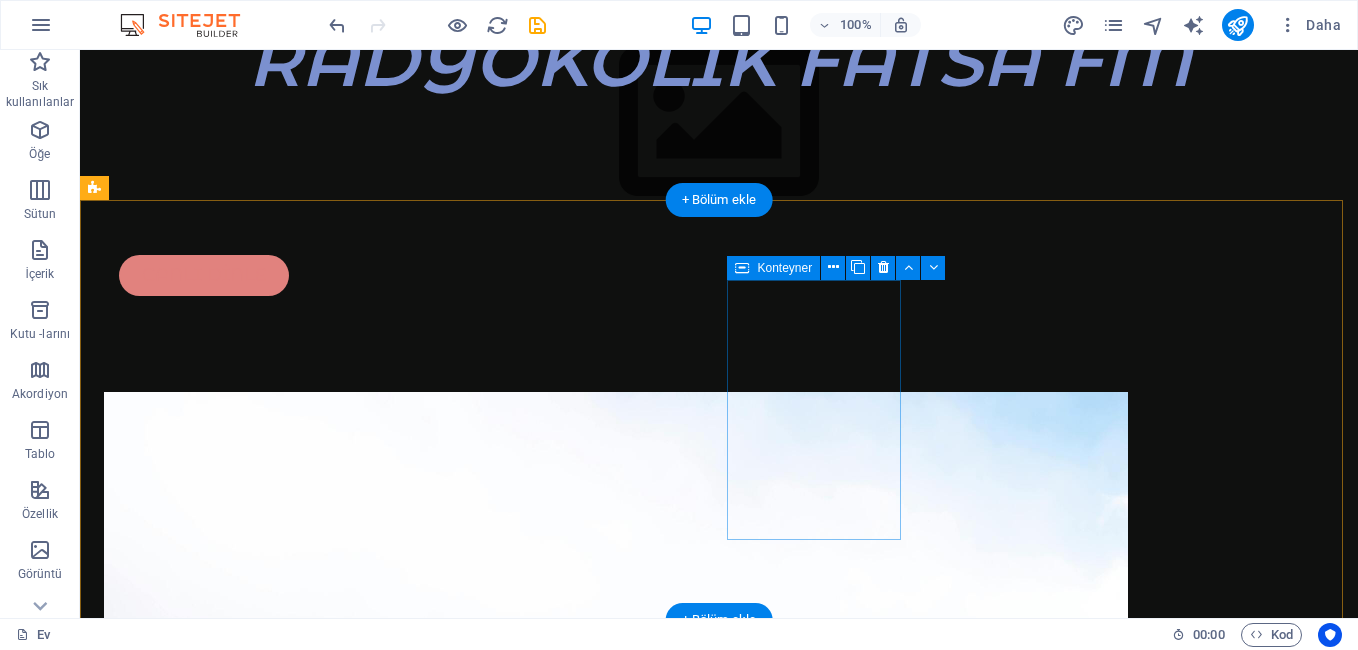 click on "Drop content here or  Add elements  Paste clipboard" at bounding box center [190, 3526] 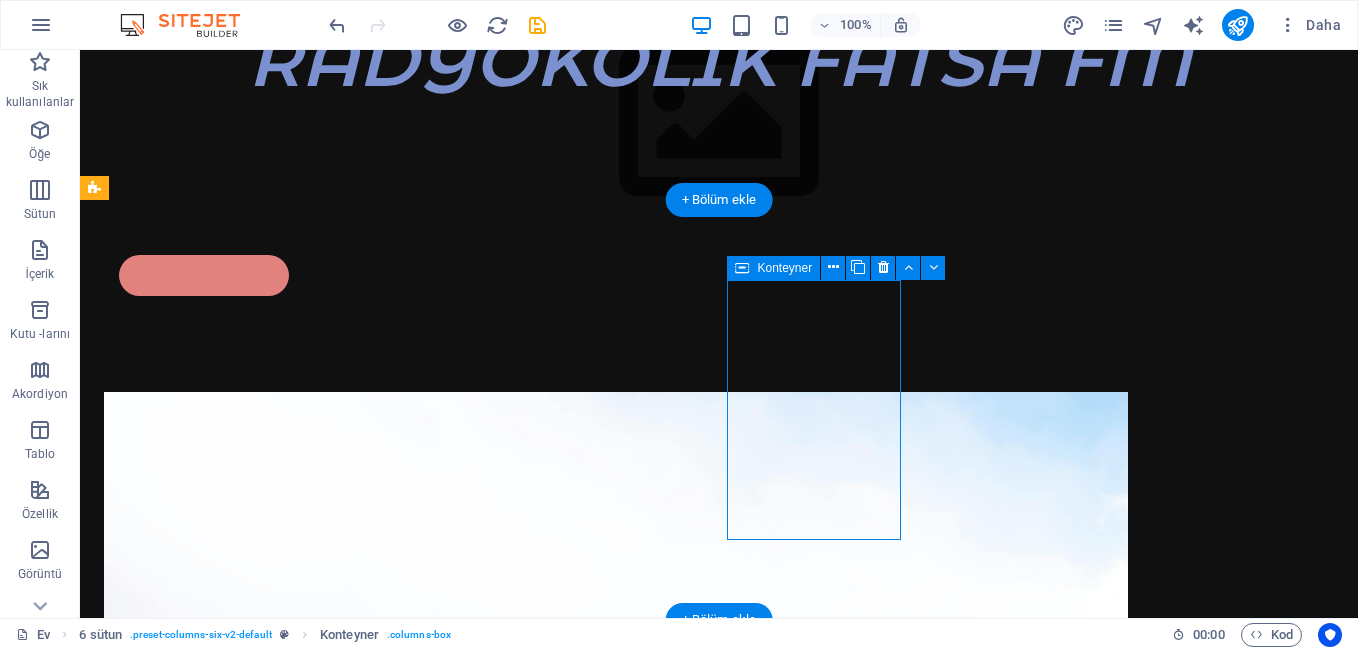 click on "Drop content here or  Add elements  Paste clipboard" at bounding box center [190, 3526] 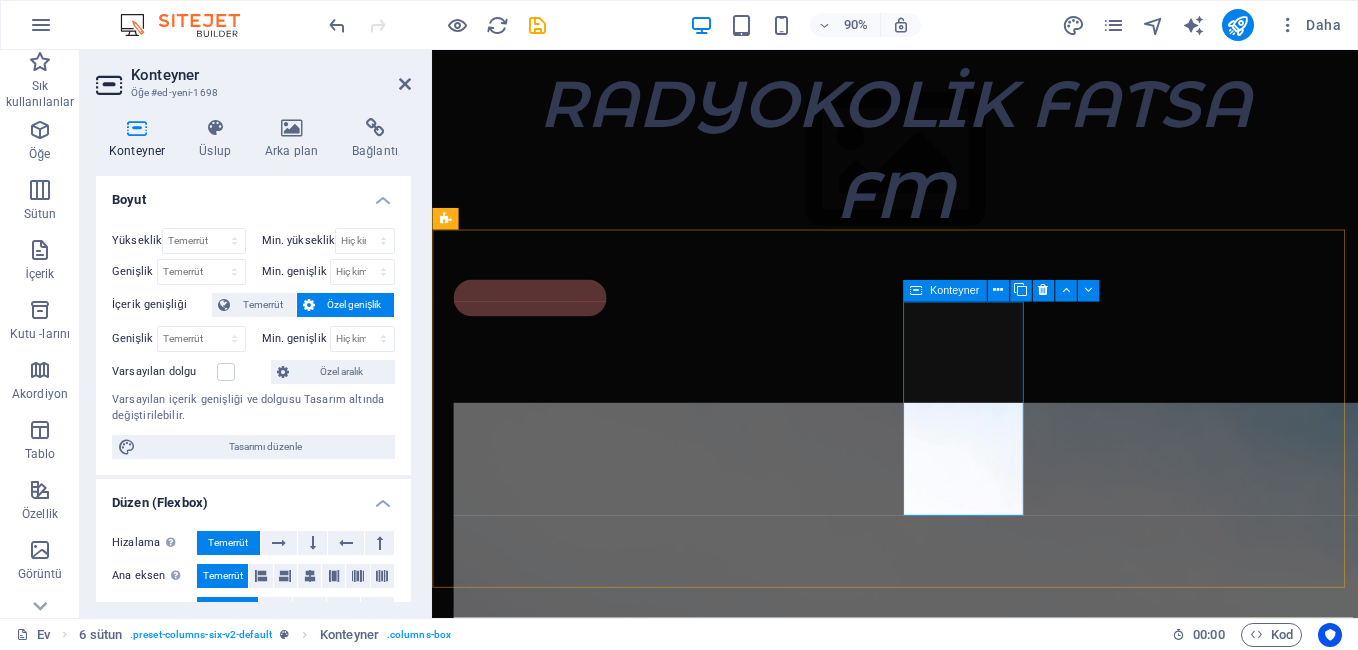 click on "Drop content here or  Add elements  Paste clipboard" at bounding box center [524, 3606] 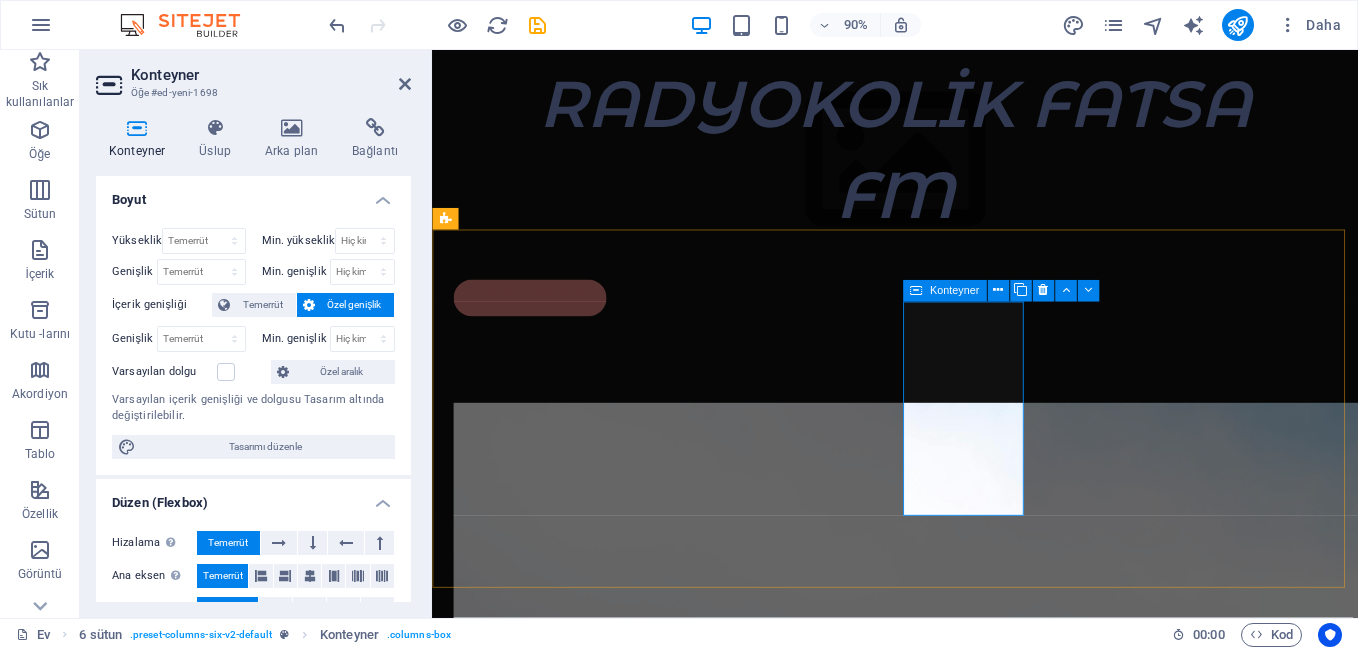 click on "Drop content here or  Add elements  Paste clipboard" at bounding box center [524, 3606] 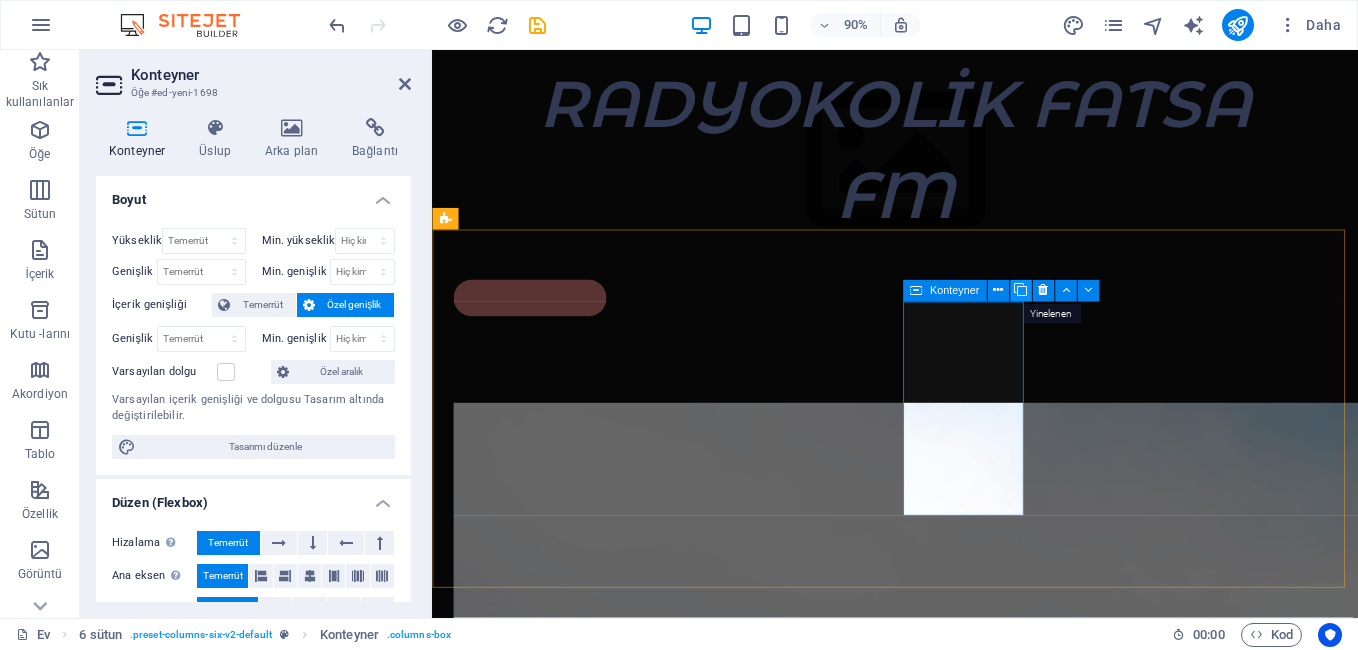 click at bounding box center [1020, 290] 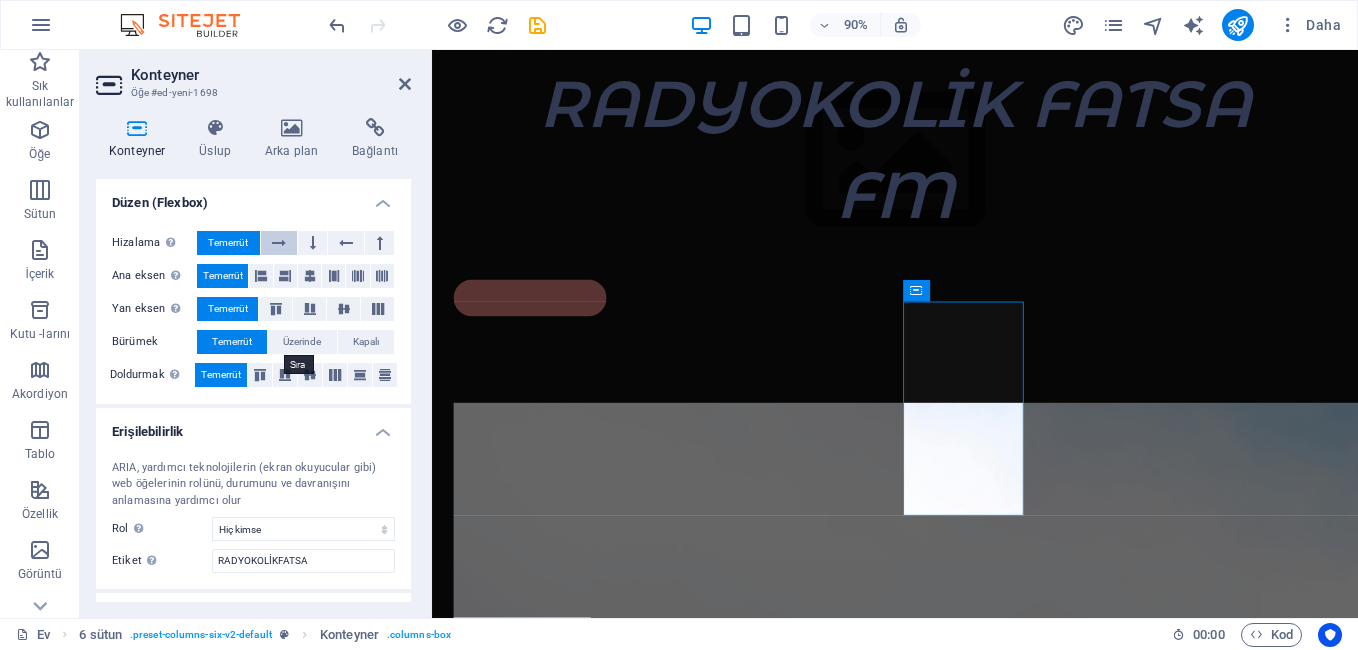 scroll, scrollTop: 383, scrollLeft: 0, axis: vertical 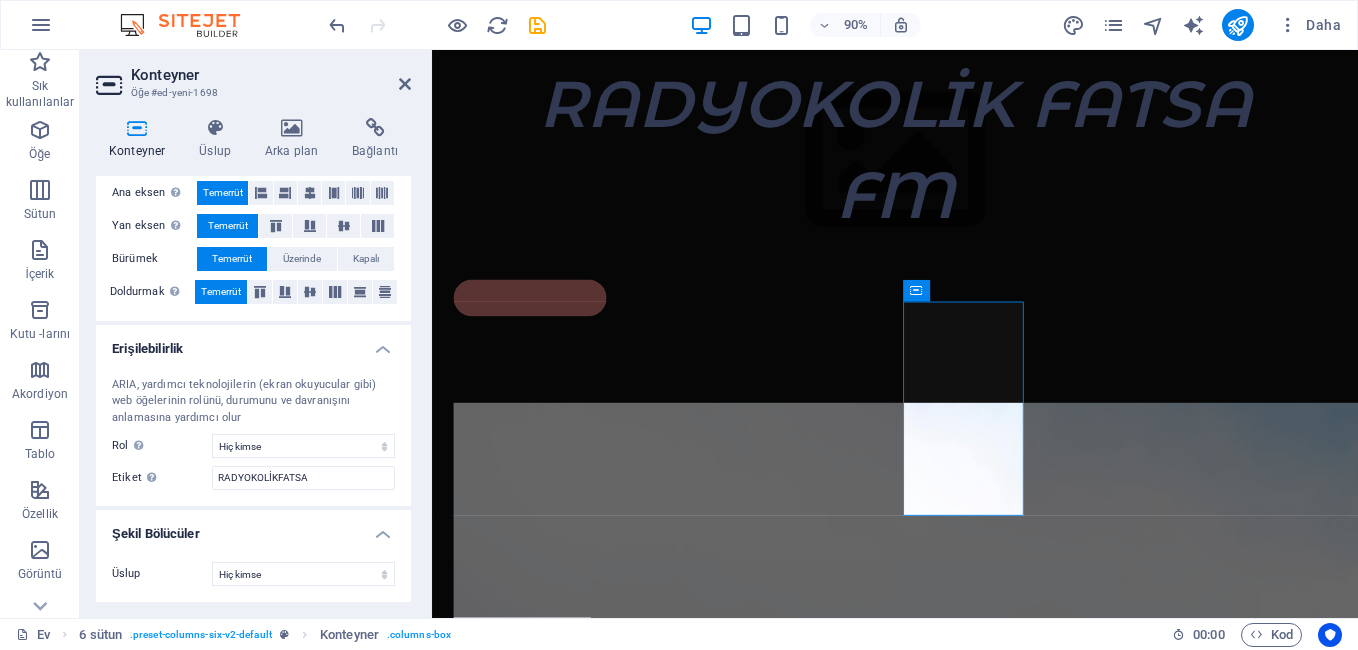 click on "Şekil Bölücüler" at bounding box center [253, 528] 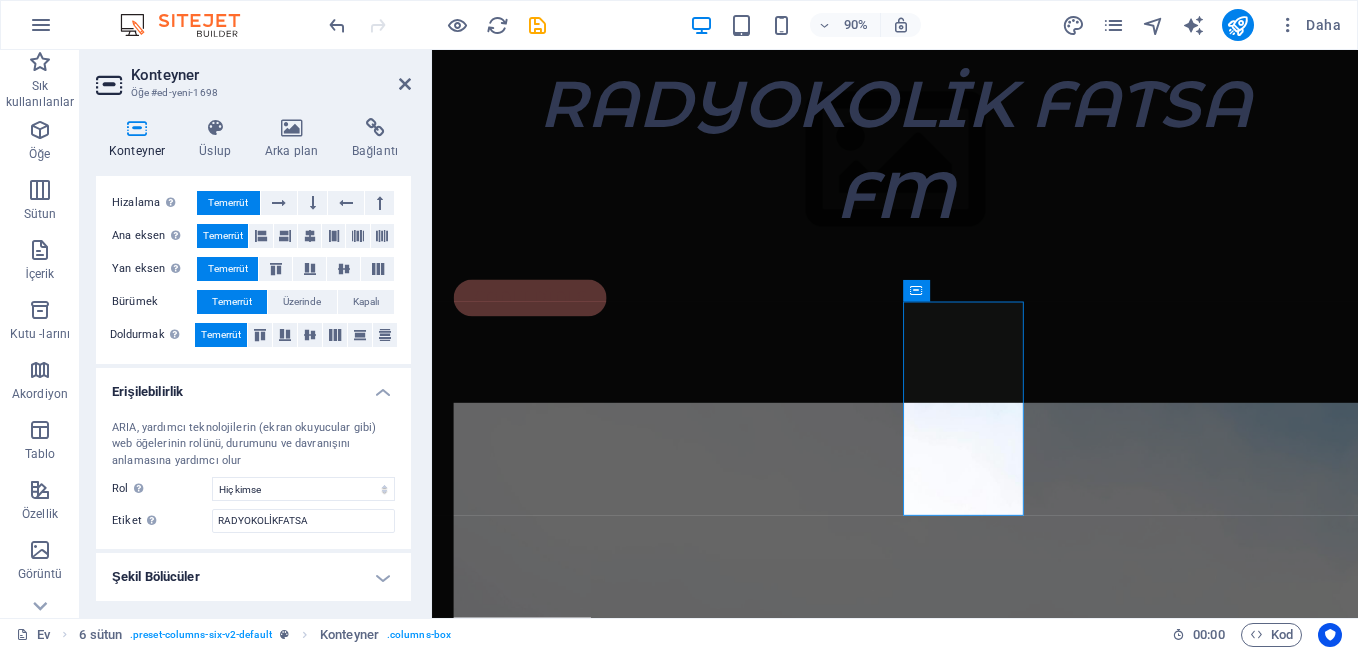 scroll, scrollTop: 40, scrollLeft: 0, axis: vertical 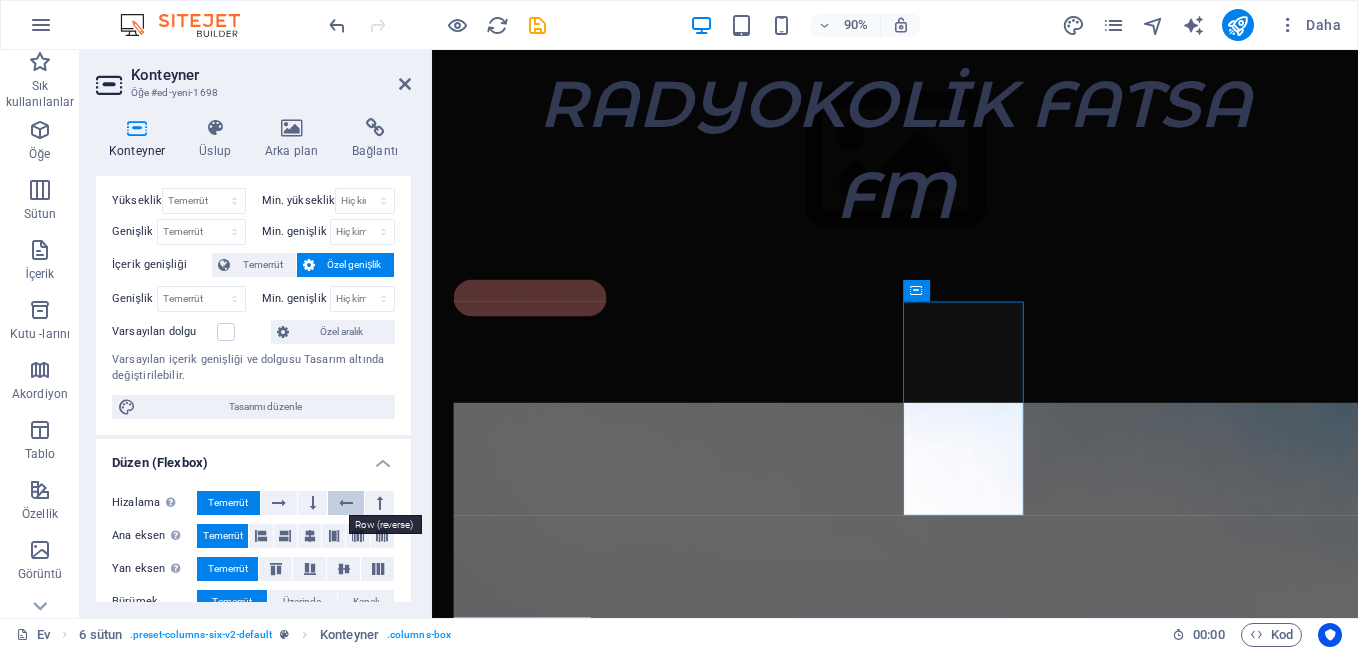 click at bounding box center [346, 503] 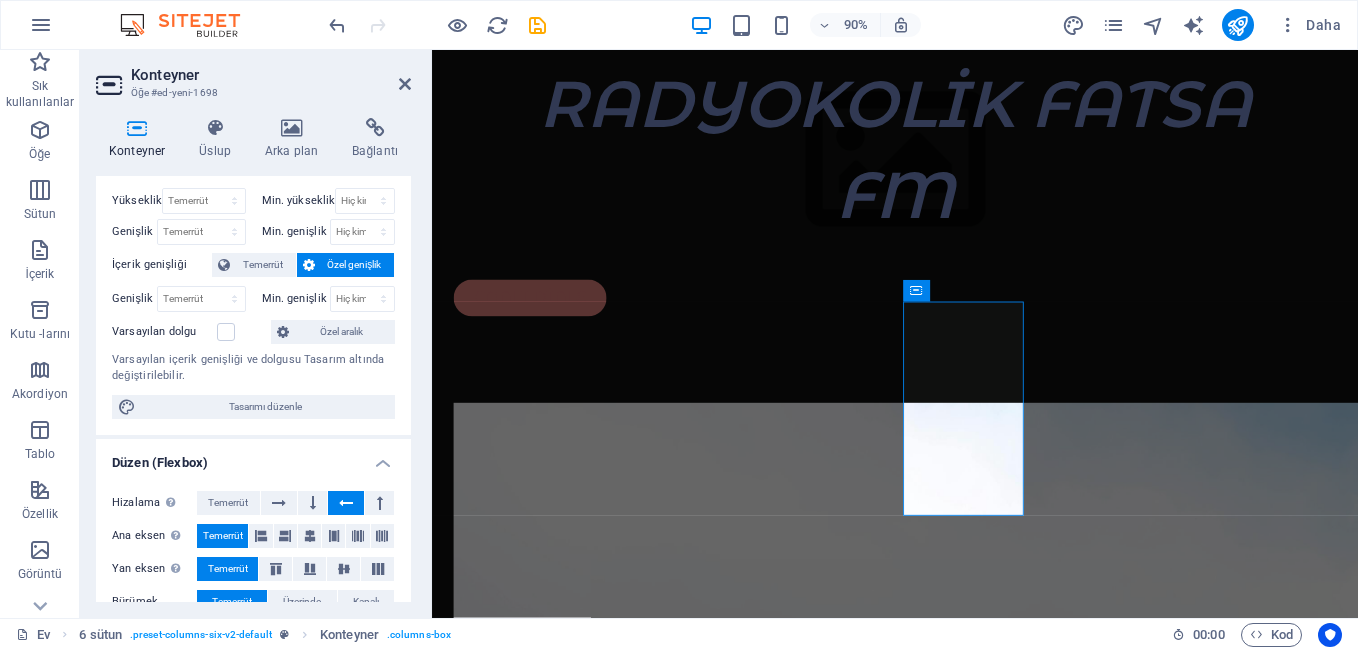 click at bounding box center [346, 503] 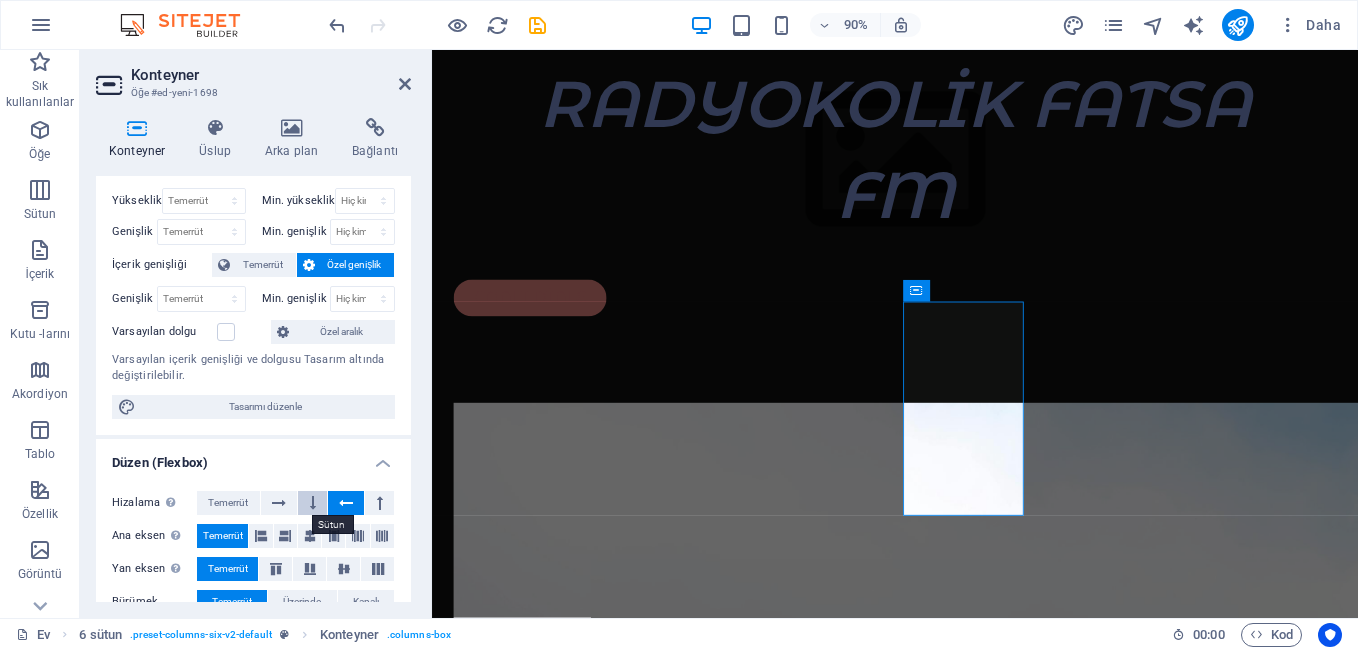 click at bounding box center [313, 503] 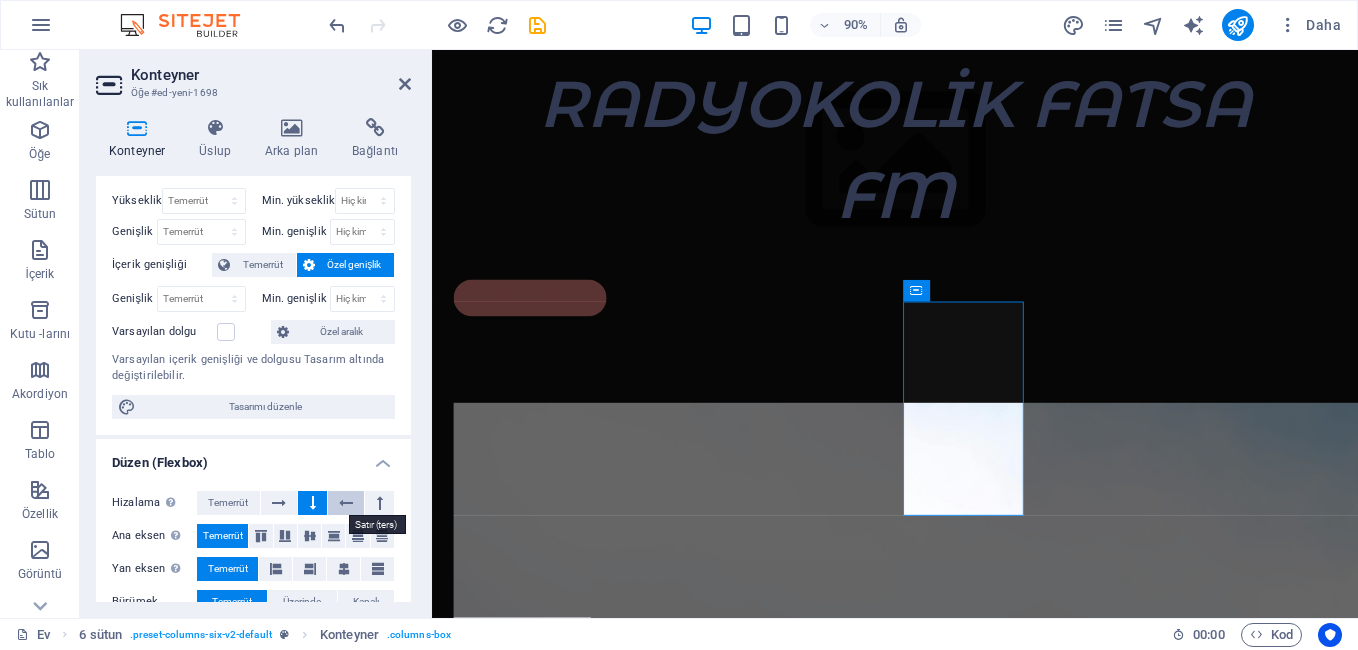 click at bounding box center [346, 503] 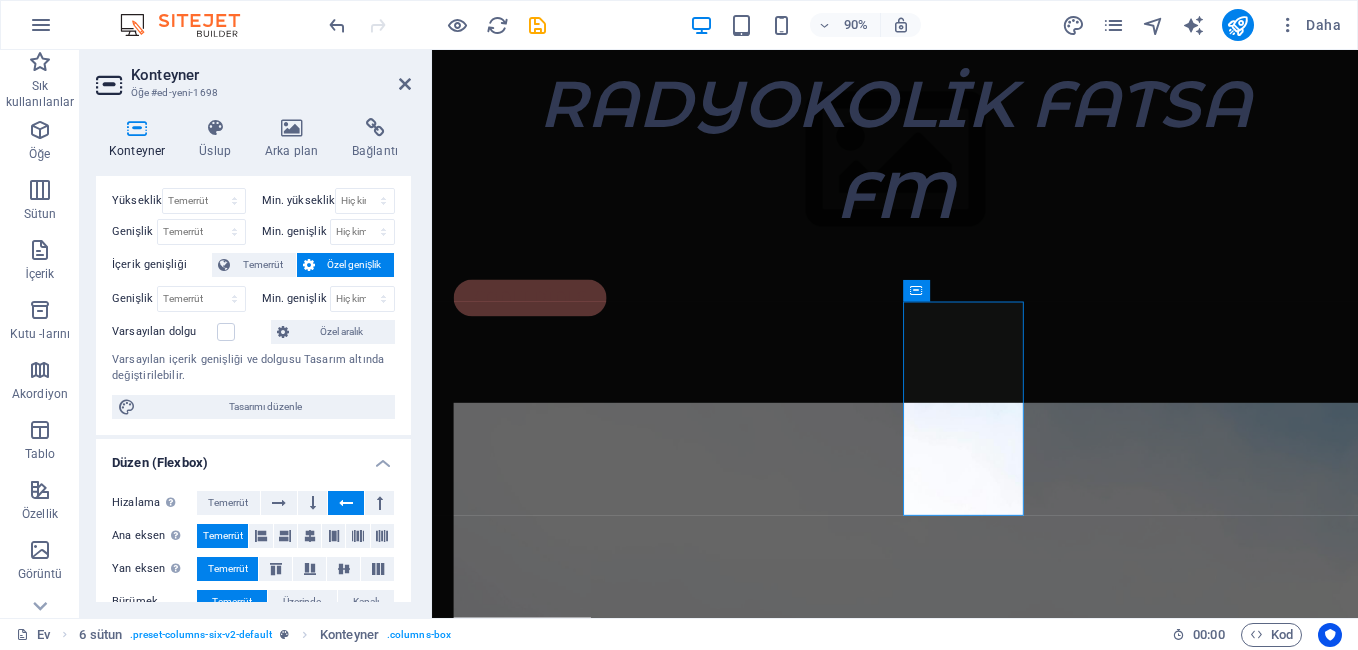 click on "Düzen (Flexbox)" at bounding box center [253, 457] 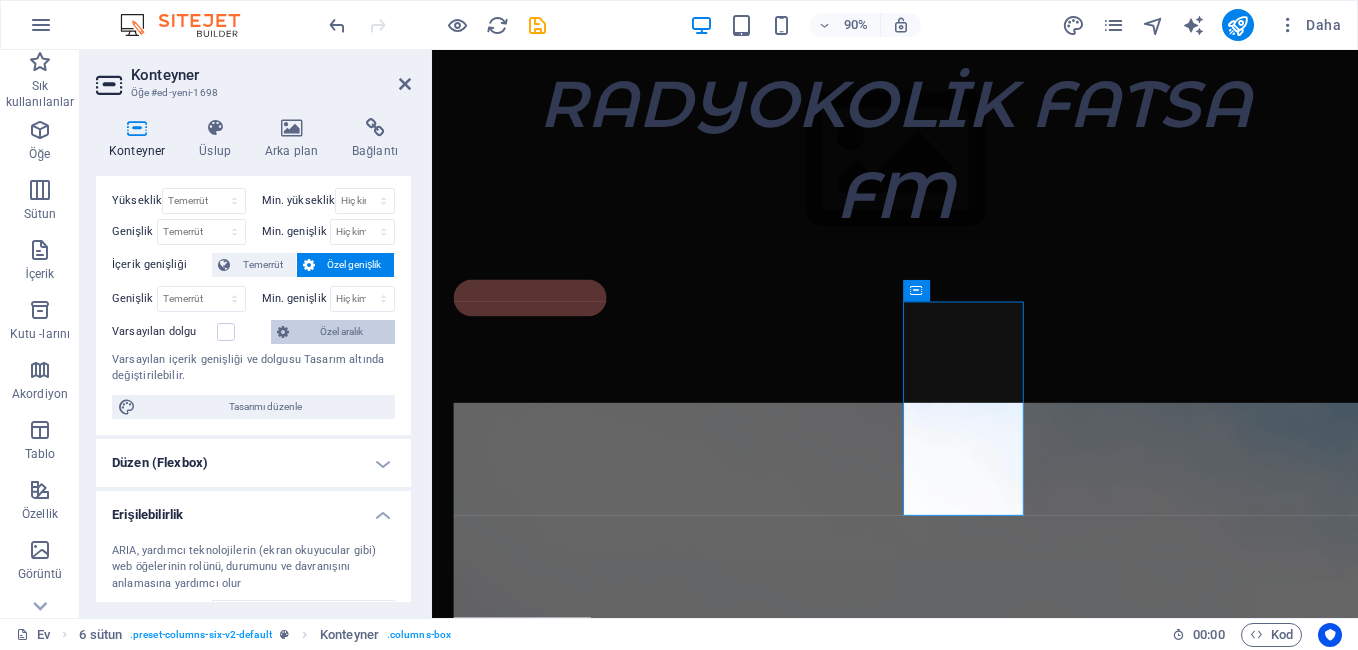 click on "Özel aralık" at bounding box center [342, 332] 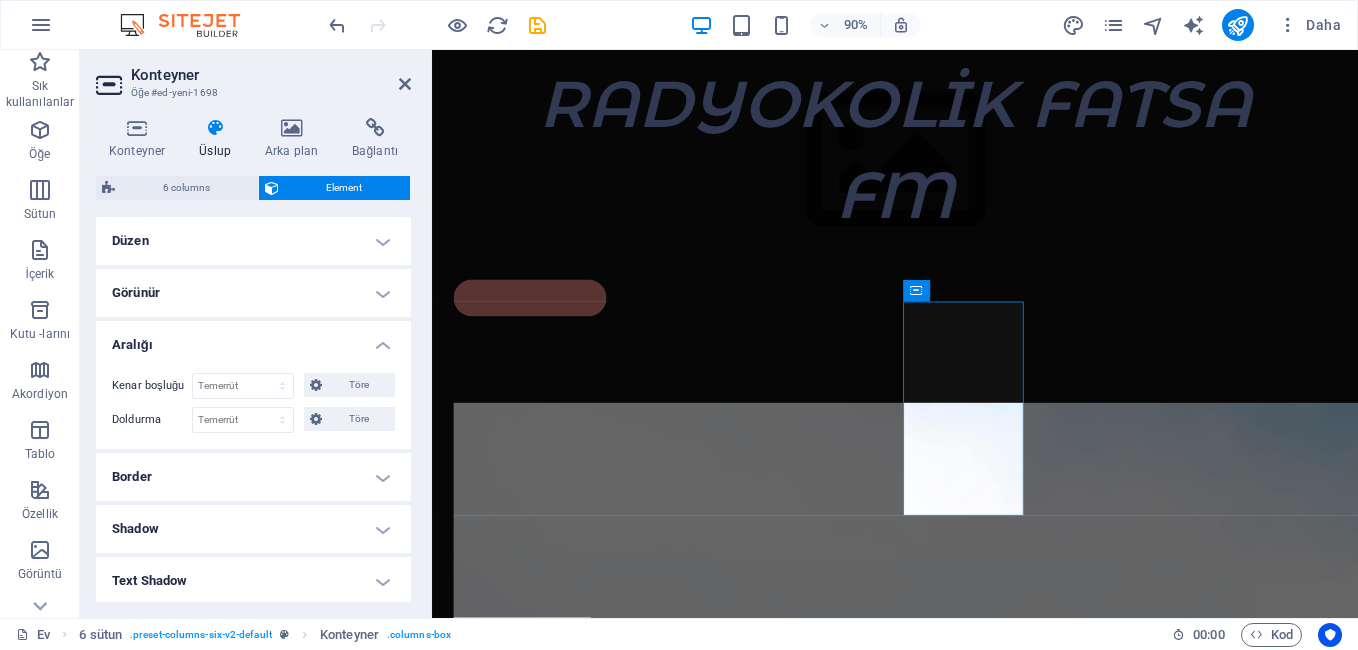 click on "Düzen" at bounding box center [253, 241] 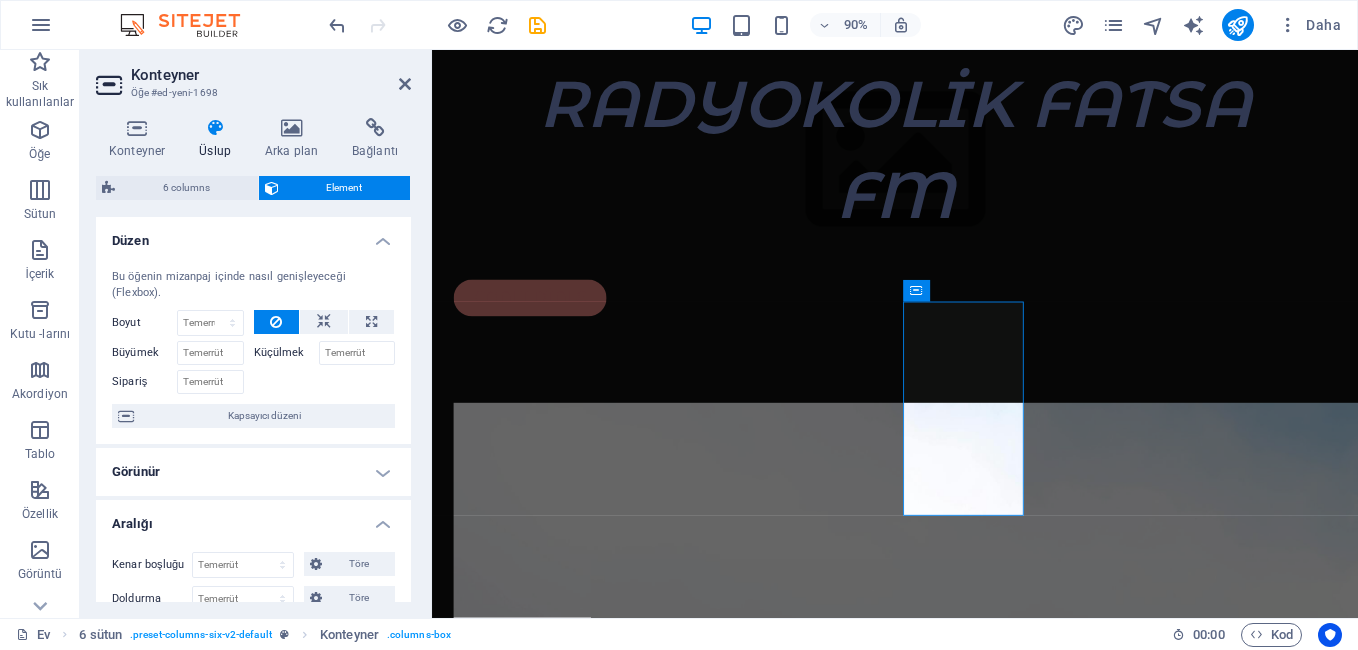 click on "Element" at bounding box center [345, 188] 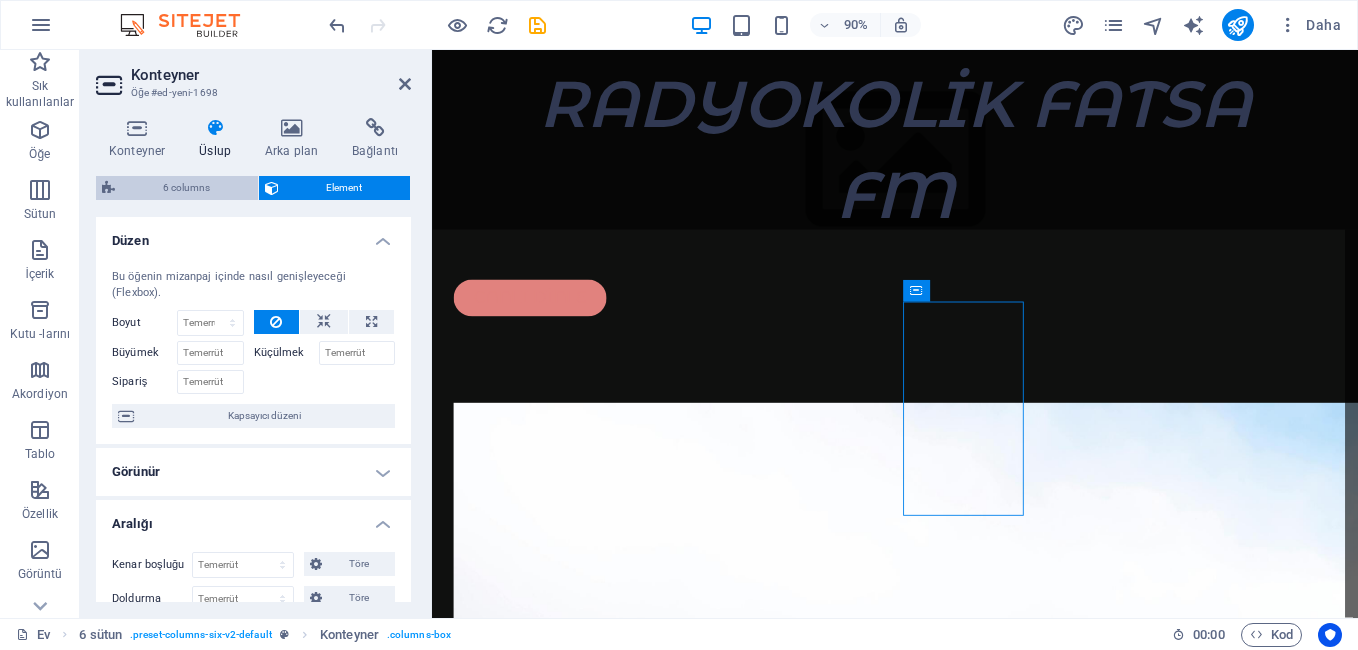 click on "6 columns" at bounding box center (186, 188) 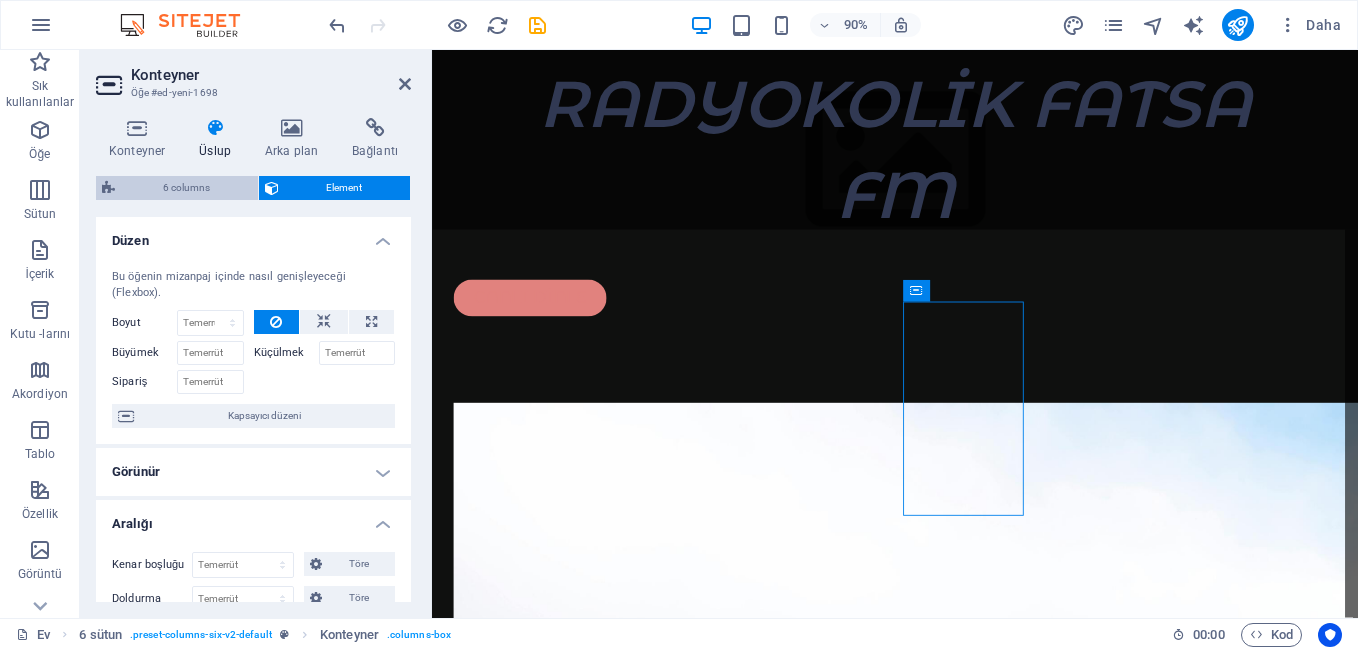 select on "rem" 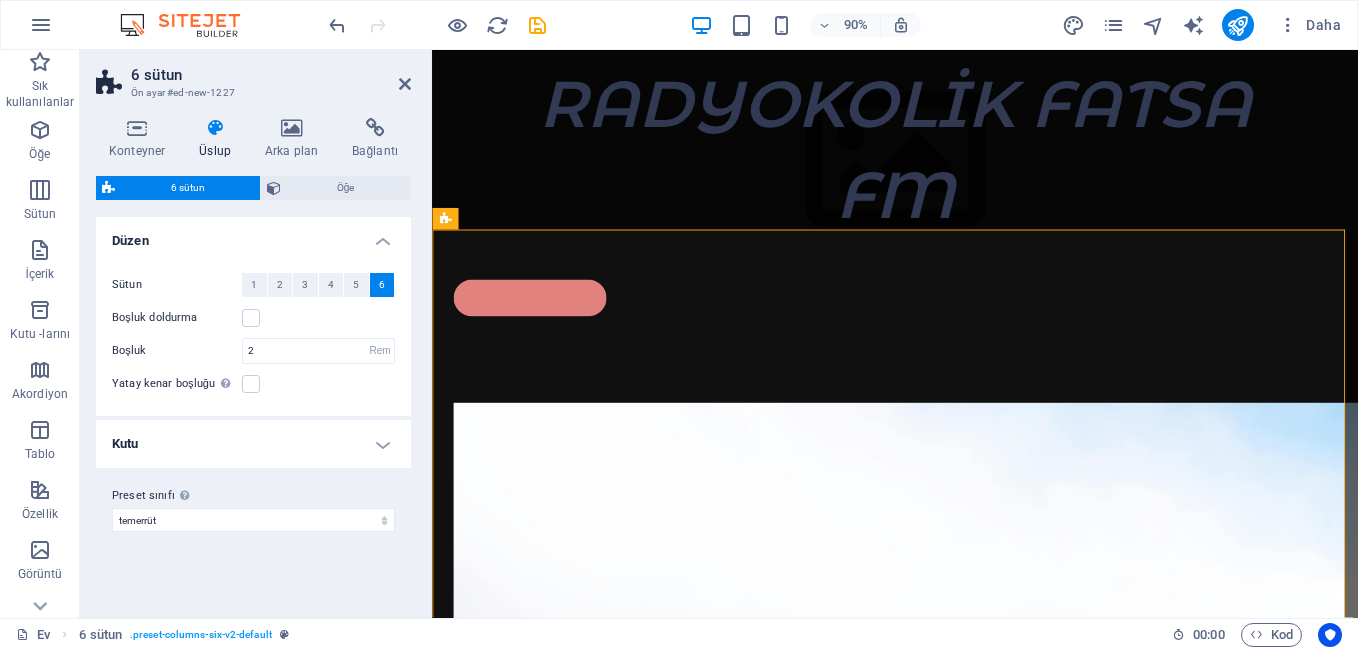 click on "6 sütun" at bounding box center (187, 188) 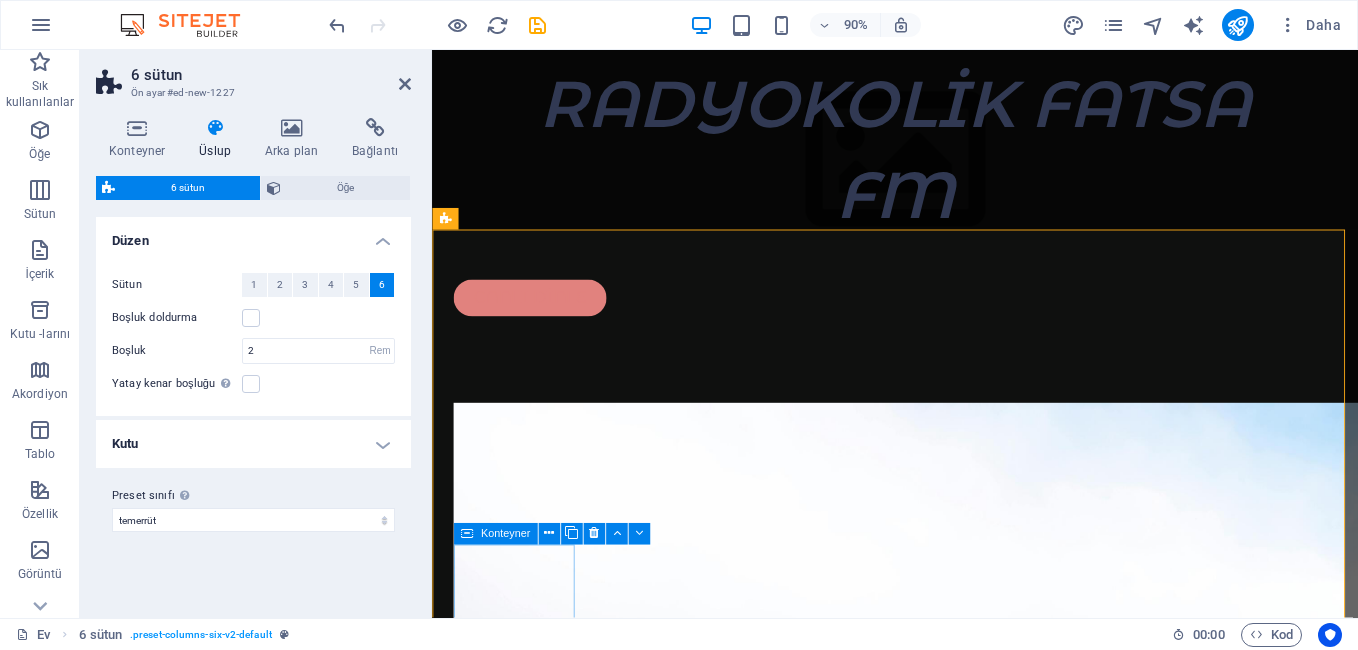 click on "Drop content here or  Add elements  Paste clipboard" at bounding box center [524, 4368] 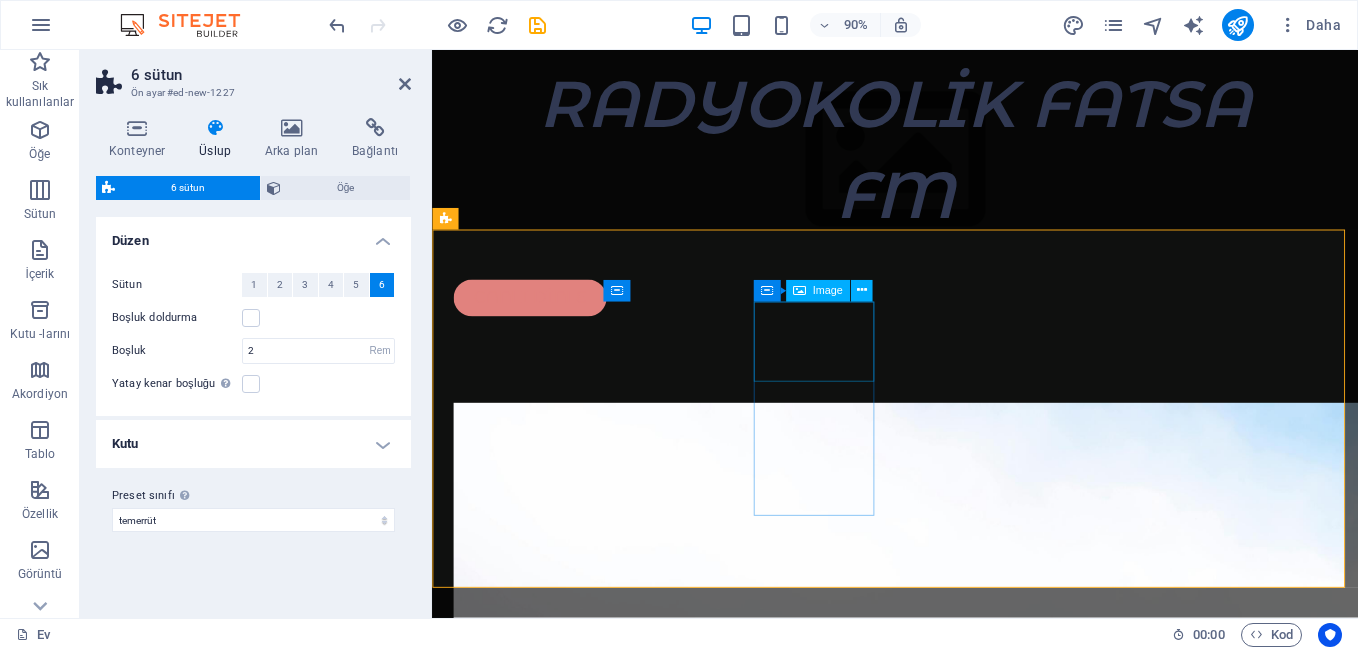 click at bounding box center (524, 3423) 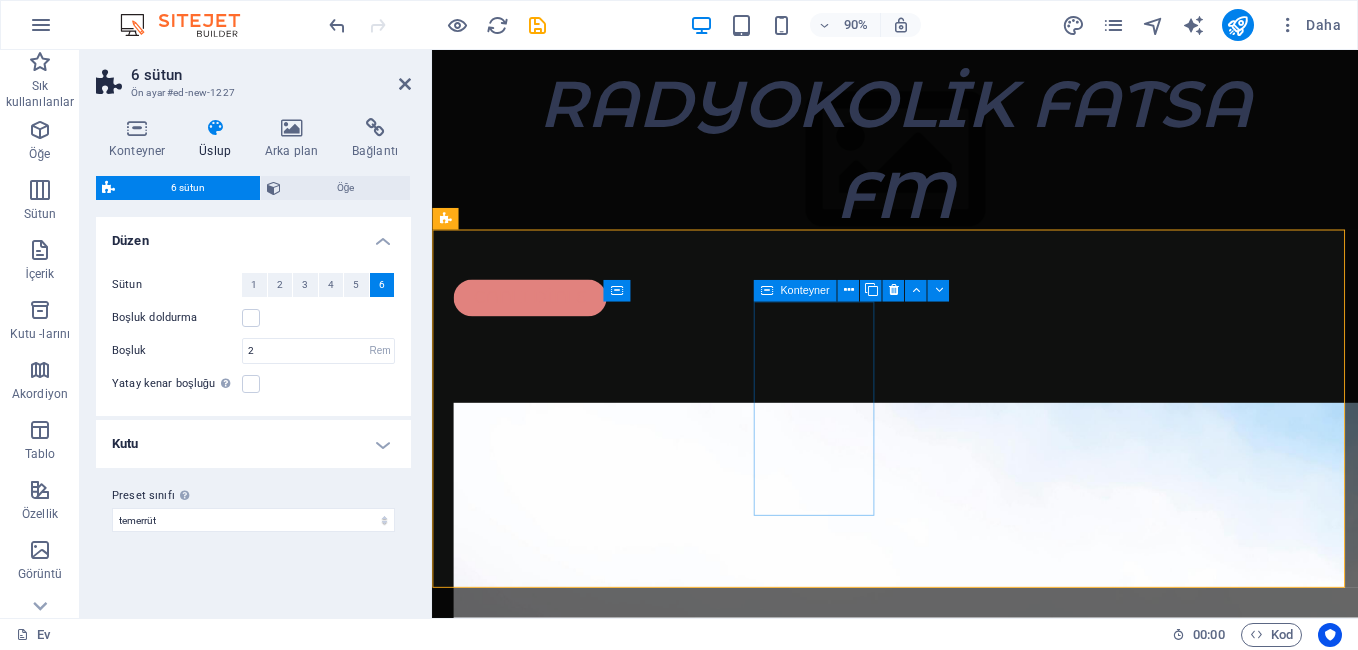 click on "Drop content here or  Add elements  Paste clipboard" at bounding box center [524, 3495] 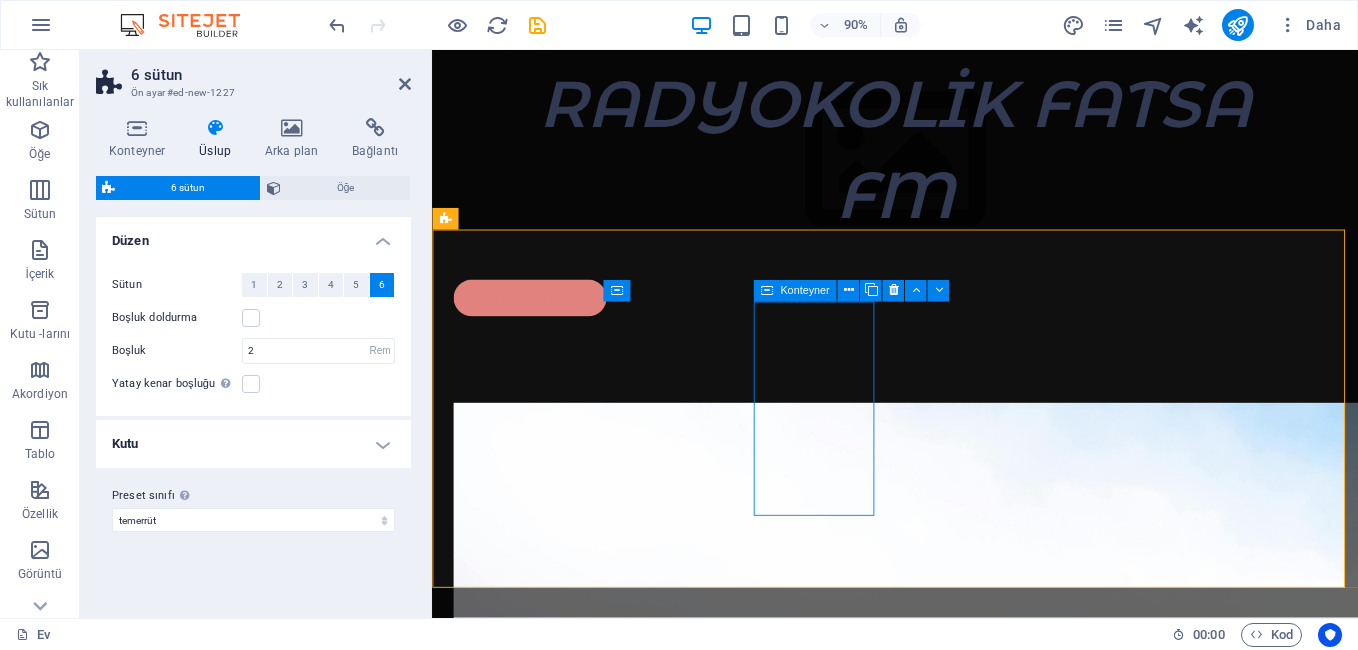 click on "Drop content here or  Add elements  Paste clipboard" at bounding box center (524, 3495) 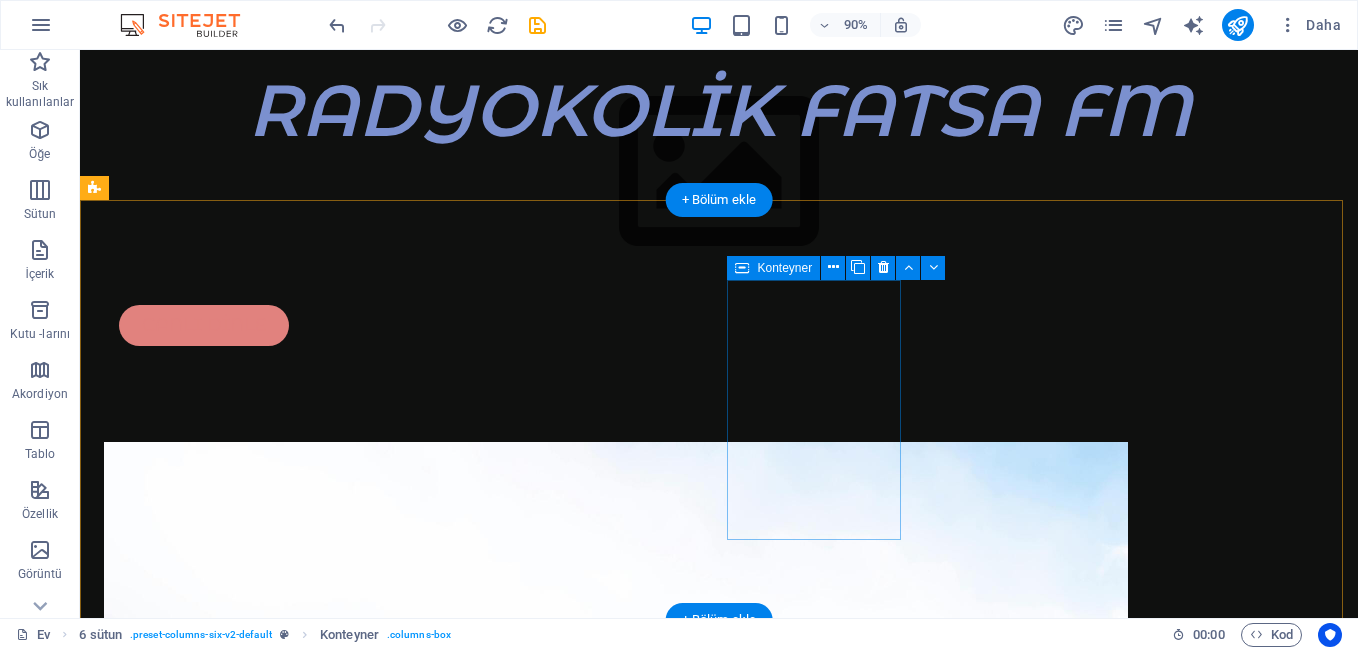 scroll, scrollTop: 100, scrollLeft: 0, axis: vertical 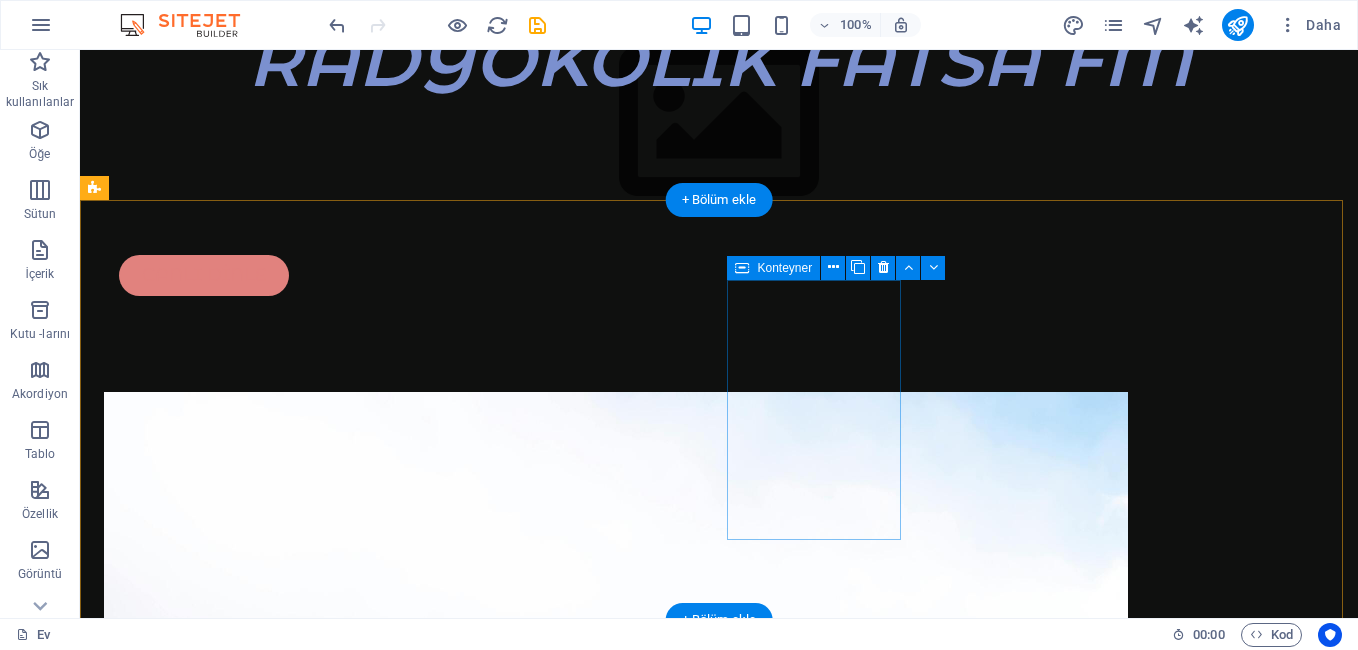 click on "Drop content here or  Add elements  Paste clipboard" at bounding box center (190, 3609) 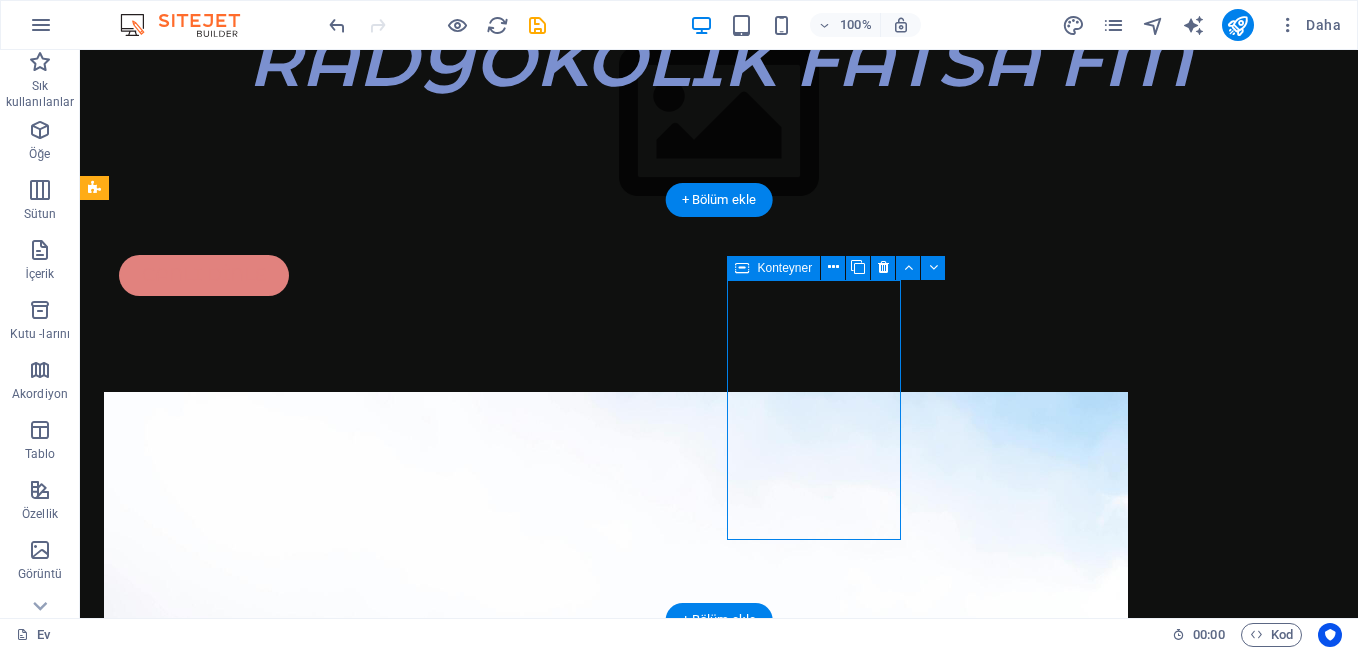 click on "Drop content here or  Add elements  Paste clipboard" at bounding box center (190, 3609) 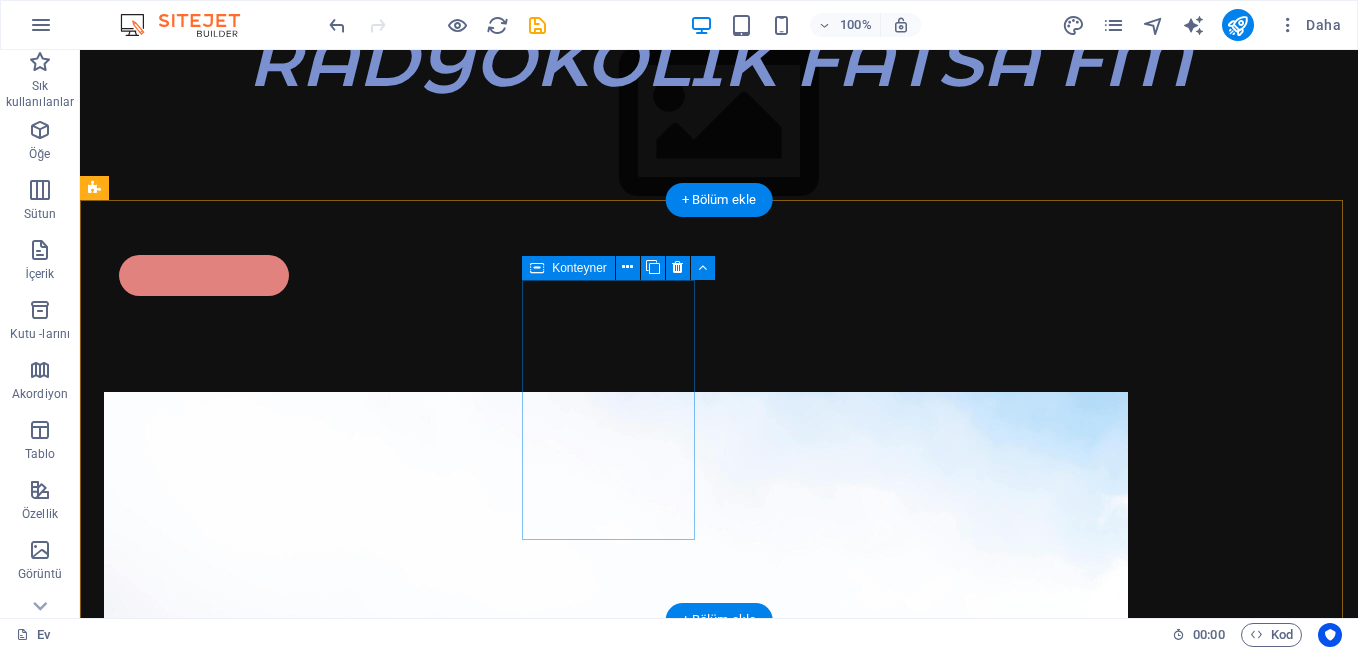 click on "Add elements" at bounding box center (190, 3427) 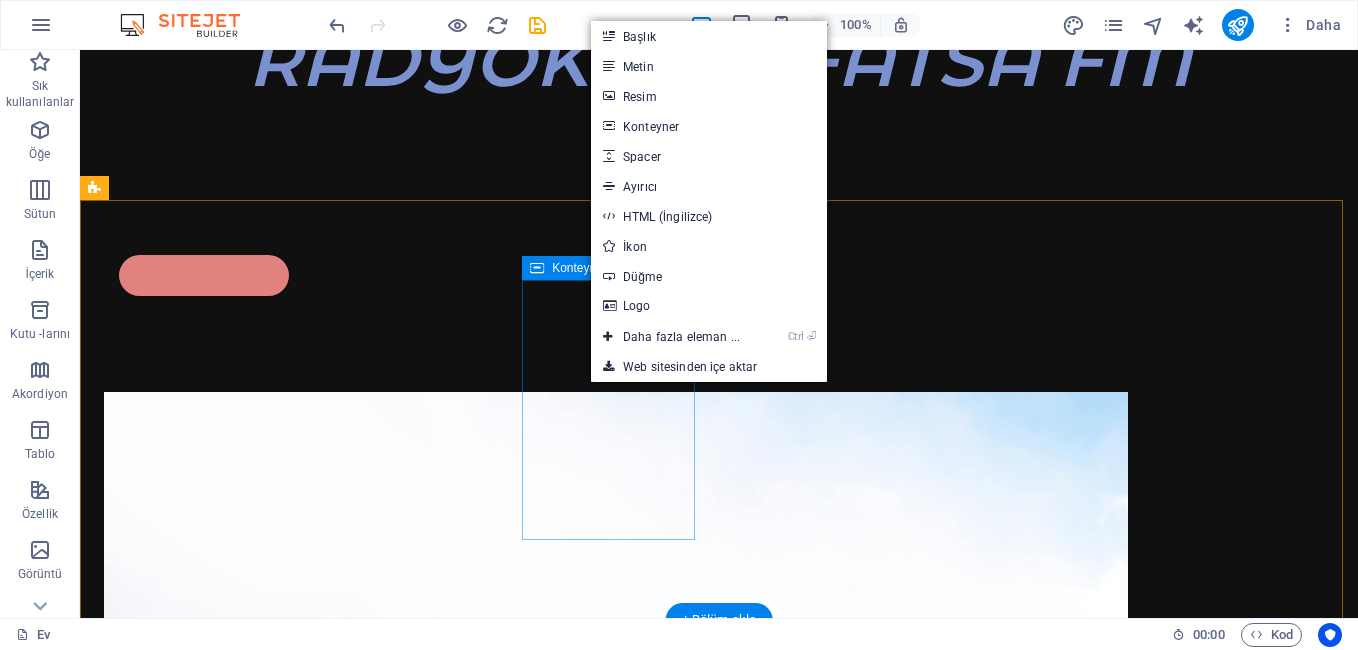 click on "Add elements" at bounding box center [190, 3427] 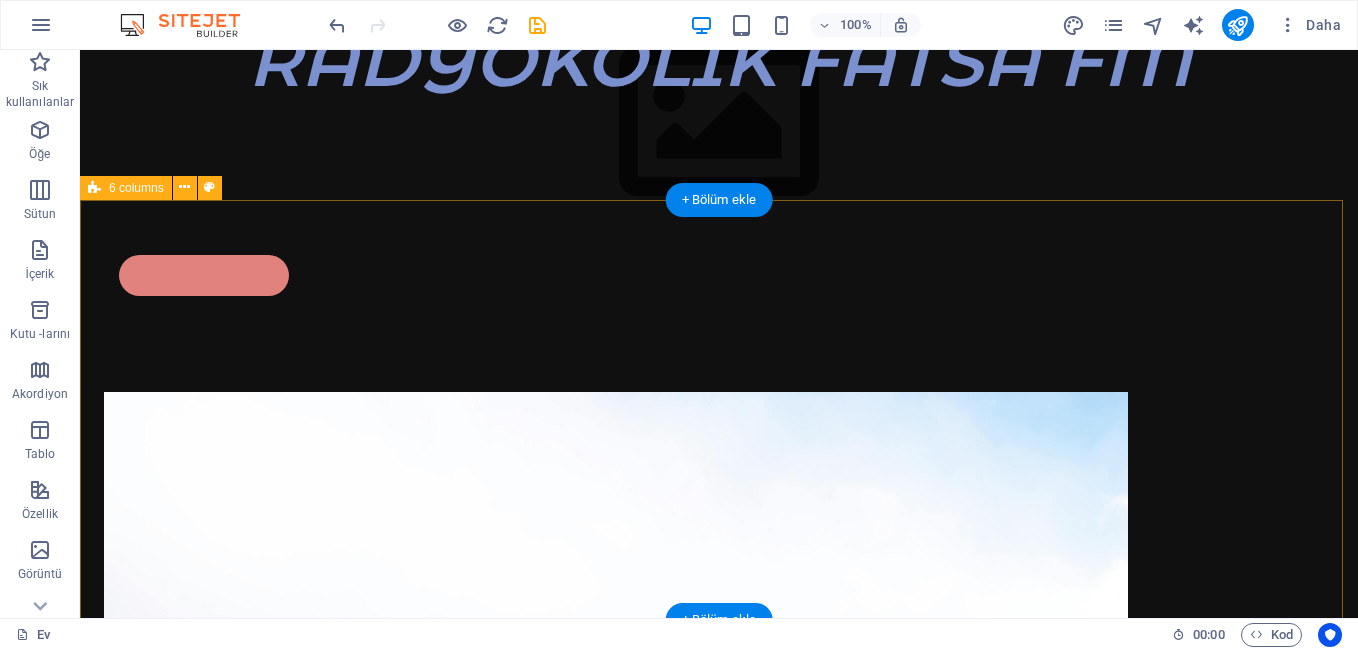 click at bounding box center (719, 1851) 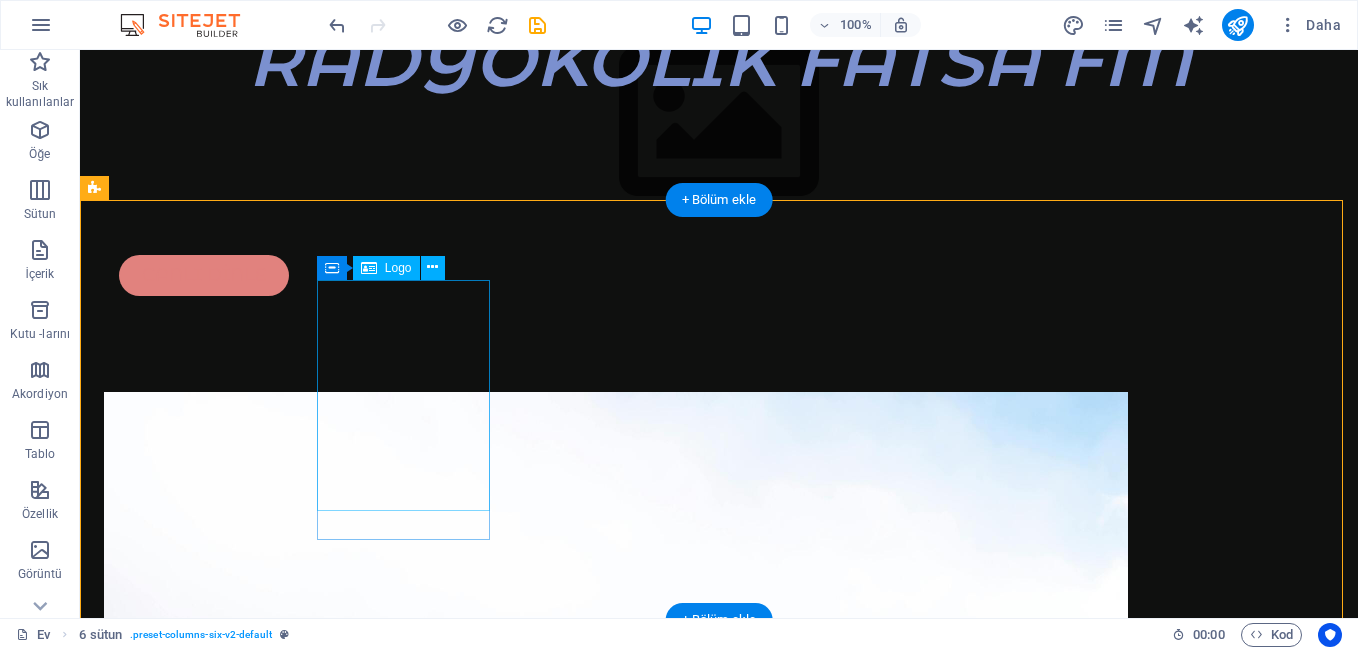 click at bounding box center [190, 2627] 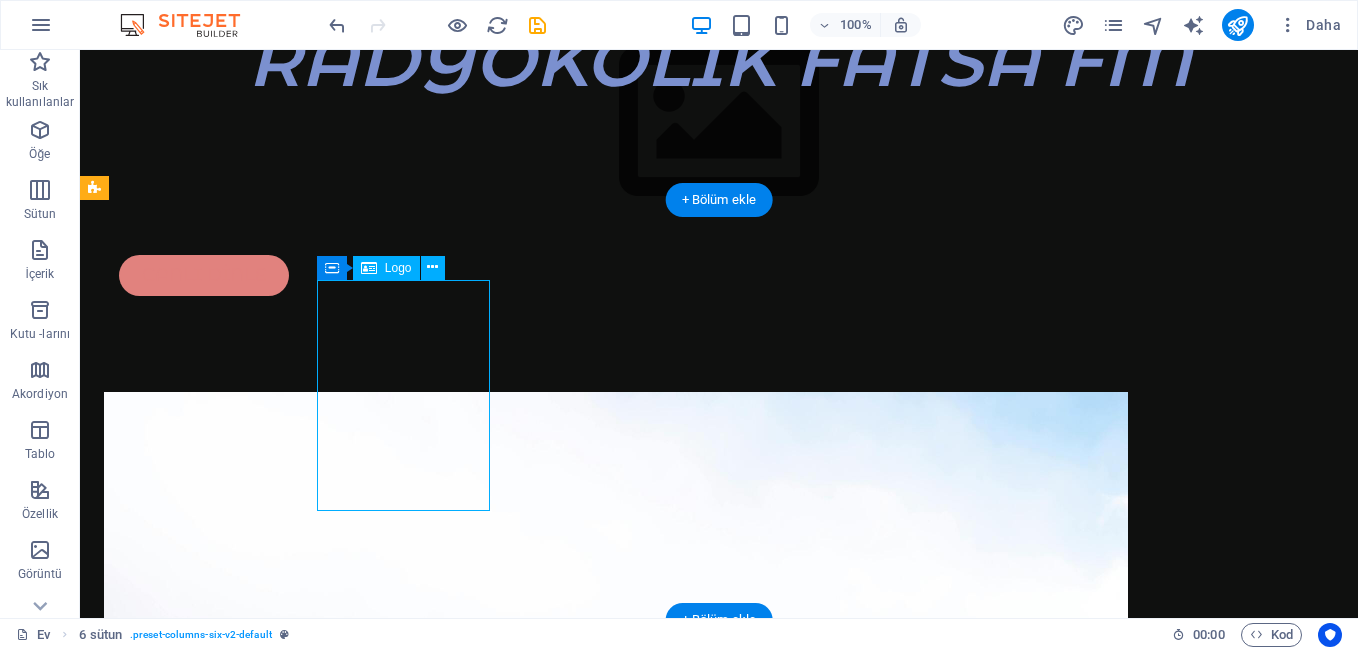 click at bounding box center (190, 2627) 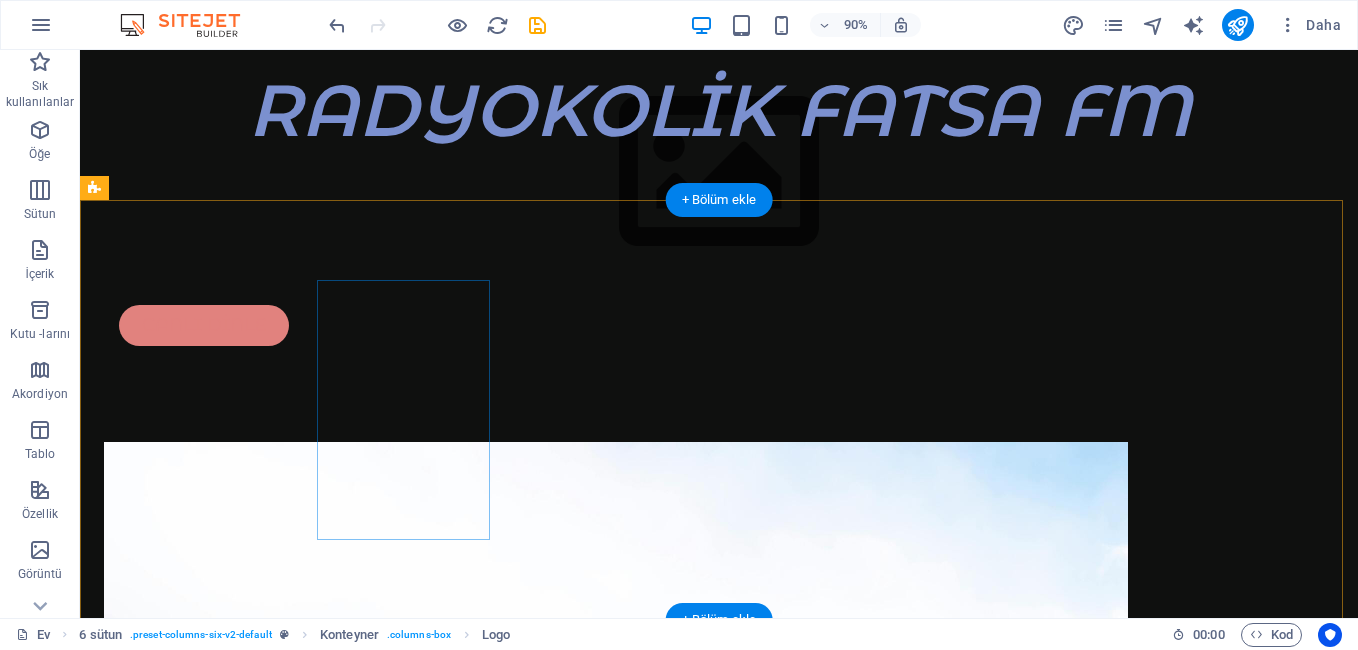 scroll, scrollTop: 100, scrollLeft: 0, axis: vertical 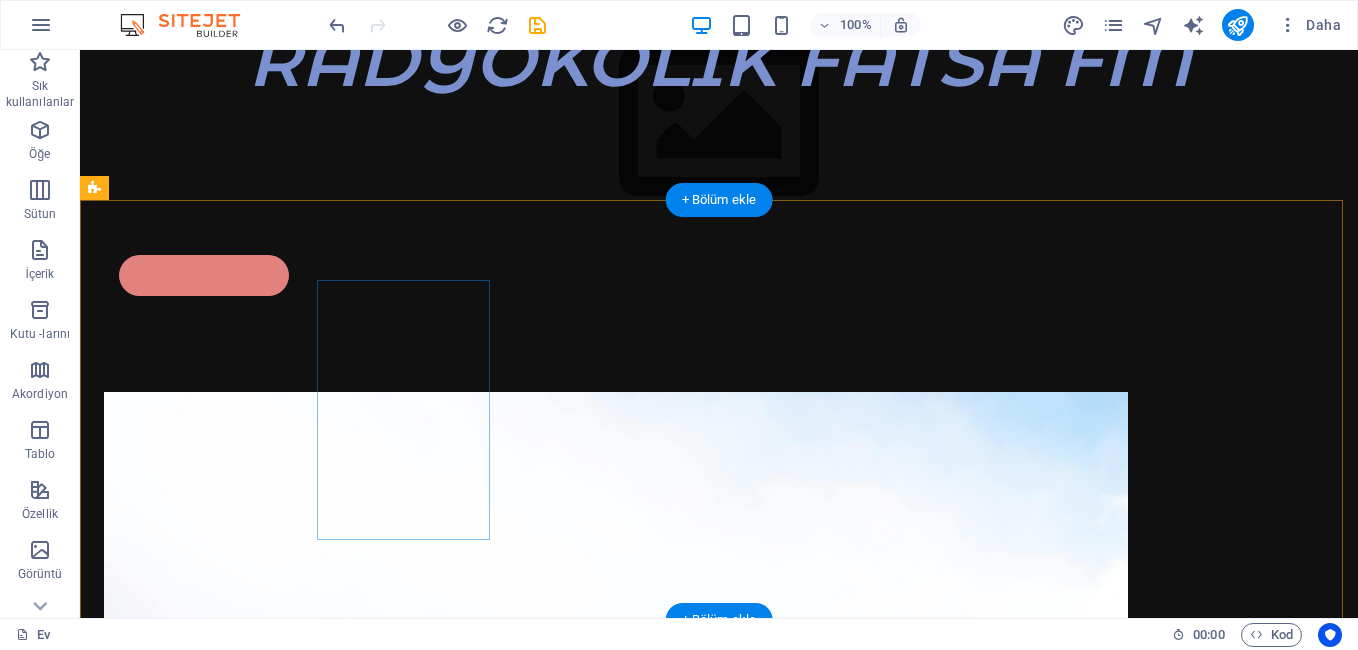 click on "Add elements" at bounding box center (190, 2045) 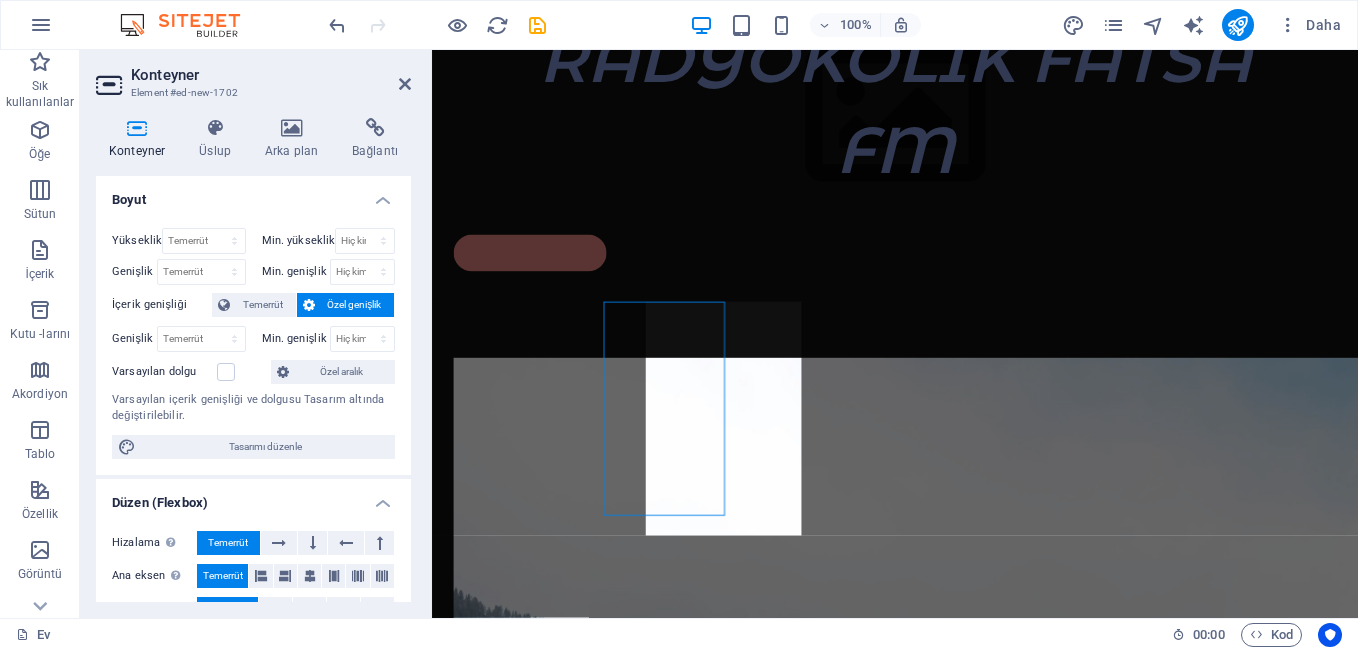 scroll, scrollTop: 50, scrollLeft: 0, axis: vertical 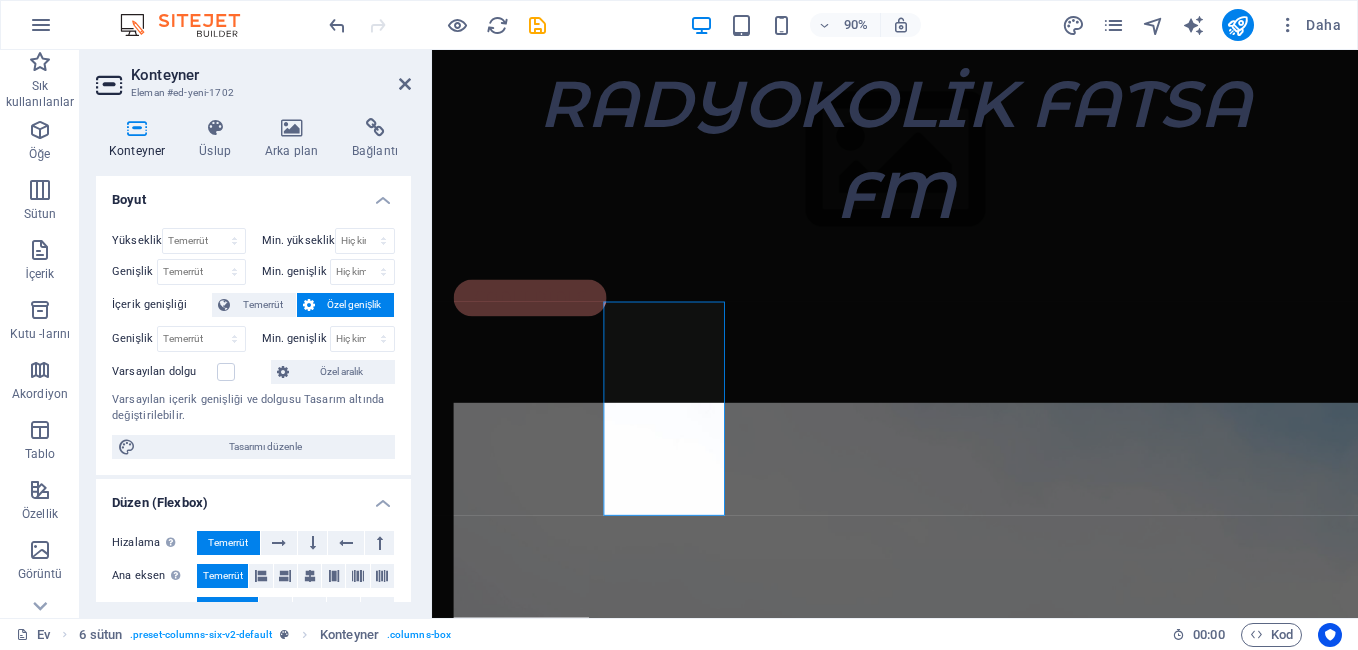 click on "Konteyner" at bounding box center [141, 139] 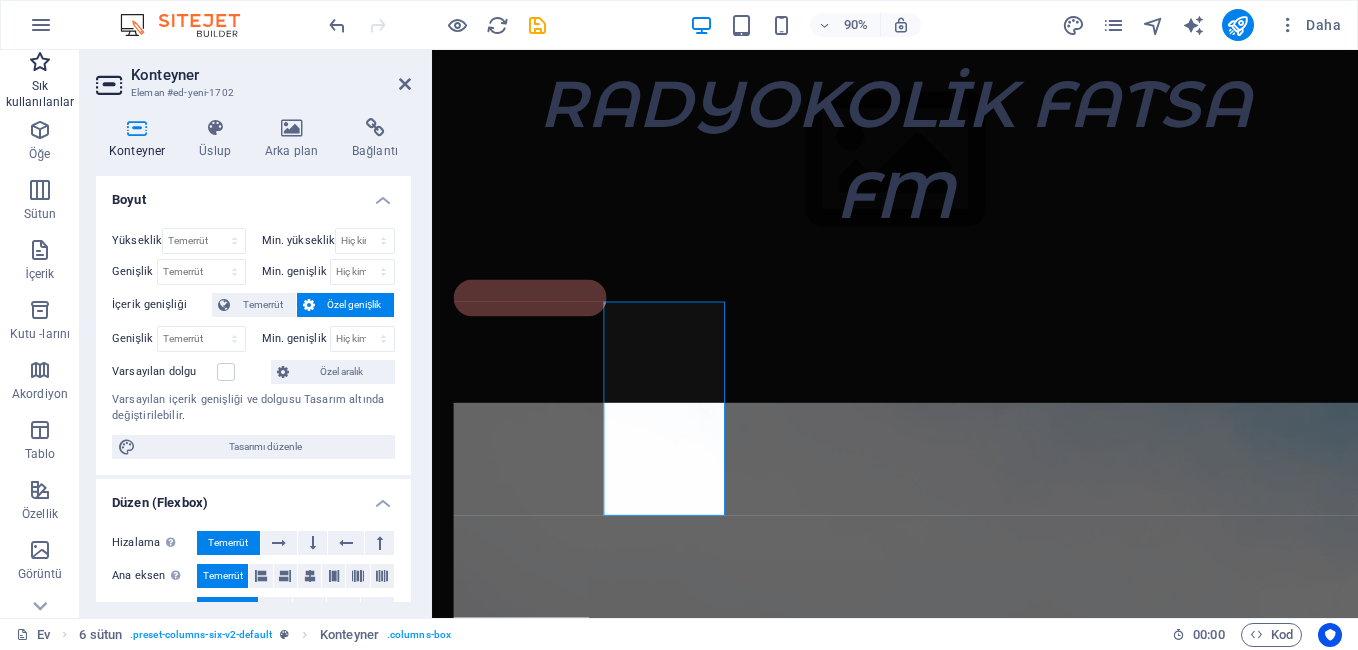 click on "Sık kullanılanlar" at bounding box center (40, 94) 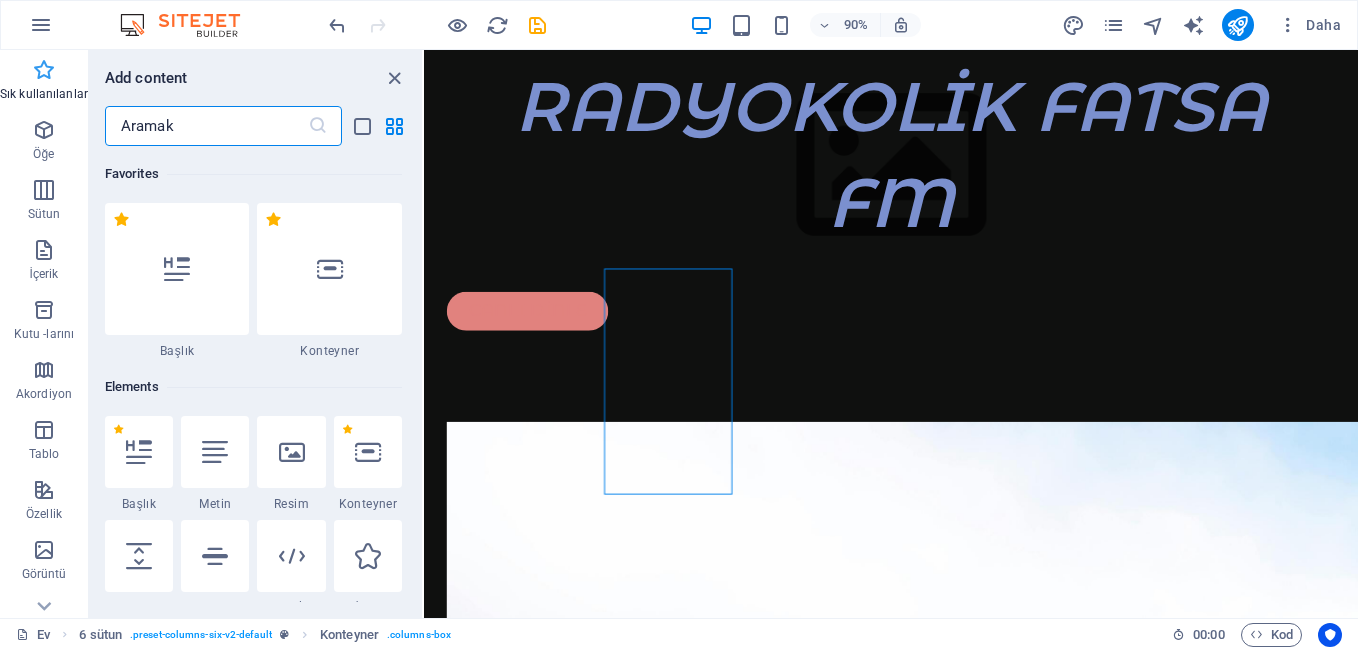 scroll, scrollTop: 100, scrollLeft: 0, axis: vertical 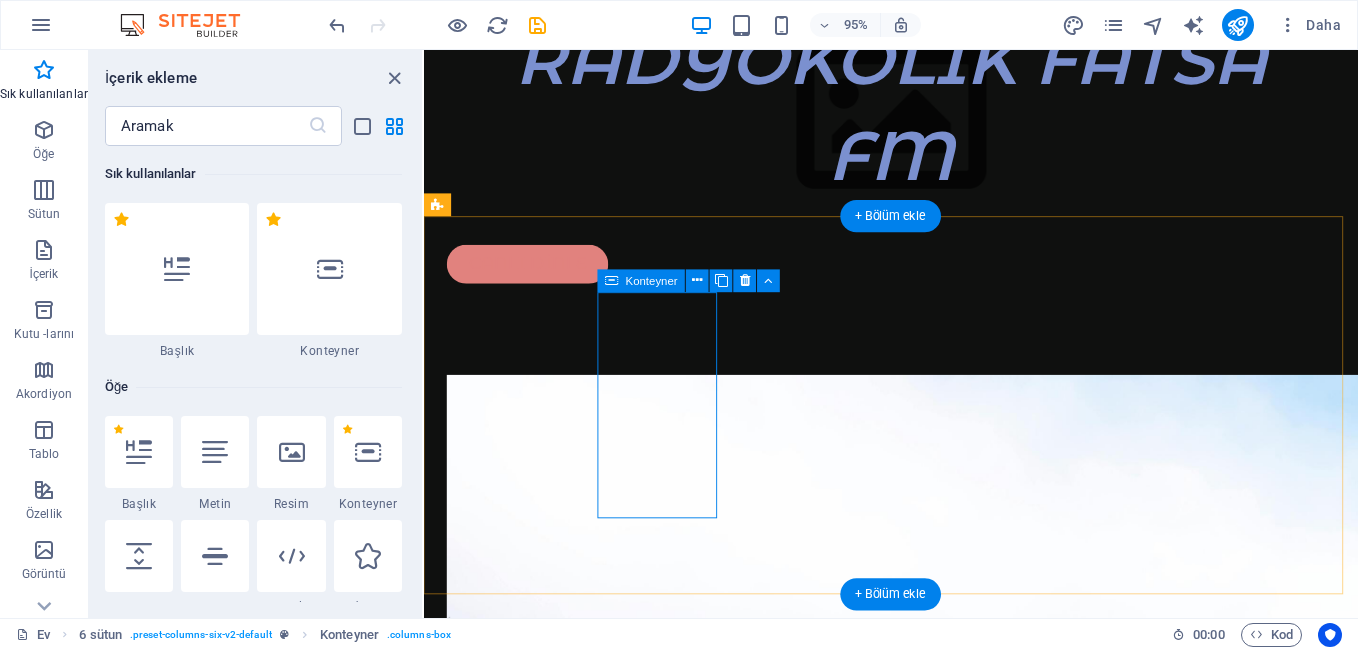 click on "Drop content here or  Add elements  Paste clipboard" at bounding box center (512, 2063) 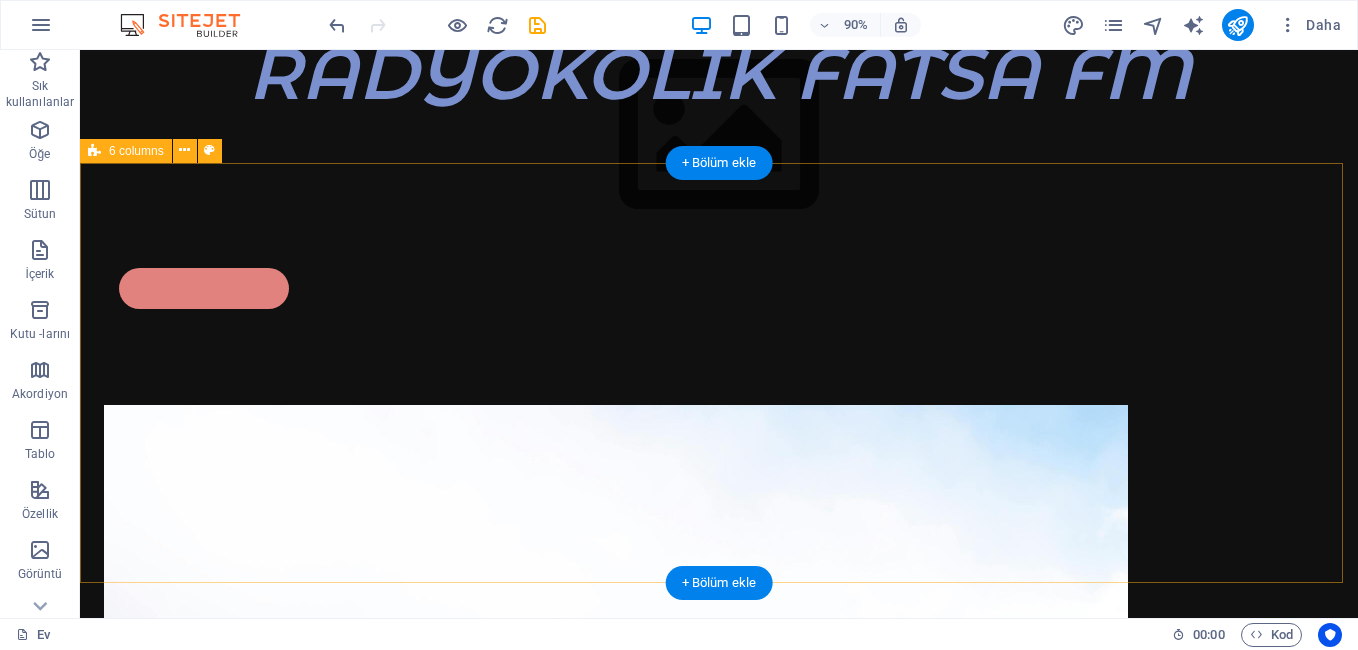 scroll, scrollTop: 137, scrollLeft: 0, axis: vertical 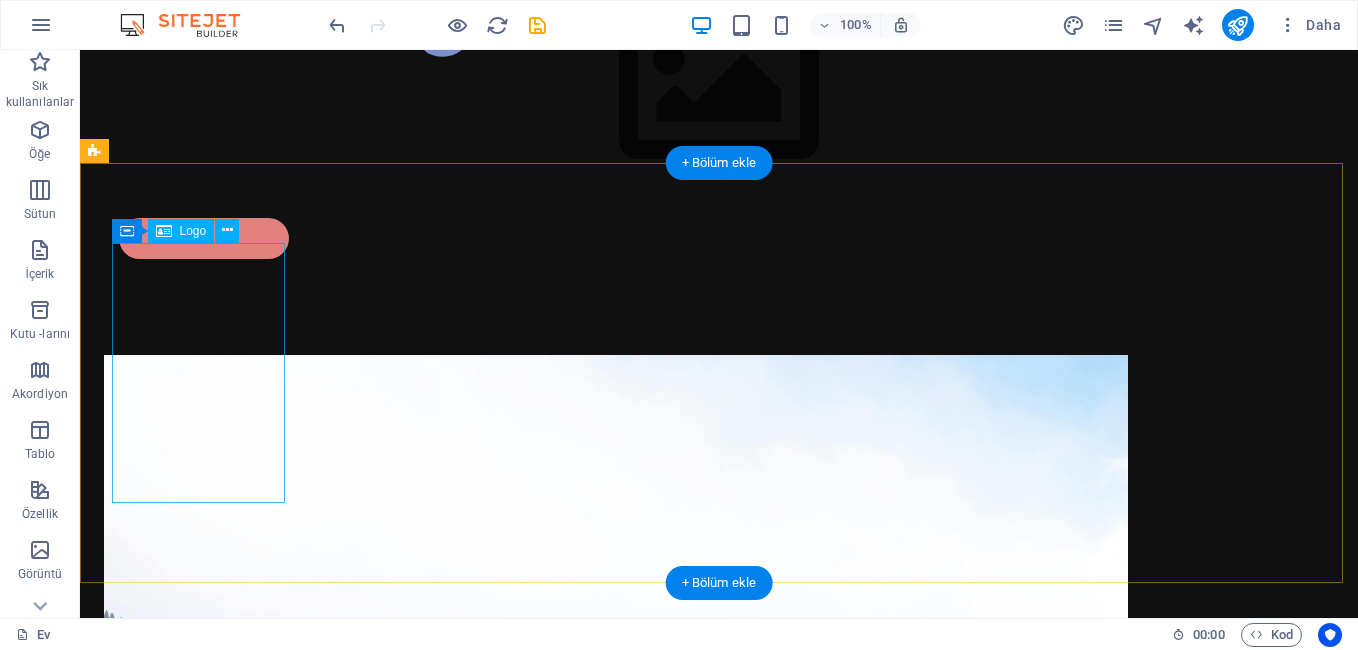 click at bounding box center [190, 1123] 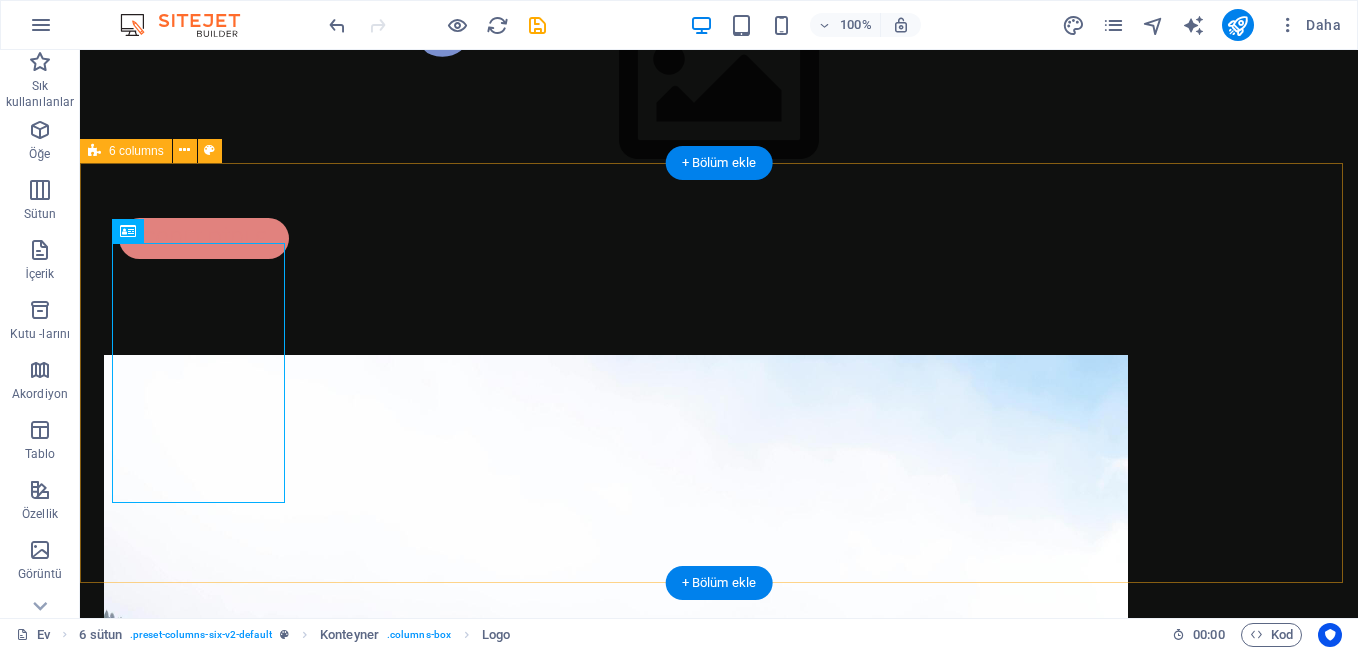 drag, startPoint x: 284, startPoint y: 376, endPoint x: 359, endPoint y: 383, distance: 75.32596 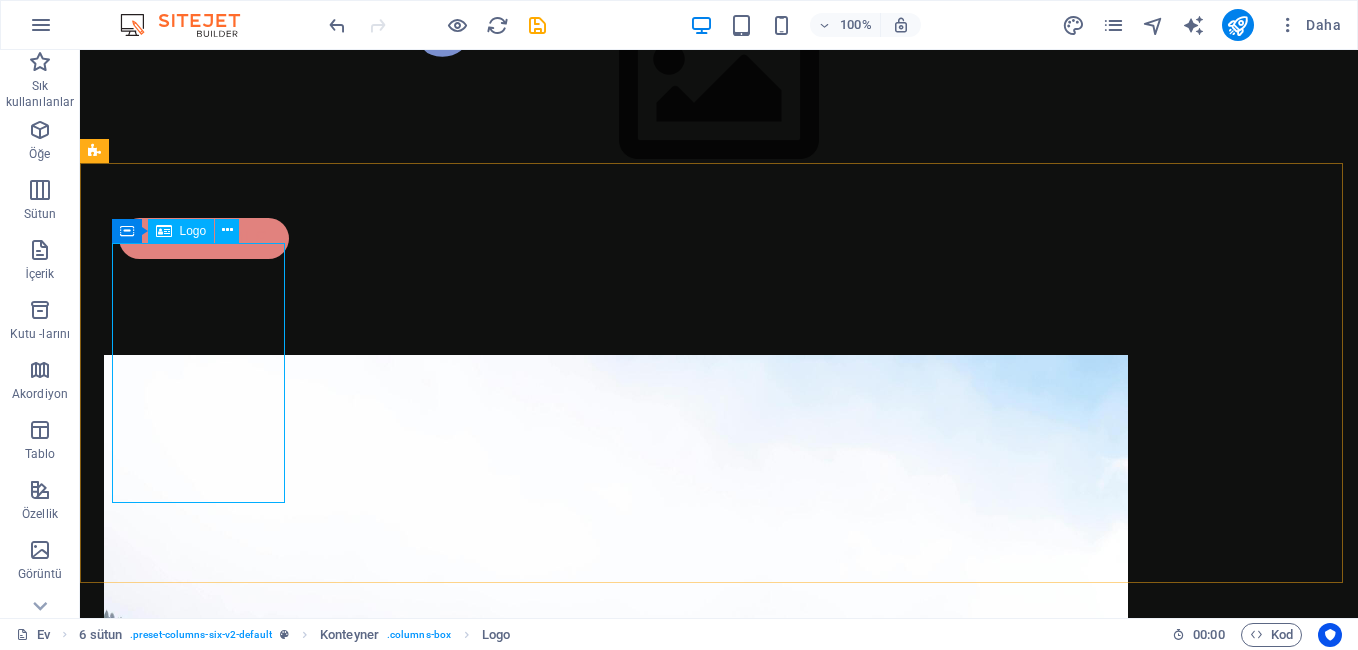 click on "Logo" at bounding box center (193, 231) 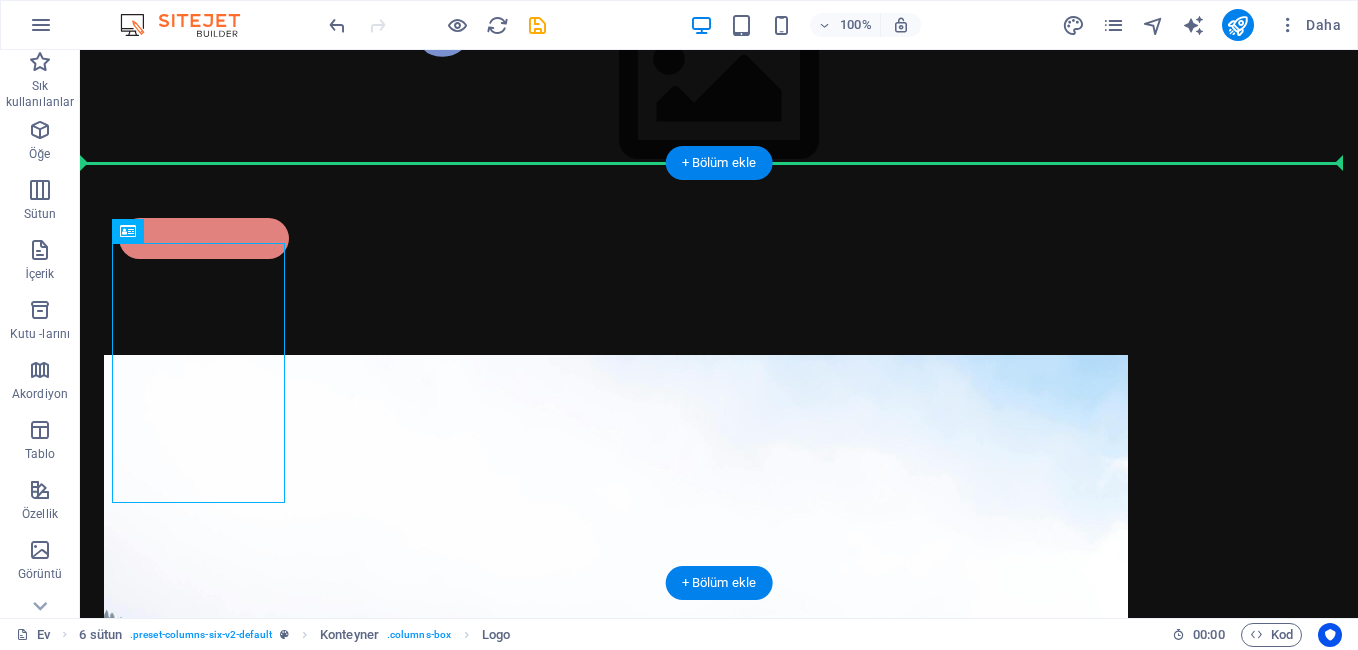 drag, startPoint x: 270, startPoint y: 279, endPoint x: 390, endPoint y: 269, distance: 120.41595 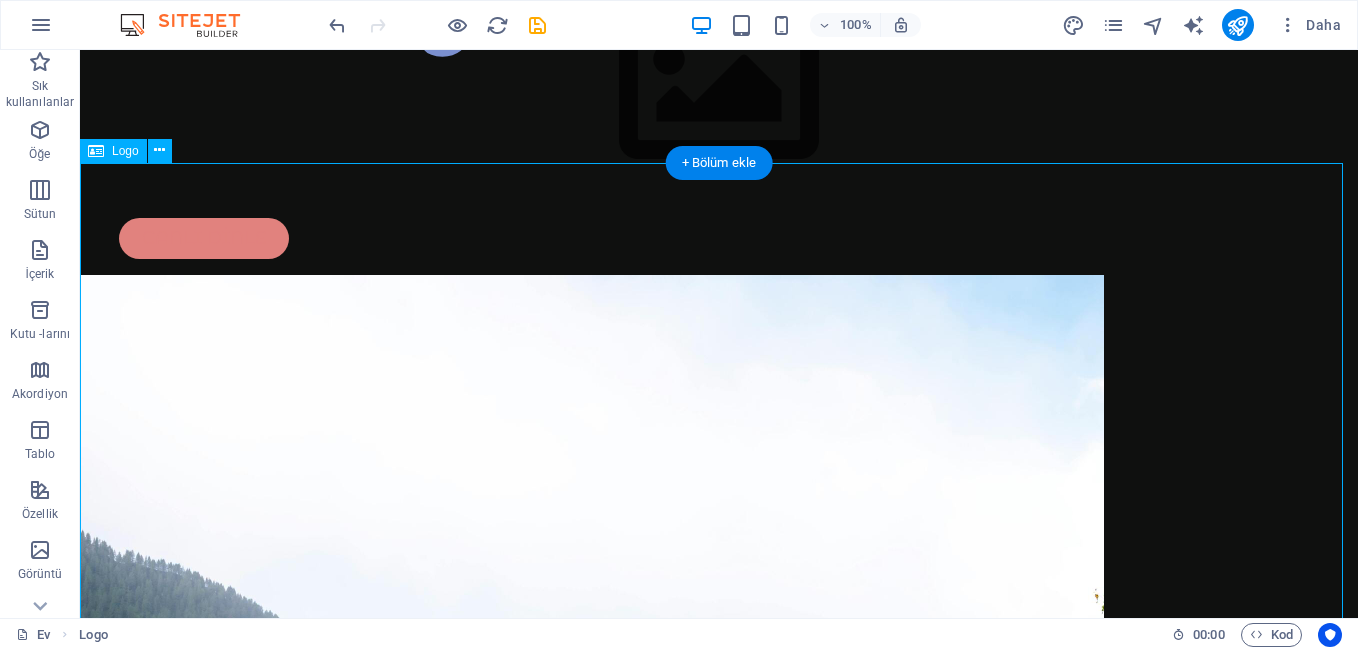 drag, startPoint x: 204, startPoint y: 213, endPoint x: 160, endPoint y: 225, distance: 45.607018 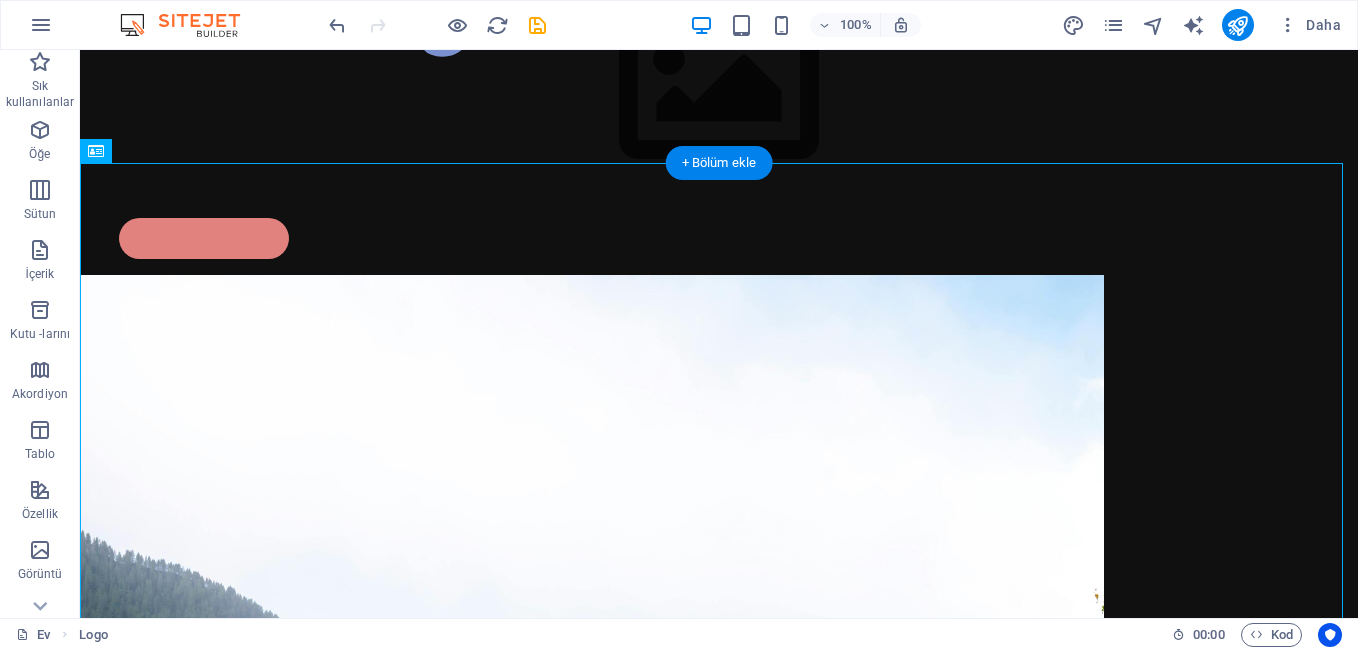 drag, startPoint x: 208, startPoint y: 205, endPoint x: 1341, endPoint y: 371, distance: 1145.0961 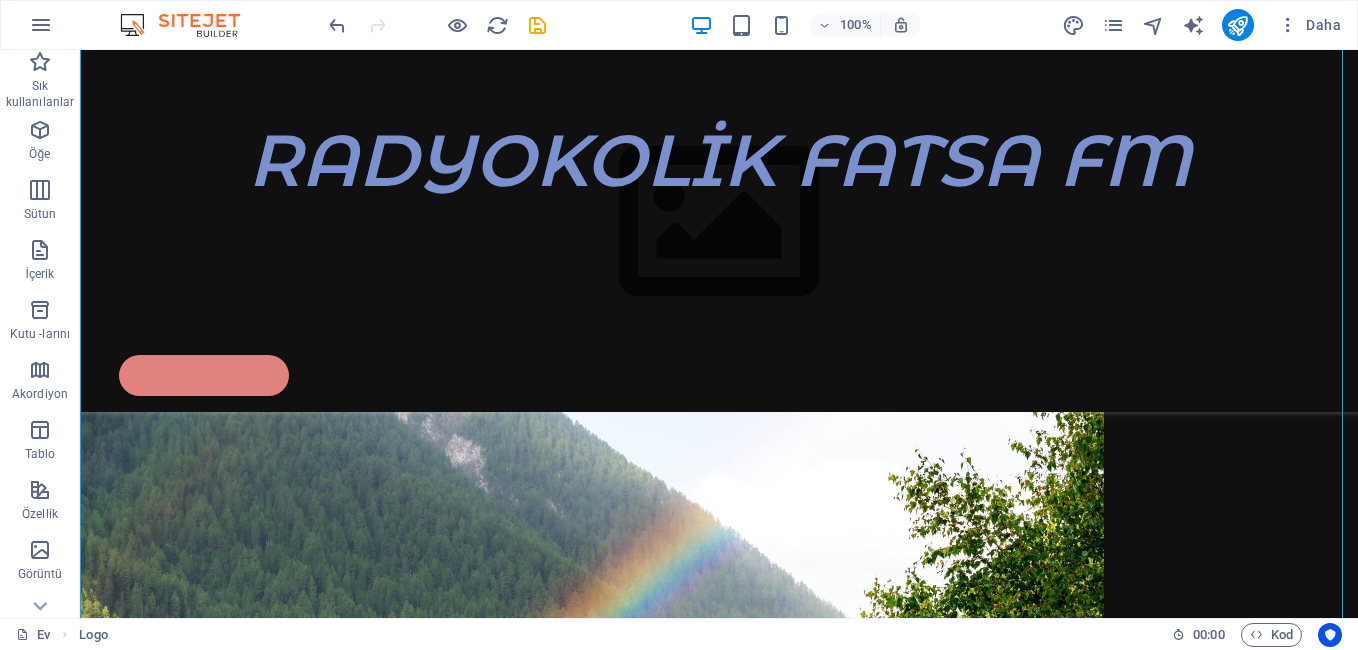 scroll, scrollTop: 237, scrollLeft: 0, axis: vertical 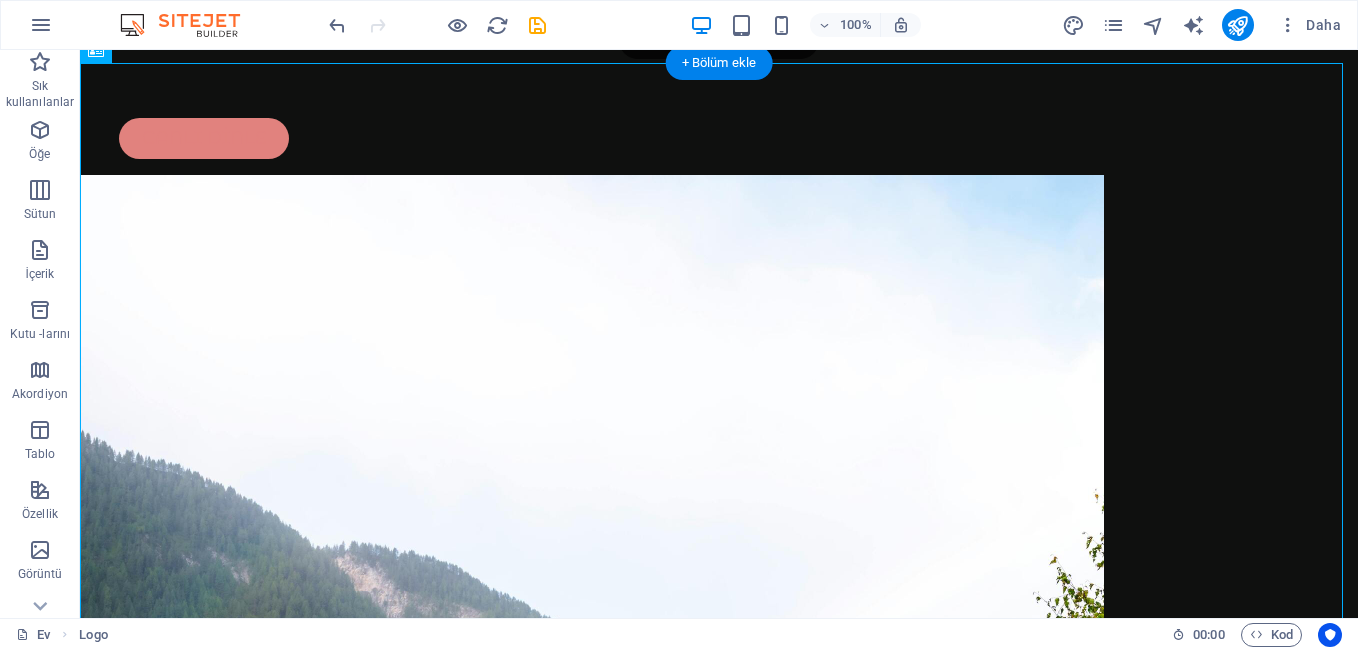 drag, startPoint x: 975, startPoint y: 395, endPoint x: 1309, endPoint y: 374, distance: 334.65952 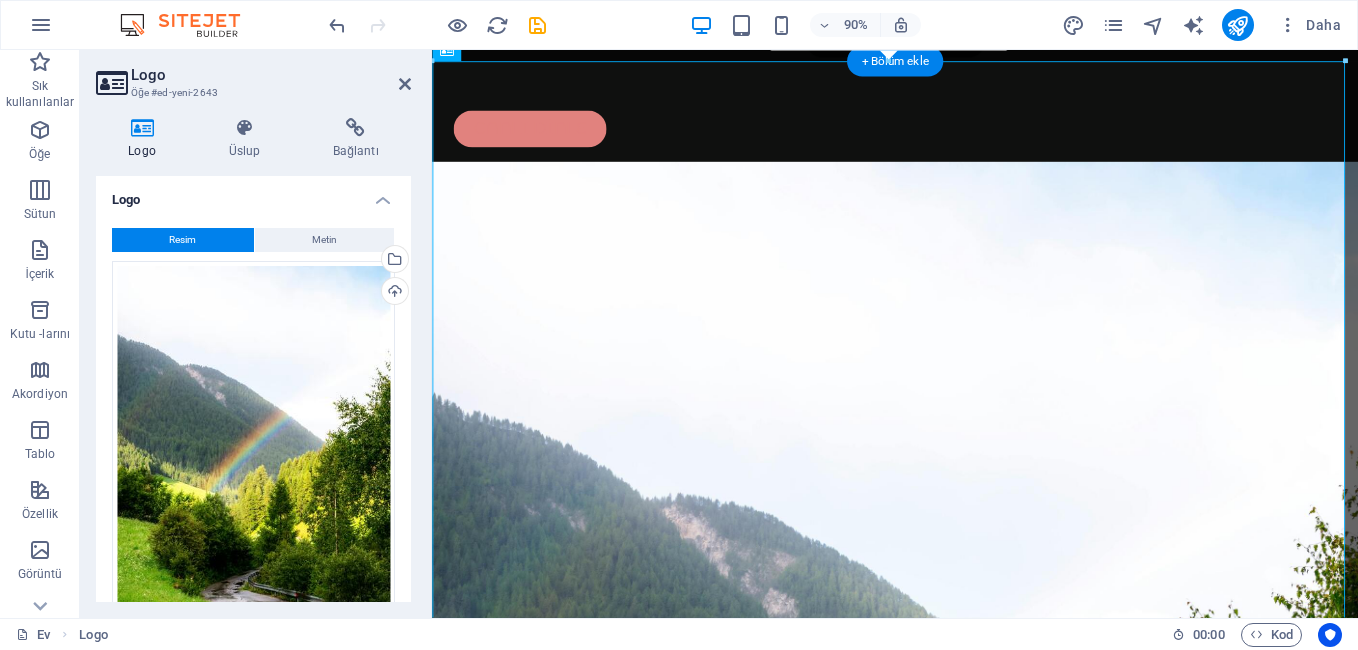 click at bounding box center (946, 947) 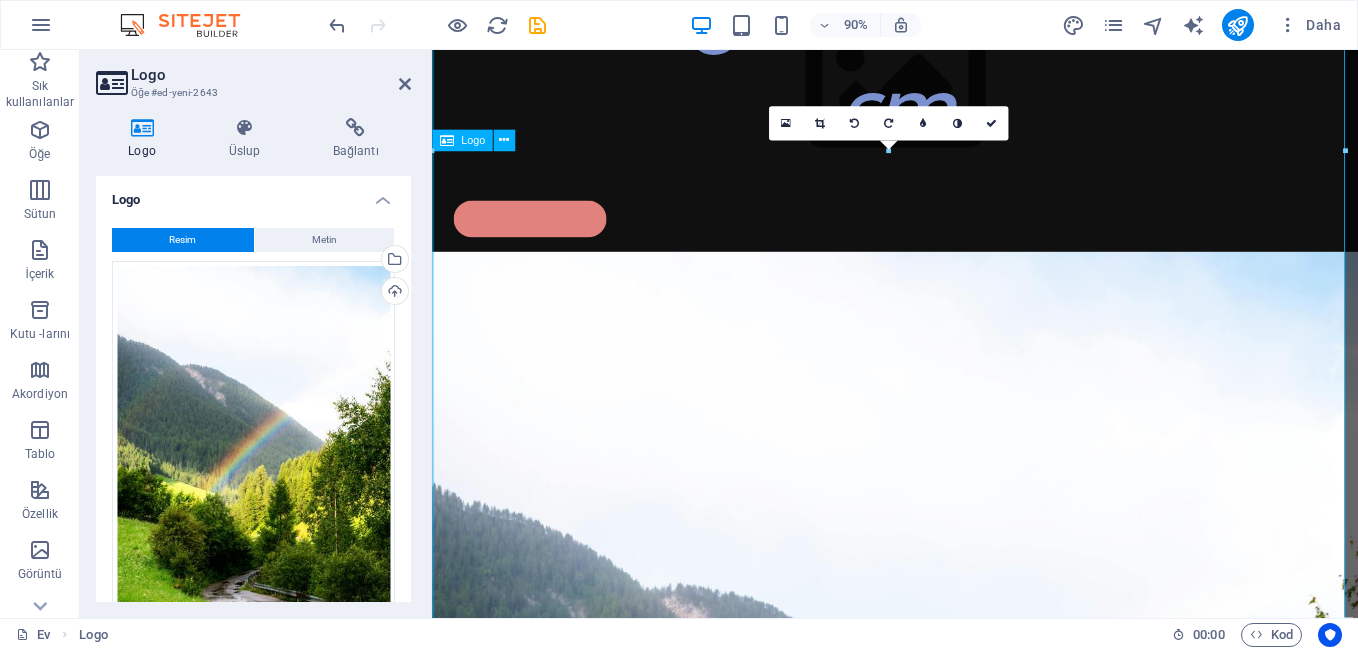 scroll, scrollTop: 0, scrollLeft: 0, axis: both 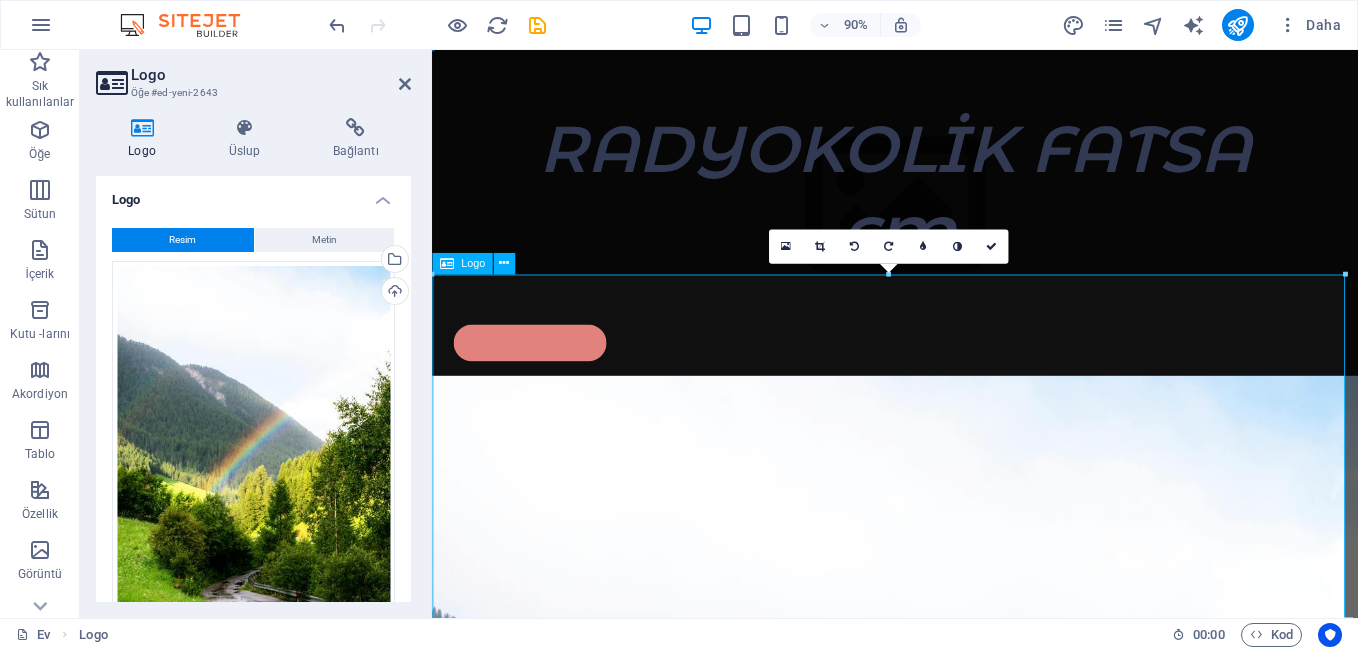 click at bounding box center (946, 1184) 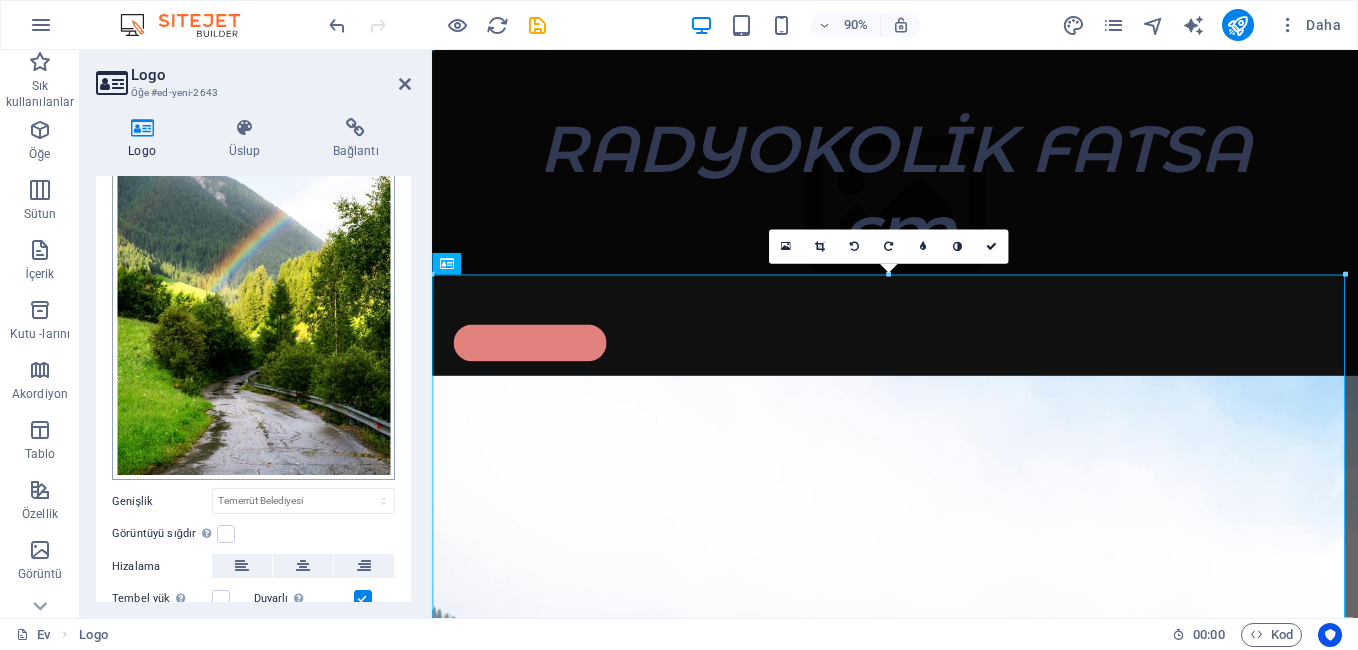 scroll, scrollTop: 387, scrollLeft: 0, axis: vertical 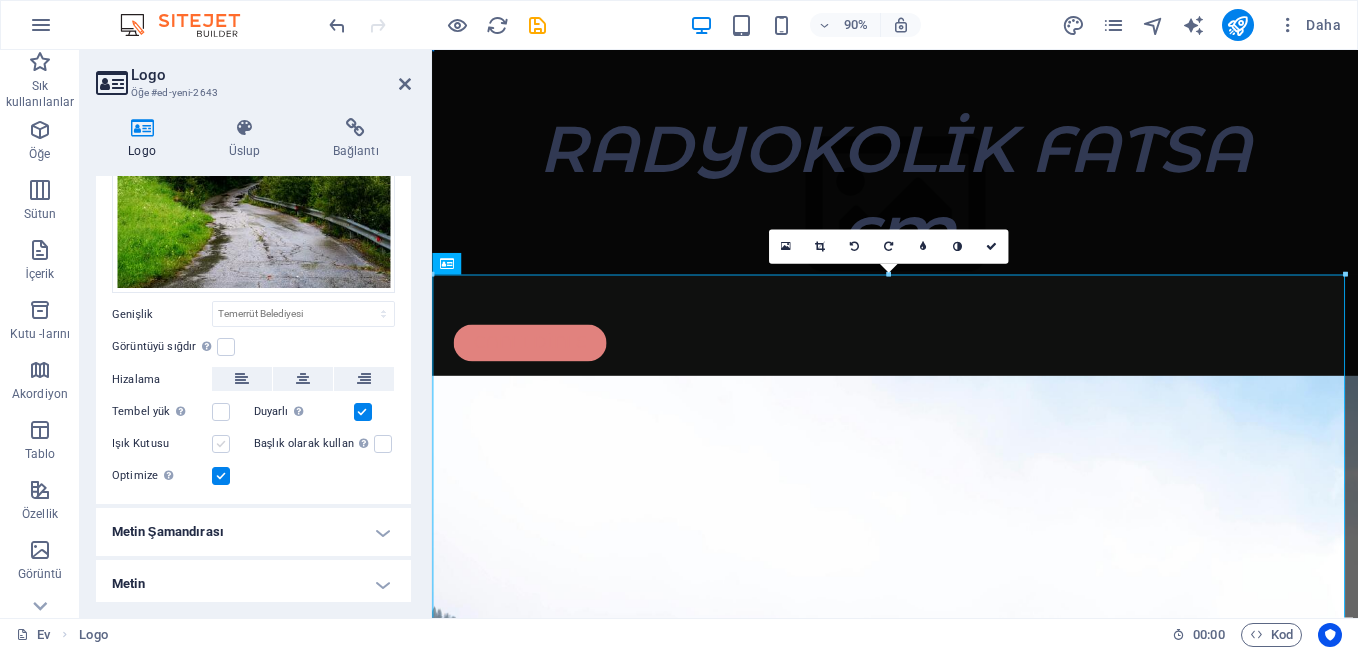 click at bounding box center [221, 444] 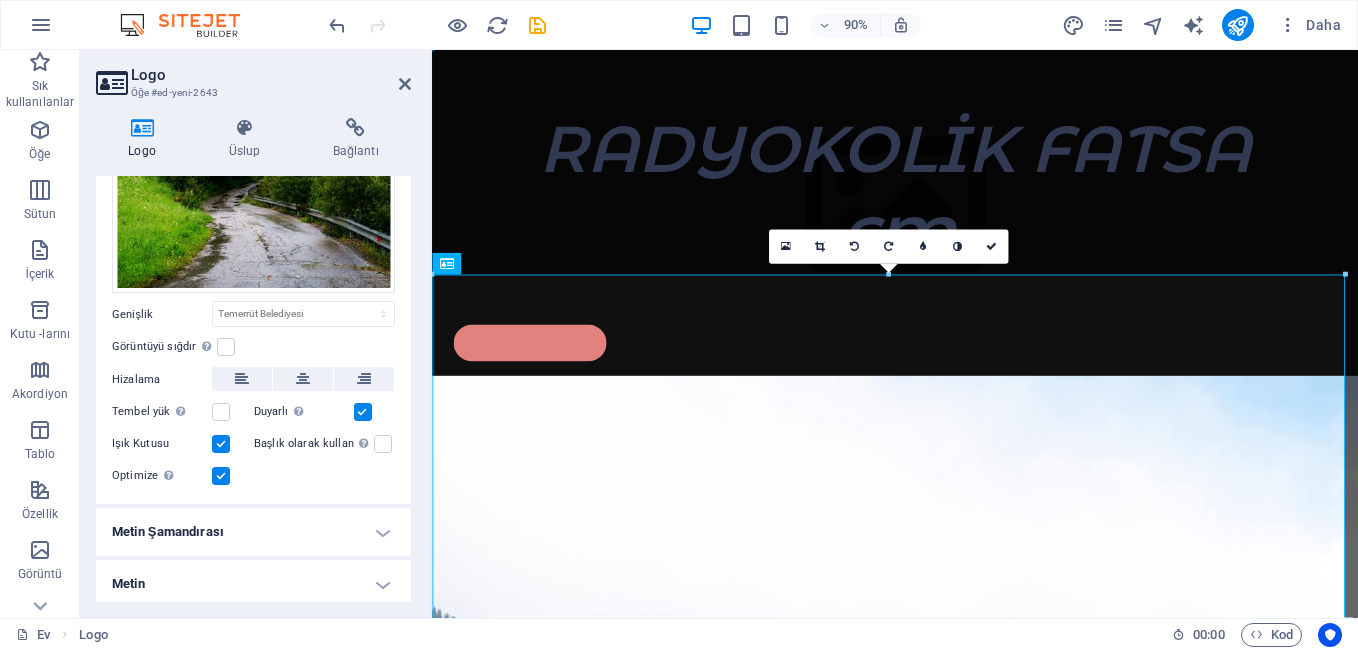 click at bounding box center [221, 444] 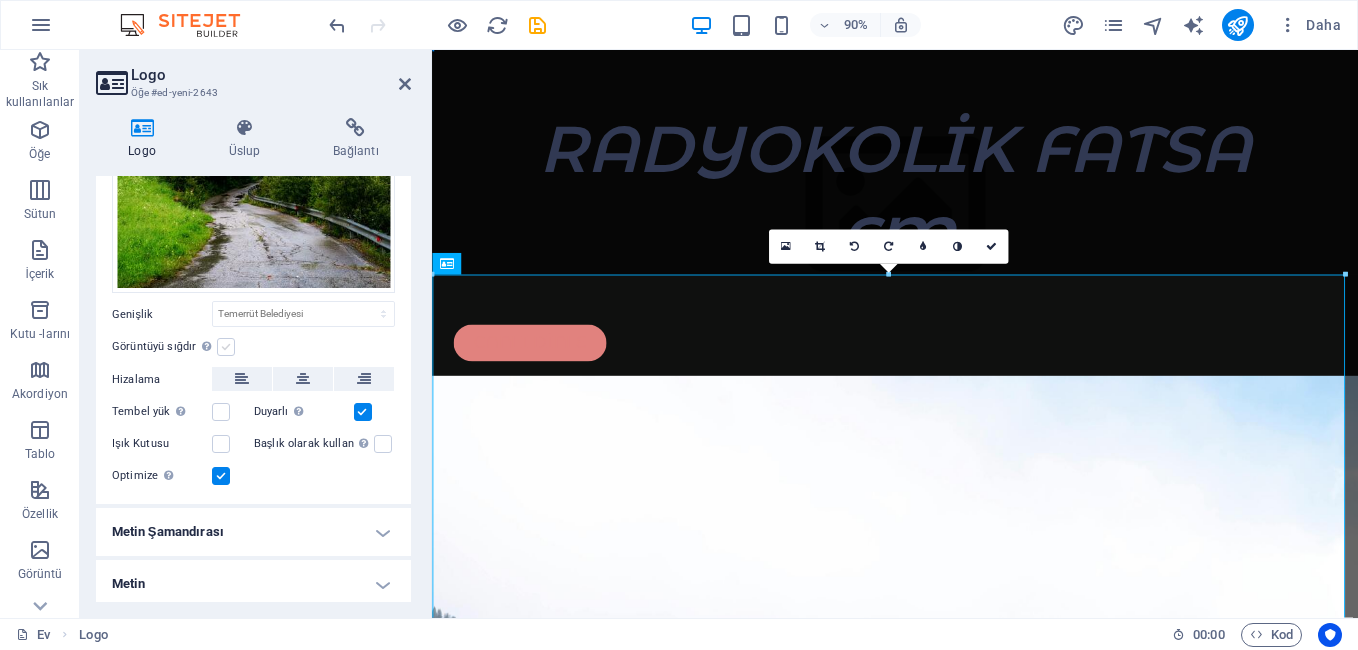 click at bounding box center [226, 347] 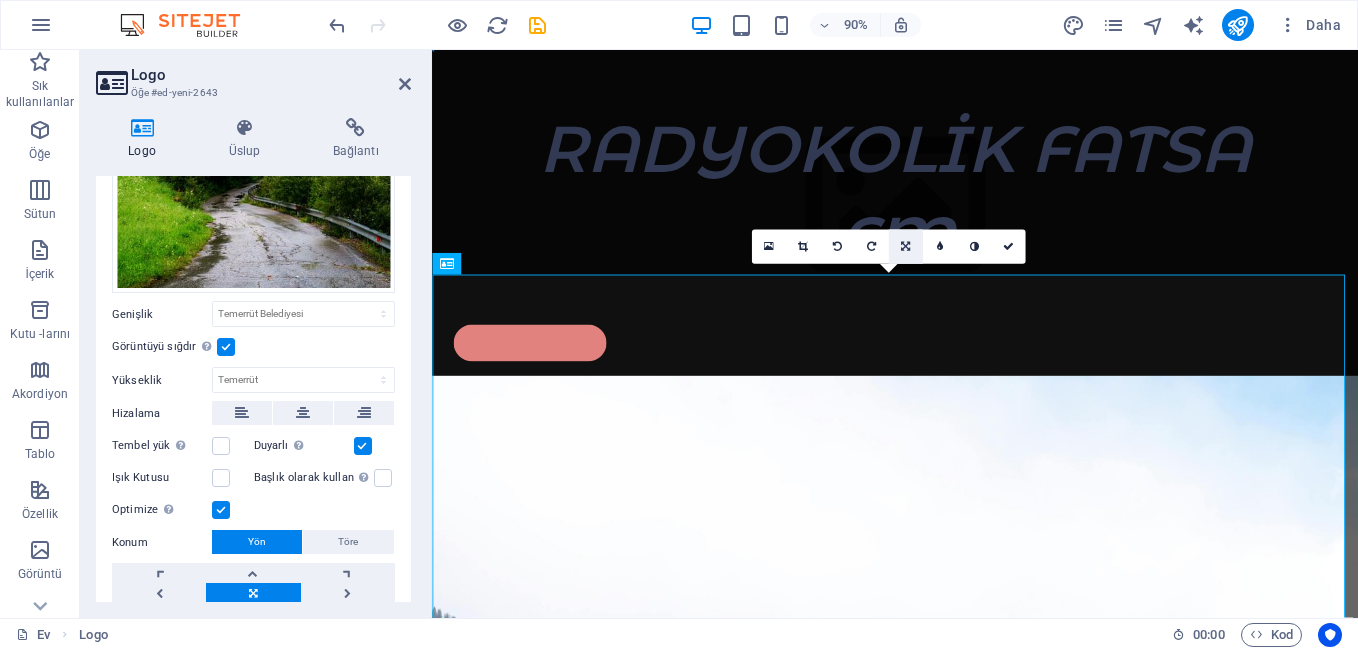 click at bounding box center [905, 246] 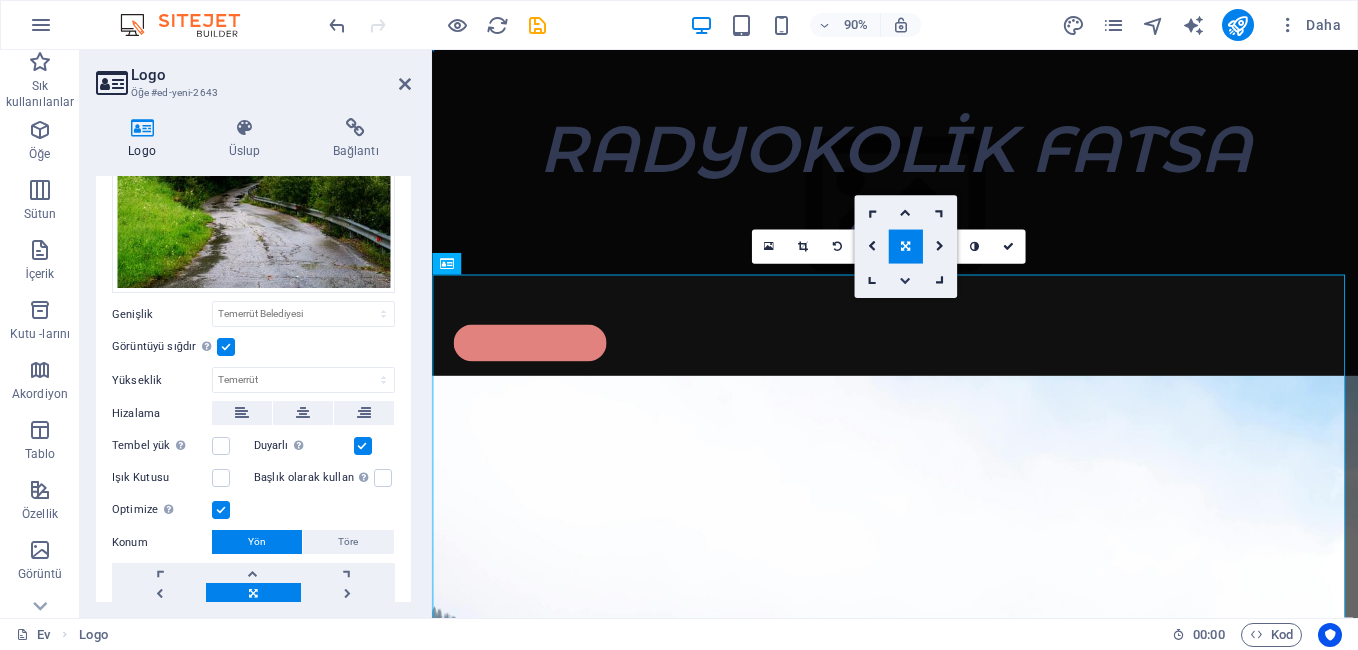 click at bounding box center [905, 281] 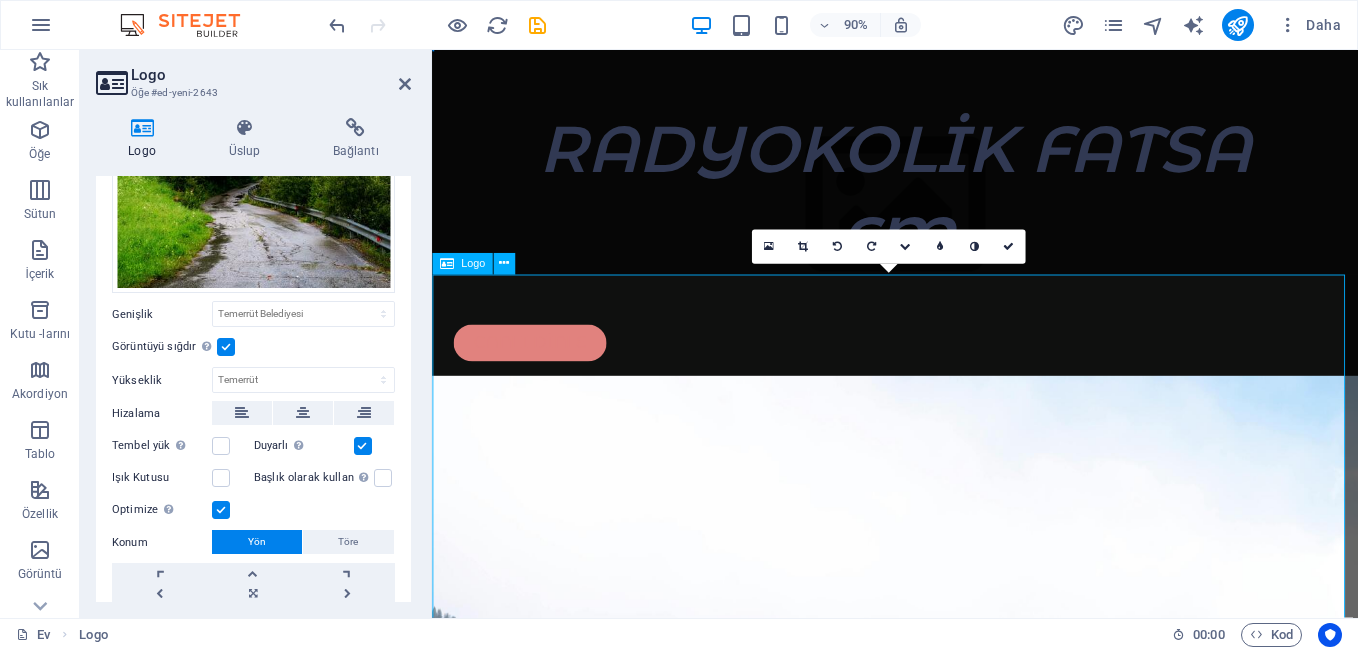 click at bounding box center (946, 1184) 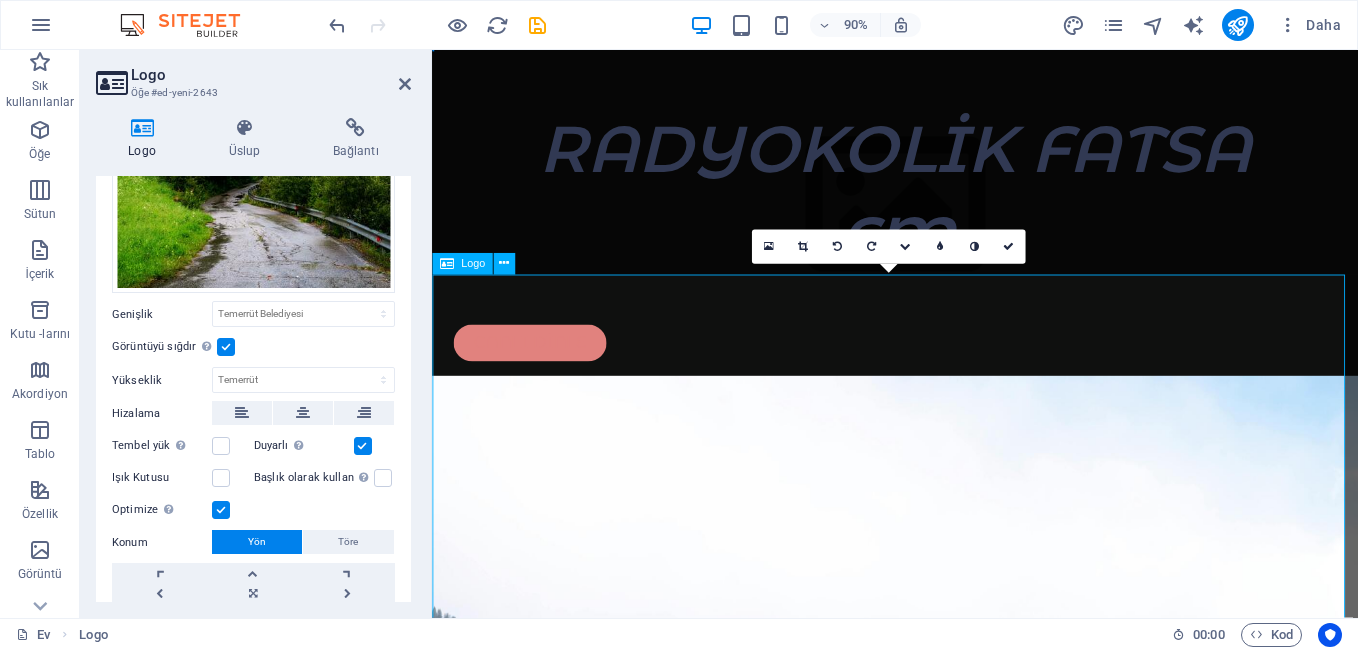 click at bounding box center [946, 1184] 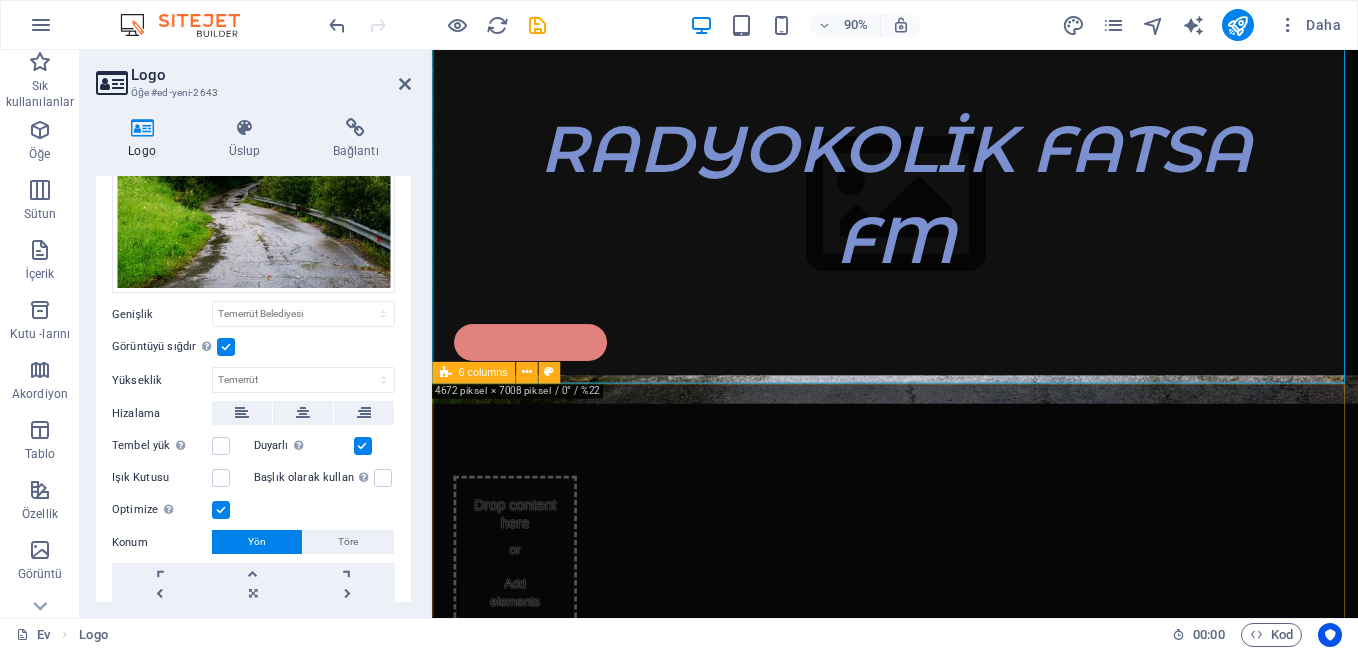scroll, scrollTop: 1300, scrollLeft: 0, axis: vertical 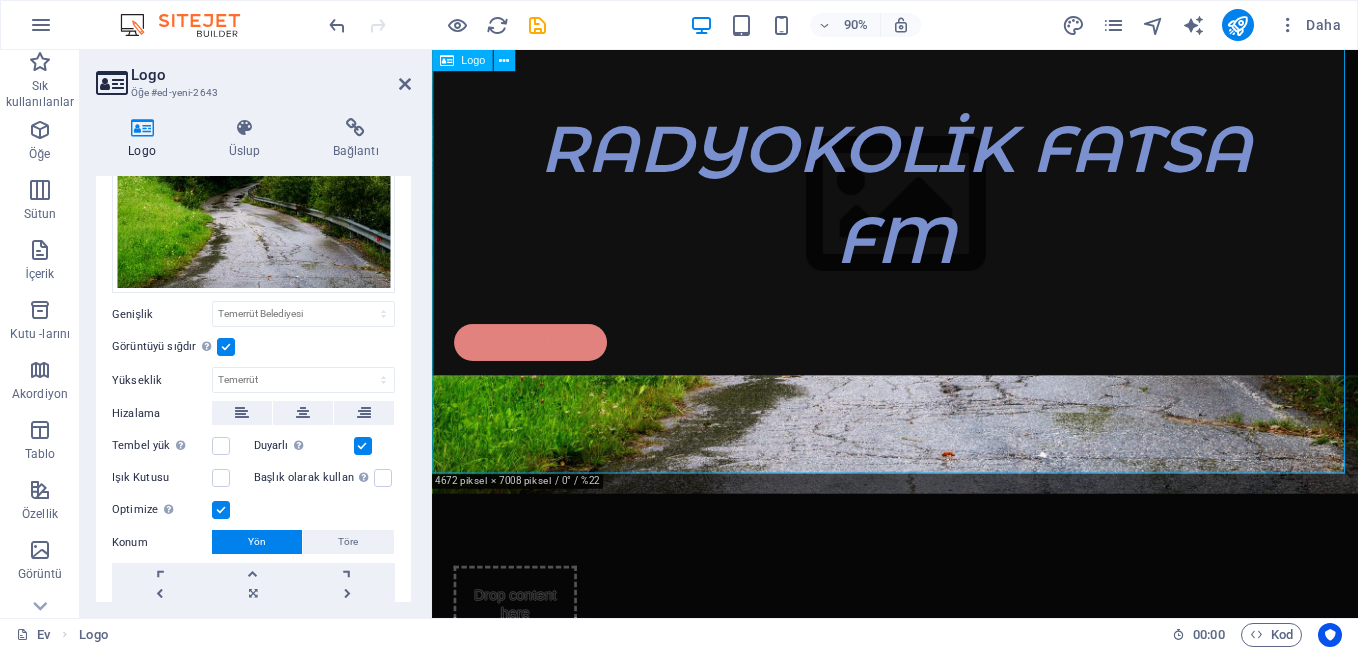 drag, startPoint x: 869, startPoint y: 522, endPoint x: 885, endPoint y: 416, distance: 107.200745 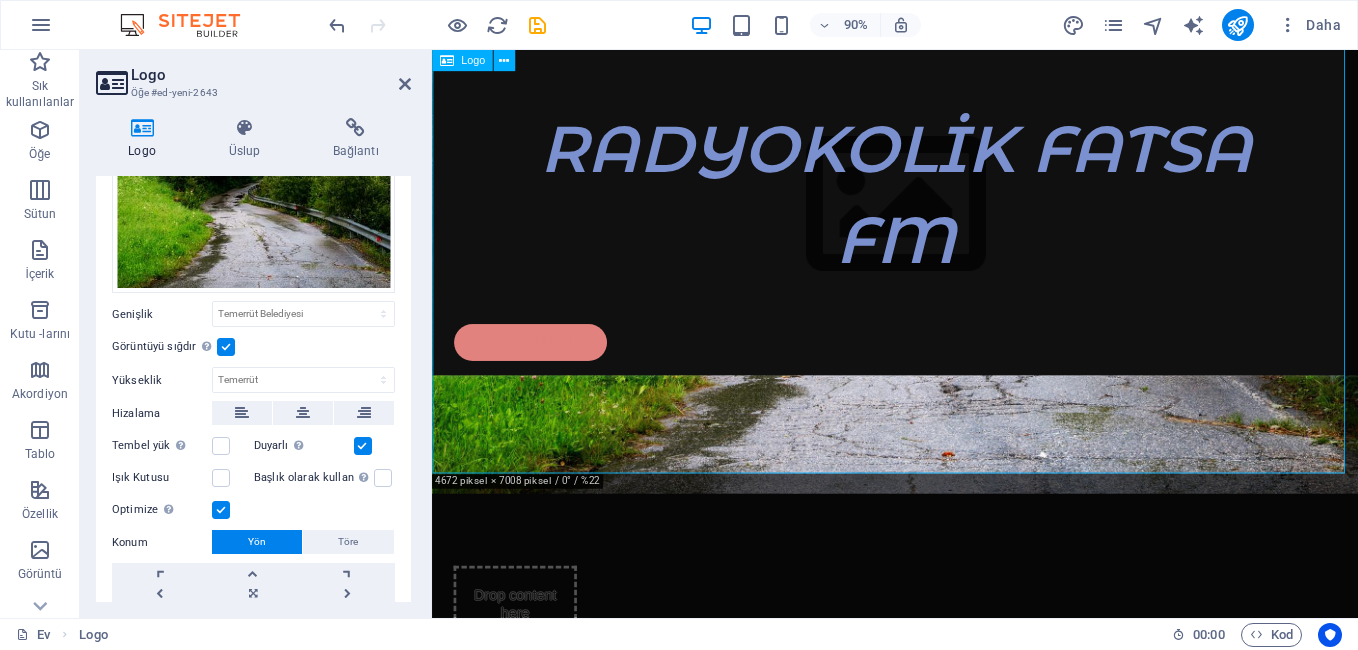 click on "RADYOKOLİK FATSA FM                                                                                                                                                               CANLI DİNLE Drop content here or  Add elements  Paste clipboard RADYOKOLİK         FATSA                                 0543 924 27 61 BİZLERİ TERCİH ETDİGİNİZ İÇİN TEŞEKKÜR EDERİZ Supported by: Listen to the best episodes All Business Startup Education Sport Travel Art How to employ a great business developer? Jake Clark 84 min Episode 47 Jun 8, 2023 A great leader or a great manager - what is better? Sam Concord 125 min Episode 36 Apr 21, 2023 Upcoming business trend in 2023 Marry Peterson 213 min Episode 12 Jan 31, 2023 Did global economy reach its goals in 2023? Frederic Durak 158 min Episode 4 Jan 14, 2023 How to get started with your business Amanda Fox 120 min Episode 8 Jan 14, 2023 Jack Doe 240 min Episode 1 or" at bounding box center [946, 9197] 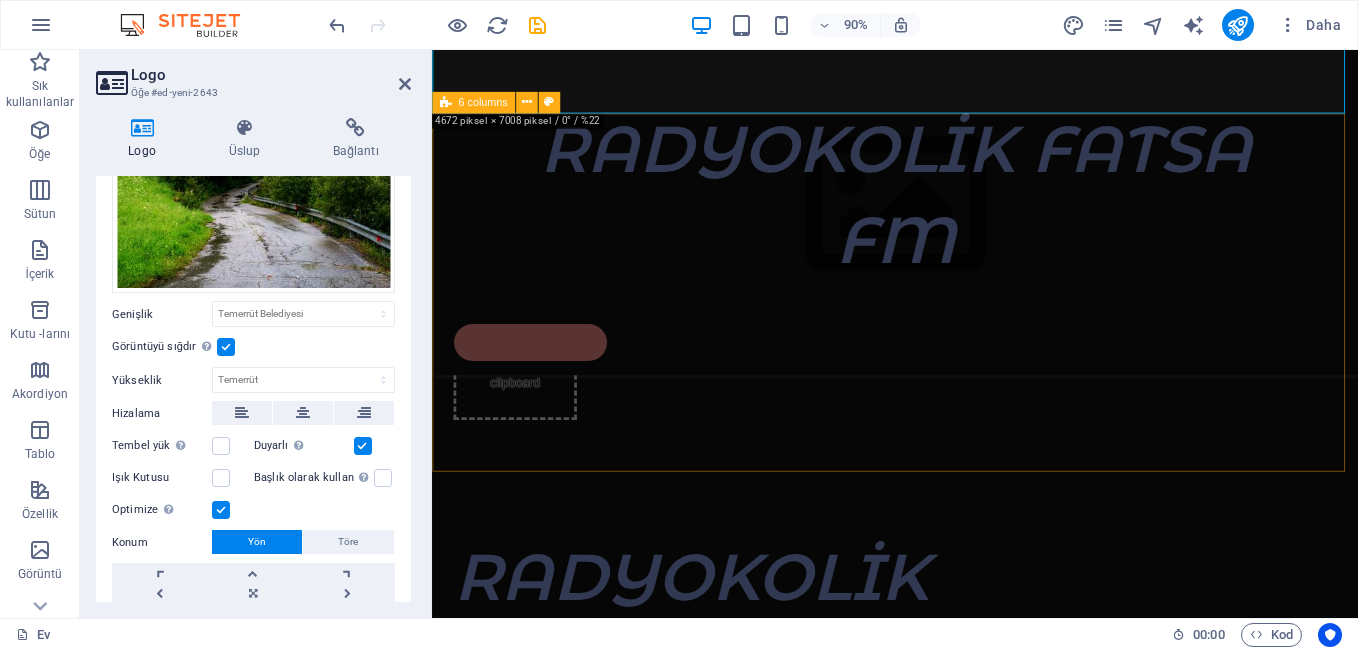 scroll, scrollTop: 1500, scrollLeft: 0, axis: vertical 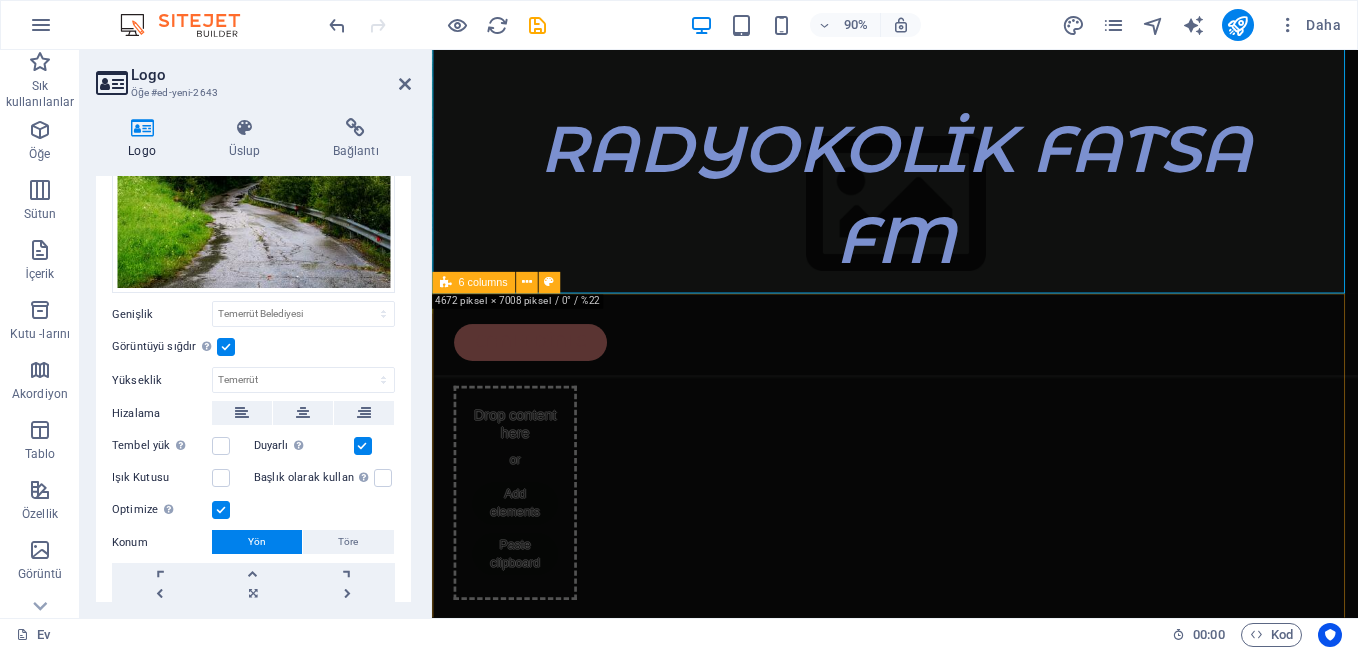 click on "Drop content here or  Add elements  Paste clipboard" at bounding box center [946, 542] 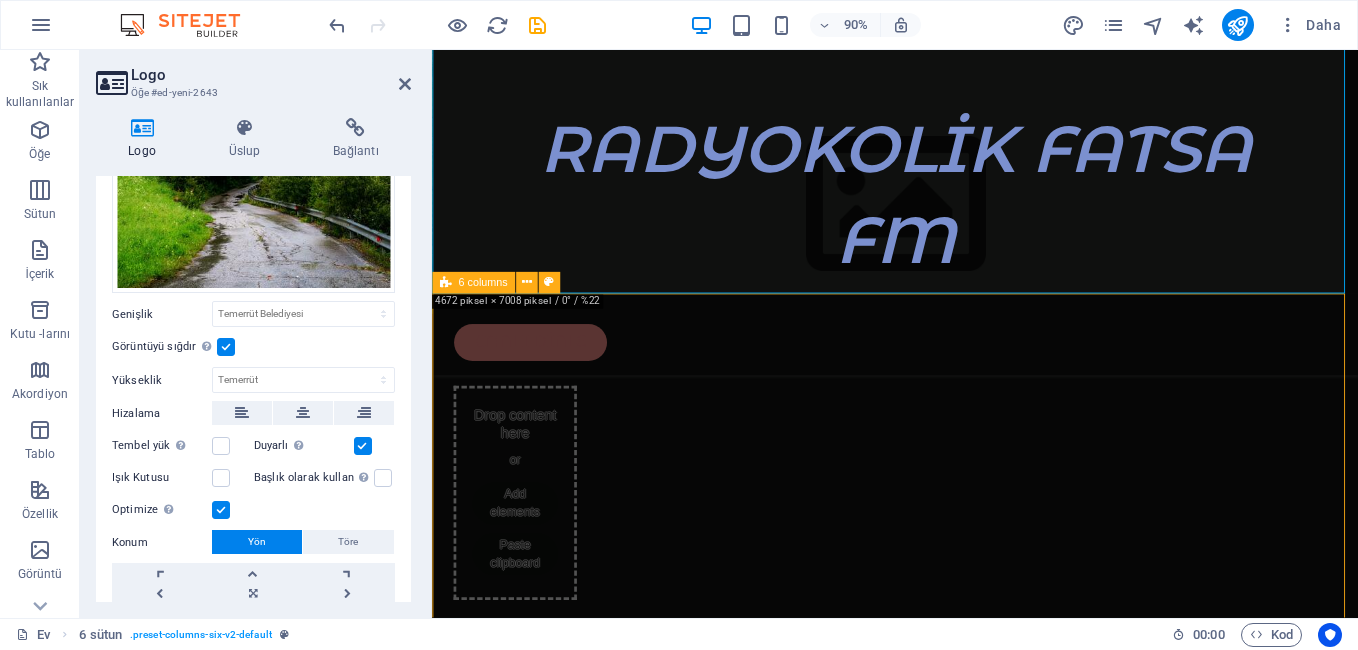 click on "Drop content here or  Add elements  Paste clipboard" at bounding box center (946, 542) 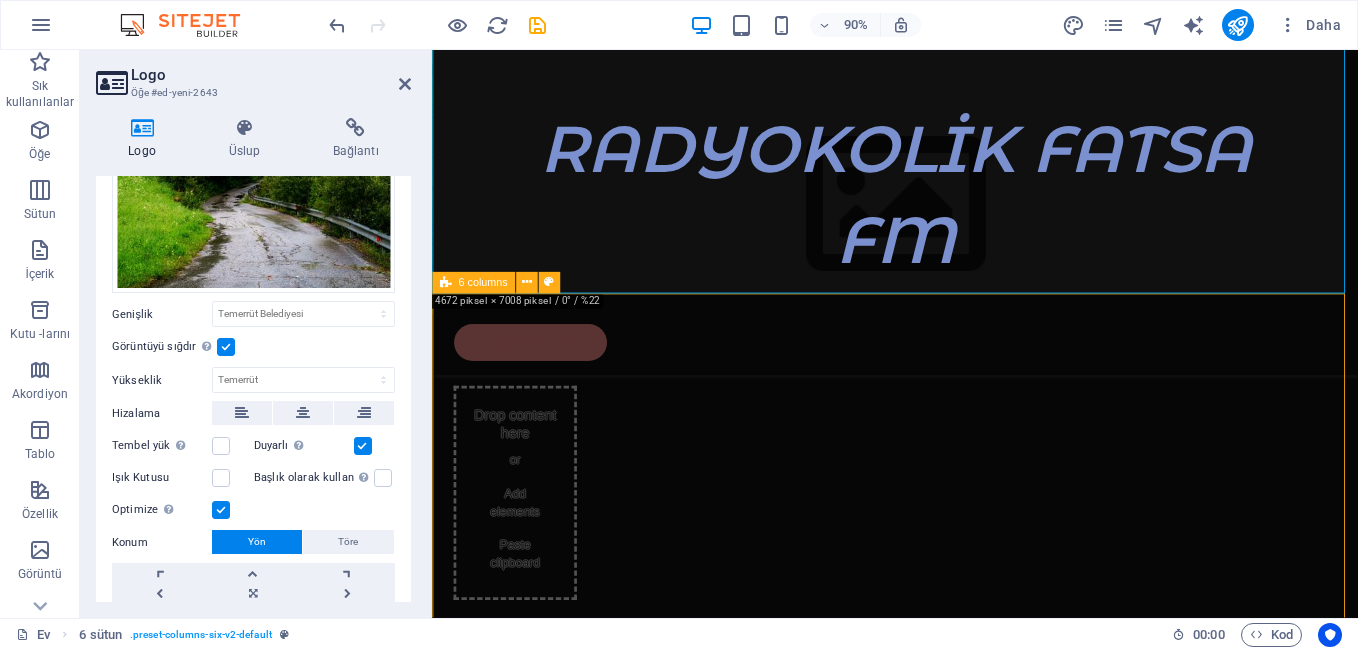 select on "rem" 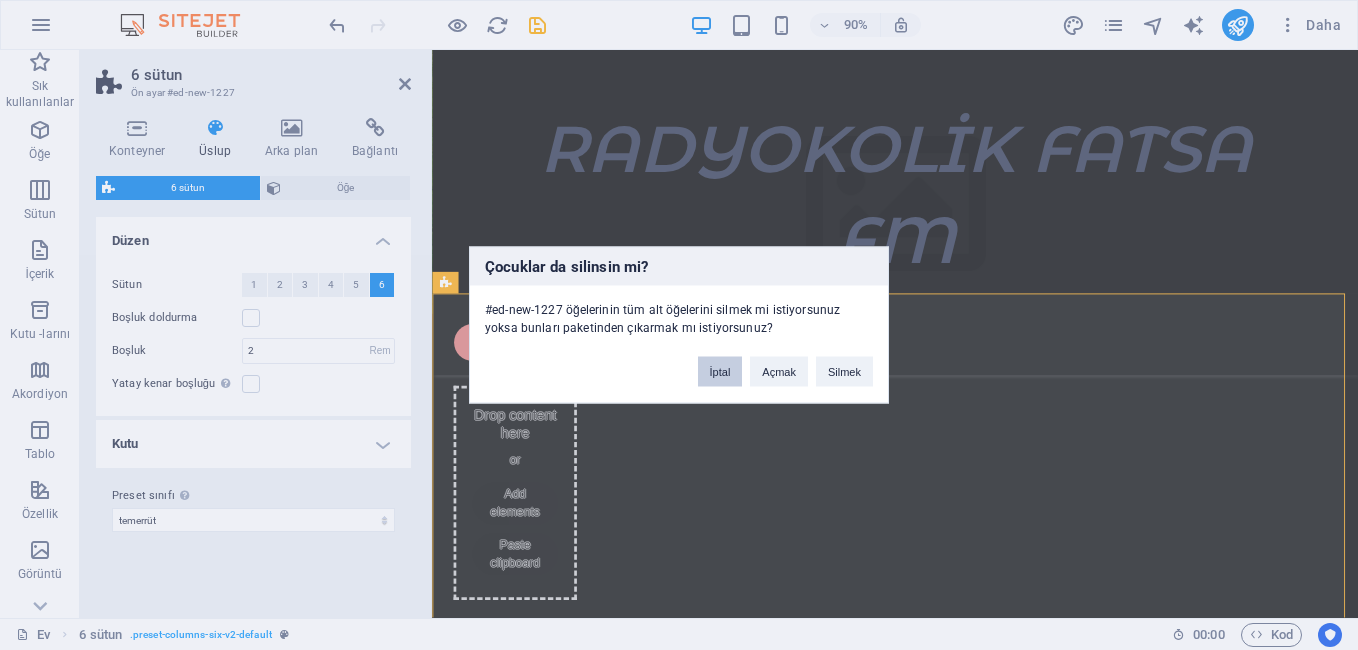 click on "İptal" at bounding box center (720, 372) 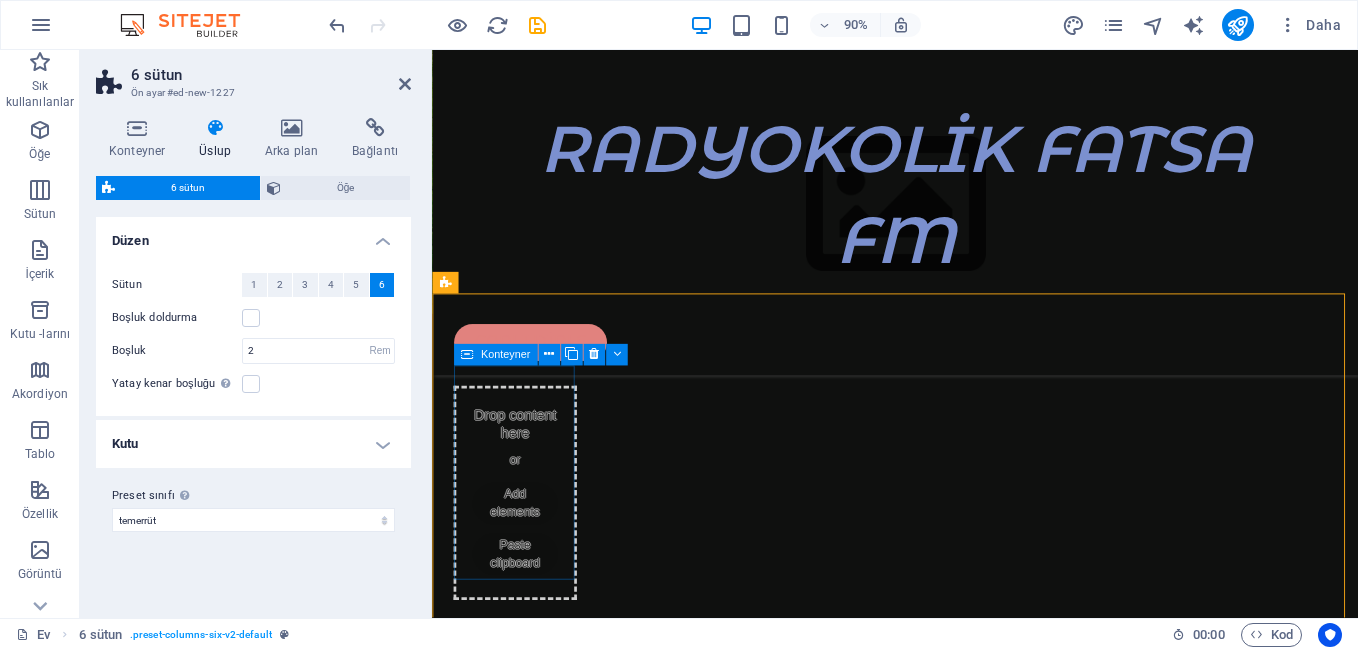 click on "Drop content here or  Add elements  Paste clipboard" at bounding box center (524, 542) 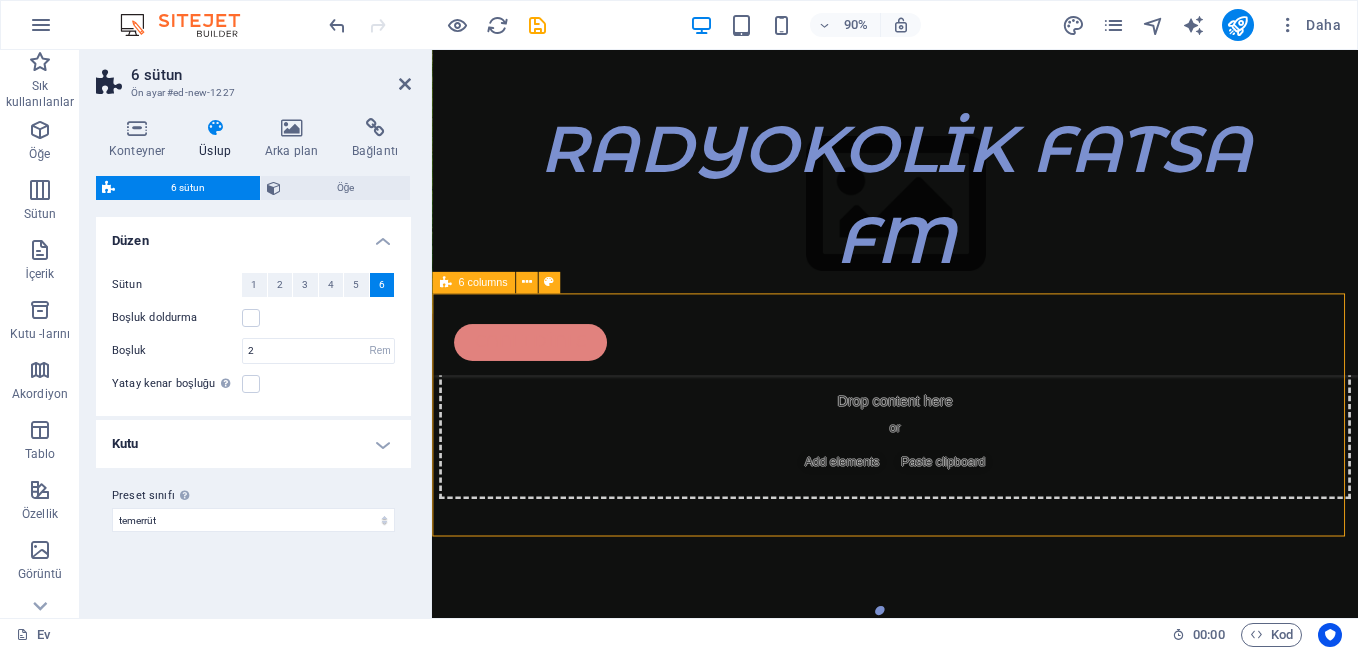 click on "Drop content here or  Add elements  Paste clipboard" at bounding box center (946, 478) 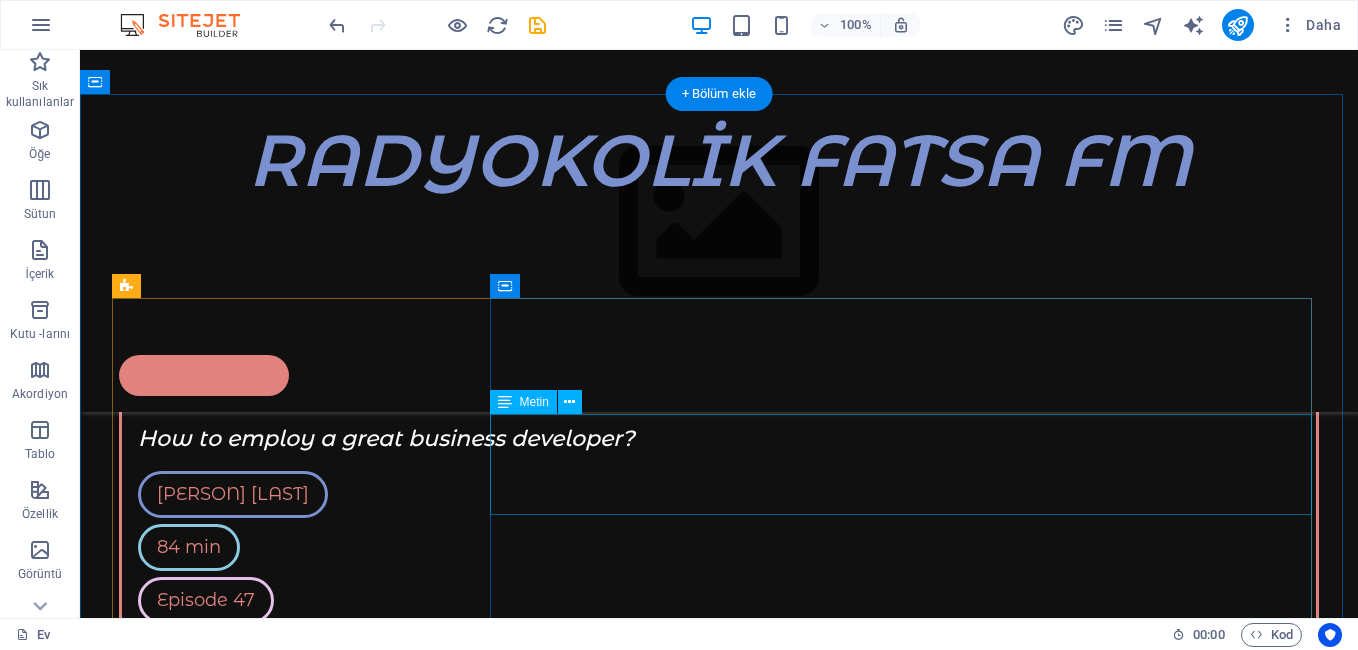 scroll, scrollTop: 5000, scrollLeft: 0, axis: vertical 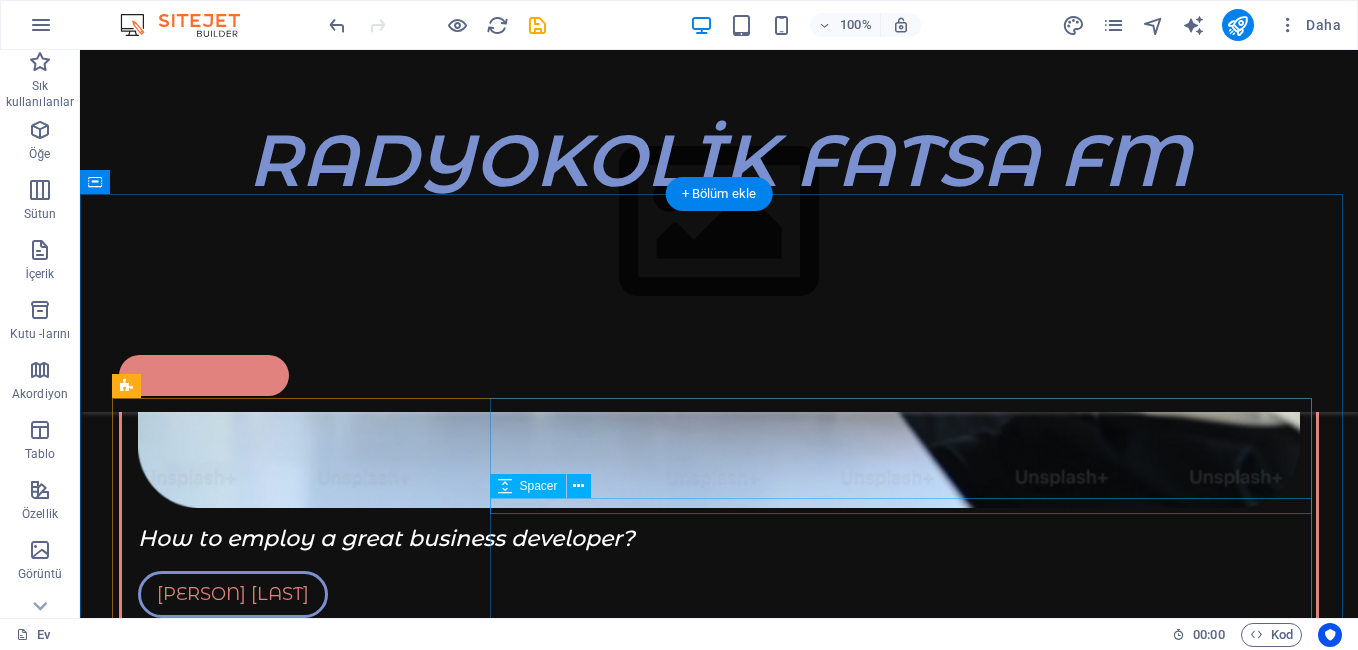 click at bounding box center (719, 13577) 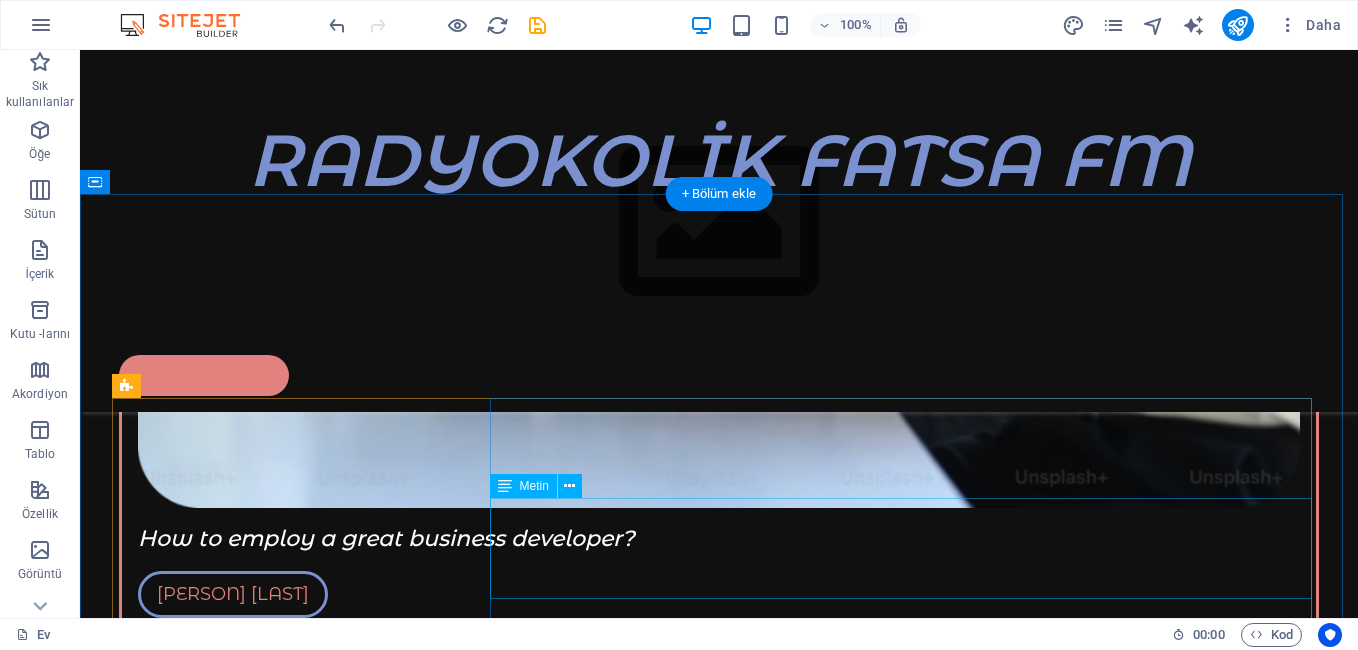 click on "The host has a knack for making complex topics accessible and enjoyable, ensuring that every episode is not only informative but also entertaining. His warm and inviting personality makes listeners feel like they're having a conversation with a close friend, and their enthusiasm is contagious." at bounding box center [719, 13607] 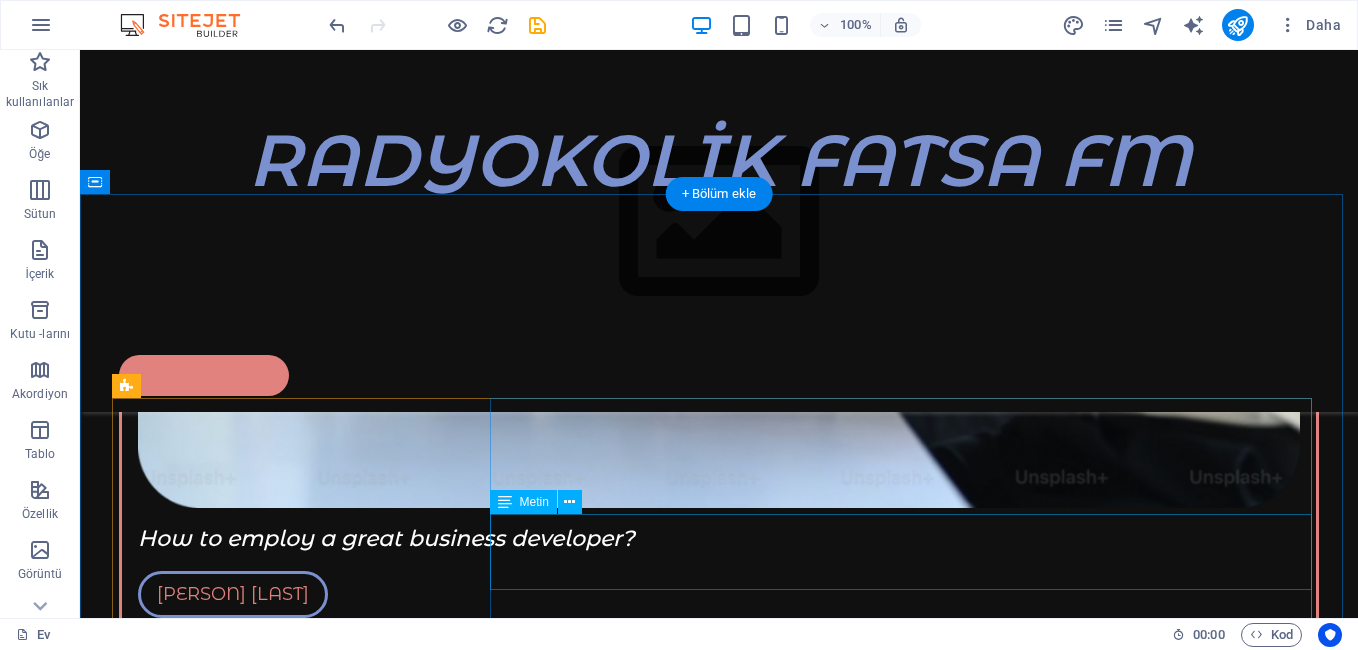 click on "When Francesco isn't behind the mic, you can often find him doing sports, which further fuels his passion for exploring new ideas and perspectives, as well as meeting new people." at bounding box center (719, 13610) 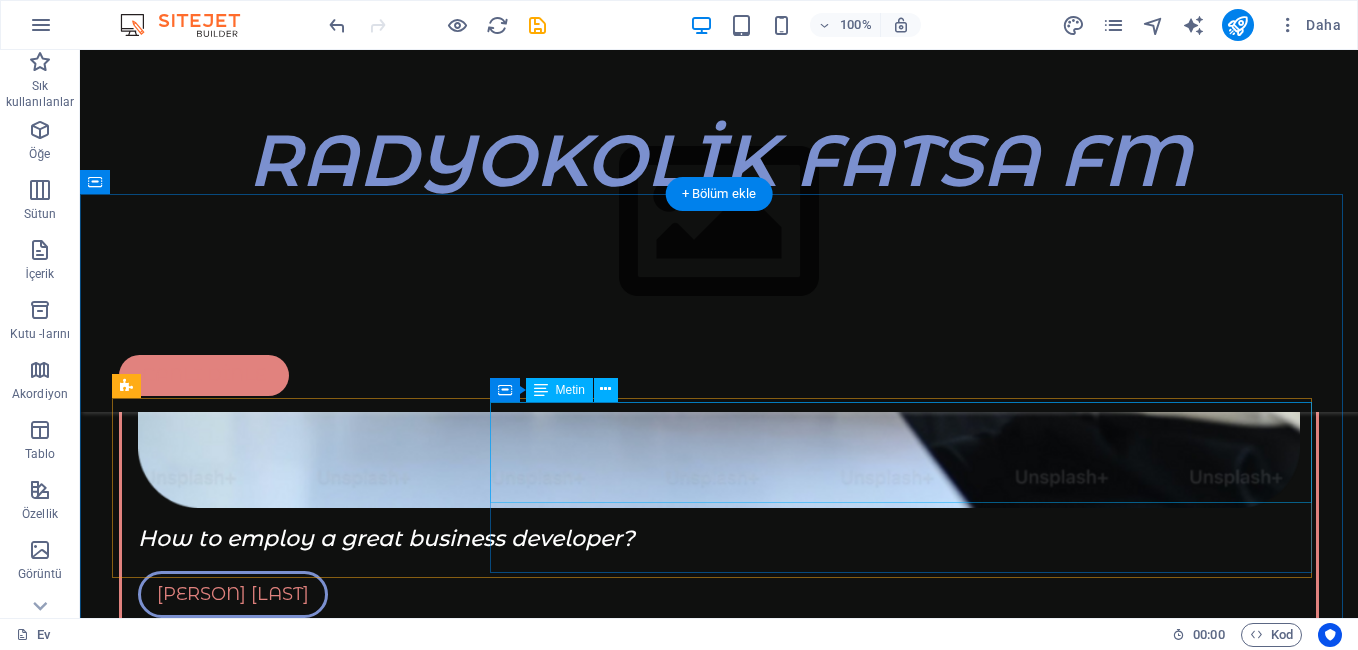 click on "Francesco is the charismatic and knowledgeable host of Podcaster. With a great passion, he brings a wealth of expertise and experience to the microphone. Francesco have spent years honing his craft and is dedicated to sharing valuable insights and engaging conversations with his listeners." at bounding box center [719, 13531] 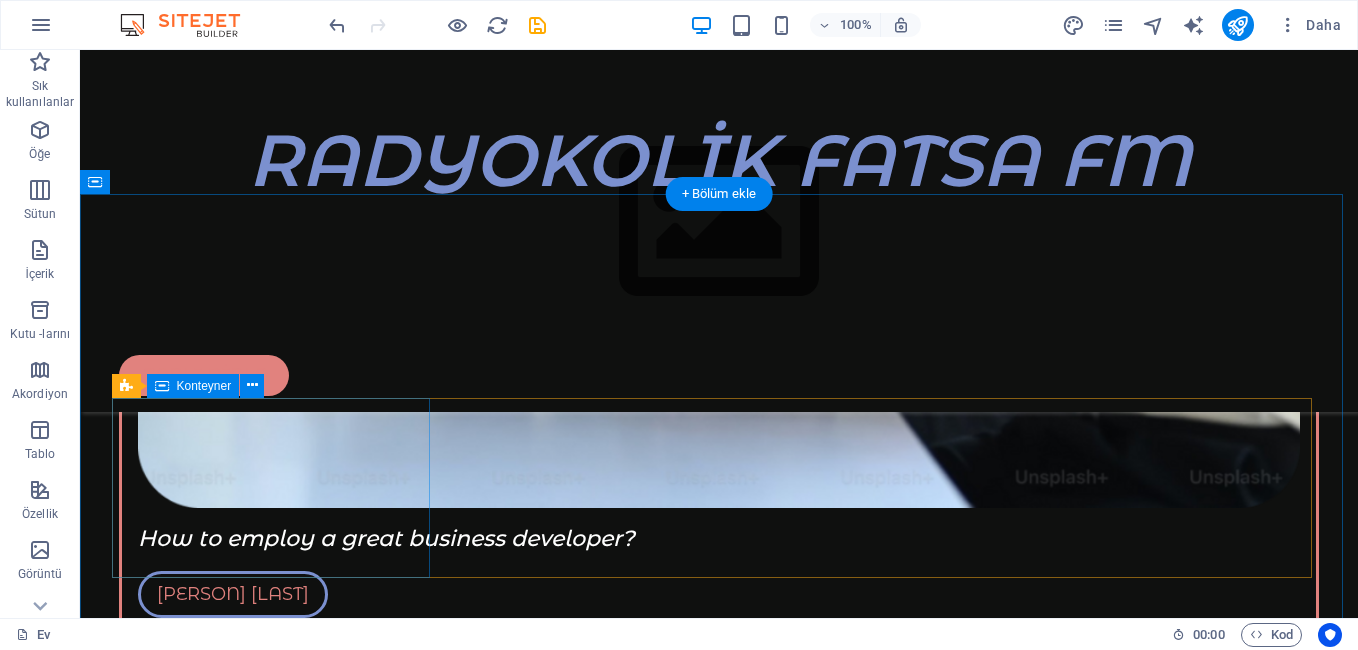click on "Drop content here or  Add elements  Paste clipboard" at bounding box center [719, 13391] 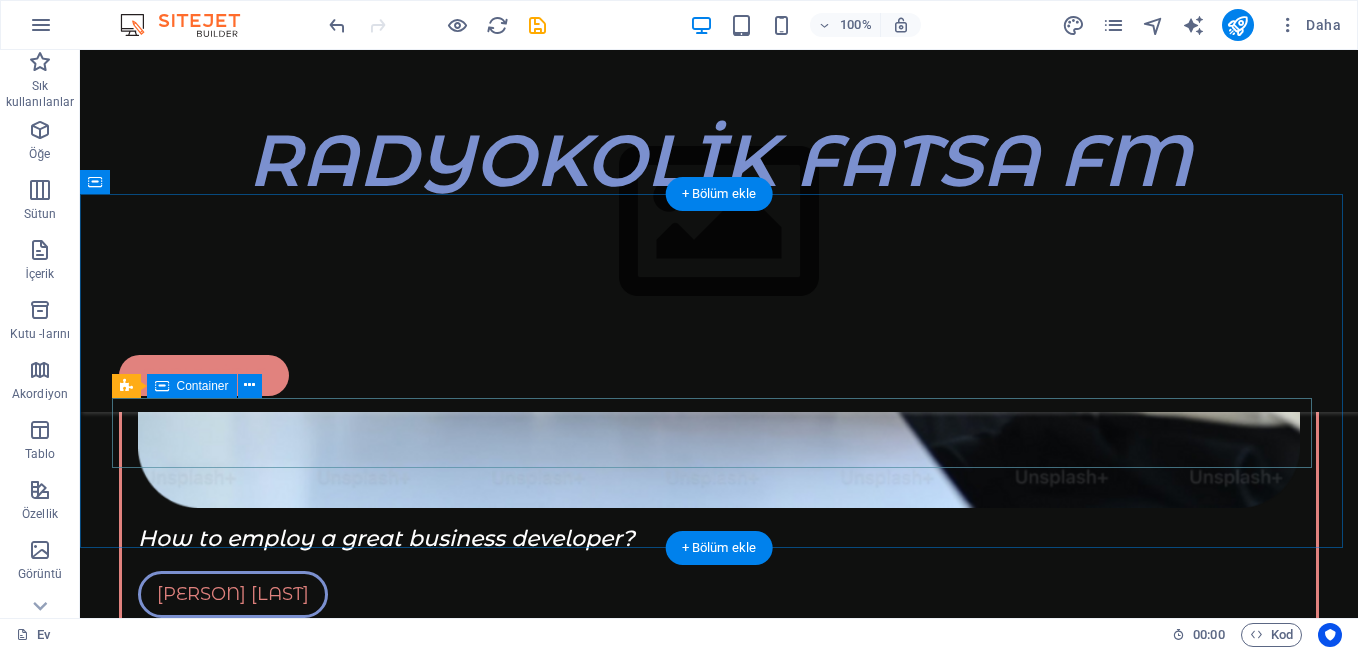 click on "Socials:" at bounding box center [719, 13420] 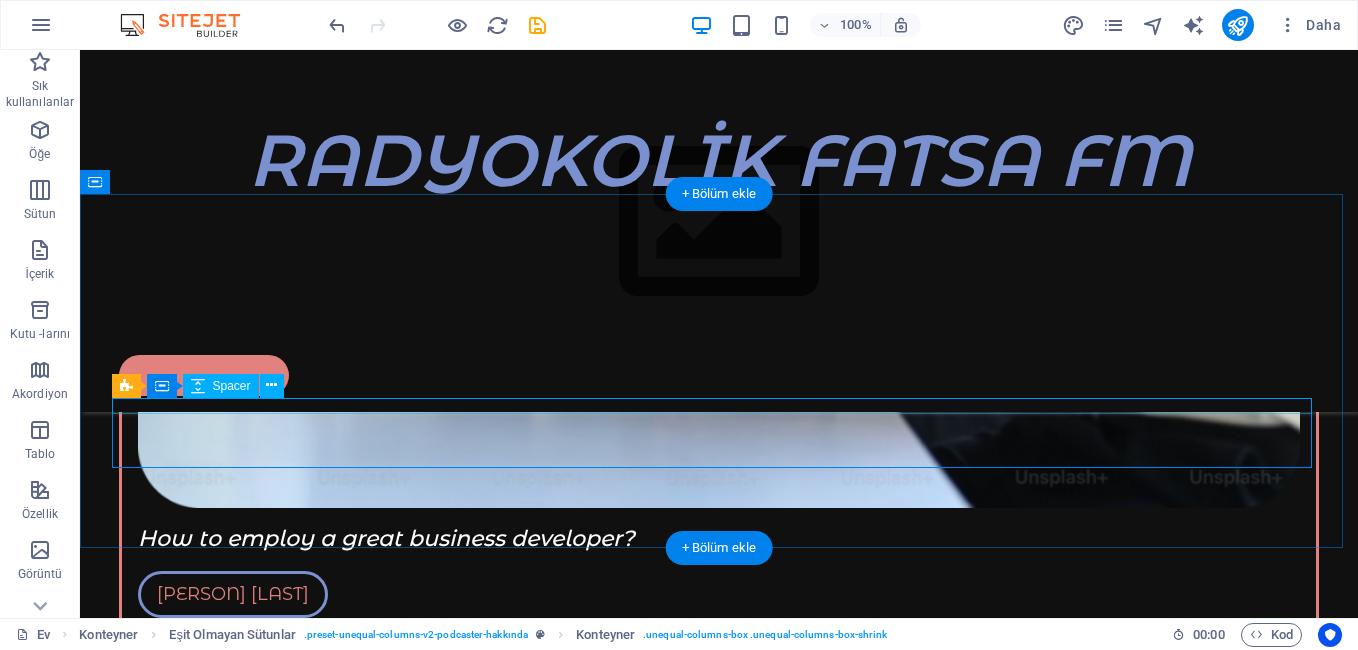click at bounding box center (719, 13327) 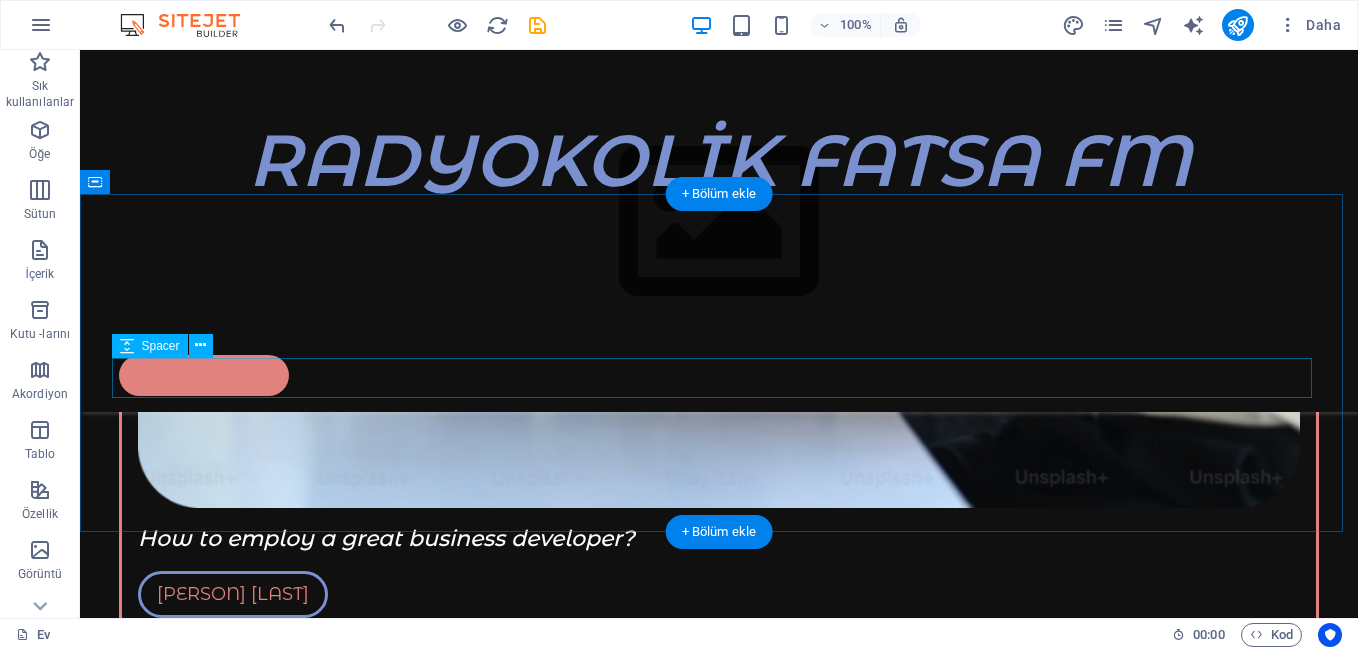 click at bounding box center [719, 13299] 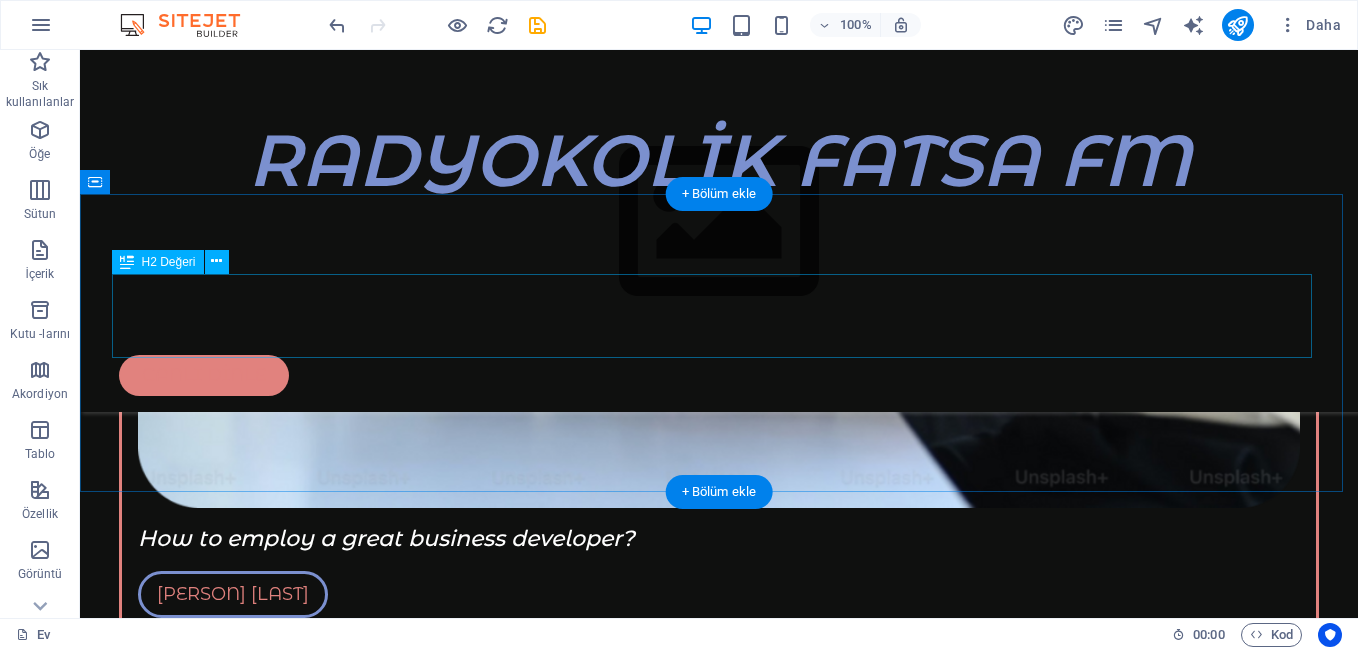click on "Meet the host" at bounding box center [719, 13237] 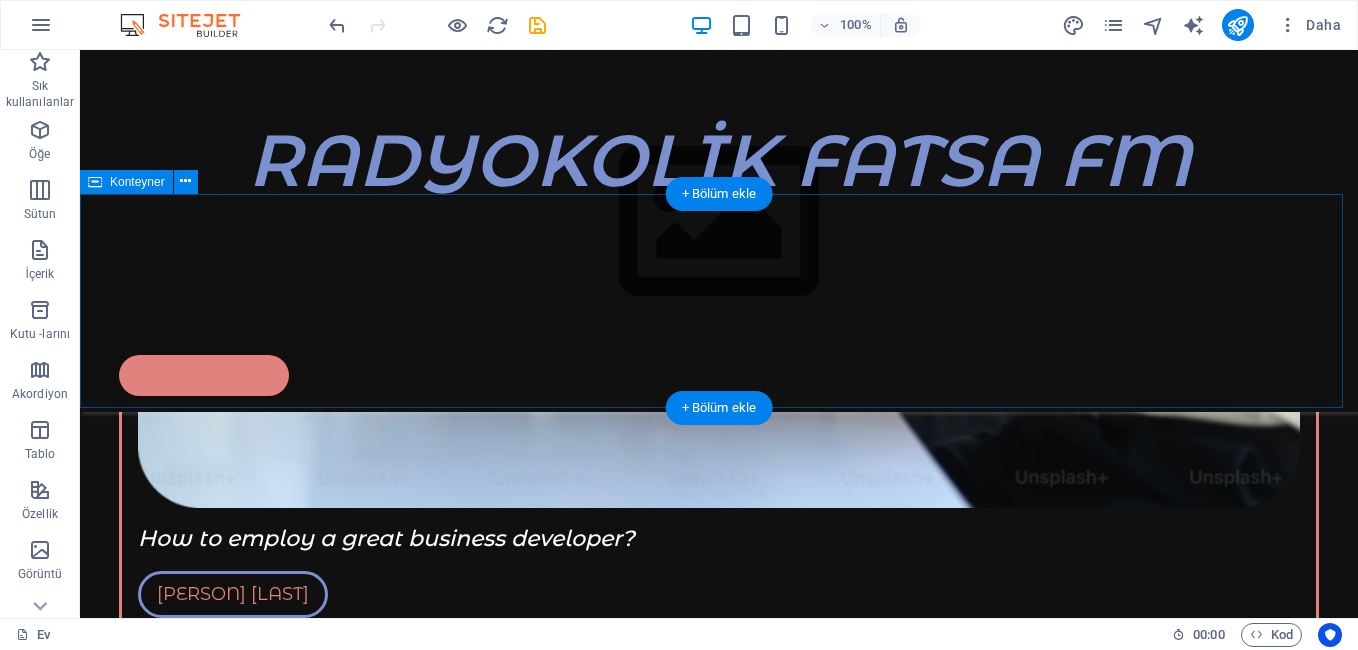 click on "Socials:" at bounding box center (719, 13282) 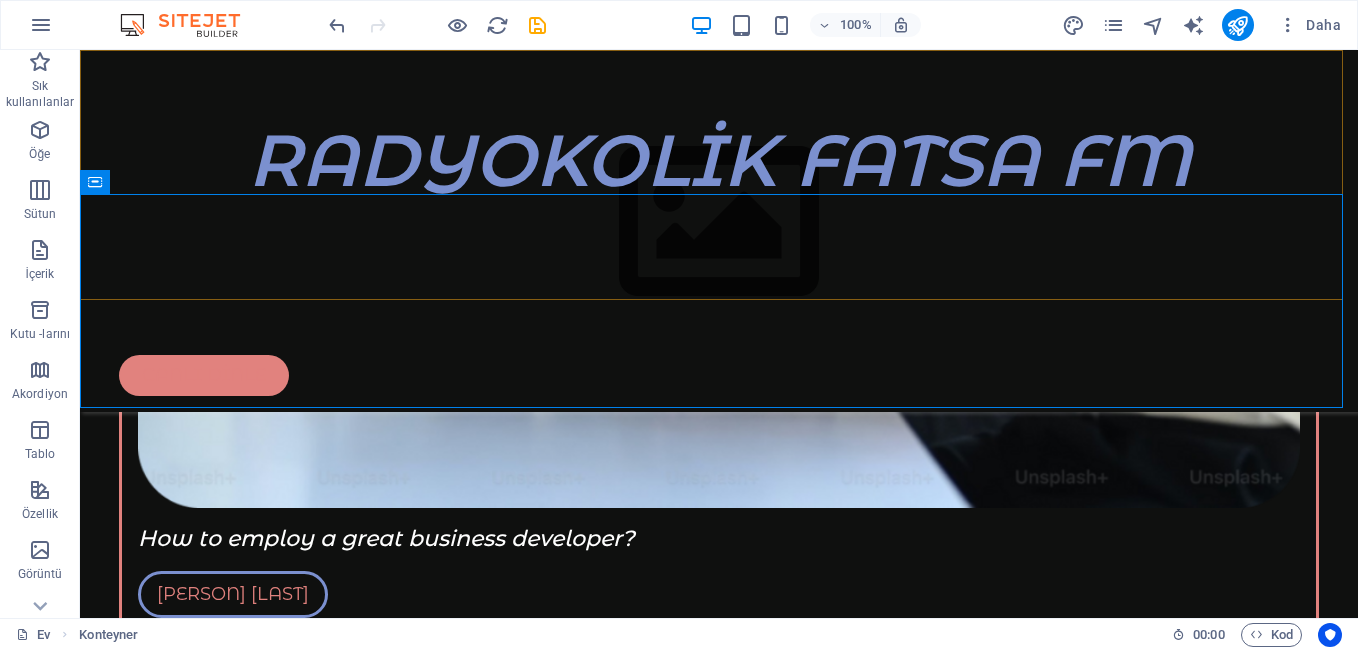 click on "RADYOKOLİK FATSA FM                                                                                                                                                               CANLI DİNLE" at bounding box center [719, 231] 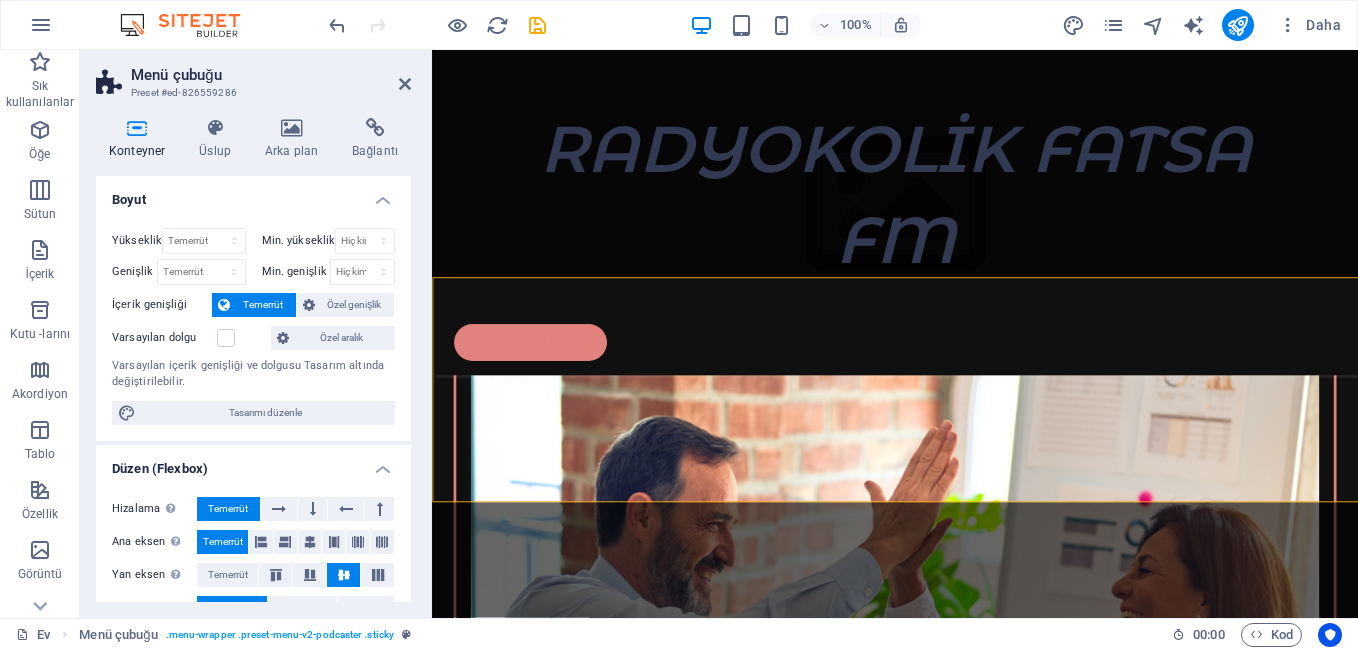 click on "RADYOKOLİK FATSA FM                                                                                                                                                               CANLI DİNLE" at bounding box center (946, 231) 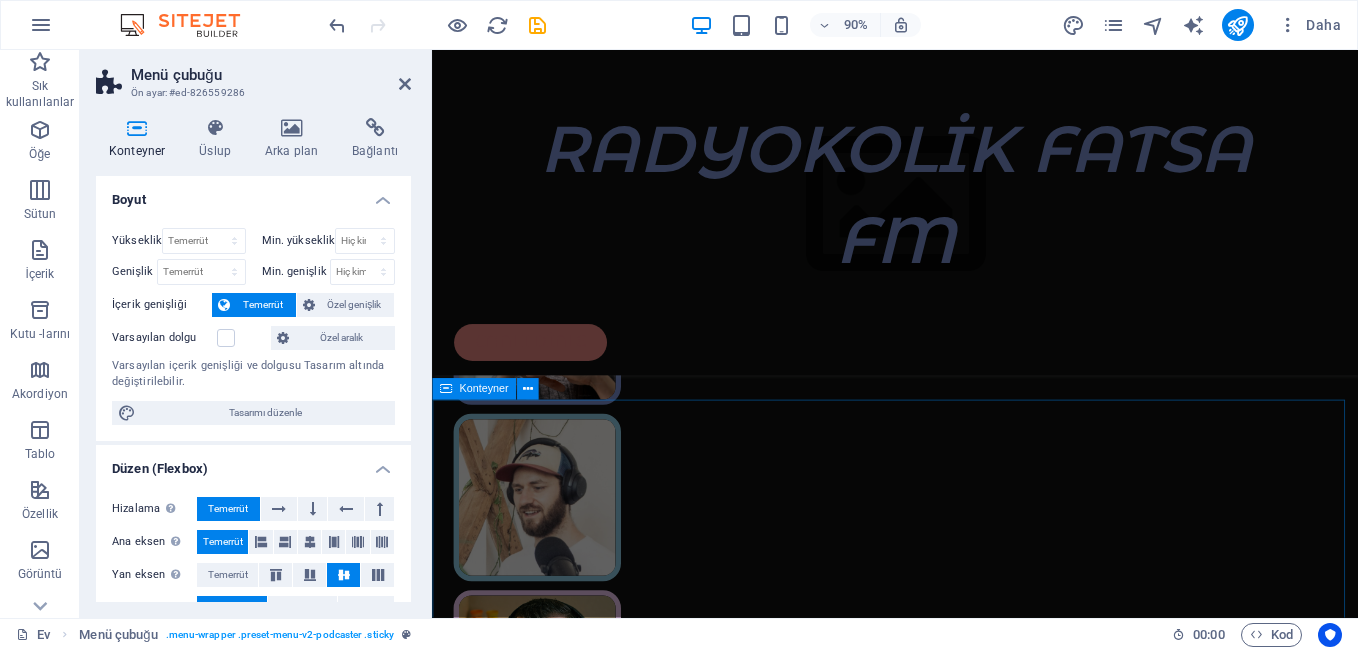 scroll, scrollTop: 2047, scrollLeft: 0, axis: vertical 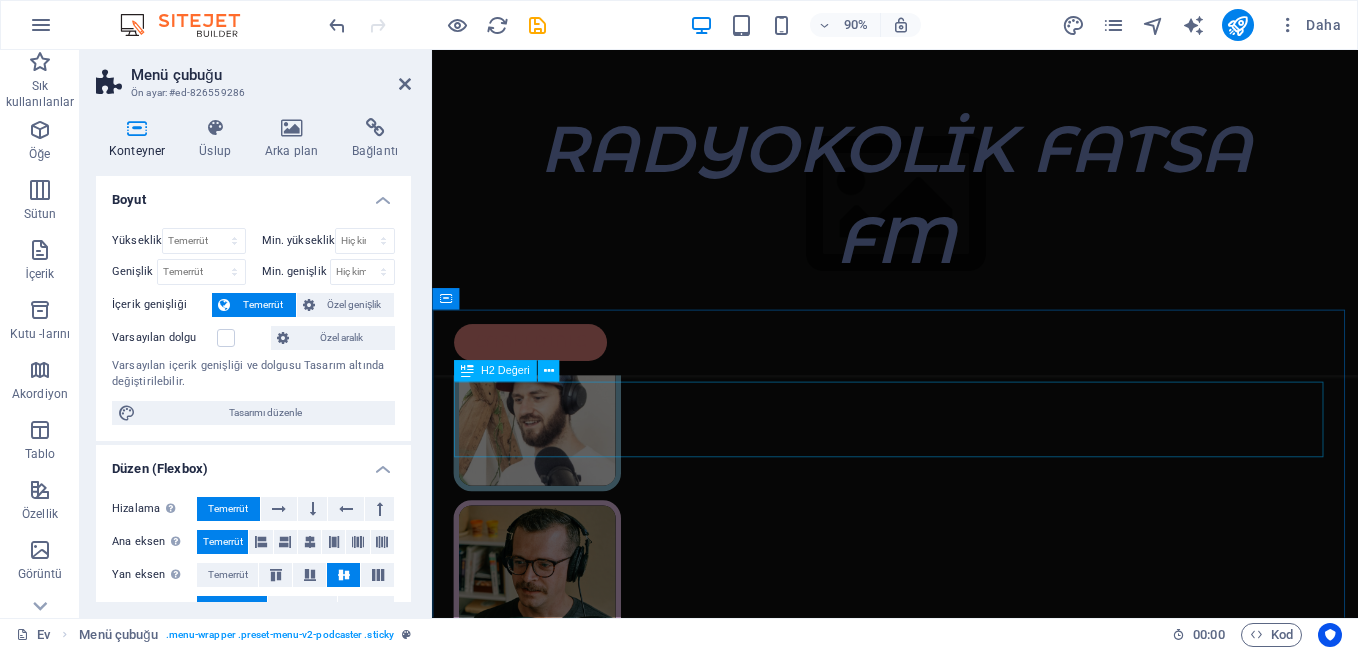 click on "Listen to the best episodes" at bounding box center (946, 1271) 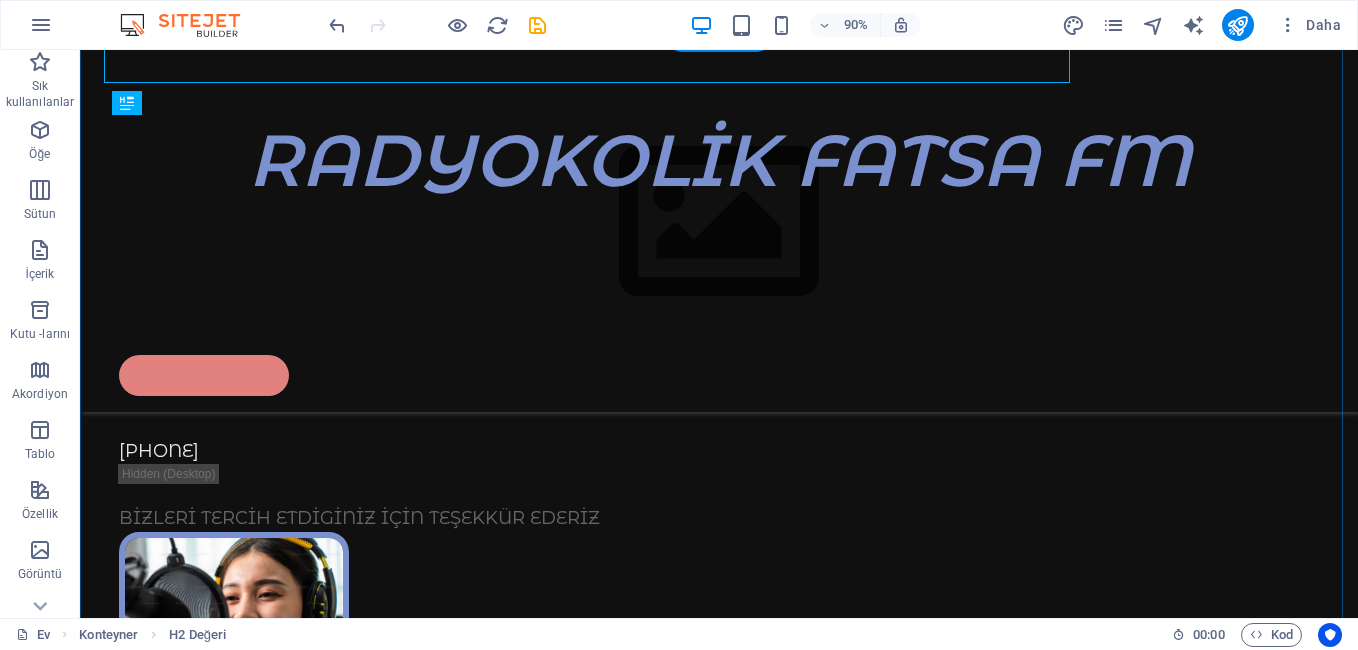 scroll, scrollTop: 2467, scrollLeft: 0, axis: vertical 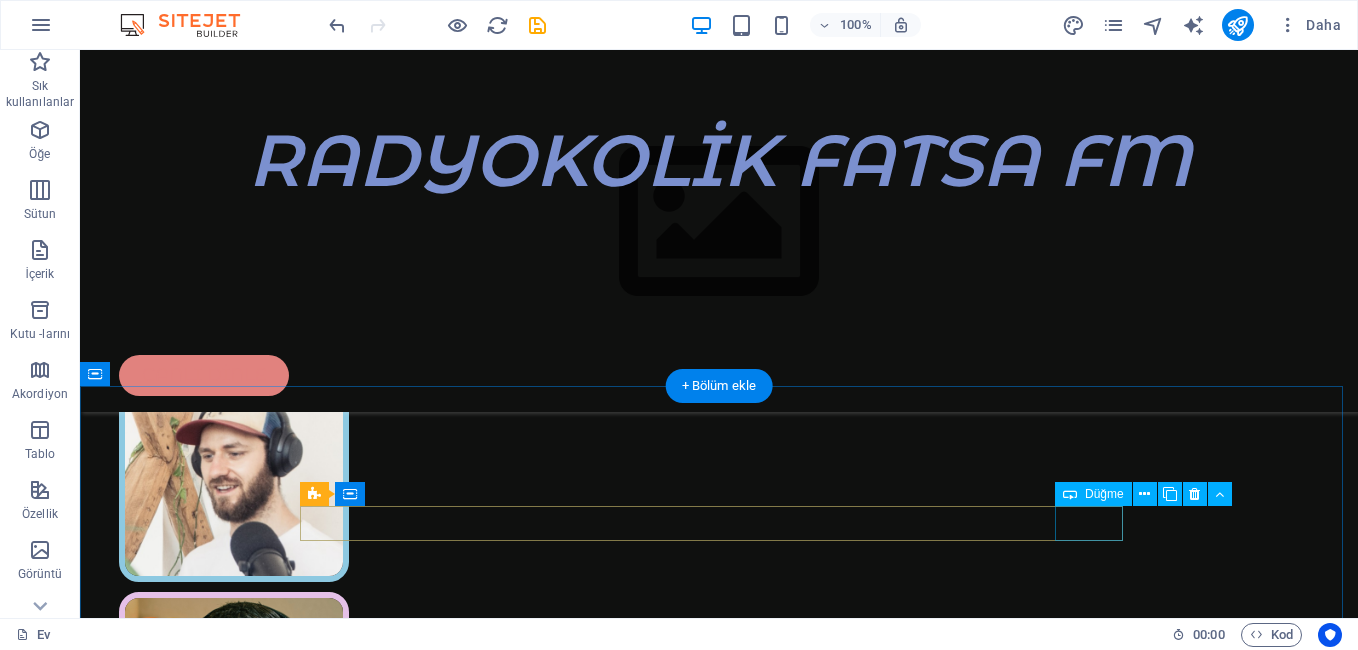 click on "Art" at bounding box center [719, 1698] 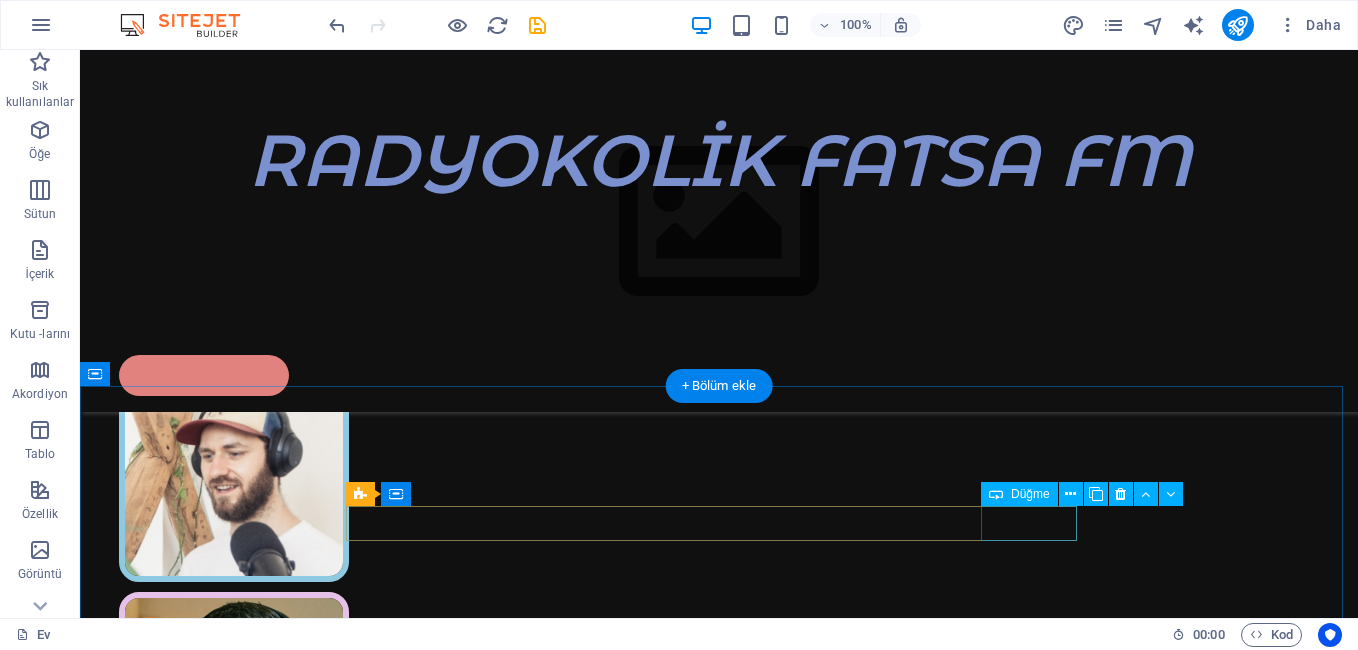click on "Travel" at bounding box center [719, 1651] 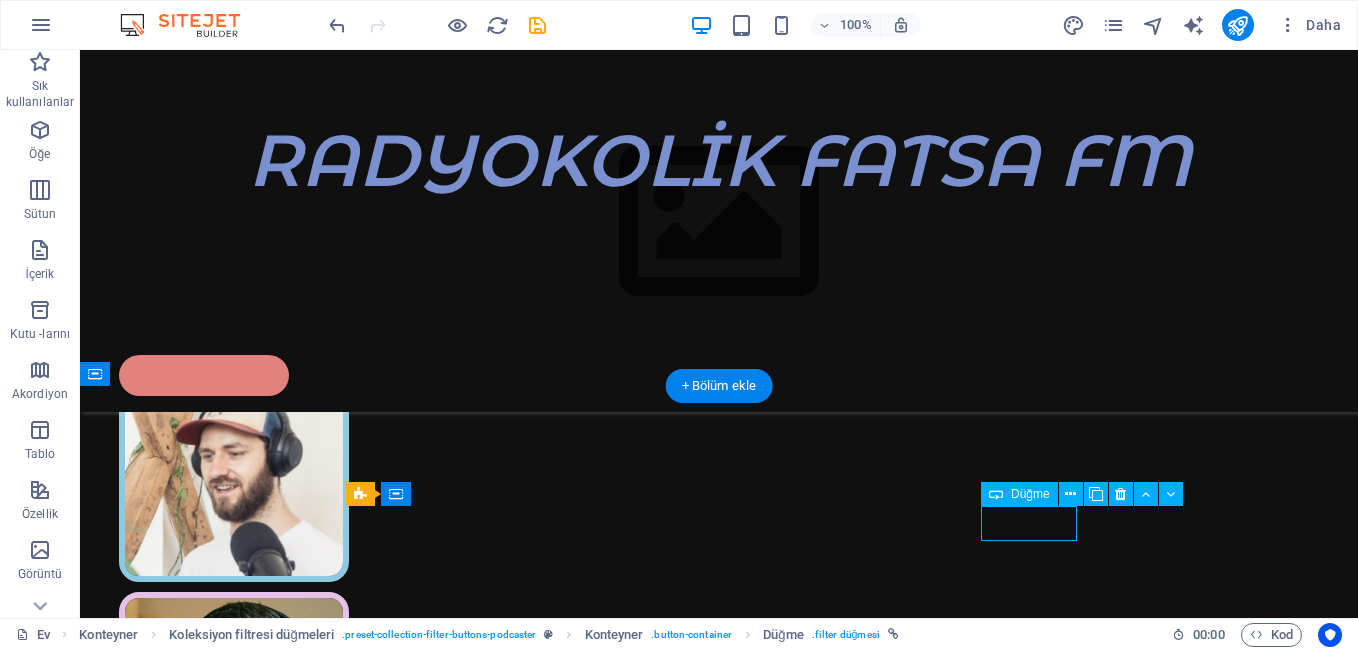 click on "Travel" at bounding box center [719, 1651] 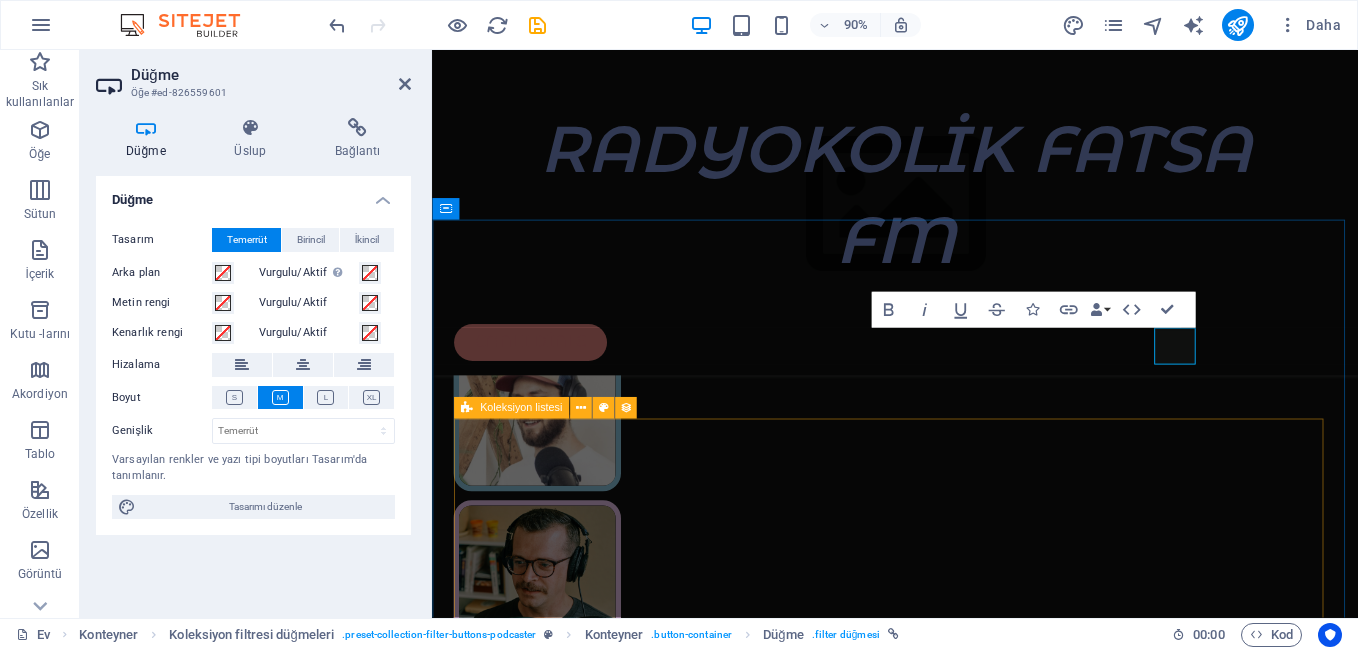 scroll, scrollTop: 2147, scrollLeft: 0, axis: vertical 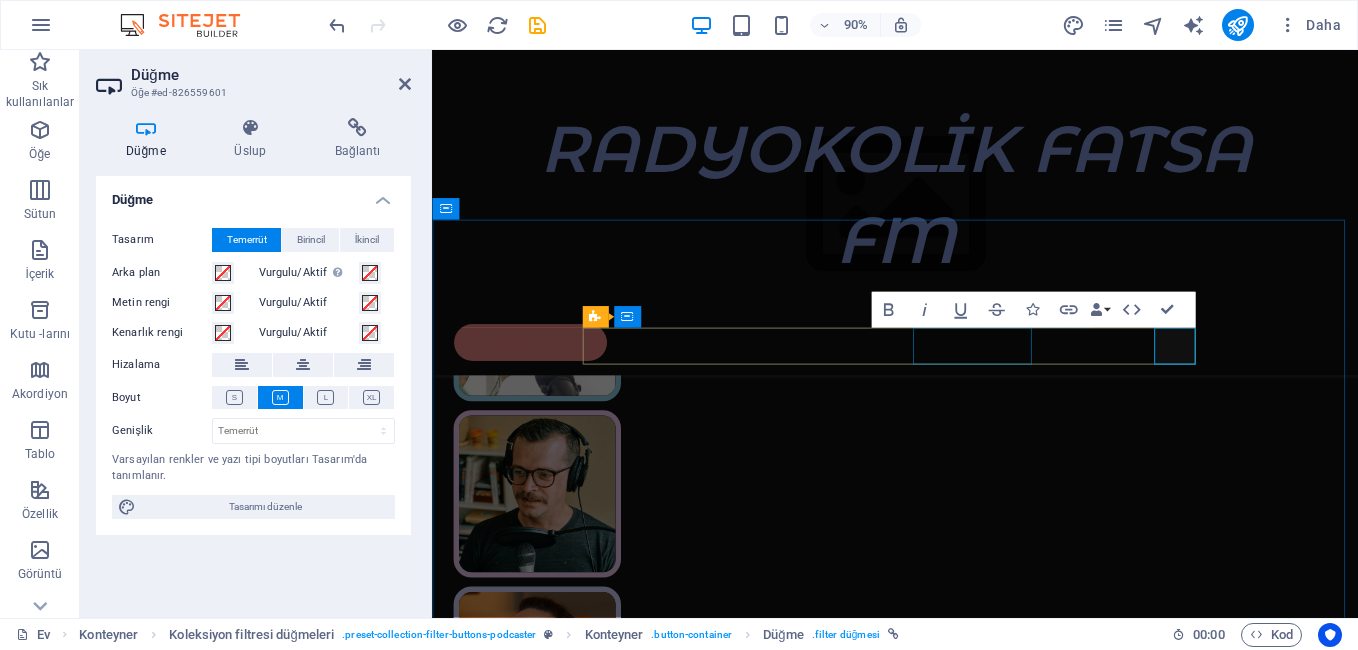 click on "Education" at bounding box center (946, 1328) 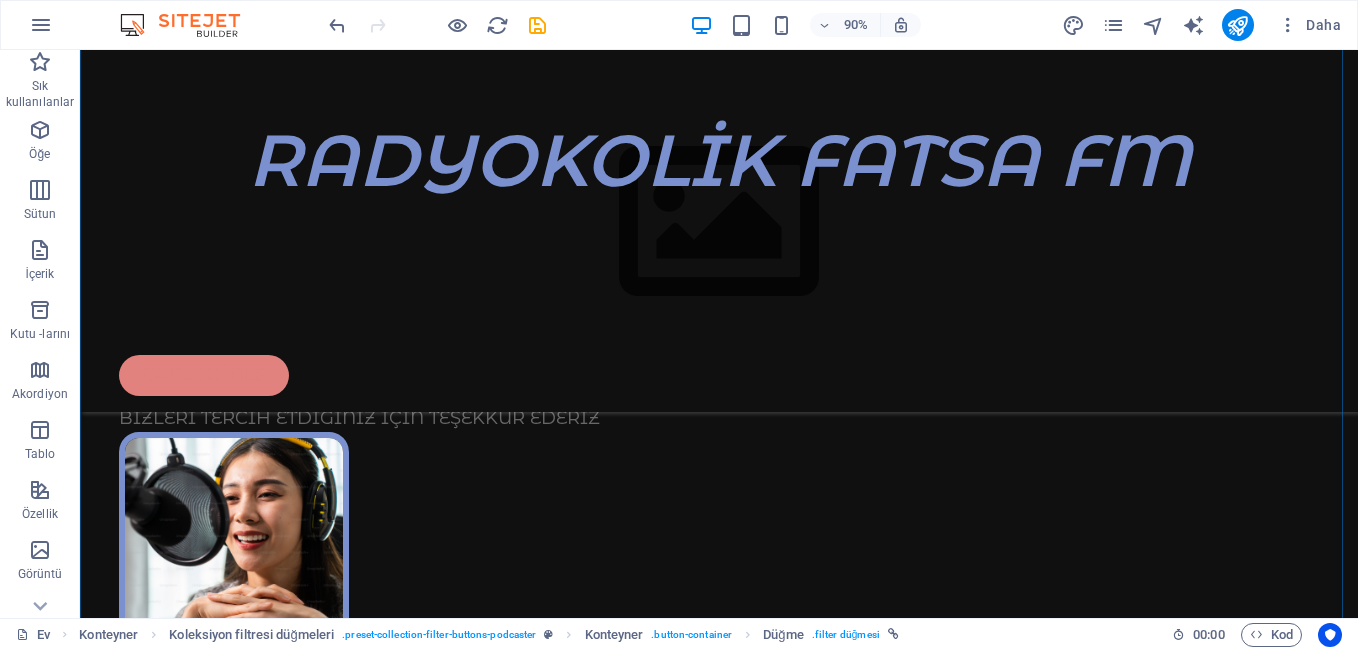 scroll, scrollTop: 2567, scrollLeft: 0, axis: vertical 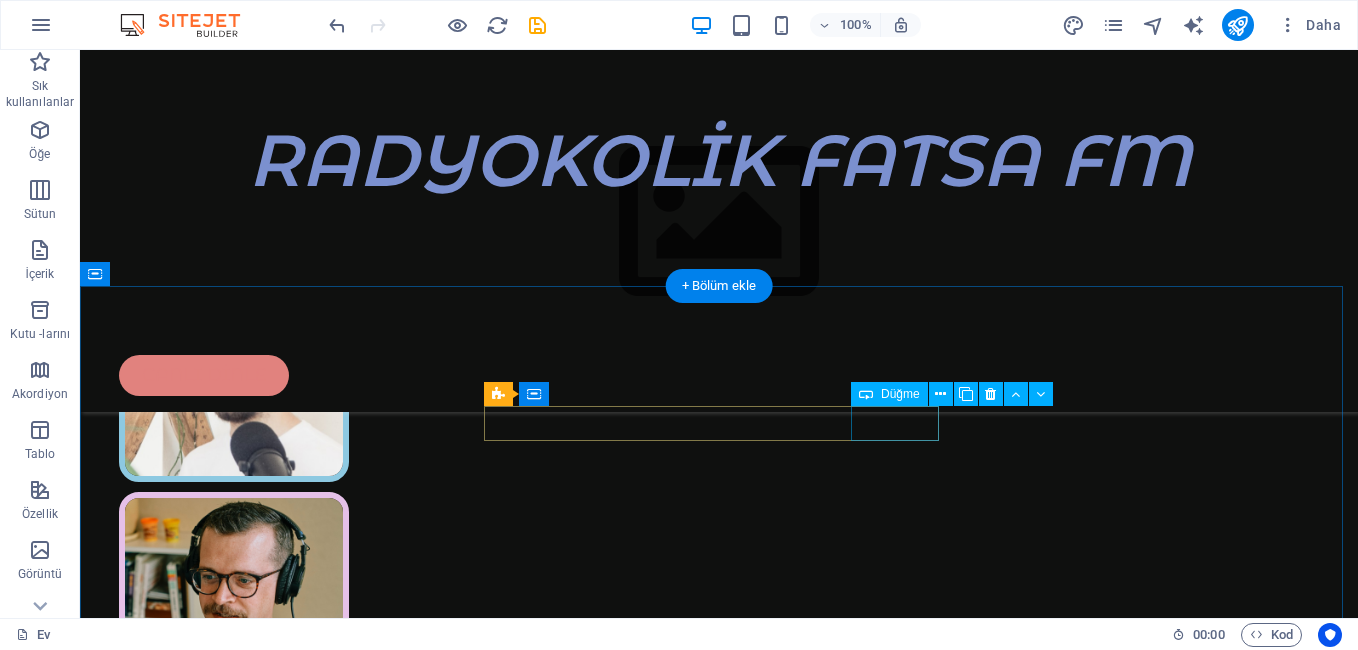 click on "Sport" at bounding box center [719, 1456] 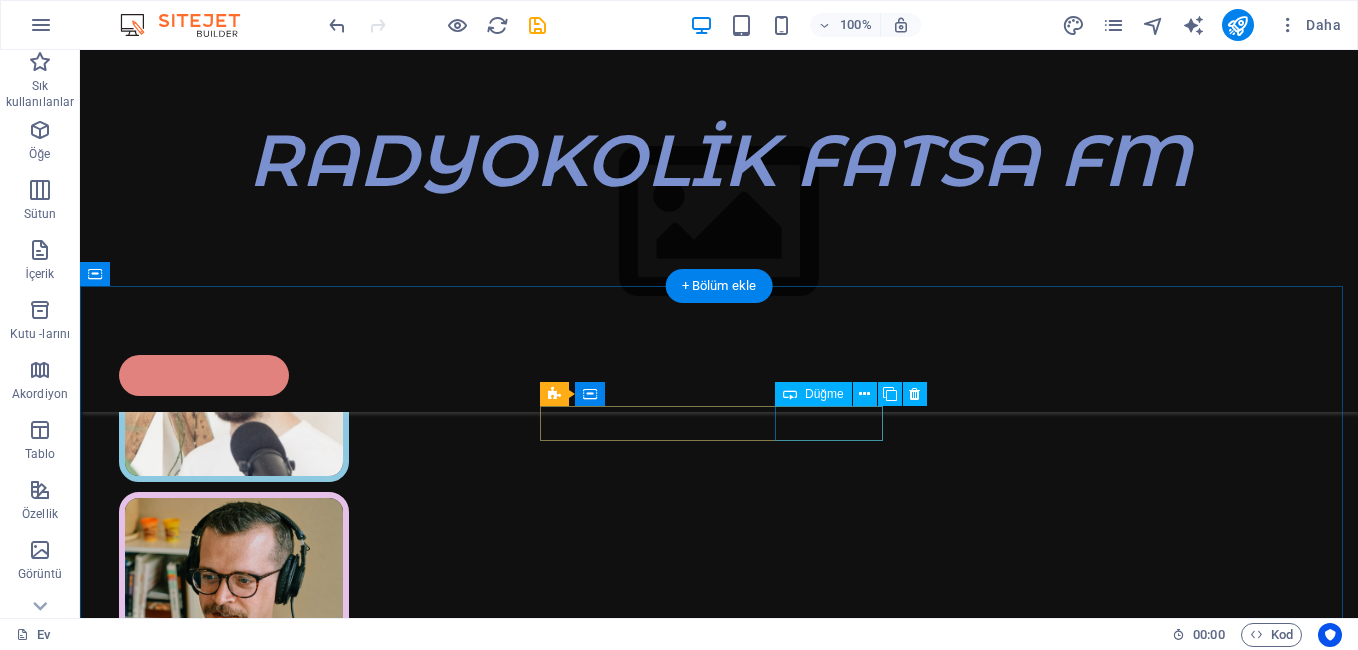 click on "Startup" at bounding box center (719, 1409) 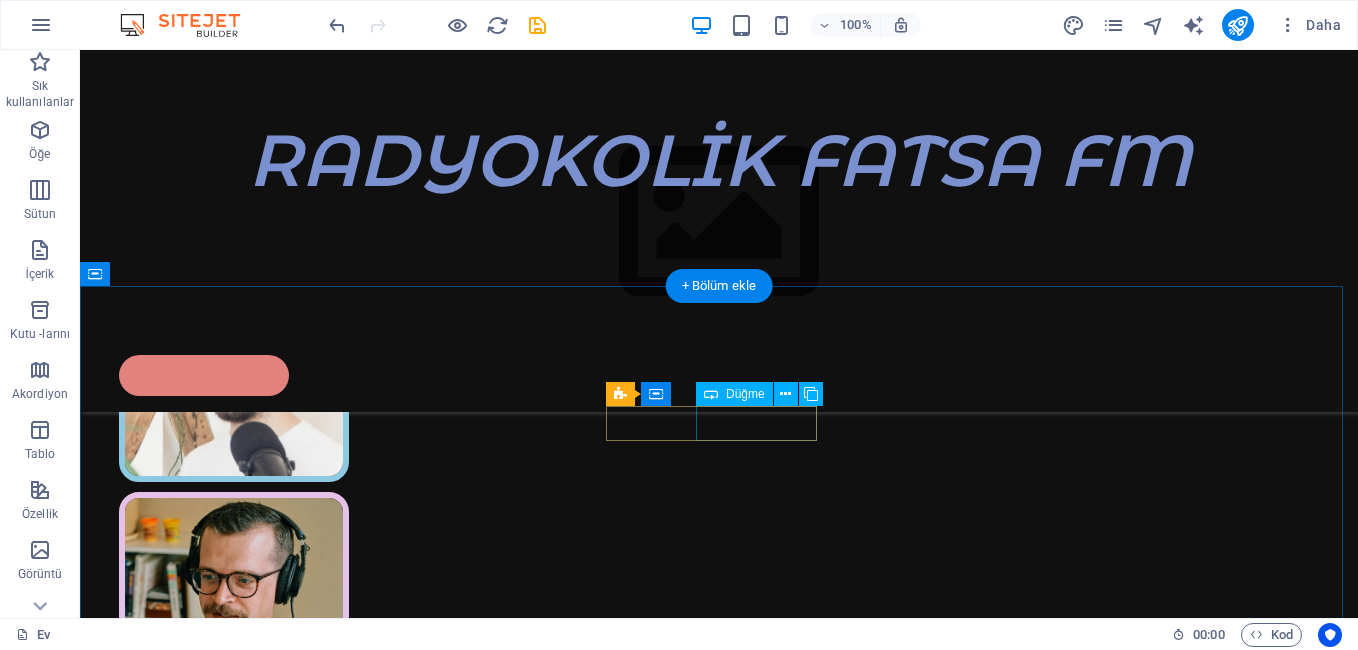 click on "Business" at bounding box center (719, 1362) 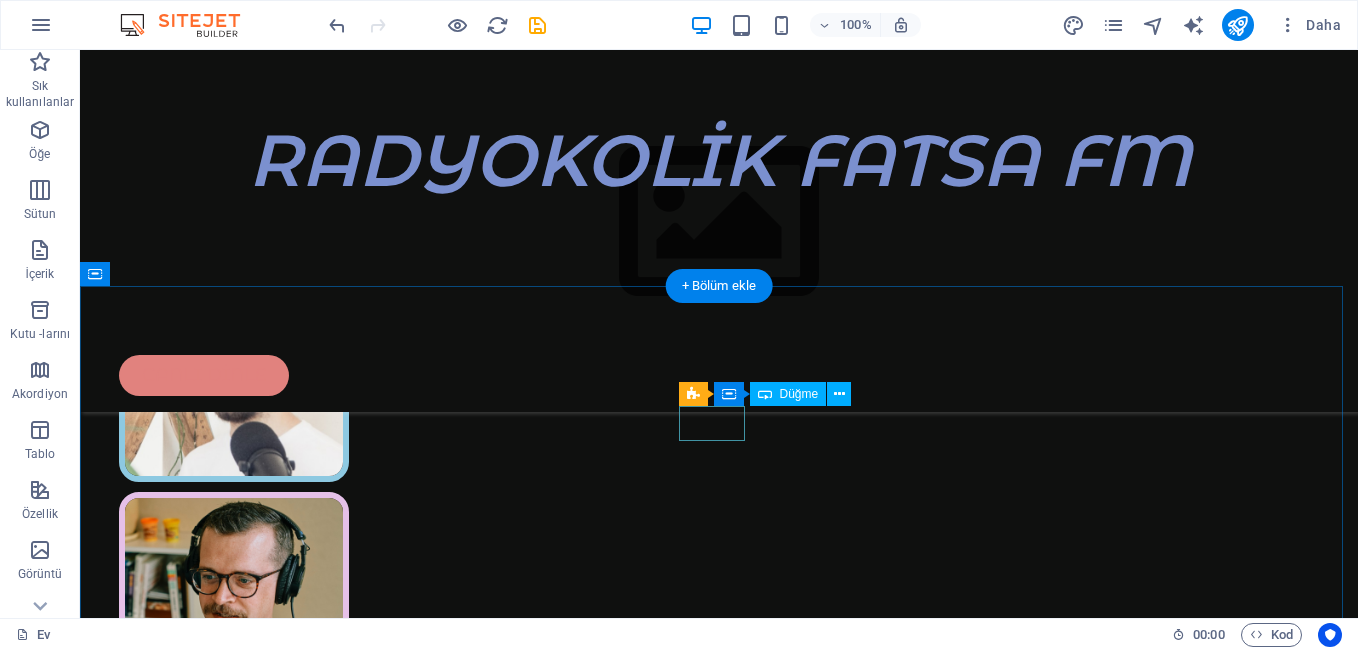 click on "All" at bounding box center (719, 1315) 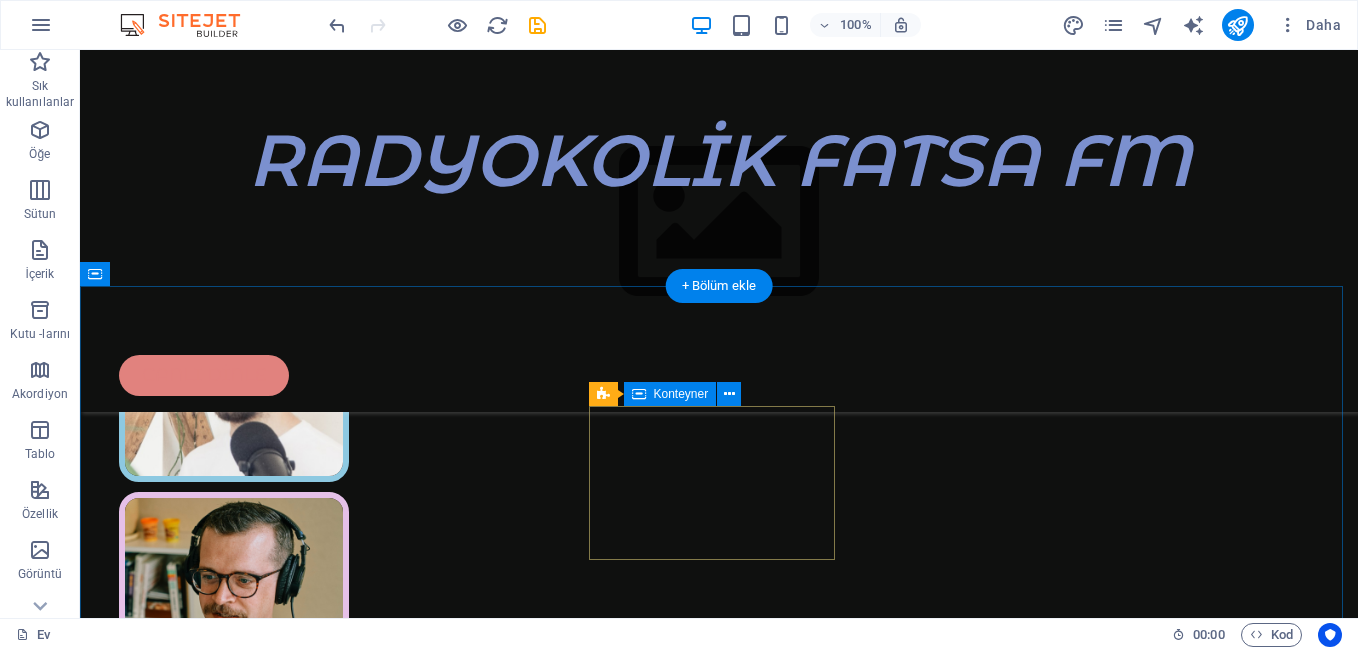 click on "Drop content here or  Add elements  Paste clipboard" at bounding box center [719, 1357] 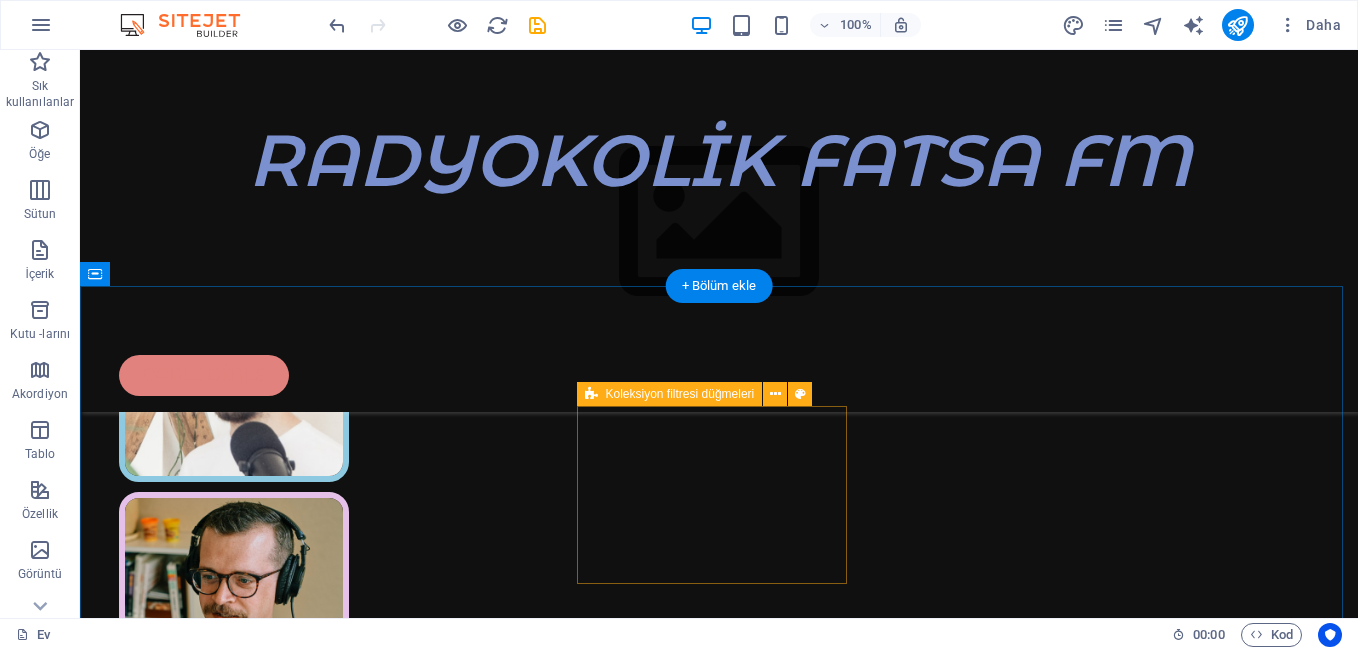 click on "Drop content here or  Add elements  Paste clipboard" at bounding box center [719, 1369] 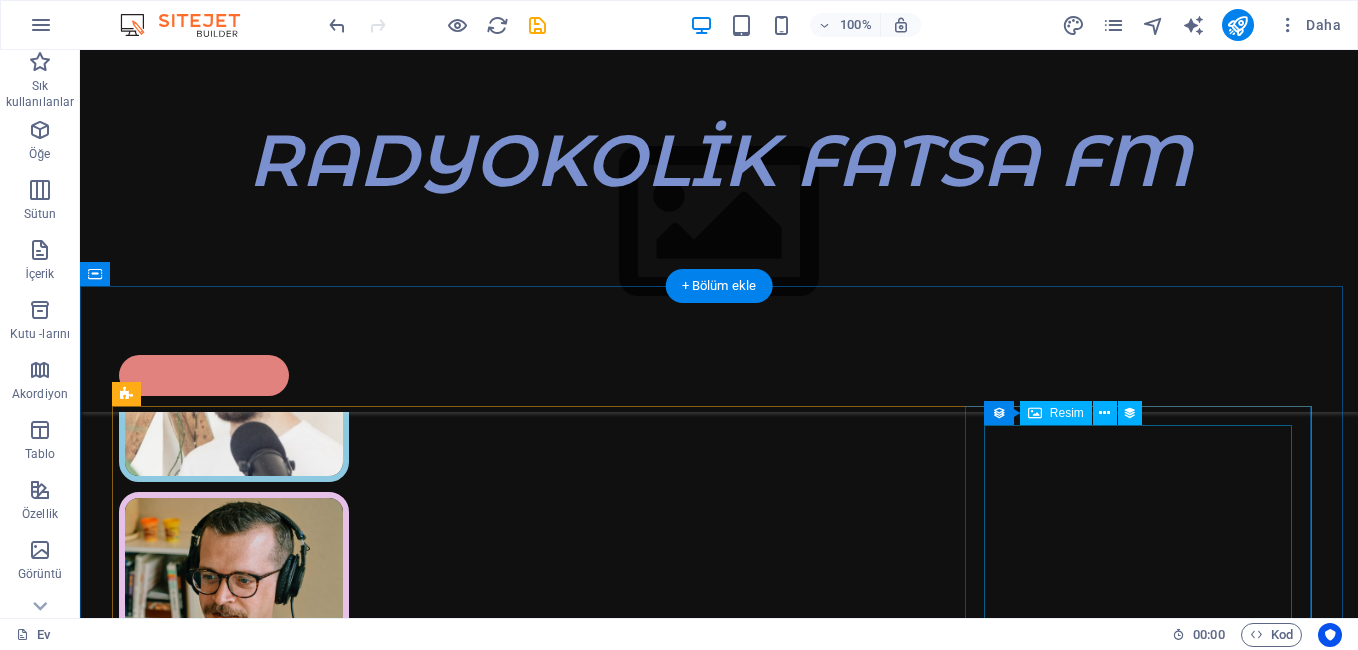 click at bounding box center [719, 4917] 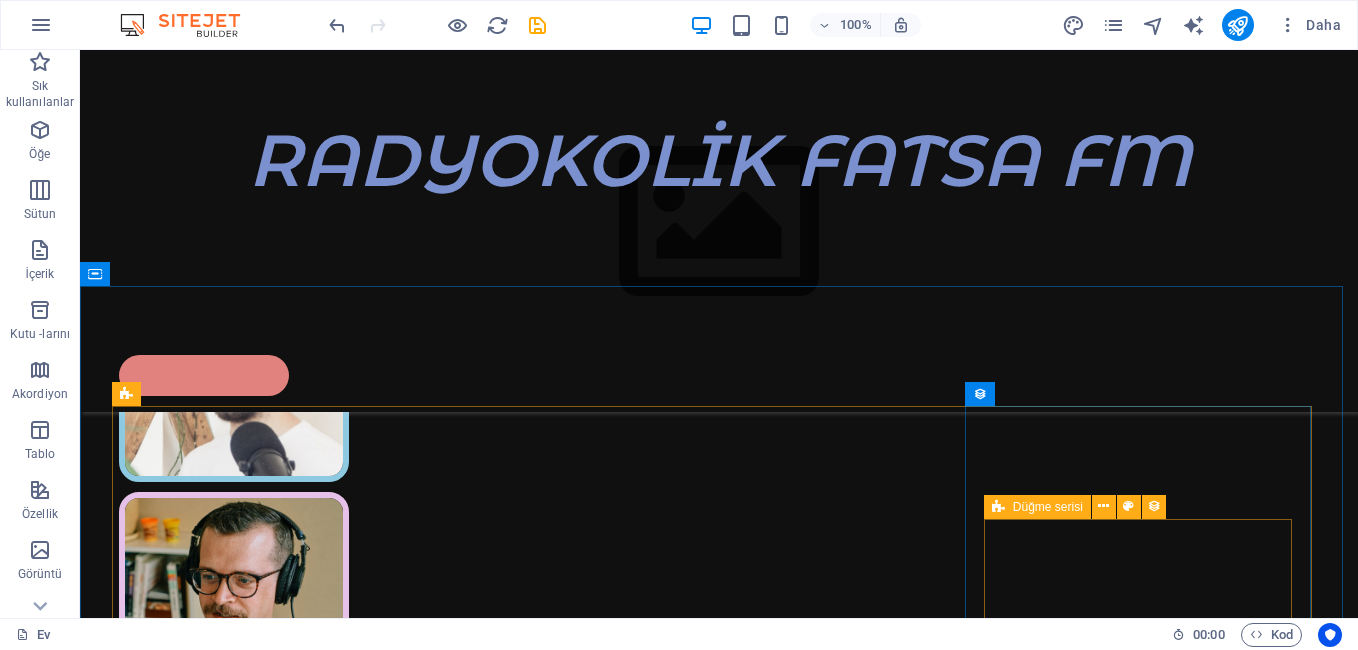 click on "Düğme serisi" at bounding box center (1048, 507) 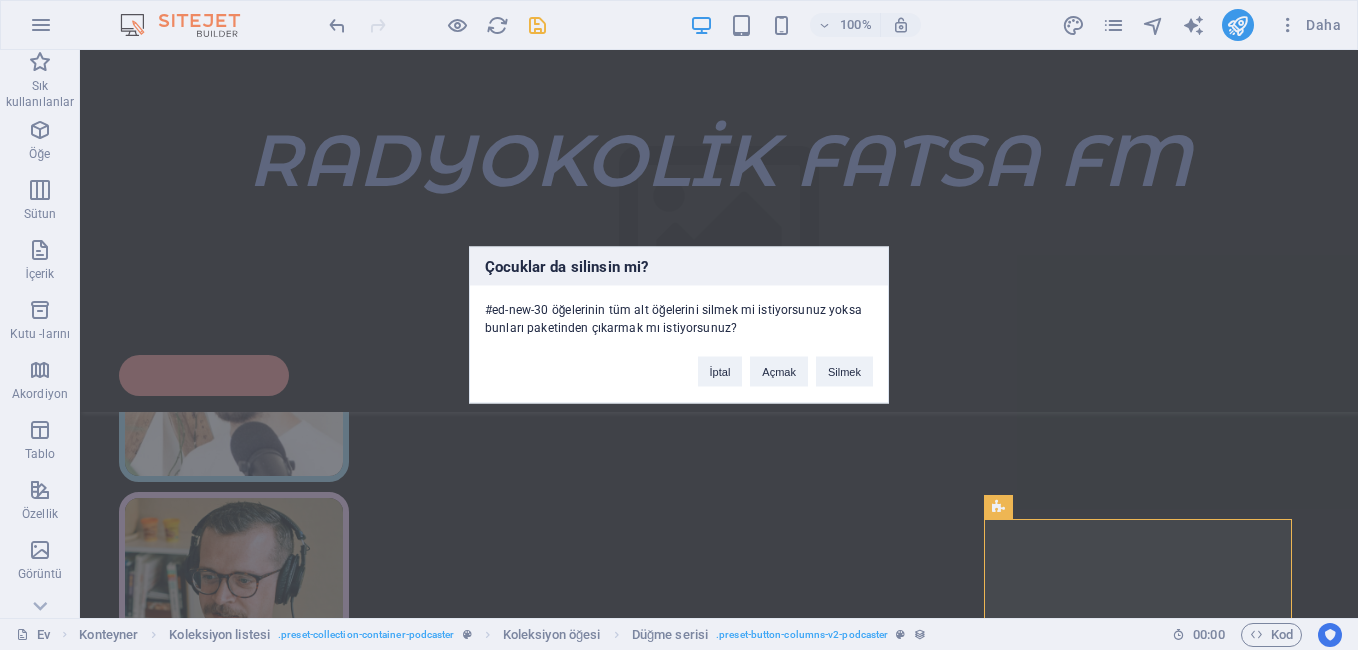 click on "Çocuklar da silinsin mi? #ed-new-30 öğelerinin tüm alt öğelerini silmek mi istiyorsunuz yoksa bunları paketinden çıkarmak mı istiyorsunuz? İptal Açmak Silmek" at bounding box center (679, 325) 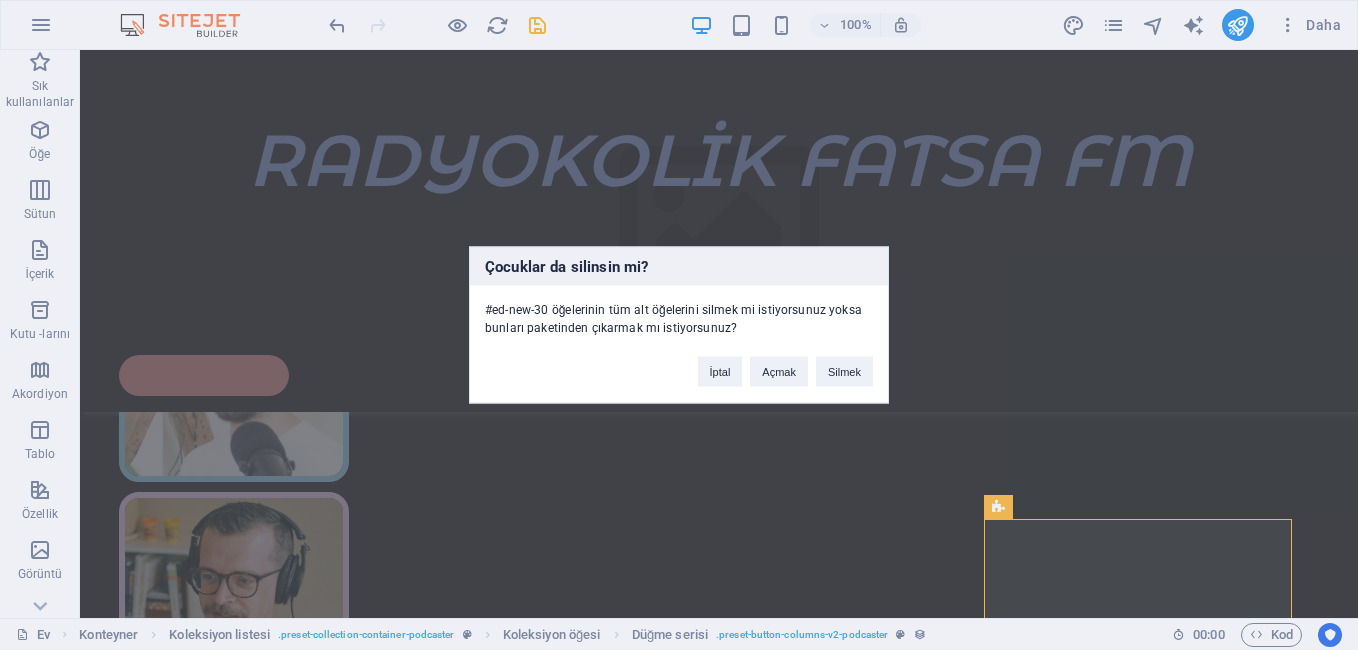 click on "Çocuklar da silinsin mi? #ed-new-30 öğelerinin tüm alt öğelerini silmek mi istiyorsunuz yoksa bunları paketinden çıkarmak mı istiyorsunuz? İptal Açmak Silmek" at bounding box center (679, 325) 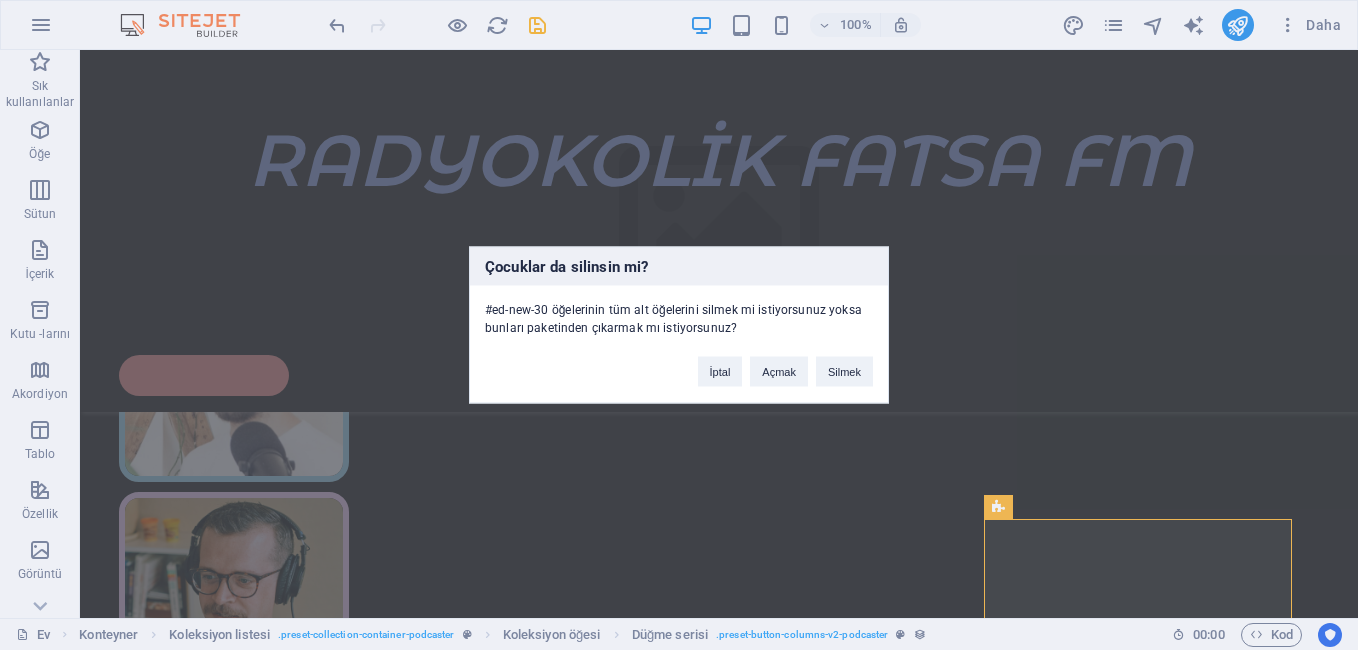 click on "Çocuklar da silinsin mi? #ed-new-30 öğelerinin tüm alt öğelerini silmek mi istiyorsunuz yoksa bunları paketinden çıkarmak mı istiyorsunuz? İptal Açmak Silmek" at bounding box center [679, 325] 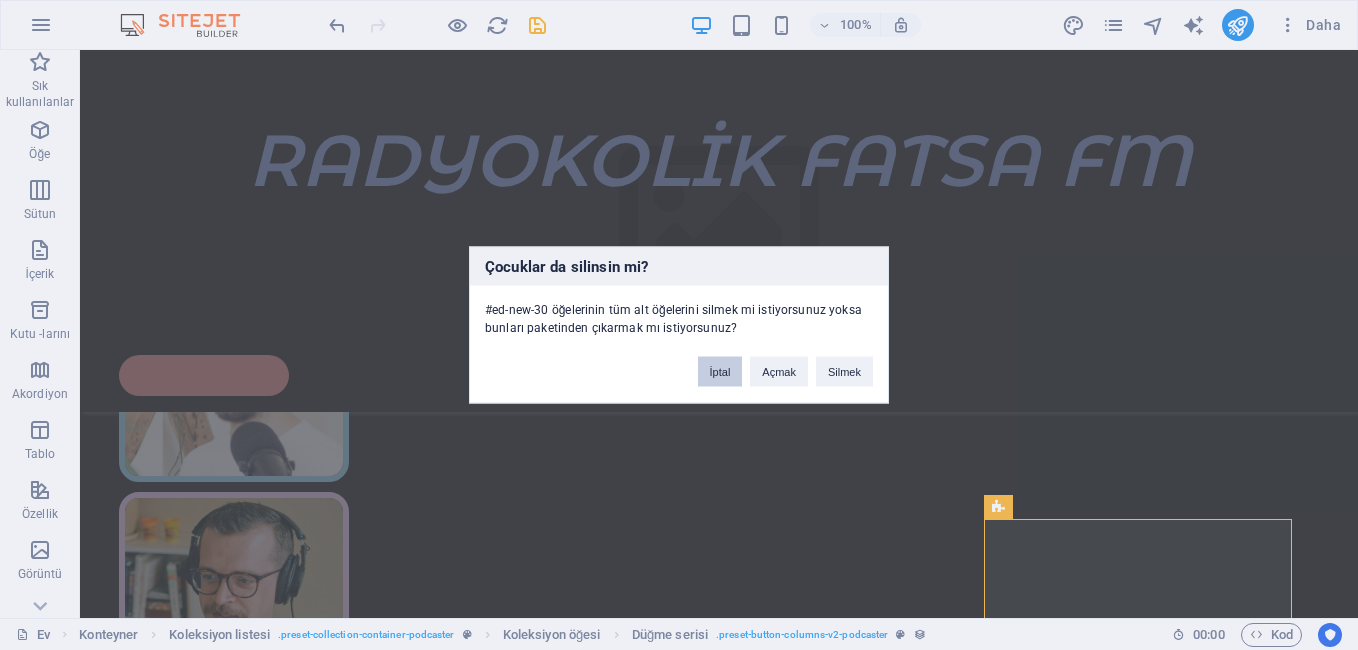 click on "İptal" at bounding box center (720, 372) 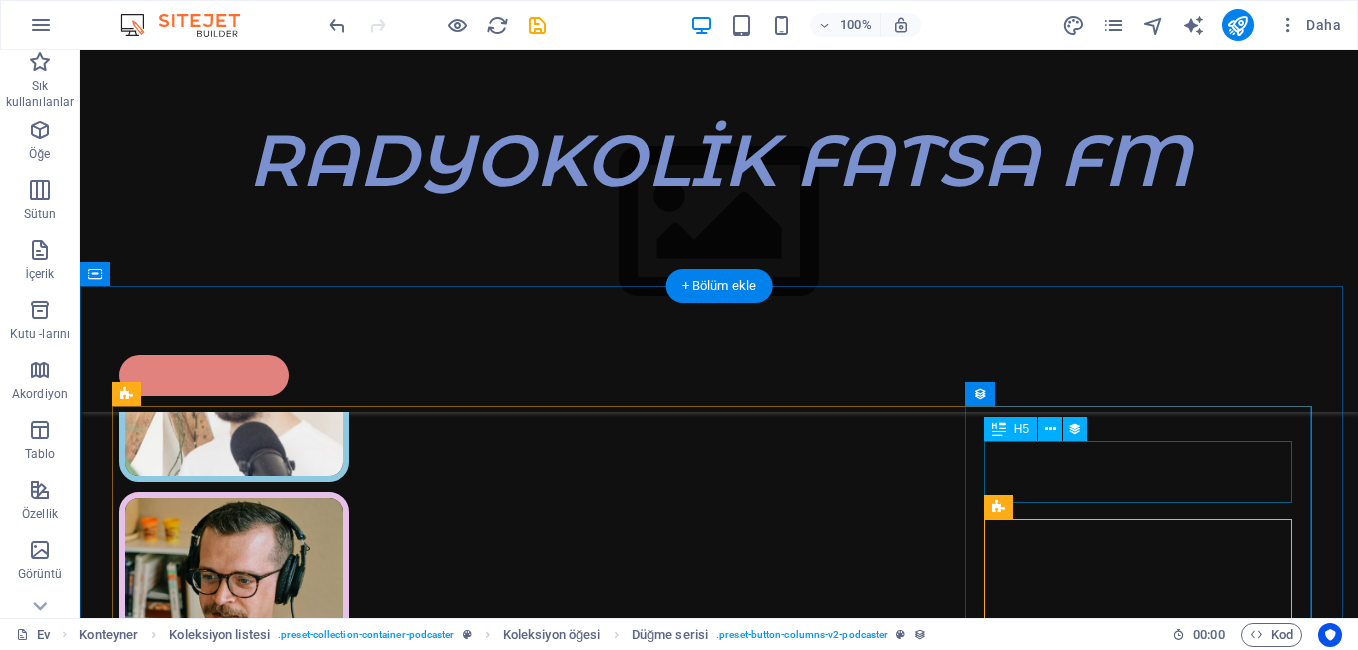 click on "Upcoming business trend in 2023" at bounding box center [719, 2043] 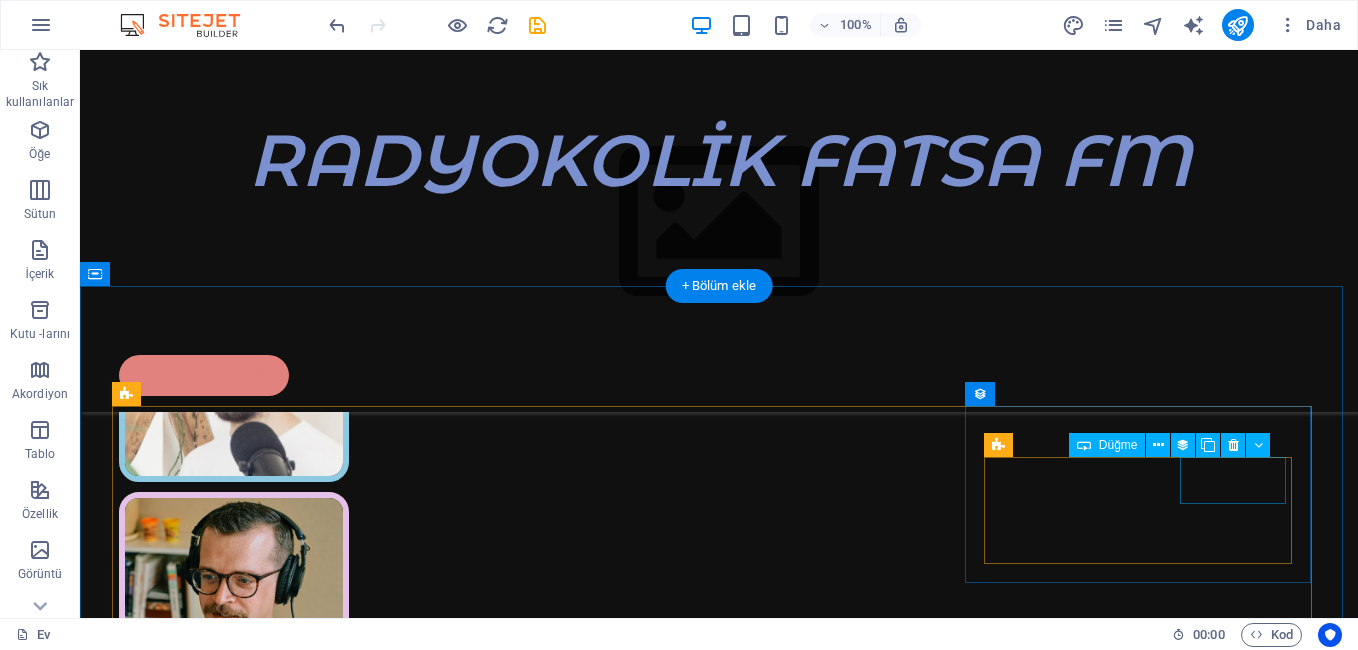 click on "213 min" at bounding box center [719, 2058] 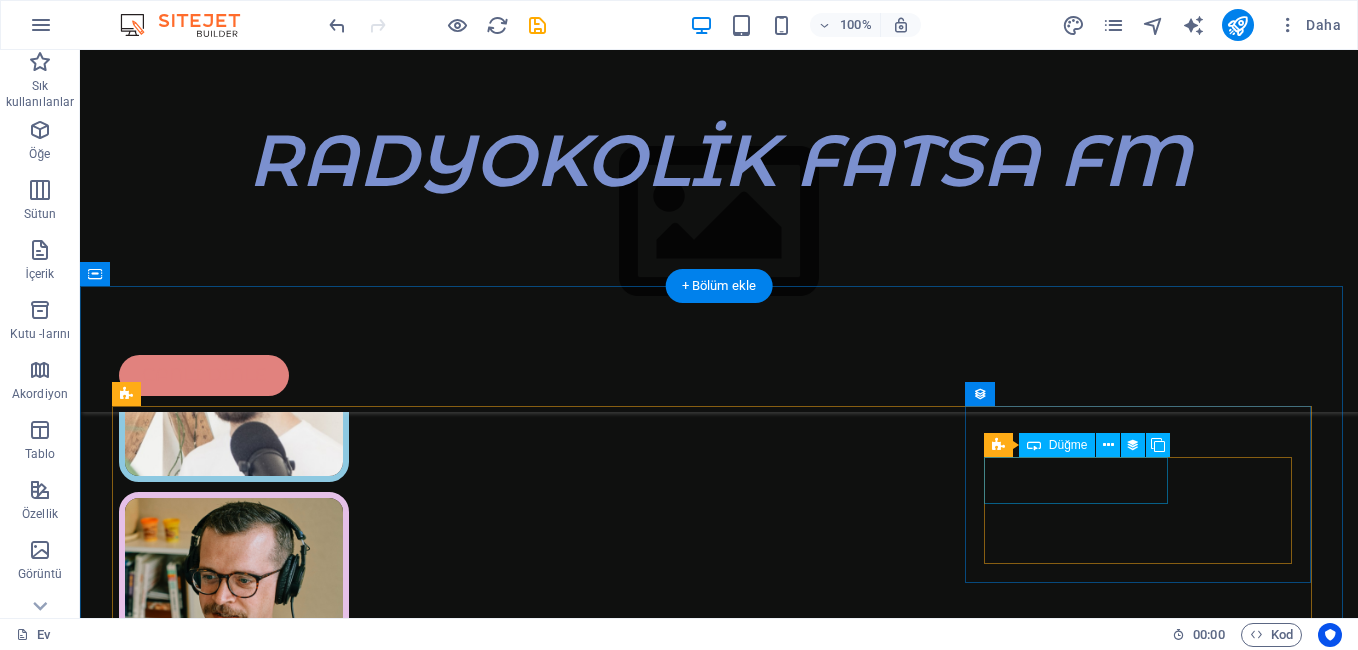 click on "Marry Peterson" at bounding box center (719, 1899) 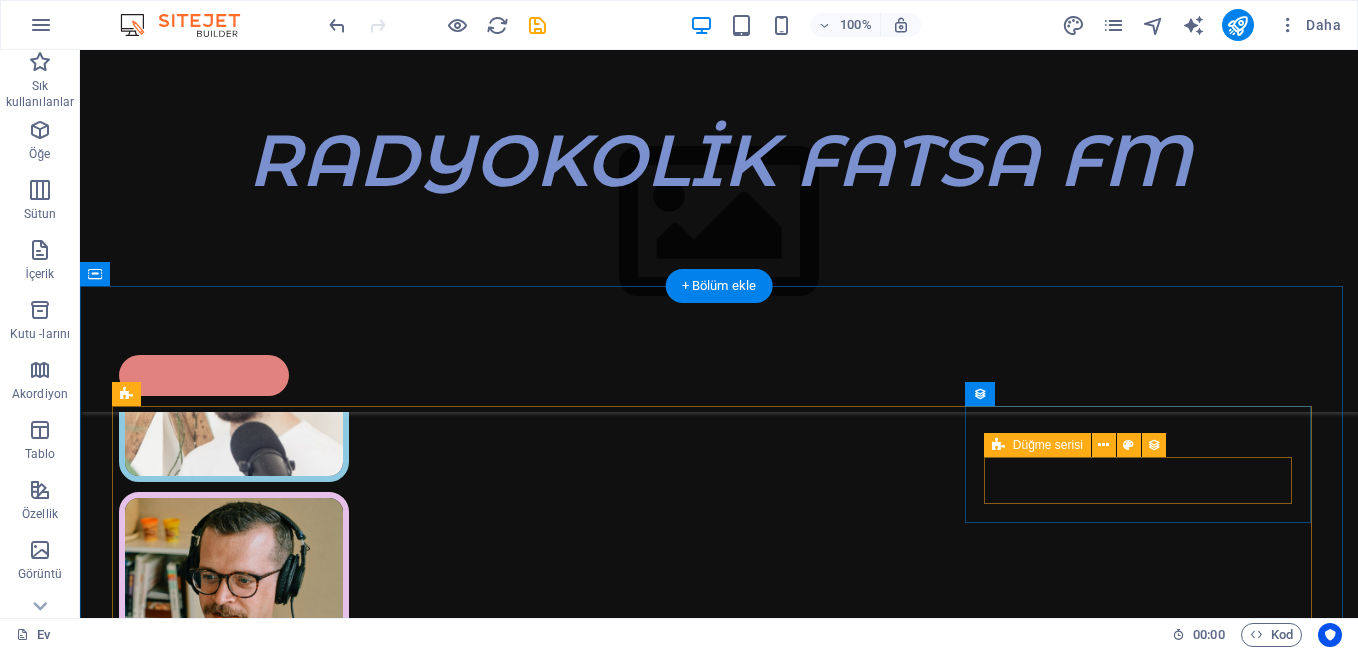 click on "Episode 12 Jan 31, 2023" at bounding box center [719, 1819] 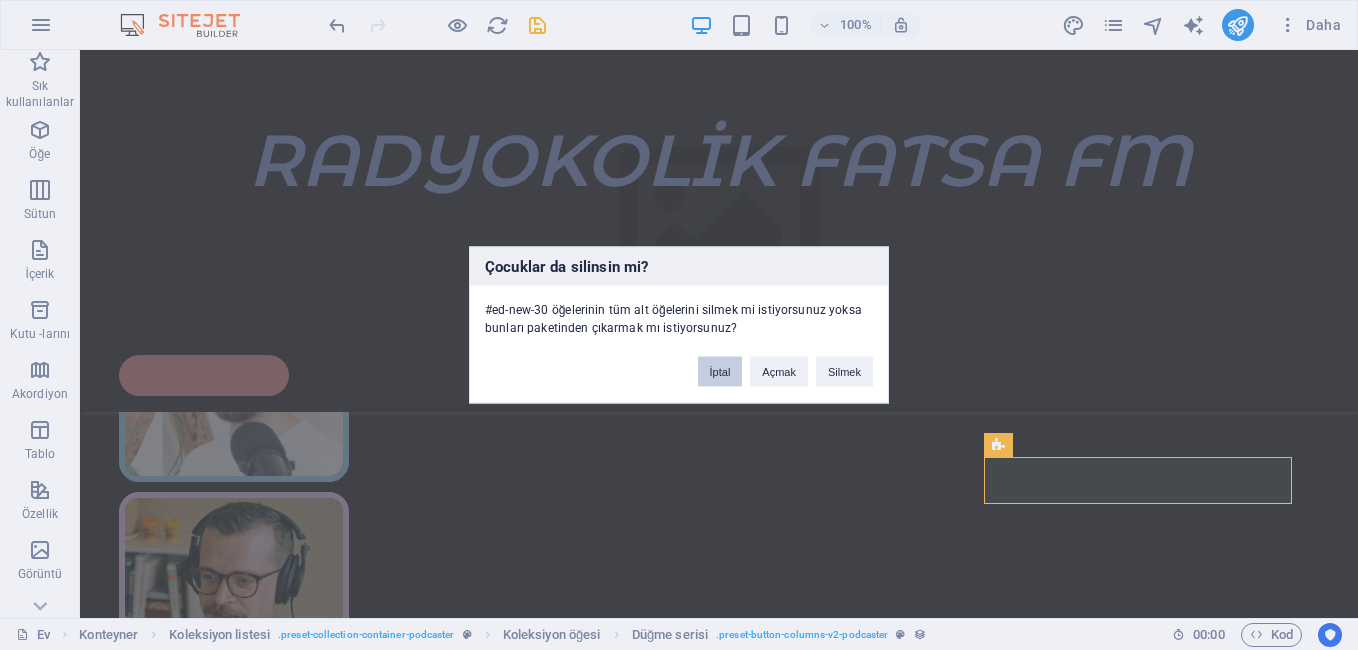 drag, startPoint x: 724, startPoint y: 380, endPoint x: 645, endPoint y: 330, distance: 93.49332 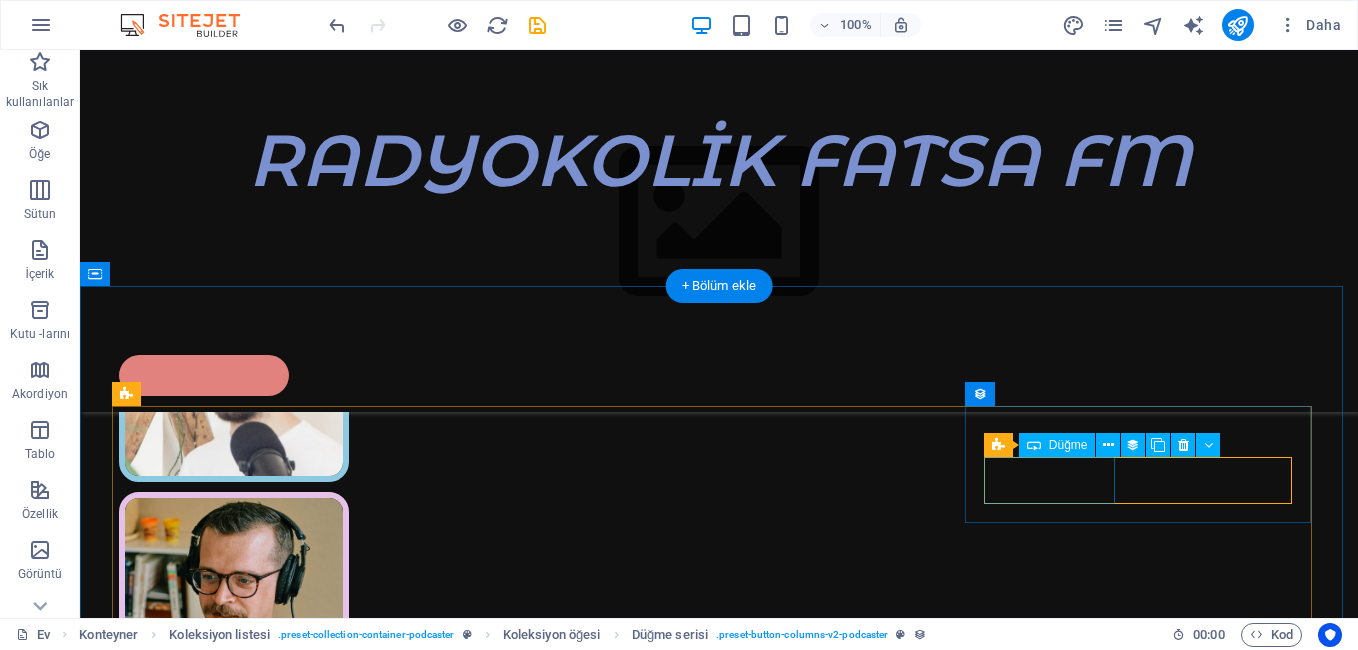 click on "Episode 12" at bounding box center (719, 1792) 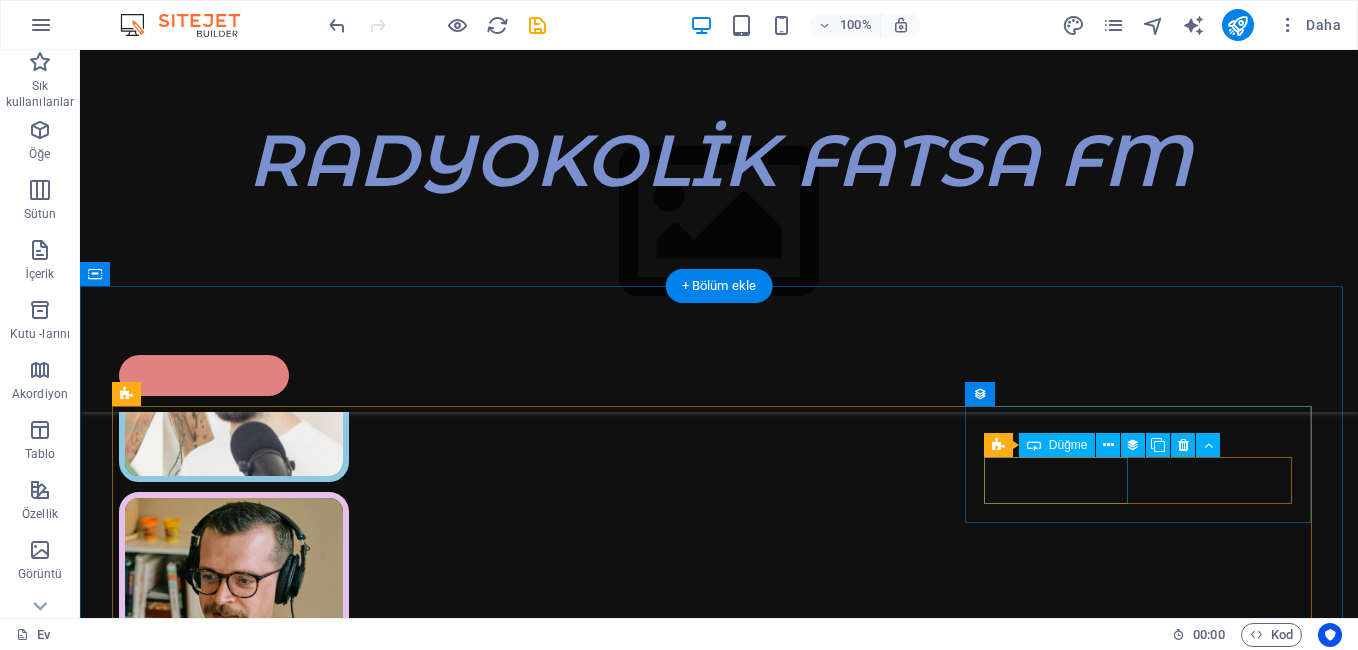 click on "Jan 31, 2023" at bounding box center (719, 1686) 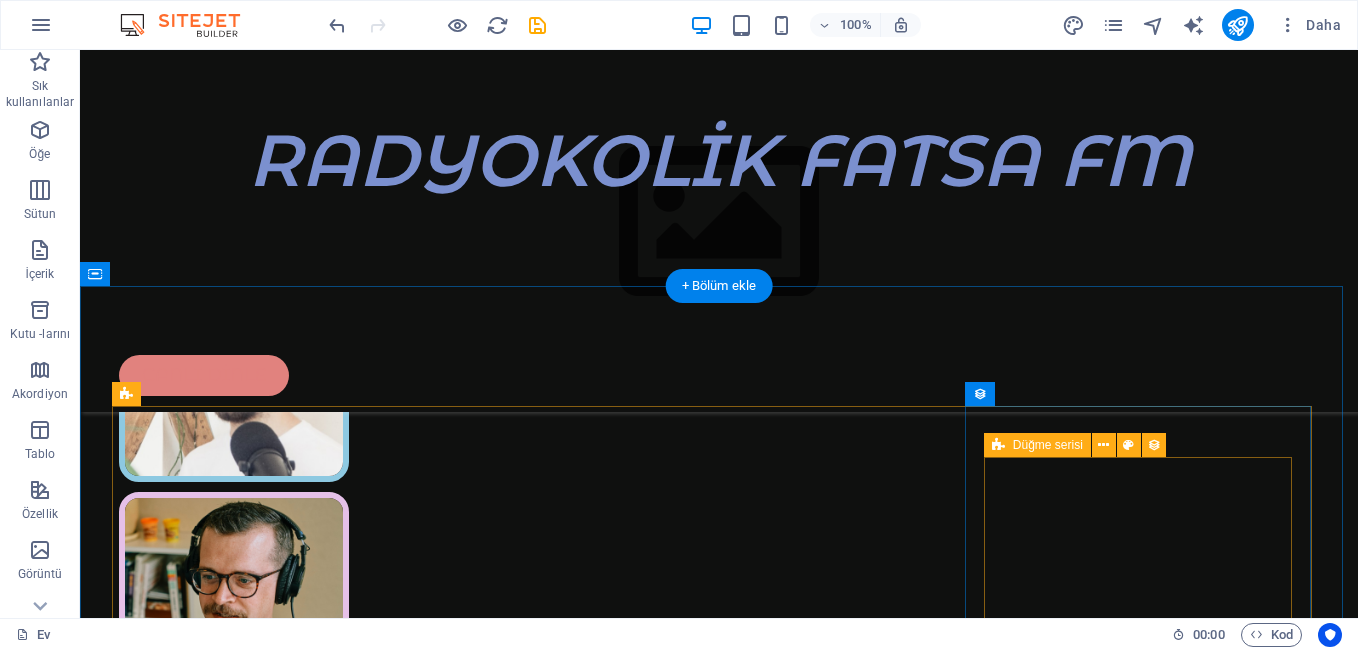 click on "Drop content here or  Add elements  Paste clipboard" at bounding box center (719, 1894) 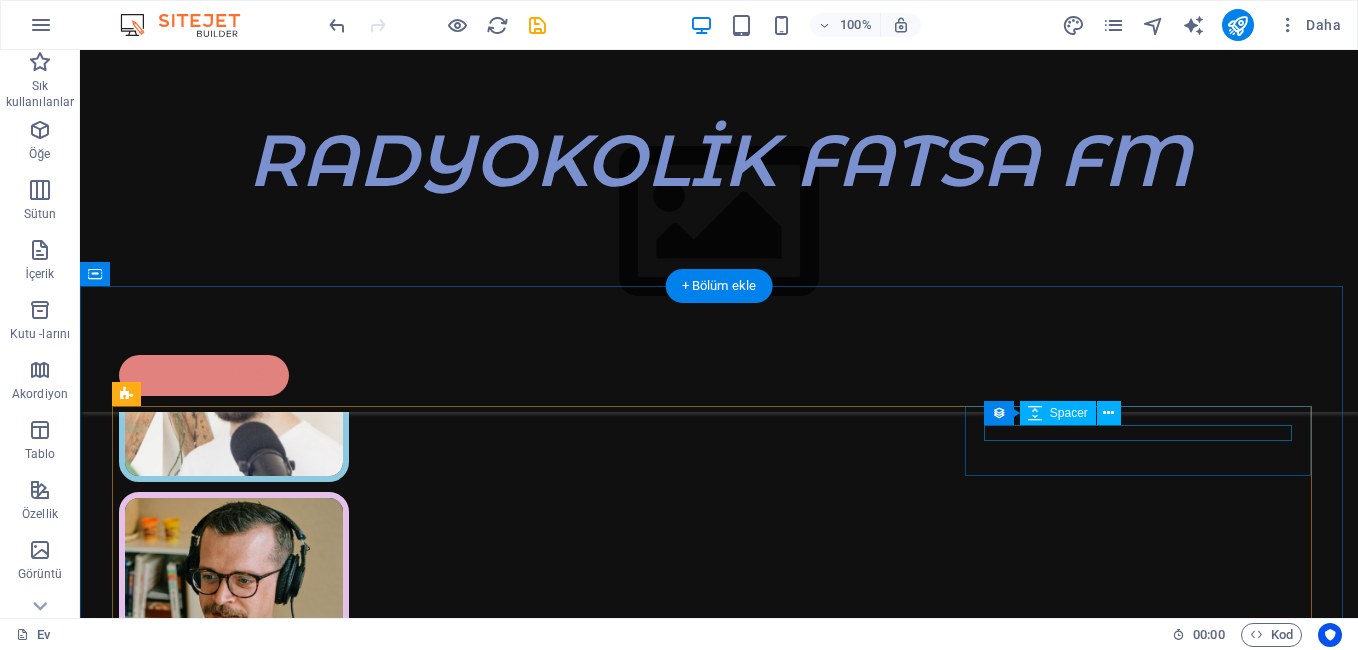 click at bounding box center [719, 1545] 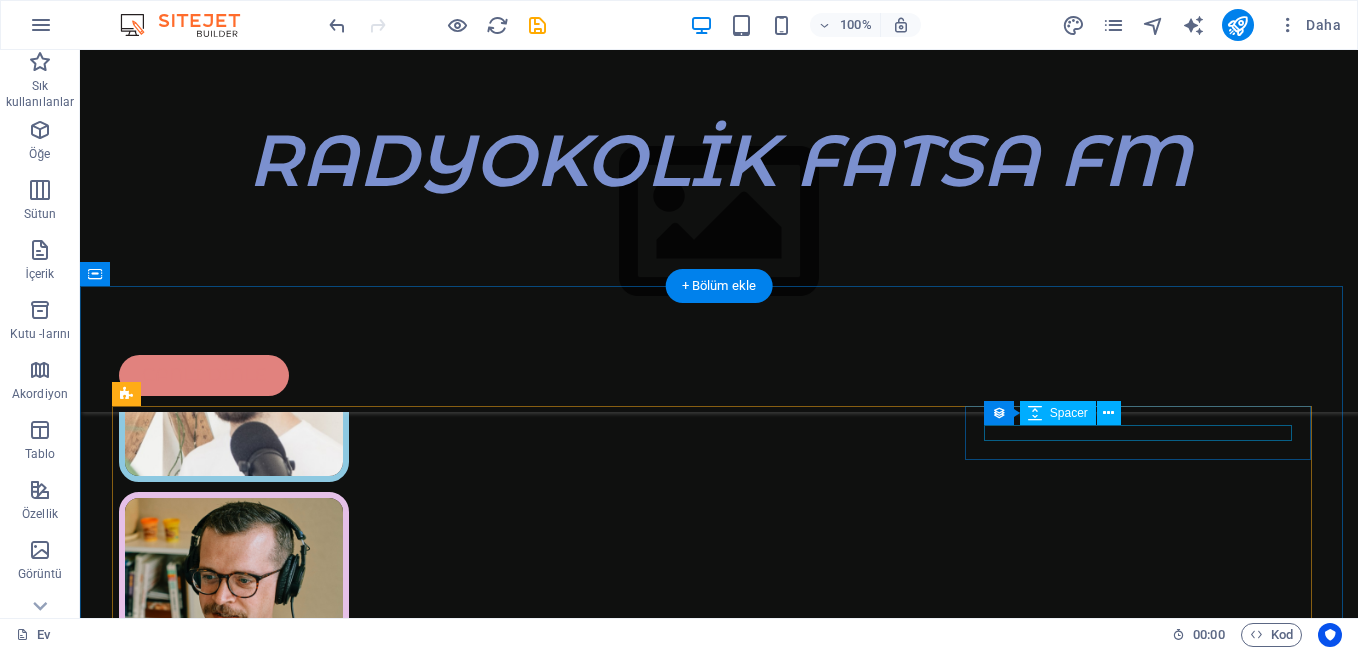 click at bounding box center (719, 1513) 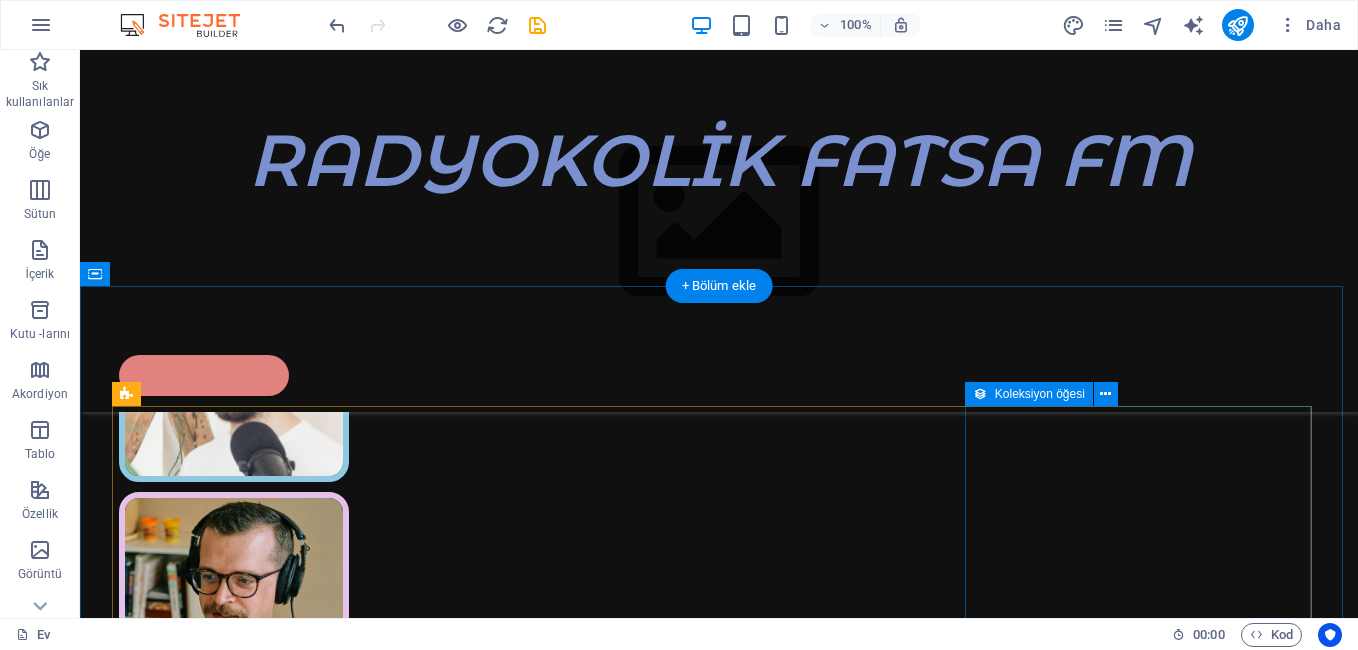 click on "Paste clipboard" at bounding box center (773, 1858) 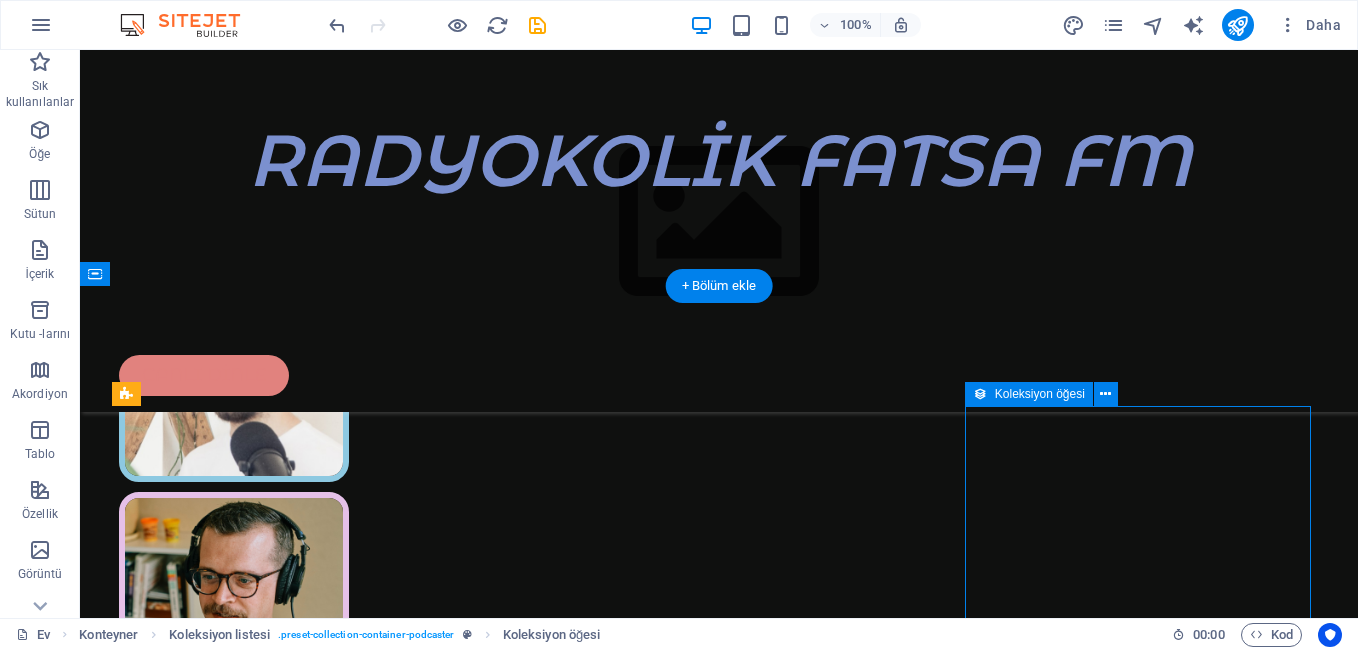 click on "Add elements and assign them to collection fields or  Add elements  Paste clipboard" at bounding box center [719, 1828] 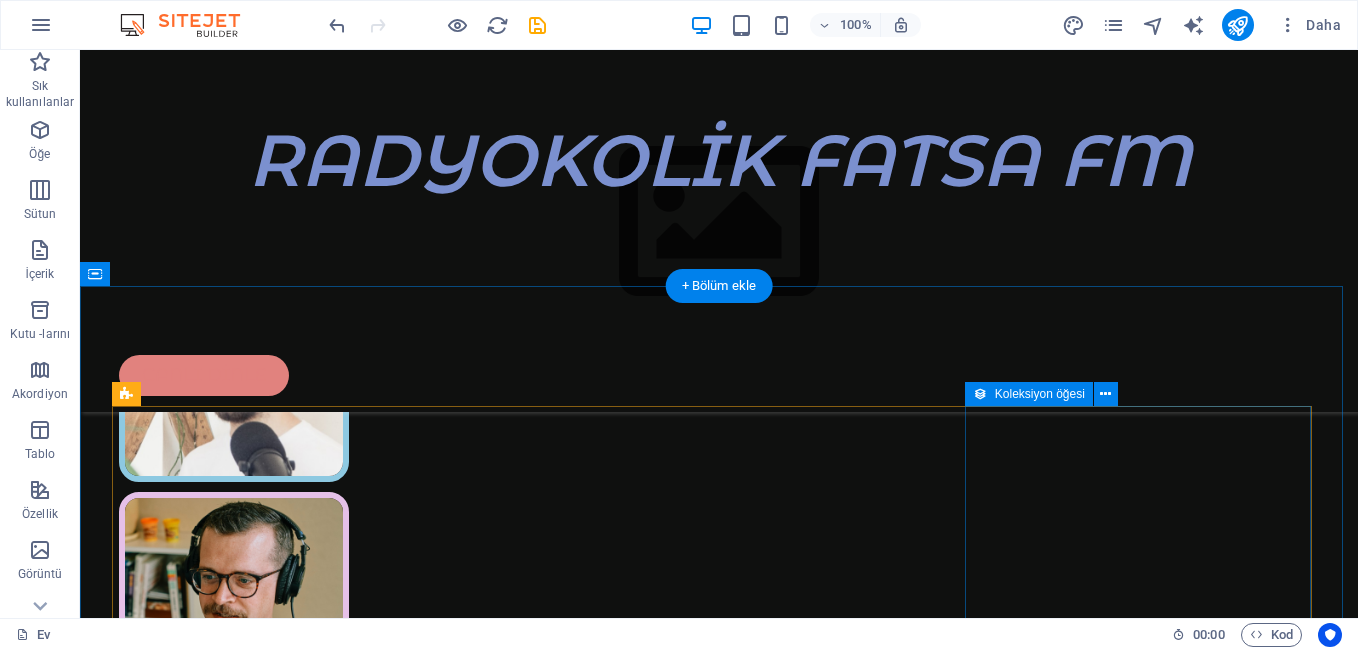 click on "Add elements and assign them to collection fields or  Add elements  Paste clipboard" at bounding box center (719, 1828) 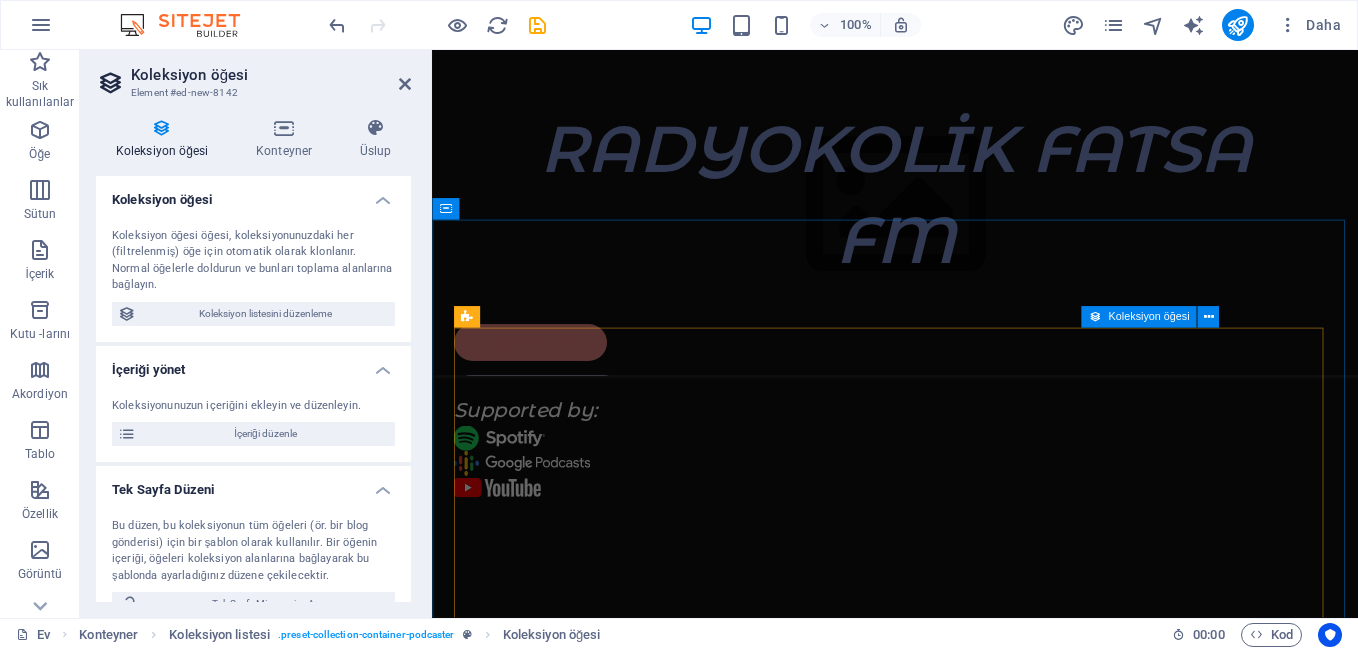 scroll, scrollTop: 2147, scrollLeft: 0, axis: vertical 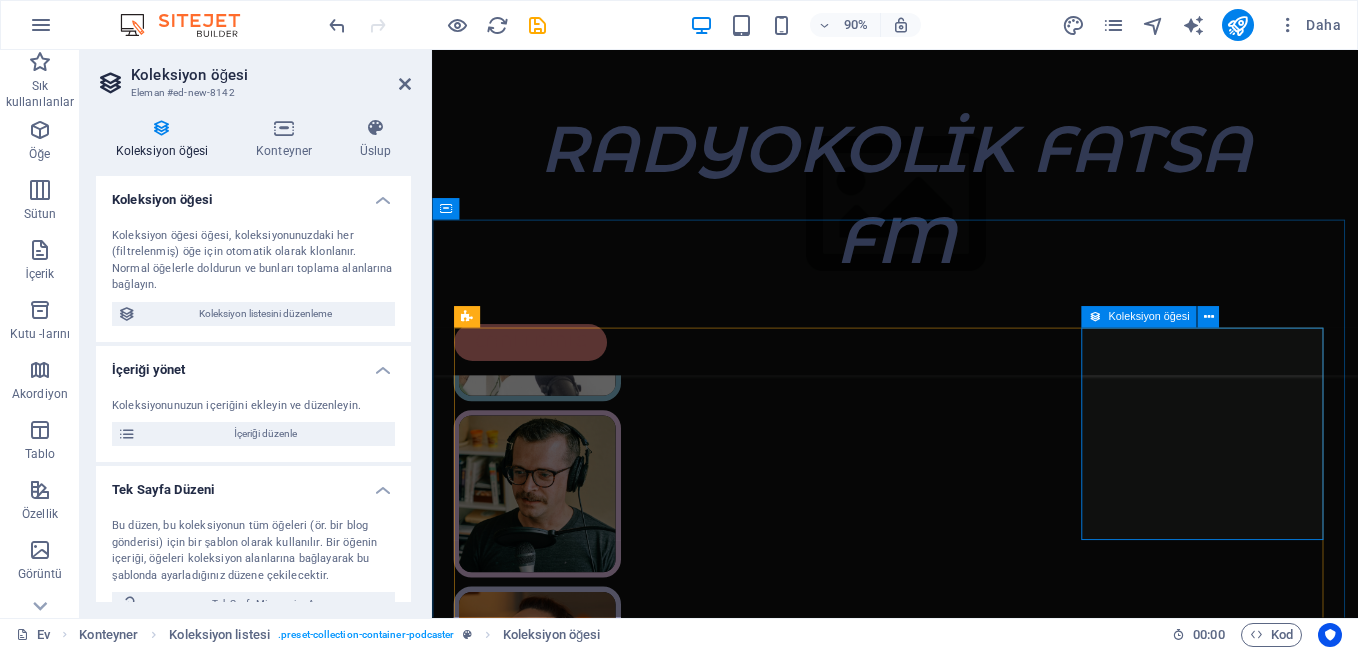 click on "Add elements and assign them to collection fields or  Add elements  Paste clipboard" at bounding box center (946, 1699) 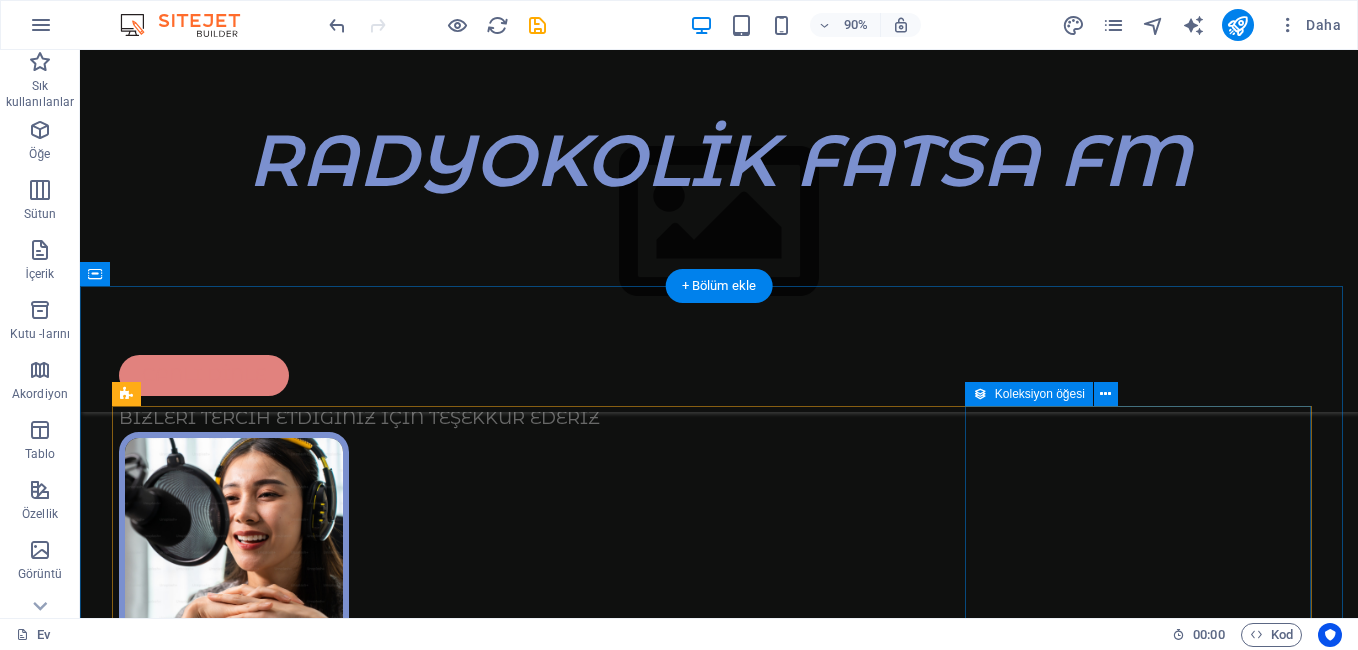 scroll, scrollTop: 2567, scrollLeft: 0, axis: vertical 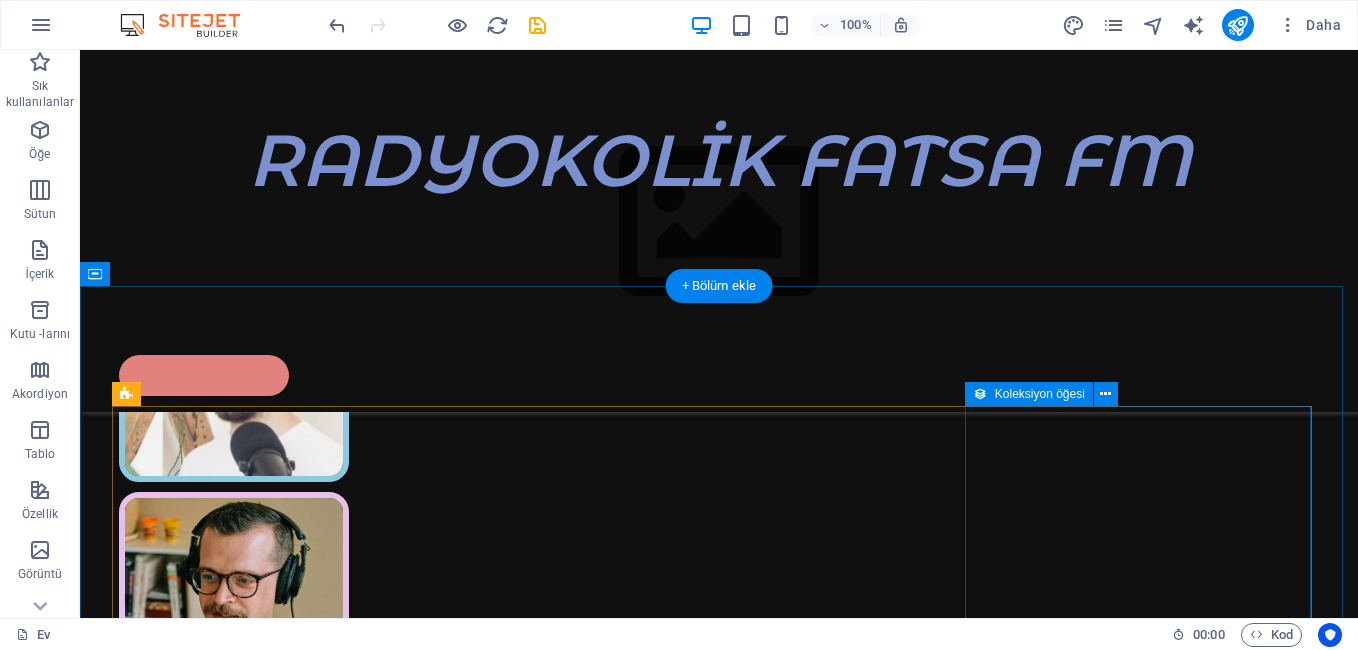 click on "Add elements and assign them to collection fields or  Add elements  Paste clipboard" at bounding box center [719, 1828] 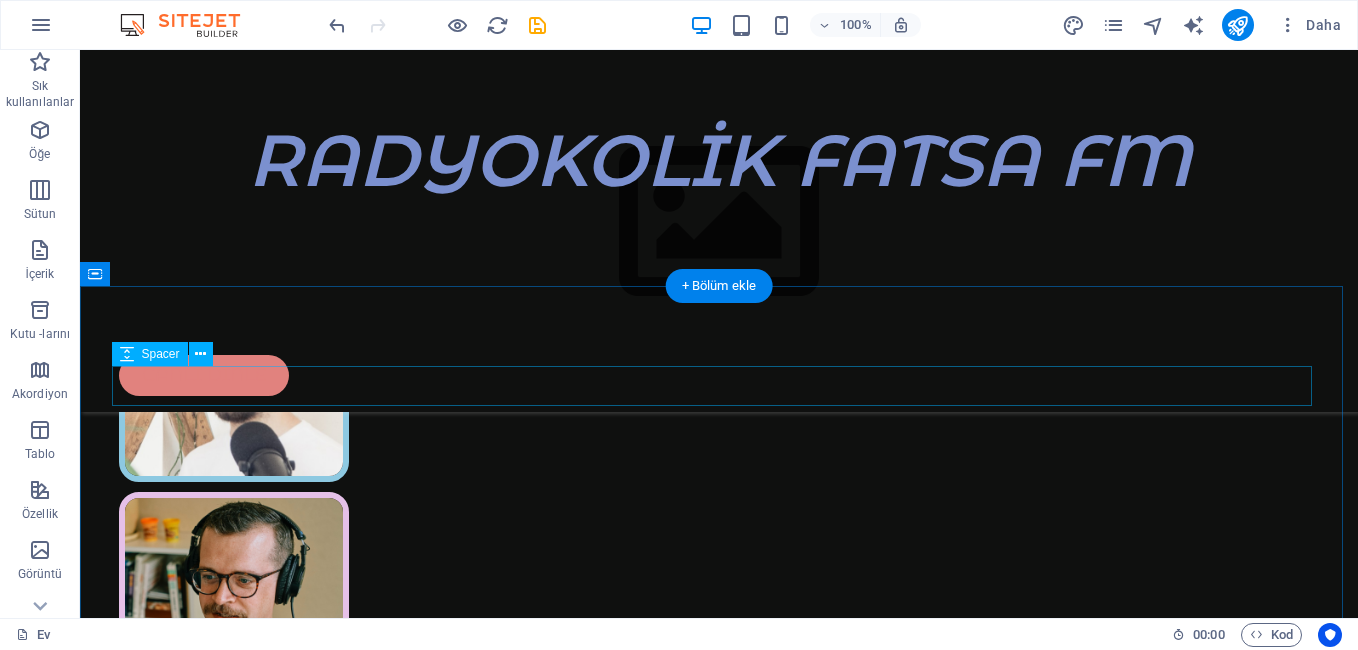 click at bounding box center (719, 1278) 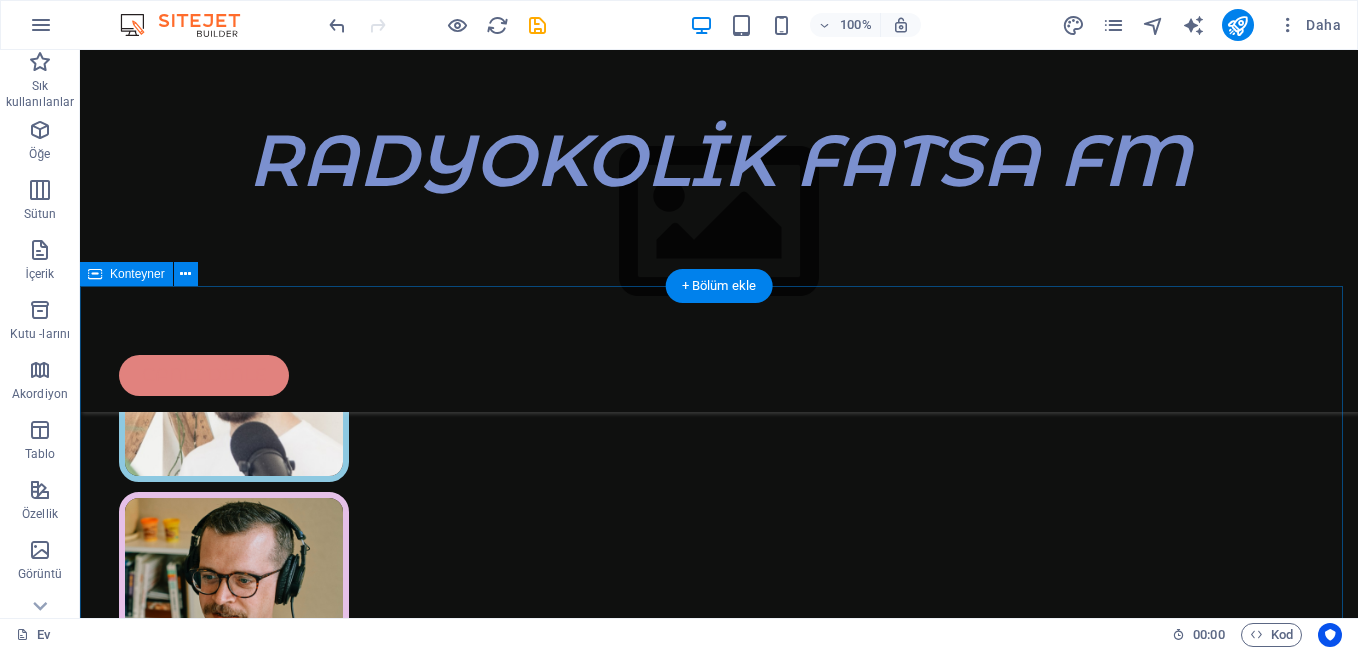 click on "Add elements and assign them to collection fields or  Add elements  Paste clipboard Add elements and assign them to collection fields or  Add elements  Paste clipboard Add elements and assign them to collection fields or  Add elements  Paste clipboard Add elements and assign them to collection fields or  Add elements  Paste clipboard Add elements and assign them to collection fields or  Add elements  Paste clipboard  Vorherige Nächste" at bounding box center (719, 1869) 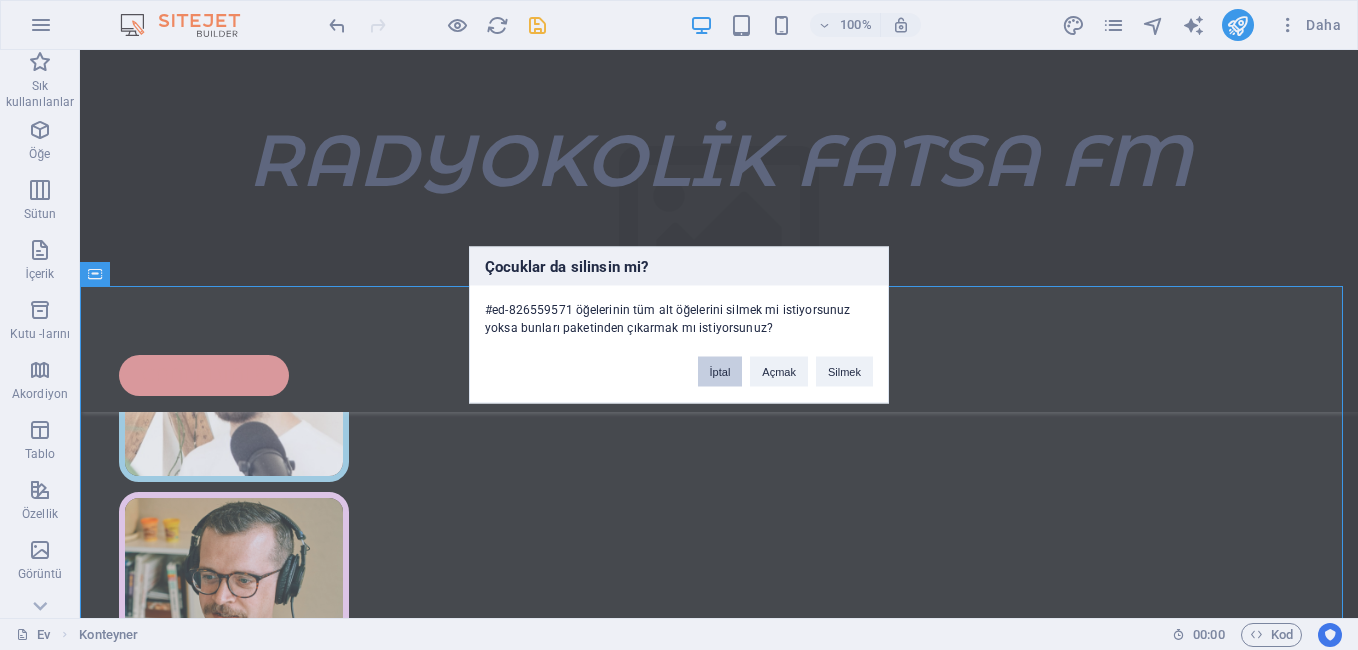 drag, startPoint x: 736, startPoint y: 379, endPoint x: 667, endPoint y: 325, distance: 87.61849 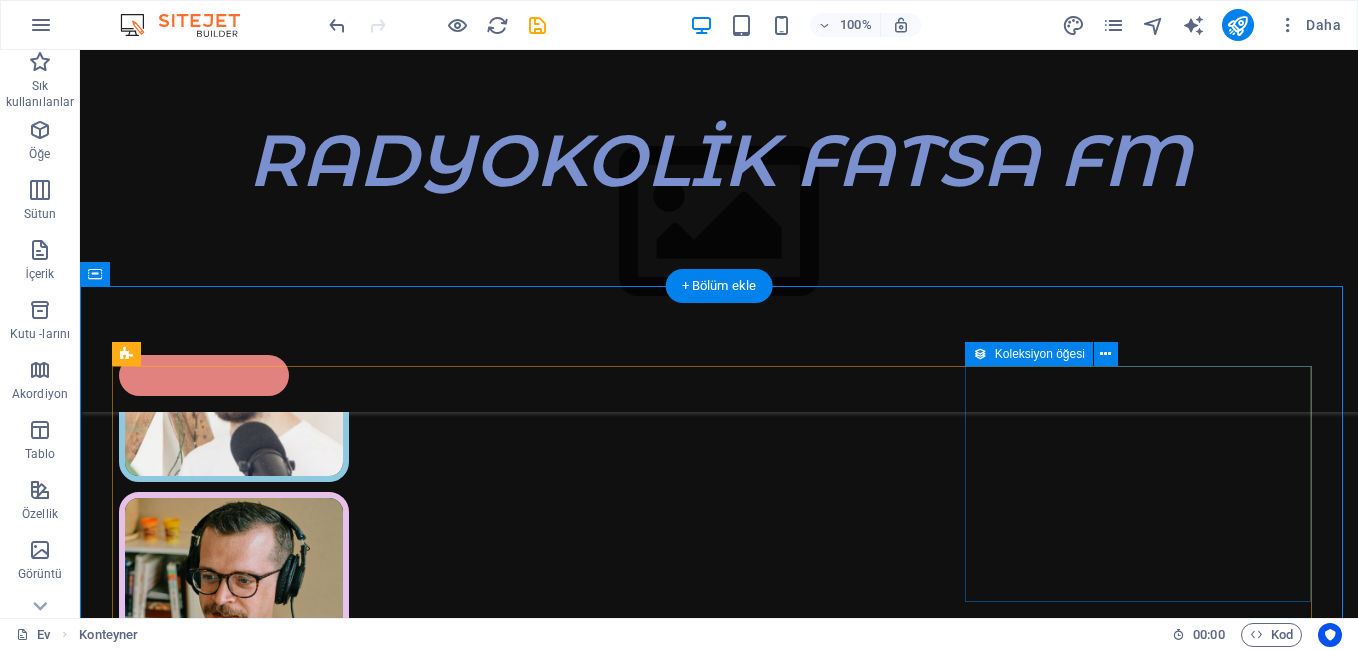 click on "Add elements and assign them to collection fields or  Add elements  Paste clipboard" at bounding box center [719, 1788] 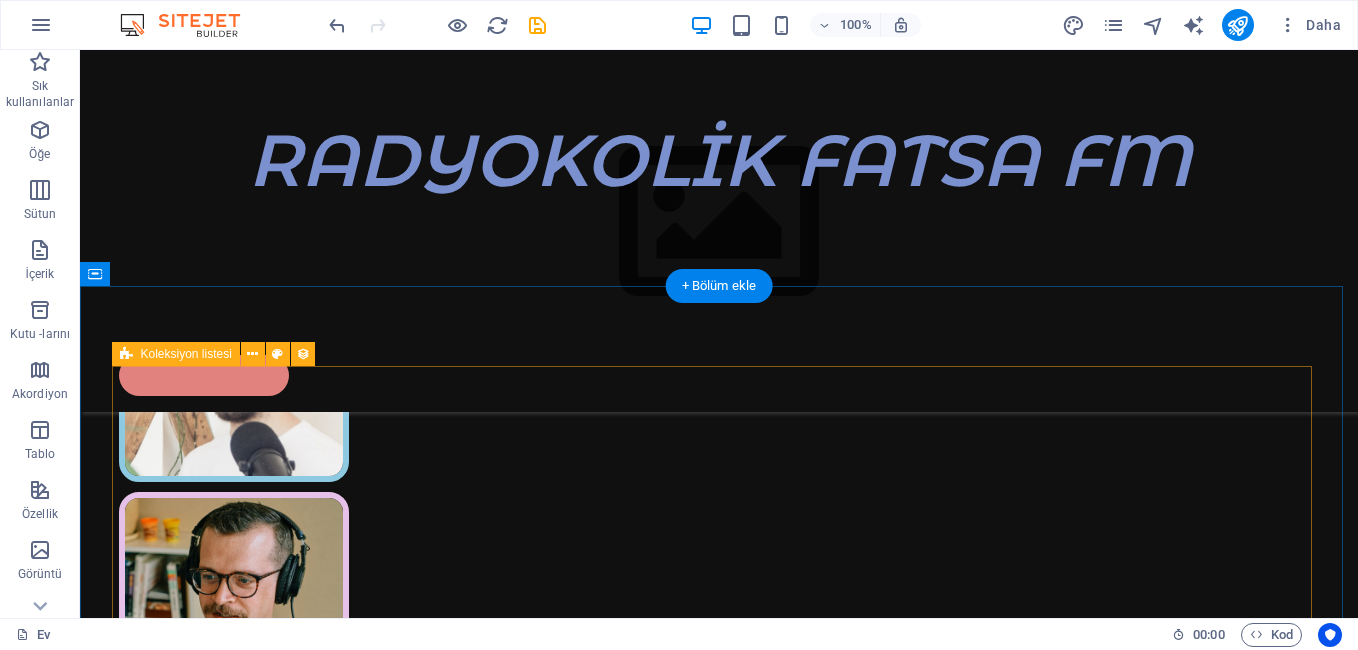 click on "Add elements and assign them to collection fields or  Add elements  Paste clipboard Add elements and assign them to collection fields or  Add elements  Paste clipboard Add elements and assign them to collection fields or  Add elements  Paste clipboard Add elements and assign them to collection fields or  Add elements  Paste clipboard  Vorherige Nächste" at bounding box center [719, 1739] 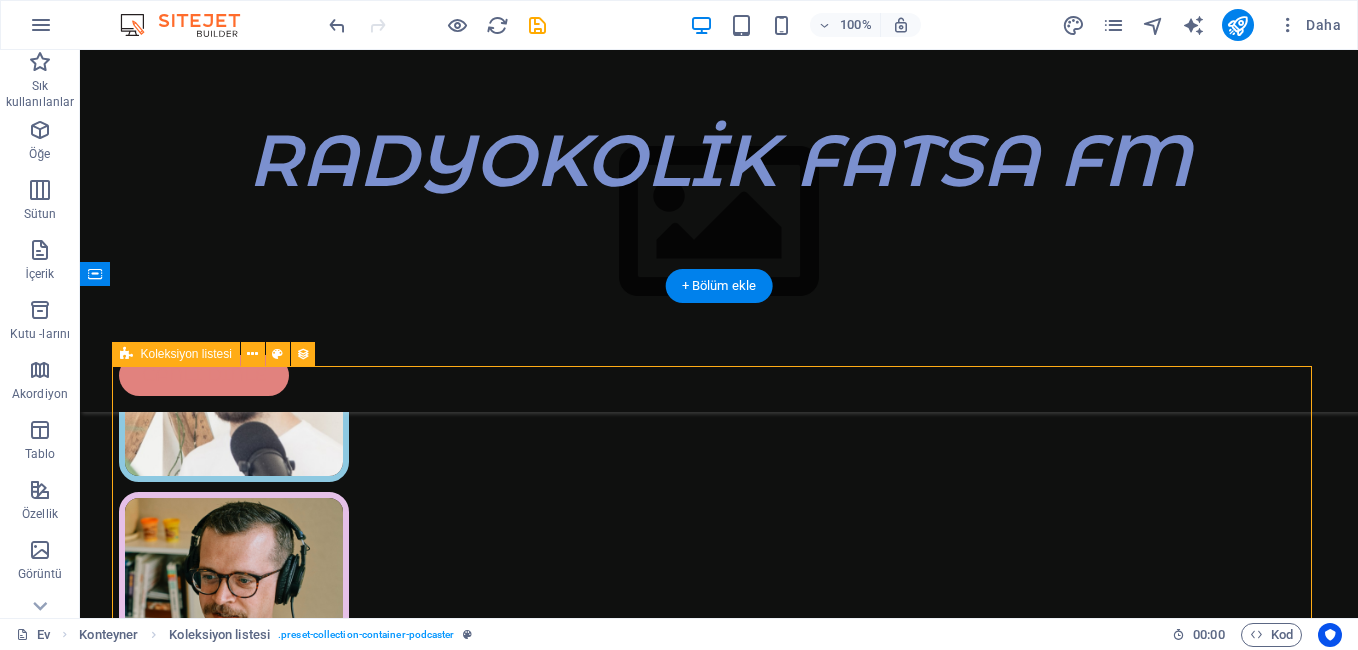 click on "Add elements and assign them to collection fields or  Add elements  Paste clipboard Add elements and assign them to collection fields or  Add elements  Paste clipboard Add elements and assign them to collection fields or  Add elements  Paste clipboard Add elements and assign them to collection fields or  Add elements  Paste clipboard  Vorherige Nächste" at bounding box center (719, 1739) 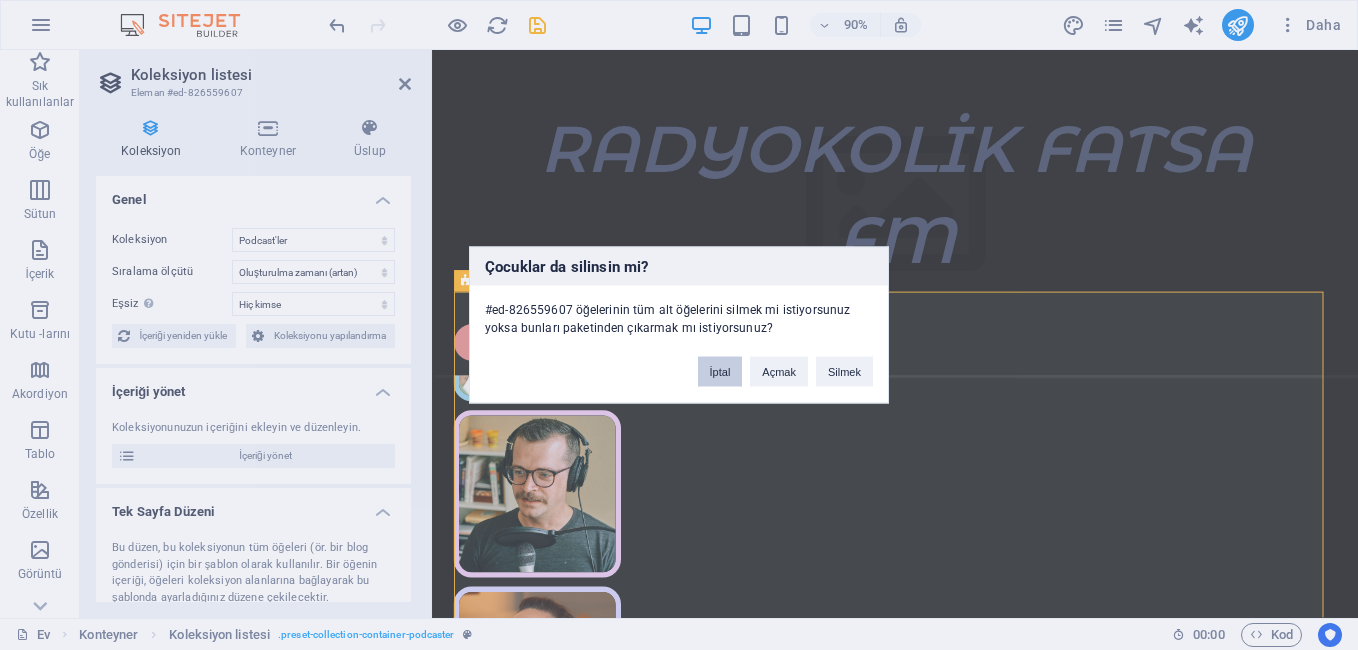 click on "İptal" at bounding box center [720, 372] 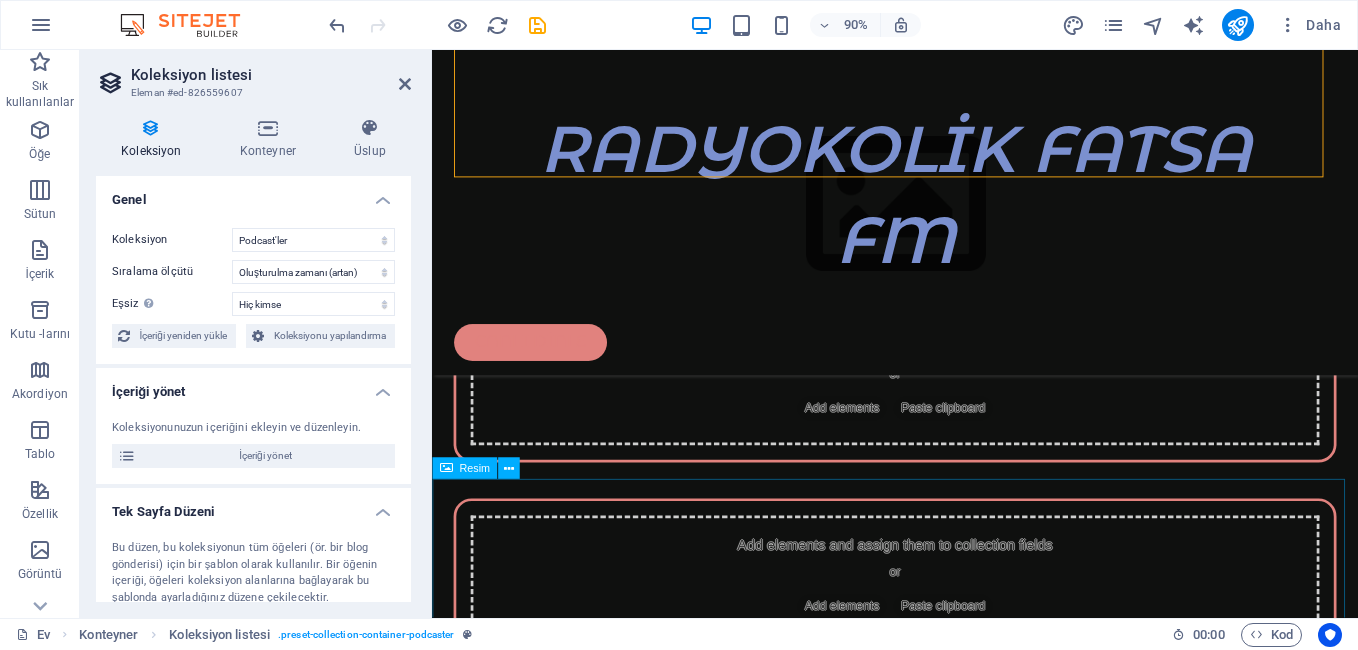 scroll, scrollTop: 2747, scrollLeft: 0, axis: vertical 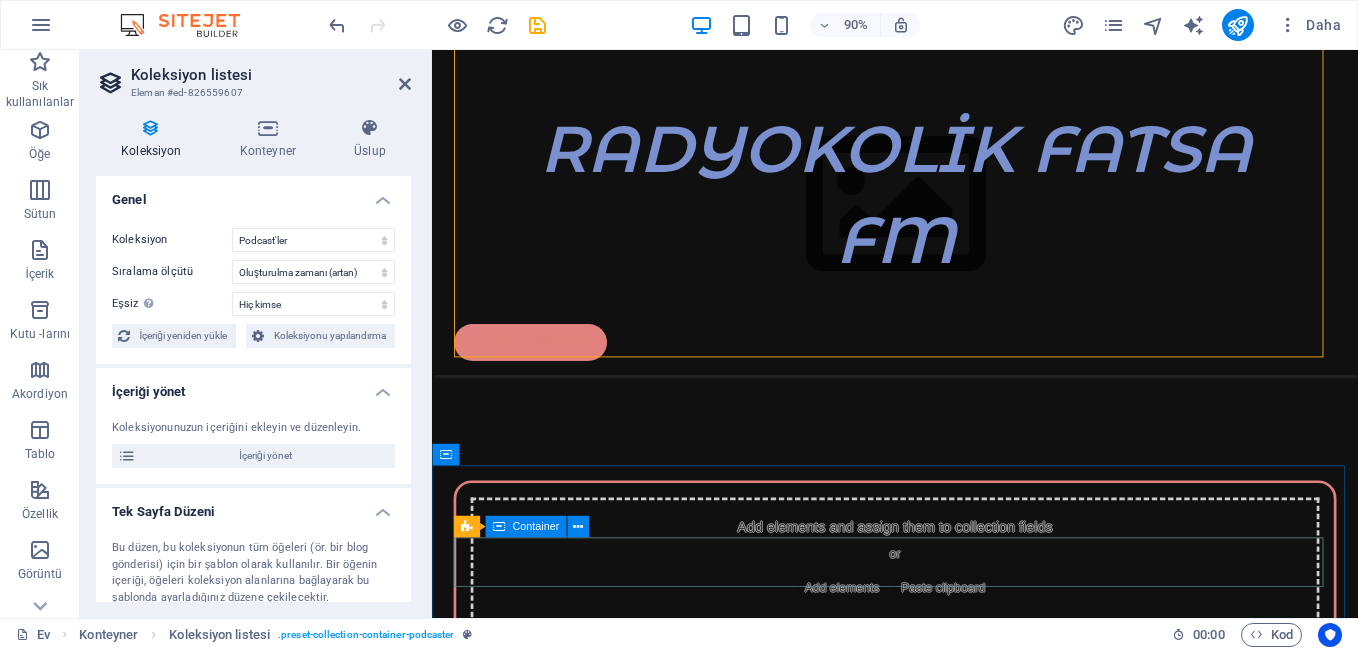 click on "Socials:" at bounding box center [946, 1784] 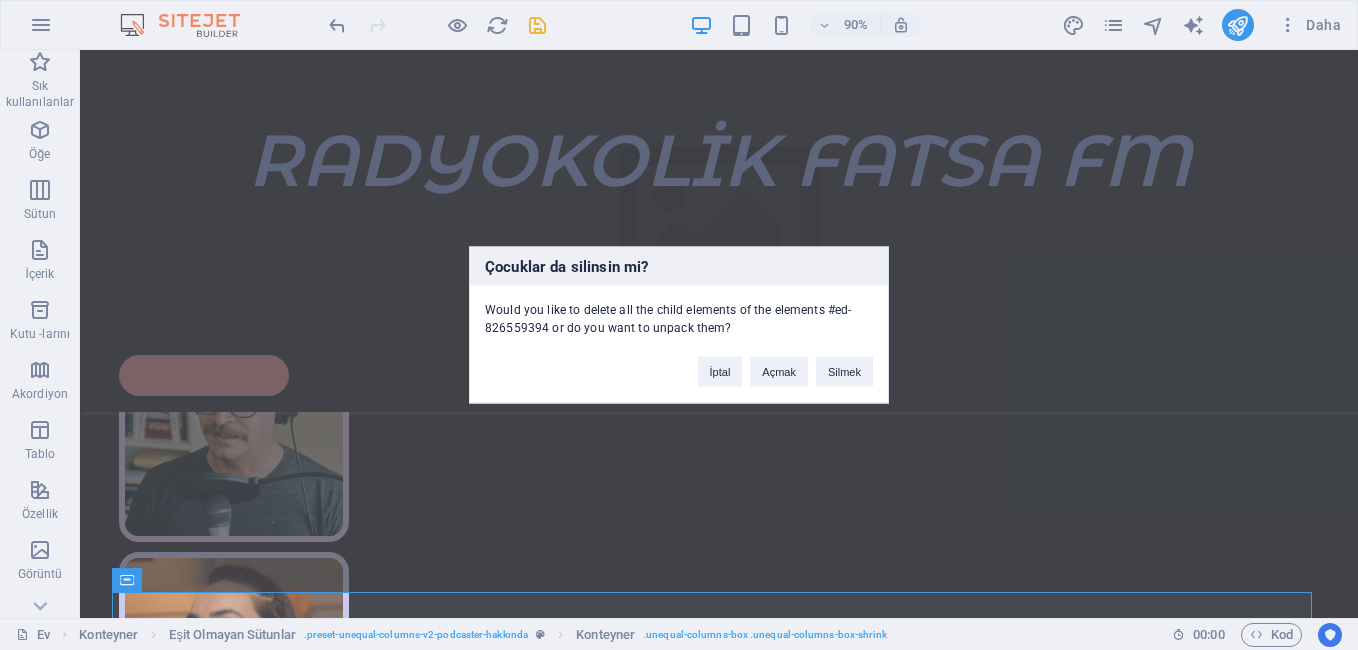 scroll, scrollTop: 3214, scrollLeft: 0, axis: vertical 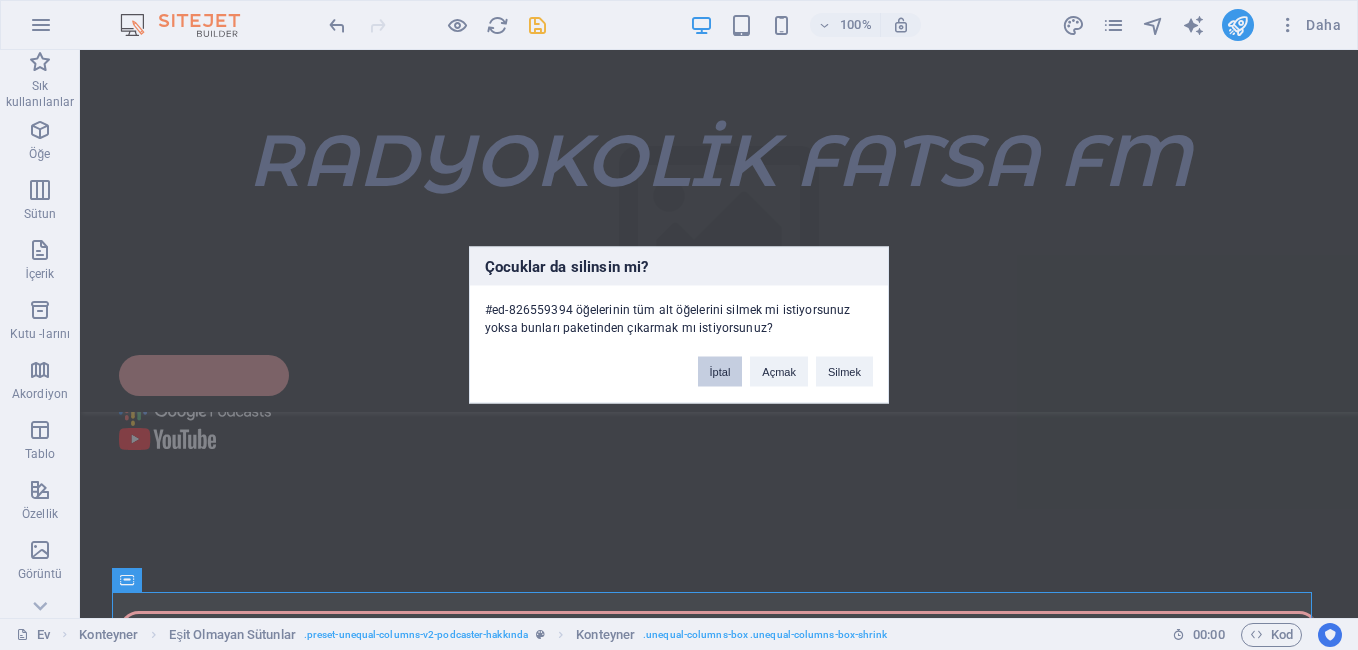 click on "İptal" at bounding box center [720, 372] 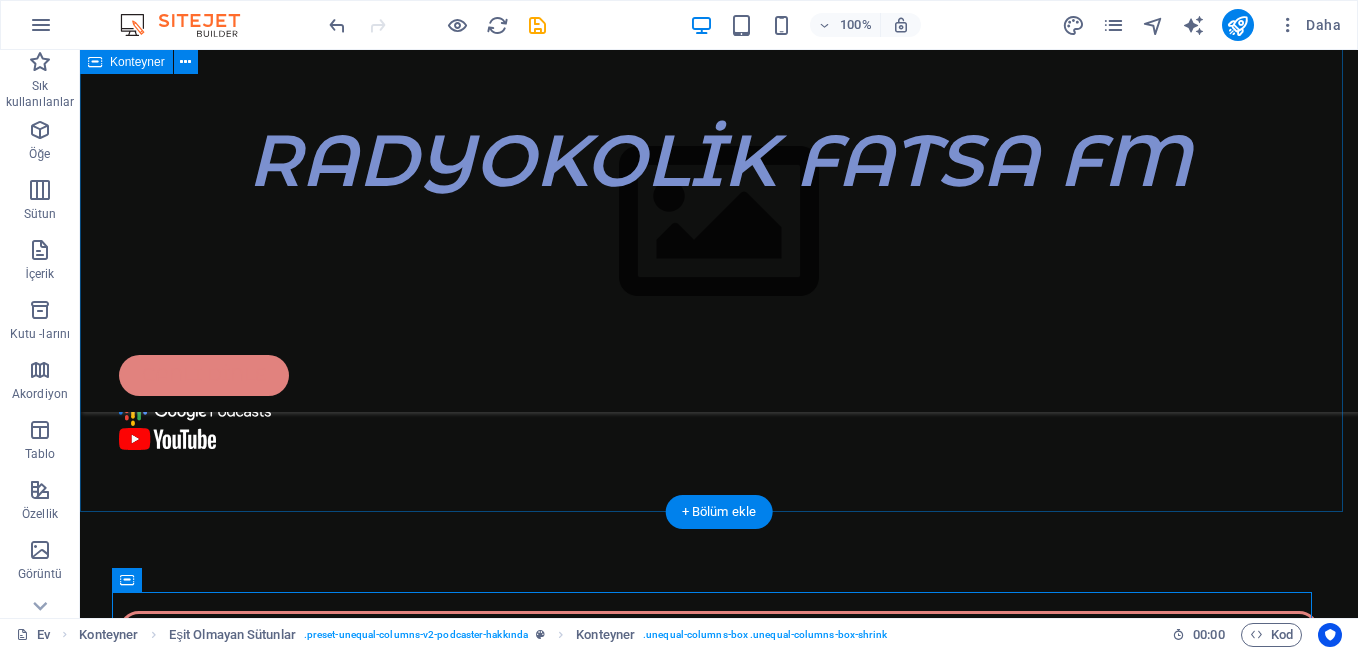 click on "Add elements and assign them to collection fields or  Add elements  Paste clipboard Add elements and assign them to collection fields or  Add elements  Paste clipboard Add elements and assign them to collection fields or  Add elements  Paste clipboard Add elements and assign them to collection fields or  Add elements  Paste clipboard  Vorherige Nächste" at bounding box center [719, 1112] 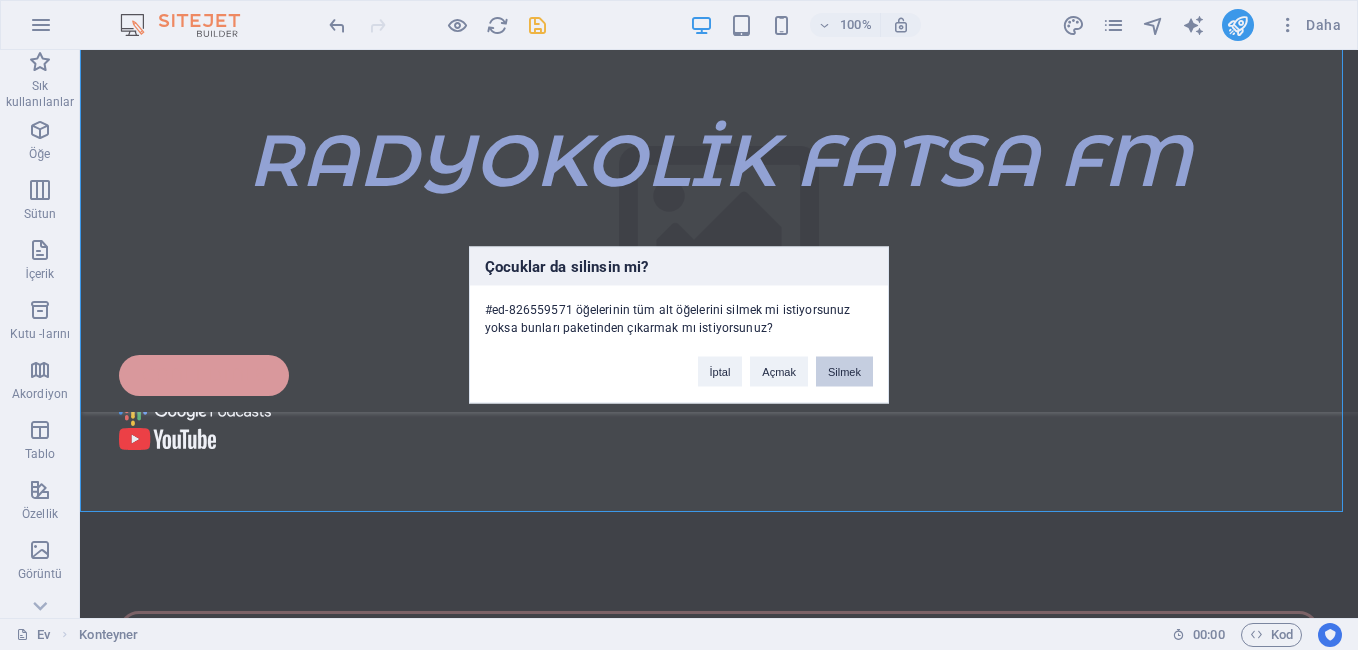 type 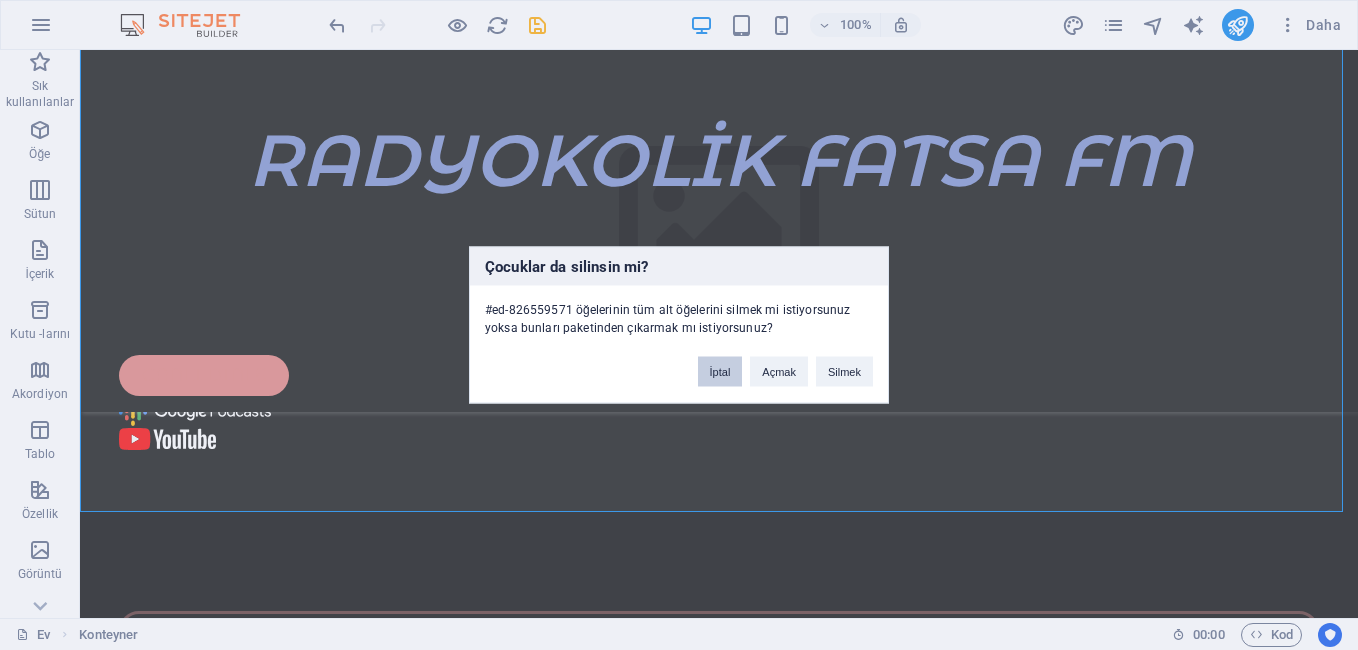 click on "İptal" at bounding box center (720, 372) 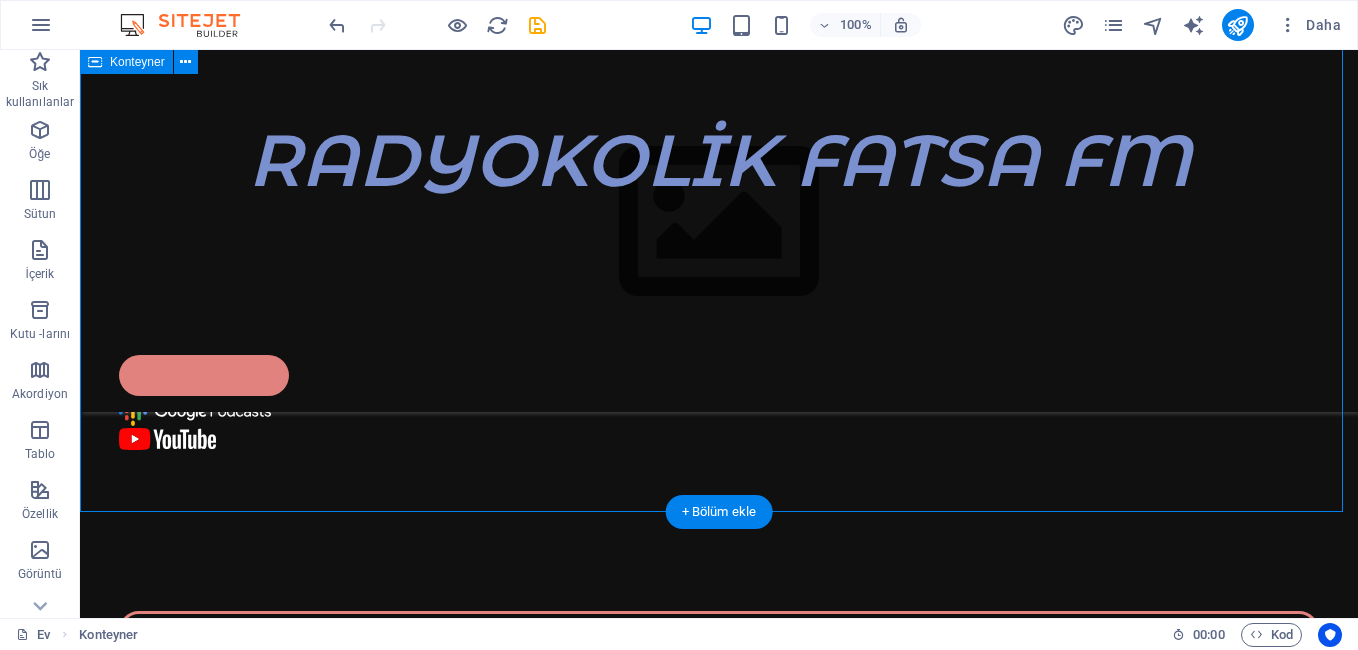 click on "Add elements and assign them to collection fields or  Add elements  Paste clipboard Add elements and assign them to collection fields or  Add elements  Paste clipboard Add elements and assign them to collection fields or  Add elements  Paste clipboard Add elements and assign them to collection fields or  Add elements  Paste clipboard  Vorherige Nächste" at bounding box center [719, 1112] 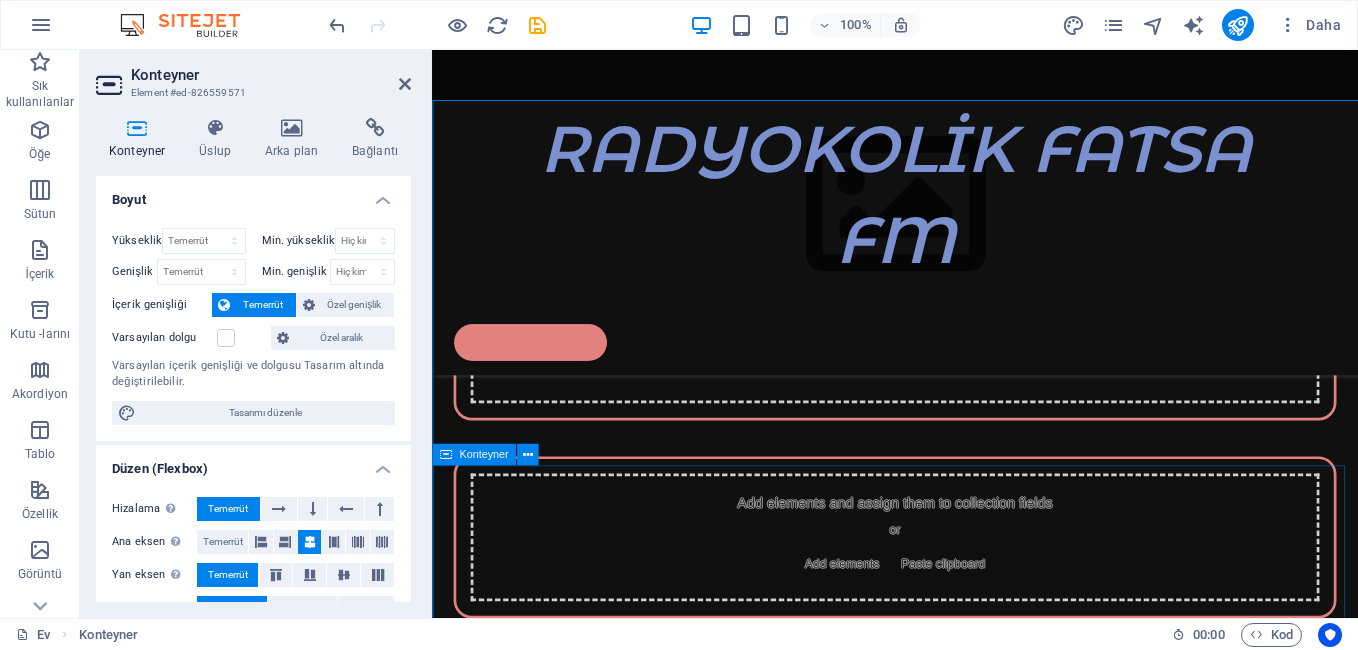 scroll, scrollTop: 2747, scrollLeft: 0, axis: vertical 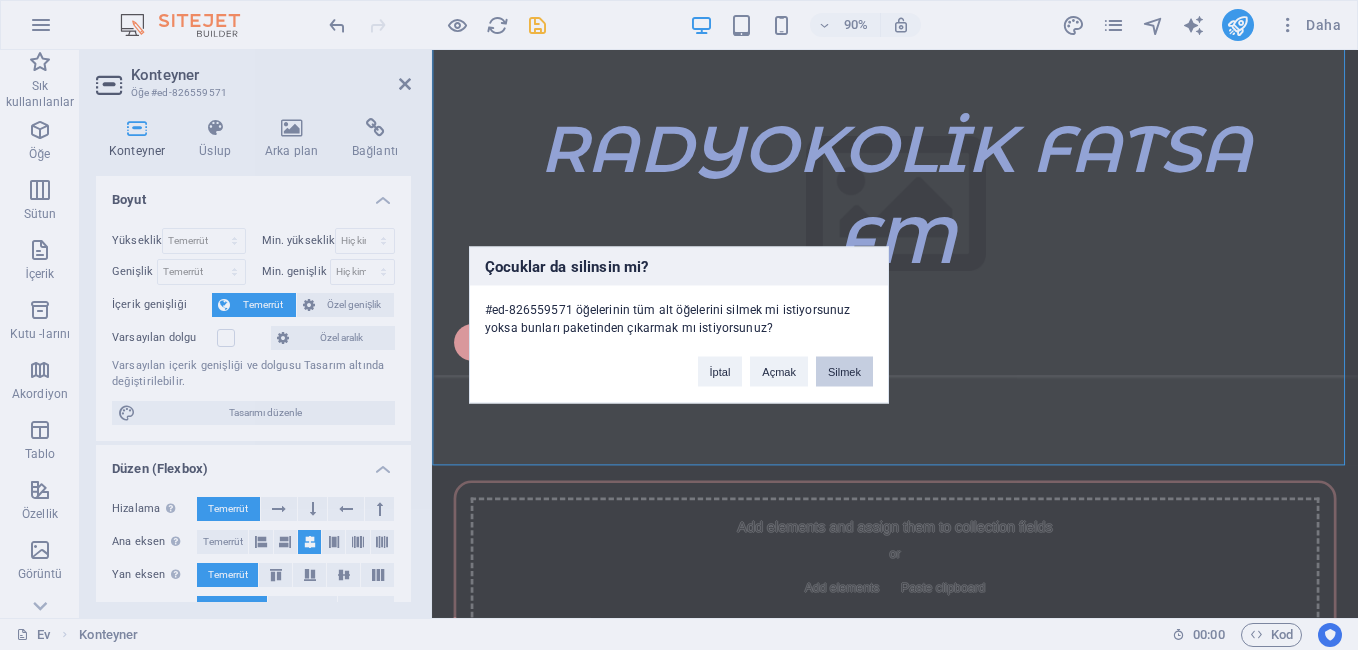 drag, startPoint x: 845, startPoint y: 370, endPoint x: 778, endPoint y: 389, distance: 69.641945 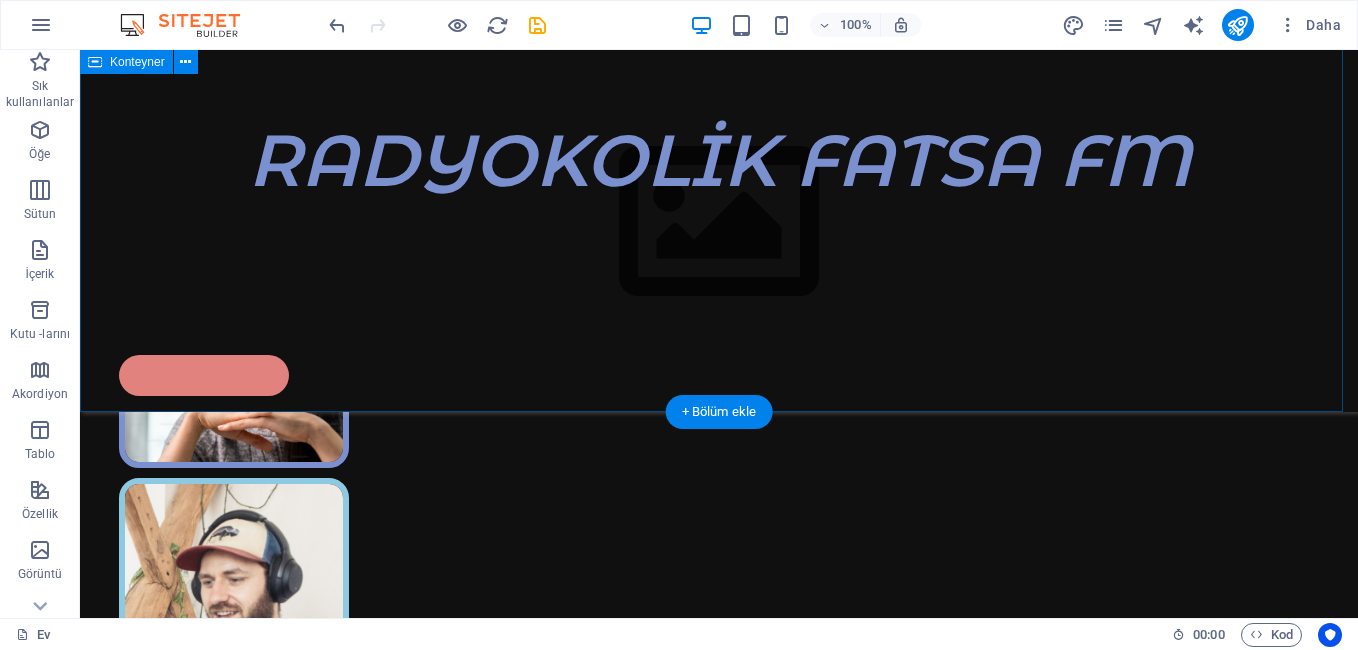 scroll, scrollTop: 2541, scrollLeft: 0, axis: vertical 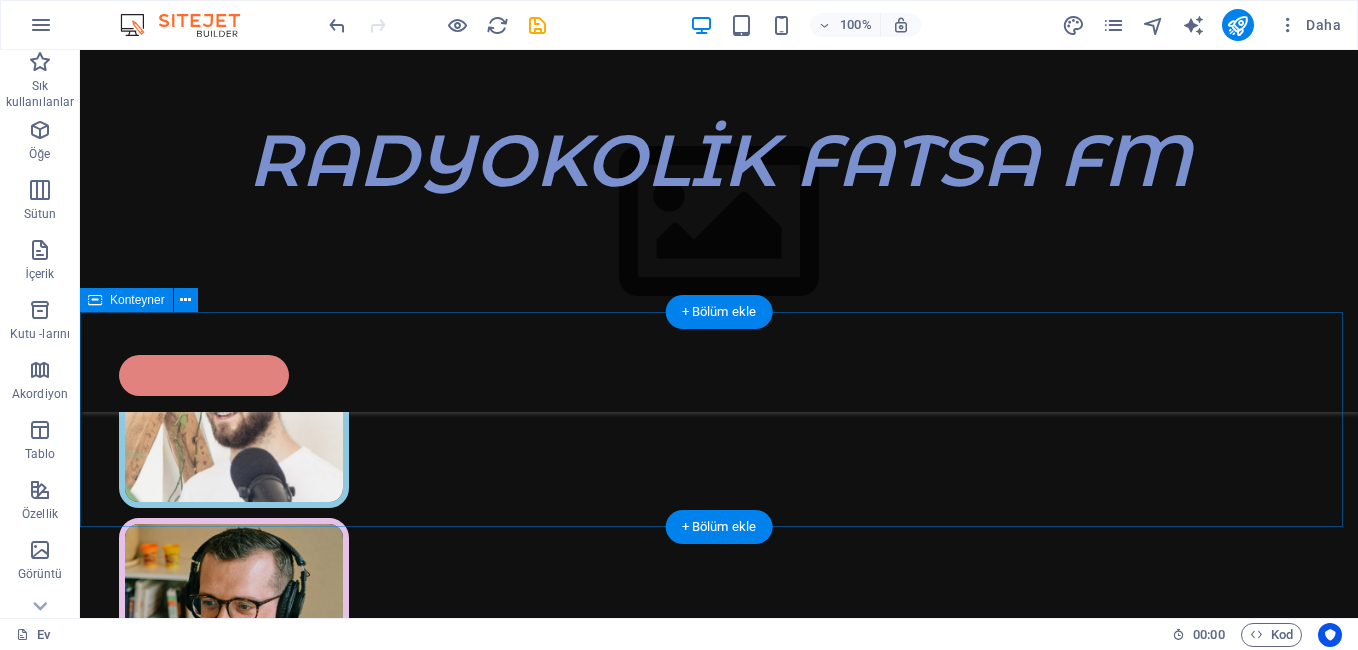 click on "Socials:" at bounding box center (719, 1371) 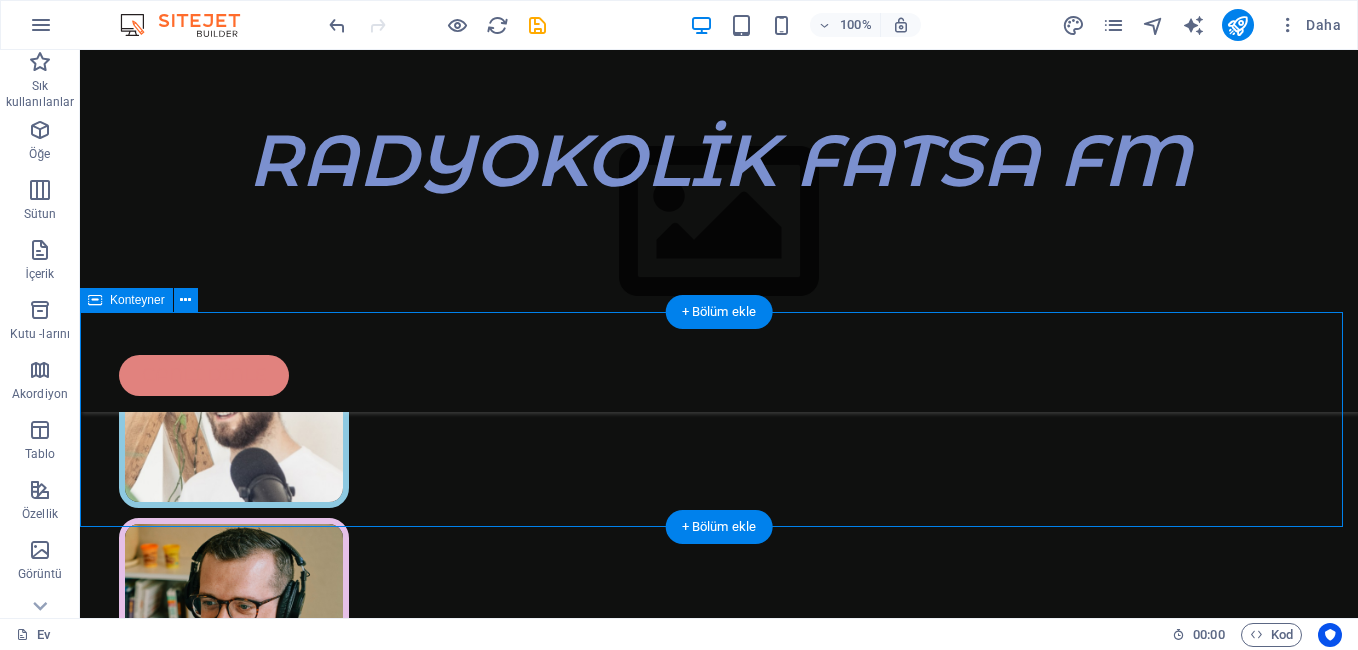 click on "Socials:" at bounding box center [719, 1371] 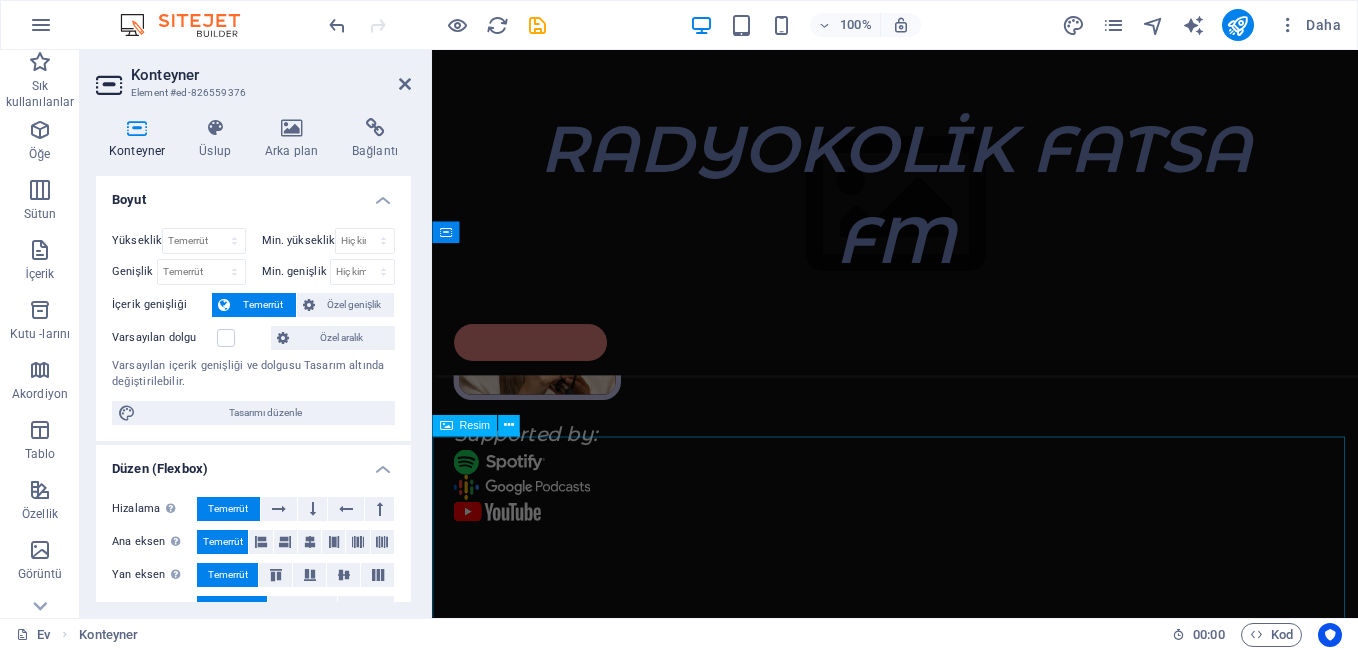 scroll, scrollTop: 2121, scrollLeft: 0, axis: vertical 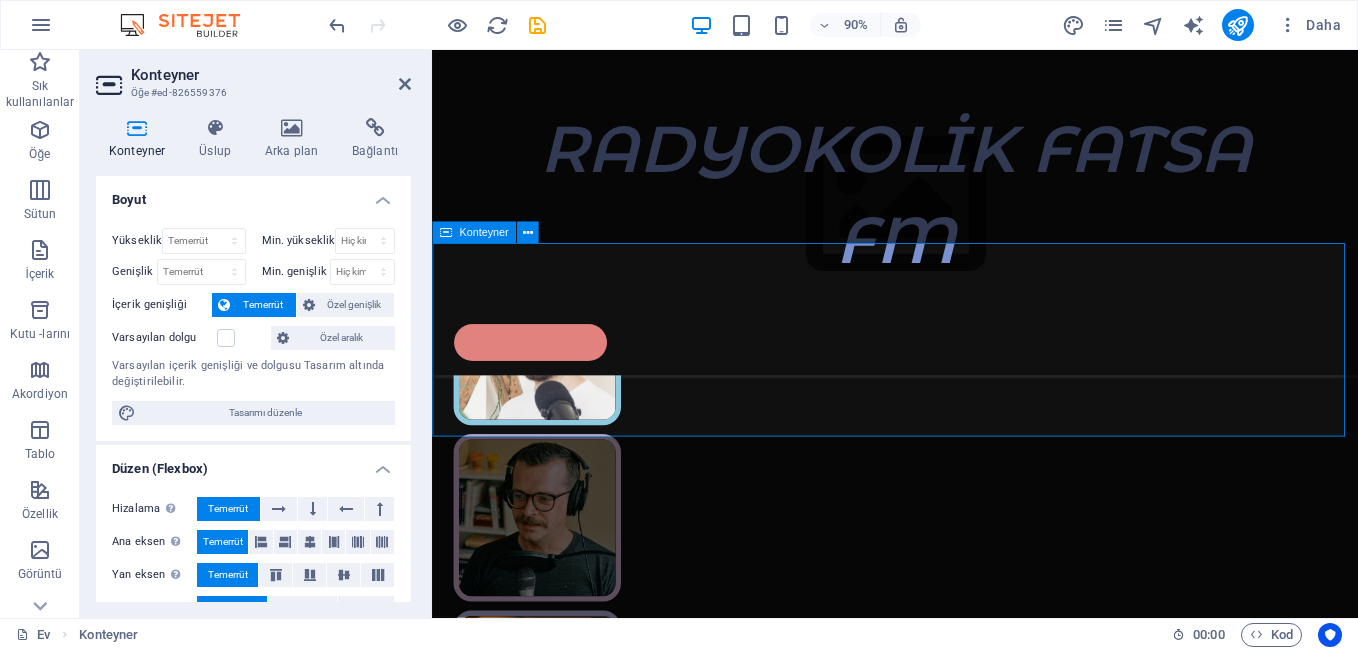 click on "Socials:" at bounding box center (946, 1242) 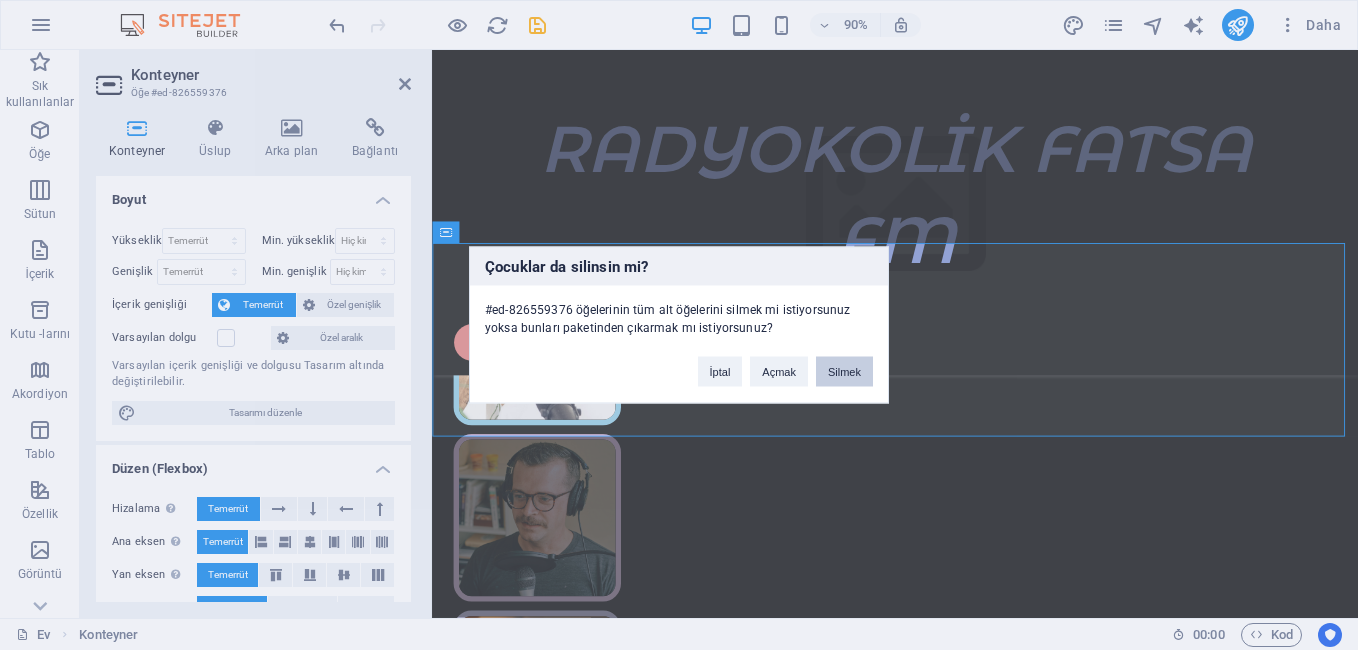 click on "Silmek" at bounding box center [844, 372] 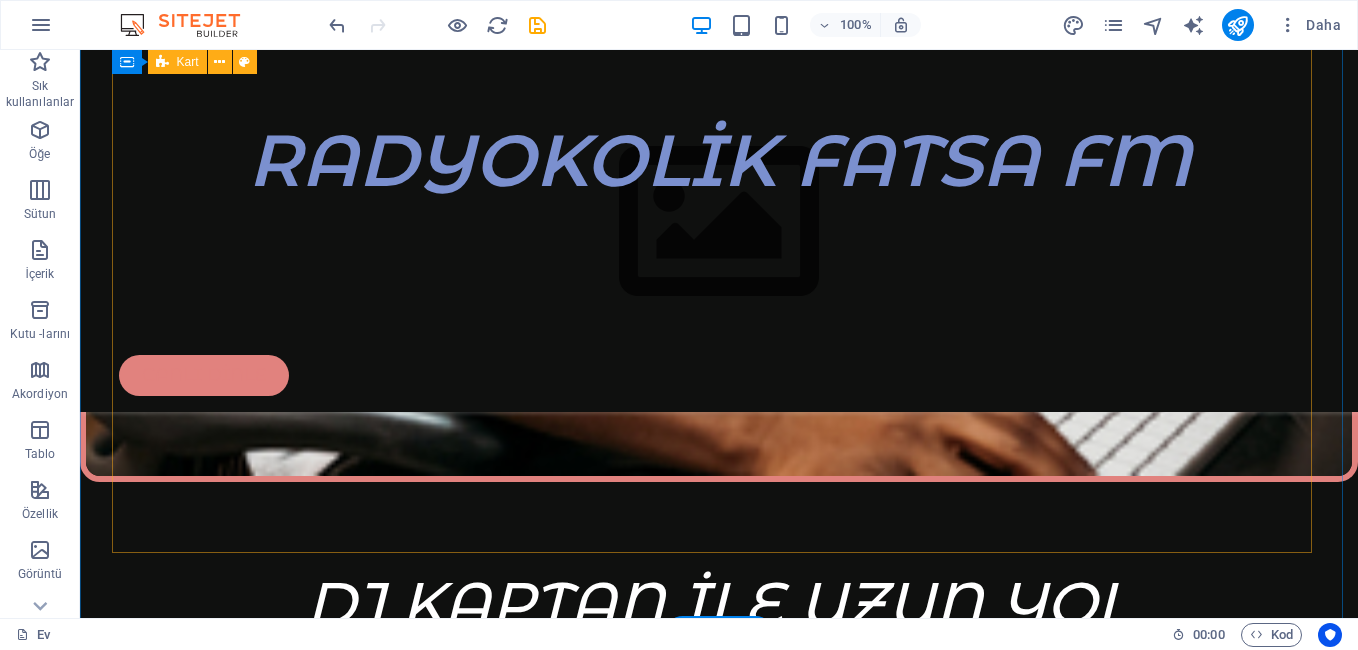 scroll, scrollTop: 4641, scrollLeft: 0, axis: vertical 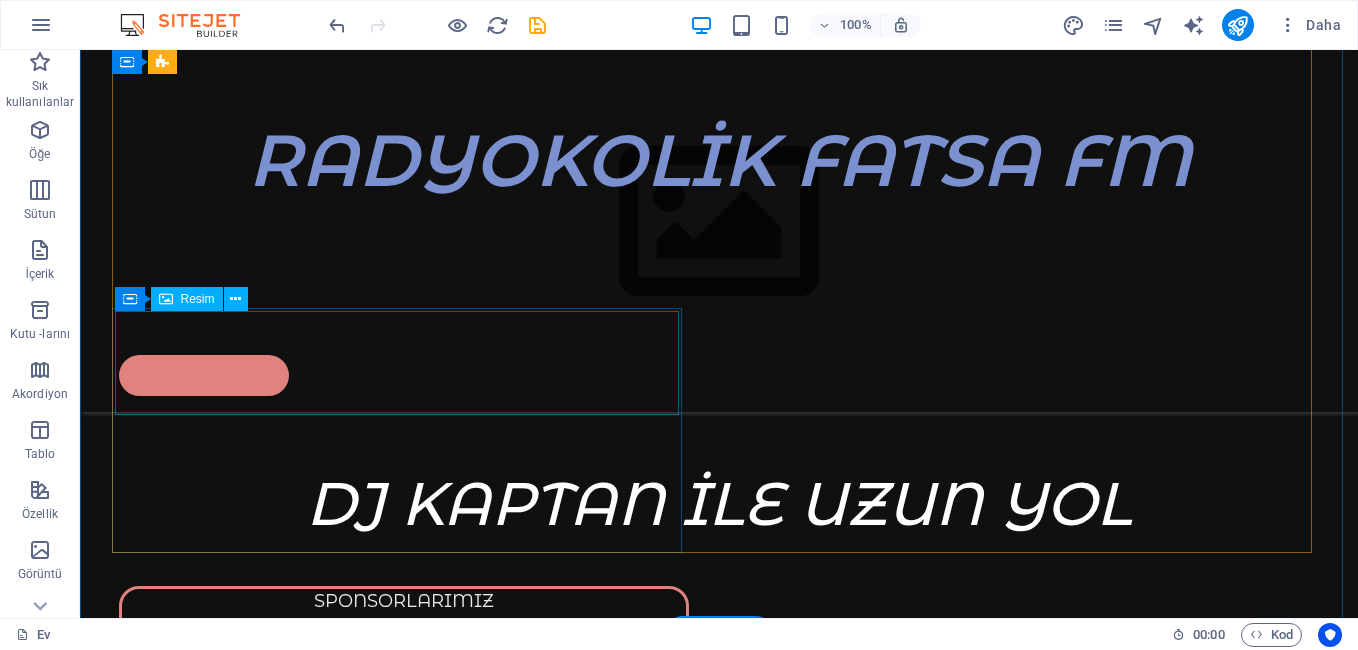 click at bounding box center (404, 1643) 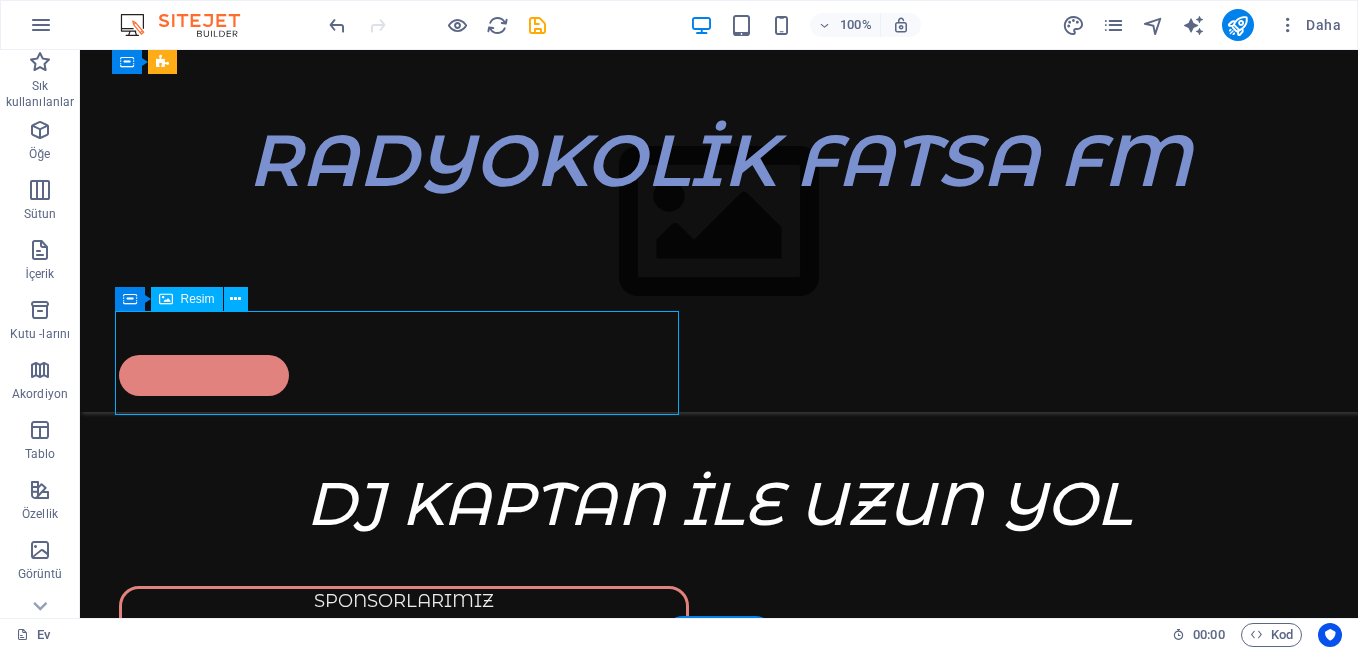 click at bounding box center [404, 1643] 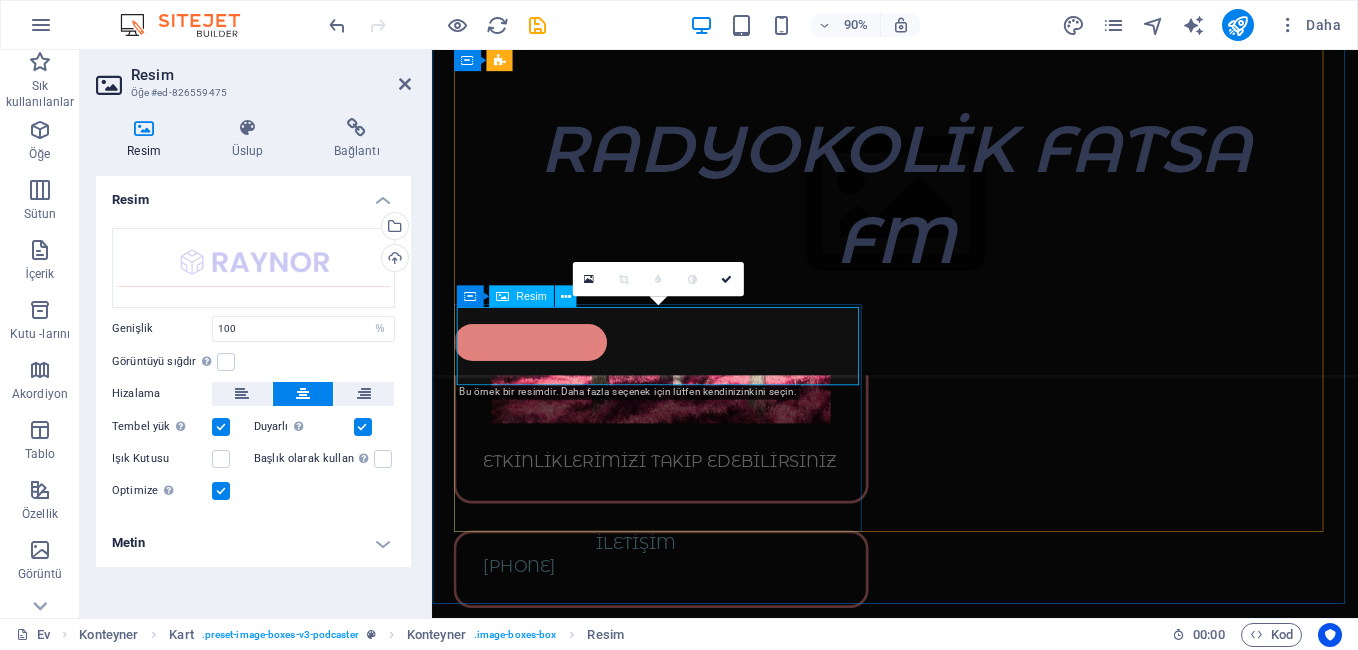 scroll, scrollTop: 3925, scrollLeft: 0, axis: vertical 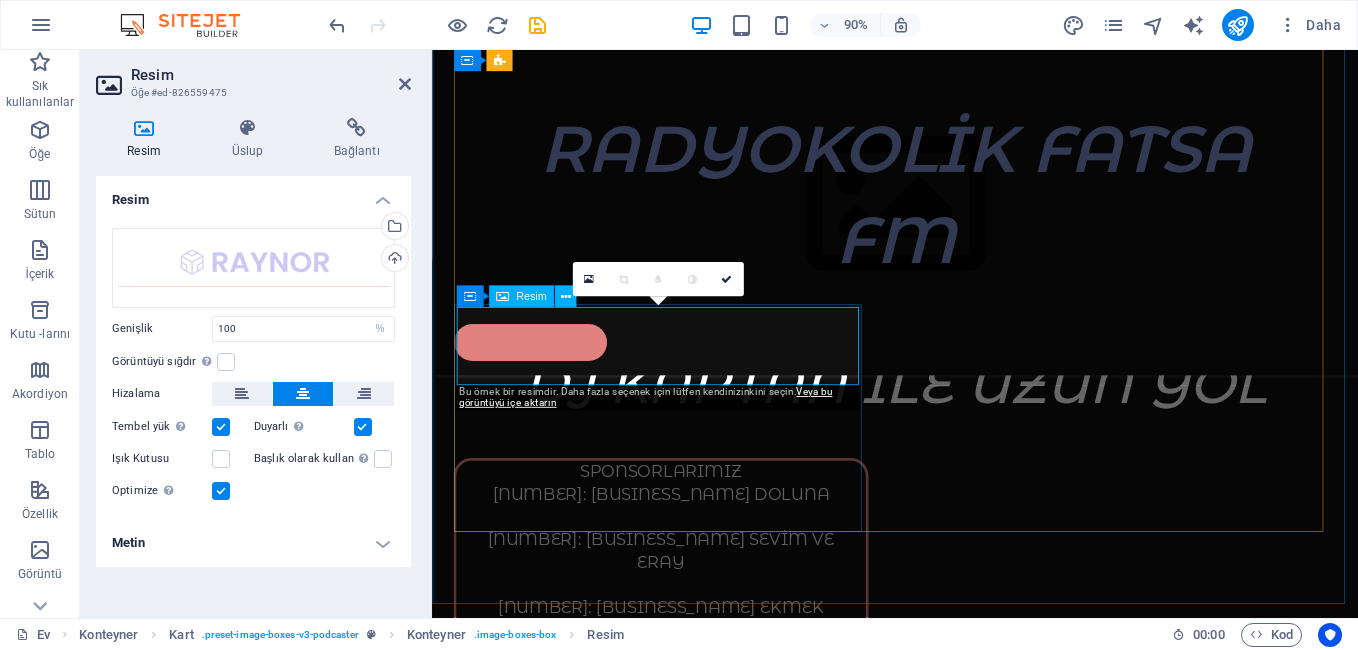 click at bounding box center [686, 1629] 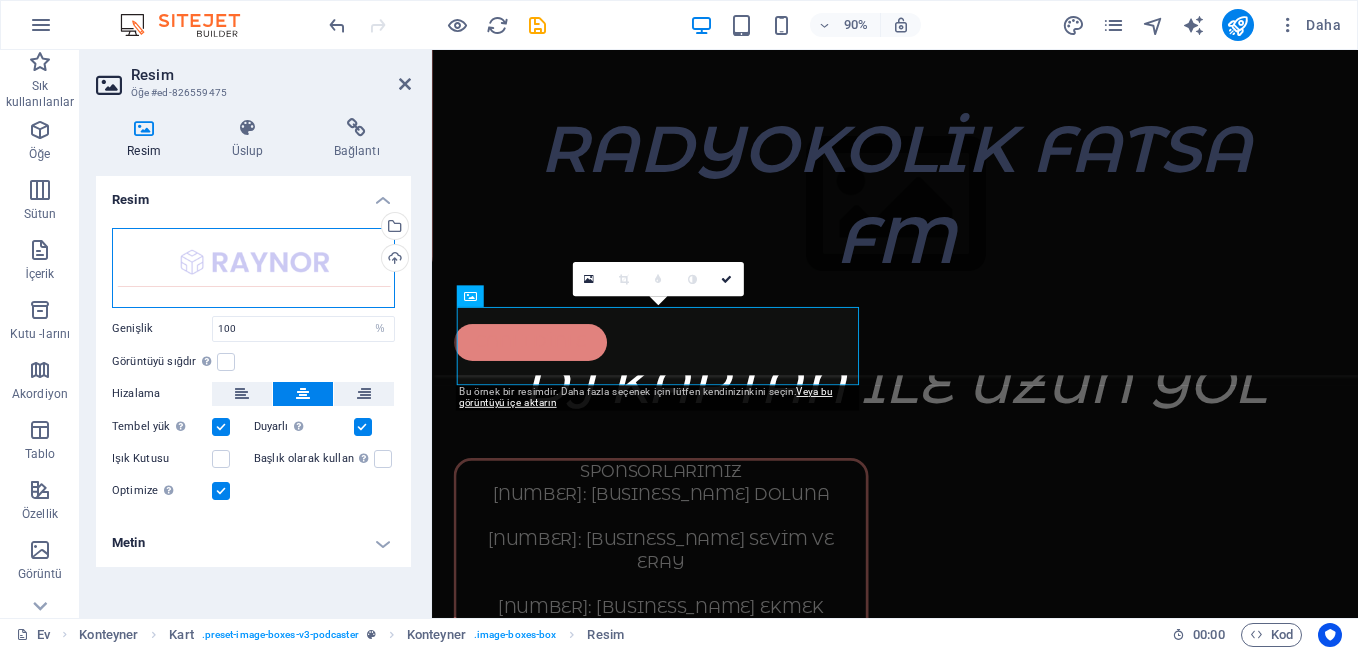 click on "Drag files here, click to choose files or select files from Files or our free stock photos & videos" at bounding box center [253, 268] 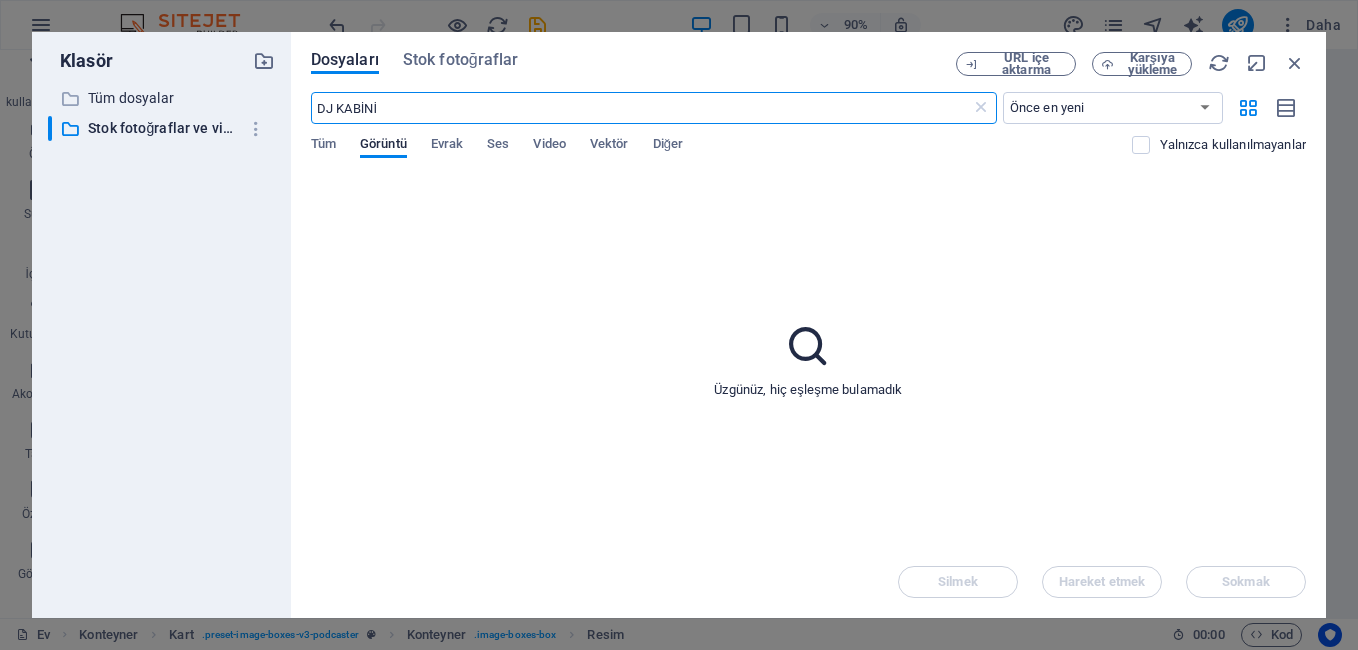 scroll, scrollTop: 4102, scrollLeft: 0, axis: vertical 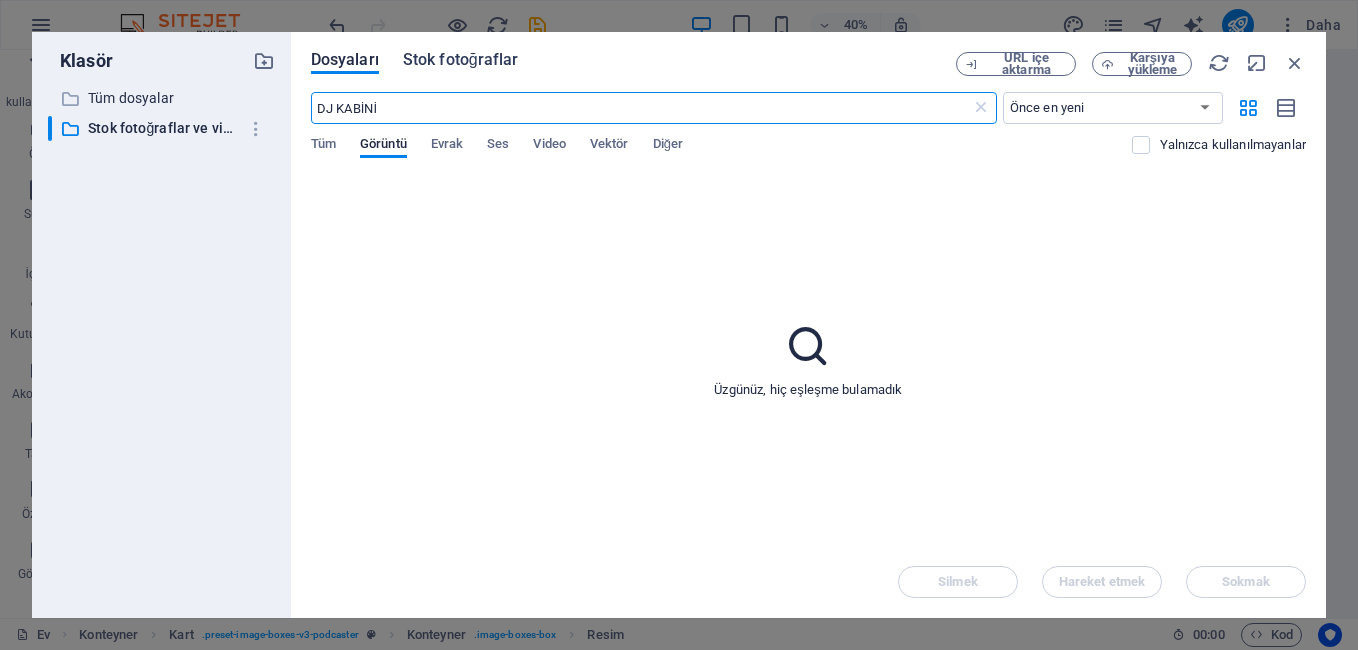 click on "Stok fotoğraflar" at bounding box center (461, 60) 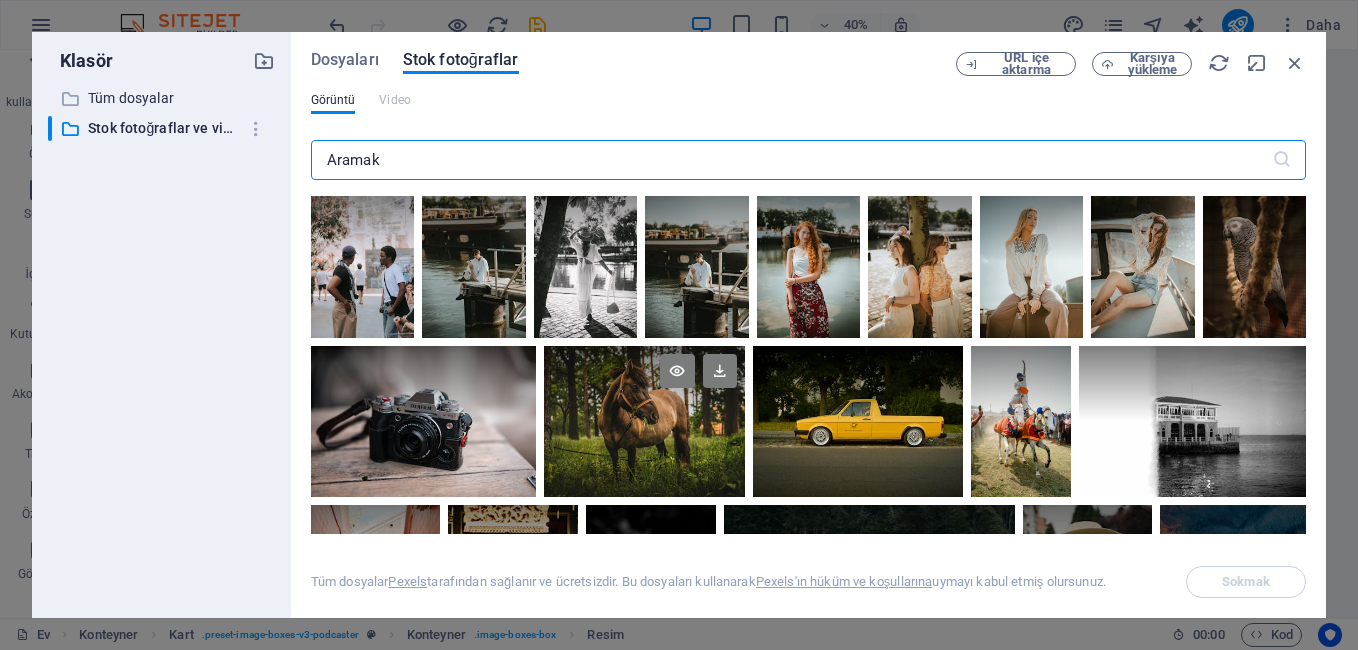 scroll, scrollTop: 5400, scrollLeft: 0, axis: vertical 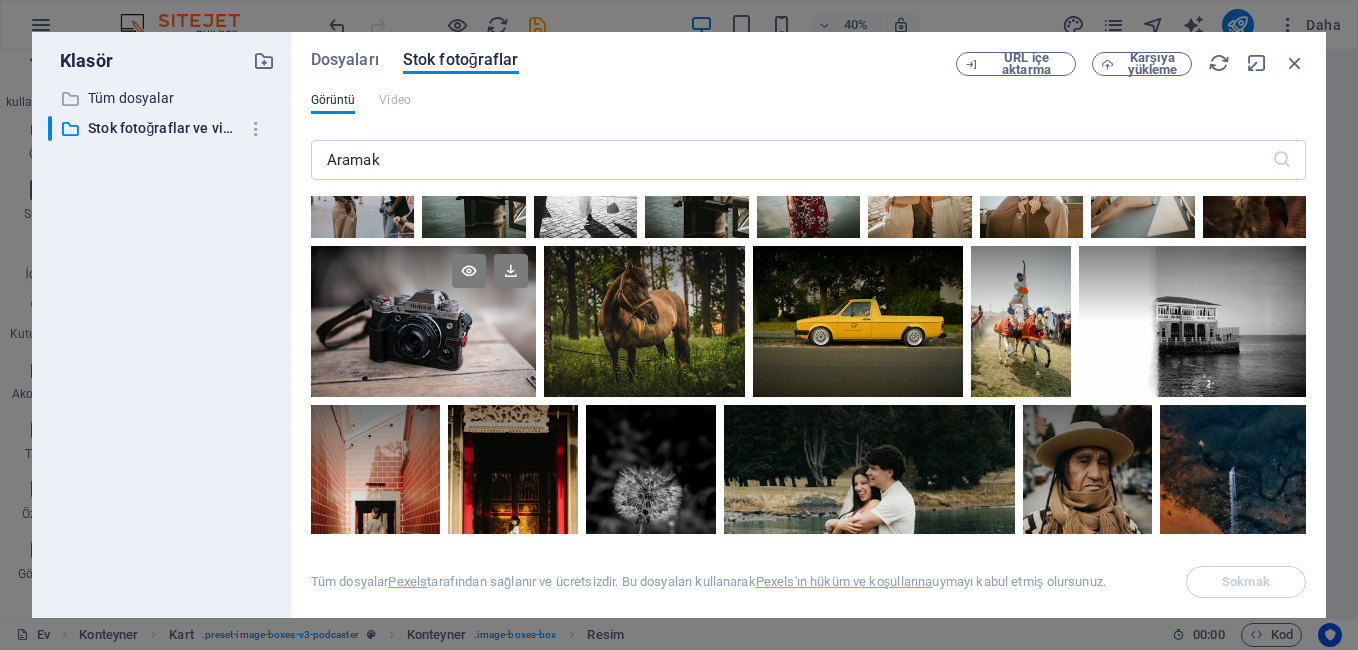 click at bounding box center (423, 321) 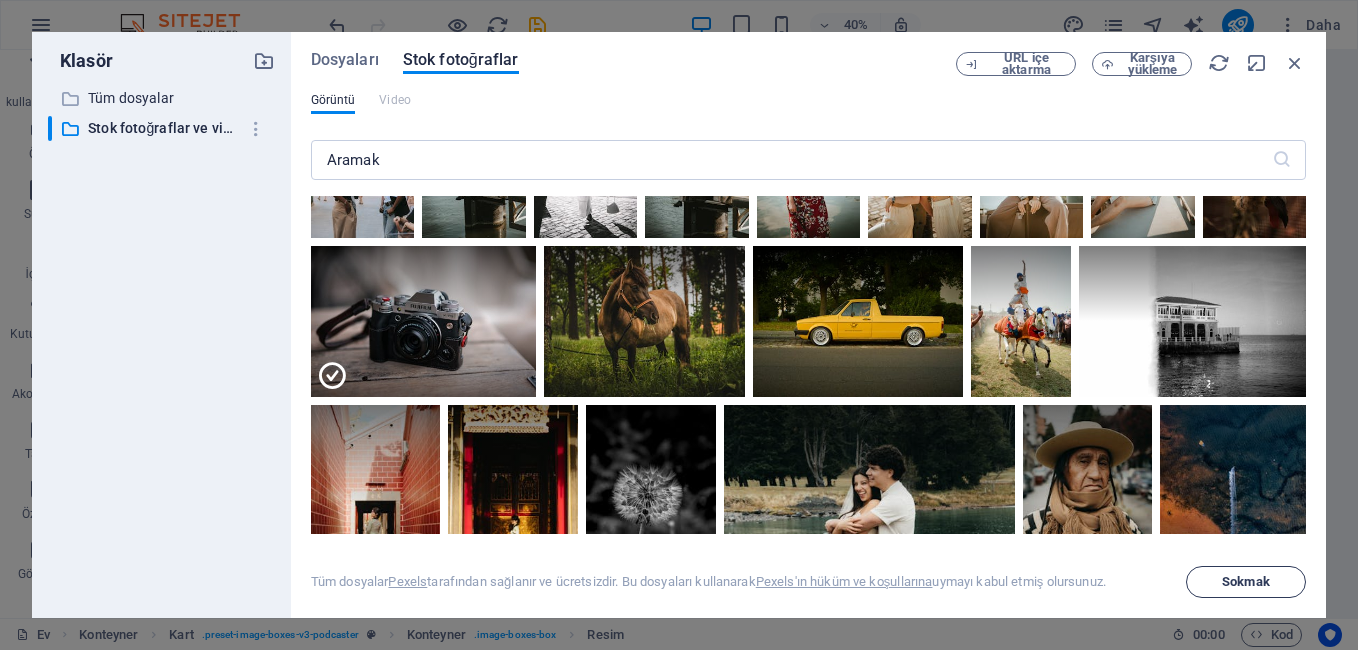 click on "Sokmak" at bounding box center [1246, 582] 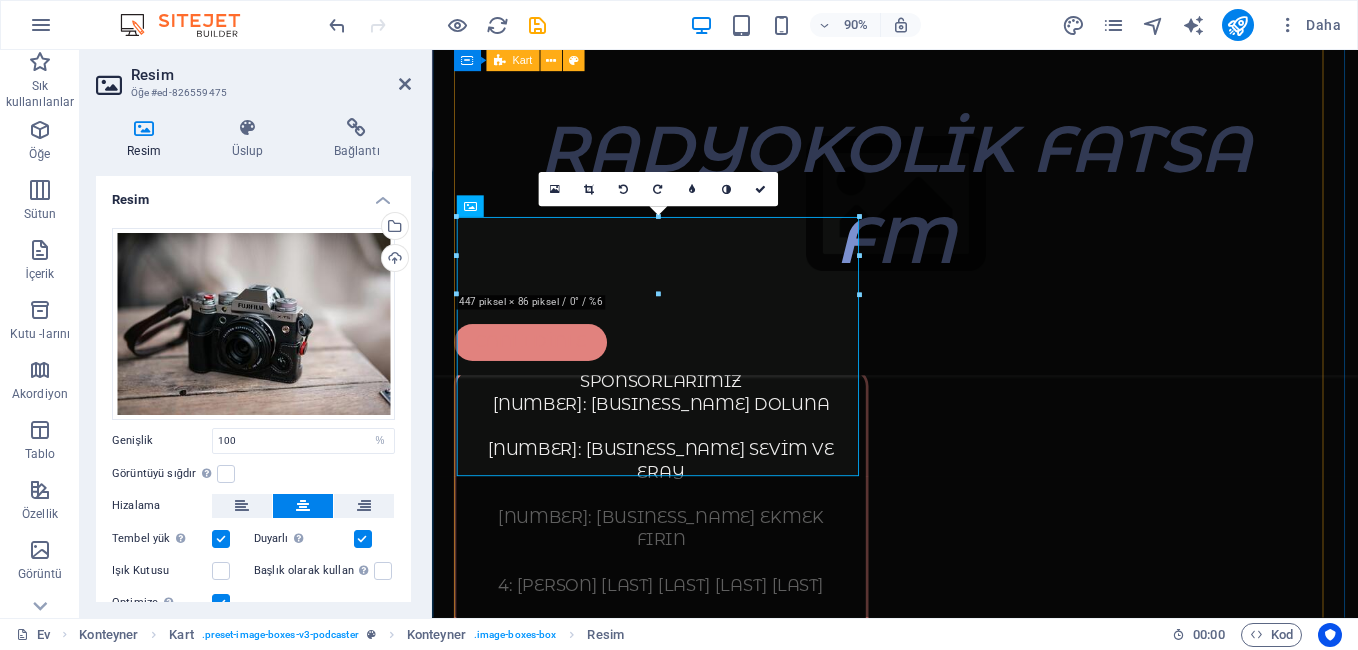 scroll, scrollTop: 4125, scrollLeft: 0, axis: vertical 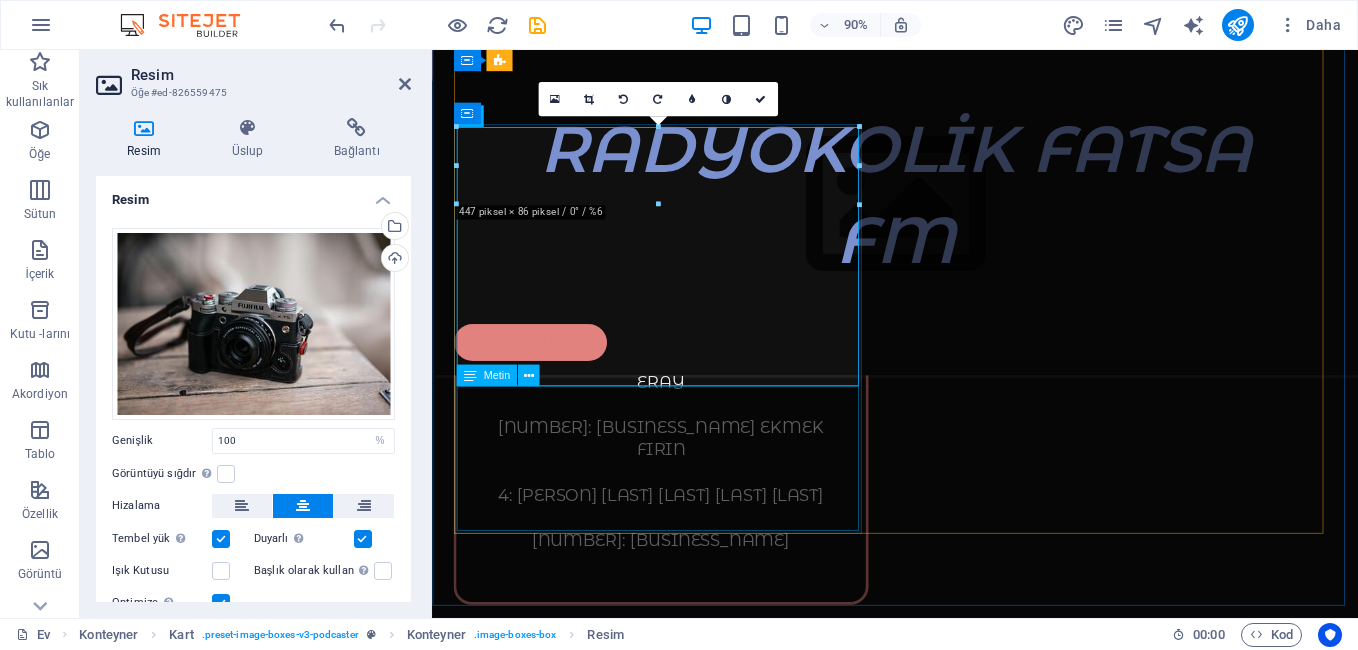 click on "Quis dictum cursus faucibus mattis dignisim. Pellentes que purus in sed sodales in mauris molestie. Eleifend estco sctetur interdum eu in auctor." at bounding box center (686, 1759) 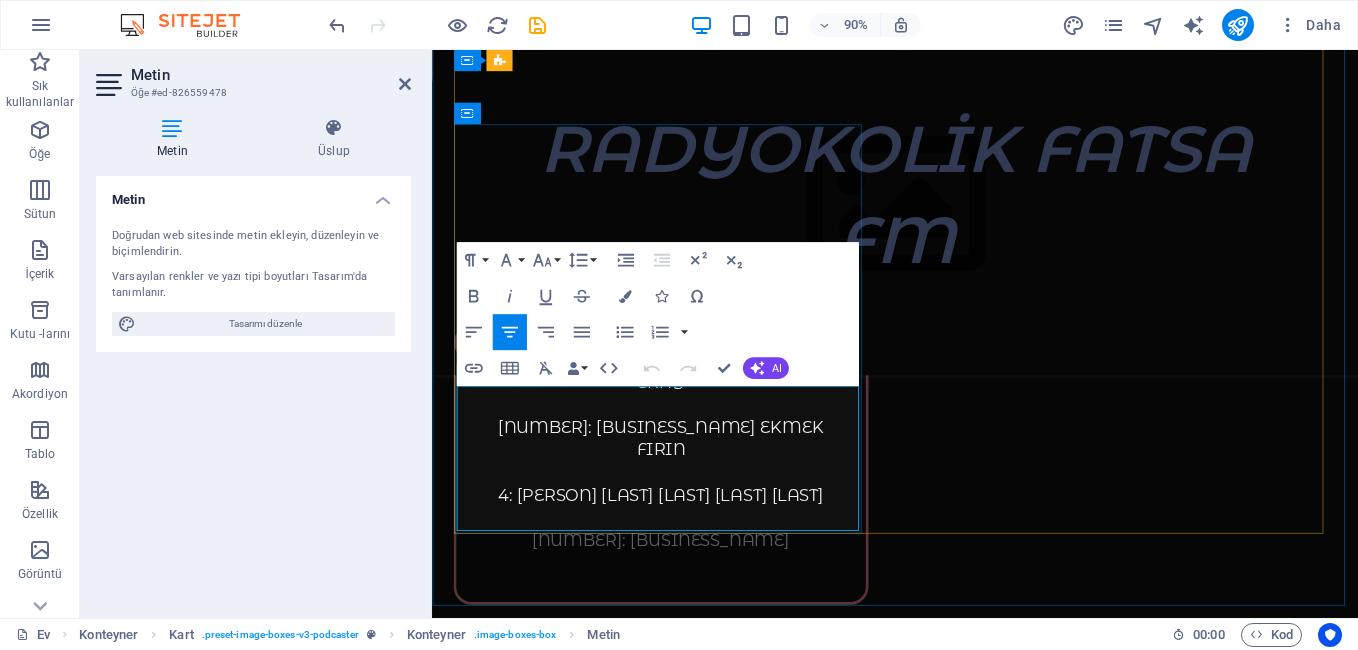 drag, startPoint x: 819, startPoint y: 539, endPoint x: 515, endPoint y: 472, distance: 311.2957 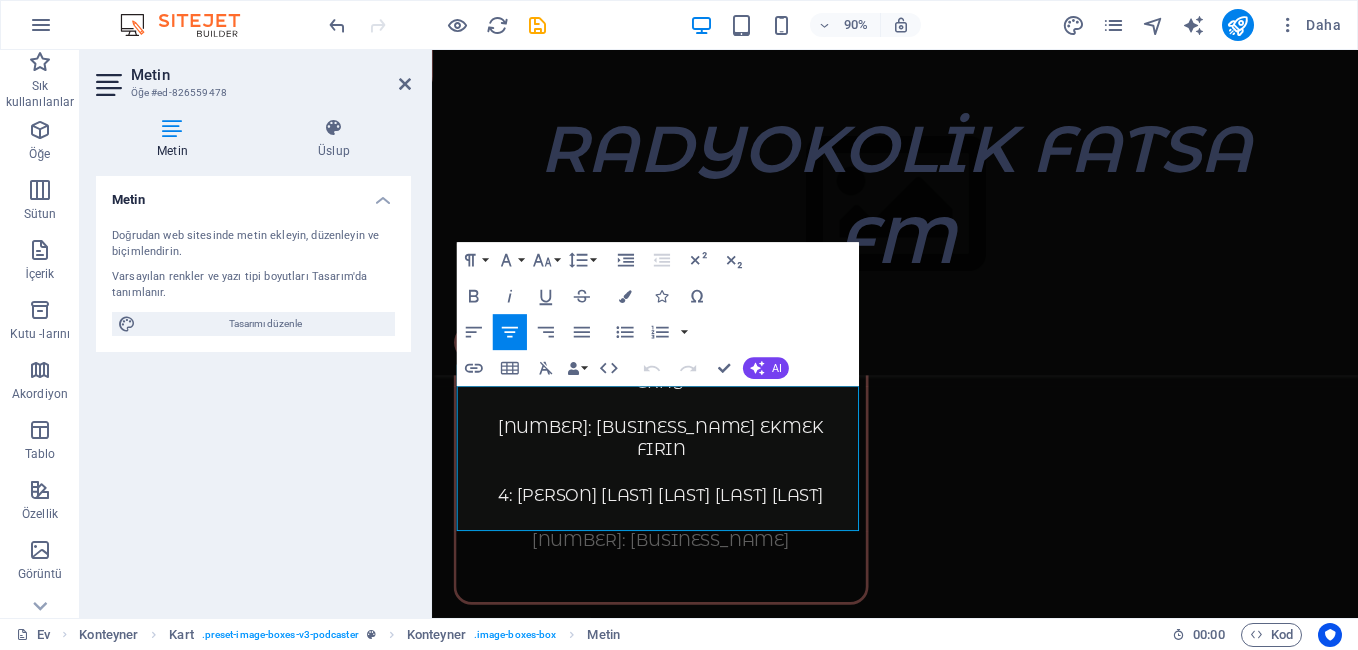 type 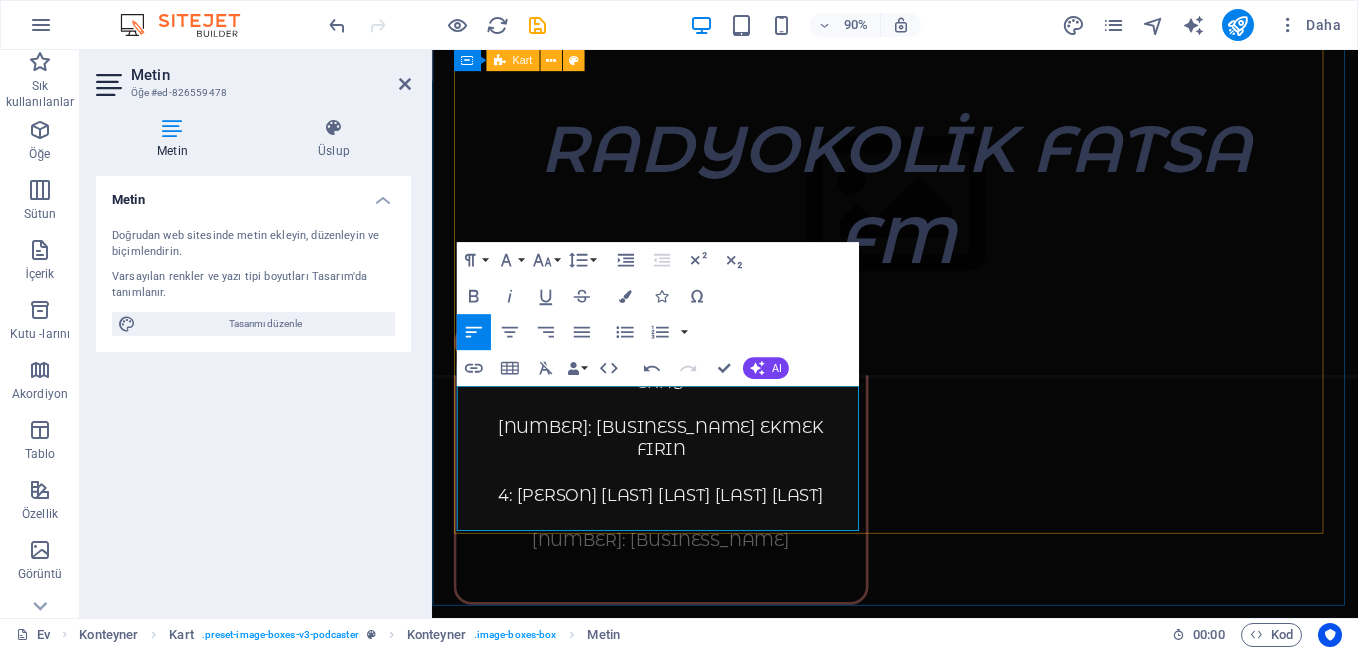 click on "SPONSORLARIMIZ 1: HÜNKAR RESTAURANT DOLUNA           2: SERAY CAFE SEVİM VE ERAY     3: SERİN EKŞİMAYA EKMEK FIRIN              4: YILMAZ GSM TAMİRİ ALIM SATIM                  5: YURTTAŞLAR FINDIK ETKİNLİKLERİMİZİ TAKİP                                                                   EDEBİLİRSİNİZ                             İLETİŞİM                       0543 924 27 61                           LÜTFEN BİZİMLE PAYLAŞMAK İSTEDİKLERİNİZİ VE ETKİNLİKLER VE YAYIN AKIŞI İLE İLGİLİ ÖNERİLERİNİZİ PAYLAŞINIZ...      LÜTFEN BURADA ÇEKTİGİNİZ MÜKEMMEL RESİMLERİNİZİ PAYLAŞIN BİZLERDE SİZİN İÇİN YAYINLAYALIM ​           admin@radyokolikfatsa.info" at bounding box center (946, 1073) 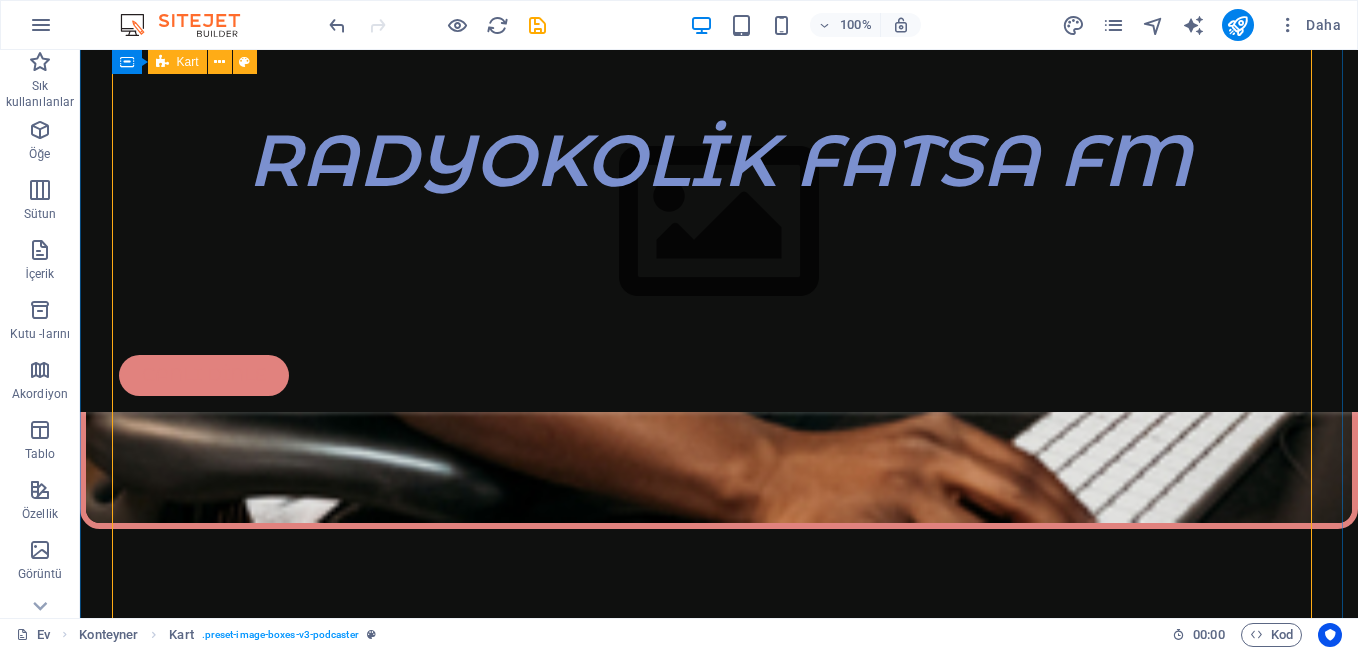 scroll, scrollTop: 4594, scrollLeft: 0, axis: vertical 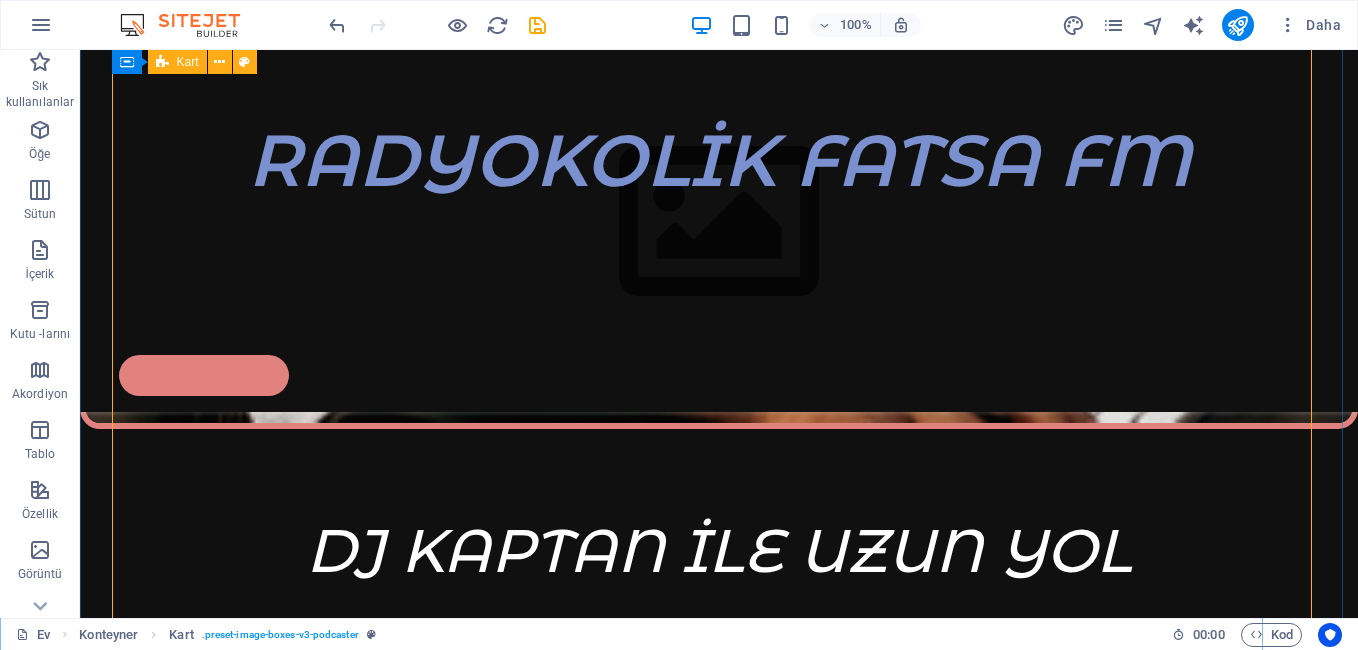 click on "SPONSORLARIMIZ 1: HÜNKAR RESTAURANT DOLUNA           2: SERAY CAFE SEVİM VE ERAY     3: SERİN EKŞİMAYA EKMEK FIRIN              4: YILMAZ GSM TAMİRİ ALIM SATIM                  5: YURTTAŞLAR FINDIK ETKİNLİKLERİMİZİ TAKİP                                                                   EDEBİLİRSİNİZ                             İLETİŞİM                       0543 924 27 61                           LÜTFEN BİZİMLE PAYLAŞMAK İSTEDİKLERİNİZİ VE ETKİNLİKLER VE YAYIN AKIŞI İLE İLGİLİ ÖNERİLERİNİZİ PAYLAŞINIZ...      LÜTFEN BURADA ÇEKTİGİNİZ MÜKEMMEL RESİMLERİNİZİ PAYLAŞIN BİZLERDE SİZİN İÇİN YAYINLAYALIM            admin@radyokolikfatsa.info" at bounding box center [719, 1401] 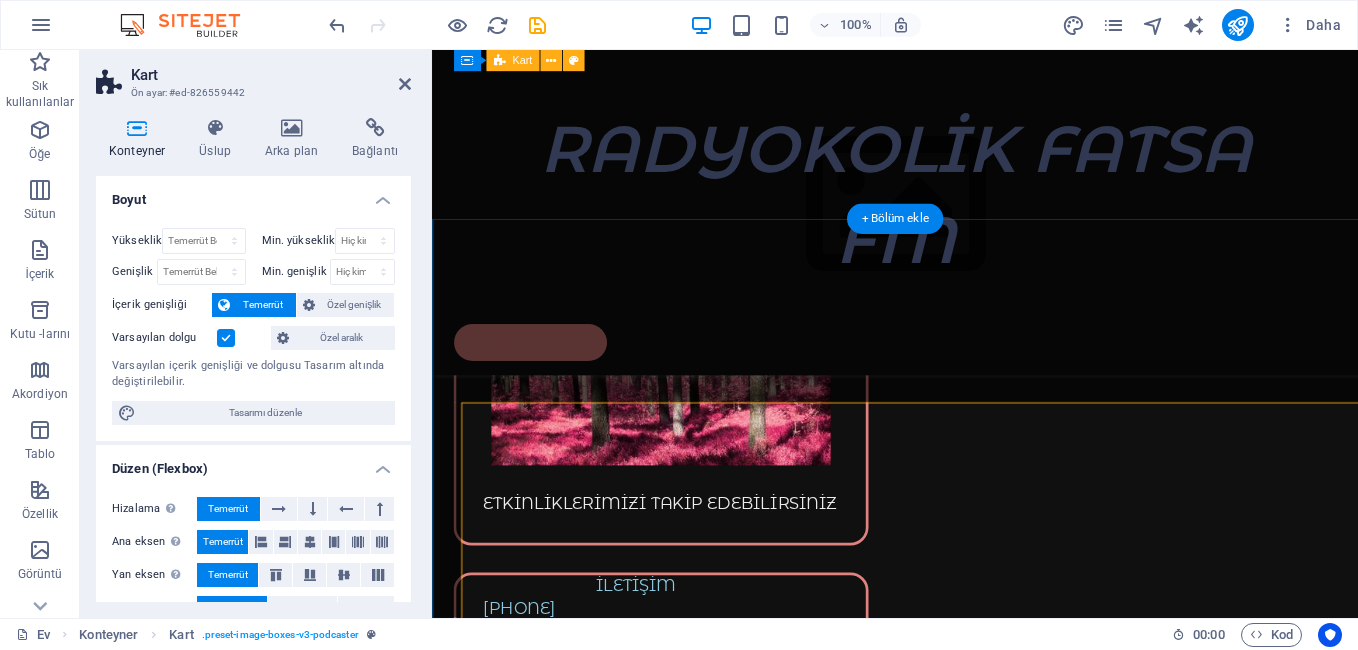 scroll, scrollTop: 3878, scrollLeft: 0, axis: vertical 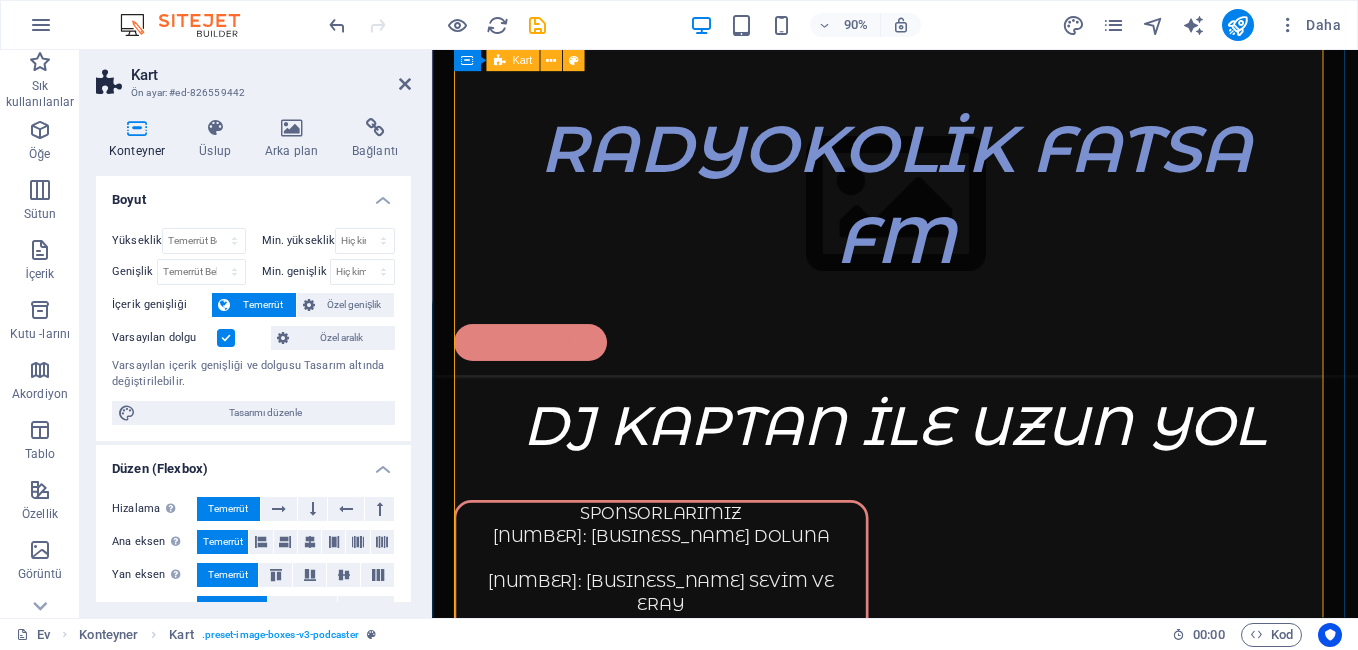 click on "SPONSORLARIMIZ 1: HÜNKAR RESTAURANT DOLUNA           2: SERAY CAFE SEVİM VE ERAY     3: SERİN EKŞİMAYA EKMEK FIRIN              4: YILMAZ GSM TAMİRİ ALIM SATIM                  5: YURTTAŞLAR FINDIK ETKİNLİKLERİMİZİ TAKİP                                                                   EDEBİLİRSİNİZ                             İLETİŞİM                       0543 924 27 61                           LÜTFEN BİZİMLE PAYLAŞMAK İSTEDİKLERİNİZİ VE ETKİNLİKLER VE YAYIN AKIŞI İLE İLGİLİ ÖNERİLERİNİZİ PAYLAŞINIZ...      LÜTFEN BURADA ÇEKTİGİNİZ MÜKEMMEL RESİMLERİNİZİ PAYLAŞIN BİZLERDE SİZİN İÇİN YAYINLAYALIM            admin@radyokolikfatsa.info" at bounding box center (946, 1320) 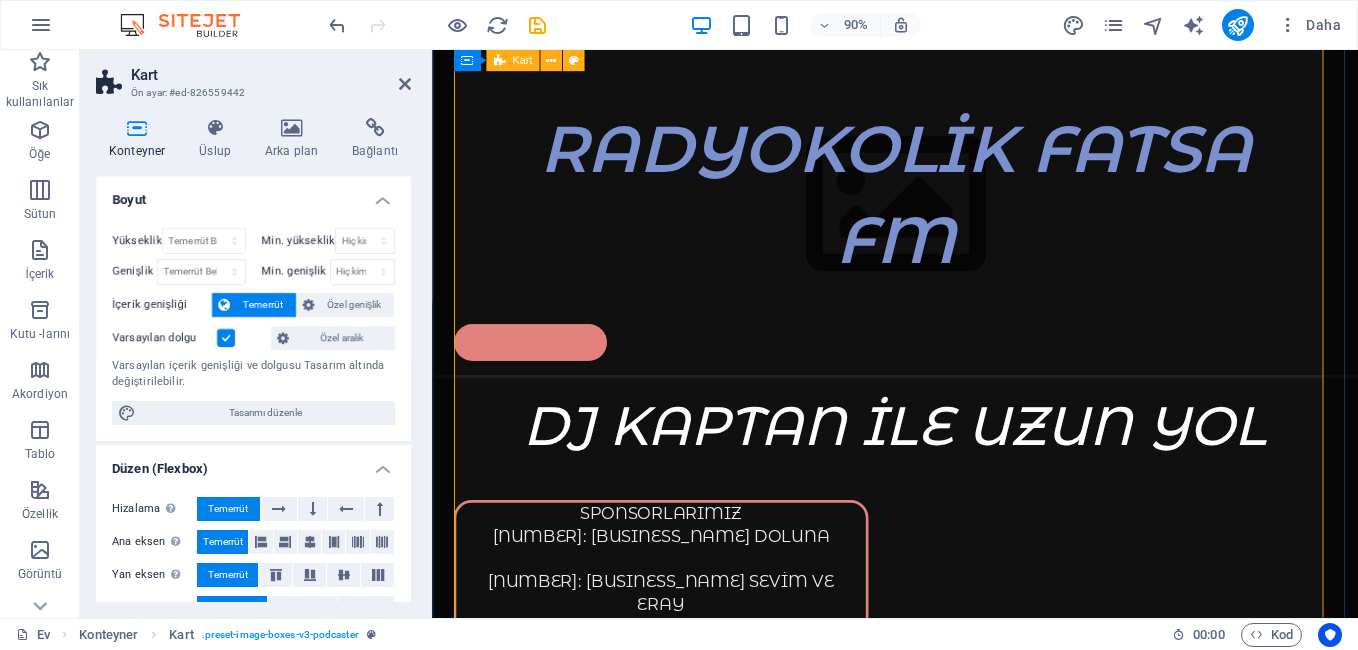 click on "SPONSORLARIMIZ 1: HÜNKAR RESTAURANT DOLUNA           2: SERAY CAFE SEVİM VE ERAY     3: SERİN EKŞİMAYA EKMEK FIRIN              4: YILMAZ GSM TAMİRİ ALIM SATIM                  5: YURTTAŞLAR FINDIK ETKİNLİKLERİMİZİ TAKİP                                                                   EDEBİLİRSİNİZ                             İLETİŞİM                       0543 924 27 61                           LÜTFEN BİZİMLE PAYLAŞMAK İSTEDİKLERİNİZİ VE ETKİNLİKLER VE YAYIN AKIŞI İLE İLGİLİ ÖNERİLERİNİZİ PAYLAŞINIZ...      LÜTFEN BURADA ÇEKTİGİNİZ MÜKEMMEL RESİMLERİNİZİ PAYLAŞIN BİZLERDE SİZİN İÇİN YAYINLAYALIM            admin@radyokolikfatsa.info" at bounding box center (946, 1320) 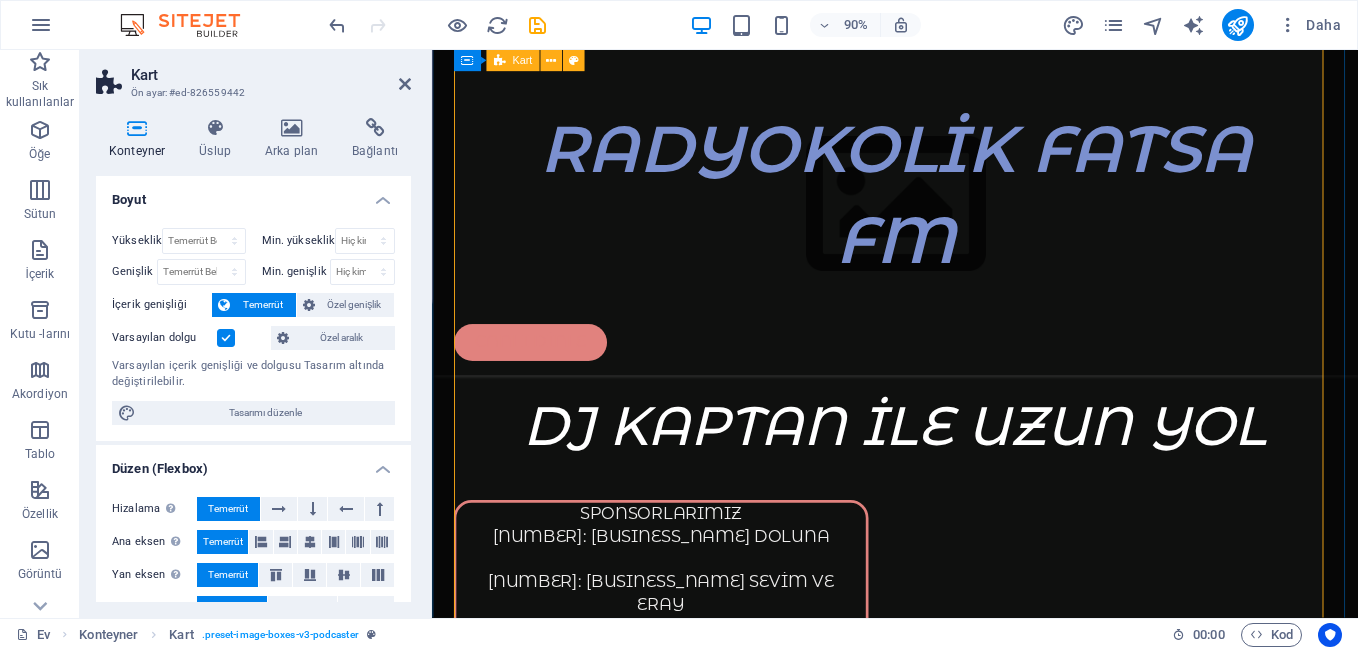 click on "SPONSORLARIMIZ 1: HÜNKAR RESTAURANT DOLUNA           2: SERAY CAFE SEVİM VE ERAY     3: SERİN EKŞİMAYA EKMEK FIRIN              4: YILMAZ GSM TAMİRİ ALIM SATIM                  5: YURTTAŞLAR FINDIK ETKİNLİKLERİMİZİ TAKİP                                                                   EDEBİLİRSİNİZ                             İLETİŞİM                       0543 924 27 61                           LÜTFEN BİZİMLE PAYLAŞMAK İSTEDİKLERİNİZİ VE ETKİNLİKLER VE YAYIN AKIŞI İLE İLGİLİ ÖNERİLERİNİZİ PAYLAŞINIZ...      LÜTFEN BURADA ÇEKTİGİNİZ MÜKEMMEL RESİMLERİNİZİ PAYLAŞIN BİZLERDE SİZİN İÇİN YAYINLAYALIM            admin@radyokolikfatsa.info" at bounding box center [946, 1320] 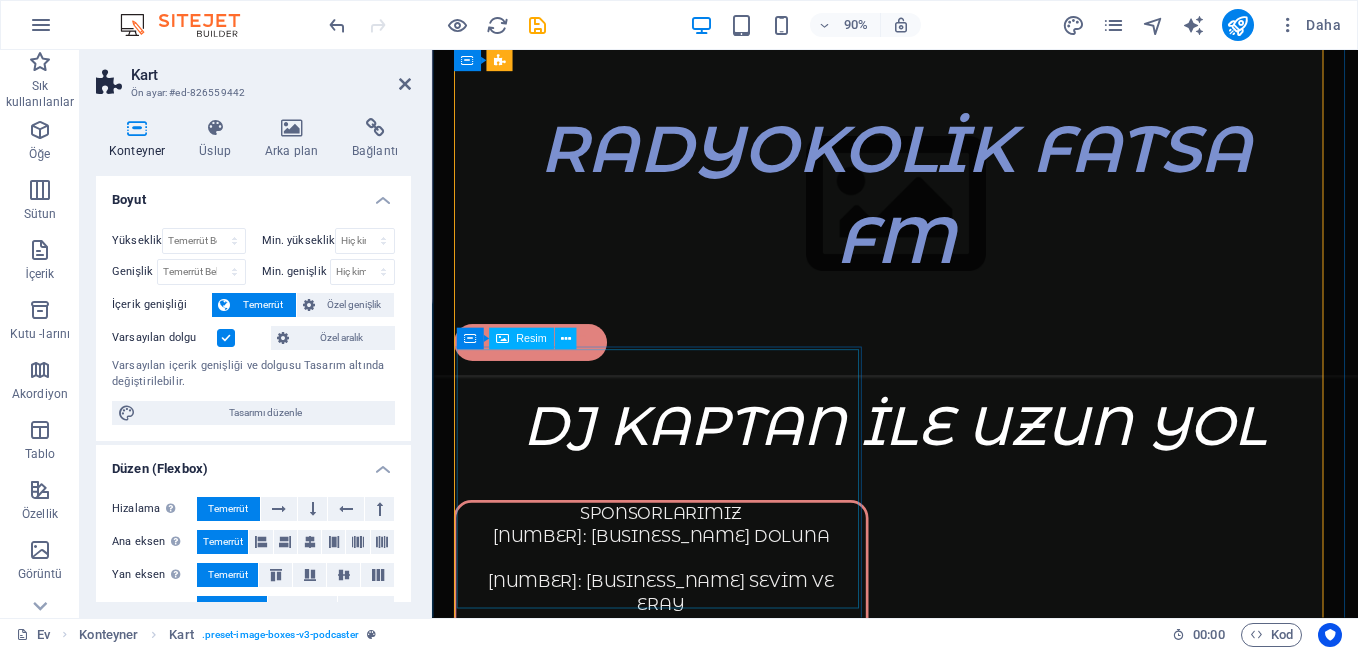 click at bounding box center [686, 1779] 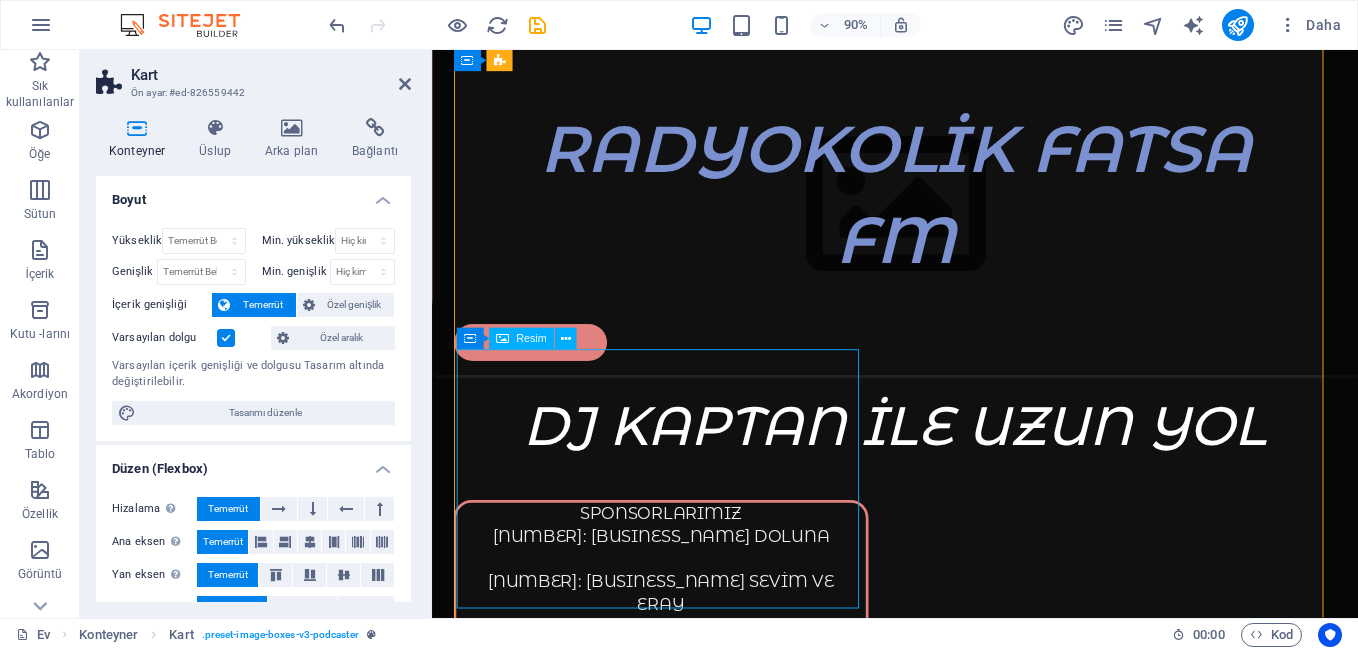 click at bounding box center [686, 1779] 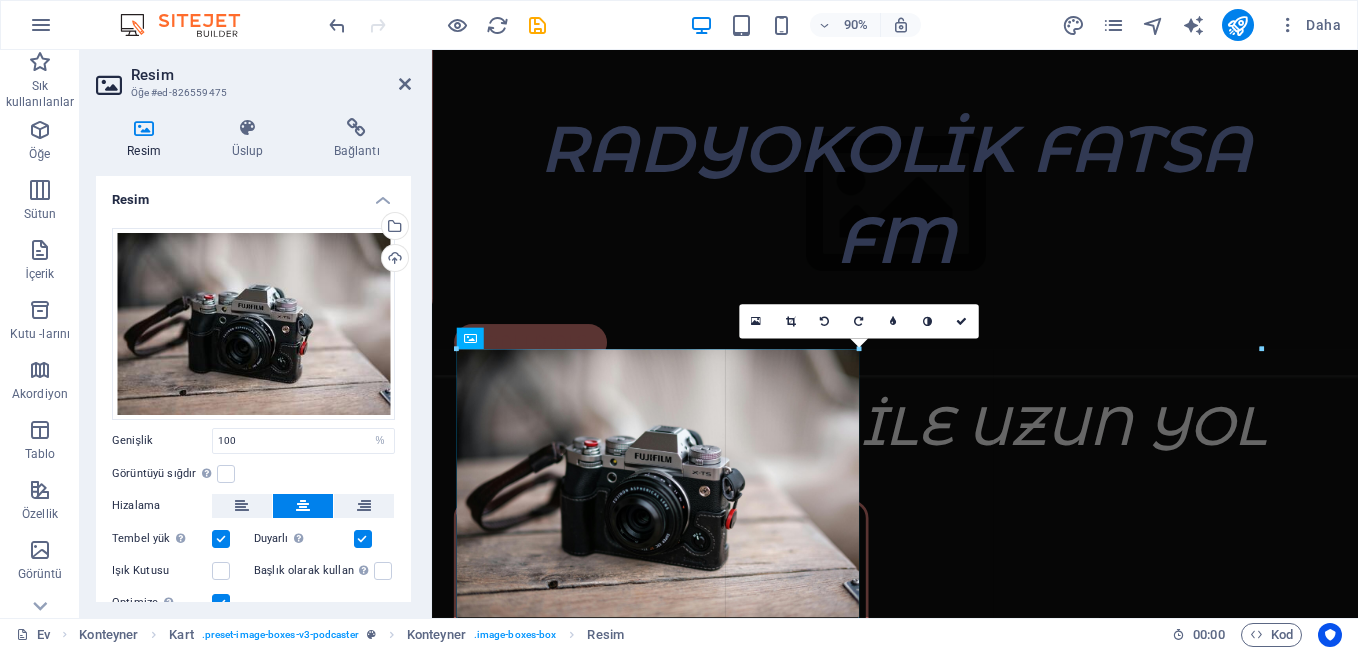 drag, startPoint x: 860, startPoint y: 479, endPoint x: 1316, endPoint y: 485, distance: 456.03946 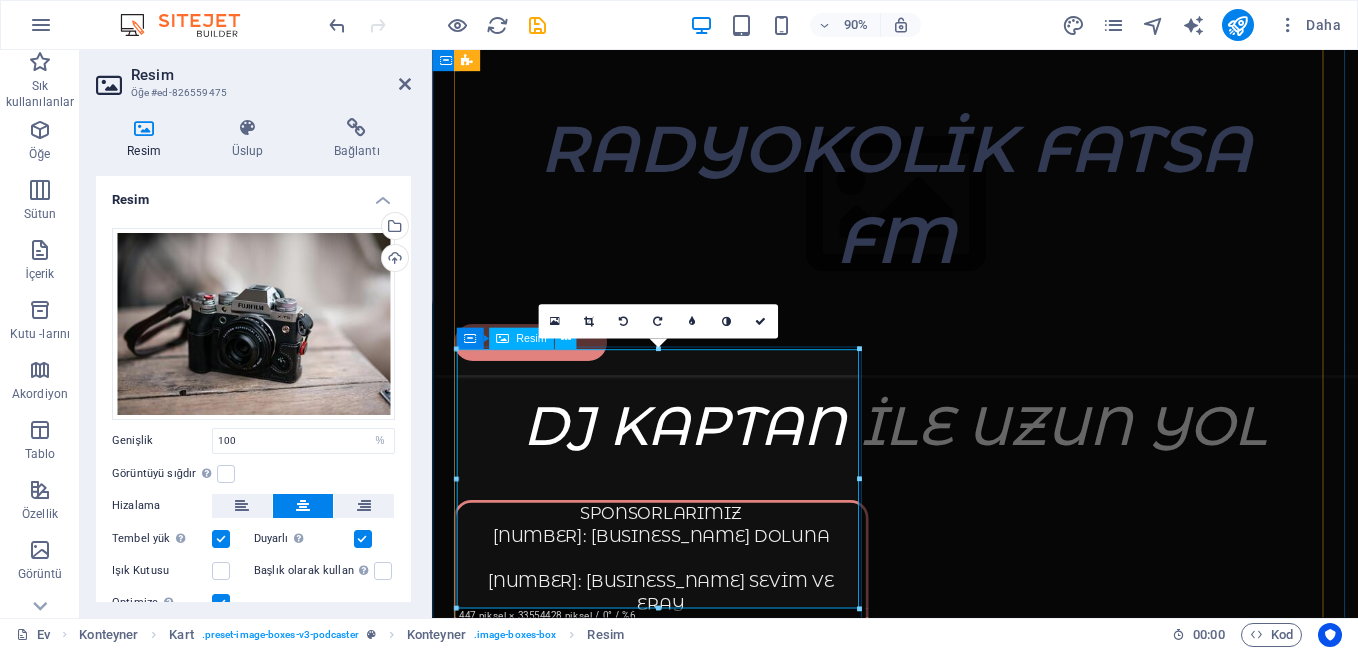click at bounding box center [686, 1779] 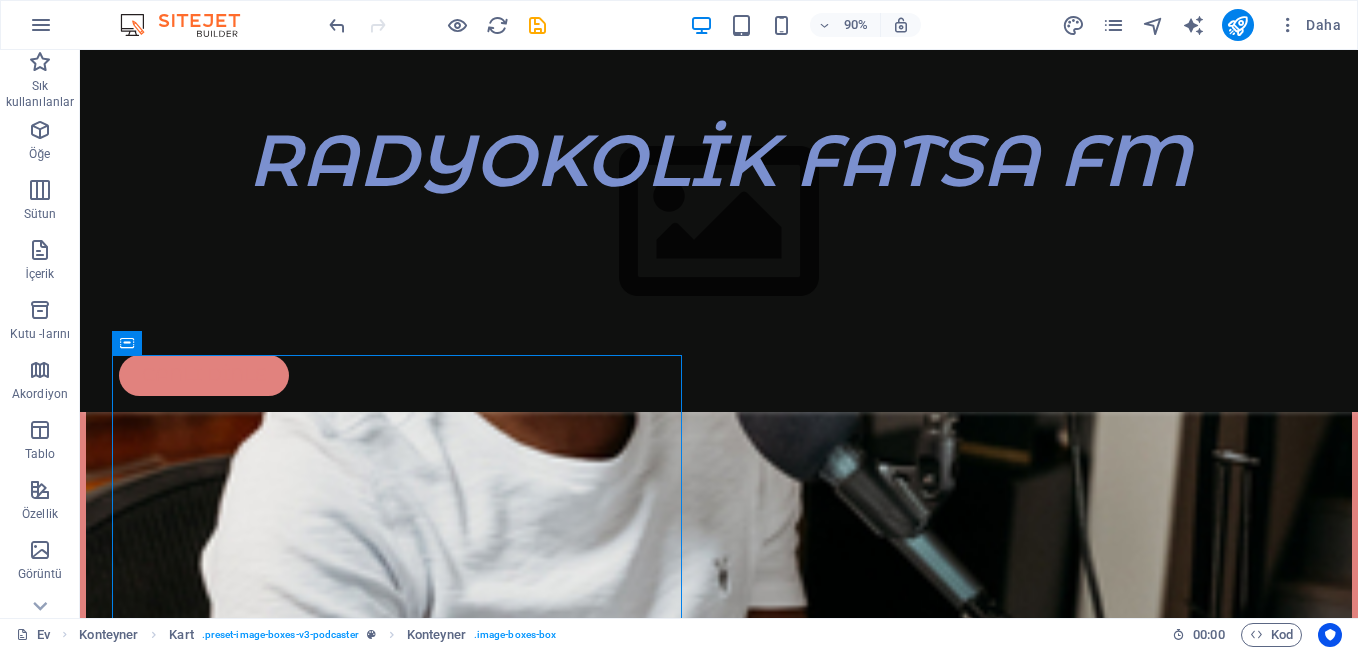 scroll, scrollTop: 4594, scrollLeft: 0, axis: vertical 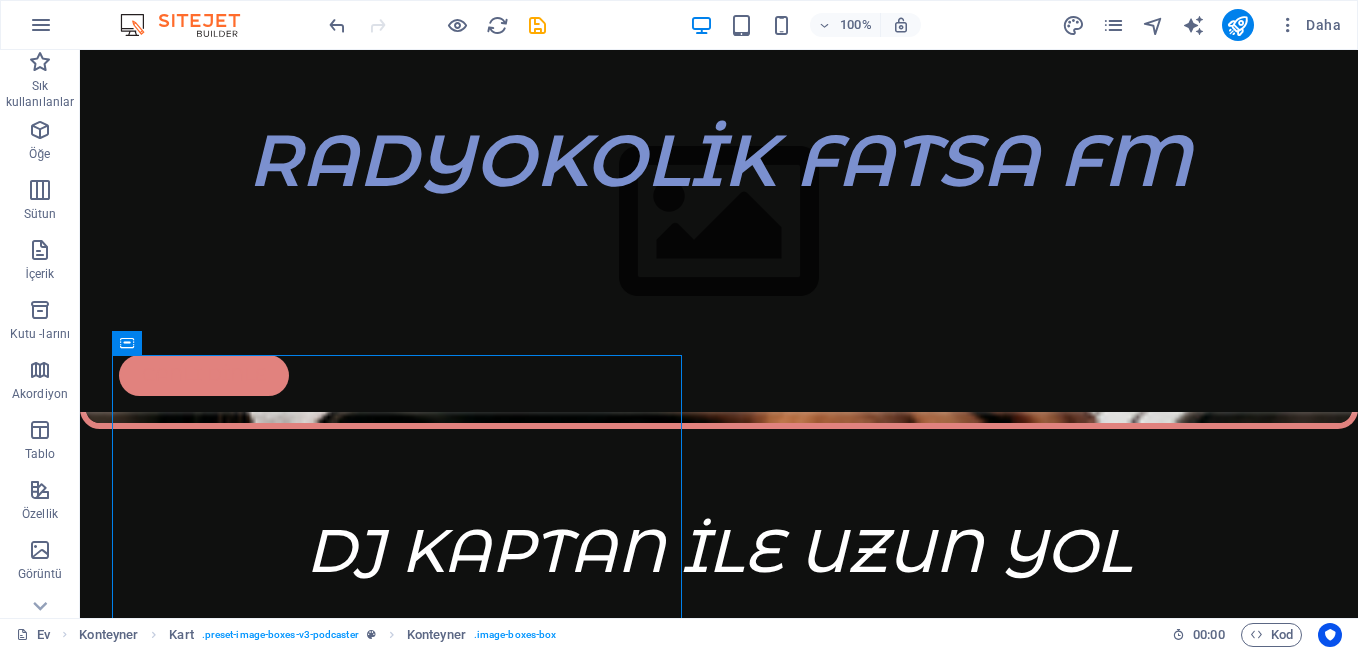 drag, startPoint x: 550, startPoint y: 390, endPoint x: 1196, endPoint y: 414, distance: 646.4457 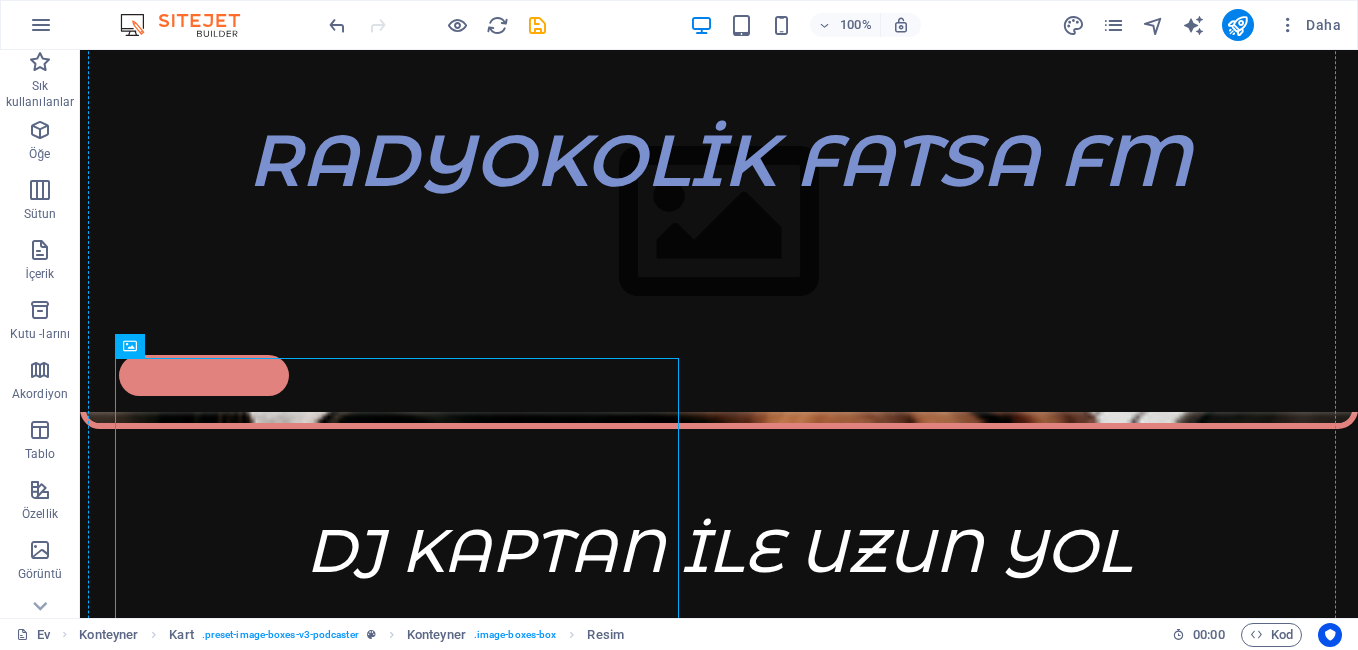 drag, startPoint x: 569, startPoint y: 423, endPoint x: 1049, endPoint y: 413, distance: 480.10416 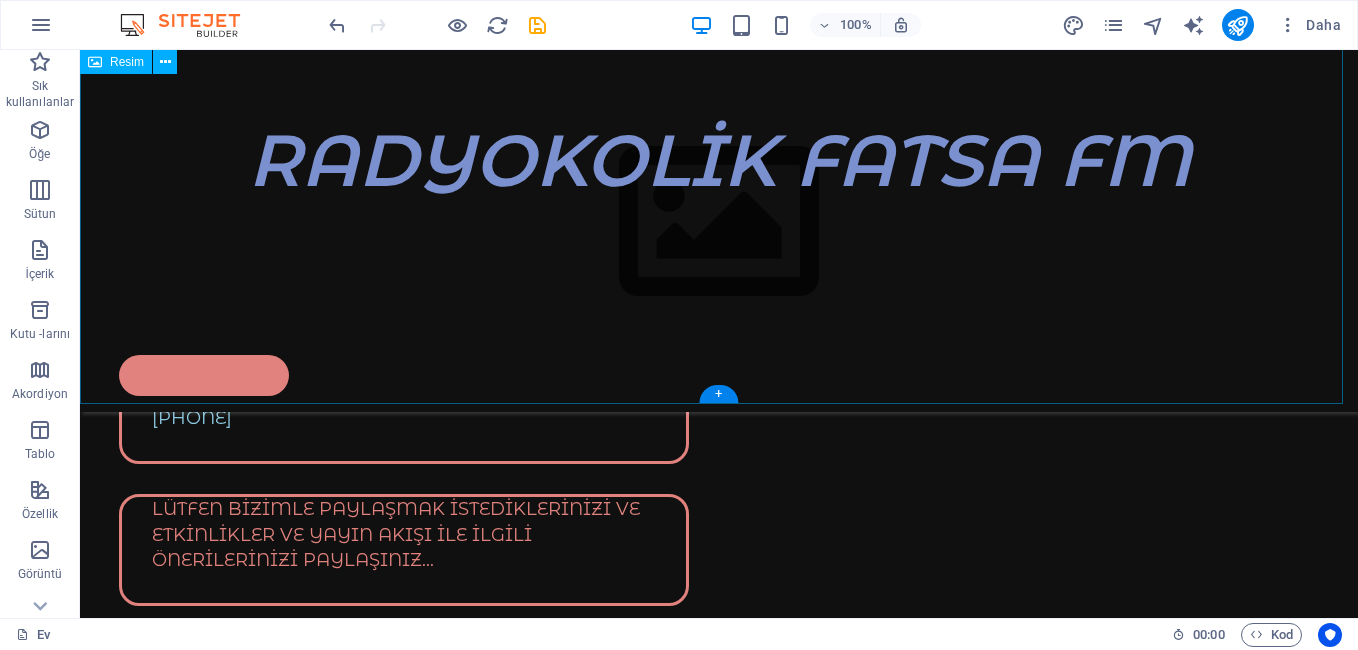 scroll, scrollTop: 5694, scrollLeft: 0, axis: vertical 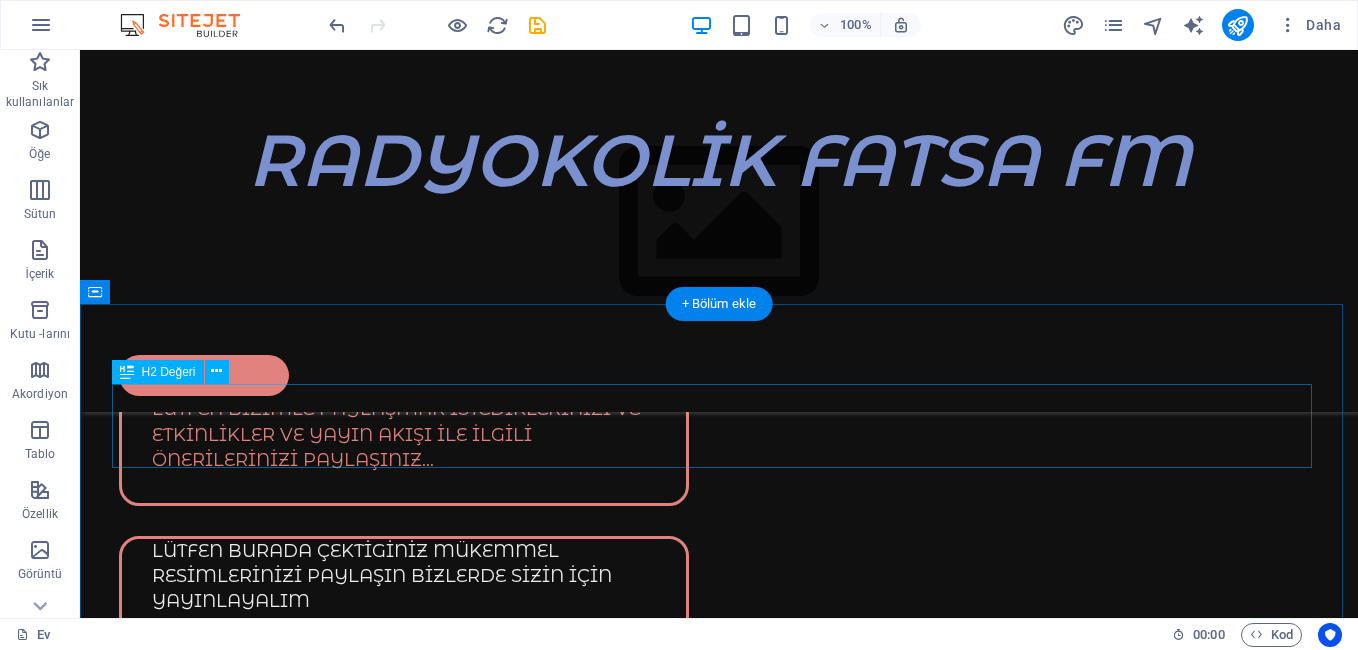 click on "Stay connected" at bounding box center (719, 1716) 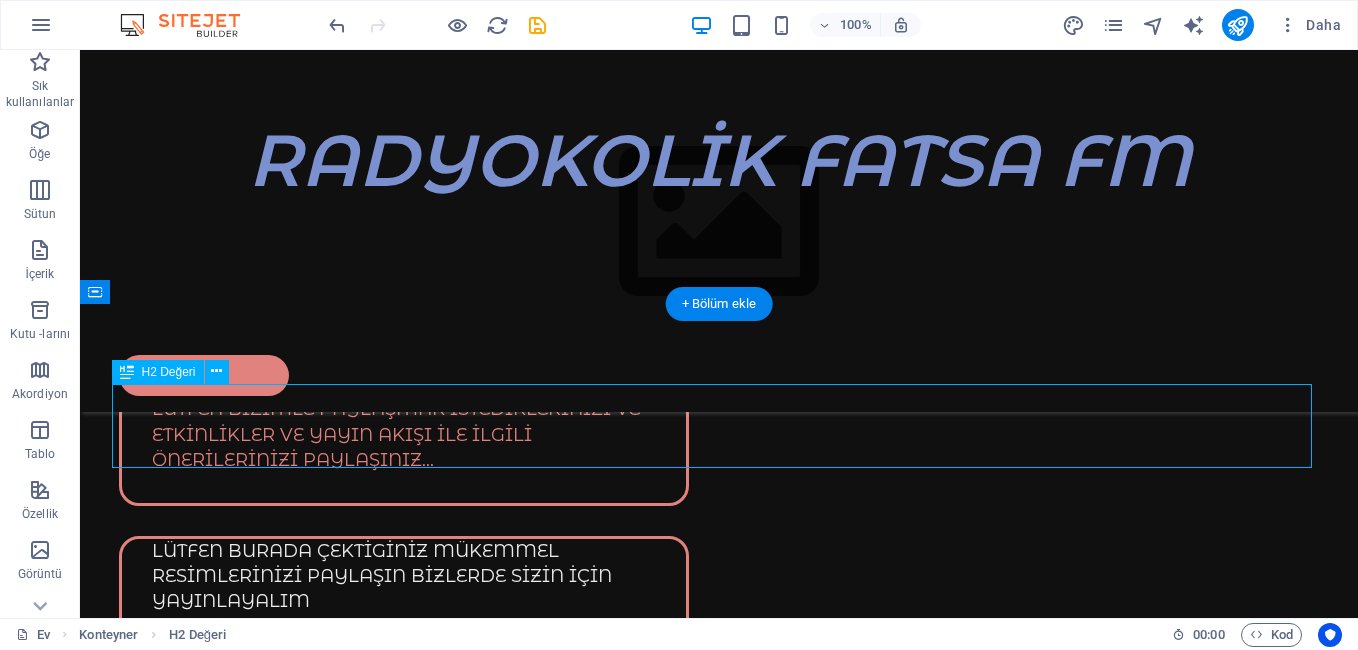 click on "Stay connected" at bounding box center (719, 1716) 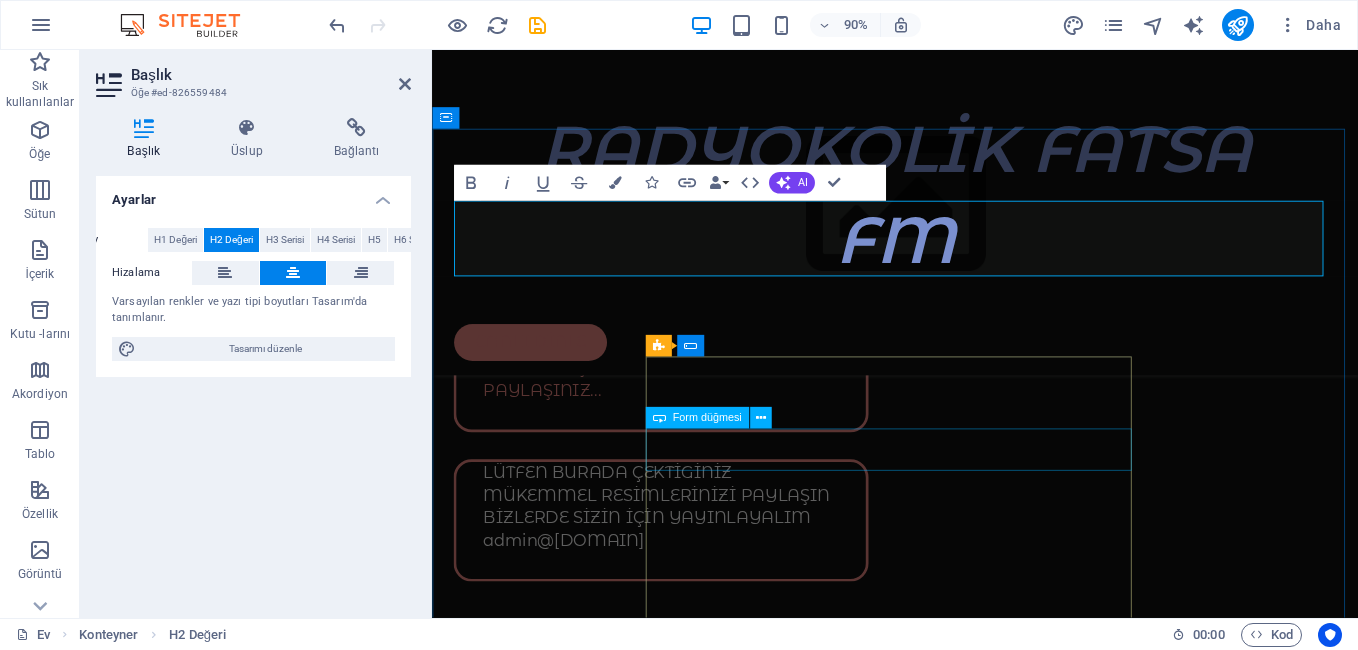 drag, startPoint x: 874, startPoint y: 491, endPoint x: 1182, endPoint y: 446, distance: 311.27 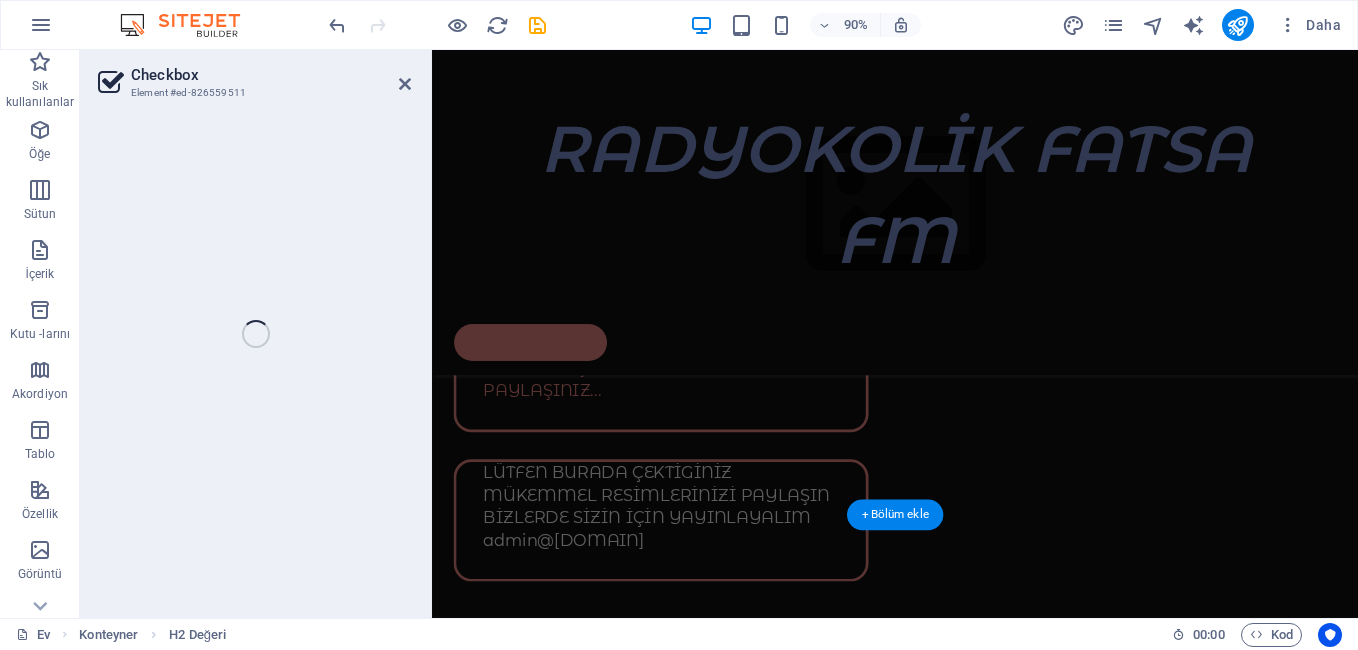 scroll, scrollTop: 5080, scrollLeft: 0, axis: vertical 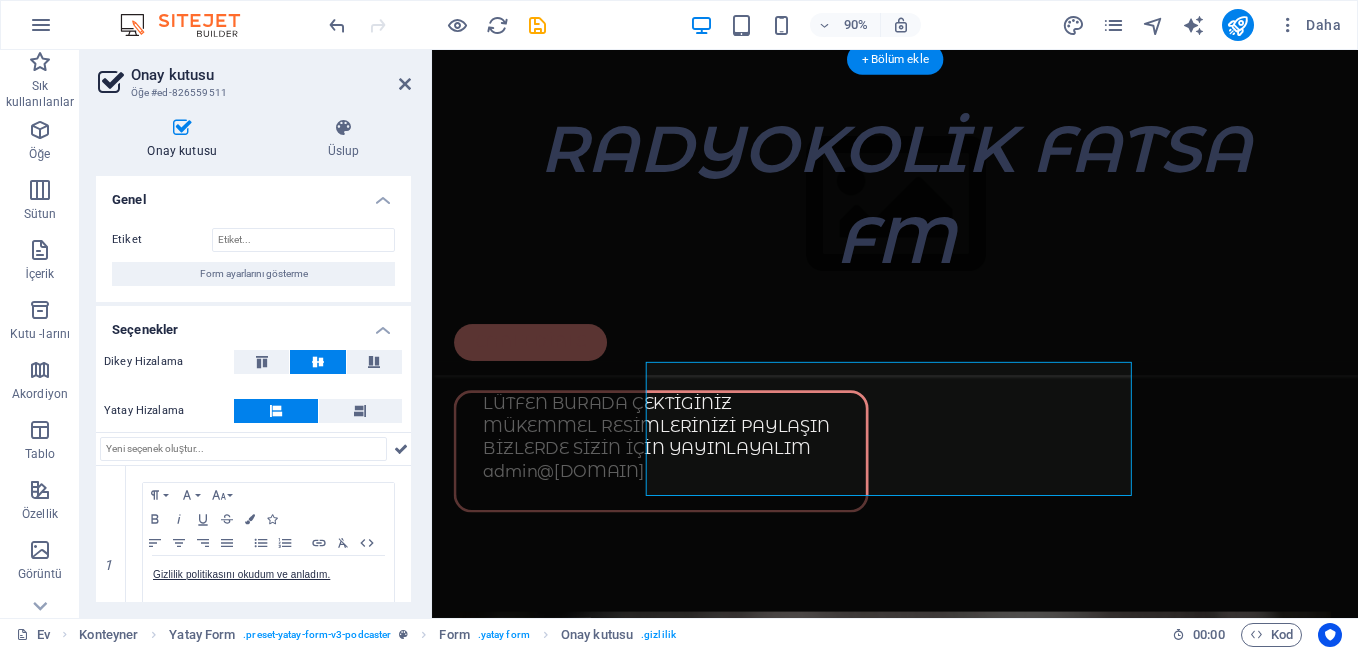 click on "I have read and understand the privacy policy." at bounding box center [726, 1817] 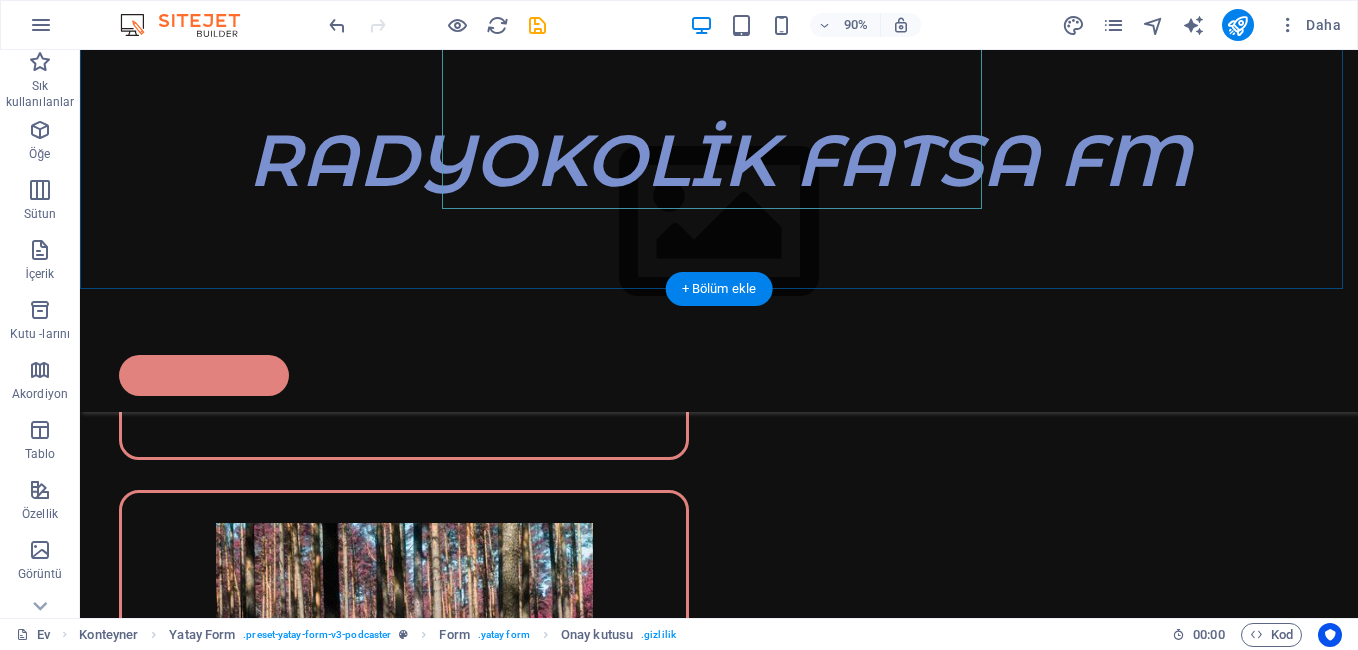scroll, scrollTop: 5937, scrollLeft: 0, axis: vertical 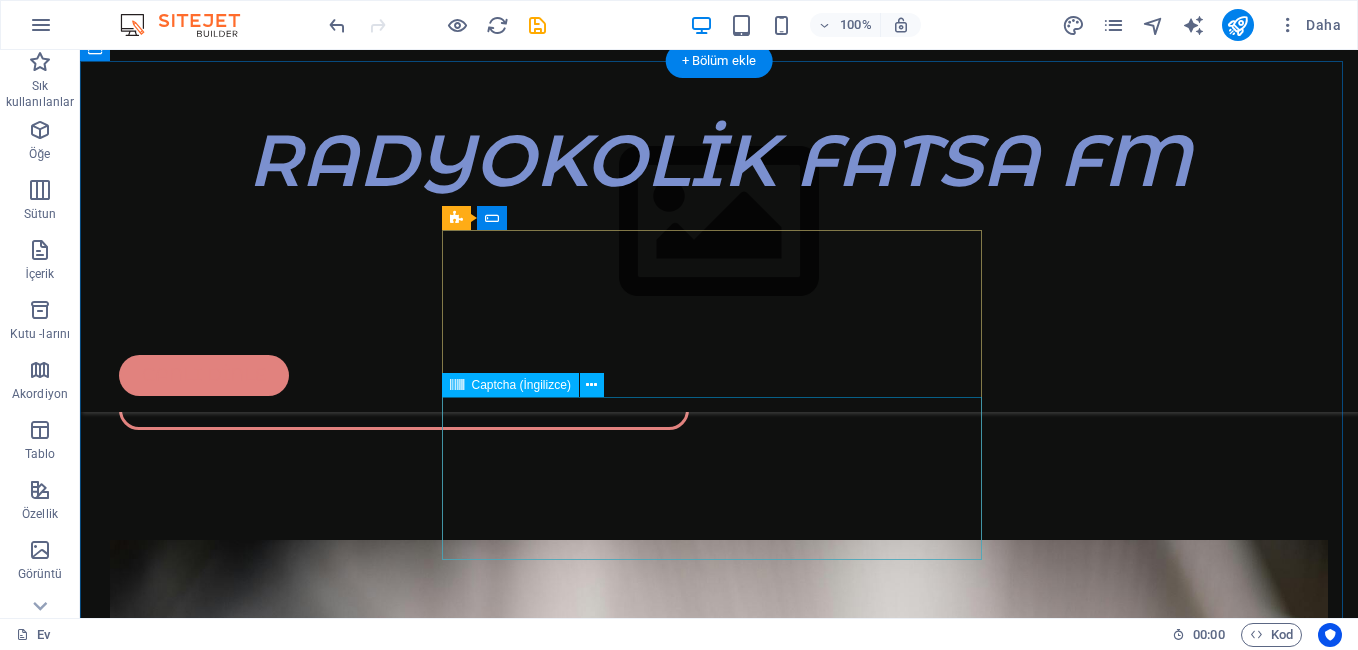 click on "Unreadable? Load new" at bounding box center [389, 1878] 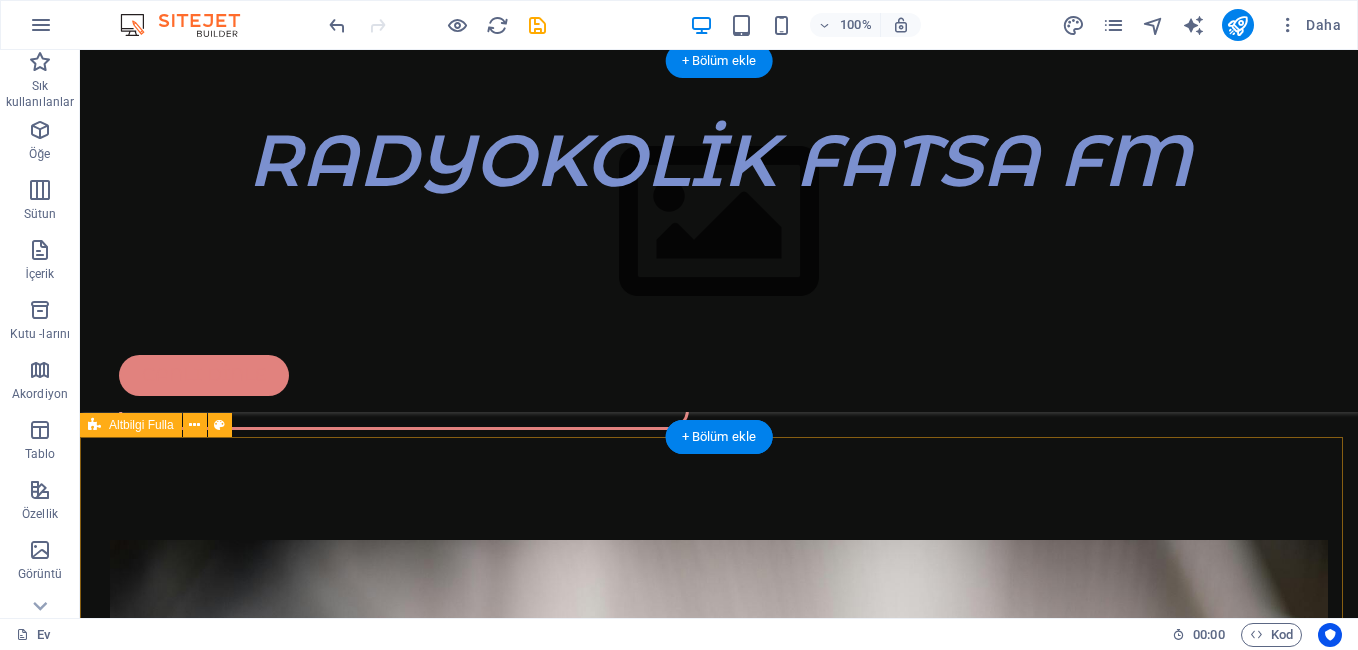 click on "All rights reserved     Copyright 2024 Terms of Service Privacy Policy" at bounding box center (719, 2041) 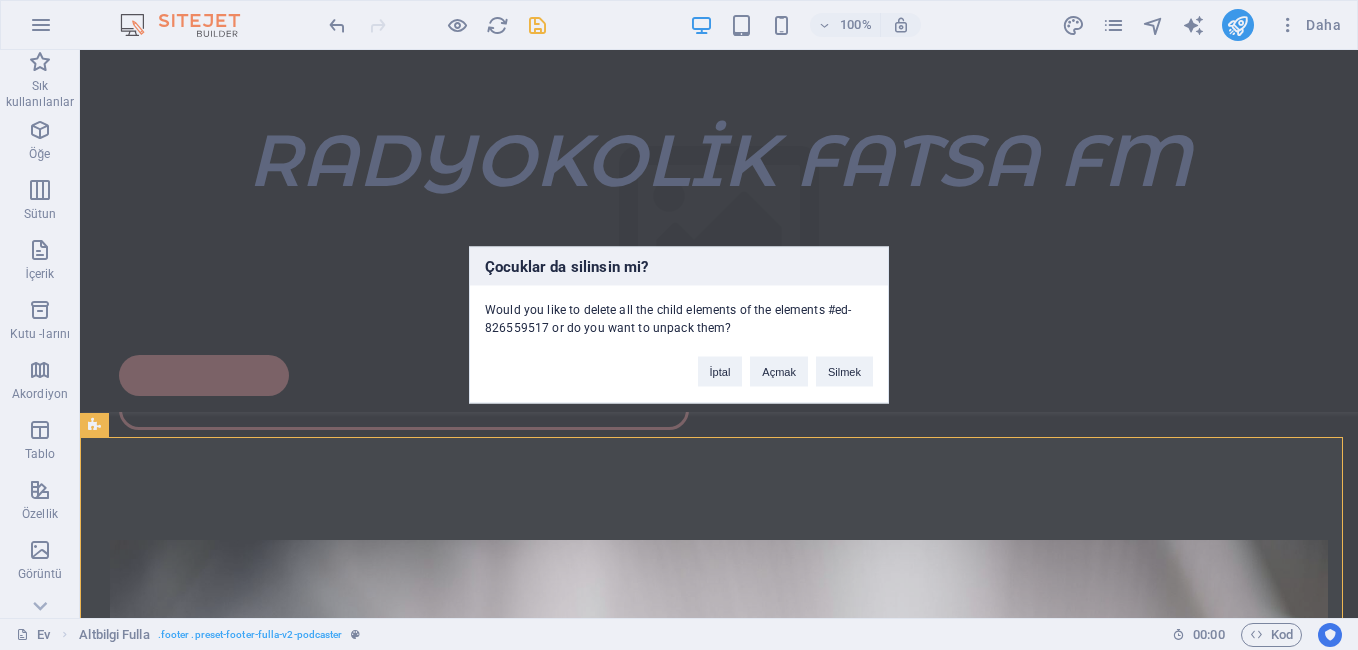 type 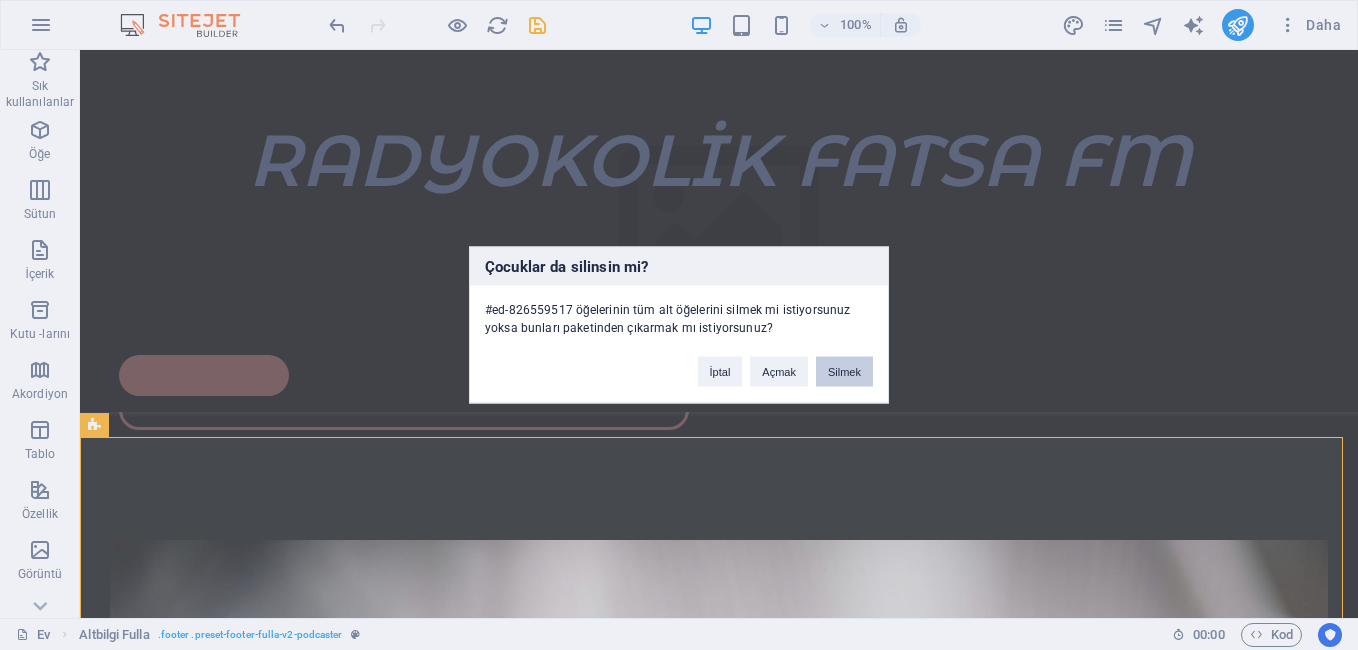click on "Silmek" at bounding box center (844, 372) 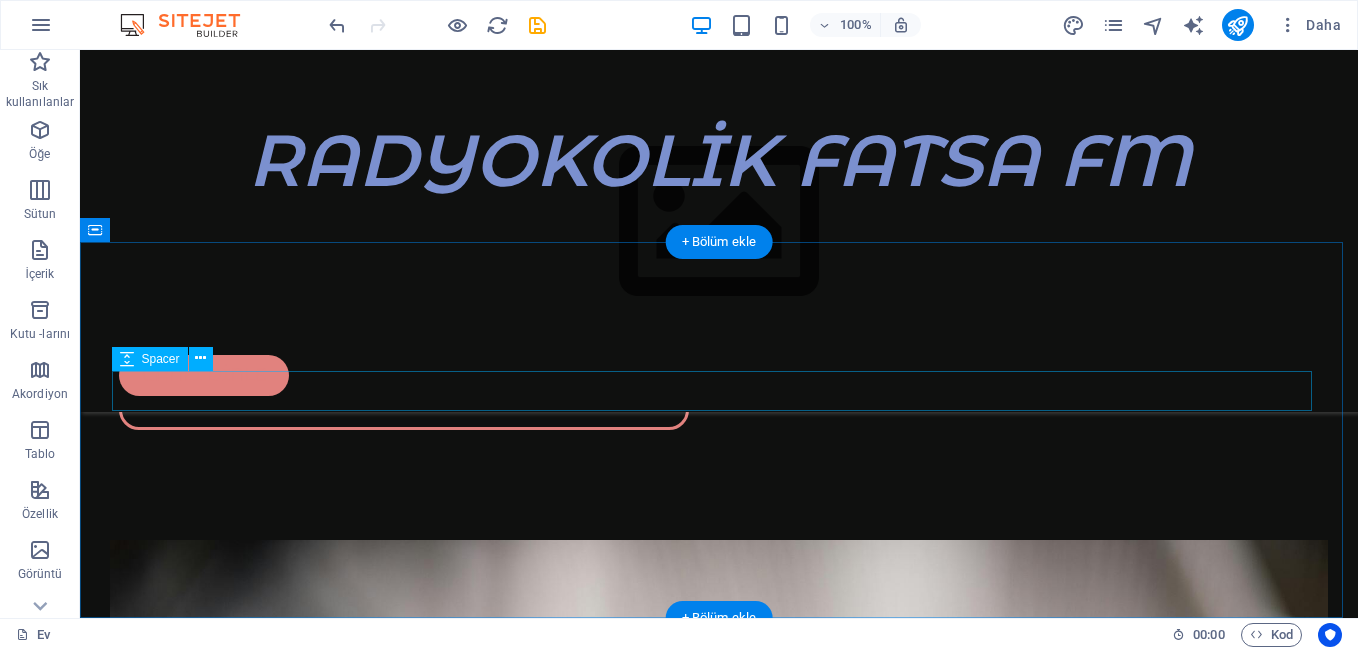 scroll, scrollTop: 5756, scrollLeft: 0, axis: vertical 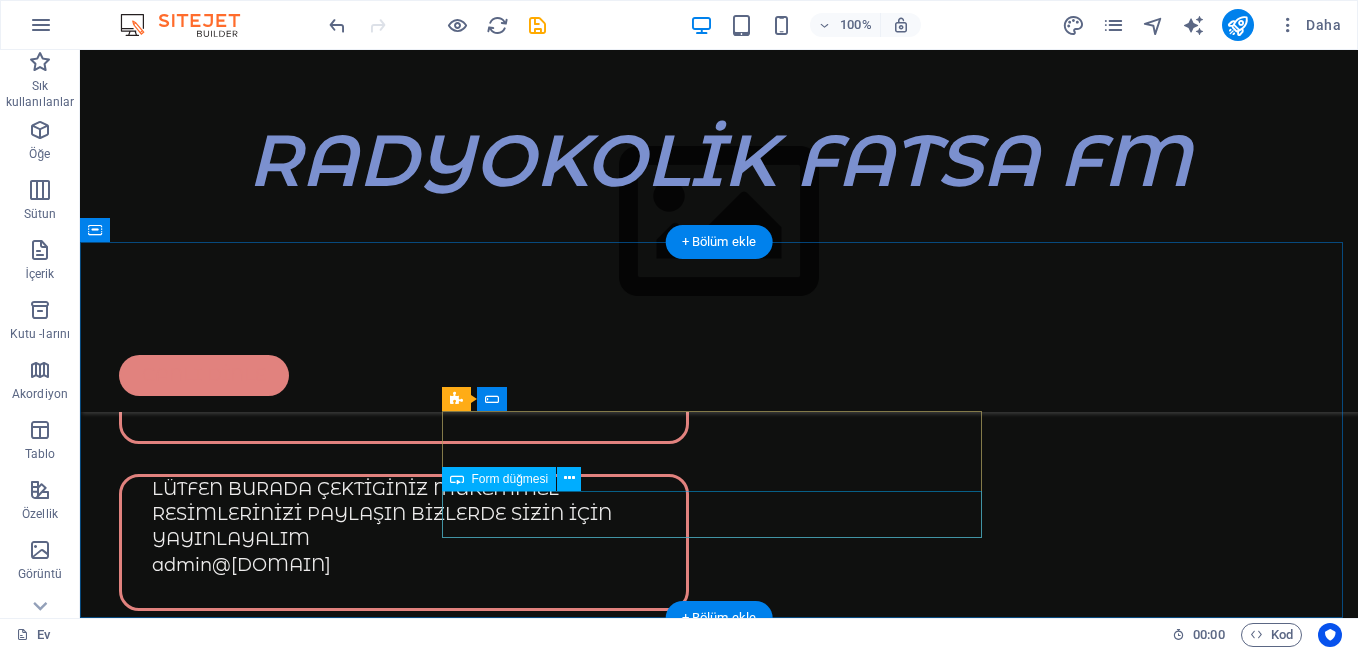 click on "Submit" at bounding box center (389, 1891) 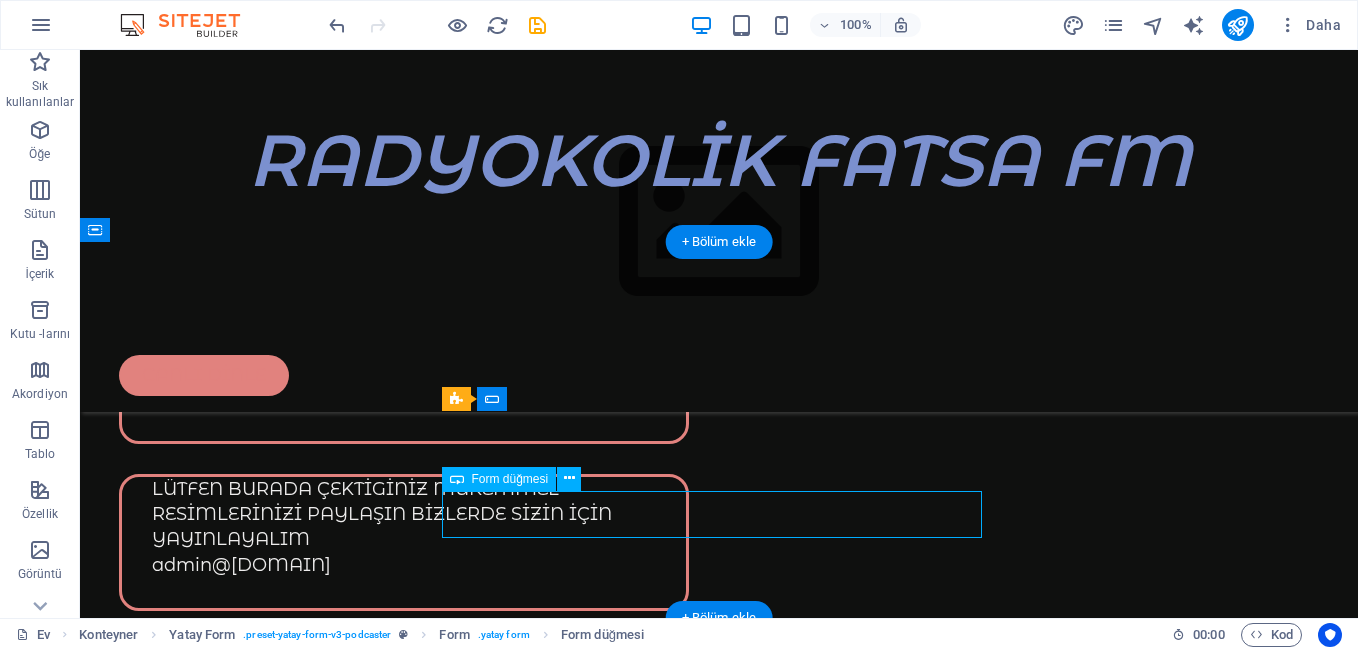 click on "Submit" at bounding box center (389, 1891) 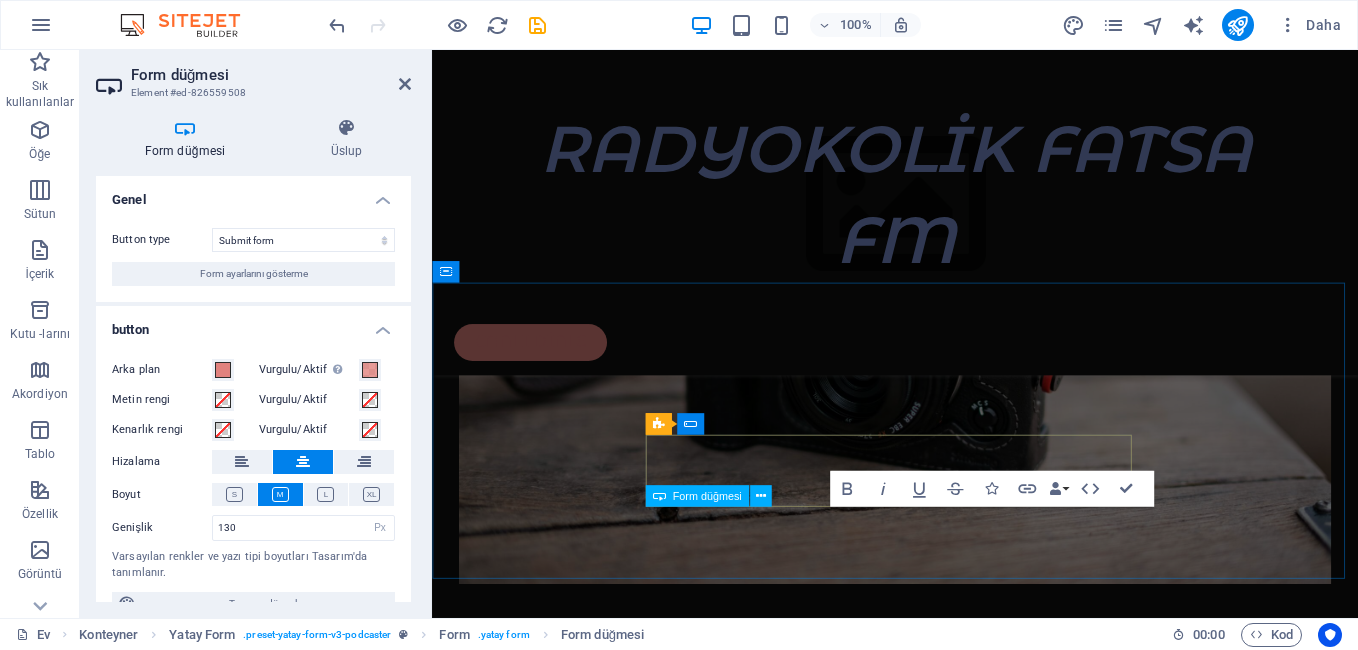 scroll, scrollTop: 4832, scrollLeft: 0, axis: vertical 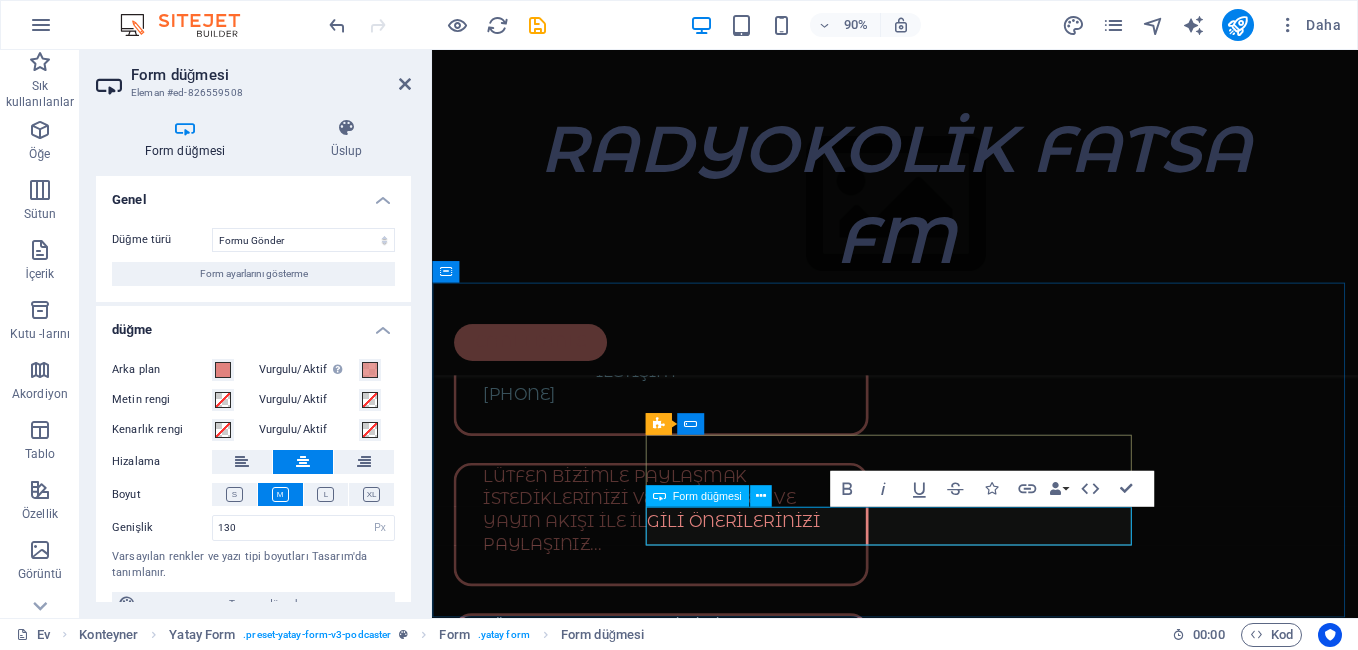 type on "Submit" 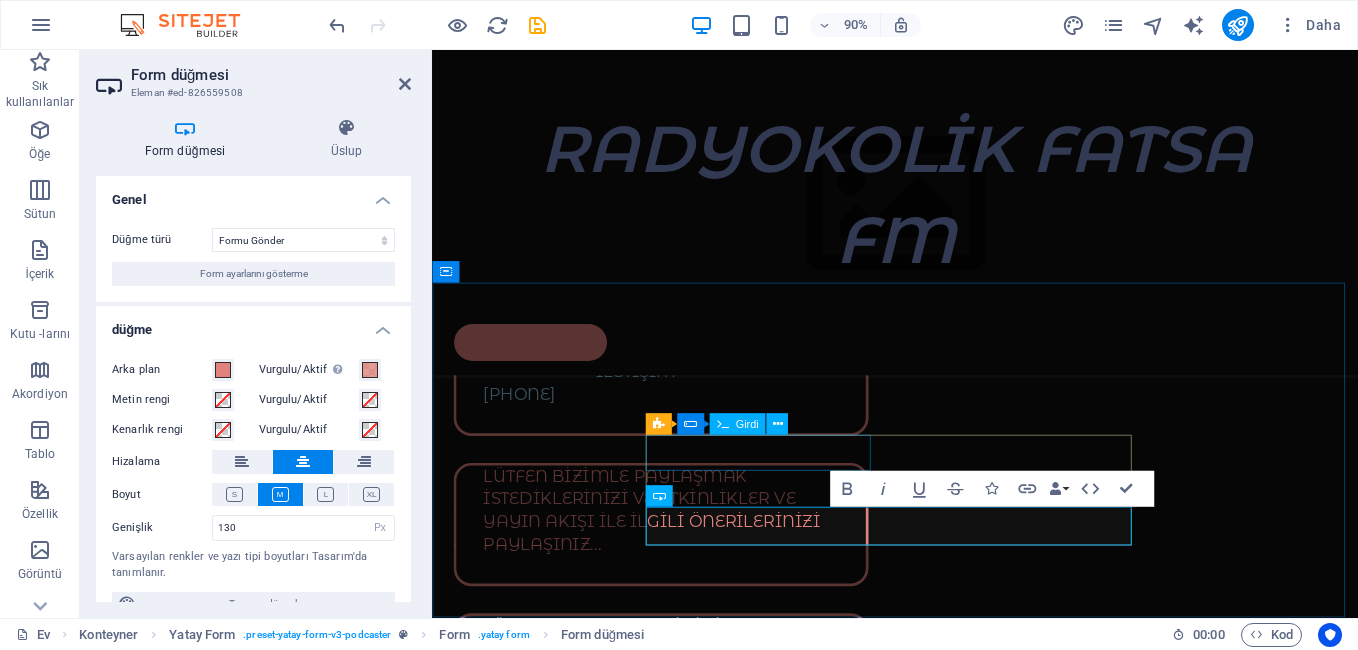 drag, startPoint x: 725, startPoint y: 501, endPoint x: 1048, endPoint y: 455, distance: 326.2591 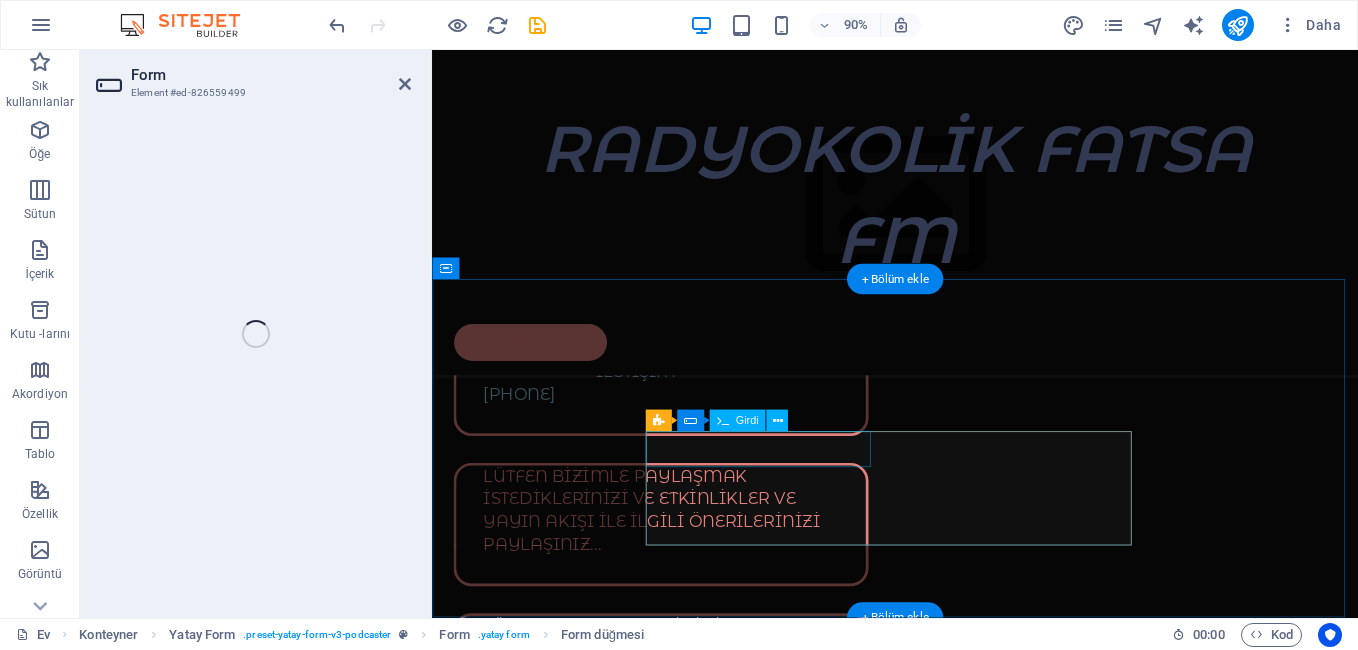 scroll, scrollTop: 4836, scrollLeft: 0, axis: vertical 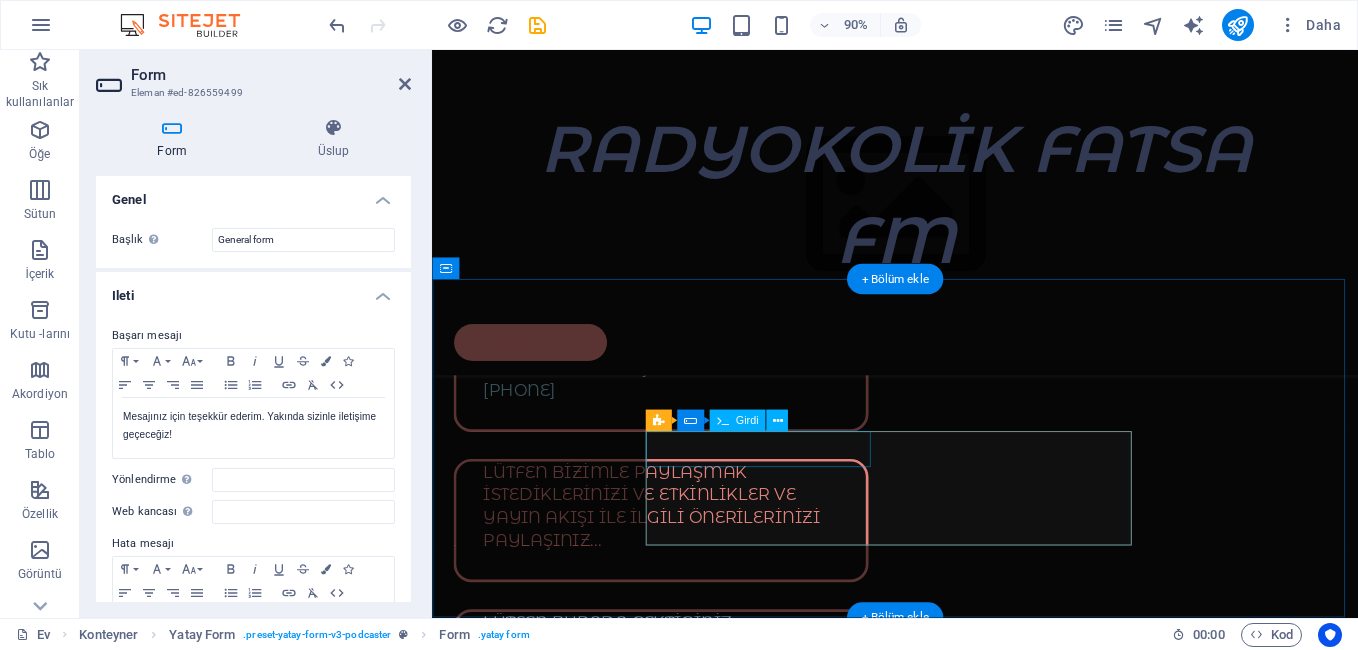 drag, startPoint x: 804, startPoint y: 489, endPoint x: 763, endPoint y: 489, distance: 41 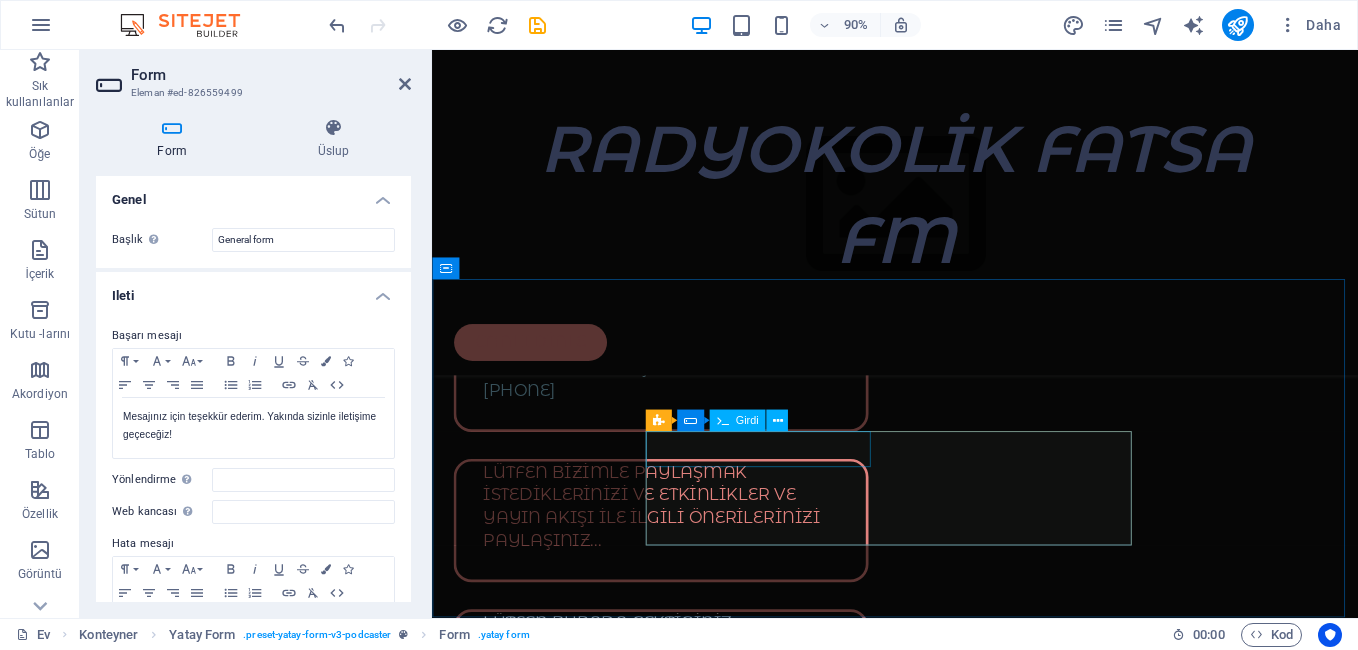 click on "isminiz" at bounding box center (603, 1755) 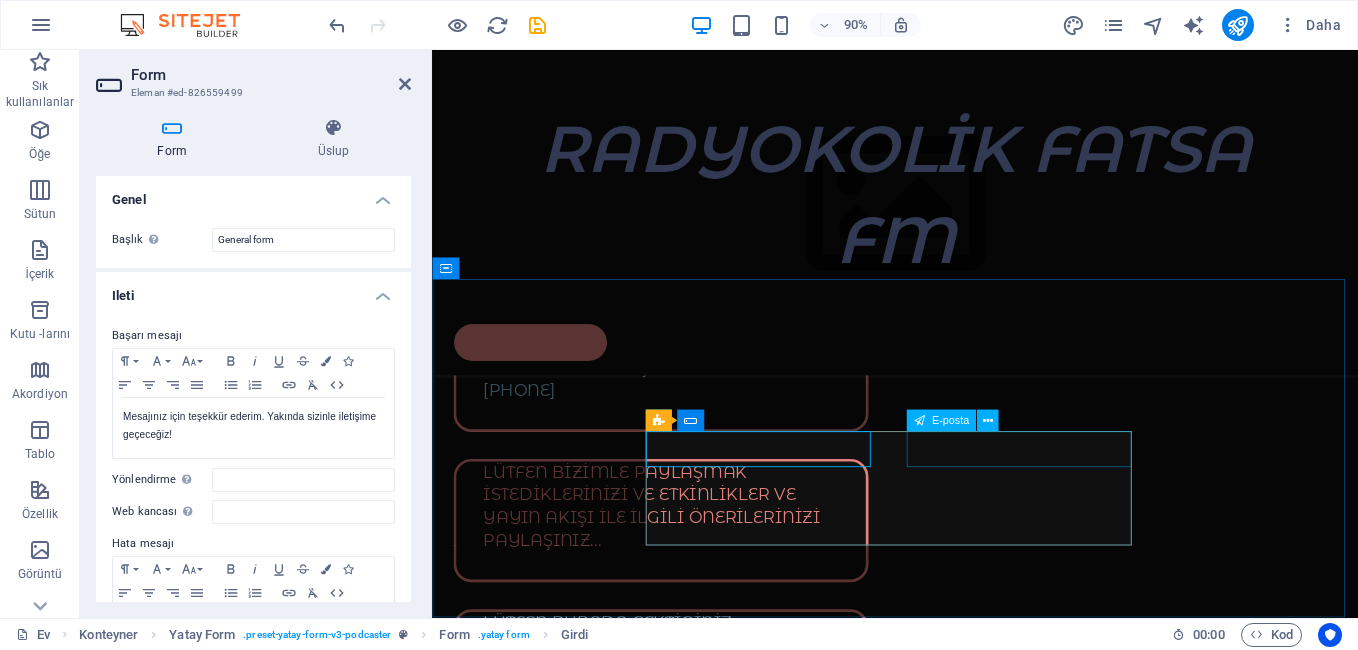 type on "isminiz" 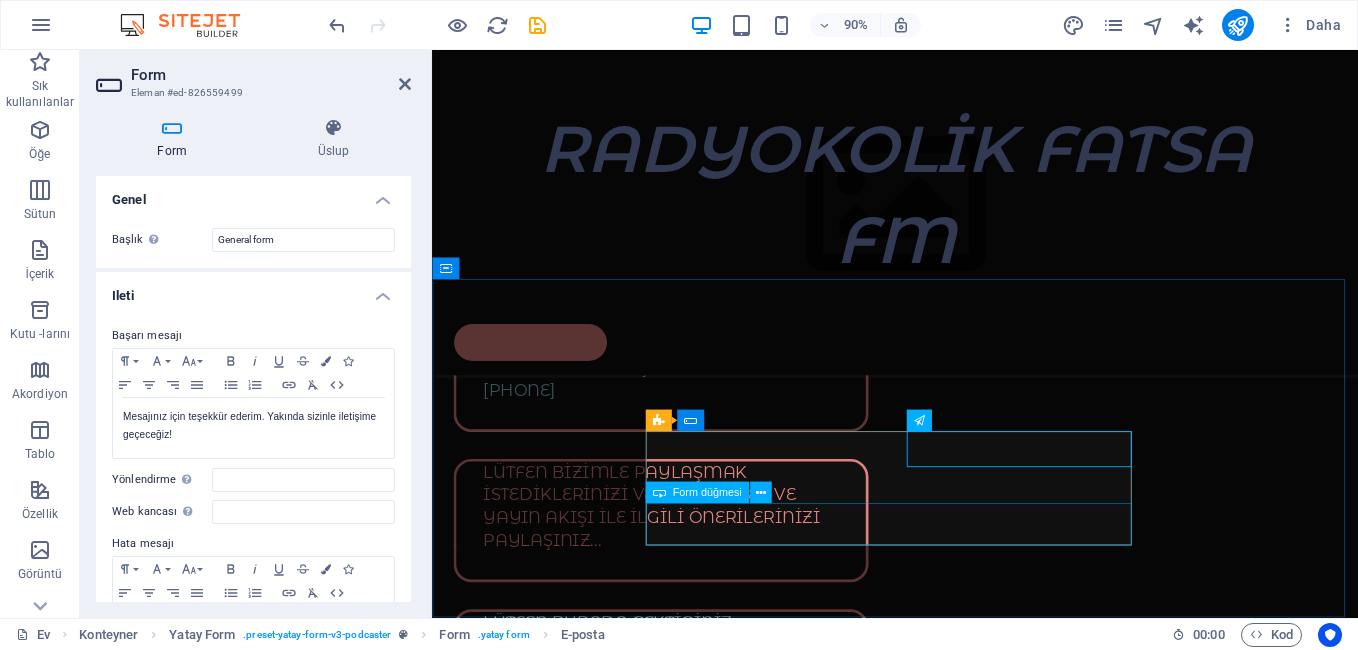 click on "gönder" at bounding box center [726, 1923] 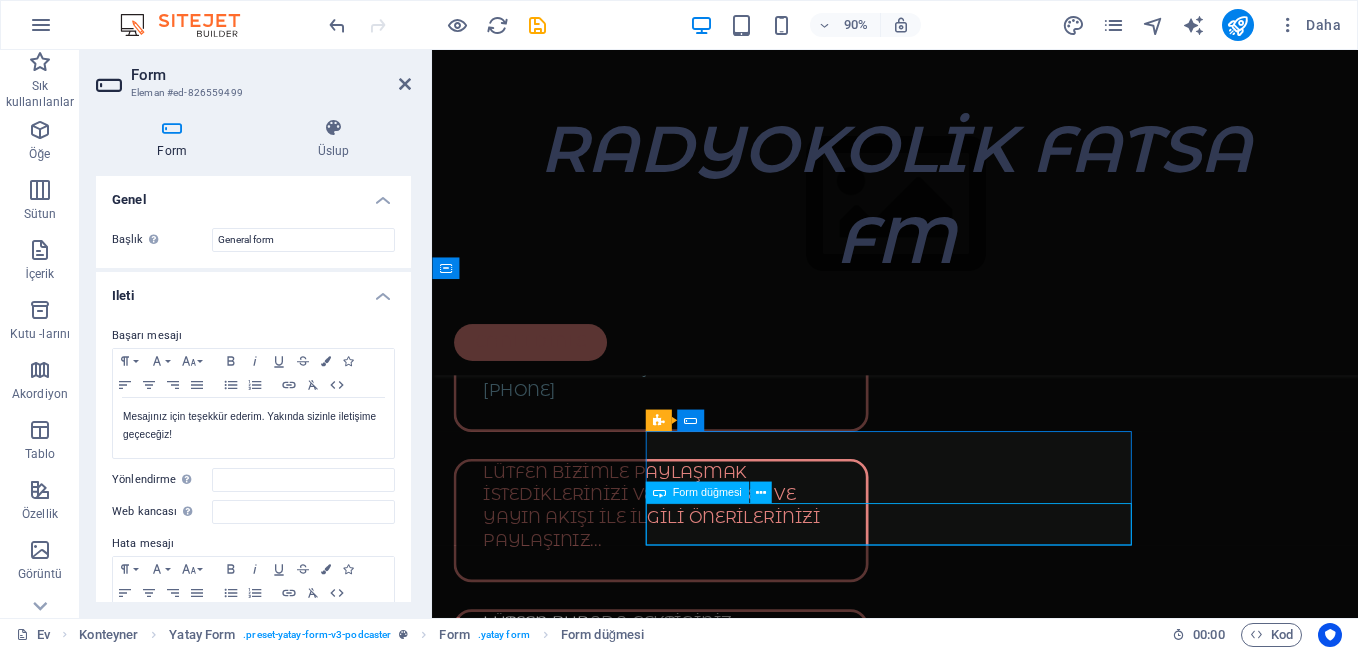 click on "gönder" at bounding box center (726, 1923) 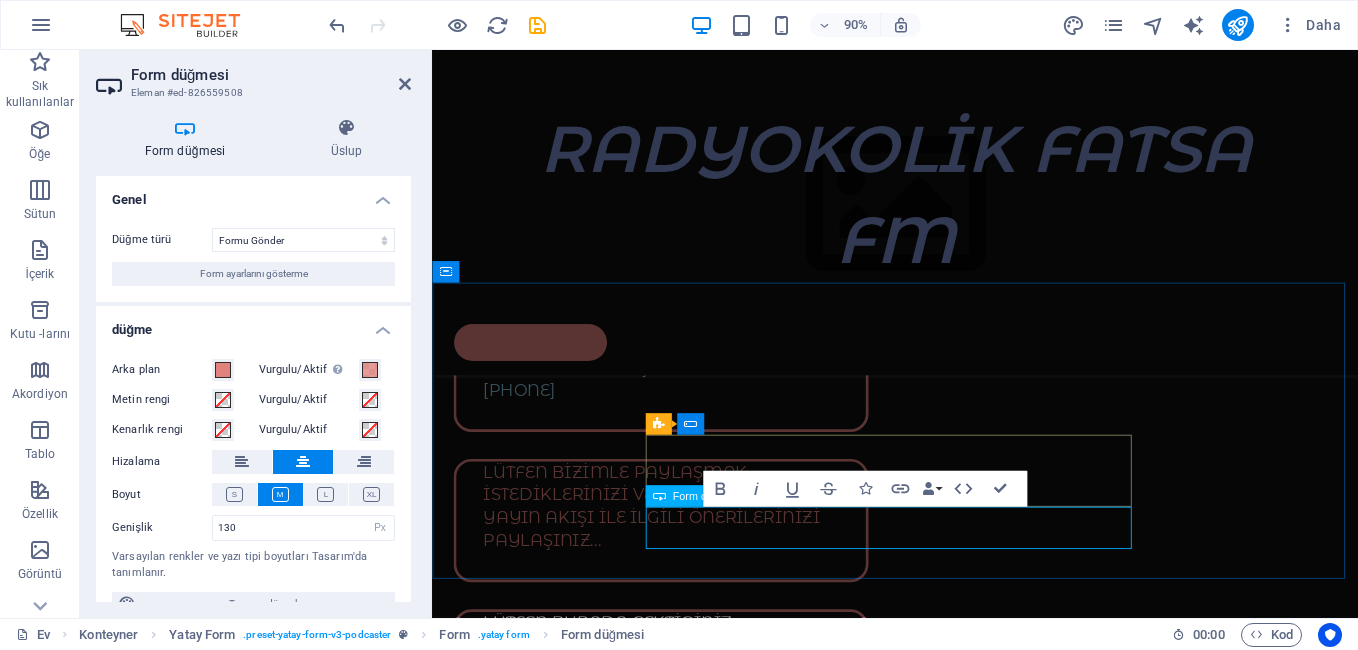 scroll, scrollTop: 4832, scrollLeft: 0, axis: vertical 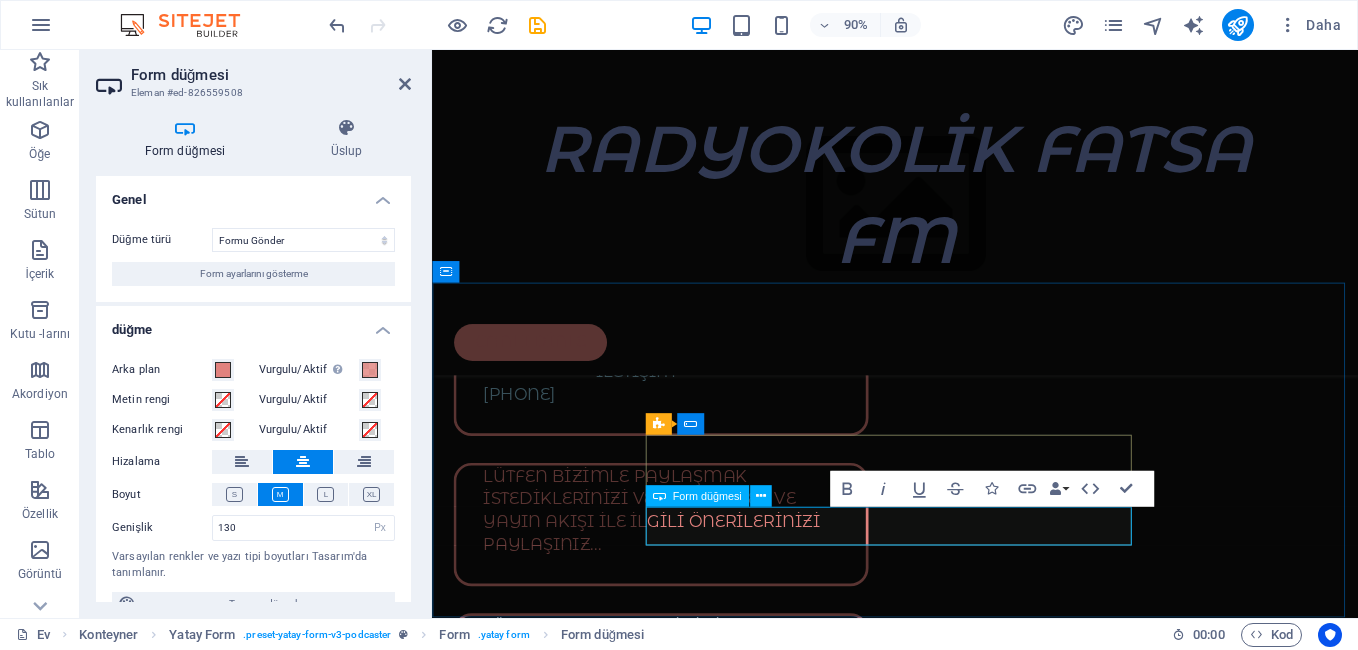 click on "gönder" at bounding box center (726, 1924) 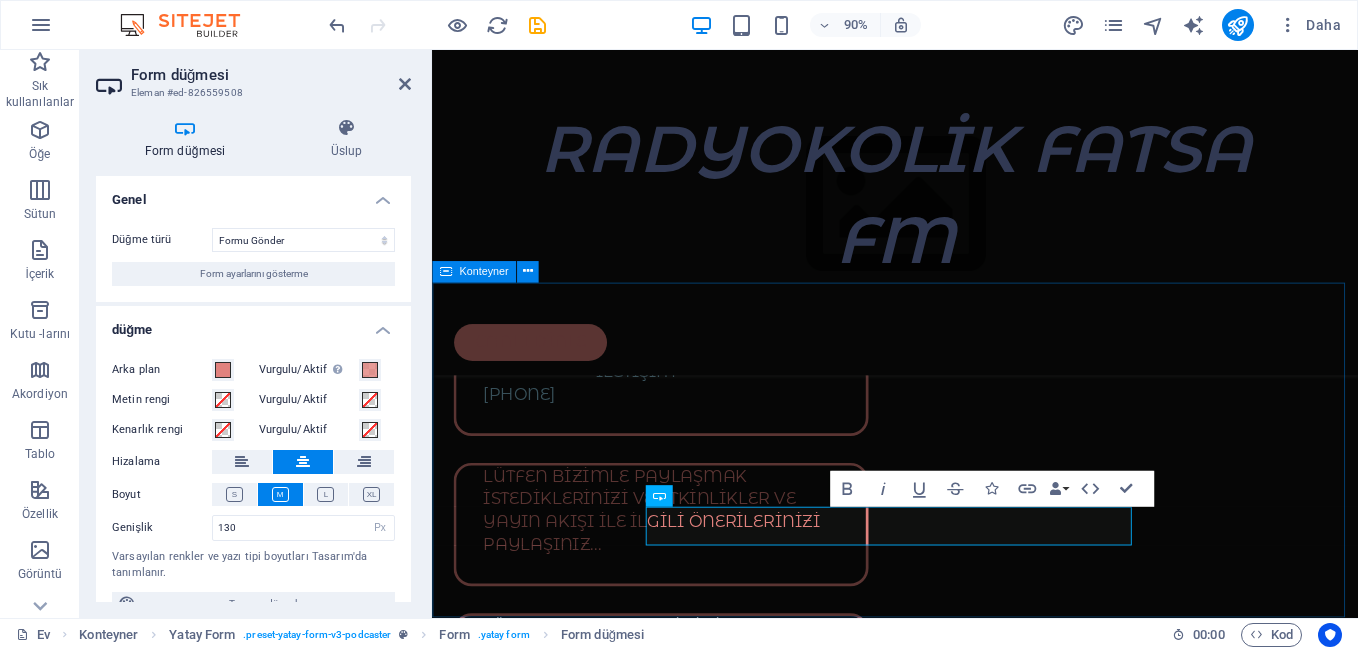 click on "Be the first who gets notified about new episodes! [FIRST] [EMAIL]" at bounding box center [946, 1796] 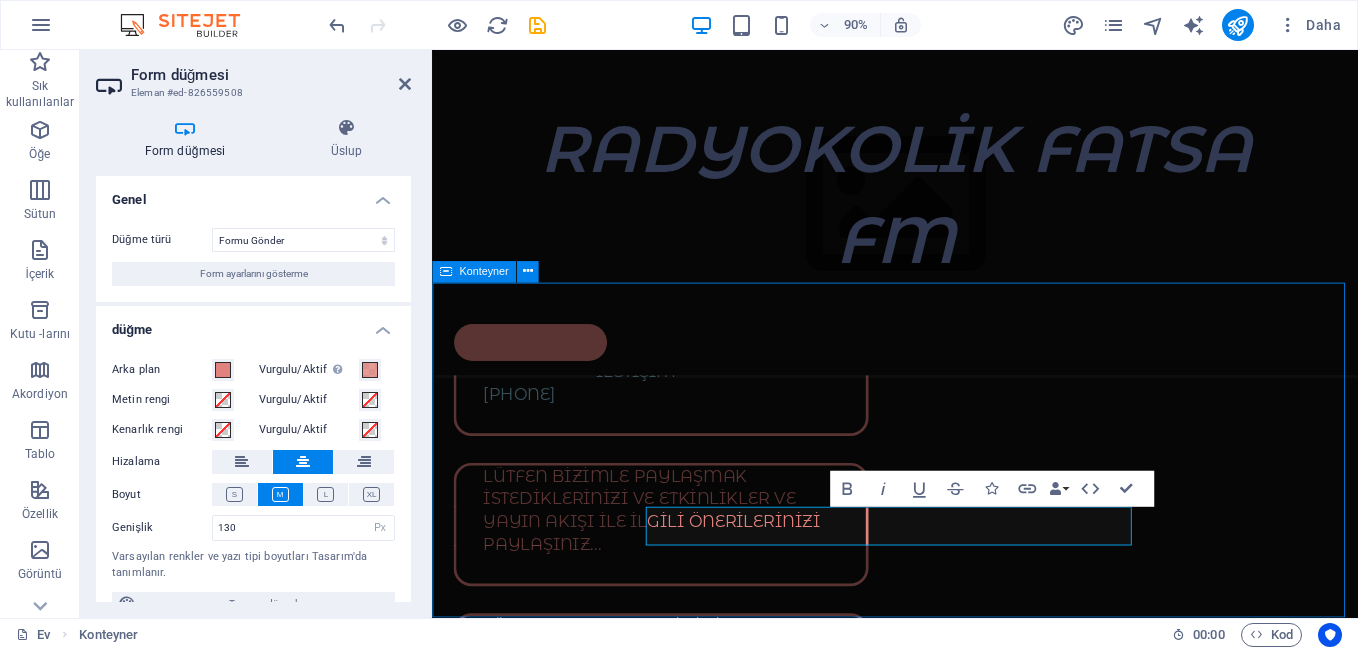 scroll, scrollTop: 5689, scrollLeft: 0, axis: vertical 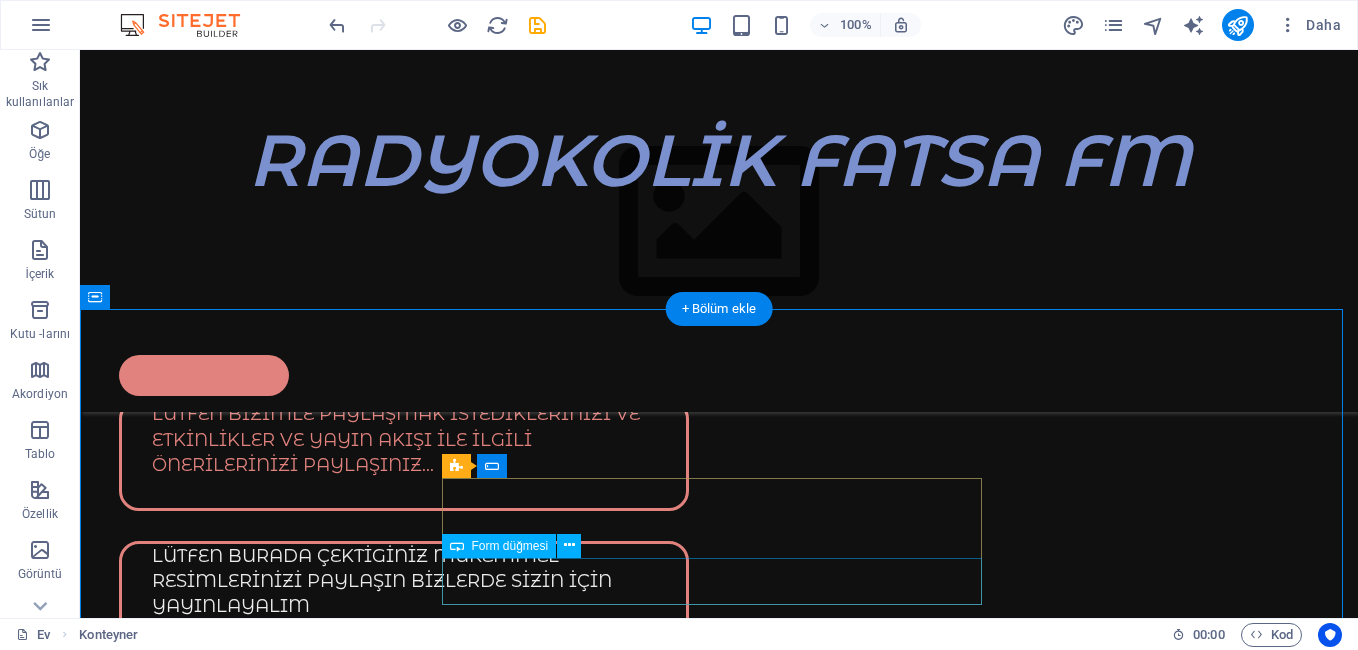 click on "gönder" at bounding box center (389, 1958) 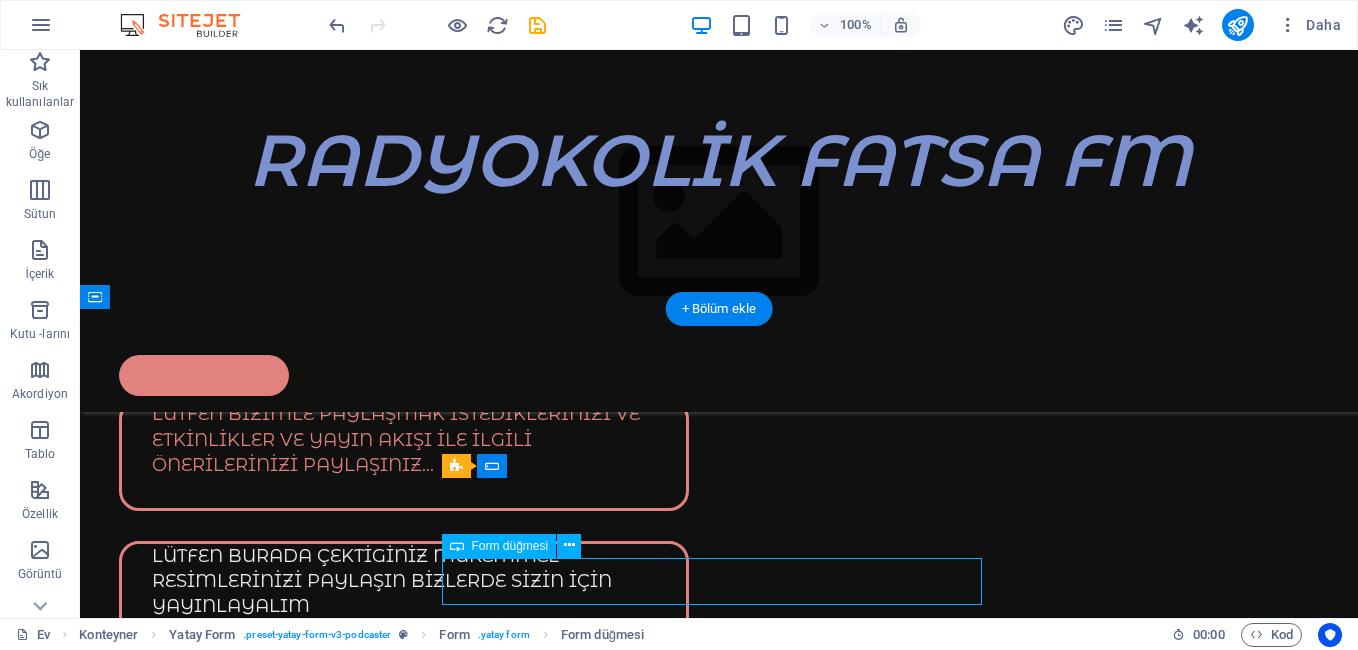 click on "gönder" at bounding box center [389, 1958] 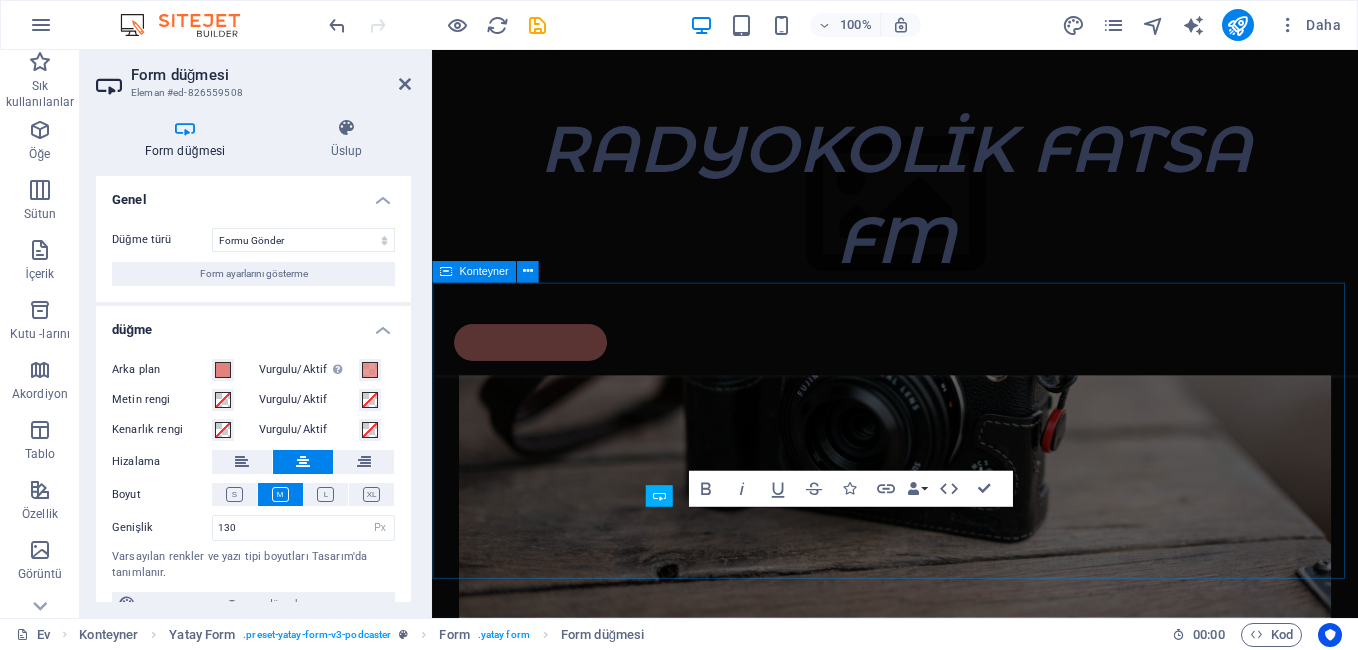 scroll, scrollTop: 4832, scrollLeft: 0, axis: vertical 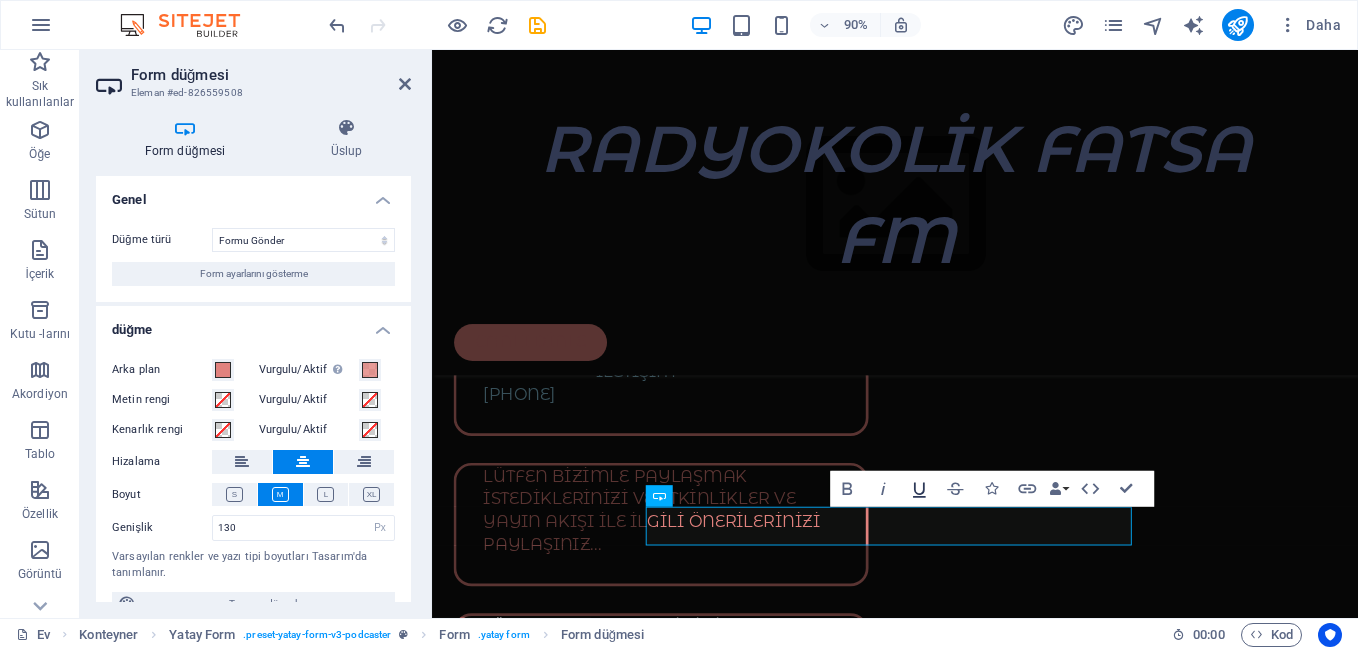 click 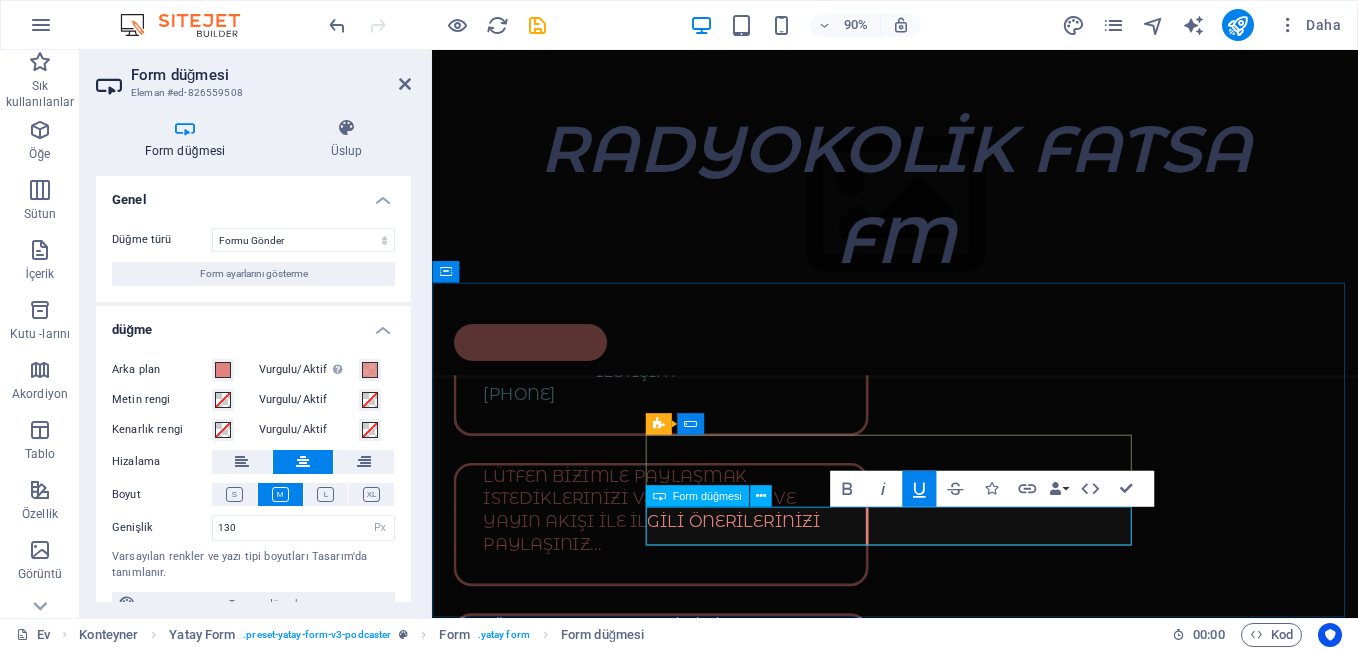 click on "gönder" at bounding box center [726, 1924] 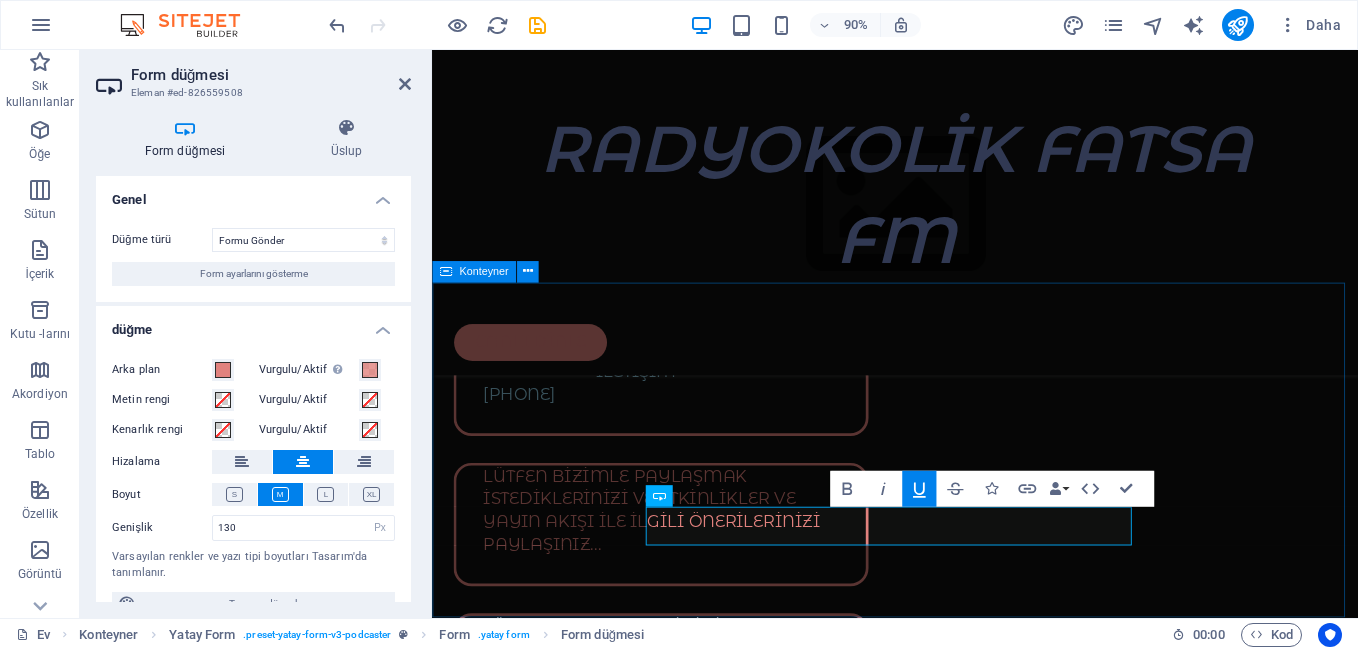click on "Be the first who gets notified about new episodes! [FIRST] [EMAIL]" at bounding box center (946, 1796) 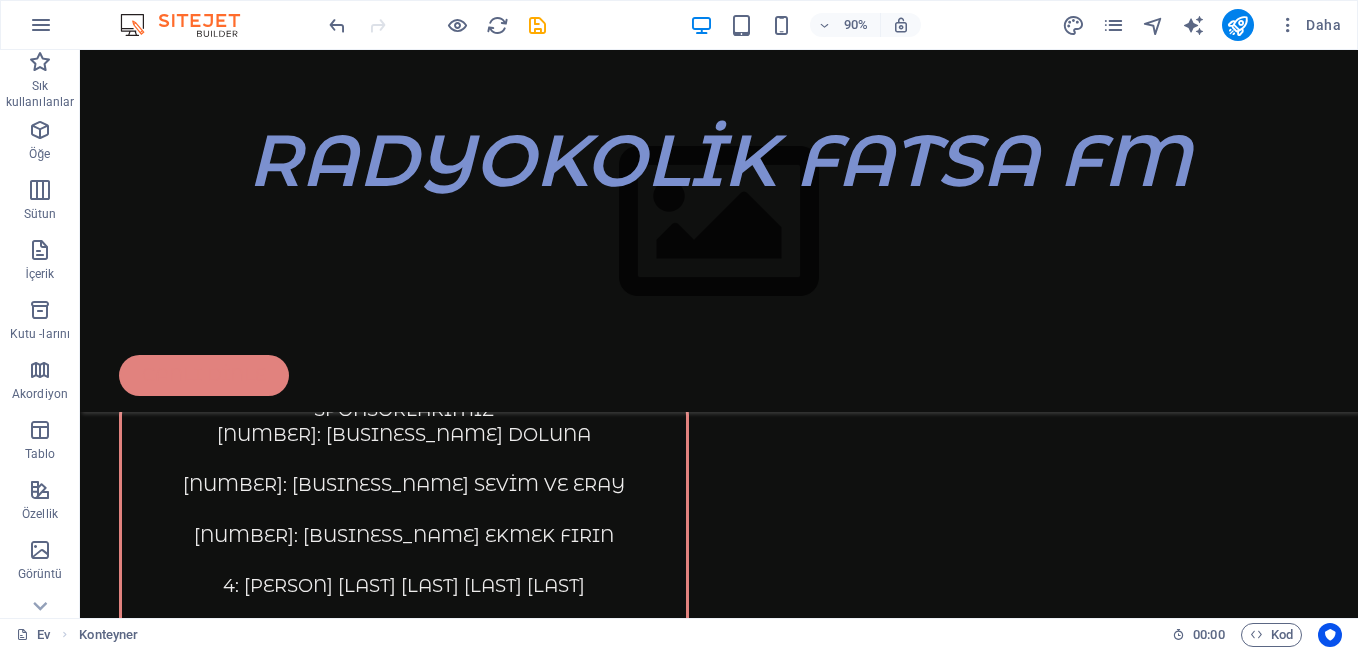 scroll, scrollTop: 5689, scrollLeft: 0, axis: vertical 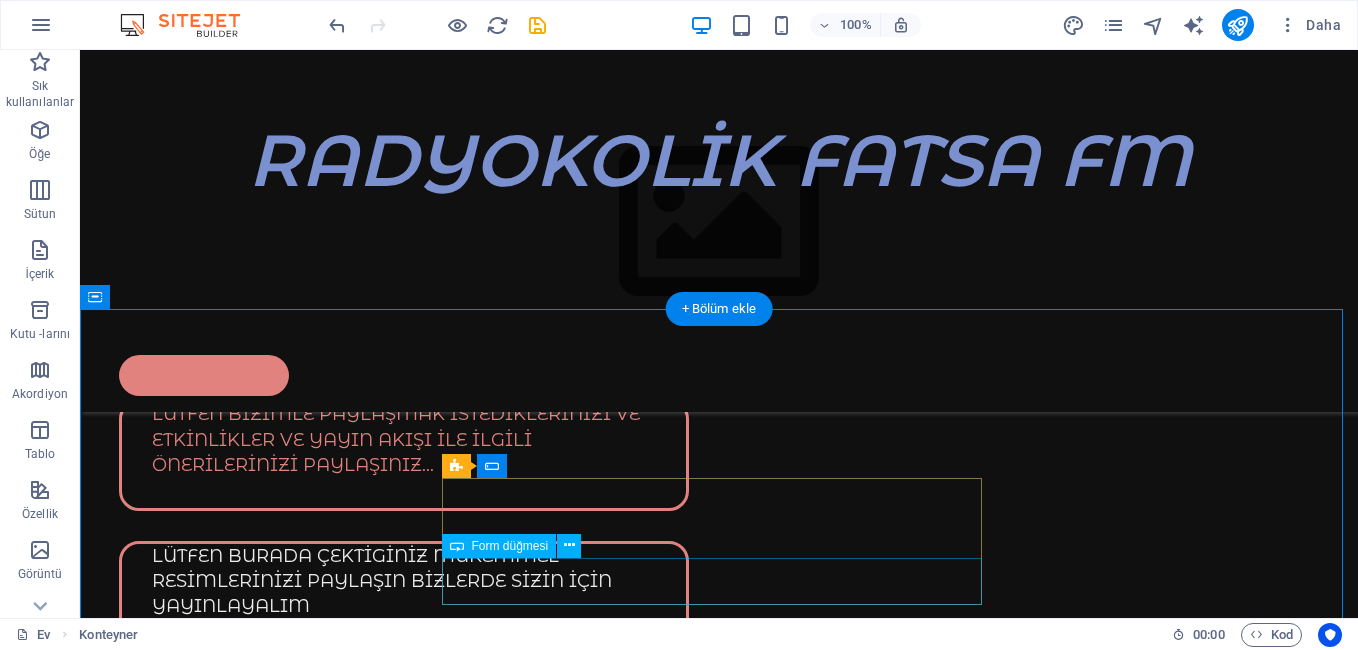 click on "gönder" at bounding box center (389, 1958) 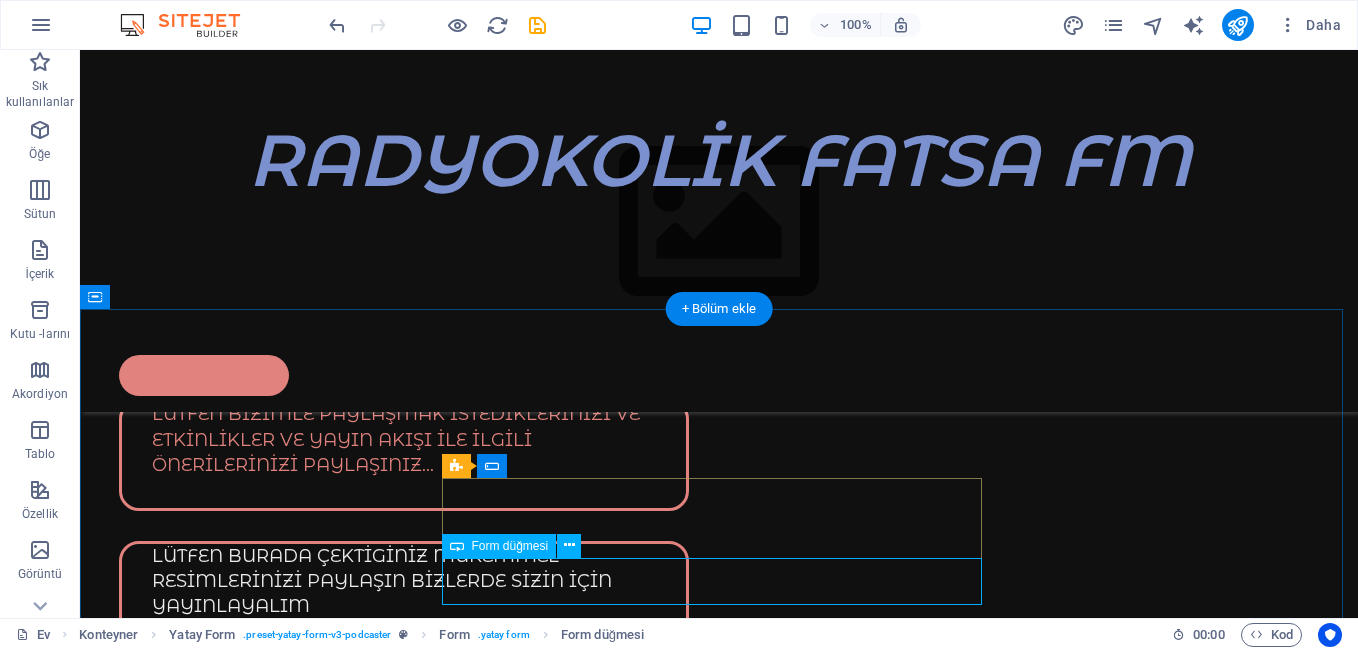 click on "gönder" at bounding box center [389, 1958] 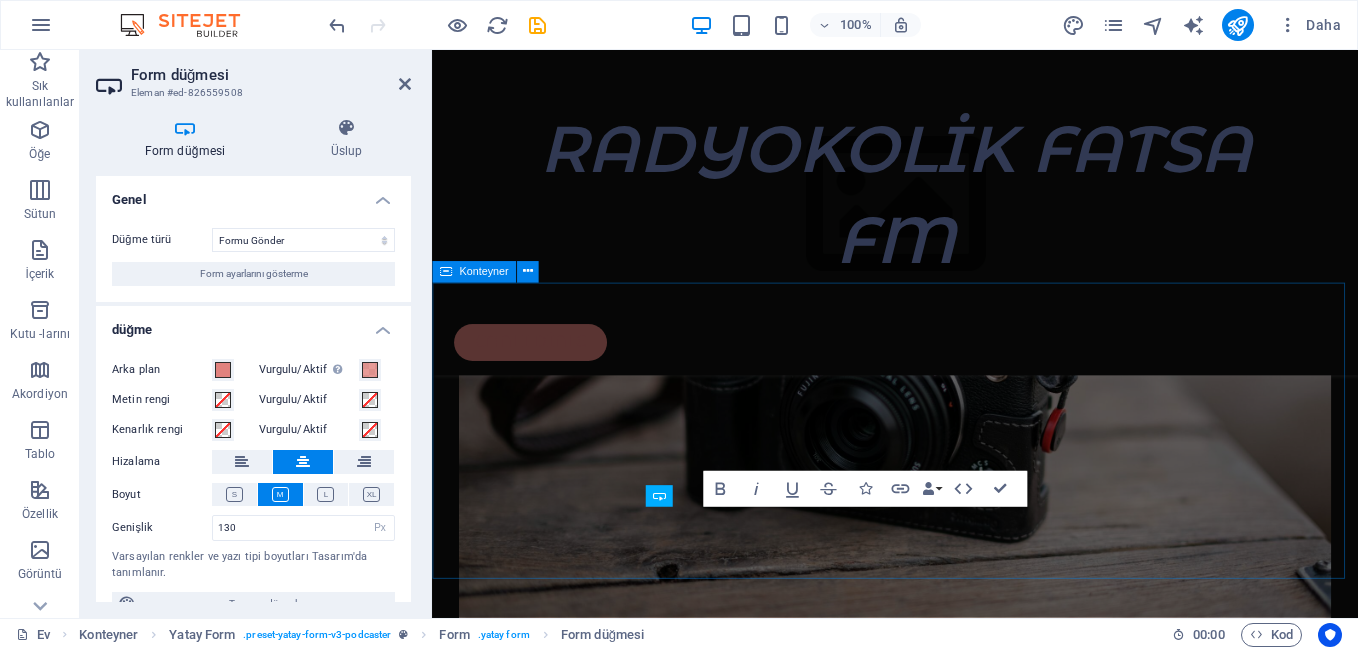 scroll, scrollTop: 4832, scrollLeft: 0, axis: vertical 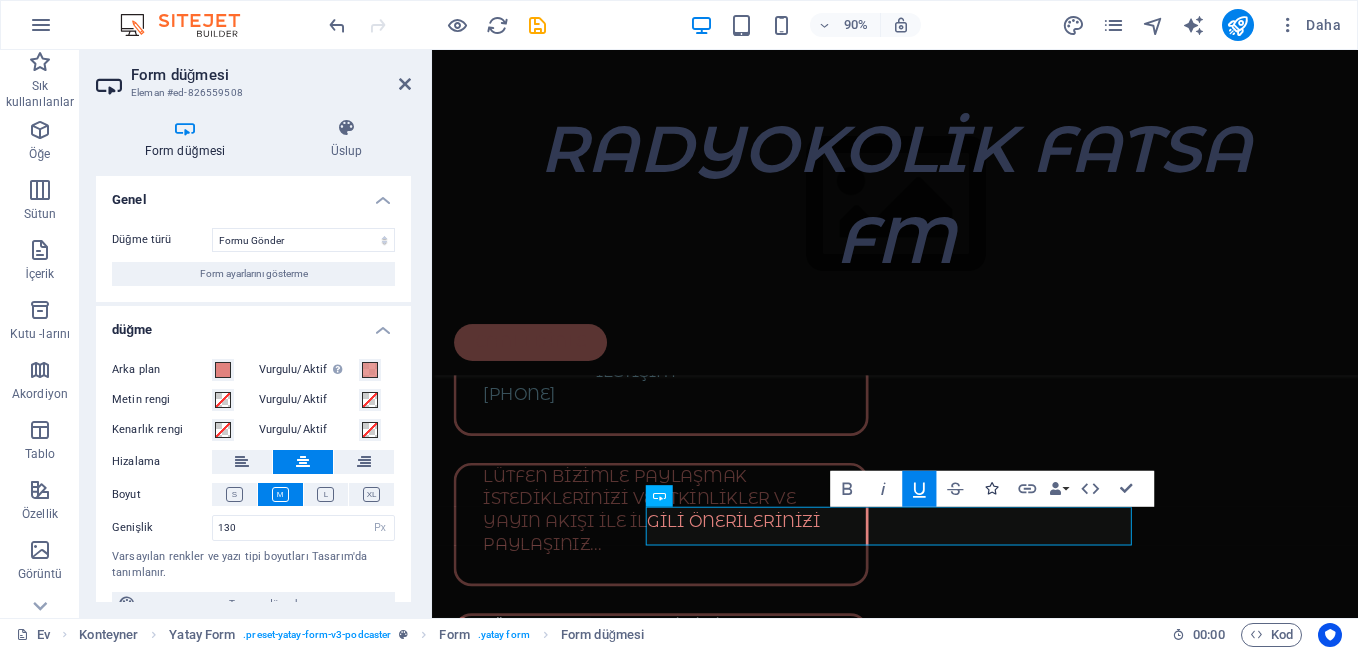 click at bounding box center [991, 489] 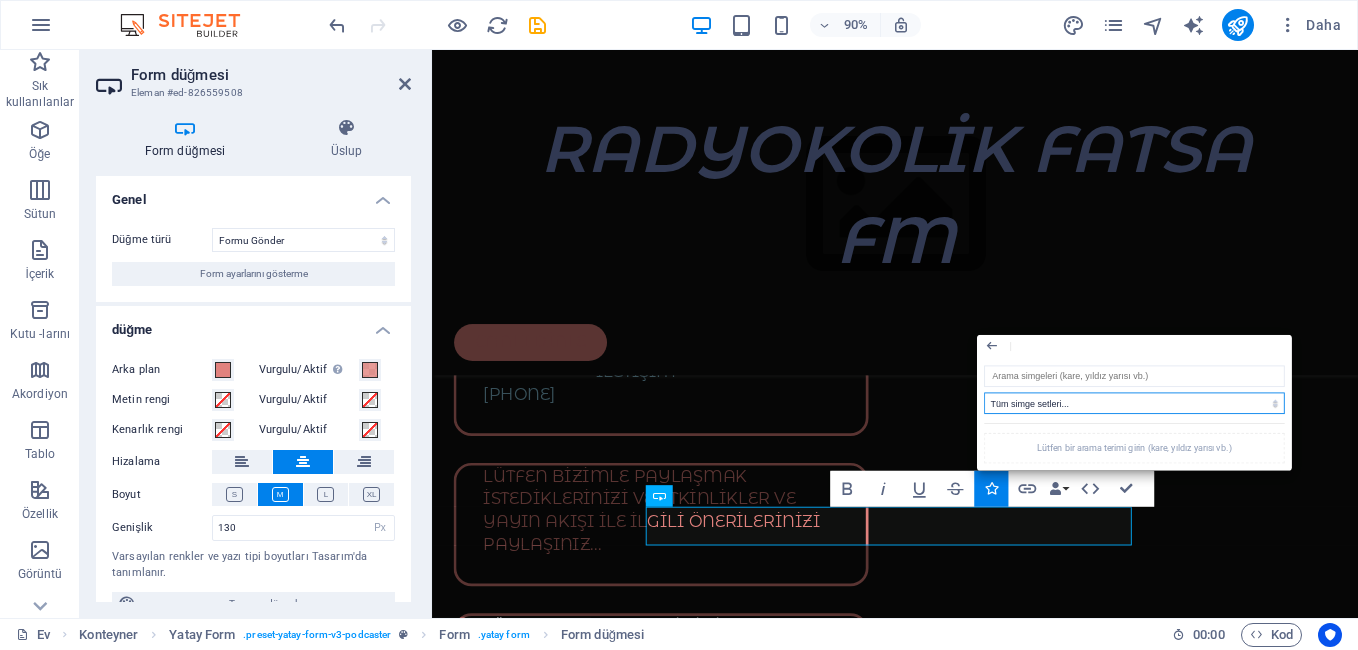click on "Tüm simge setleri... IcoYazı Tipi İyon simgeleri FontAwesome Markaları FontAwesome Çift Ton FontAwesome Katı FontAwesome Normal FontAwesome Işık FontAwesome İnce FontAwesome Keskin Katı FontAwesome Keskin Düzenli FontAwesome Keskin Işık FontAwesome Keskin İnce" at bounding box center [1134, 404] 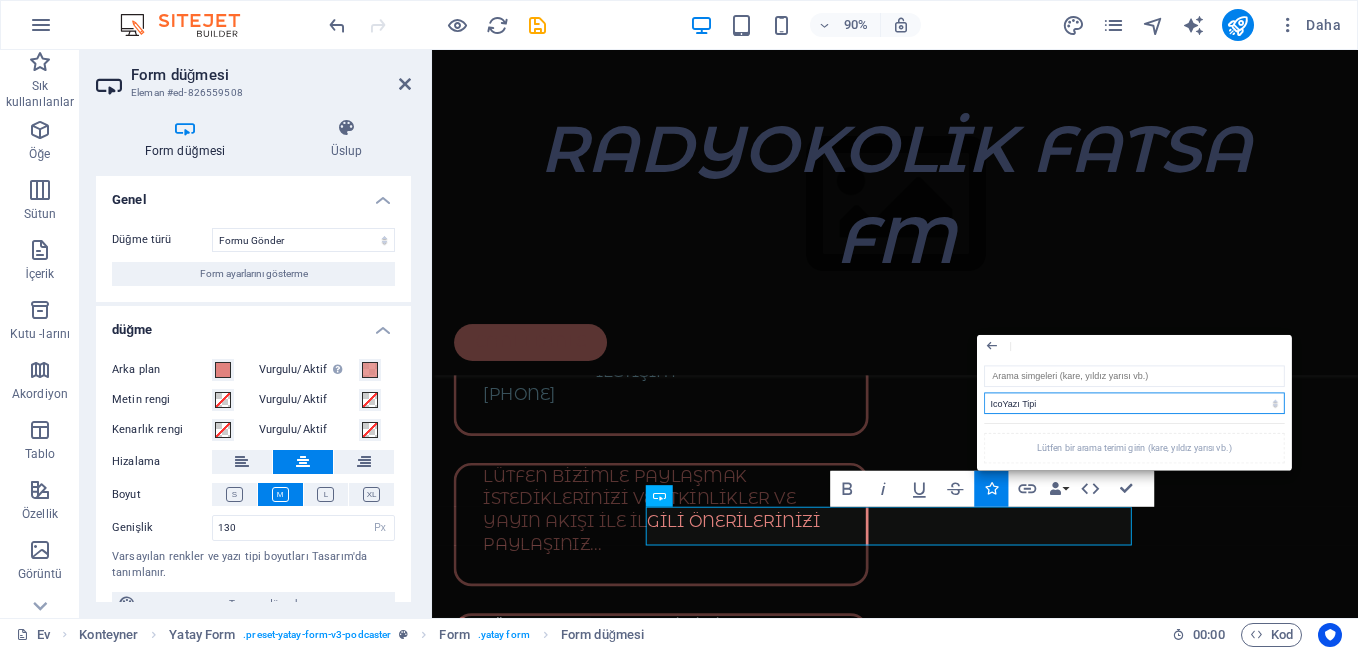 click on "Tüm simge setleri... IcoYazı Tipi İyon simgeleri FontAwesome Markaları FontAwesome Çift Ton FontAwesome Katı FontAwesome Normal FontAwesome Işık FontAwesome İnce FontAwesome Keskin Katı FontAwesome Keskin Düzenli FontAwesome Keskin Işık FontAwesome Keskin İnce" at bounding box center [1134, 404] 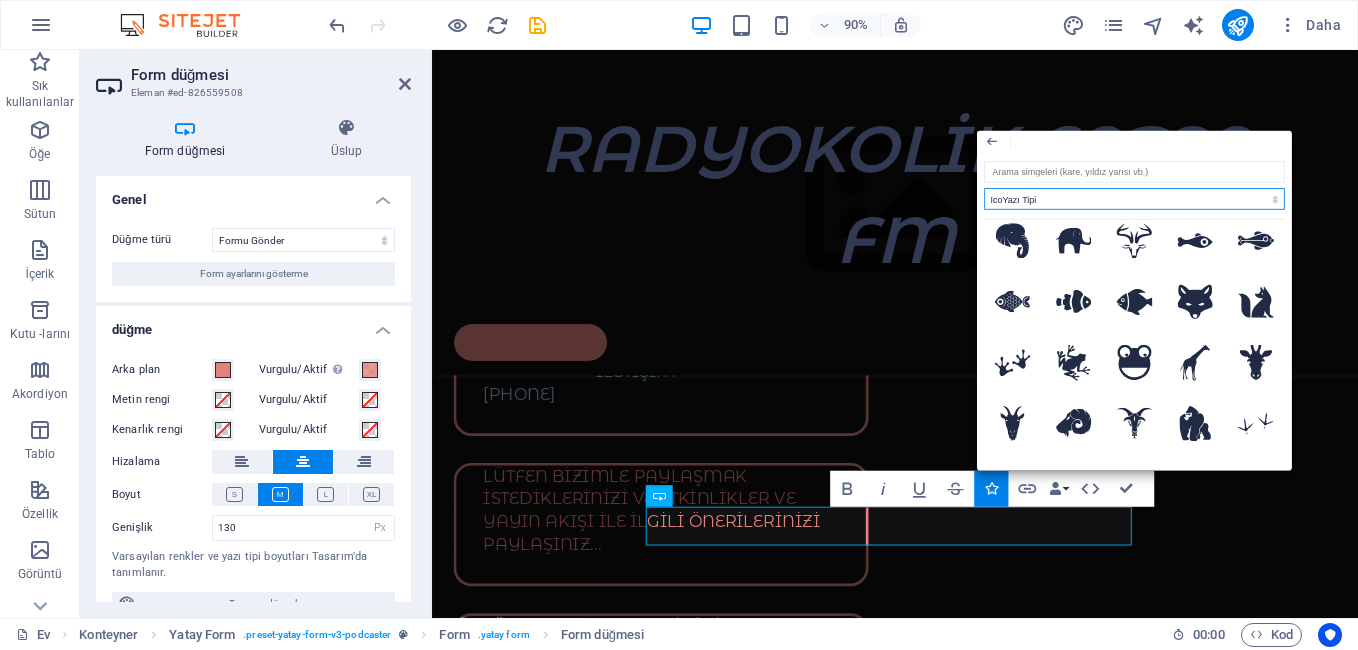 scroll, scrollTop: 1200, scrollLeft: 0, axis: vertical 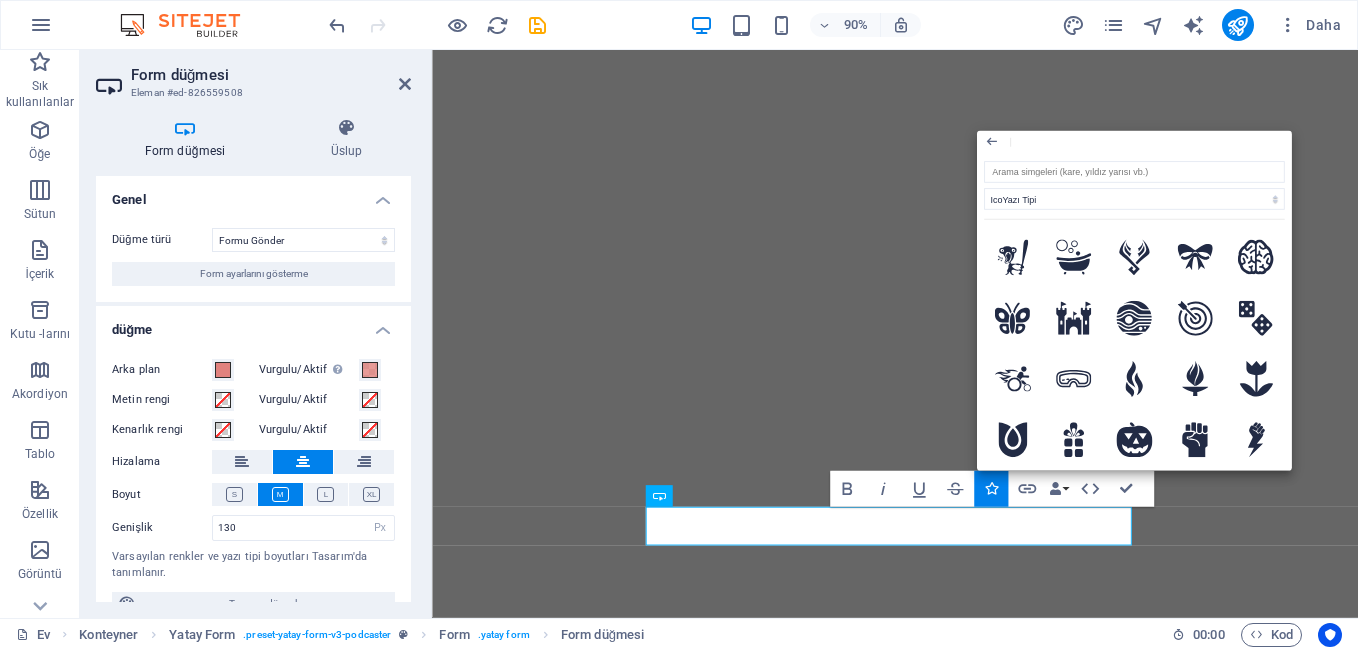 select on "px" 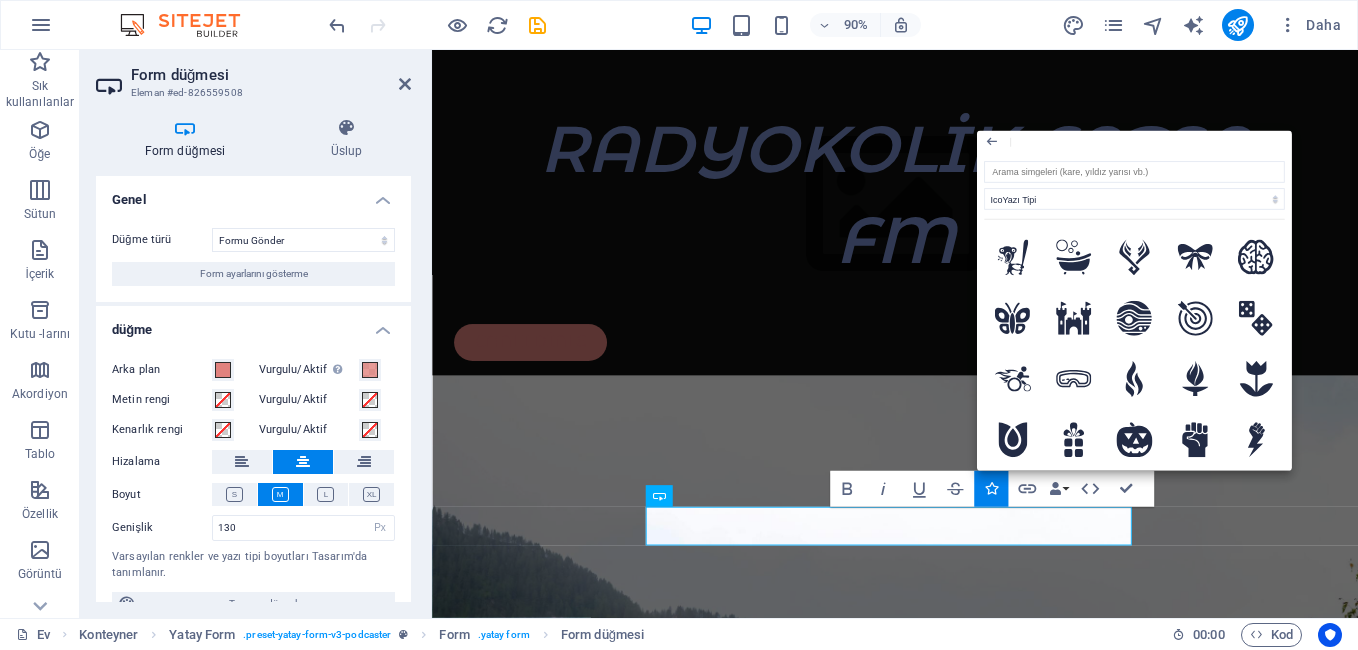 scroll, scrollTop: 1500, scrollLeft: 0, axis: vertical 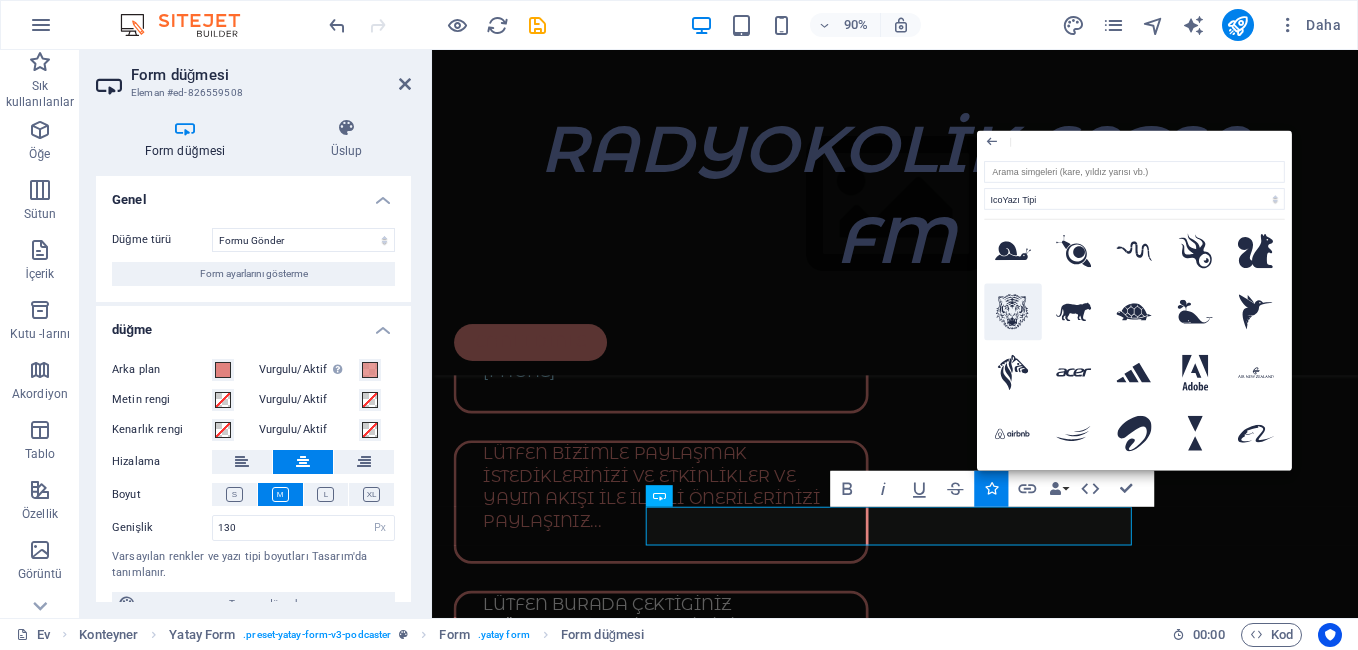 click 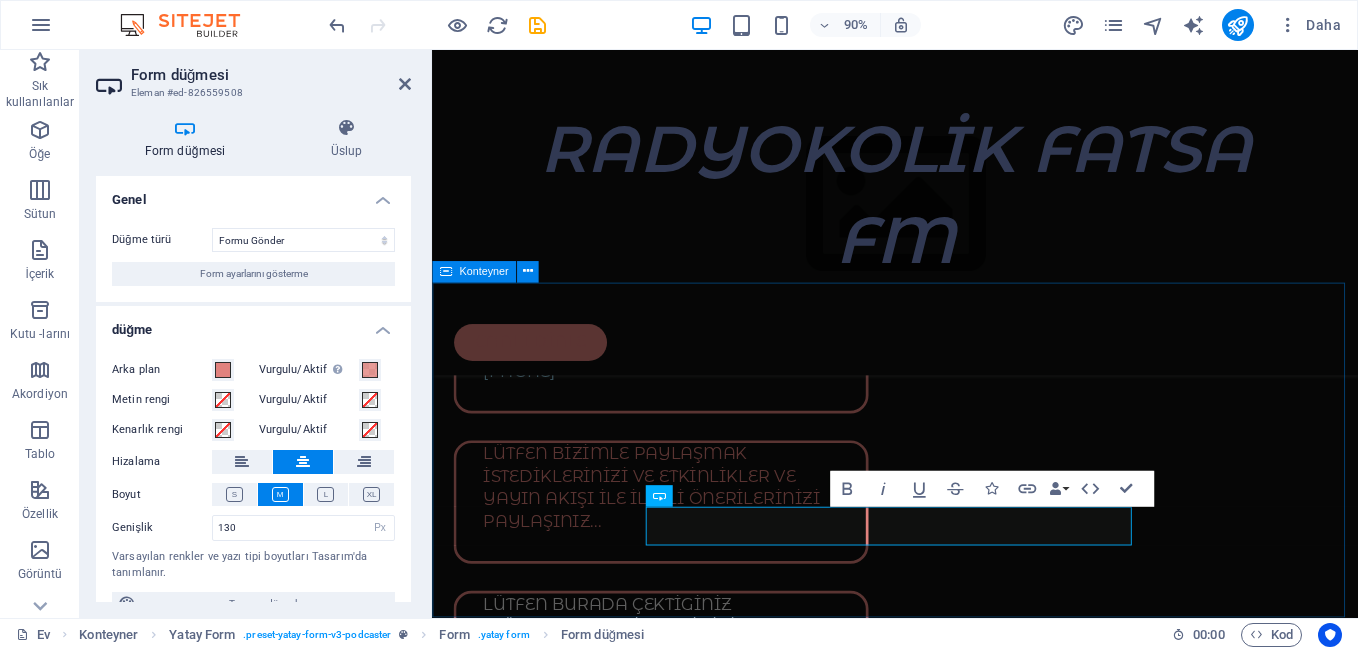 click on "Be the first who gets notified about new episodes! [FIRST] [EMAIL]" at bounding box center (946, 1840) 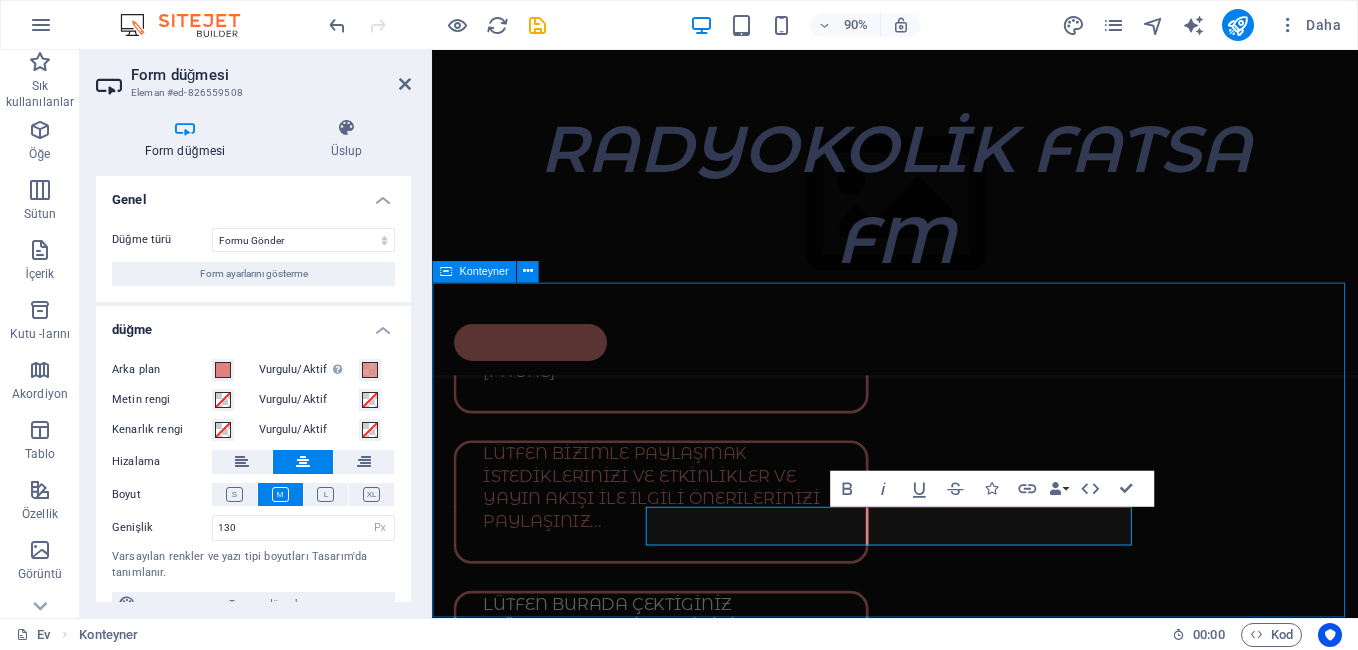 click on "Be the first who gets notified about new episodes! [FIRST] [EMAIL]" at bounding box center [946, 1840] 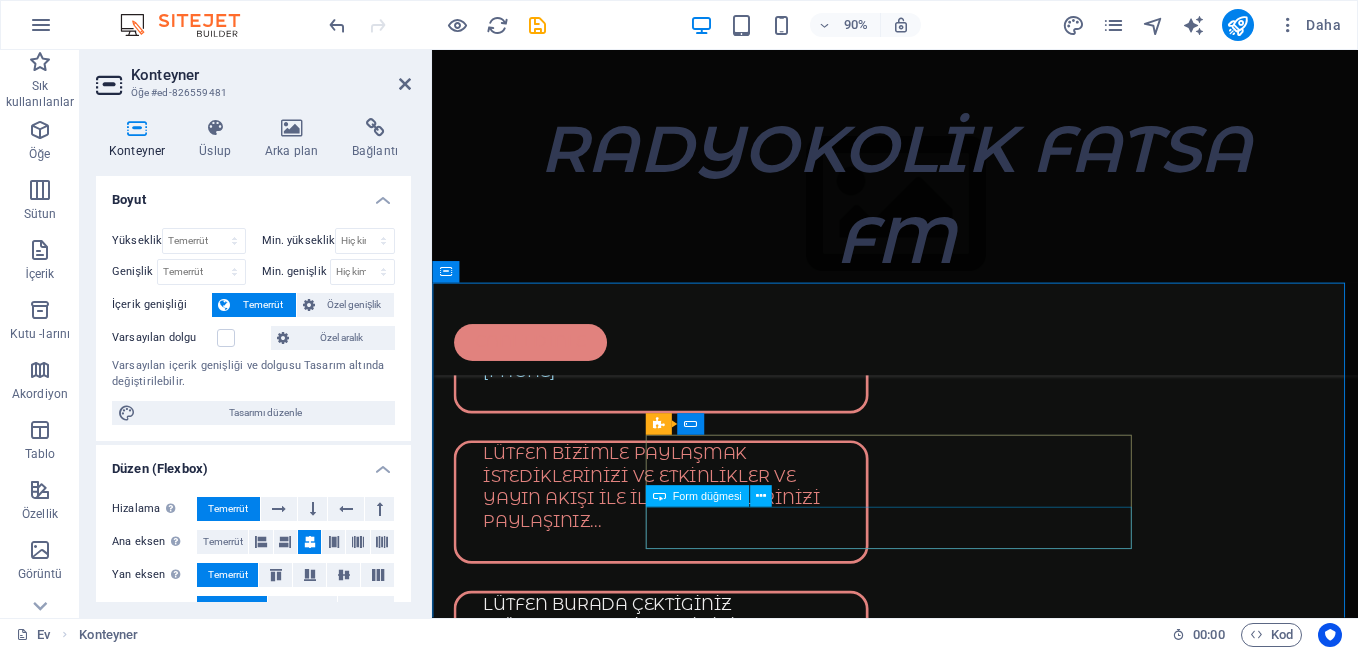 click at bounding box center [726, 1968] 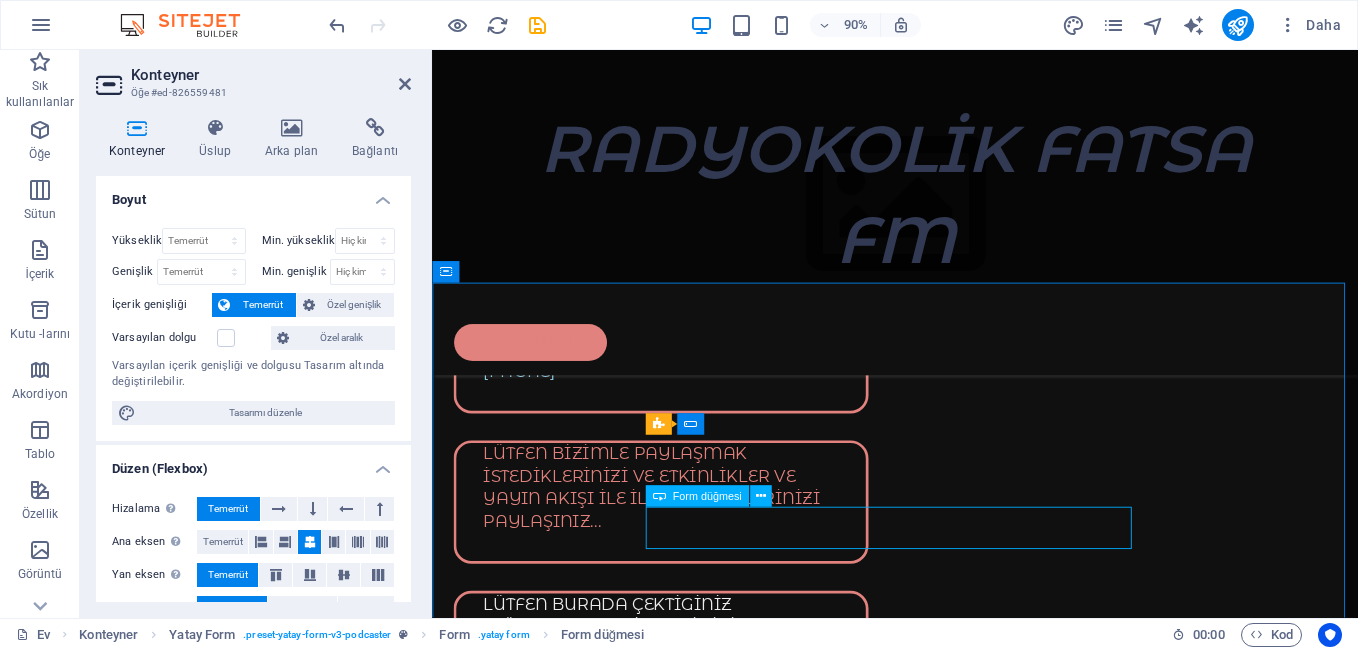click at bounding box center [726, 1968] 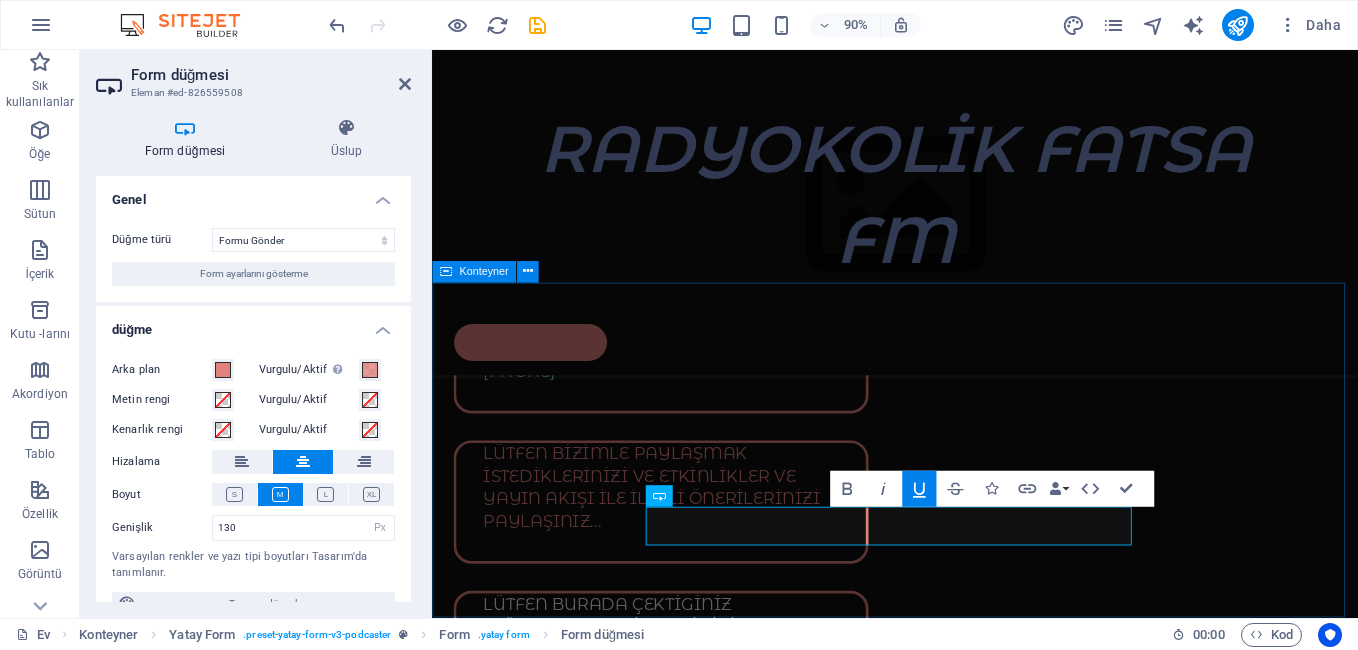 type on "Submit" 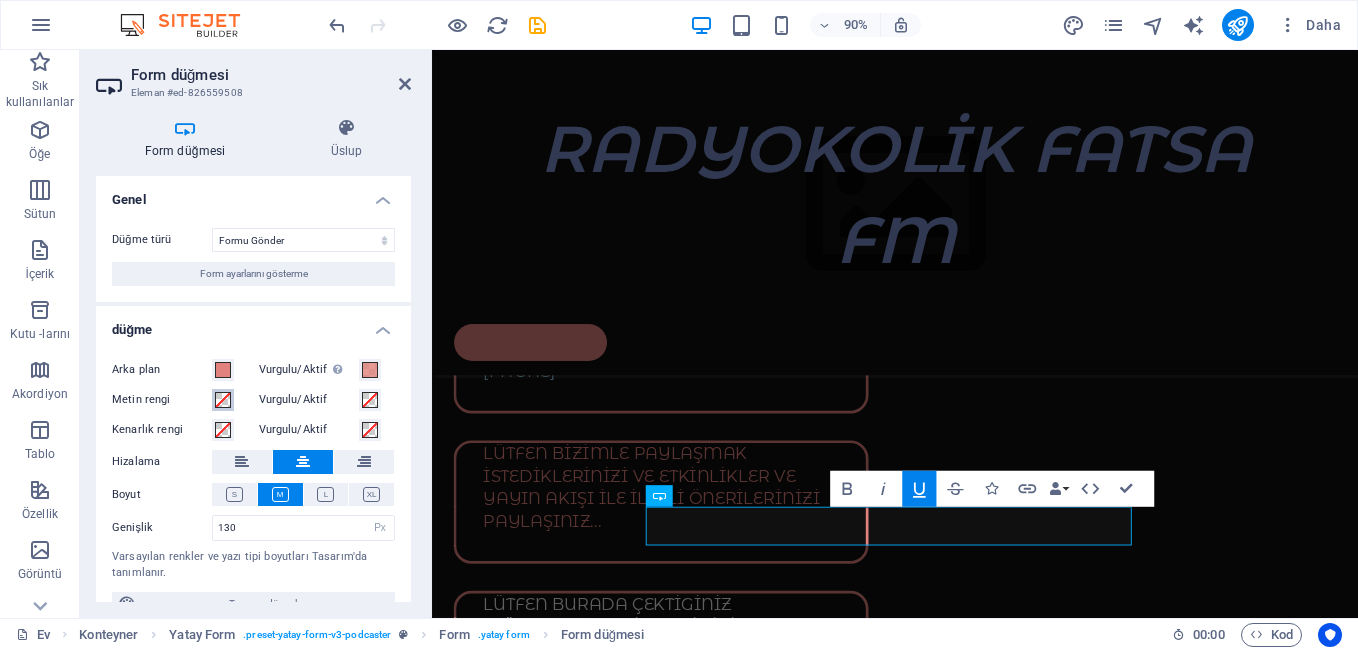 click at bounding box center [223, 400] 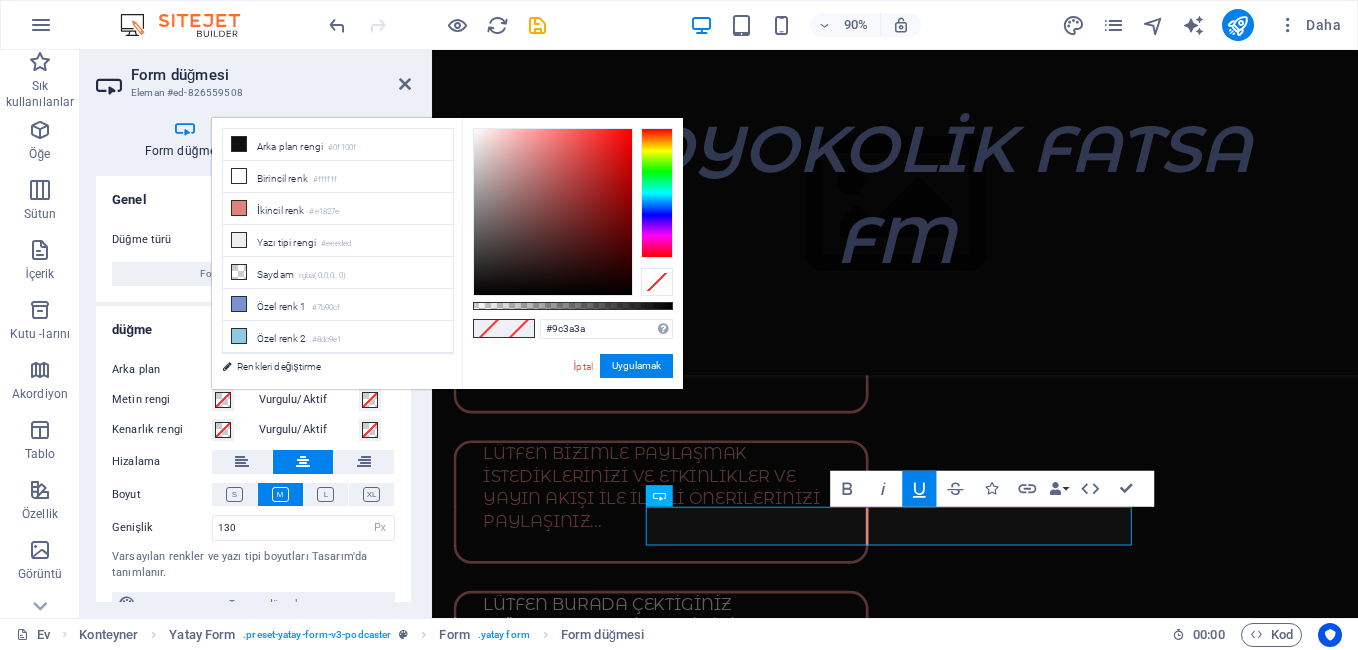 click at bounding box center (553, 212) 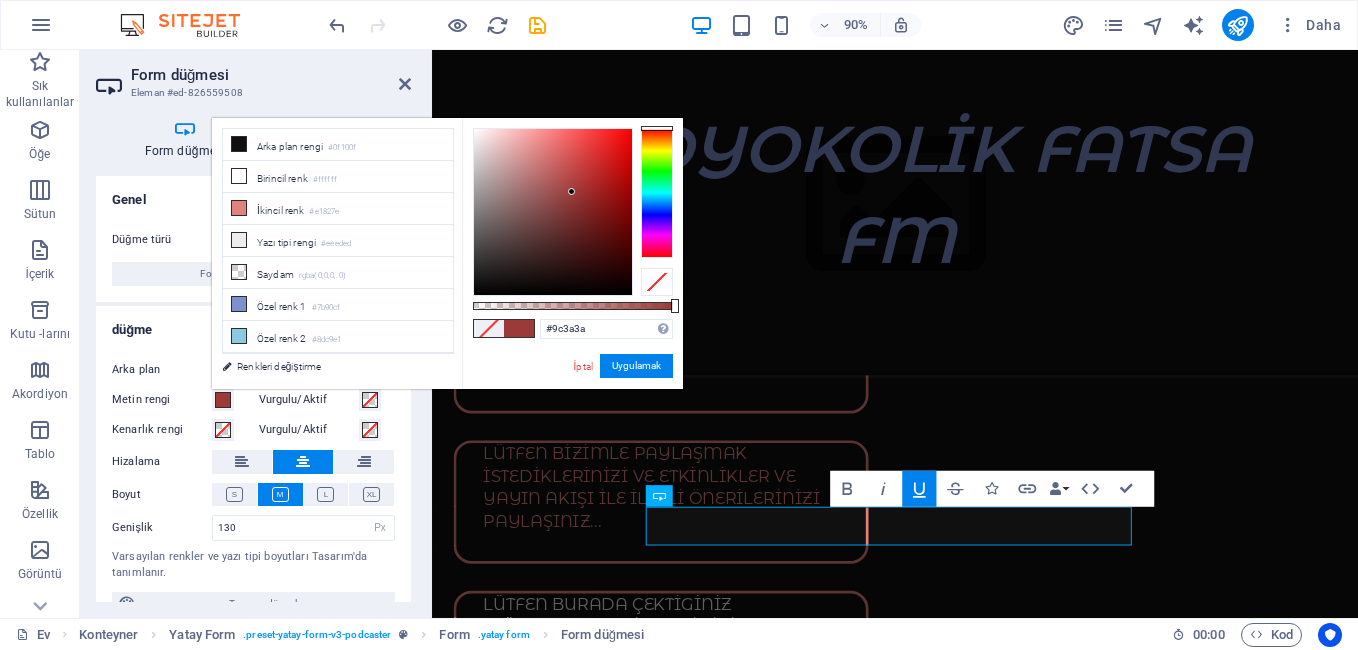 click at bounding box center [571, 191] 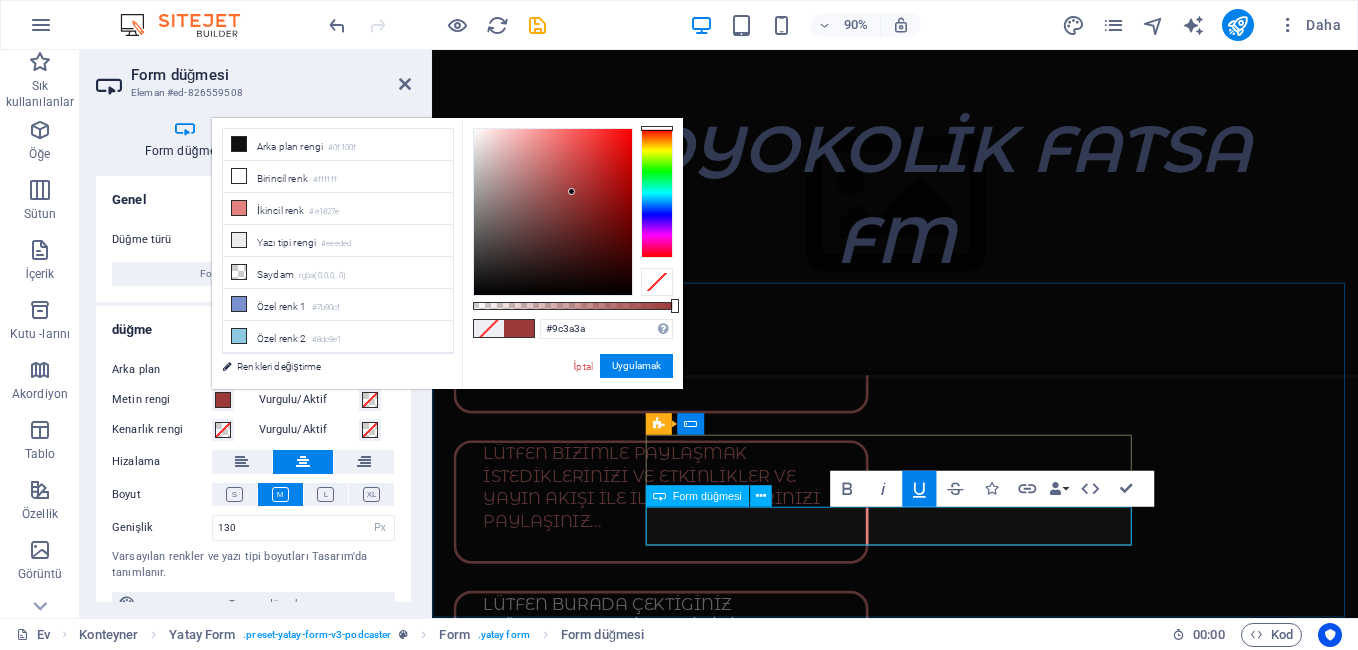 click on "gönder" at bounding box center (726, 1899) 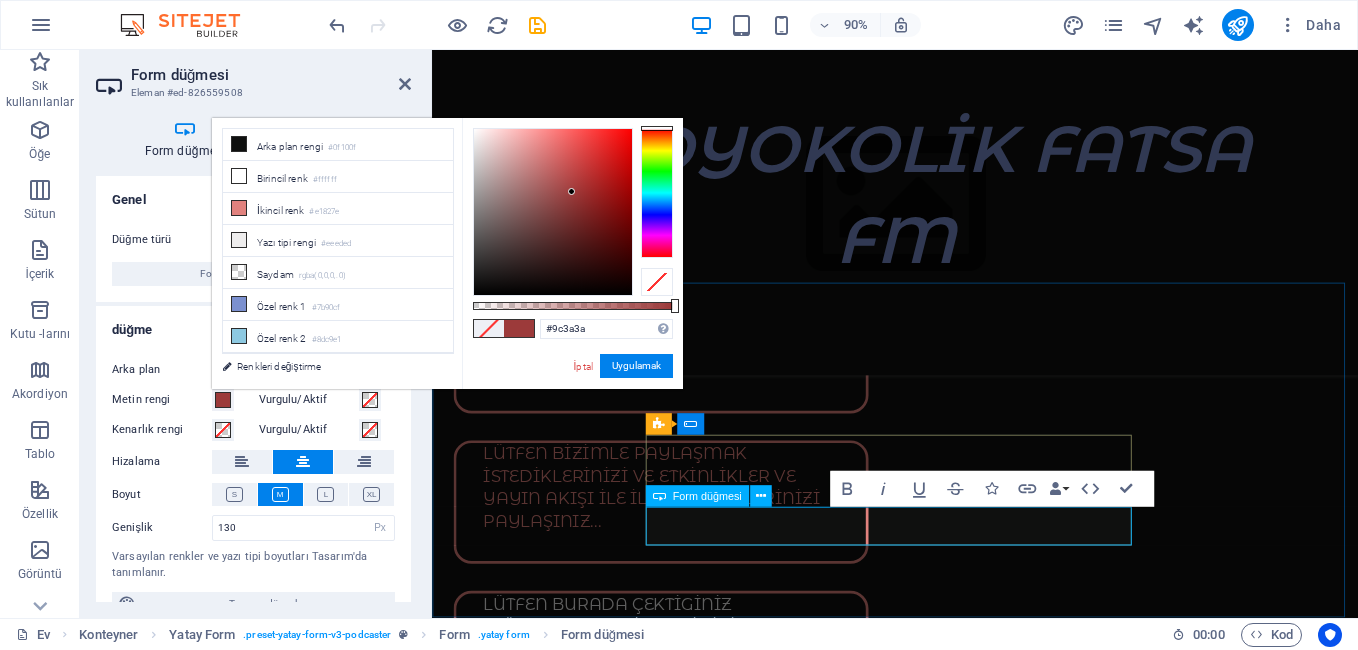 drag, startPoint x: 1000, startPoint y: 579, endPoint x: 887, endPoint y: 577, distance: 113.0177 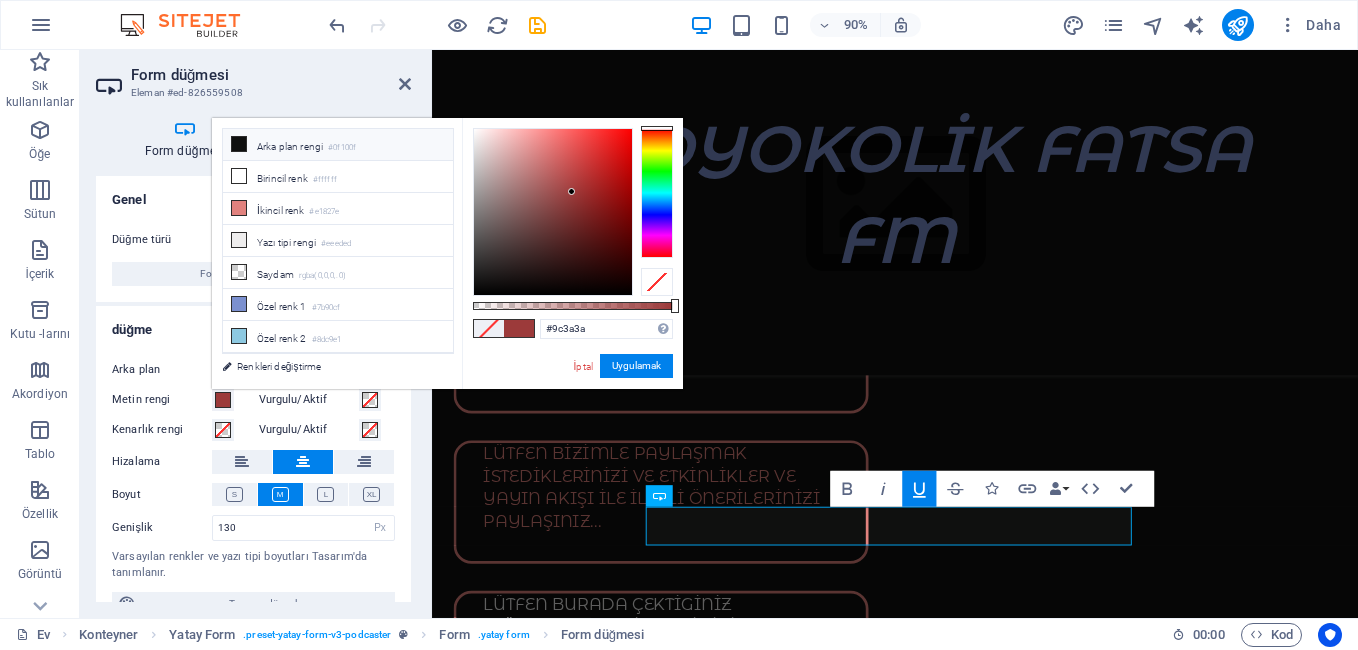 click at bounding box center (239, 144) 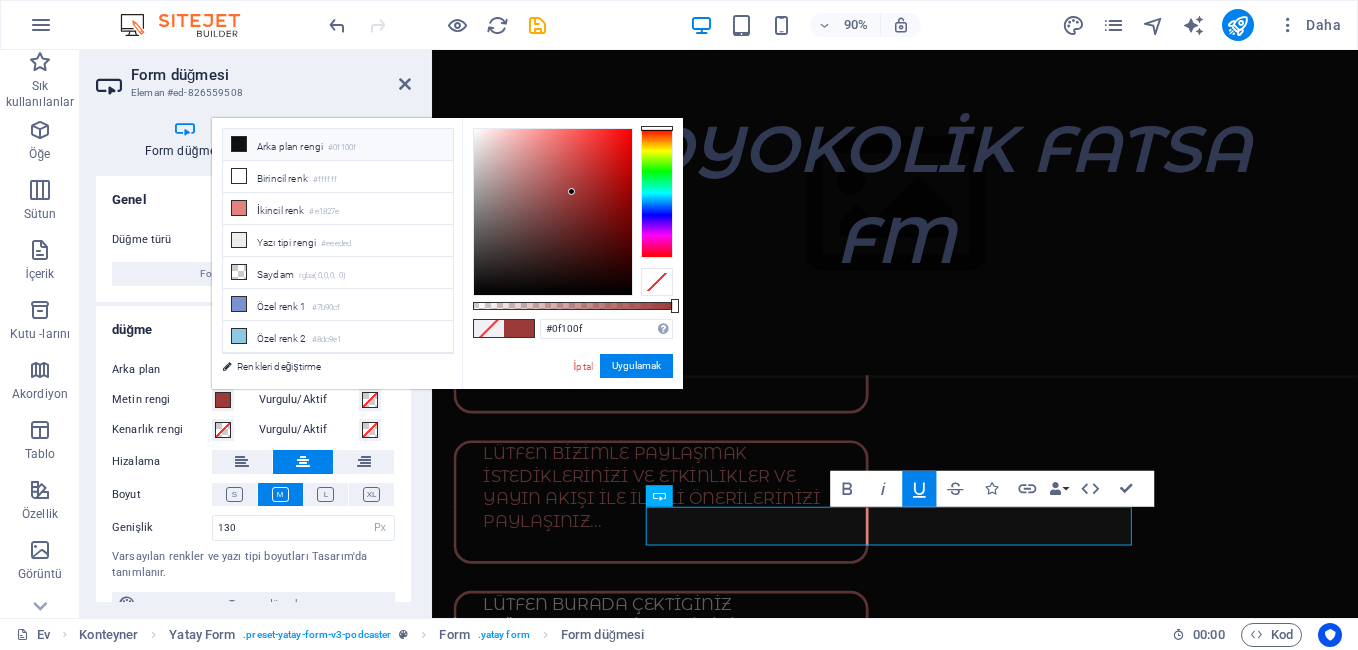 click at bounding box center [239, 144] 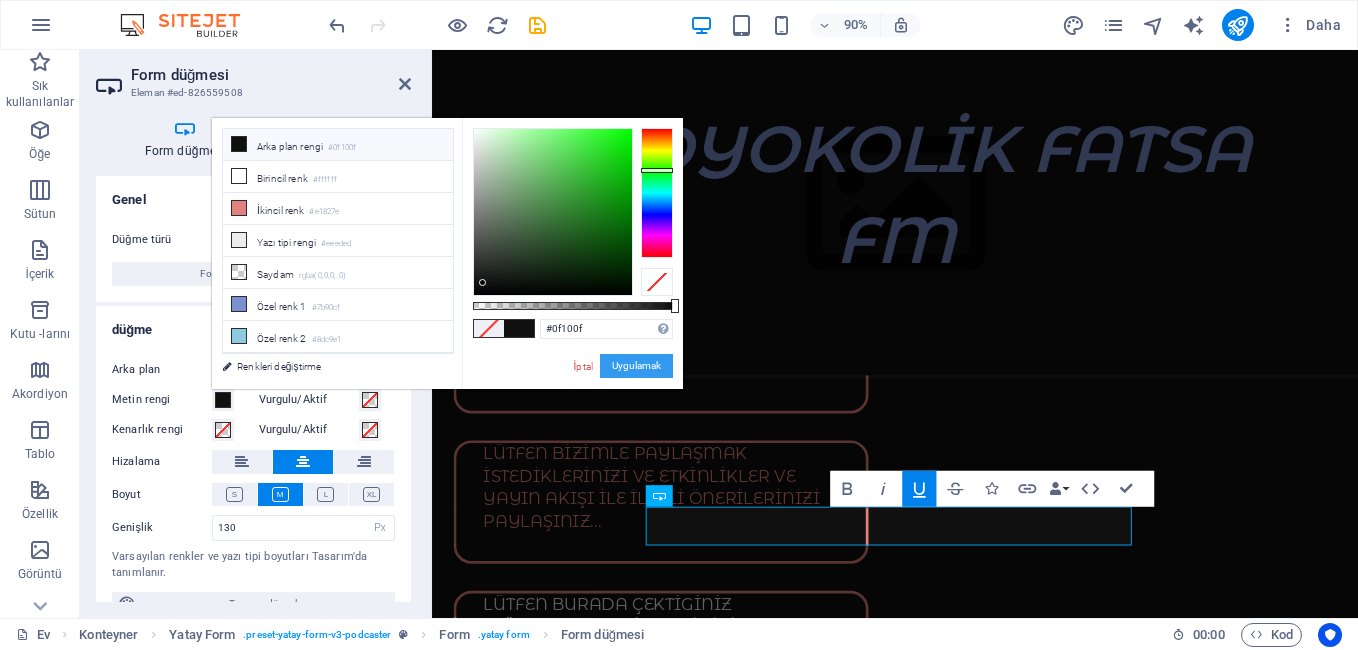 click on "Uygulamak" at bounding box center [636, 366] 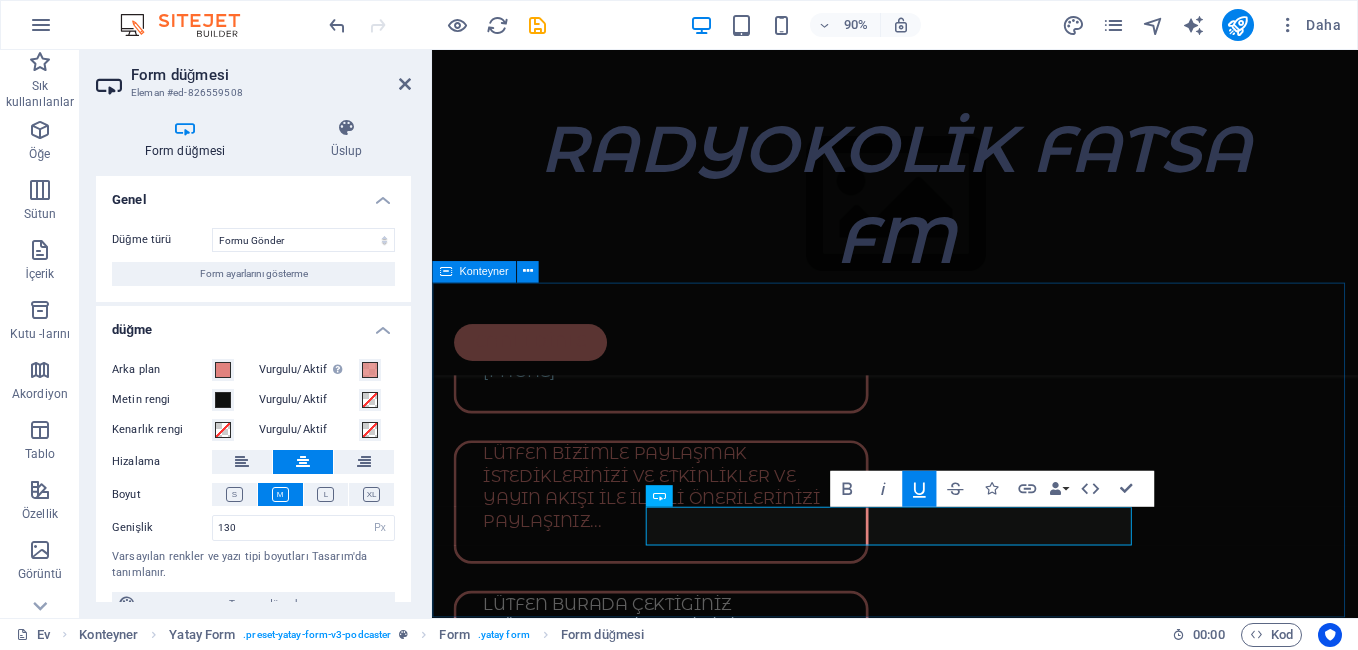 click on "Be the first who gets notified about new episodes! [FIRST] [EMAIL]" at bounding box center (946, 1771) 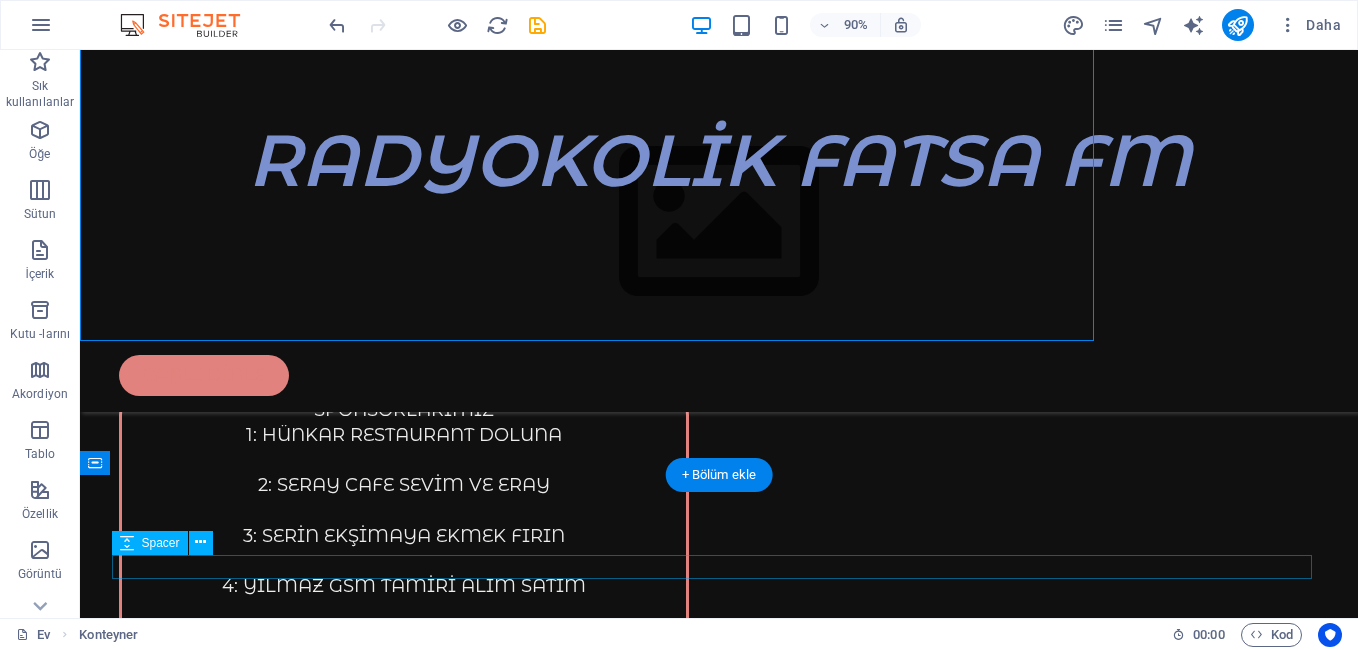 scroll, scrollTop: 5756, scrollLeft: 0, axis: vertical 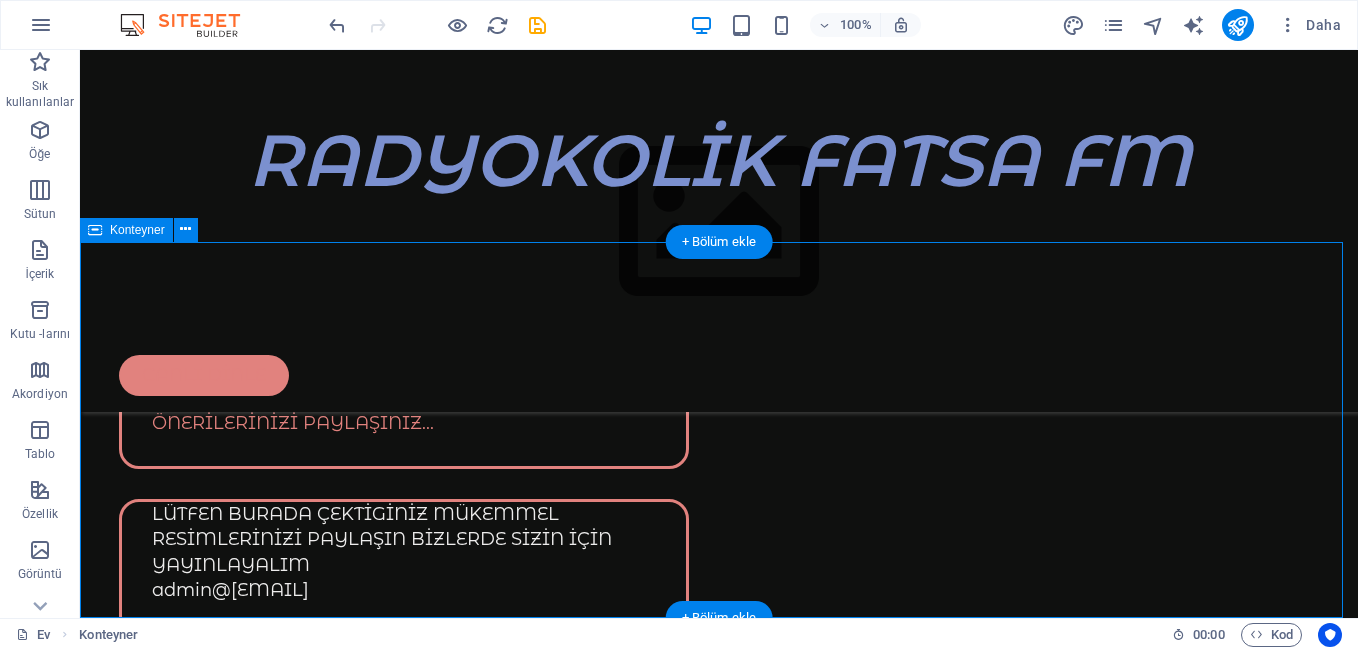 click on "Be the first who gets notified about new episodes! [FIRST] [EMAIL]" at bounding box center [719, 1789] 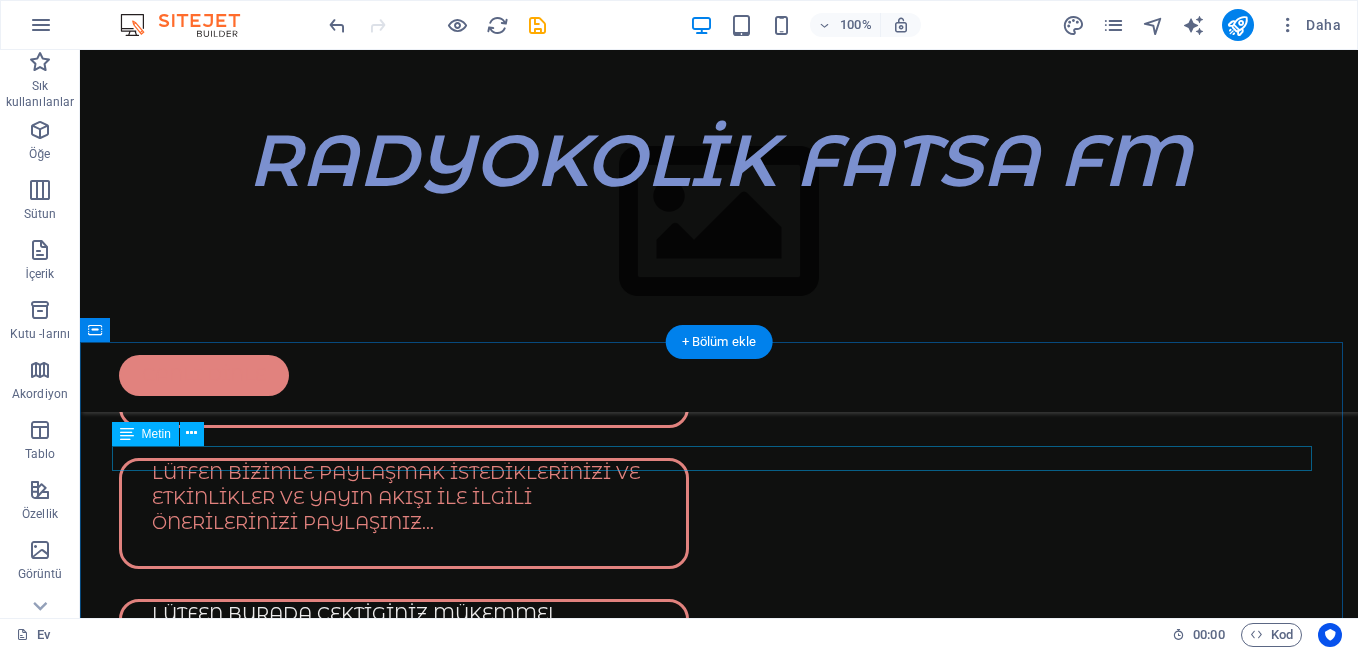 scroll, scrollTop: 5756, scrollLeft: 0, axis: vertical 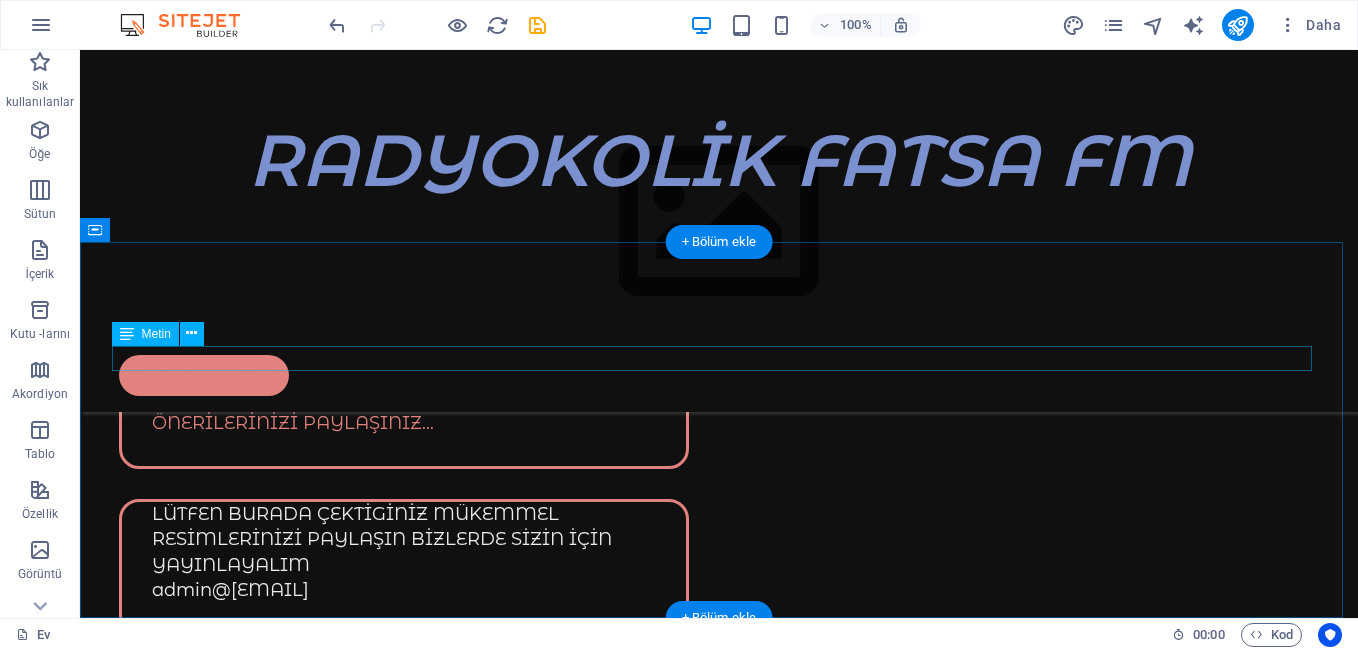 click on "Be the first who gets notified about new episodes!" at bounding box center (719, 1674) 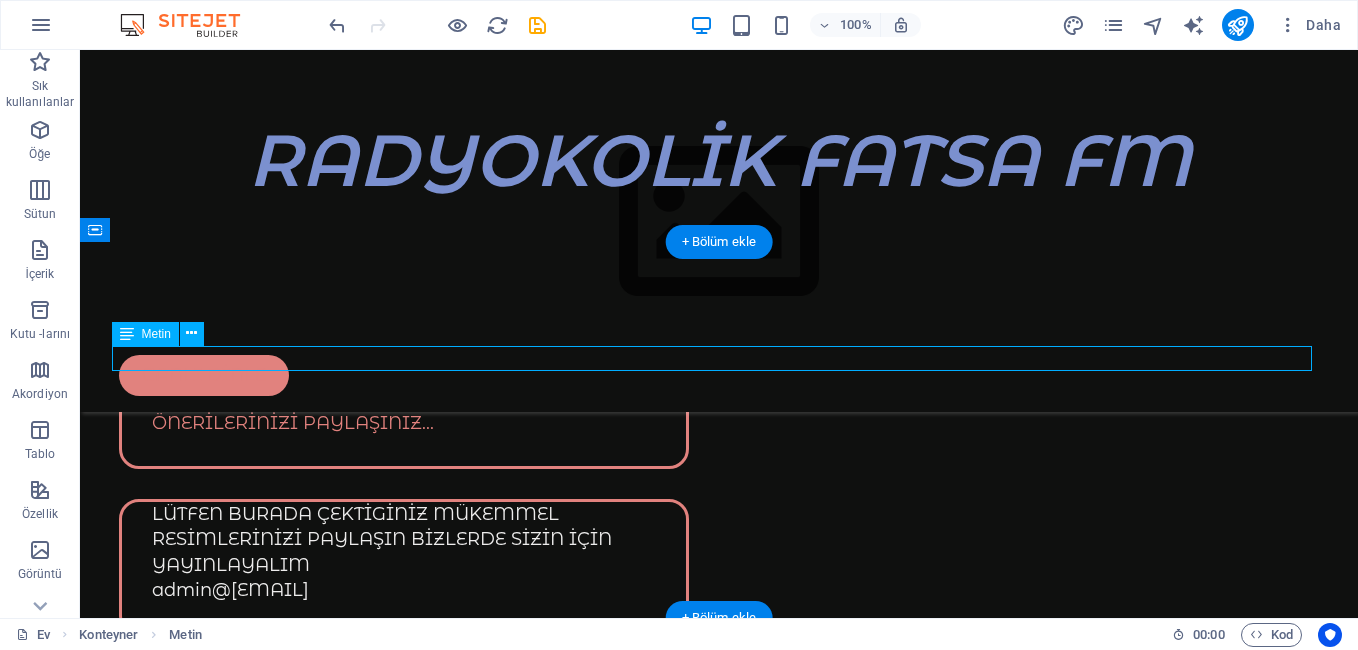 scroll, scrollTop: 5731, scrollLeft: 0, axis: vertical 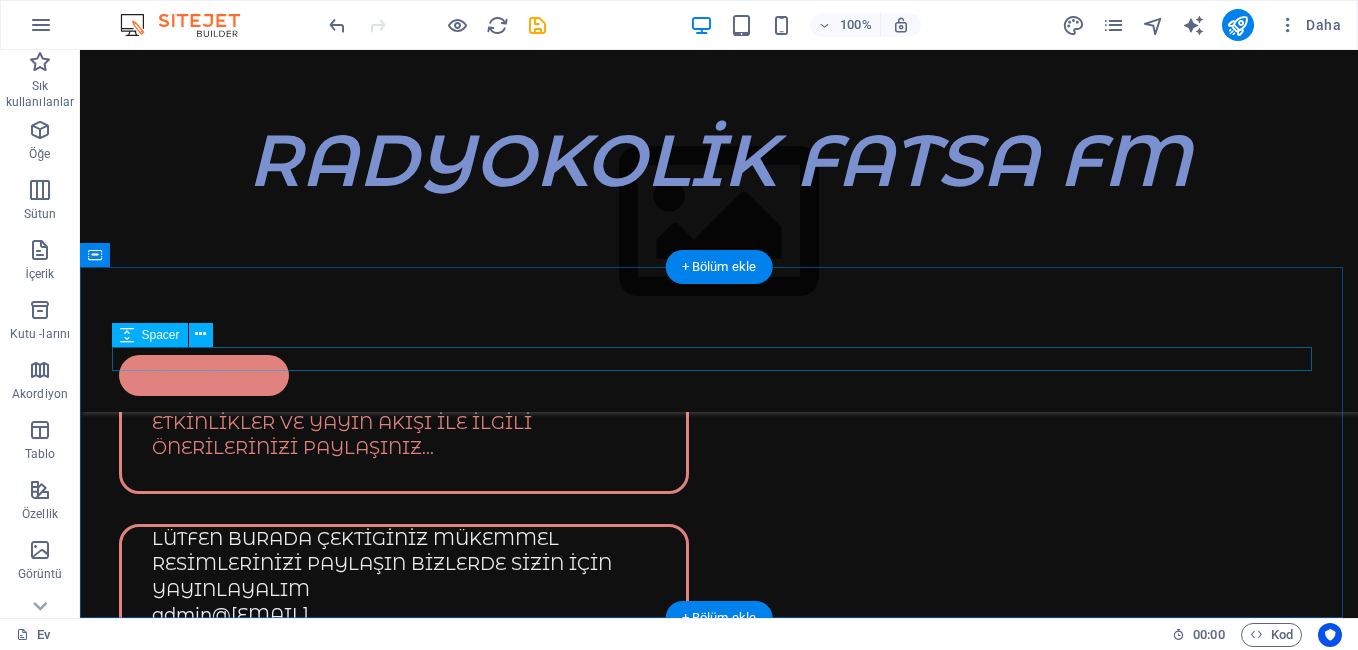 click at bounding box center (719, 1675) 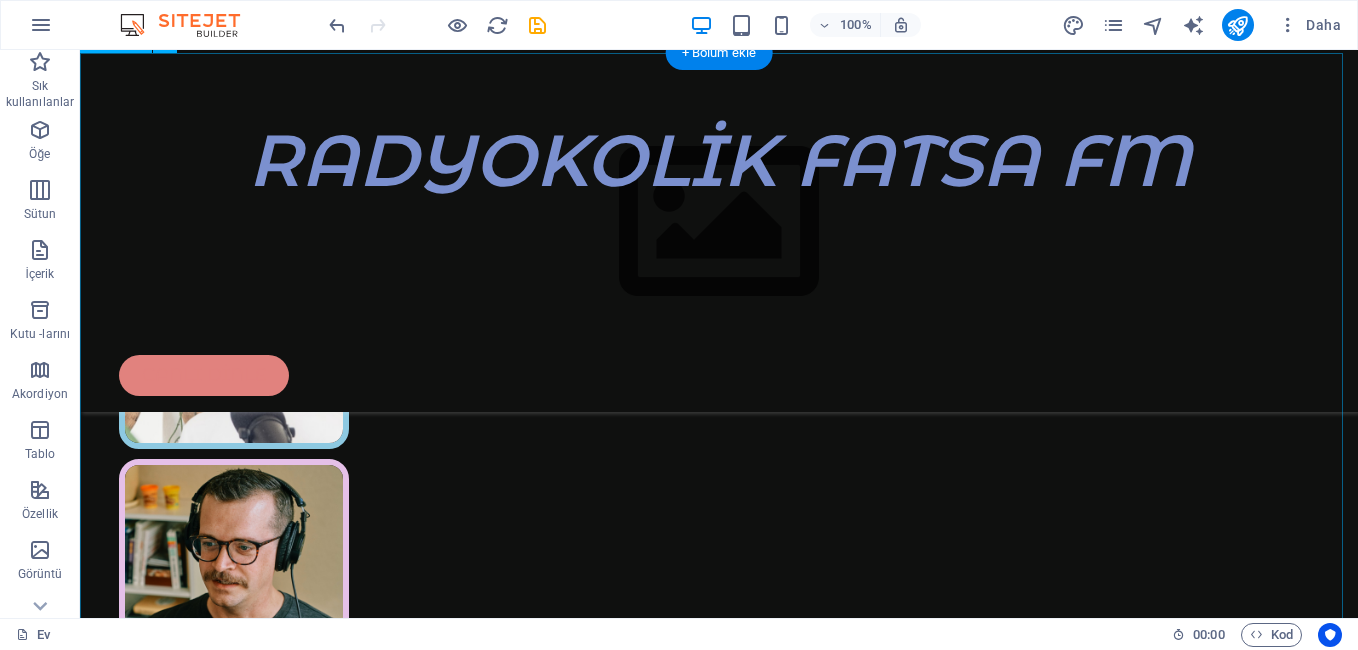 scroll, scrollTop: 2800, scrollLeft: 0, axis: vertical 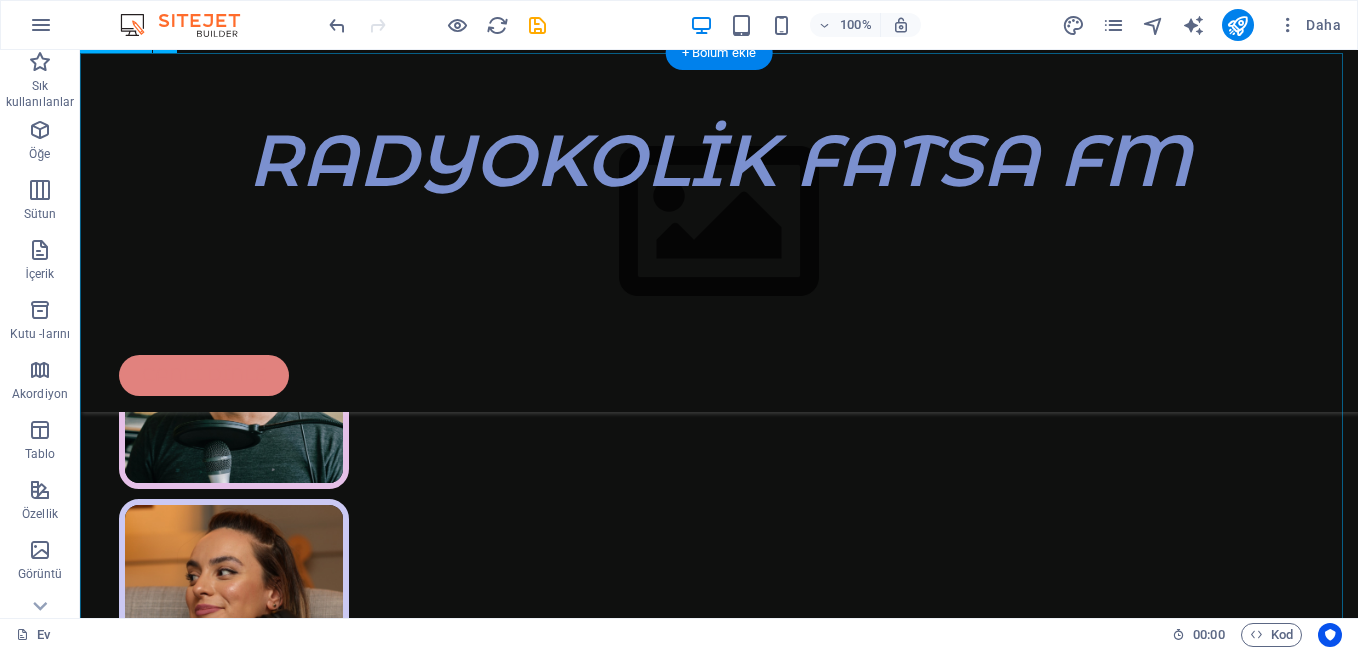 click at bounding box center (719, 1584) 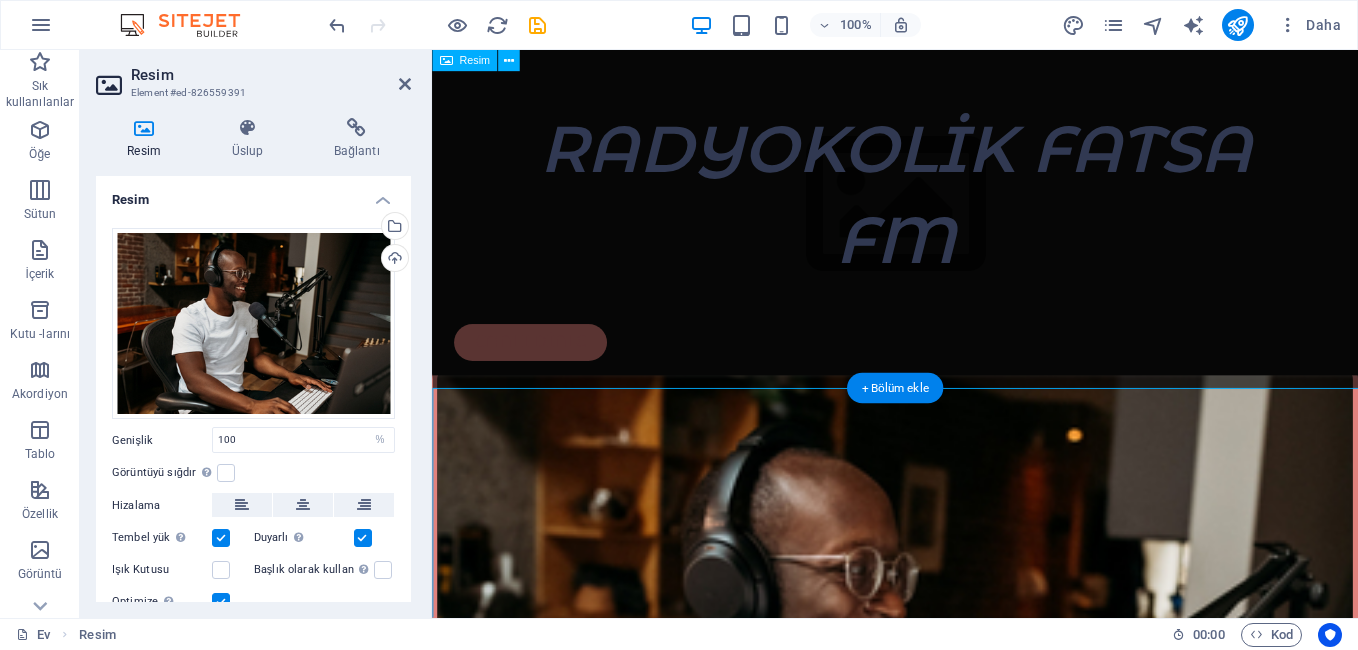 scroll, scrollTop: 2427, scrollLeft: 0, axis: vertical 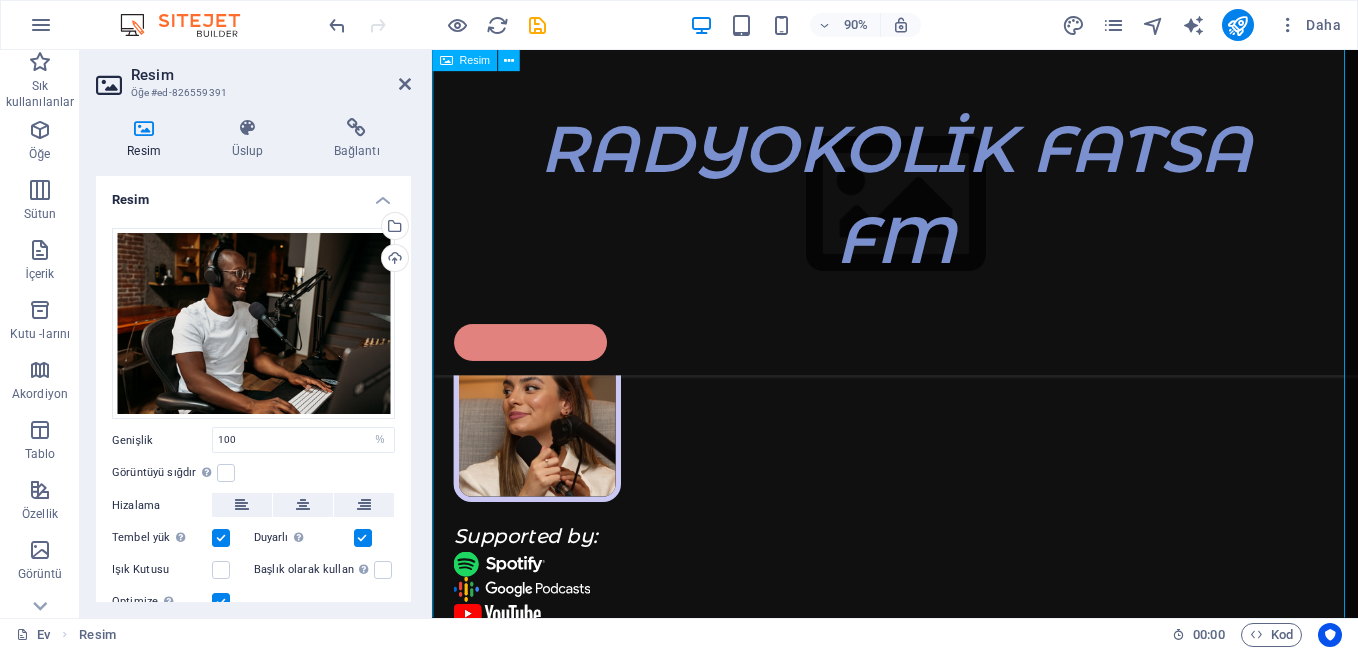 click at bounding box center (946, 1283) 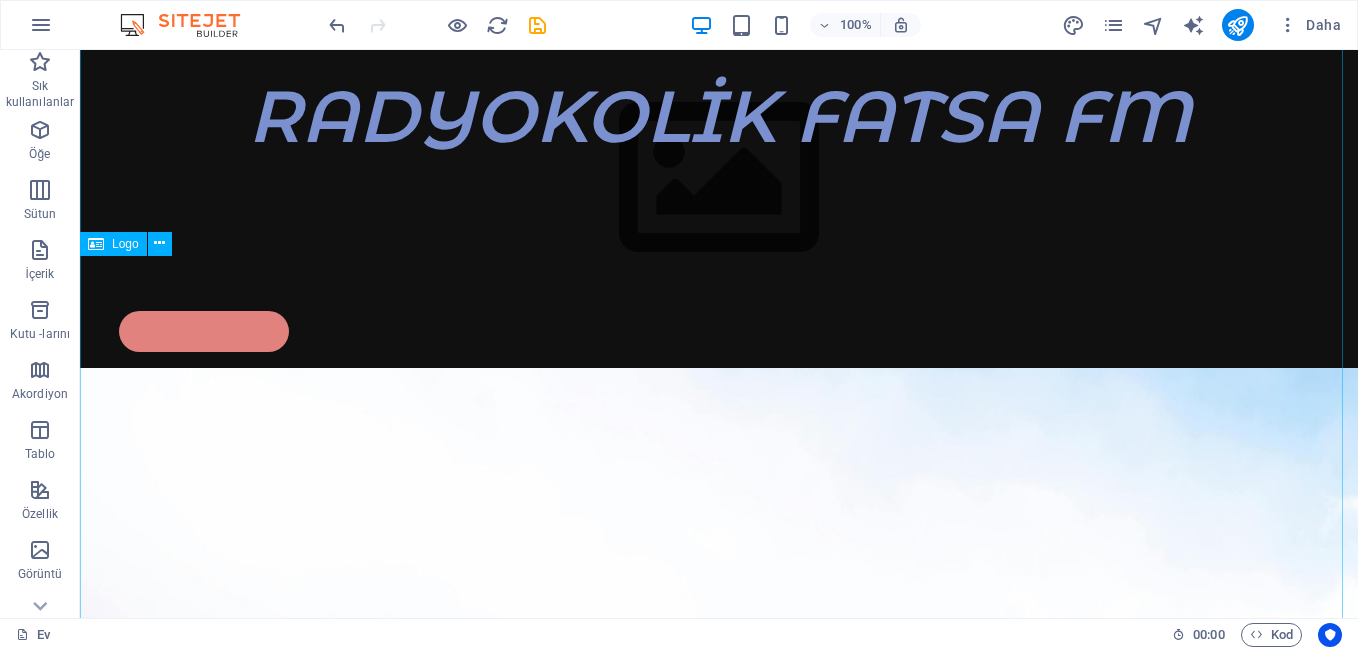 scroll, scrollTop: 0, scrollLeft: 0, axis: both 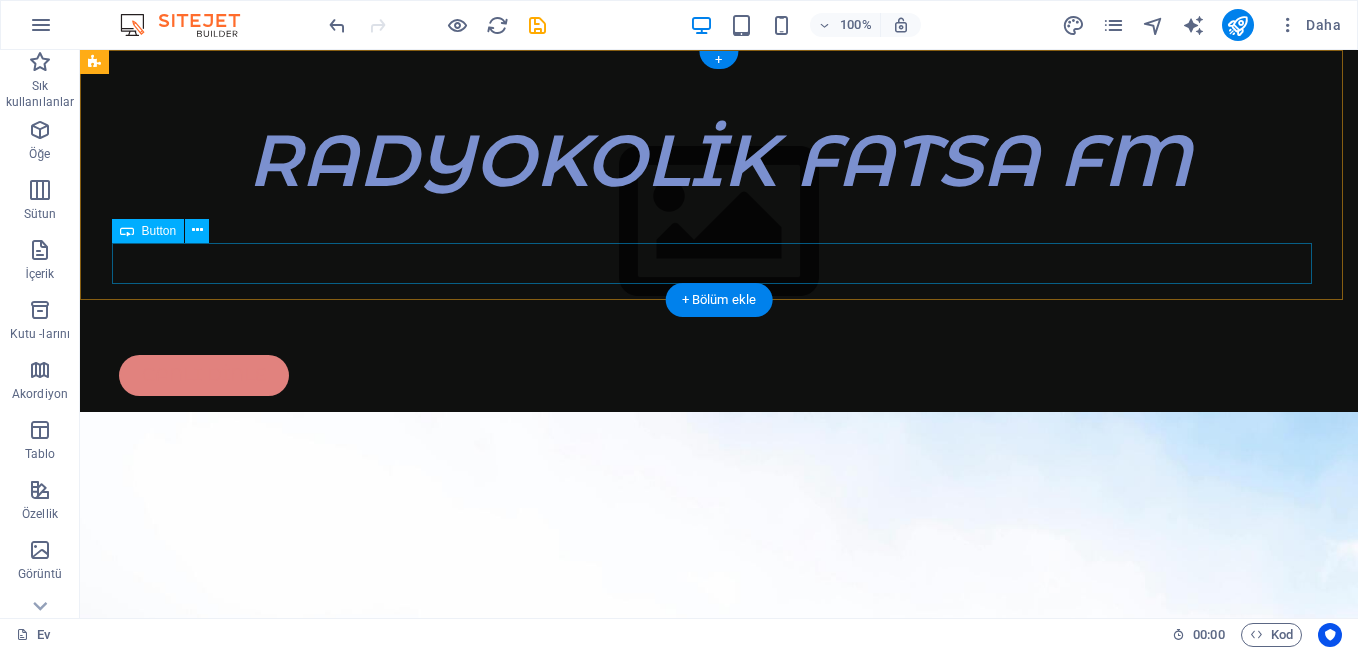 click on "CANLI DİNLE" at bounding box center [719, 375] 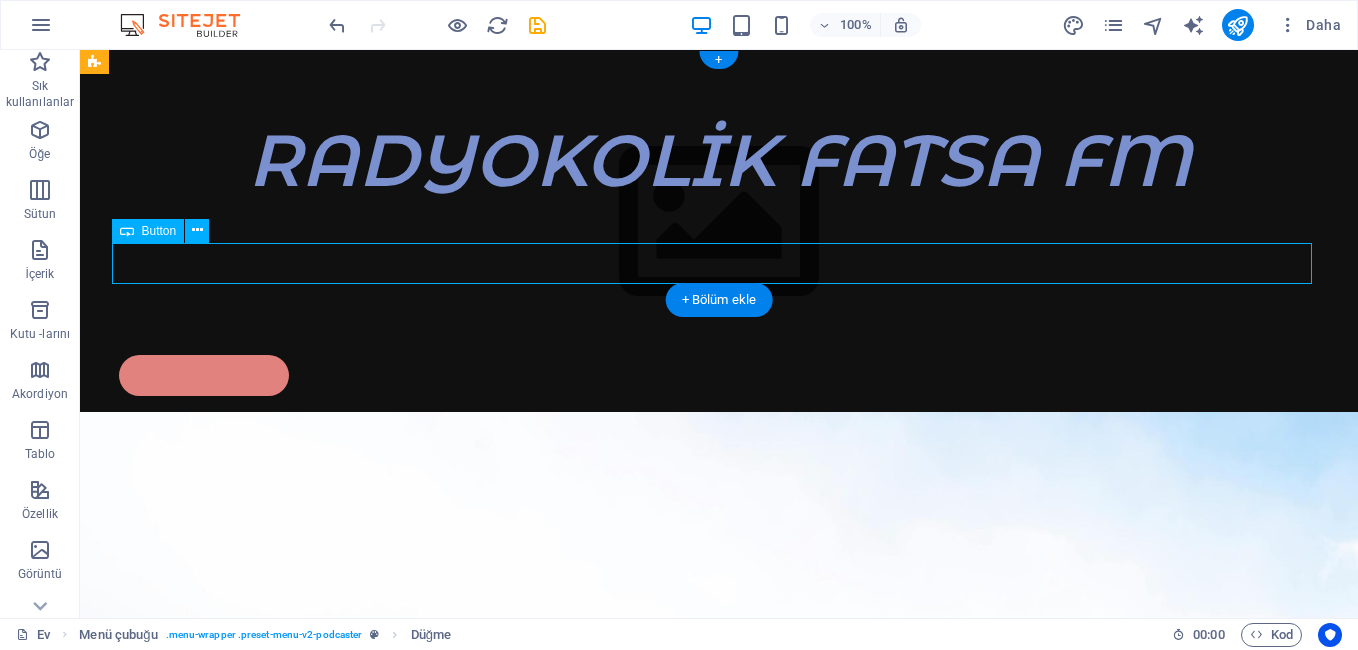 click on "CANLI DİNLE" at bounding box center (719, 375) 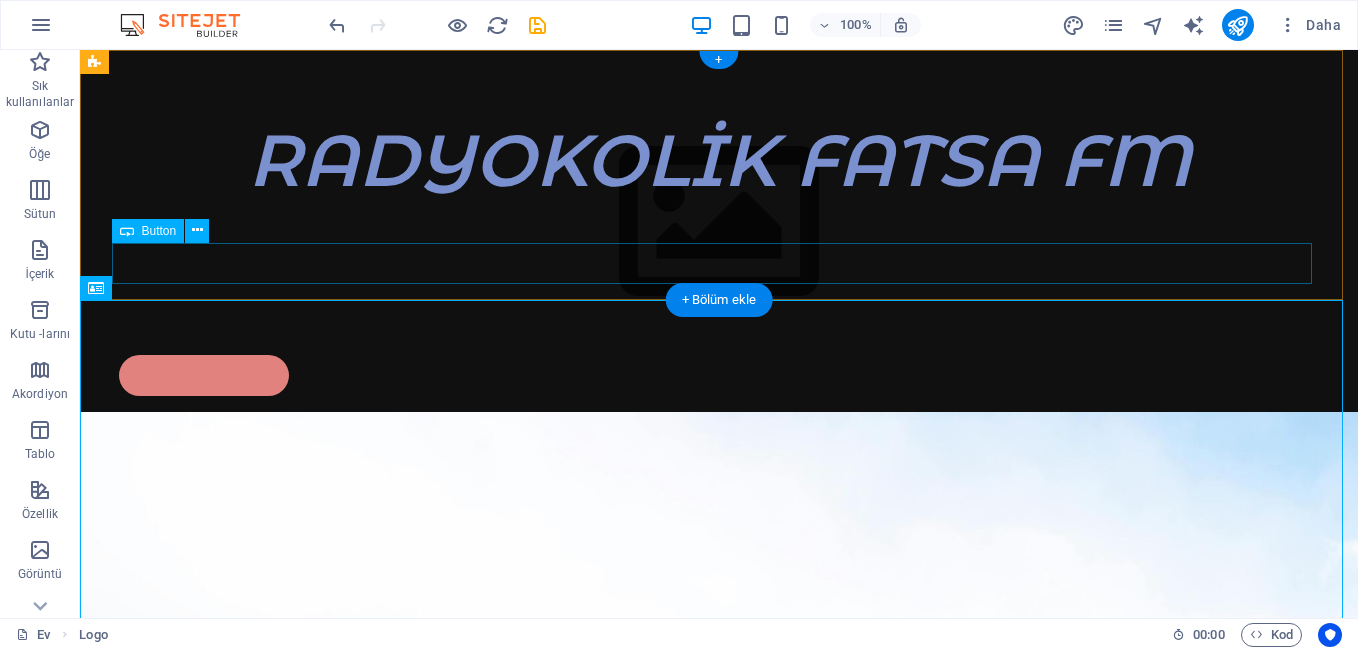 click on "CANLI DİNLE" at bounding box center (719, 375) 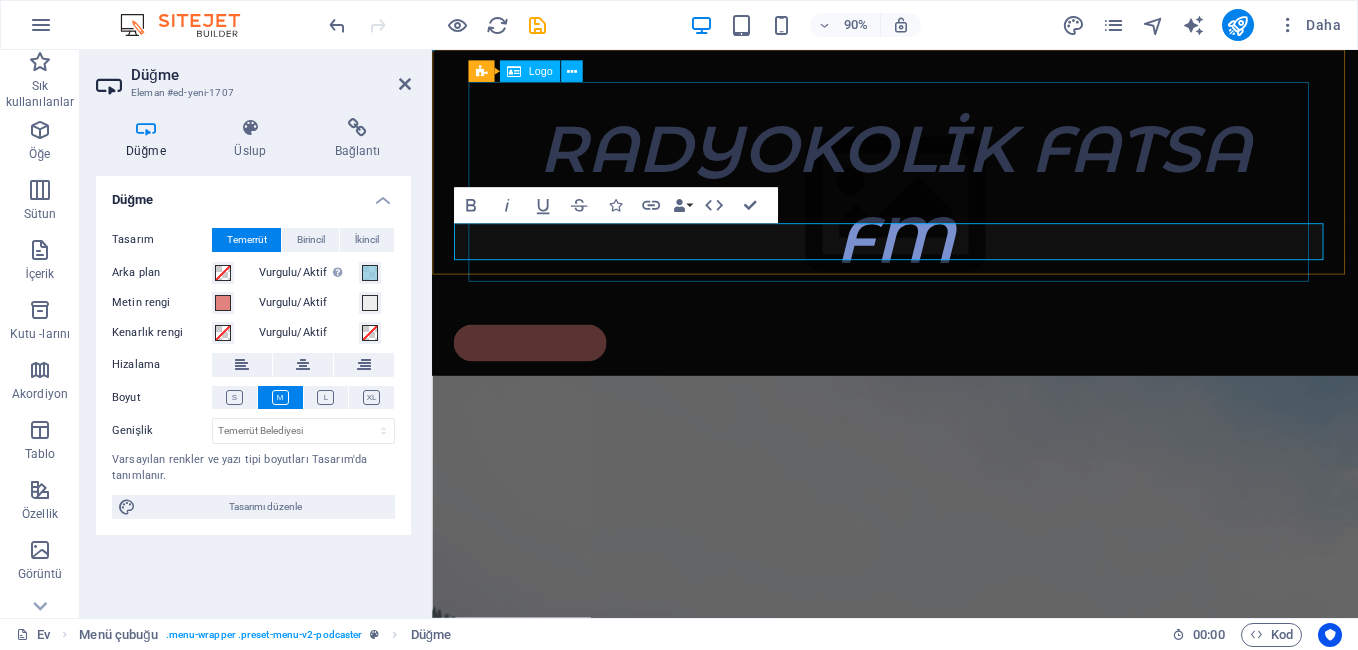 type 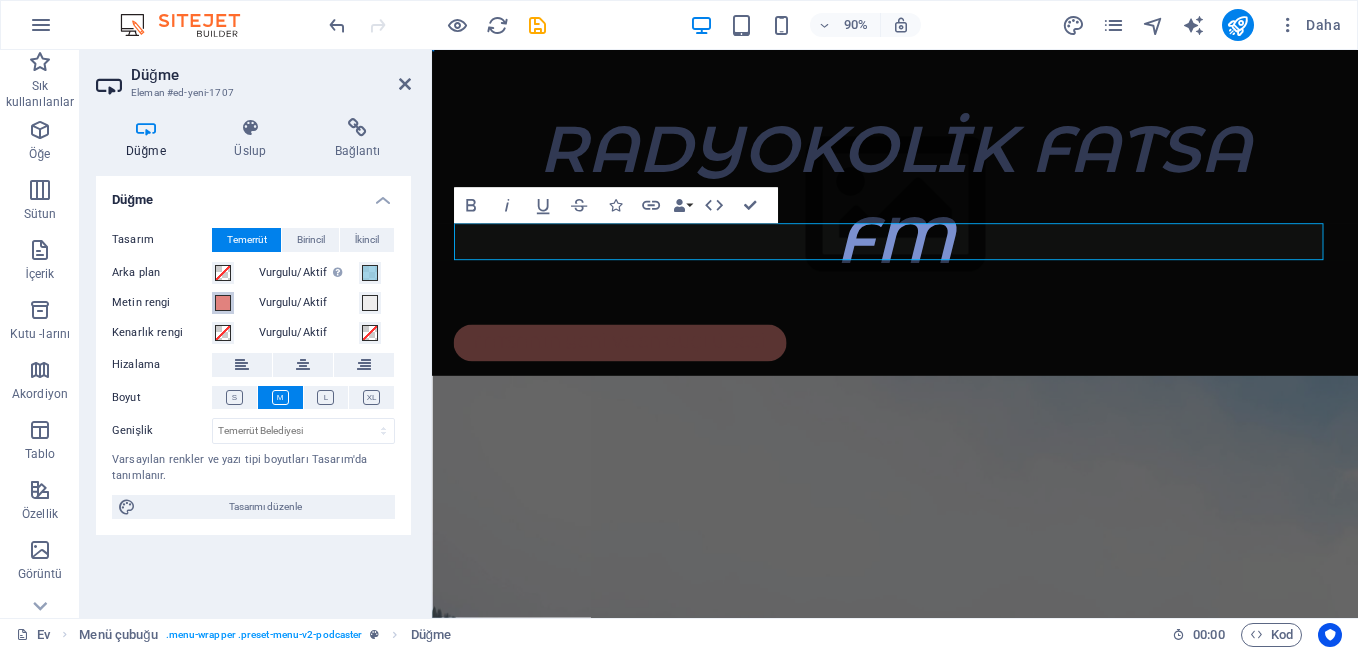 click at bounding box center [223, 303] 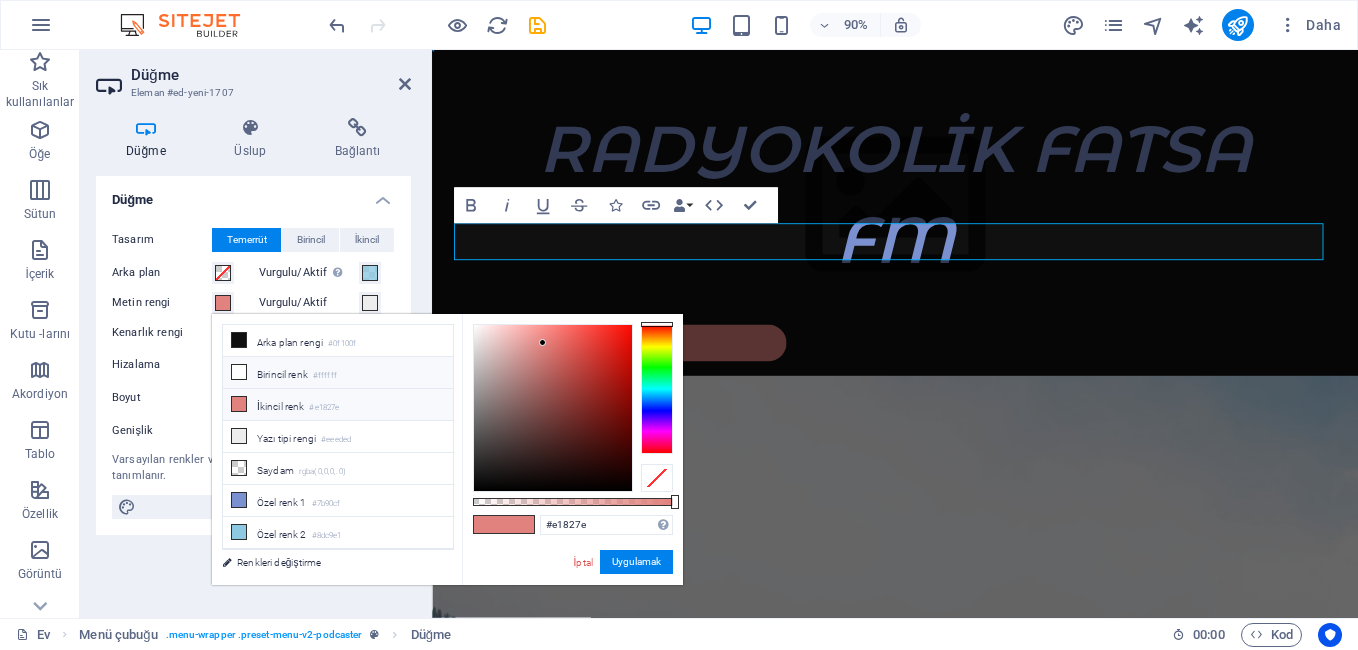 click at bounding box center [239, 372] 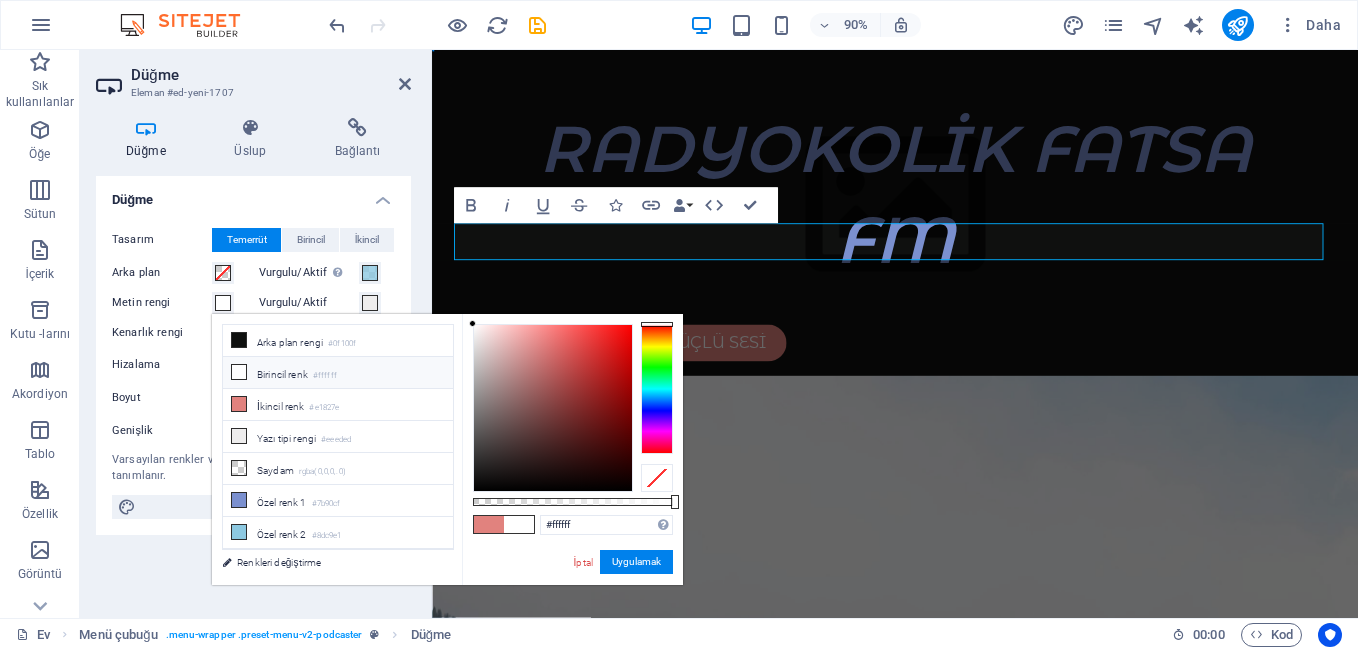click at bounding box center [239, 372] 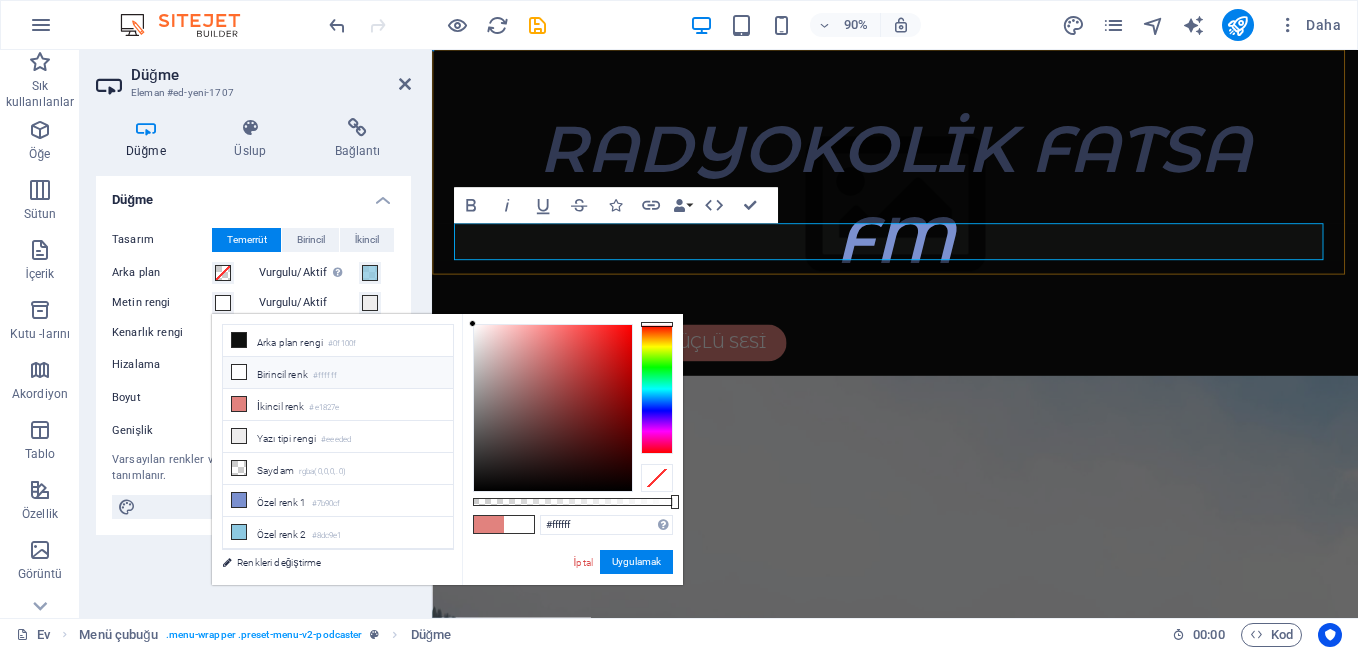 click on "FATSANIN YENİ VE EN GÜÇLÜ SESİ" at bounding box center [946, 375] 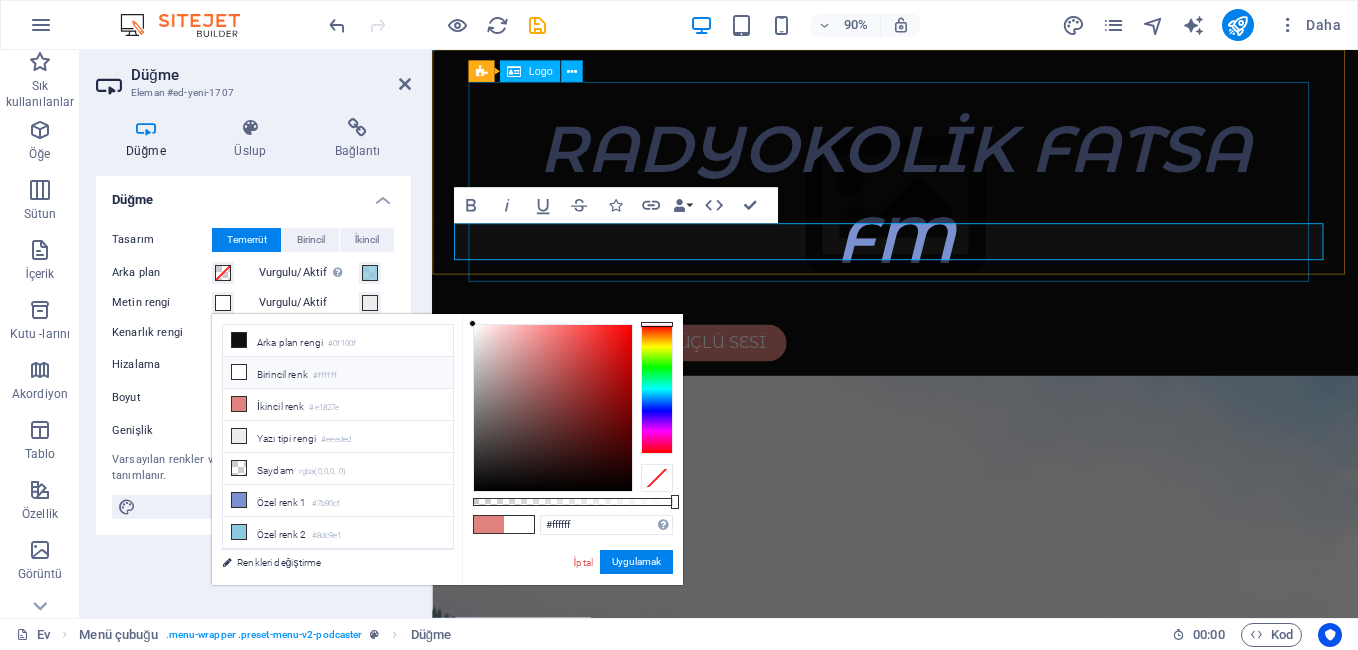 drag, startPoint x: 1175, startPoint y: 238, endPoint x: 1453, endPoint y: 233, distance: 278.04495 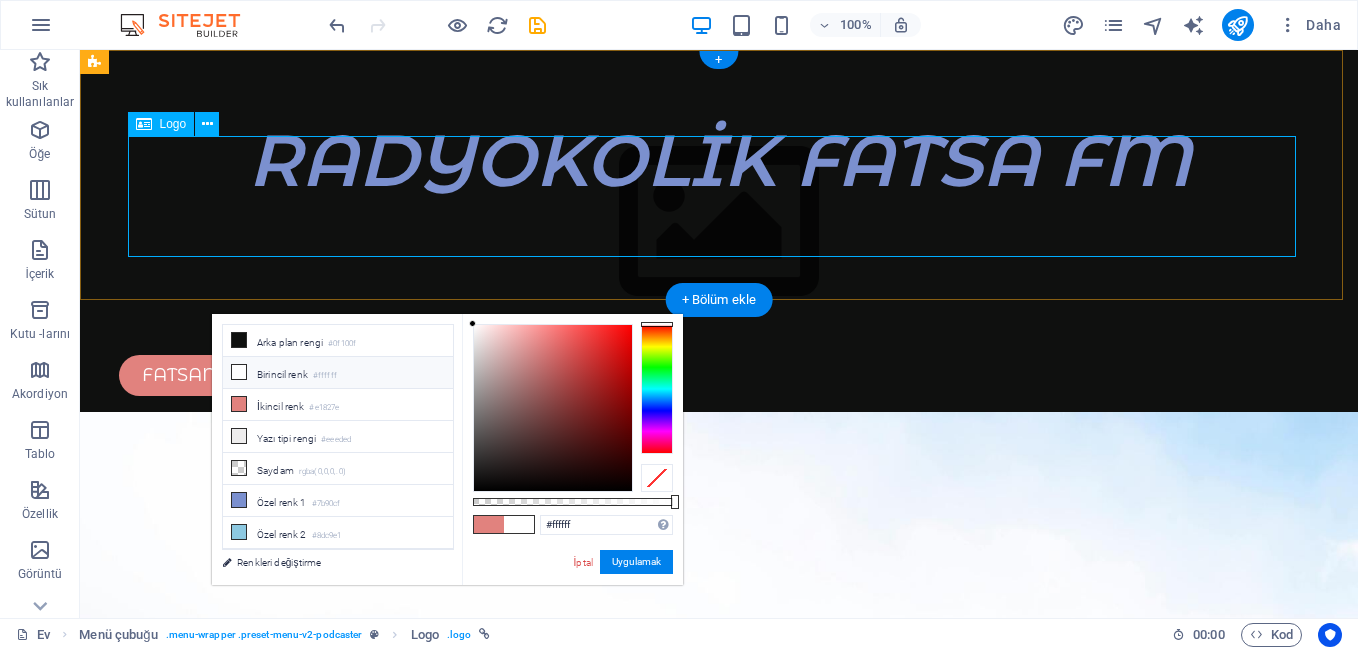 click on "RADYOKOLİK FATSA FM" at bounding box center [719, 170] 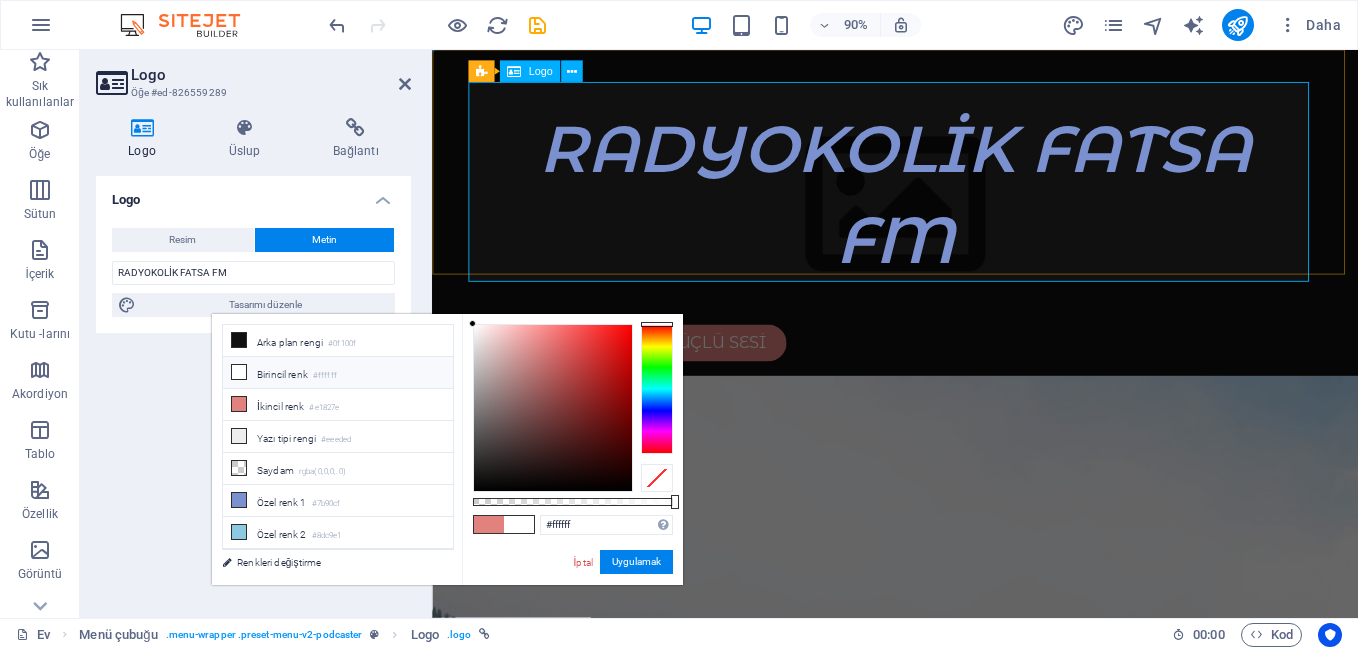 click on "RADYOKOLİK FATSA FM" at bounding box center (946, 221) 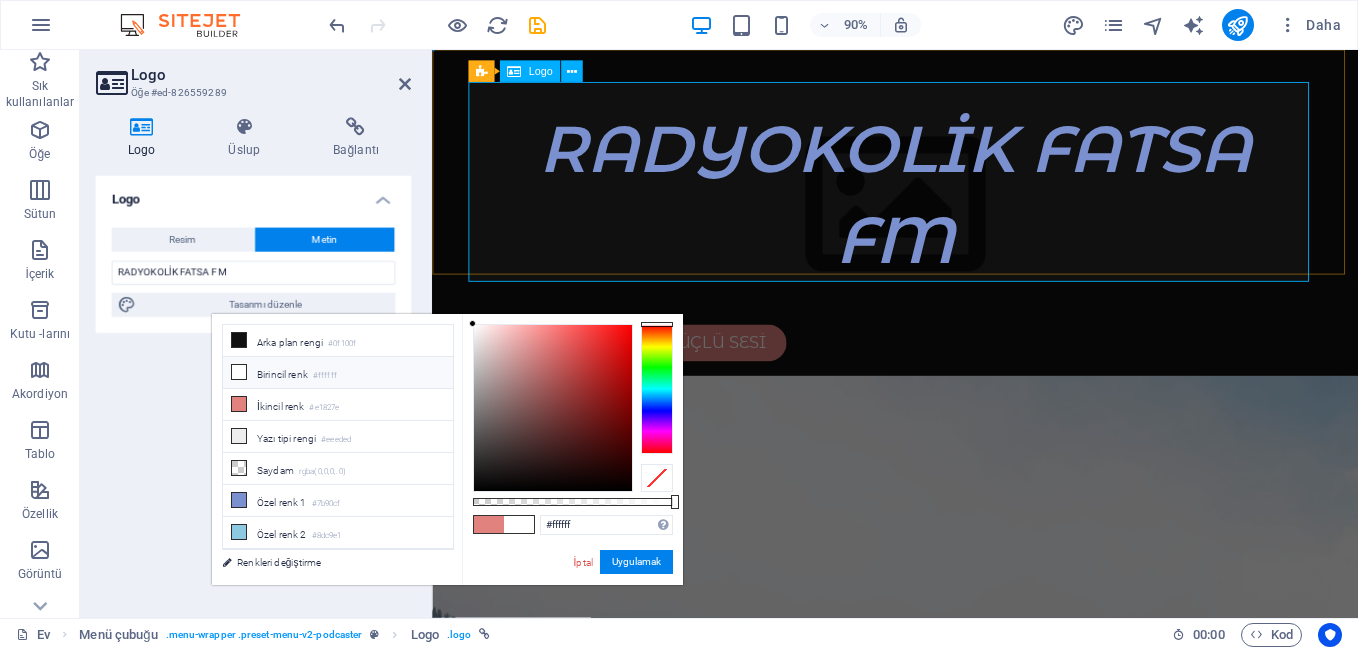 click on "RADYOKOLİK FATSA FM" at bounding box center [946, 221] 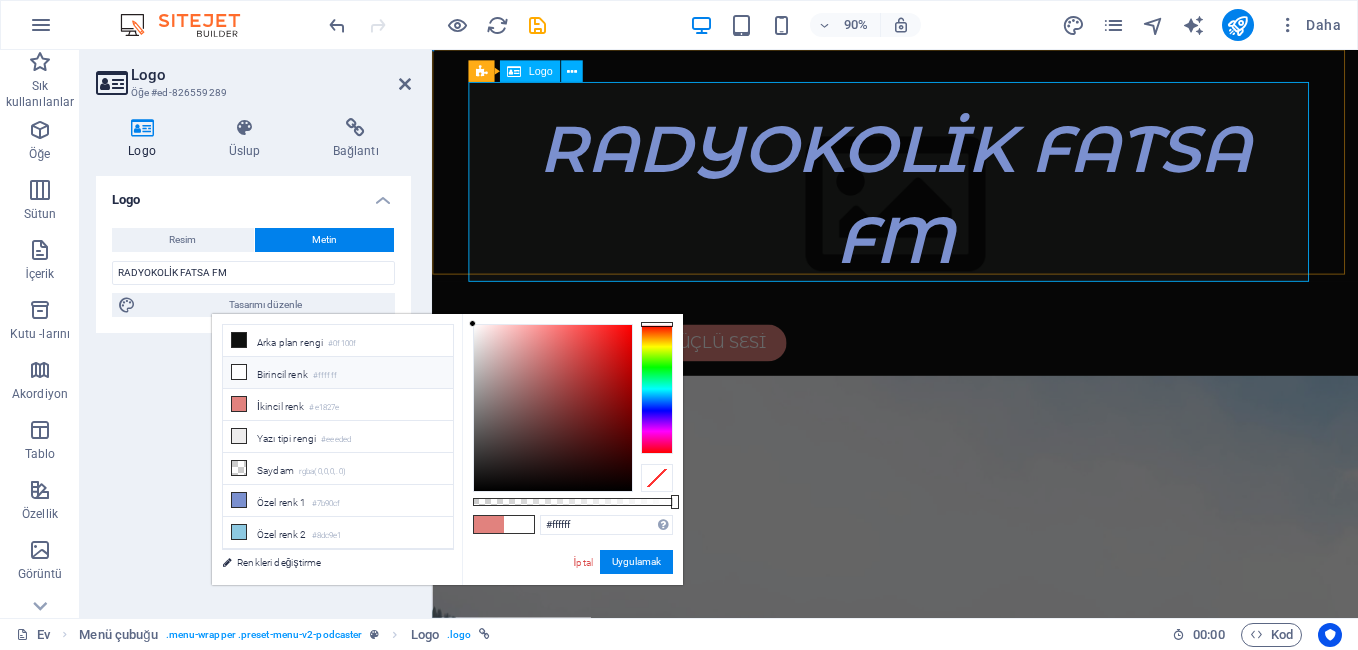 click on "RADYOKOLİK FATSA FM" at bounding box center (946, 221) 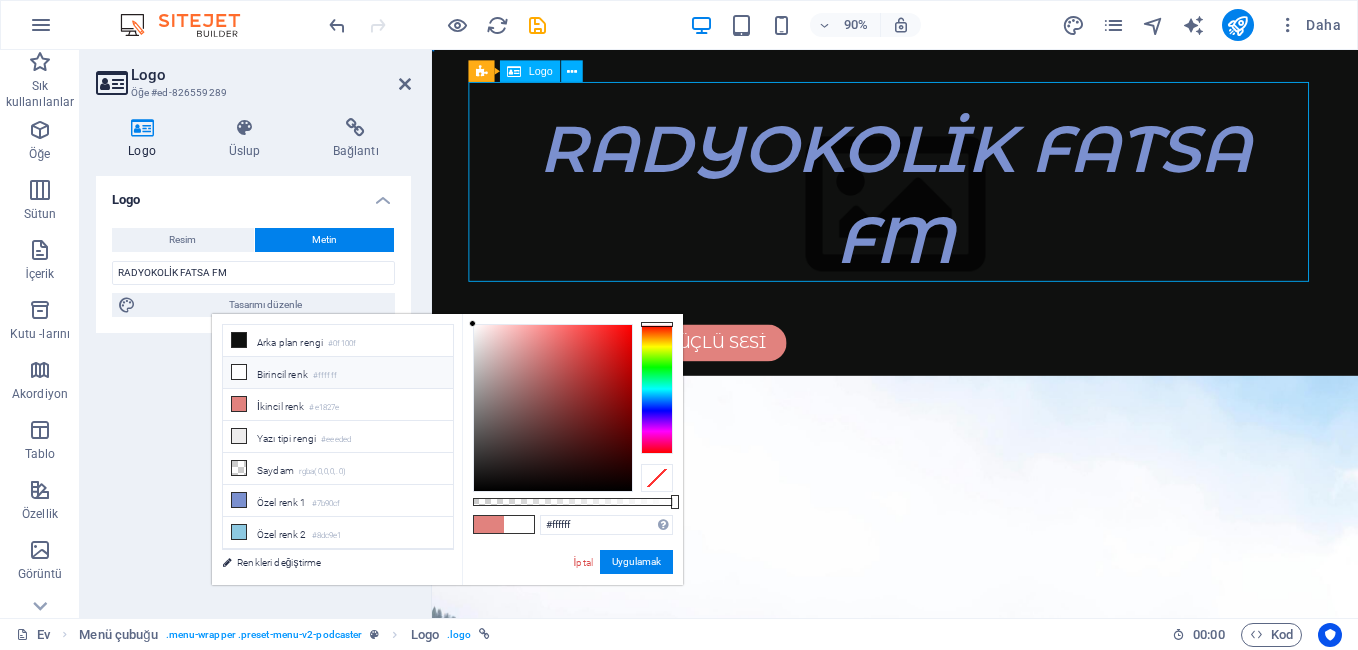click on "RADYOKOLİK FATSA FM" at bounding box center [946, 221] 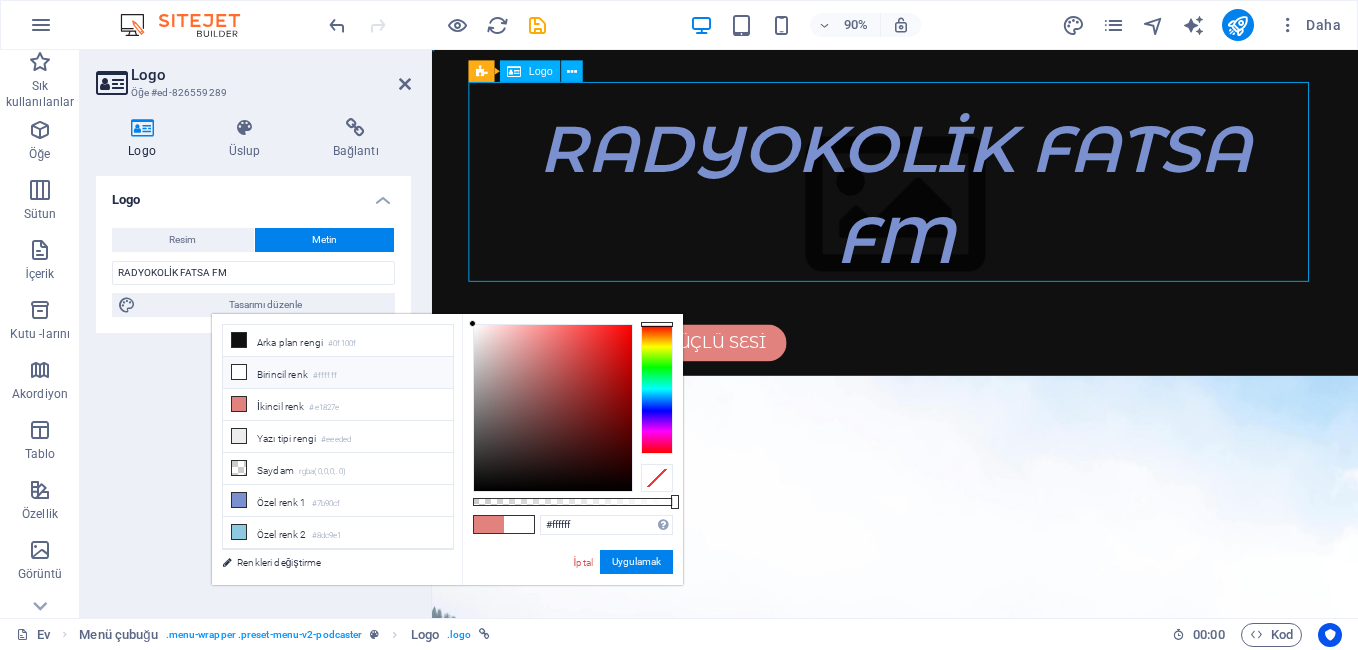 click on "RADYOKOLİK FATSA FM" at bounding box center (946, 221) 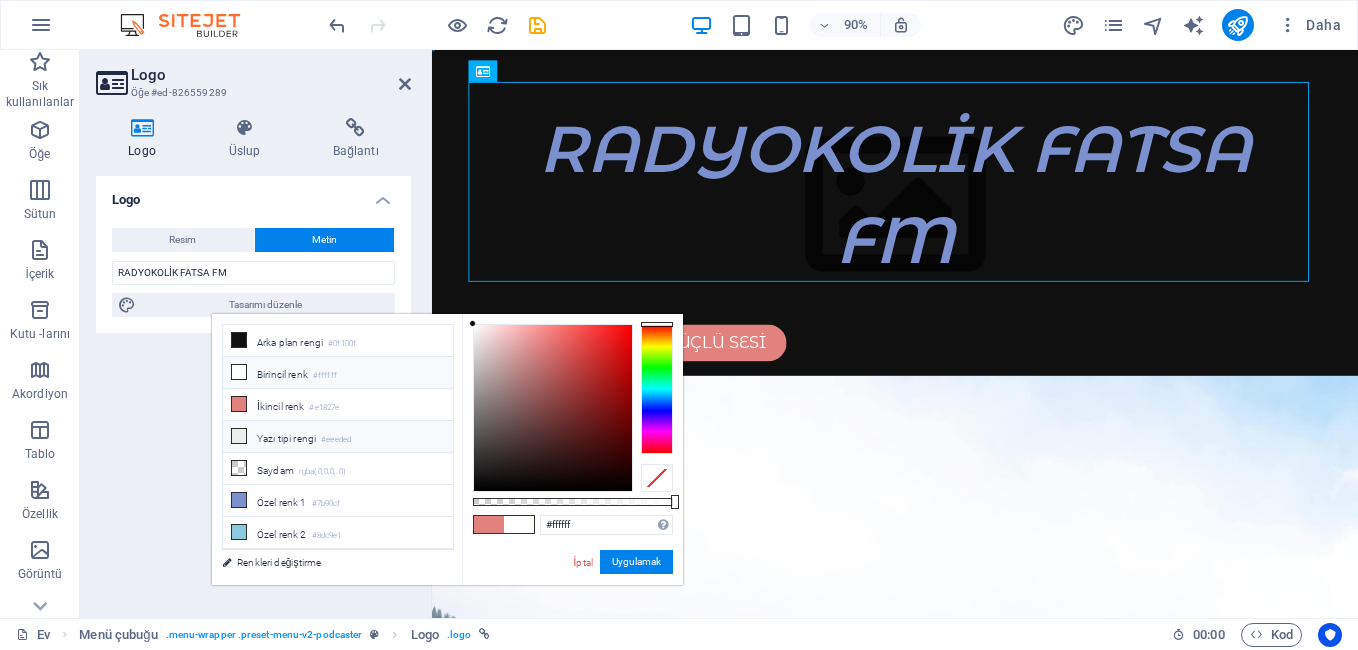 click on "Yazı tipi rengi" at bounding box center [286, 438] 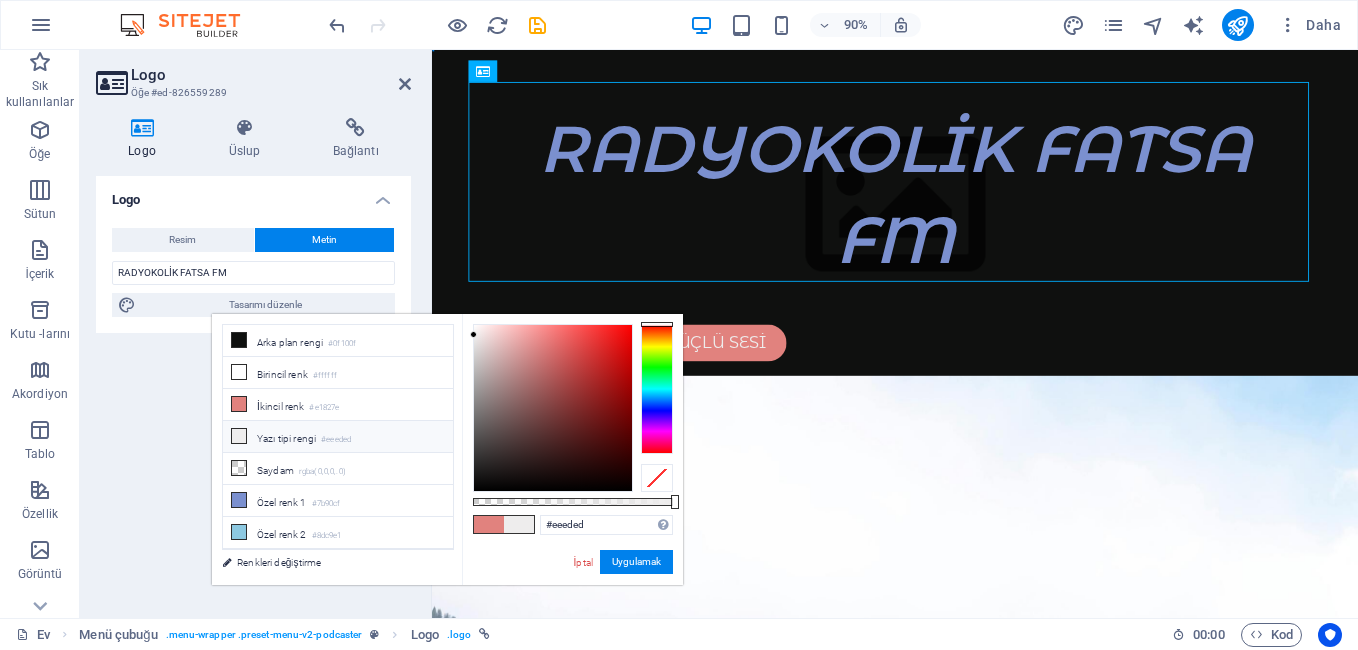 click on "Yazı tipi rengi" at bounding box center [286, 438] 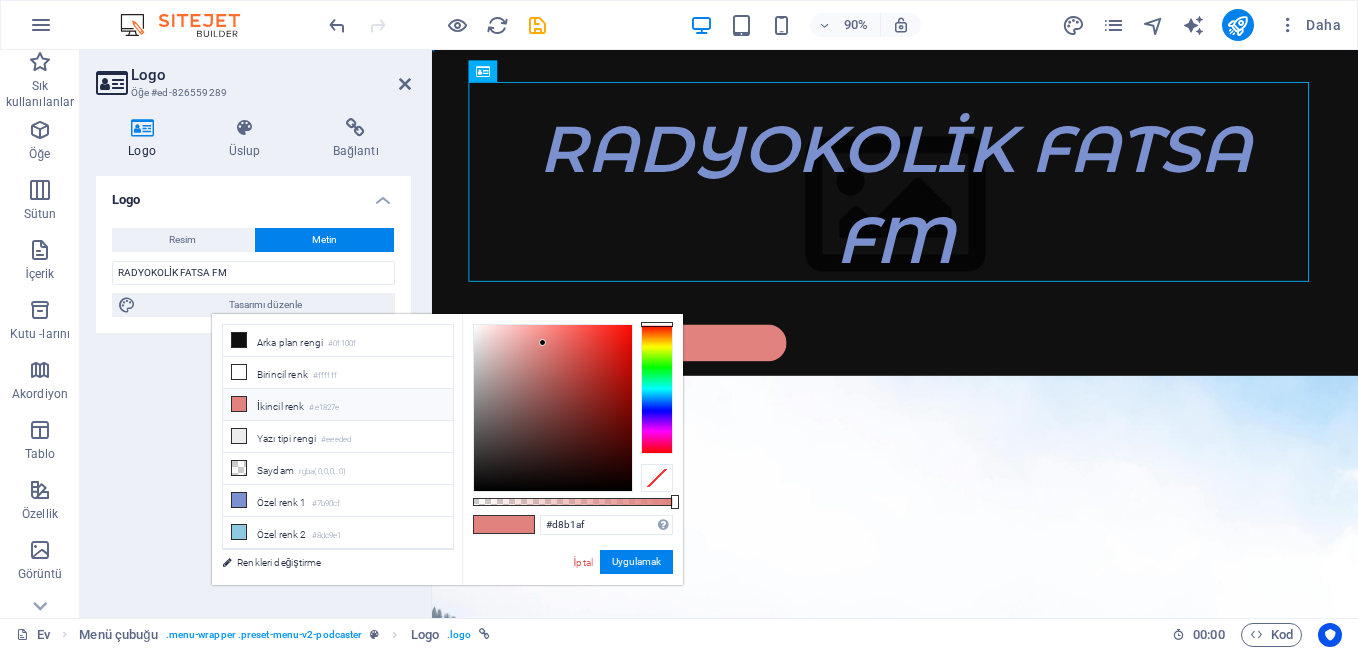 click at bounding box center (553, 408) 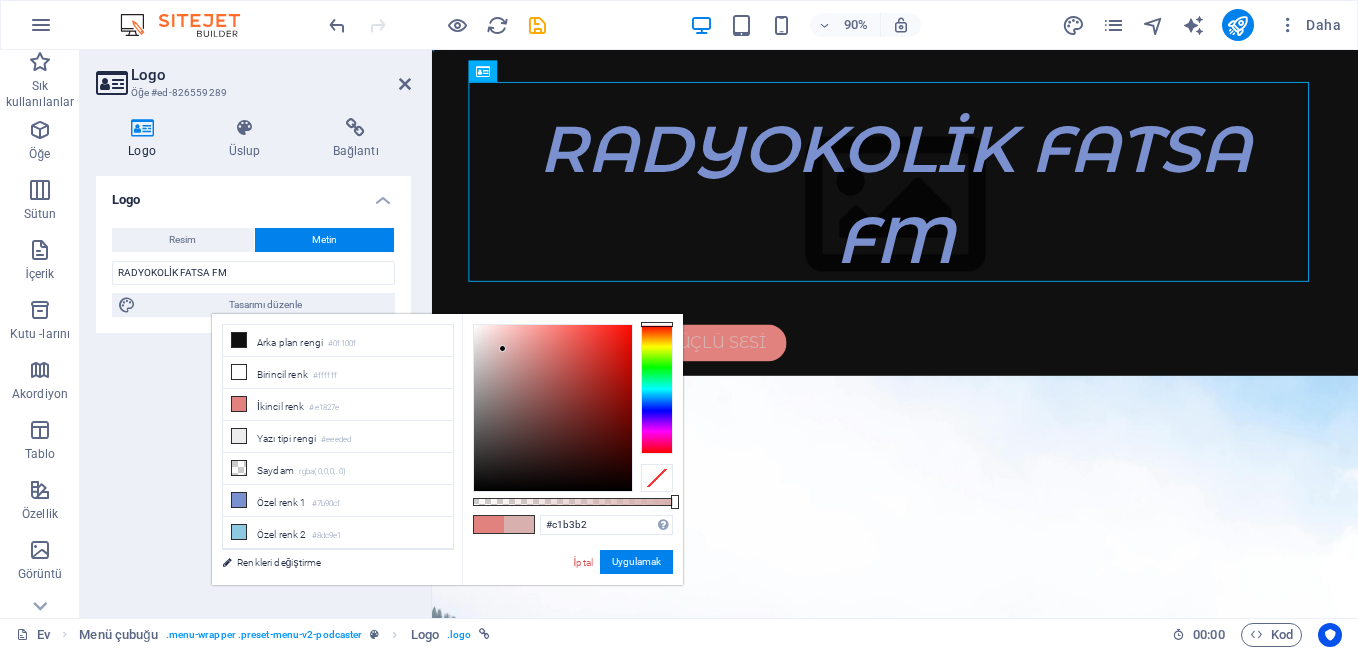 click at bounding box center [553, 408] 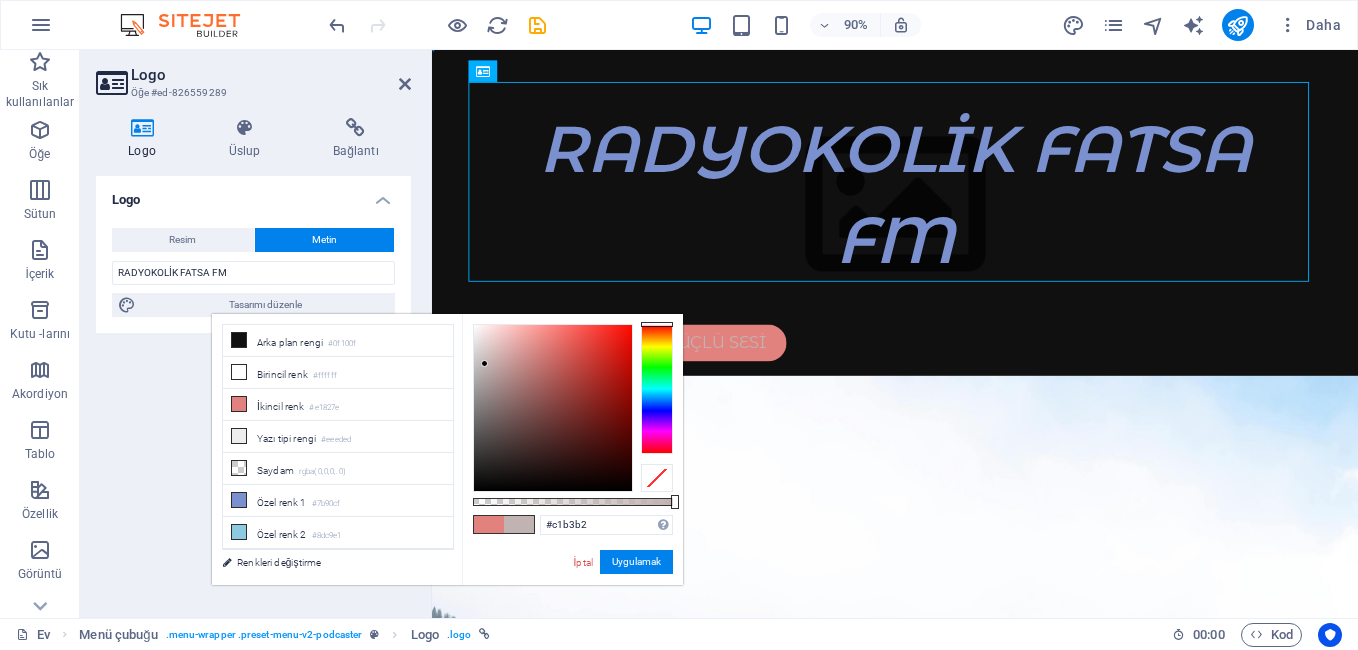 click at bounding box center [484, 363] 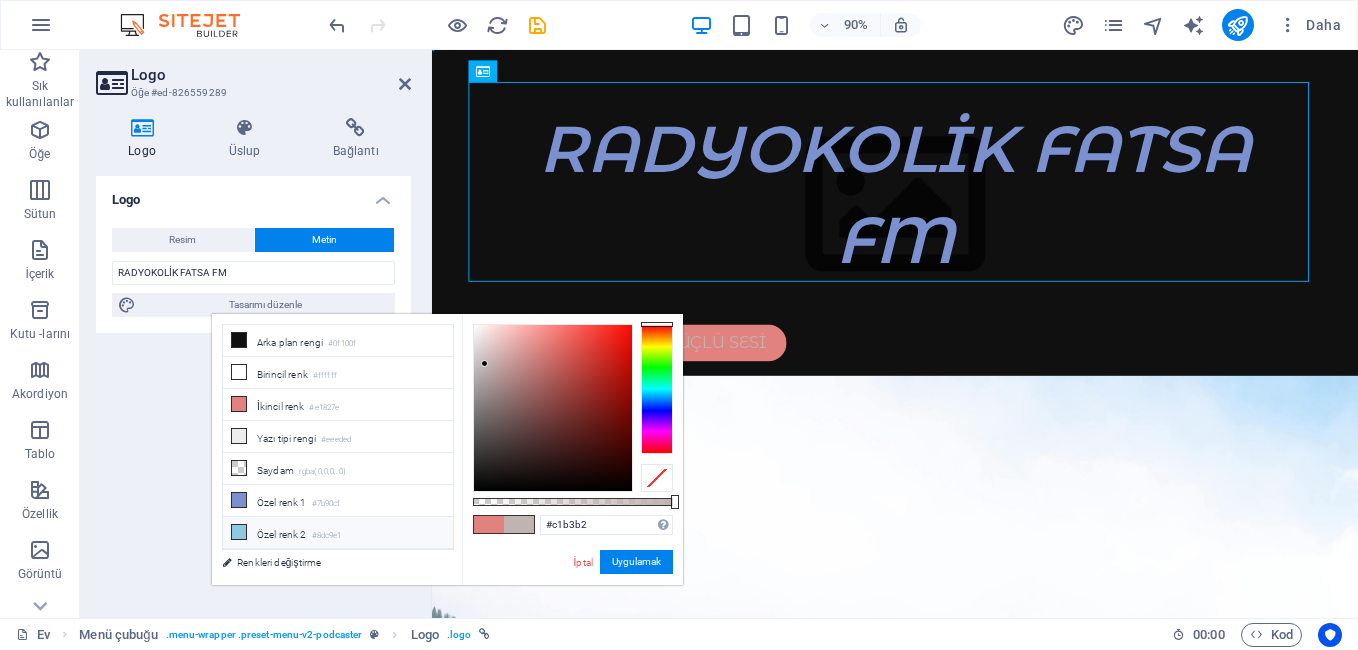 click on "Özel renk 2" at bounding box center (282, 534) 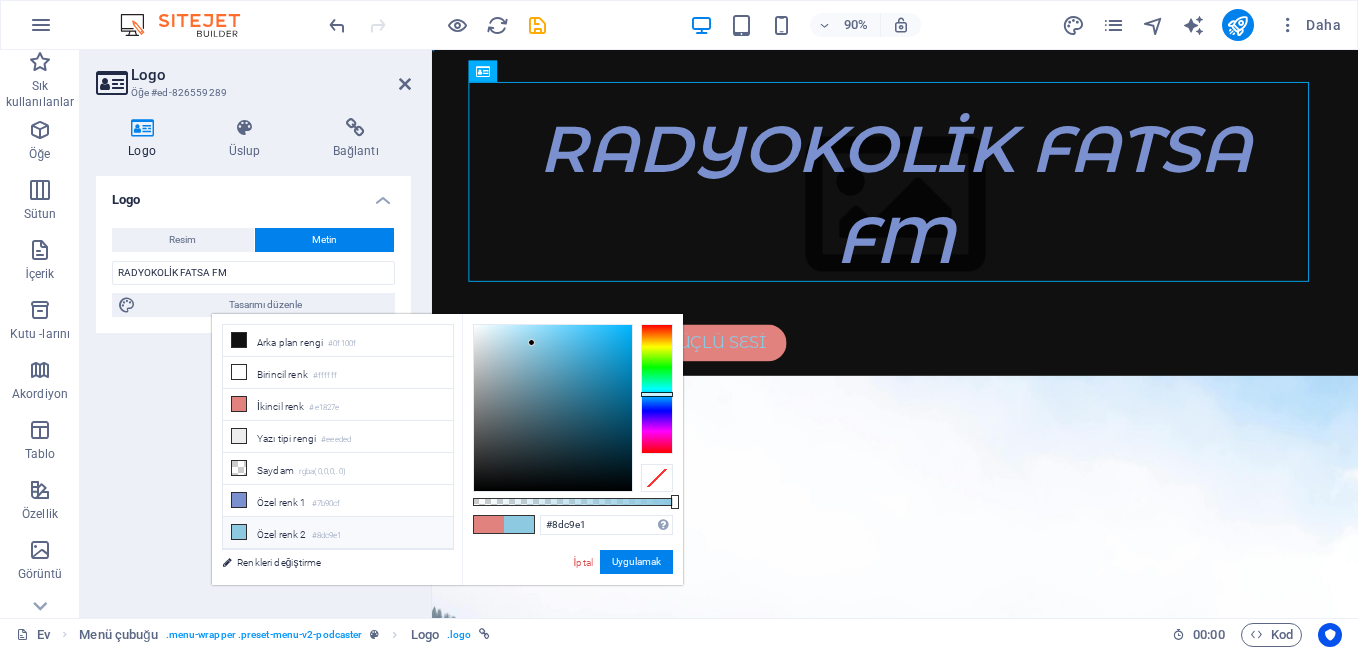 click on "Özel renk 2" at bounding box center [282, 534] 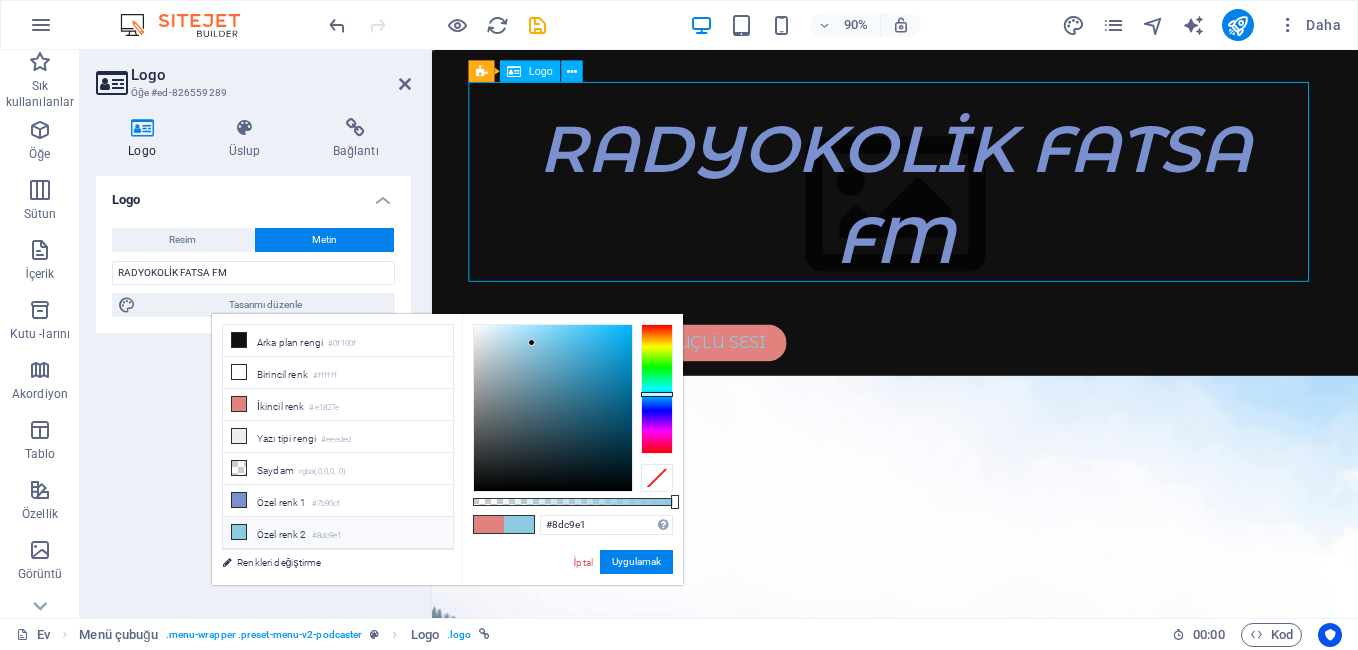 drag, startPoint x: 788, startPoint y: 259, endPoint x: 876, endPoint y: 263, distance: 88.09086 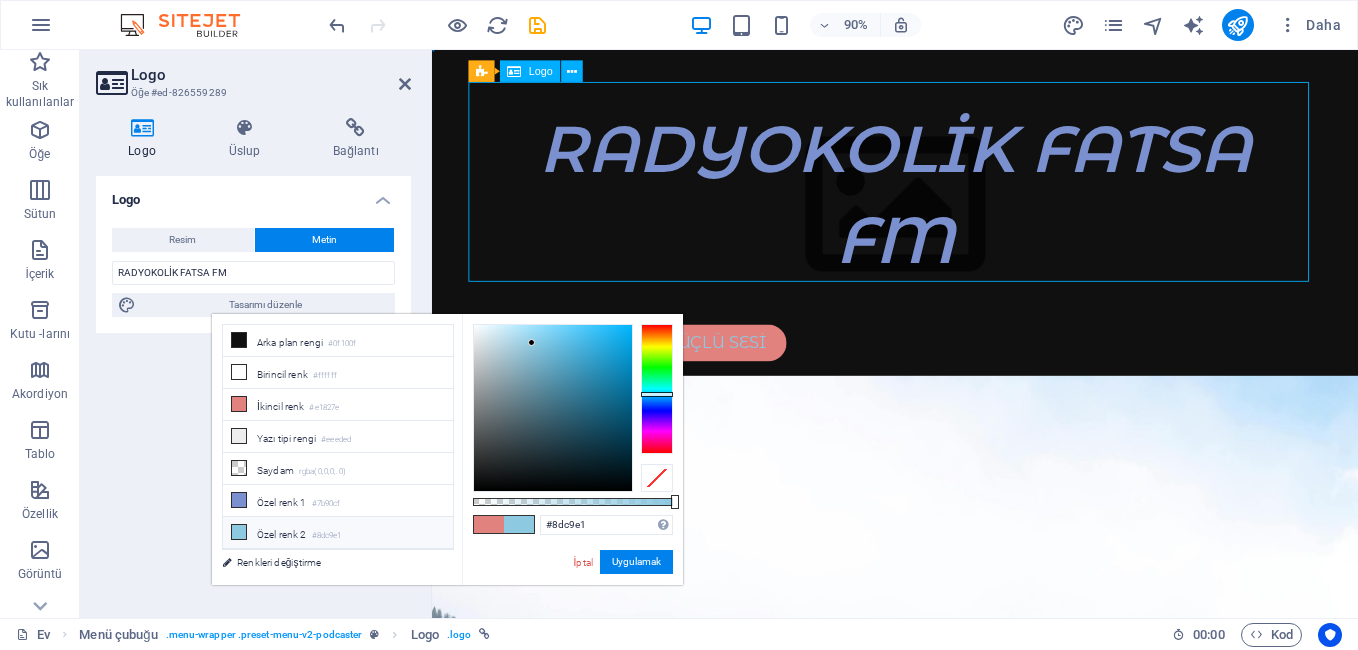 drag, startPoint x: 834, startPoint y: 263, endPoint x: 1228, endPoint y: 275, distance: 394.1827 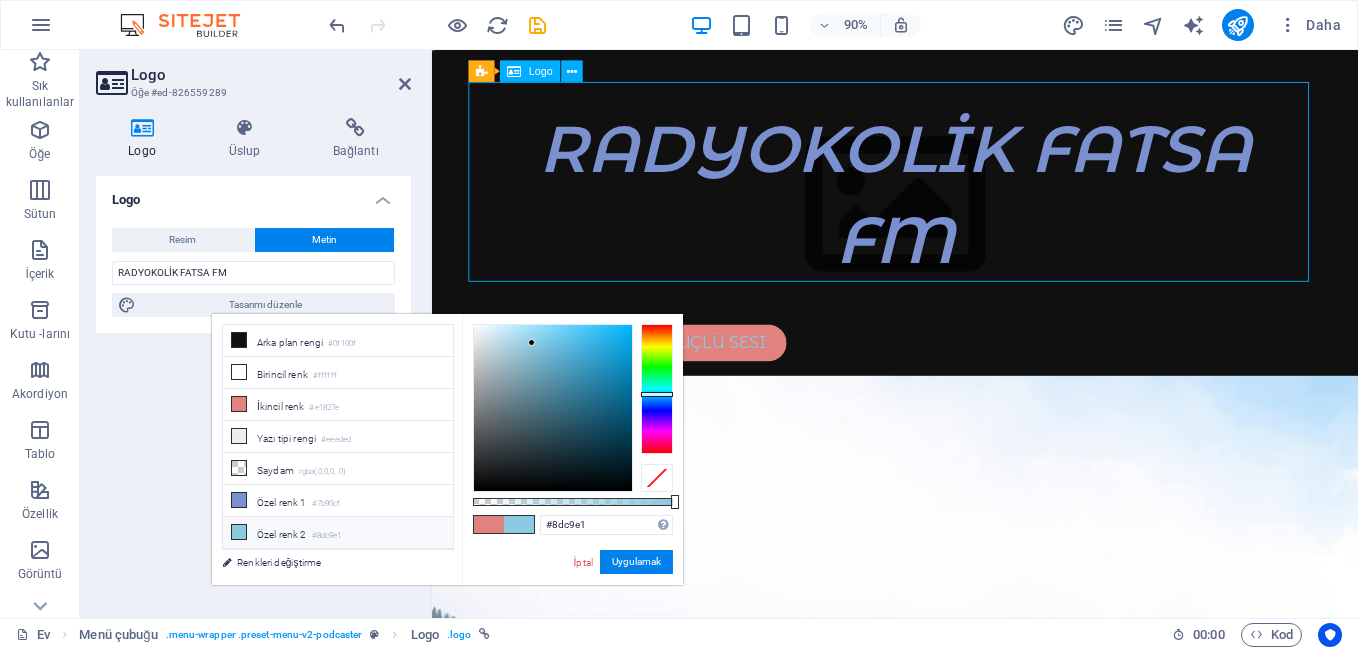 click on "RADYOKOLİK FATSA FM" at bounding box center (946, 221) 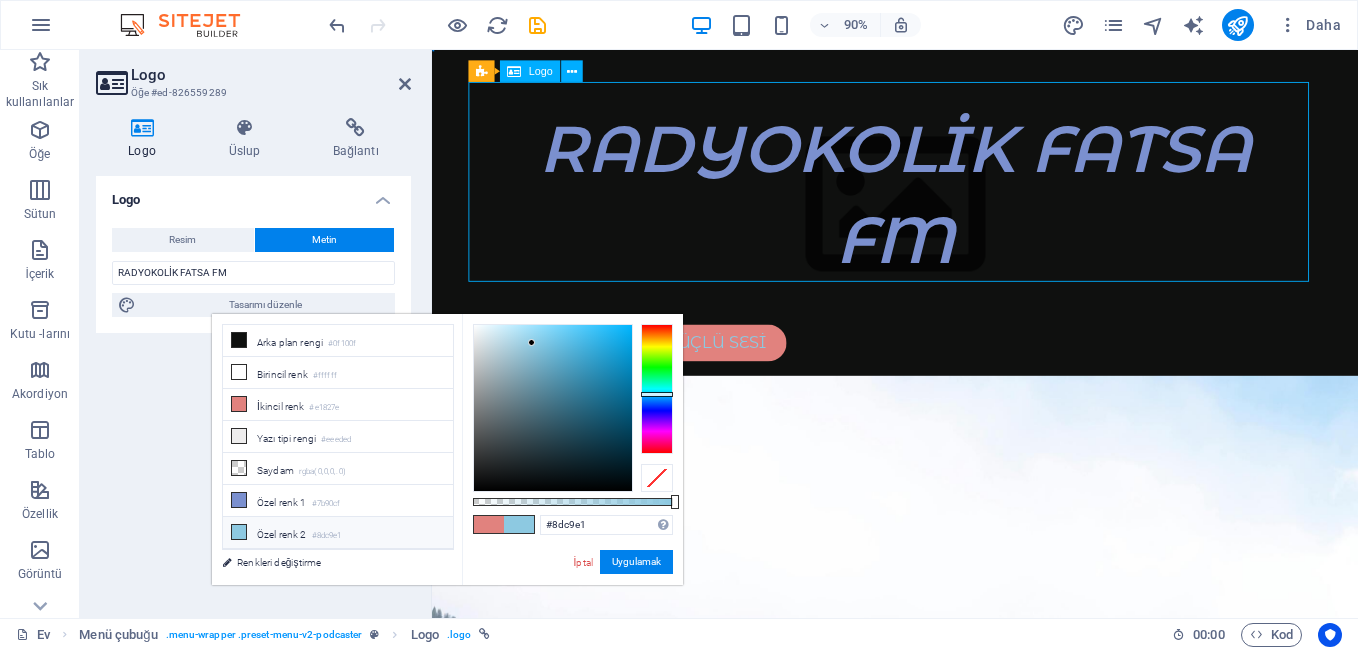 click on "RADYOKOLİK FATSA FM" at bounding box center (946, 221) 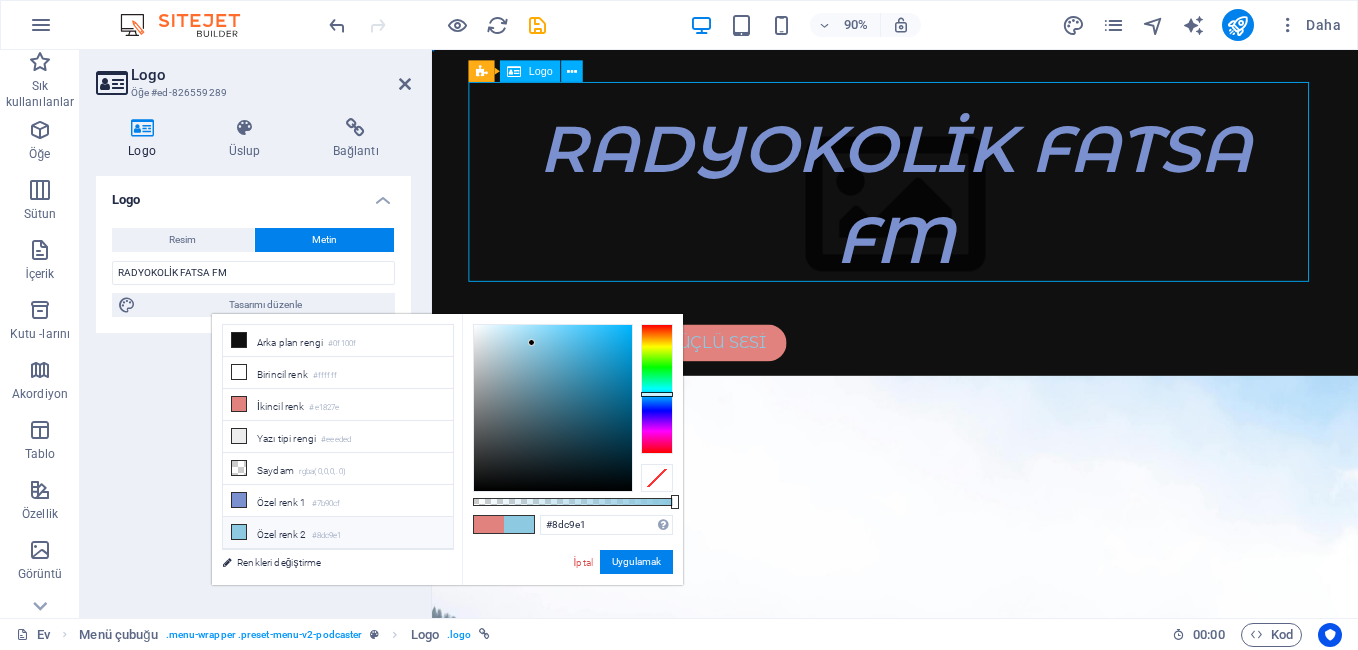 click on "RADYOKOLİK FATSA FM" at bounding box center [946, 221] 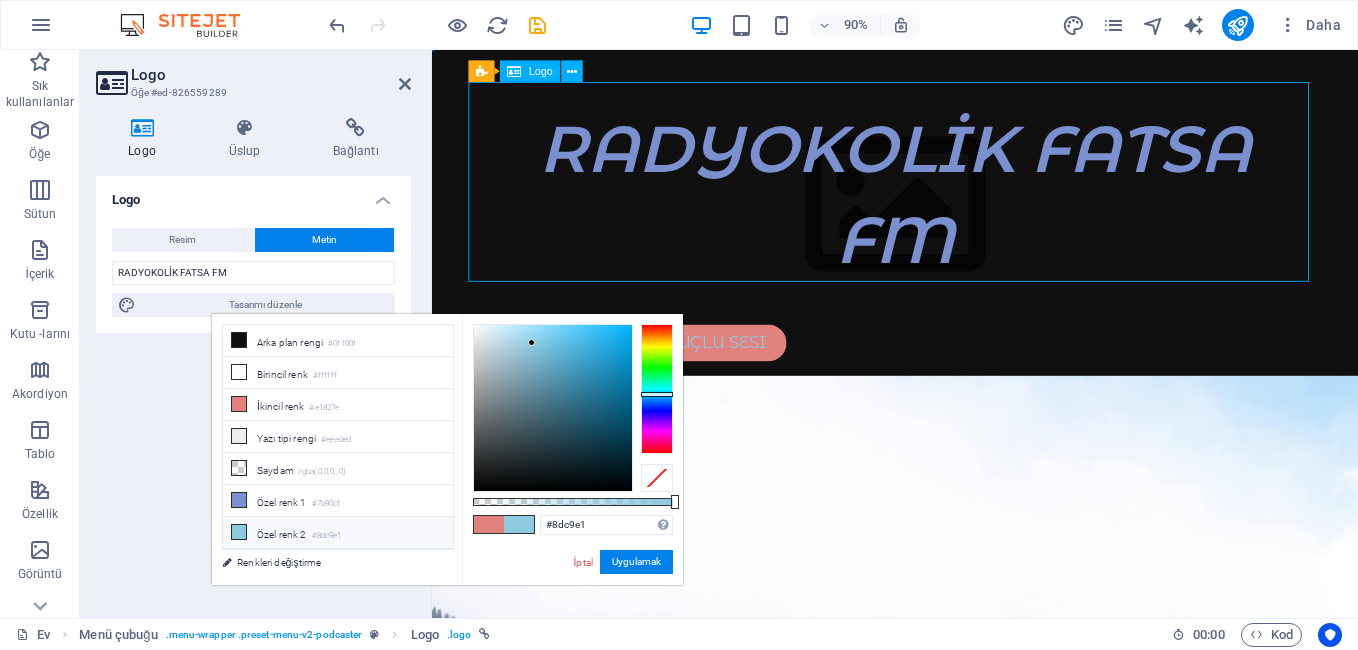 click on "RADYOKOLİK FATSA FM" at bounding box center (946, 221) 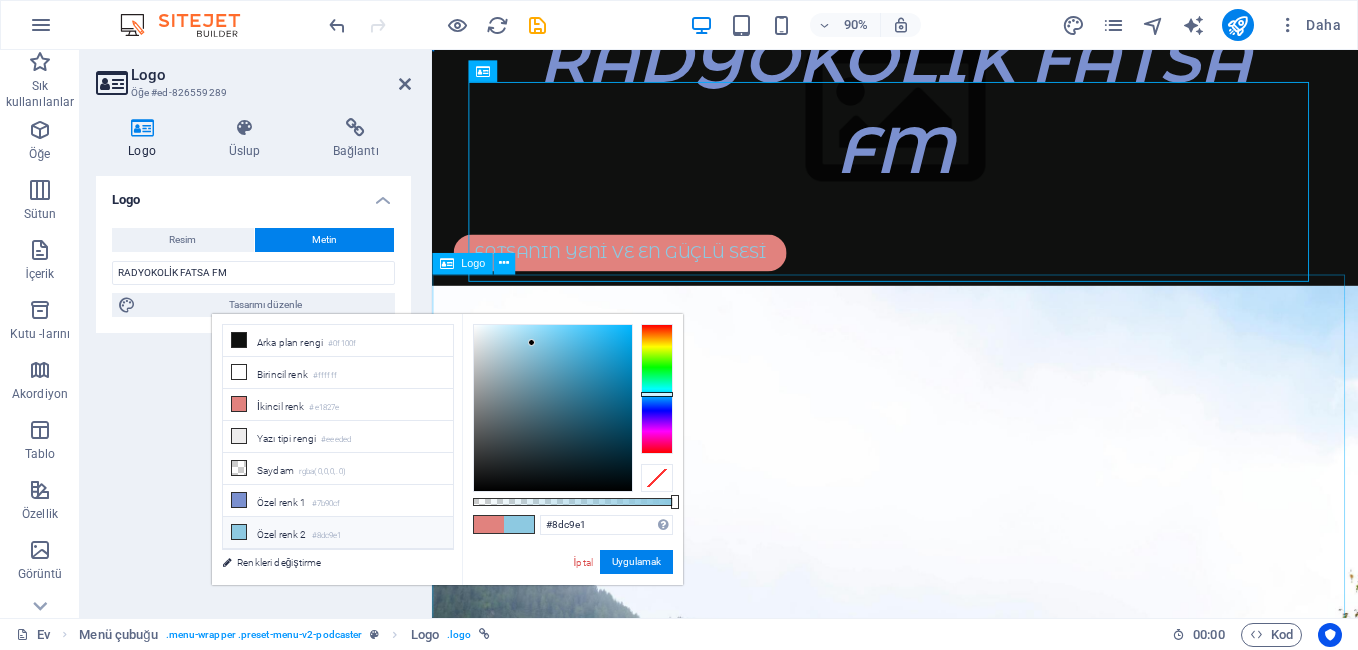 scroll, scrollTop: 0, scrollLeft: 0, axis: both 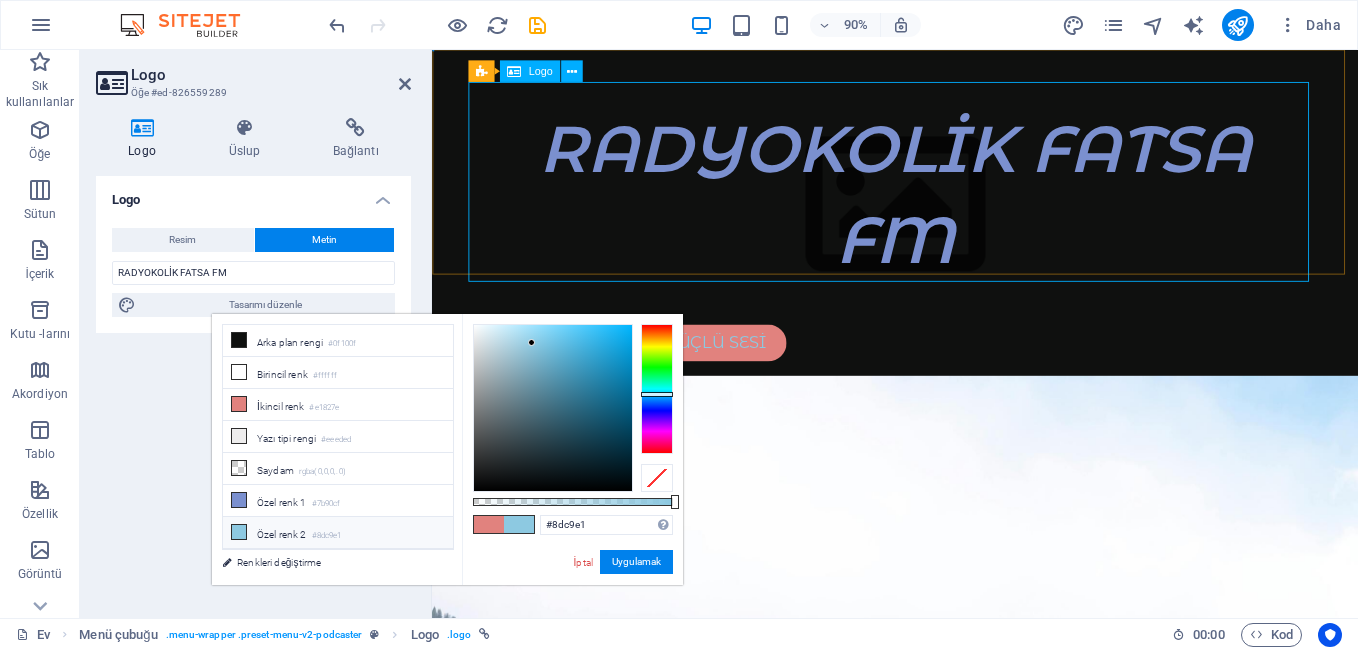 click on "RADYOKOLİK FATSA FM" at bounding box center [946, 221] 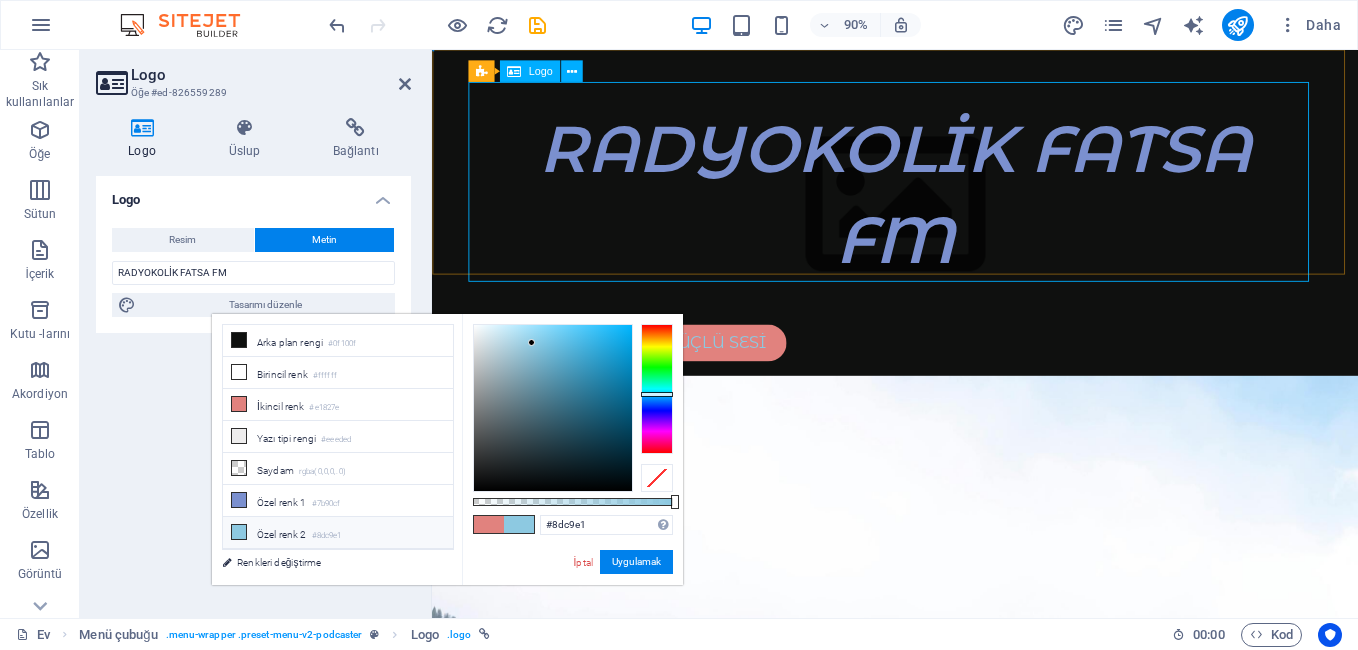 click on "RADYOKOLİK FATSA FM" at bounding box center (946, 221) 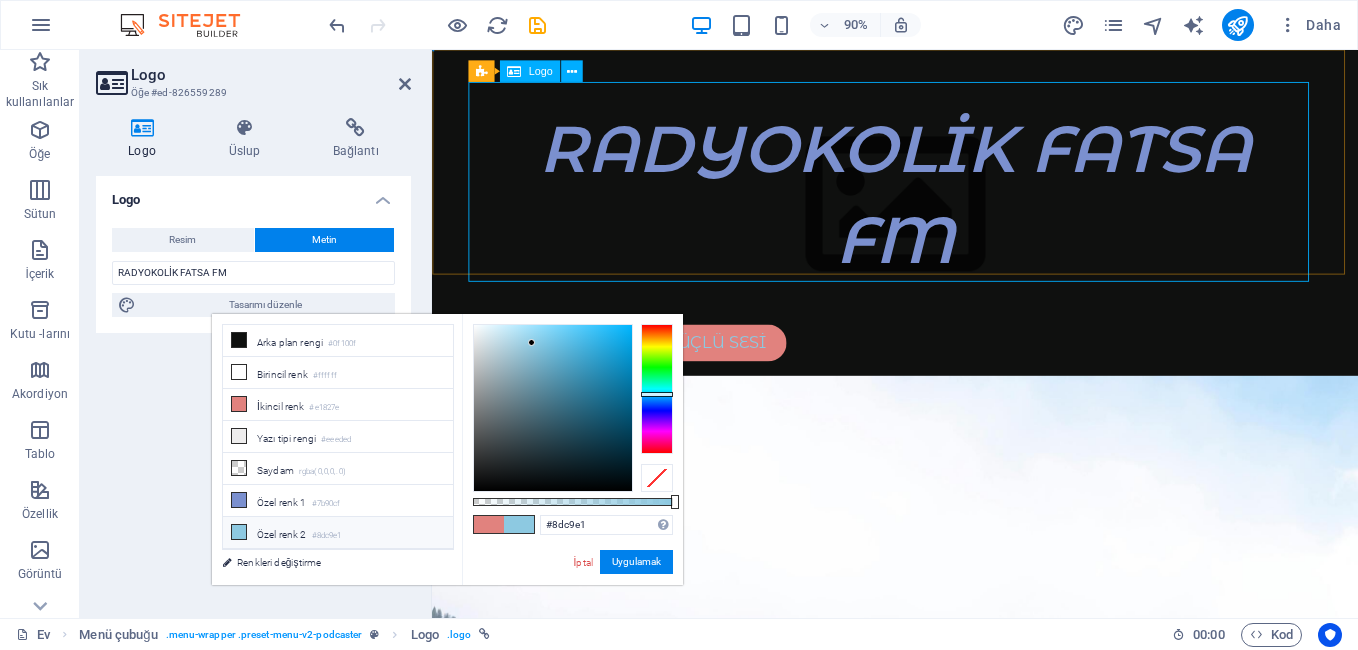 click on "RADYOKOLİK FATSA FM" at bounding box center [946, 221] 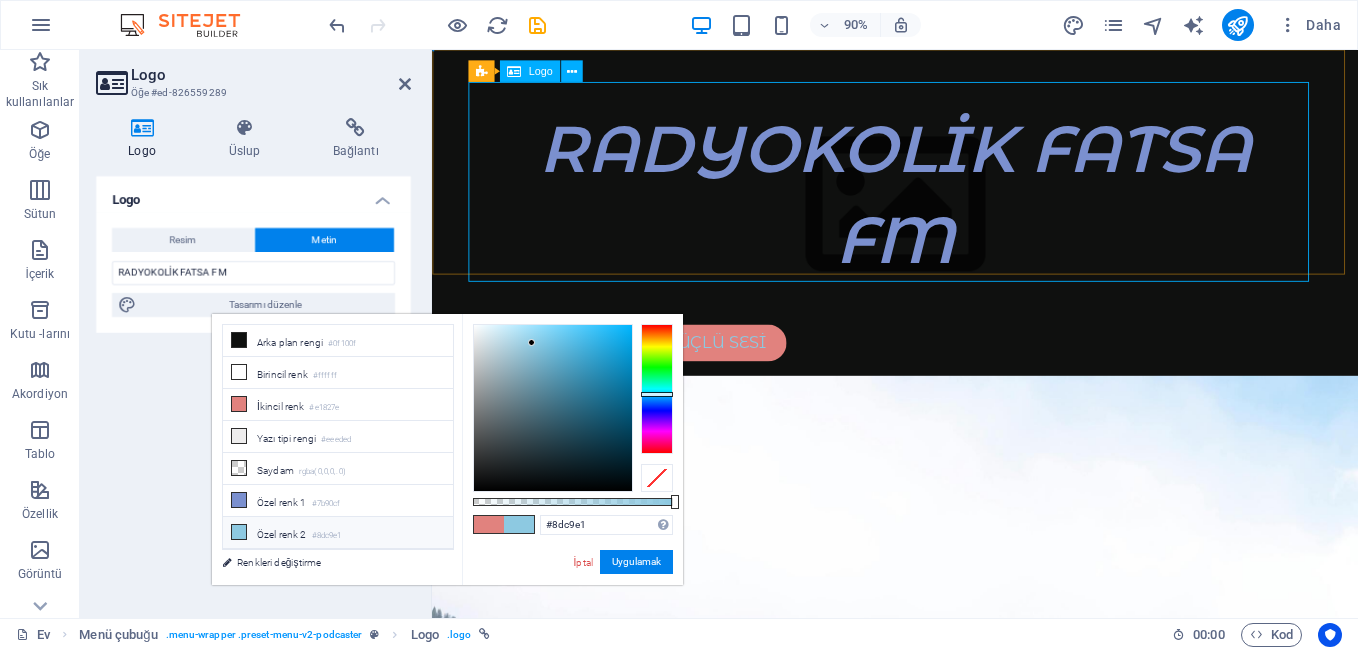 click on "RADYOKOLİK FATSA FM" at bounding box center (946, 221) 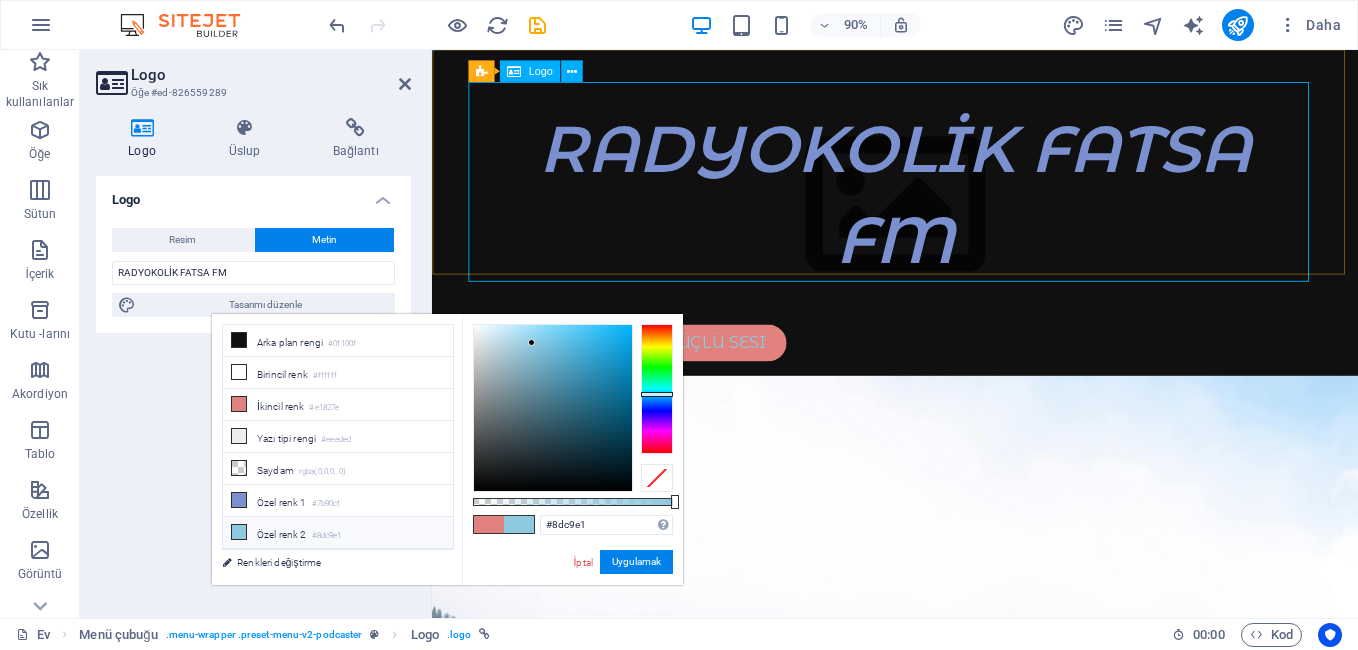 click on "RADYOKOLİK FATSA FM" at bounding box center [946, 221] 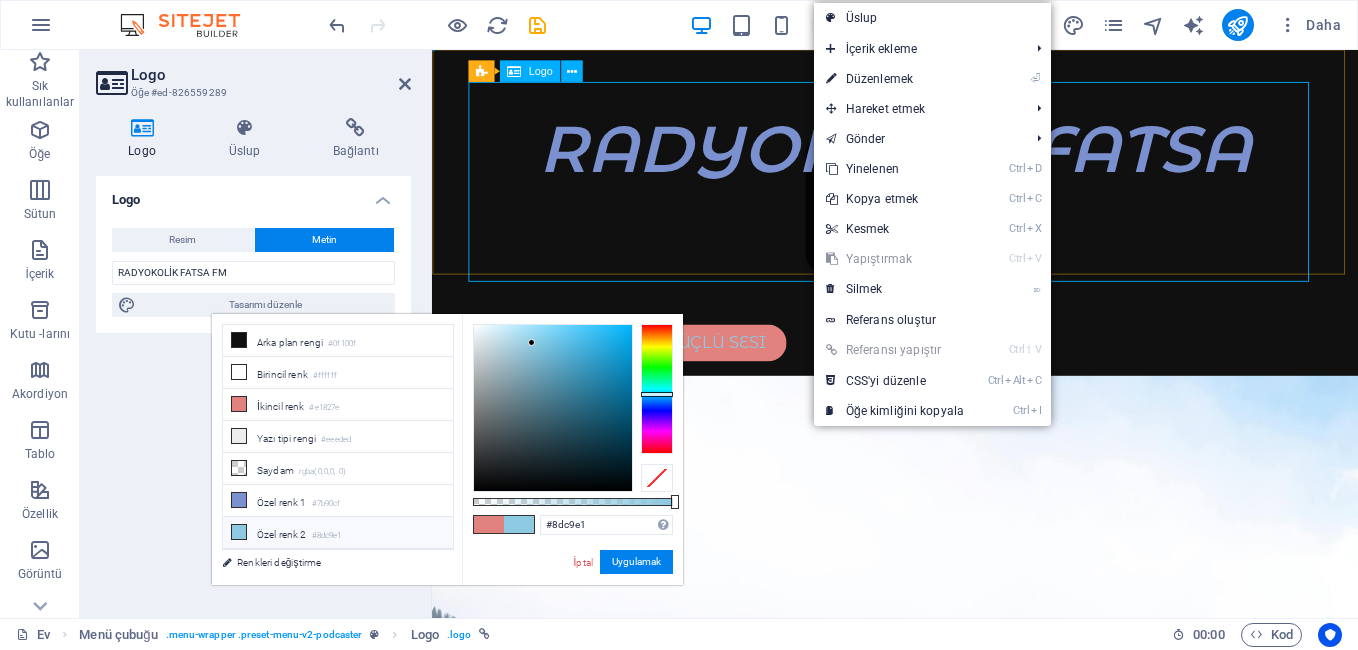 click on "RADYOKOLİK FATSA FM" at bounding box center [946, 221] 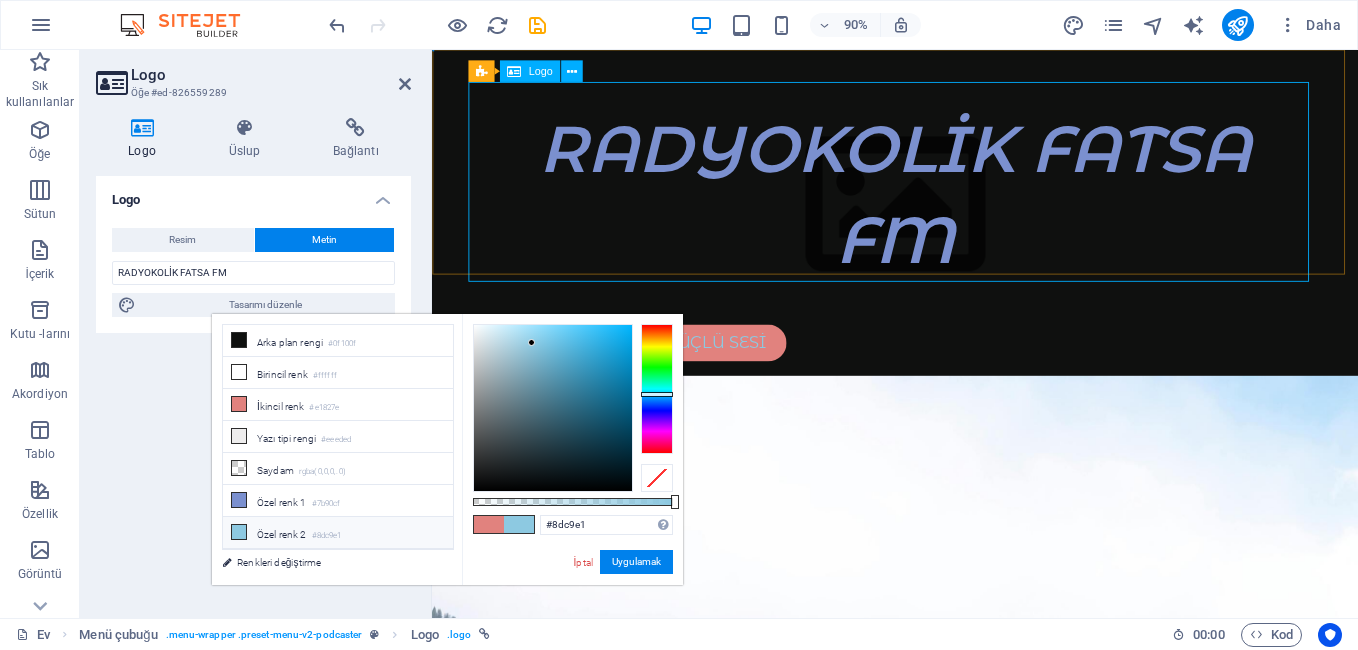 click on "RADYOKOLİK FATSA FM" at bounding box center (946, 221) 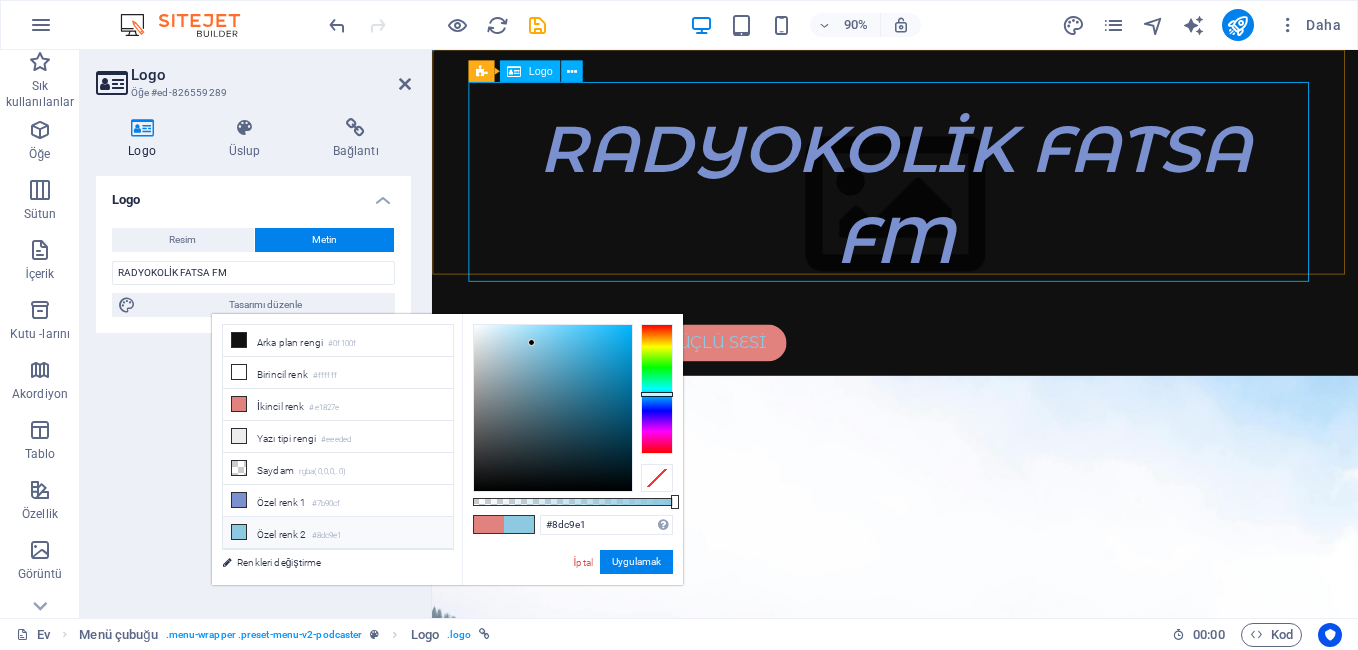click on "RADYOKOLİK FATSA FM" at bounding box center [946, 221] 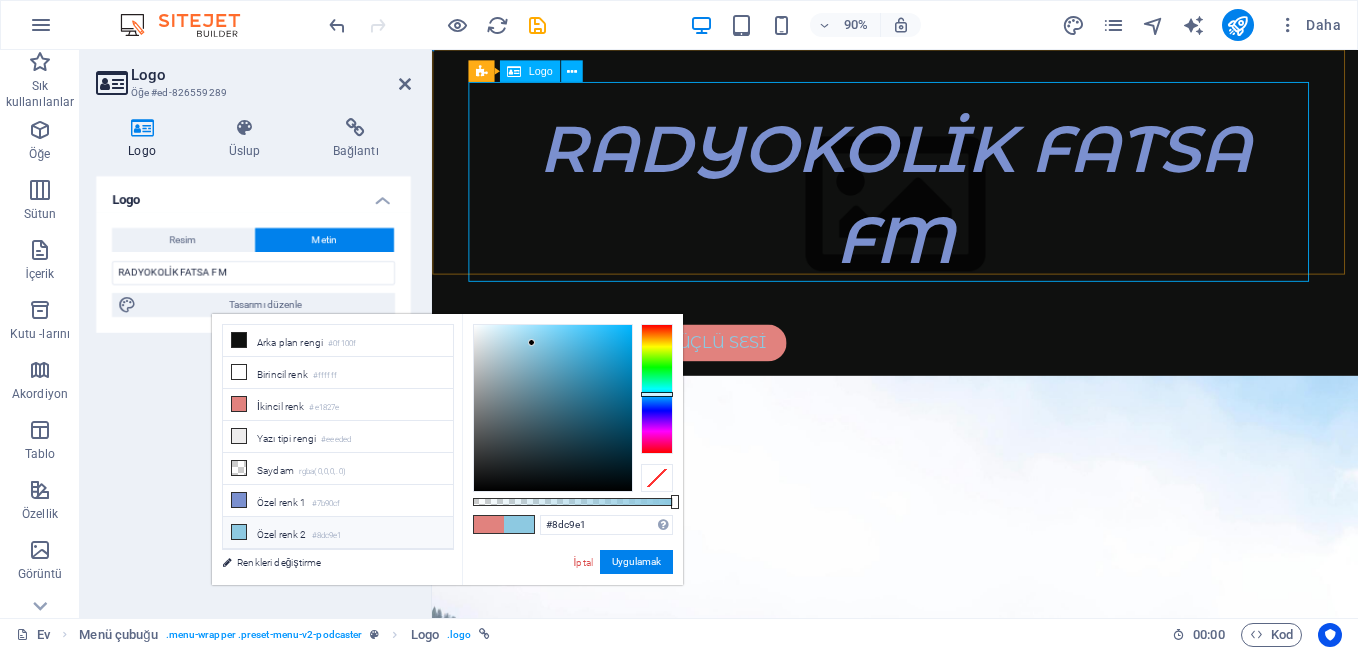 click on "RADYOKOLİK FATSA FM" at bounding box center (946, 221) 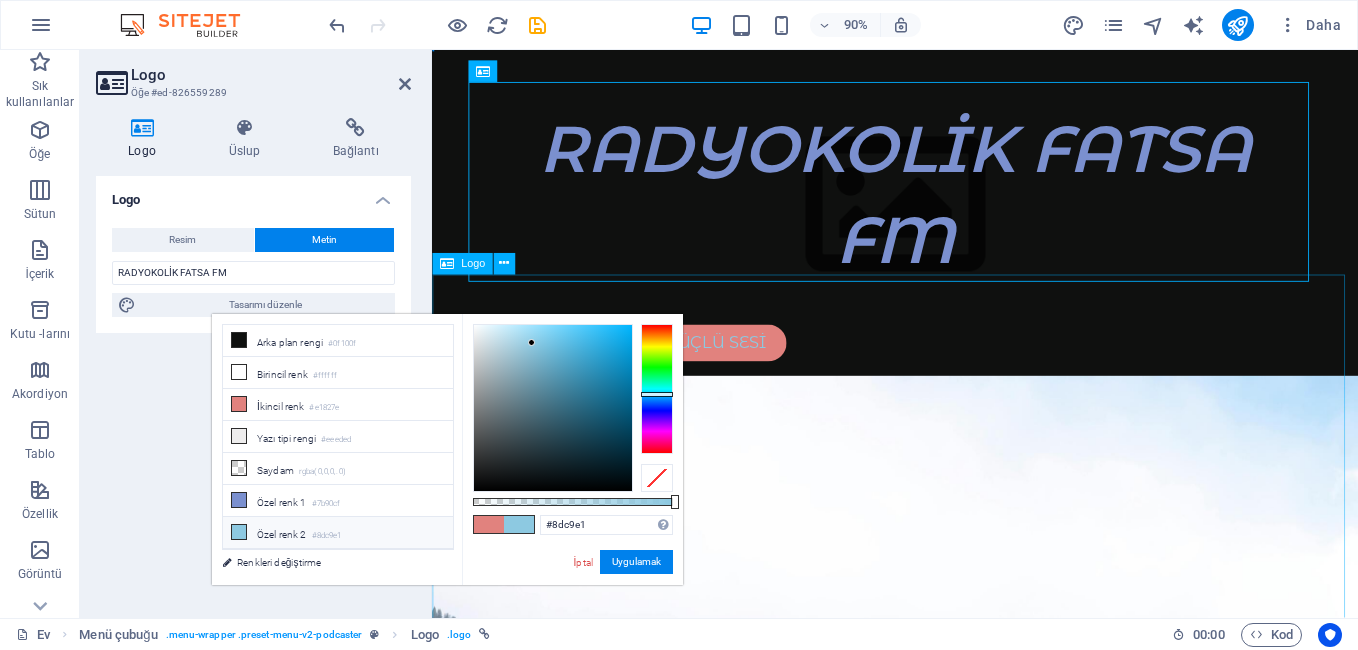 drag, startPoint x: 845, startPoint y: 344, endPoint x: 841, endPoint y: 366, distance: 22.36068 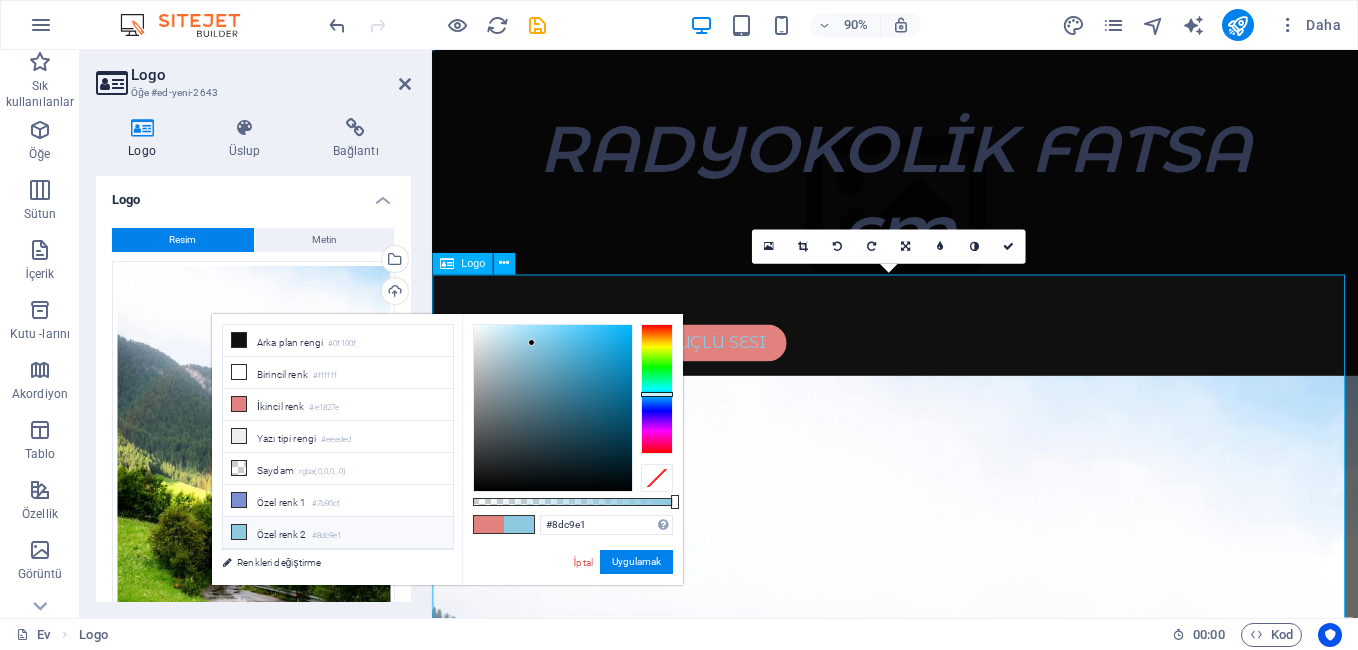 click at bounding box center (946, 1184) 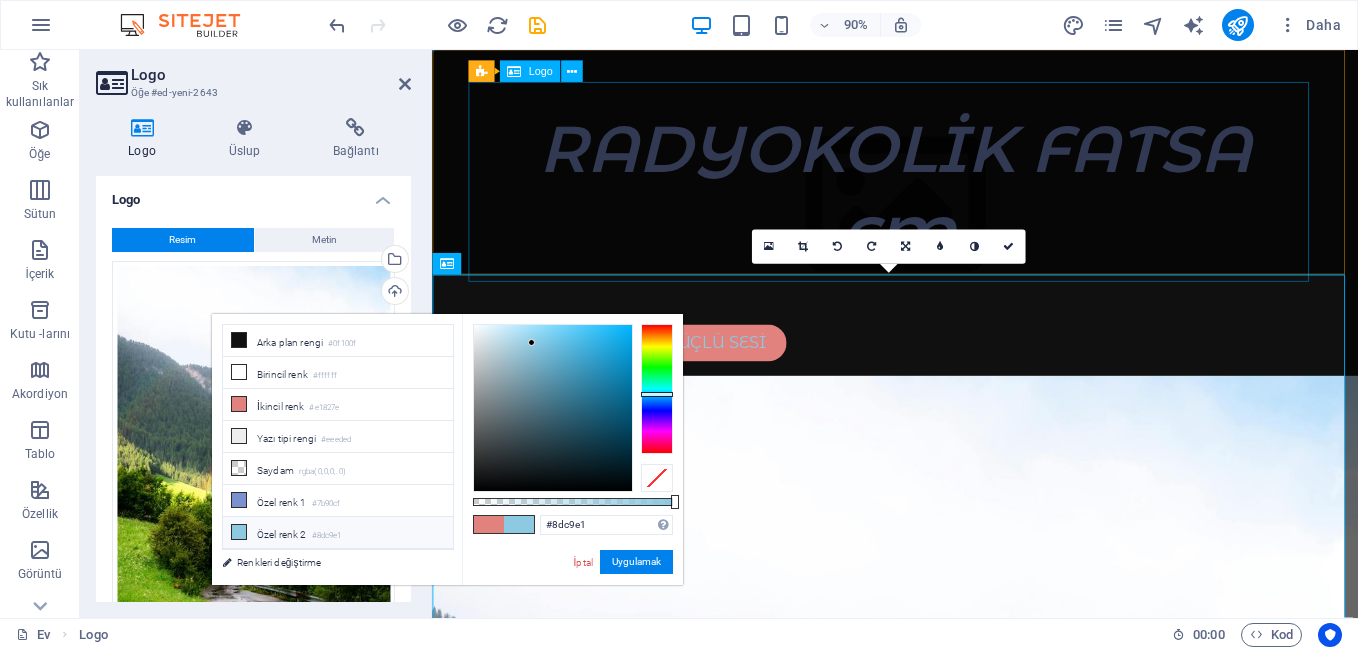 click on "RADYOKOLİK FATSA FM" at bounding box center (946, 221) 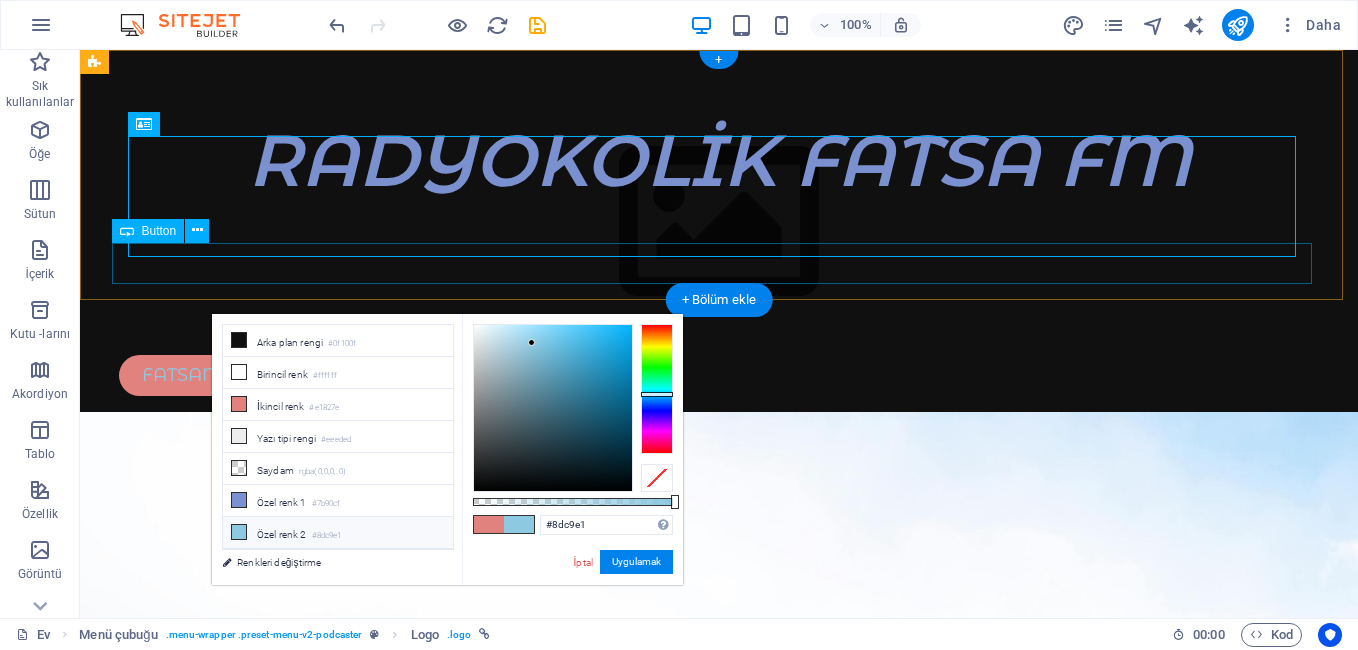 click on "FATSANIN YENİ VE EN GÜÇLÜ SESİ" at bounding box center [719, 375] 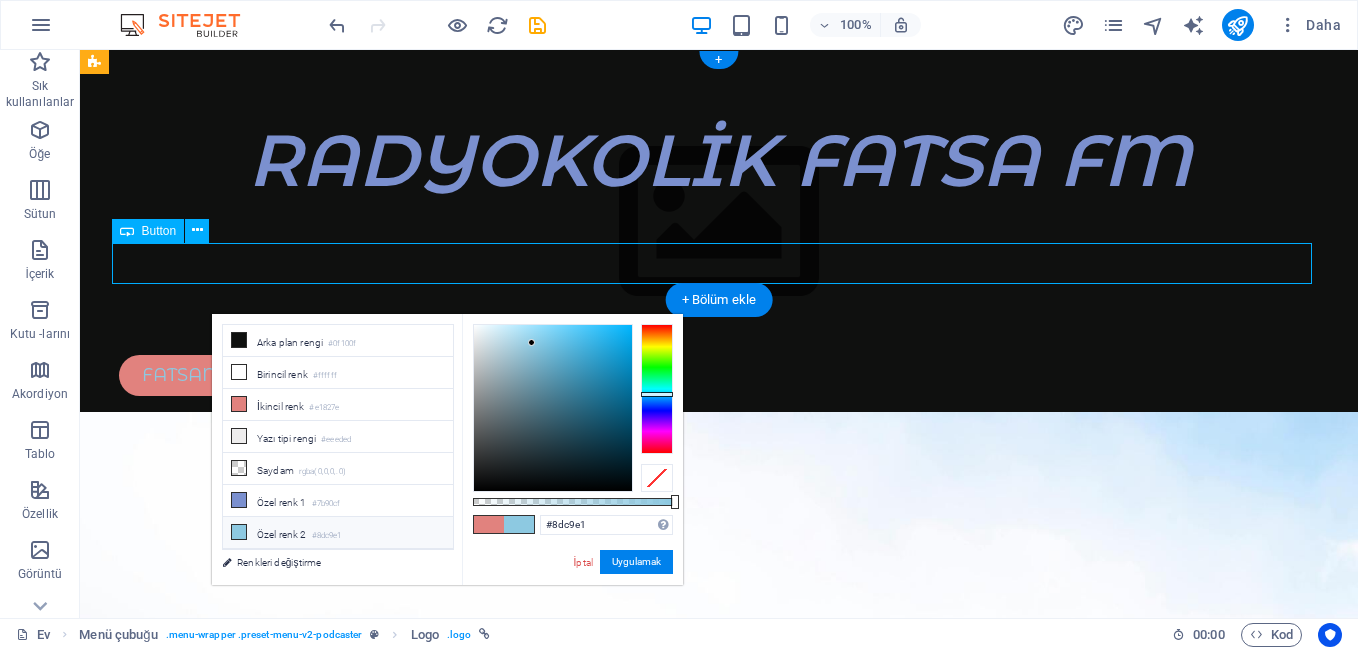 click on "FATSANIN YENİ VE EN GÜÇLÜ SESİ" at bounding box center (719, 375) 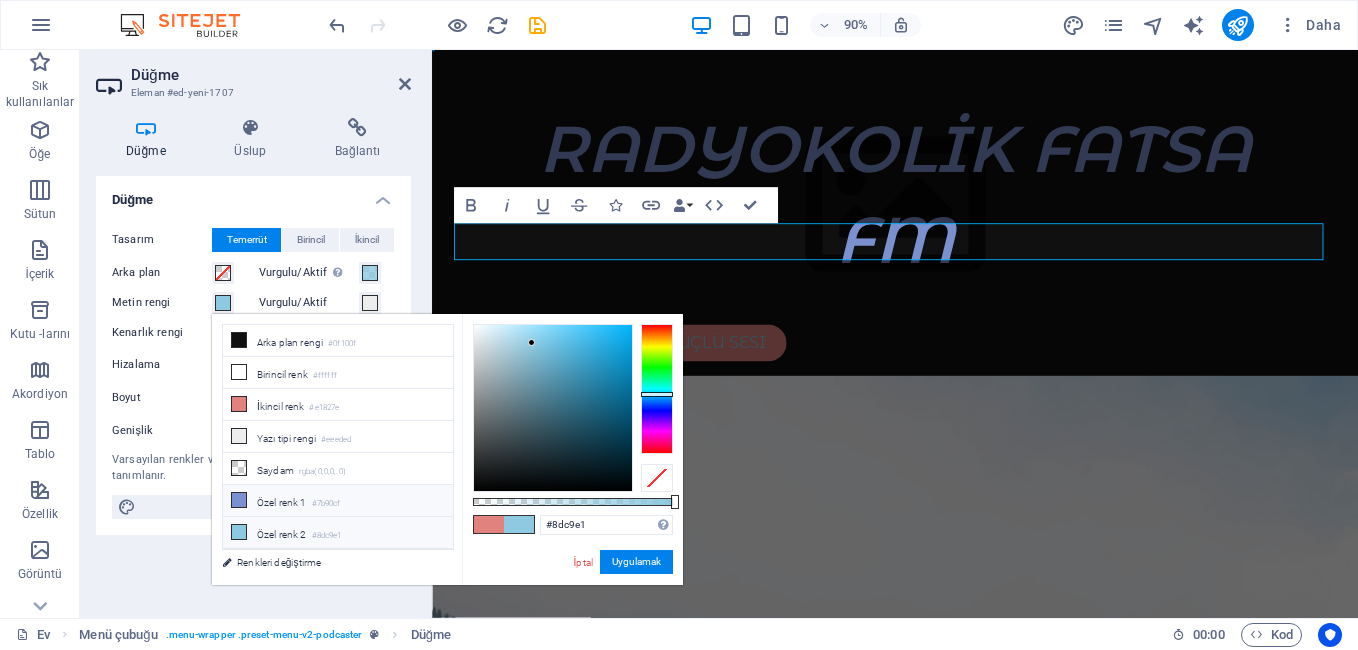 click at bounding box center [239, 500] 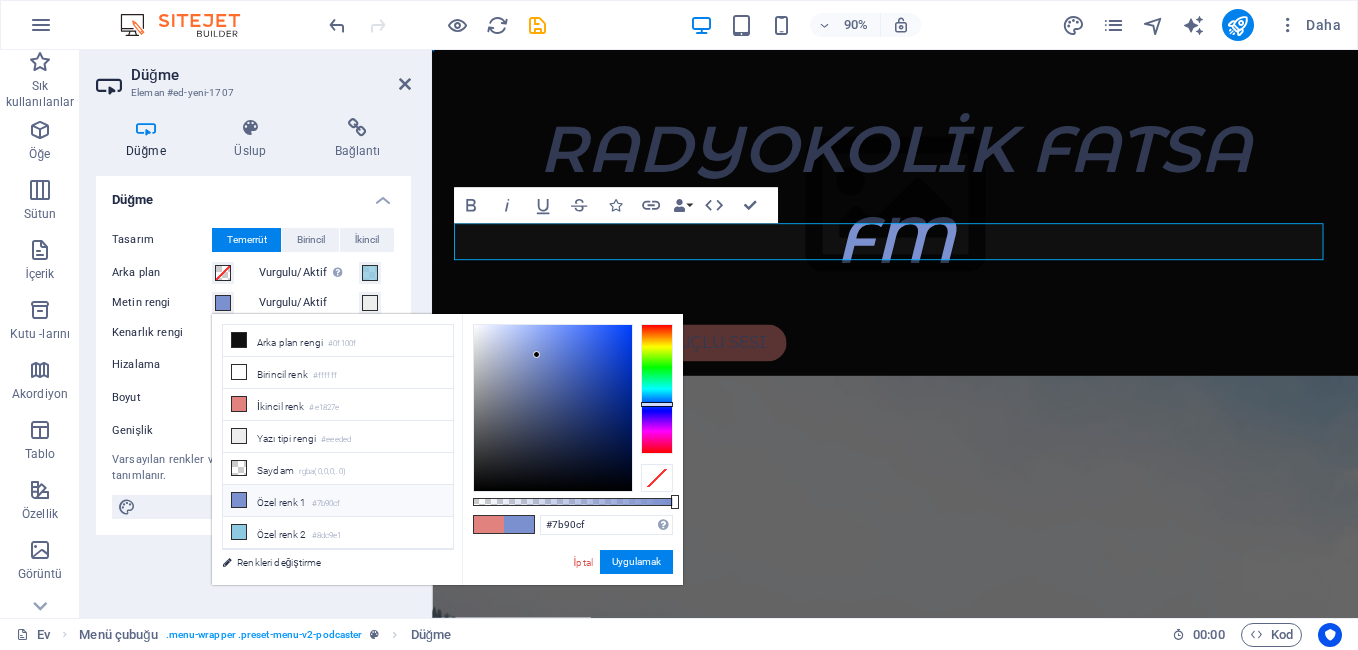 click at bounding box center [239, 500] 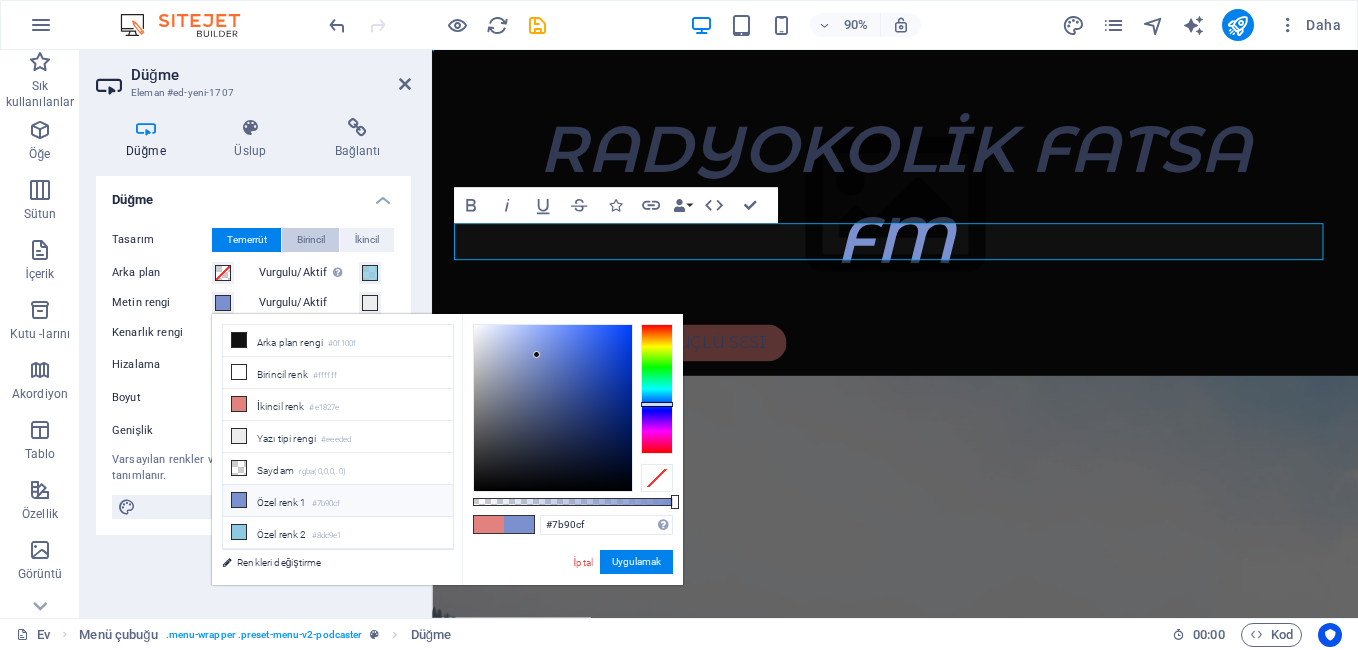 click on "Birincil" at bounding box center [311, 240] 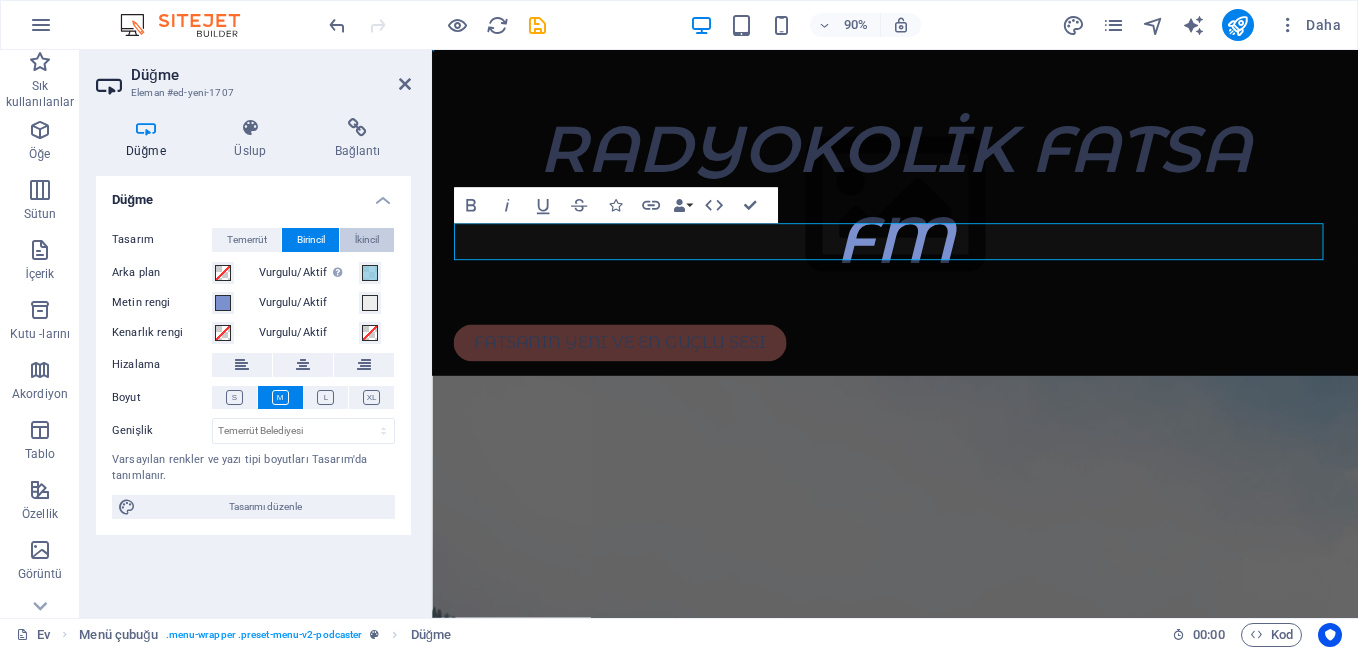 click on "İkincil" at bounding box center [367, 240] 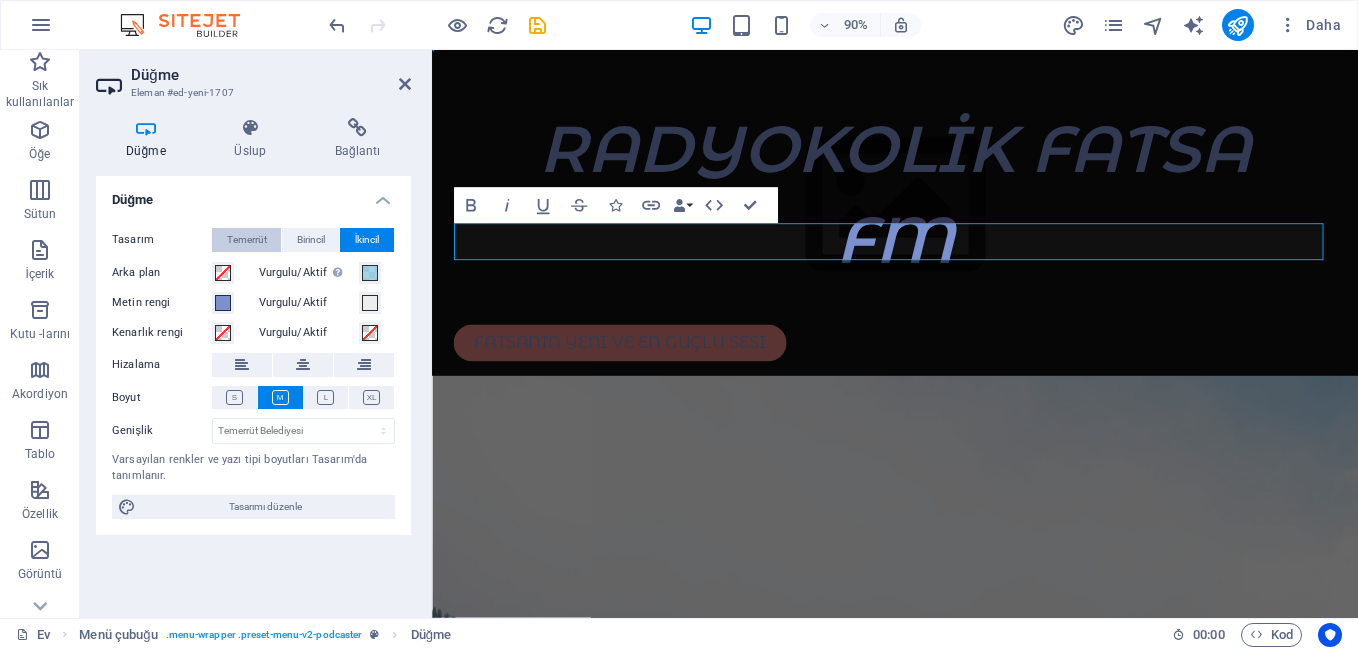 click on "Temerrüt" at bounding box center (247, 240) 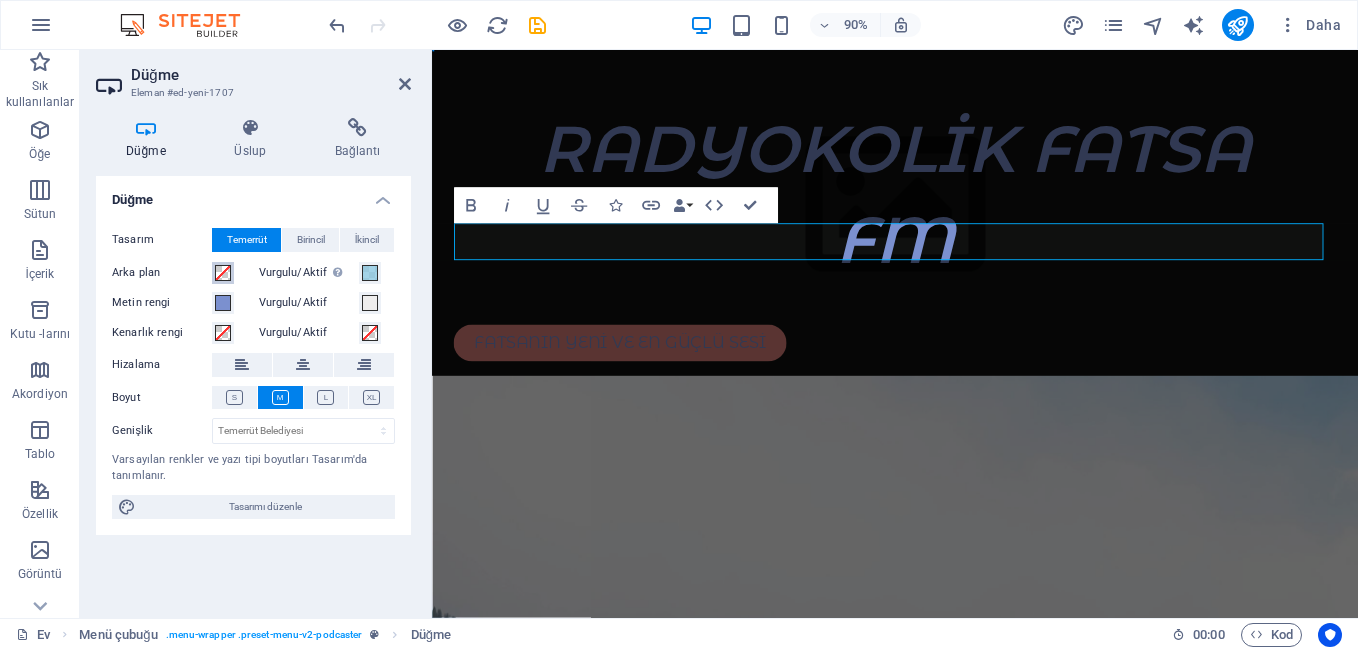 click at bounding box center [223, 273] 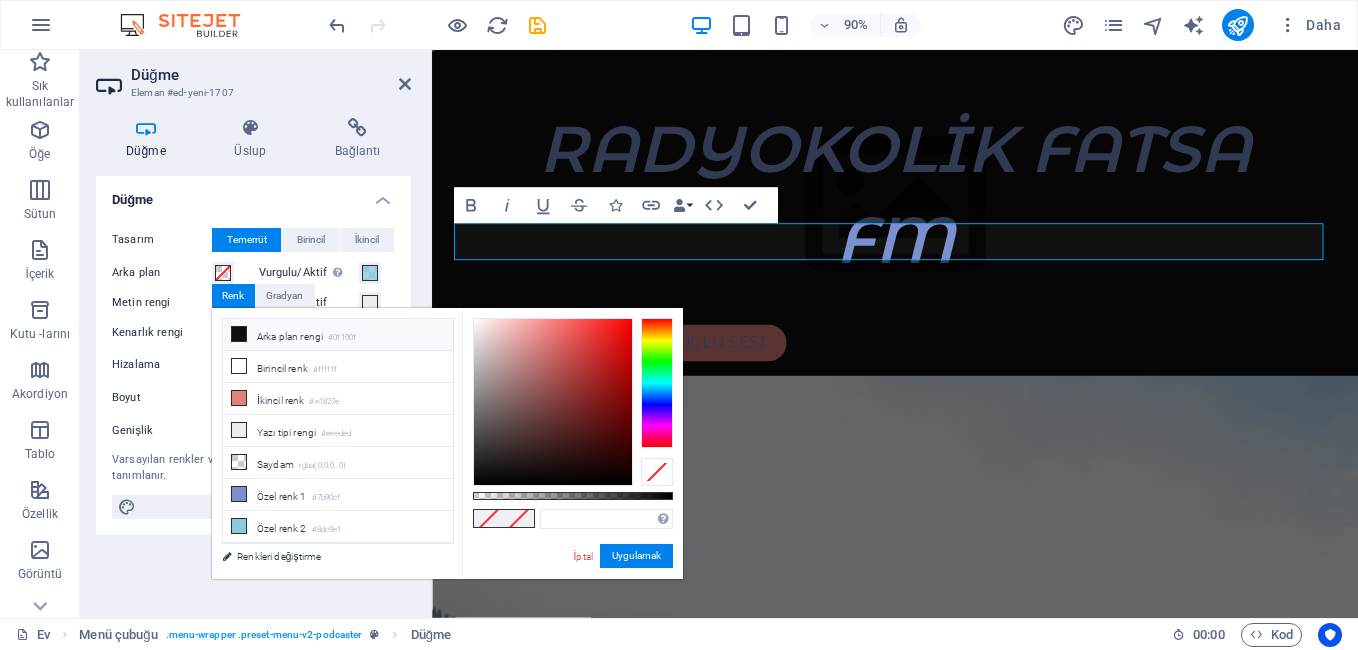click at bounding box center [239, 334] 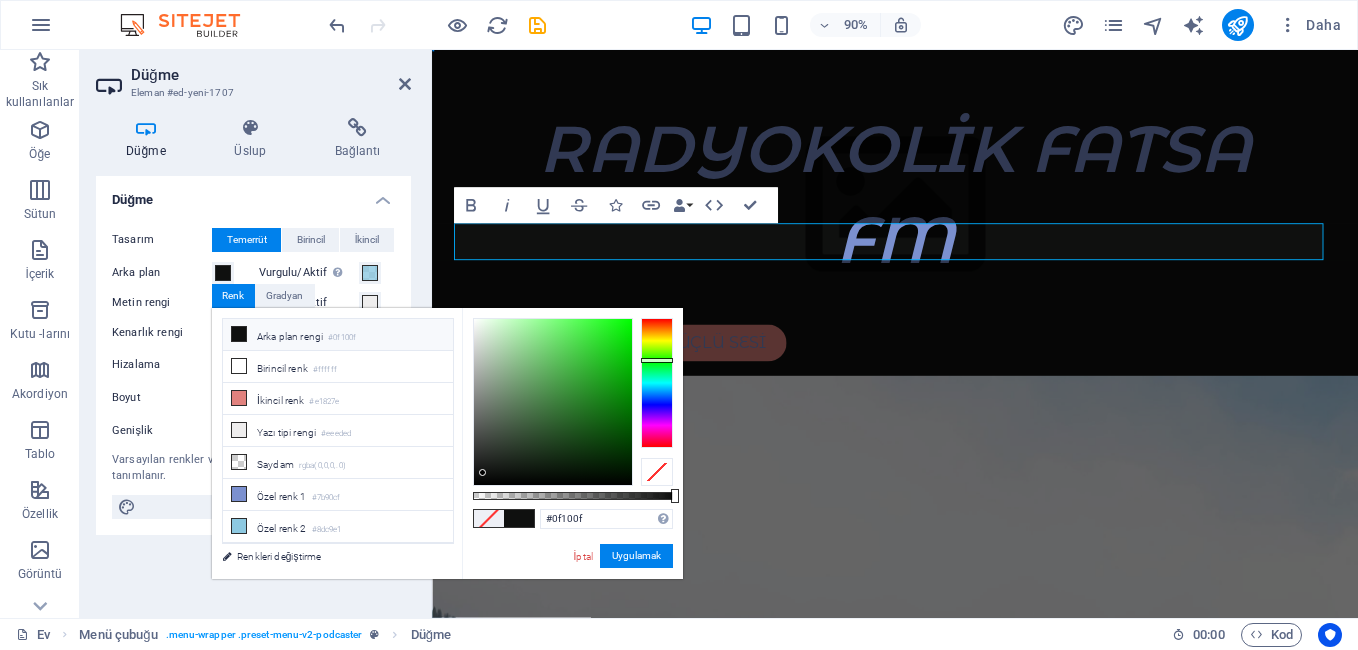 click at bounding box center (239, 334) 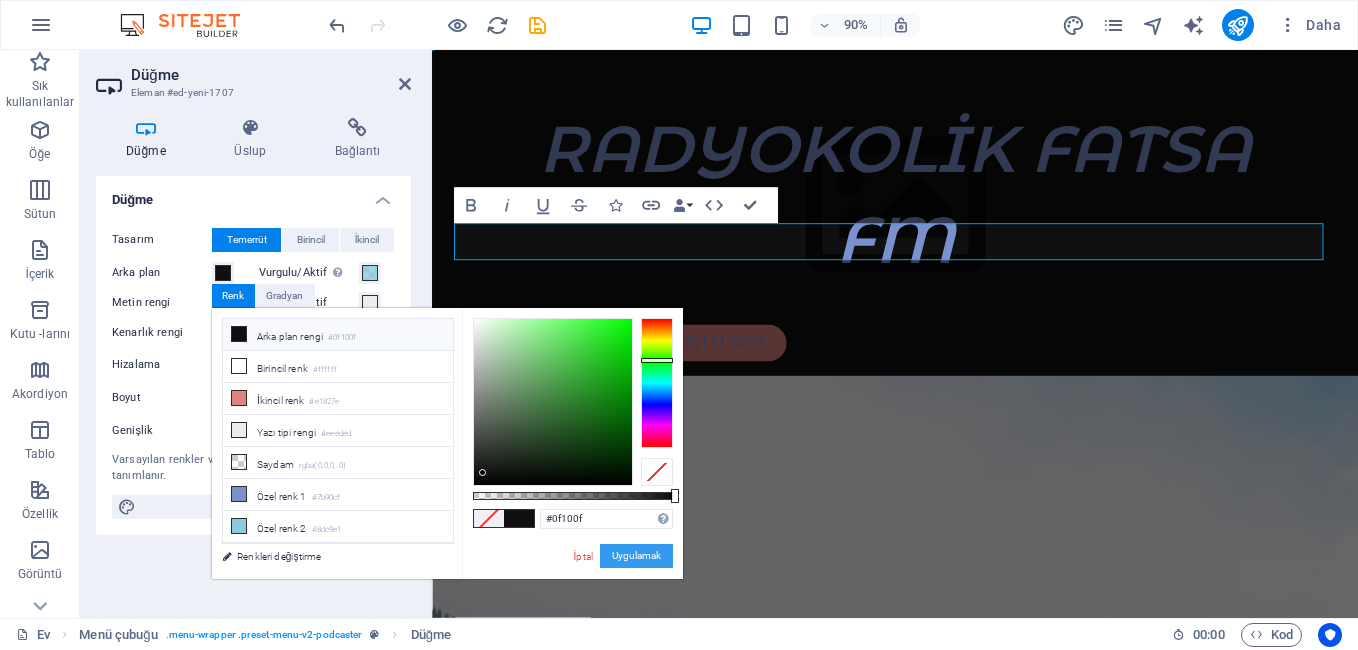 click on "Uygulamak" at bounding box center [636, 556] 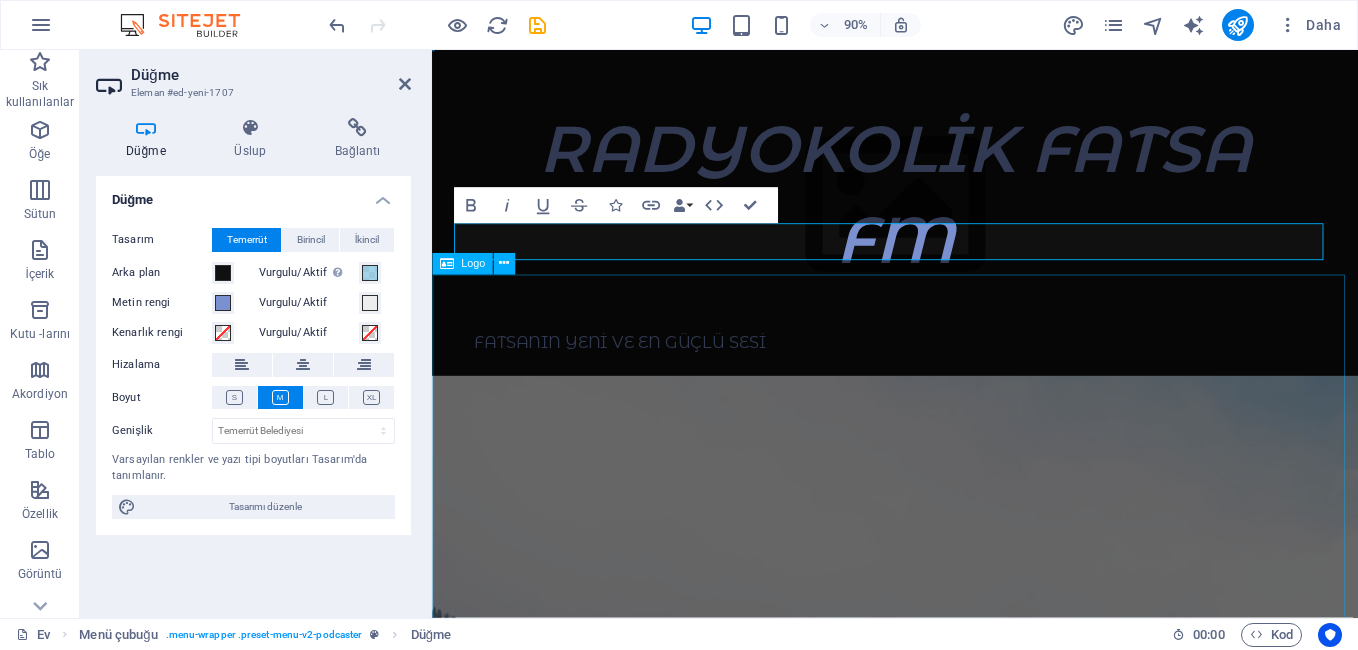 click at bounding box center [946, 1184] 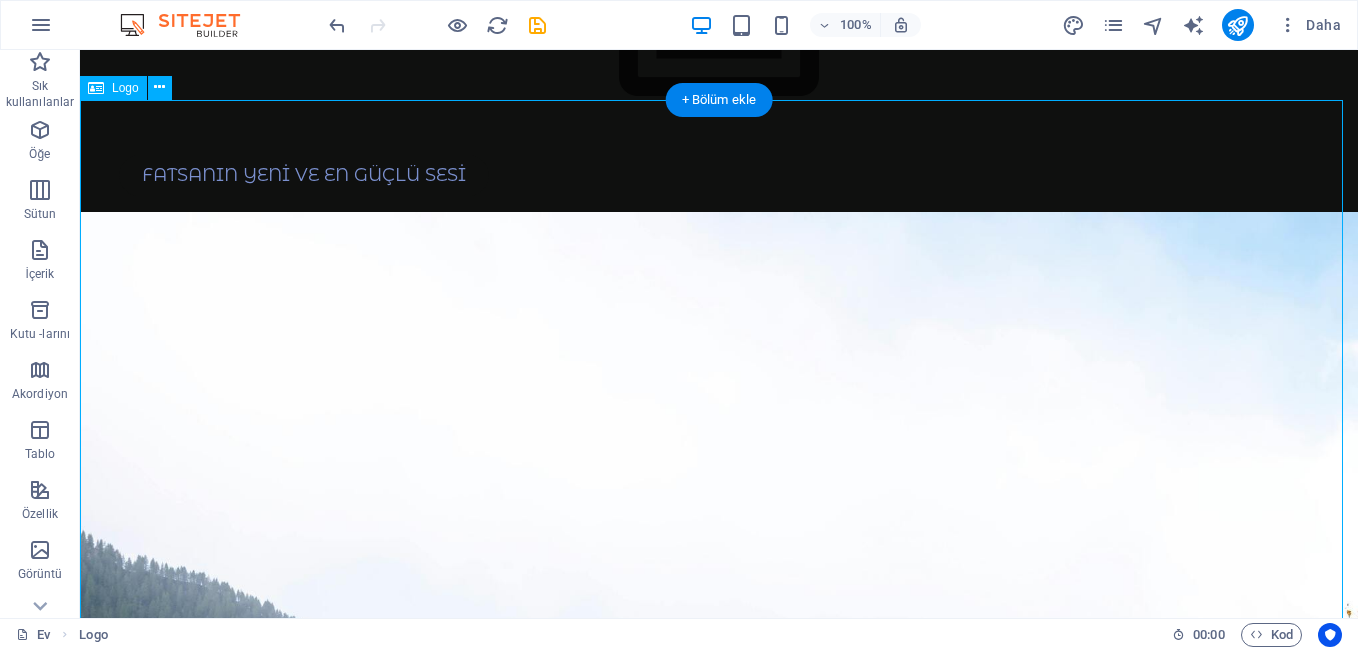 scroll, scrollTop: 0, scrollLeft: 0, axis: both 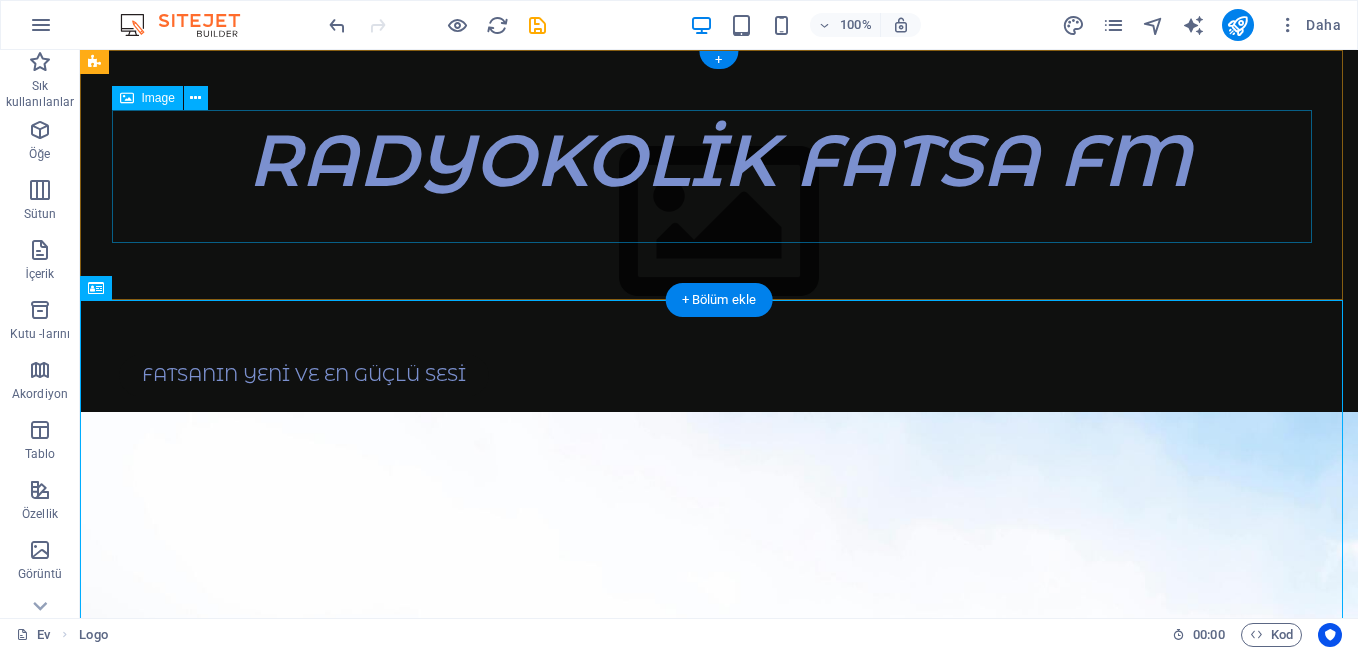 click at bounding box center (719, 232) 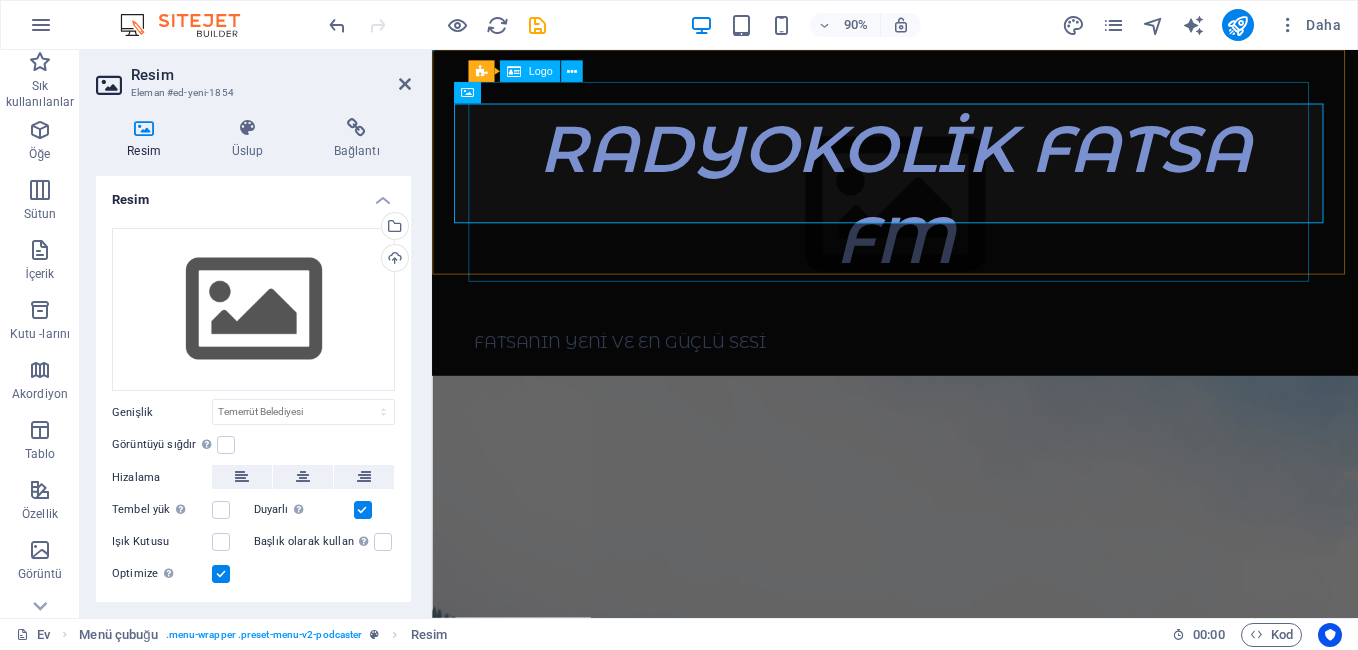 click on "RADYOKOLİK FATSA FM" at bounding box center (946, 221) 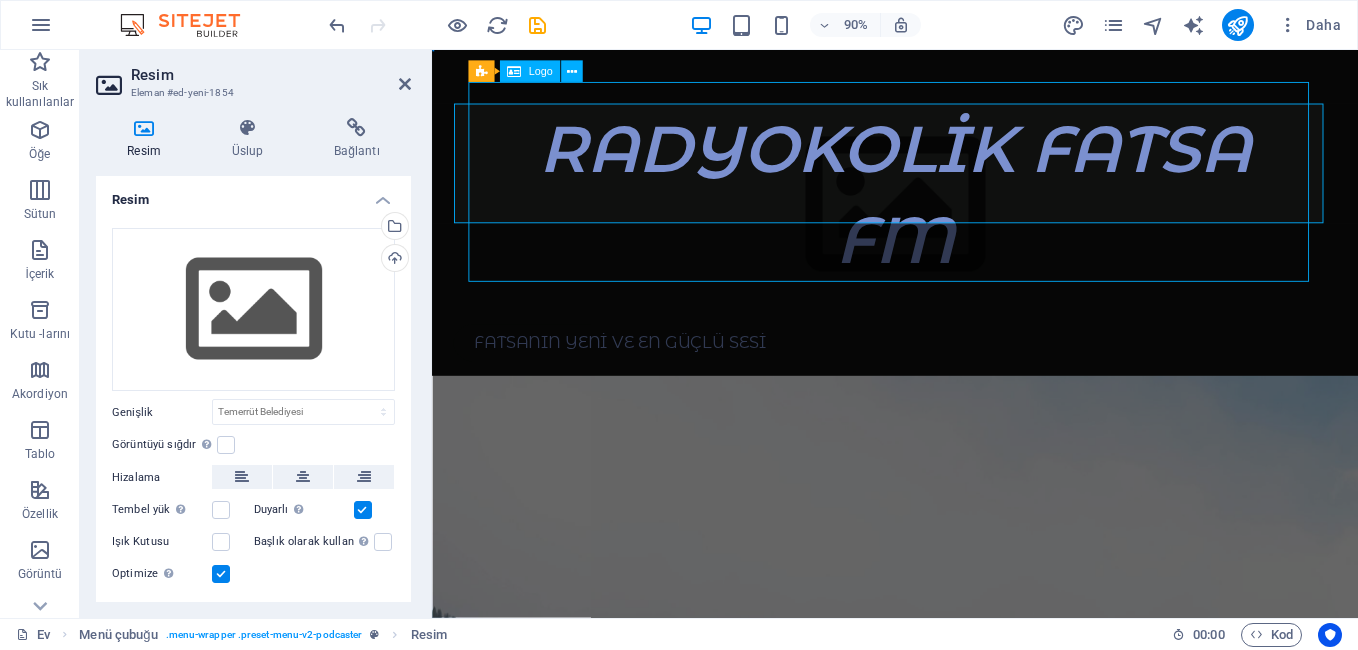 click on "RADYOKOLİK FATSA FM" at bounding box center (946, 221) 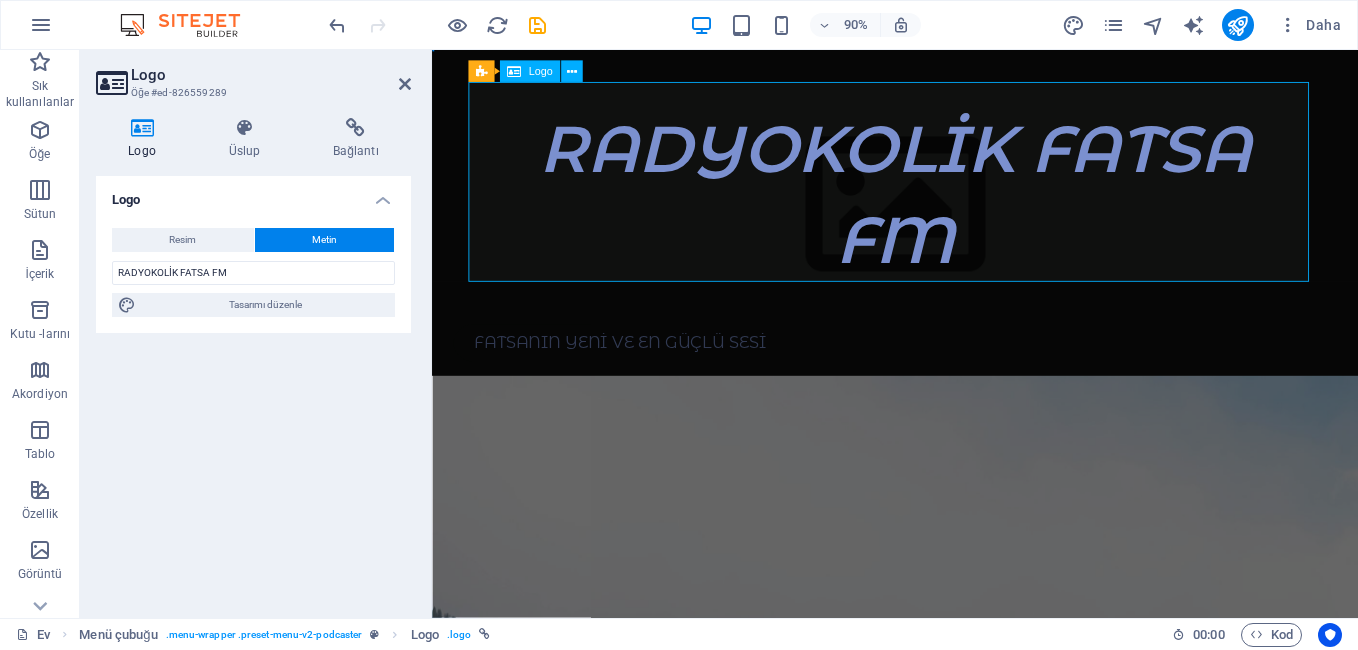 click on "RADYOKOLİK FATSA FM" at bounding box center (946, 221) 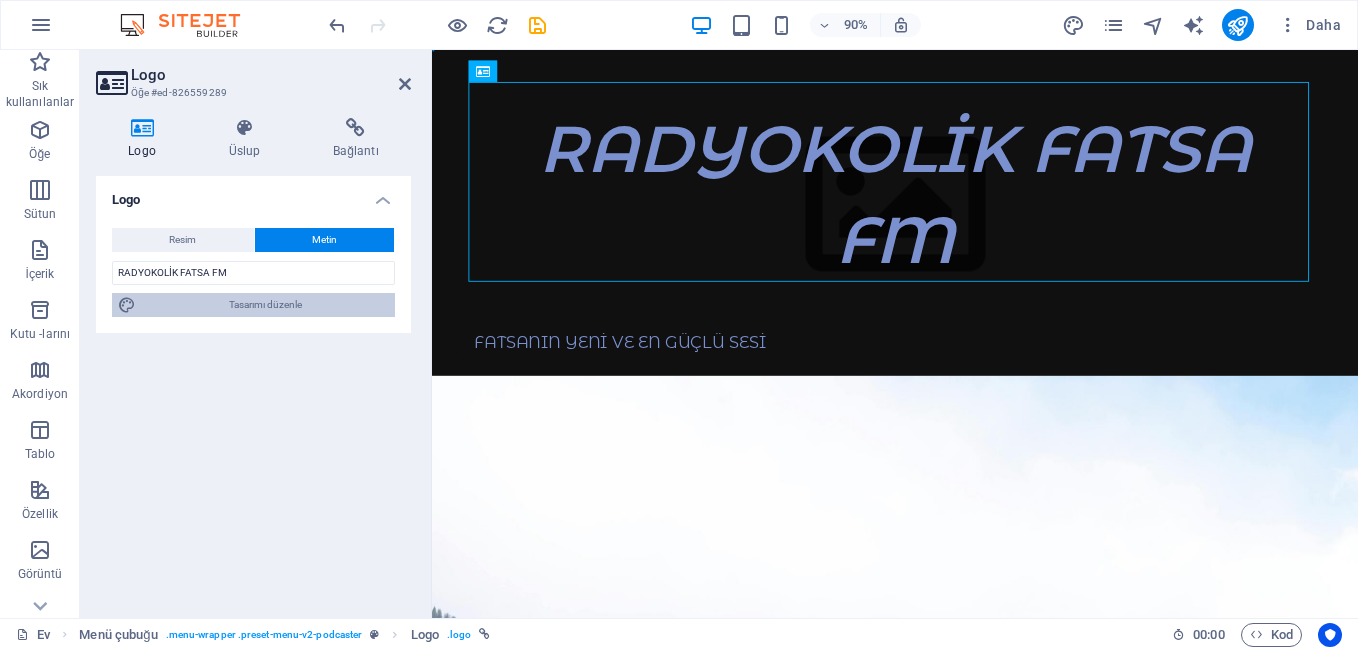 click on "Tasarımı düzenle" at bounding box center (265, 305) 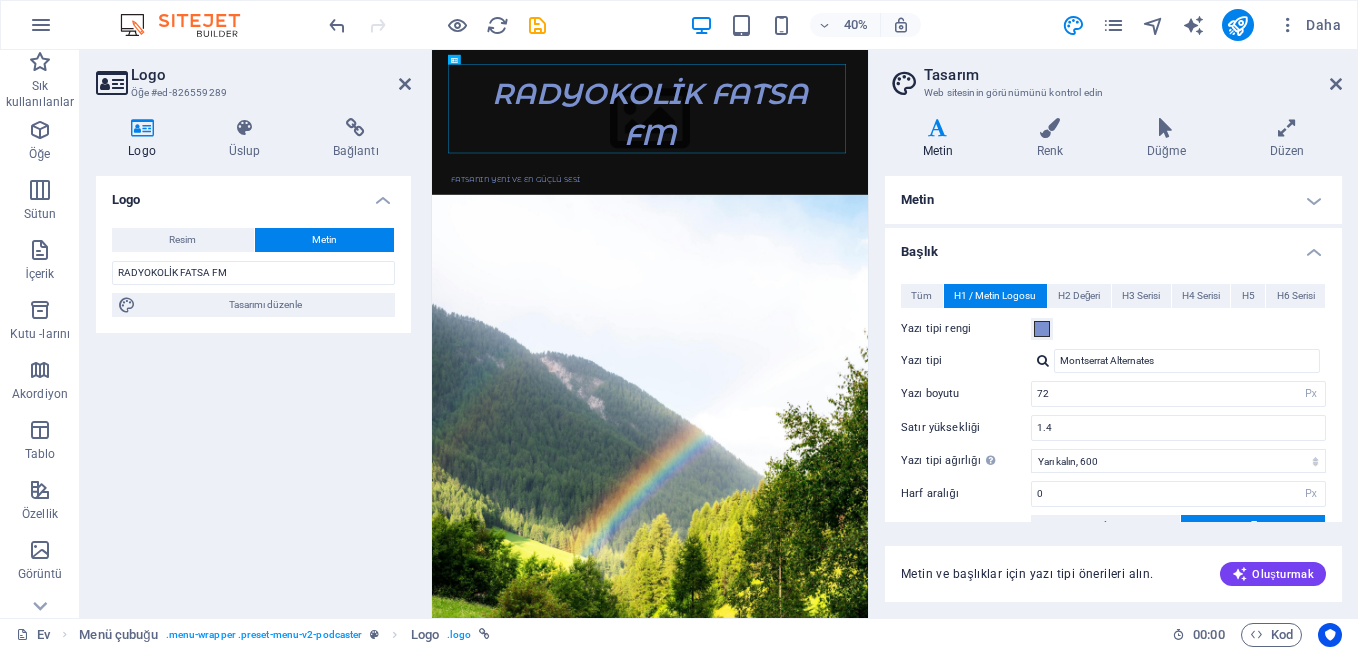 click on "Logo" at bounding box center [253, 194] 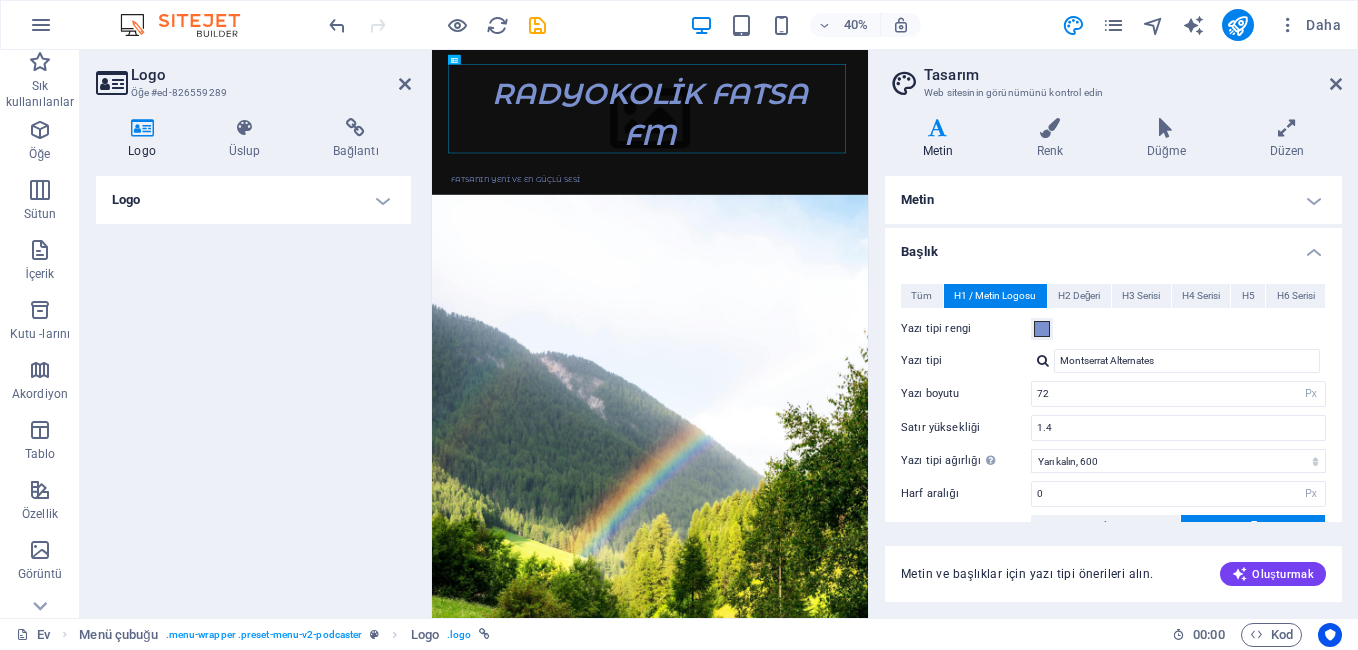 click on "Logo" at bounding box center (253, 200) 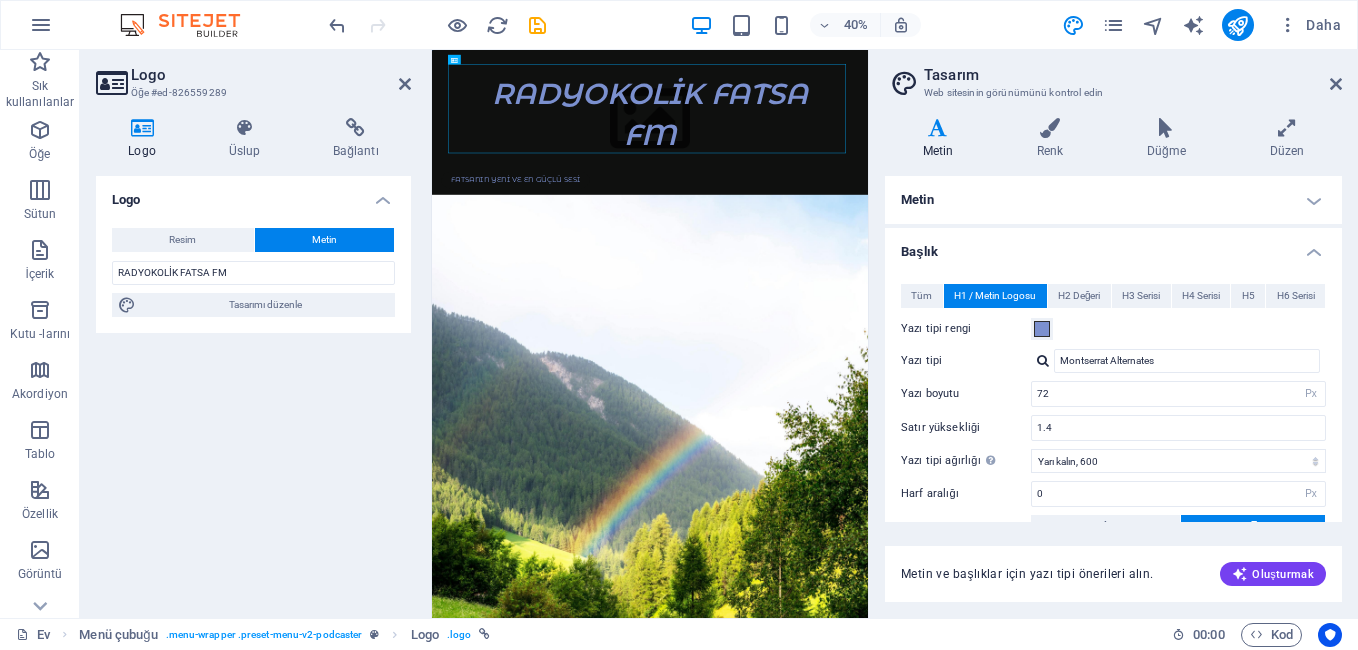 click on "Metin" at bounding box center (325, 240) 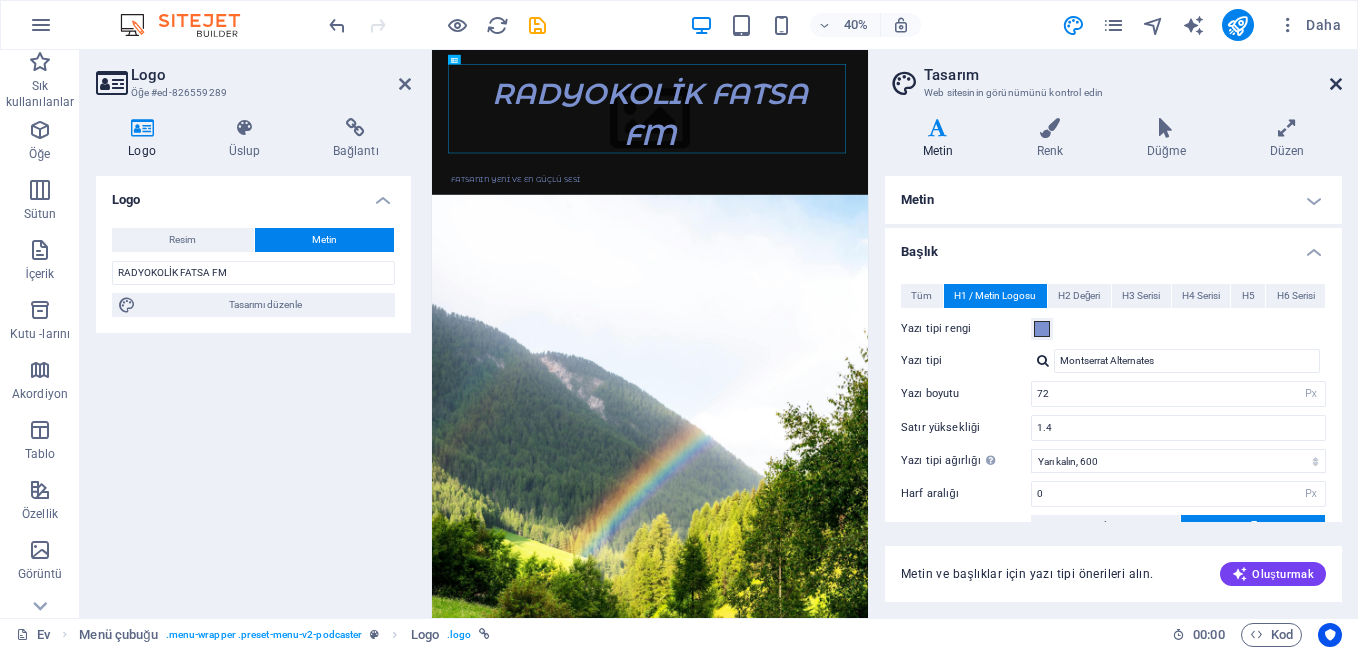 click at bounding box center [1336, 84] 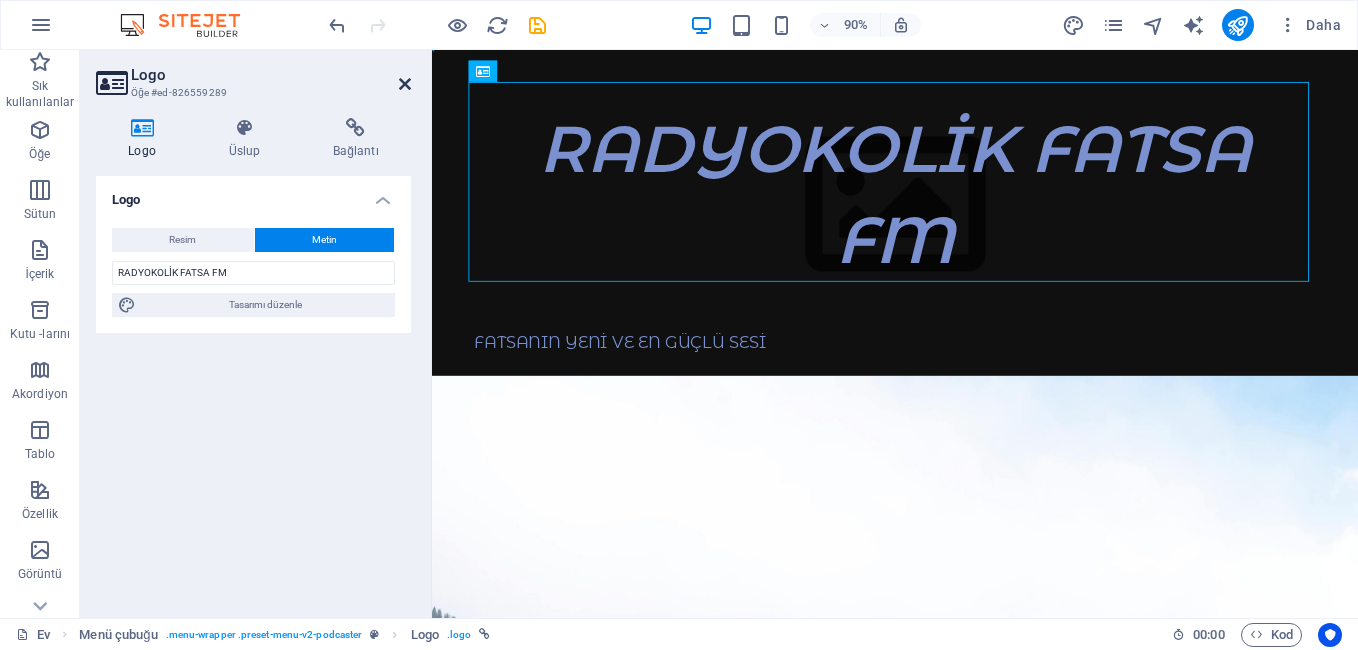 click at bounding box center (405, 84) 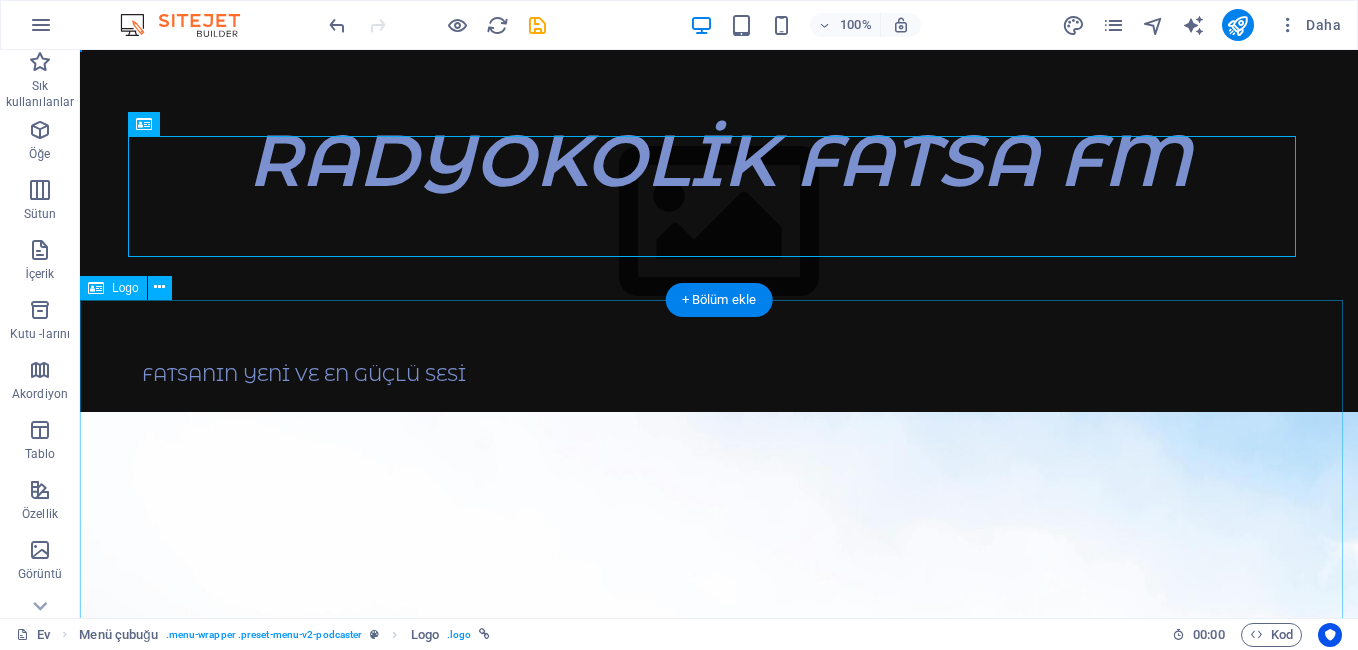 click at bounding box center [719, 1370] 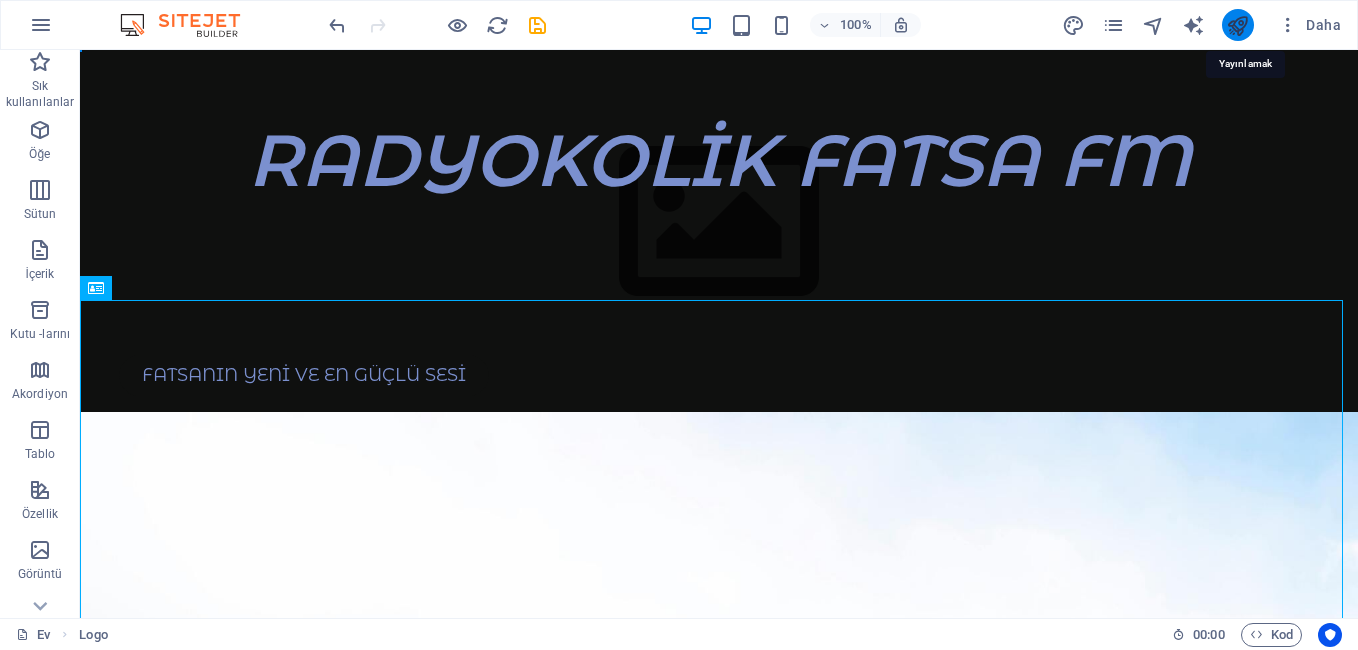 click at bounding box center (1237, 25) 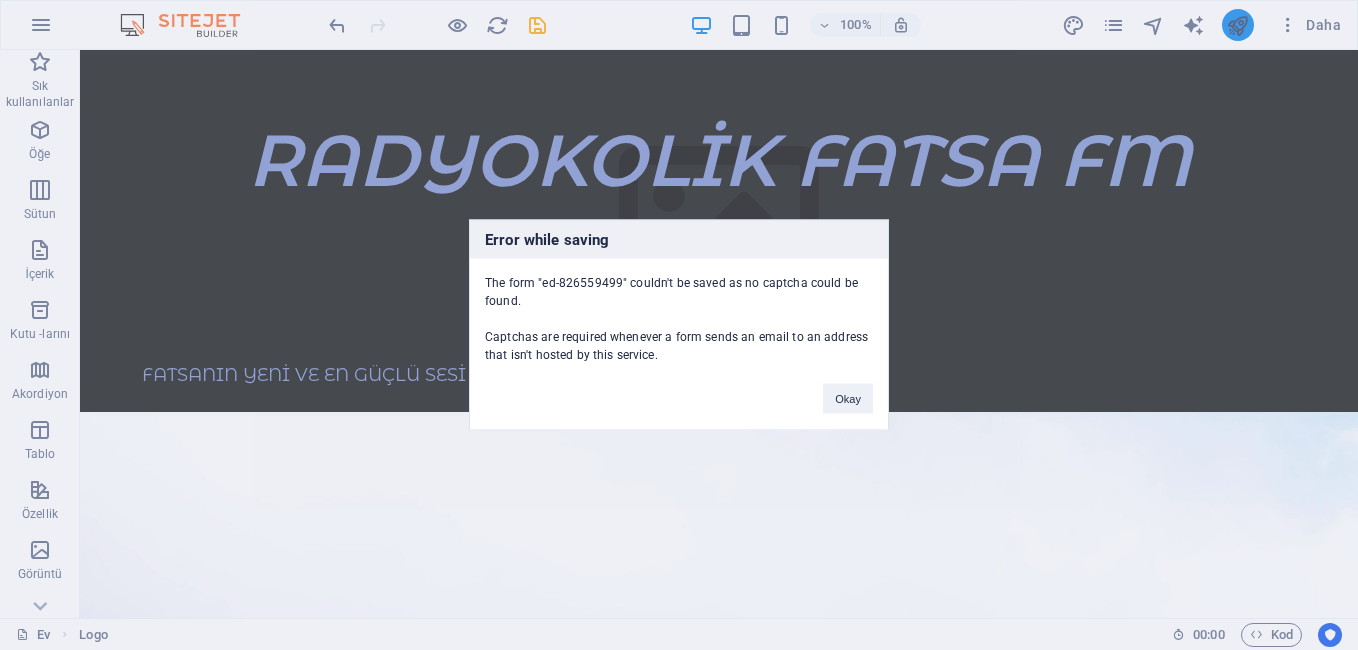 scroll, scrollTop: 4444, scrollLeft: 0, axis: vertical 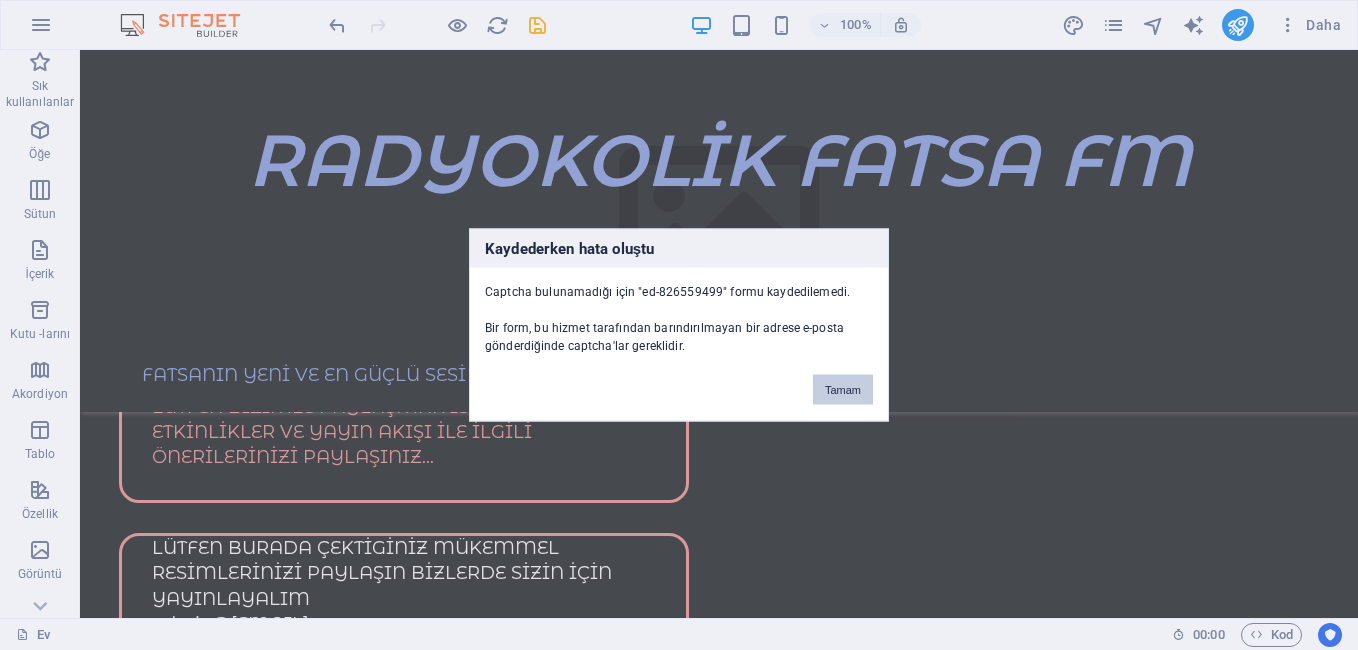 click on "Tamam" at bounding box center (843, 390) 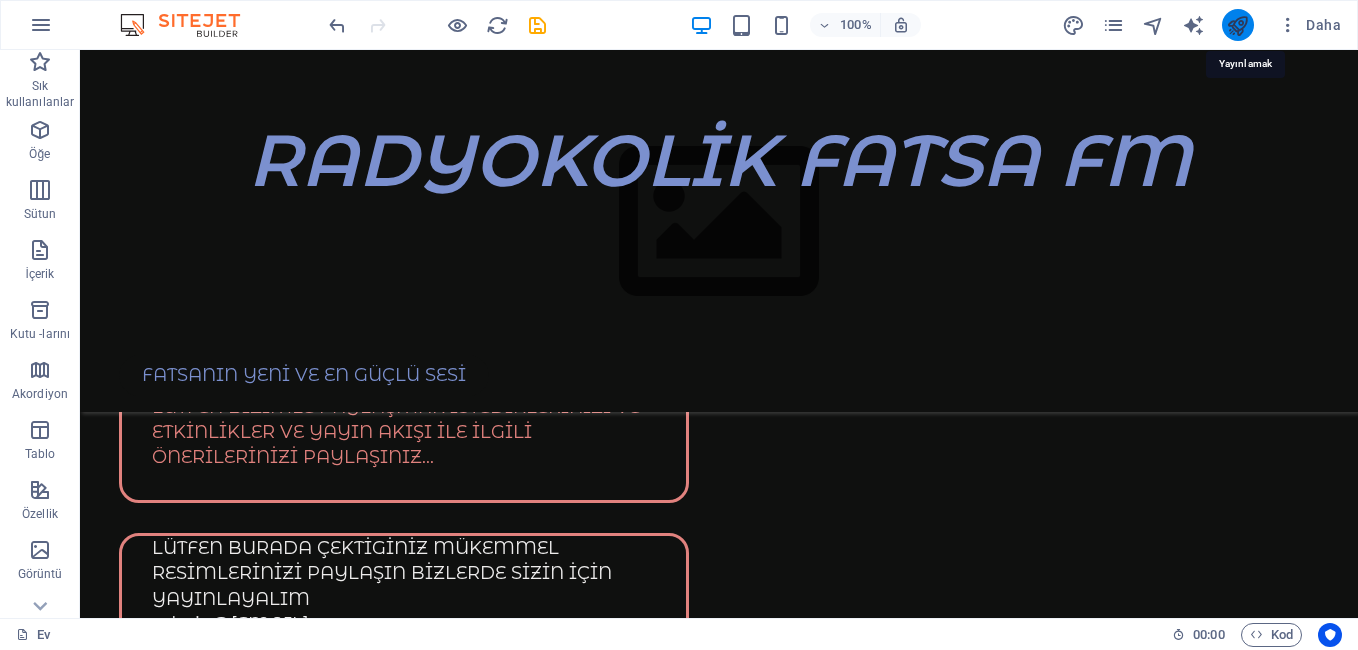 click at bounding box center (1237, 25) 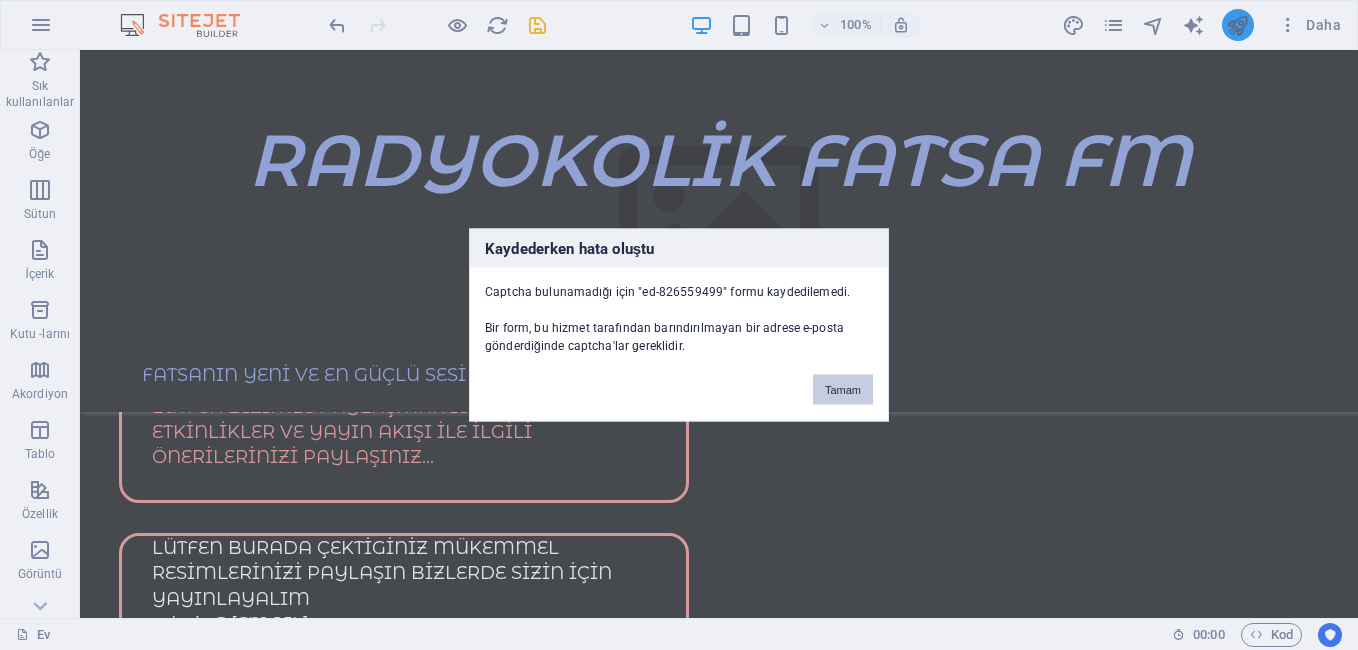 click on "Kaydederken hata oluştu Captcha bulunamadığı için "ed-826559499" formu kaydedilemedi.  Bir form, bu hizmet tarafından barındırılmayan bir adrese e-posta gönderdiğinde captcha'lar gereklidir. Tamam" at bounding box center (679, 325) 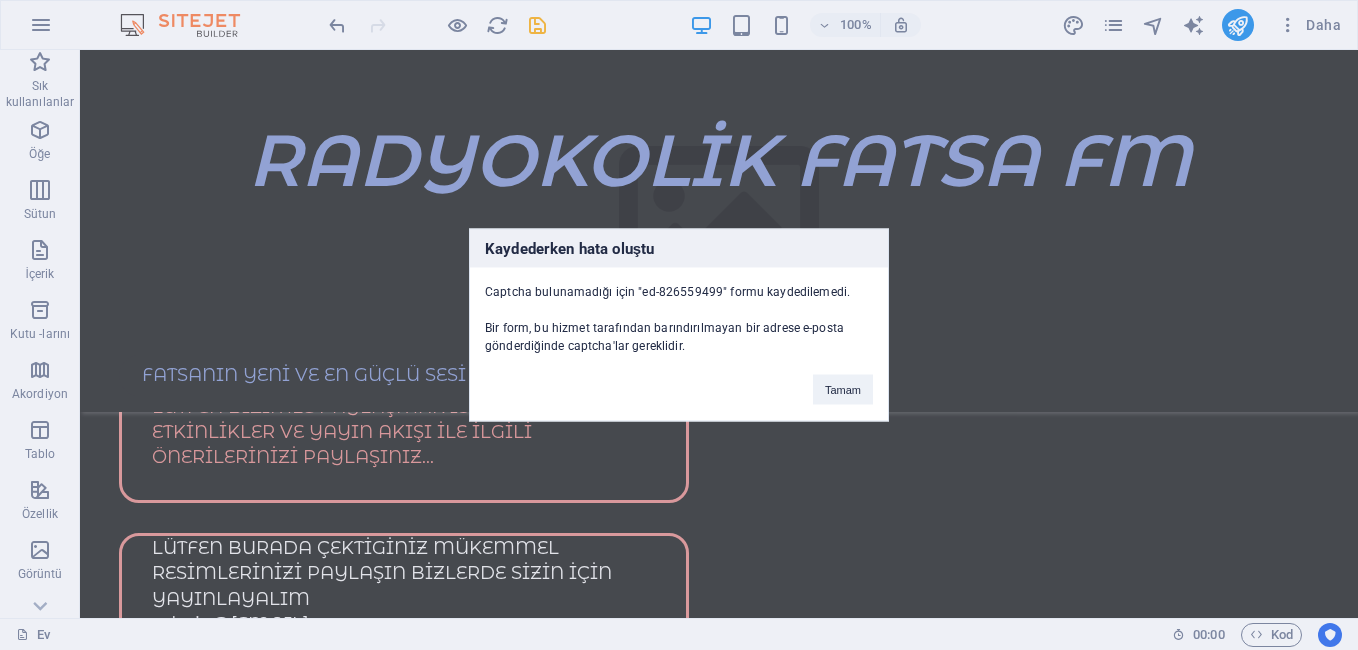 click on "Kaydederken hata oluştu Captcha bulunamadığı için "ed-826559499" formu kaydedilemedi.  Bir form, bu hizmet tarafından barındırılmayan bir adrese e-posta gönderdiğinde captcha'lar gereklidir. Tamam" at bounding box center (679, 325) 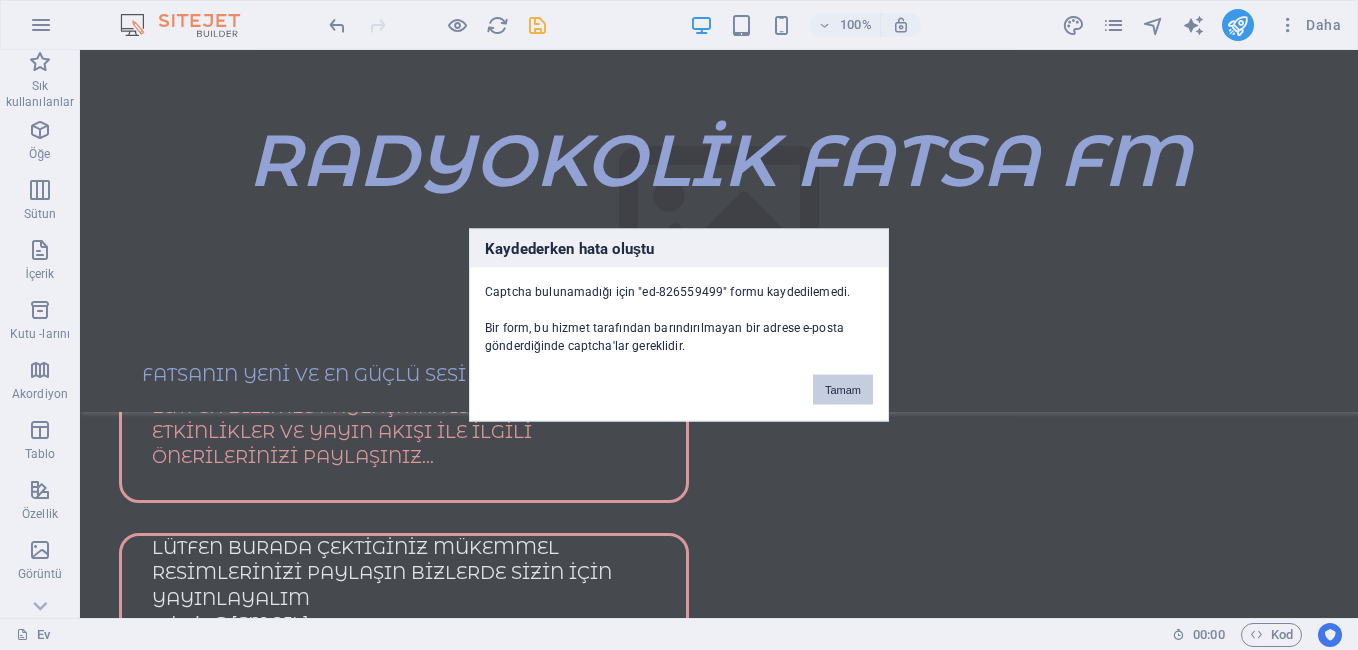 click on "Tamam" at bounding box center [843, 390] 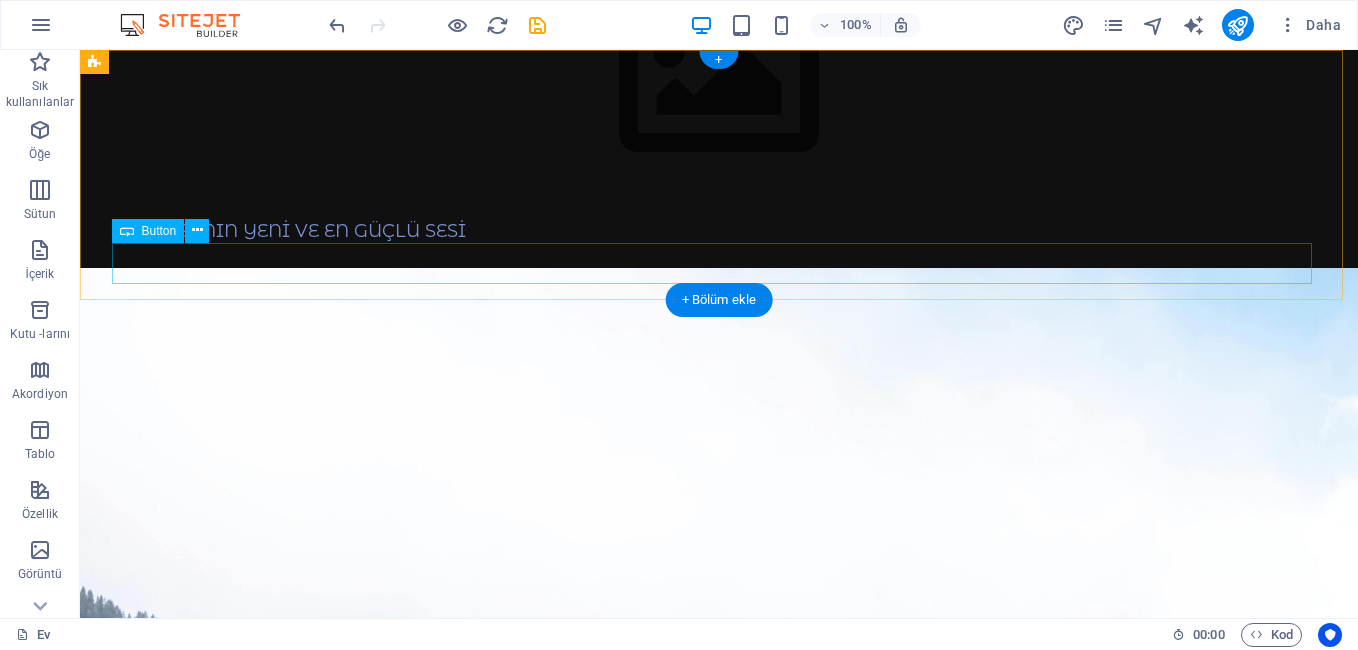 scroll, scrollTop: 0, scrollLeft: 0, axis: both 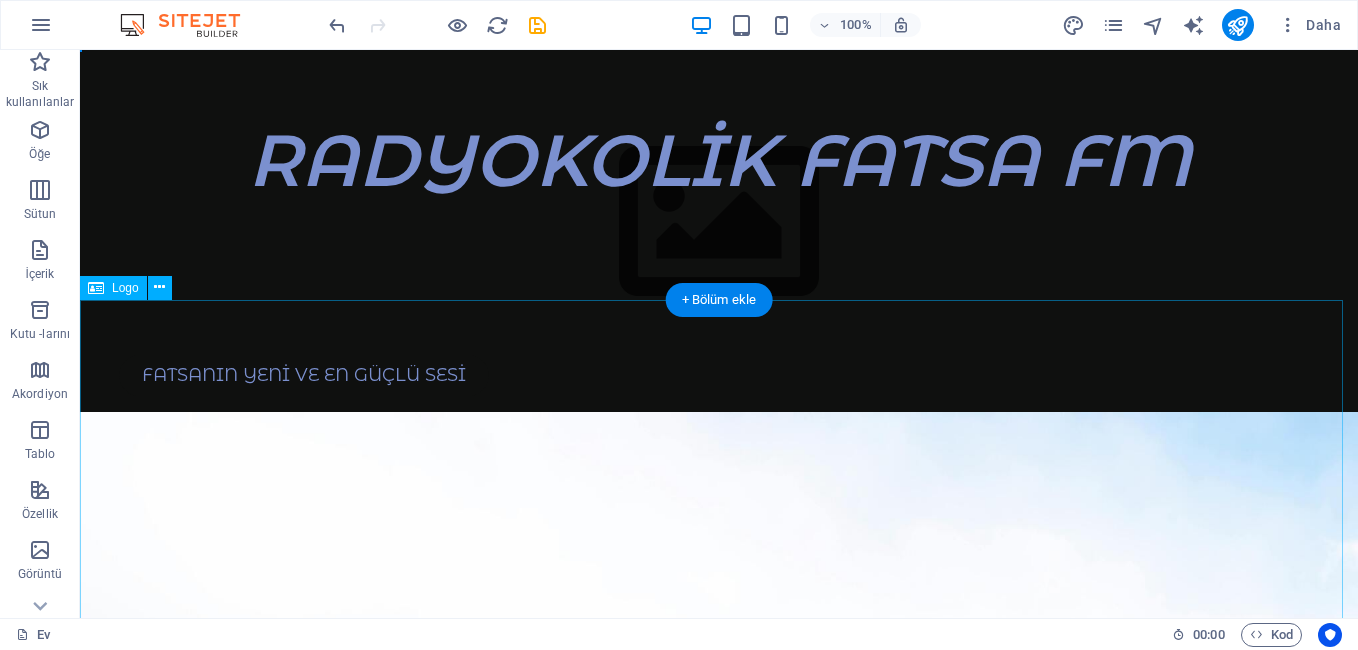 click at bounding box center (719, 1370) 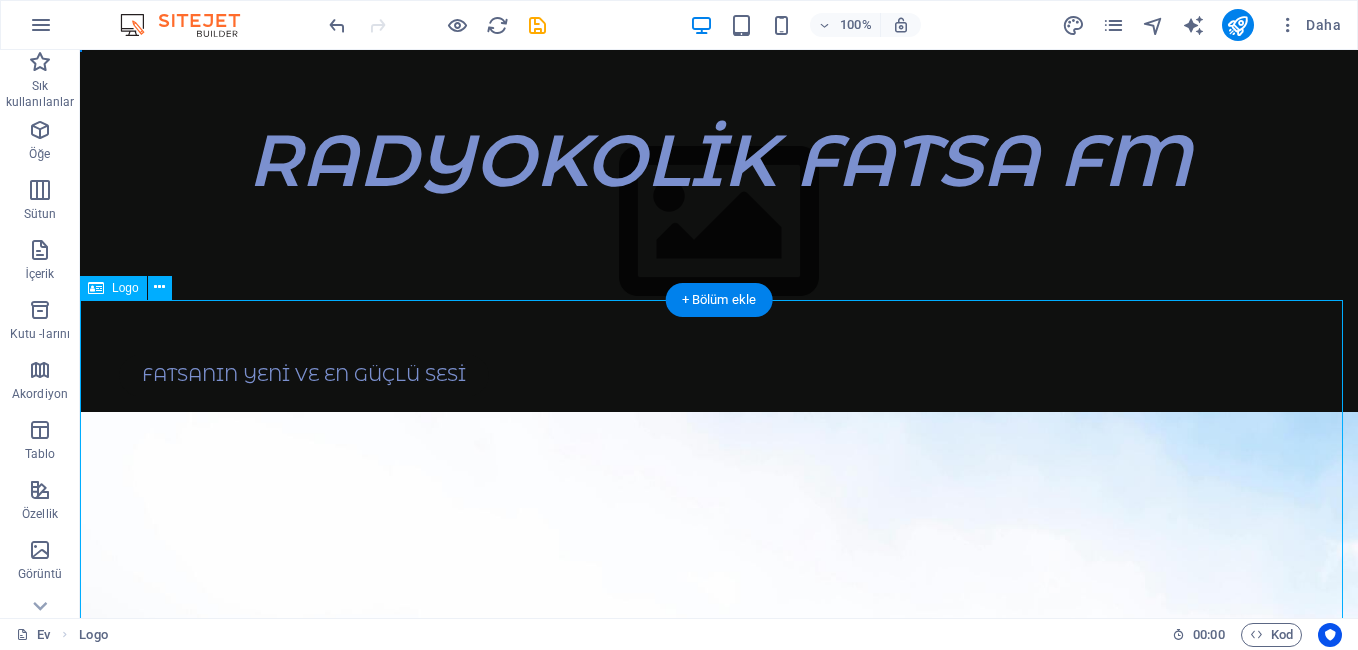 click at bounding box center [719, 1370] 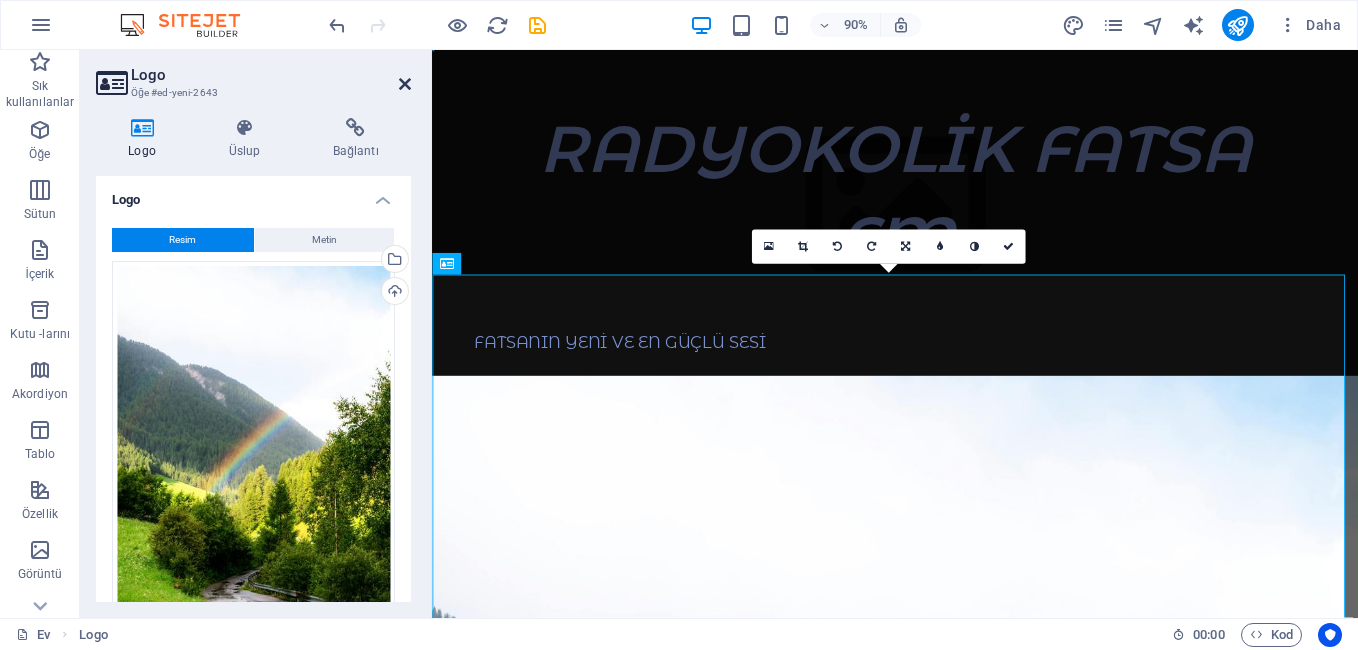 click at bounding box center [405, 84] 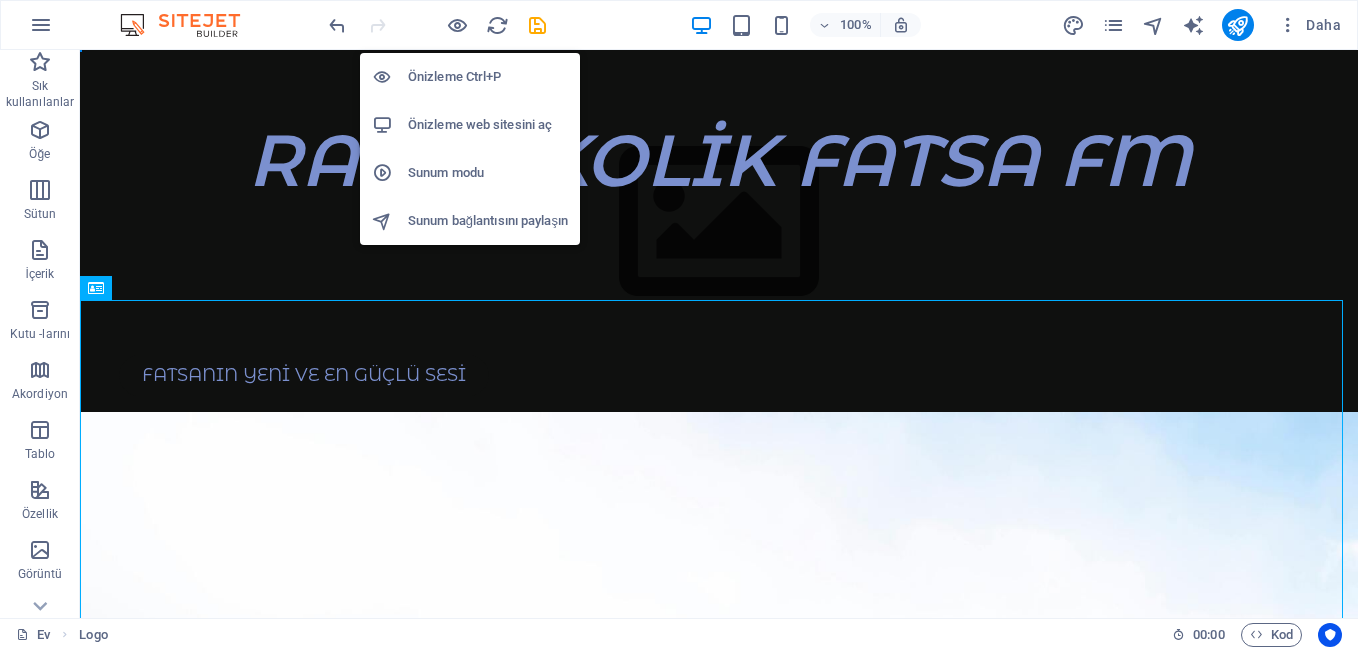 click on "Önizleme Ctrl+P" at bounding box center (488, 77) 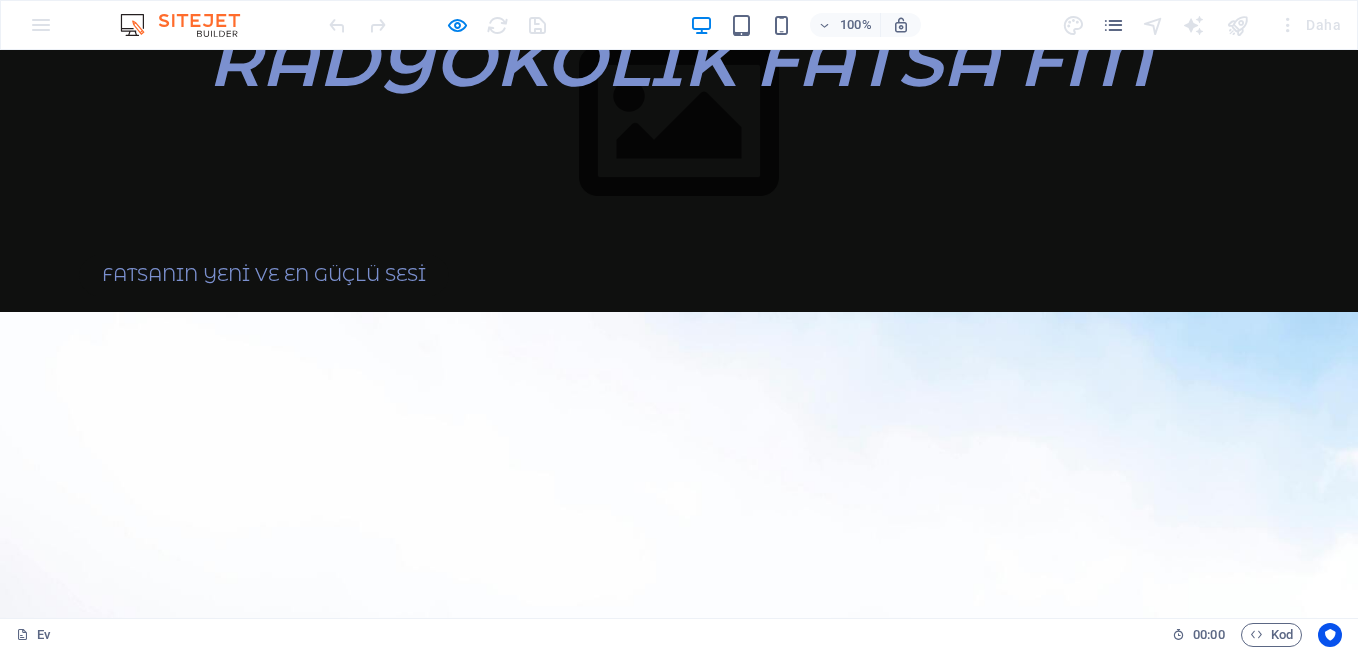 scroll, scrollTop: 0, scrollLeft: 0, axis: both 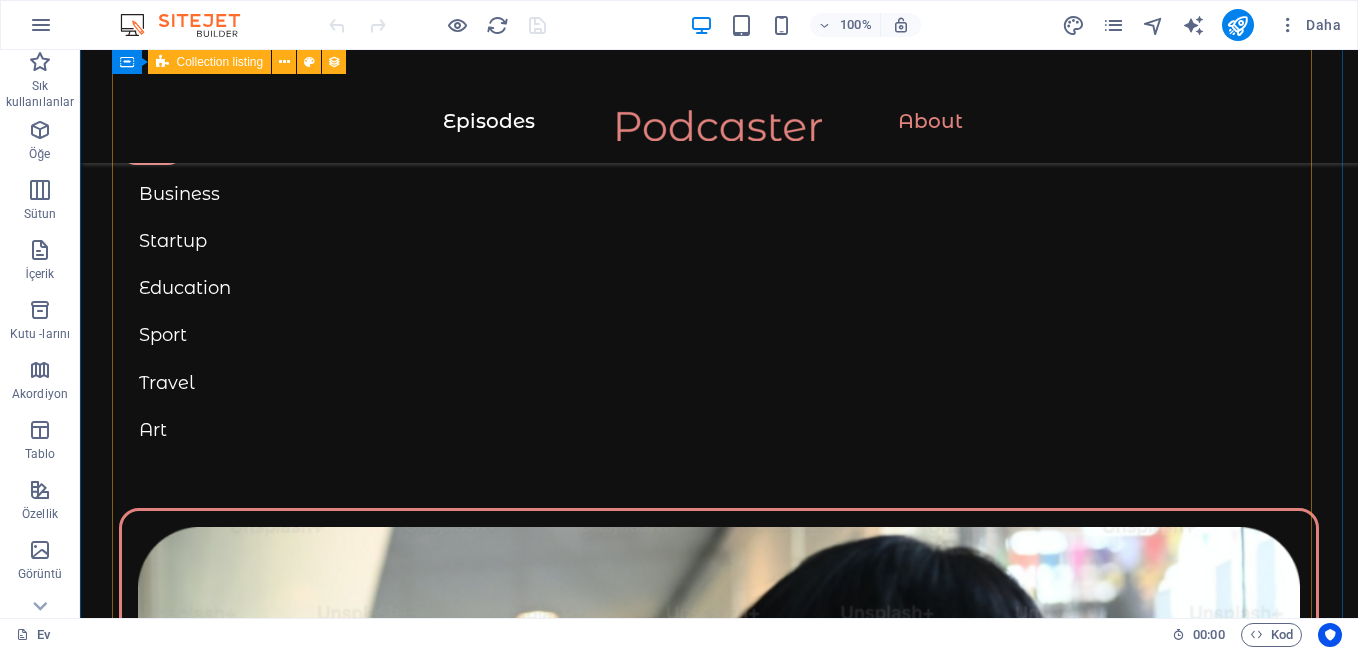 click at bounding box center [234, -1125] 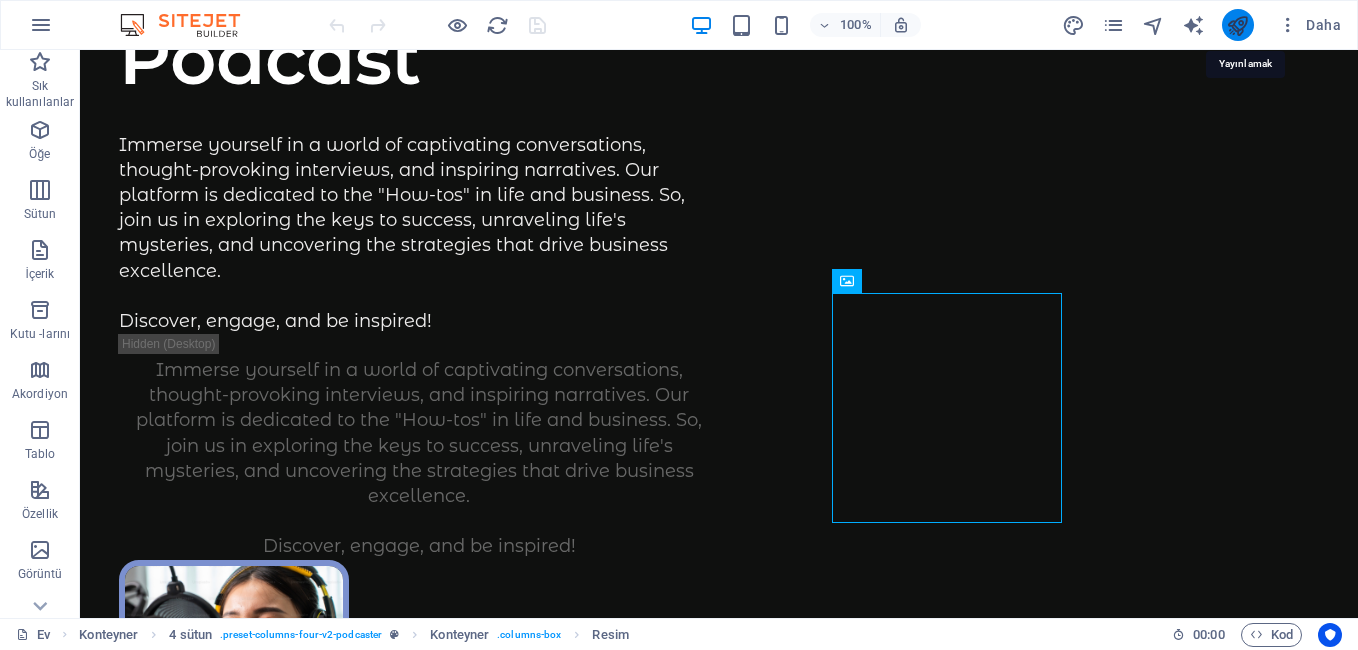 scroll, scrollTop: 0, scrollLeft: 0, axis: both 